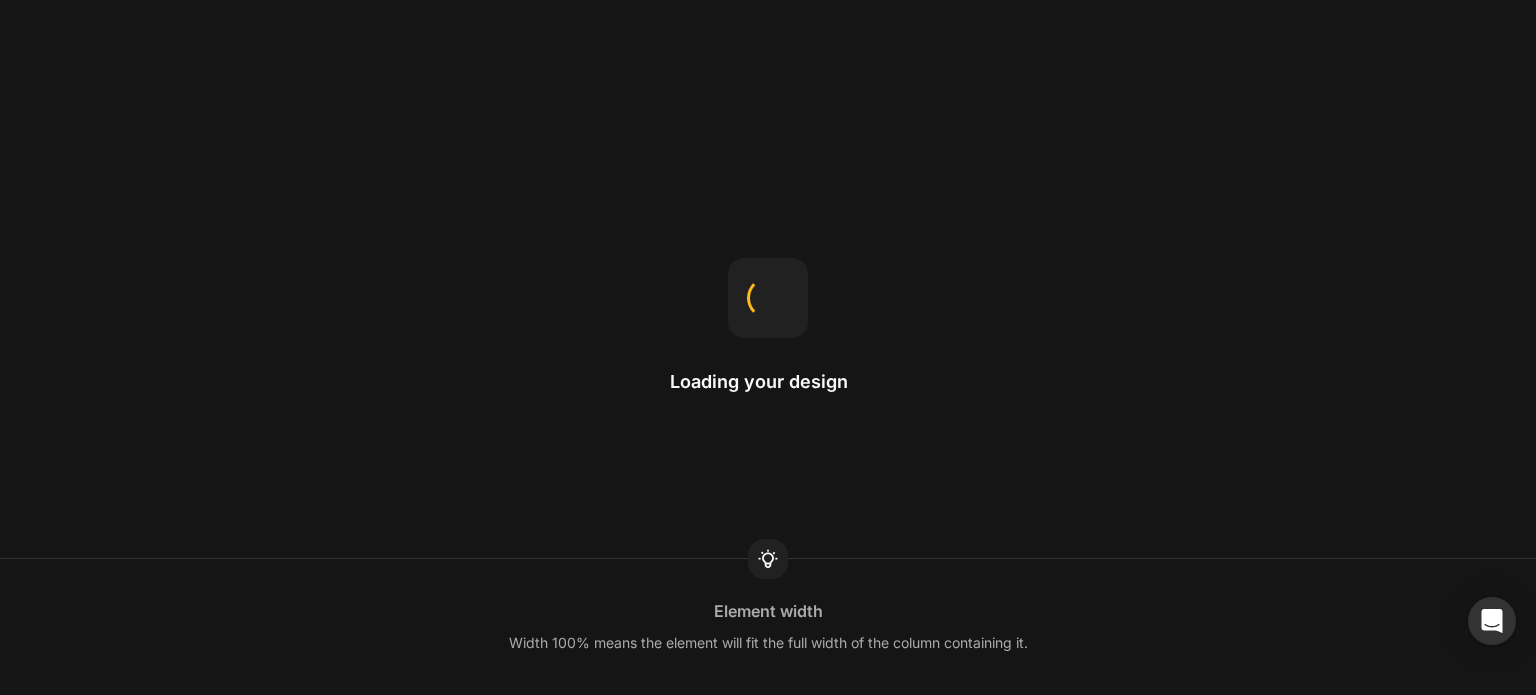 scroll, scrollTop: 0, scrollLeft: 0, axis: both 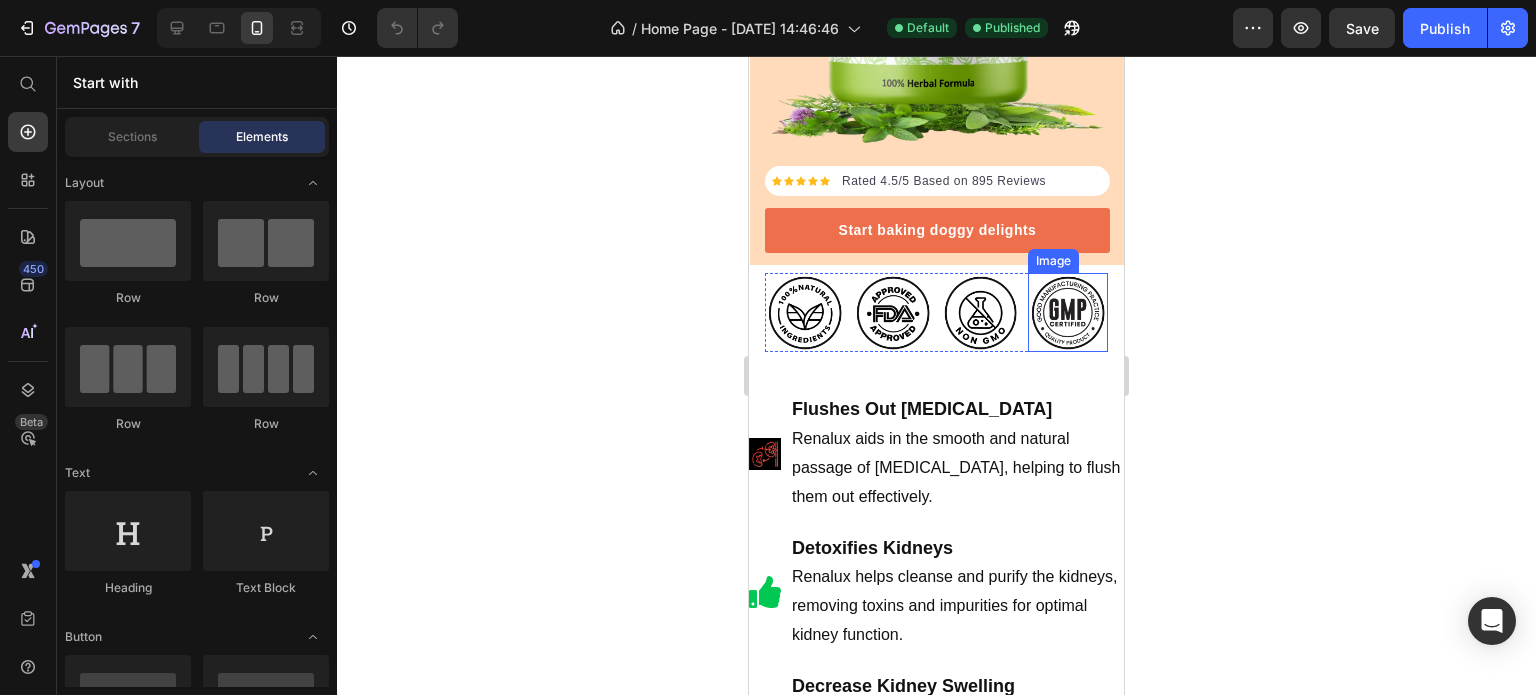 click at bounding box center (1068, 313) 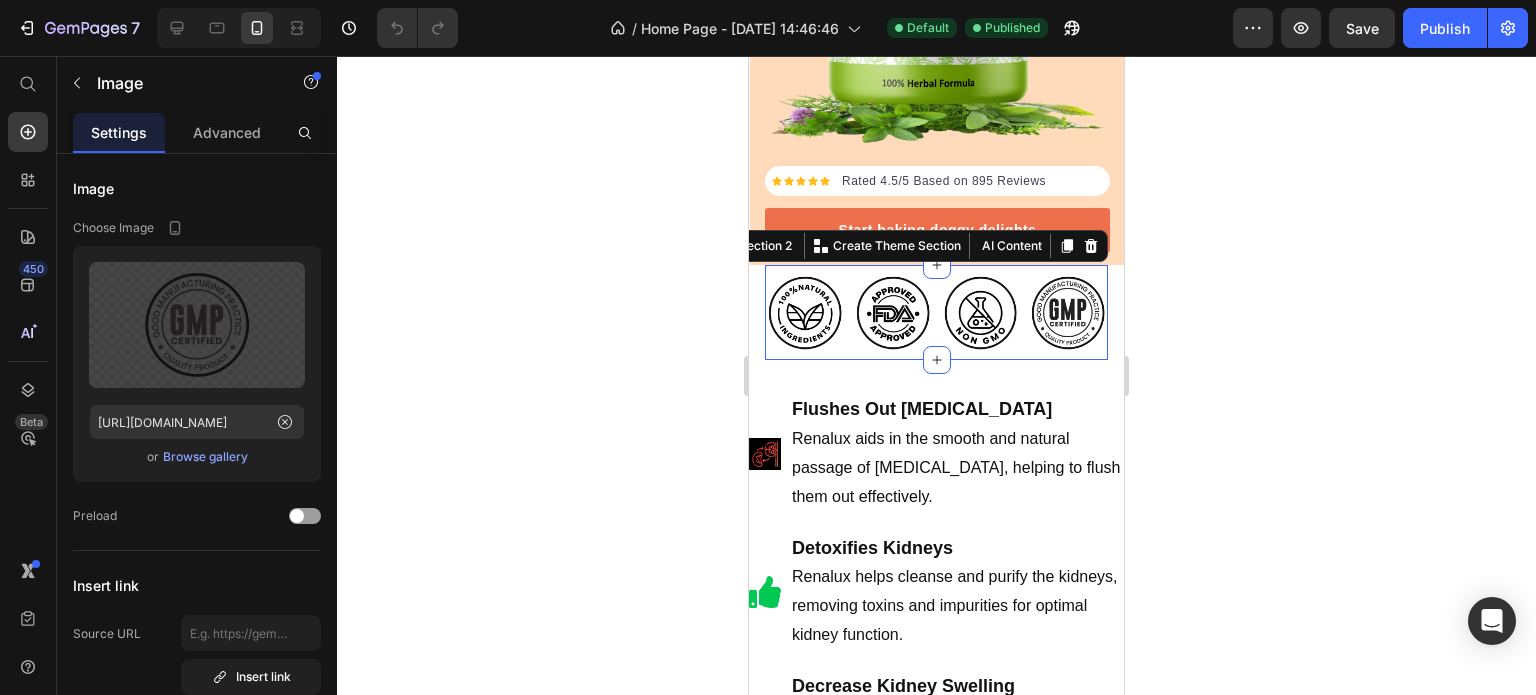 click on "Image Image Image Image Row Section 2   You can create reusable sections Create Theme Section AI Content Write with GemAI What would you like to describe here? Tone and Voice Persuasive Product Getting products... Show more Generate" at bounding box center (936, 313) 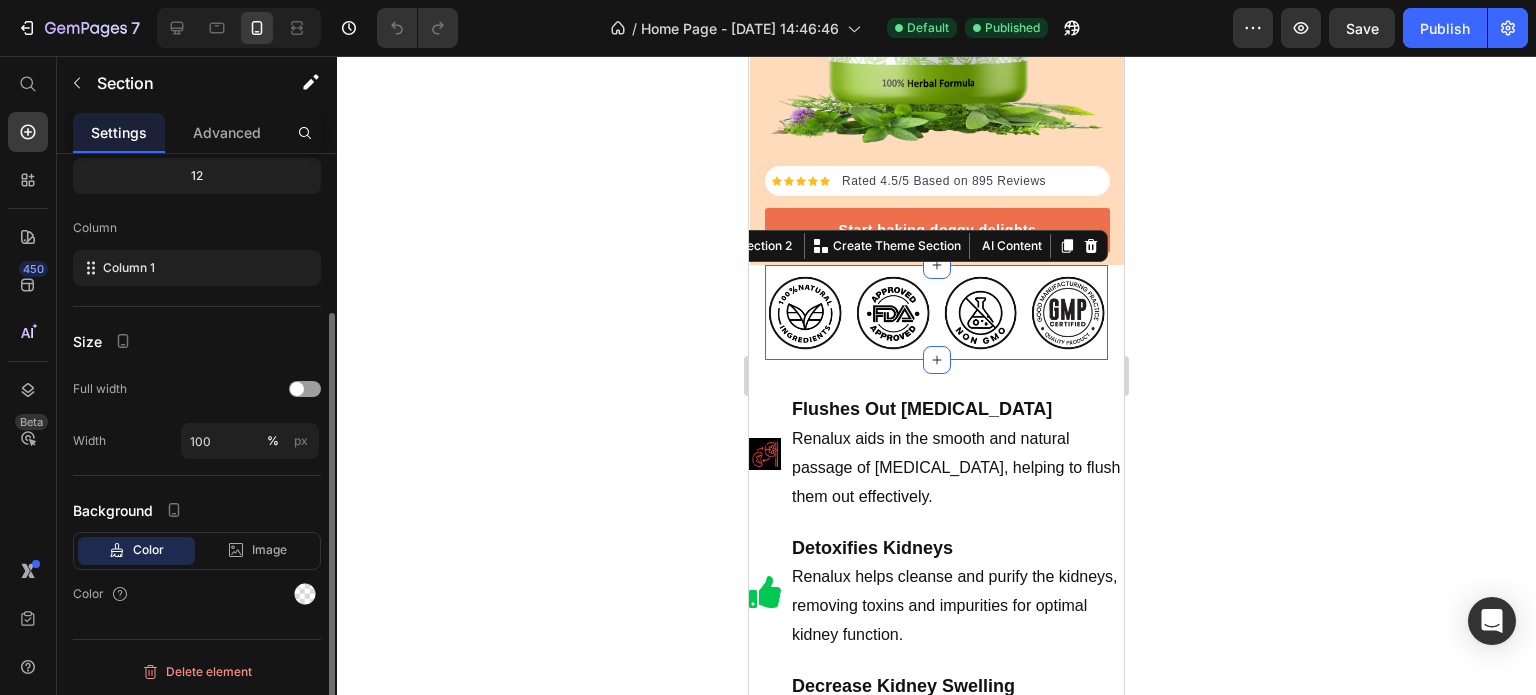 scroll, scrollTop: 0, scrollLeft: 0, axis: both 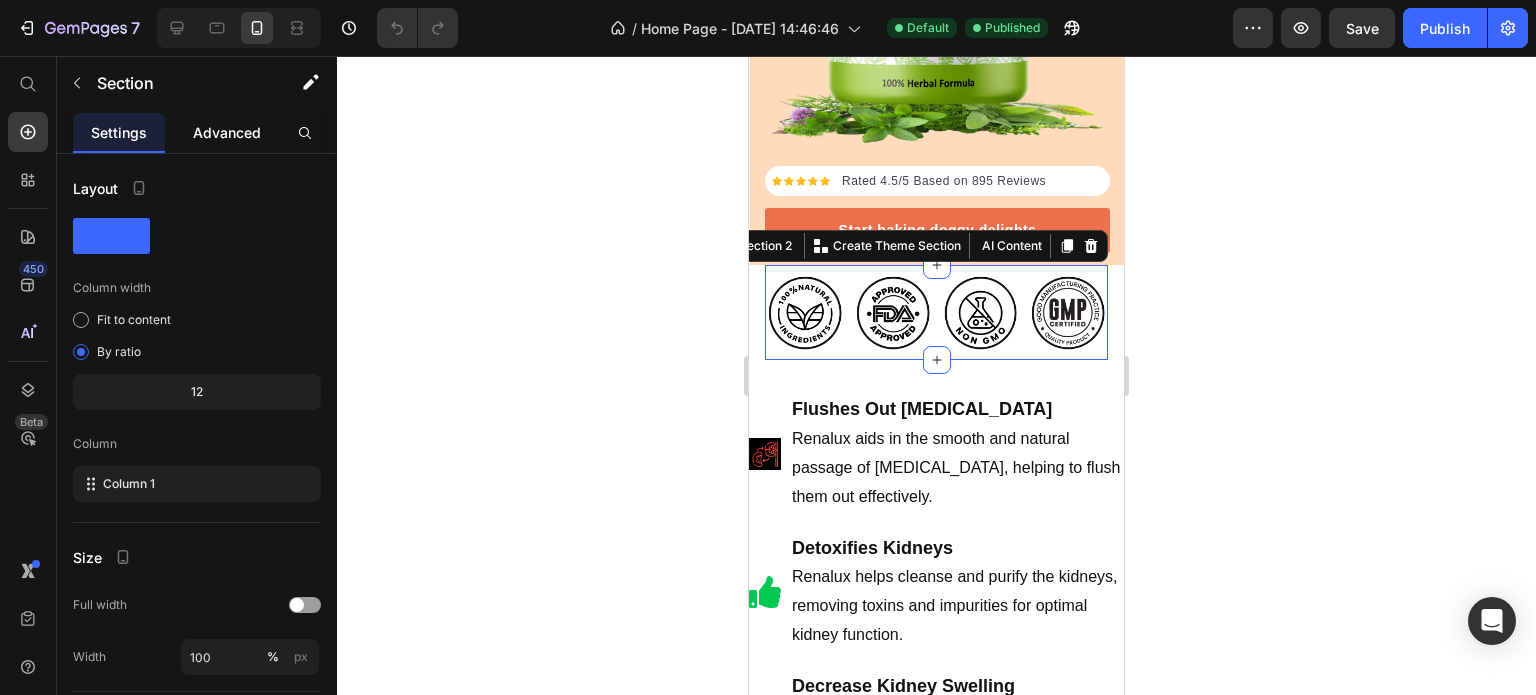 click on "Advanced" at bounding box center (227, 132) 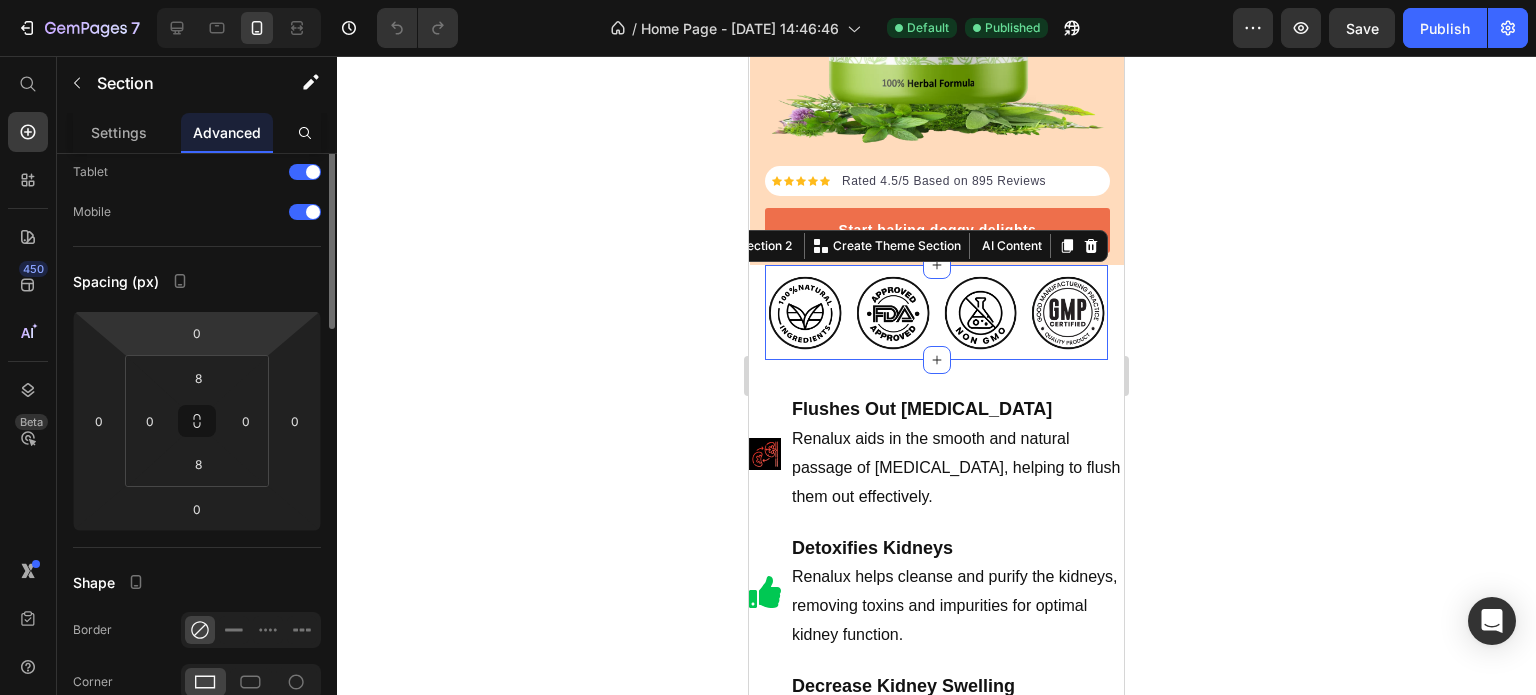 scroll, scrollTop: 4, scrollLeft: 0, axis: vertical 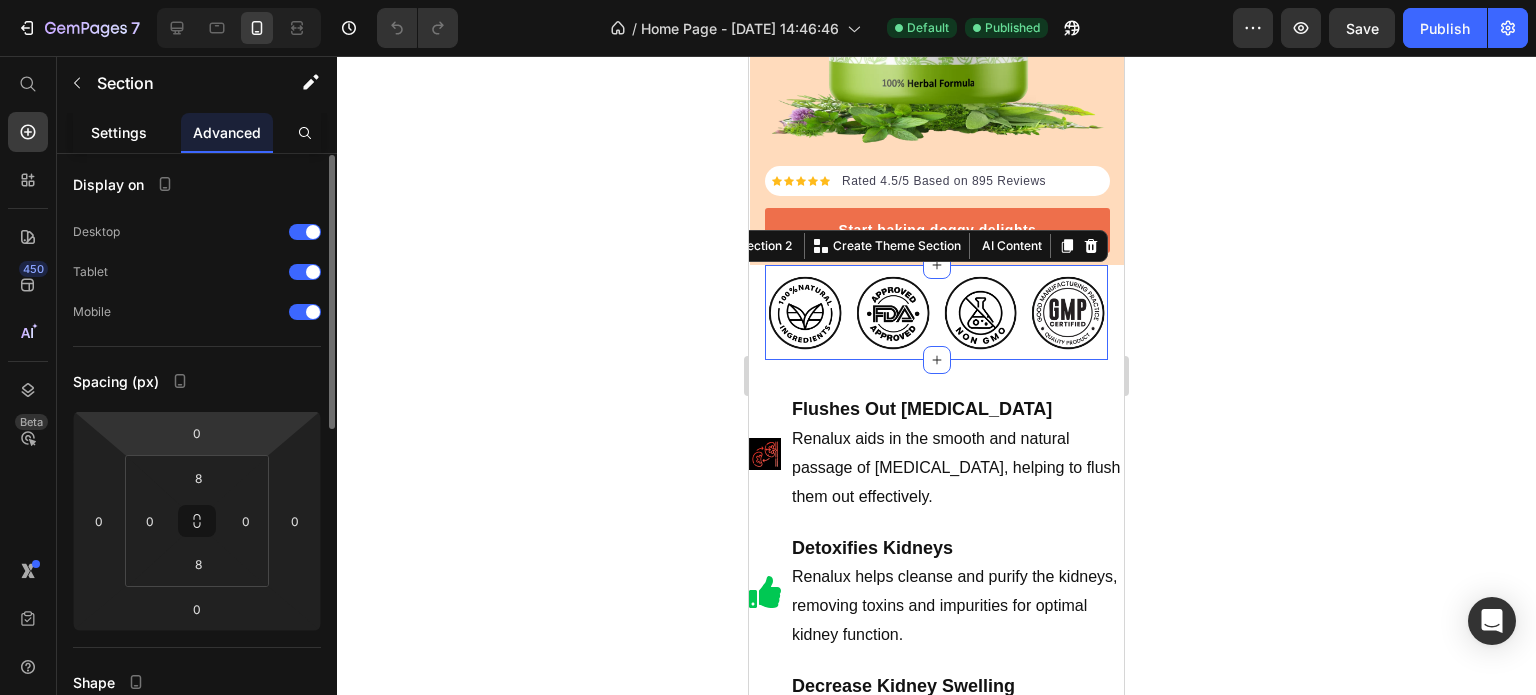 click on "Settings" at bounding box center [119, 132] 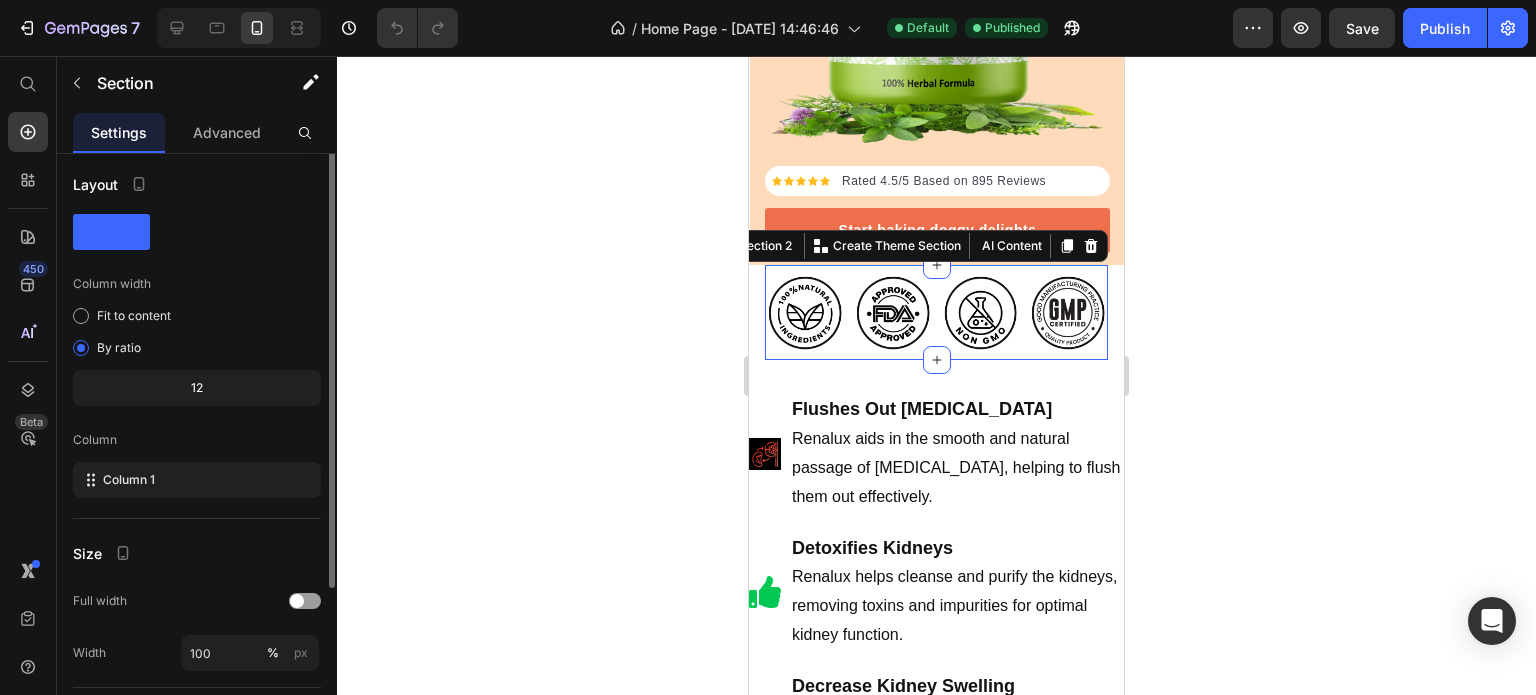 scroll, scrollTop: 0, scrollLeft: 0, axis: both 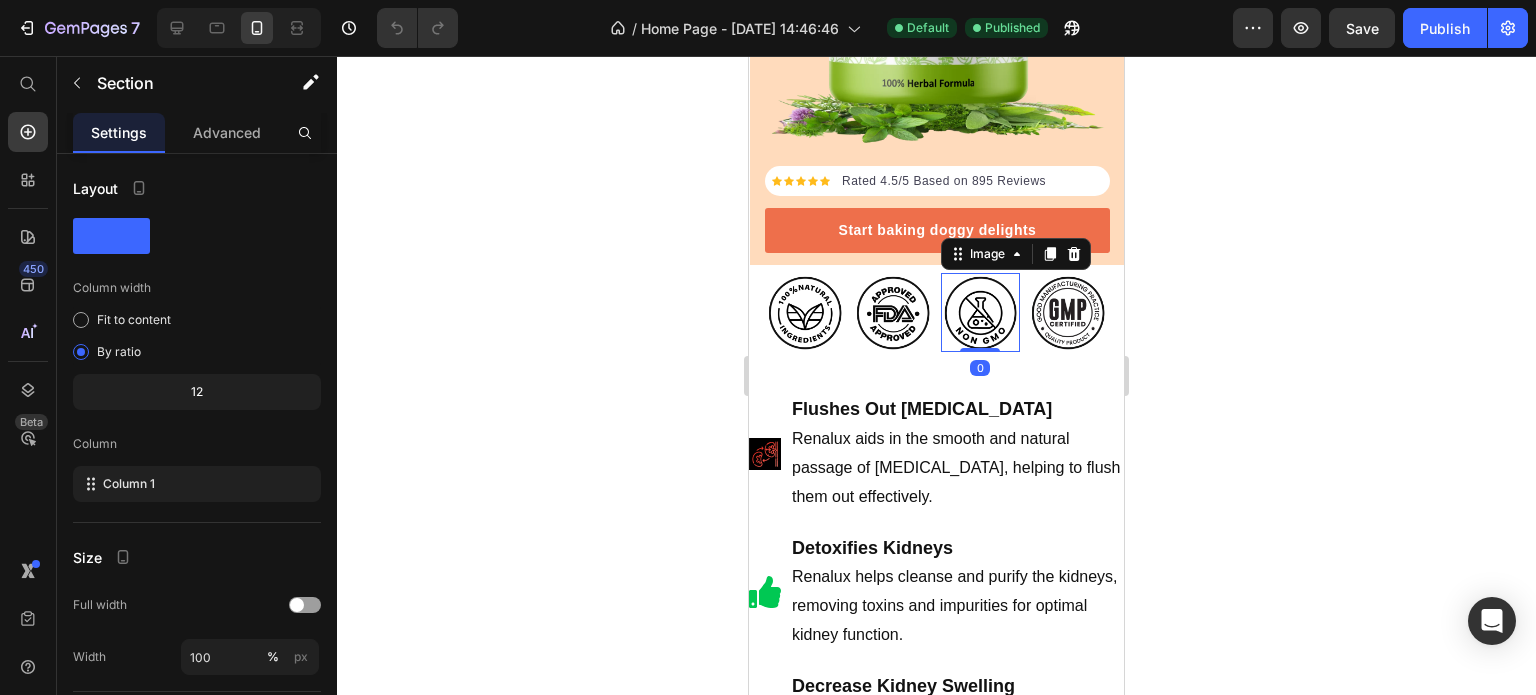 click at bounding box center [981, 313] 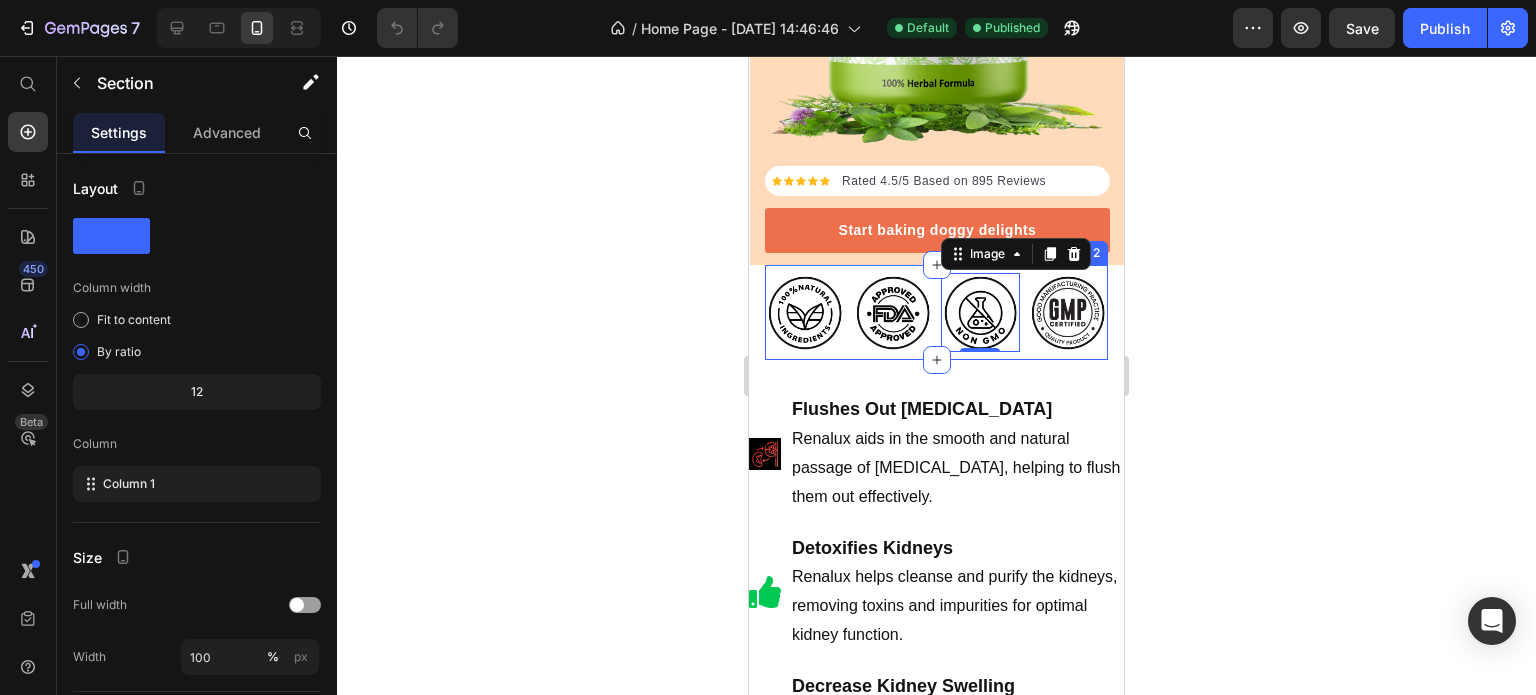 click on "Image Image Image   0 Image Row Section 2" at bounding box center (936, 313) 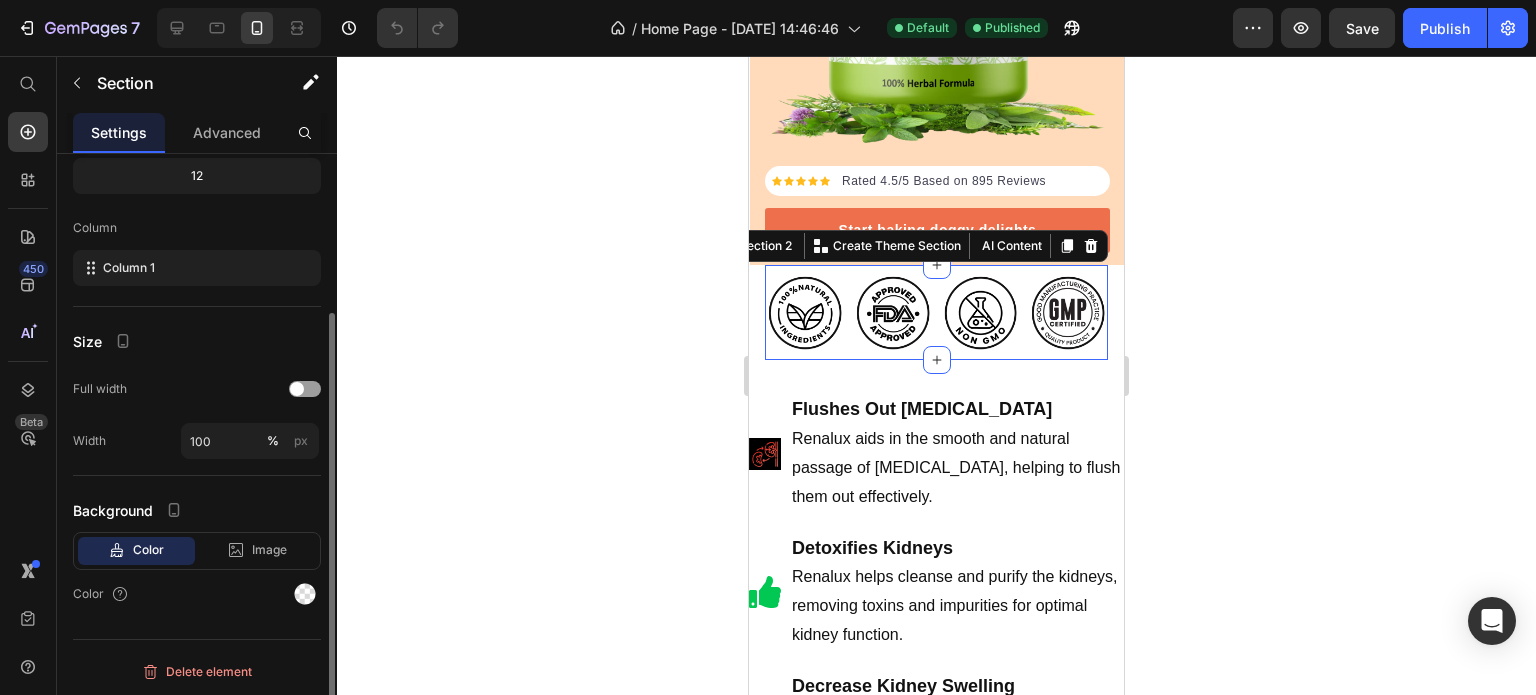 scroll, scrollTop: 0, scrollLeft: 0, axis: both 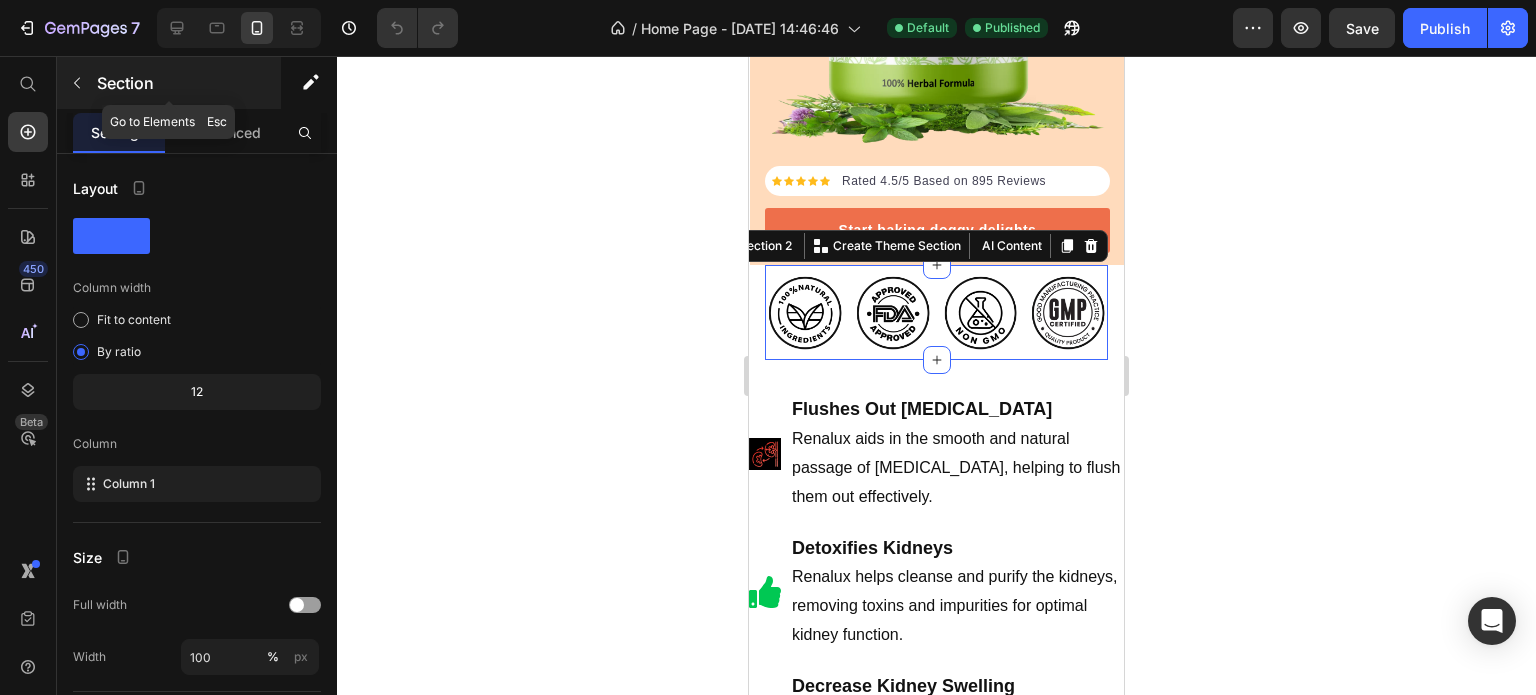 click 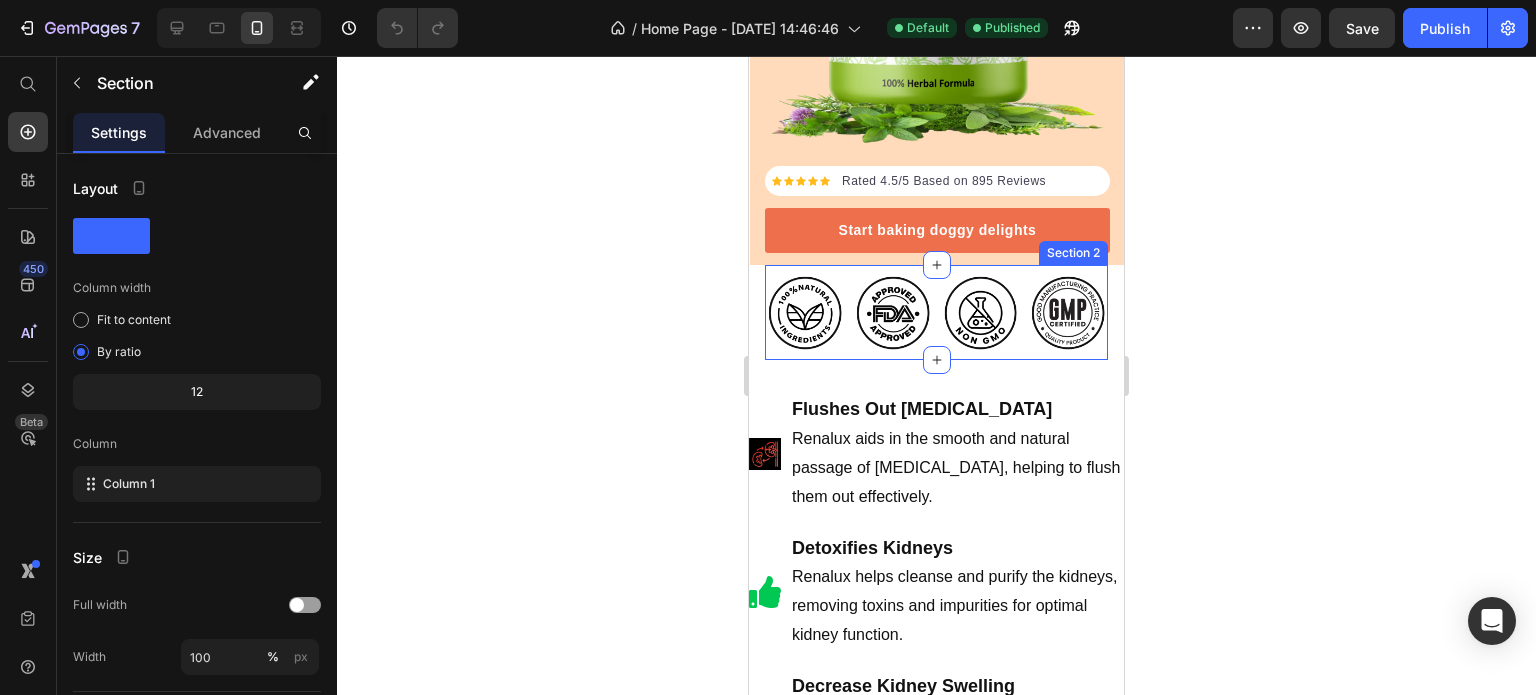 click on "Image Image Image Image Row Section 2" at bounding box center [936, 313] 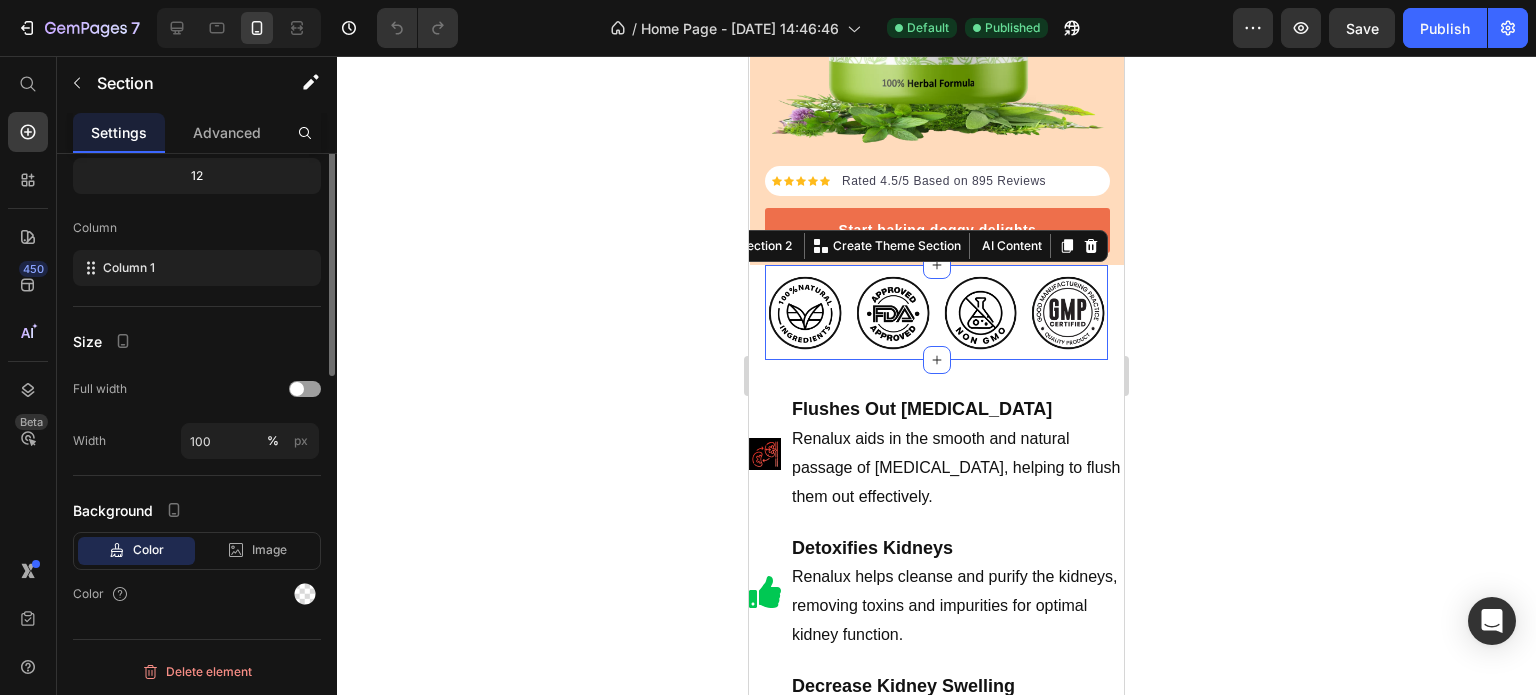 scroll, scrollTop: 0, scrollLeft: 0, axis: both 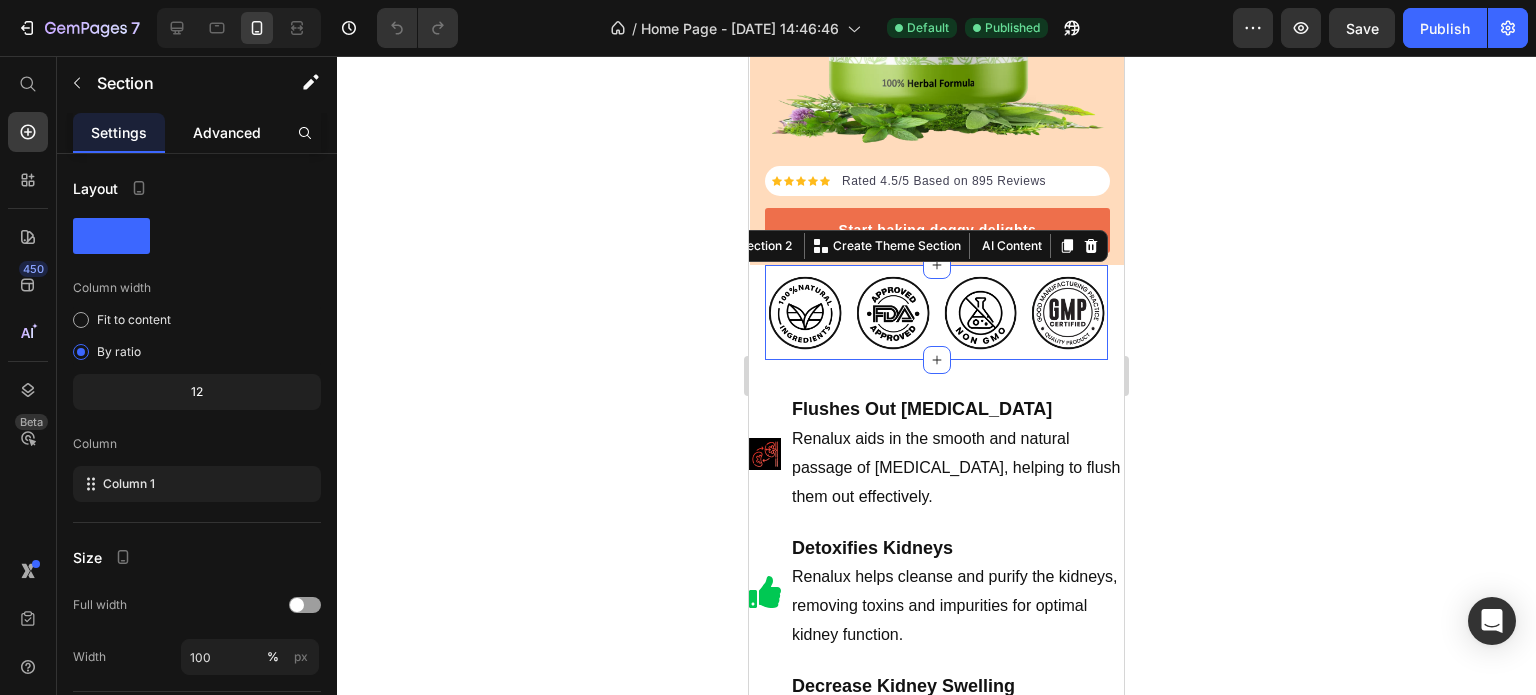 click on "Advanced" at bounding box center [227, 132] 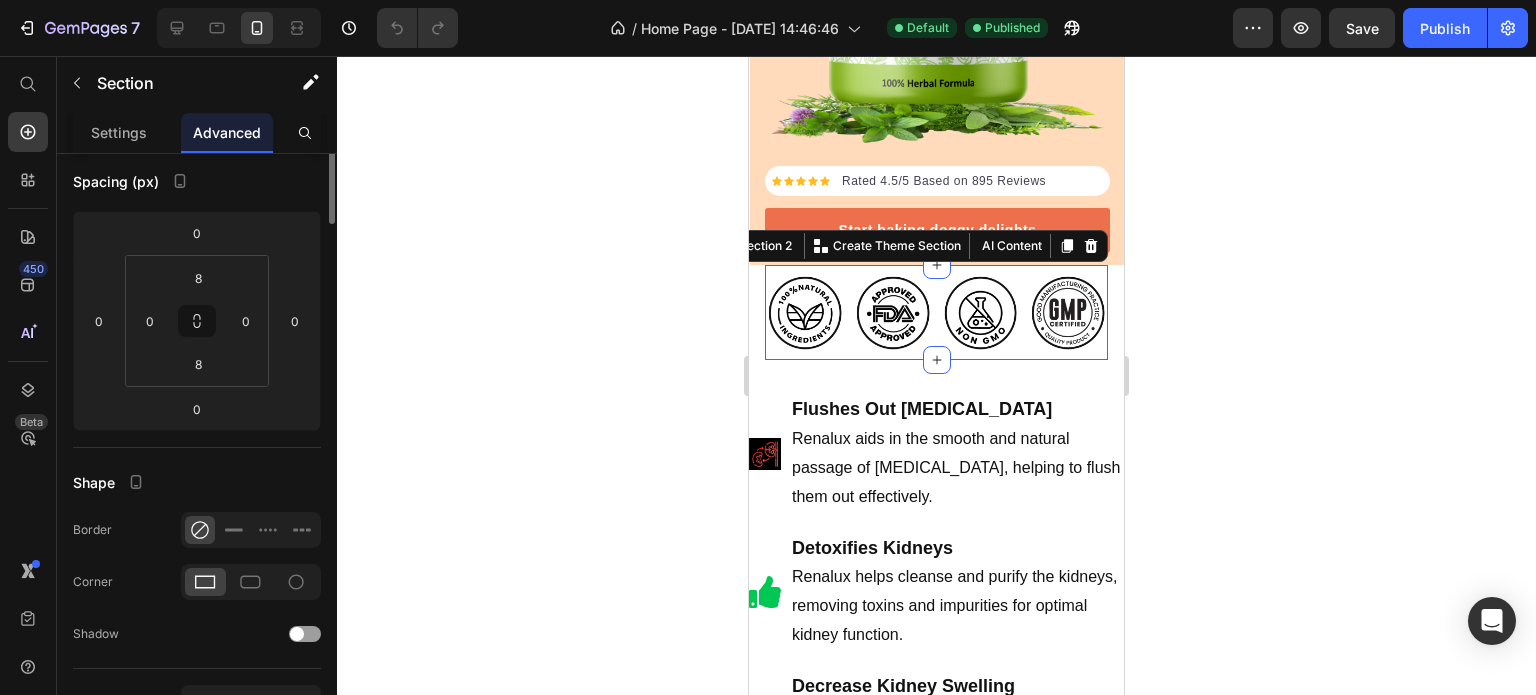 scroll, scrollTop: 0, scrollLeft: 0, axis: both 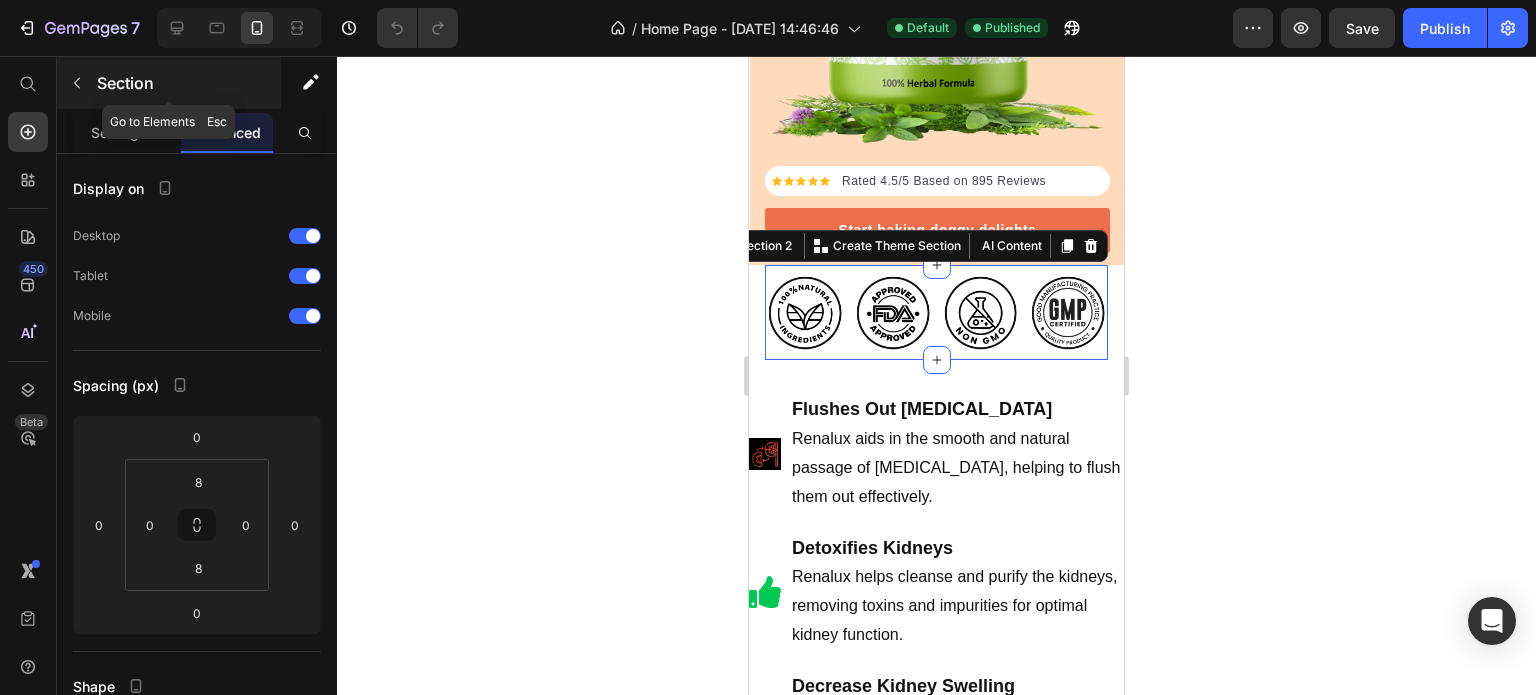 click 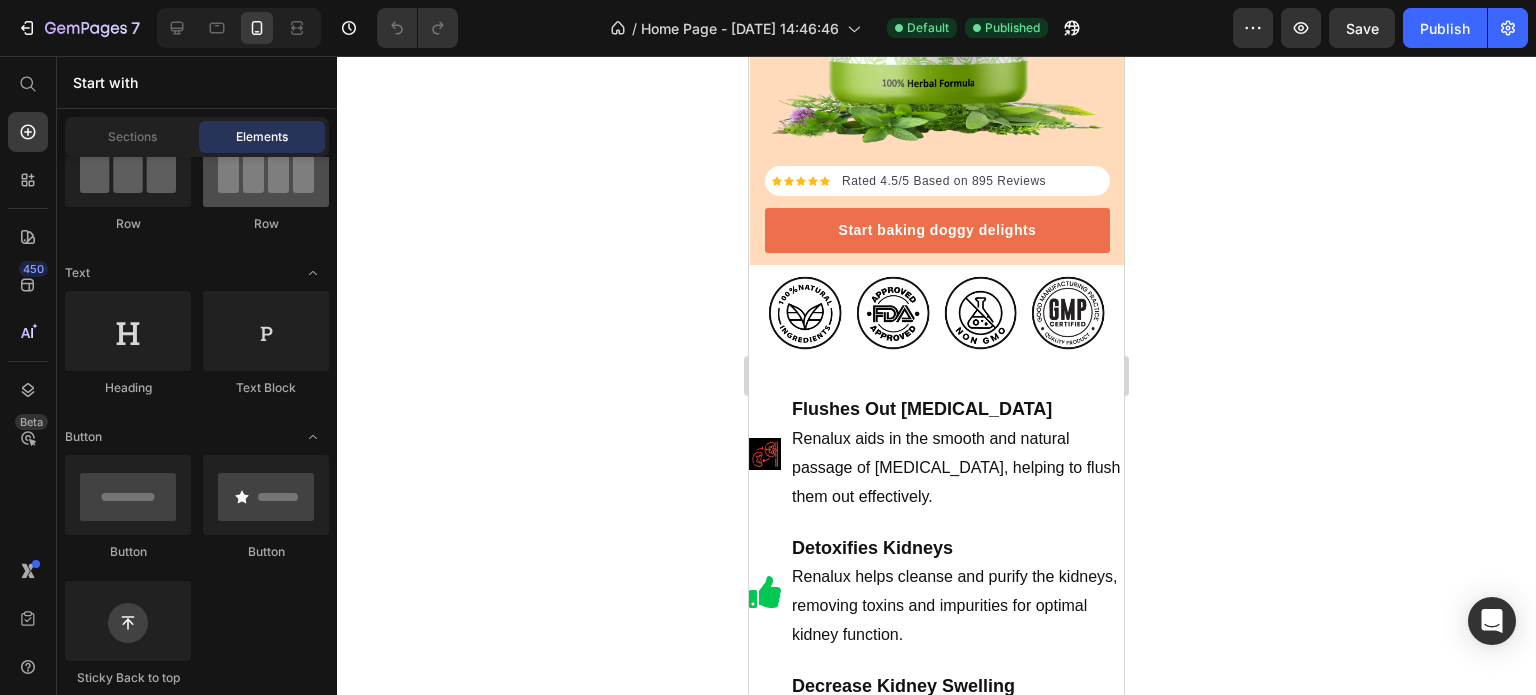 scroll, scrollTop: 0, scrollLeft: 0, axis: both 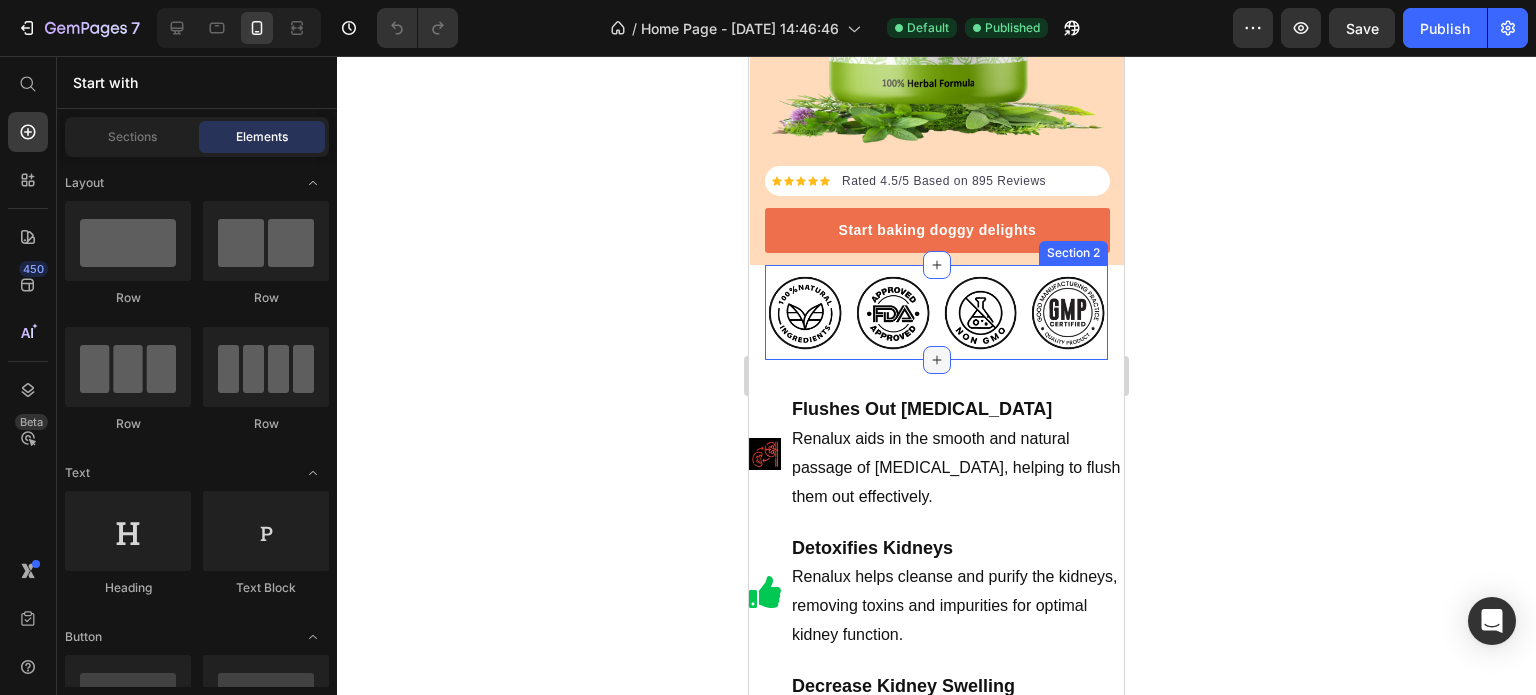 click at bounding box center [937, 360] 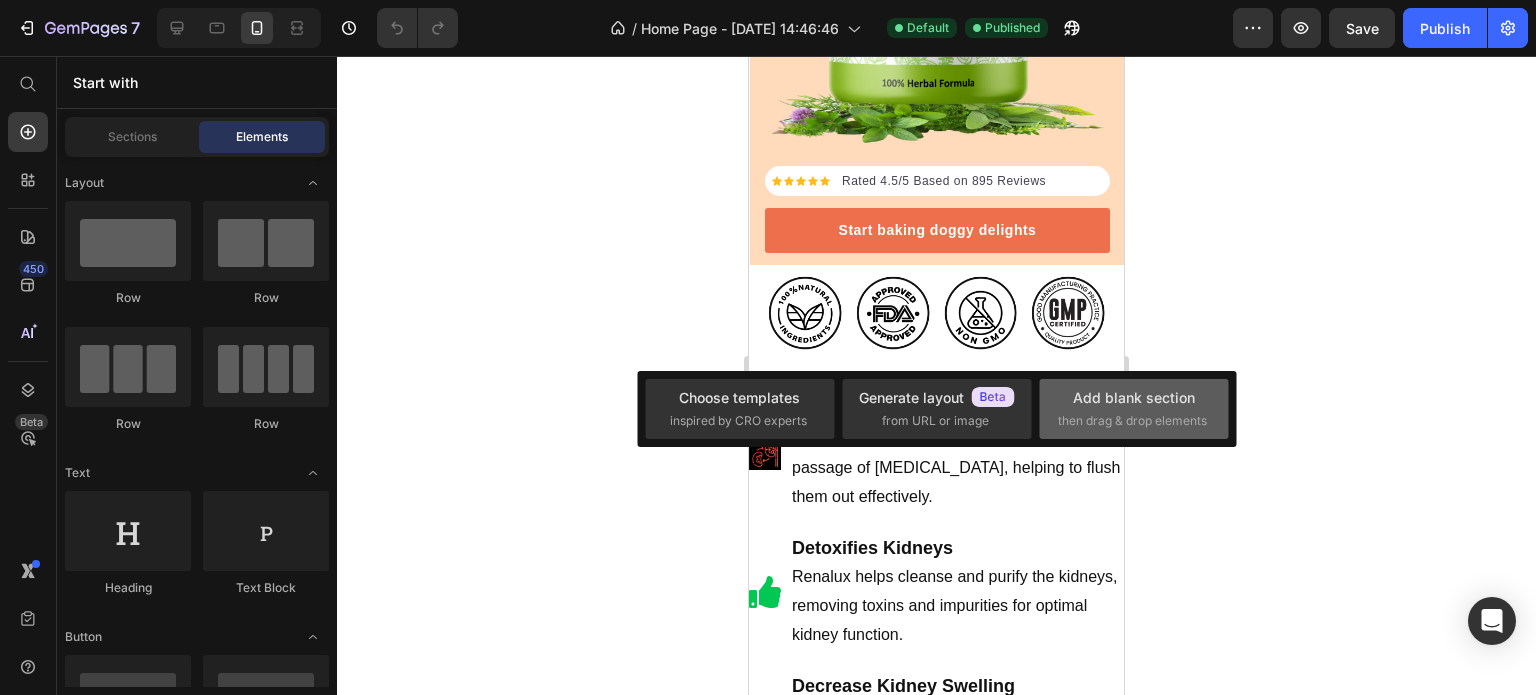 click on "Add blank section" at bounding box center [1134, 397] 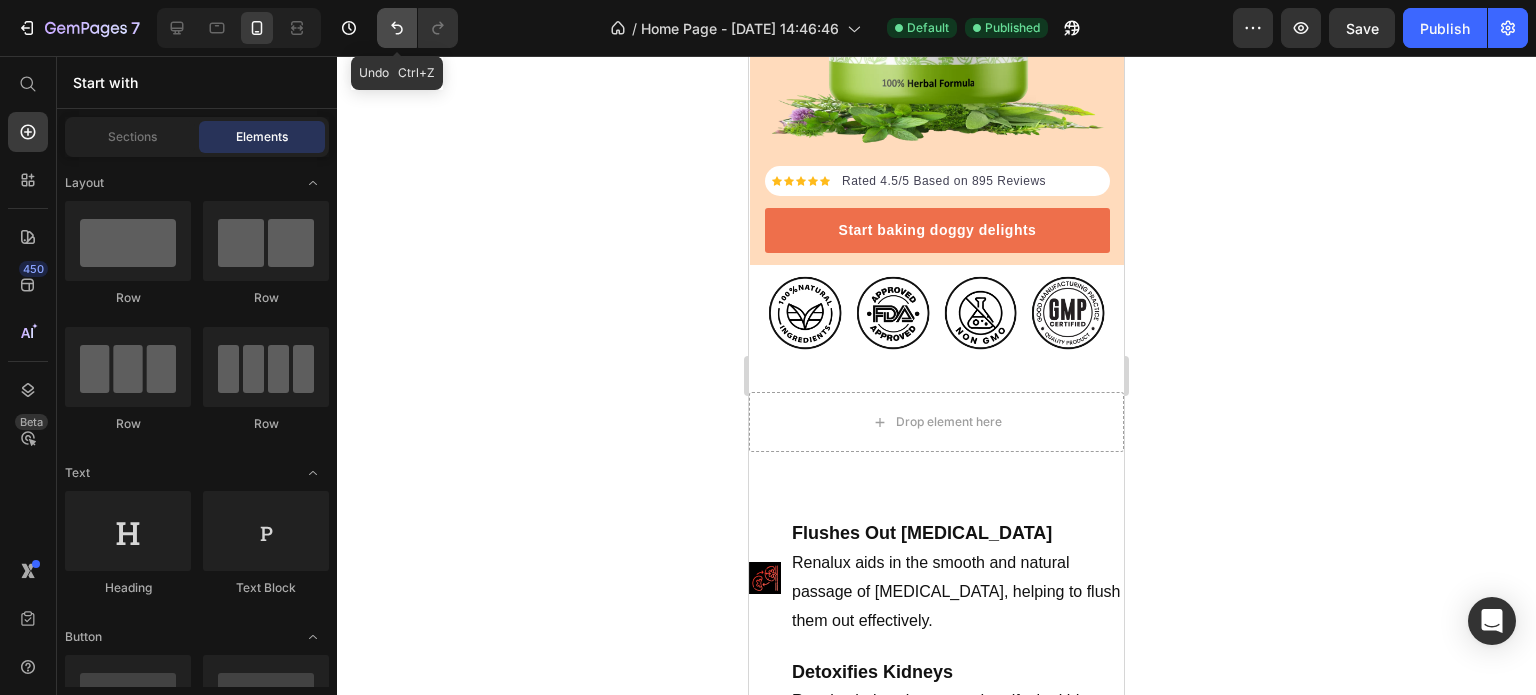 click 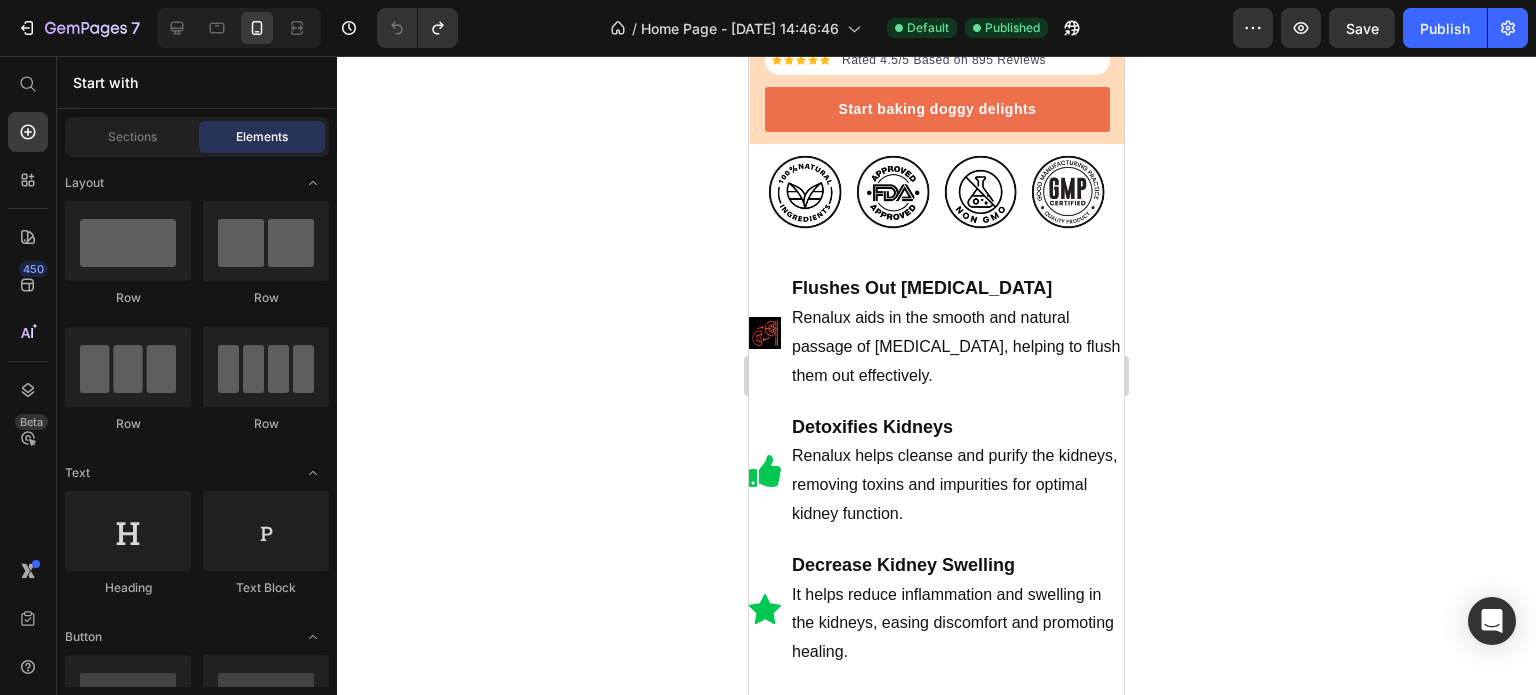 scroll, scrollTop: 700, scrollLeft: 0, axis: vertical 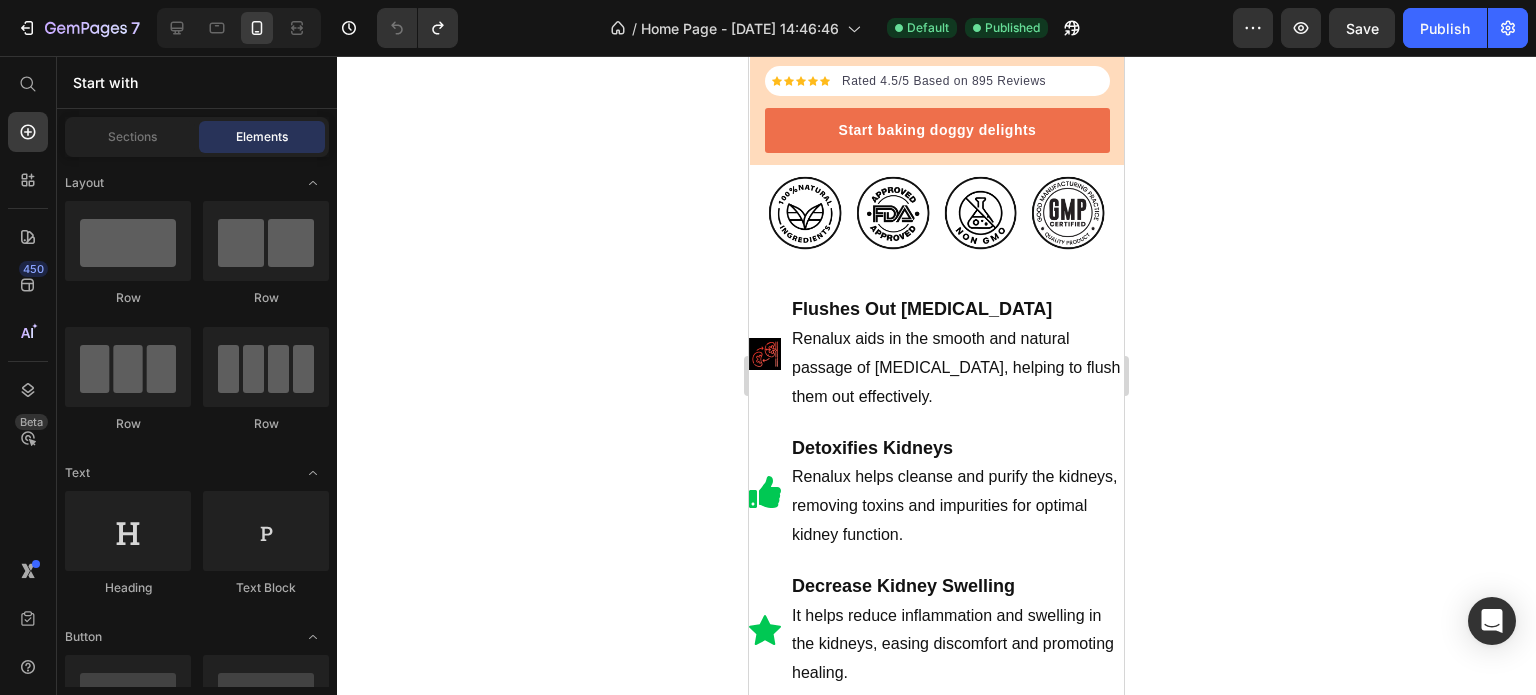 click 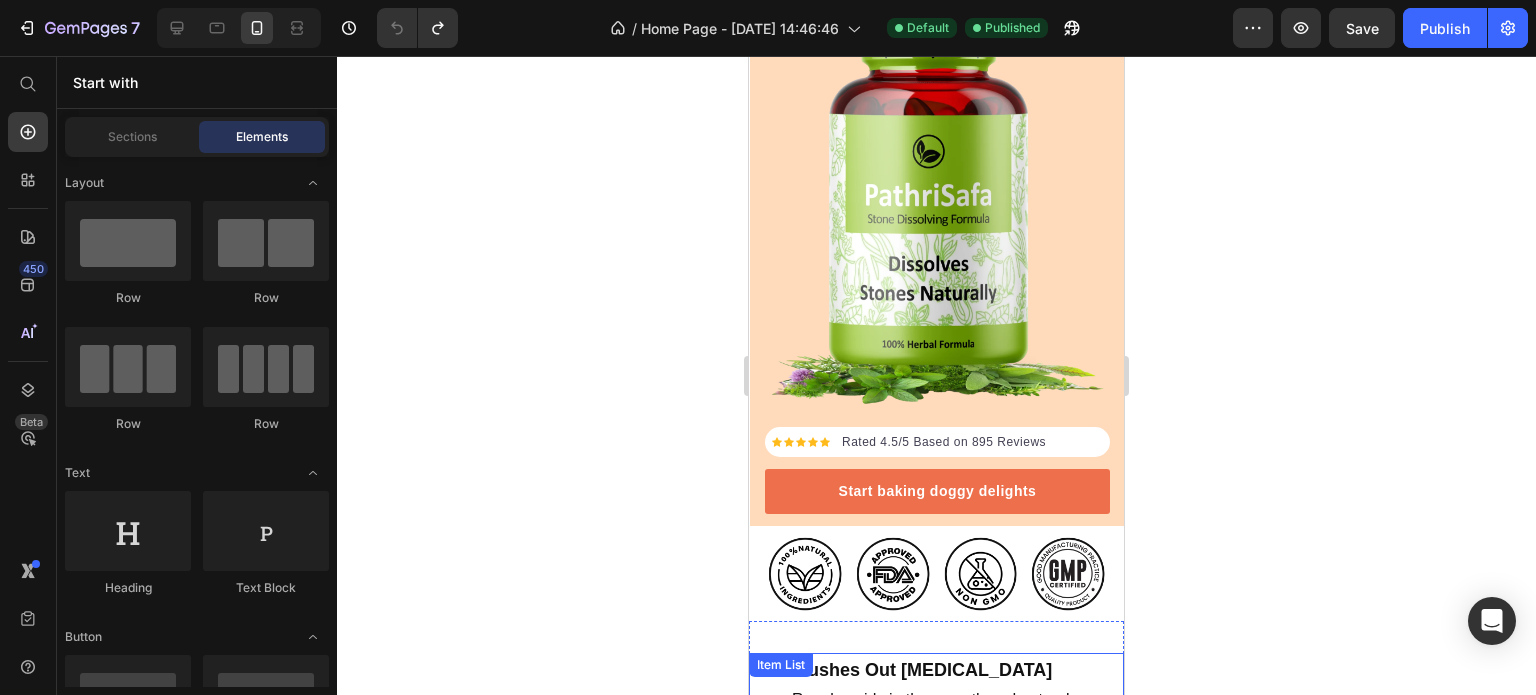 scroll, scrollTop: 300, scrollLeft: 0, axis: vertical 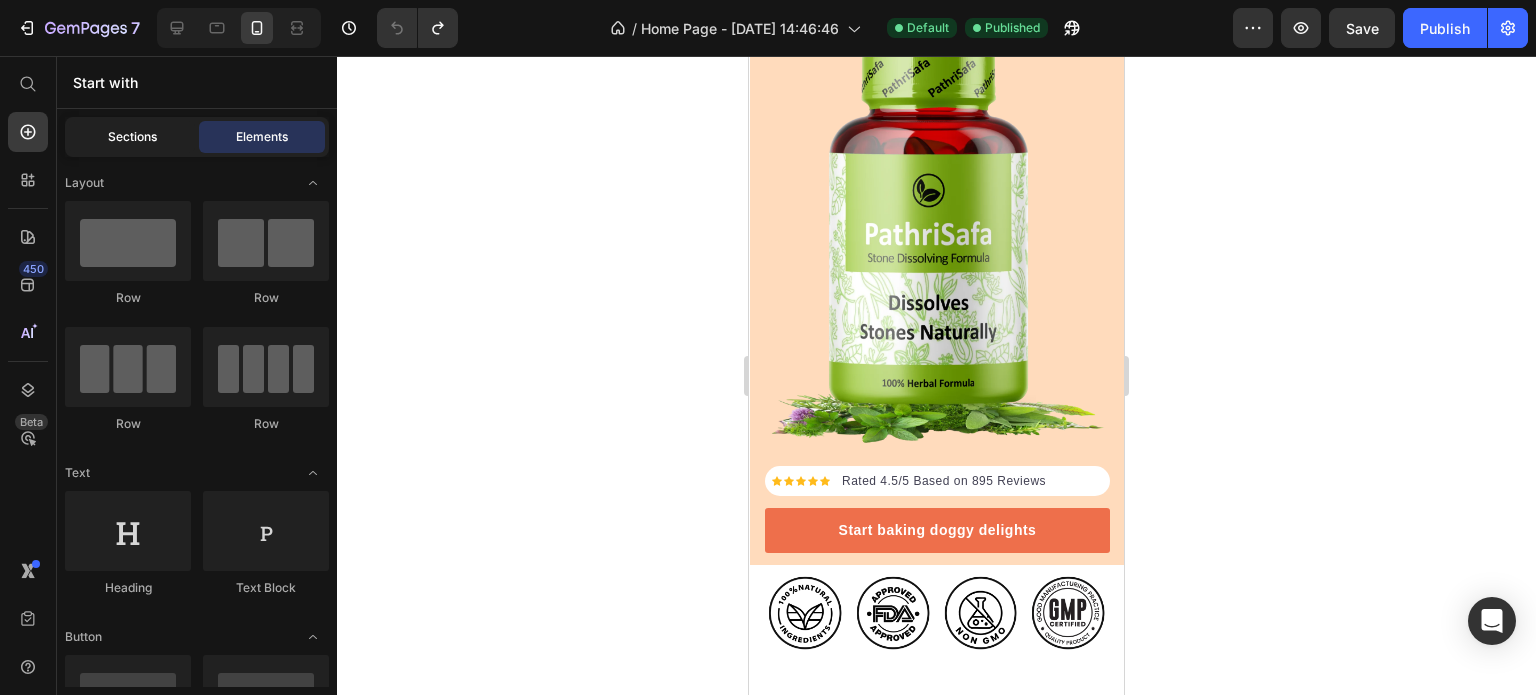 click on "Sections" 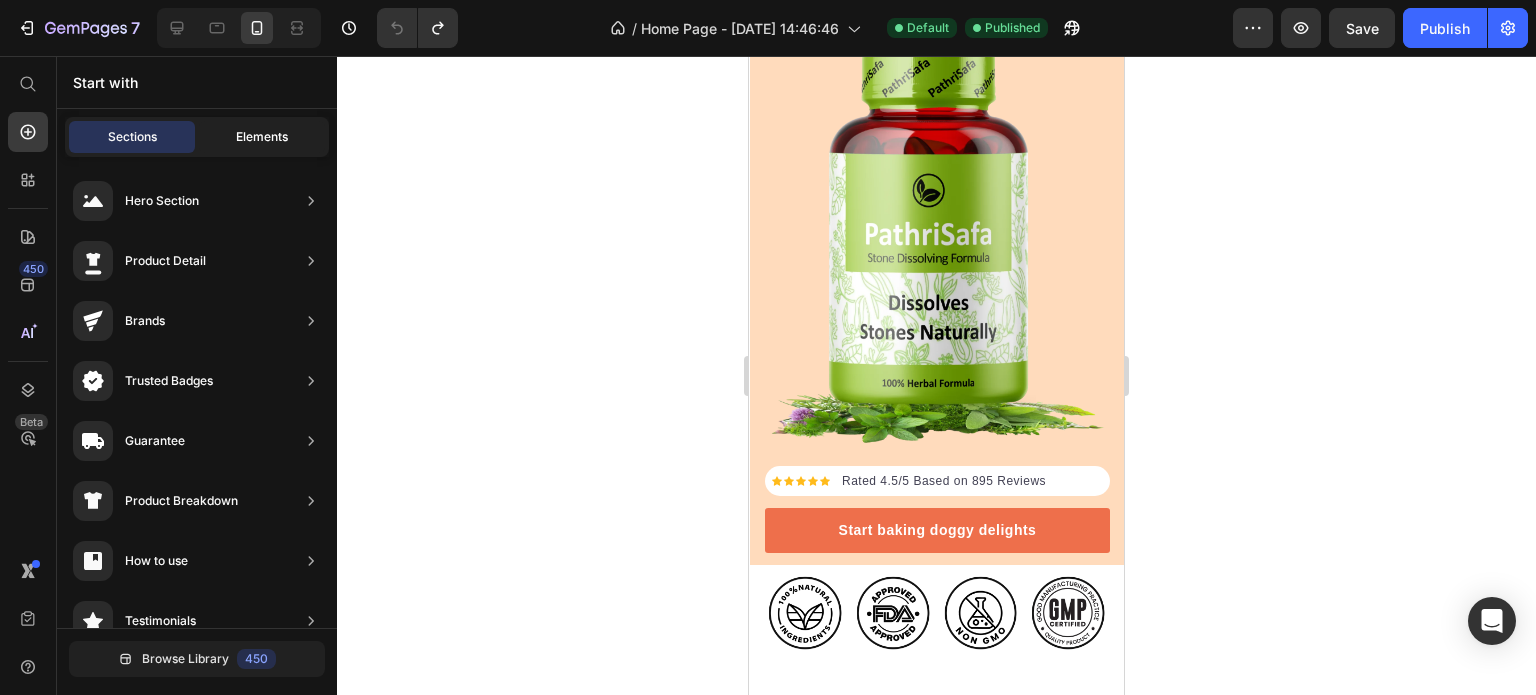 click on "Elements" 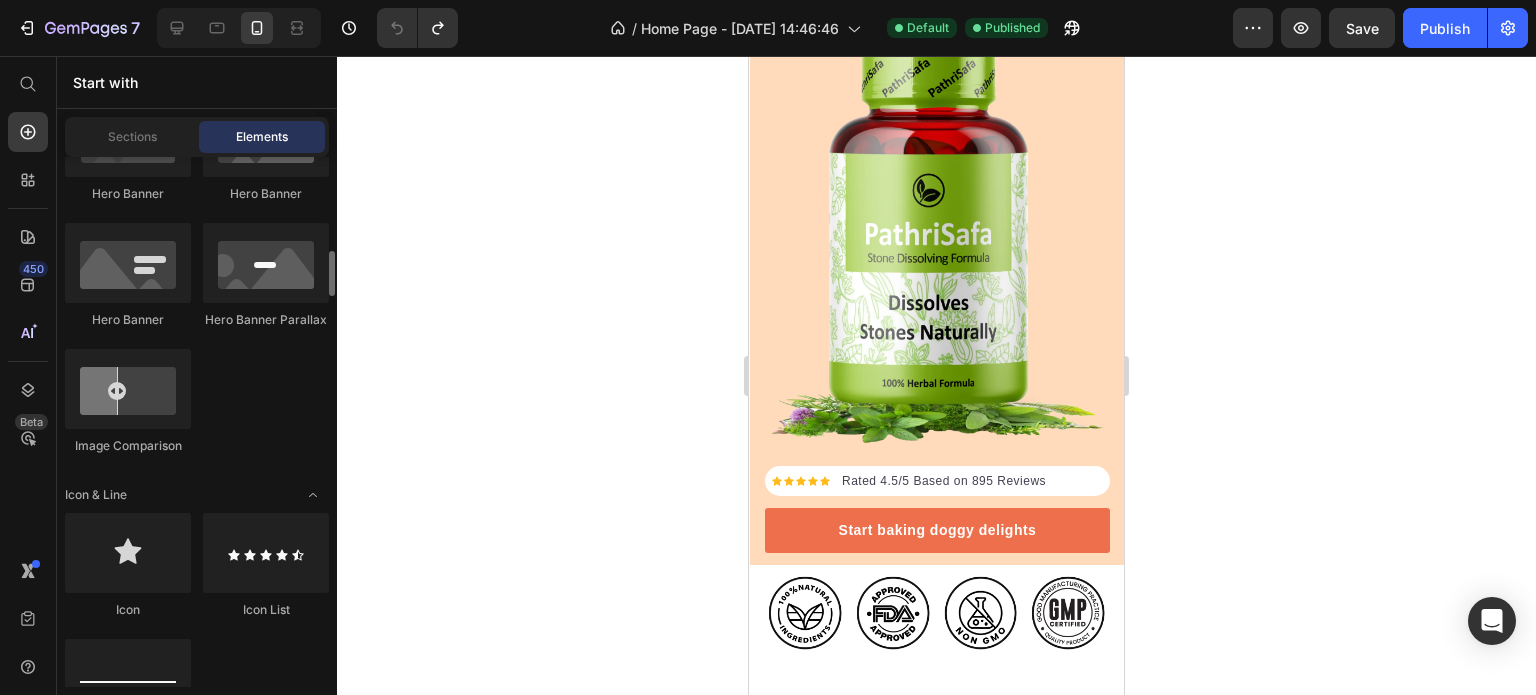 scroll, scrollTop: 1200, scrollLeft: 0, axis: vertical 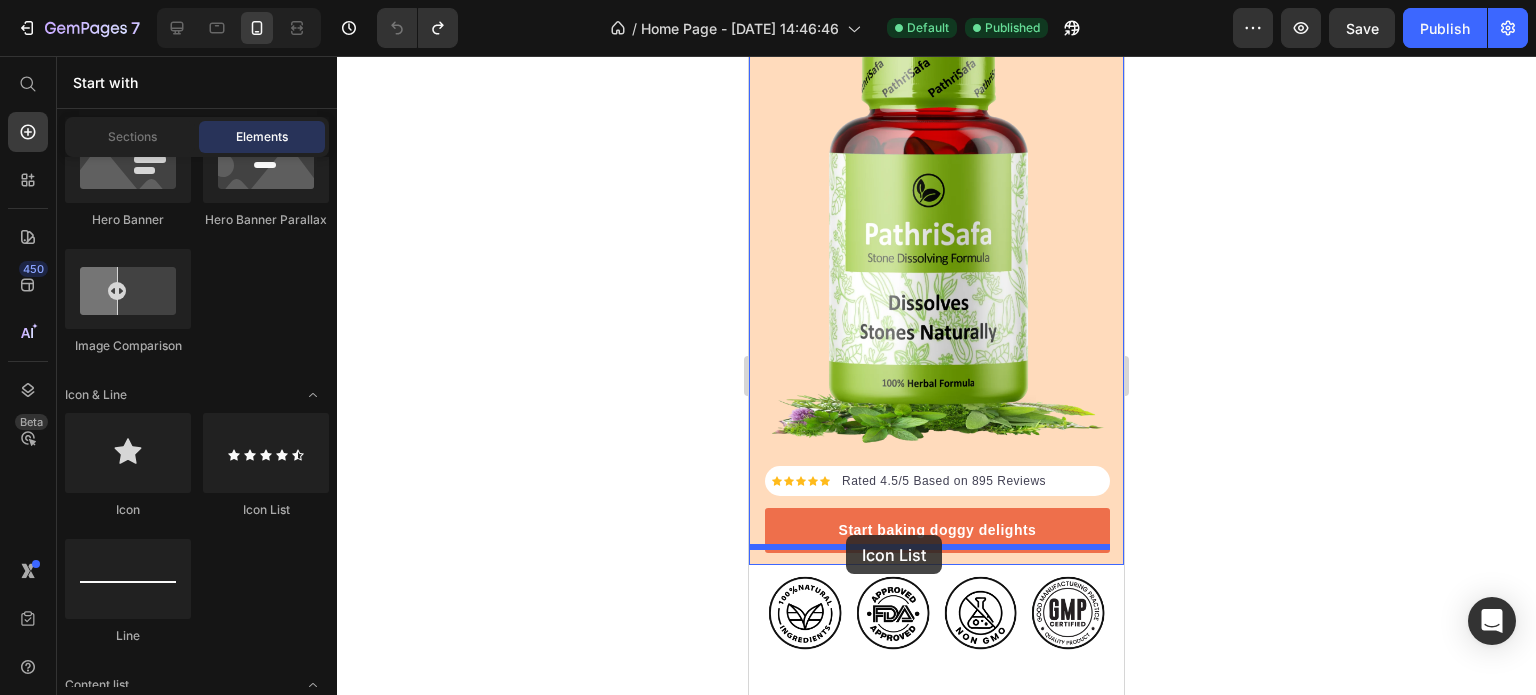 drag, startPoint x: 1004, startPoint y: 498, endPoint x: 846, endPoint y: 535, distance: 162.27446 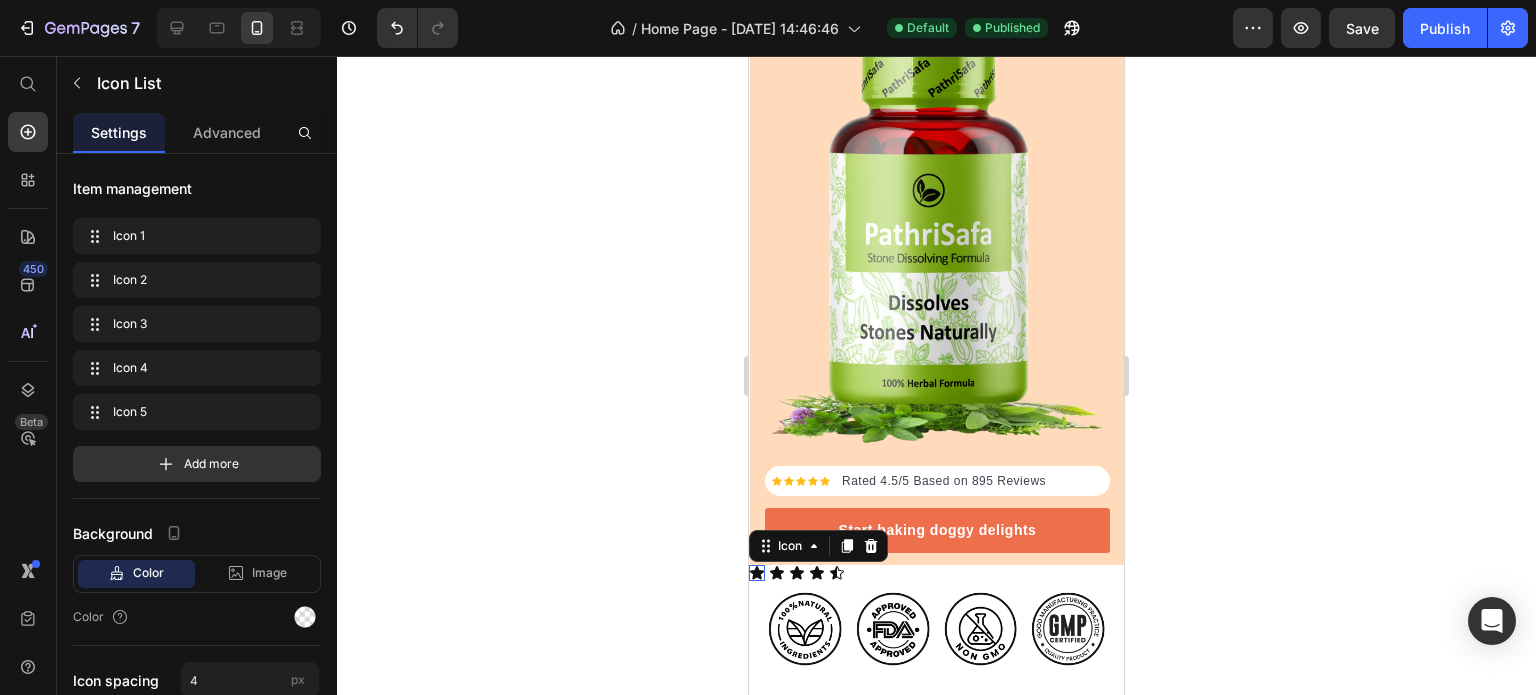 click on "Icon   0" at bounding box center (757, 573) 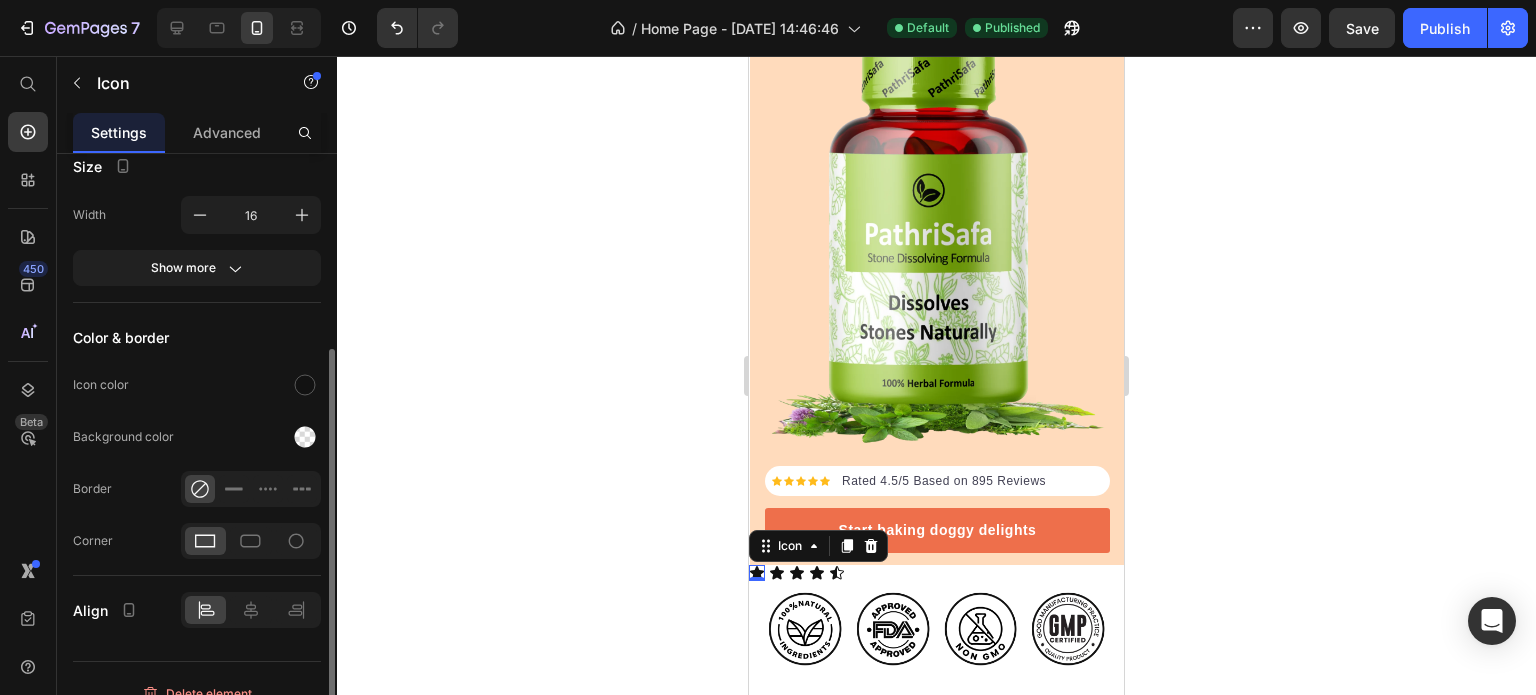 scroll, scrollTop: 0, scrollLeft: 0, axis: both 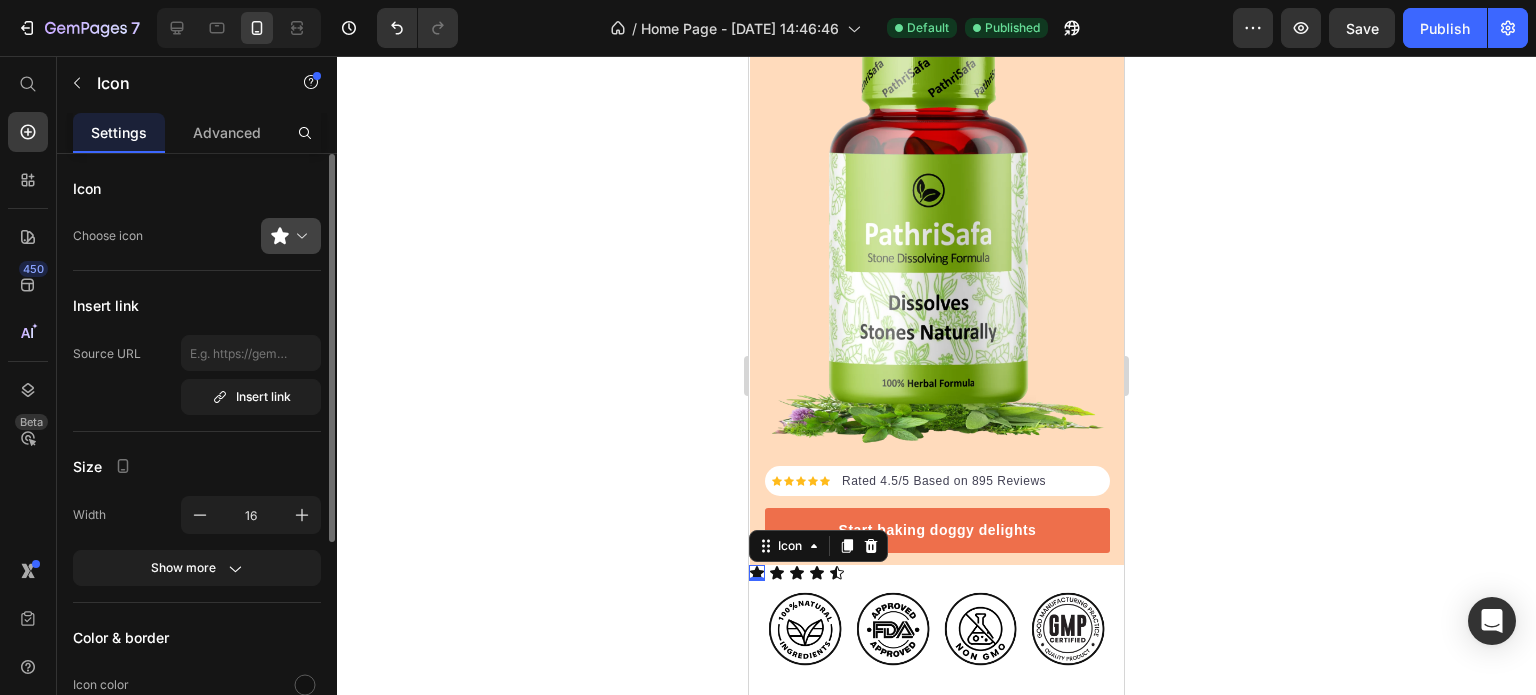 click at bounding box center (299, 236) 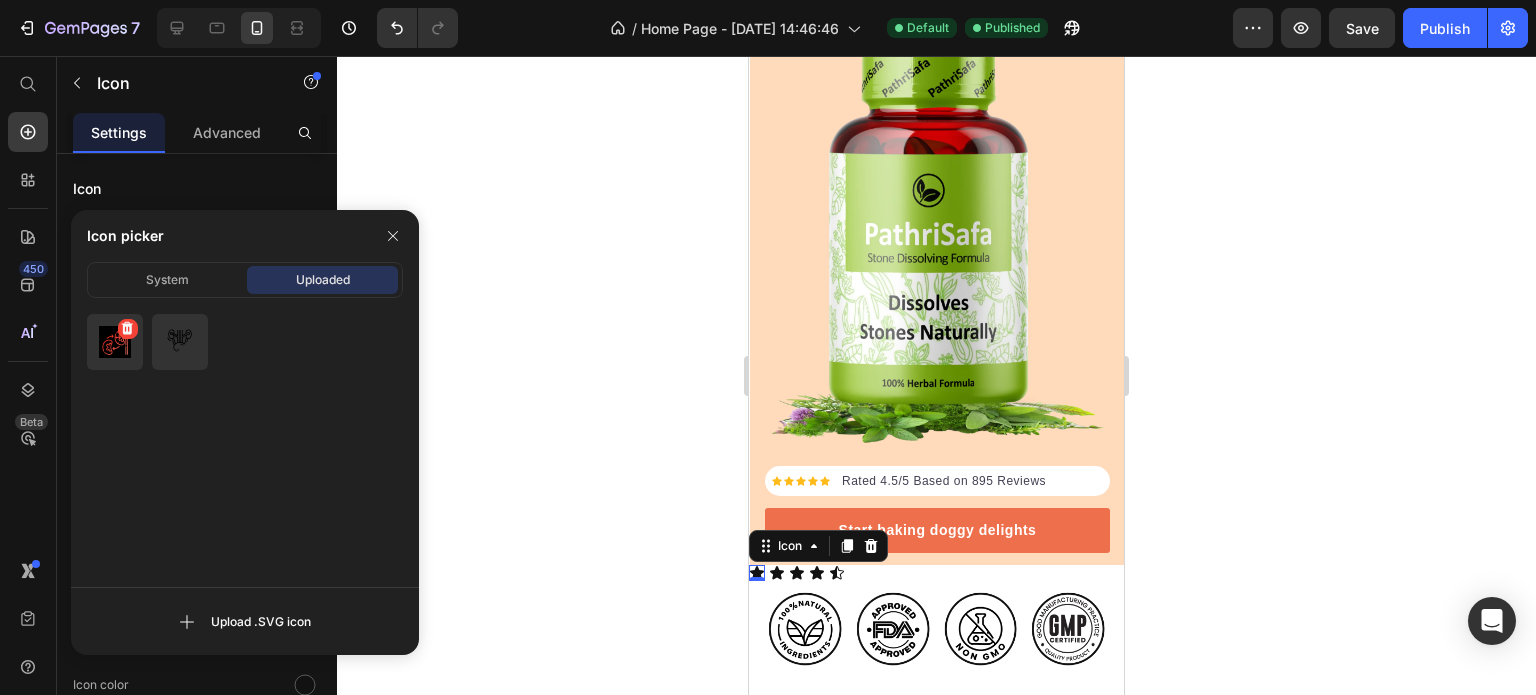 click at bounding box center [115, 342] 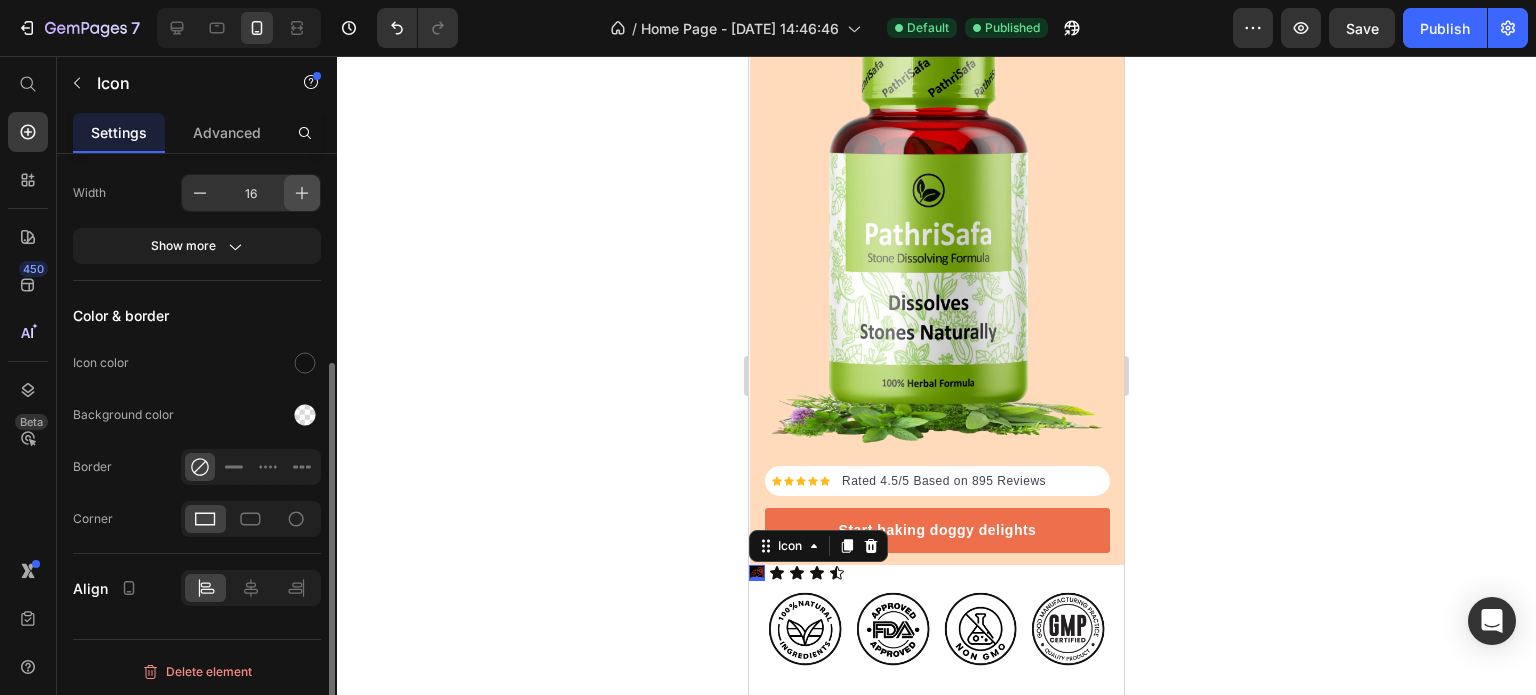 scroll, scrollTop: 22, scrollLeft: 0, axis: vertical 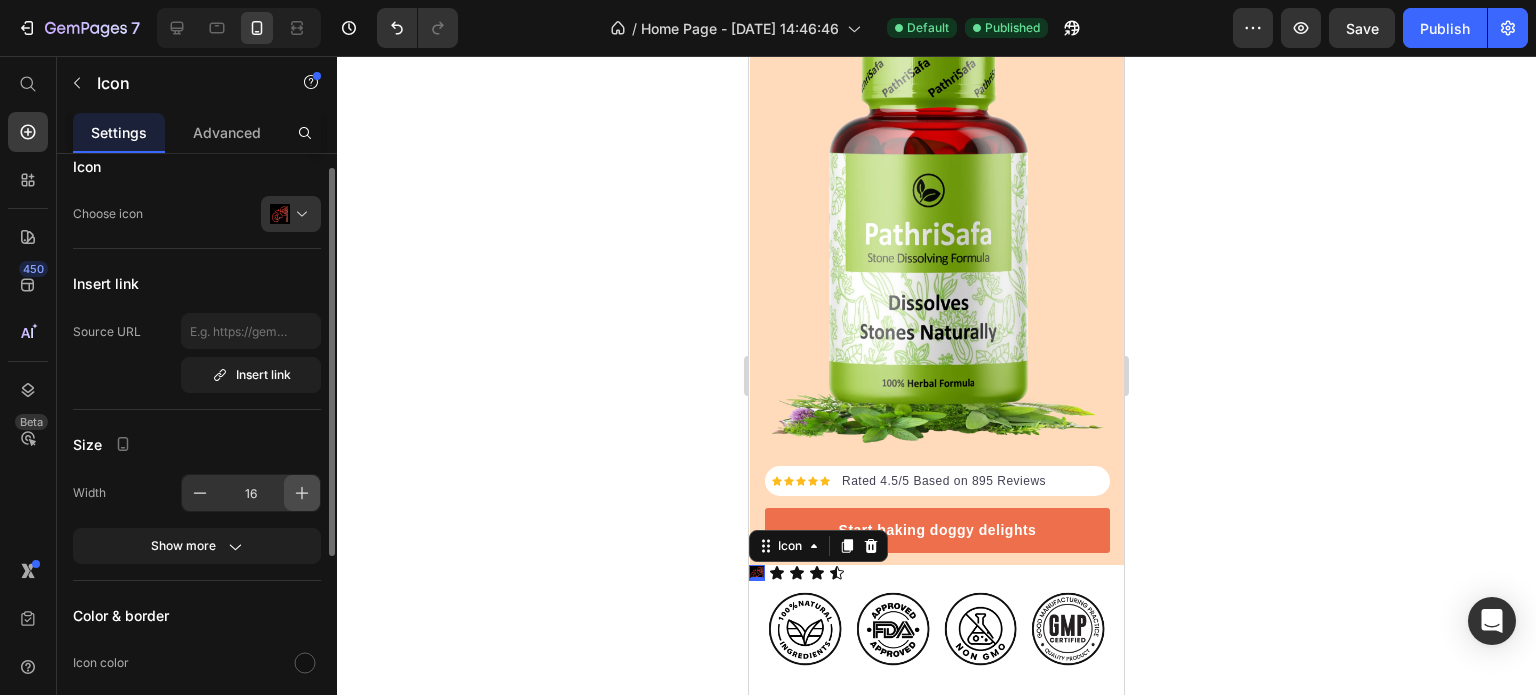click 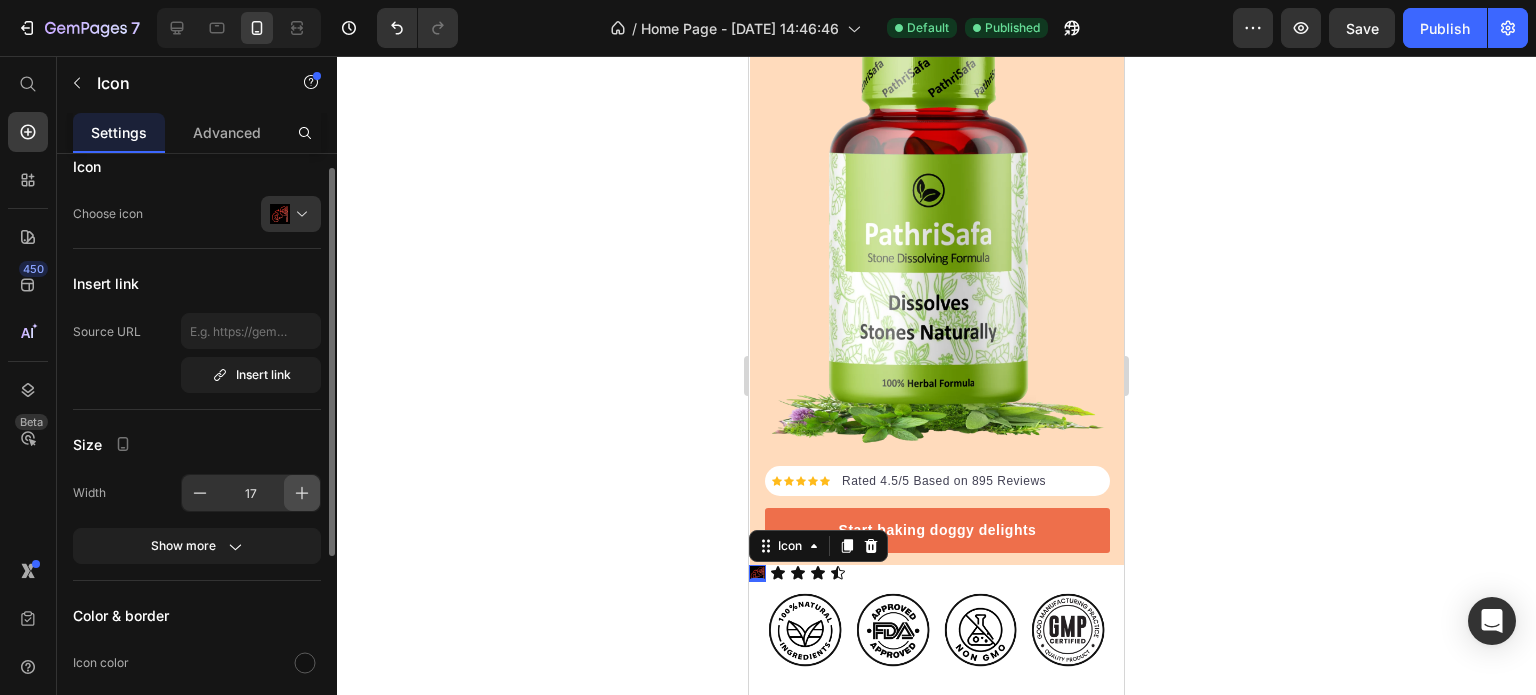 click 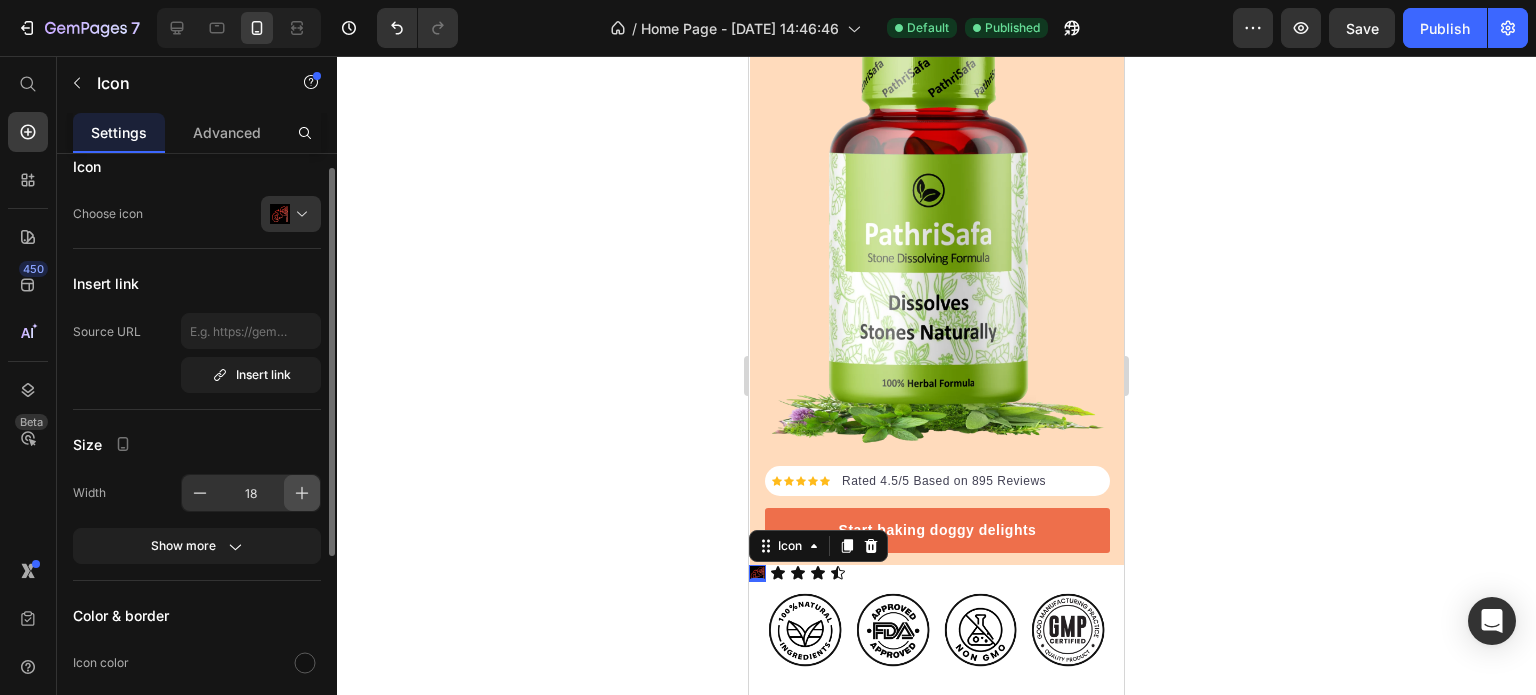 click 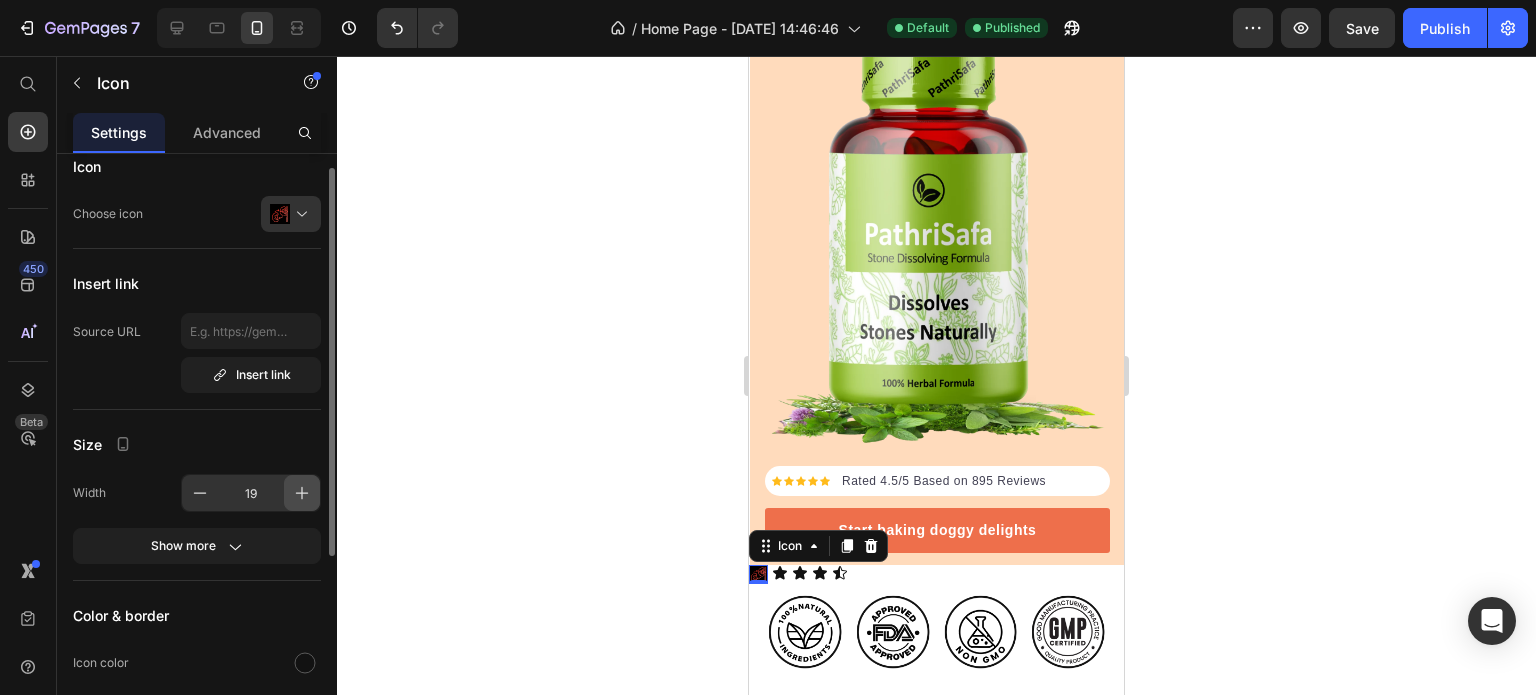 click 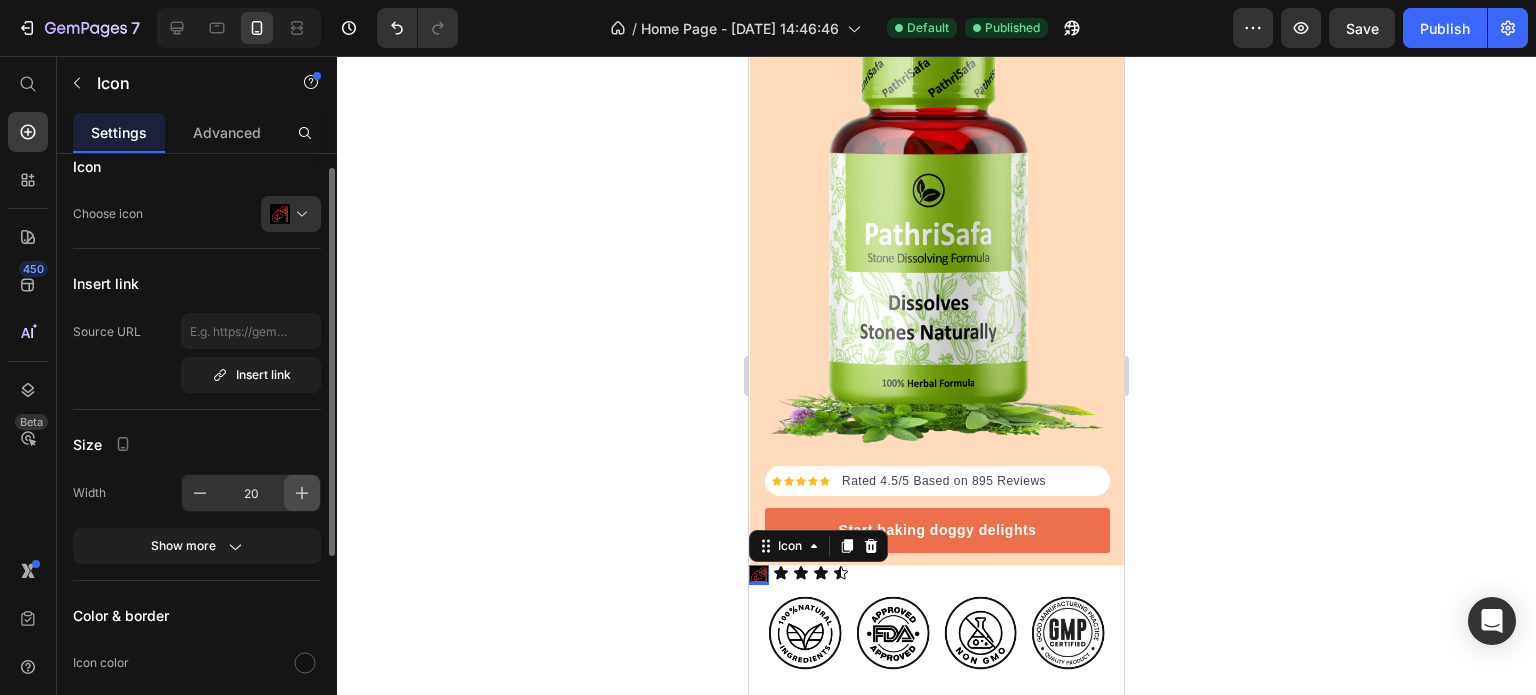 click 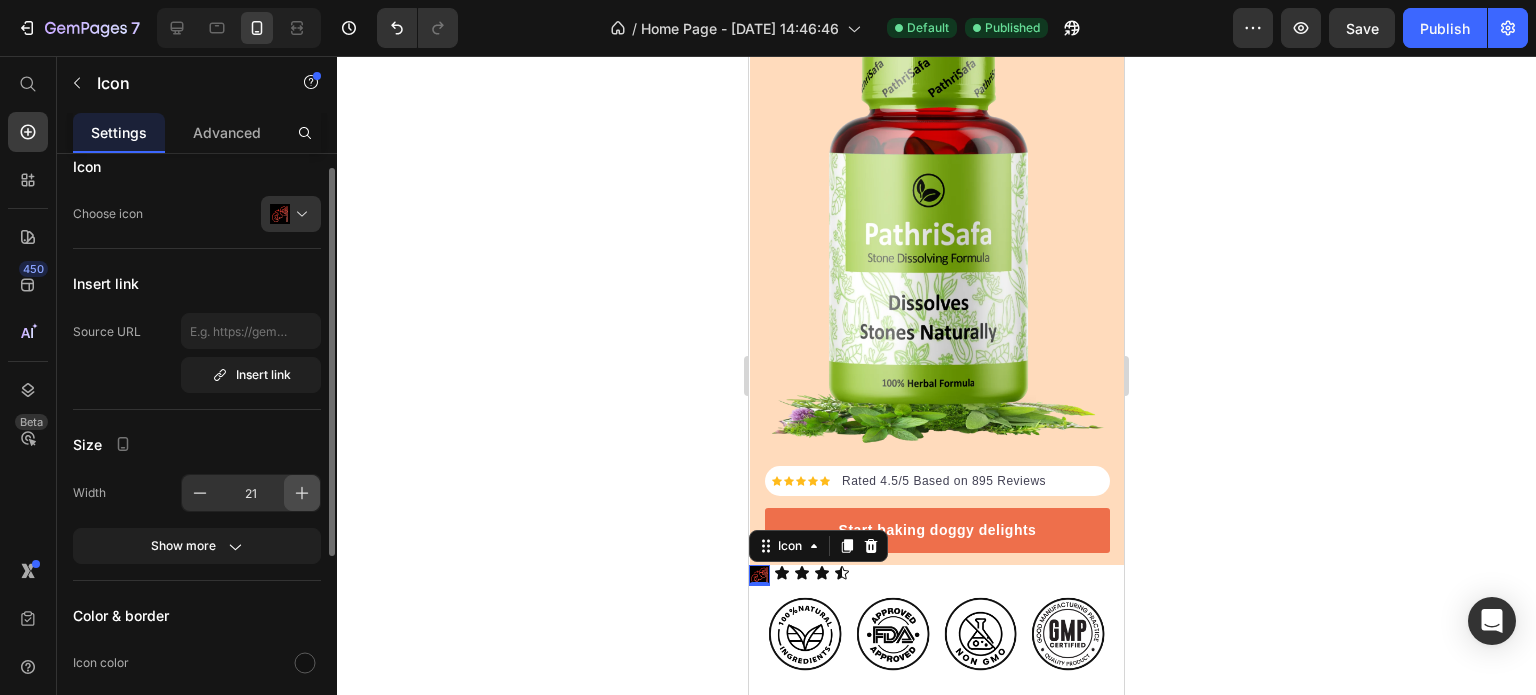 click 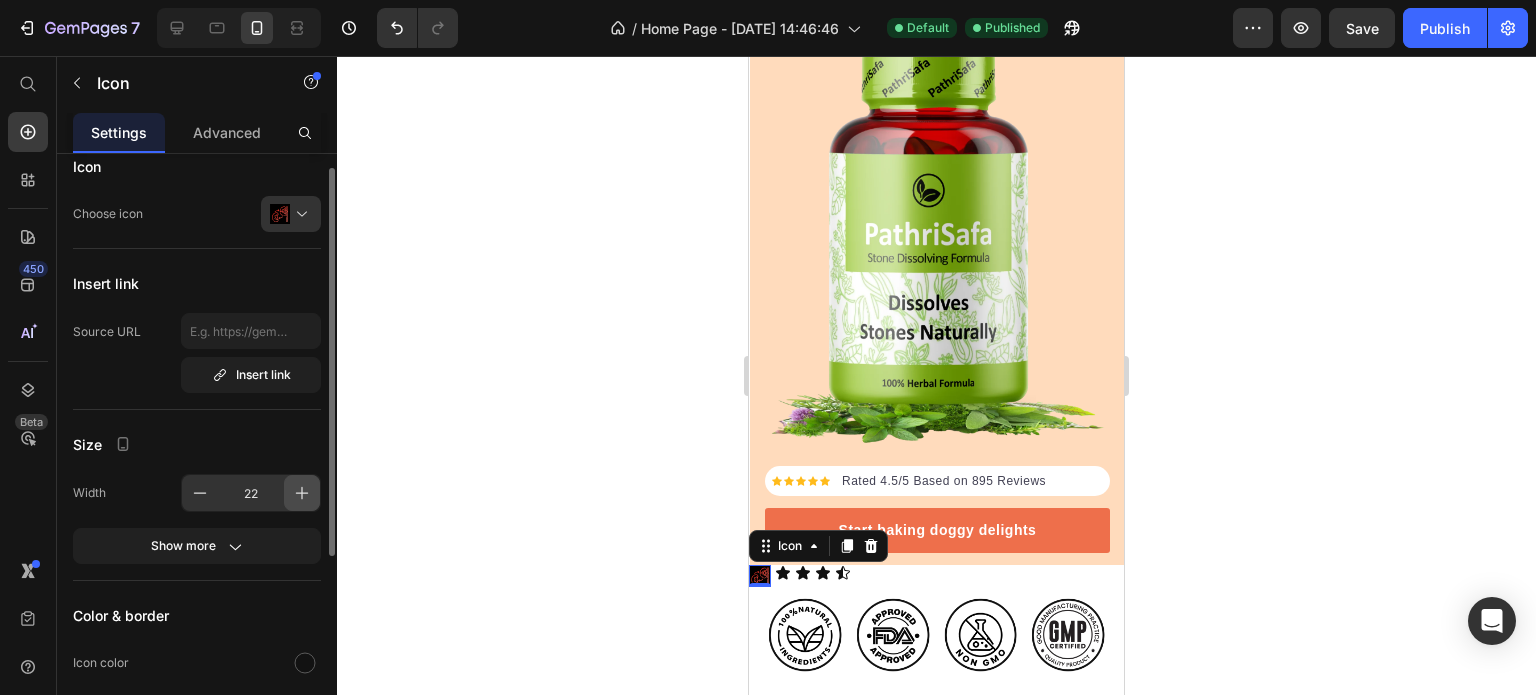 click 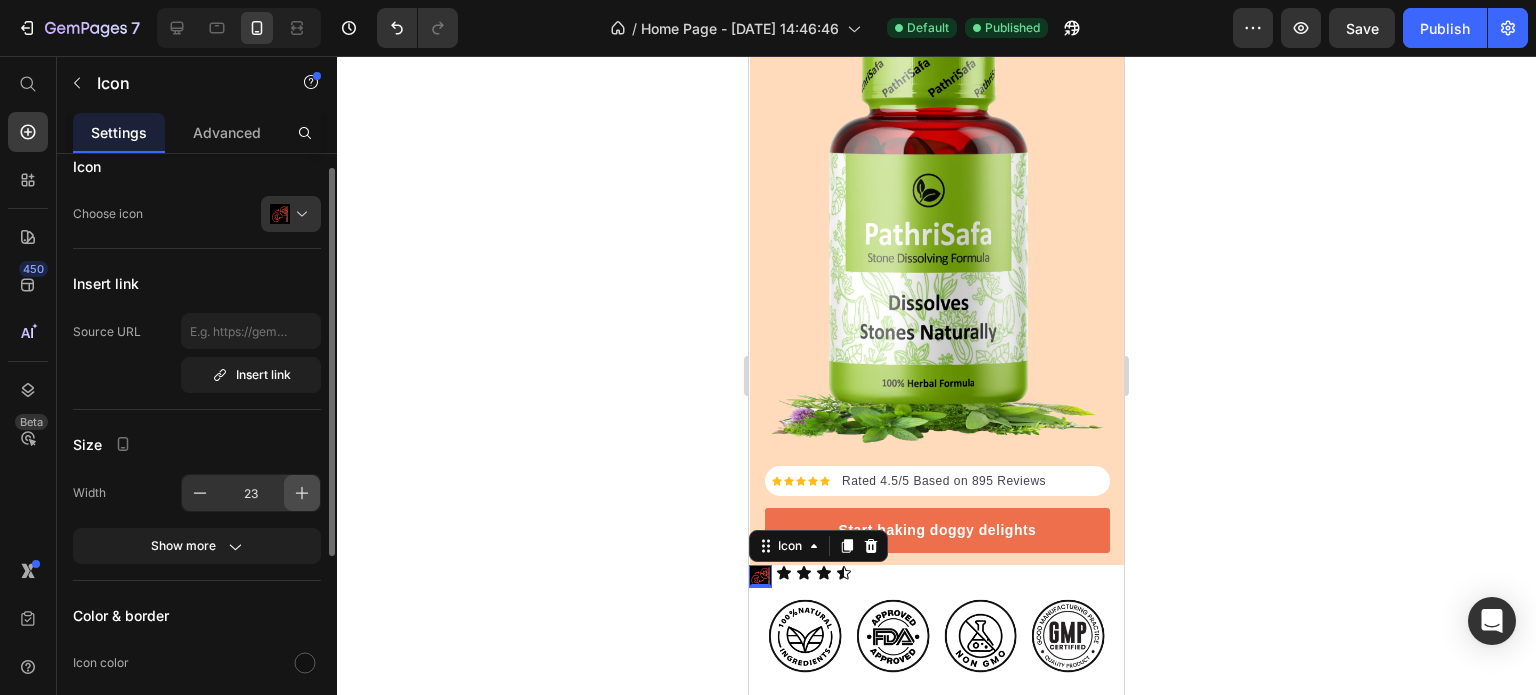 click 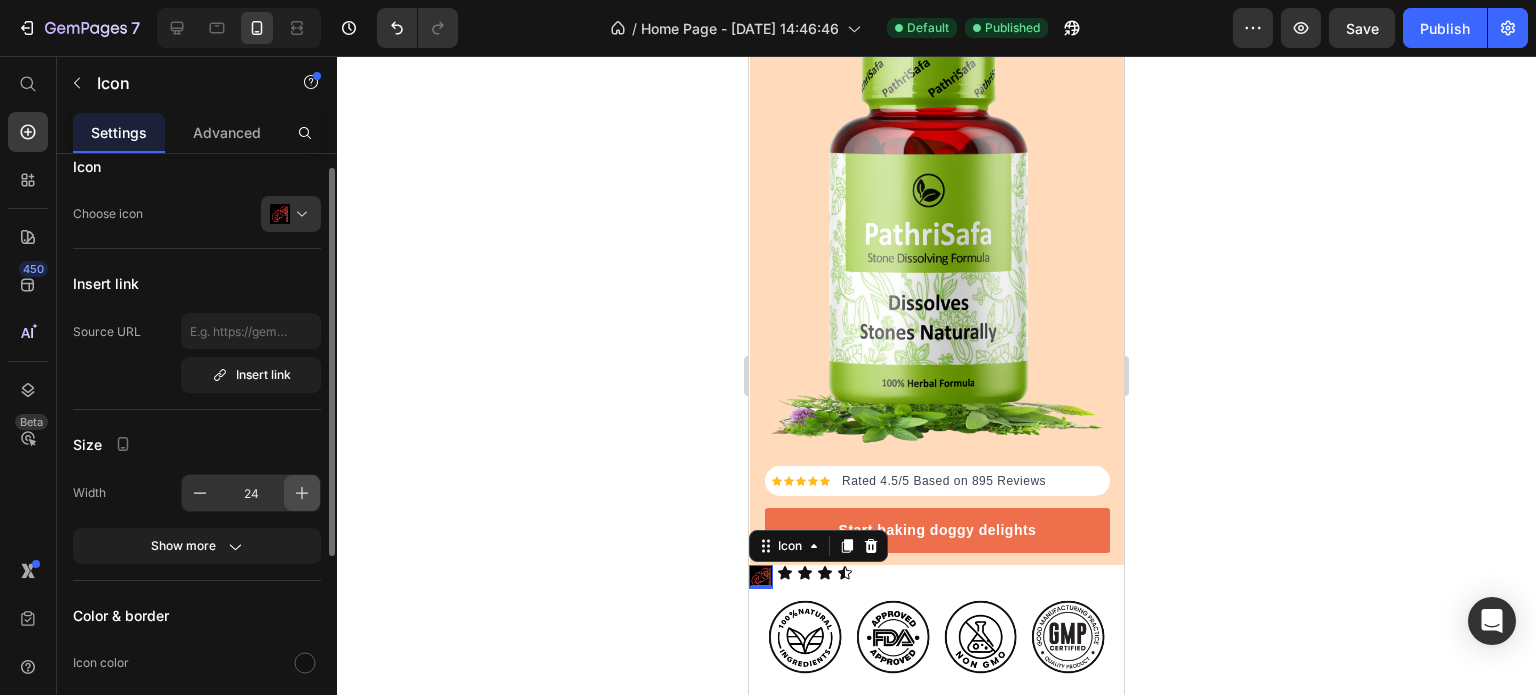 click 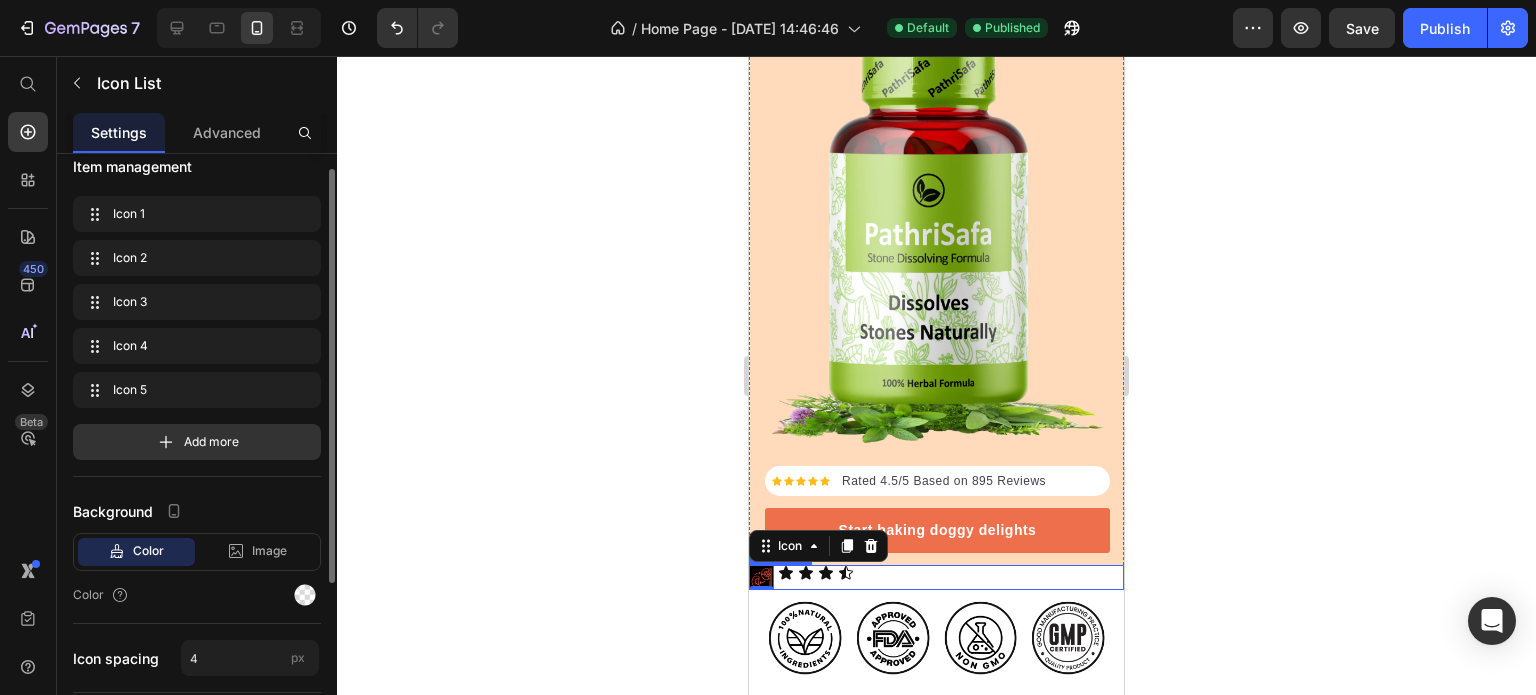 click on "Icon   0 Icon Icon Icon Icon" at bounding box center (936, 577) 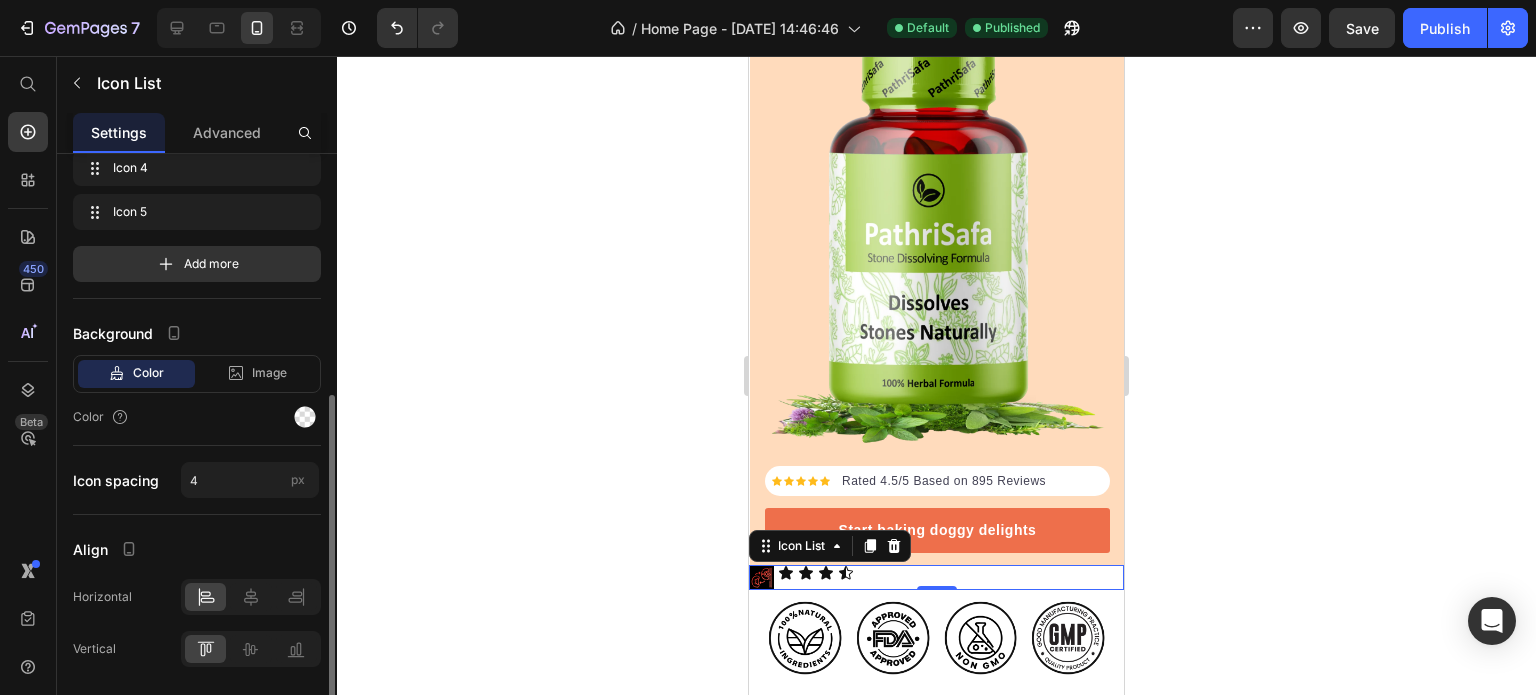 scroll, scrollTop: 260, scrollLeft: 0, axis: vertical 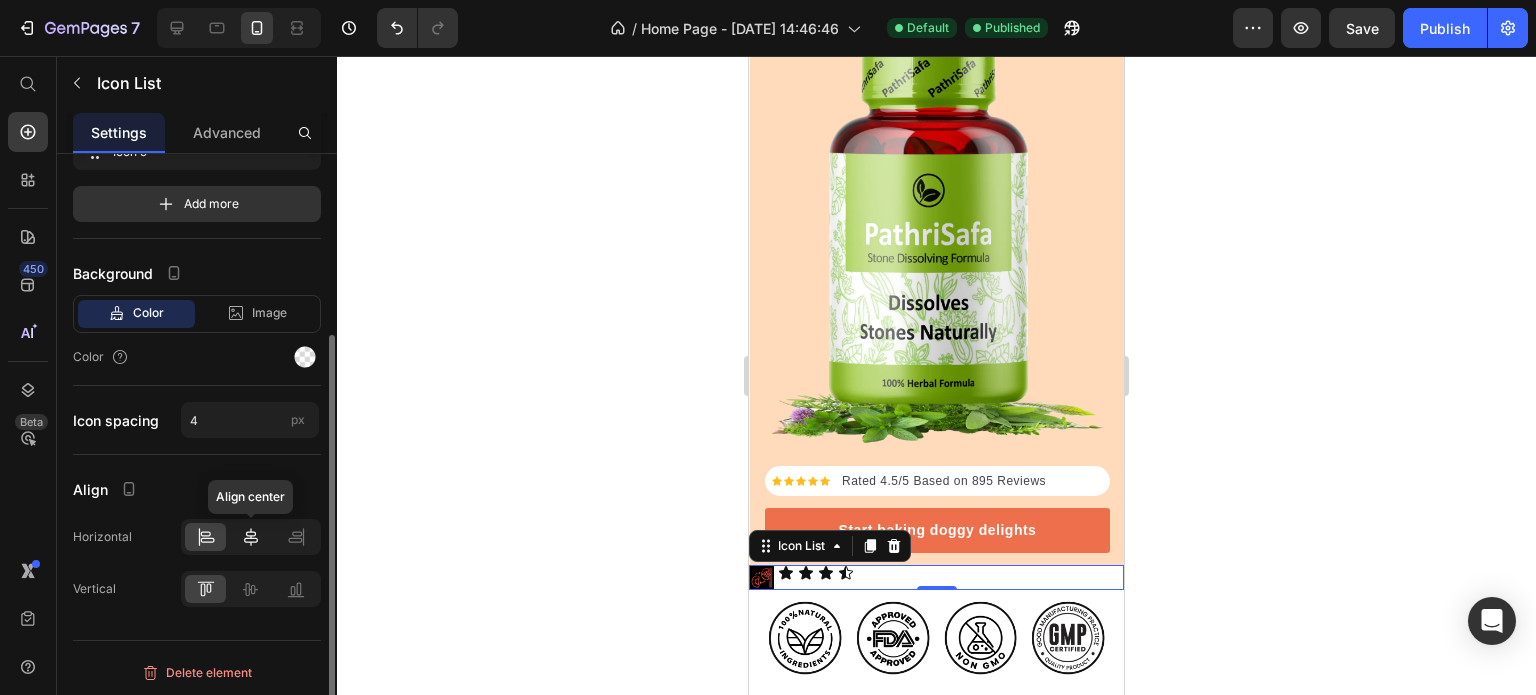 click 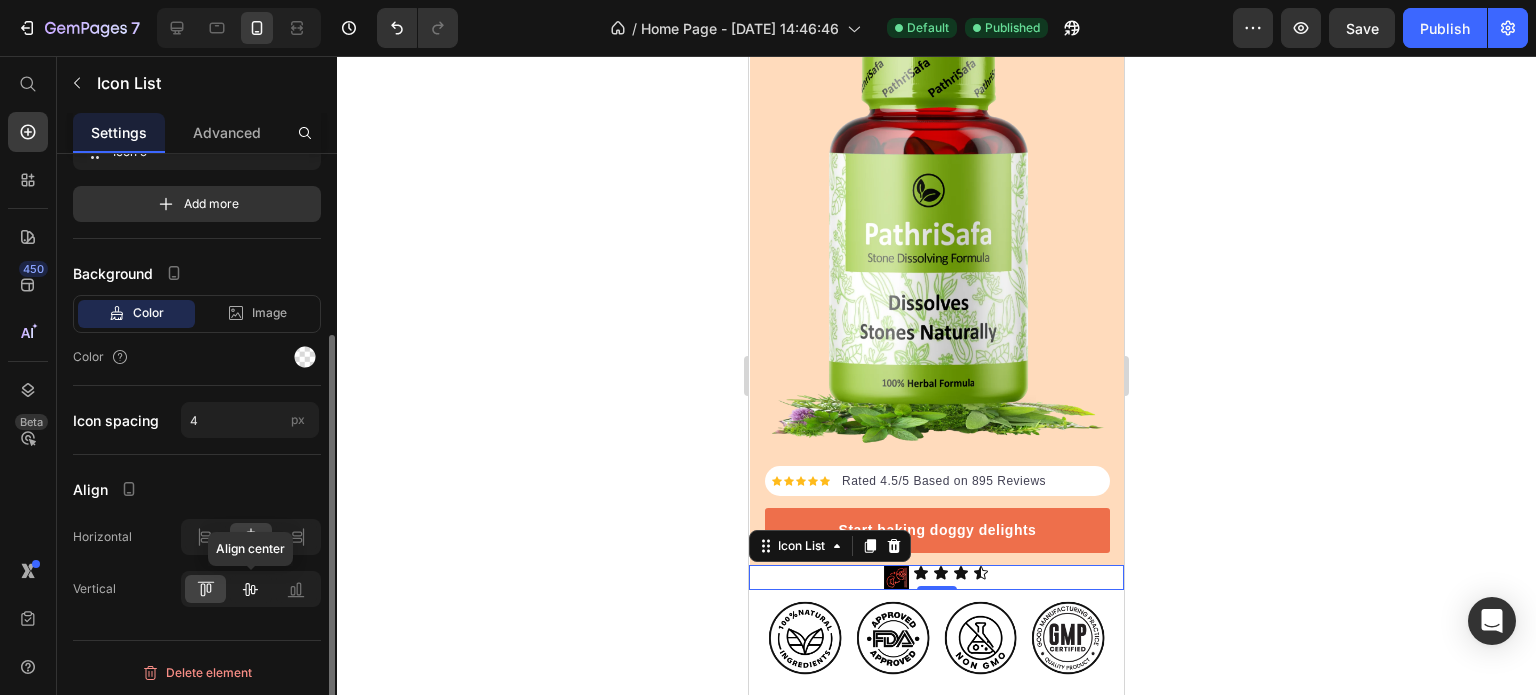 click 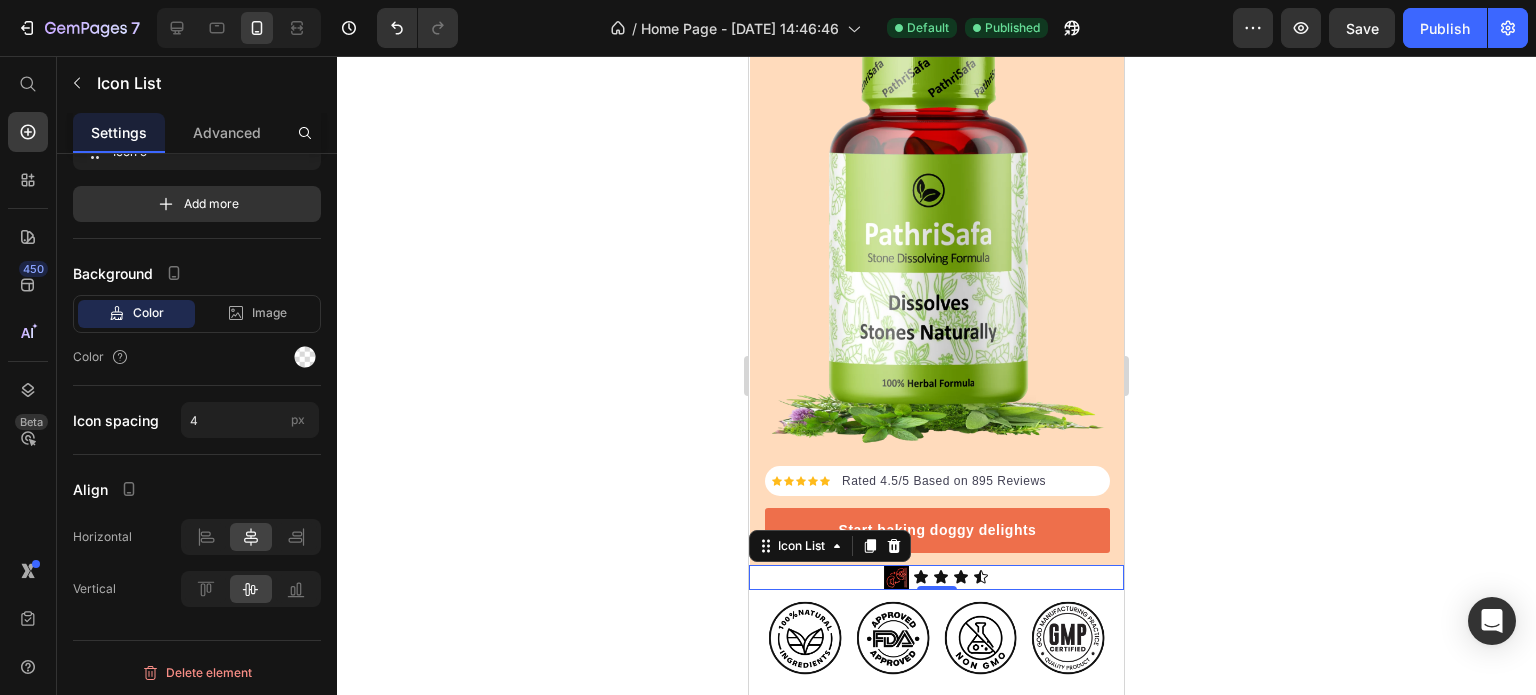 click 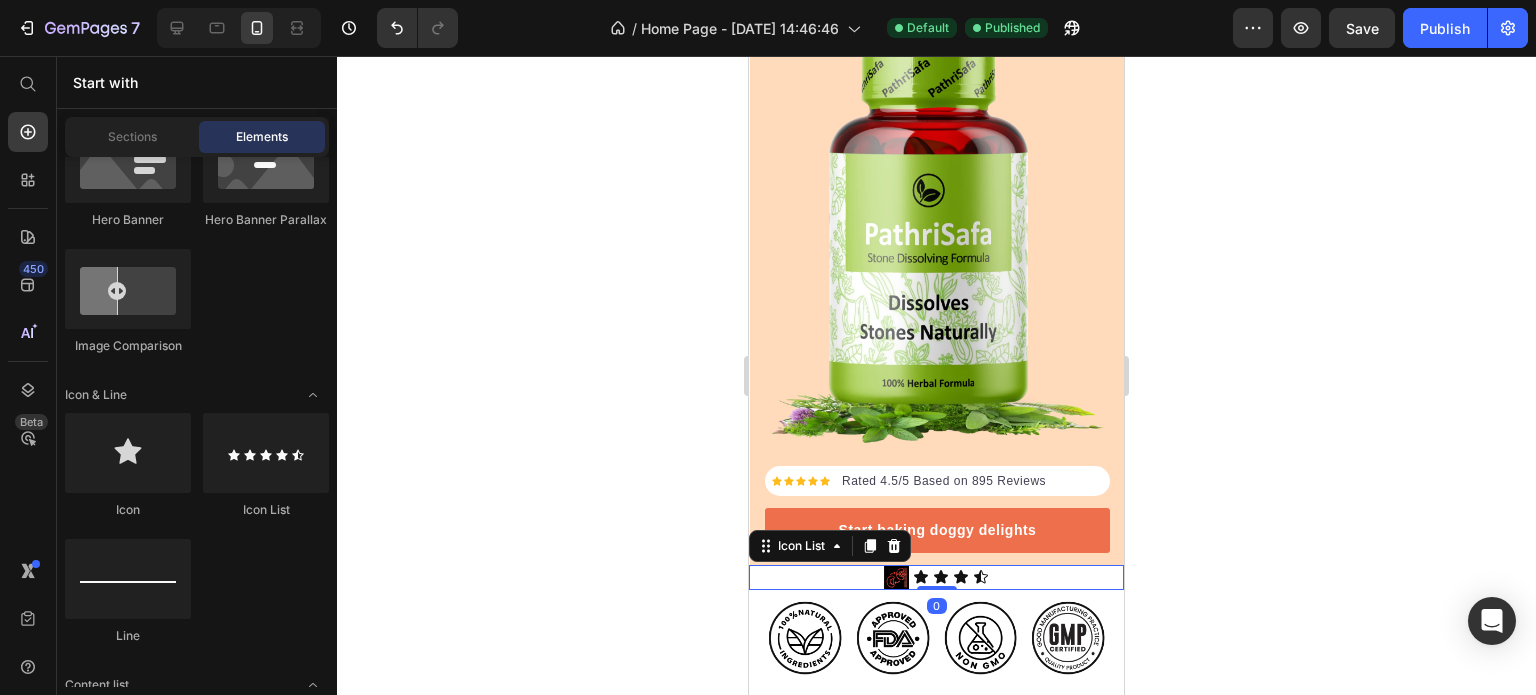 click on "Icon Icon Icon Icon Icon" at bounding box center [936, 577] 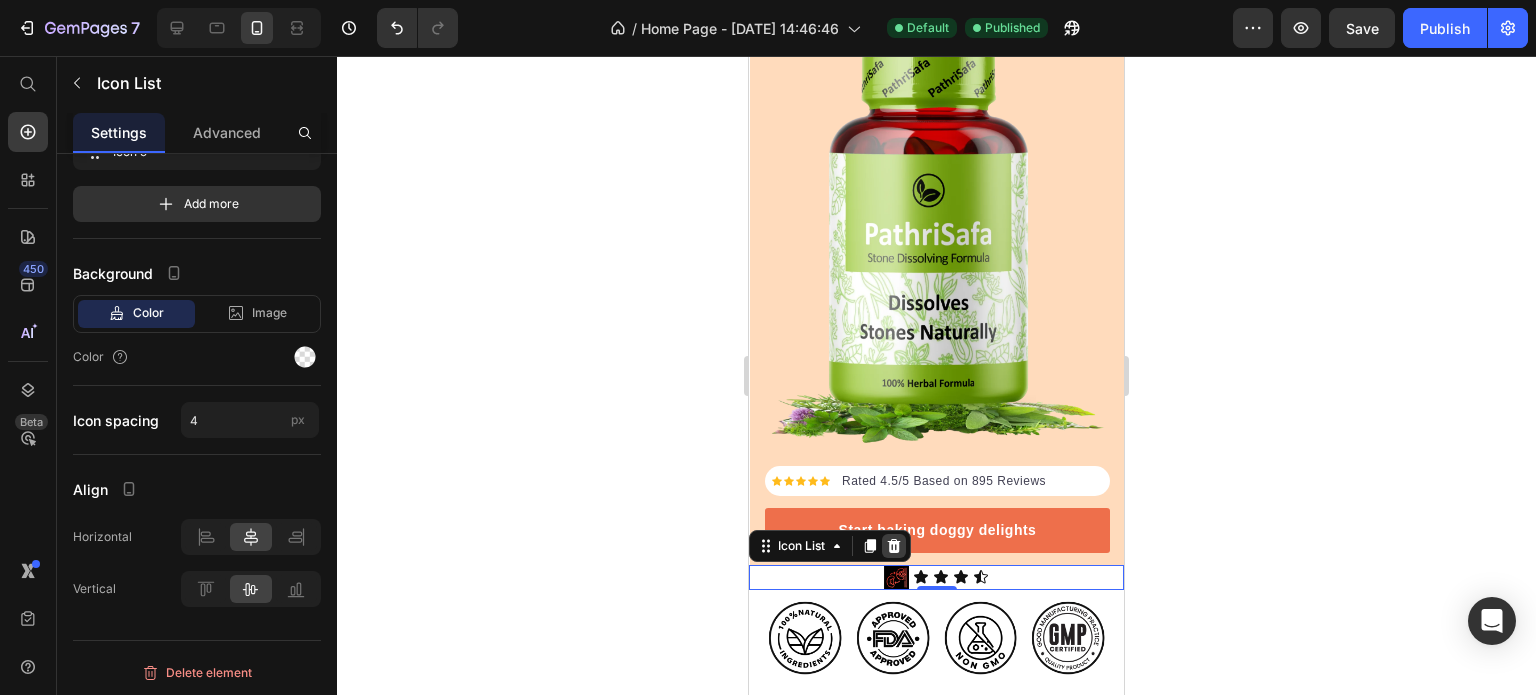 click 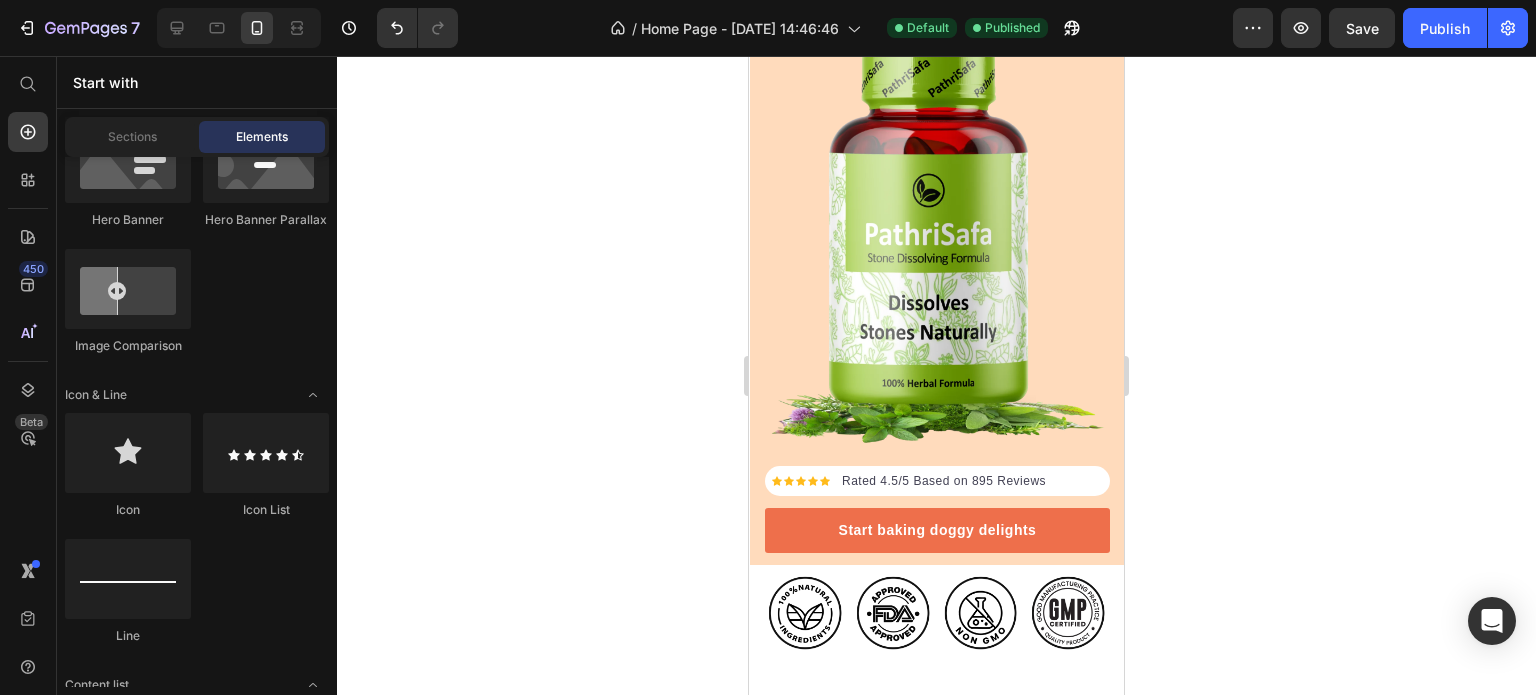click 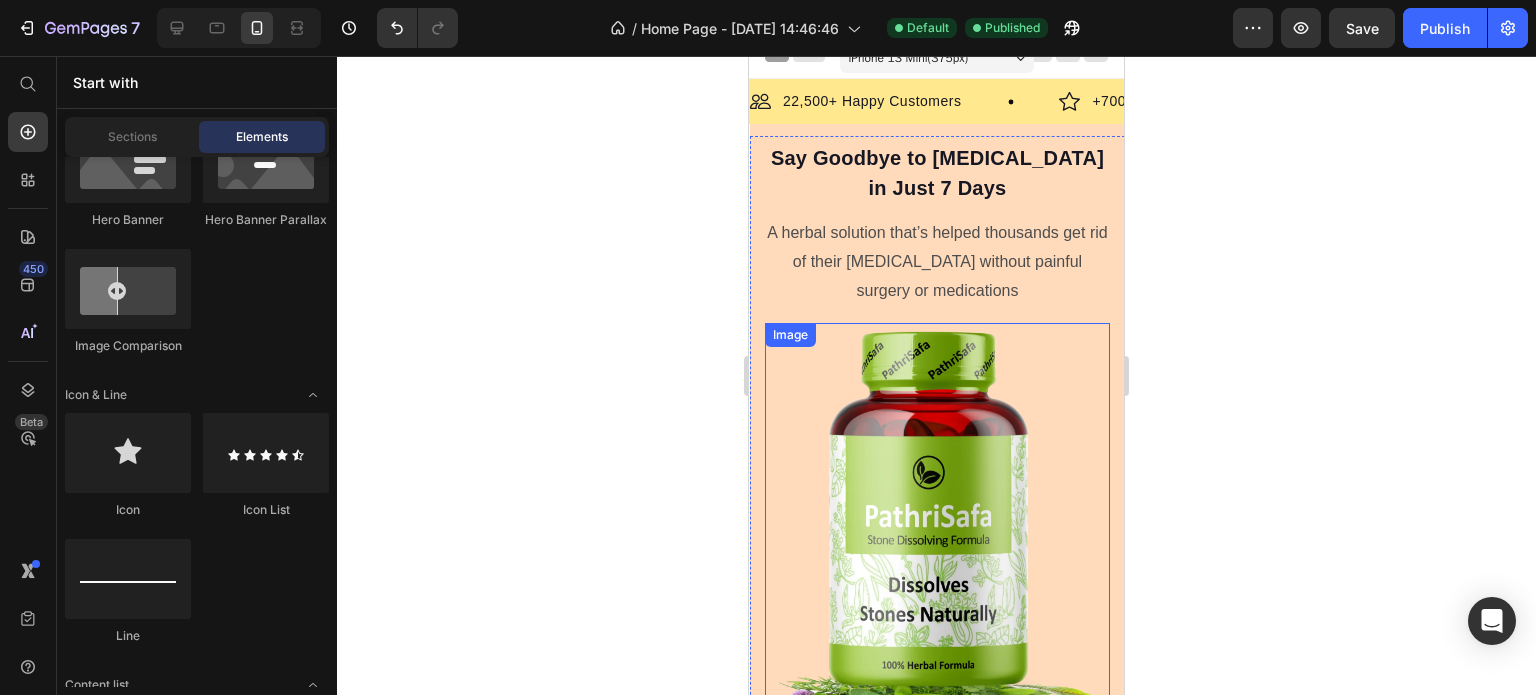 scroll, scrollTop: 0, scrollLeft: 0, axis: both 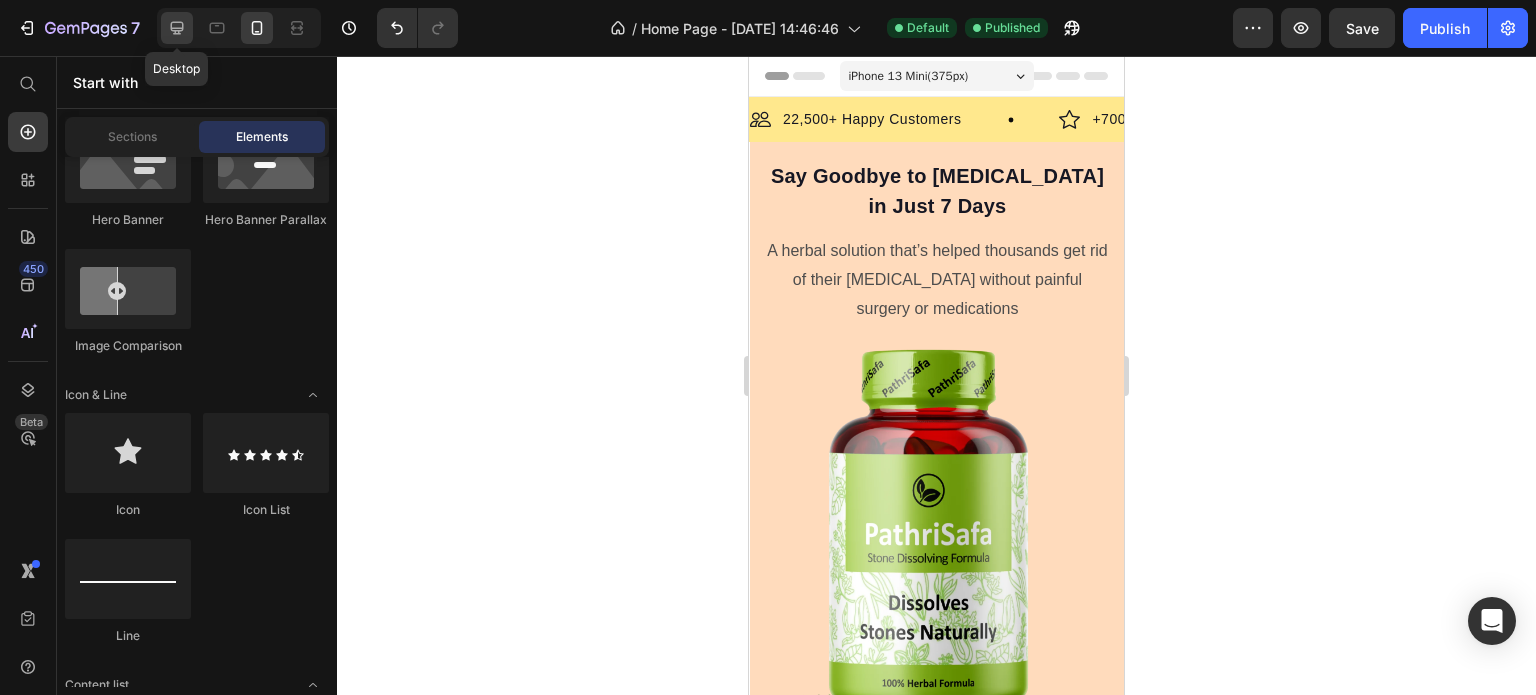 click 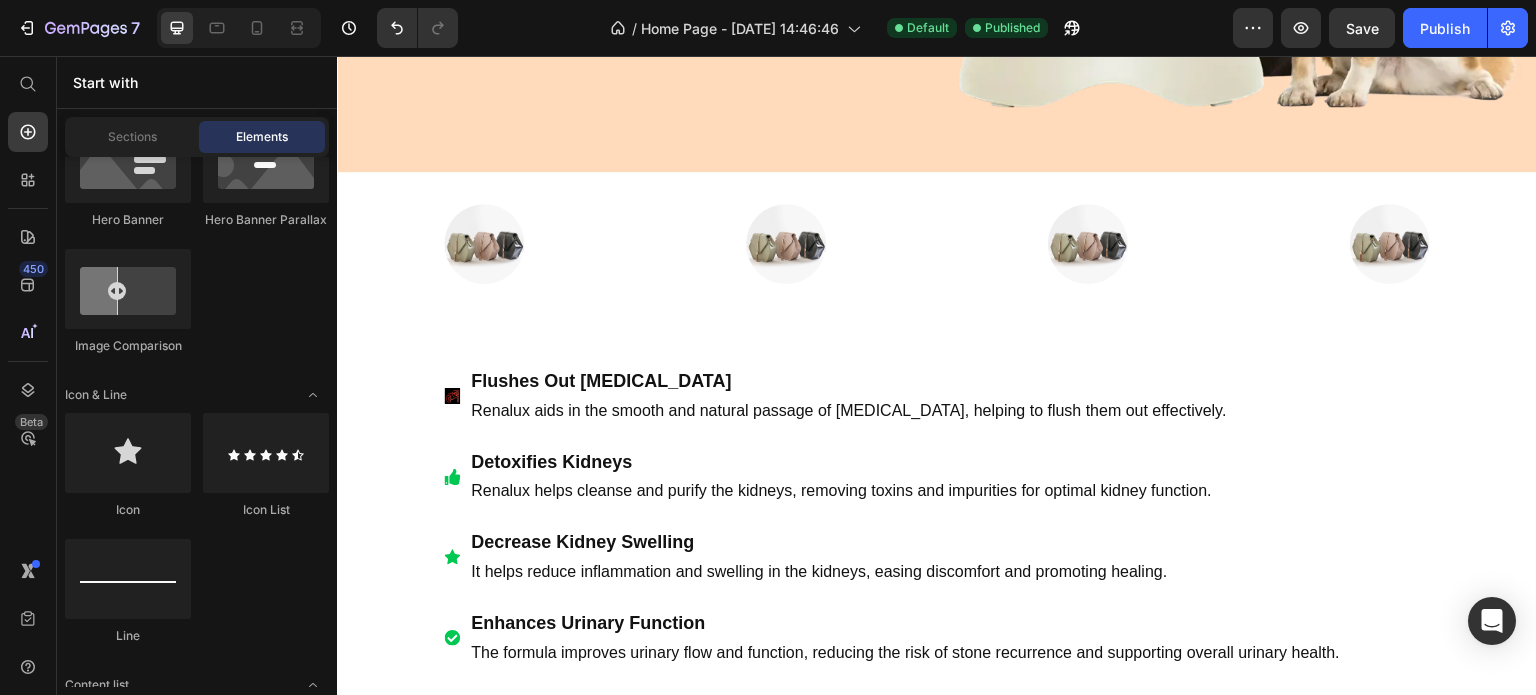 scroll, scrollTop: 900, scrollLeft: 0, axis: vertical 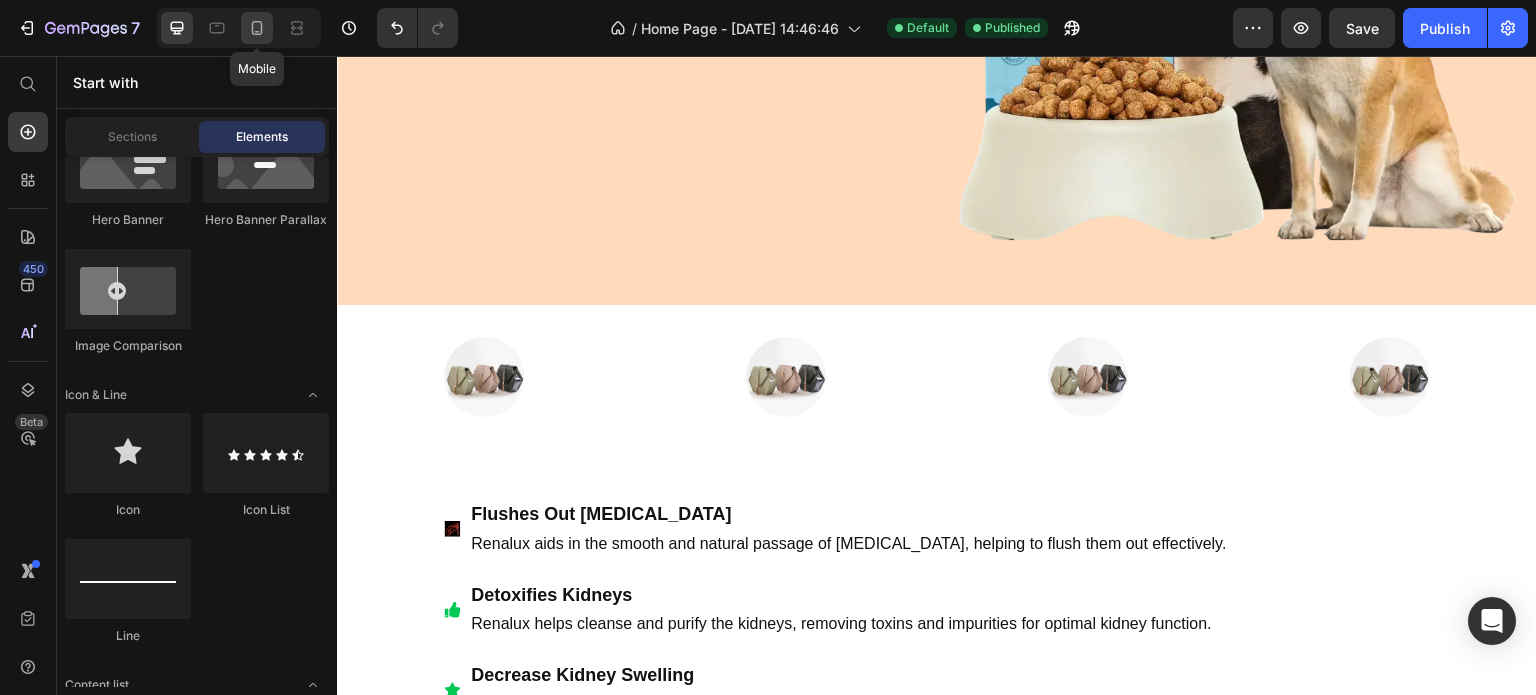 click 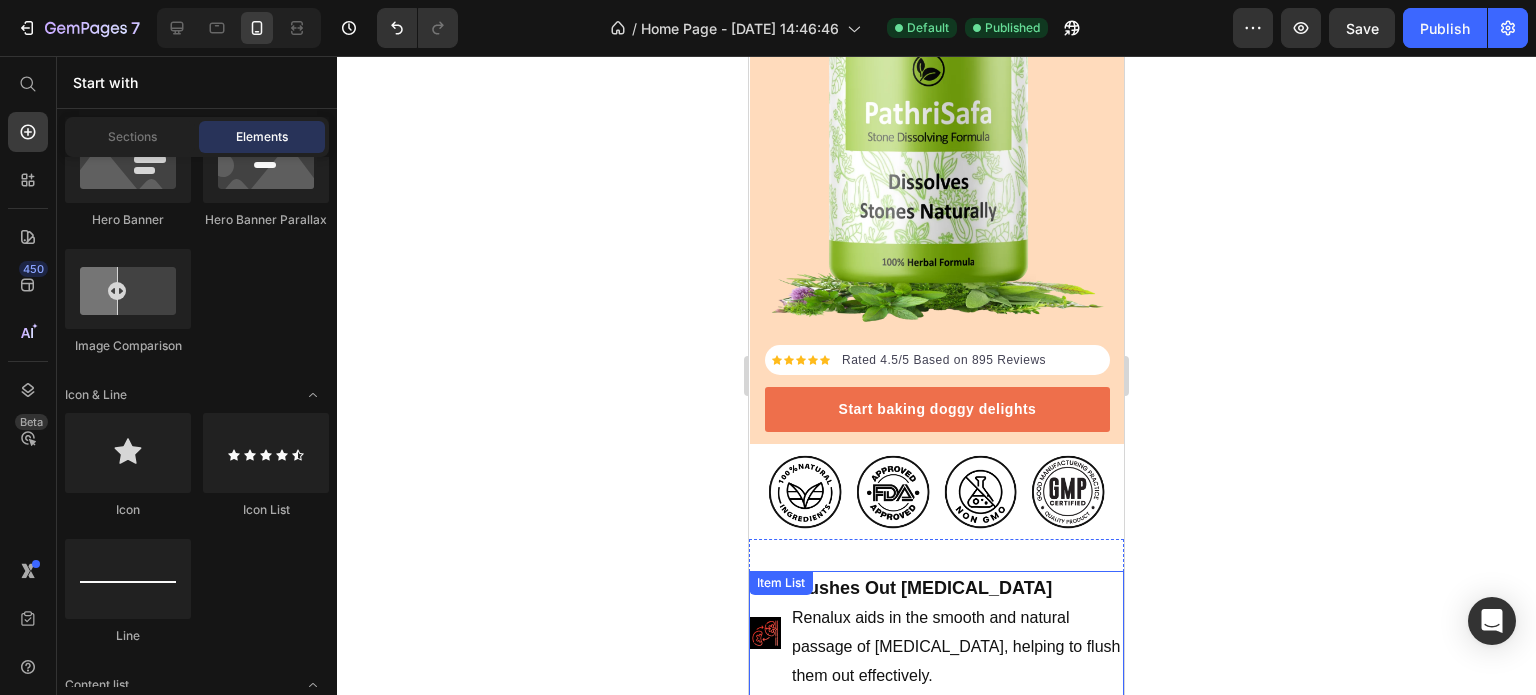 scroll, scrollTop: 518, scrollLeft: 0, axis: vertical 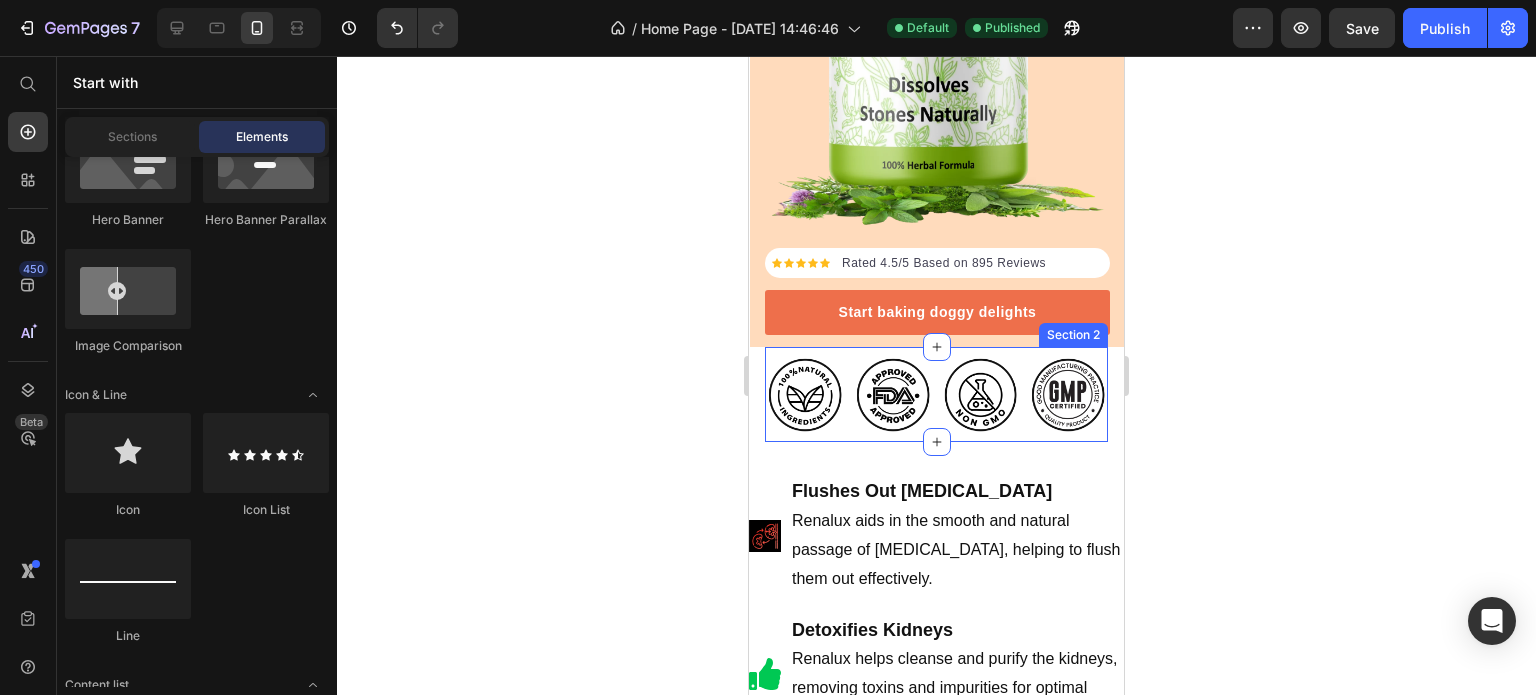 click on "Image Image Image Image Row Section 2" at bounding box center (936, 395) 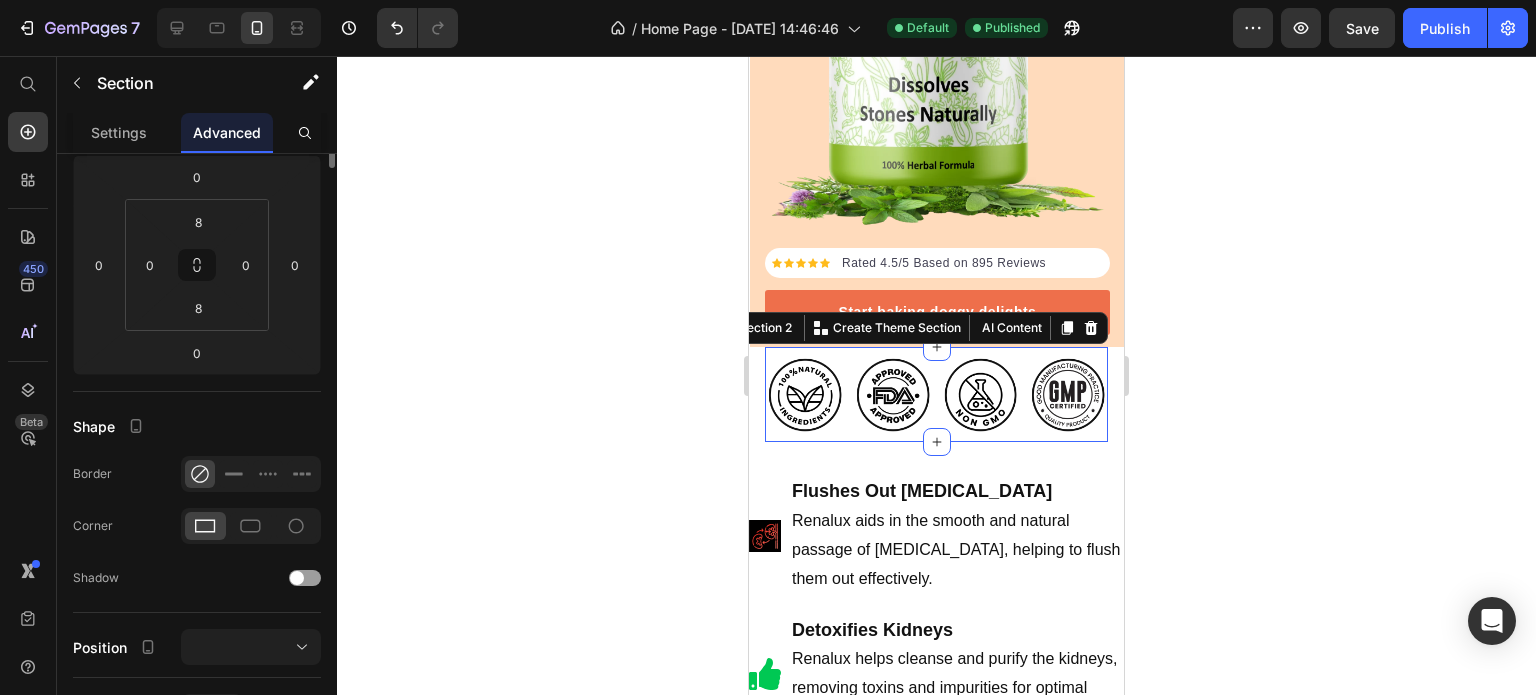 scroll, scrollTop: 0, scrollLeft: 0, axis: both 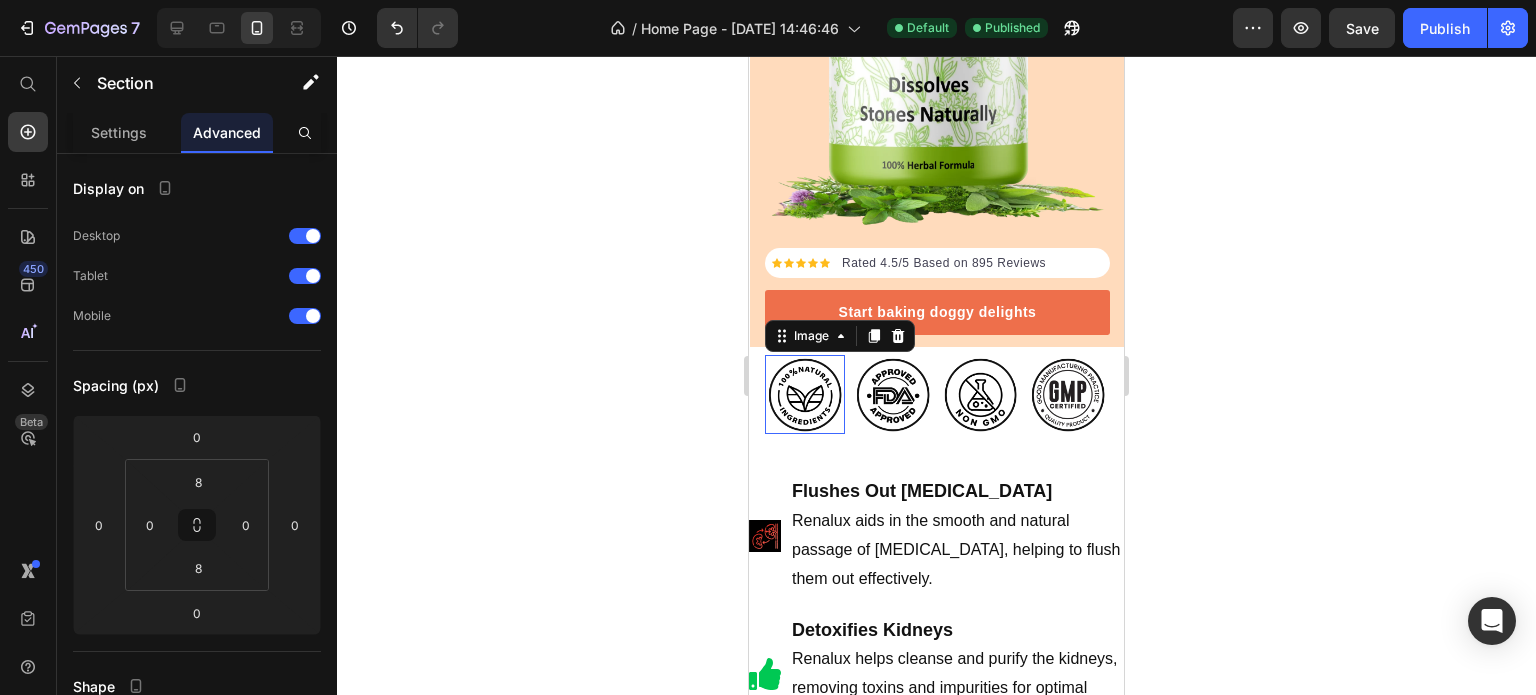 click at bounding box center [805, 395] 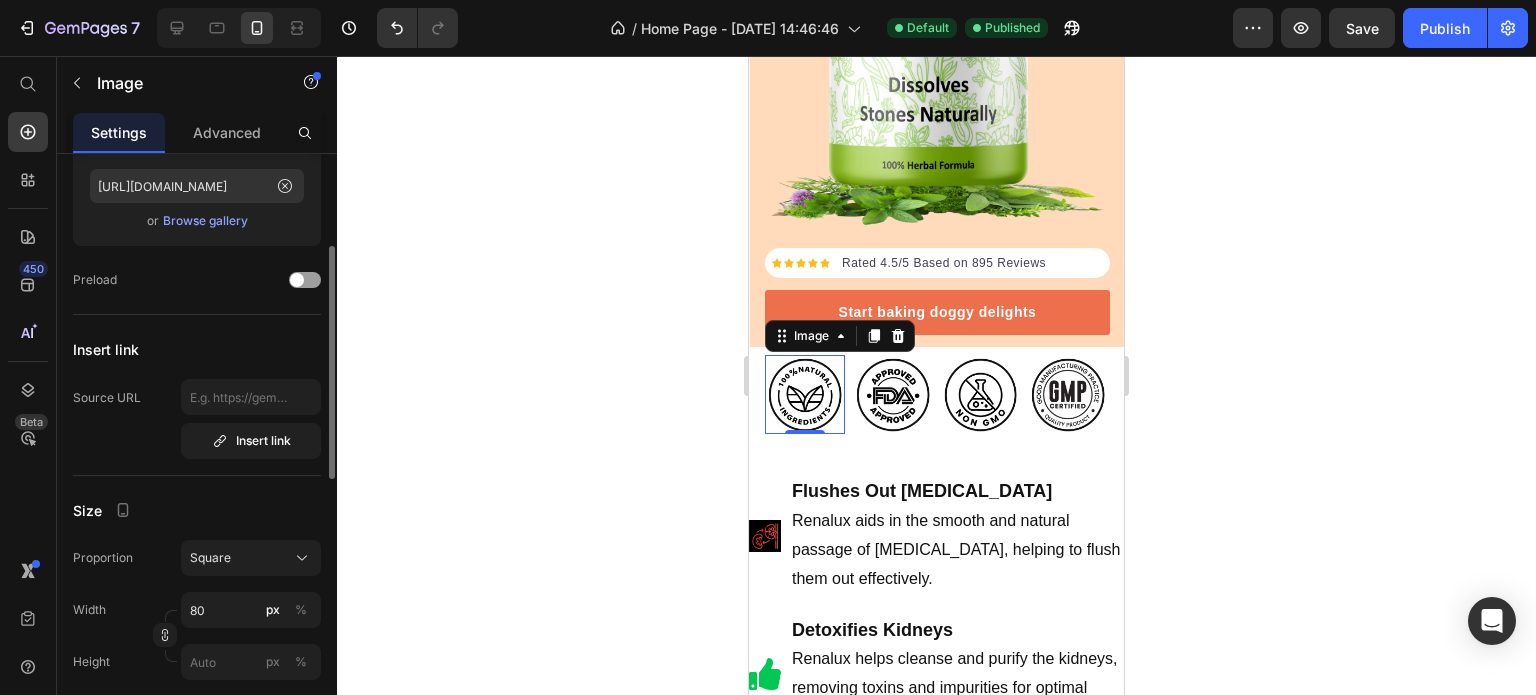 scroll, scrollTop: 0, scrollLeft: 0, axis: both 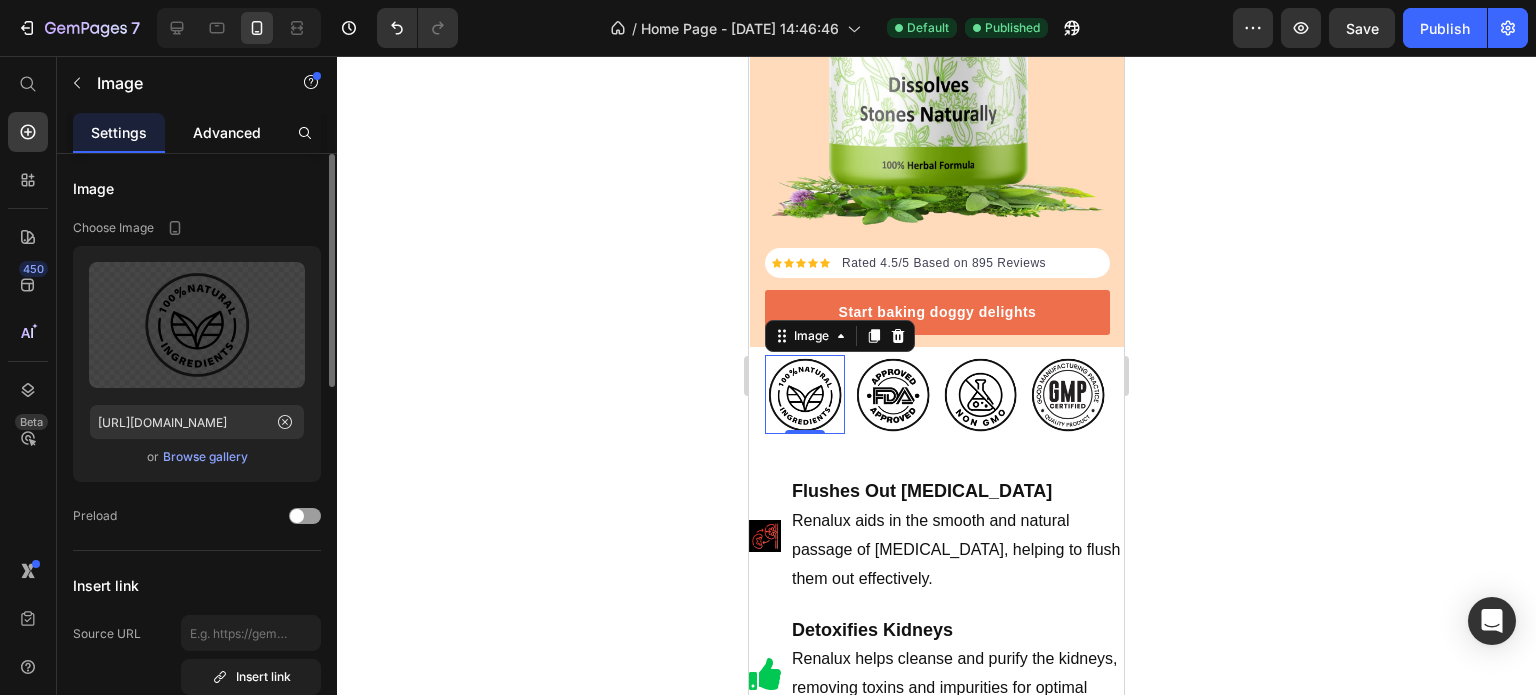 click on "Advanced" at bounding box center [227, 132] 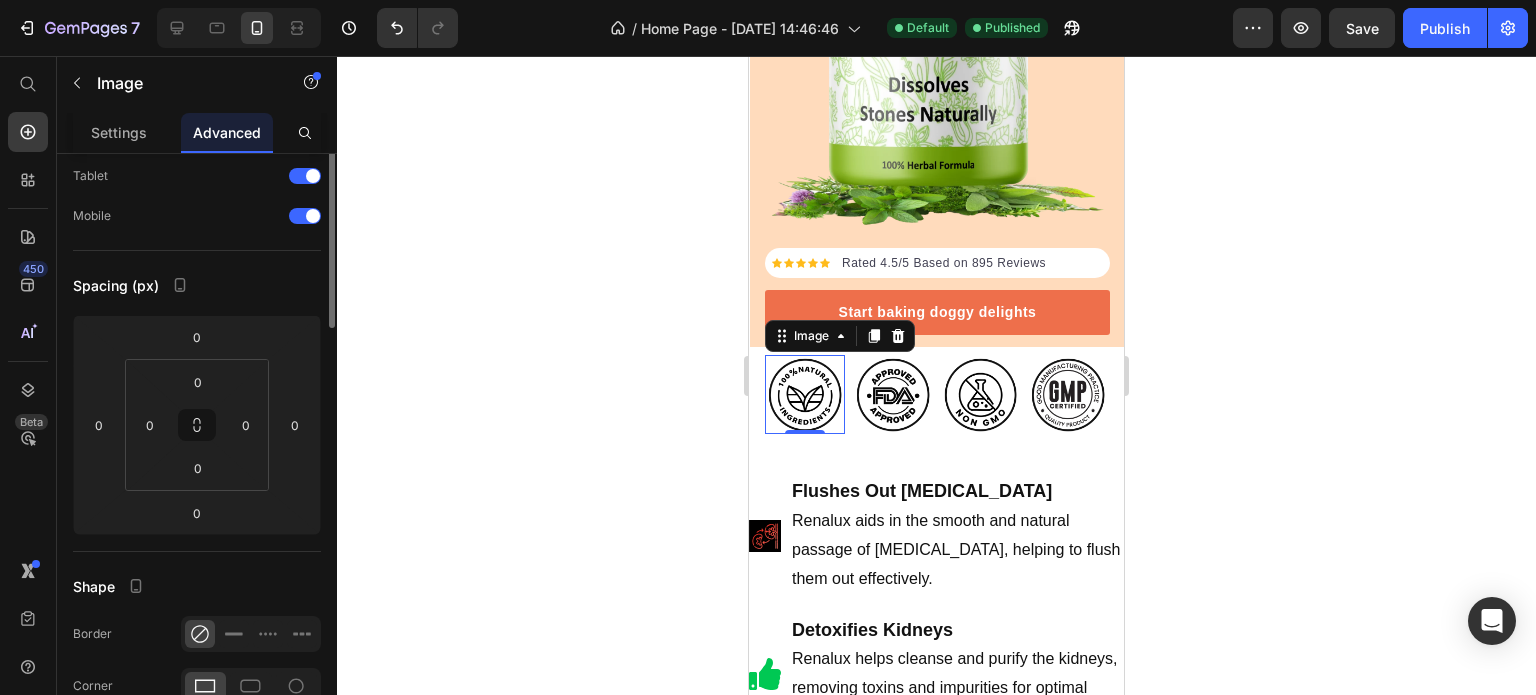 scroll, scrollTop: 0, scrollLeft: 0, axis: both 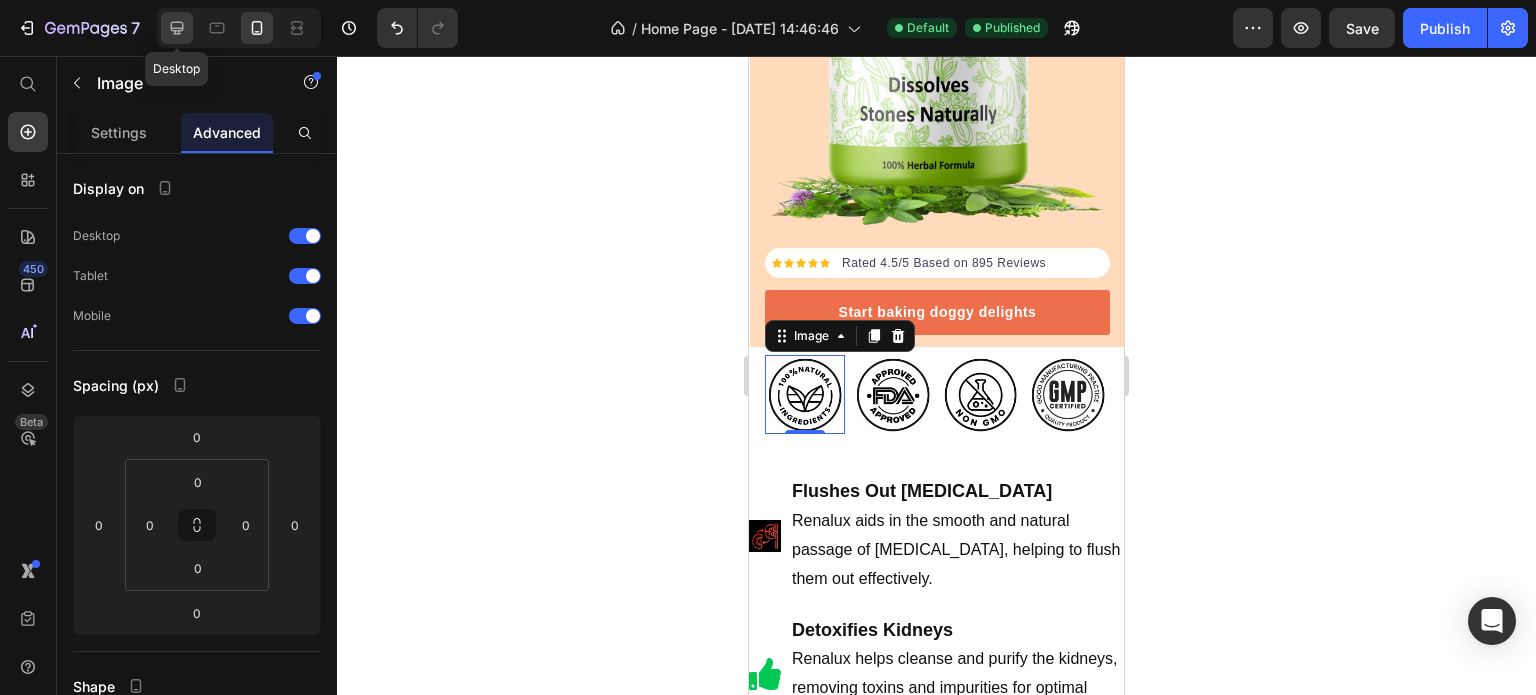 click 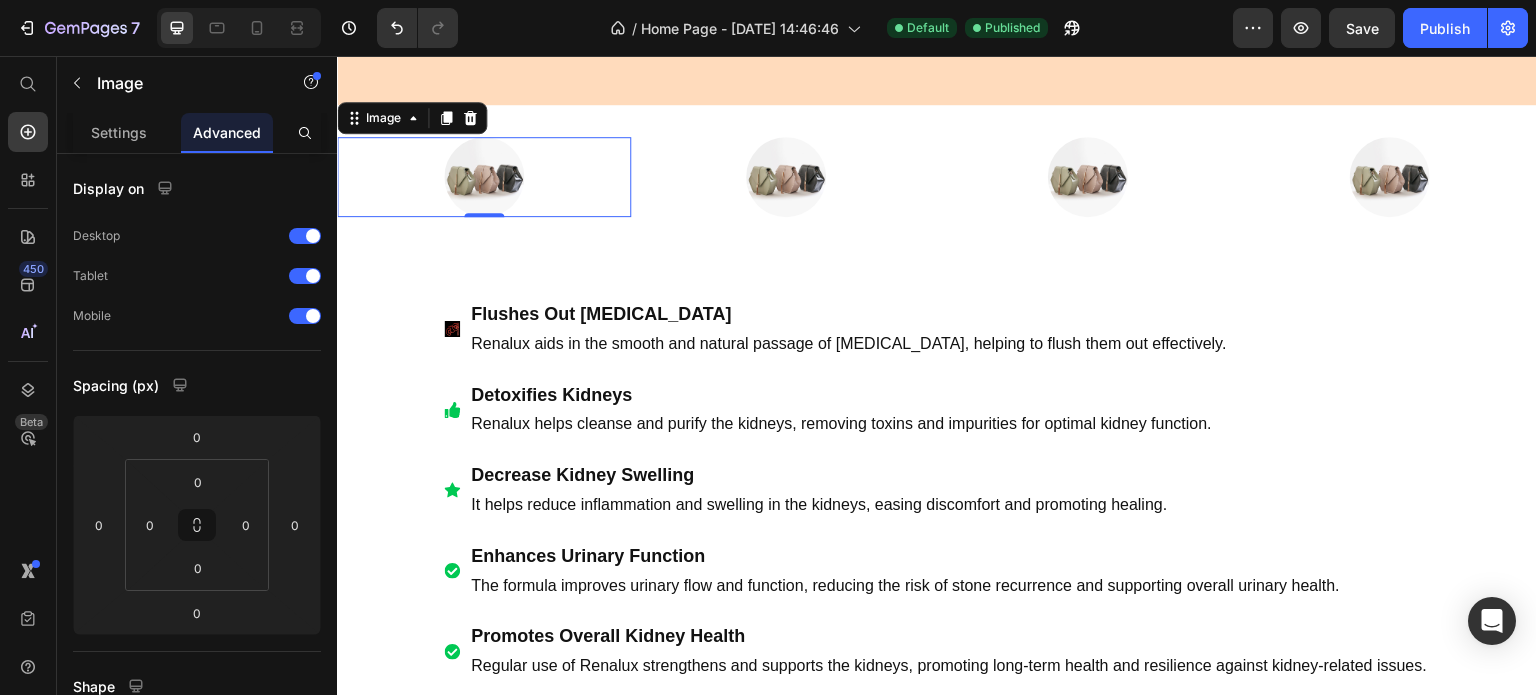 scroll, scrollTop: 1103, scrollLeft: 0, axis: vertical 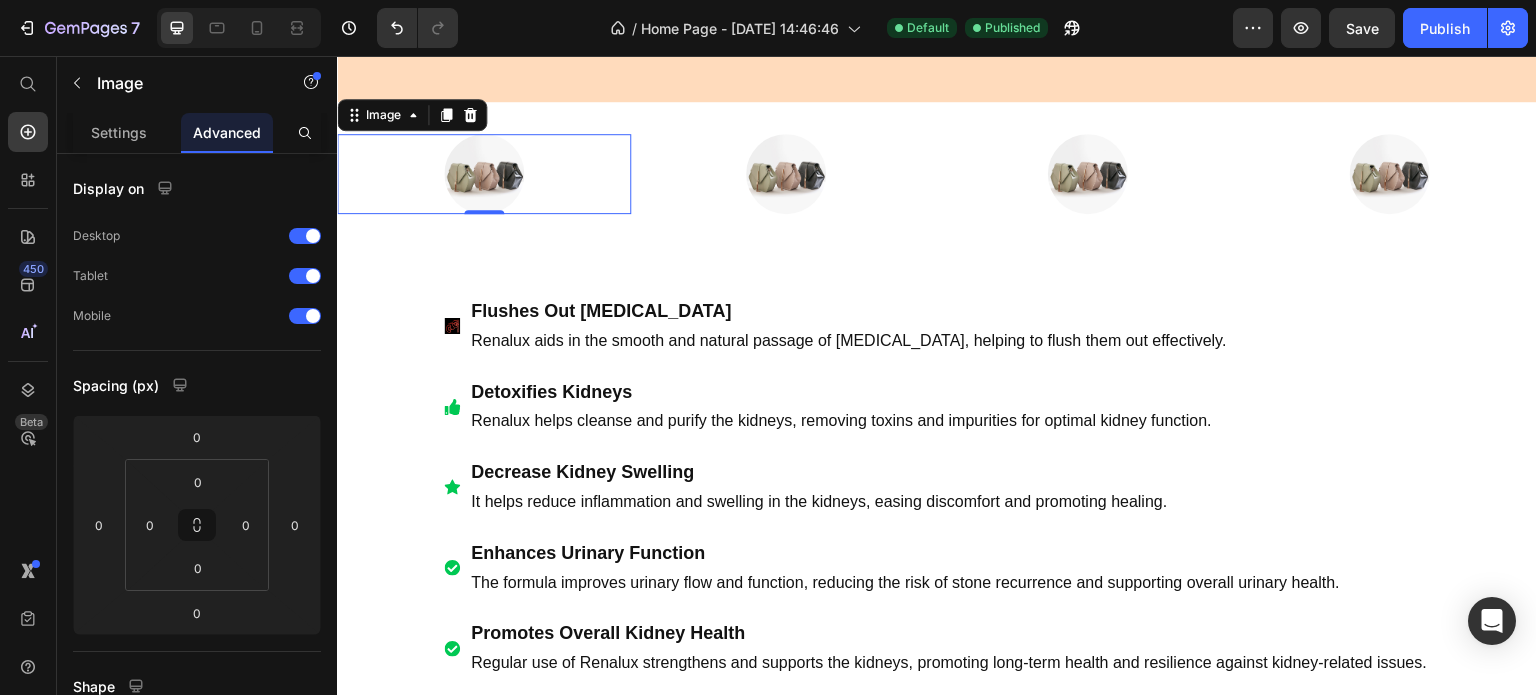click at bounding box center (484, 174) 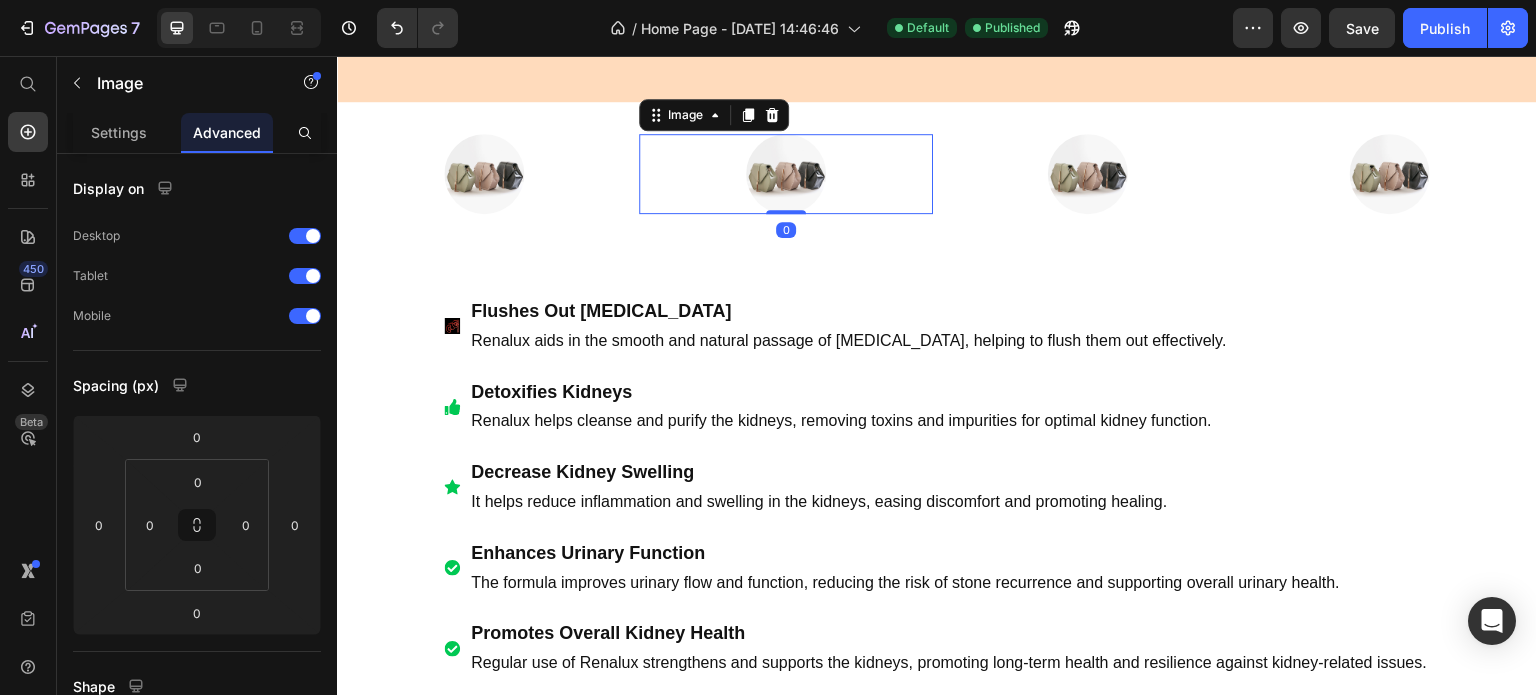 click at bounding box center (786, 174) 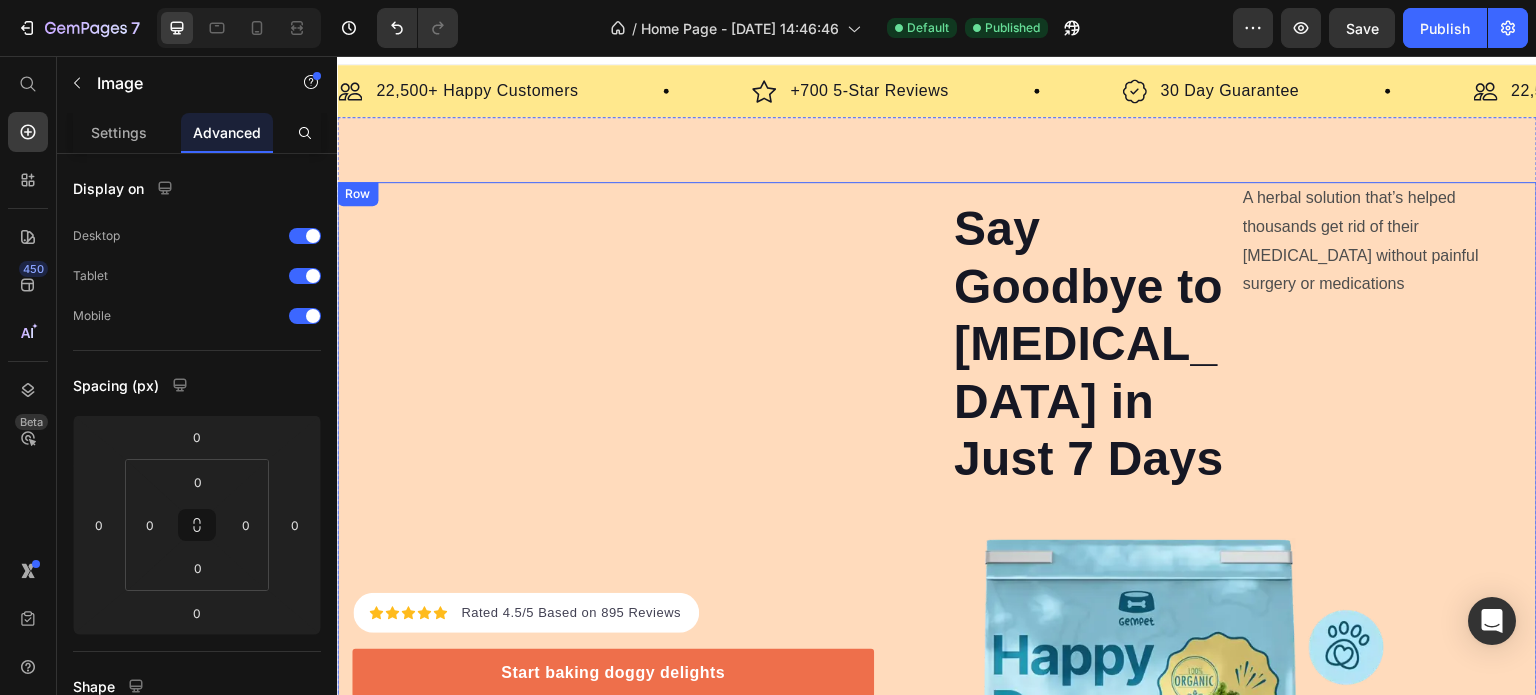 scroll, scrollTop: 0, scrollLeft: 0, axis: both 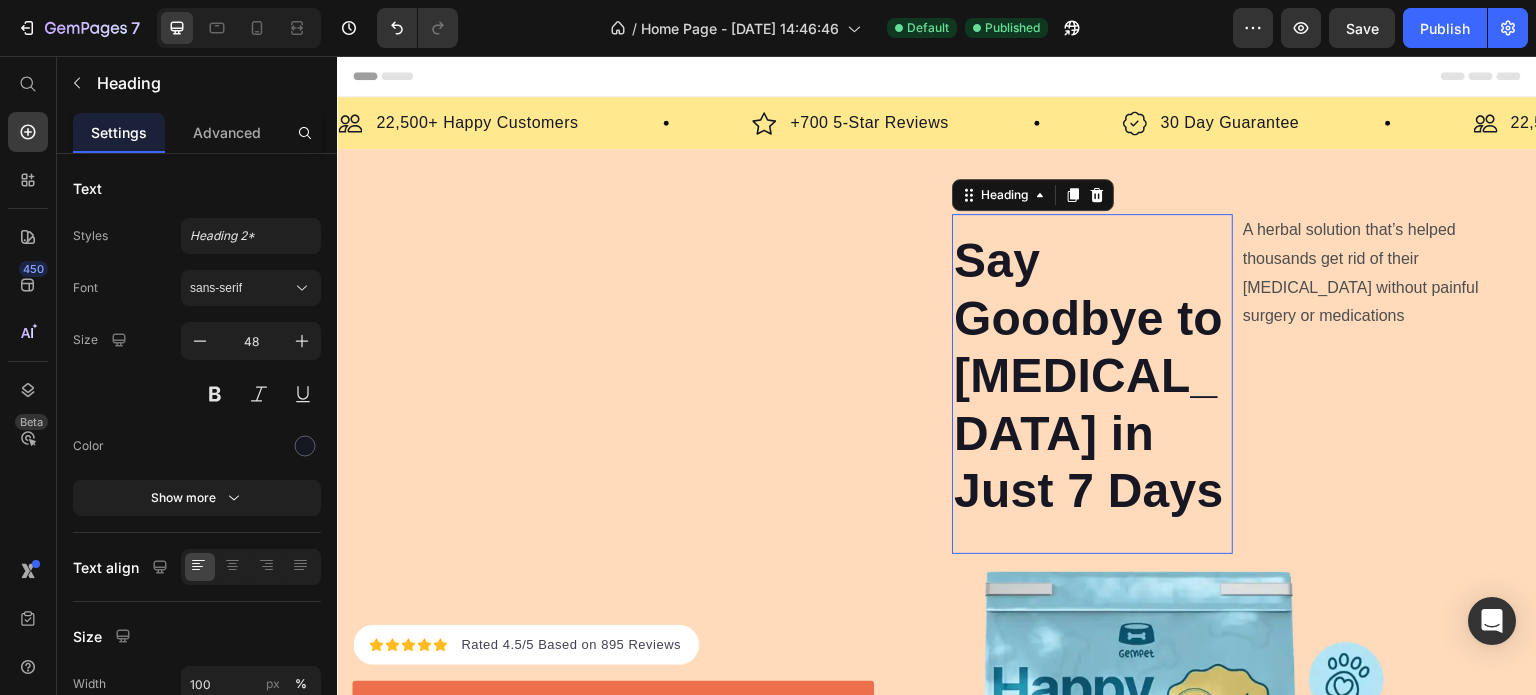 click on "Say Goodbye to [MEDICAL_DATA] in Just 7 Days" at bounding box center [1092, 376] 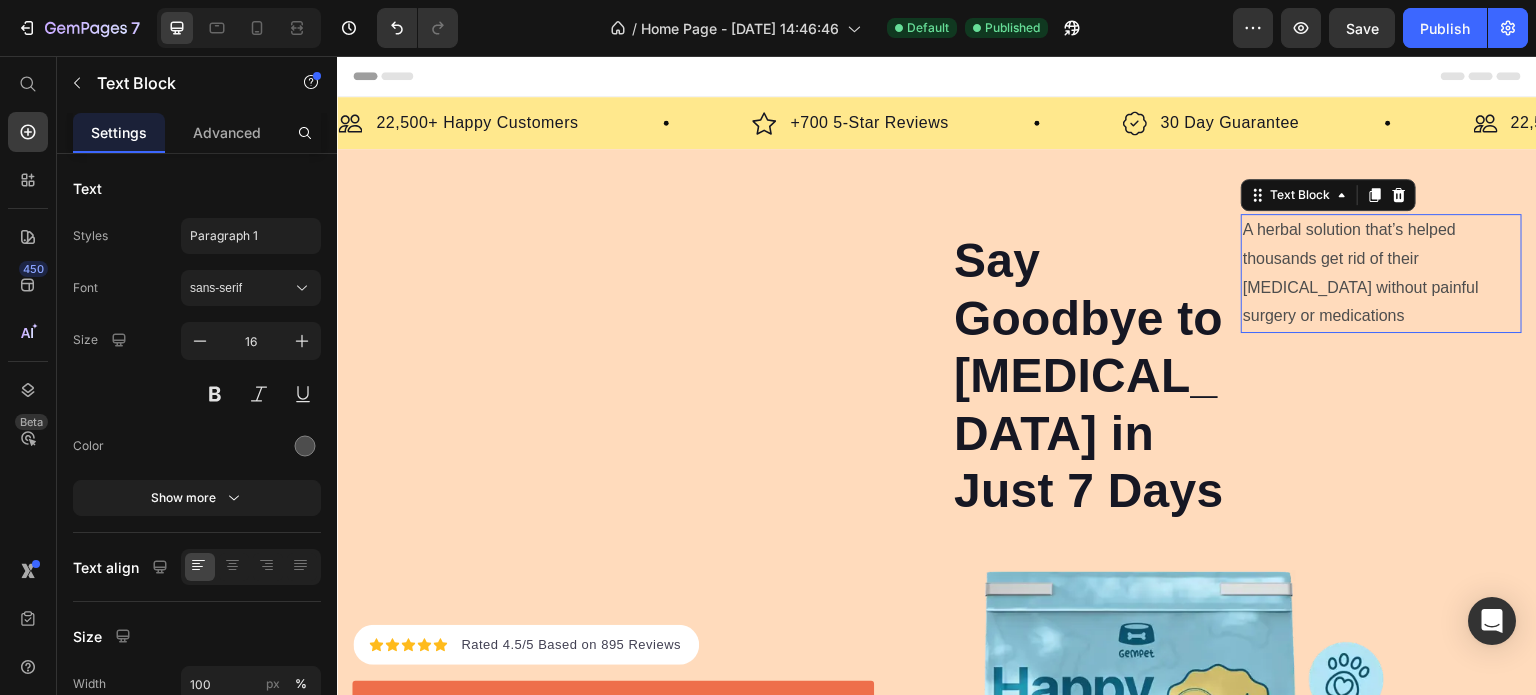 click on "A herbal solution that’s helped thousands get rid of their [MEDICAL_DATA] without painful surgery or medications" at bounding box center (1381, 273) 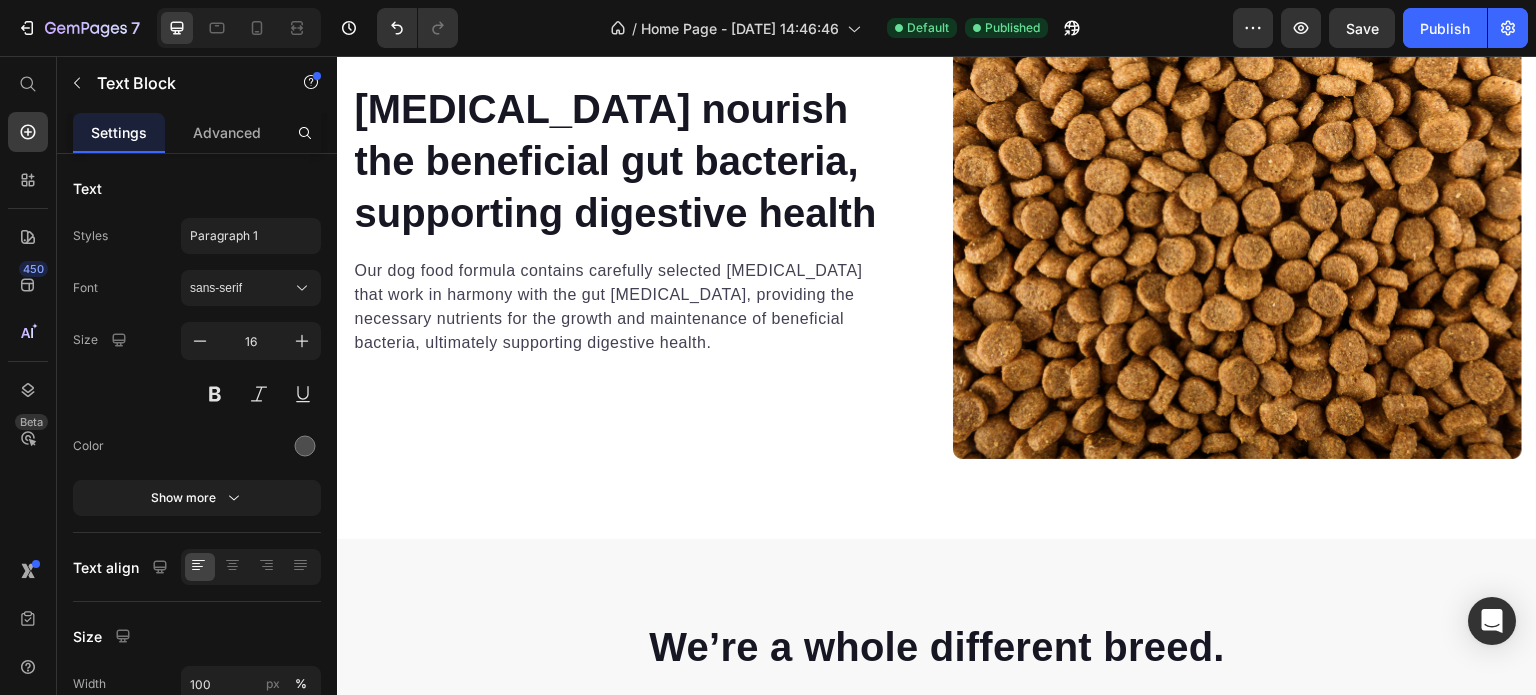 scroll, scrollTop: 4404, scrollLeft: 0, axis: vertical 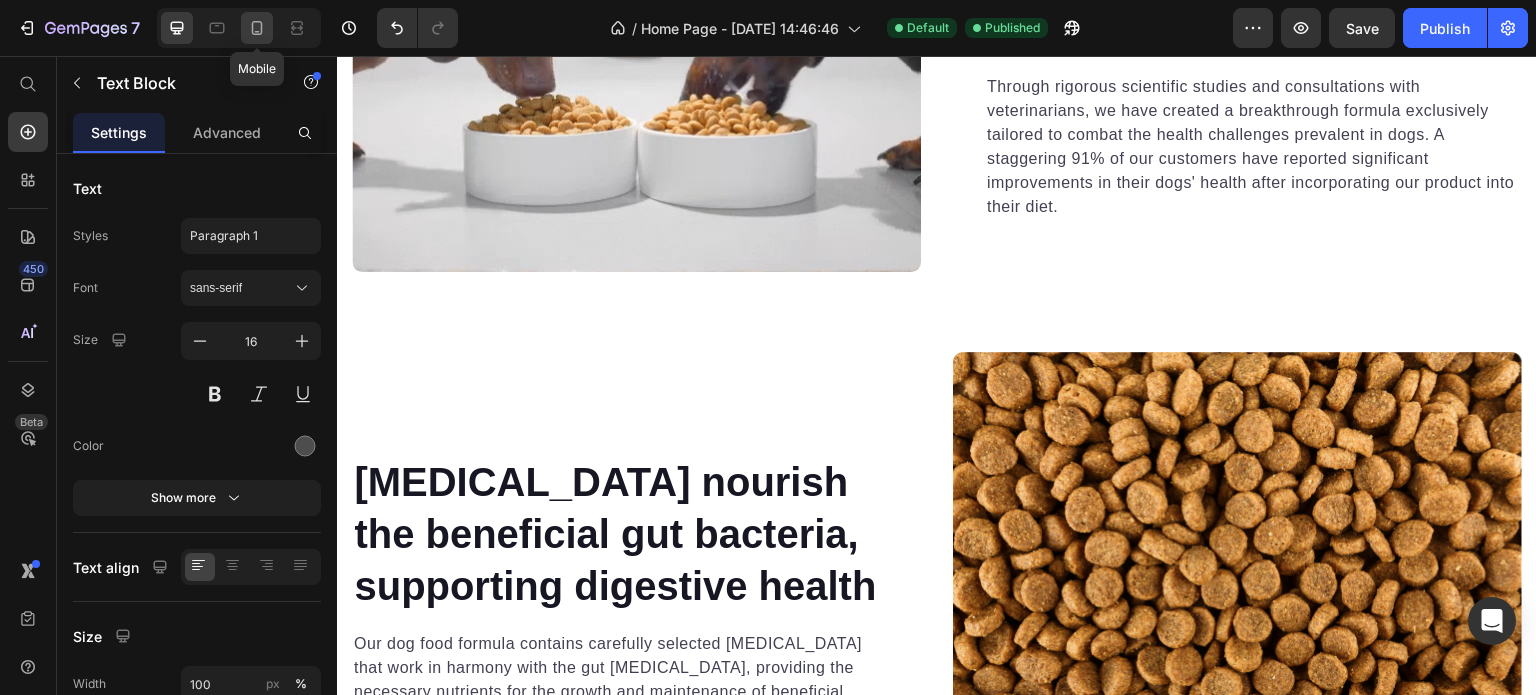 click 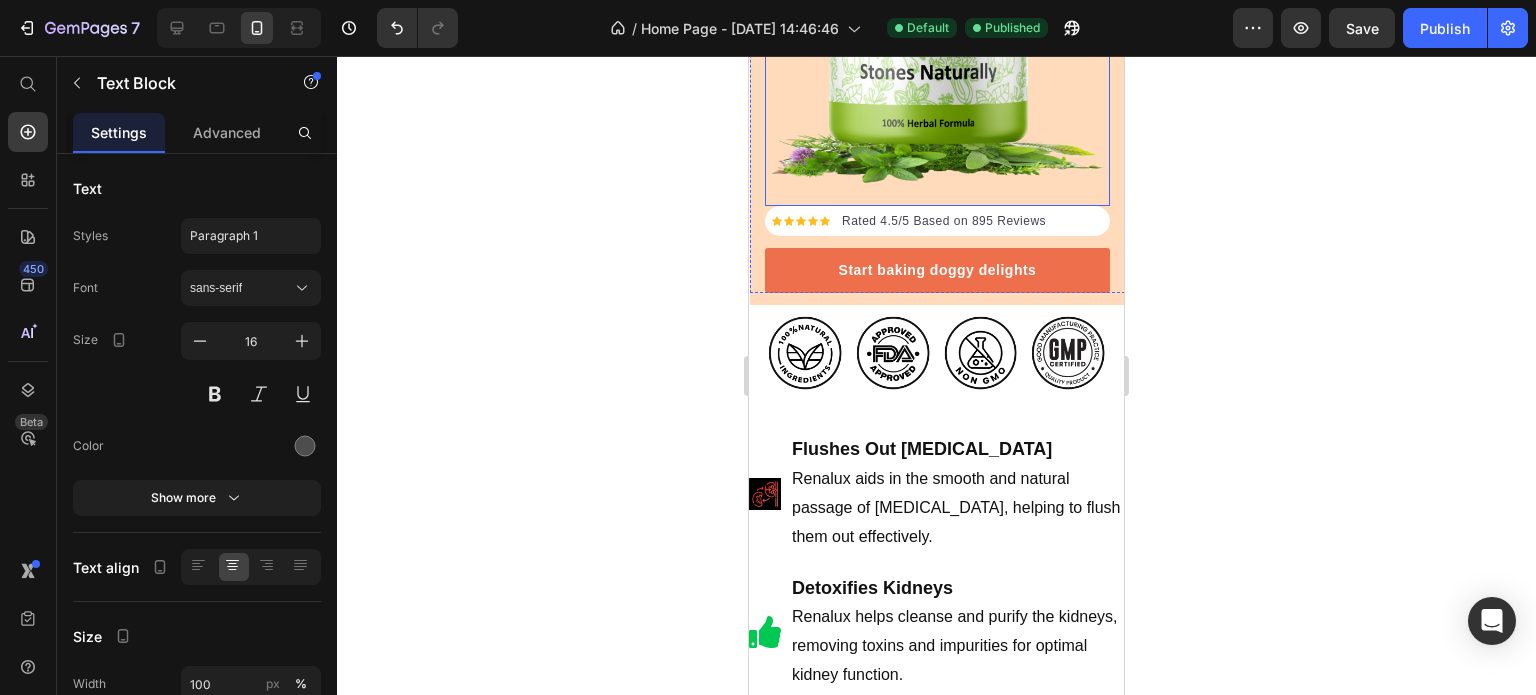 scroll, scrollTop: 600, scrollLeft: 0, axis: vertical 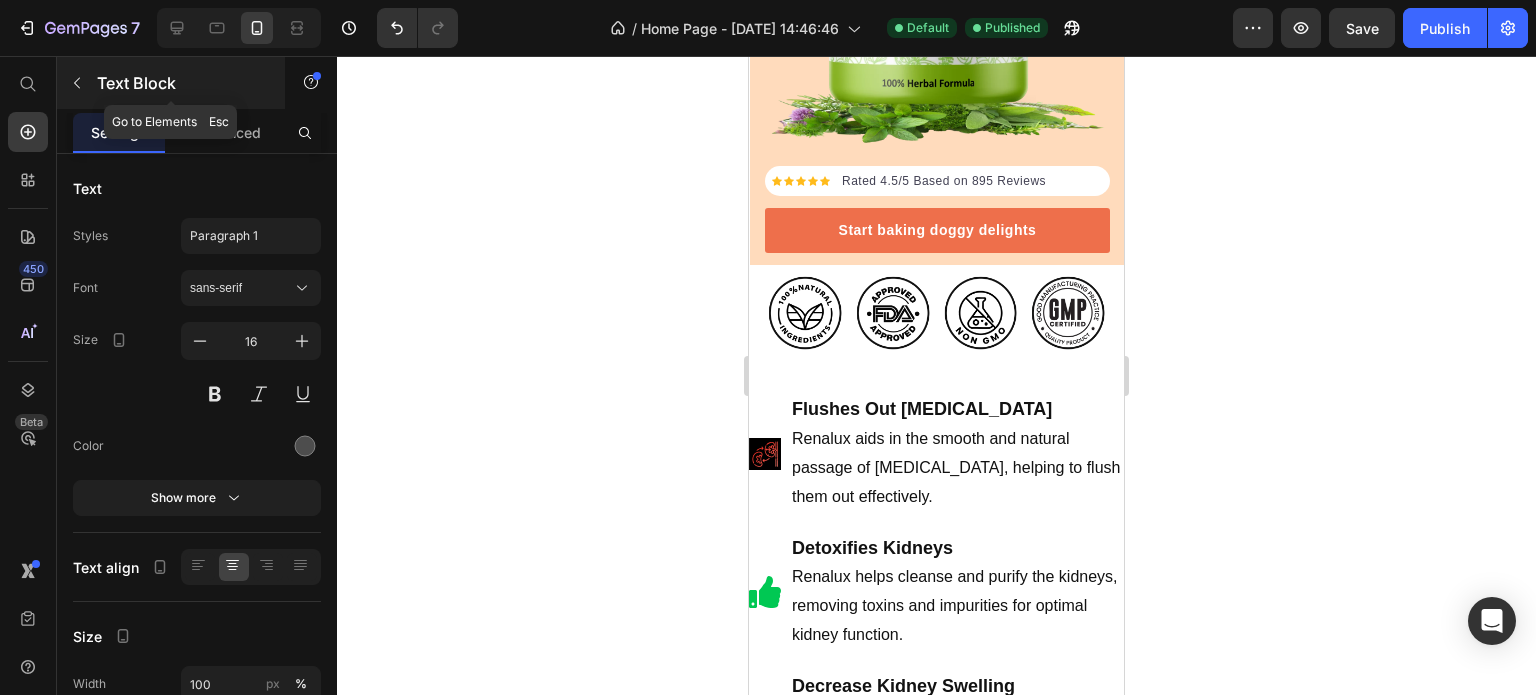 click 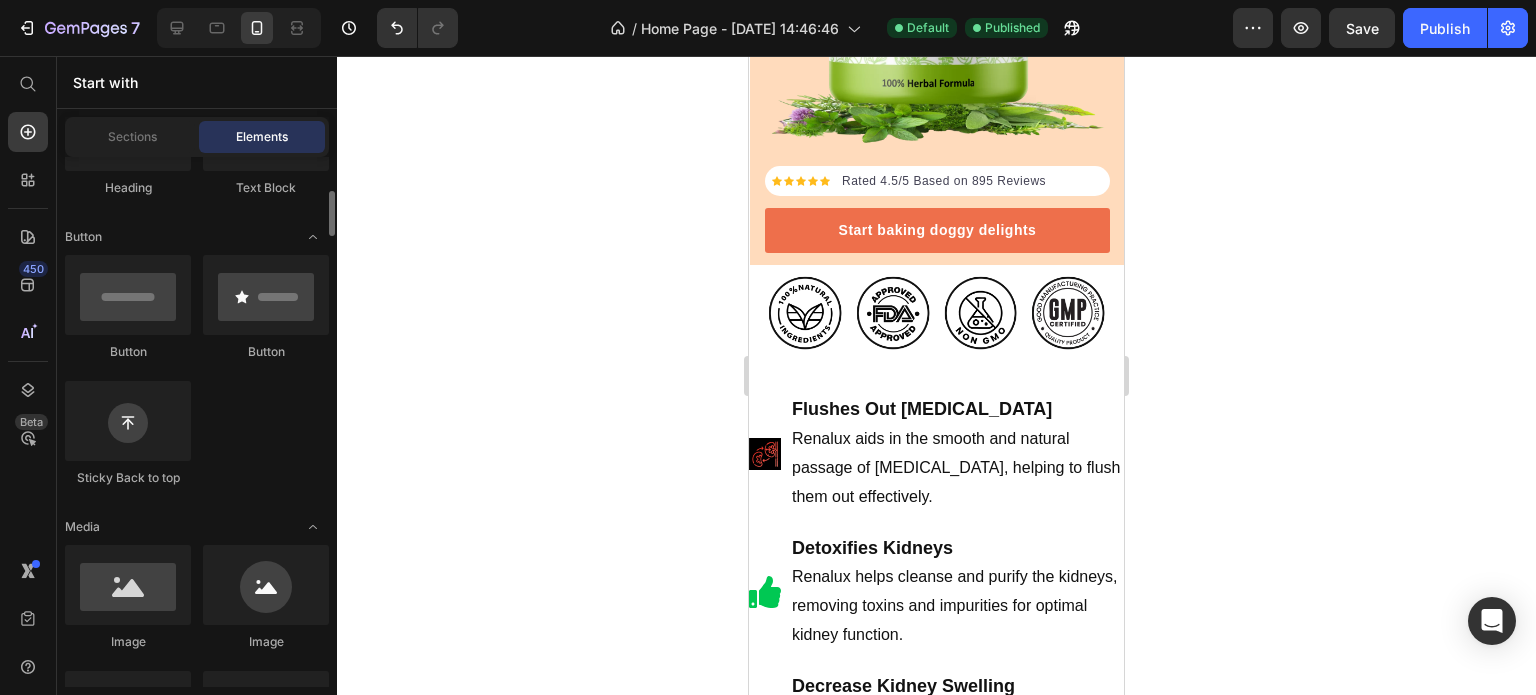 scroll, scrollTop: 0, scrollLeft: 0, axis: both 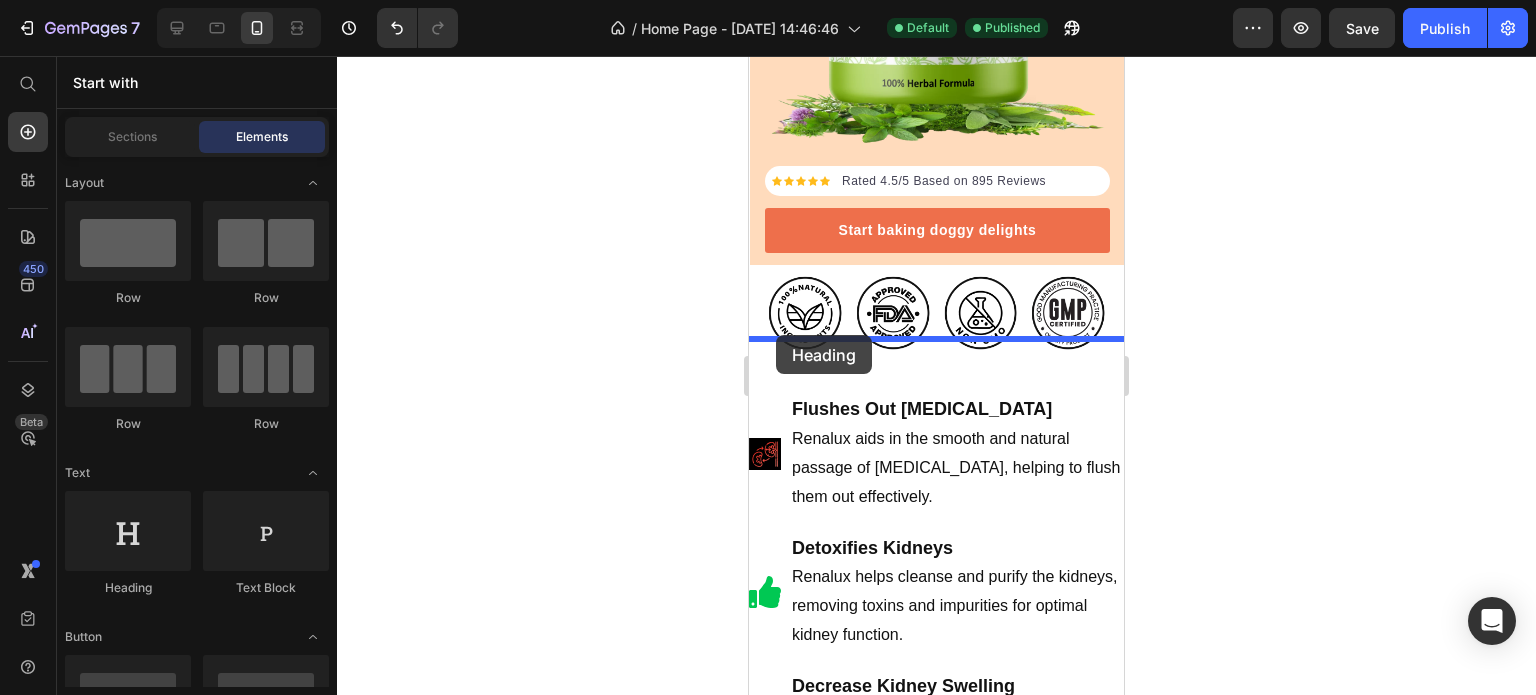 drag, startPoint x: 893, startPoint y: 571, endPoint x: 776, endPoint y: 335, distance: 263.41034 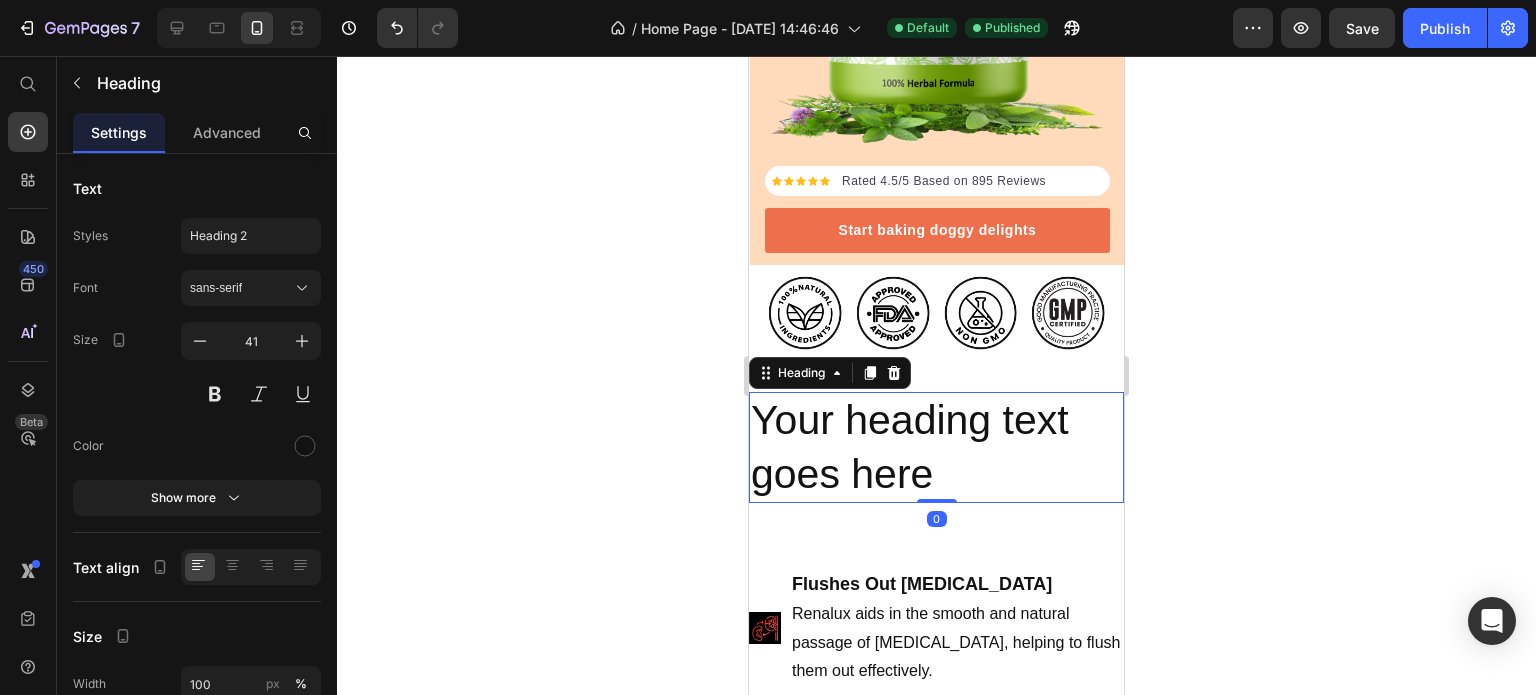 click on "Your heading text goes here" at bounding box center (936, 447) 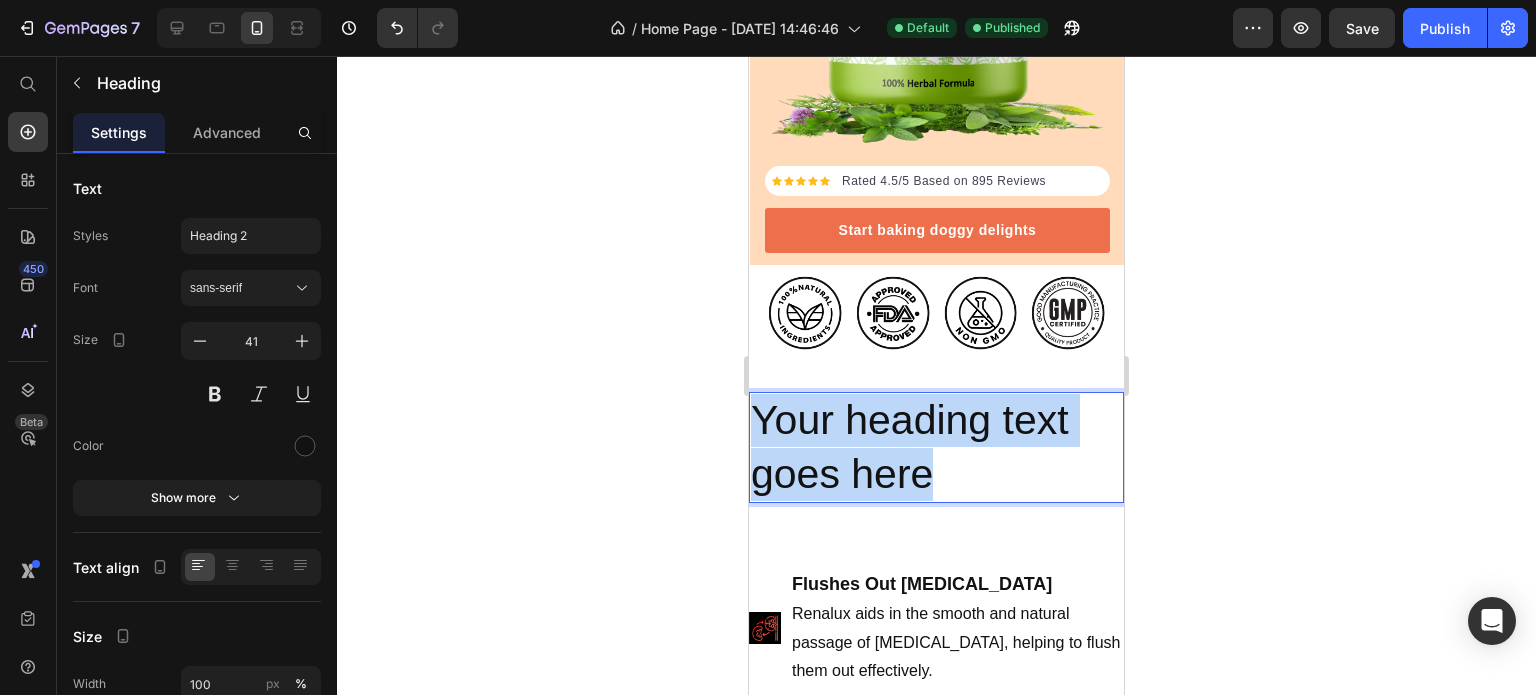 drag, startPoint x: 945, startPoint y: 461, endPoint x: 756, endPoint y: 395, distance: 200.19241 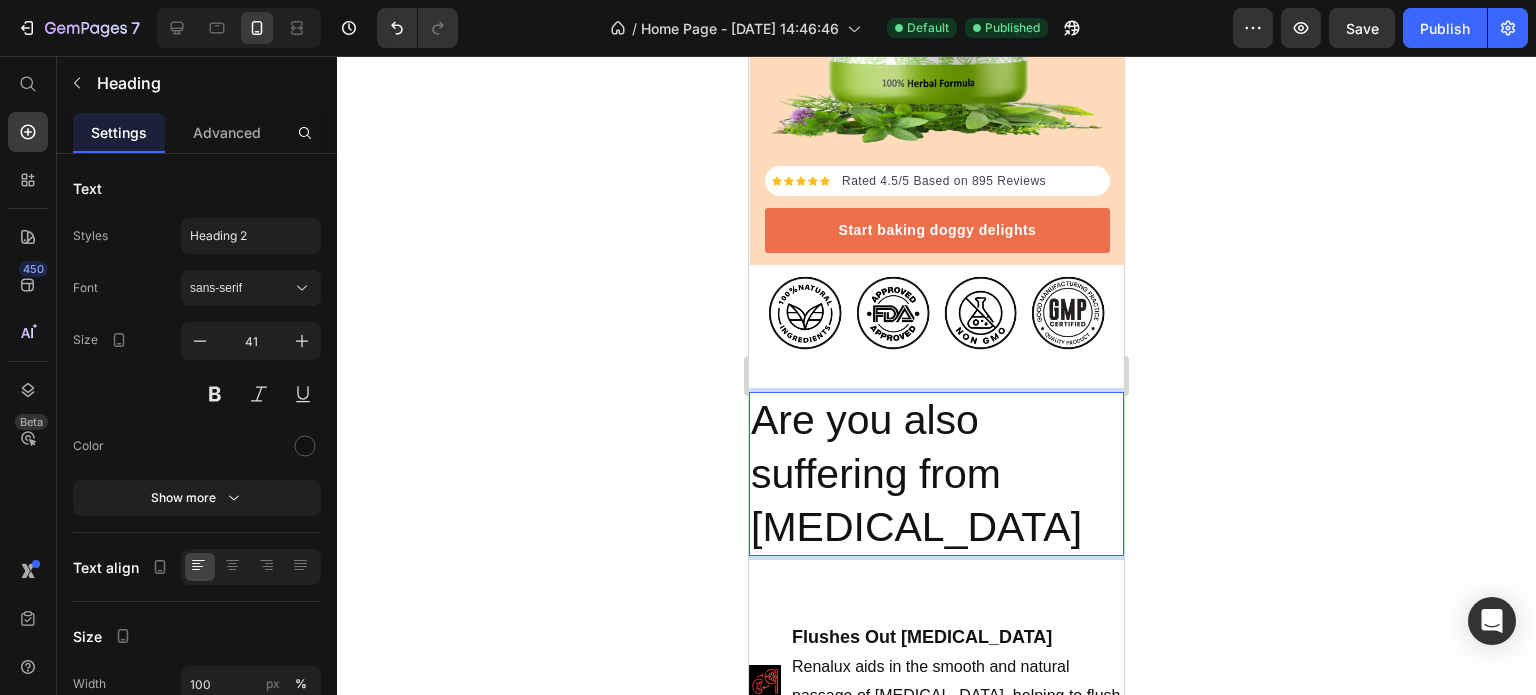 scroll, scrollTop: 0, scrollLeft: 0, axis: both 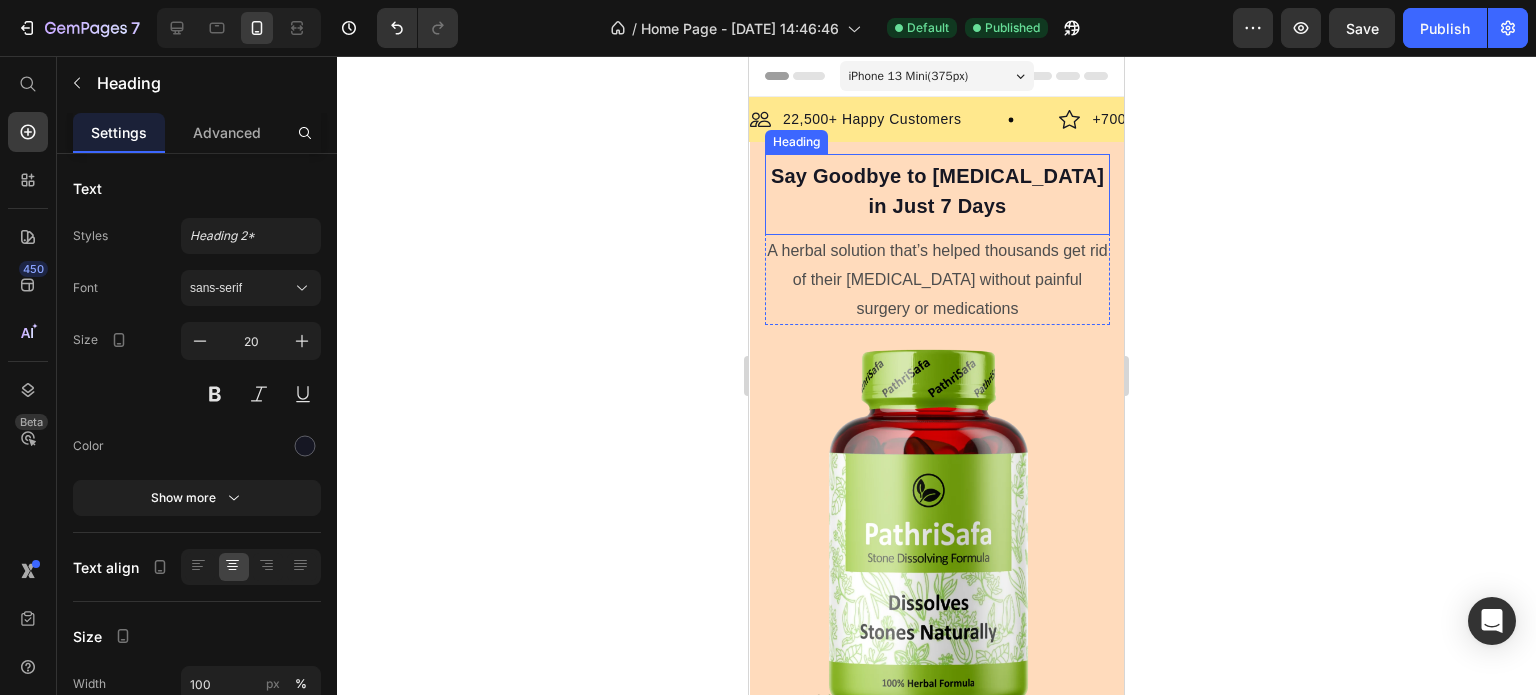 click on "Say Goodbye to [MEDICAL_DATA] in Just 7 Days" at bounding box center (937, 191) 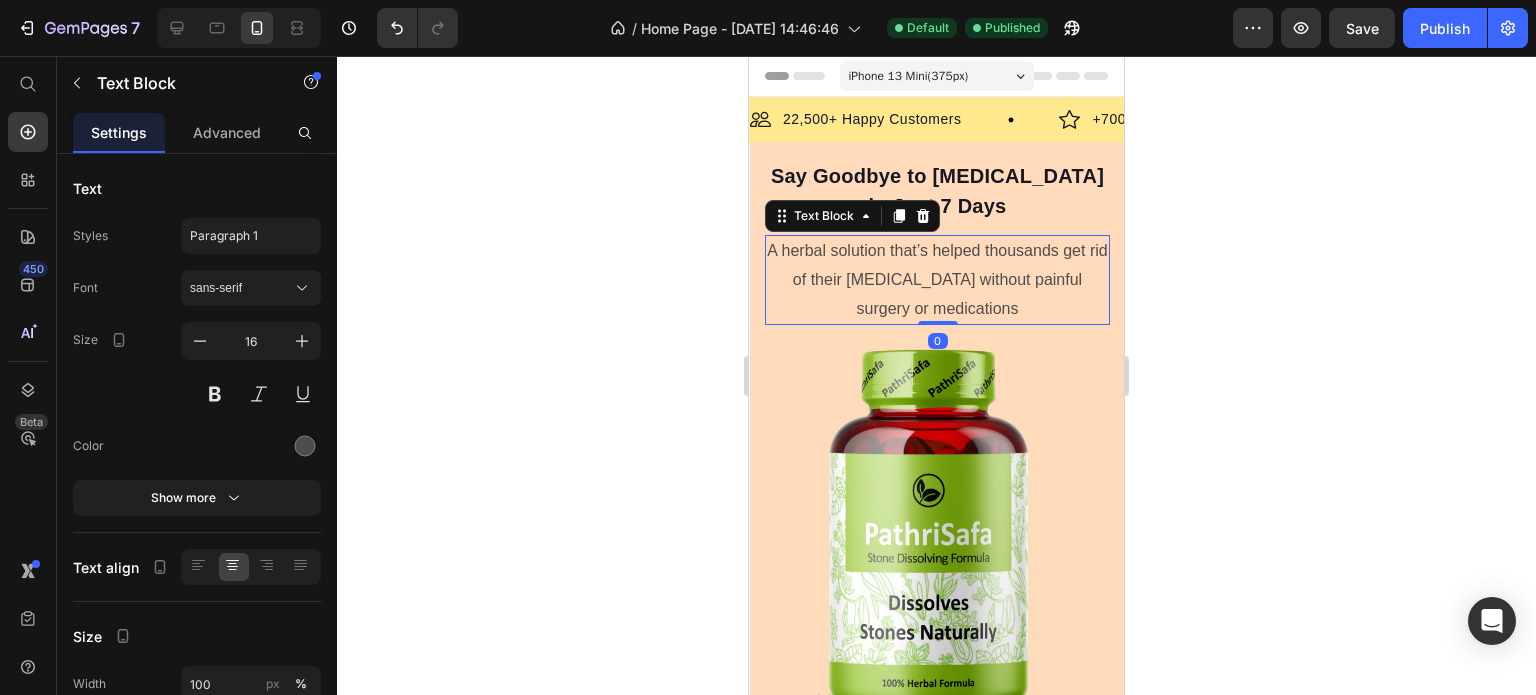 click on "A herbal solution that’s helped thousands get rid of their [MEDICAL_DATA] without painful surgery or medications" at bounding box center (937, 280) 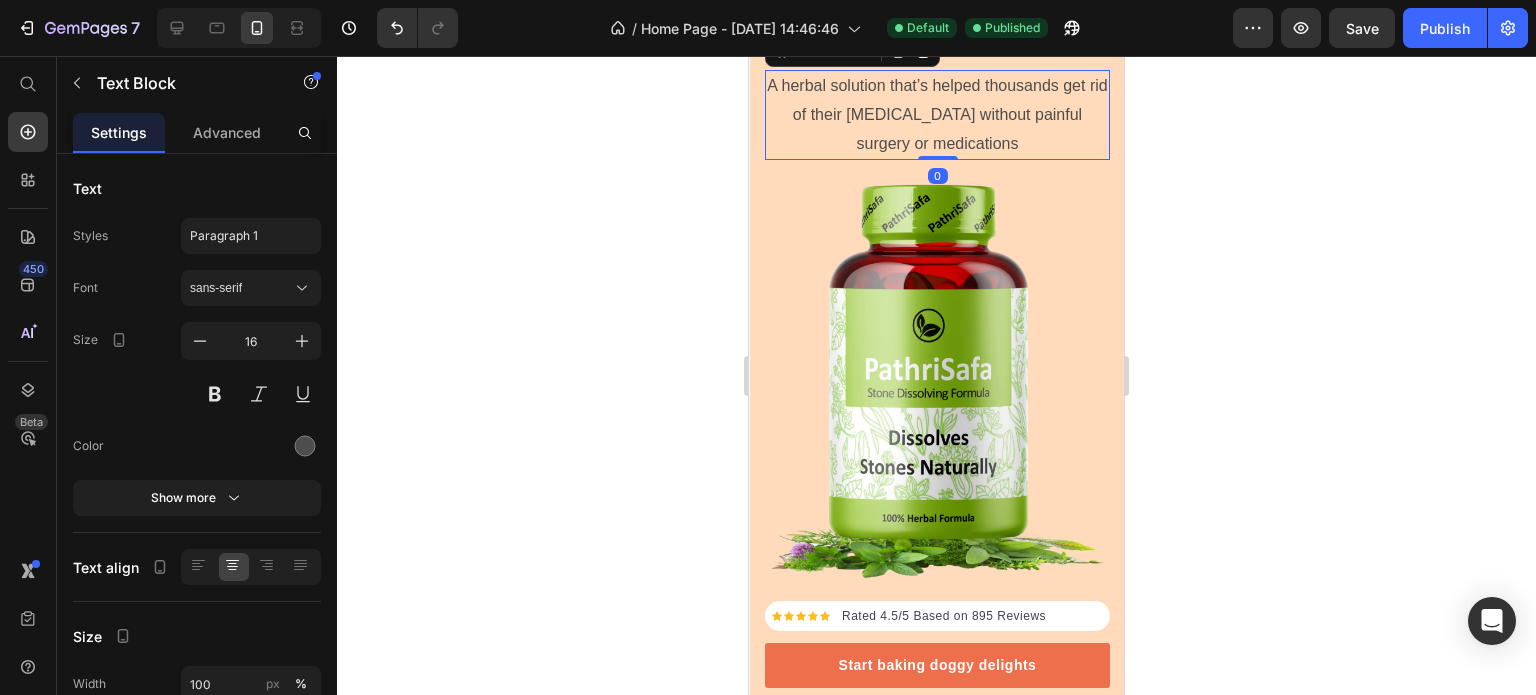 scroll, scrollTop: 500, scrollLeft: 0, axis: vertical 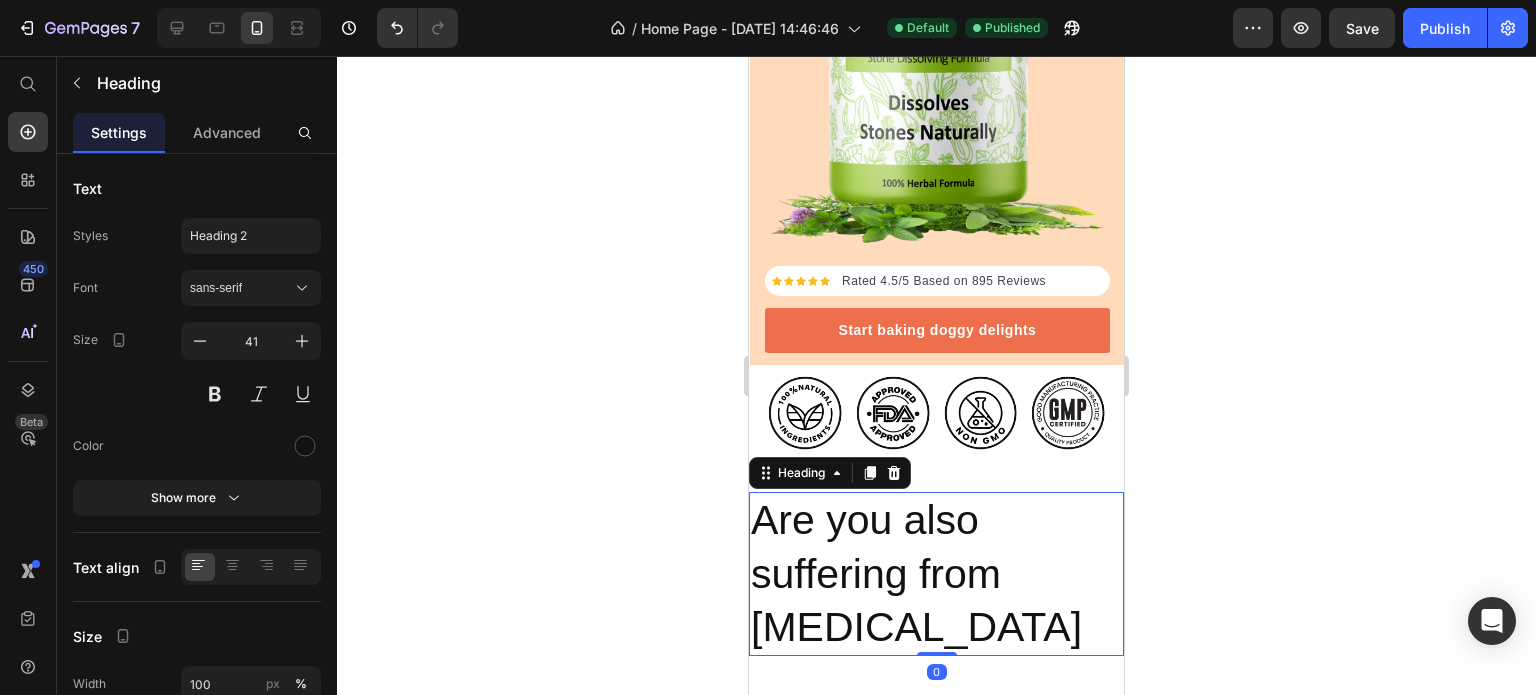 click on "Are you also suffering from [MEDICAL_DATA]" at bounding box center [936, 574] 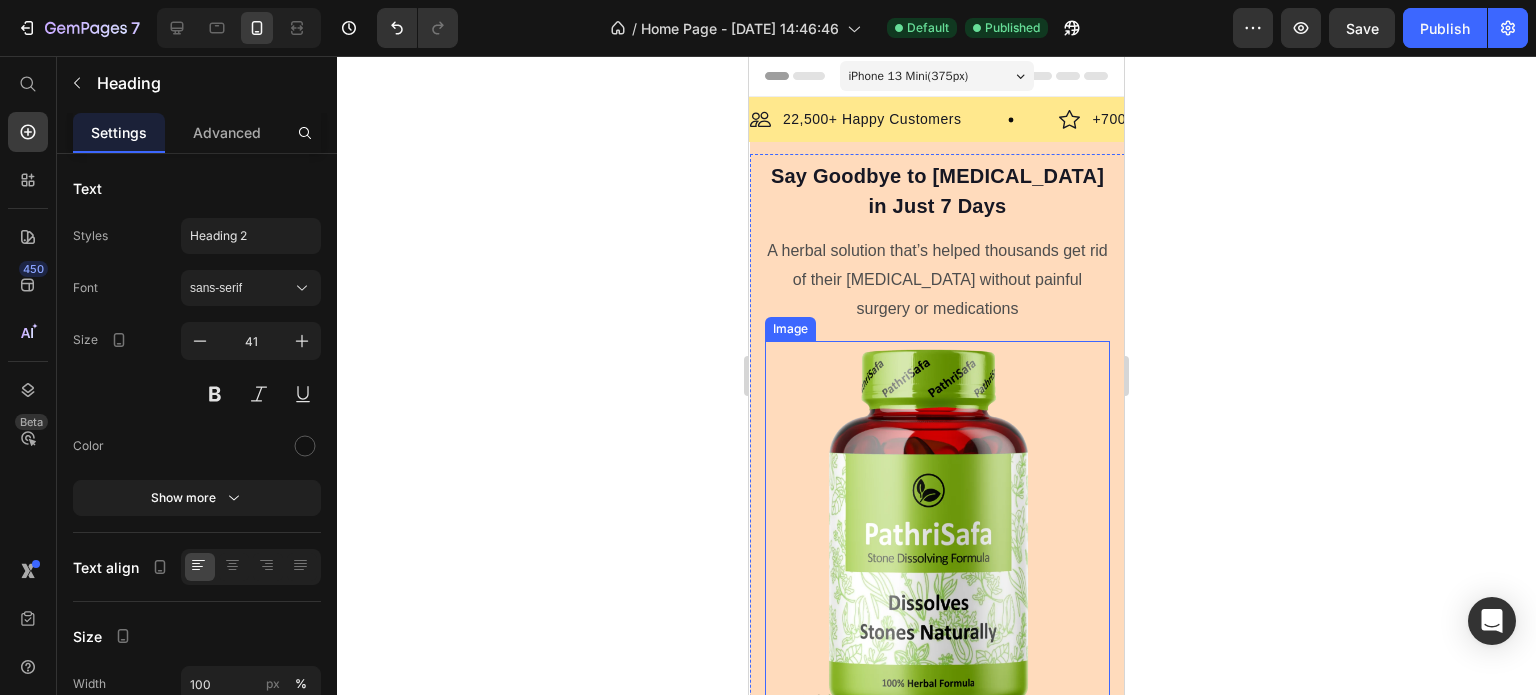 scroll, scrollTop: 500, scrollLeft: 0, axis: vertical 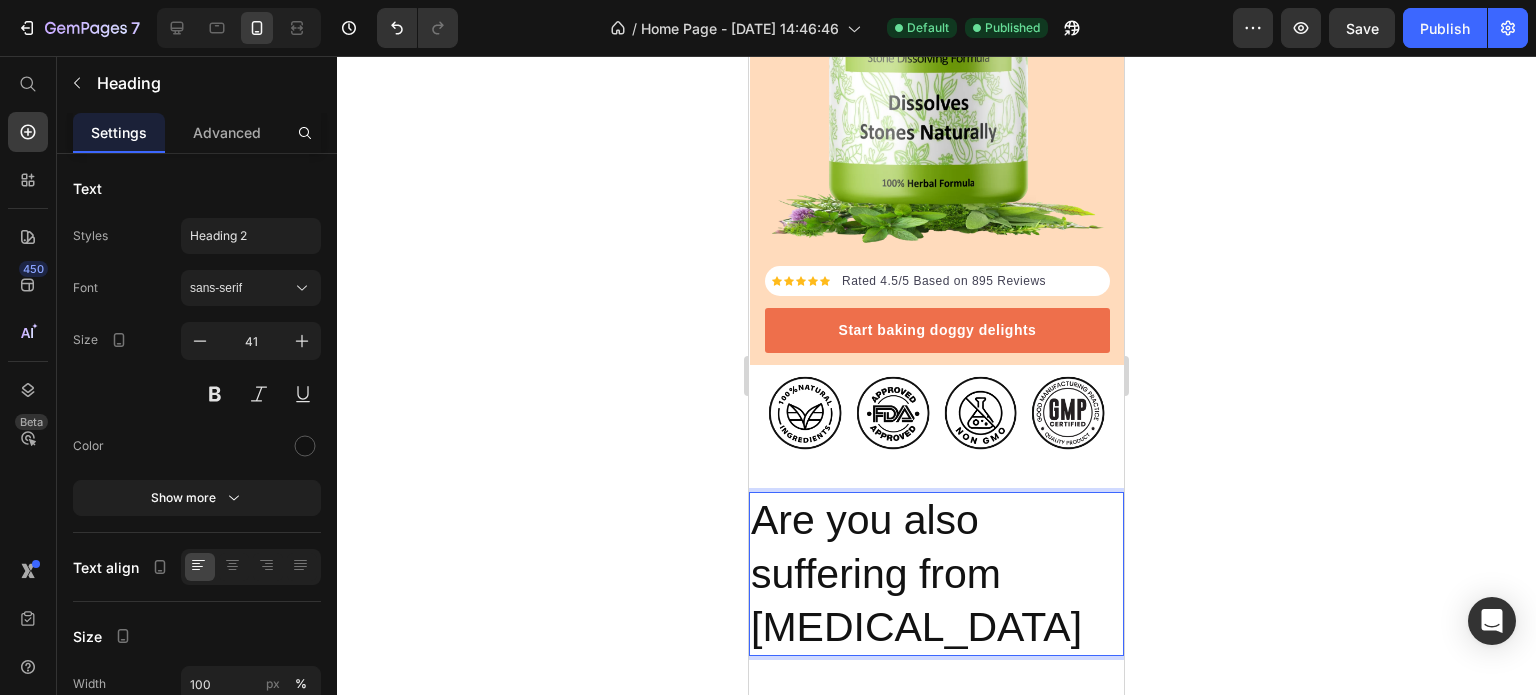 click on "Are you also suffering from [MEDICAL_DATA]" at bounding box center [936, 574] 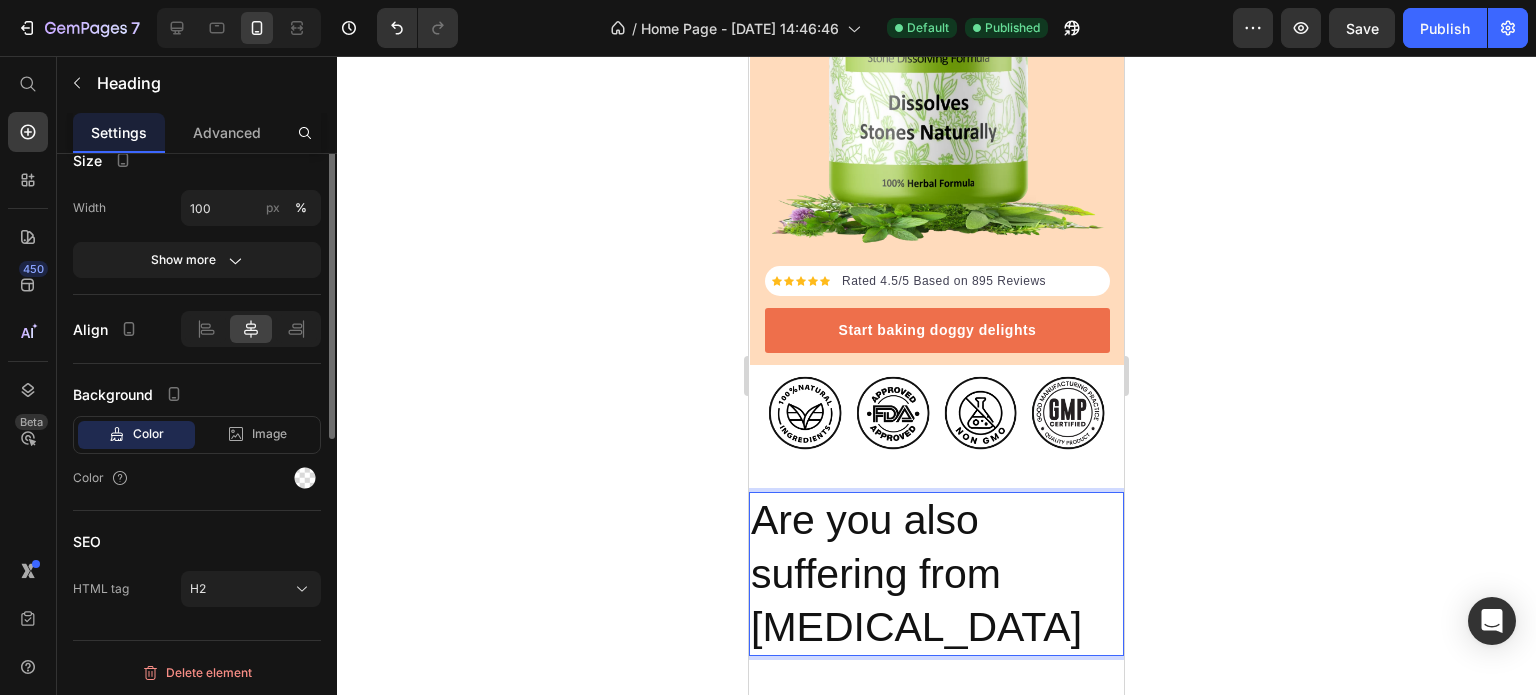 scroll, scrollTop: 0, scrollLeft: 0, axis: both 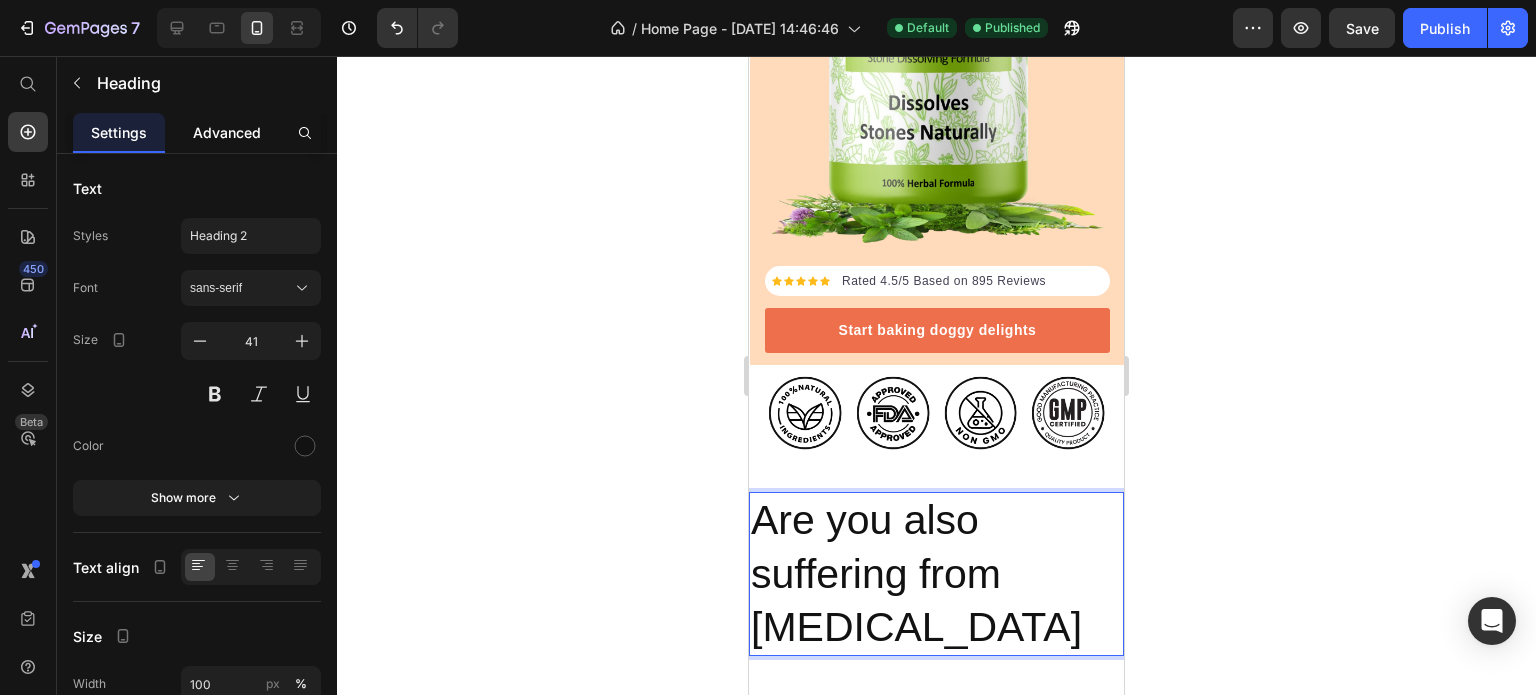 click on "Advanced" at bounding box center (227, 132) 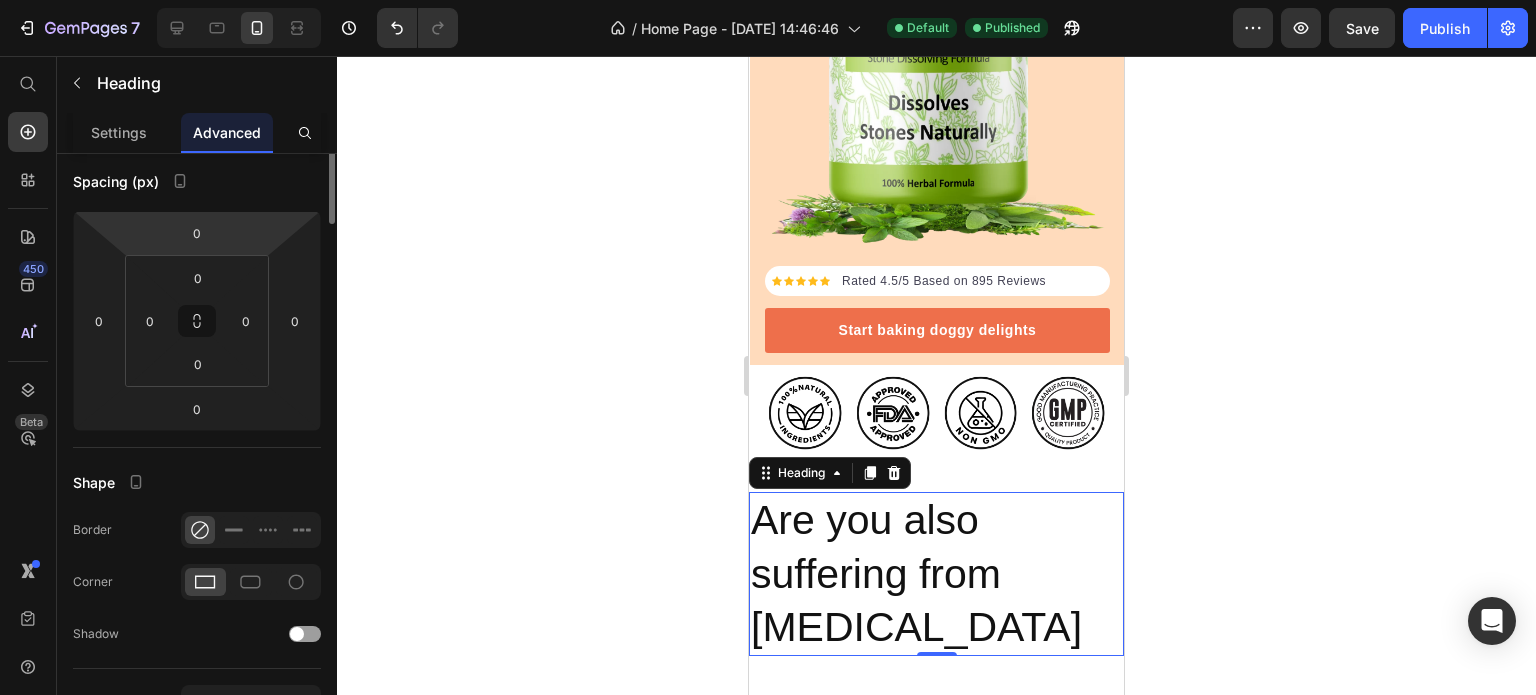scroll, scrollTop: 0, scrollLeft: 0, axis: both 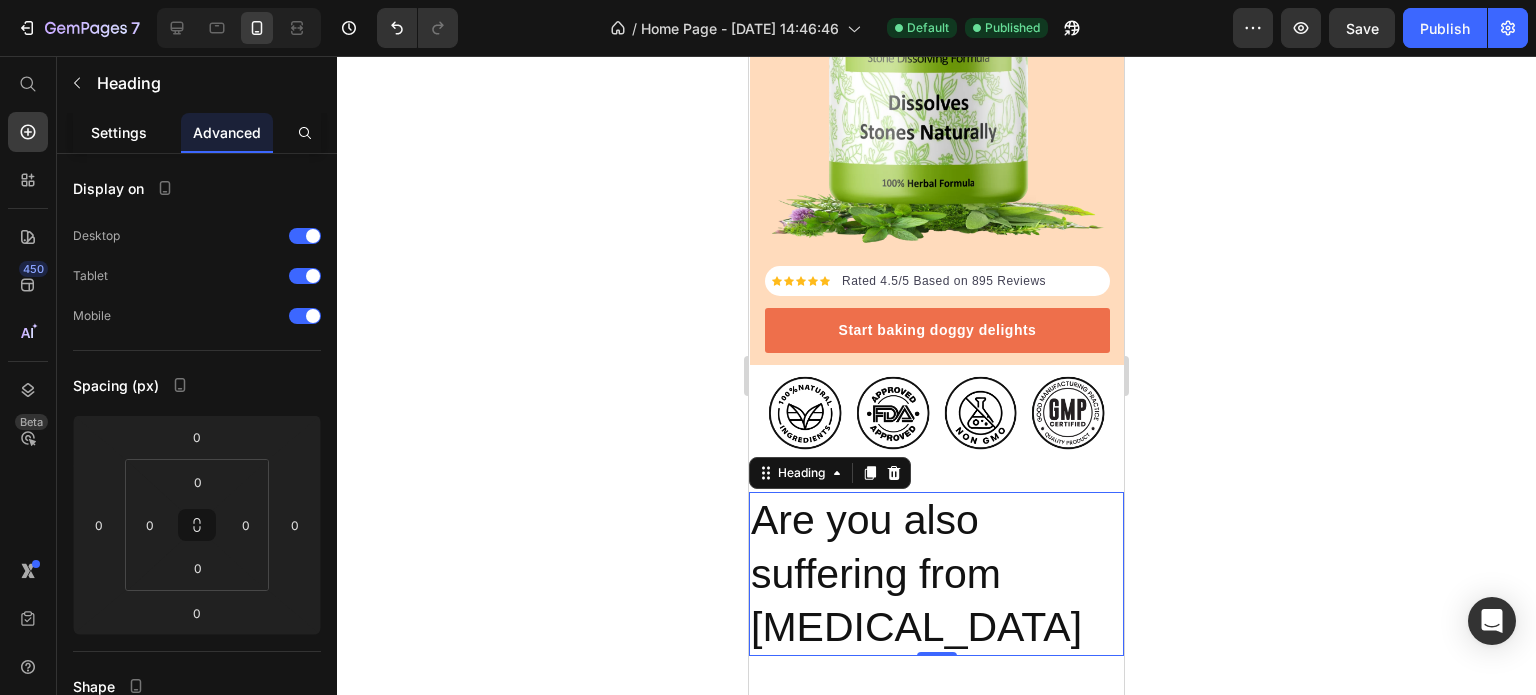 click on "Settings" at bounding box center (119, 132) 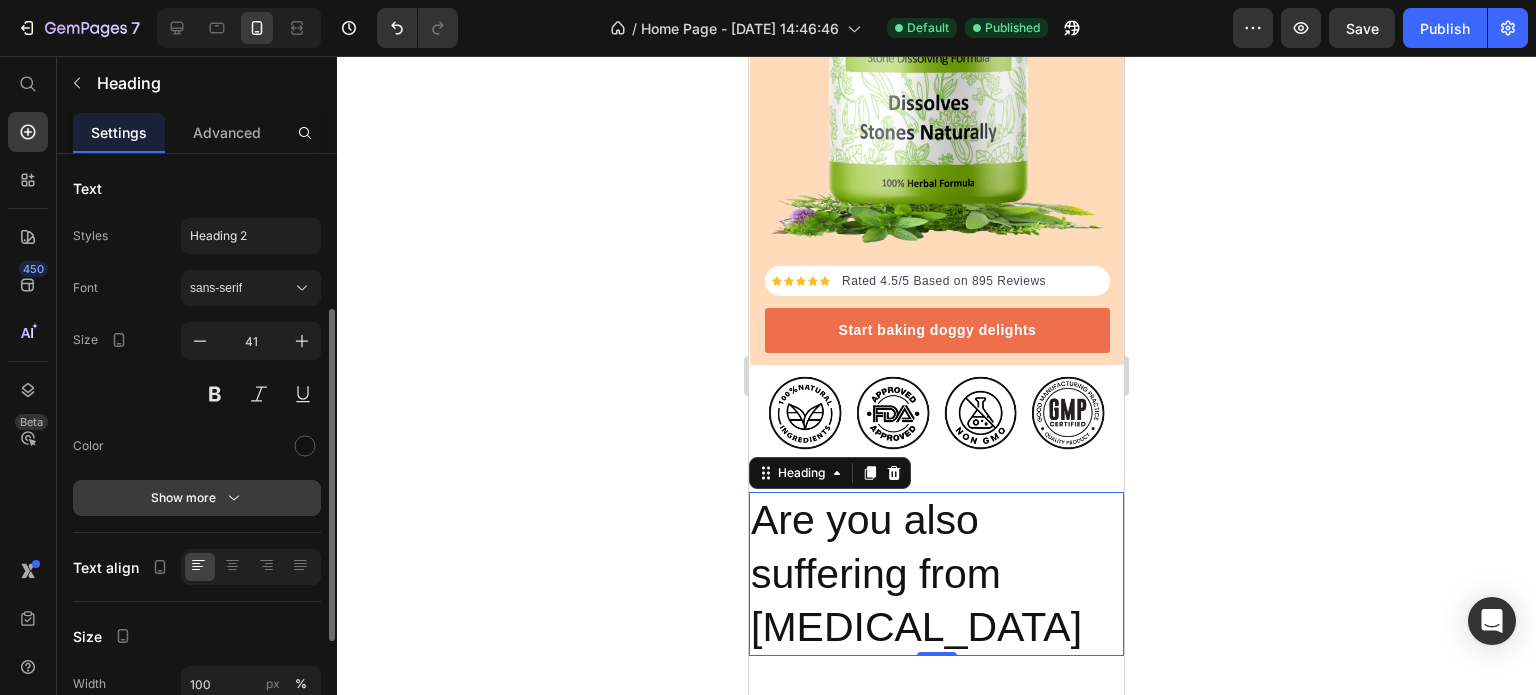 scroll, scrollTop: 100, scrollLeft: 0, axis: vertical 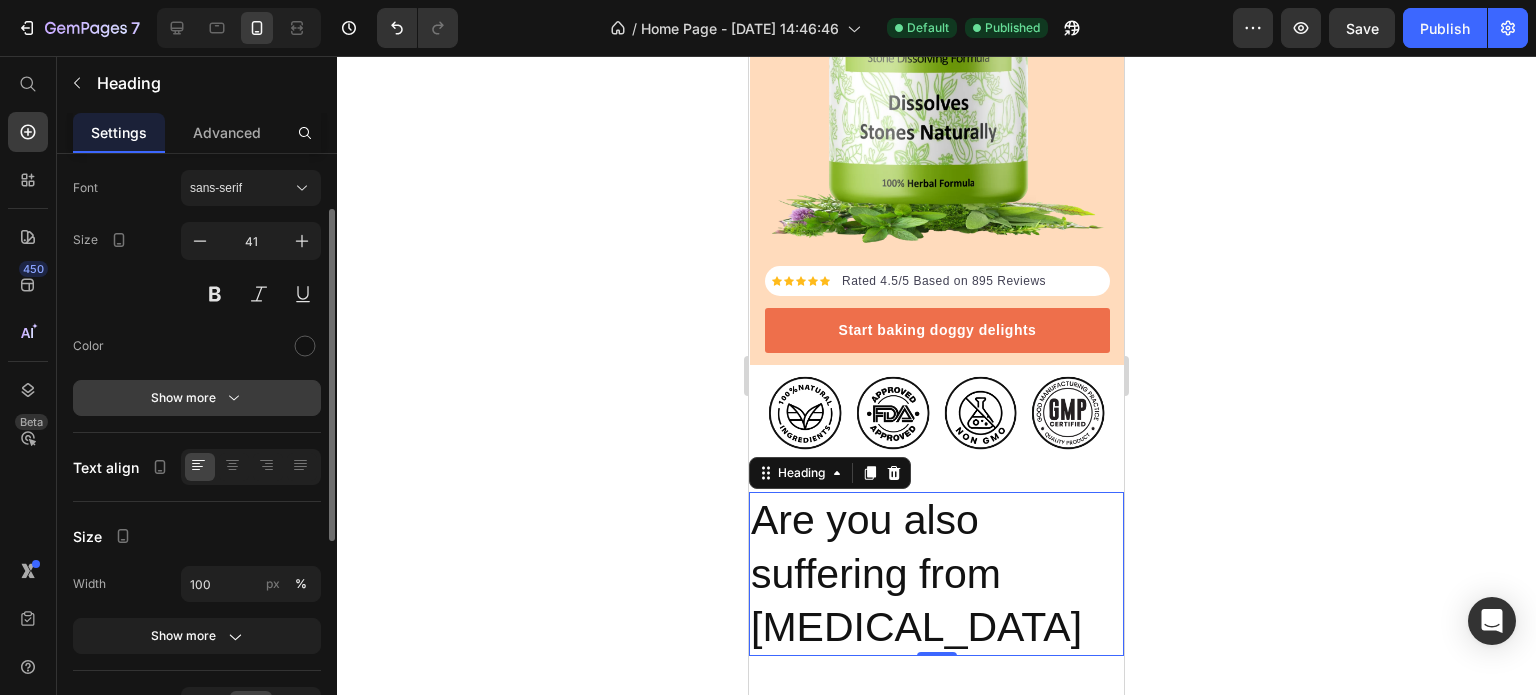 click 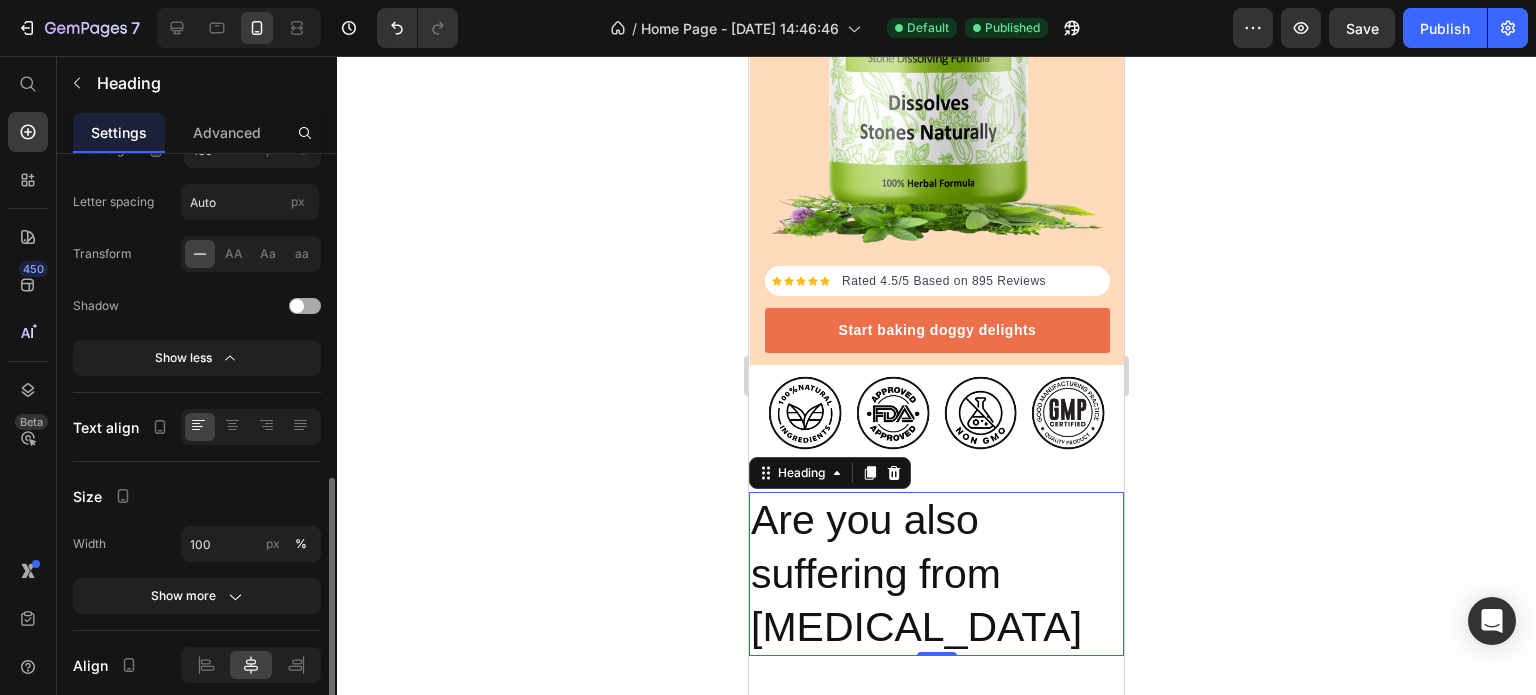 scroll, scrollTop: 500, scrollLeft: 0, axis: vertical 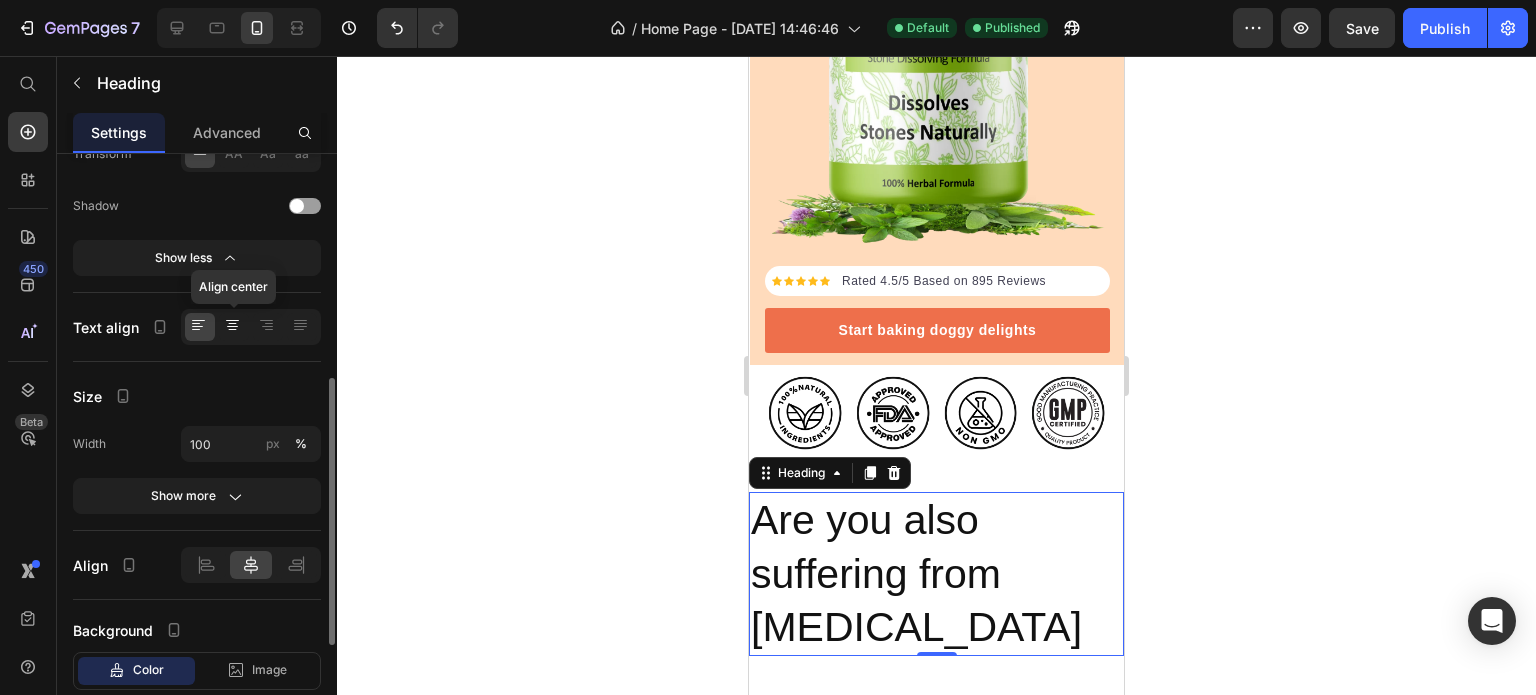 click 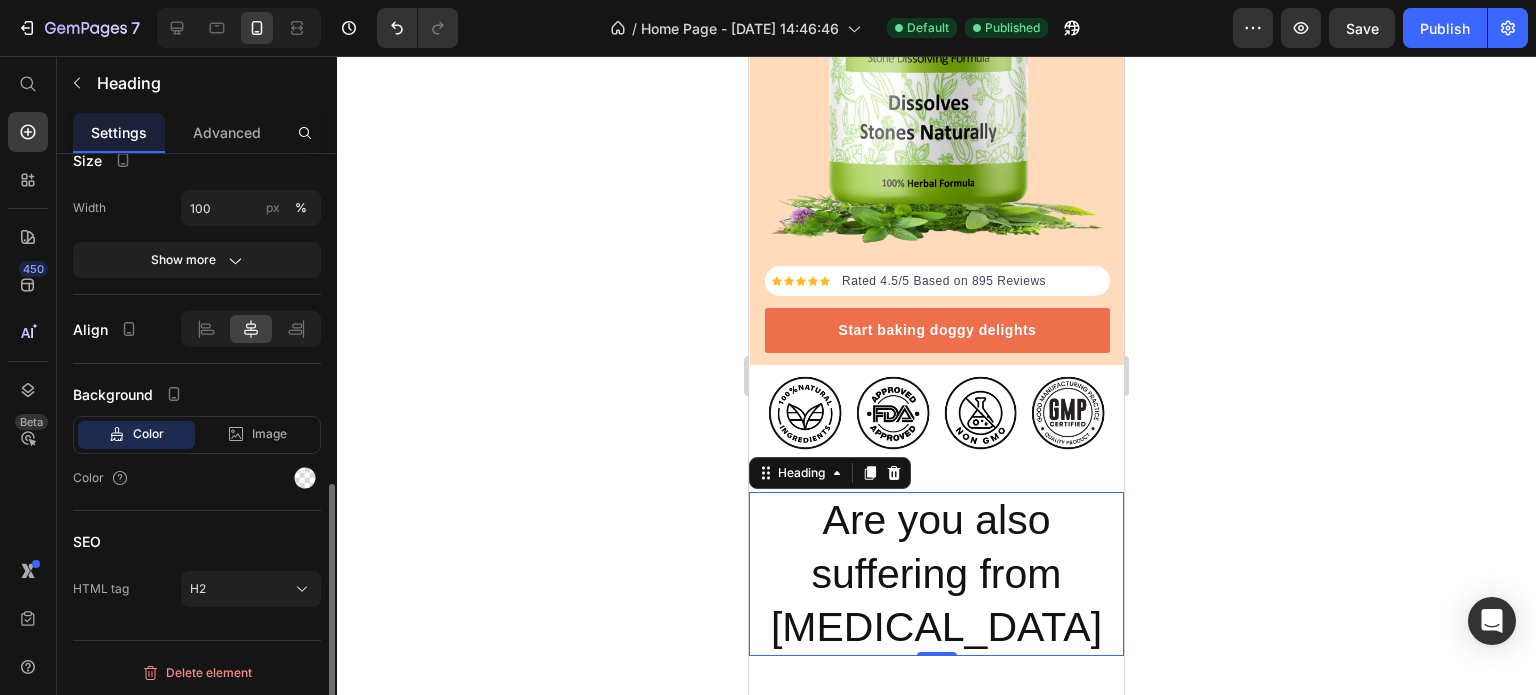 scroll, scrollTop: 636, scrollLeft: 0, axis: vertical 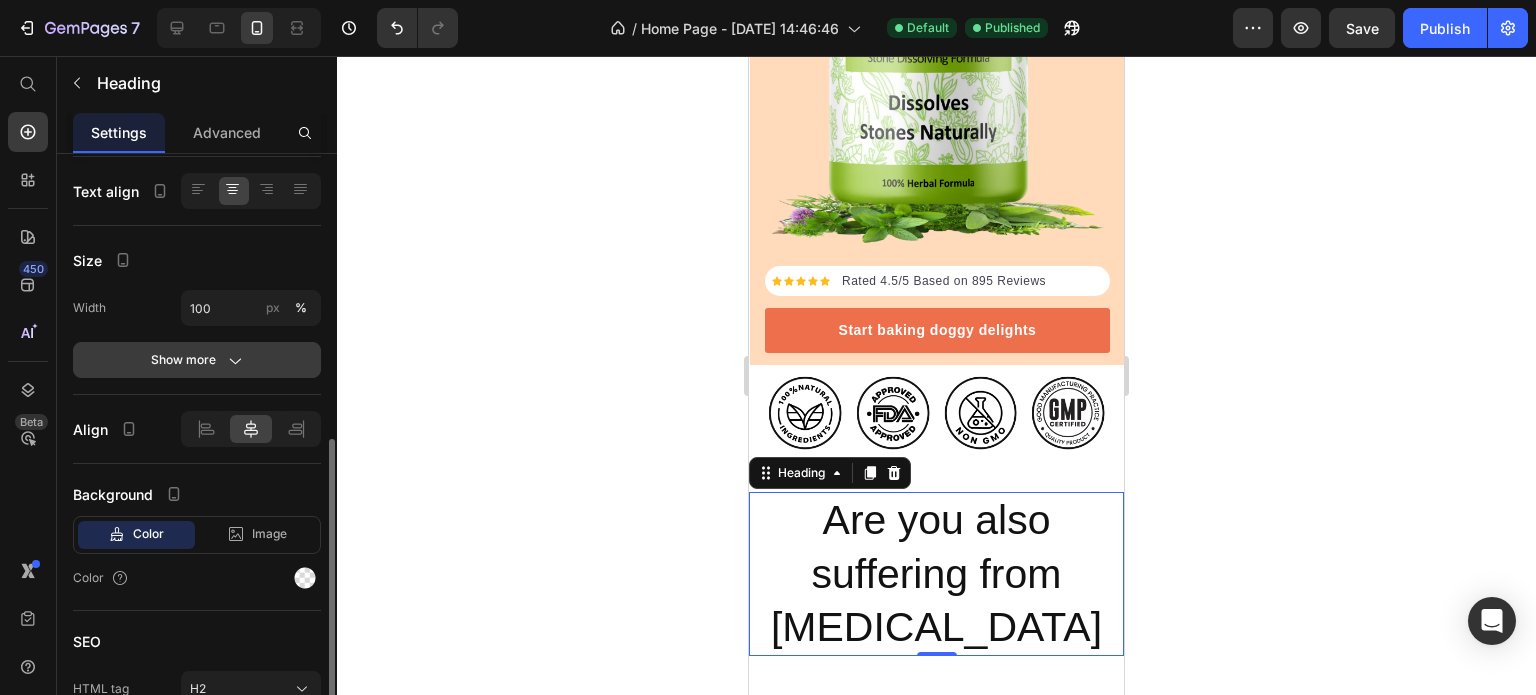 click on "Show more" at bounding box center [197, 360] 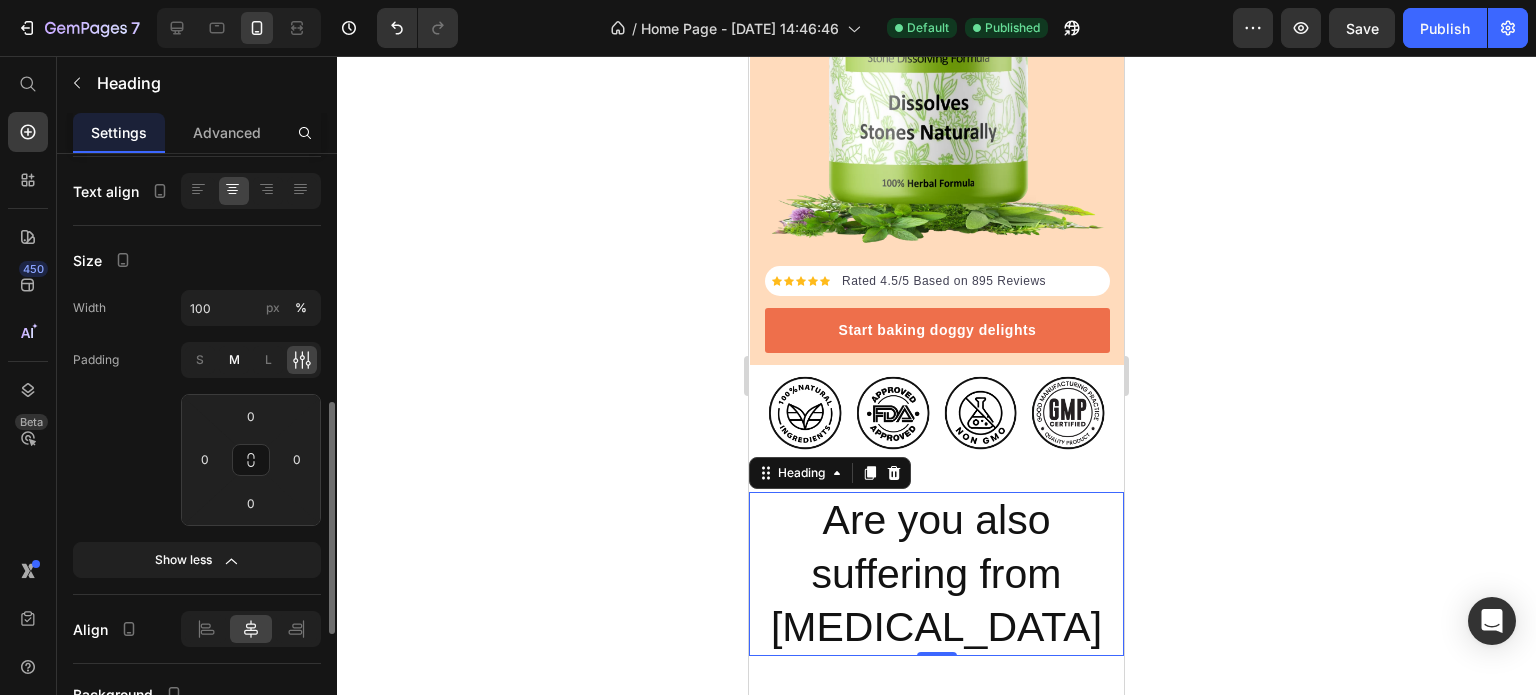 click on "M" 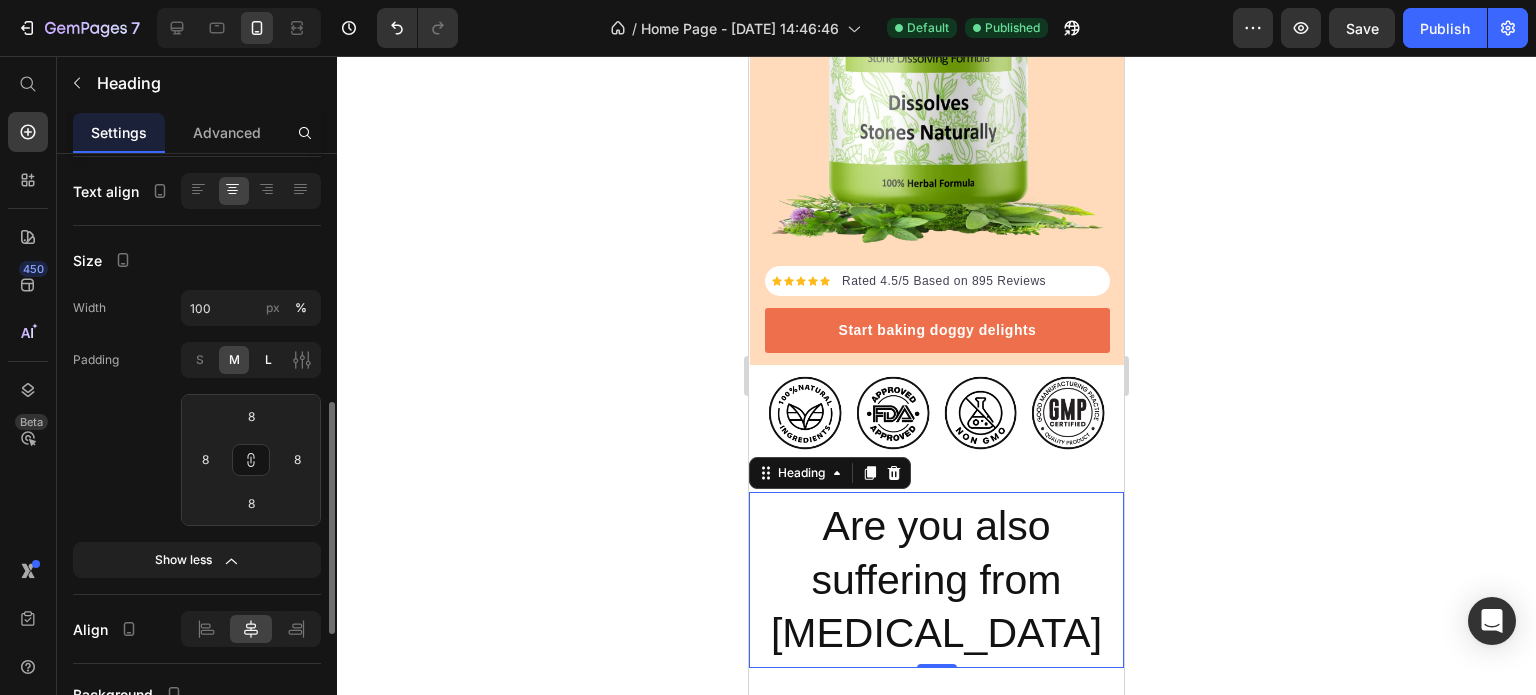 click on "L" 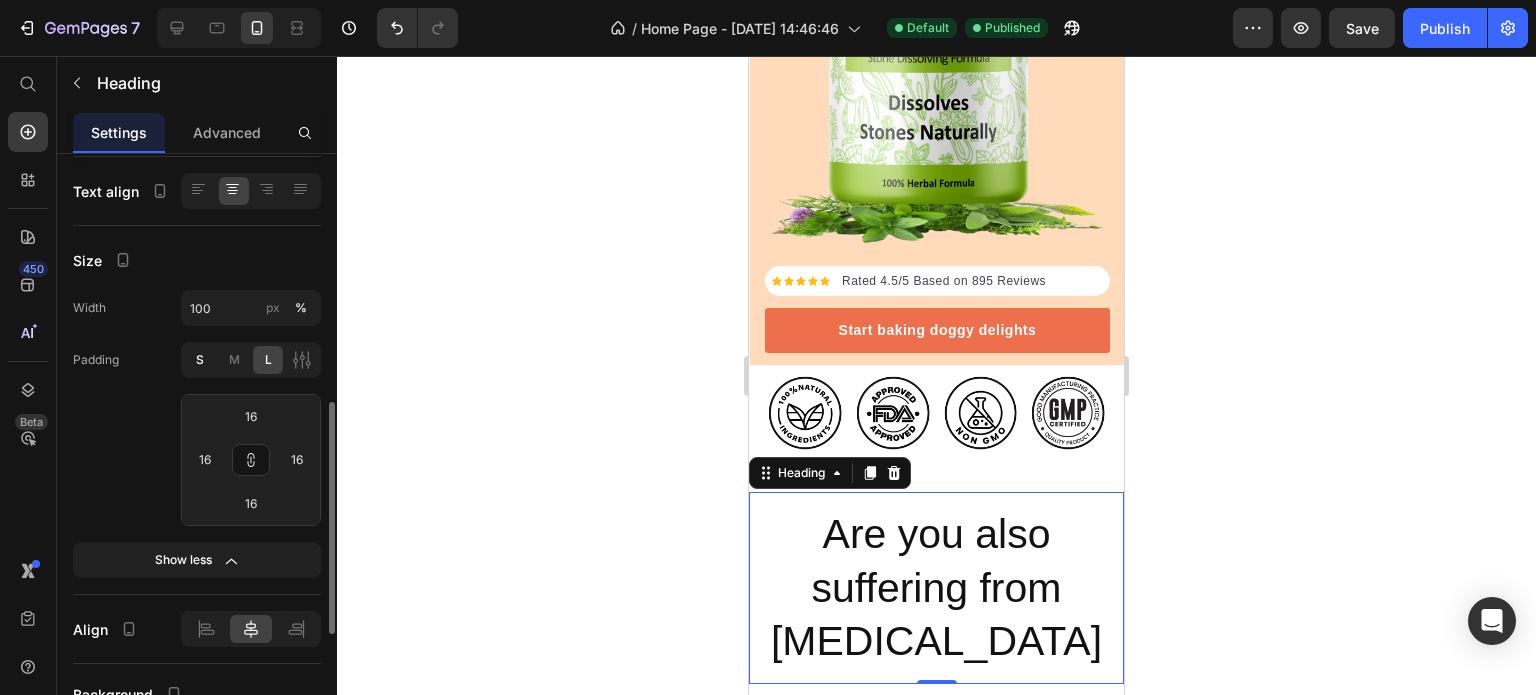 click on "S" 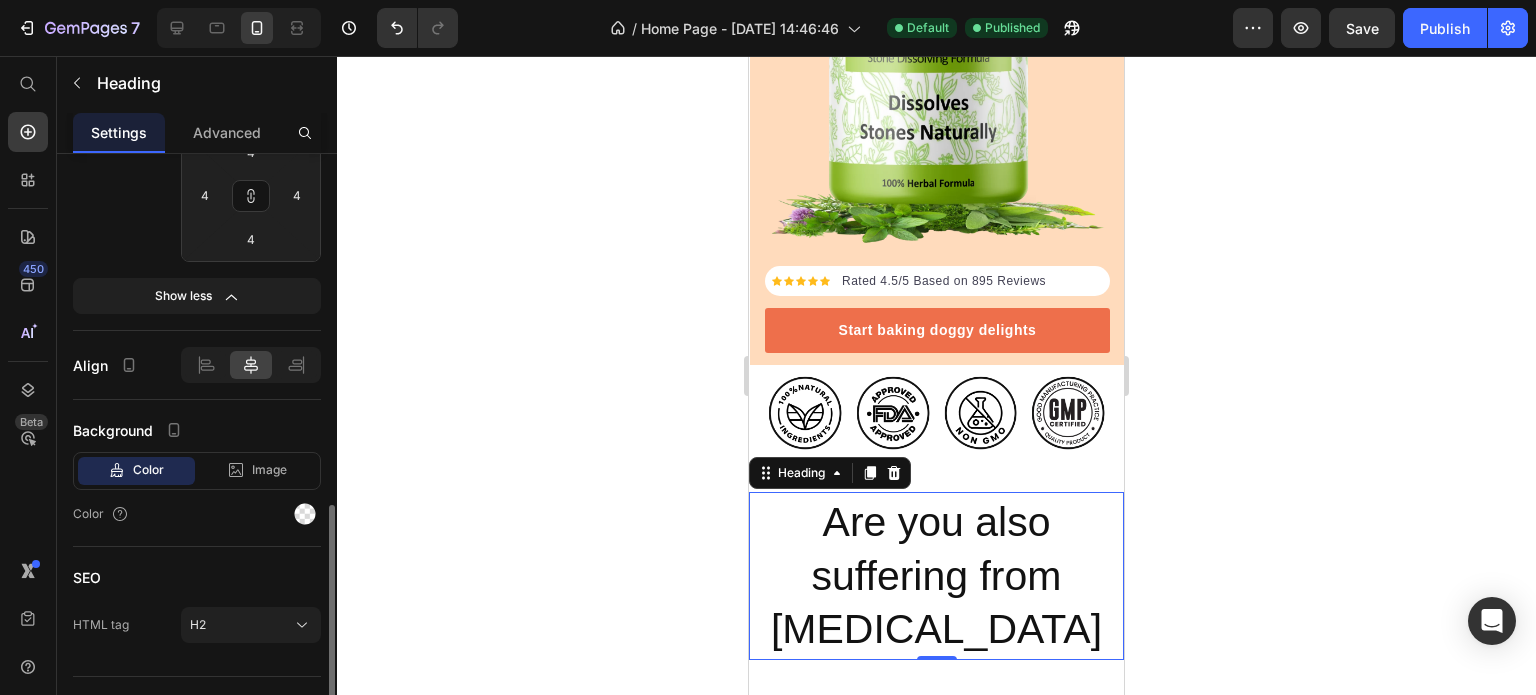 scroll, scrollTop: 936, scrollLeft: 0, axis: vertical 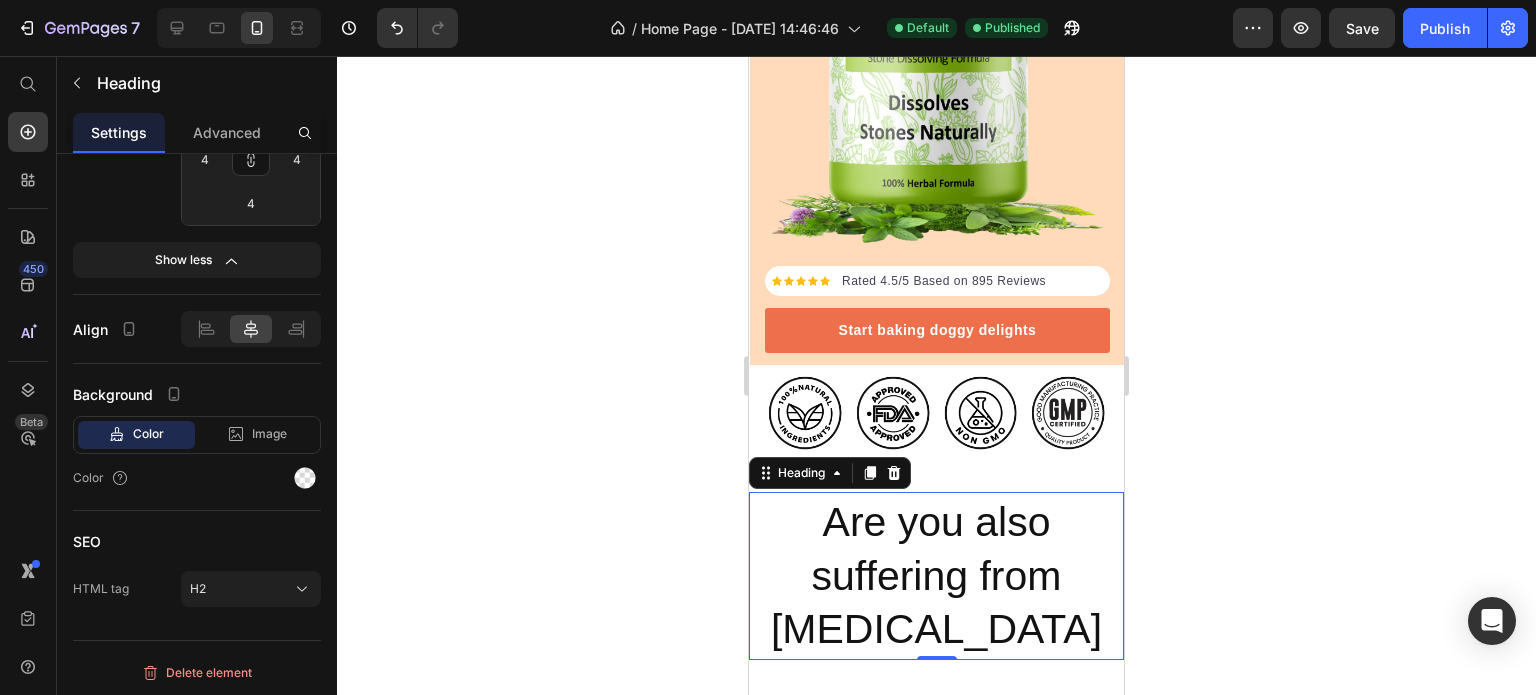 click 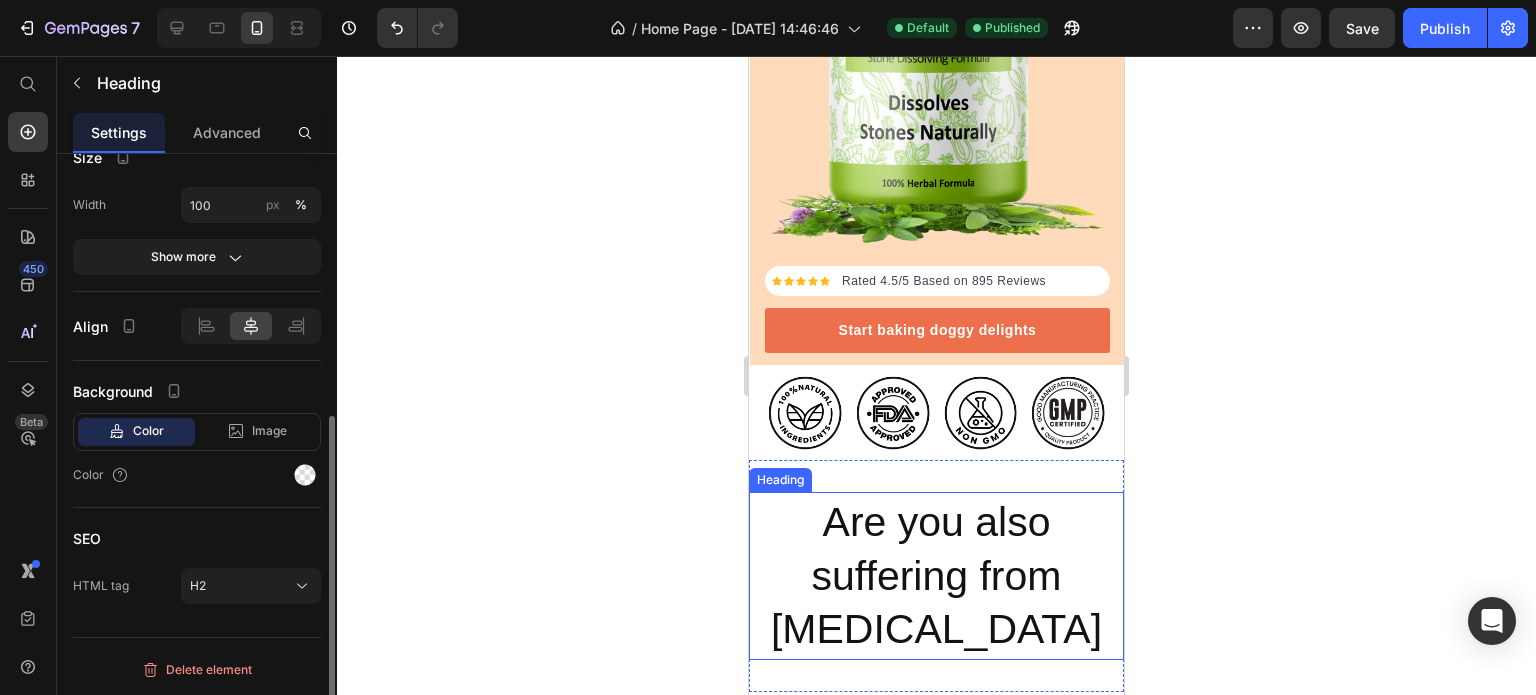 click on "Are you also suffering from [MEDICAL_DATA]" at bounding box center (936, 576) 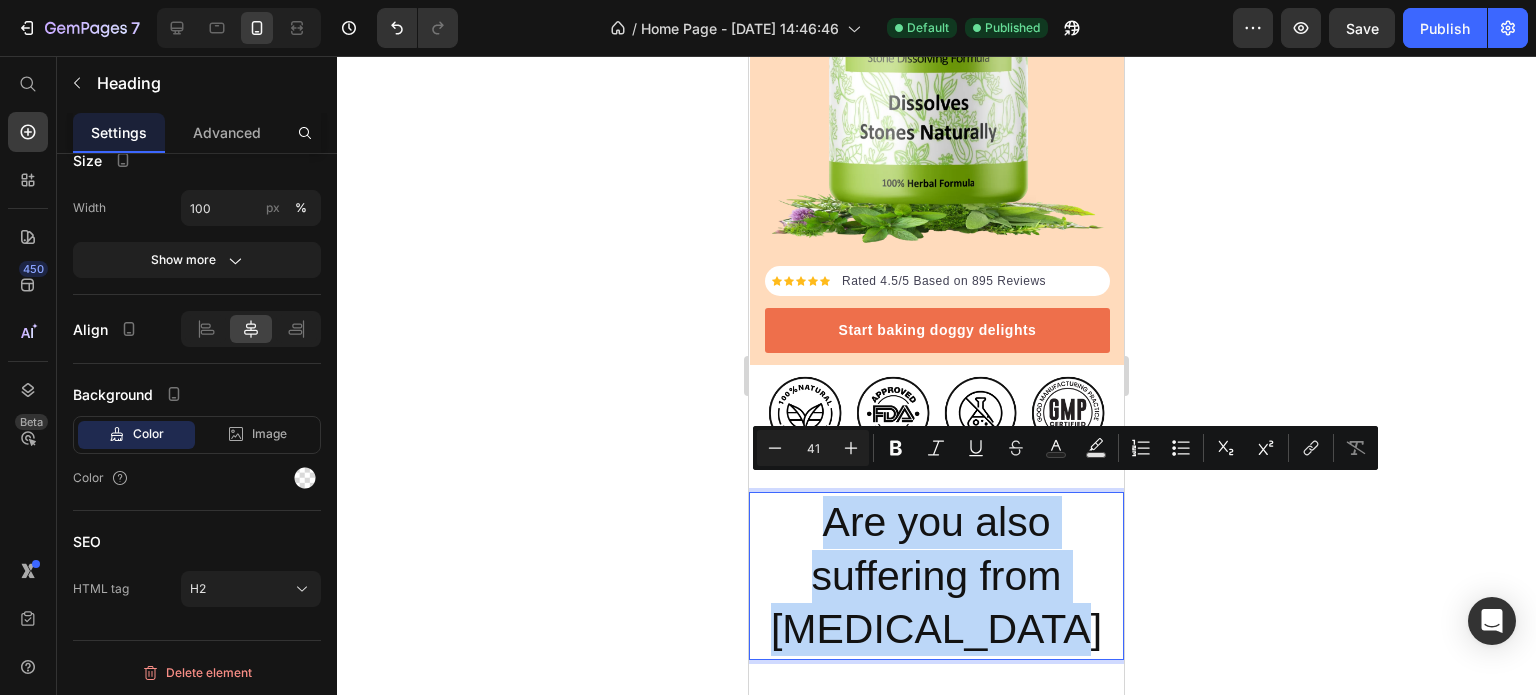 drag, startPoint x: 1061, startPoint y: 608, endPoint x: 808, endPoint y: 497, distance: 276.27884 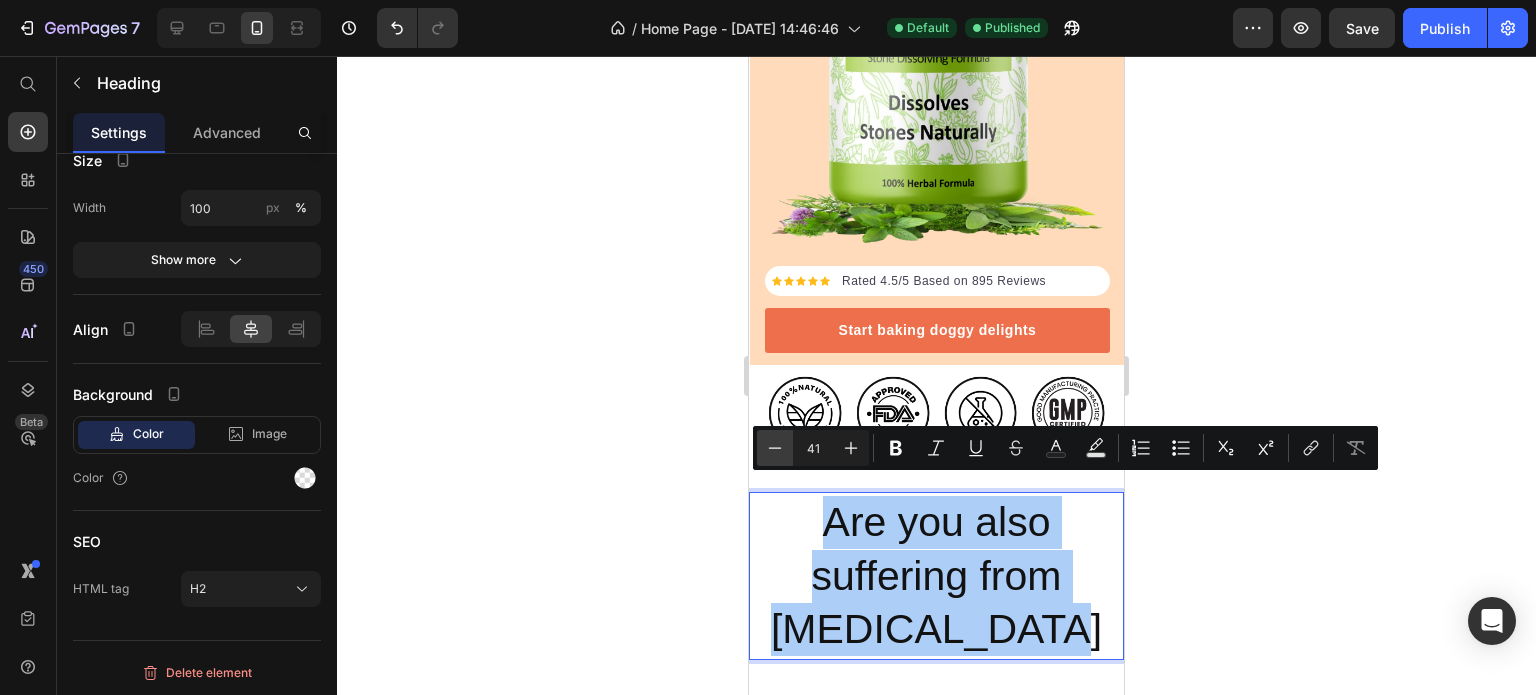 click 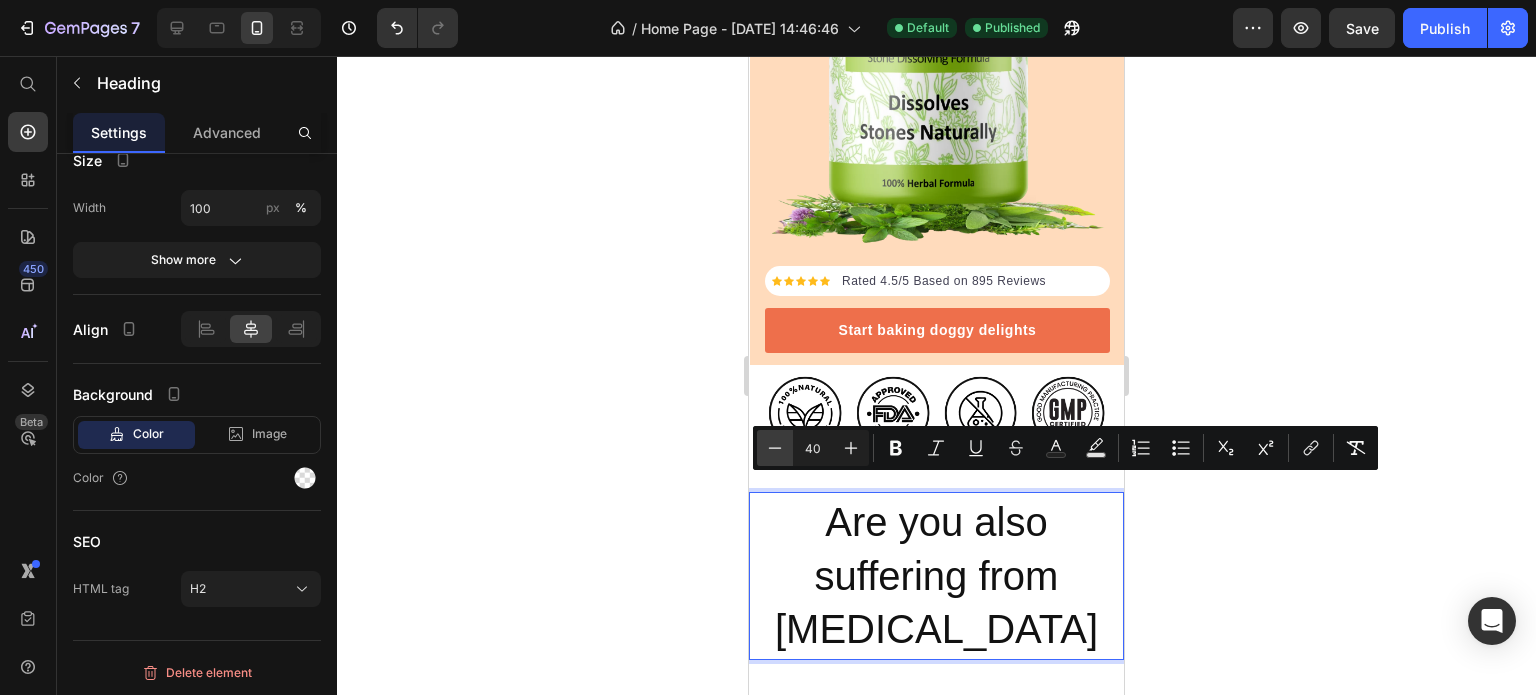 click 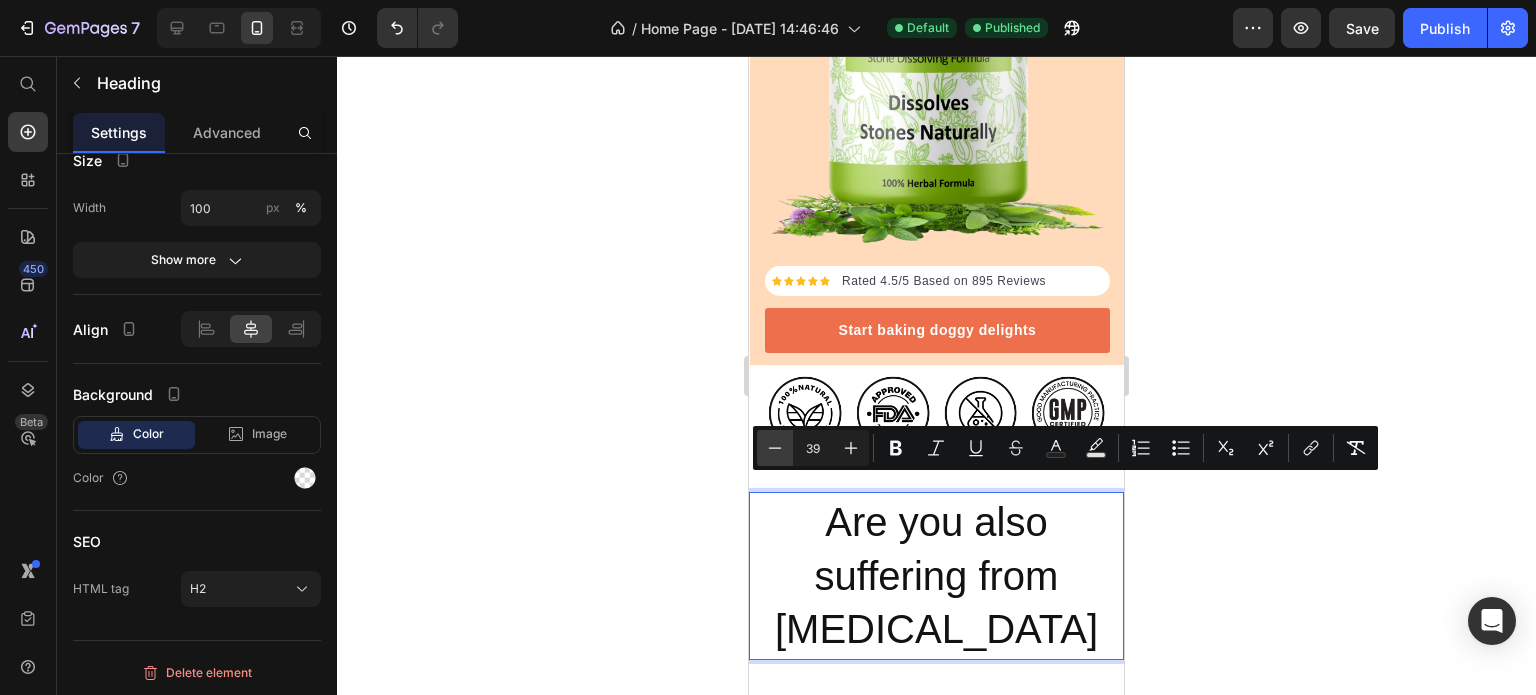 click 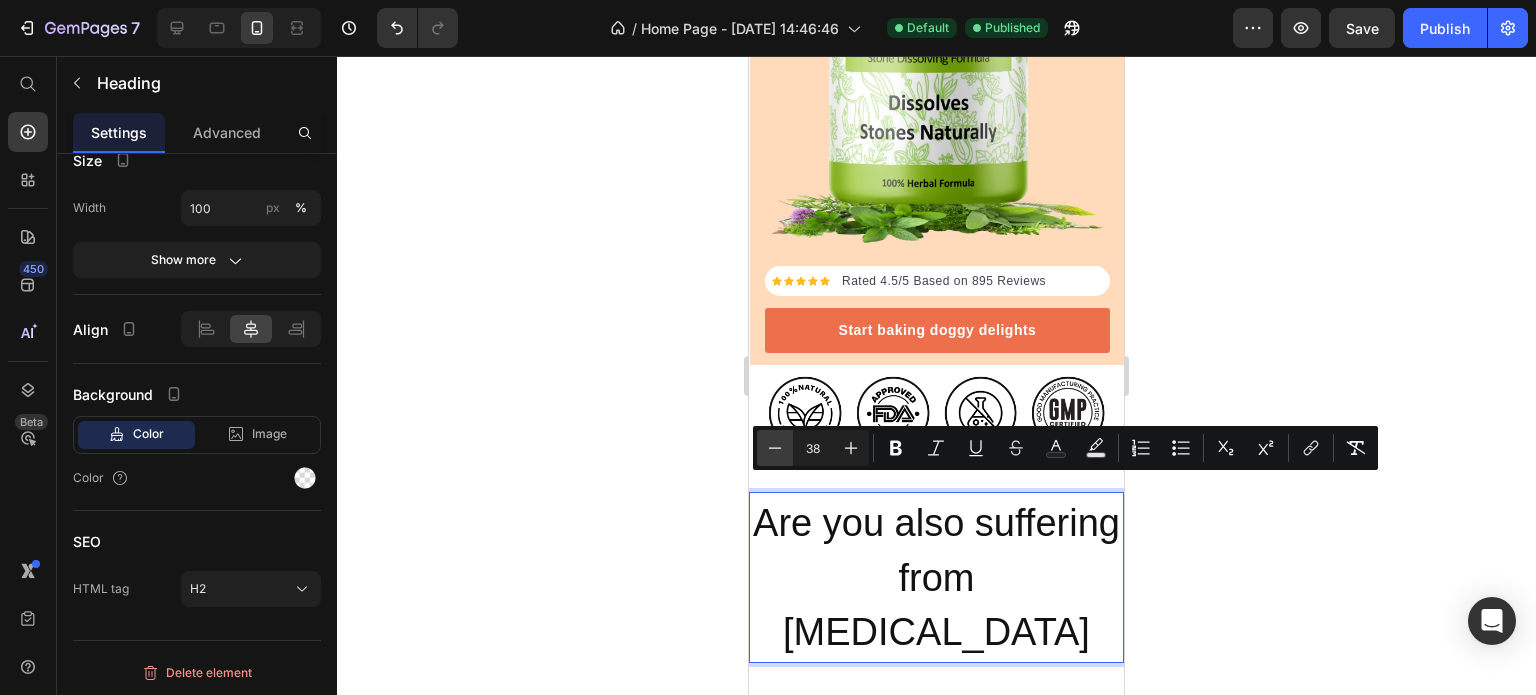 click 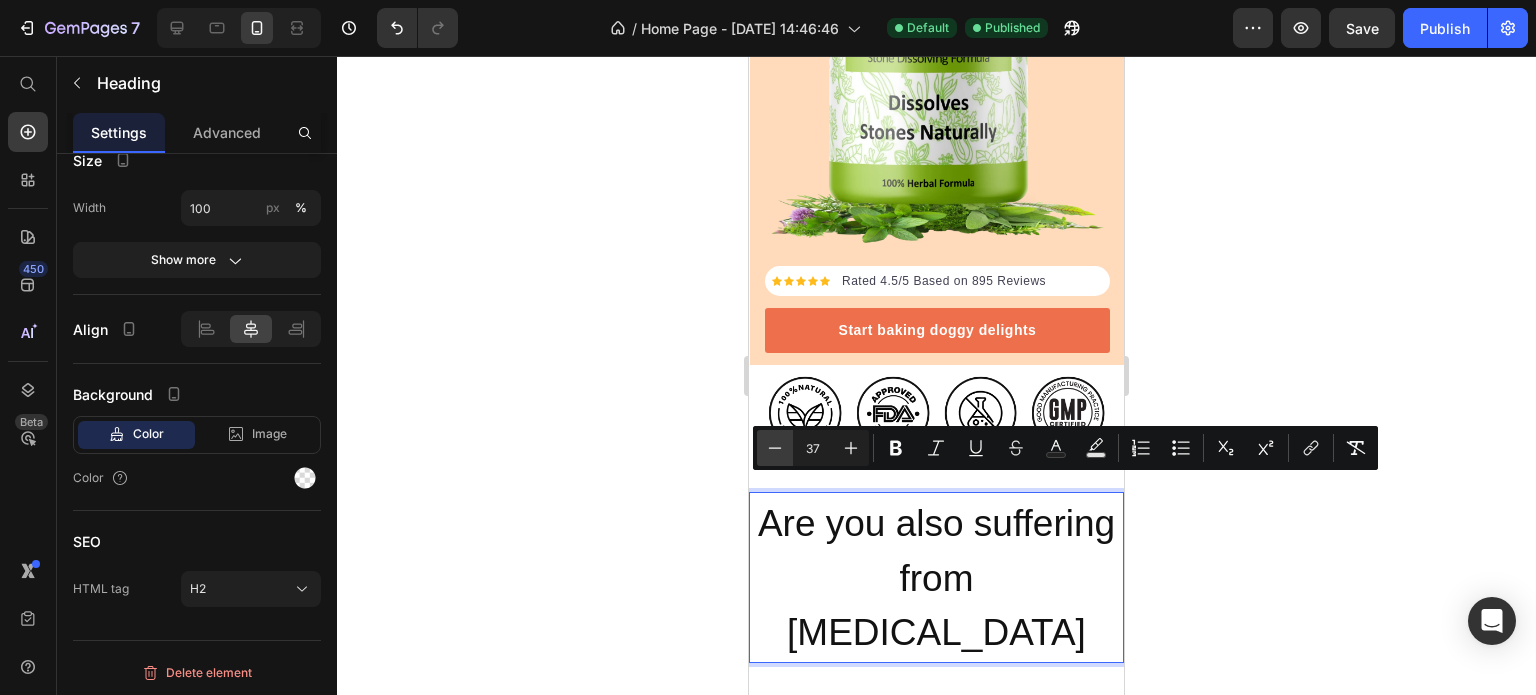 click 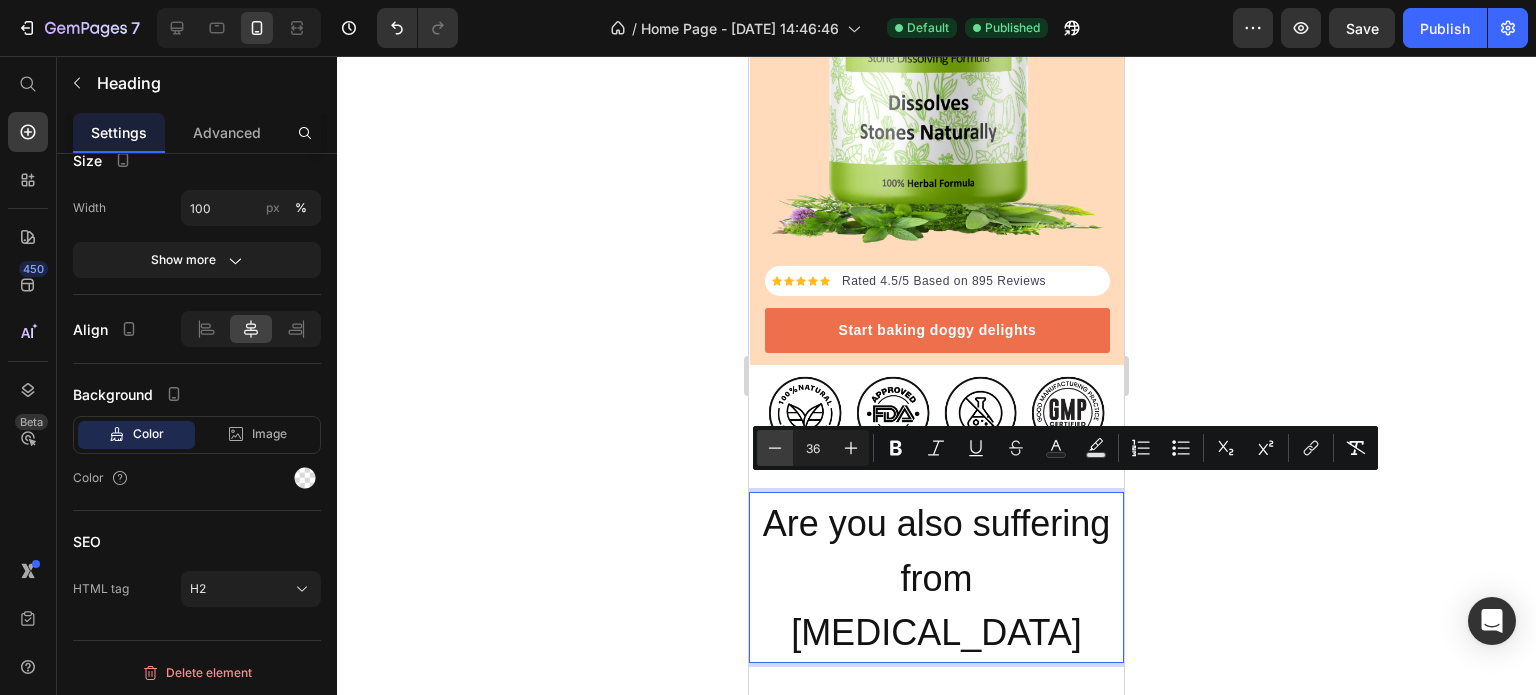 click 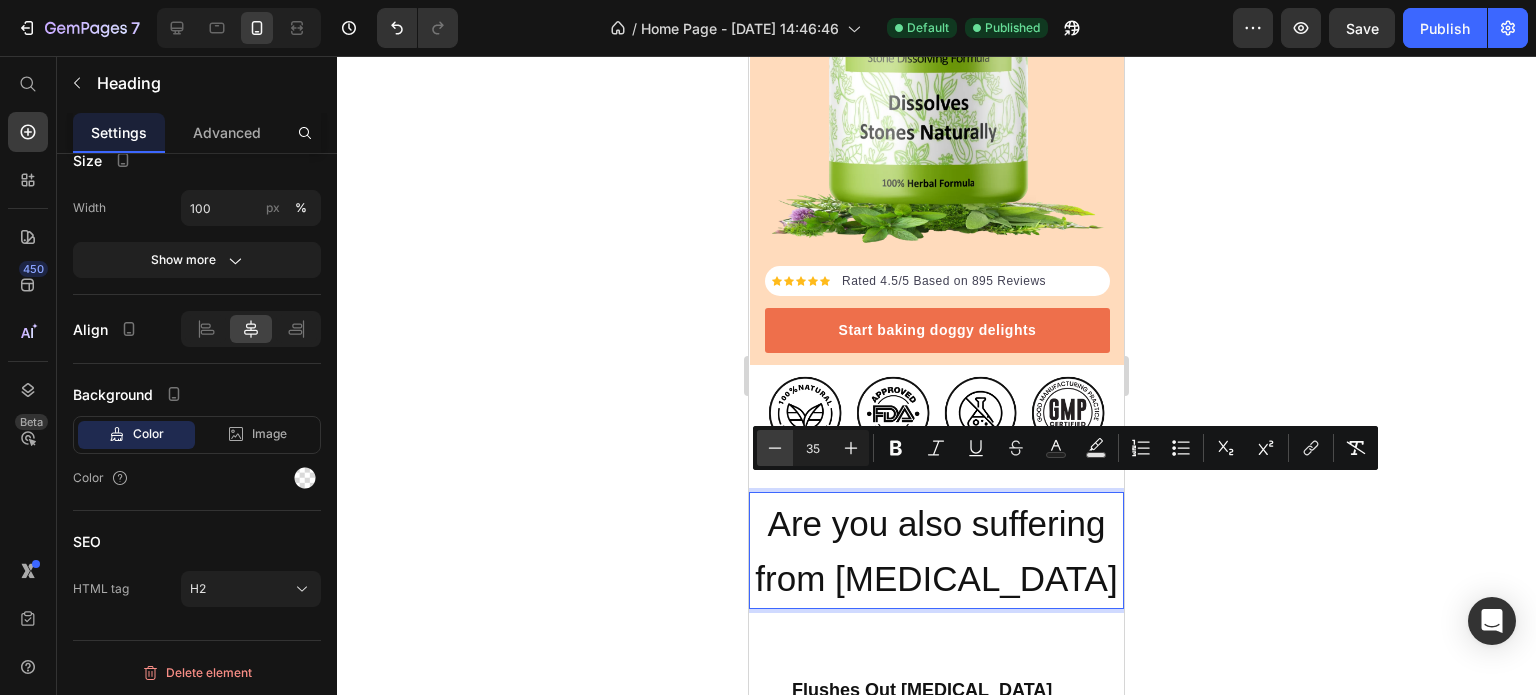 click 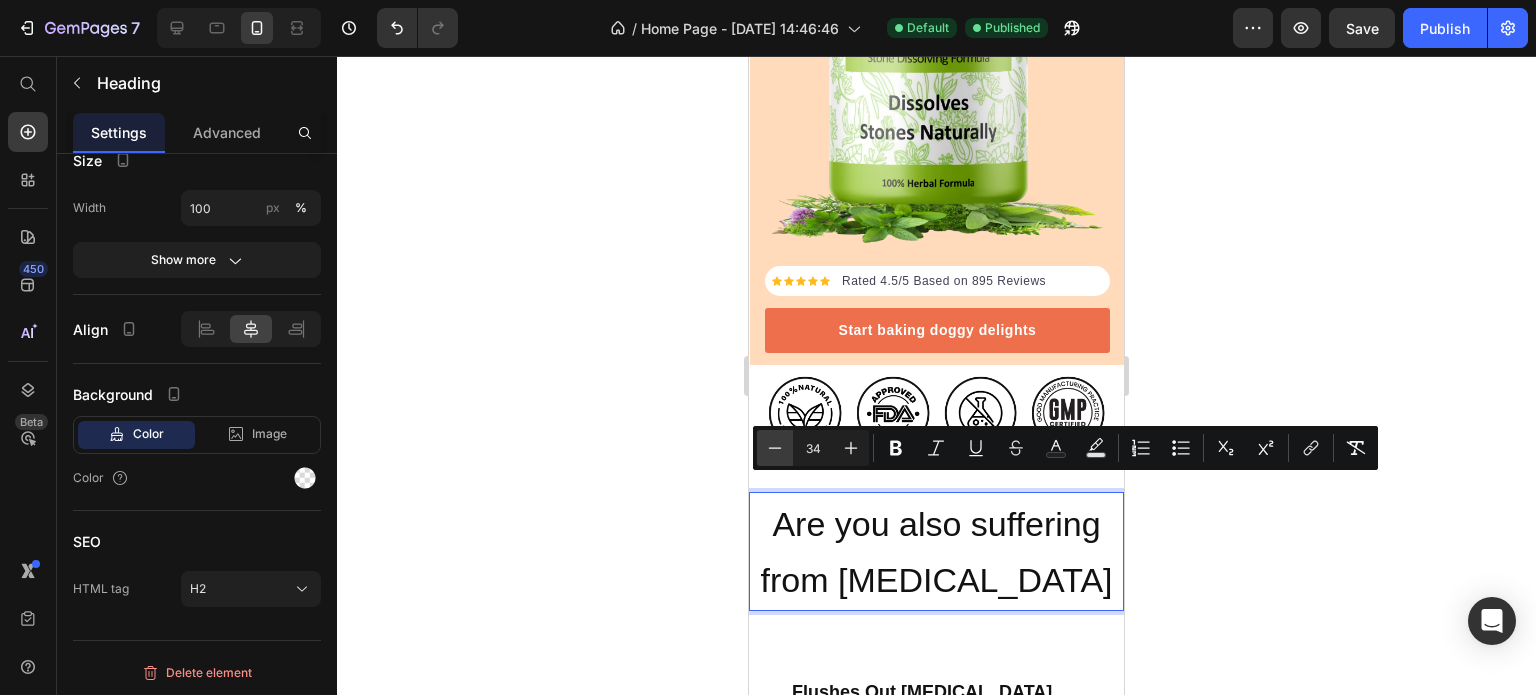 click 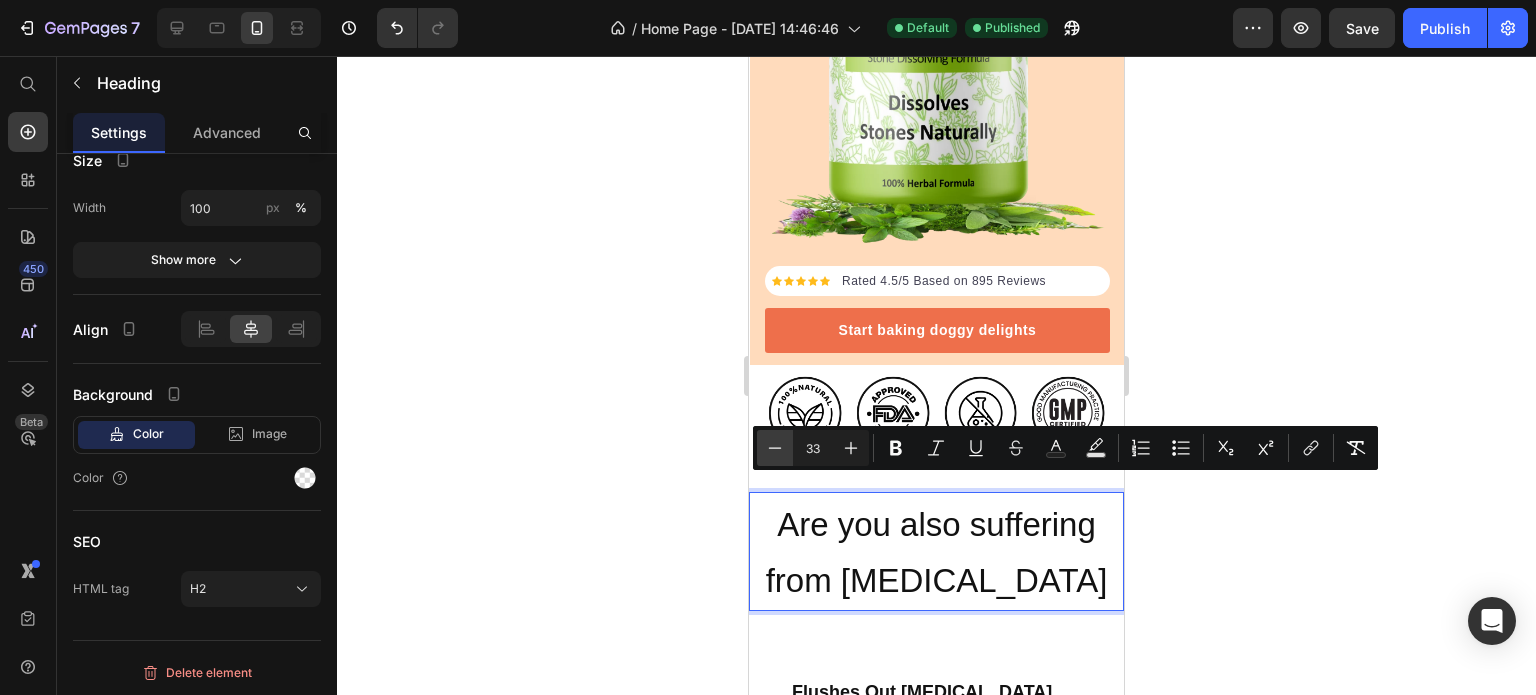 click 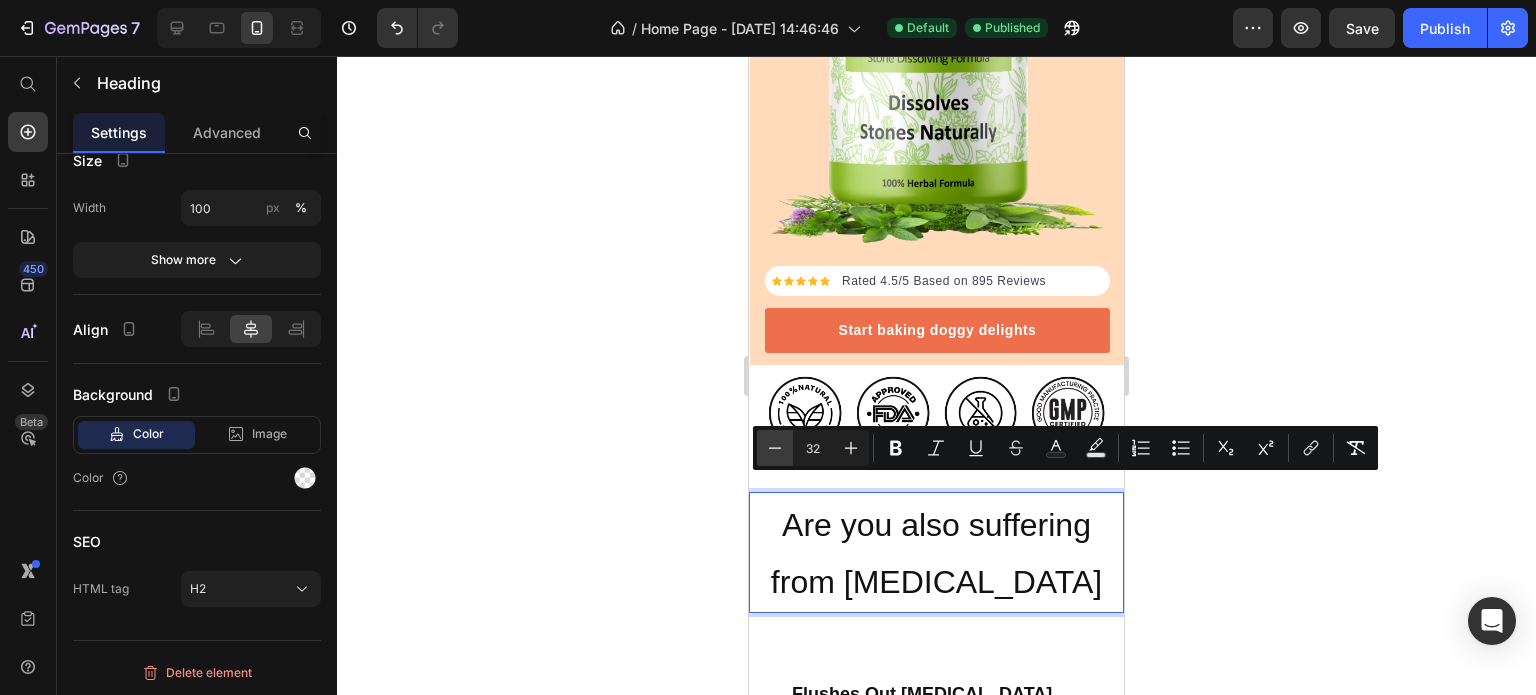click 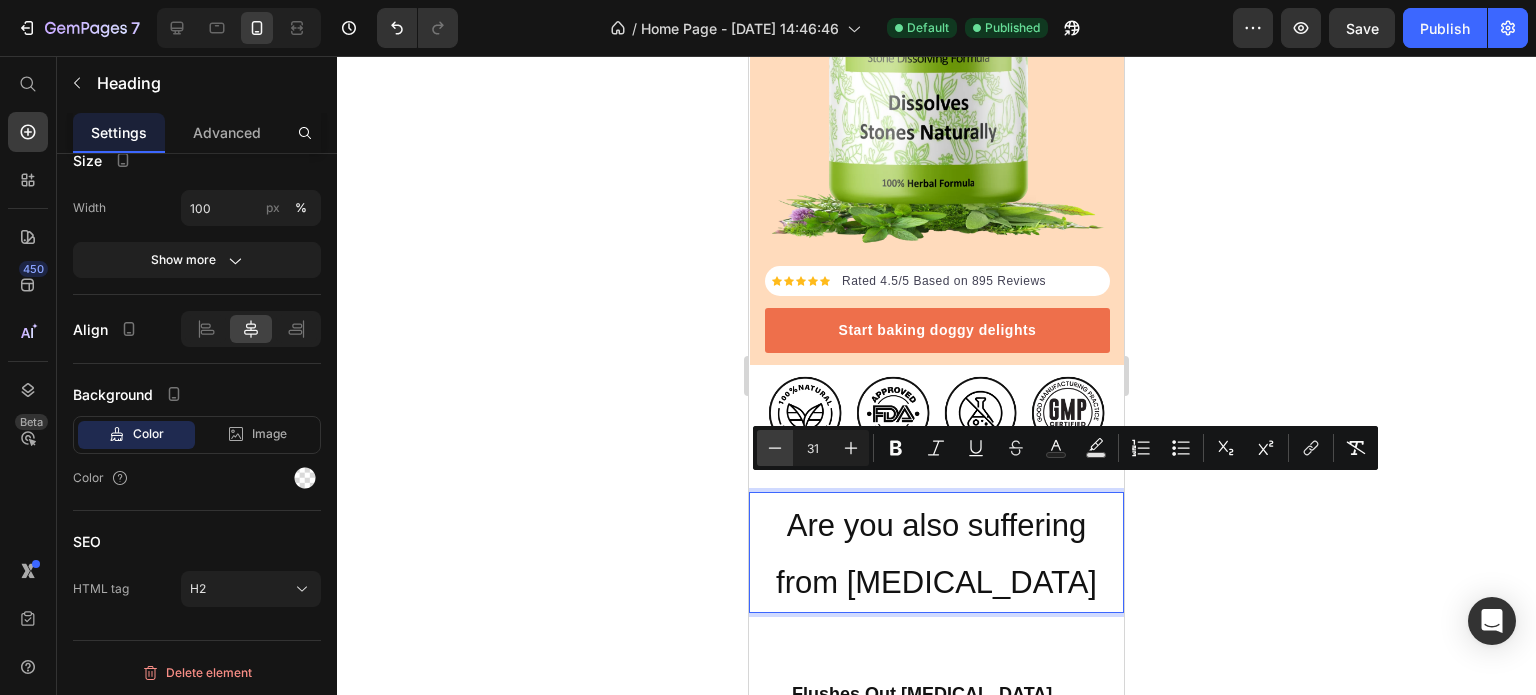 click 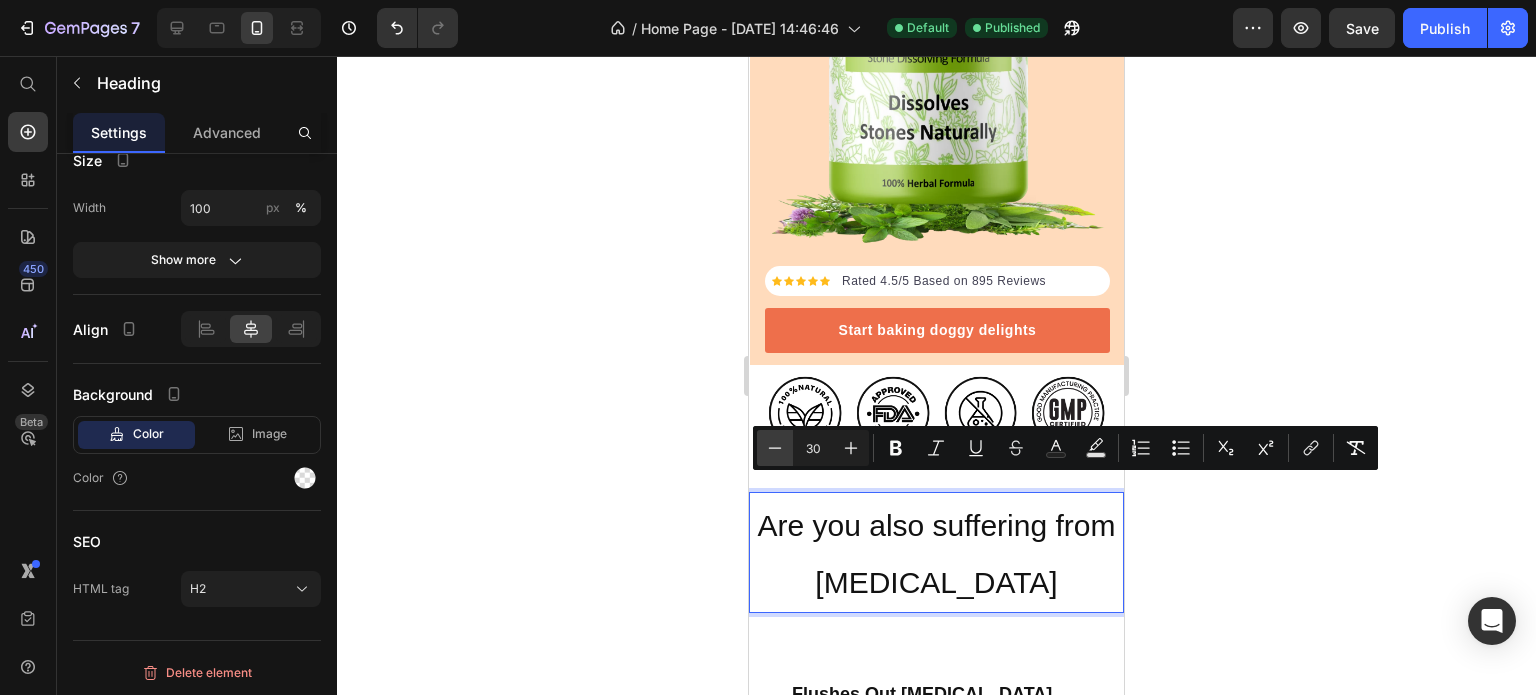 click 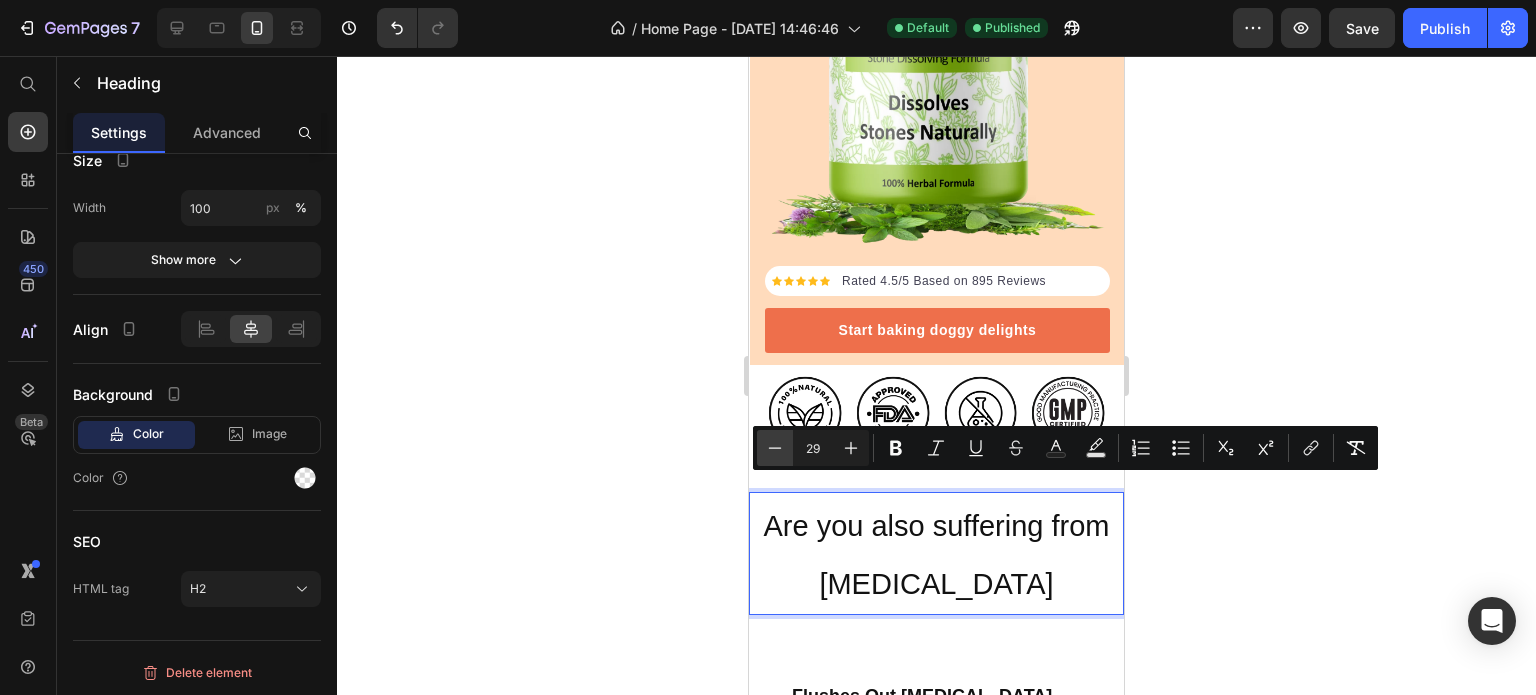 click 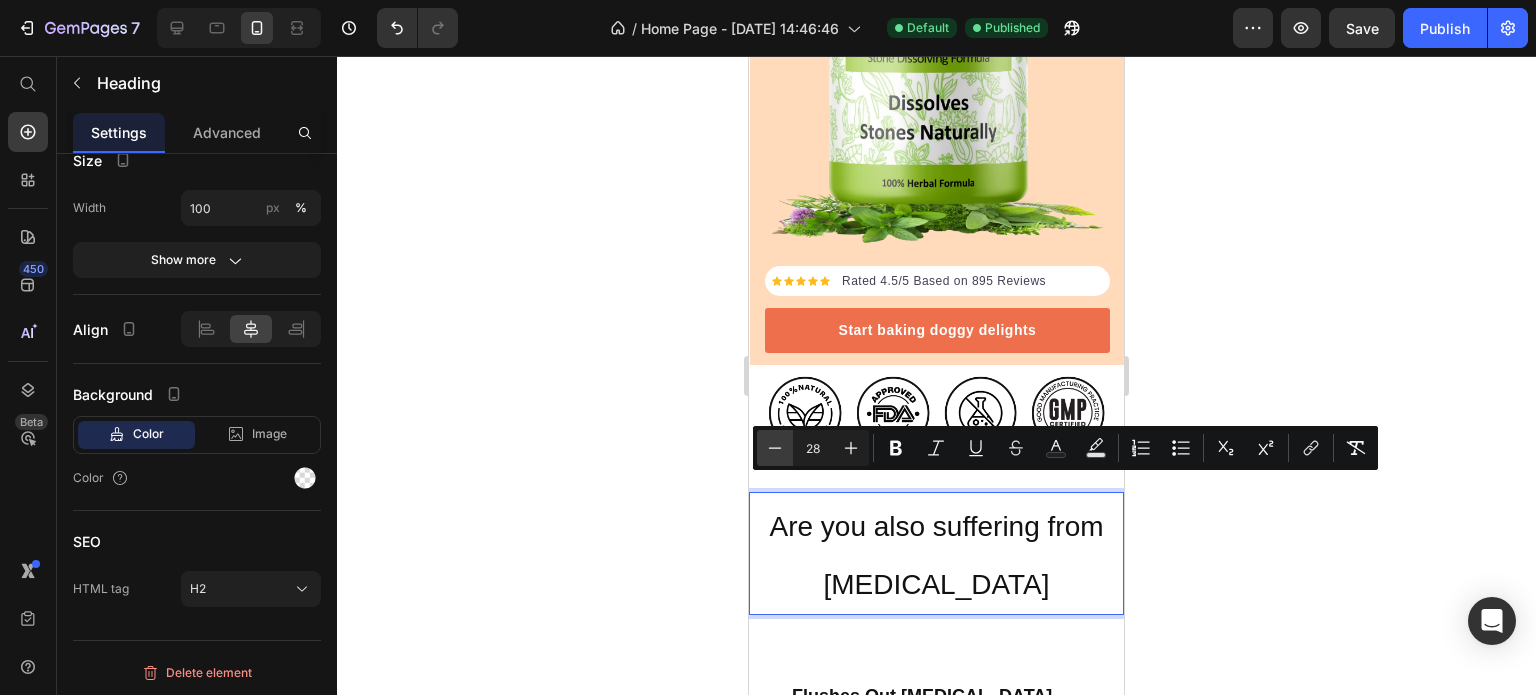 click 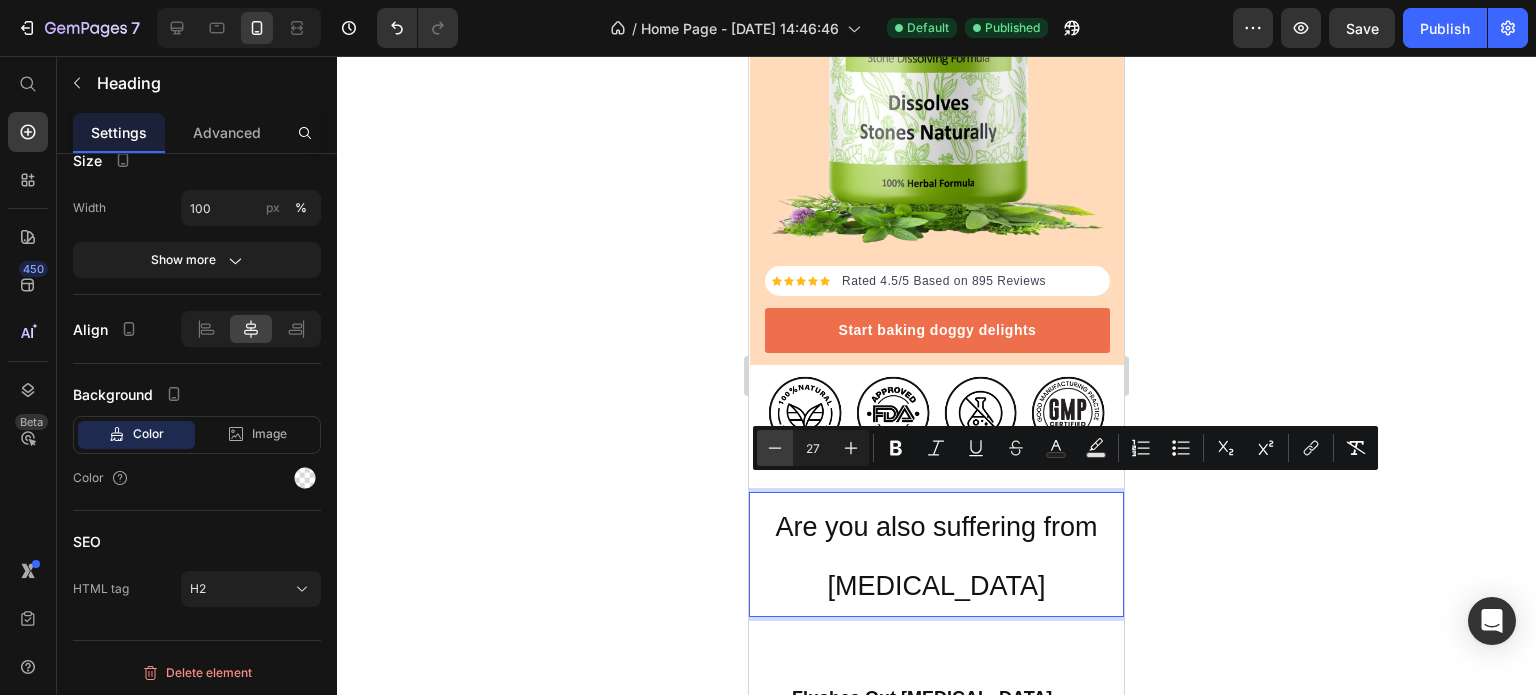 click 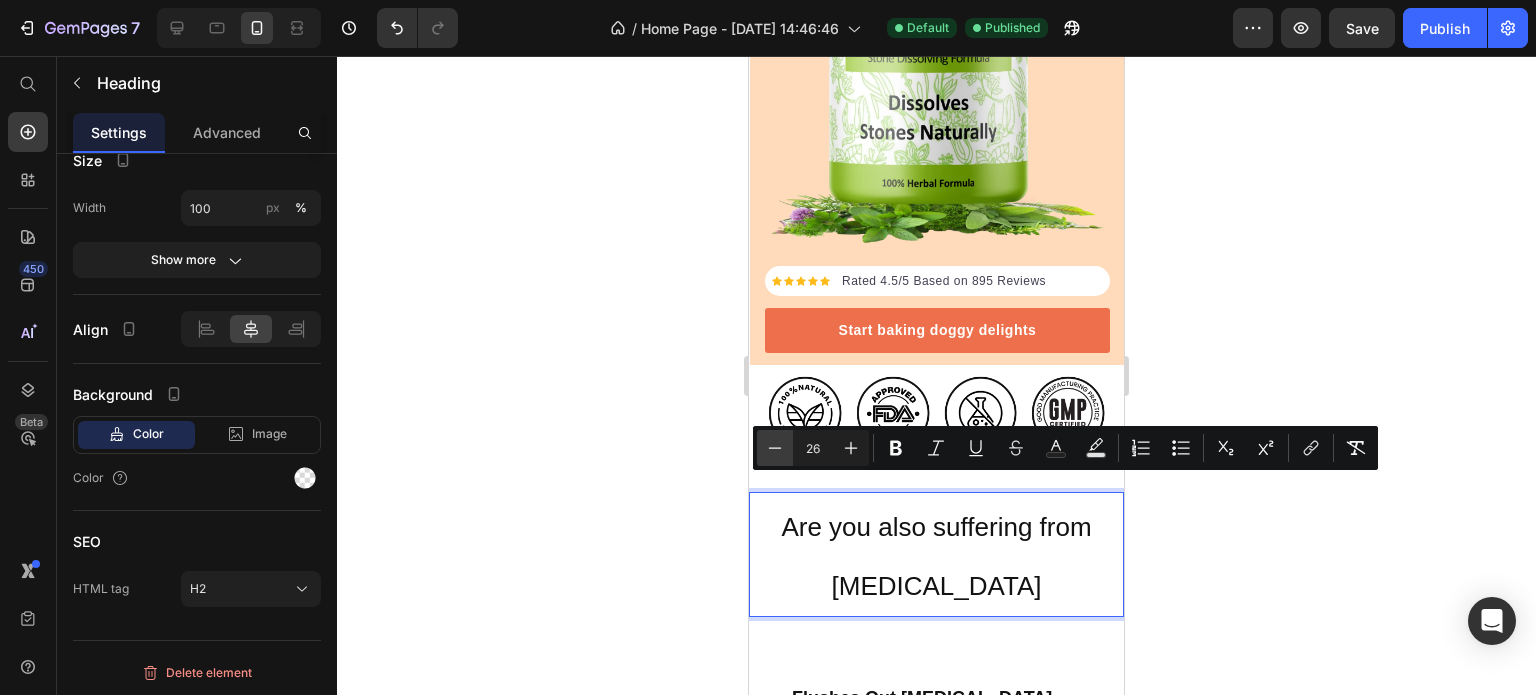 click 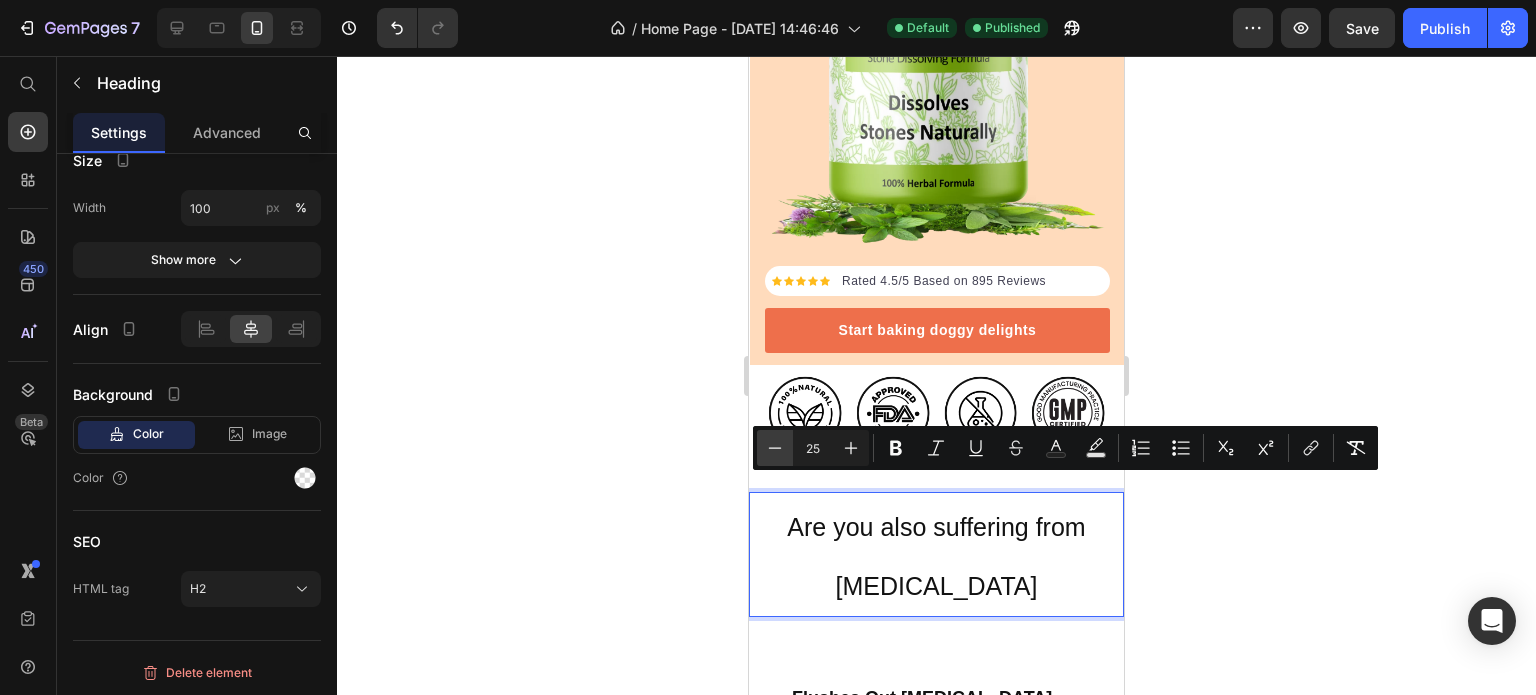 click 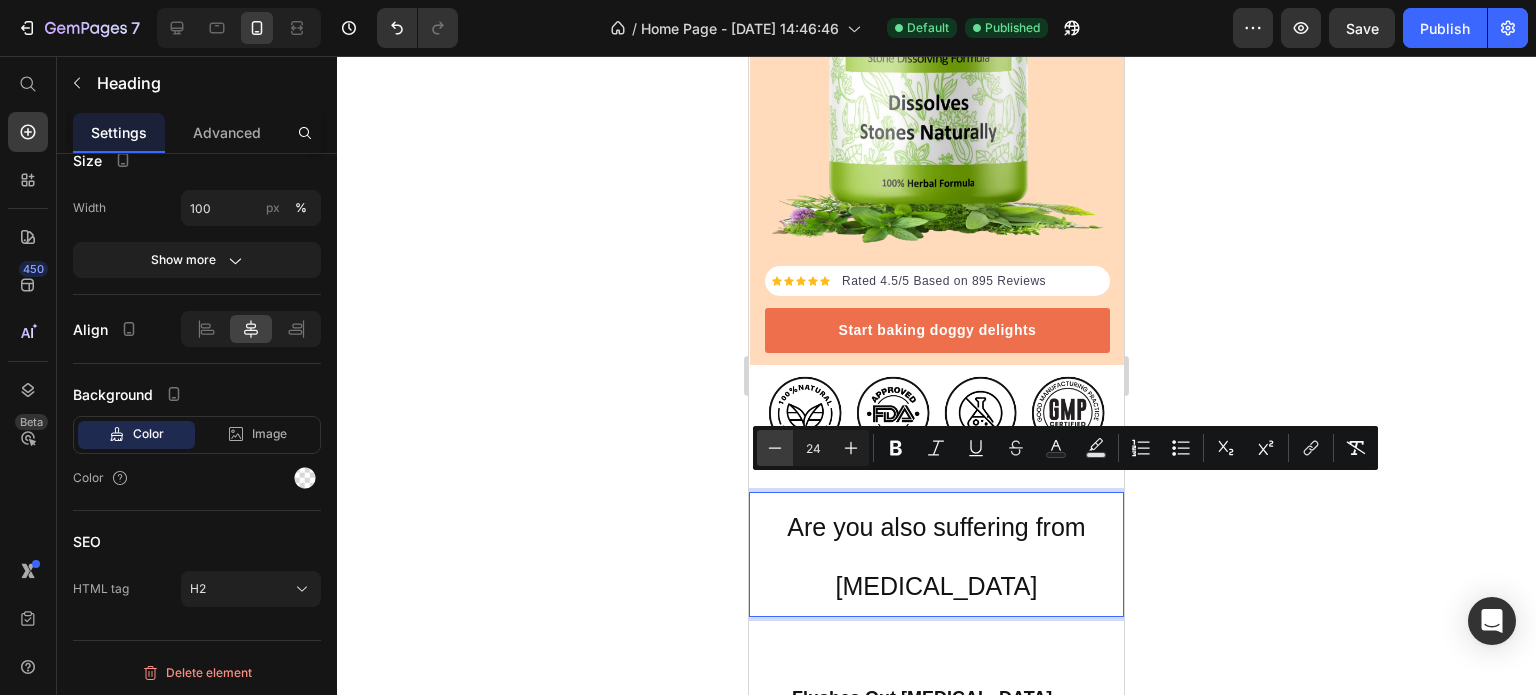 click 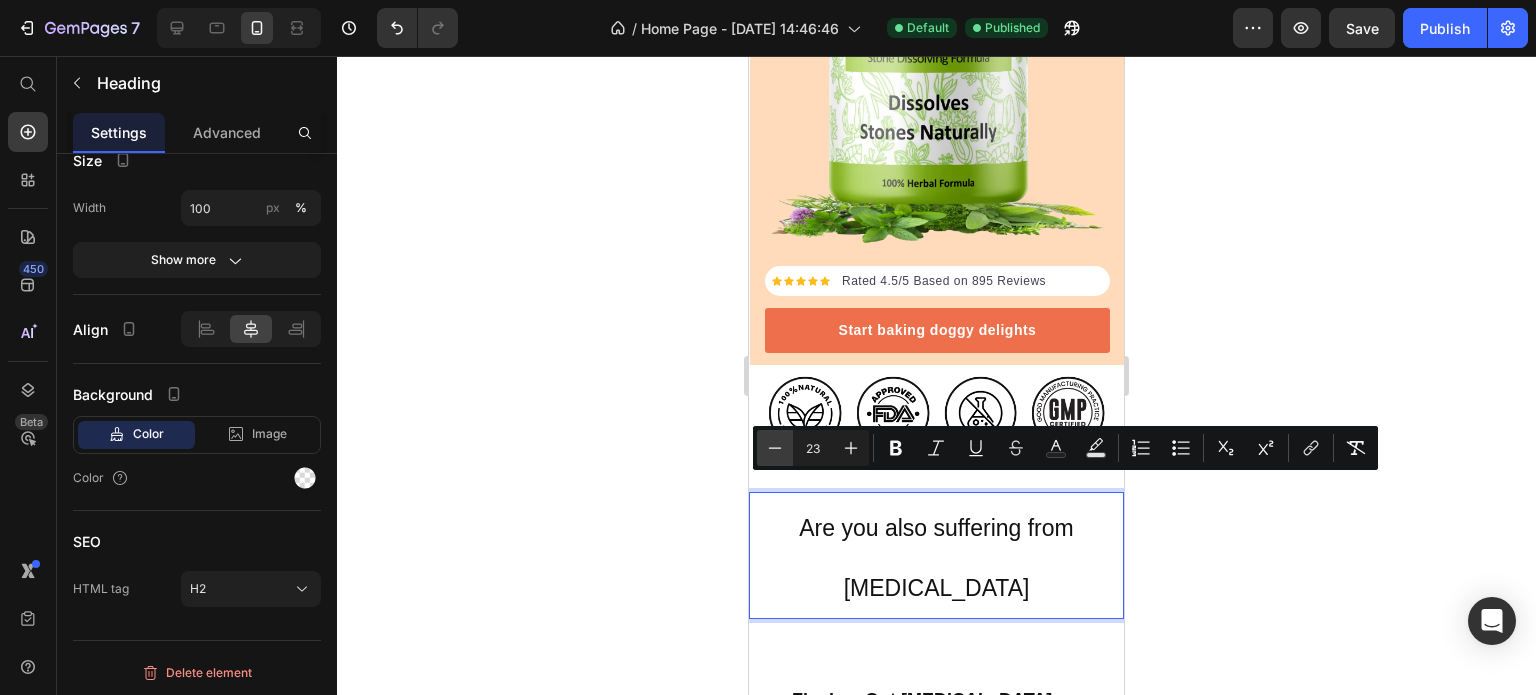 click 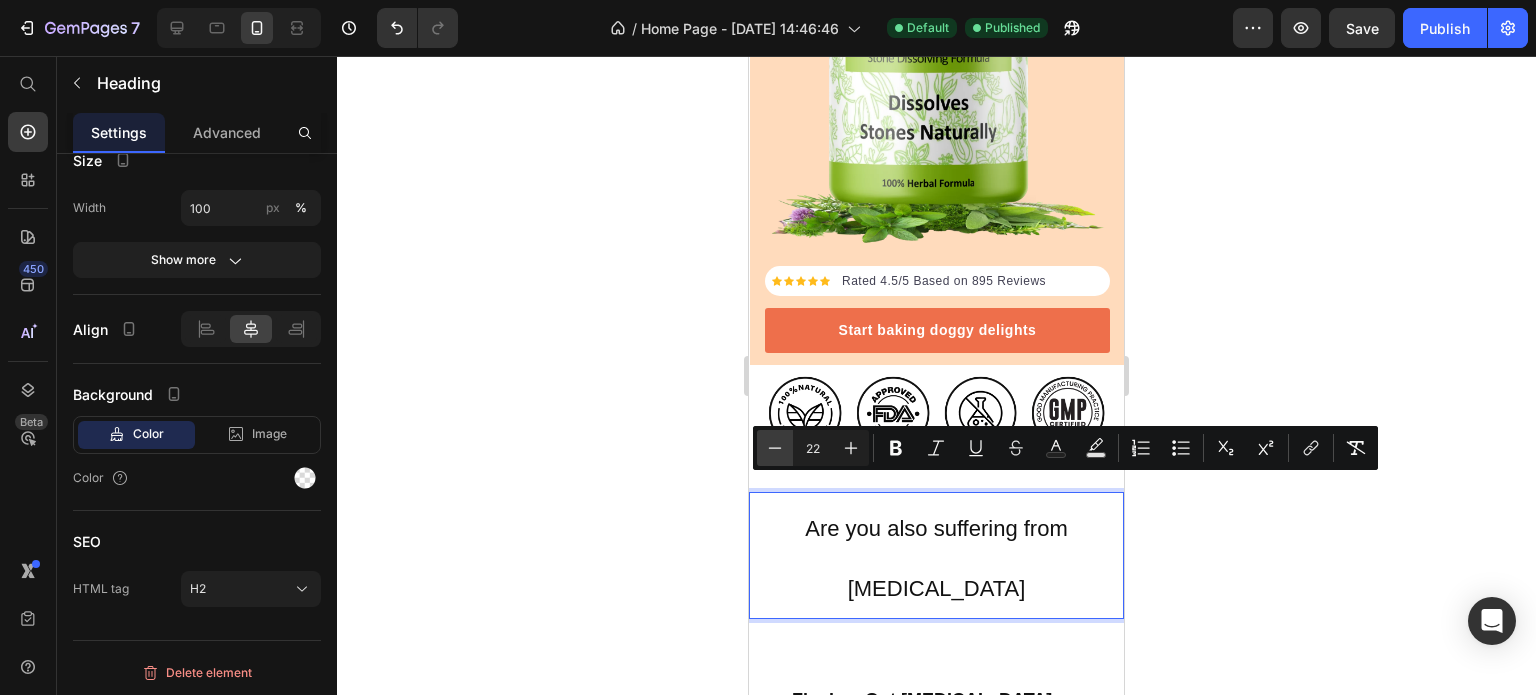 click 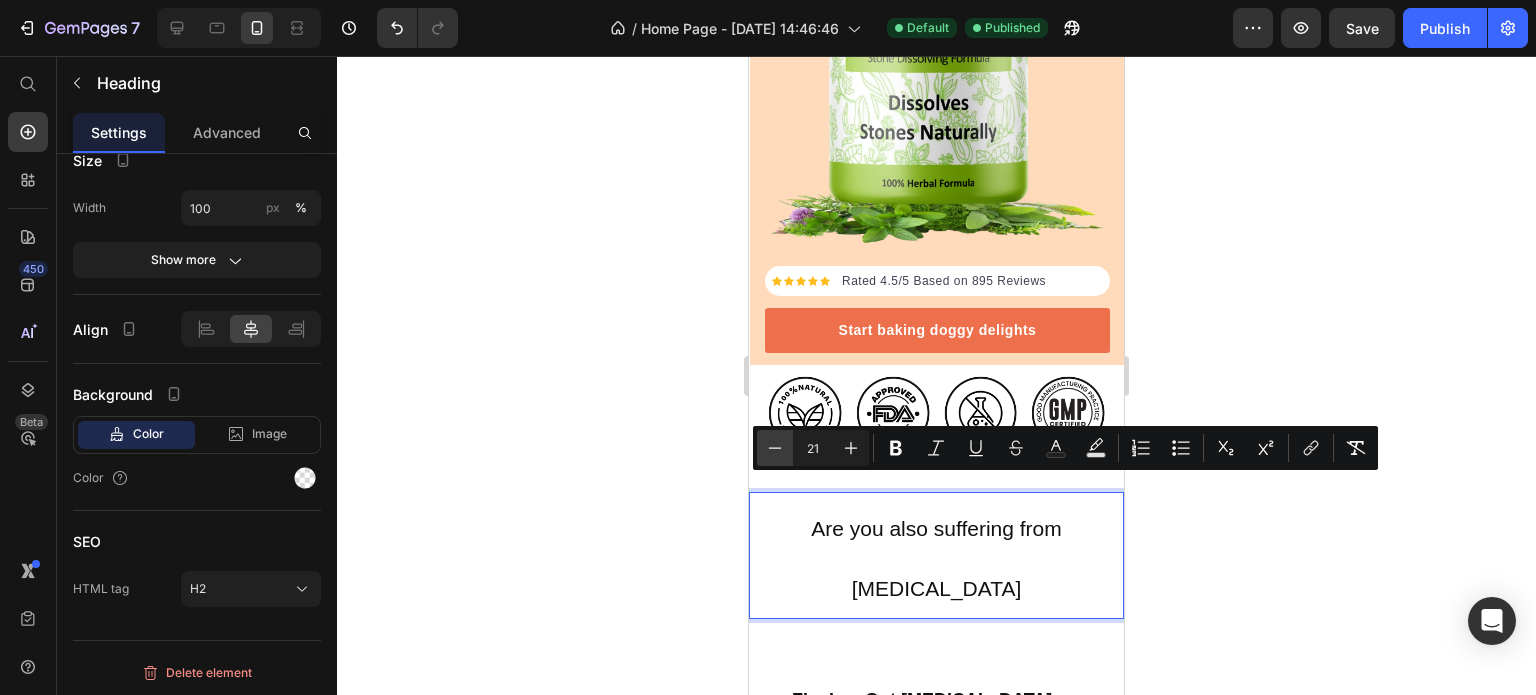 click 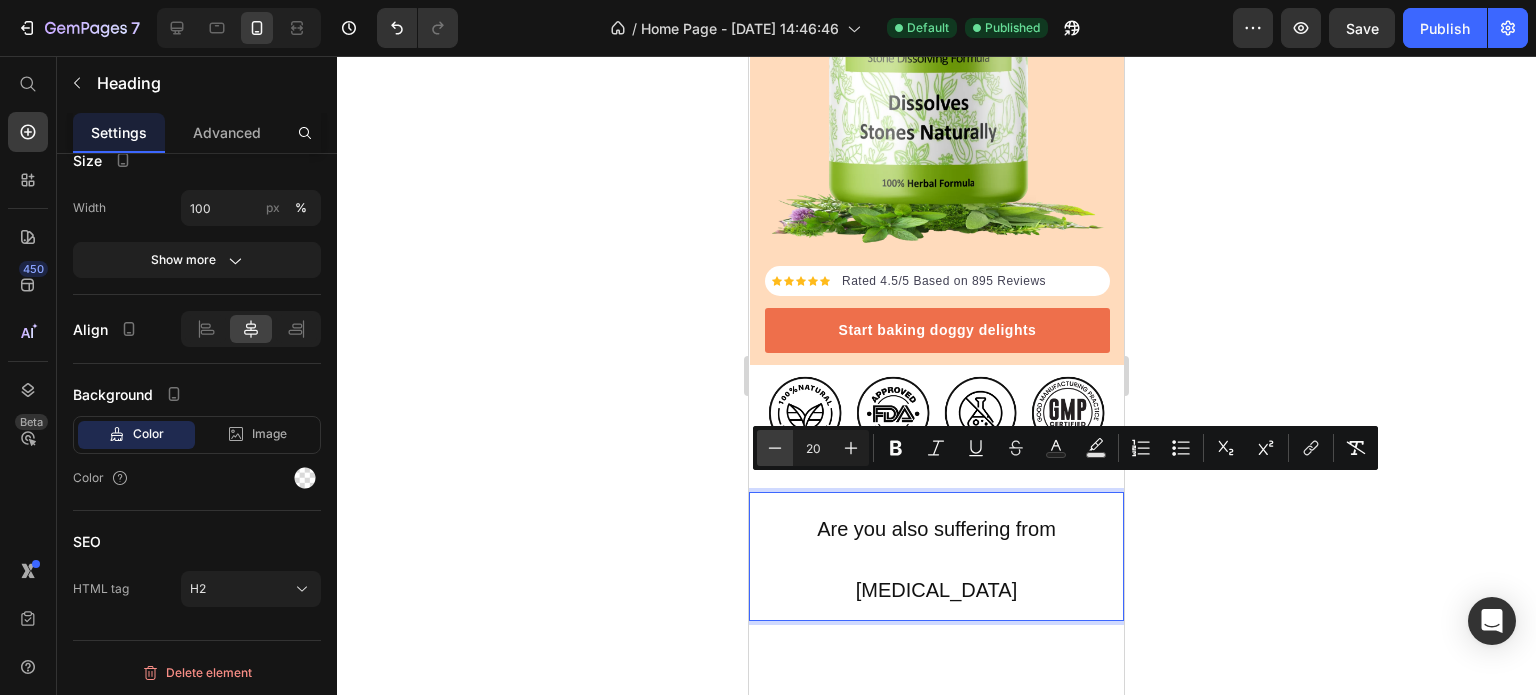 click 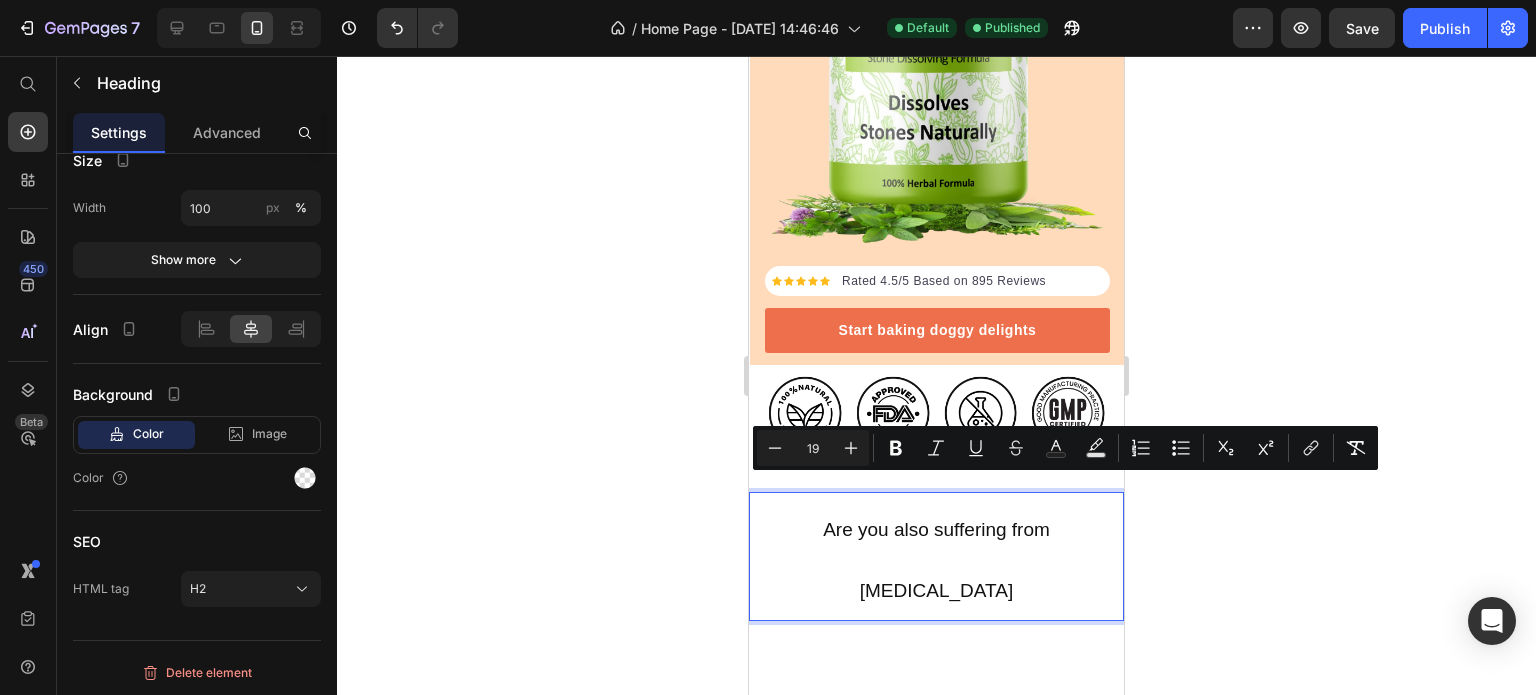 click 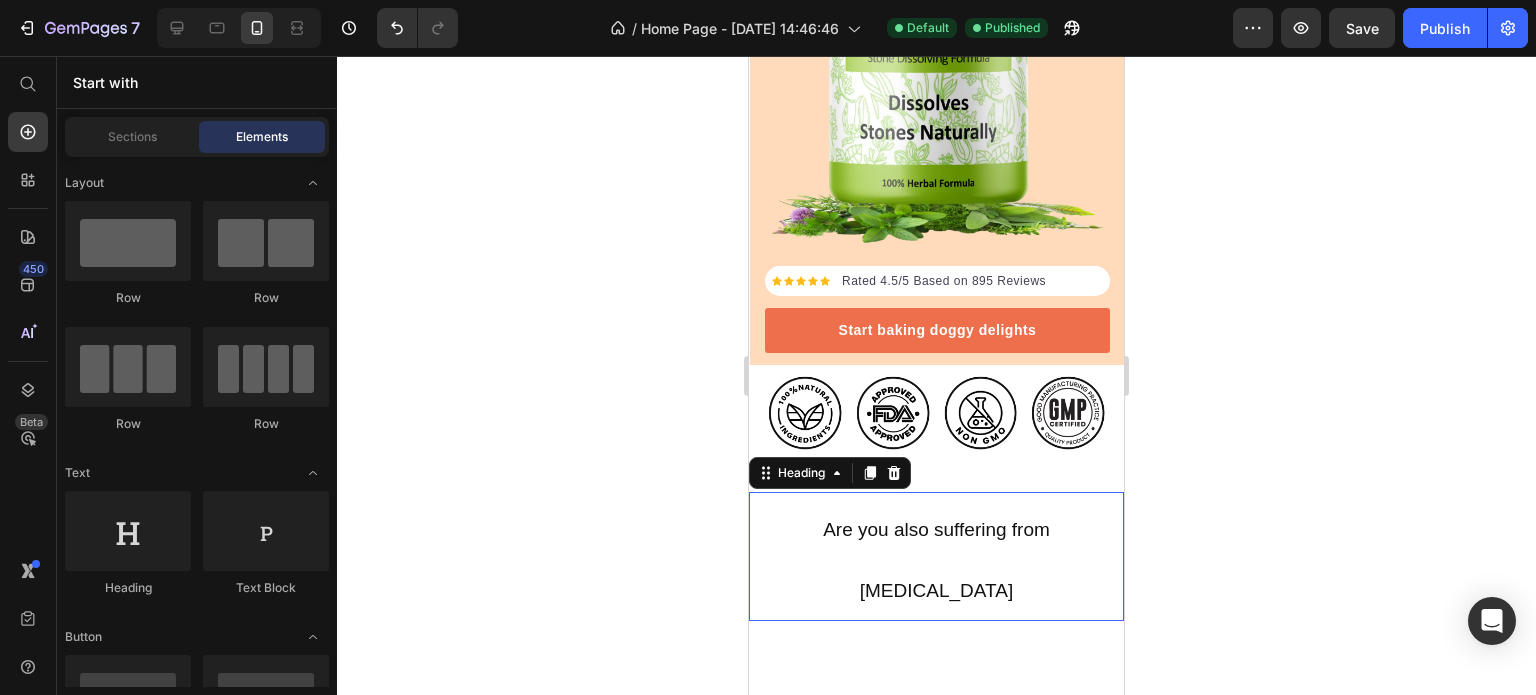 click on "Are you also suffering from [MEDICAL_DATA]" at bounding box center [936, 559] 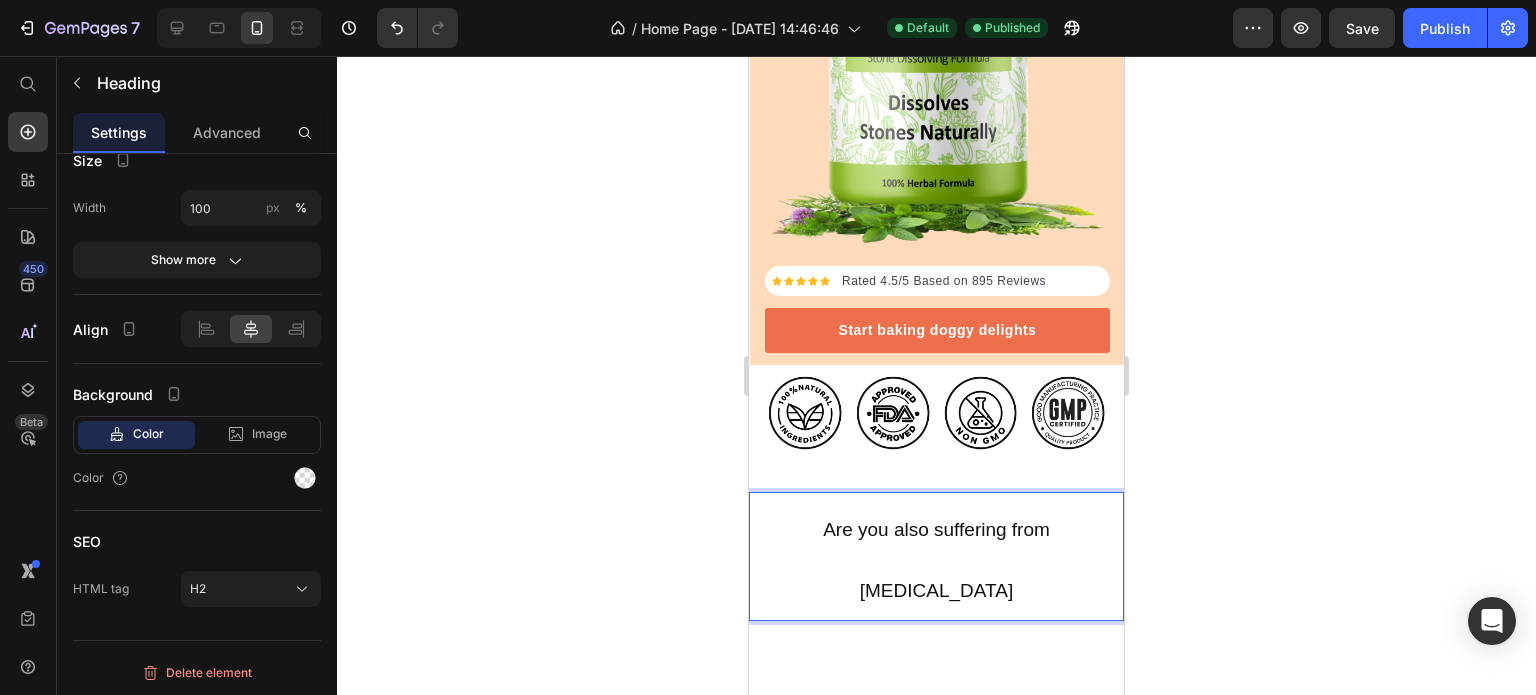 click on "Are you also suffering from [MEDICAL_DATA]" at bounding box center [936, 559] 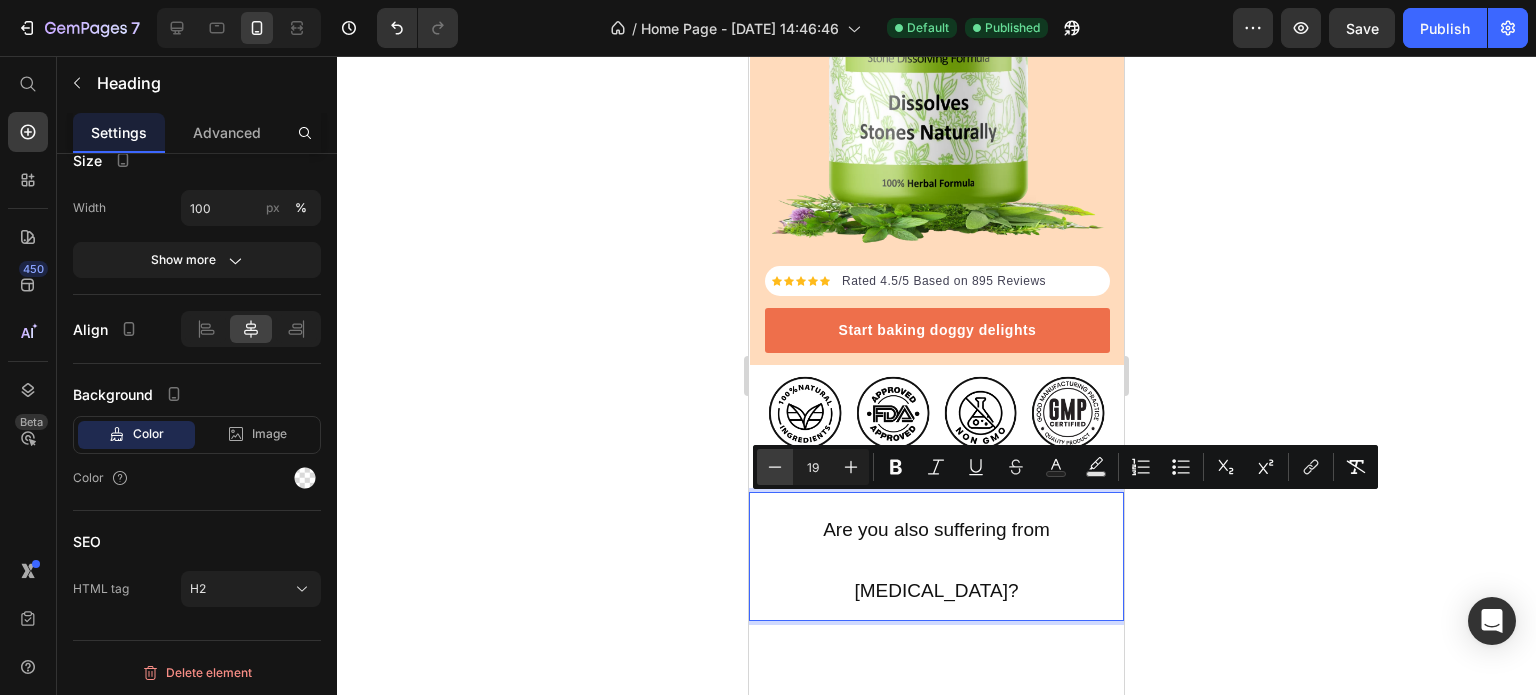click on "Minus" at bounding box center (775, 467) 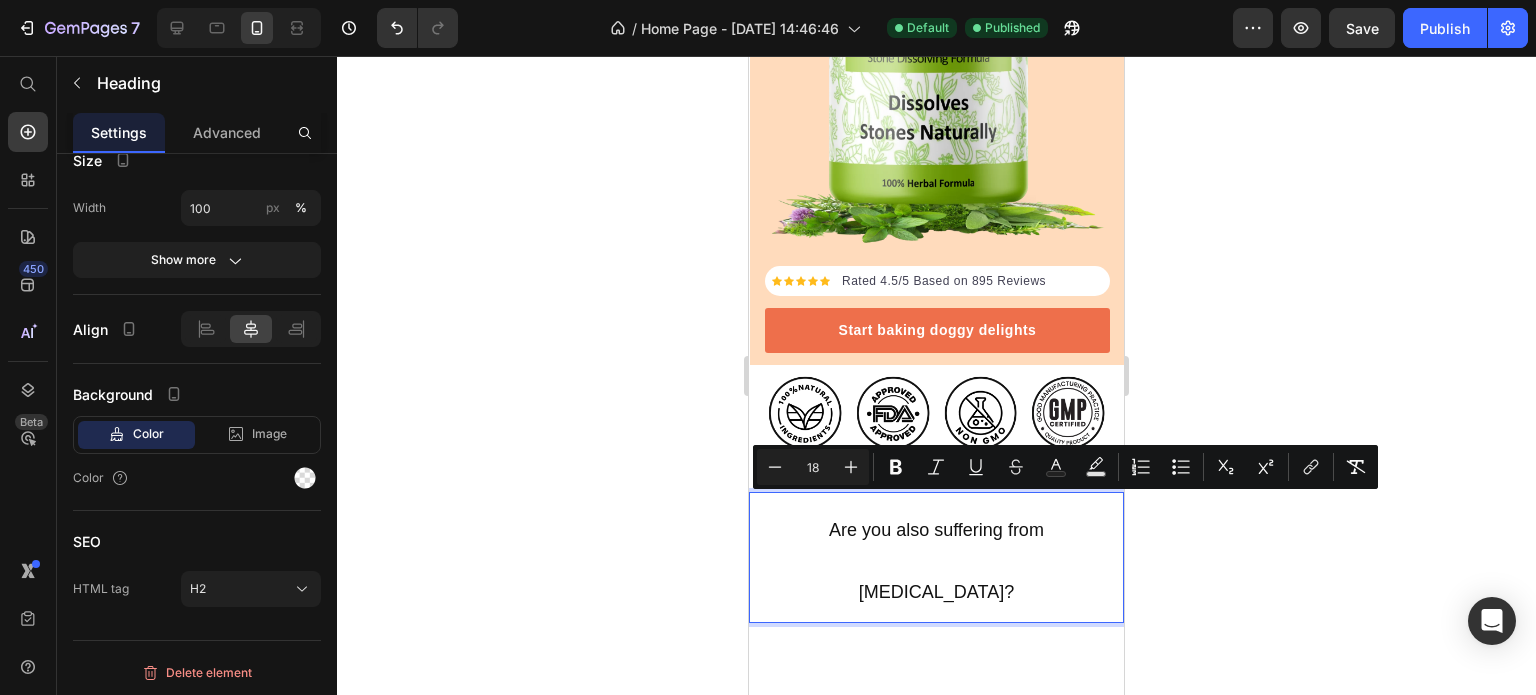 click 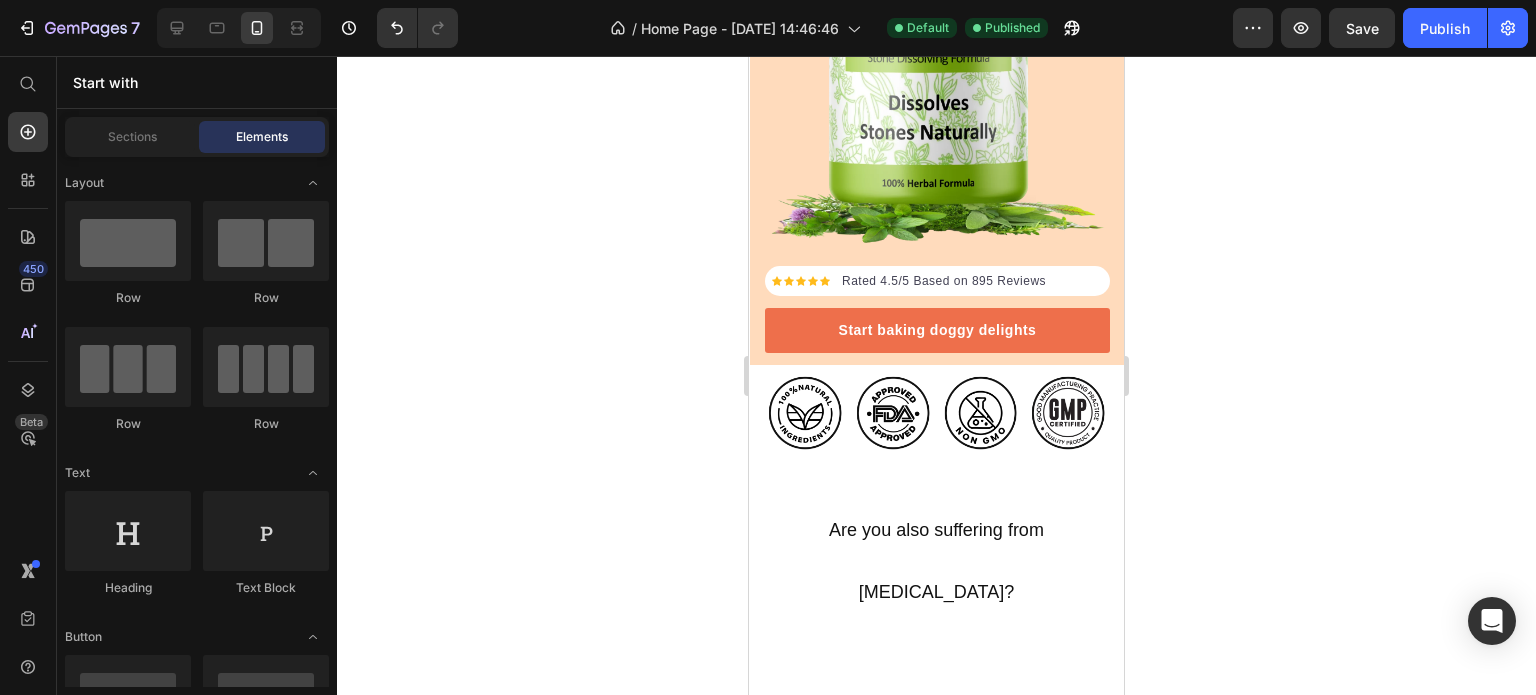 click on "⁠⁠⁠⁠⁠⁠⁠ Are you also suffering from [MEDICAL_DATA]?" at bounding box center (936, 557) 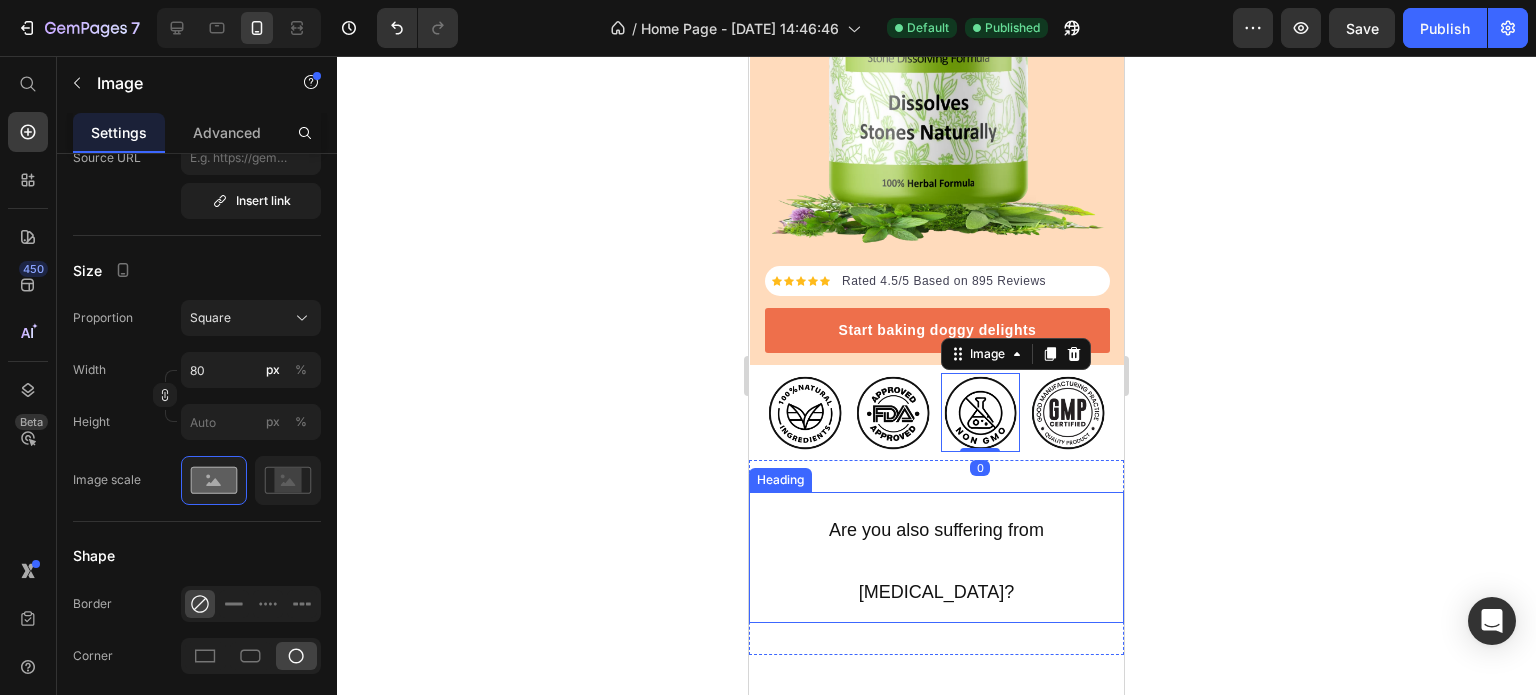 scroll, scrollTop: 0, scrollLeft: 0, axis: both 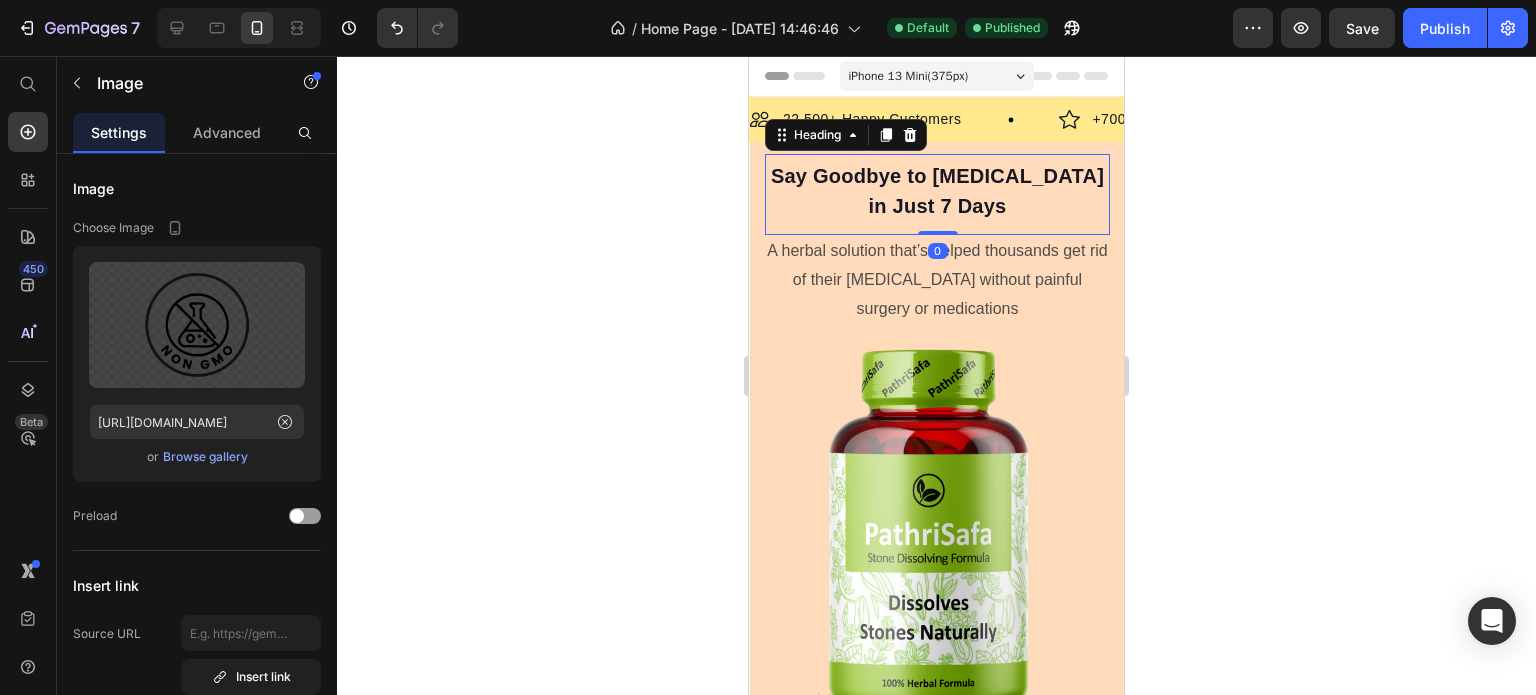click on "Say Goodbye to [MEDICAL_DATA] in Just 7 Days" at bounding box center (937, 191) 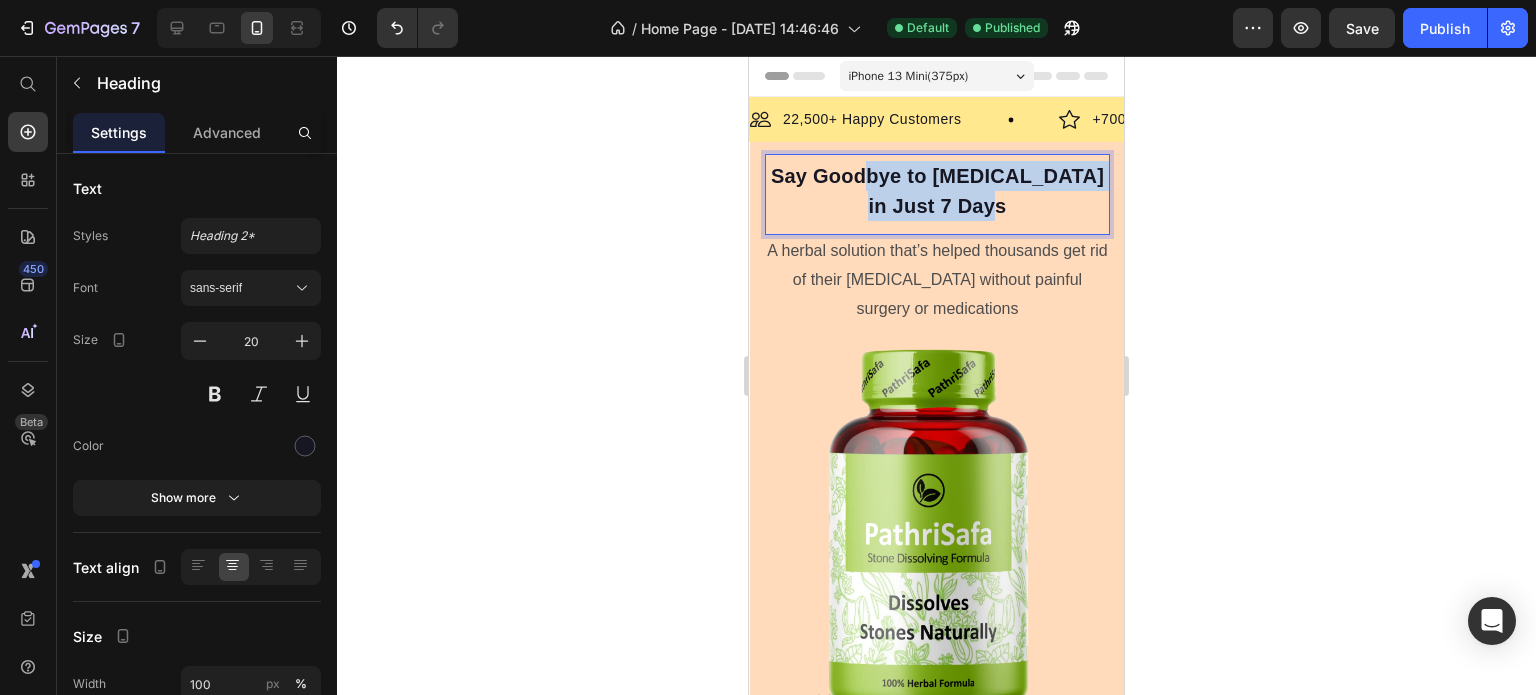 drag, startPoint x: 995, startPoint y: 207, endPoint x: 860, endPoint y: 175, distance: 138.74077 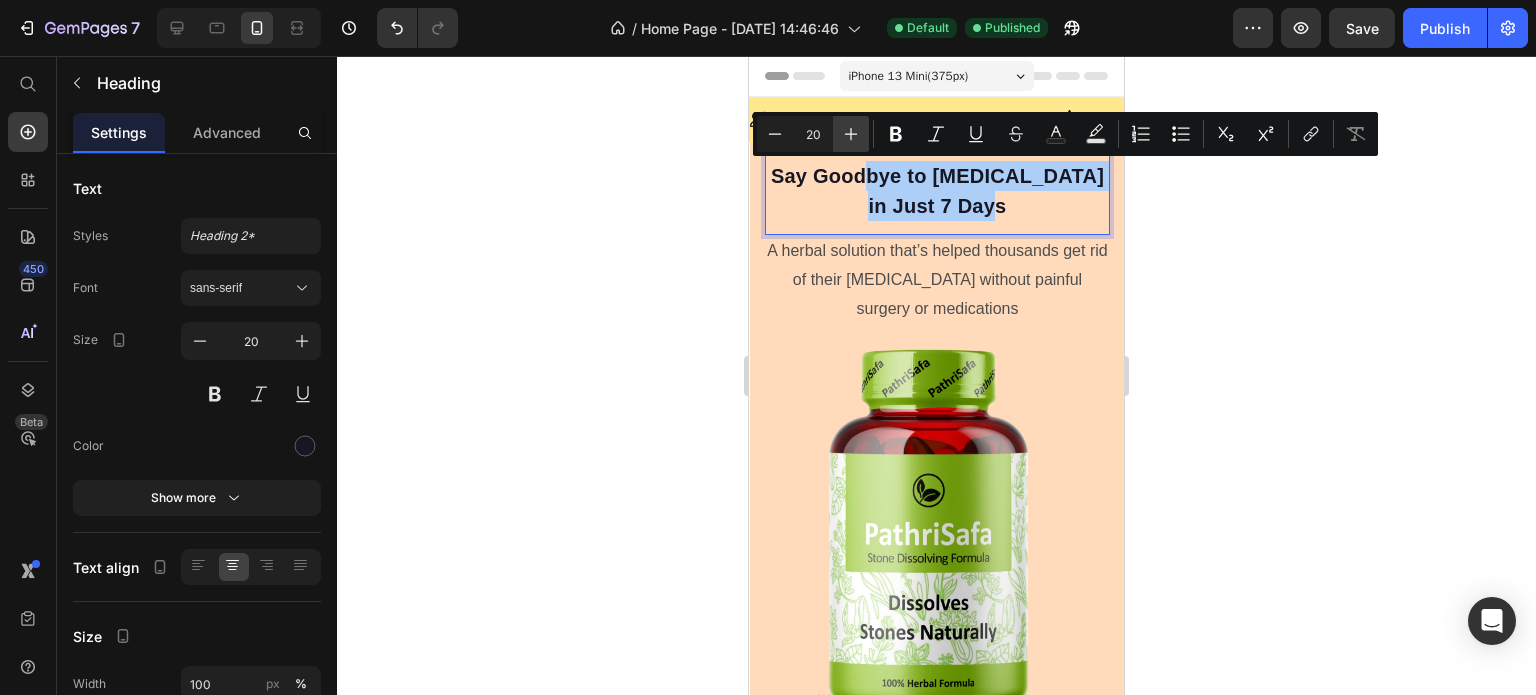 click 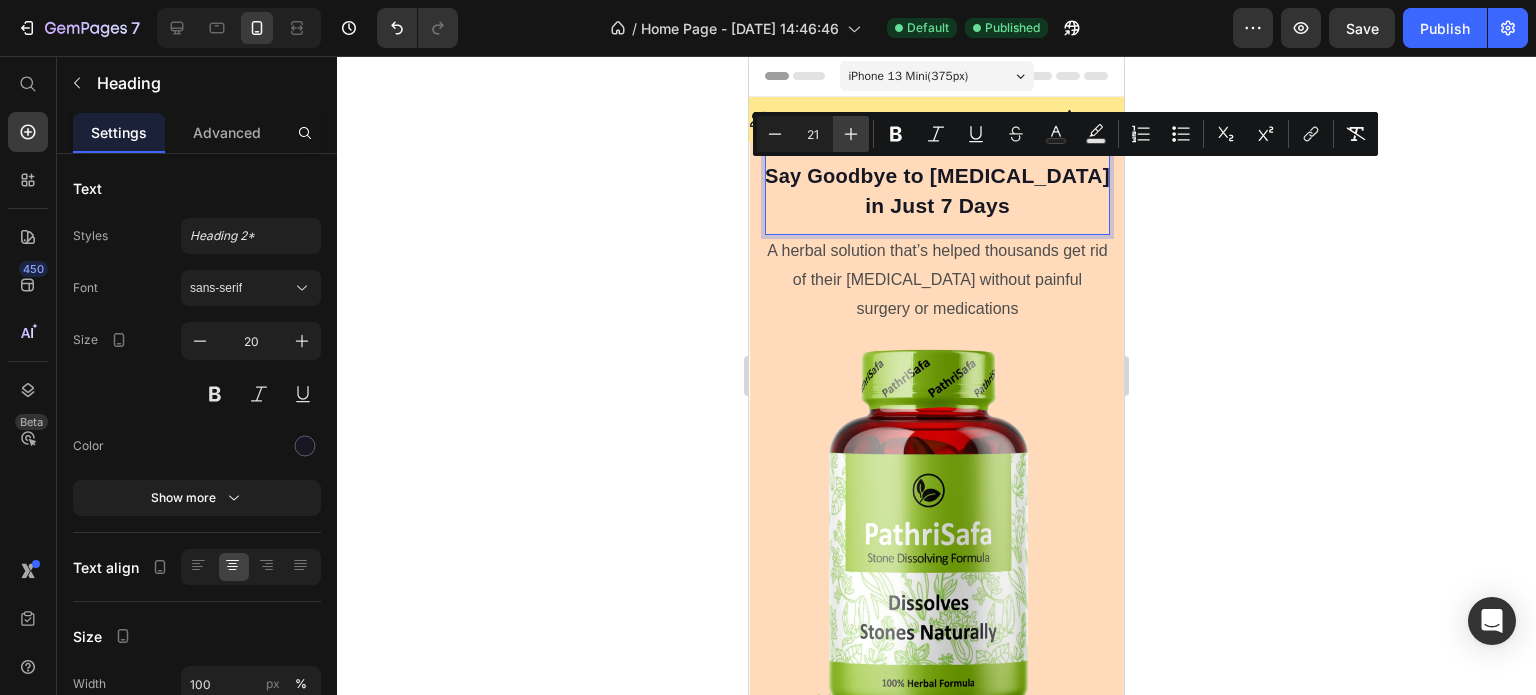 click 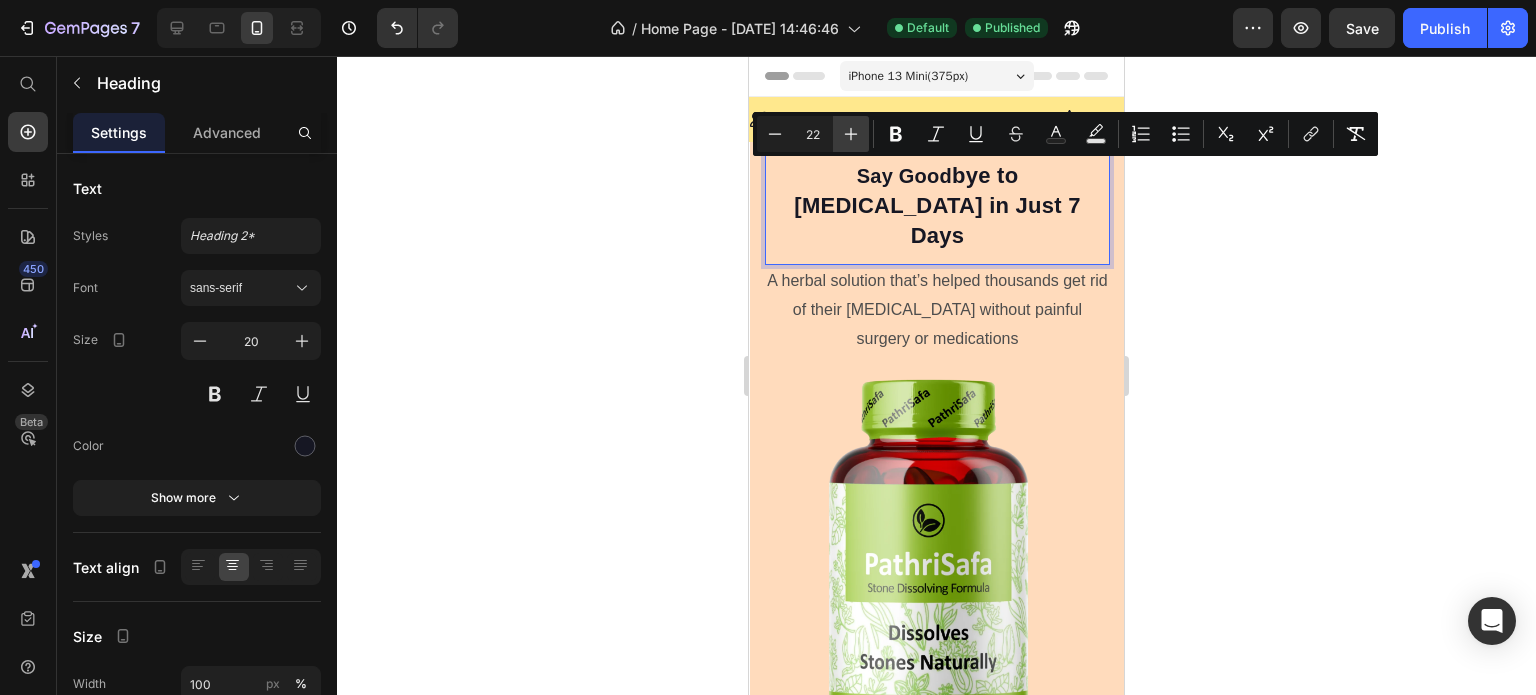 click 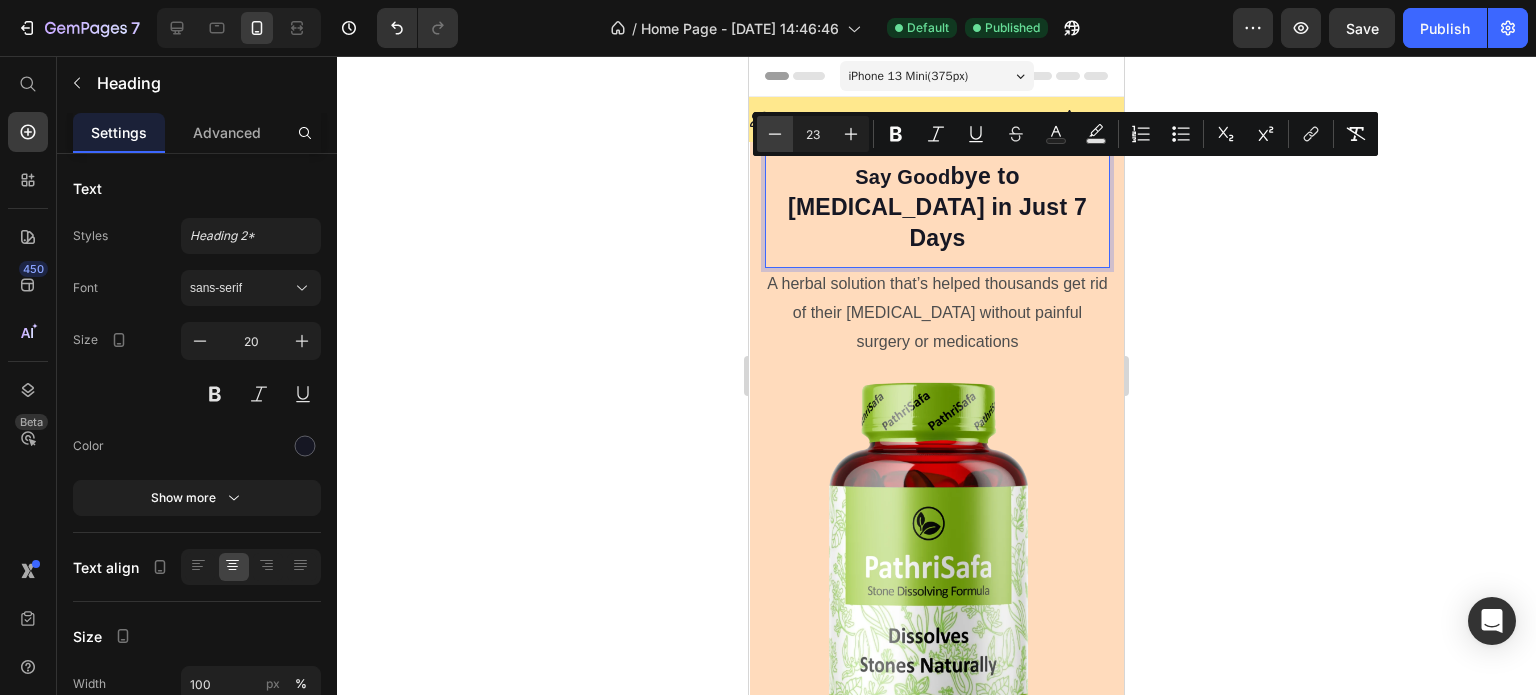 click 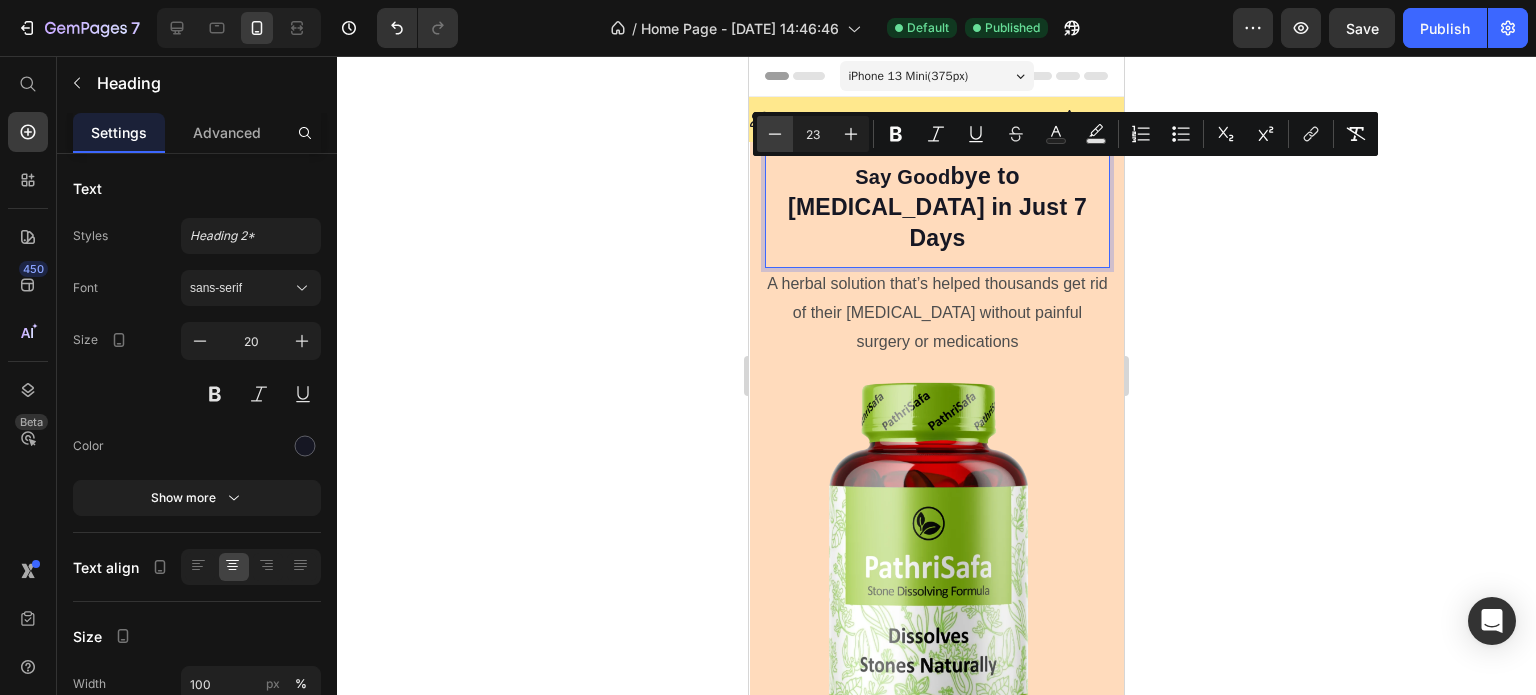 type on "22" 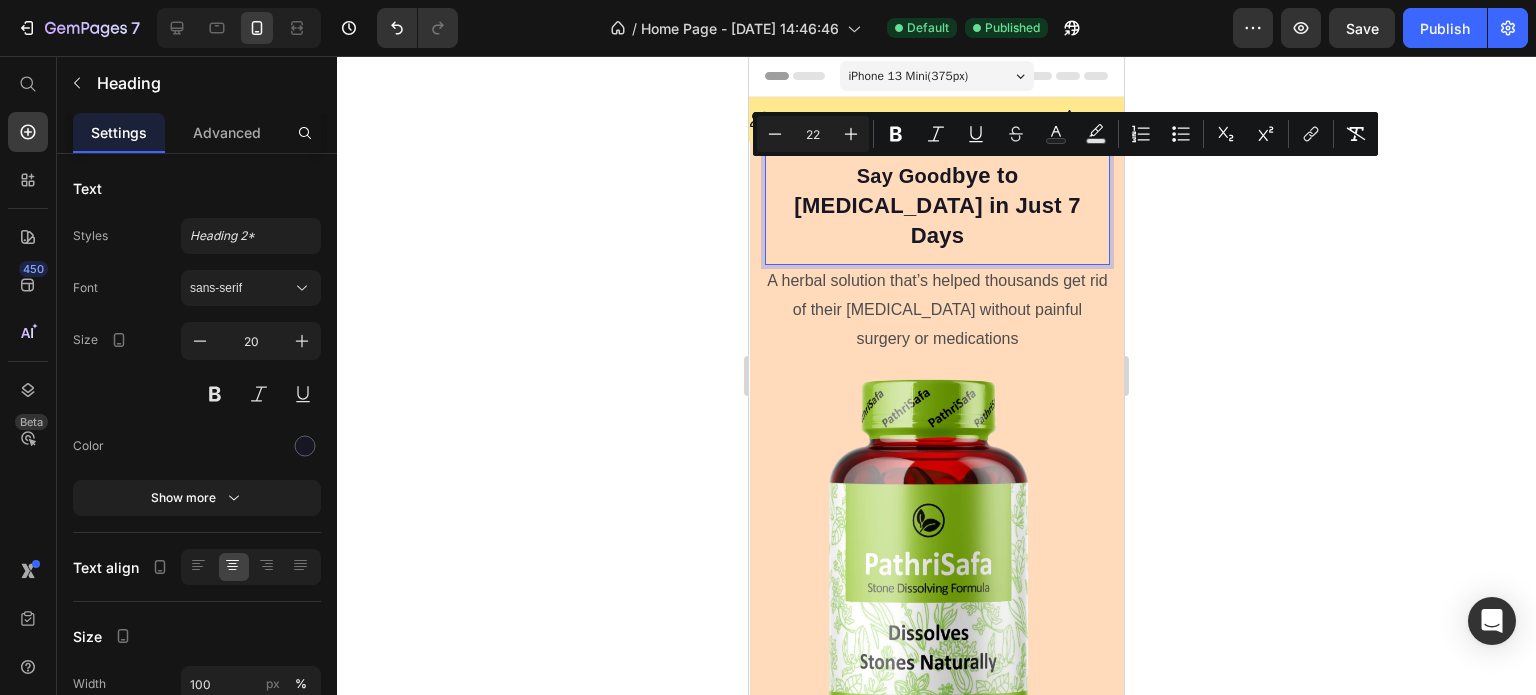 click 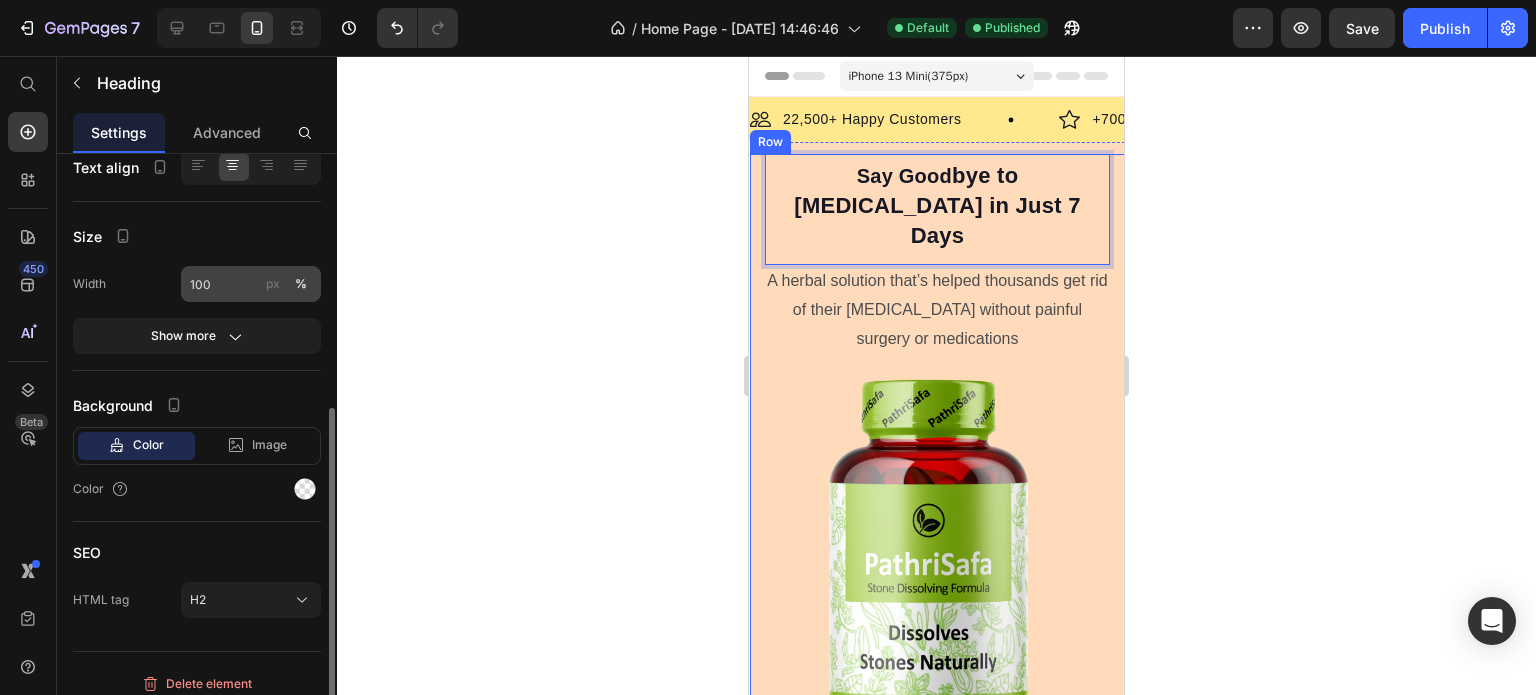 scroll, scrollTop: 411, scrollLeft: 0, axis: vertical 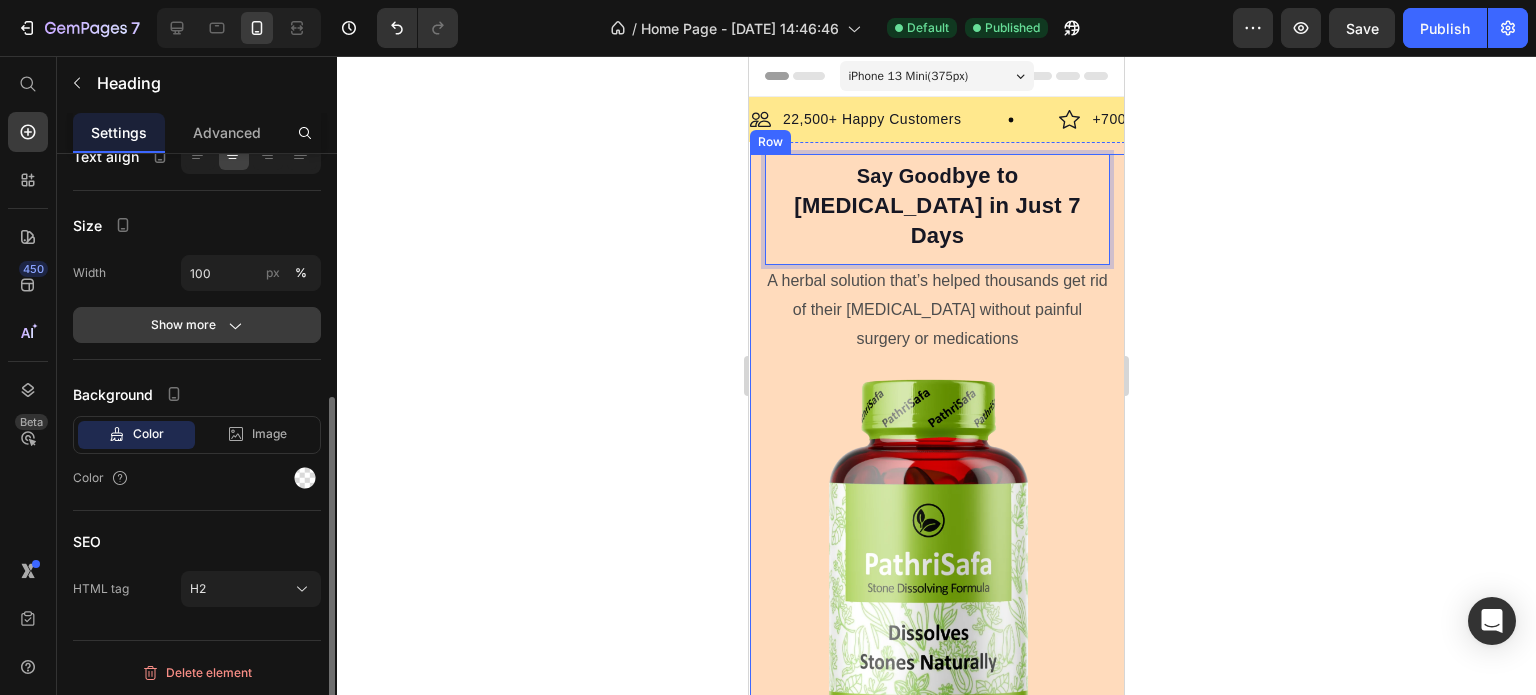 click 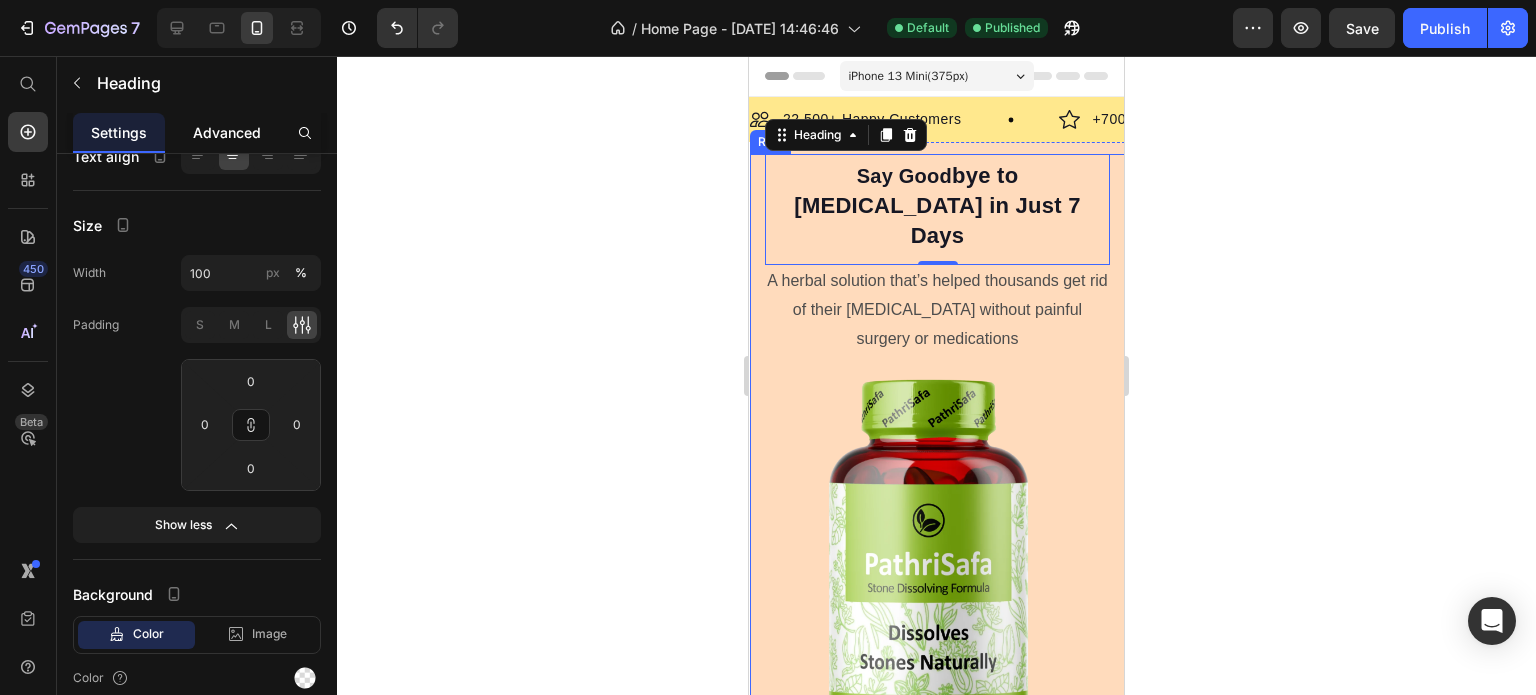 click on "Advanced" at bounding box center (227, 132) 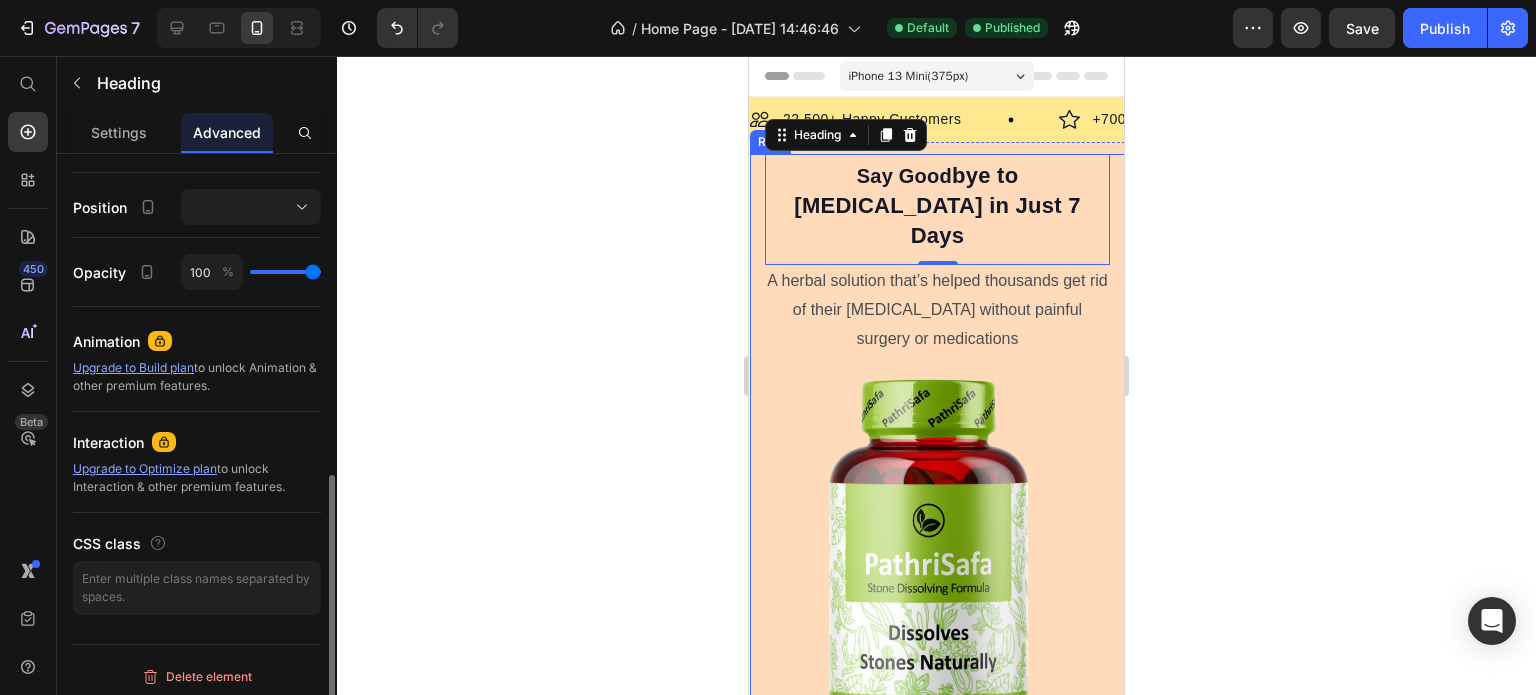 scroll, scrollTop: 704, scrollLeft: 0, axis: vertical 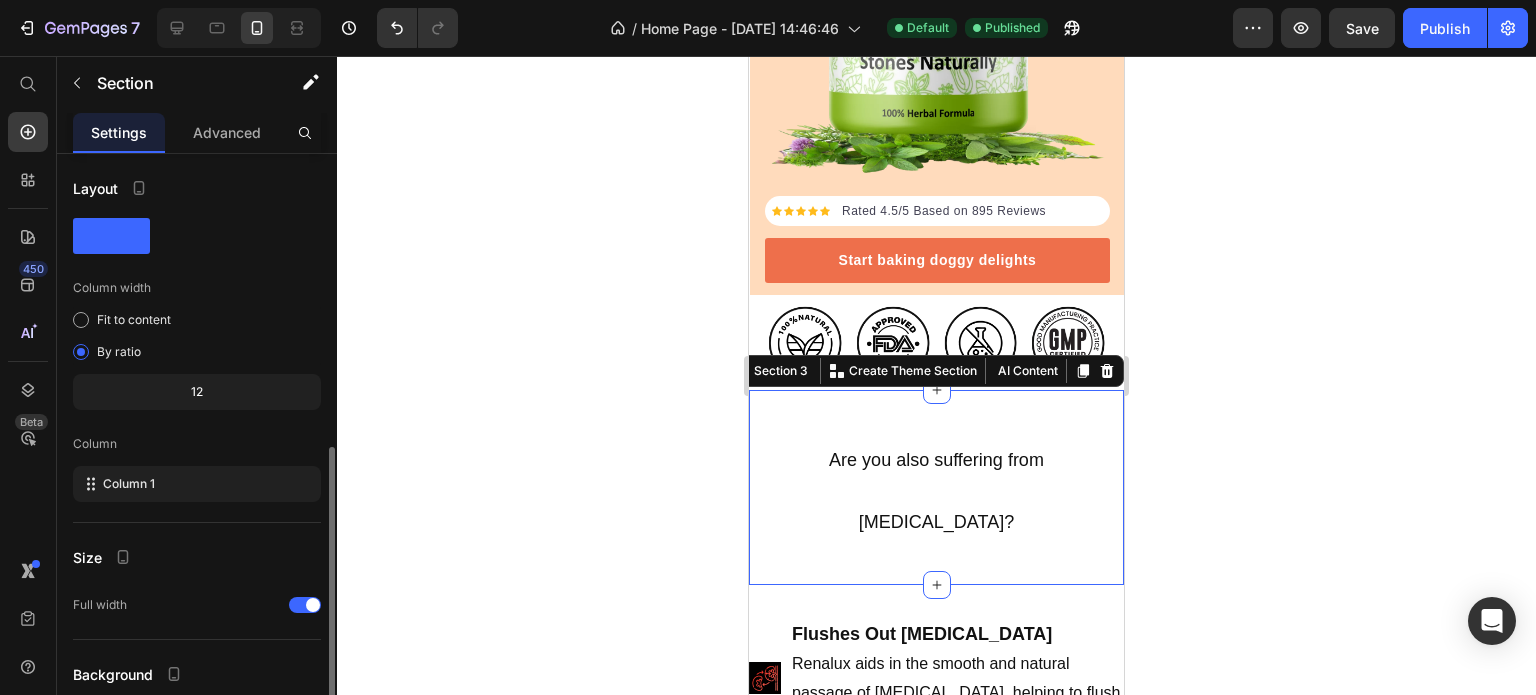 click on "⁠⁠⁠⁠⁠⁠⁠ Are you also suffering from [MEDICAL_DATA]? Heading Section 3   You can create reusable sections Create Theme Section AI Content Write with GemAI What would you like to describe here? Tone and Voice Persuasive Product Show more Generate" at bounding box center [936, 487] 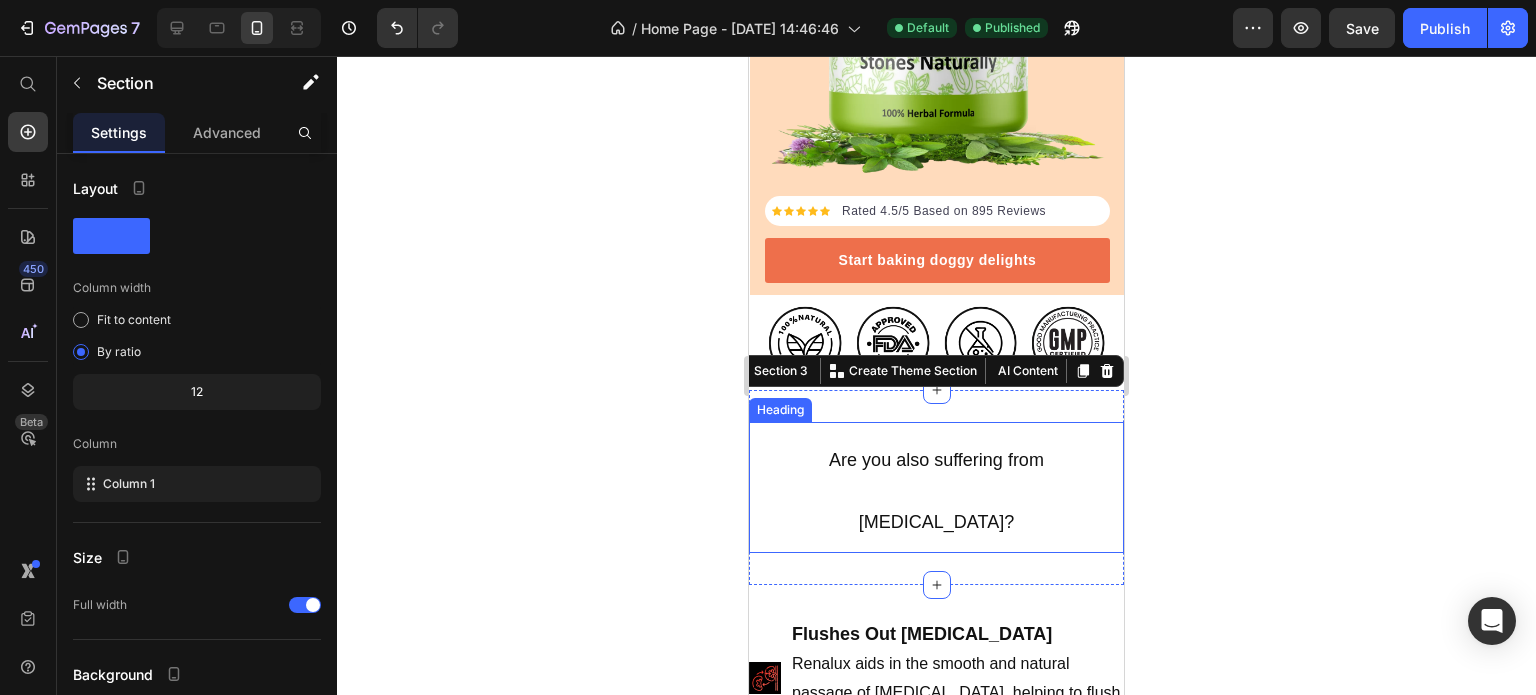 click on "Are you also suffering from [MEDICAL_DATA]?" at bounding box center (936, 490) 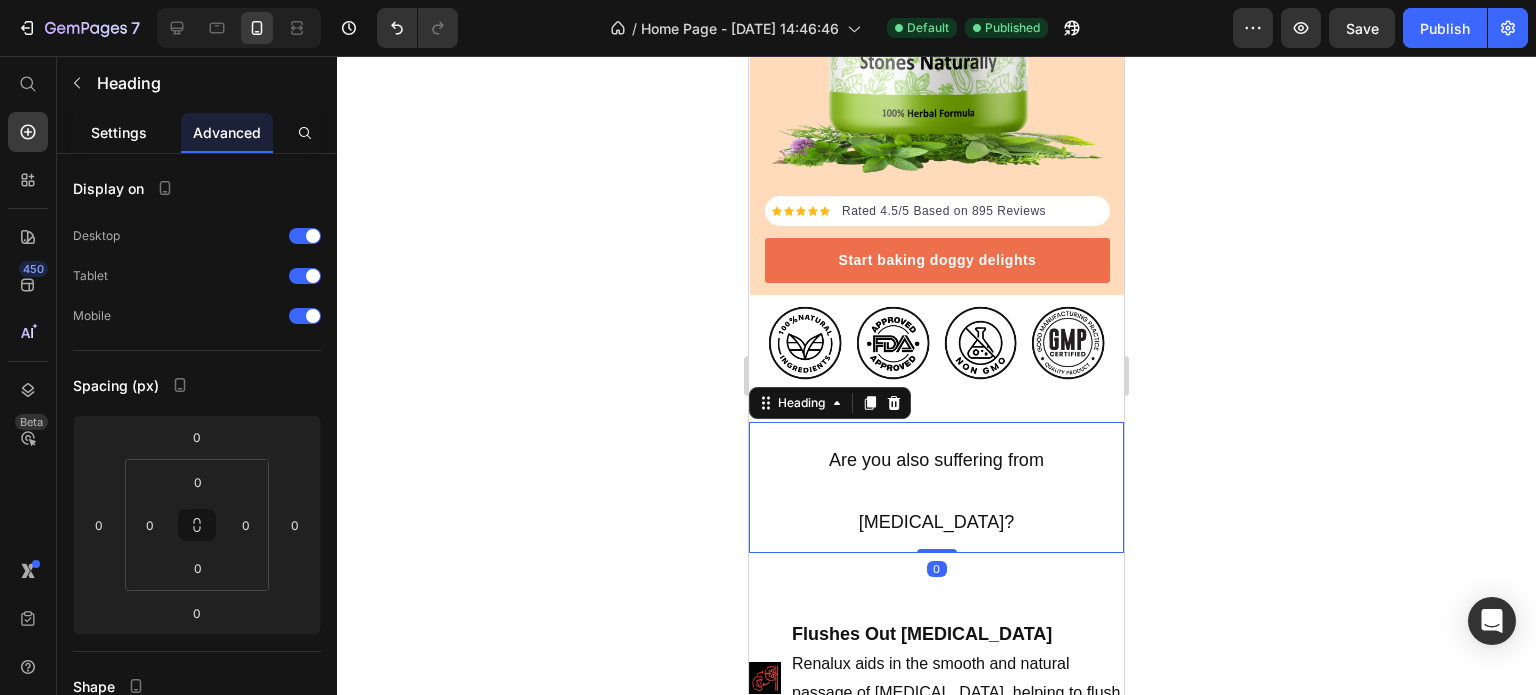 click on "Settings" at bounding box center [119, 132] 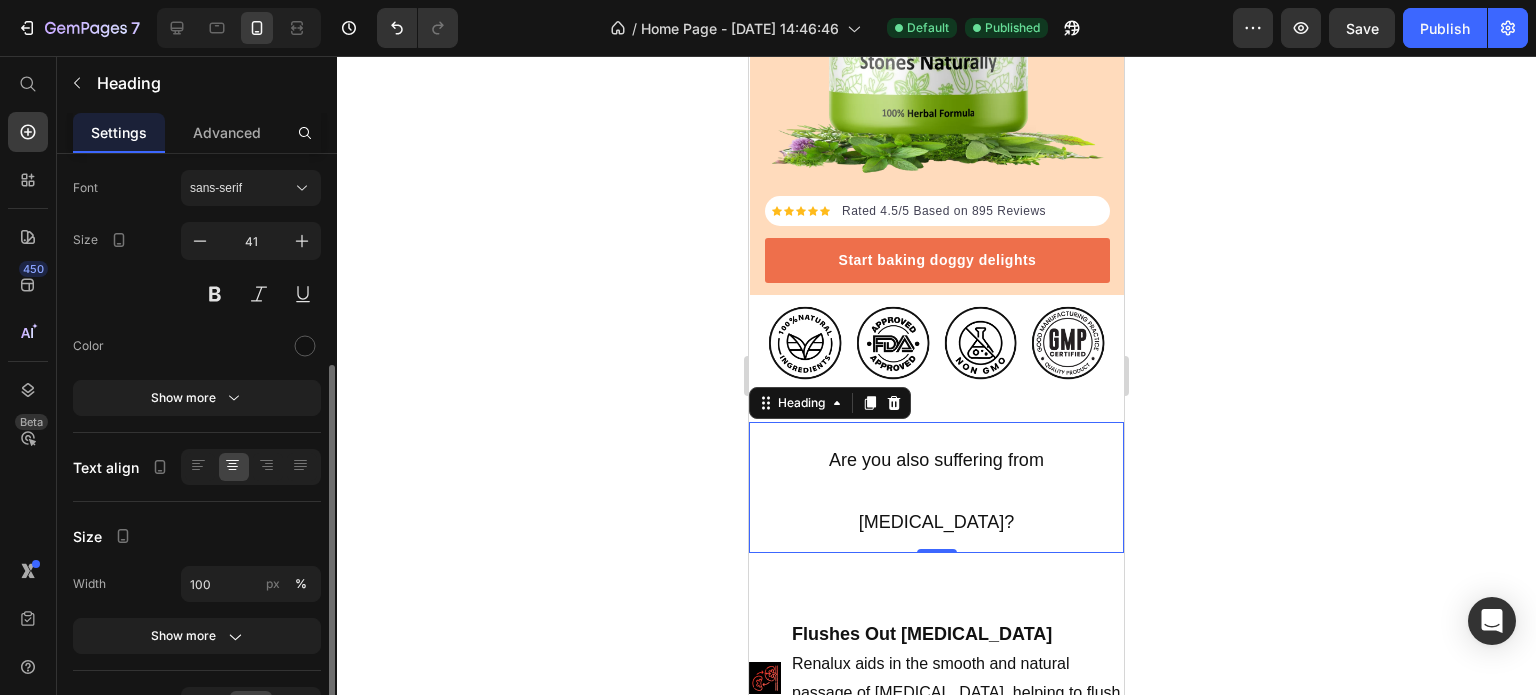scroll, scrollTop: 200, scrollLeft: 0, axis: vertical 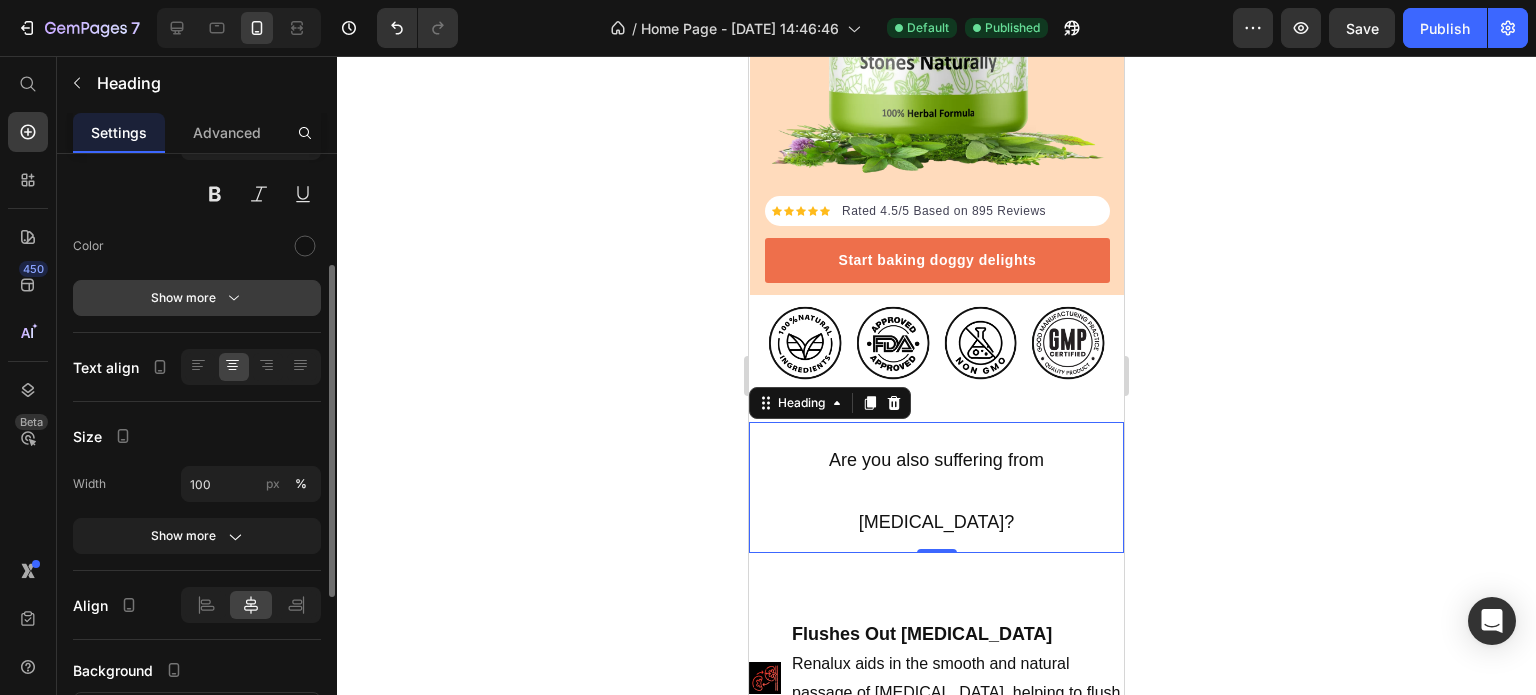 click on "Show more" at bounding box center (197, 298) 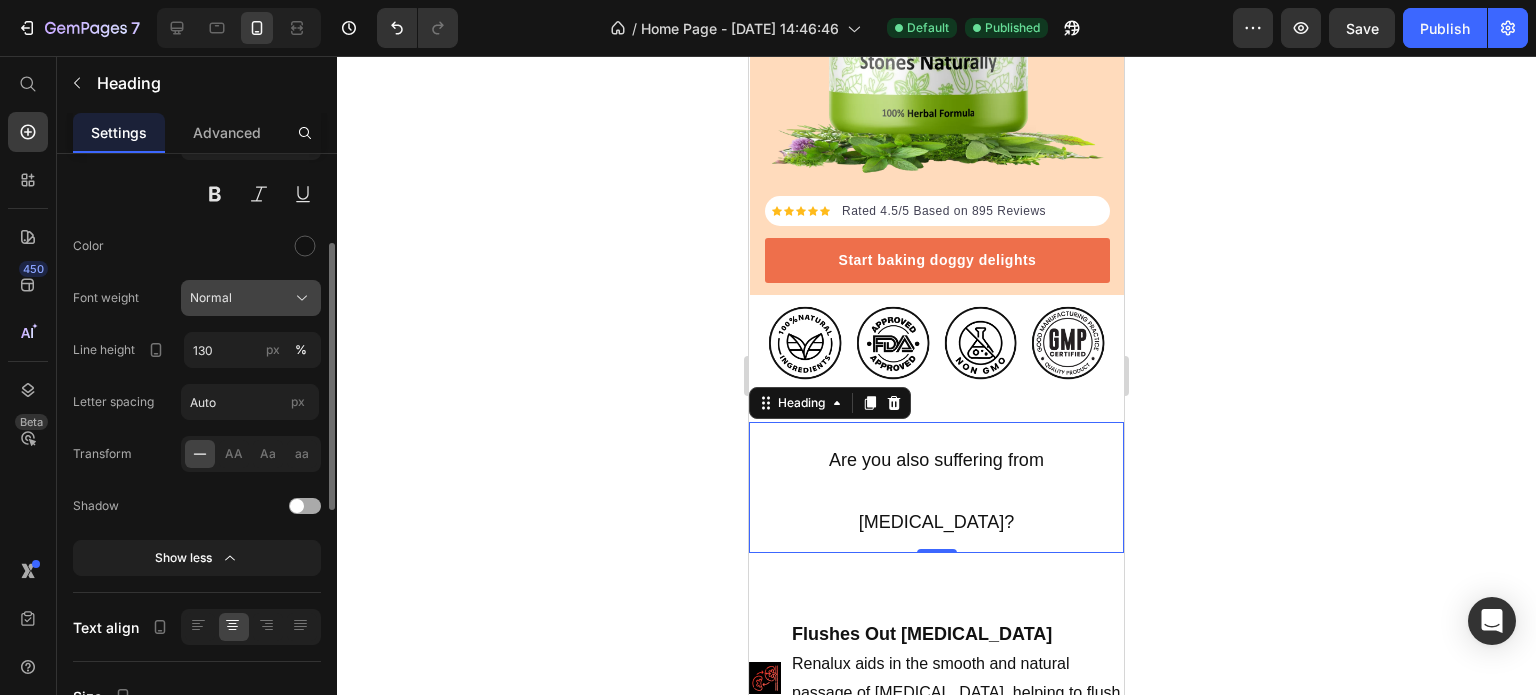 click 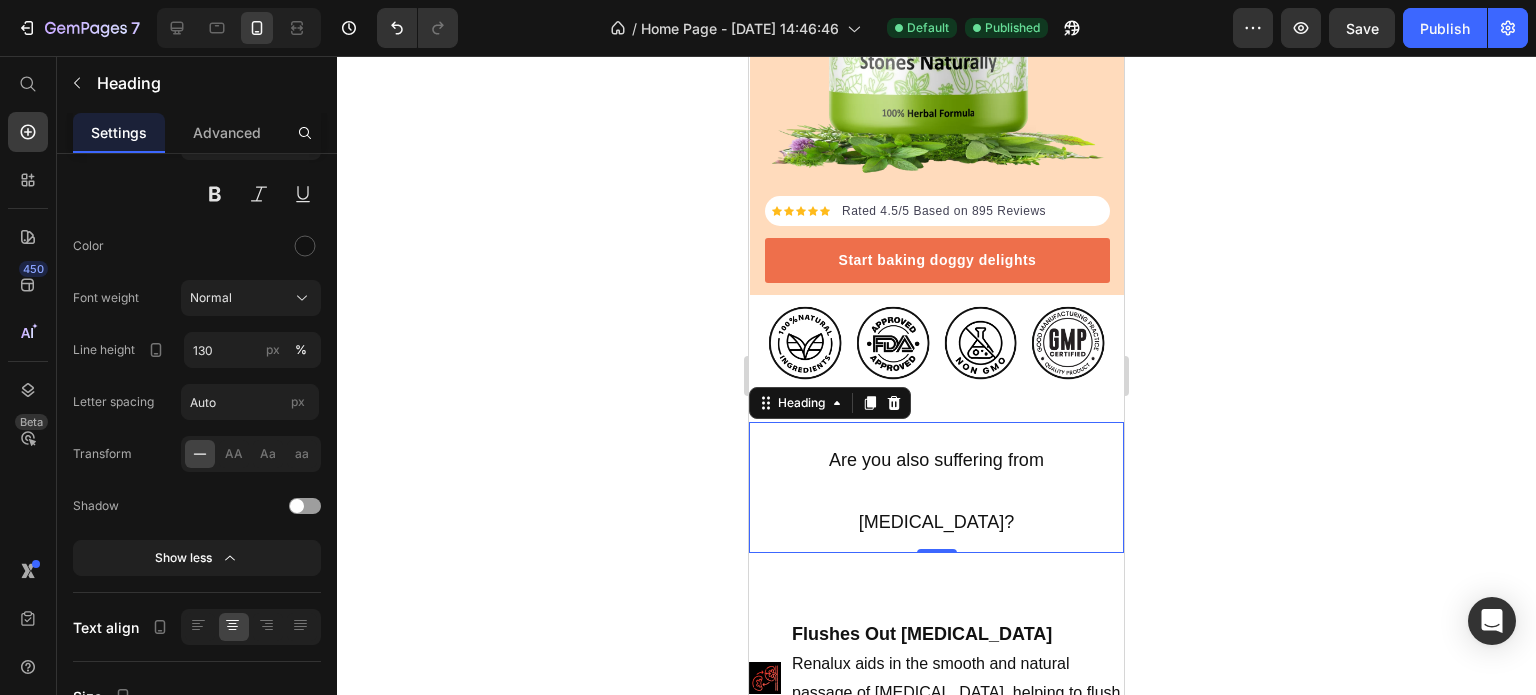 click 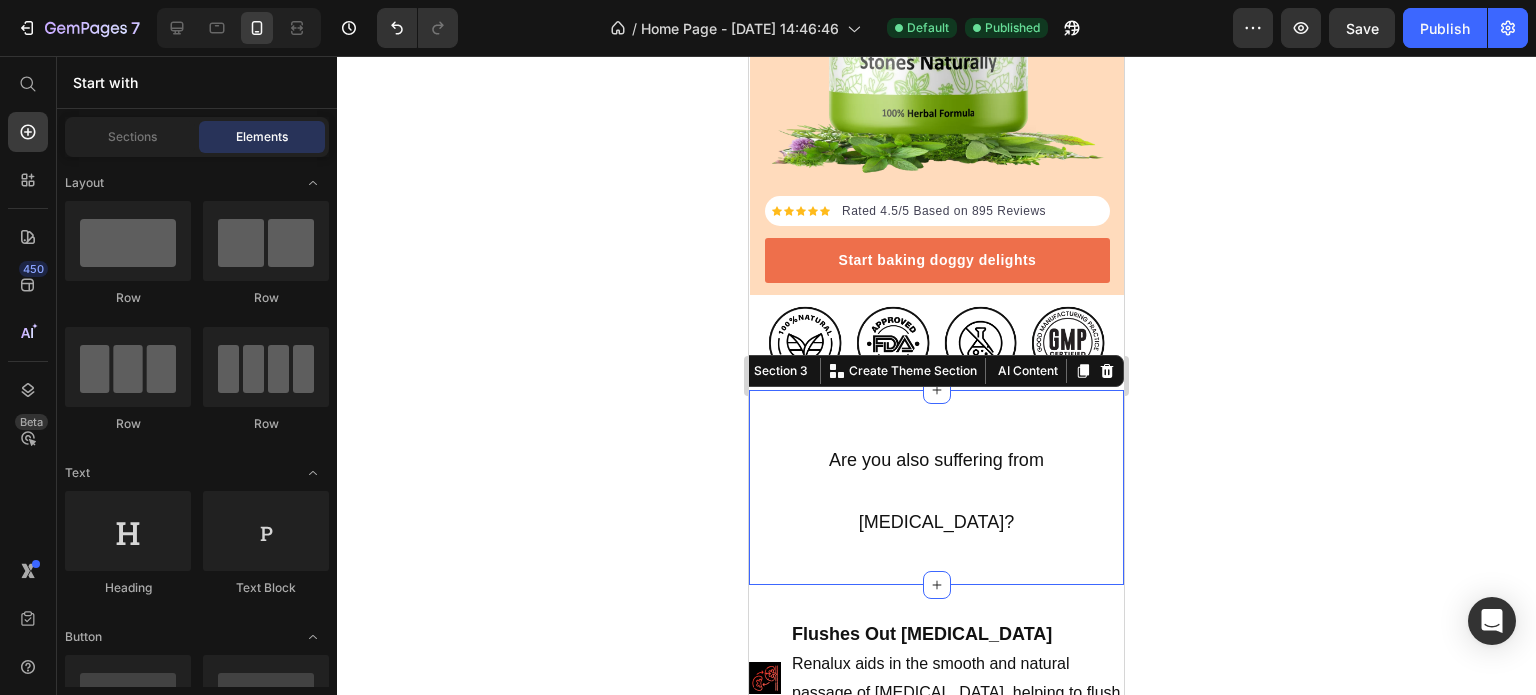 scroll, scrollTop: 0, scrollLeft: 0, axis: both 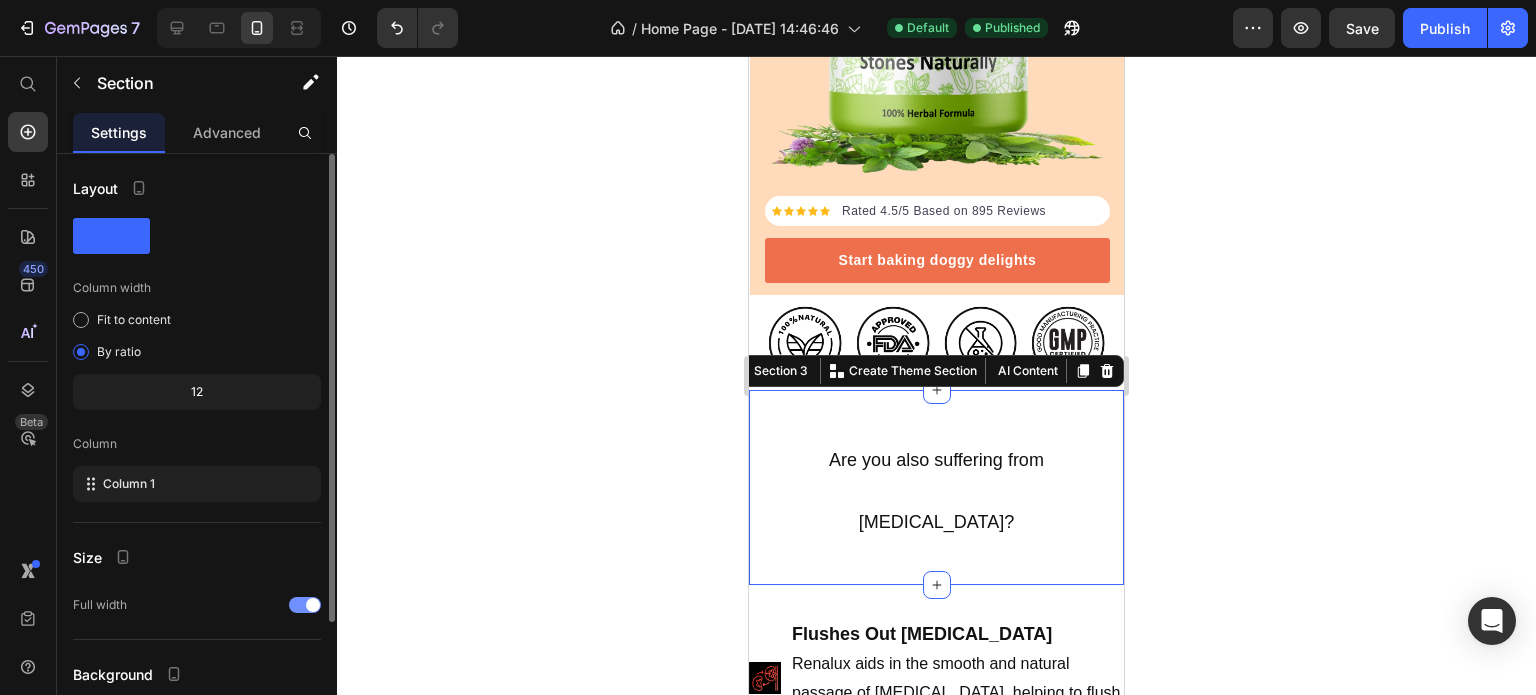 click at bounding box center (305, 605) 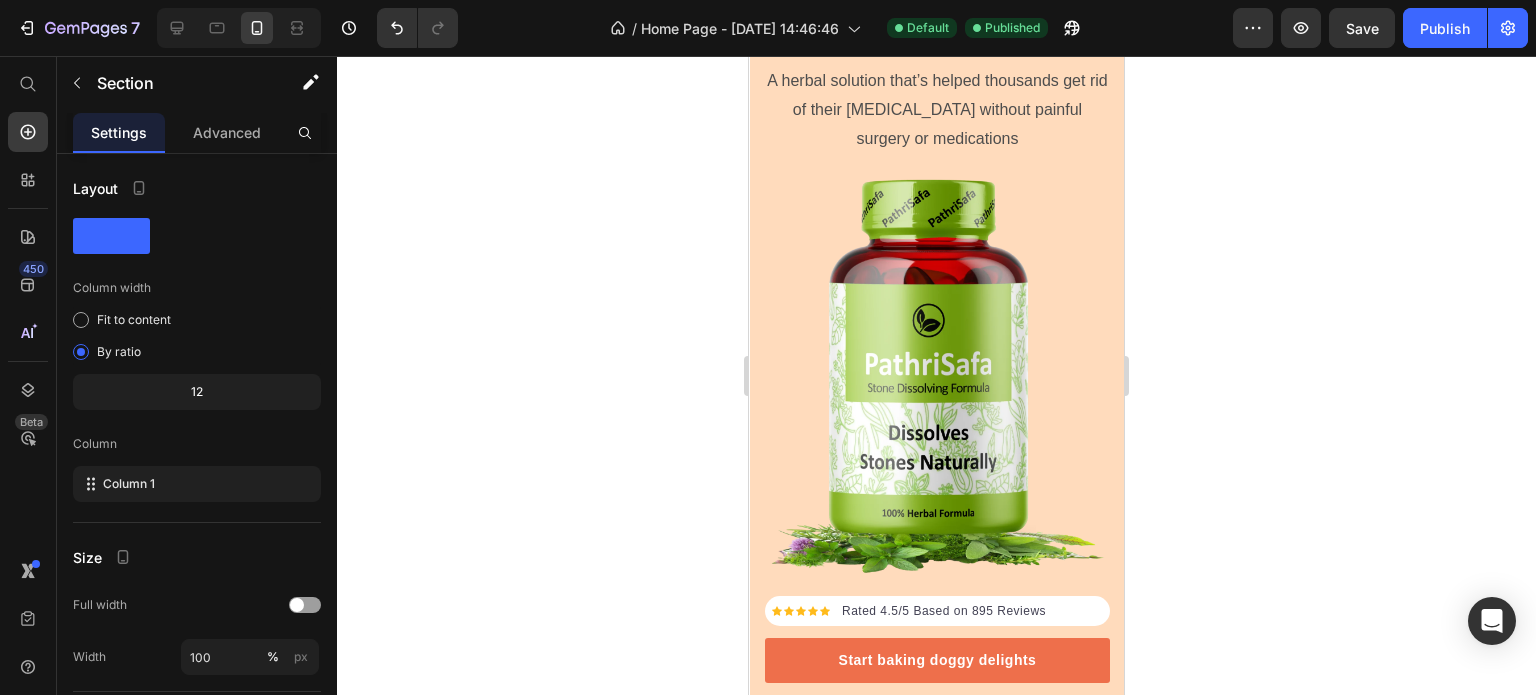 scroll, scrollTop: 0, scrollLeft: 0, axis: both 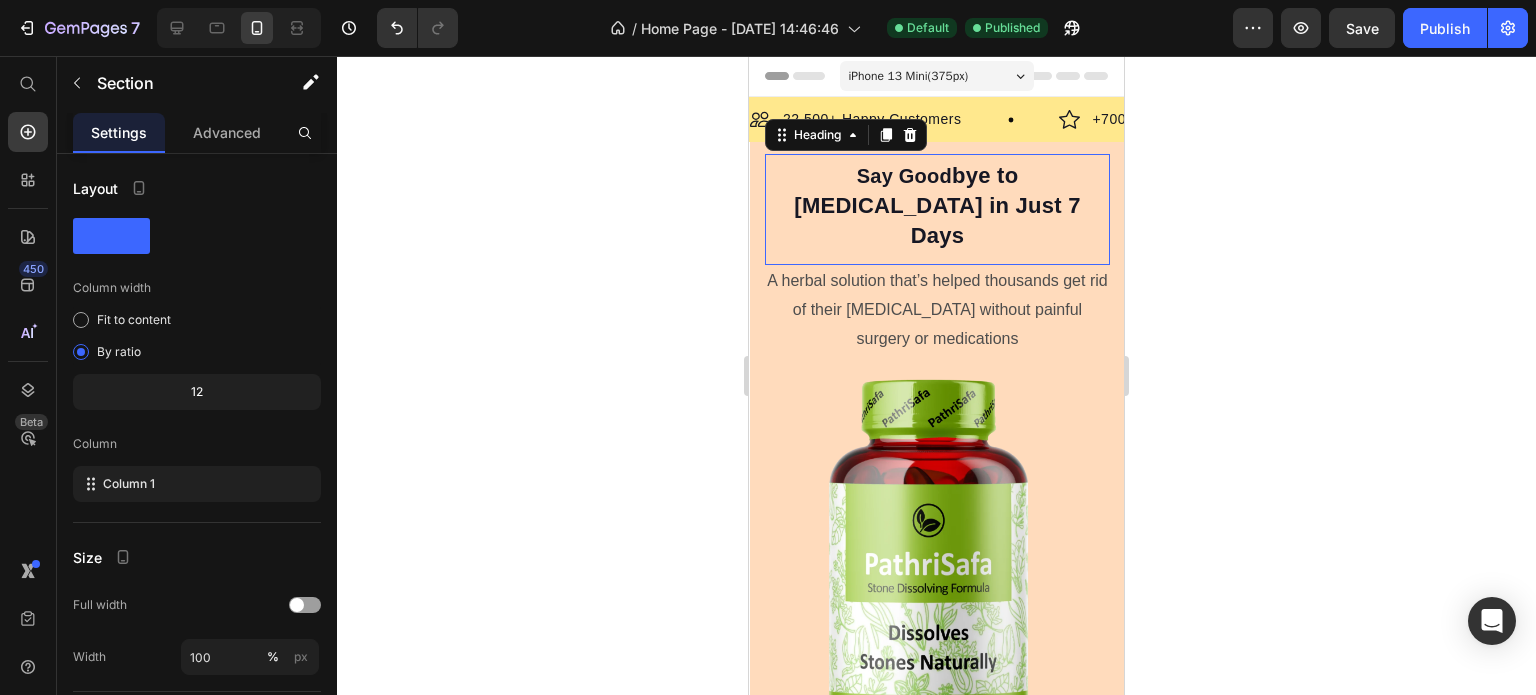 click on "Say Good bye to [MEDICAL_DATA] in Just 7 Days" at bounding box center [937, 206] 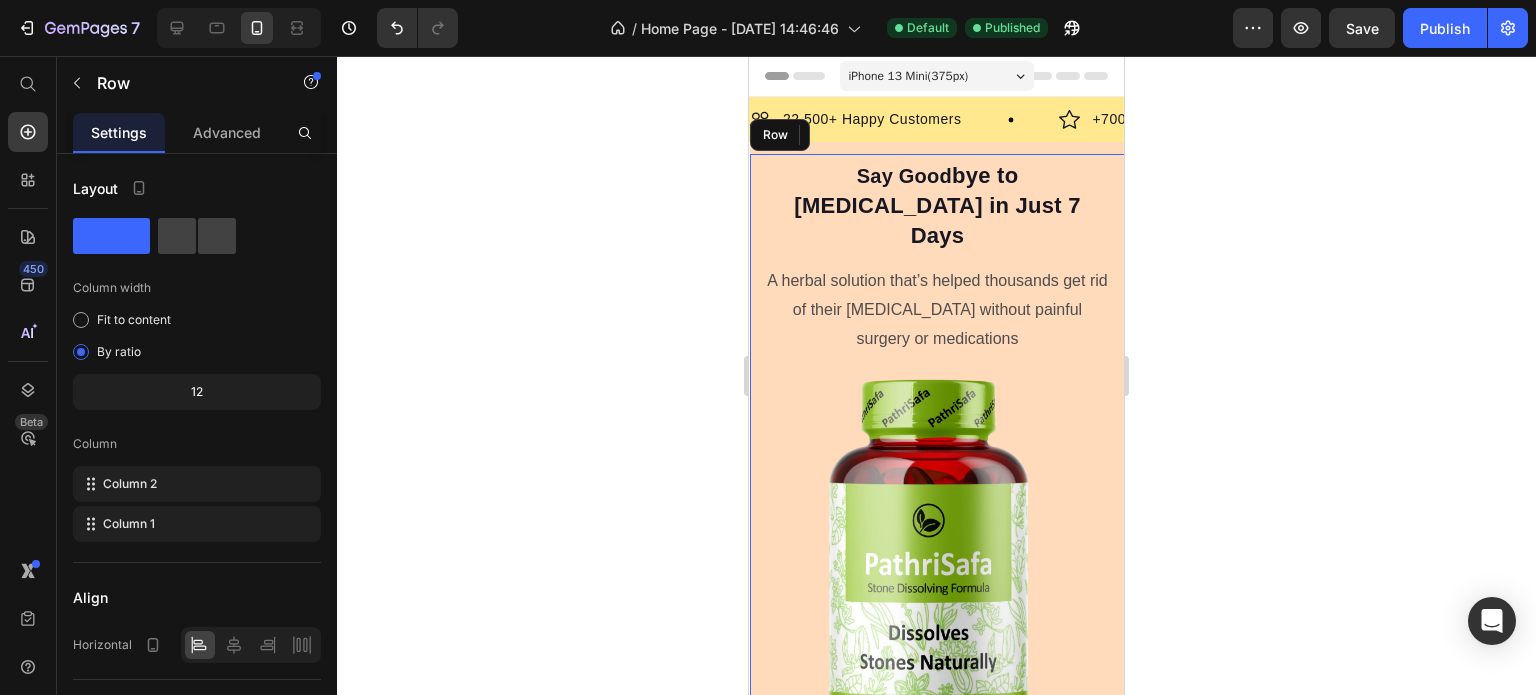 click on "Icon Icon Icon Icon Icon Icon List Hoz Rated 4.5/5 Based on 895 Reviews Text block Row Start baking doggy delights Button Row Say Good bye to [MEDICAL_DATA] in Just 7 Days Heading   0 A herbal solution that’s helped thousands get rid of their [MEDICAL_DATA] without painful surgery or medications Text Block Row Image Row" at bounding box center (937, 518) 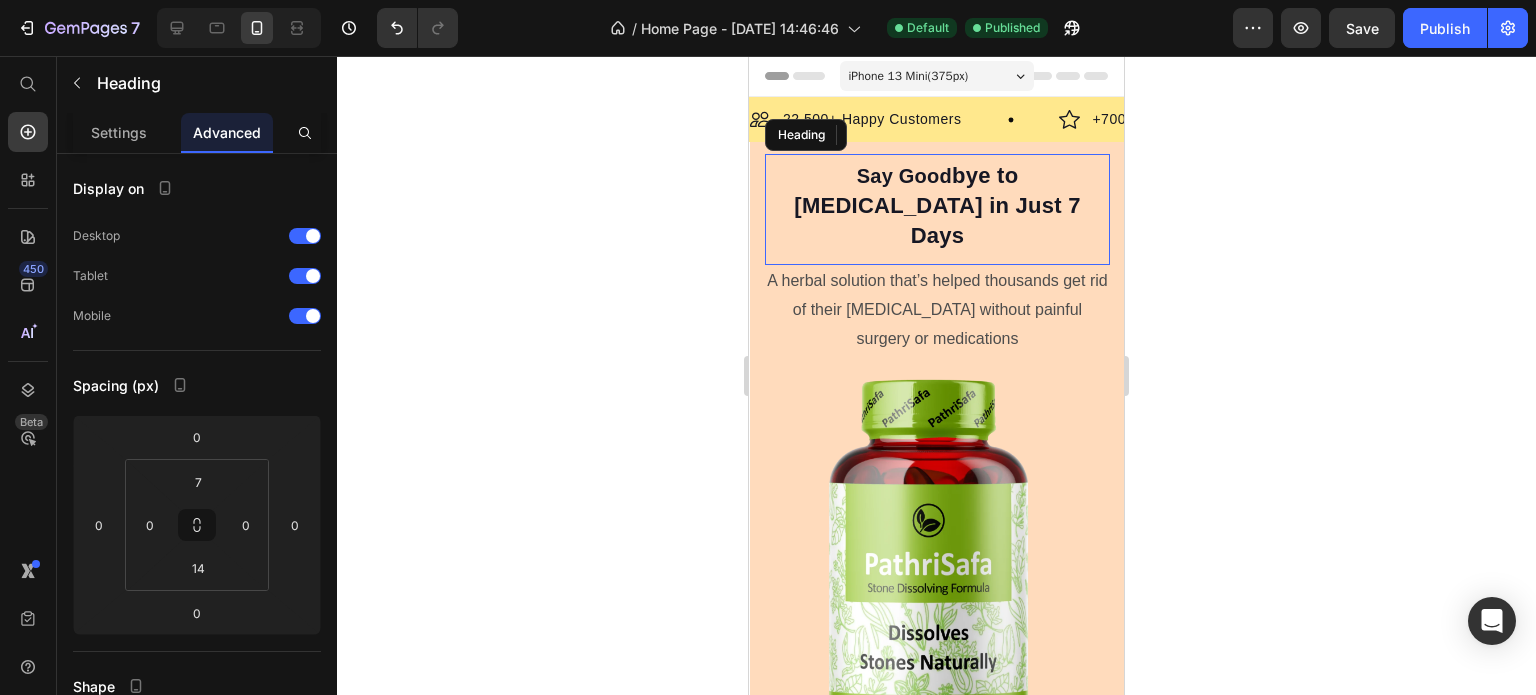 click on "Say Good bye to [MEDICAL_DATA] in Just 7 Days Heading" at bounding box center (937, 209) 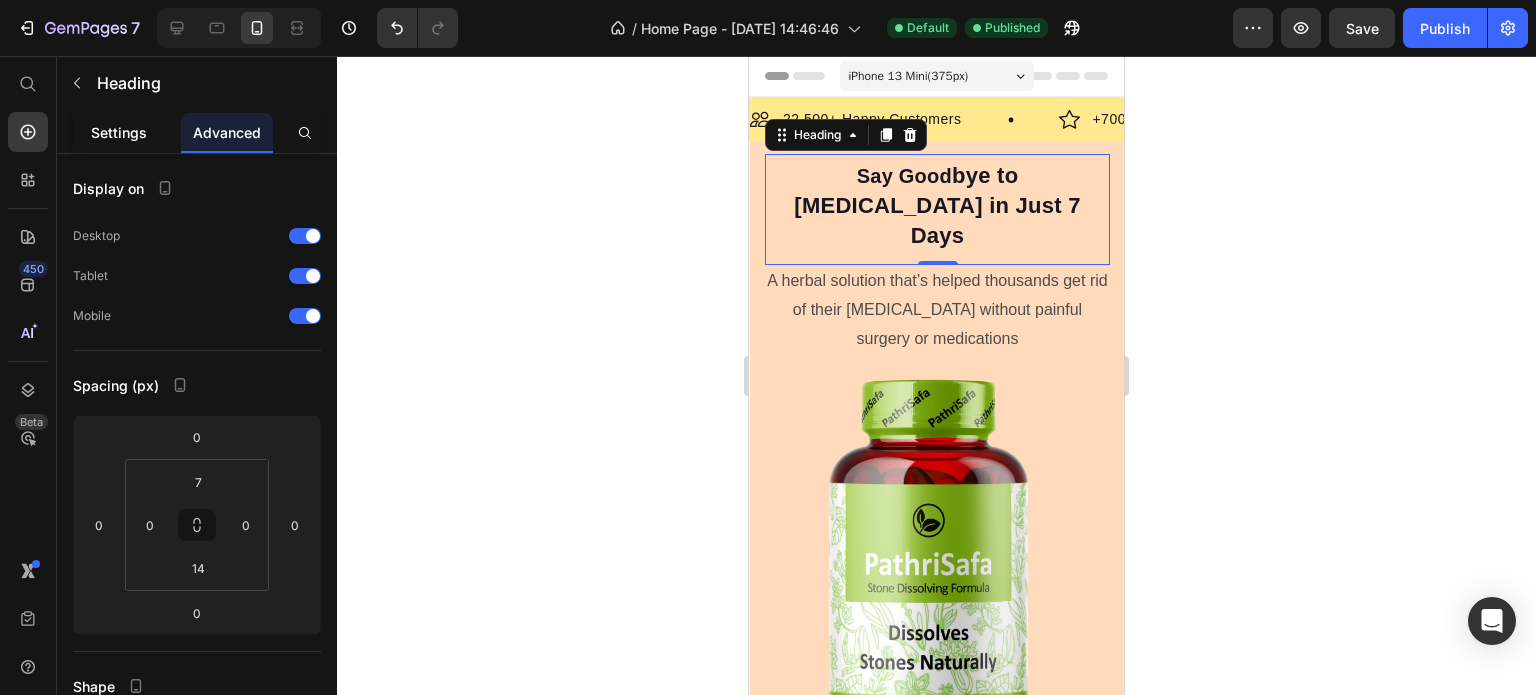 click on "Settings" 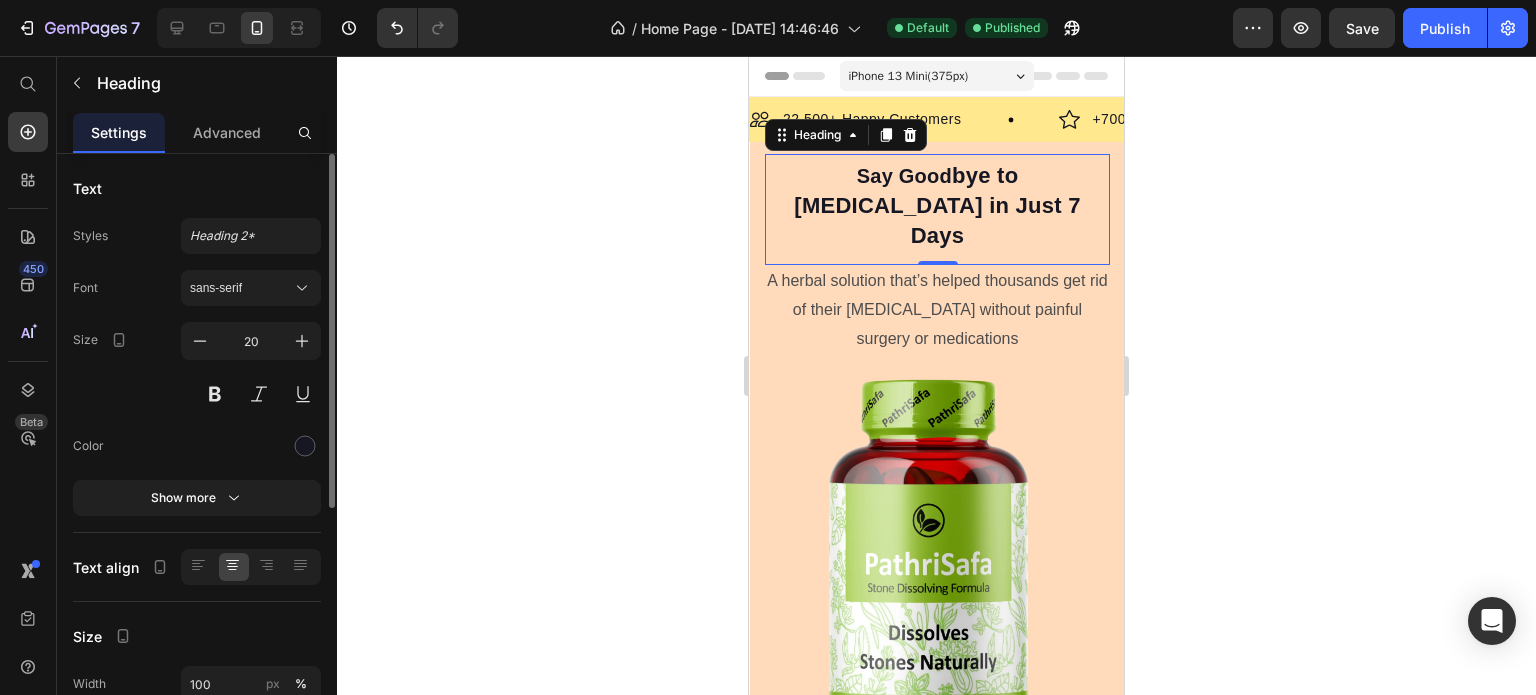 scroll, scrollTop: 200, scrollLeft: 0, axis: vertical 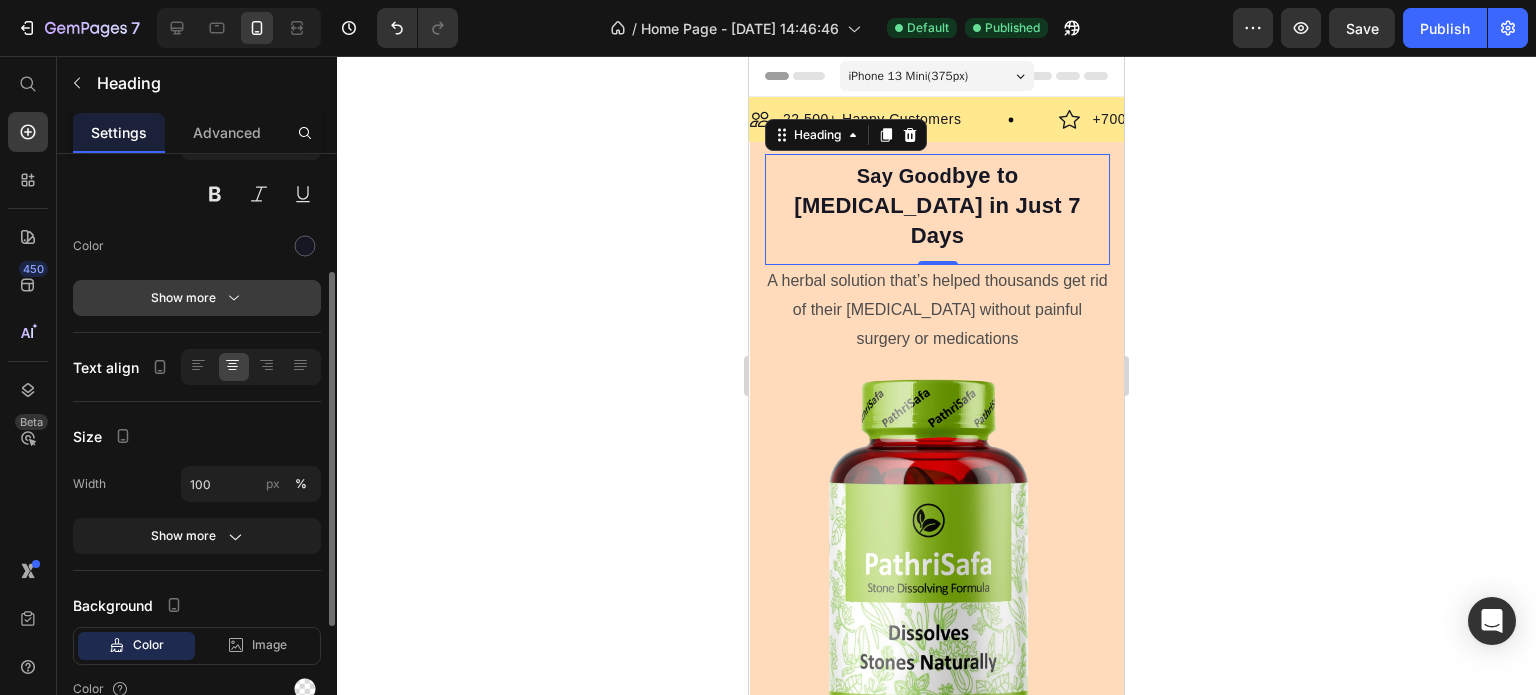 click 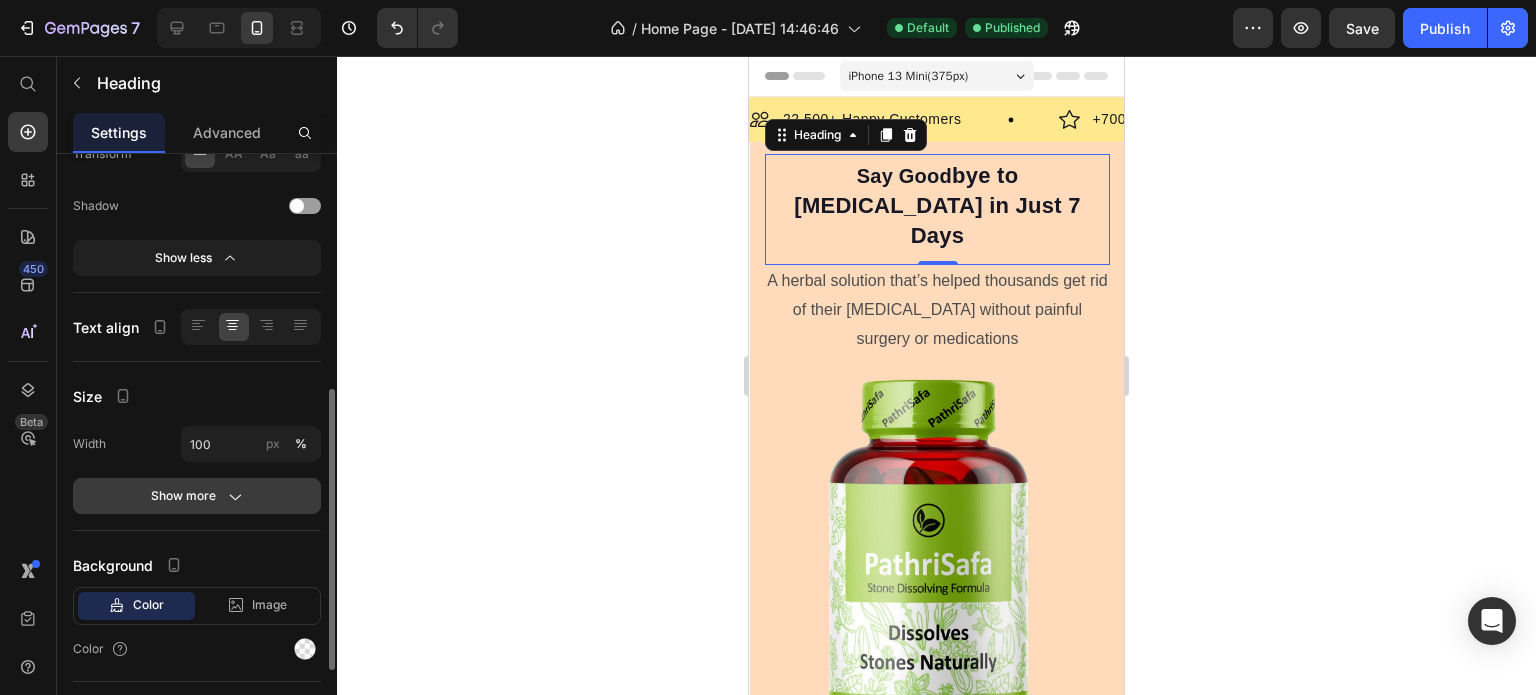 scroll, scrollTop: 671, scrollLeft: 0, axis: vertical 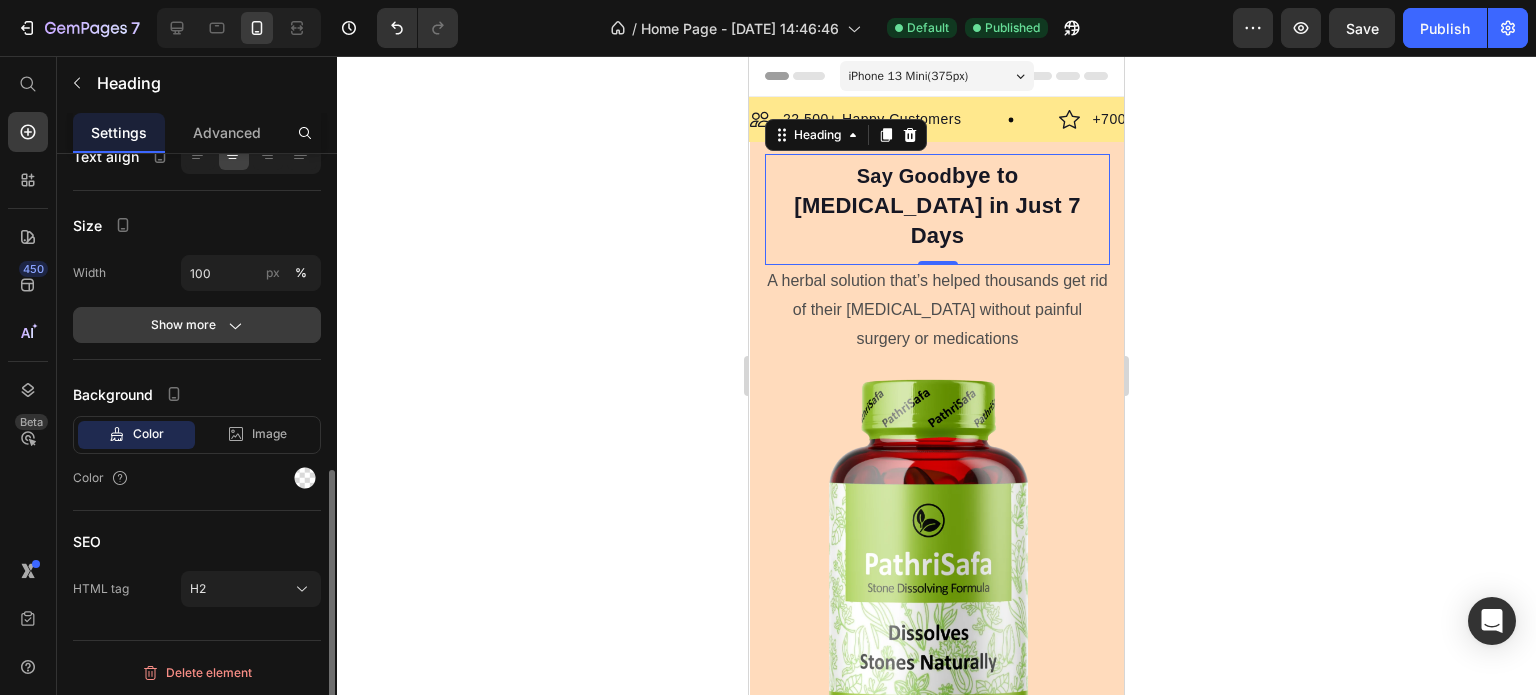 click on "Show more" at bounding box center [197, 325] 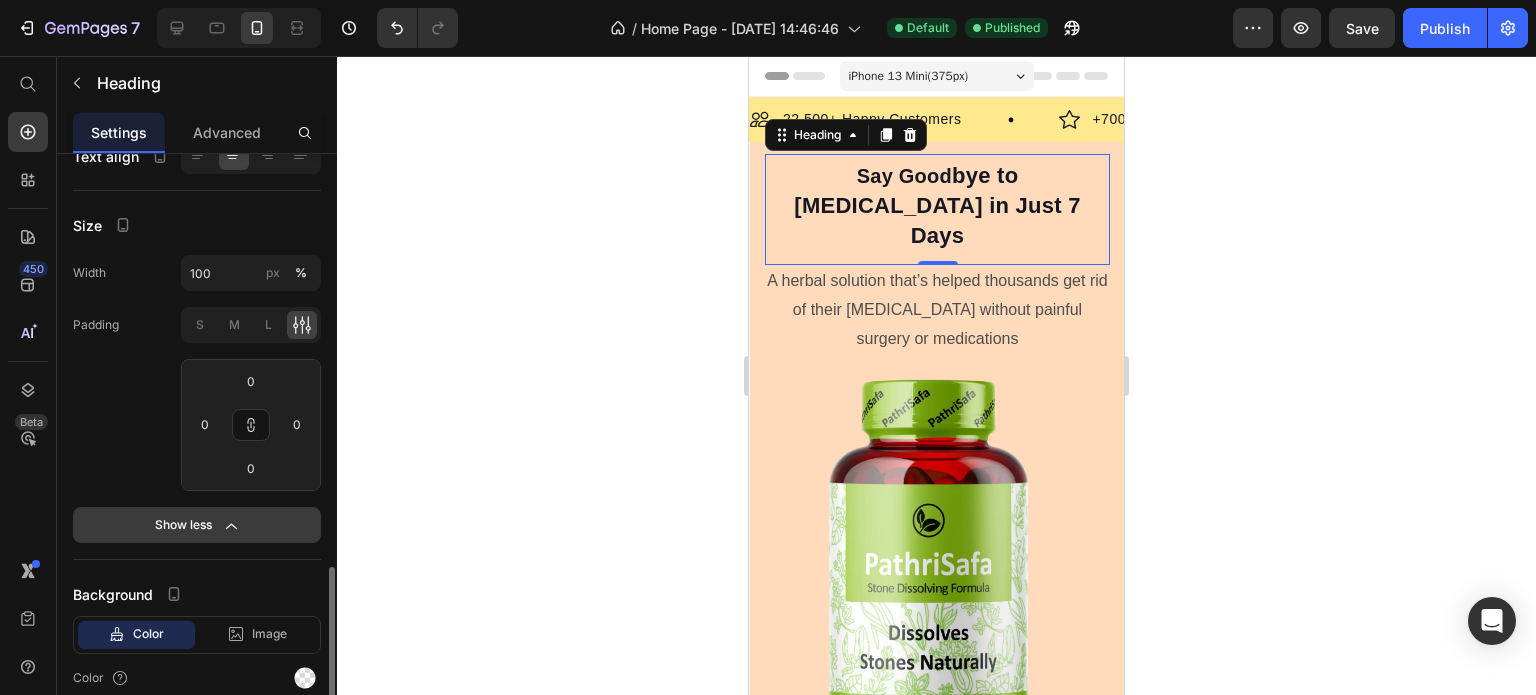scroll, scrollTop: 871, scrollLeft: 0, axis: vertical 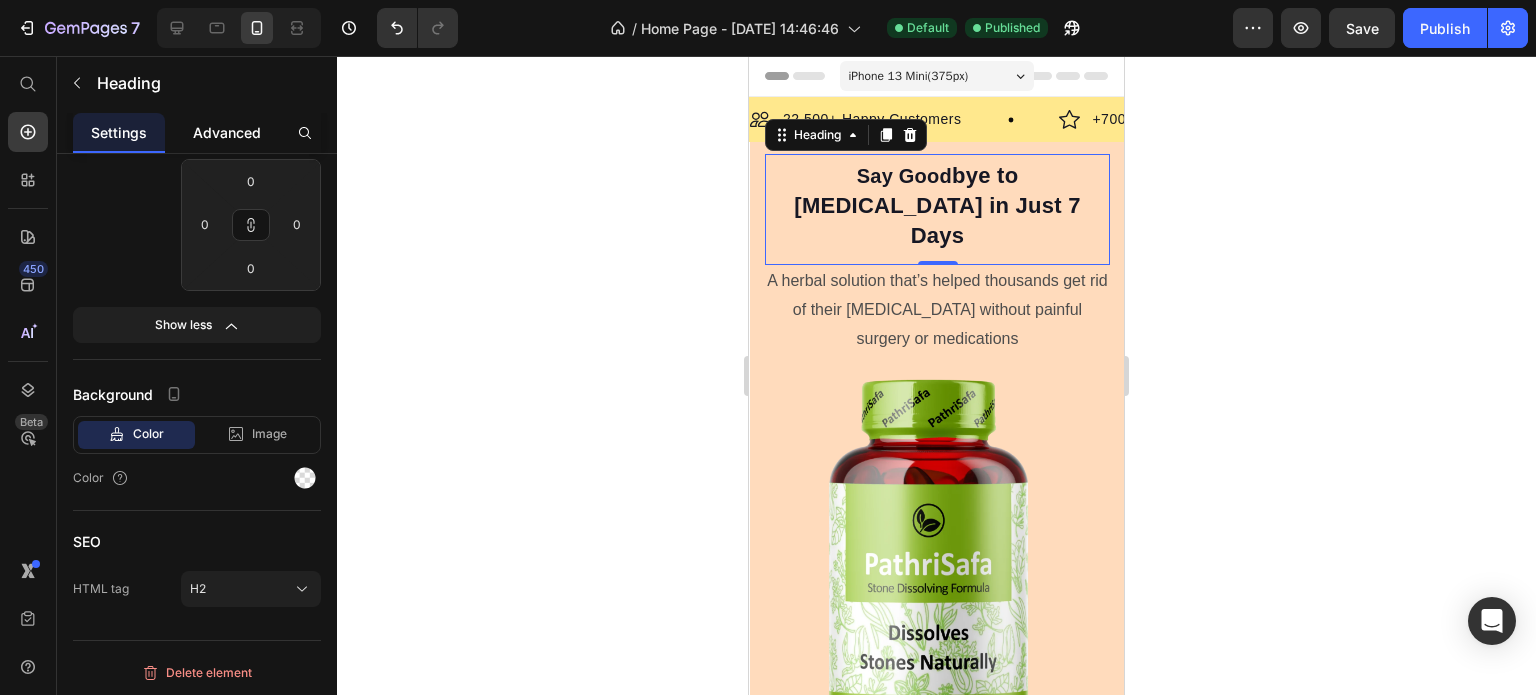 click on "Advanced" at bounding box center [227, 132] 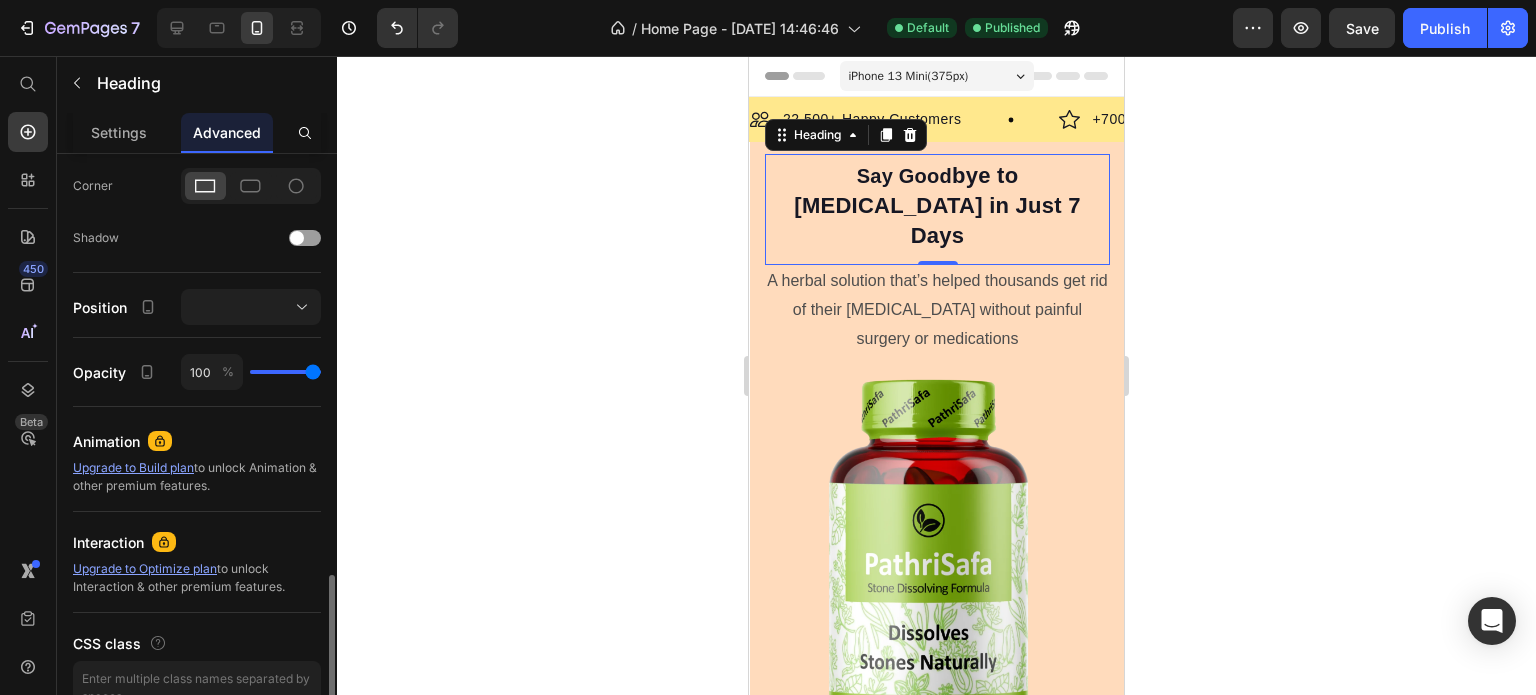 scroll, scrollTop: 704, scrollLeft: 0, axis: vertical 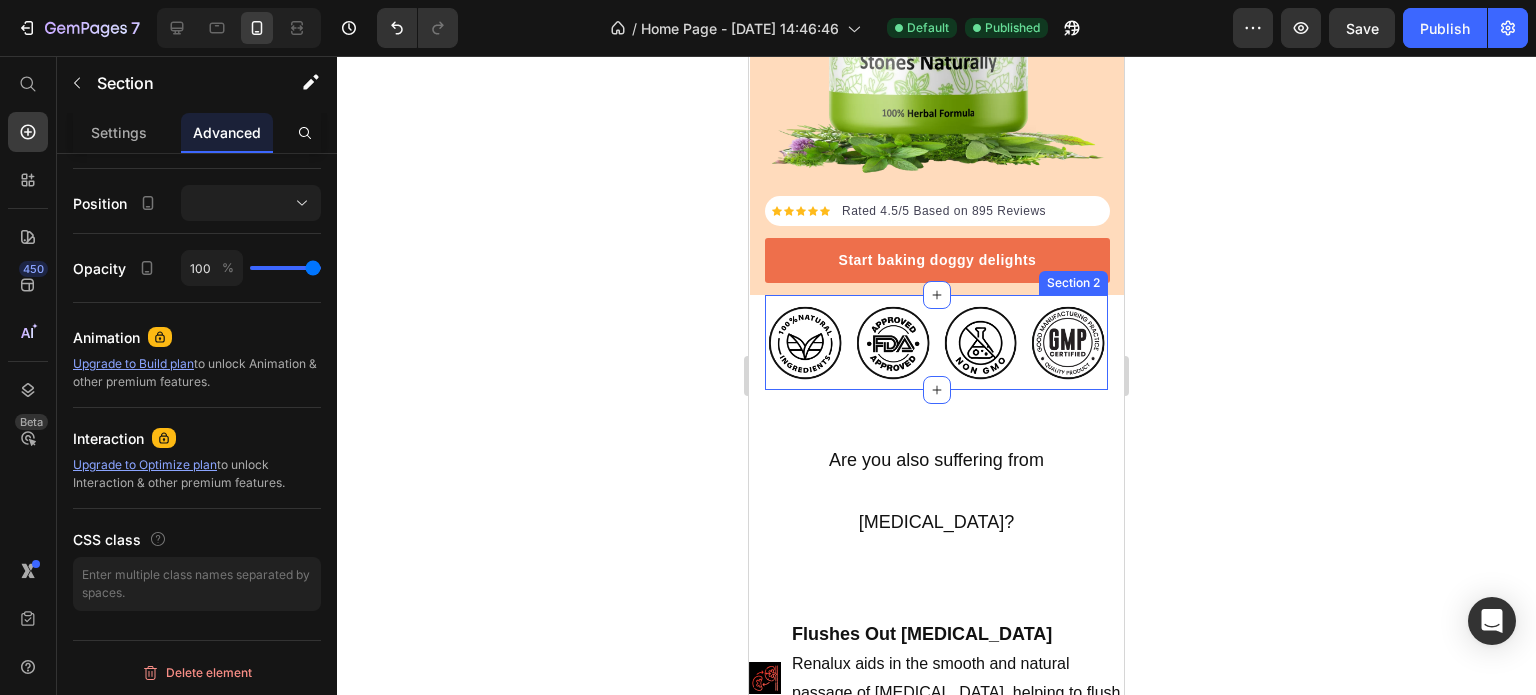 click on "Image Image Image Image Row Section 2" at bounding box center [936, 343] 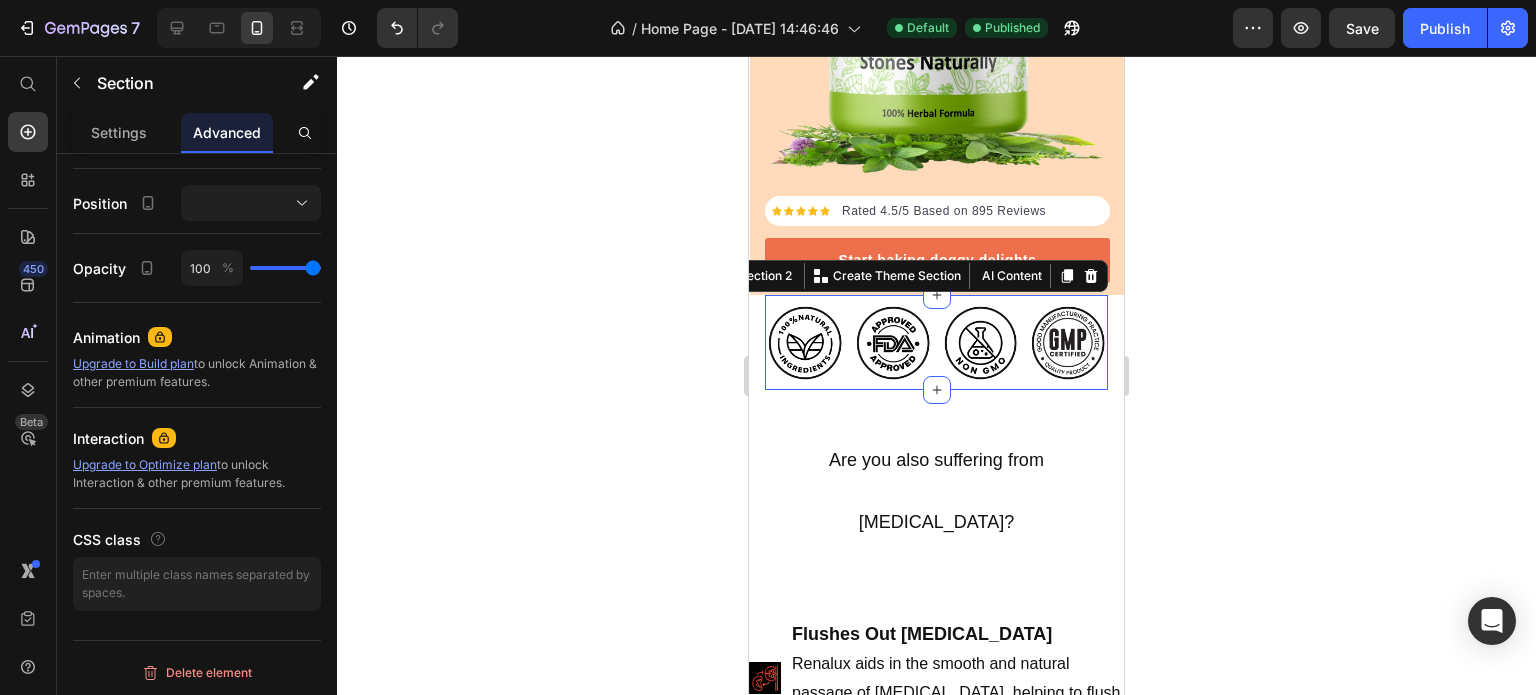 scroll, scrollTop: 0, scrollLeft: 0, axis: both 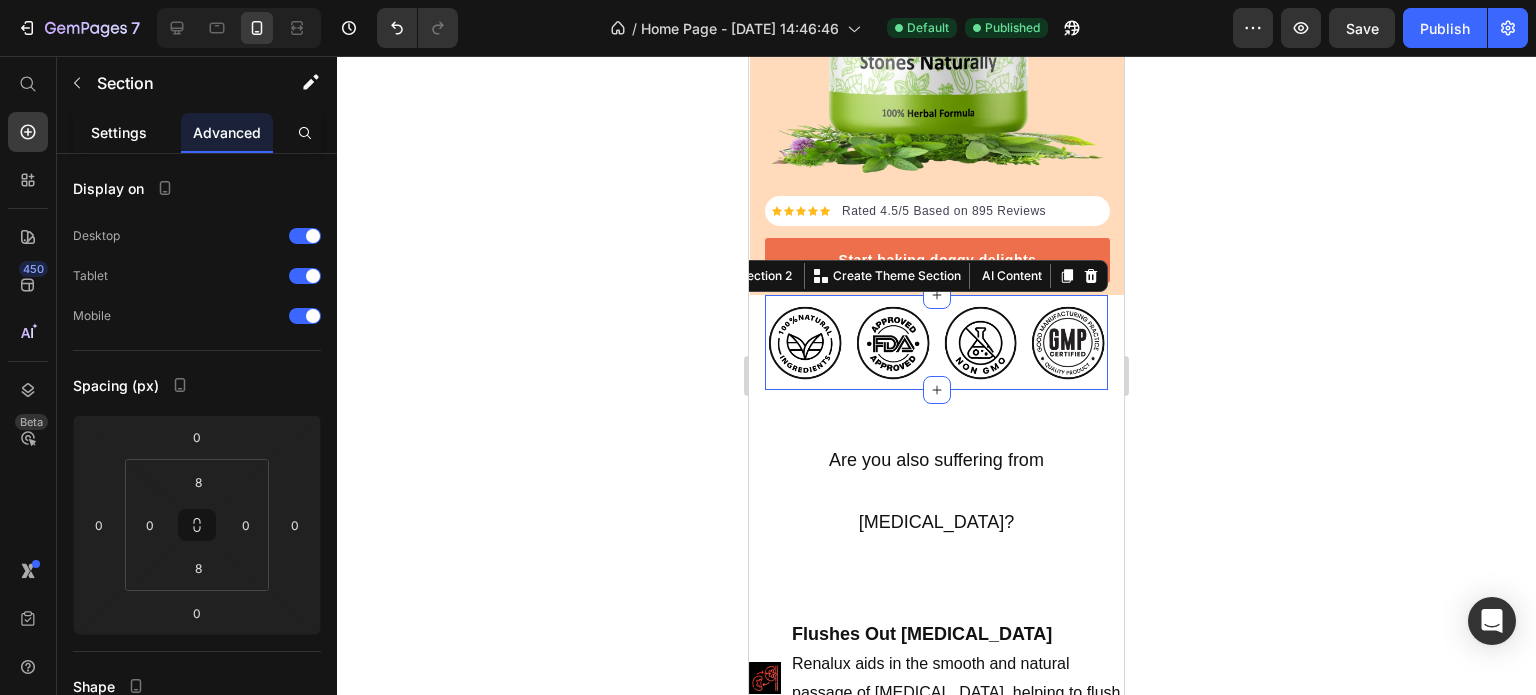 click on "Settings" at bounding box center [119, 132] 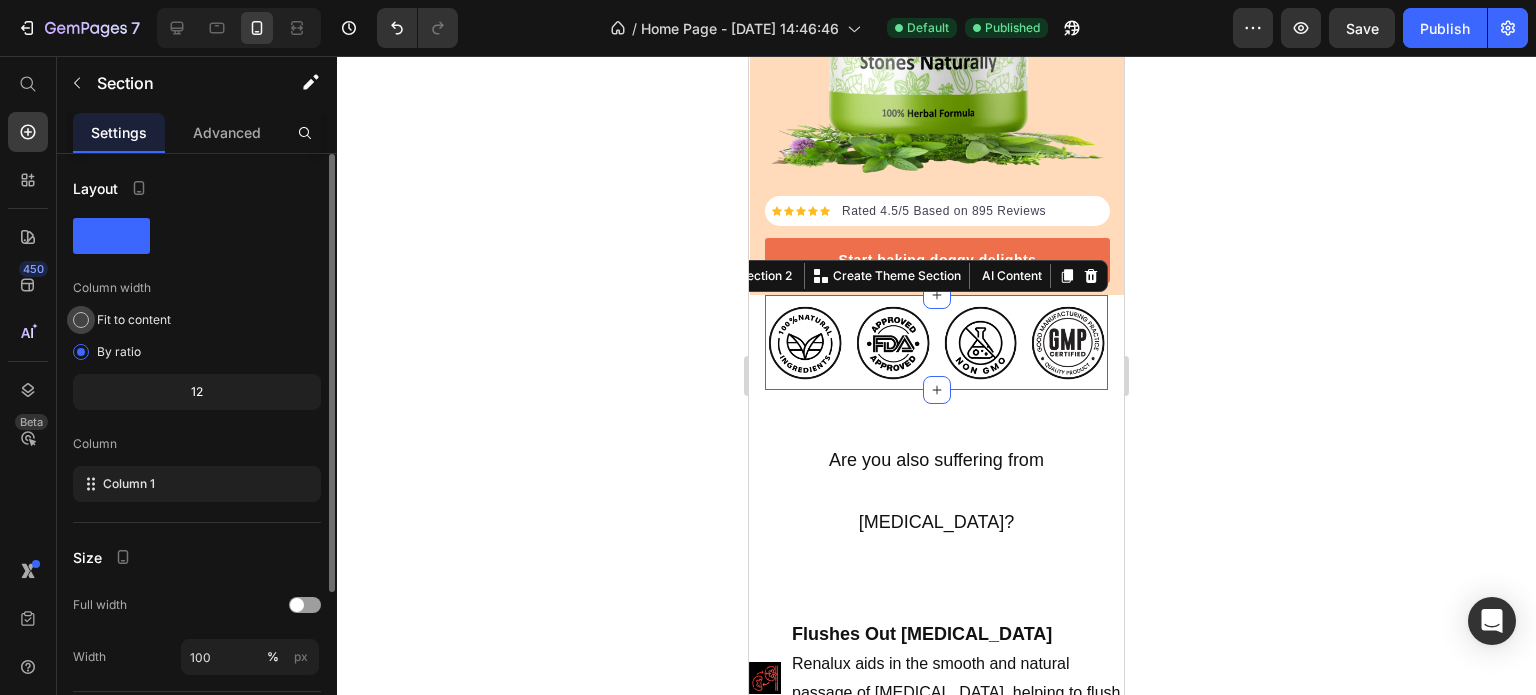 scroll, scrollTop: 100, scrollLeft: 0, axis: vertical 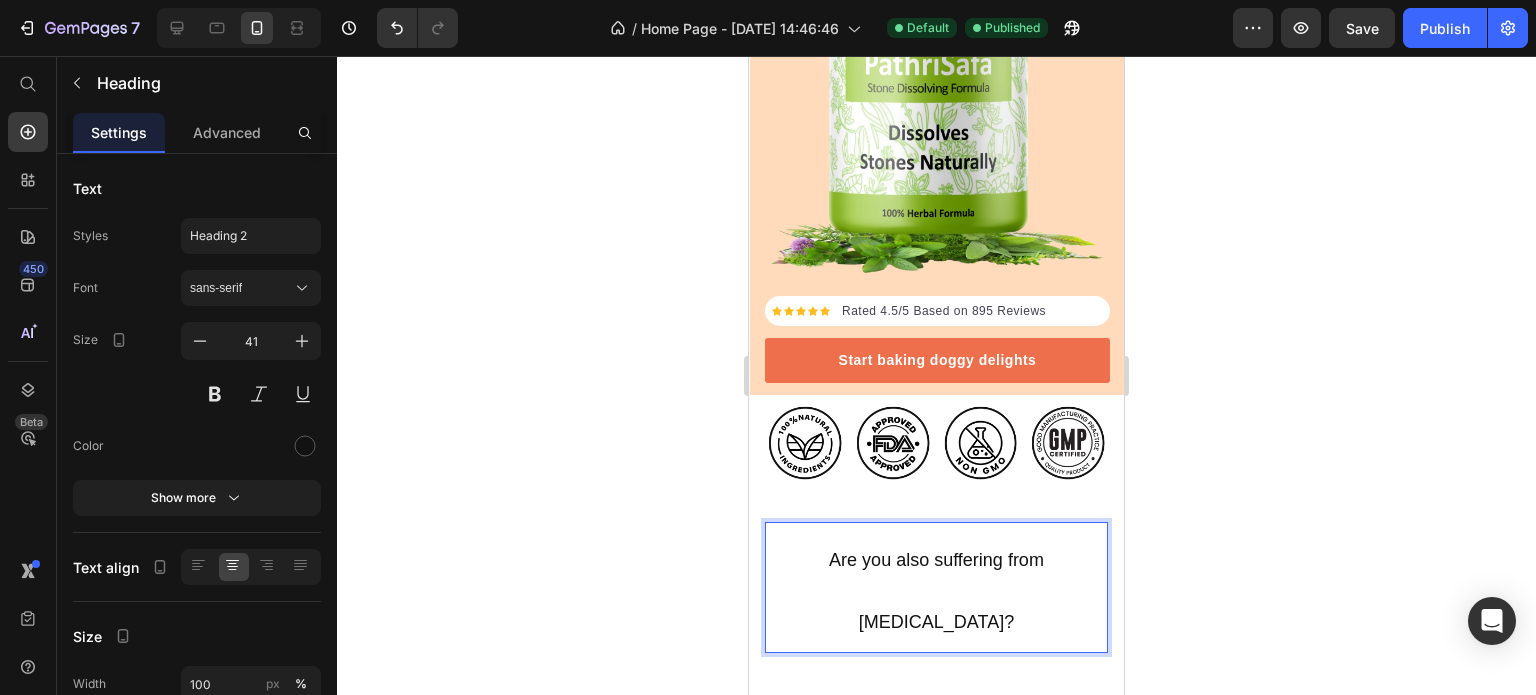 click on "Are you also suffering from [MEDICAL_DATA]?" at bounding box center (936, 587) 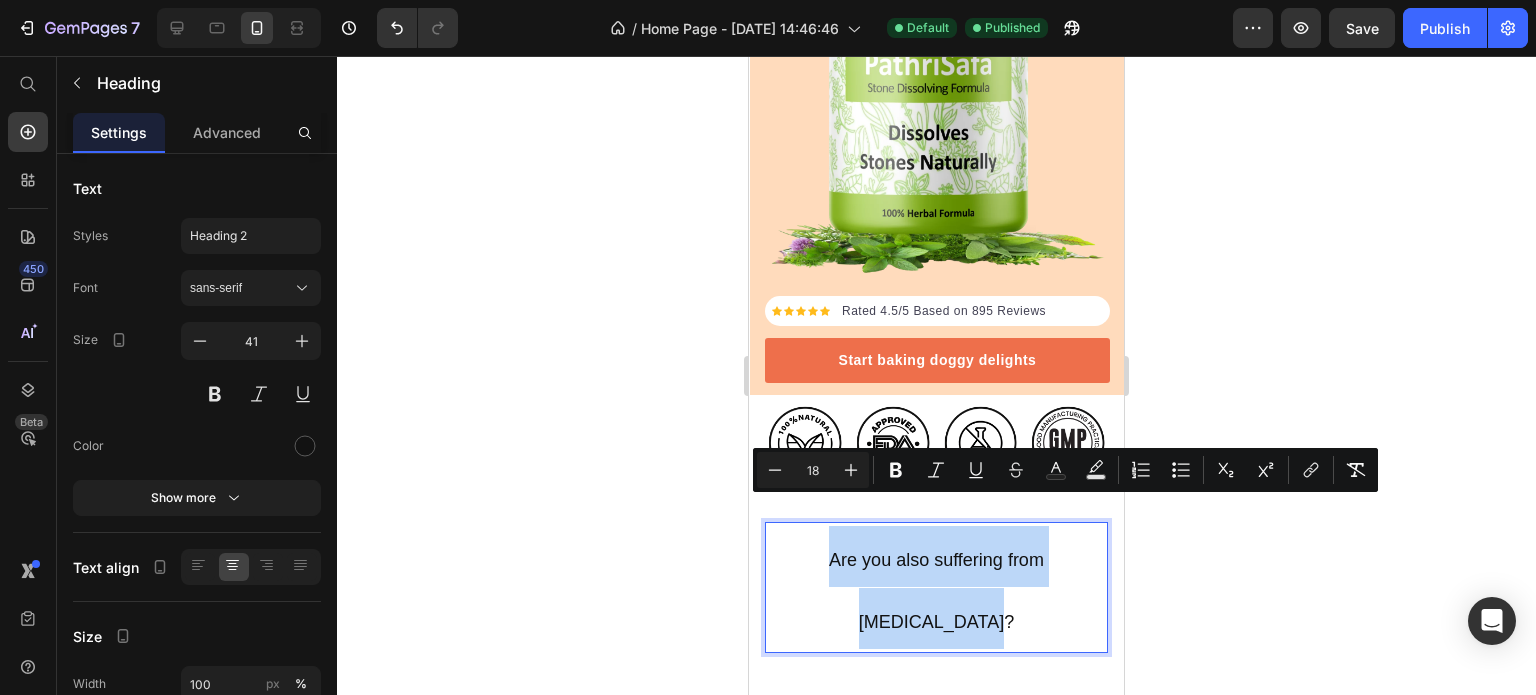 drag, startPoint x: 966, startPoint y: 563, endPoint x: 752, endPoint y: 518, distance: 218.68013 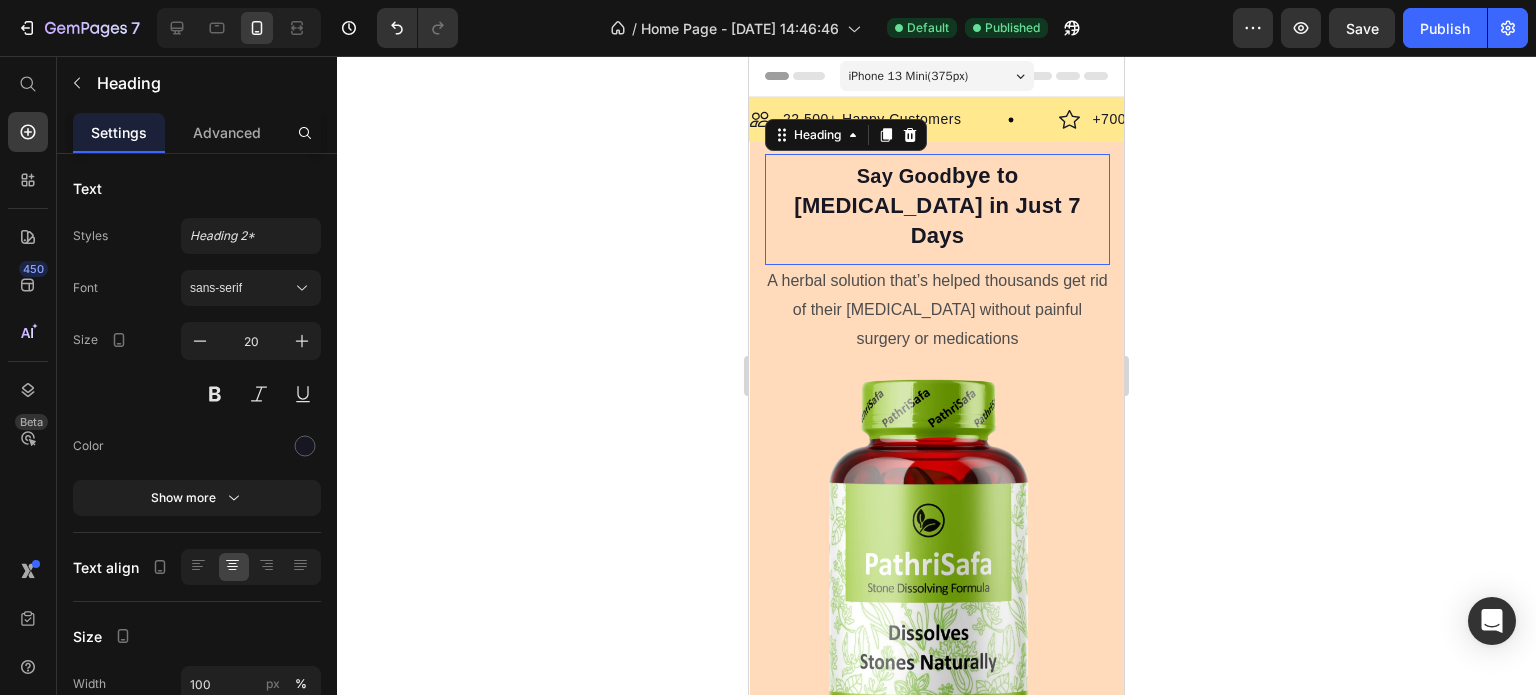 click on "bye to [MEDICAL_DATA] in Just 7 Days" at bounding box center (937, 205) 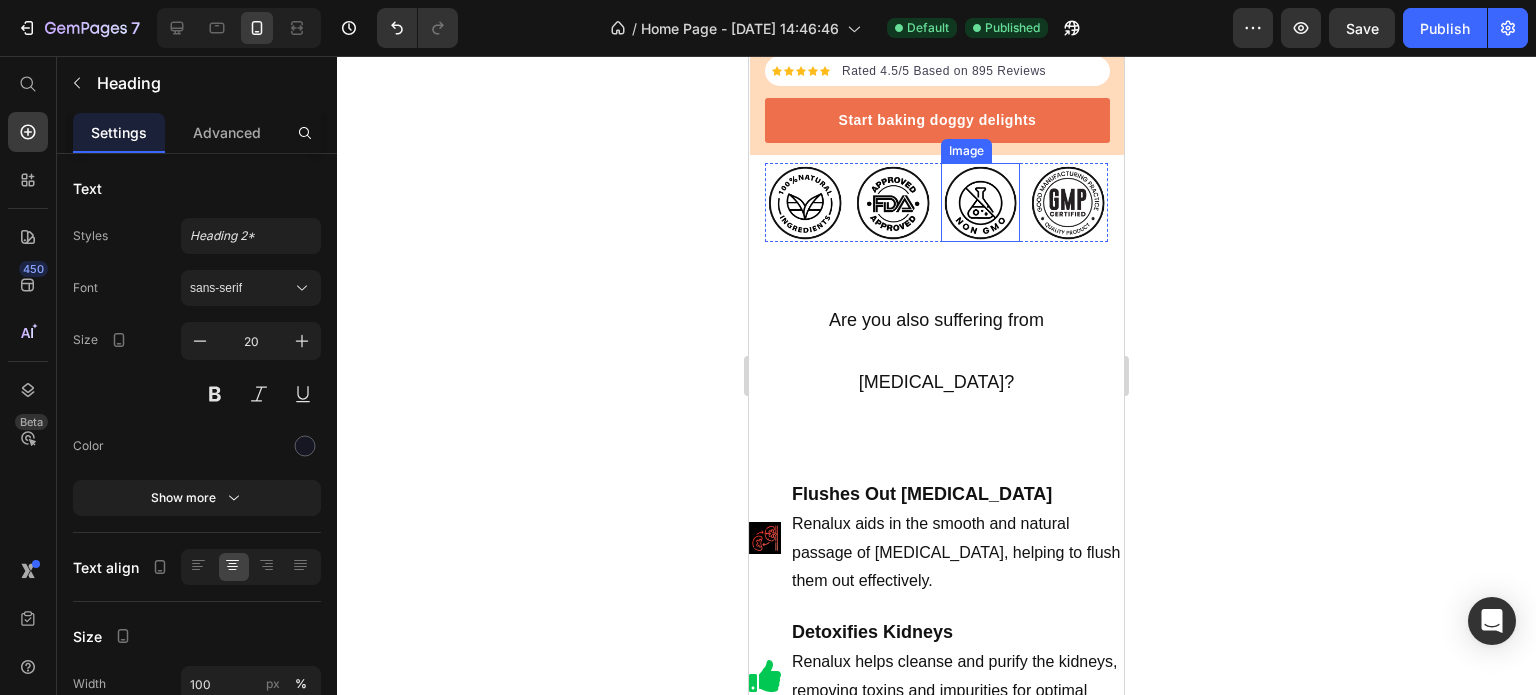 scroll, scrollTop: 800, scrollLeft: 0, axis: vertical 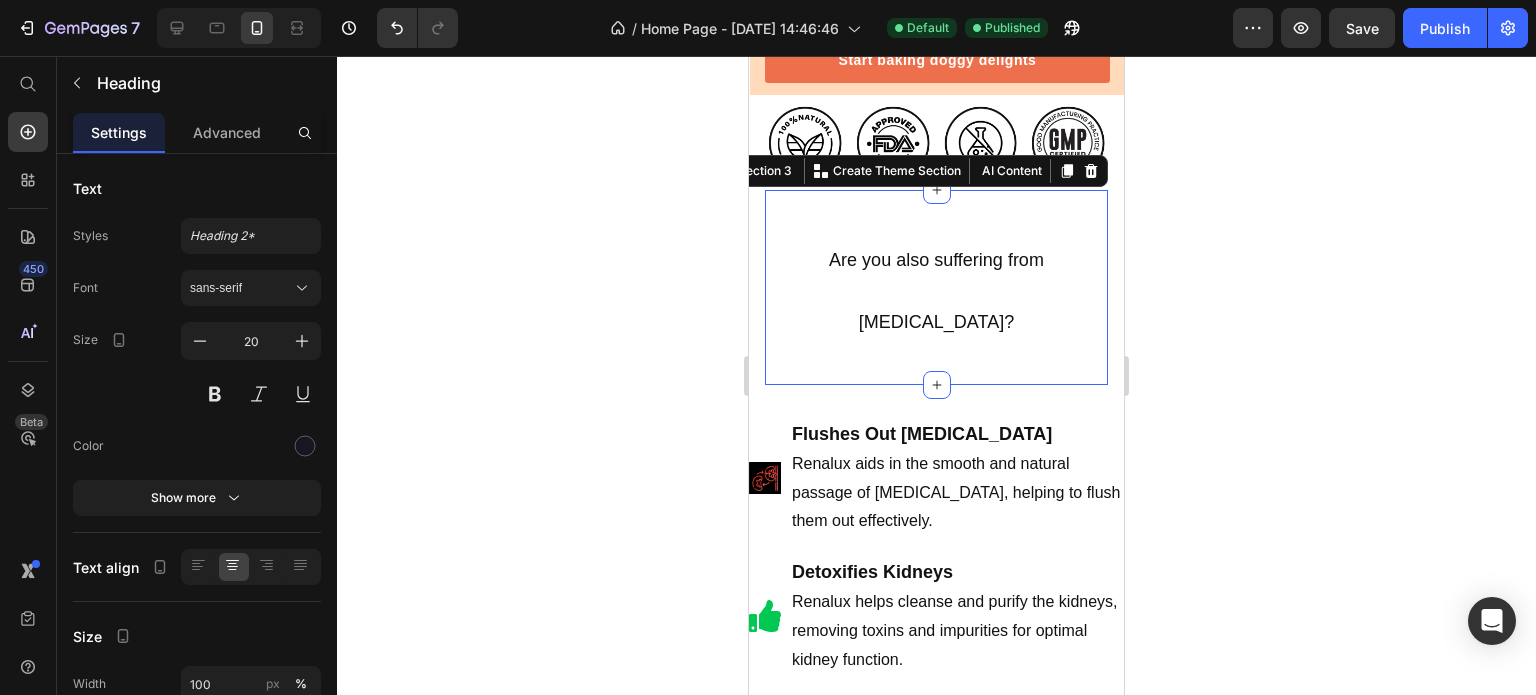 click on "⁠⁠⁠⁠⁠⁠⁠ Are you also suffering from [MEDICAL_DATA]? Heading Section 3   You can create reusable sections Create Theme Section AI Content Write with GemAI What would you like to describe here? Tone and Voice Persuasive Product Show more Generate" at bounding box center (936, 287) 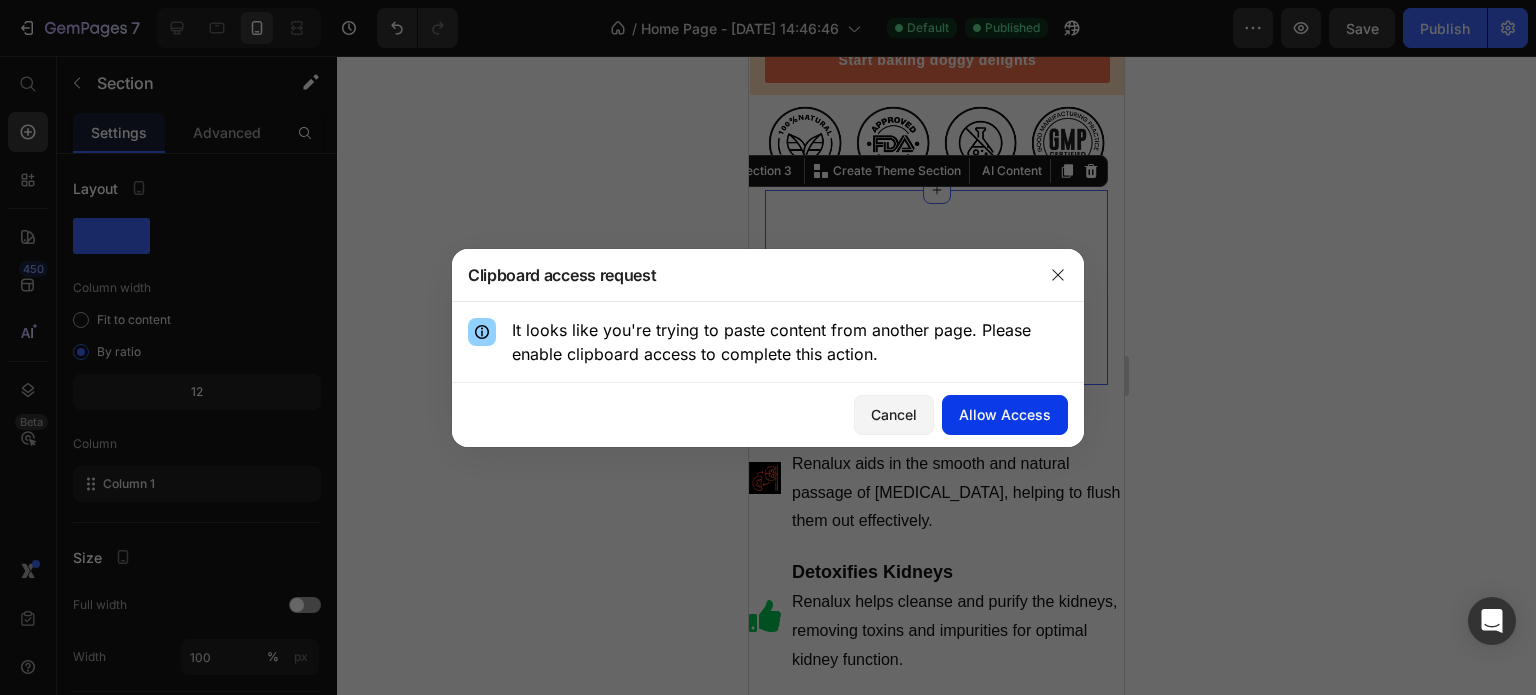 click on "Allow Access" at bounding box center (1005, 414) 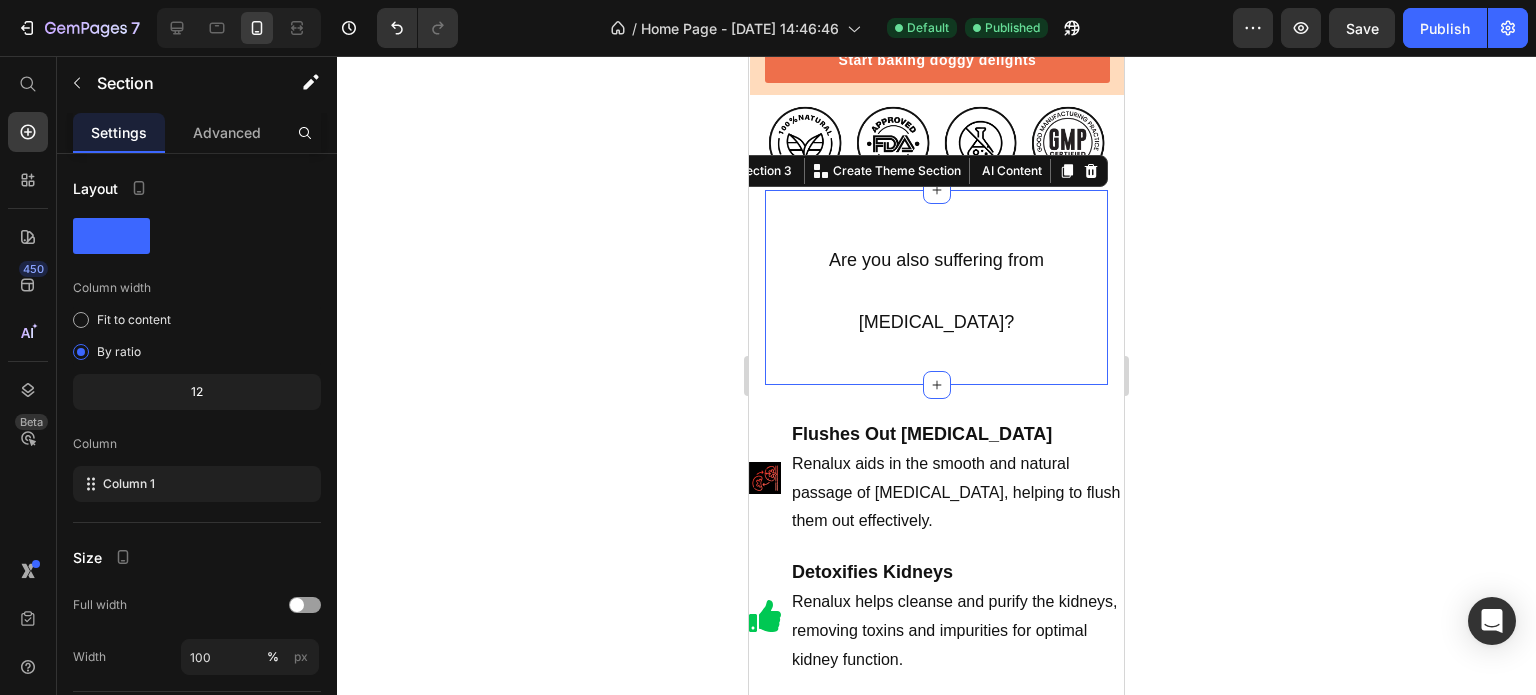 click on "⁠⁠⁠⁠⁠⁠⁠ Are you also suffering from [MEDICAL_DATA]? Heading Section 3   You can create reusable sections Create Theme Section AI Content Write with GemAI What would you like to describe here? Tone and Voice Persuasive Product Show more Generate" at bounding box center (936, 287) 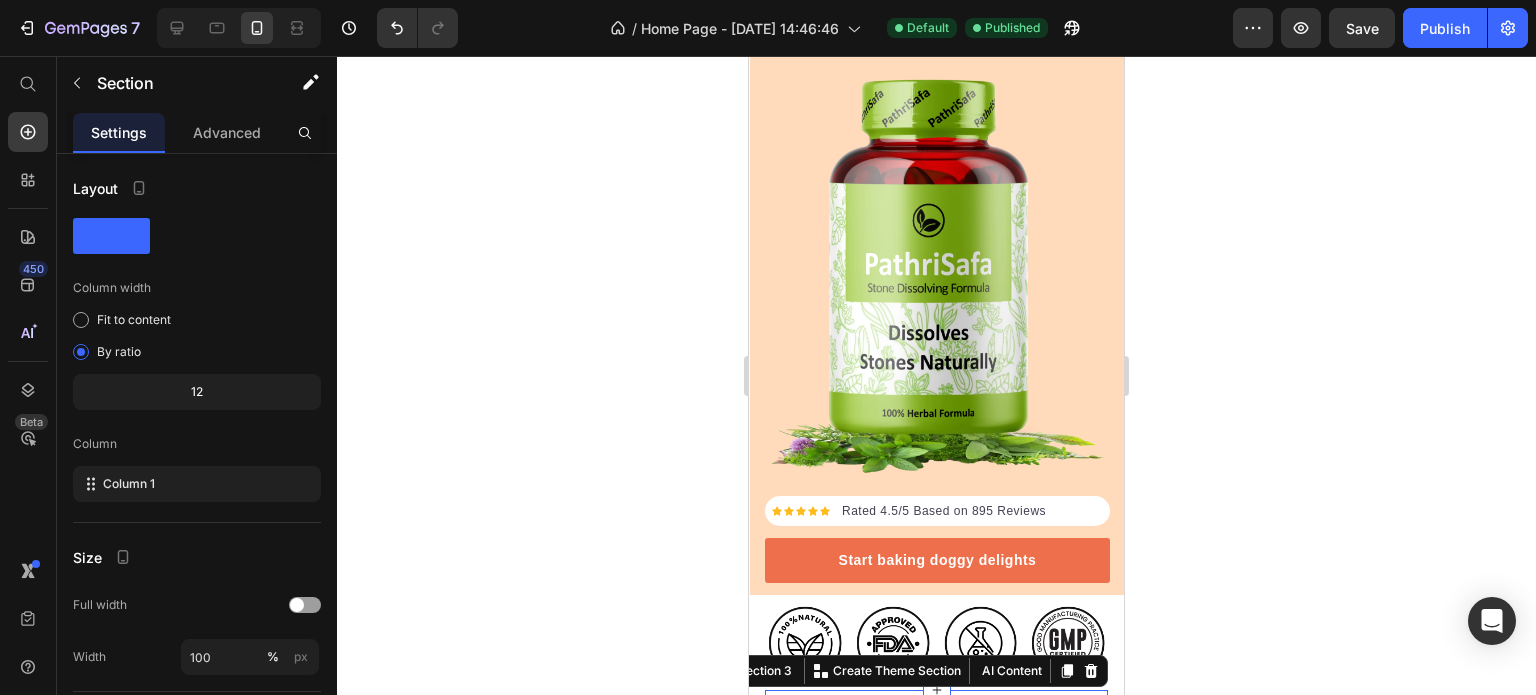 scroll, scrollTop: 0, scrollLeft: 0, axis: both 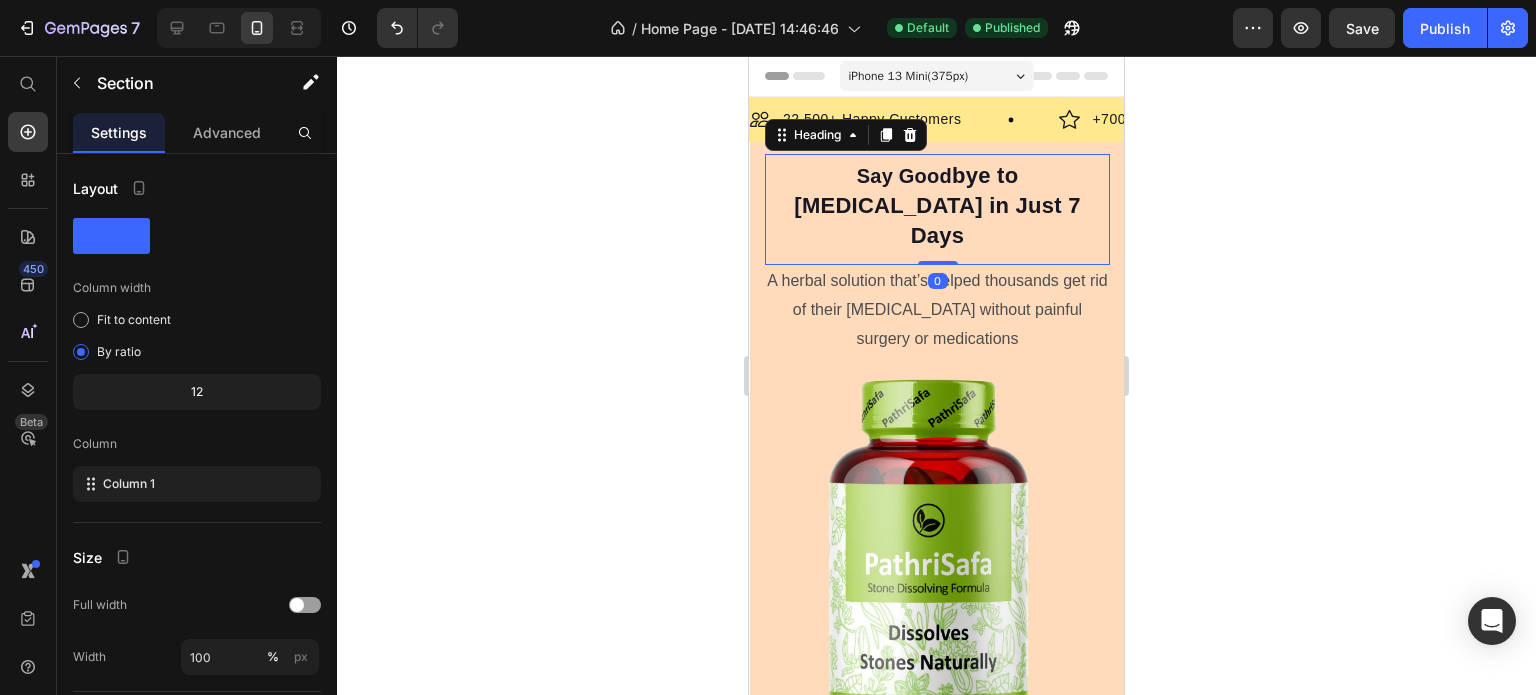 click on "bye to [MEDICAL_DATA] in Just 7 Days" at bounding box center [937, 205] 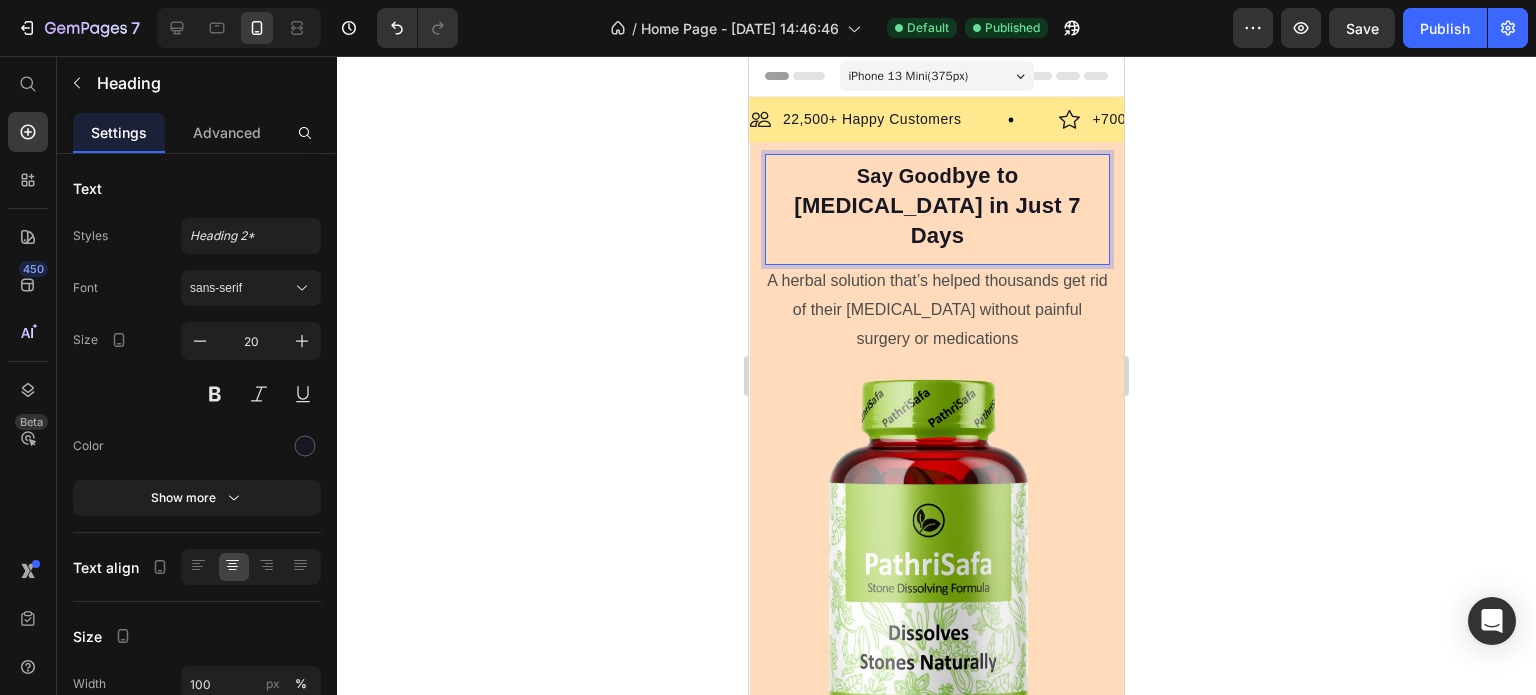 click 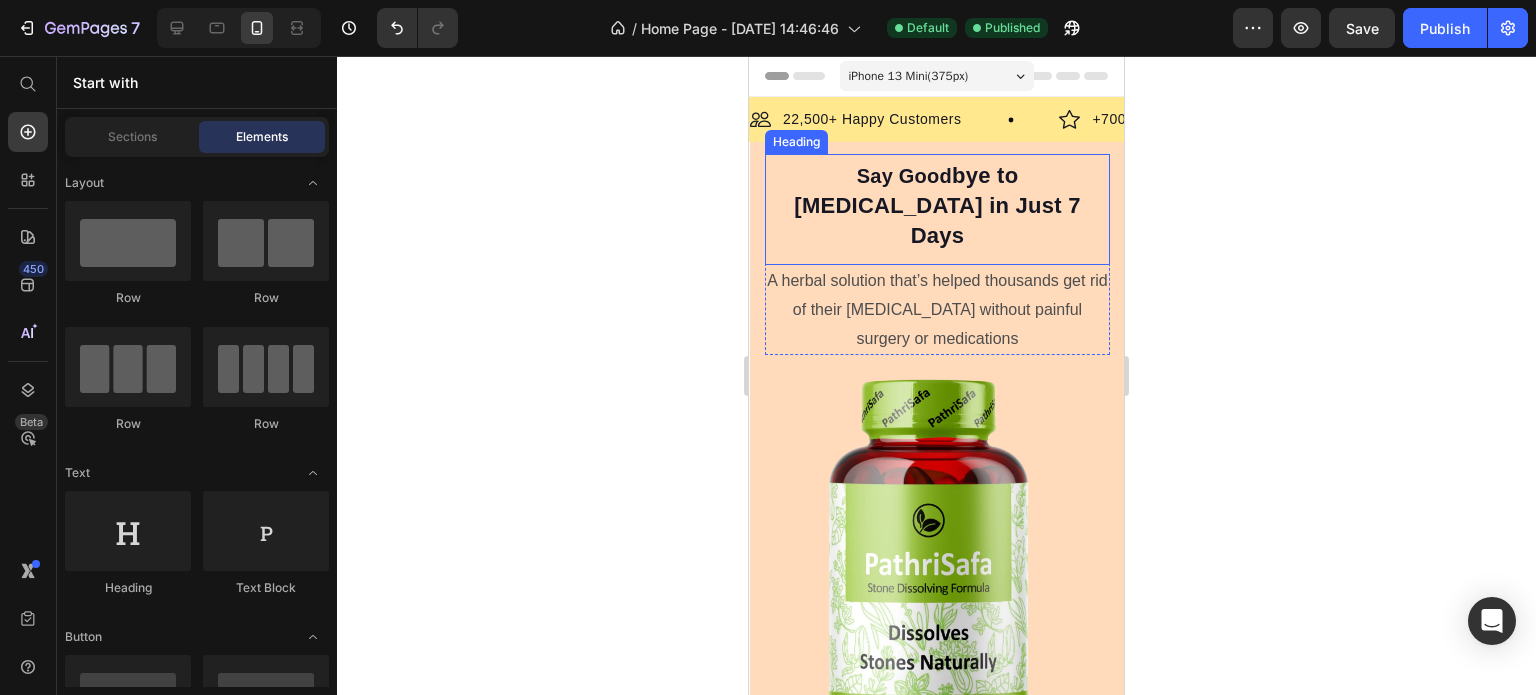 click on "bye to [MEDICAL_DATA] in Just 7 Days" at bounding box center [937, 205] 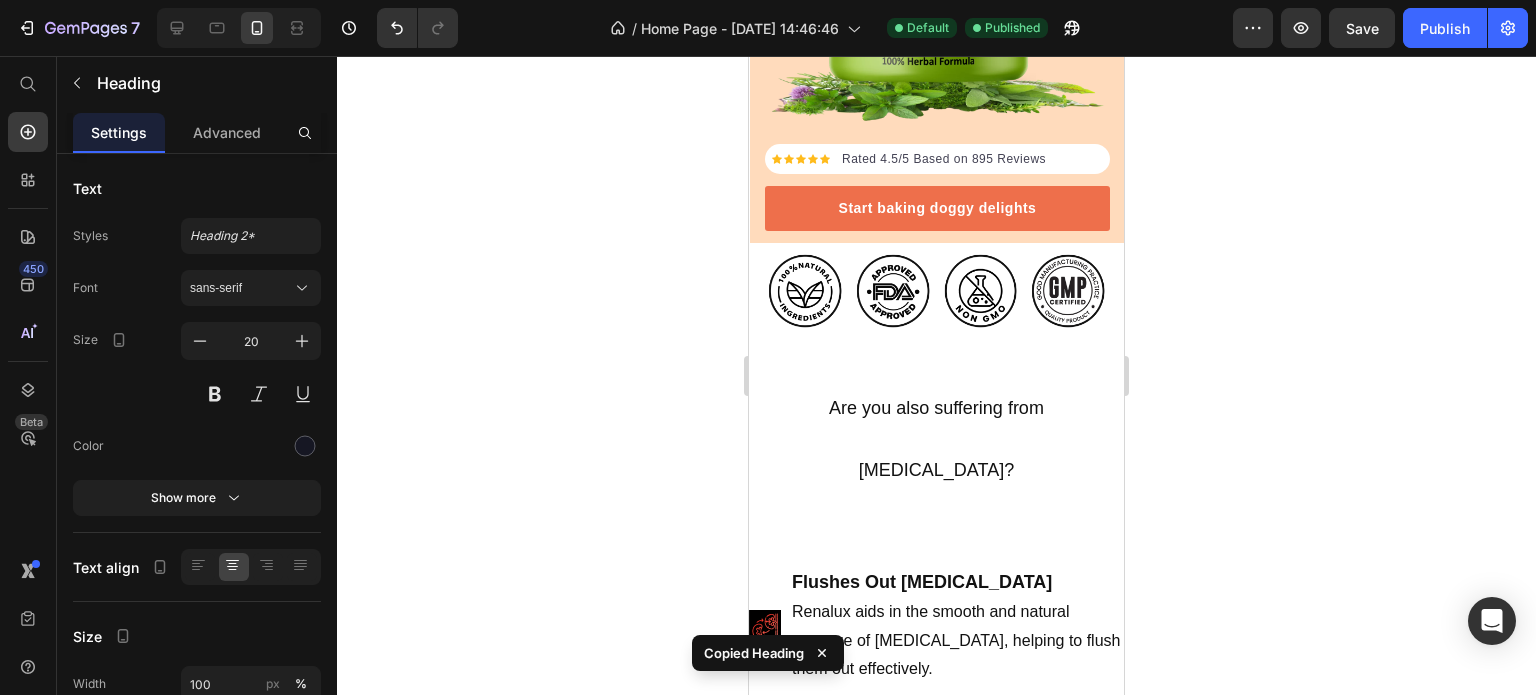 scroll, scrollTop: 700, scrollLeft: 0, axis: vertical 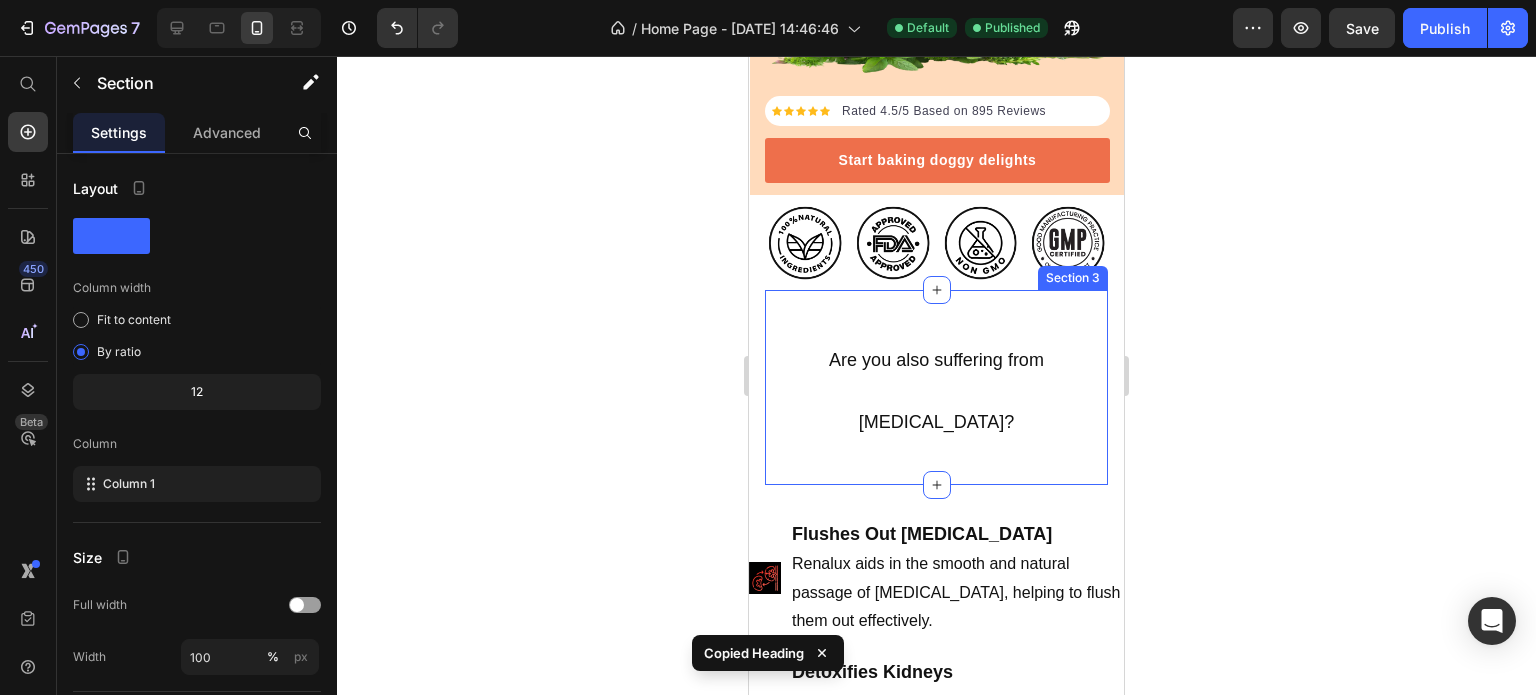click on "⁠⁠⁠⁠⁠⁠⁠ Are you also suffering from [MEDICAL_DATA]? Heading Section 3" at bounding box center (936, 387) 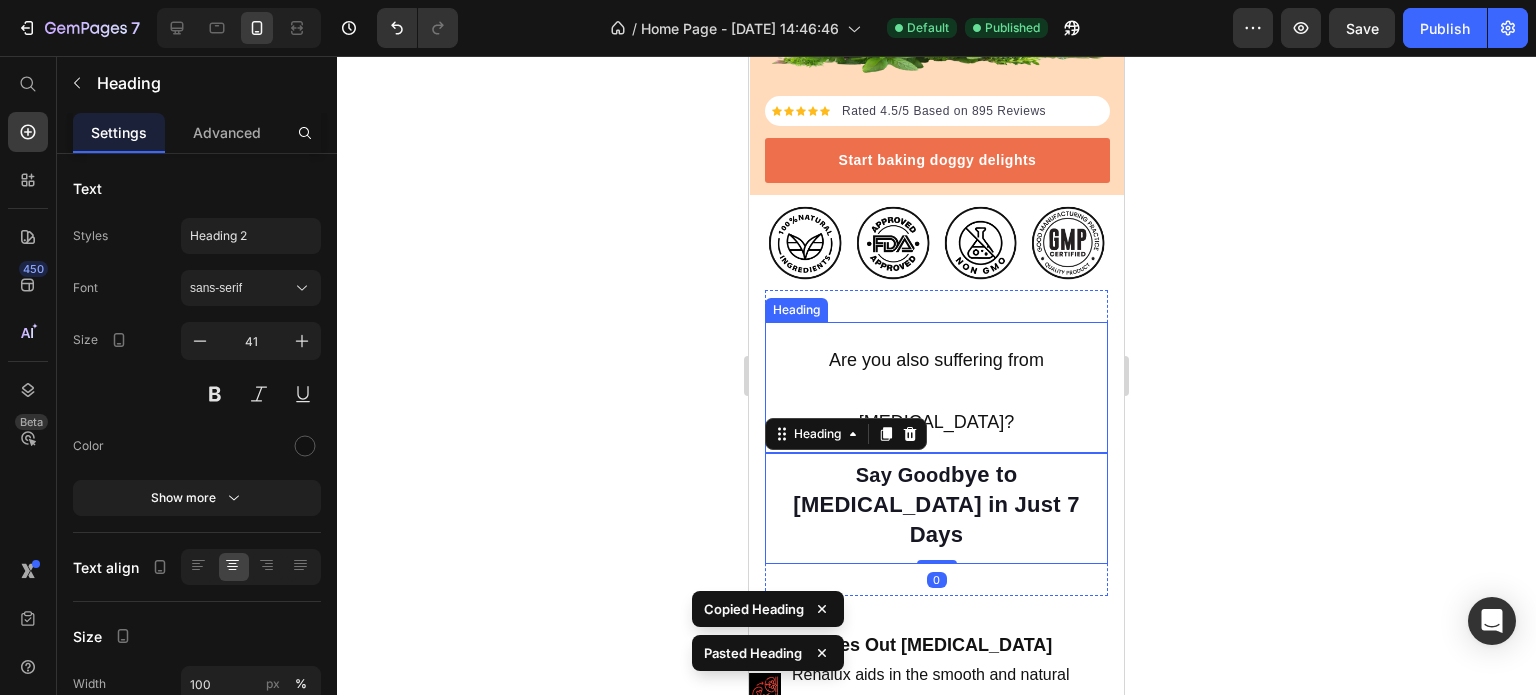 click on "Are you also suffering from [MEDICAL_DATA]?" at bounding box center (936, 390) 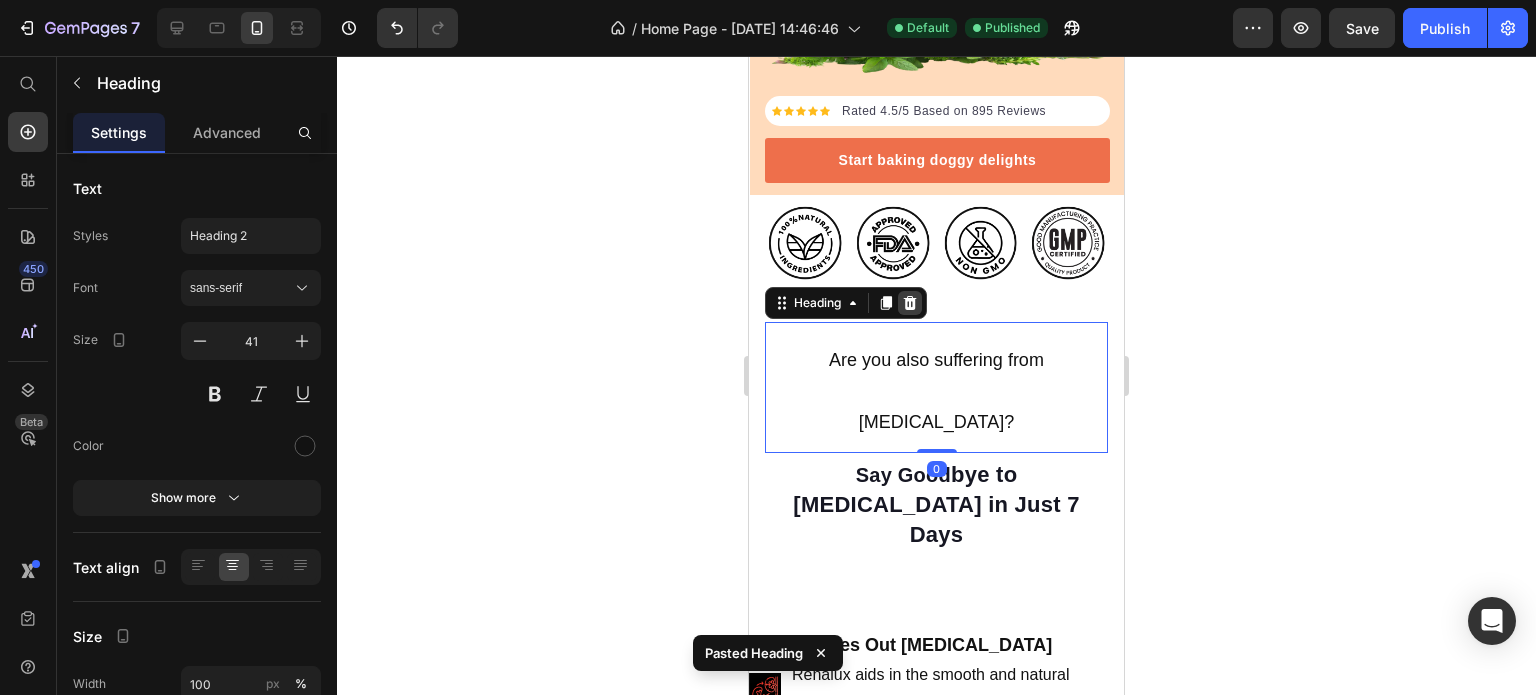 click 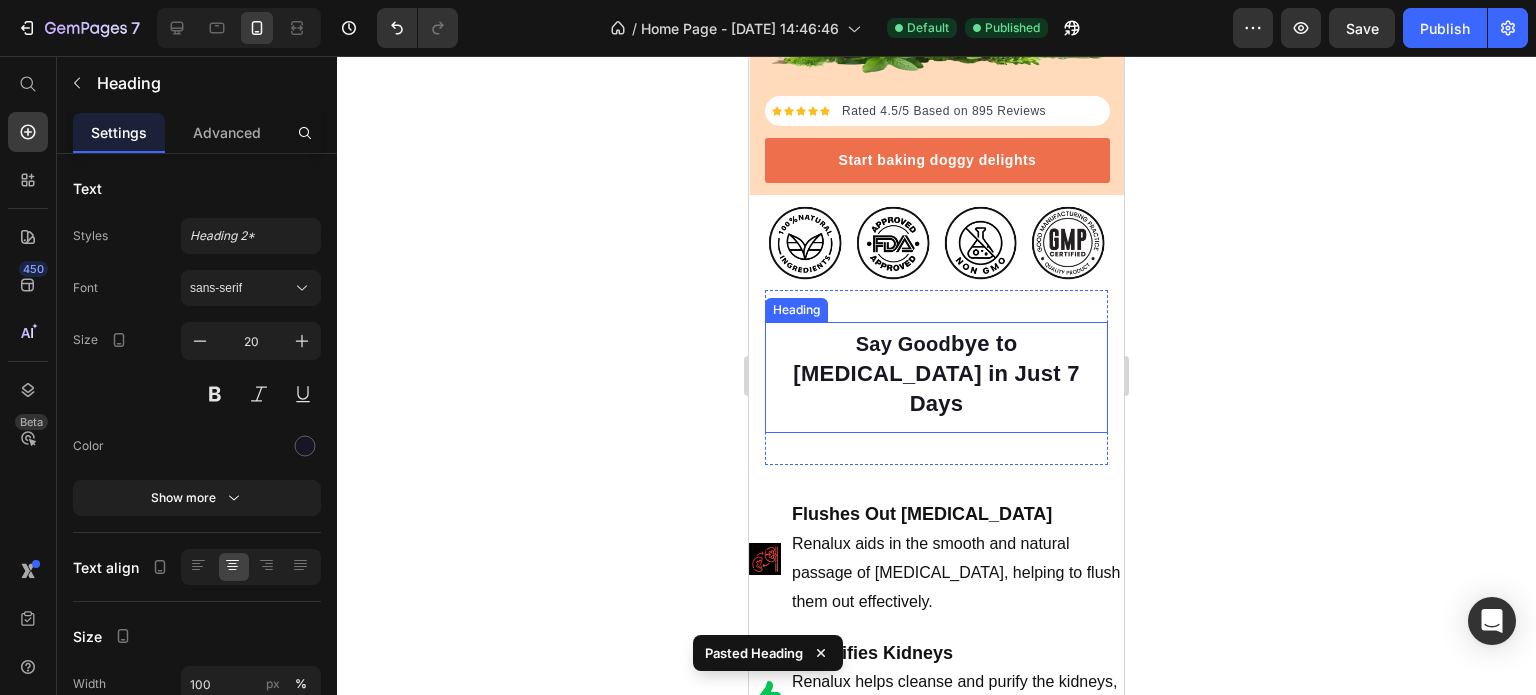 click on "bye to [MEDICAL_DATA] in Just 7 Days" at bounding box center (936, 373) 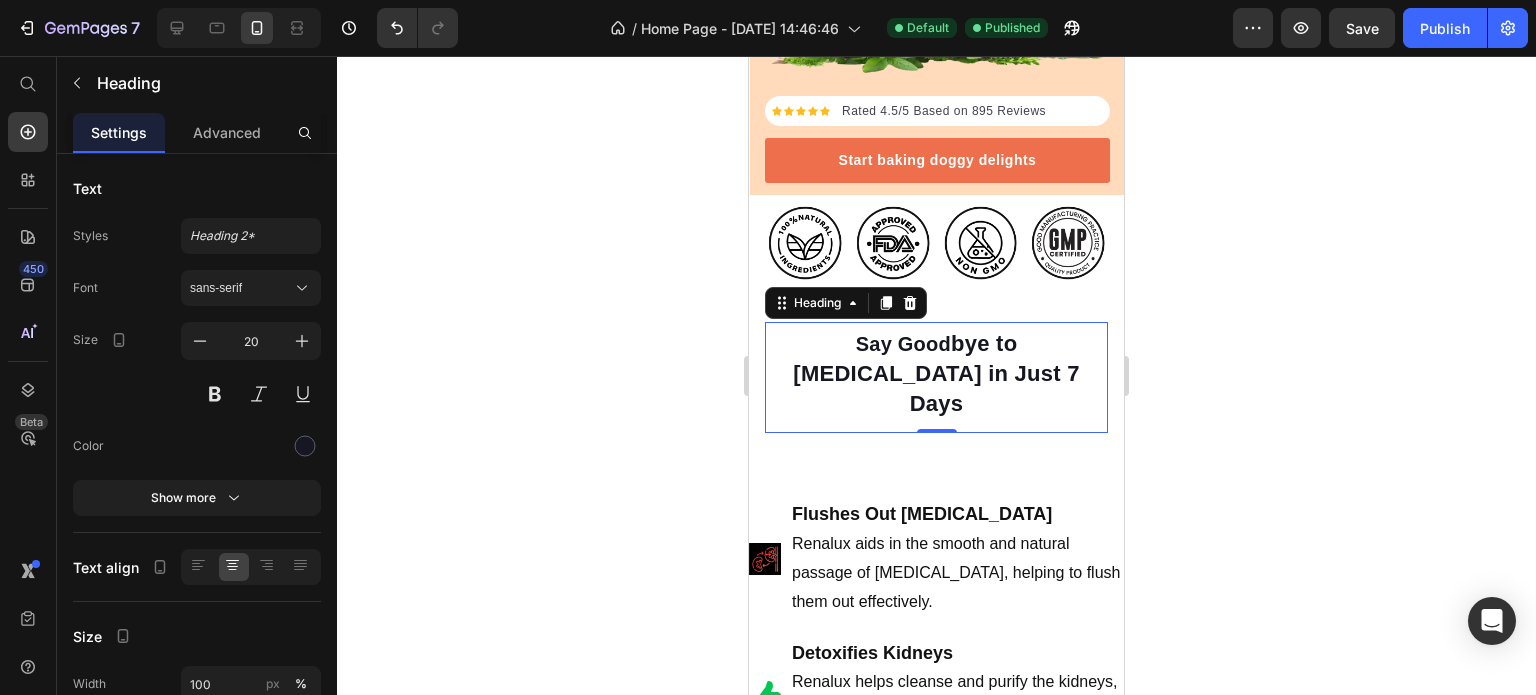 click 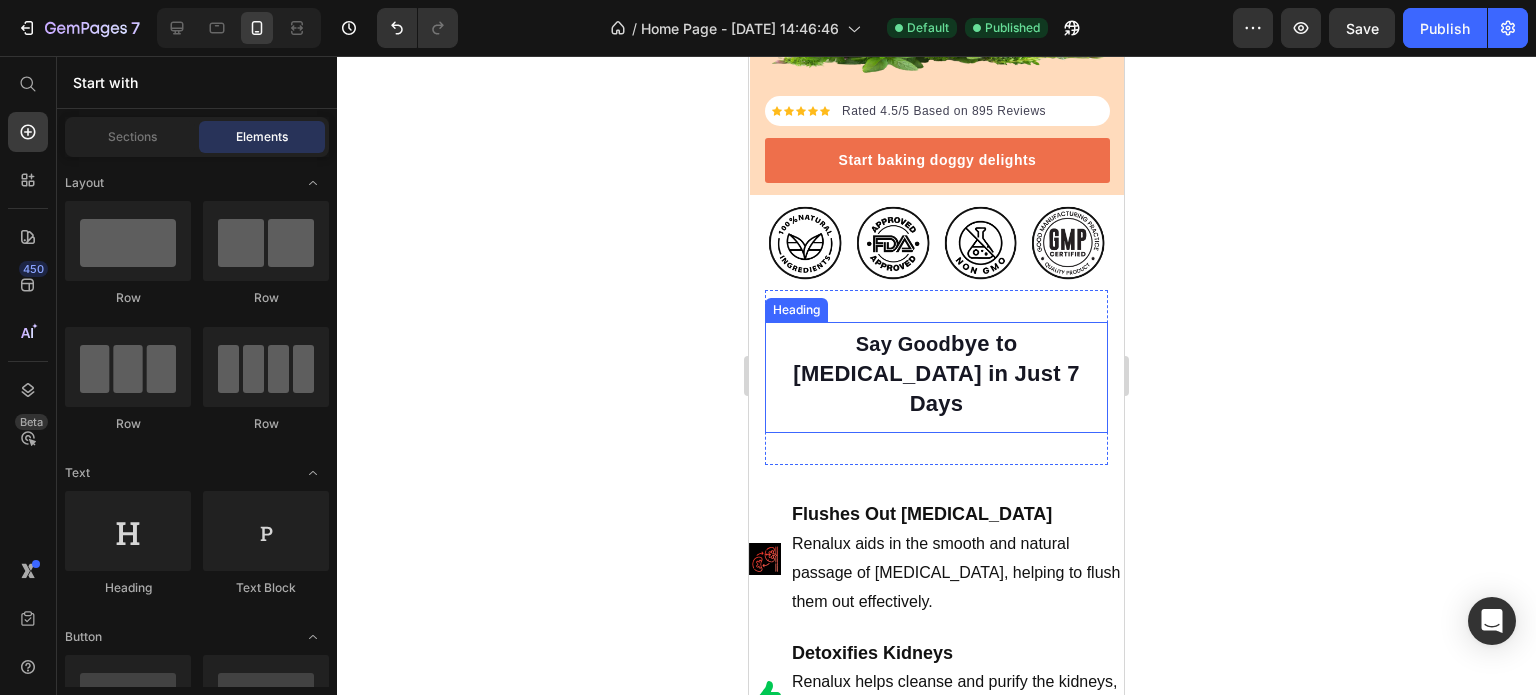 click on "bye to [MEDICAL_DATA] in Just 7 Days" at bounding box center [936, 373] 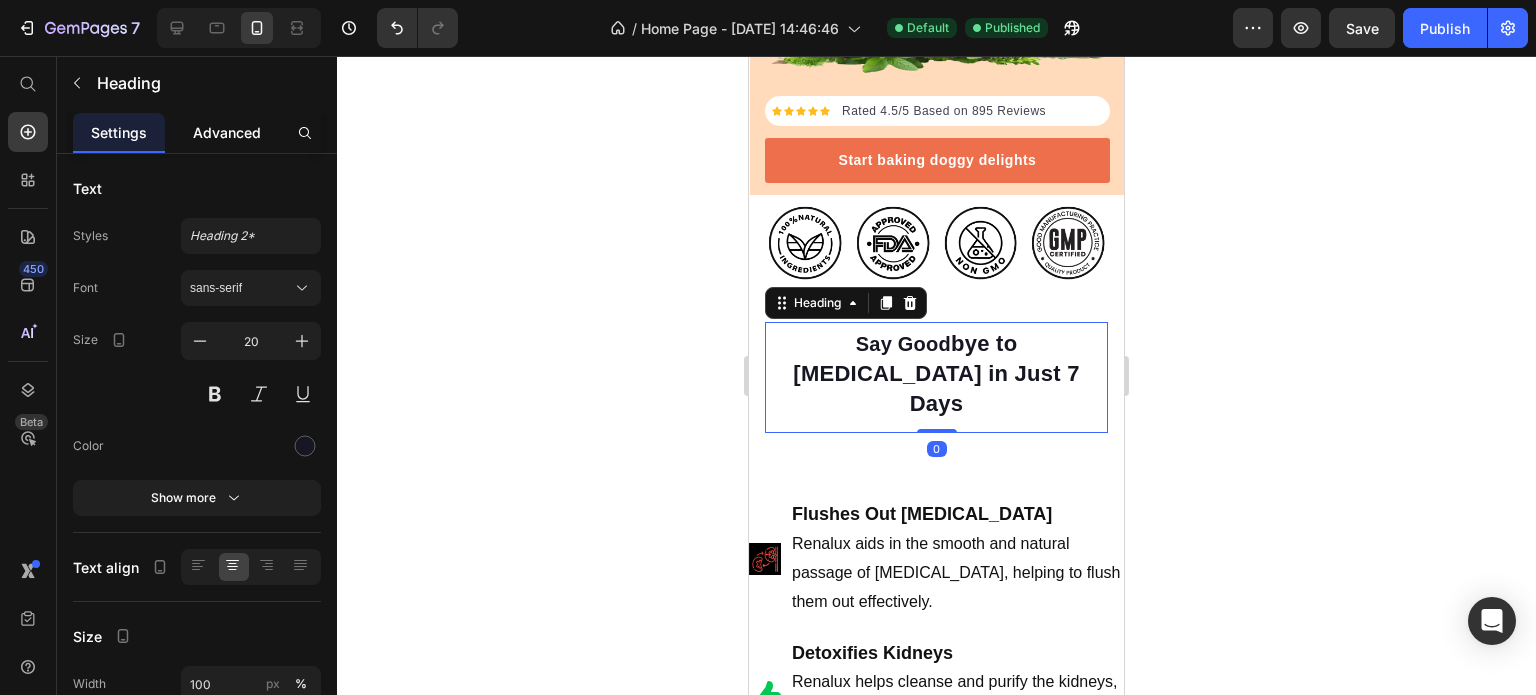 click on "Advanced" at bounding box center [227, 132] 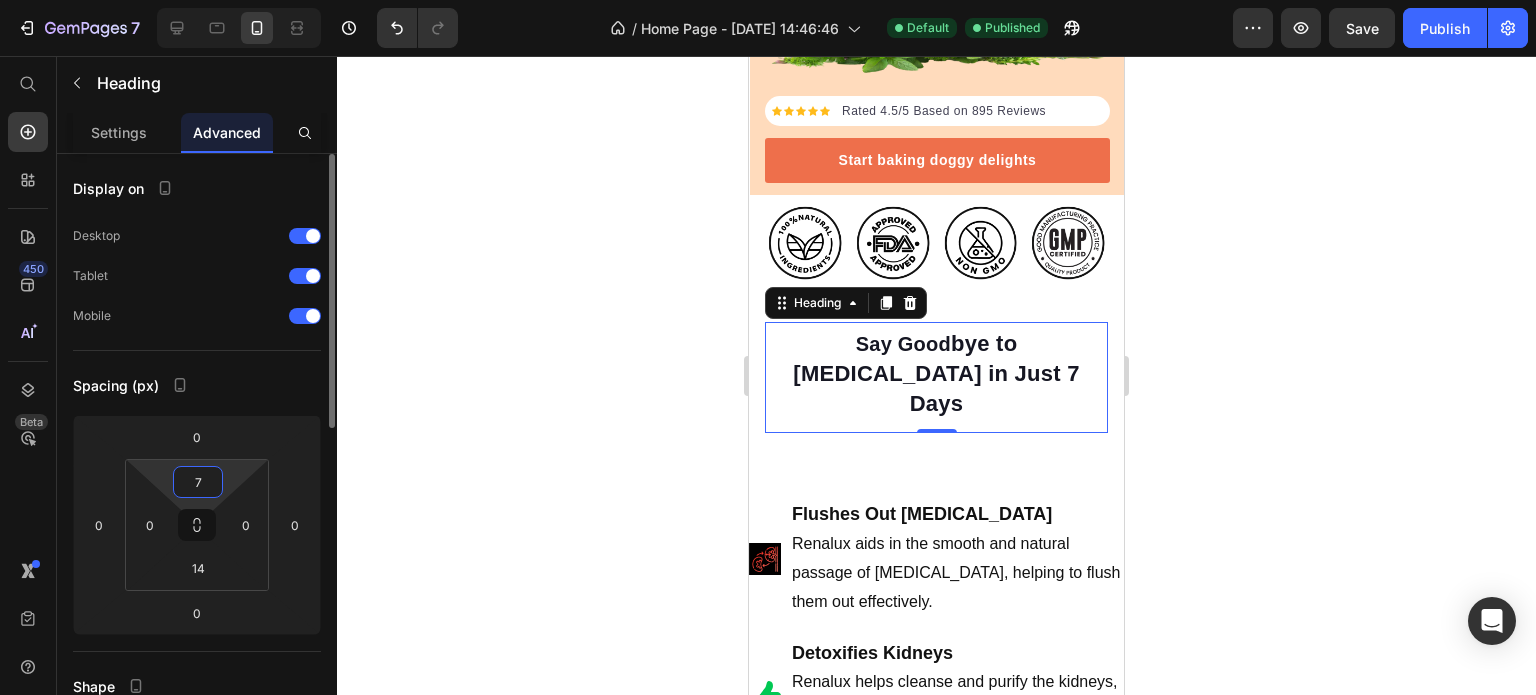 click on "7" at bounding box center (198, 482) 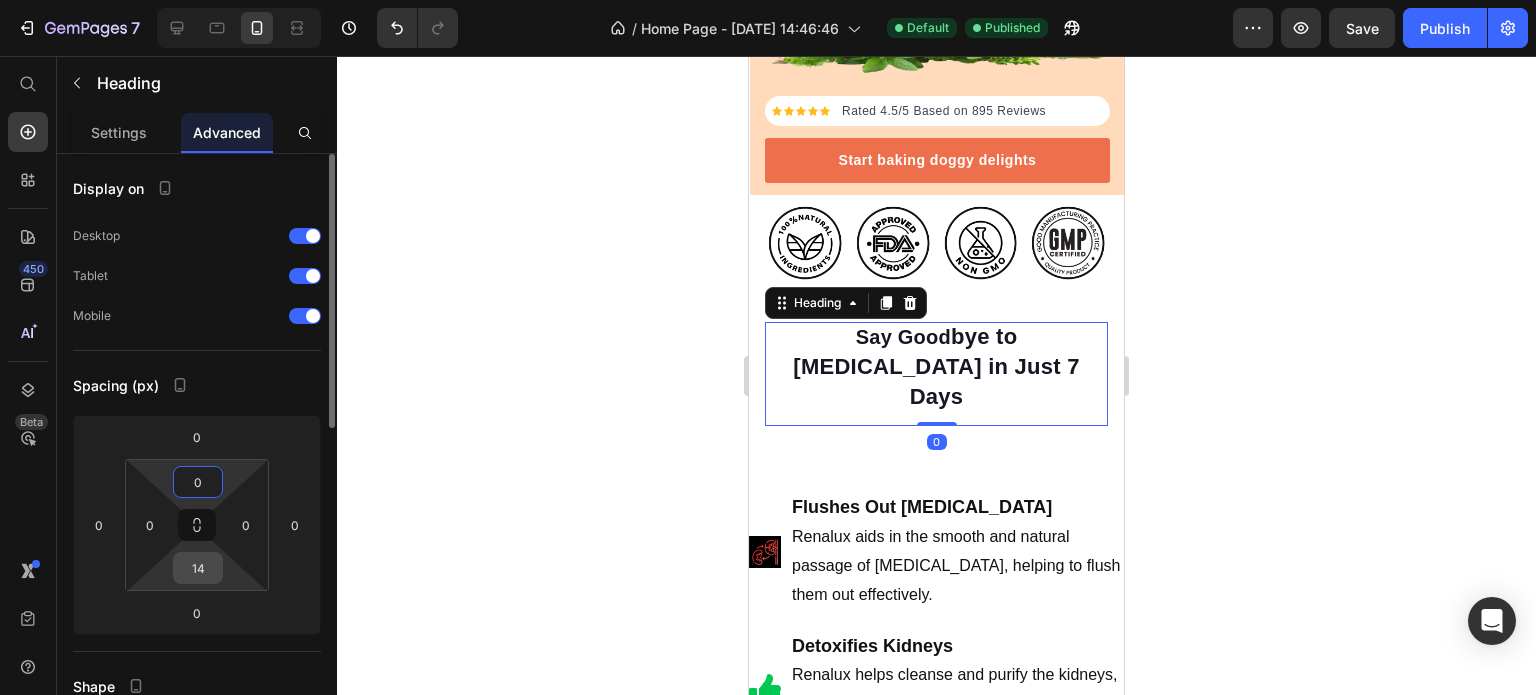type on "0" 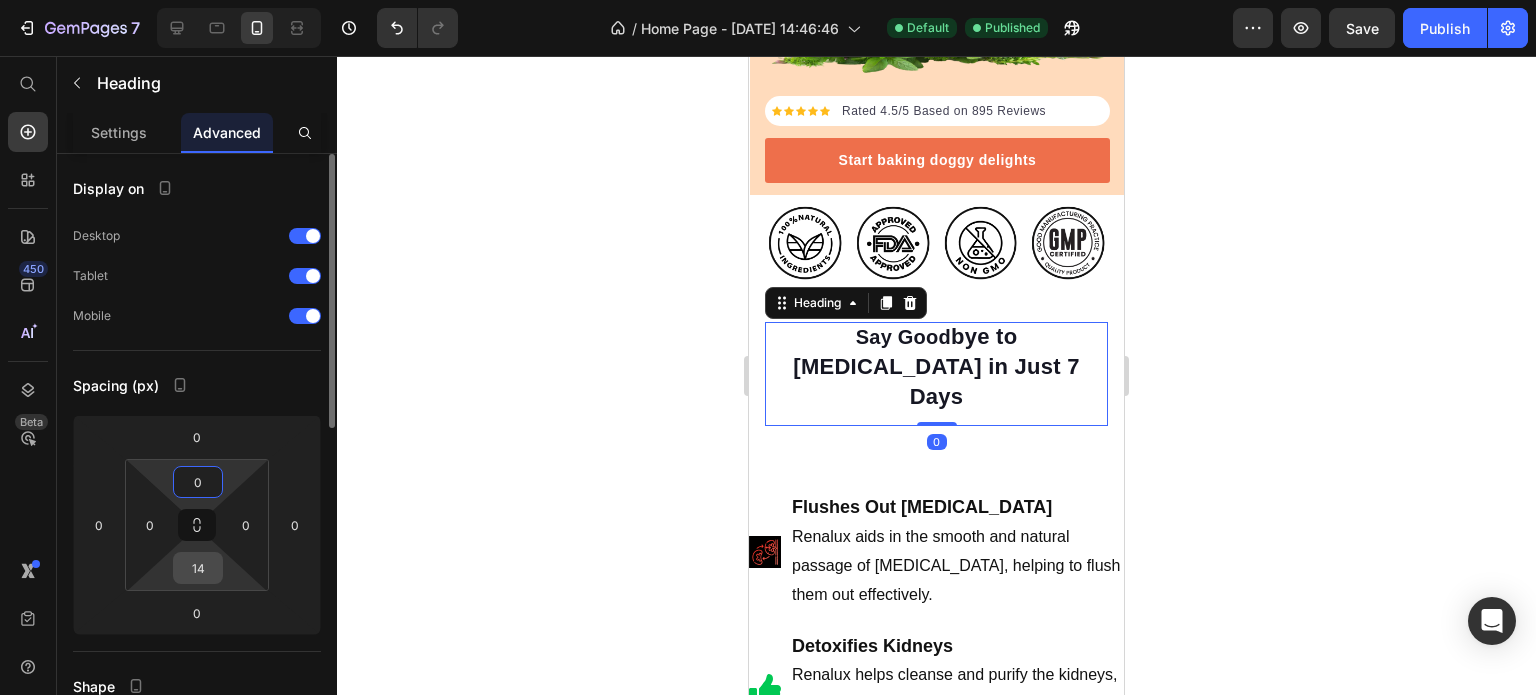click on "14" at bounding box center [198, 568] 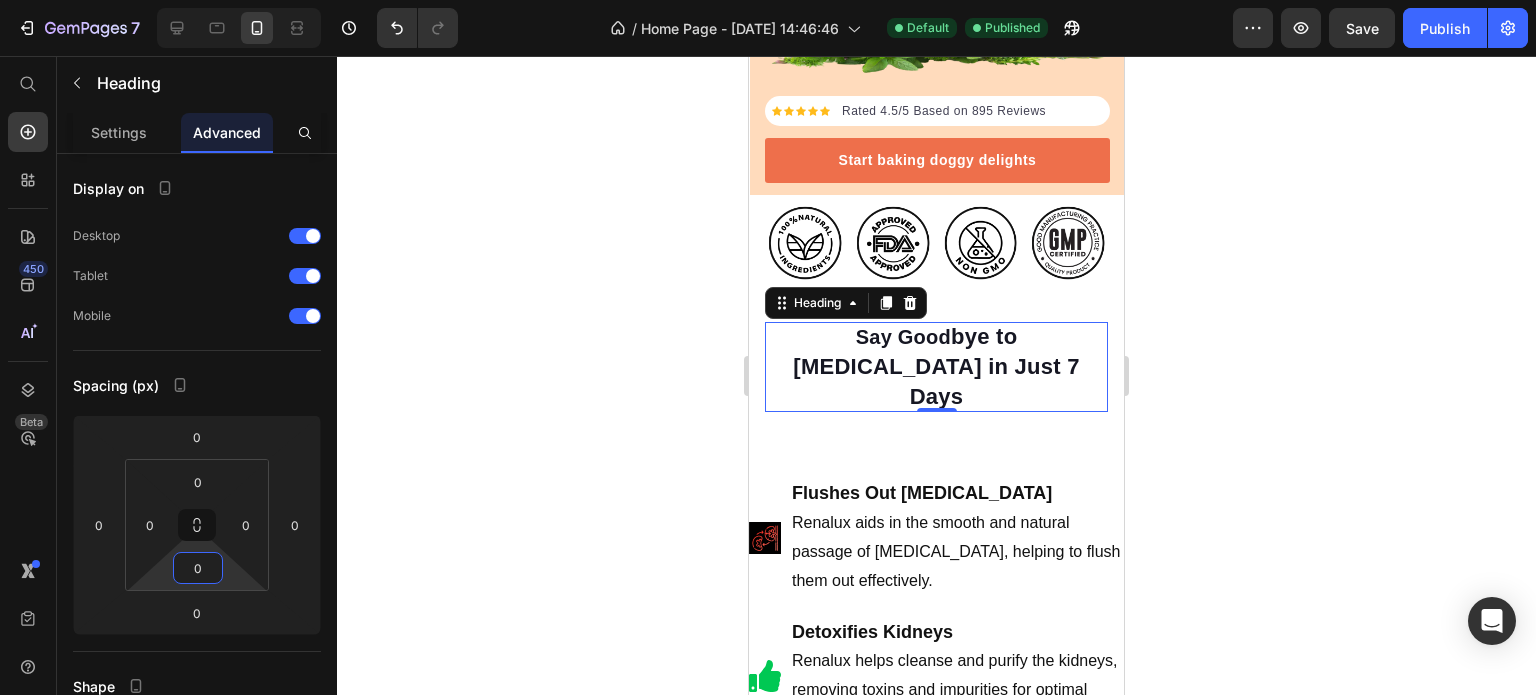 type on "0" 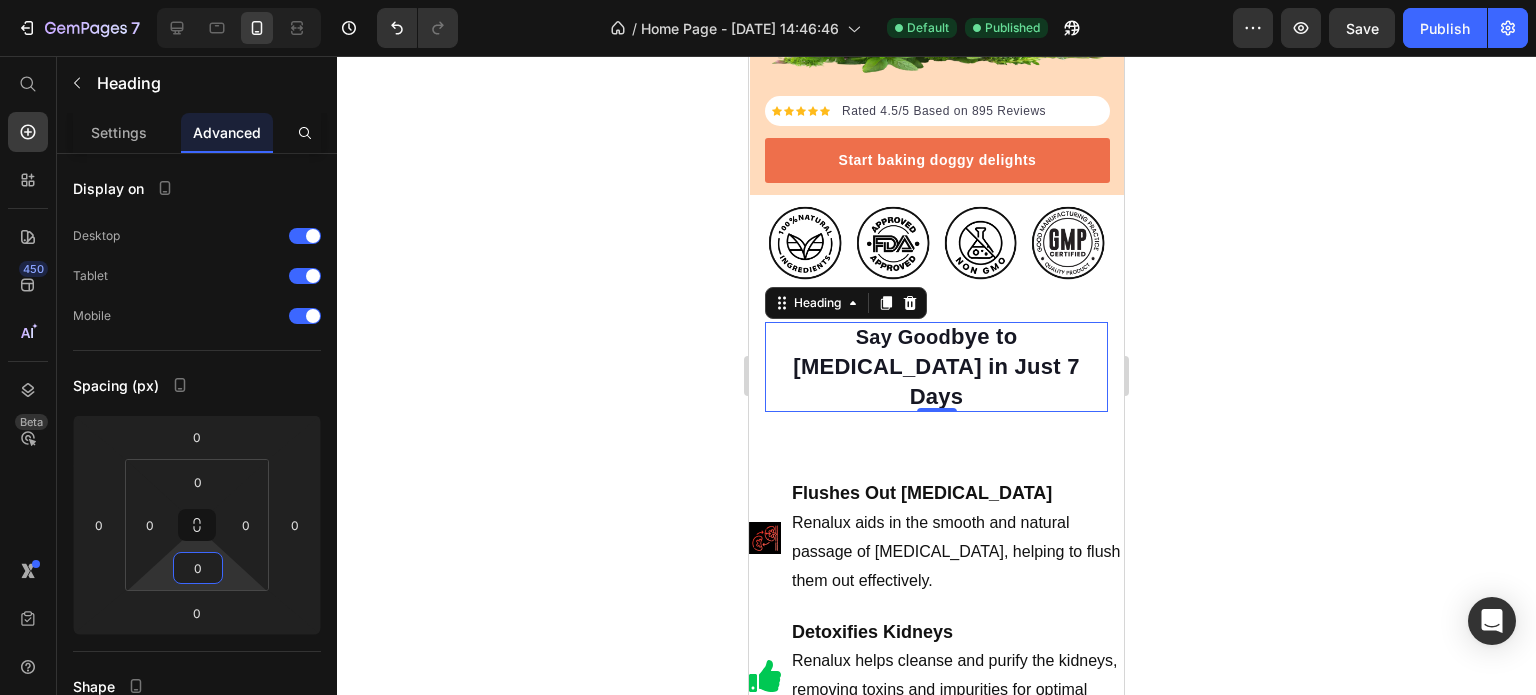 click 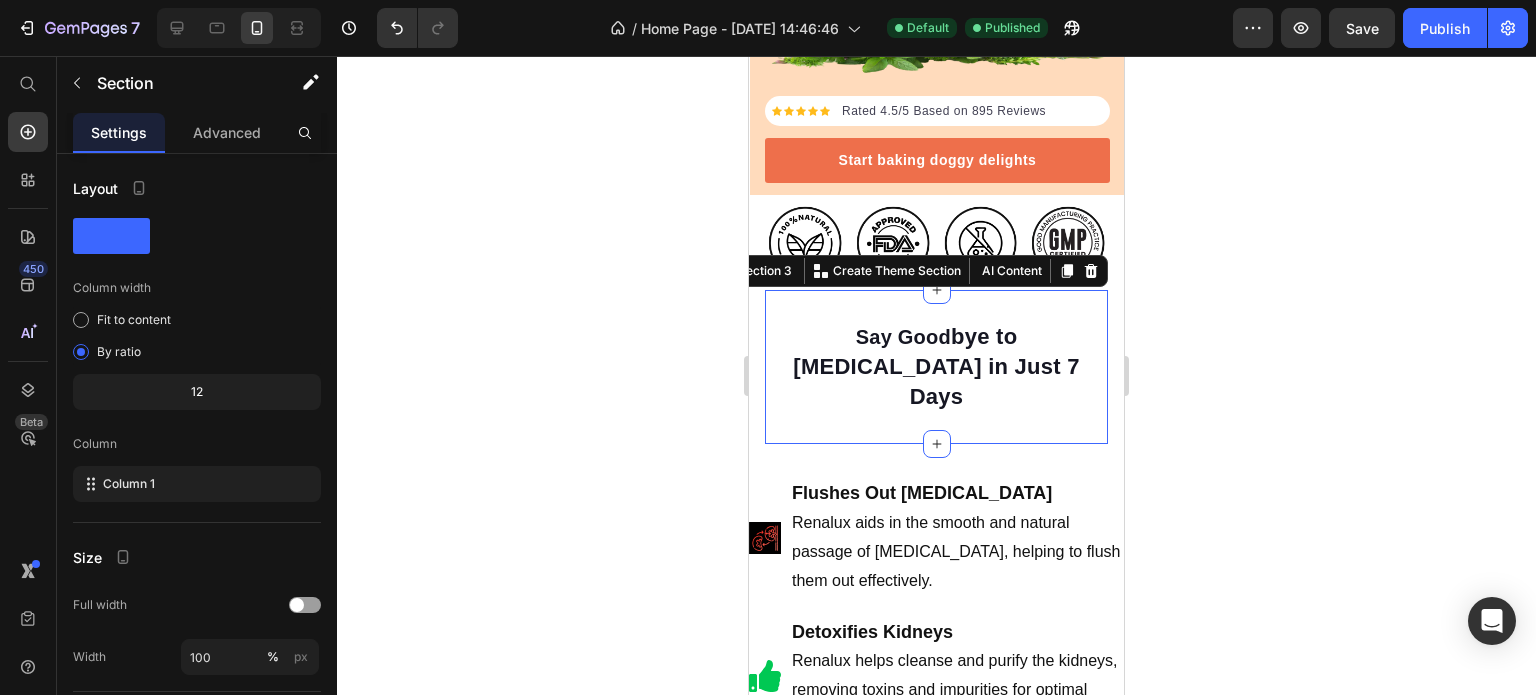 click on "Say Good bye to [MEDICAL_DATA] in Just 7 Days Heading Section 3   You can create reusable sections Create Theme Section AI Content Write with GemAI What would you like to describe here? Tone and Voice Persuasive Product Show more Generate" at bounding box center [936, 367] 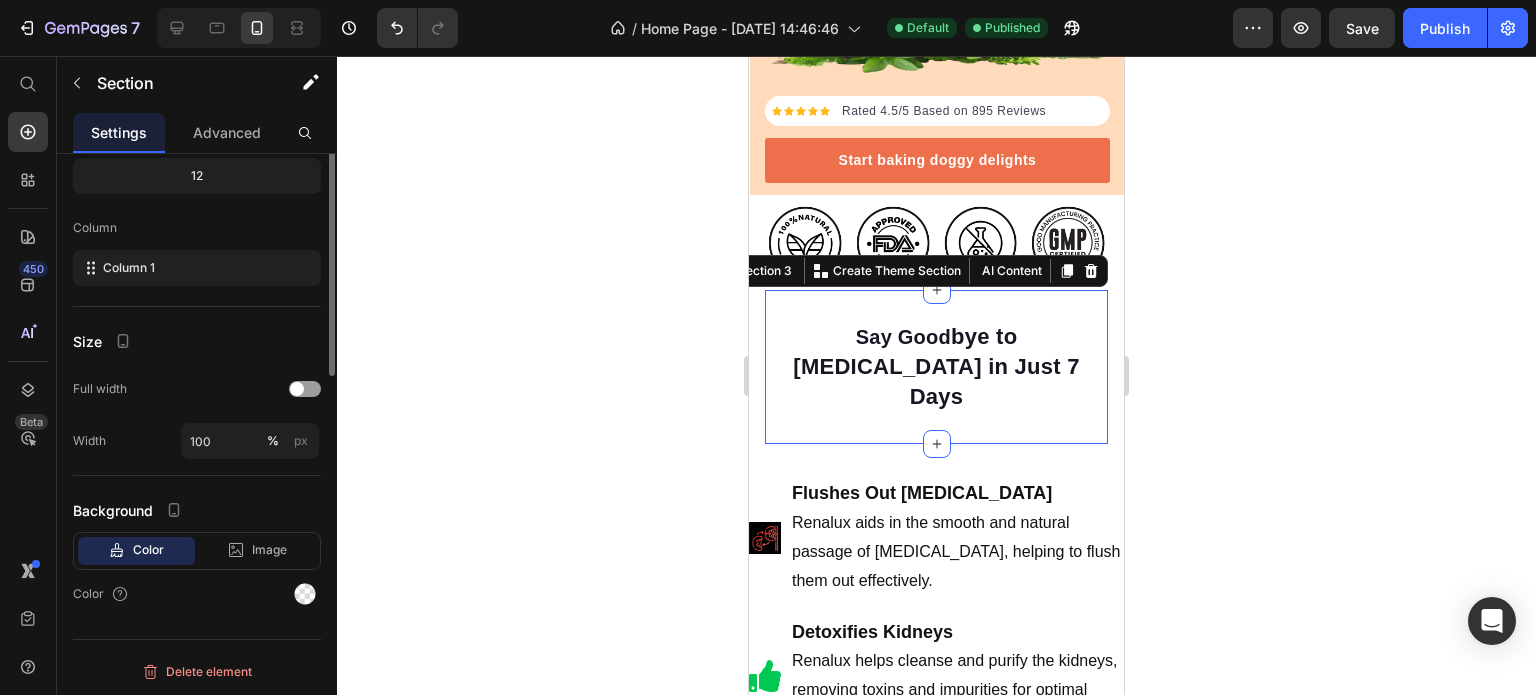 scroll, scrollTop: 0, scrollLeft: 0, axis: both 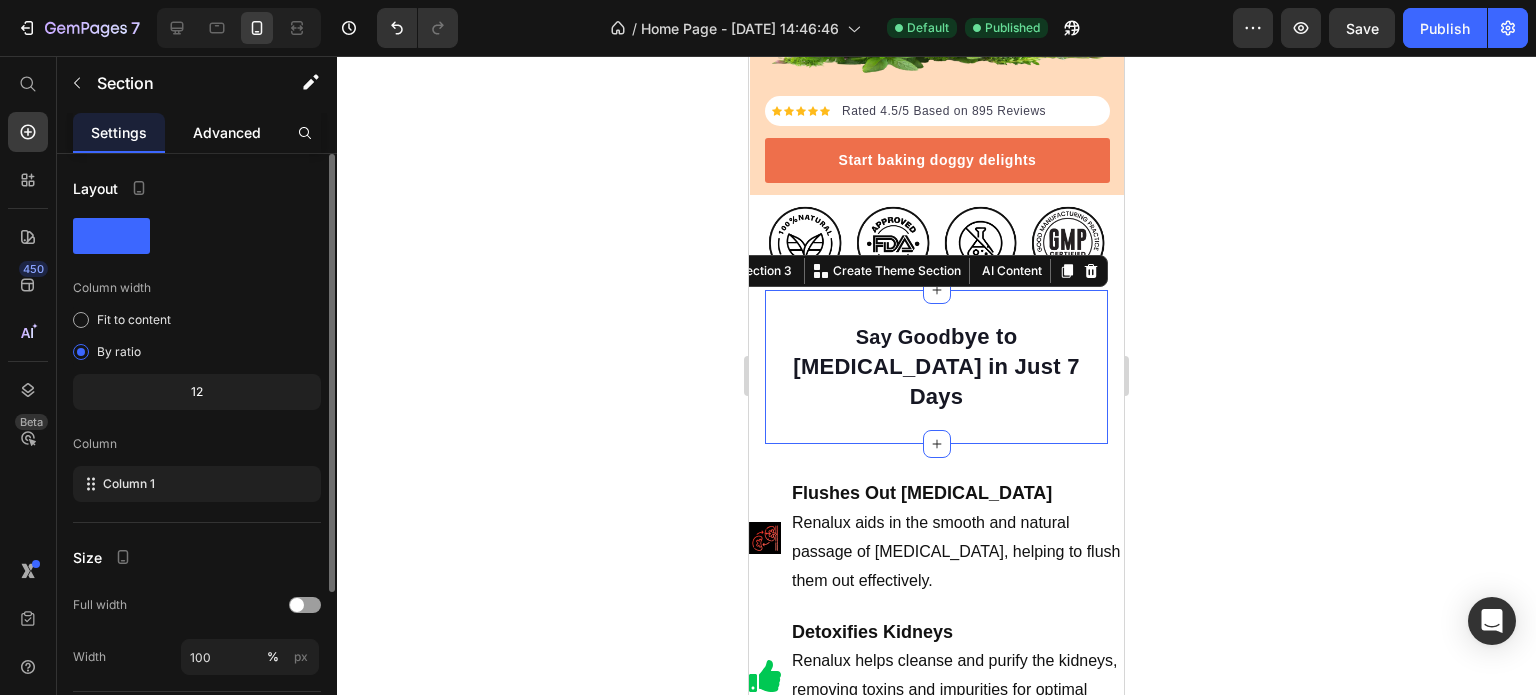 click on "Advanced" at bounding box center (227, 132) 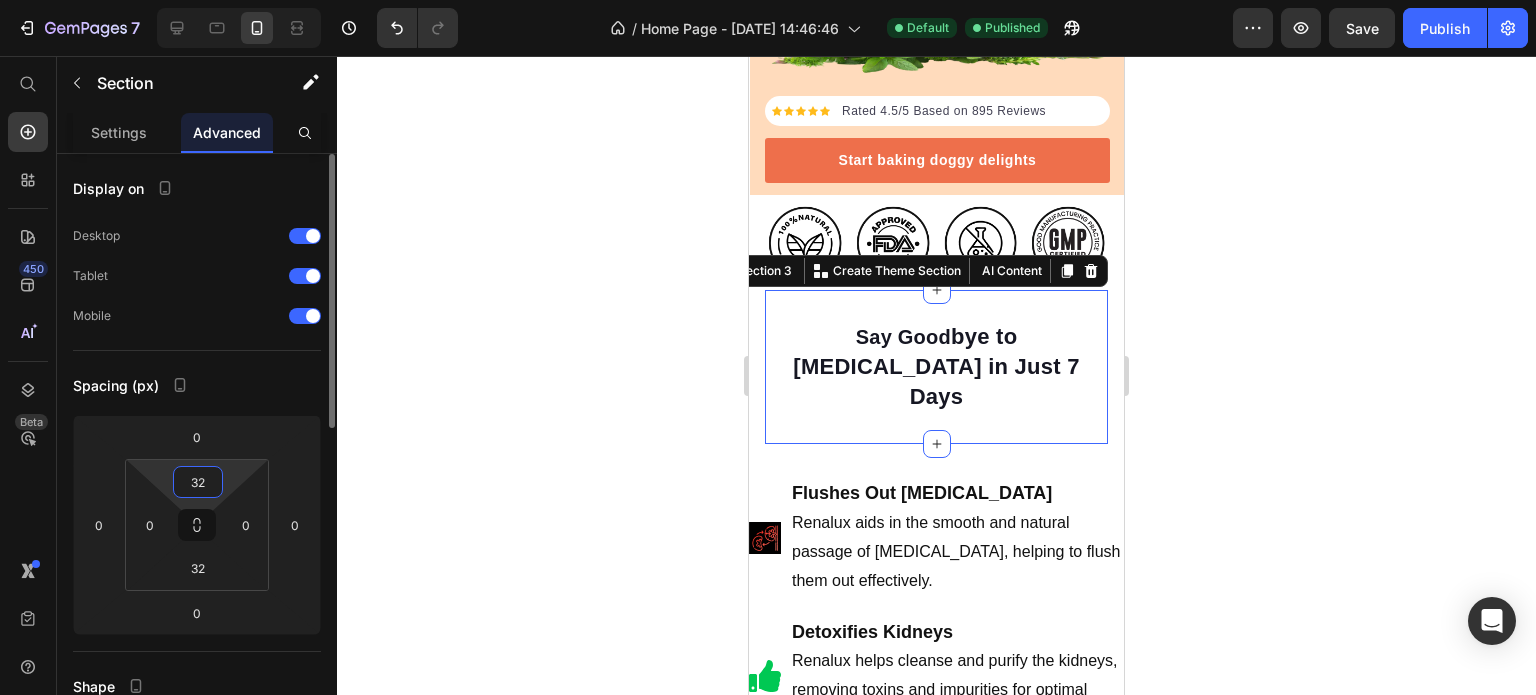 click on "32" at bounding box center (198, 482) 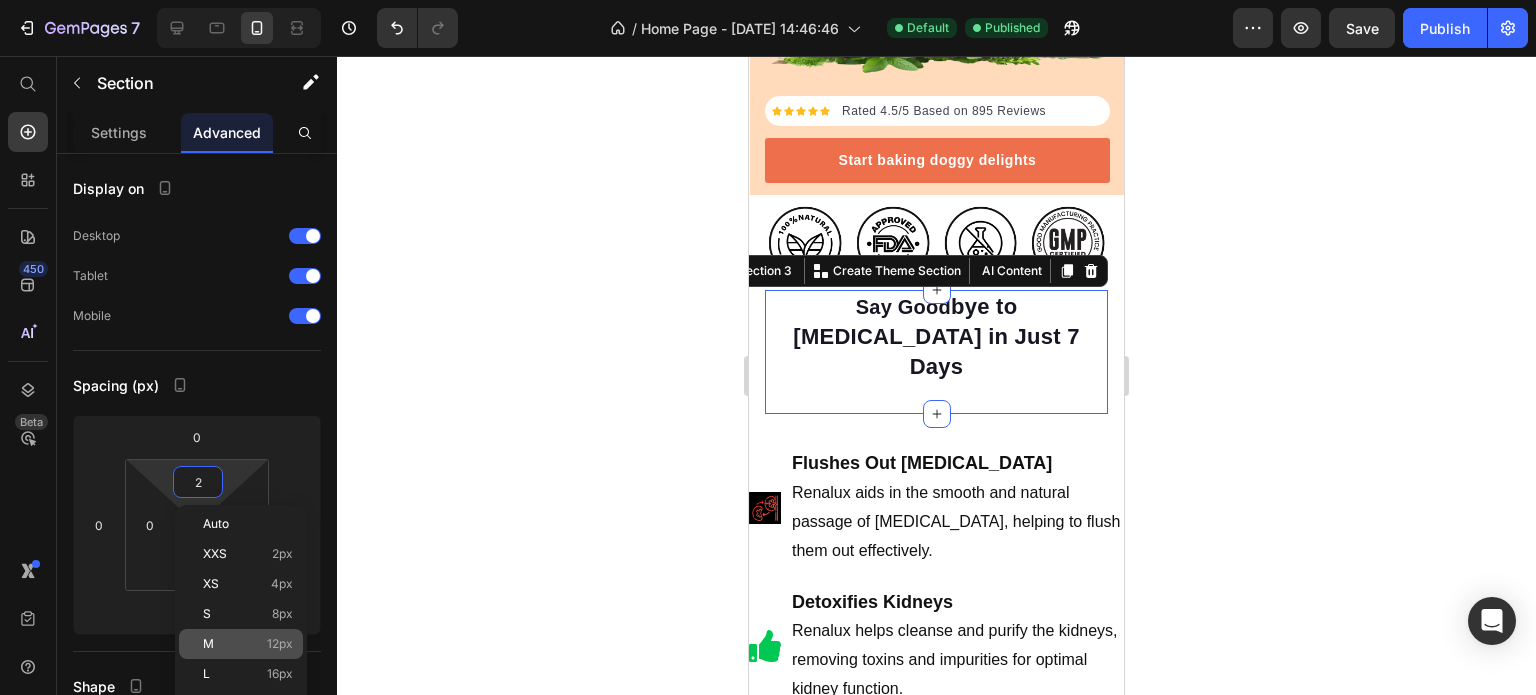 click on "12px" at bounding box center (280, 644) 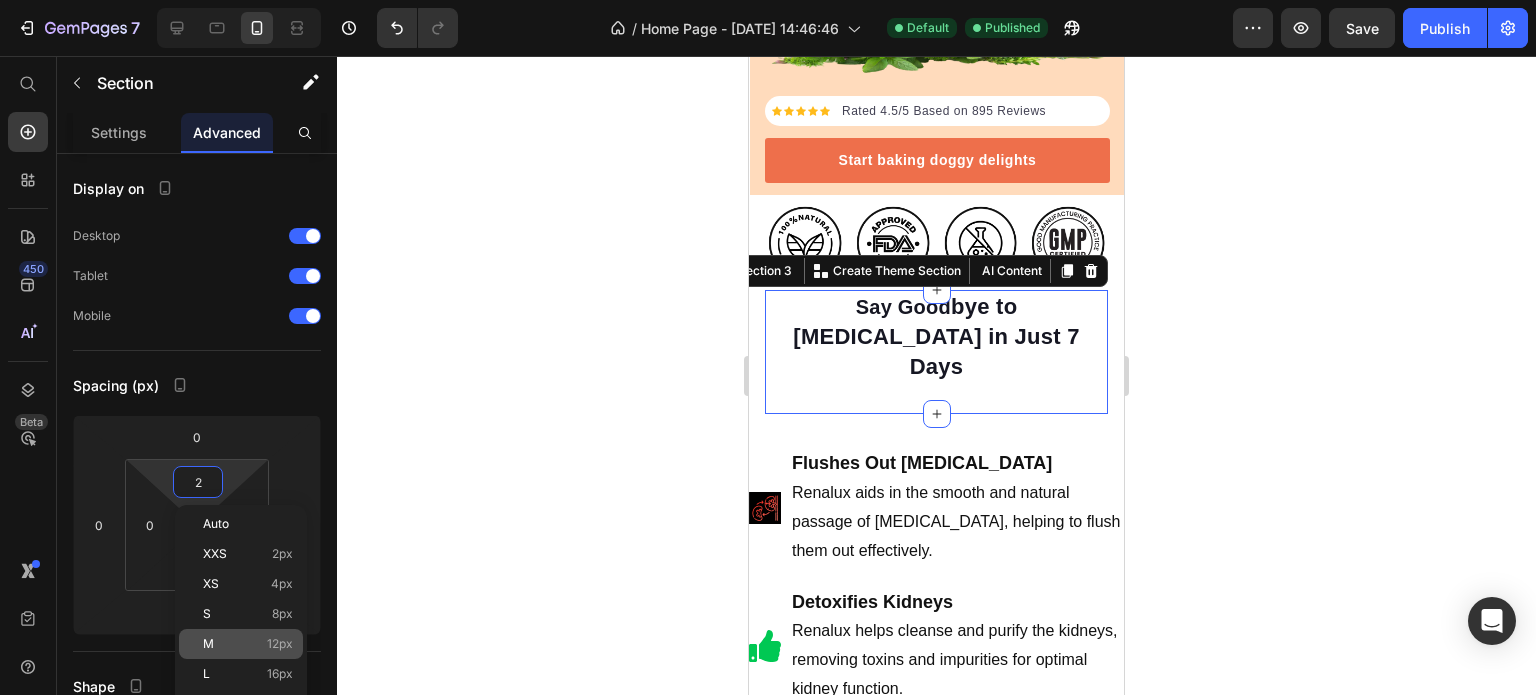 type on "12" 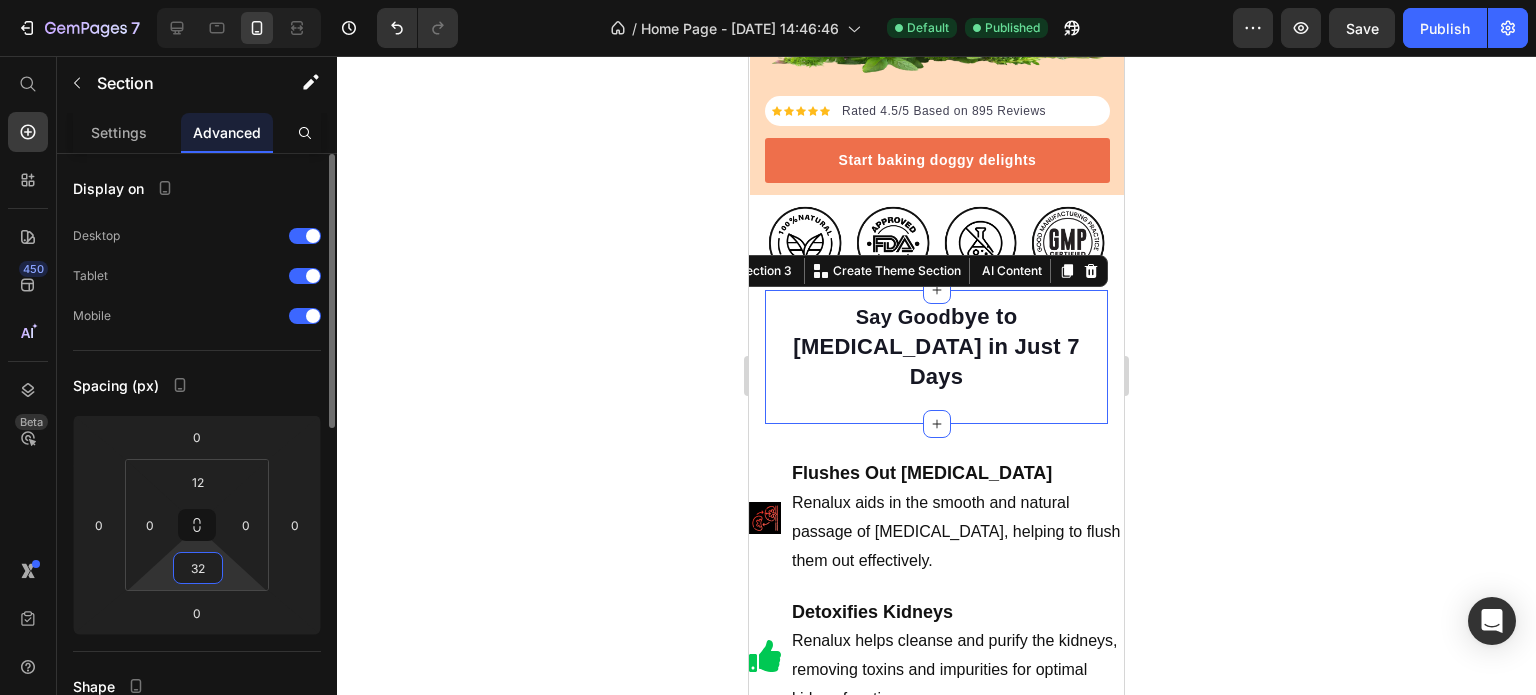 click on "32" at bounding box center [198, 568] 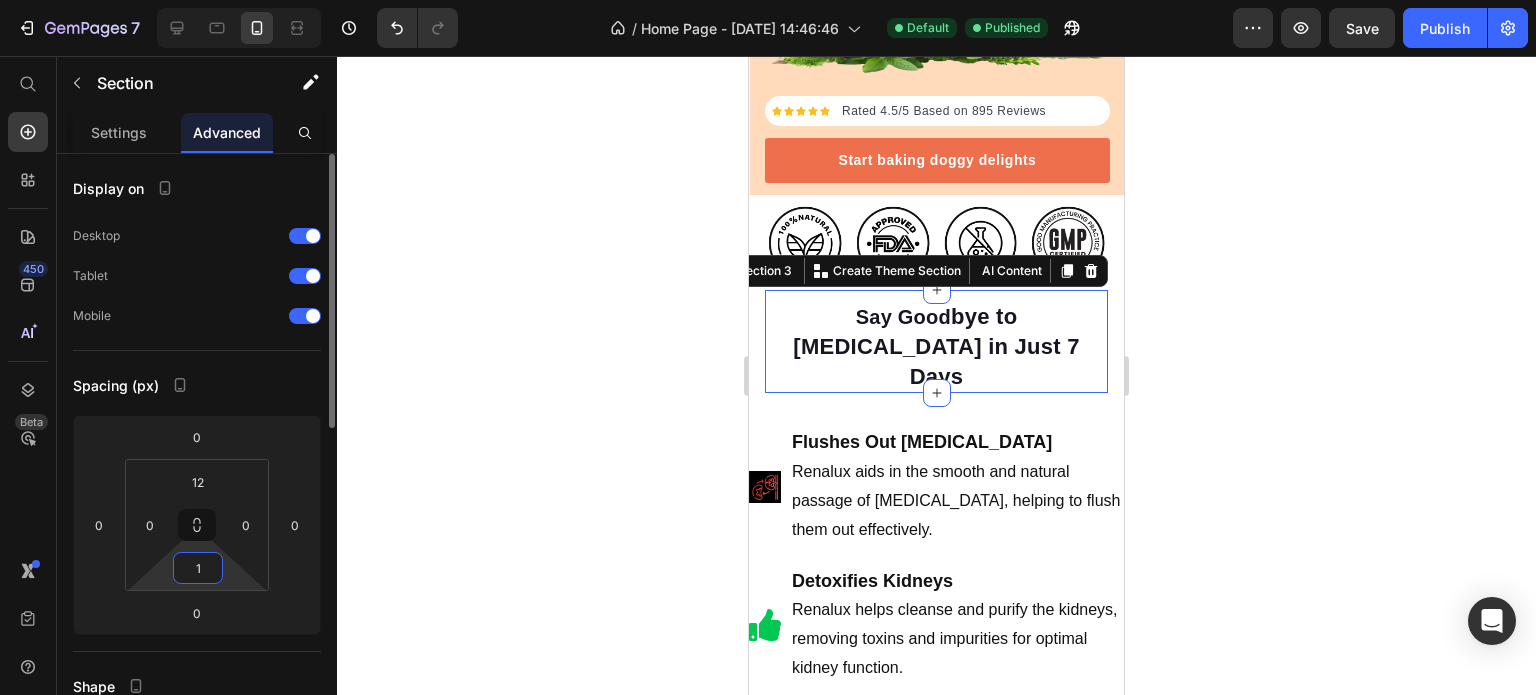 type on "12" 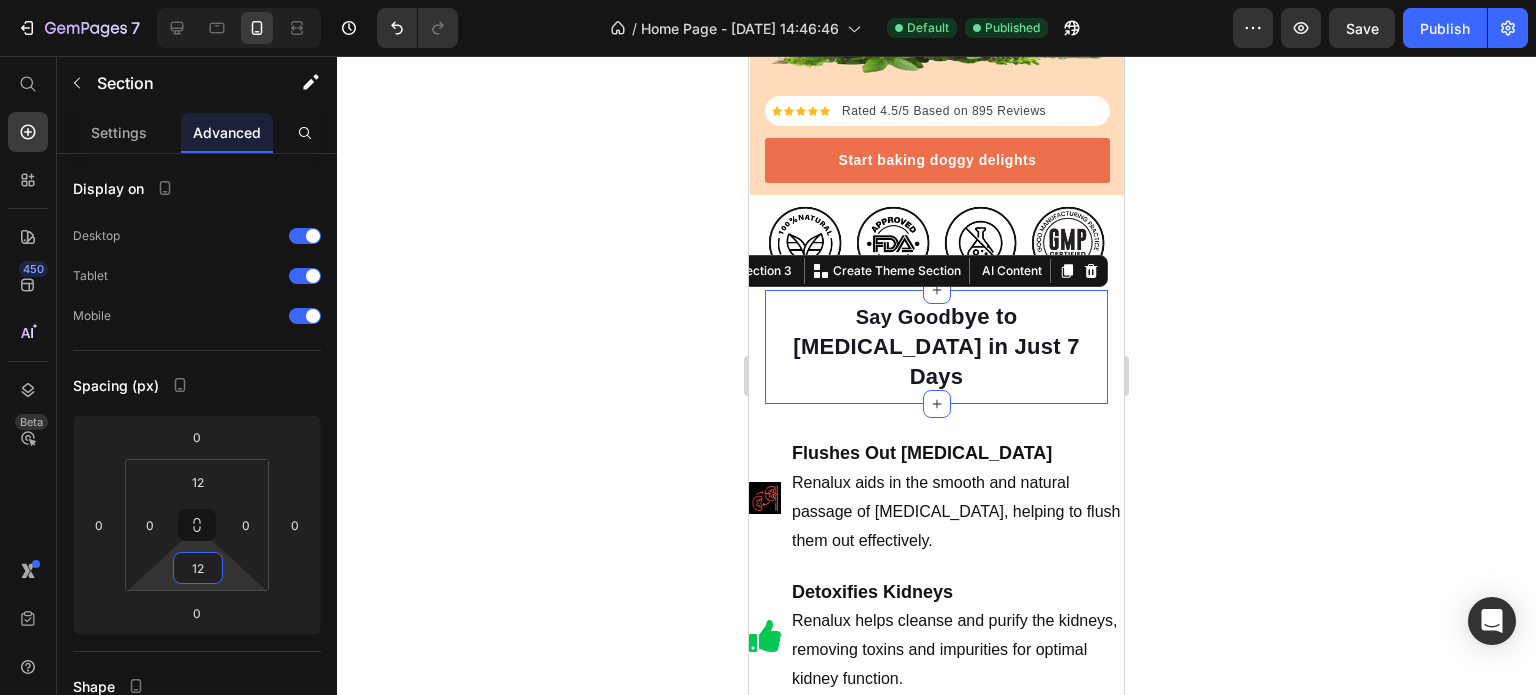 click 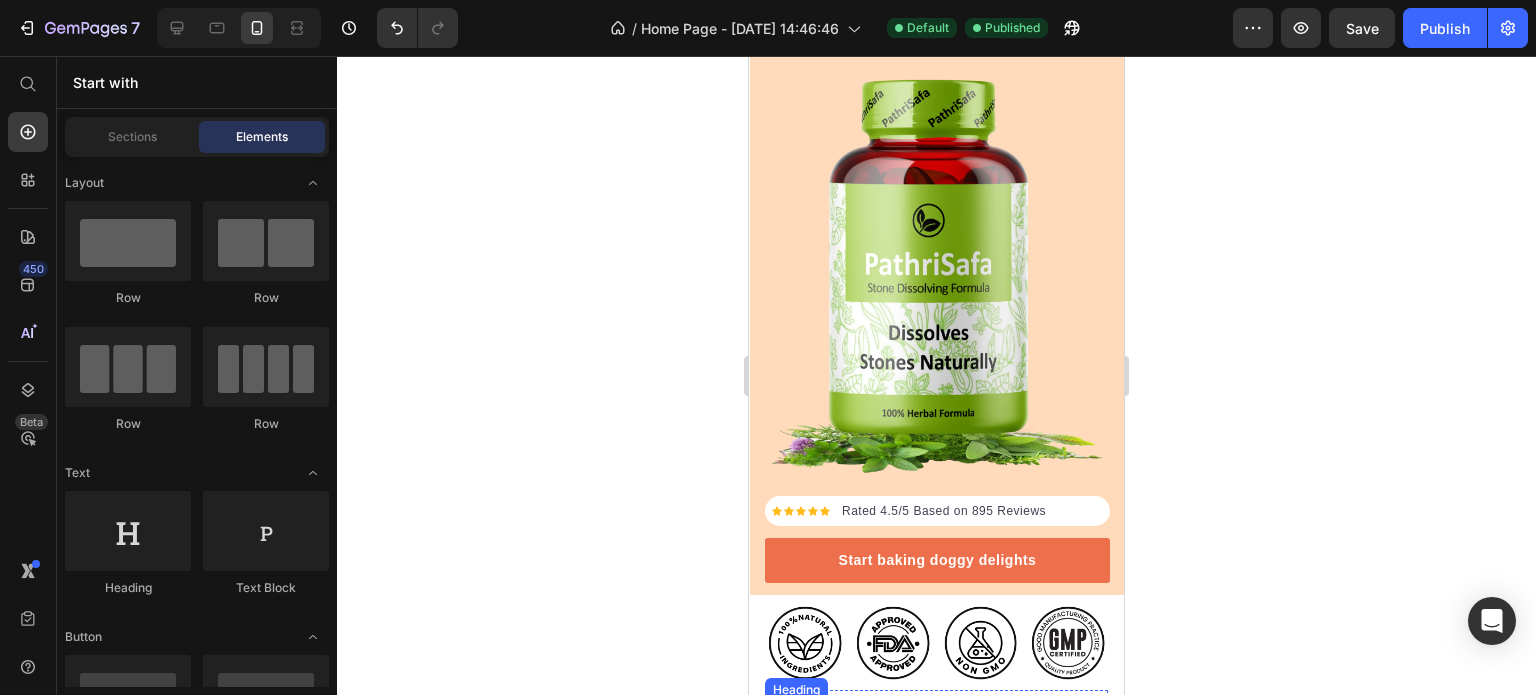 scroll, scrollTop: 100, scrollLeft: 0, axis: vertical 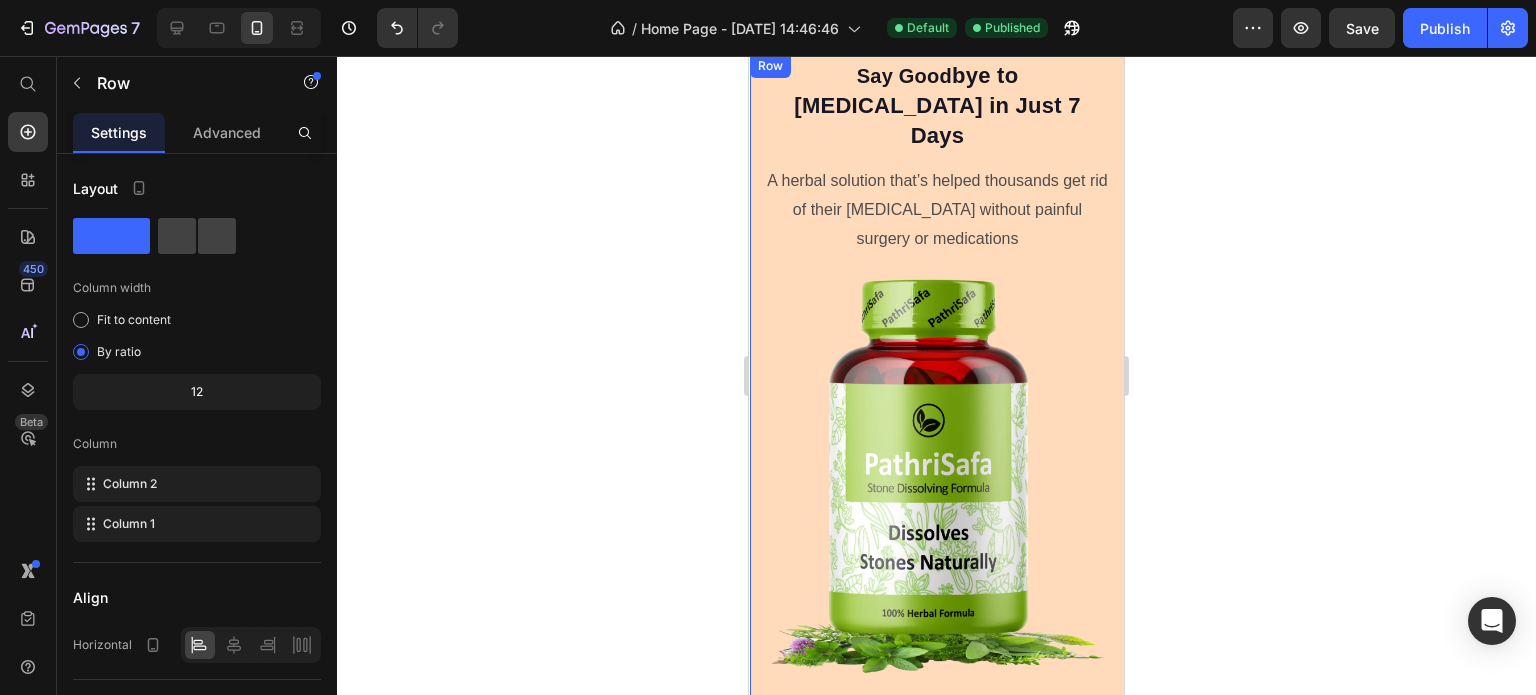 click on "Icon Icon Icon Icon Icon Icon List Hoz Rated 4.5/5 Based on 895 Reviews Text block Row Start baking doggy delights Button Row Say Good bye to [MEDICAL_DATA] in Just 7 Days Heading A herbal solution that’s helped thousands get rid of their [MEDICAL_DATA] without painful surgery or medications Text Block Row Image Row" at bounding box center [937, 418] 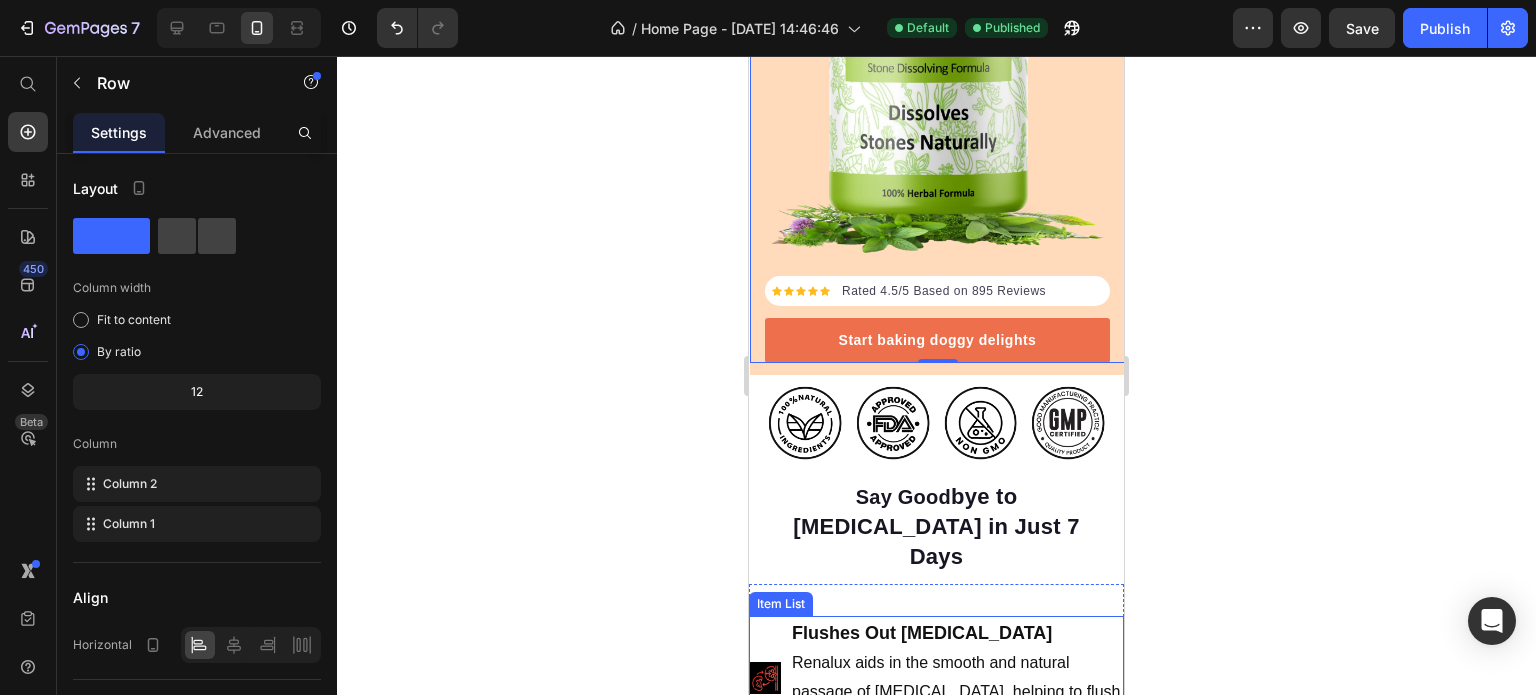 scroll, scrollTop: 700, scrollLeft: 0, axis: vertical 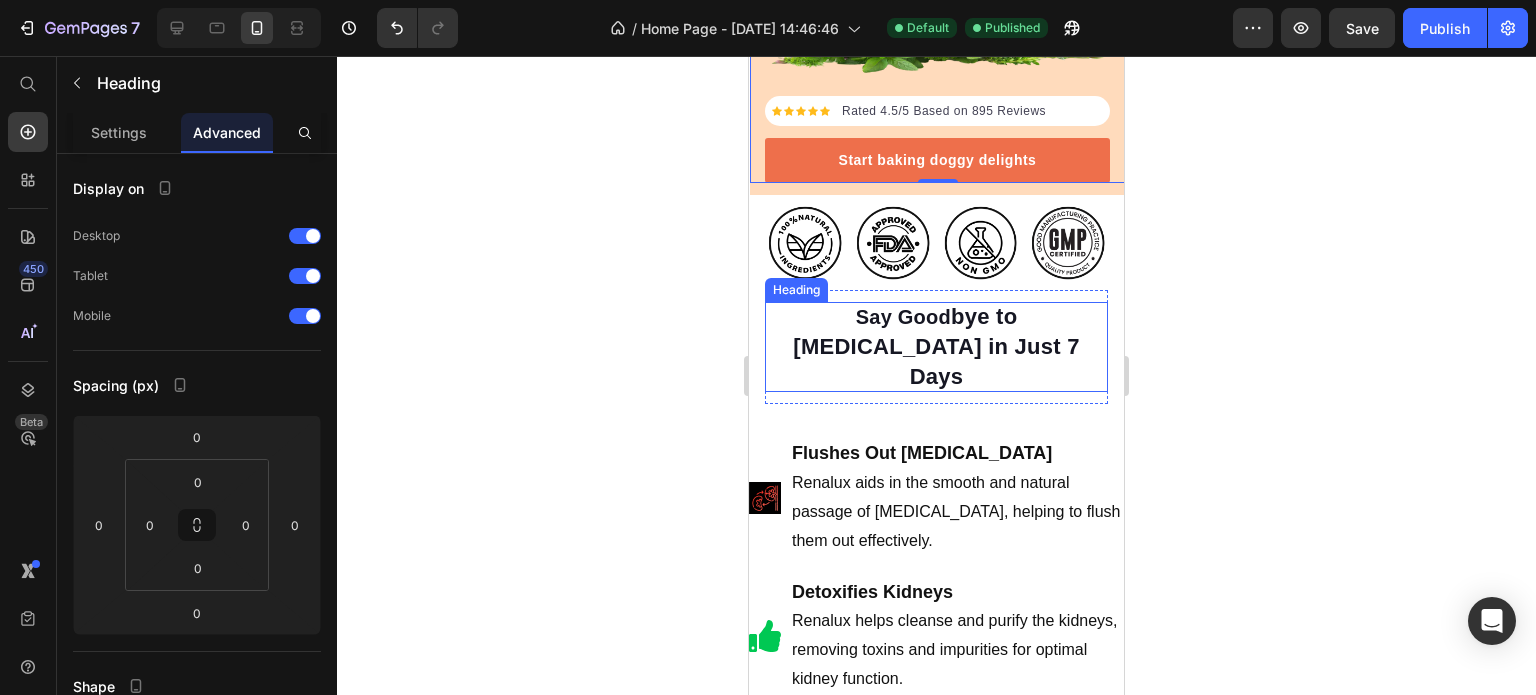 click on "bye to [MEDICAL_DATA] in Just 7 Days" at bounding box center [936, 346] 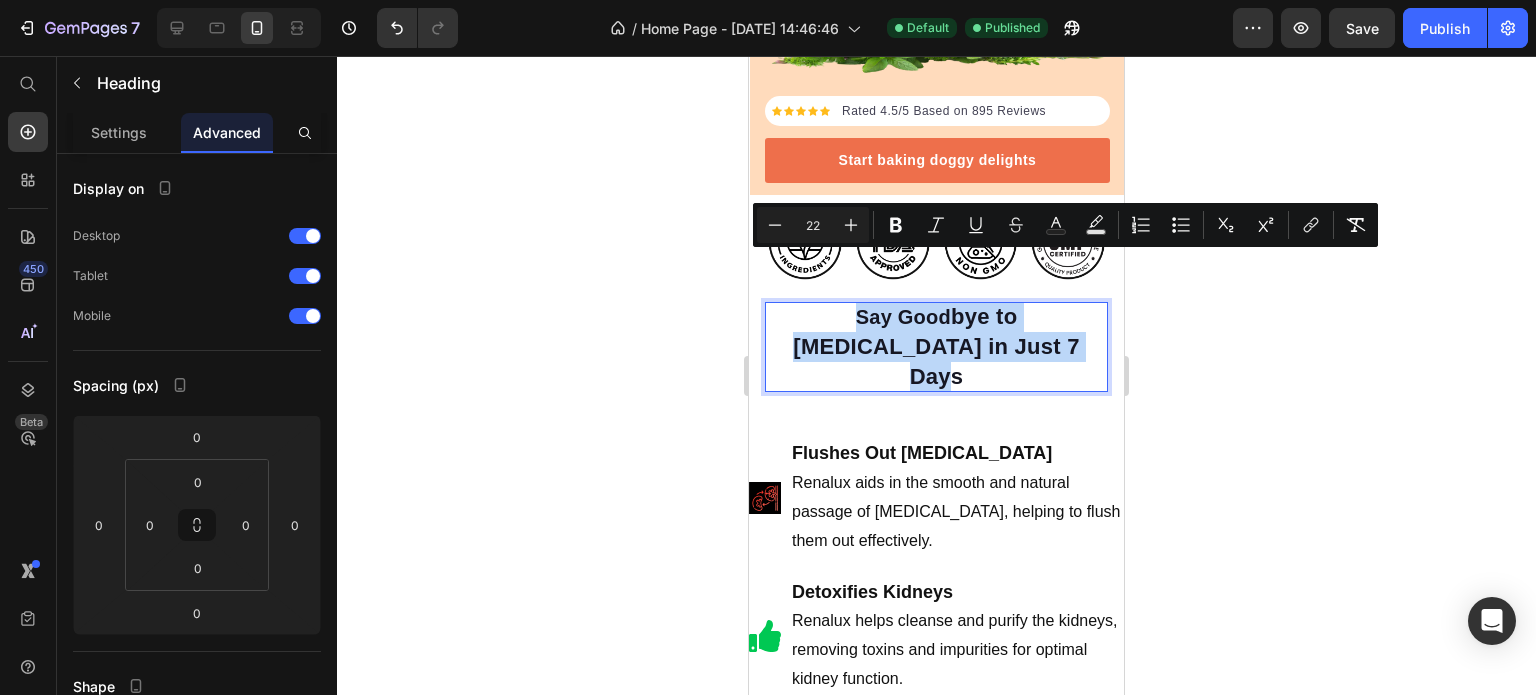 drag, startPoint x: 1010, startPoint y: 302, endPoint x: 767, endPoint y: 270, distance: 245.09795 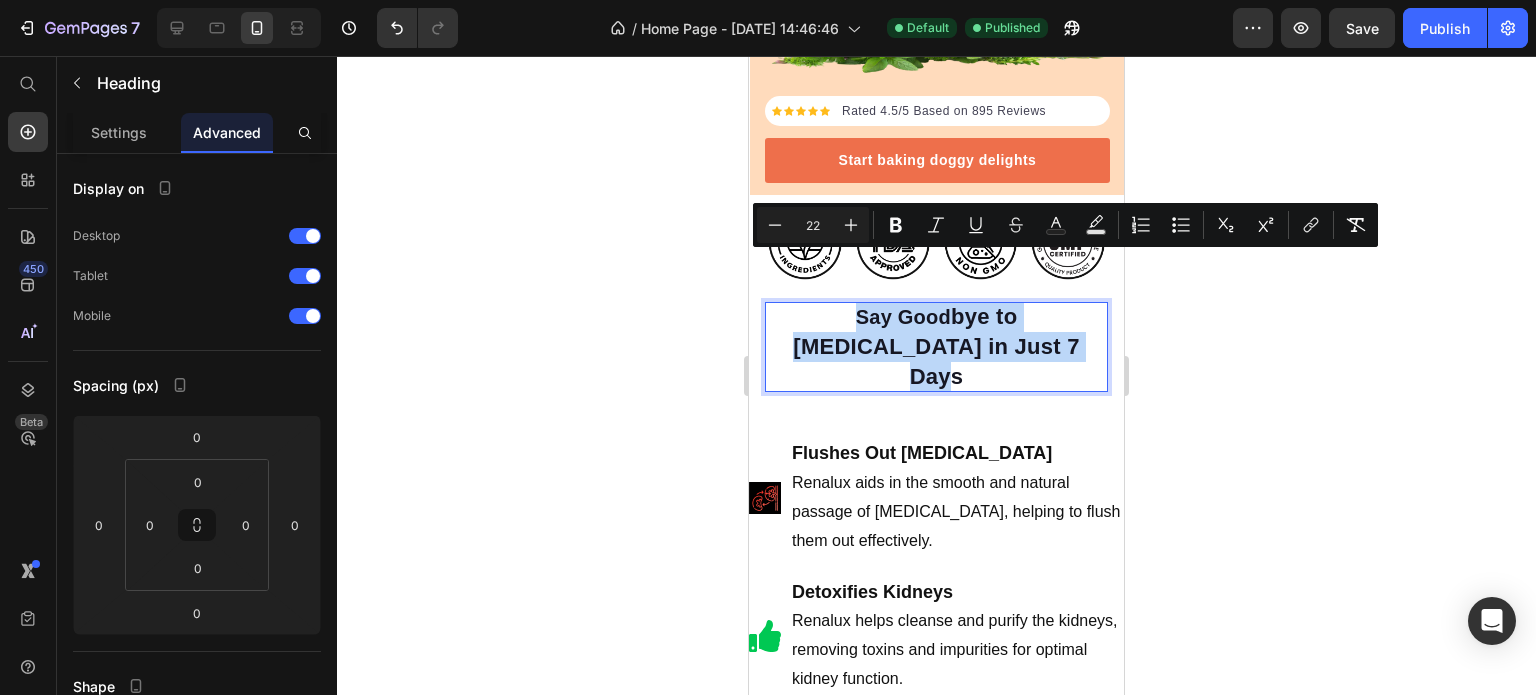 click on "Say Good bye to [MEDICAL_DATA] in Just 7 Days" at bounding box center [936, 347] 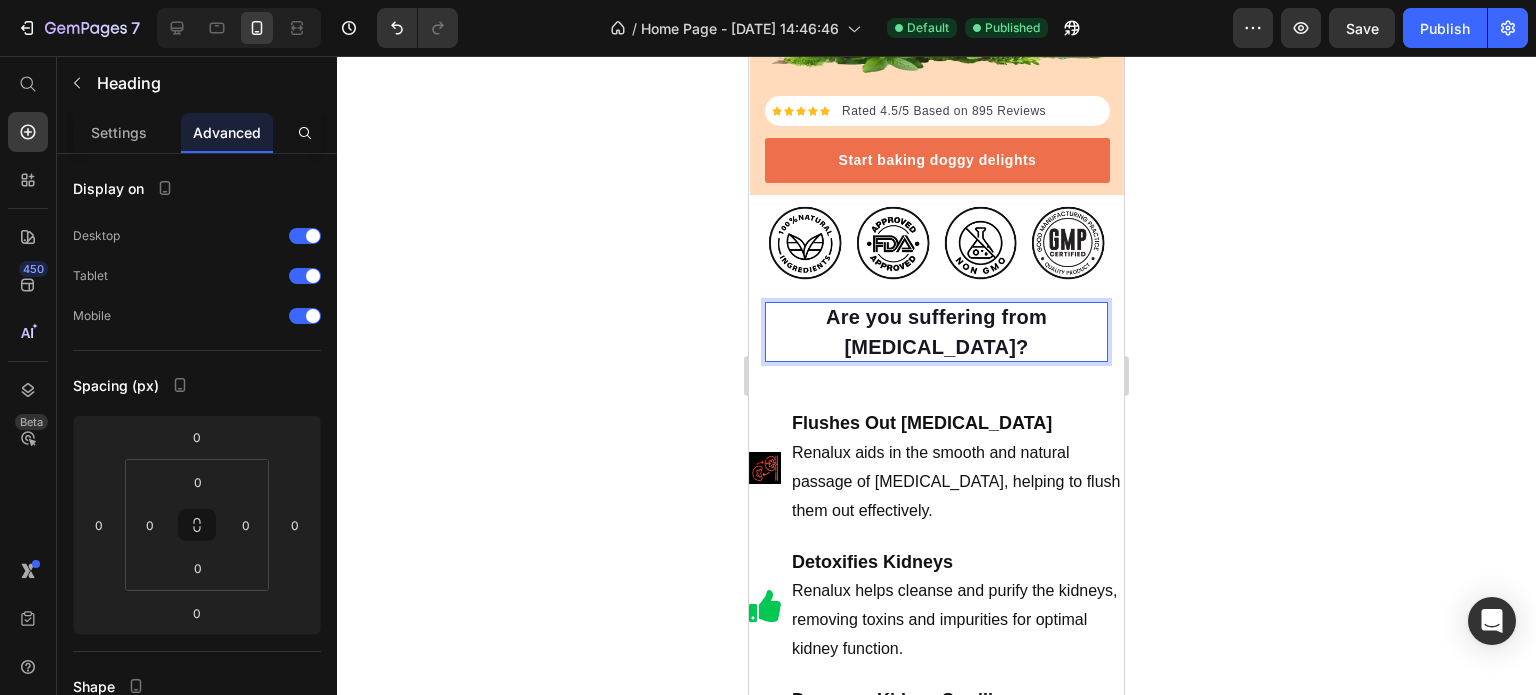 click 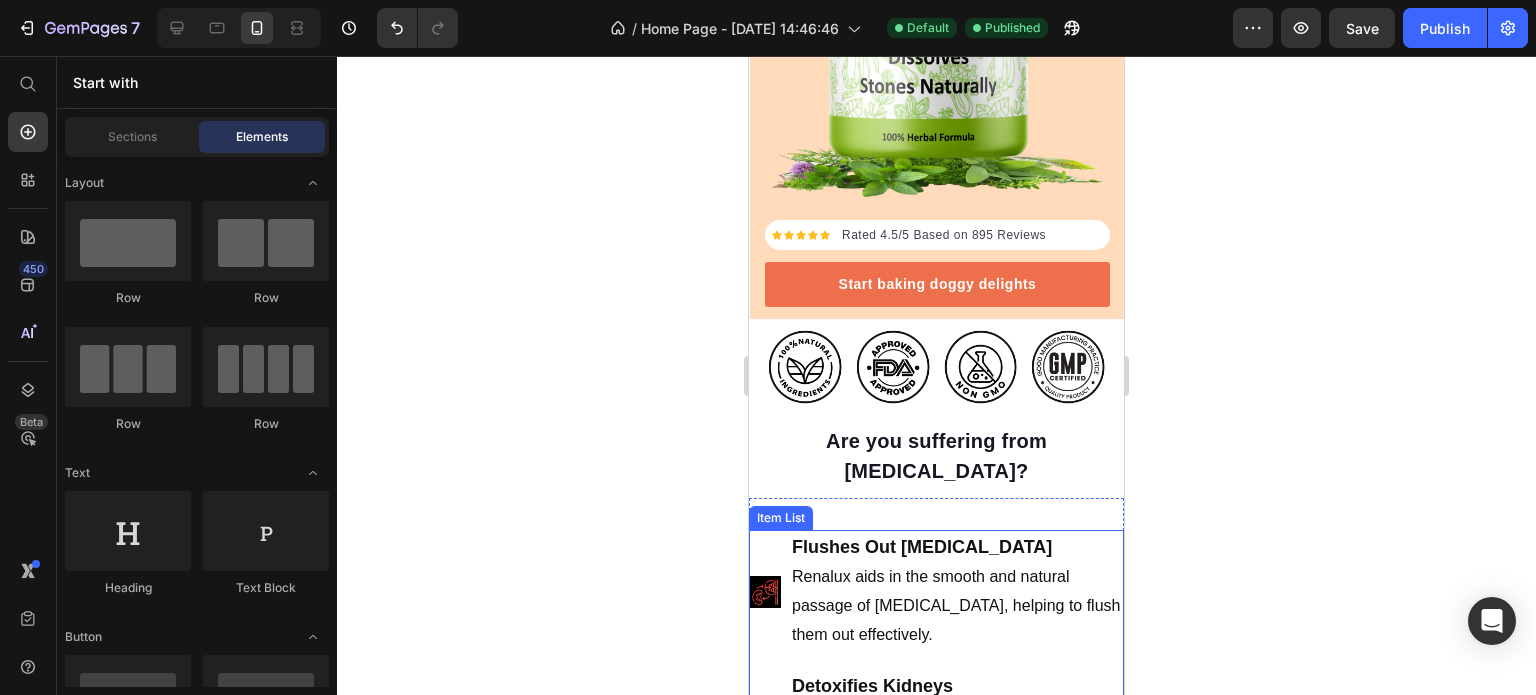 scroll, scrollTop: 700, scrollLeft: 0, axis: vertical 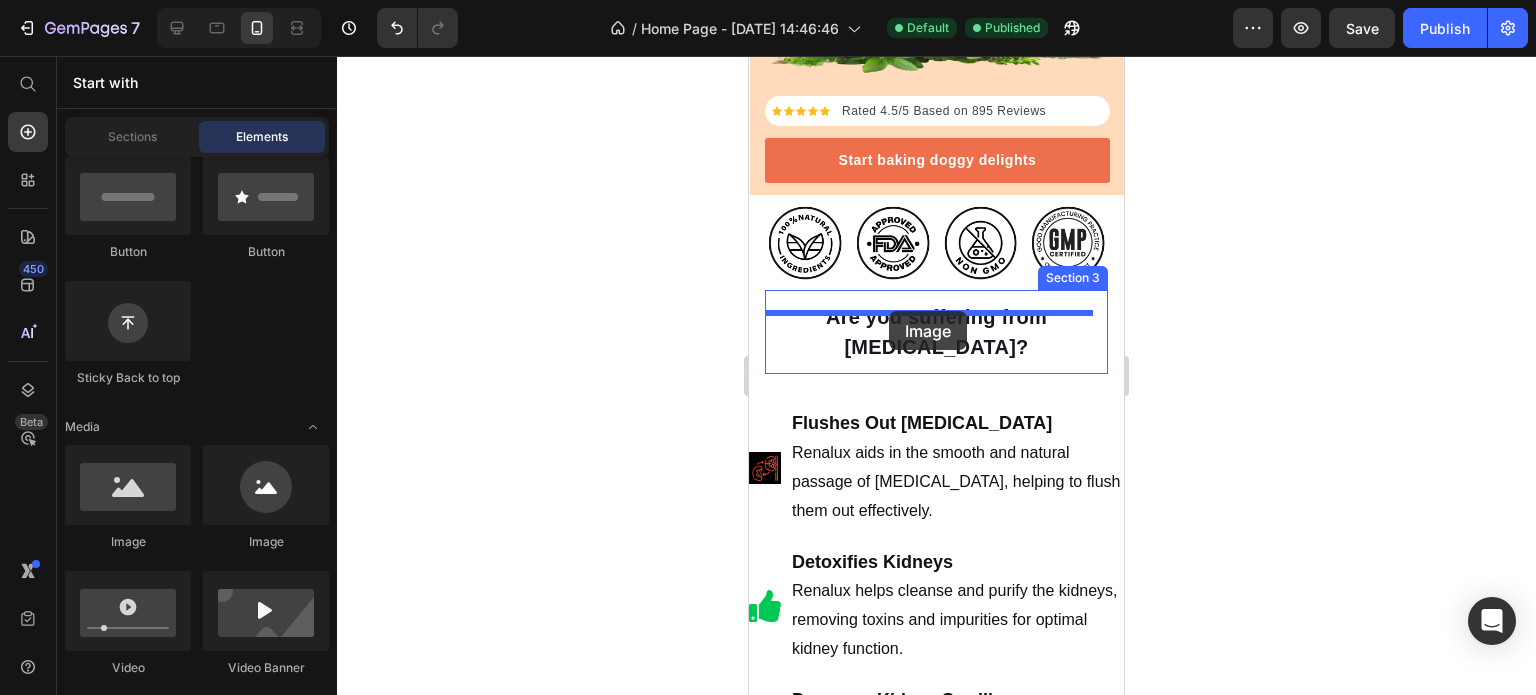 drag, startPoint x: 869, startPoint y: 562, endPoint x: 889, endPoint y: 311, distance: 251.79555 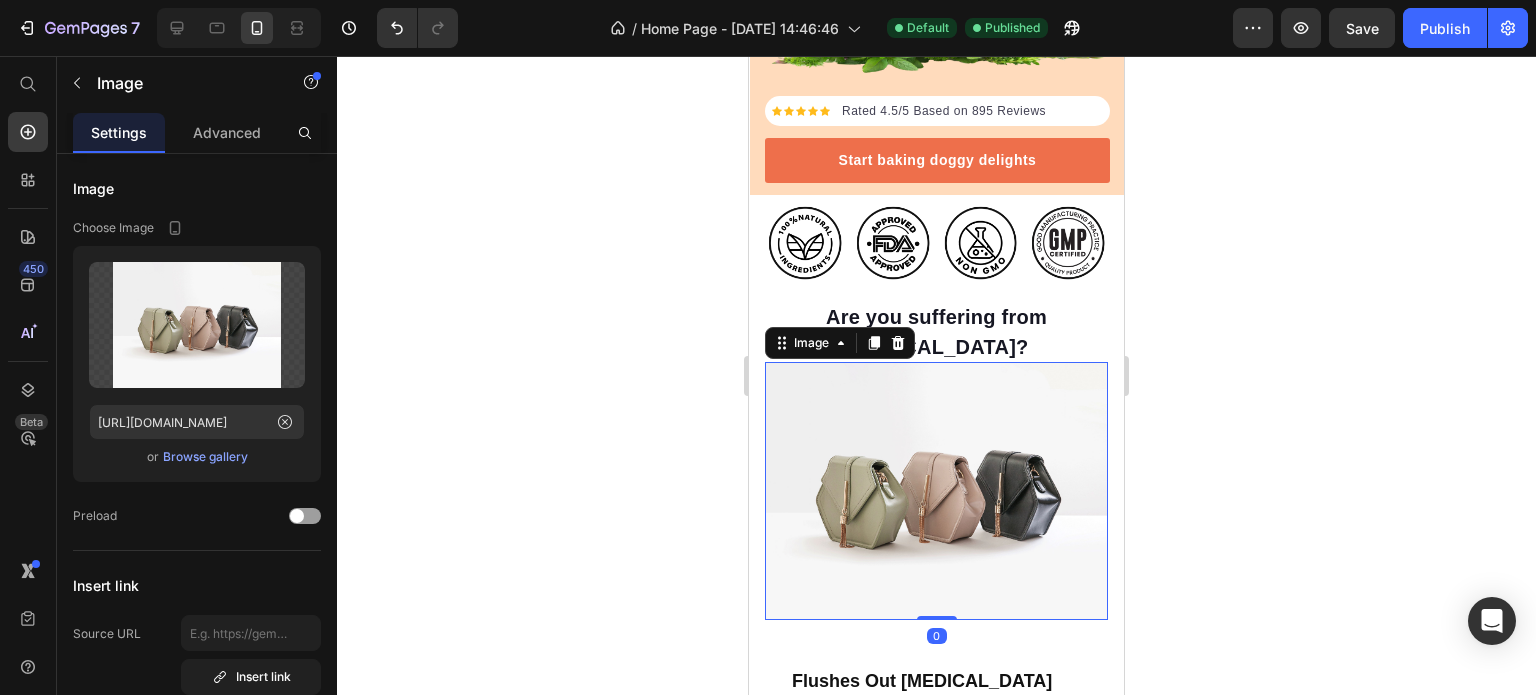 click at bounding box center [936, 490] 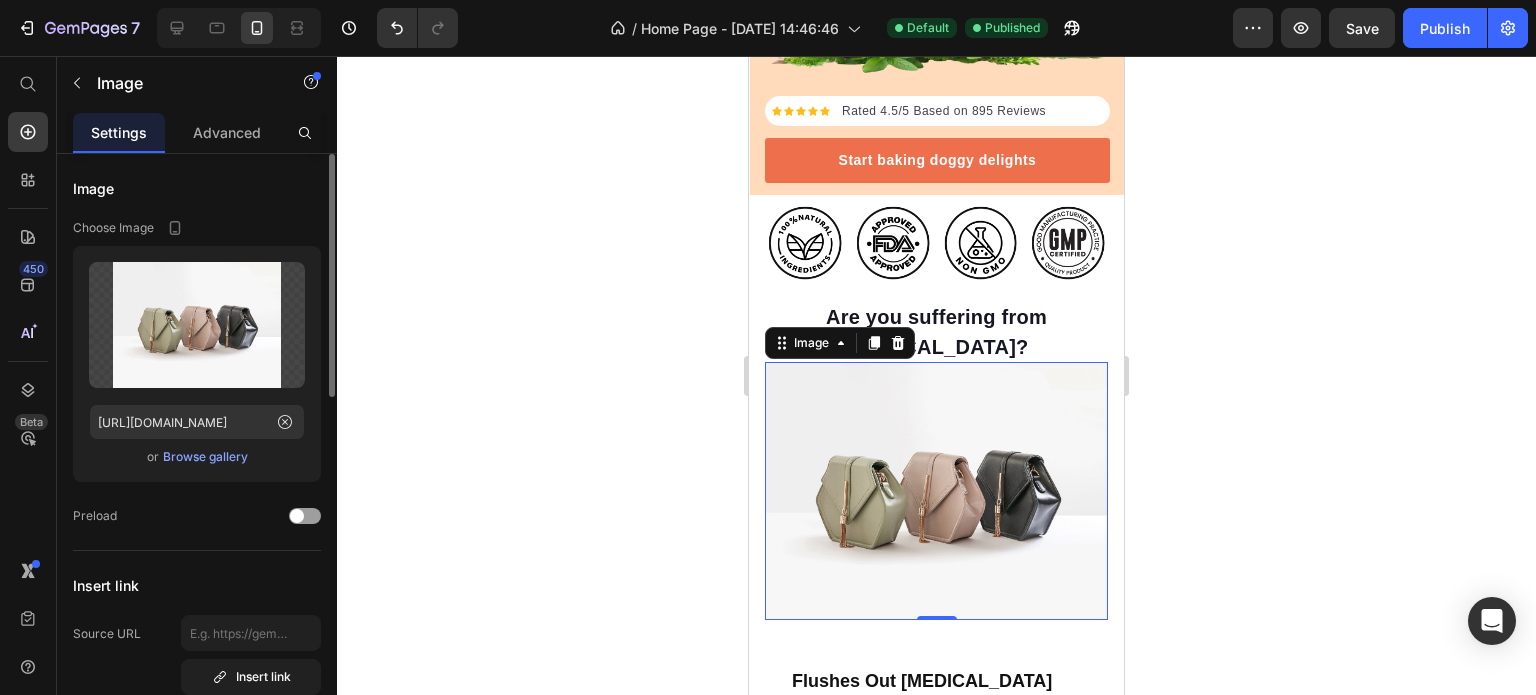 click on "Browse gallery" at bounding box center (205, 457) 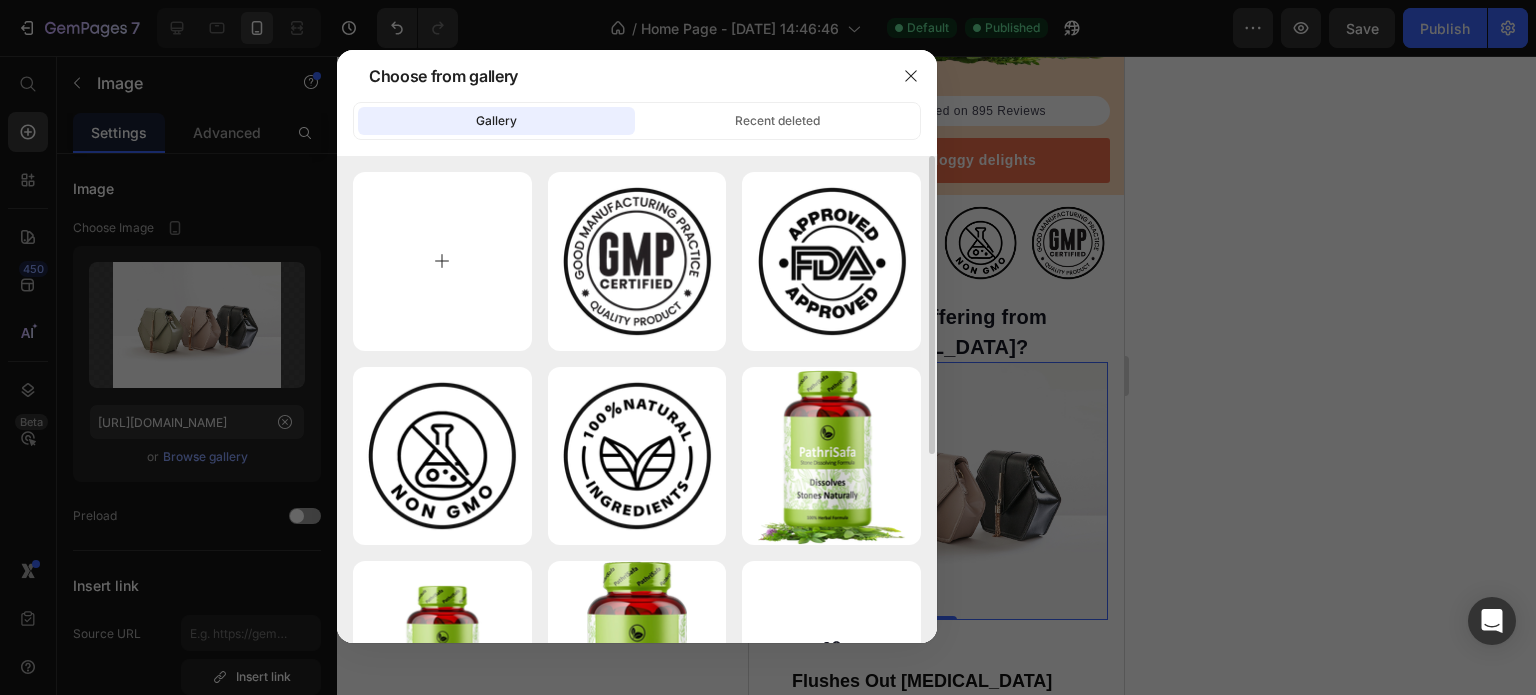 click at bounding box center (442, 261) 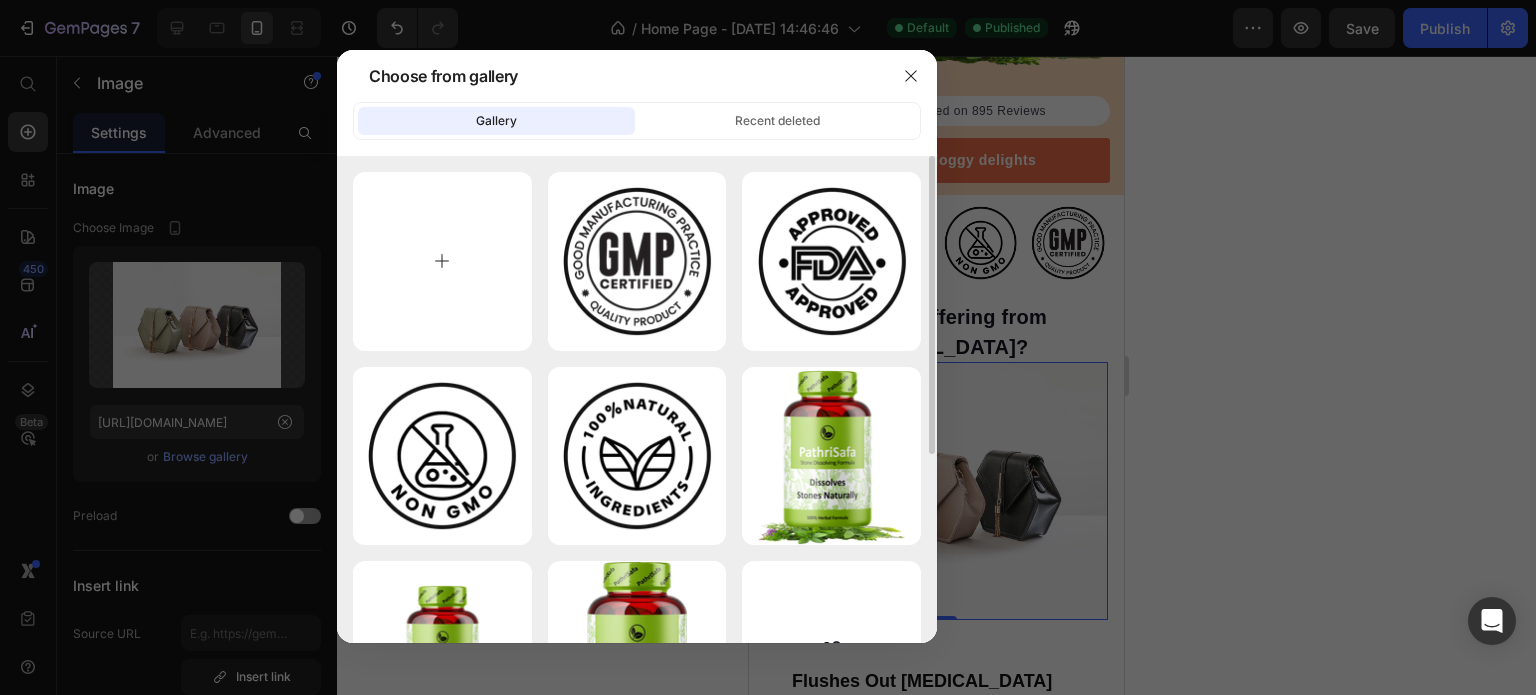type on "C:\fakepath\[MEDICAL_DATA]+Diet+and+Nutrition+Guidelines+-+Foods+and+Drinks+to+Avoid.webp" 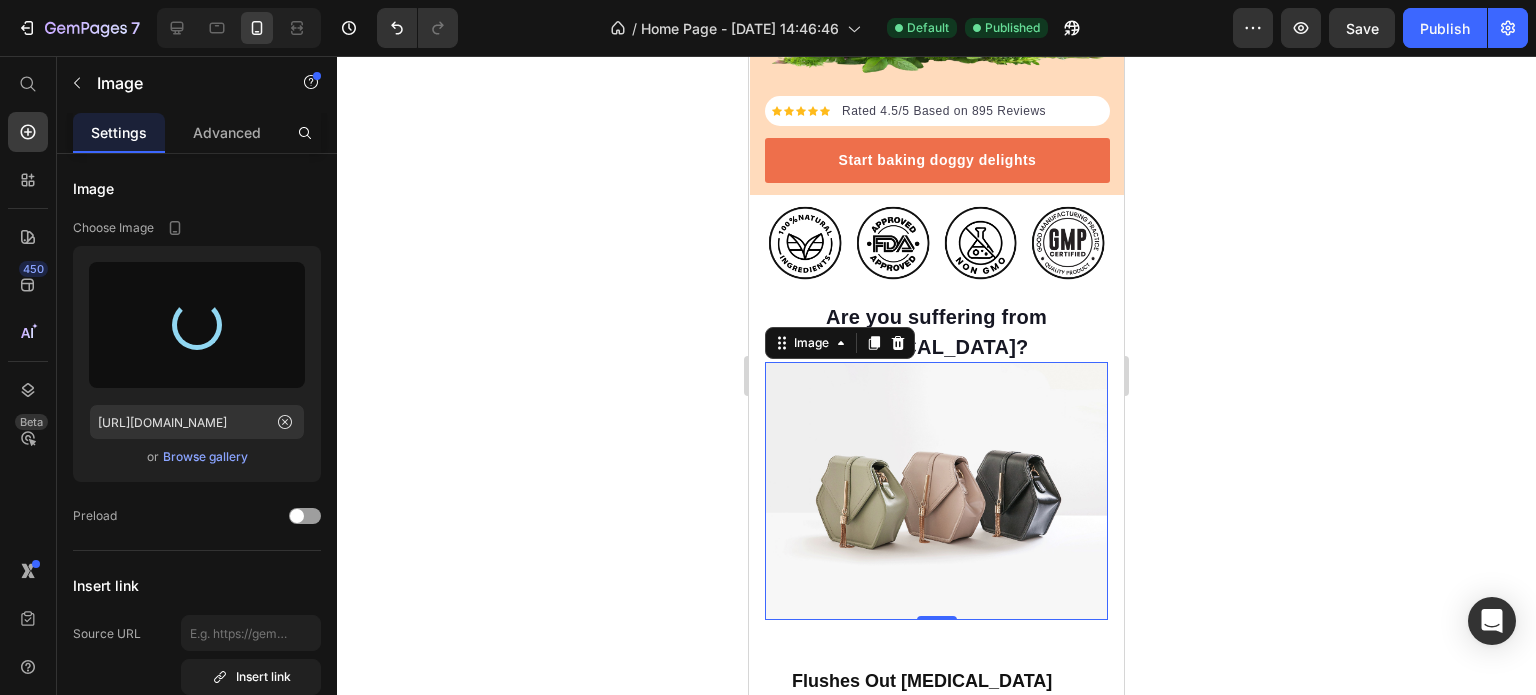 type on "[URL][DOMAIN_NAME]" 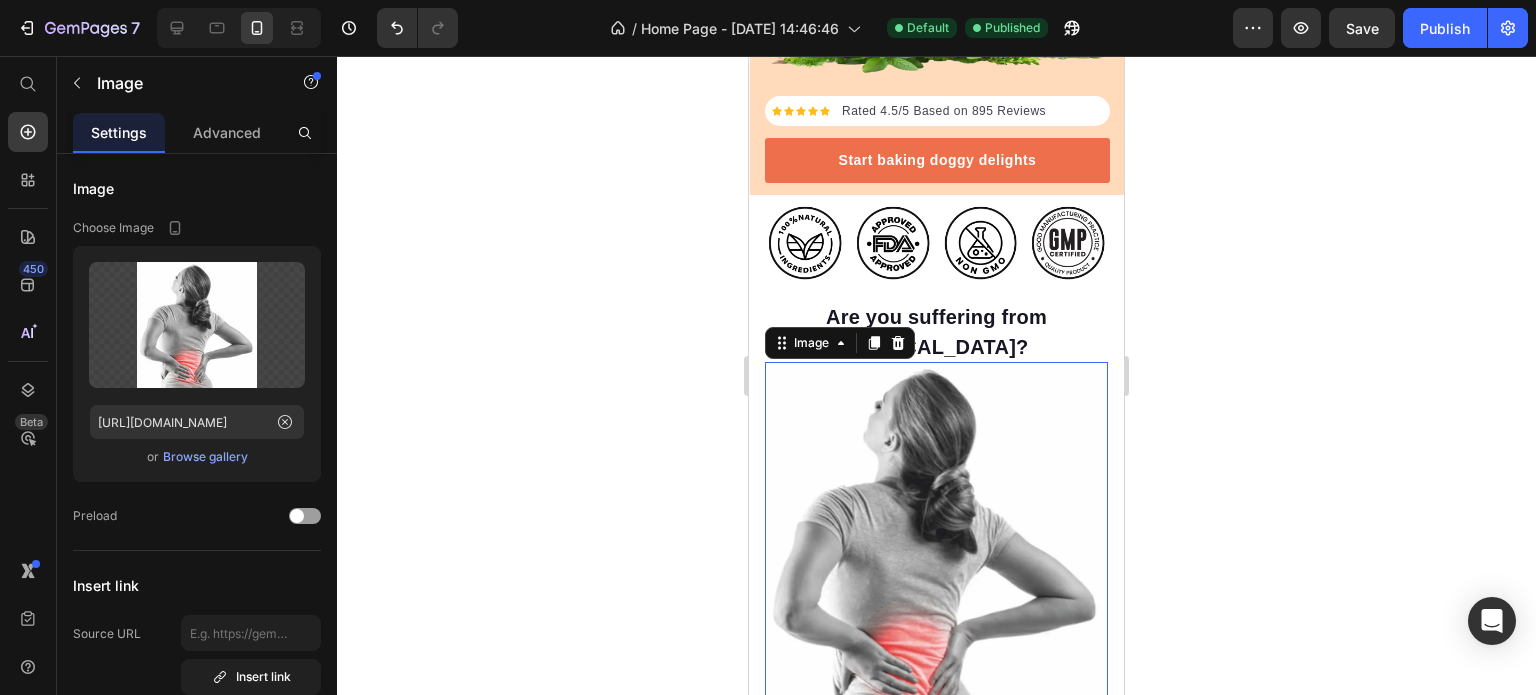 click 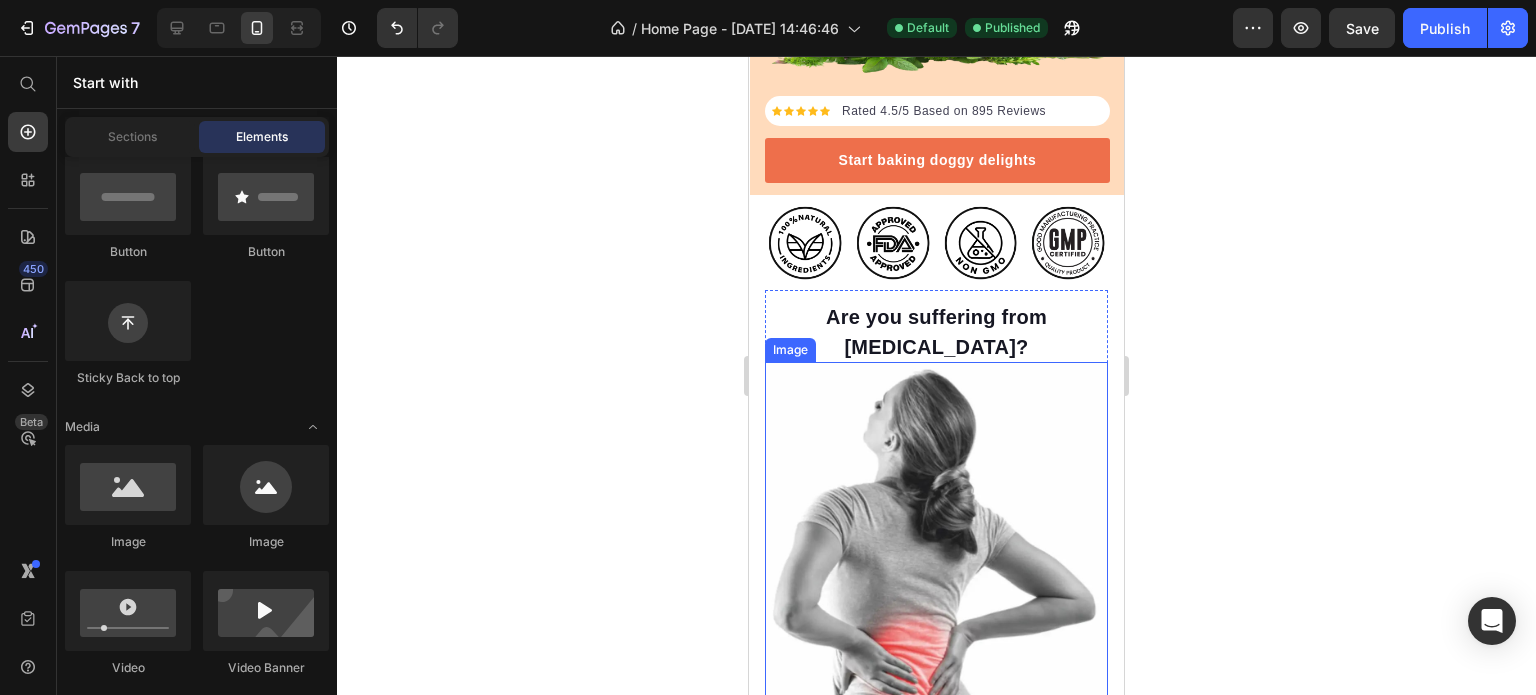 click at bounding box center (936, 542) 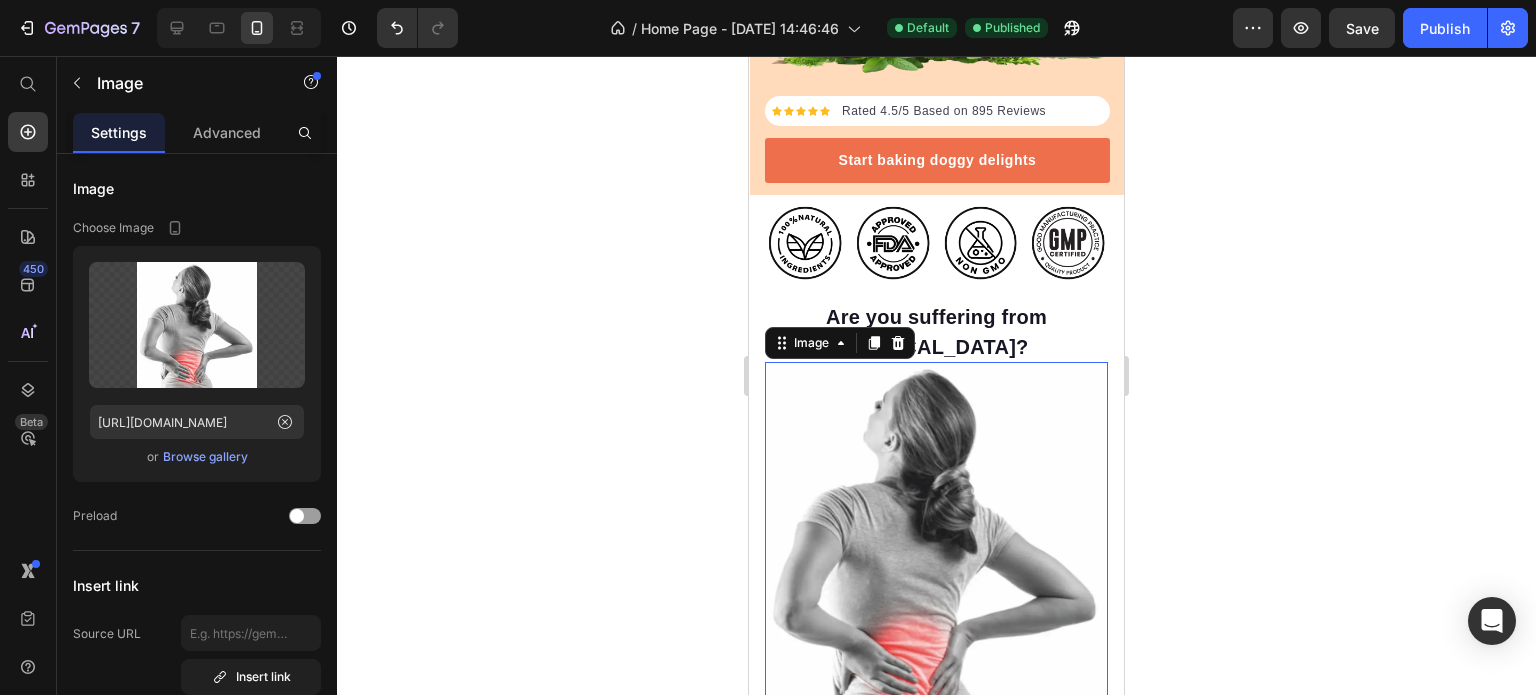 click 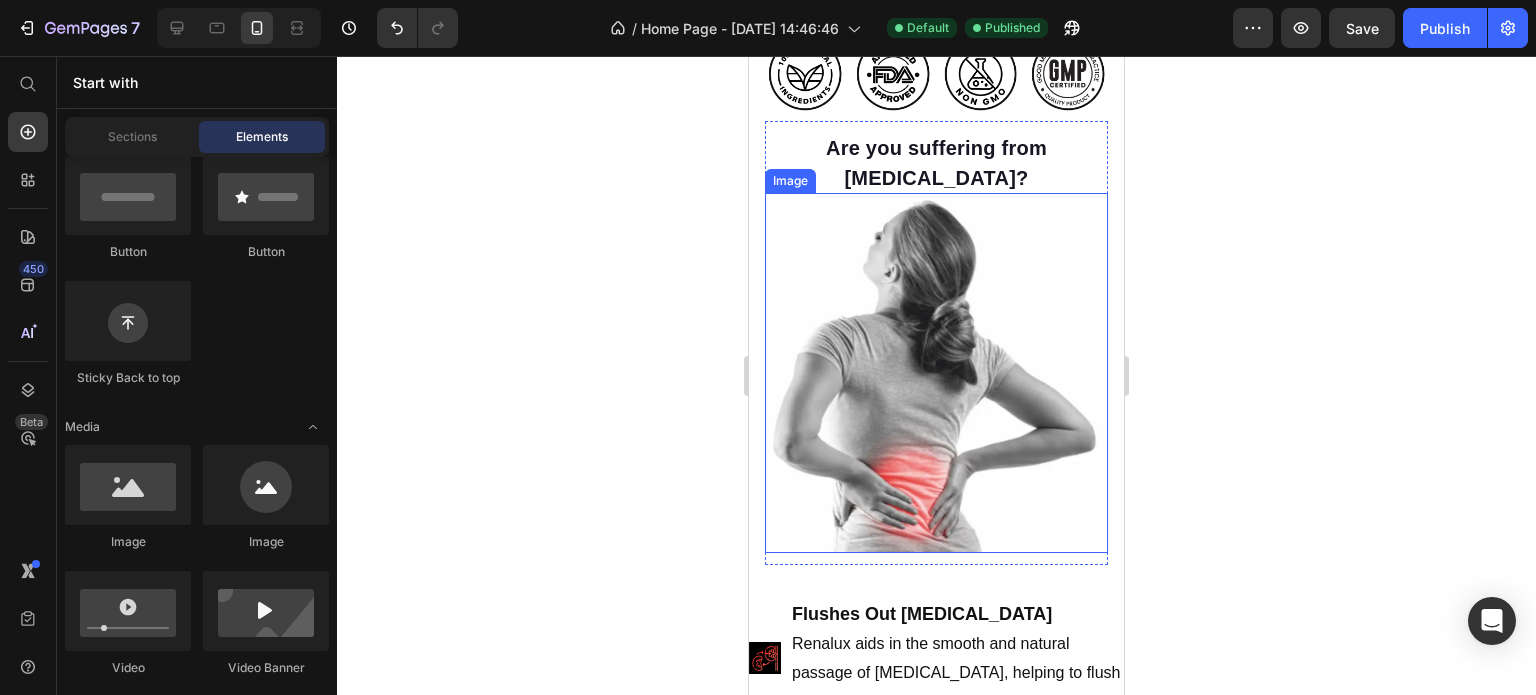 scroll, scrollTop: 900, scrollLeft: 0, axis: vertical 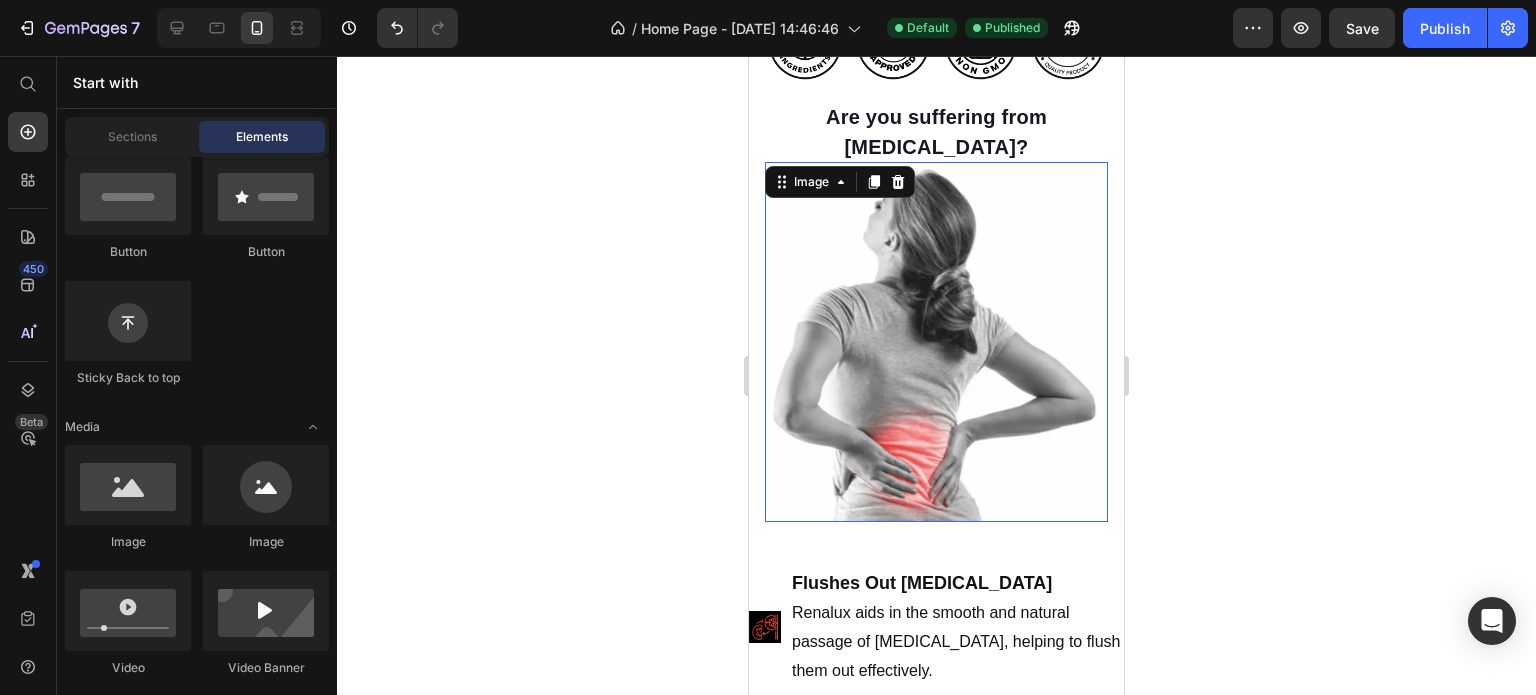 click at bounding box center [936, 342] 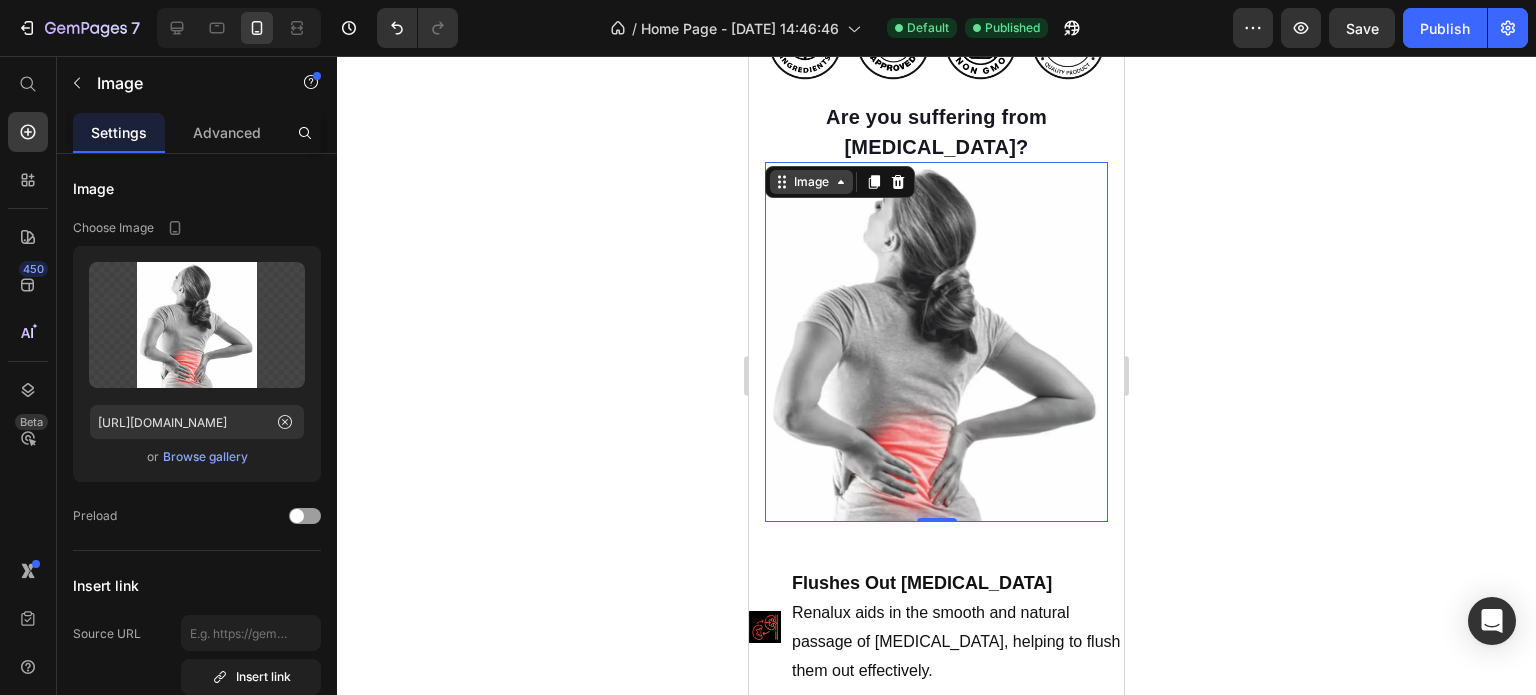 click on "Image" at bounding box center [811, 182] 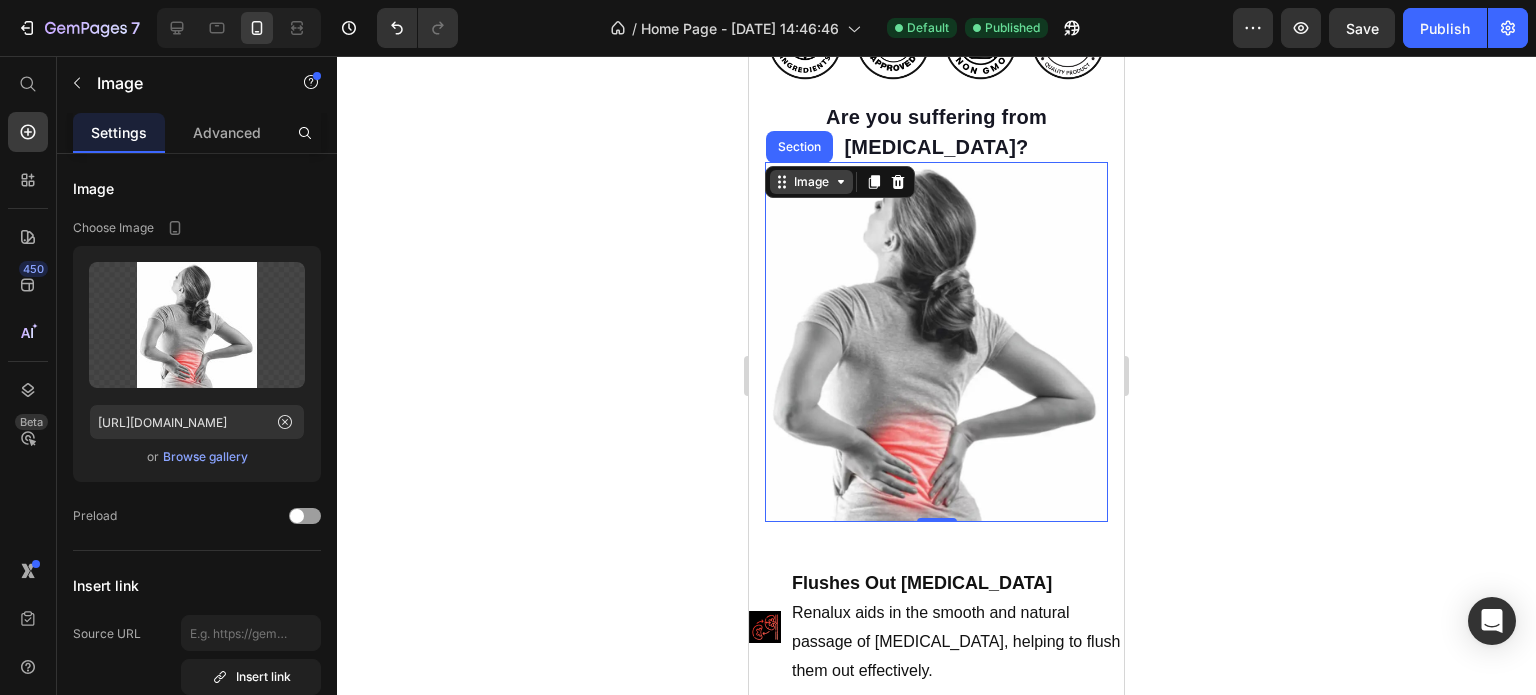 click on "Image" at bounding box center (811, 182) 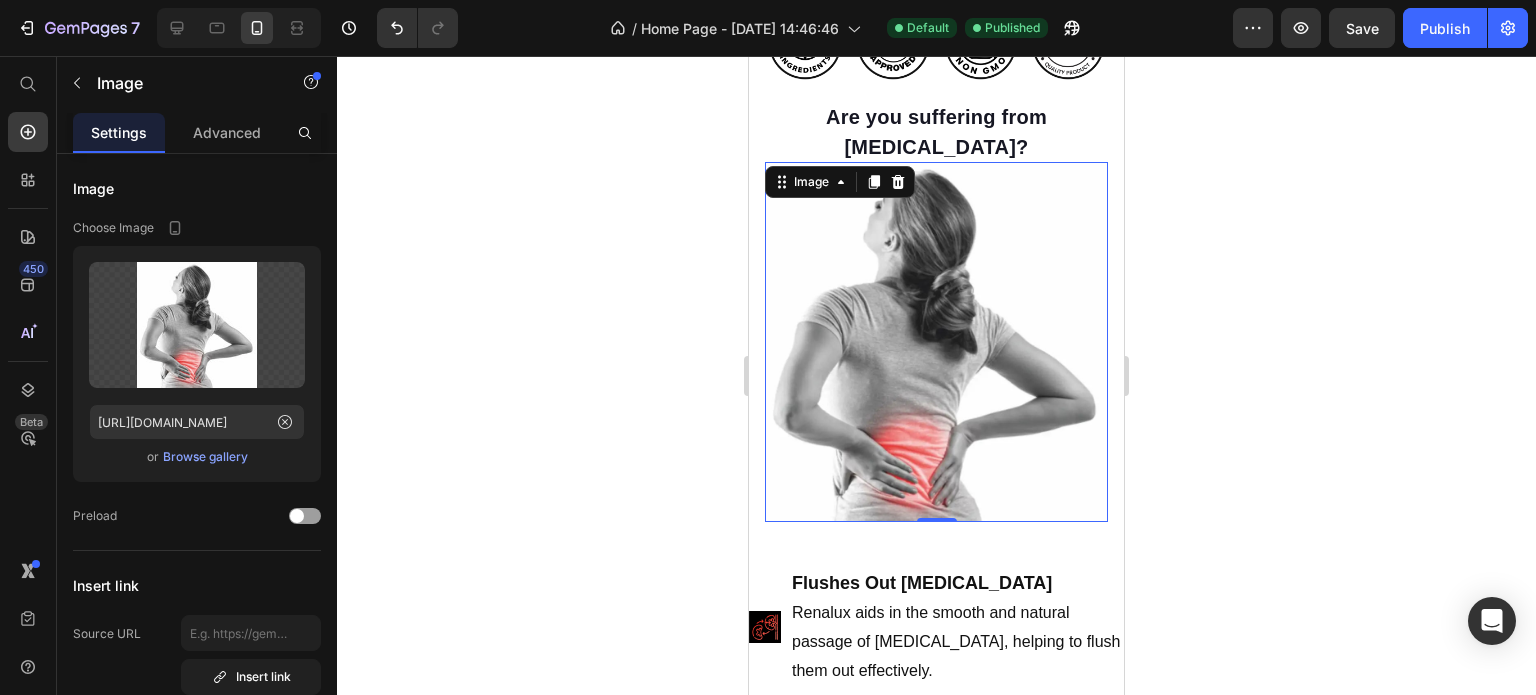 click at bounding box center [936, 342] 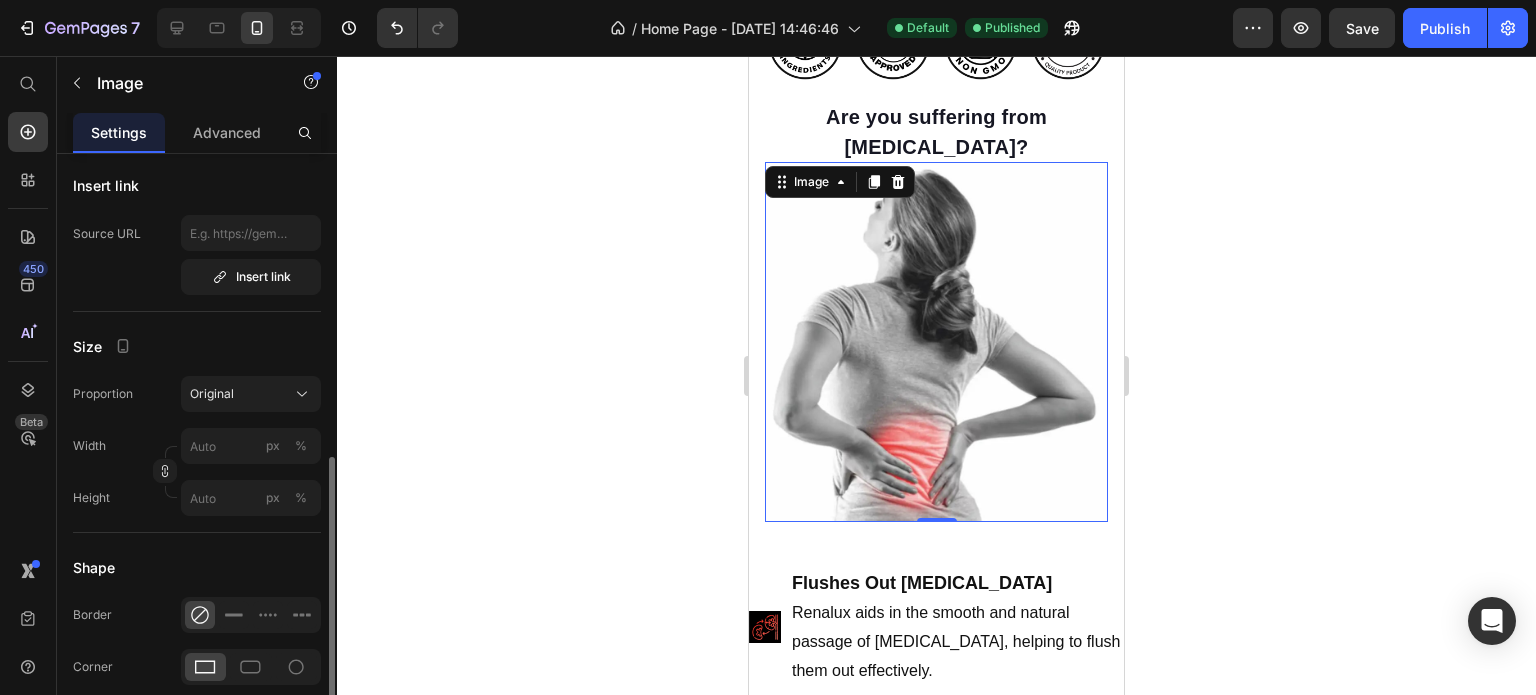 scroll, scrollTop: 500, scrollLeft: 0, axis: vertical 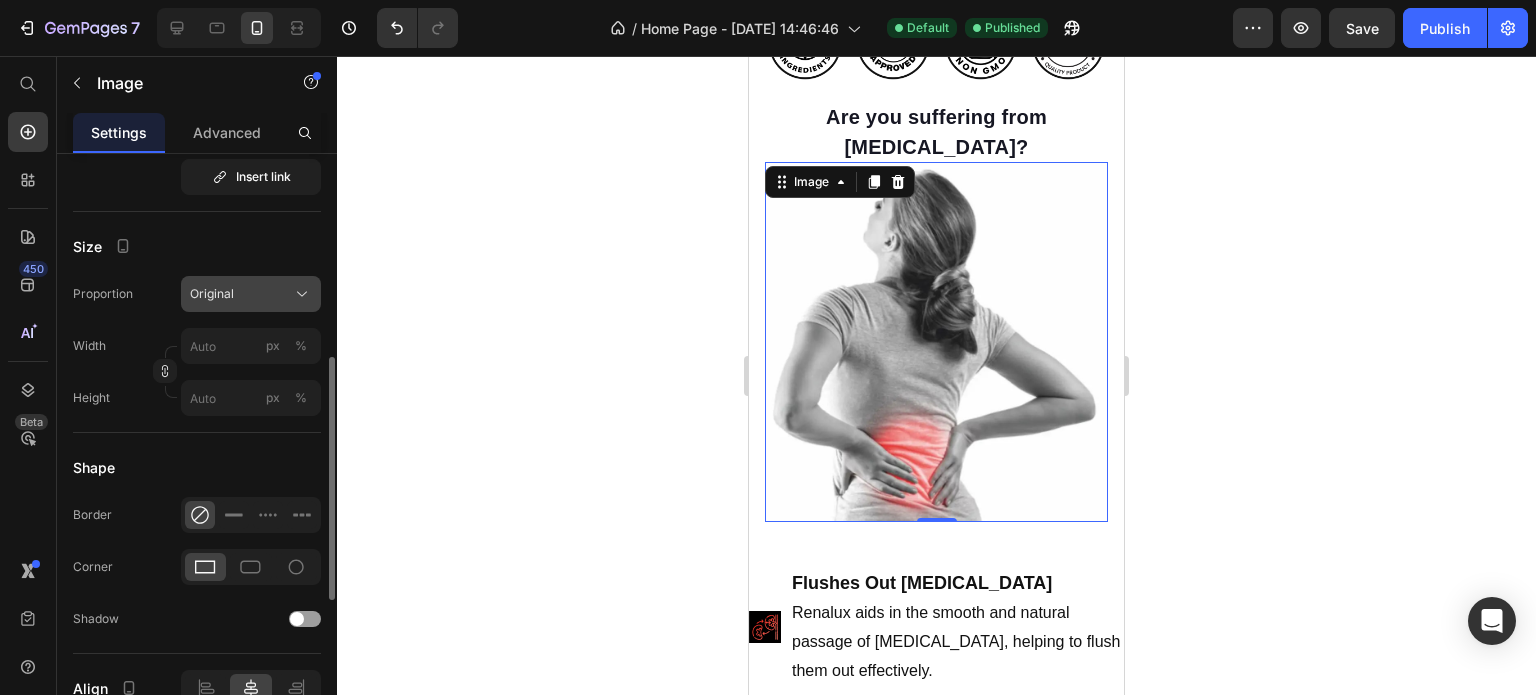 click 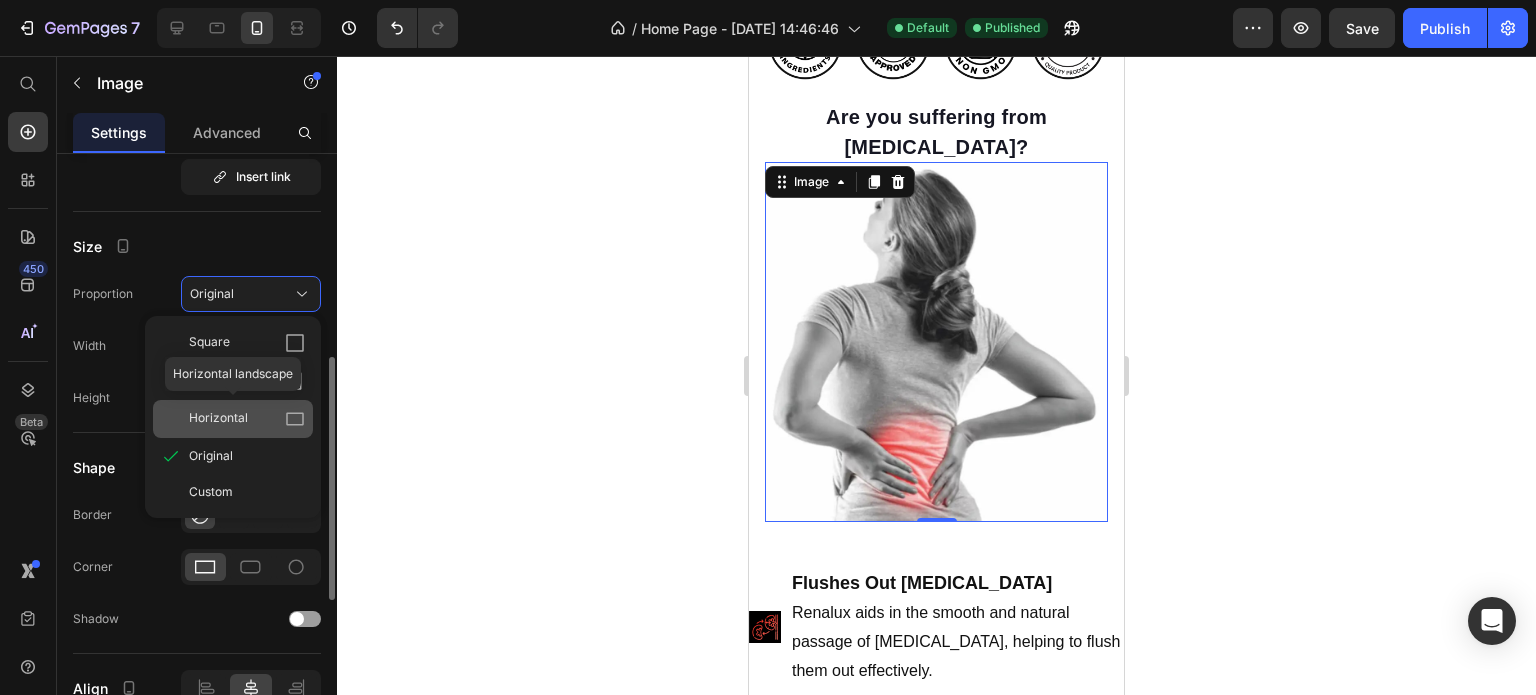 click 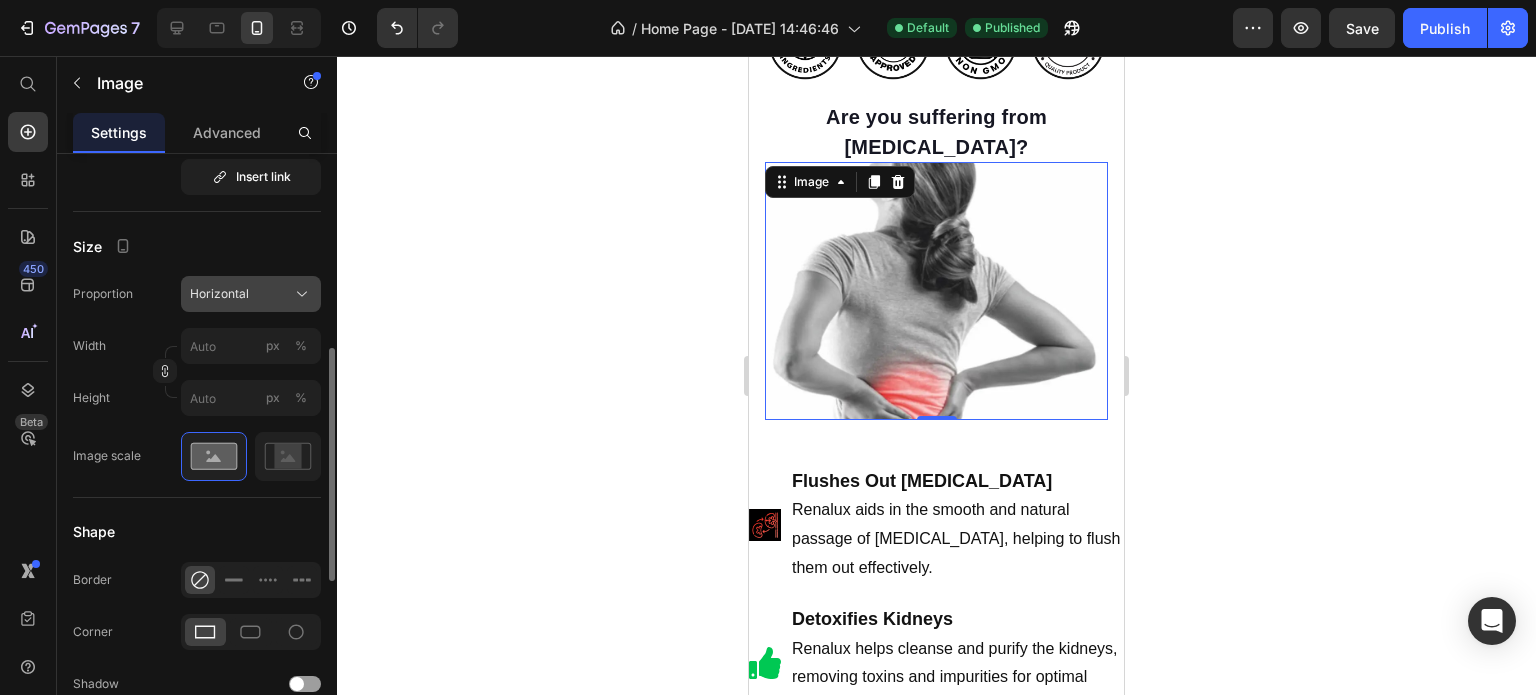 click 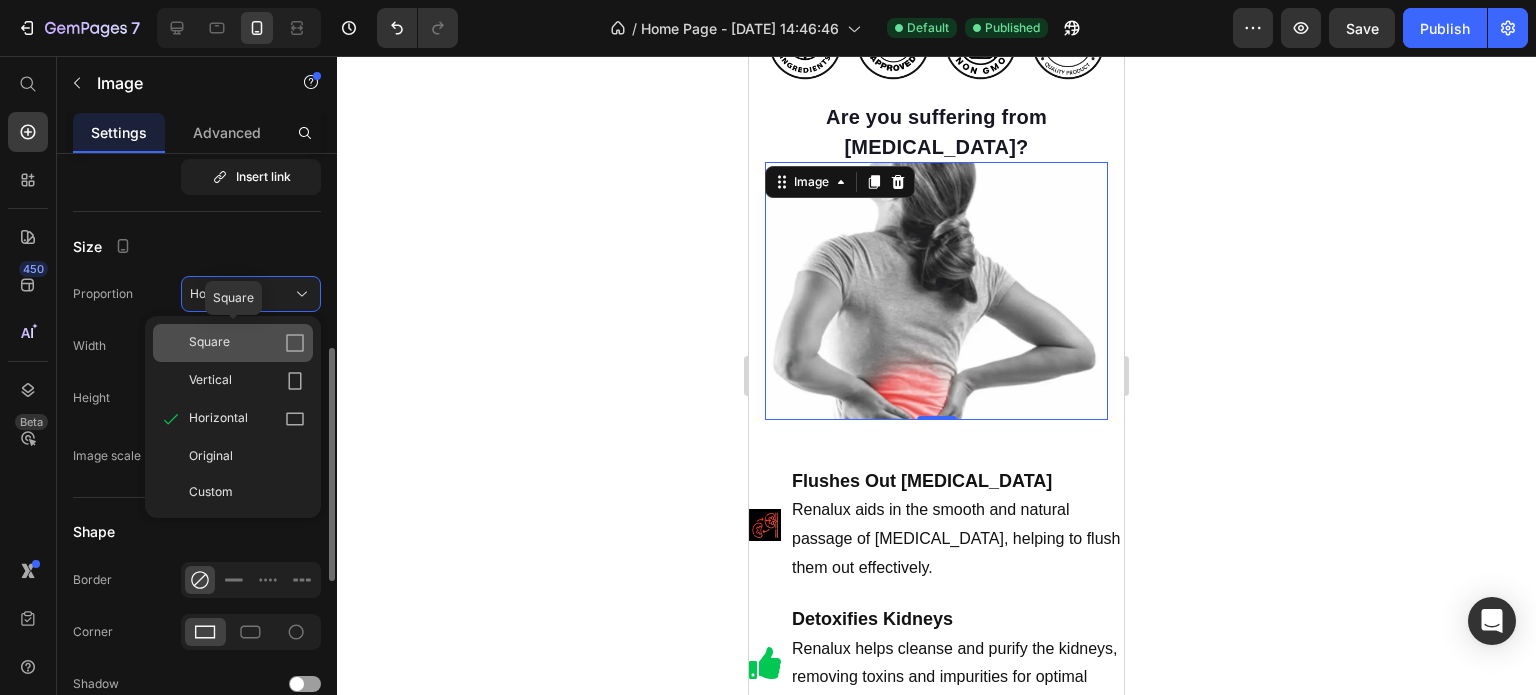 click 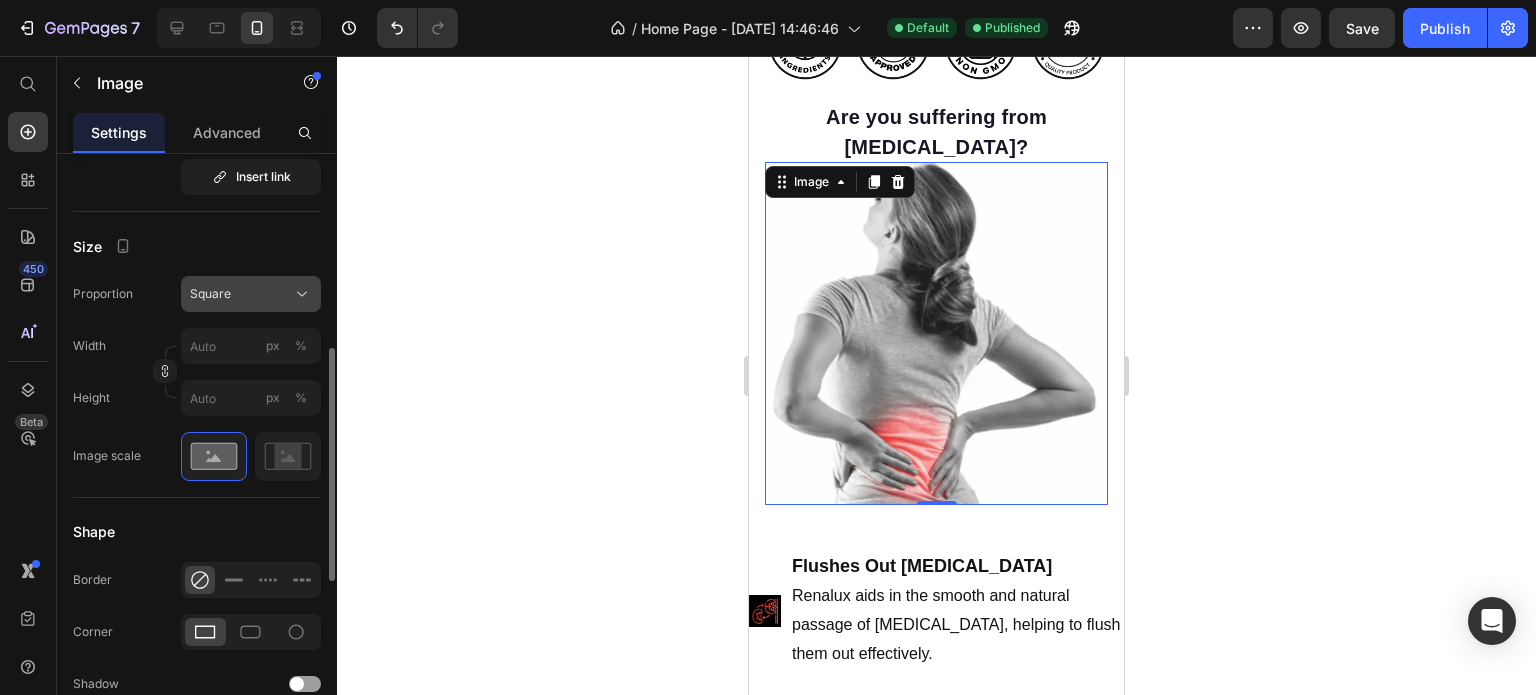 click 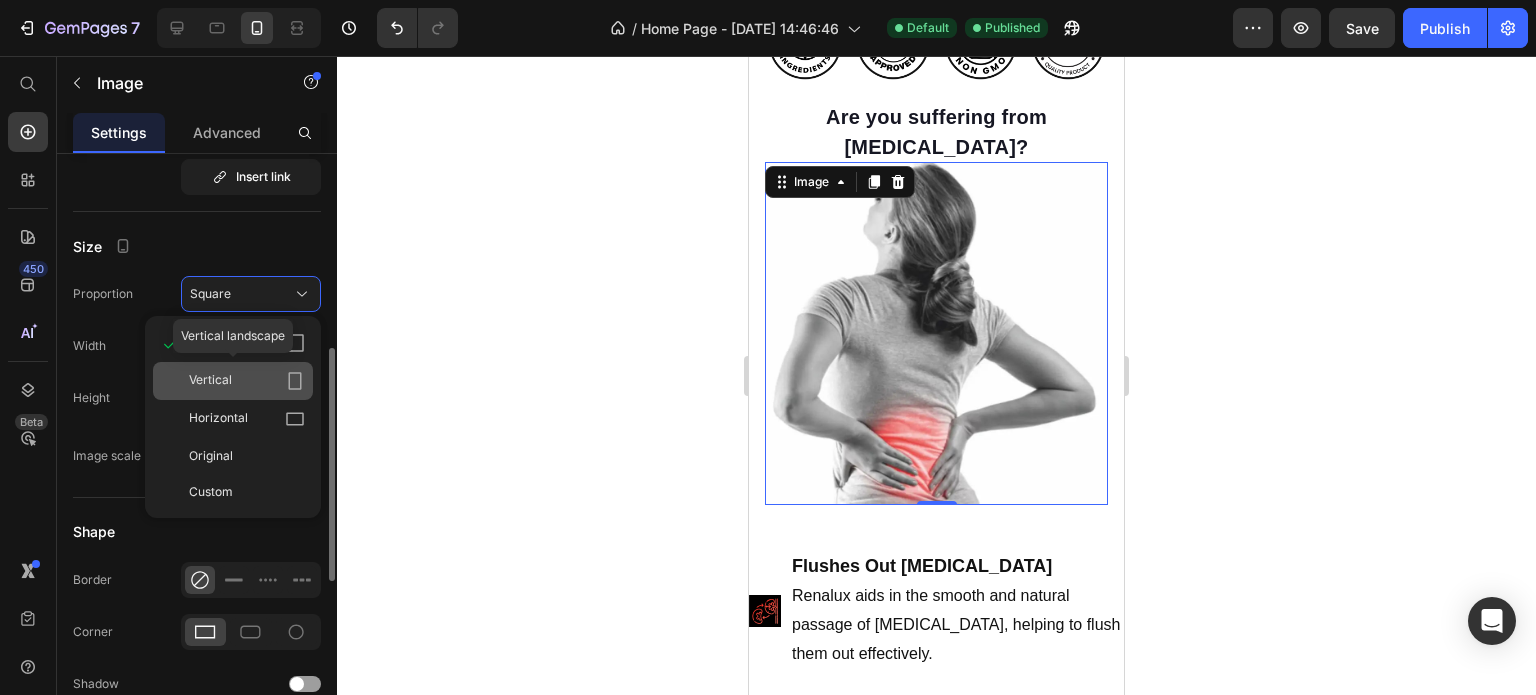 click 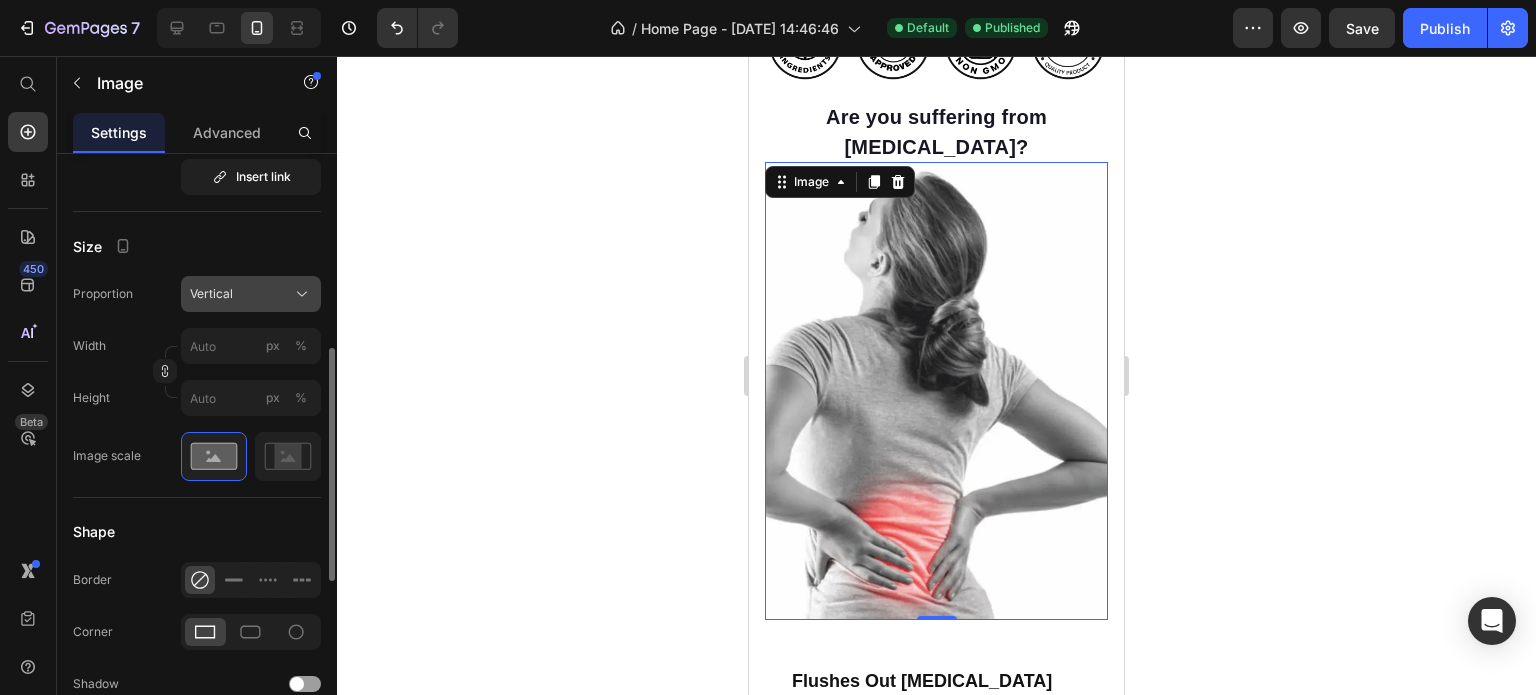 click 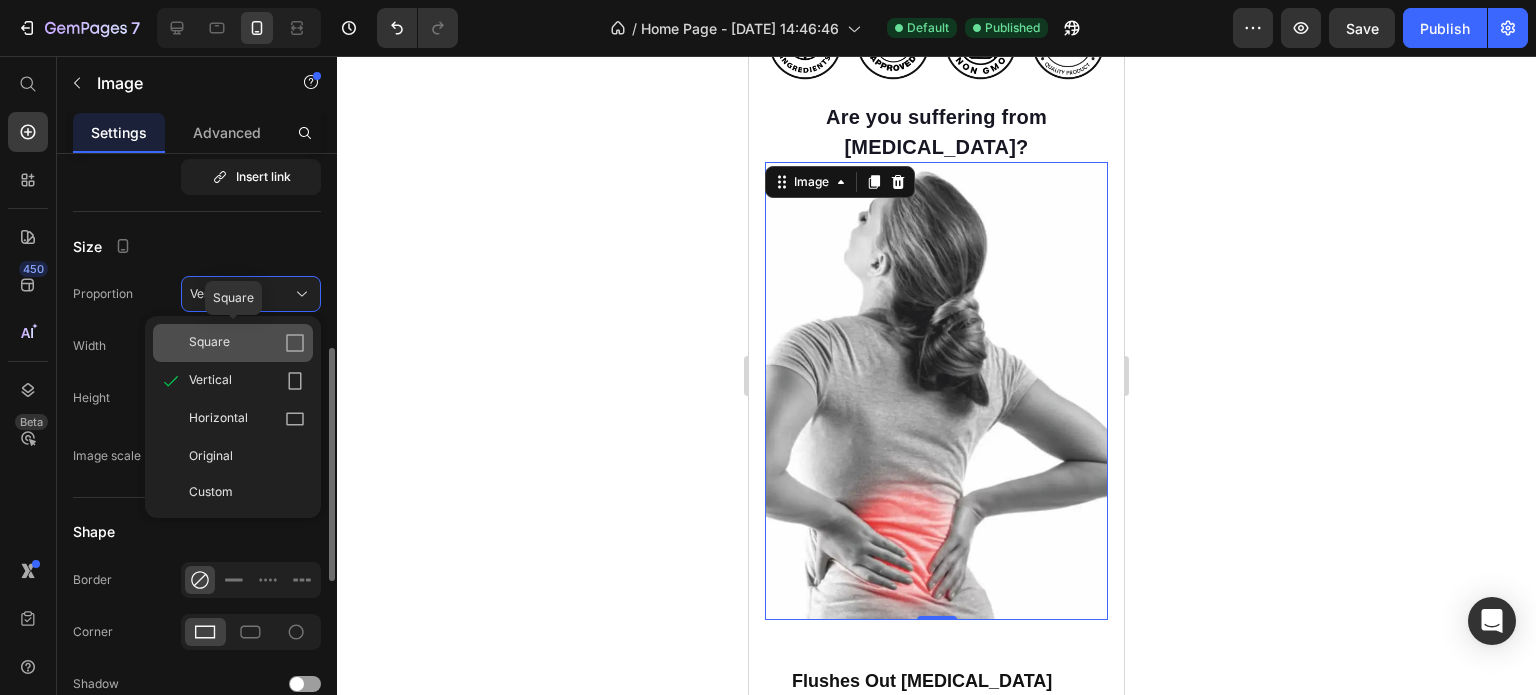 click on "Square" at bounding box center [247, 343] 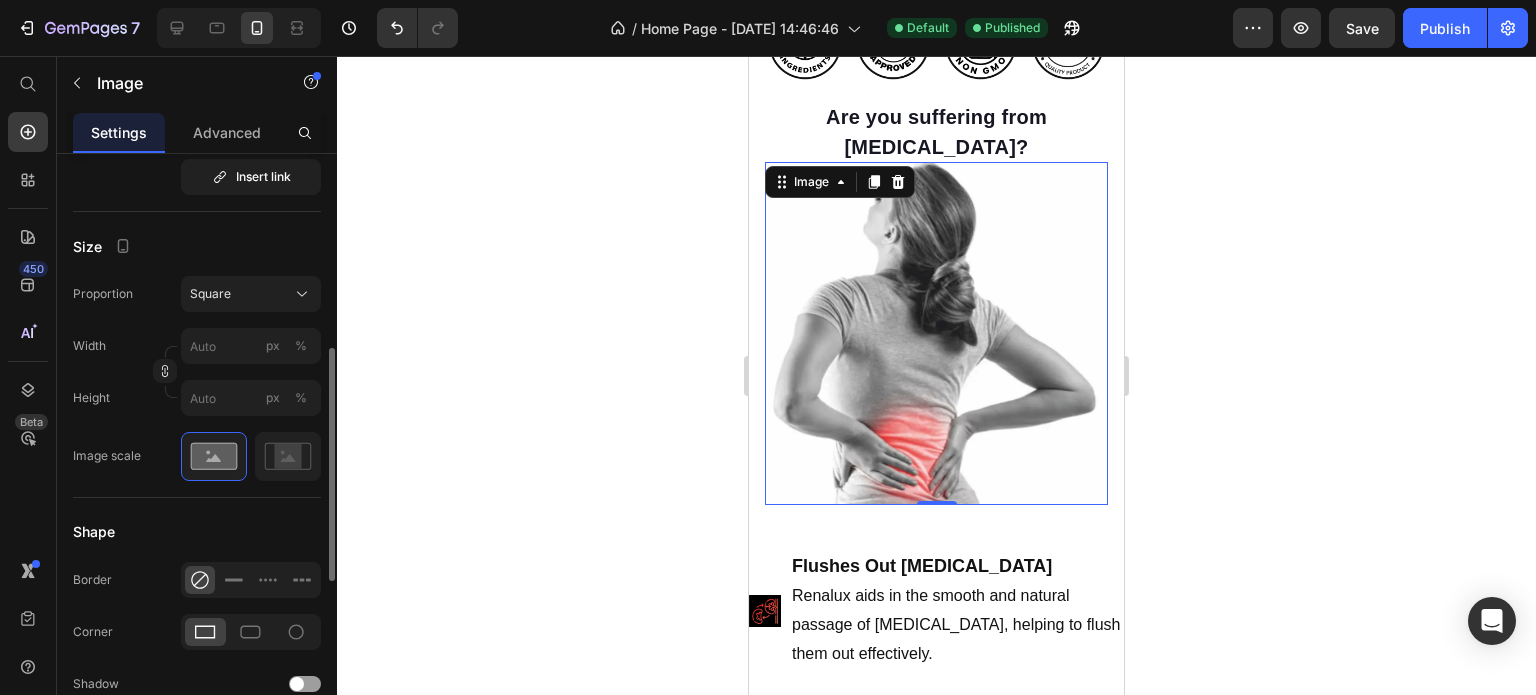 click 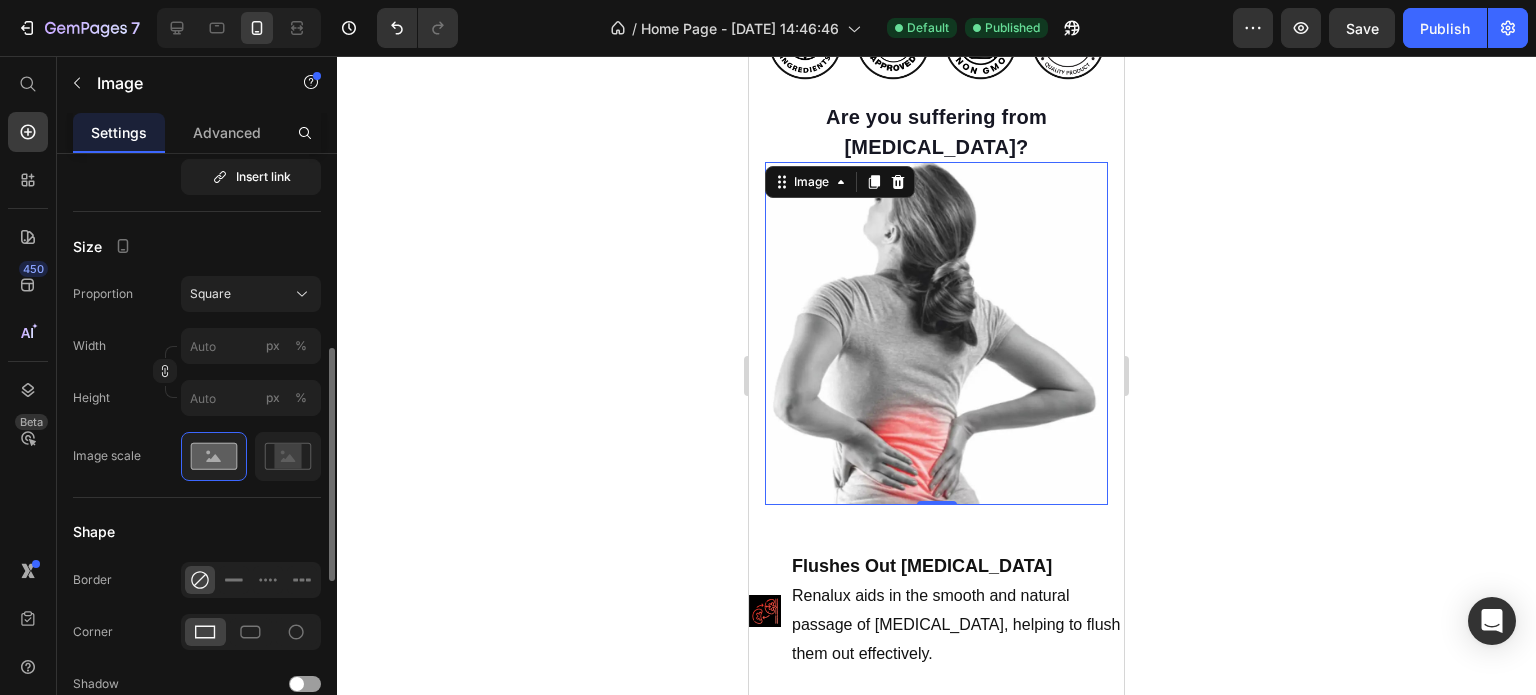click at bounding box center (936, 333) 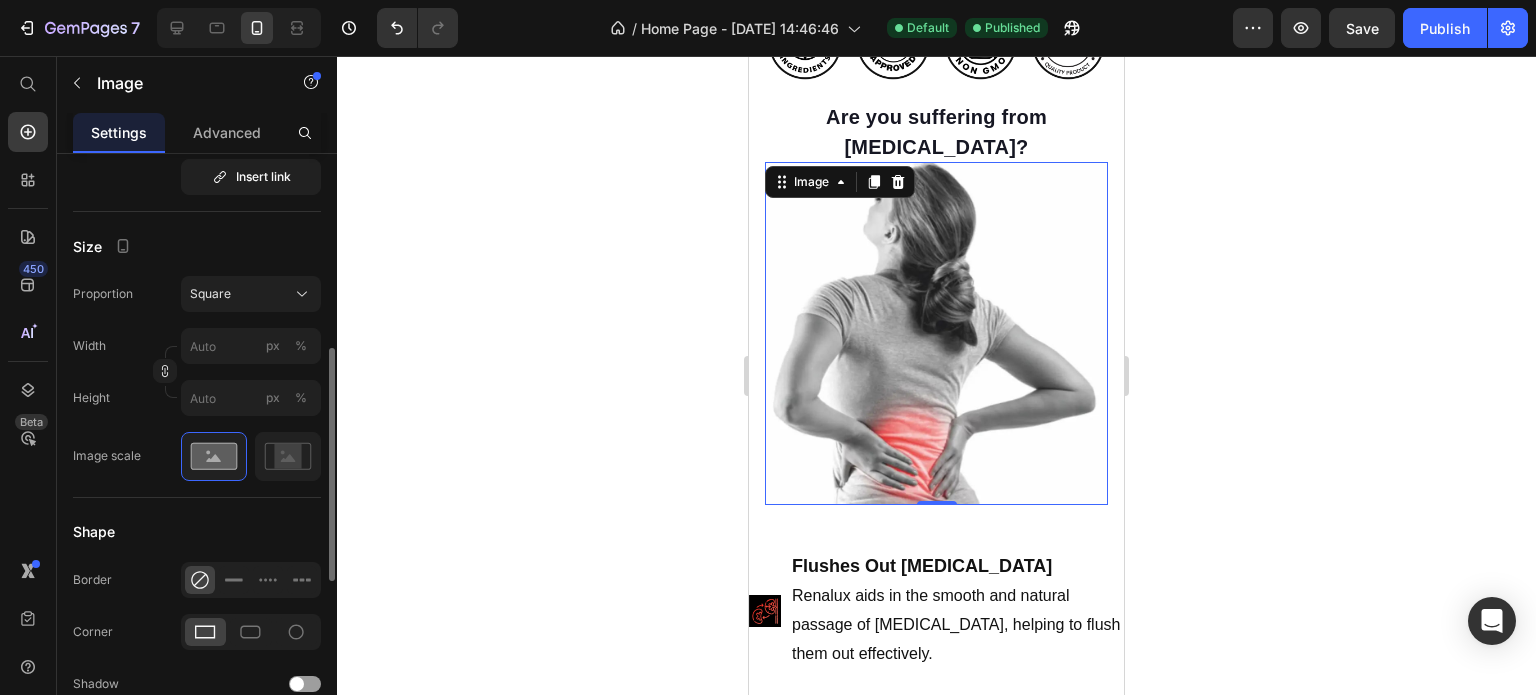 click at bounding box center (936, 333) 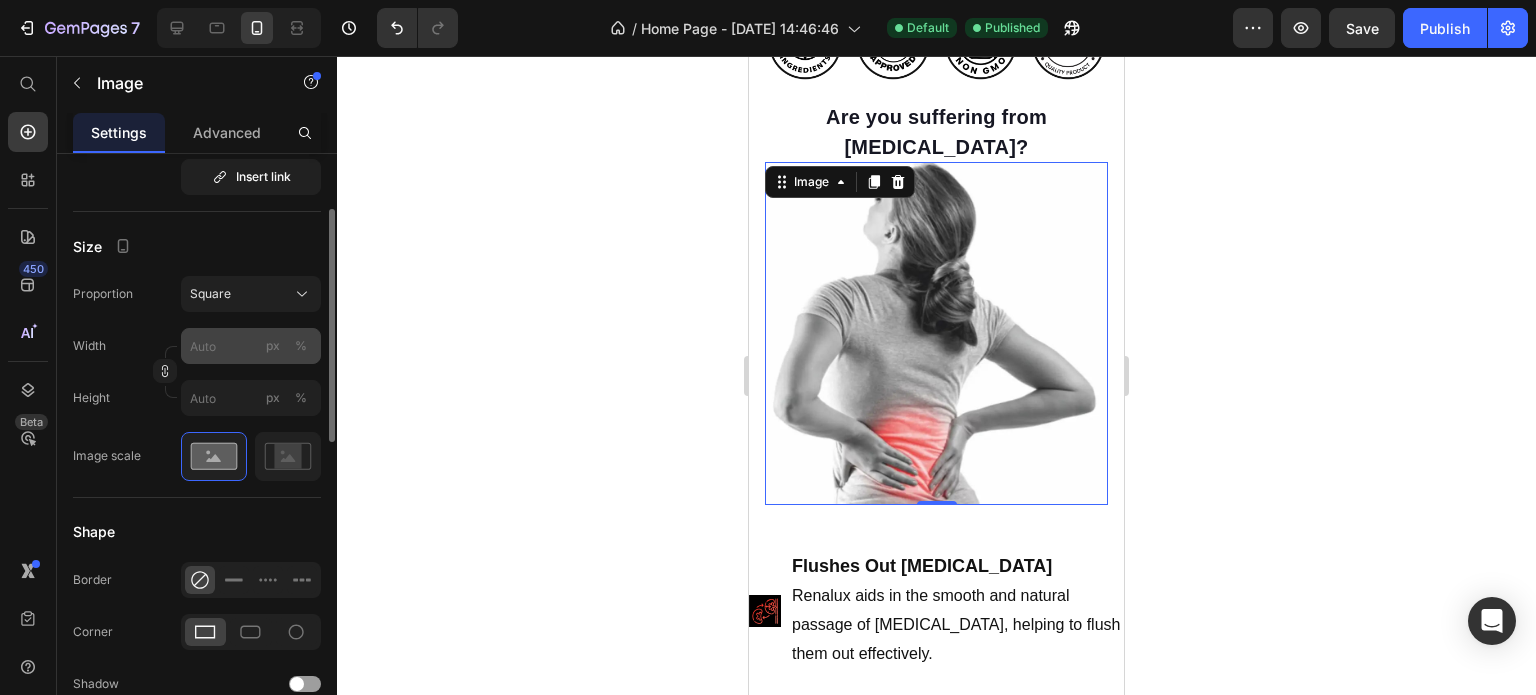scroll, scrollTop: 0, scrollLeft: 0, axis: both 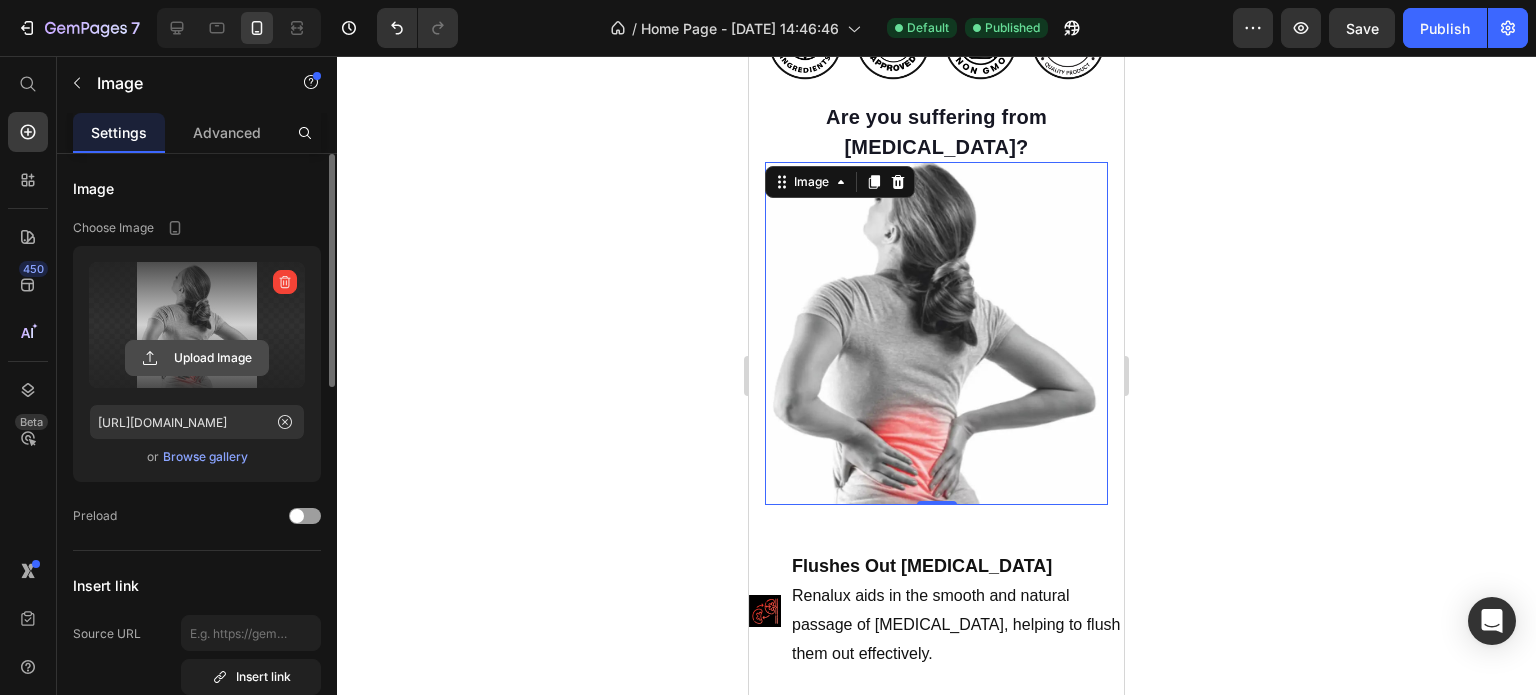 click 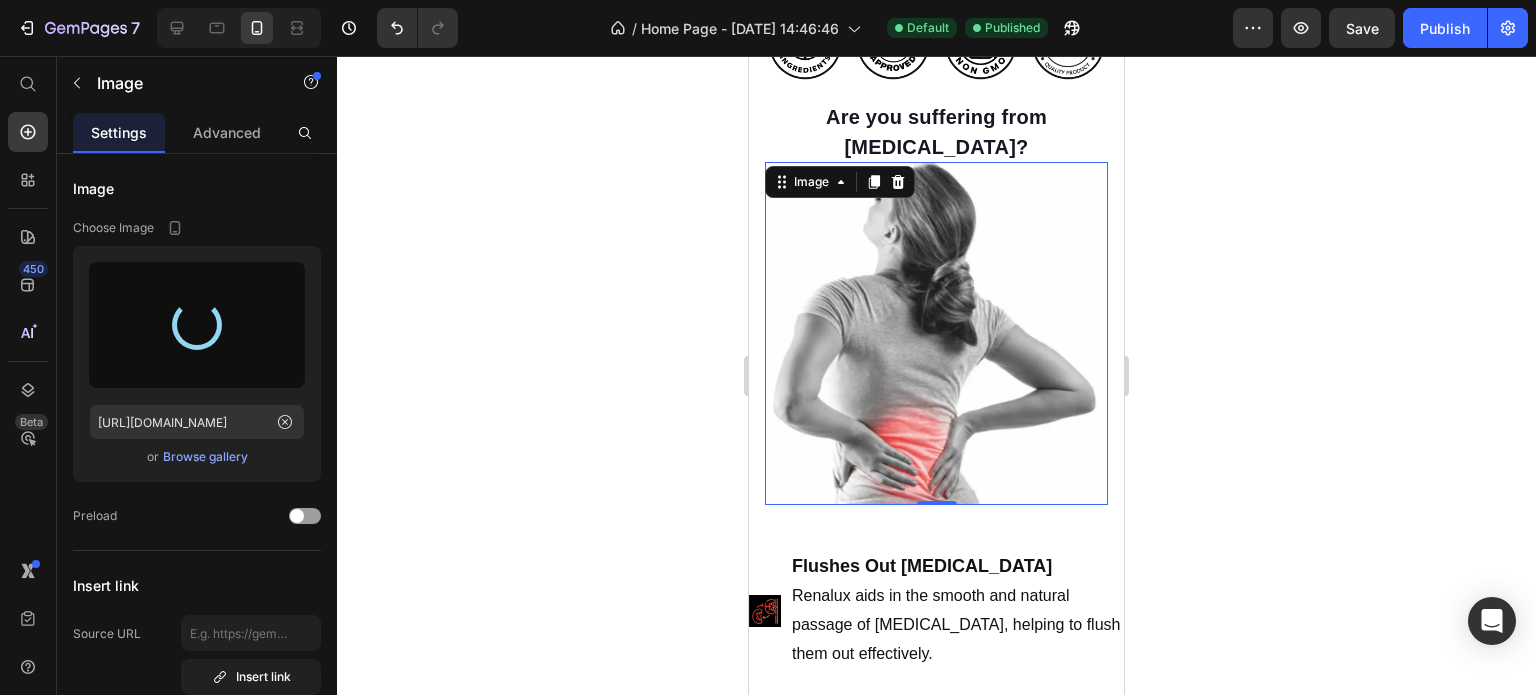 type on "[URL][DOMAIN_NAME]" 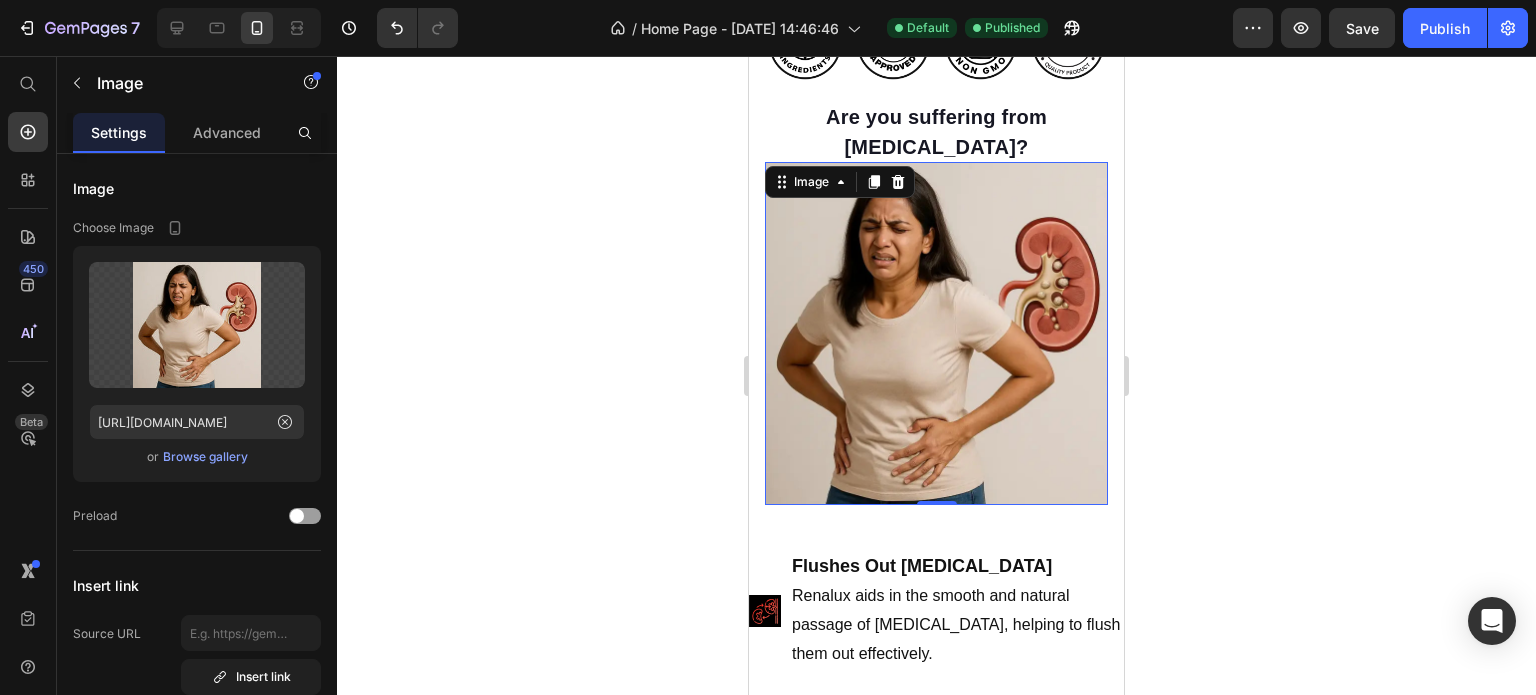 click 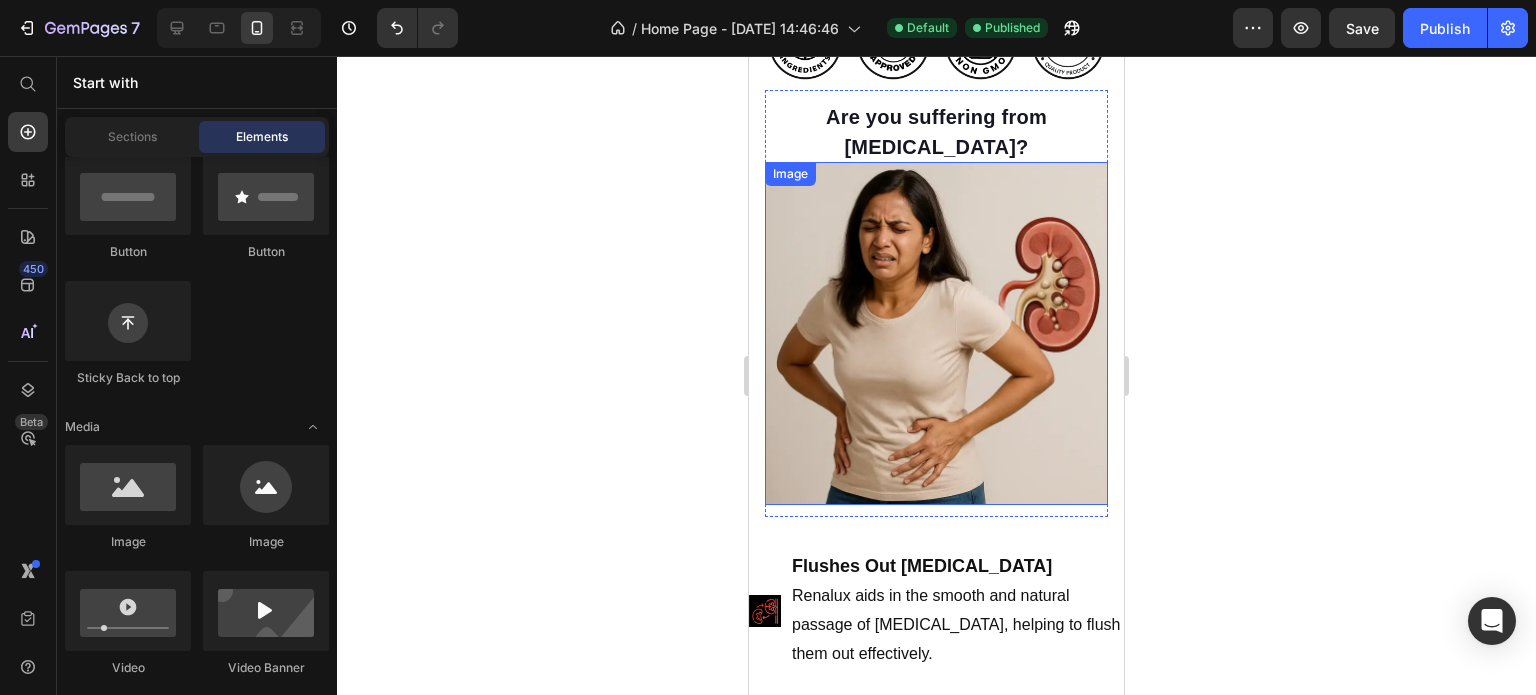 click at bounding box center [936, 333] 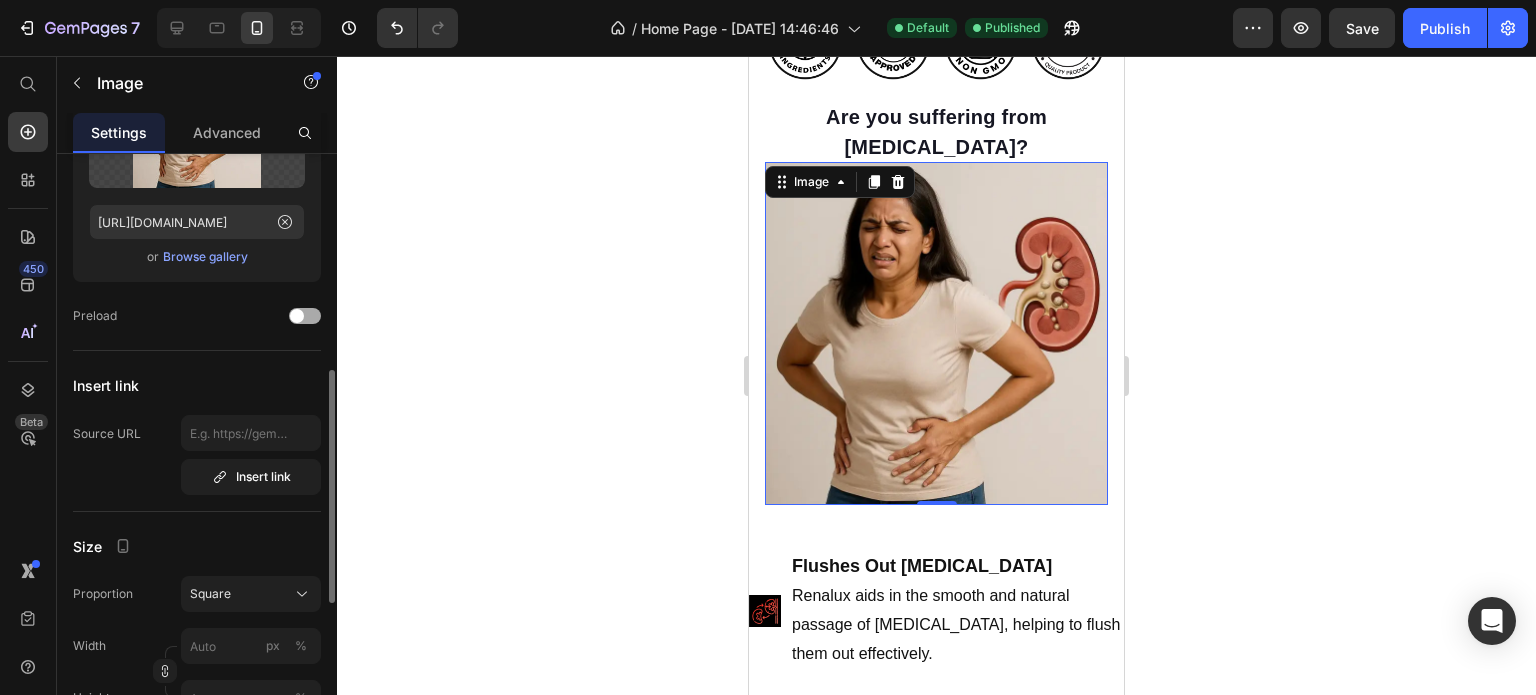 scroll, scrollTop: 300, scrollLeft: 0, axis: vertical 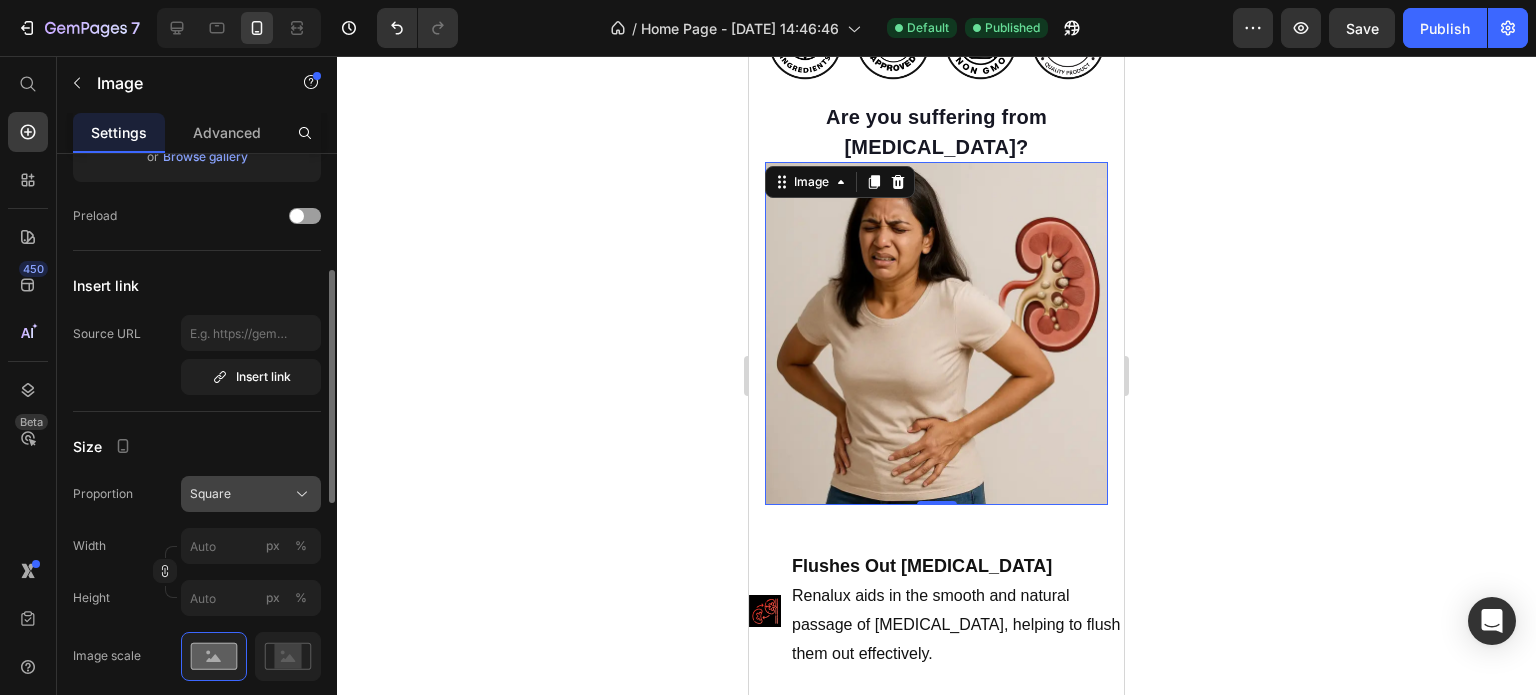 click on "Square" at bounding box center [251, 494] 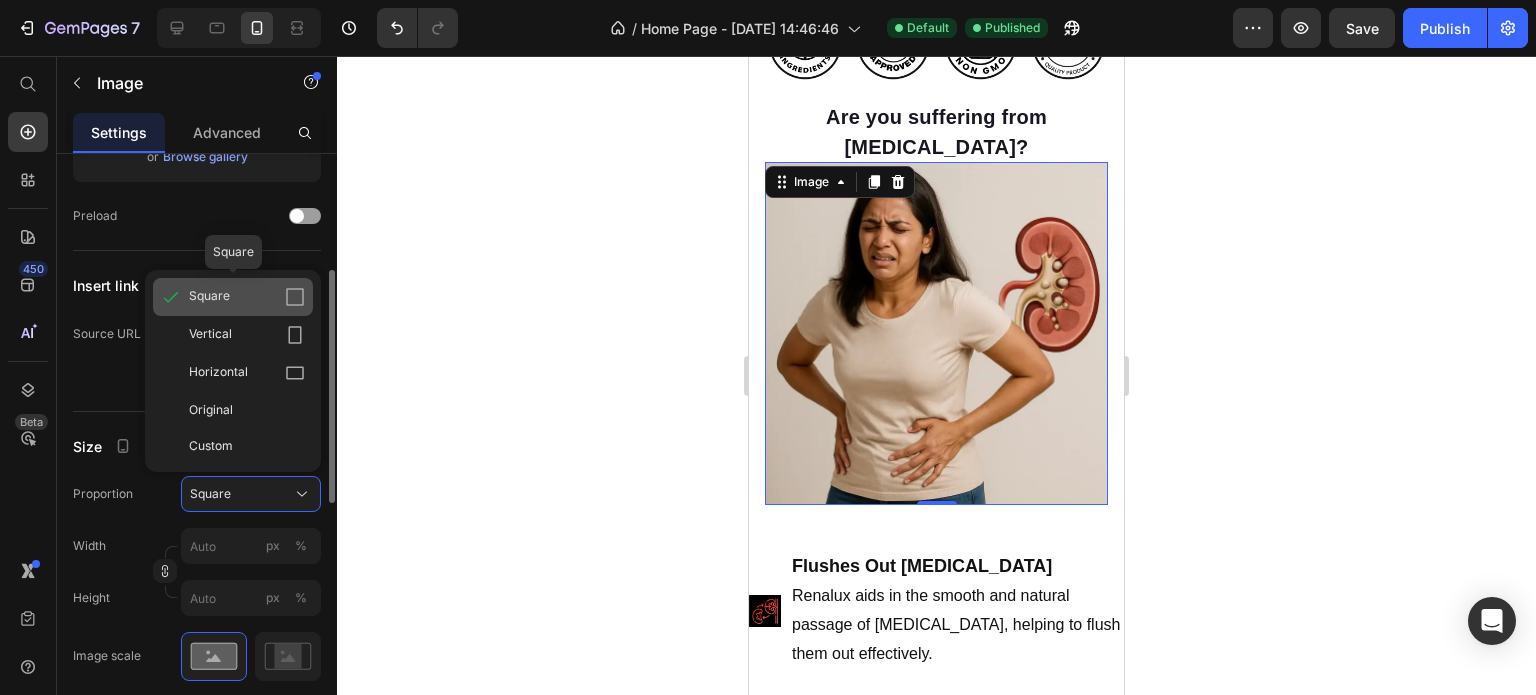 click on "Square" 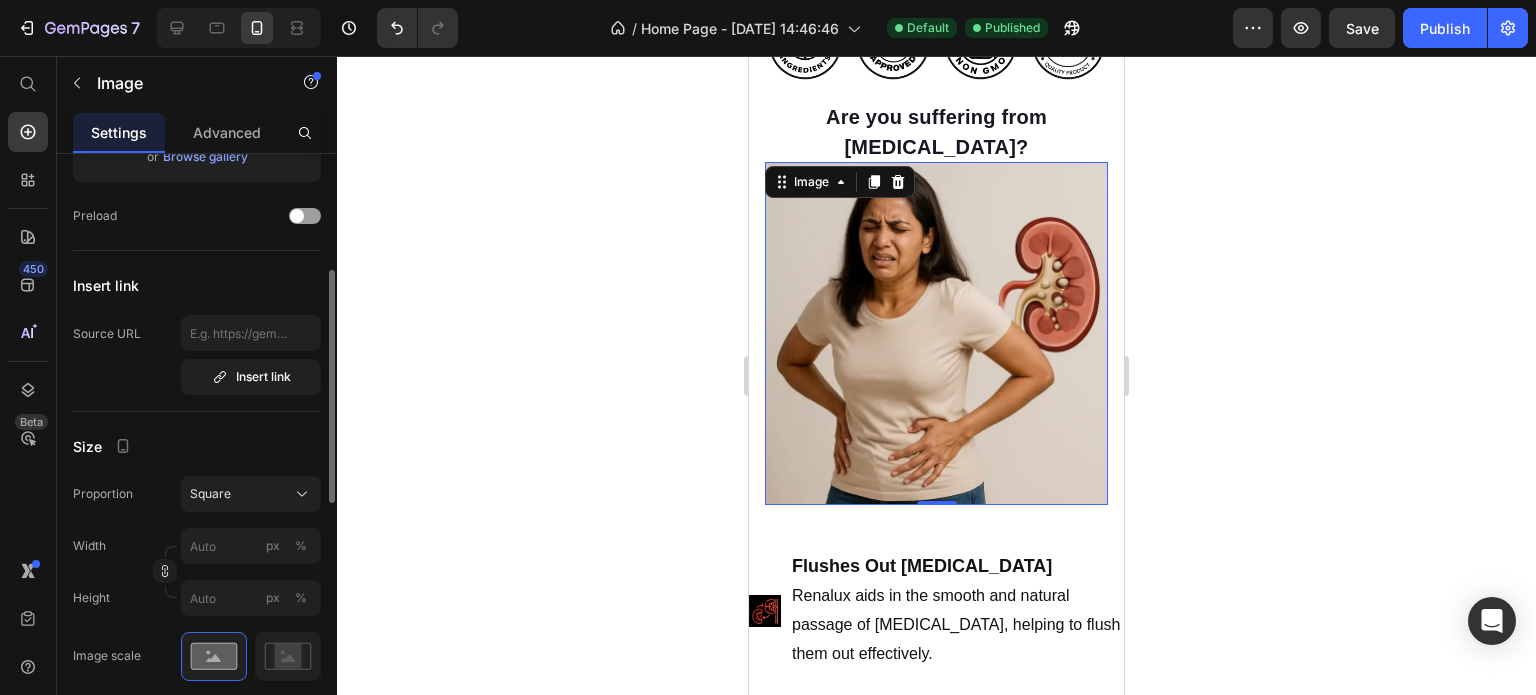 click 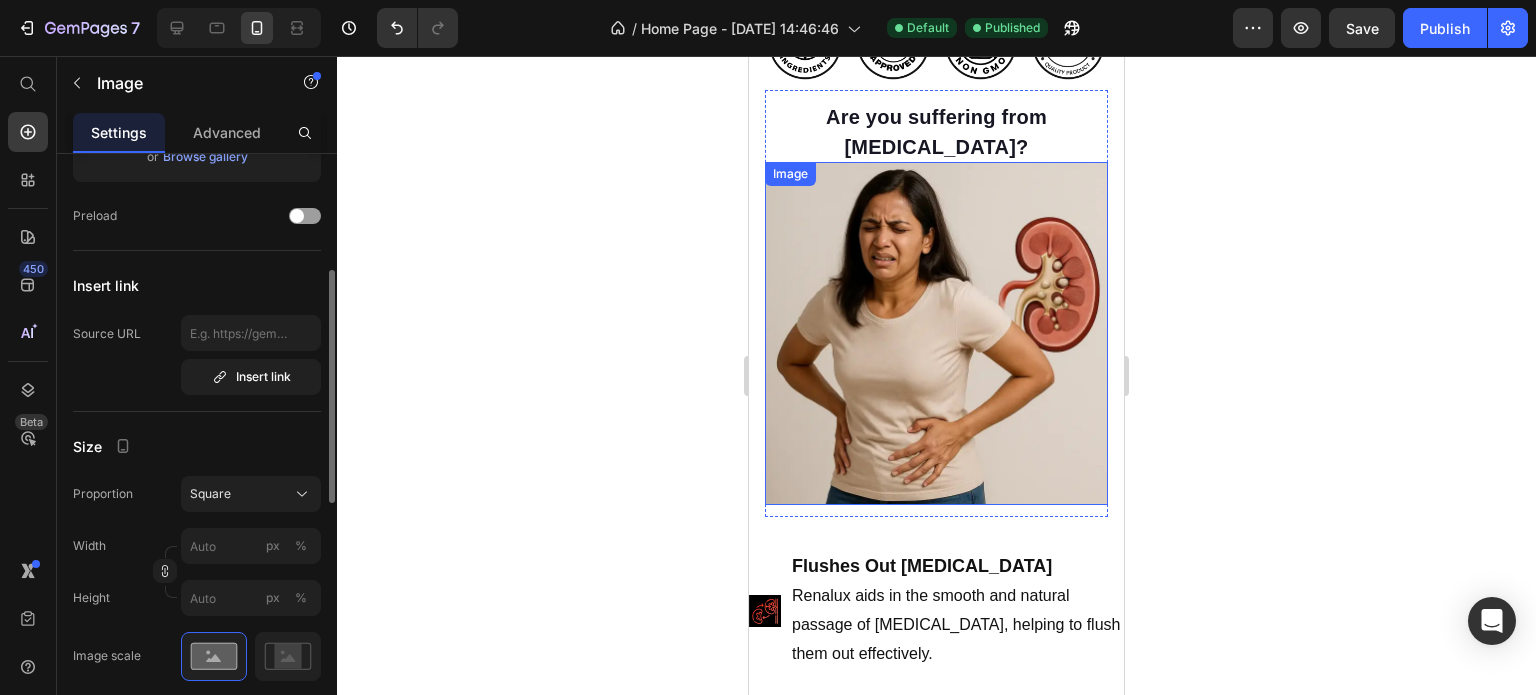 click at bounding box center [936, 333] 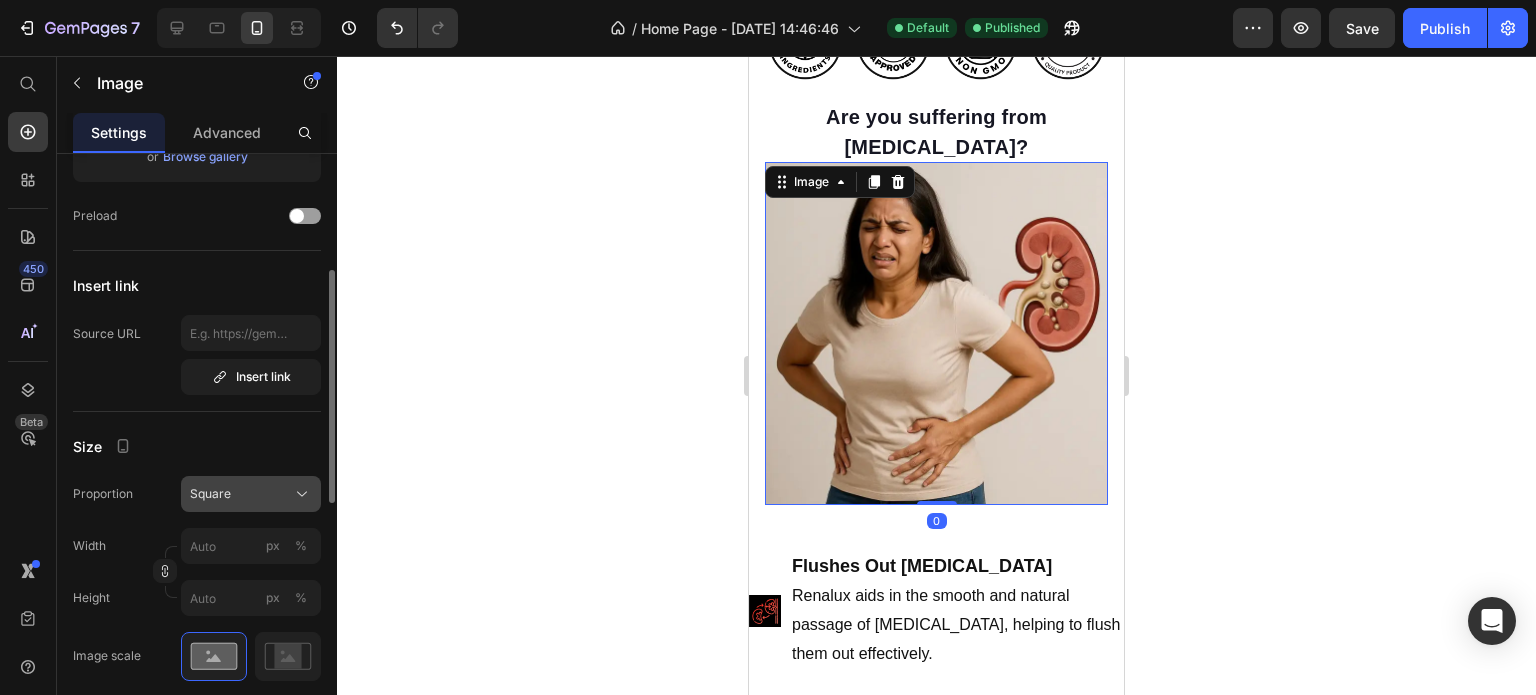 click on "Square" at bounding box center (251, 494) 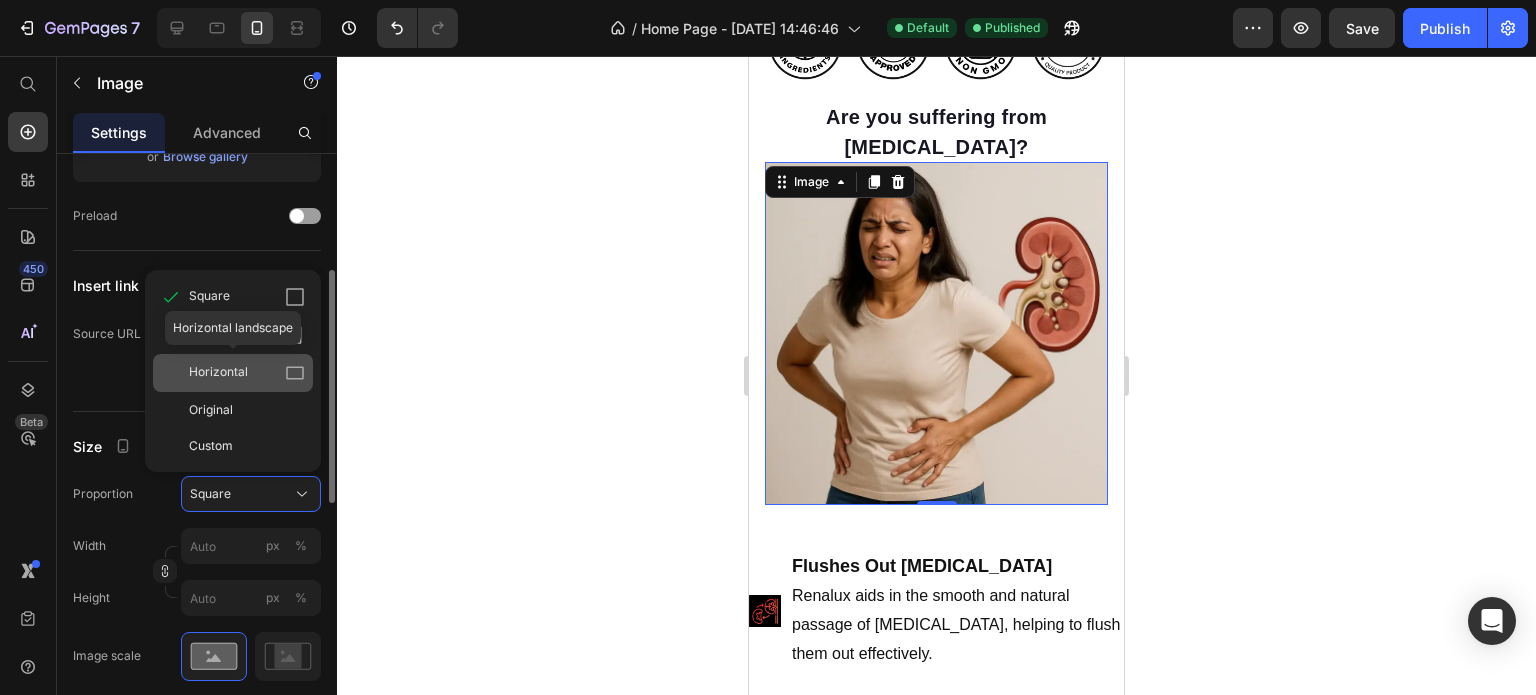 click on "Horizontal" at bounding box center [247, 373] 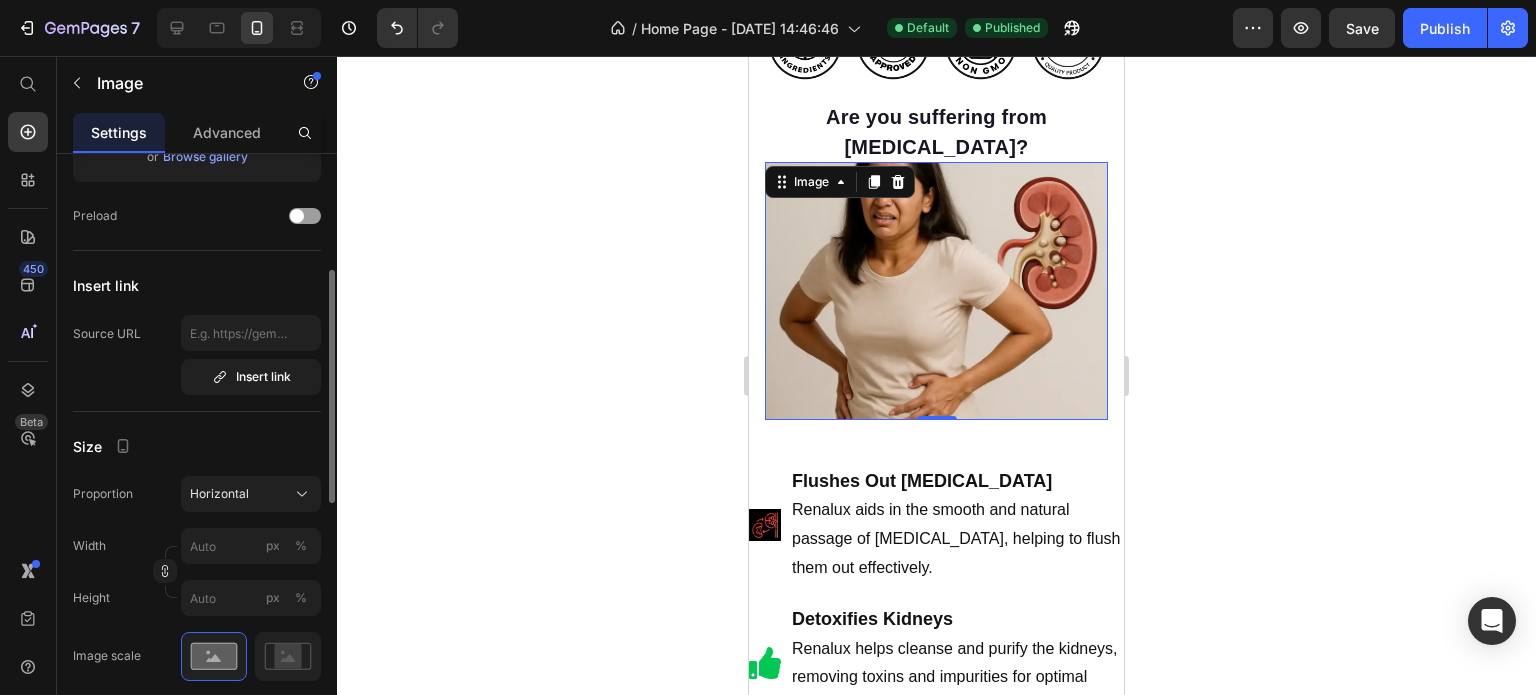 click 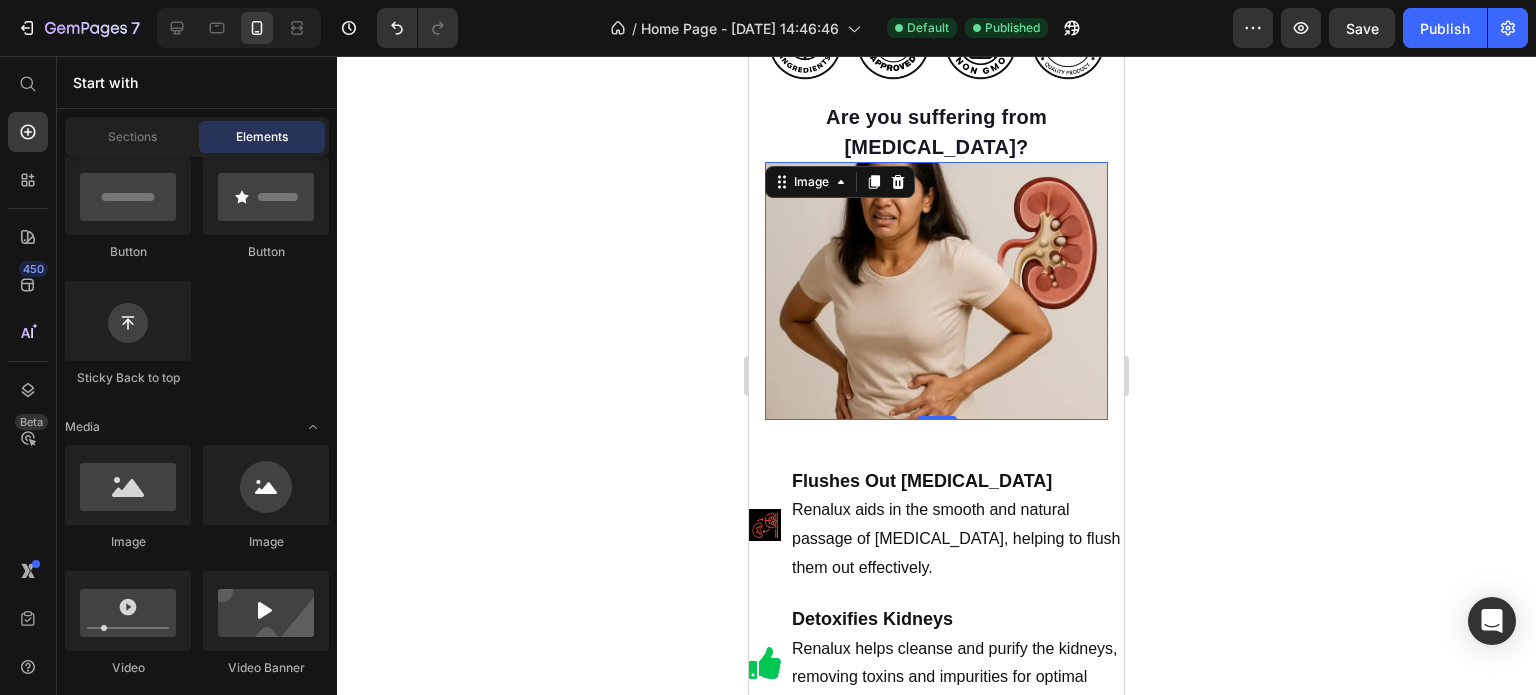 click at bounding box center [936, 290] 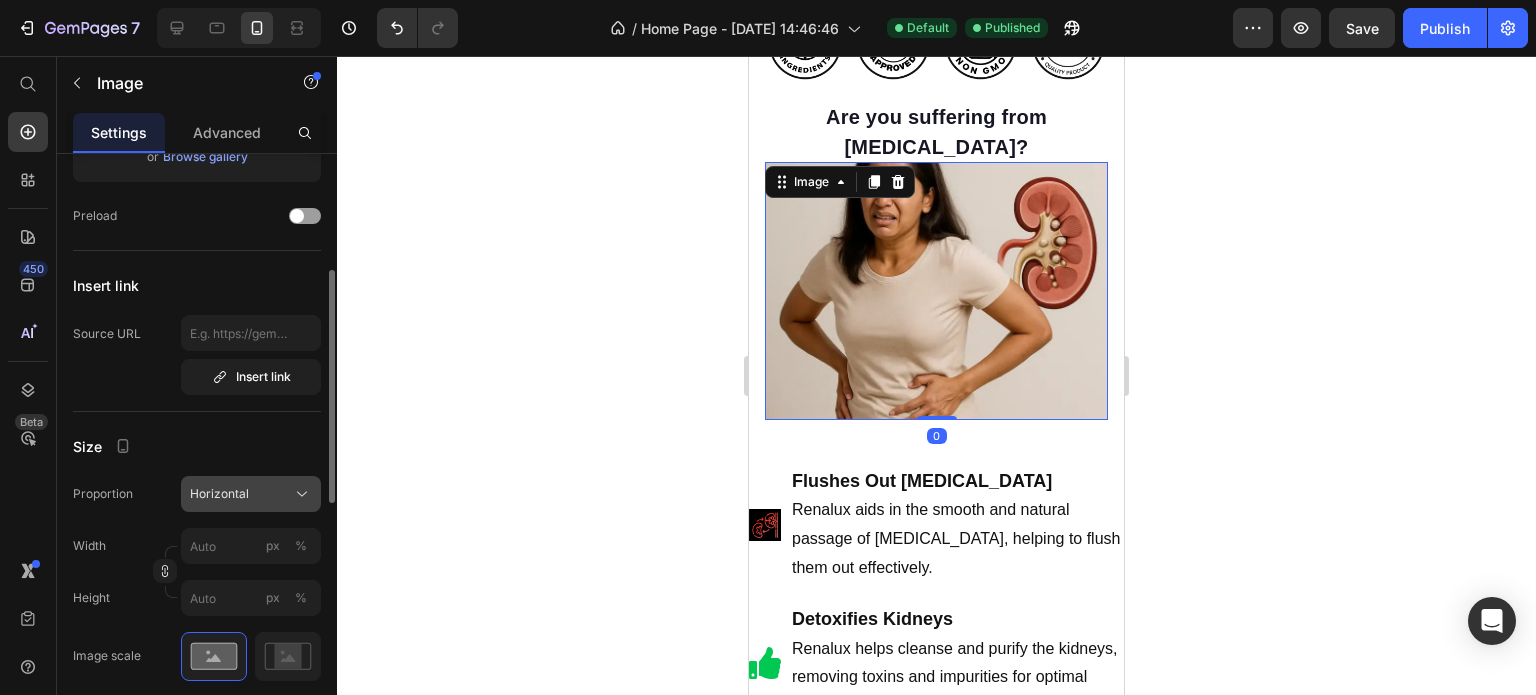 click on "Horizontal" 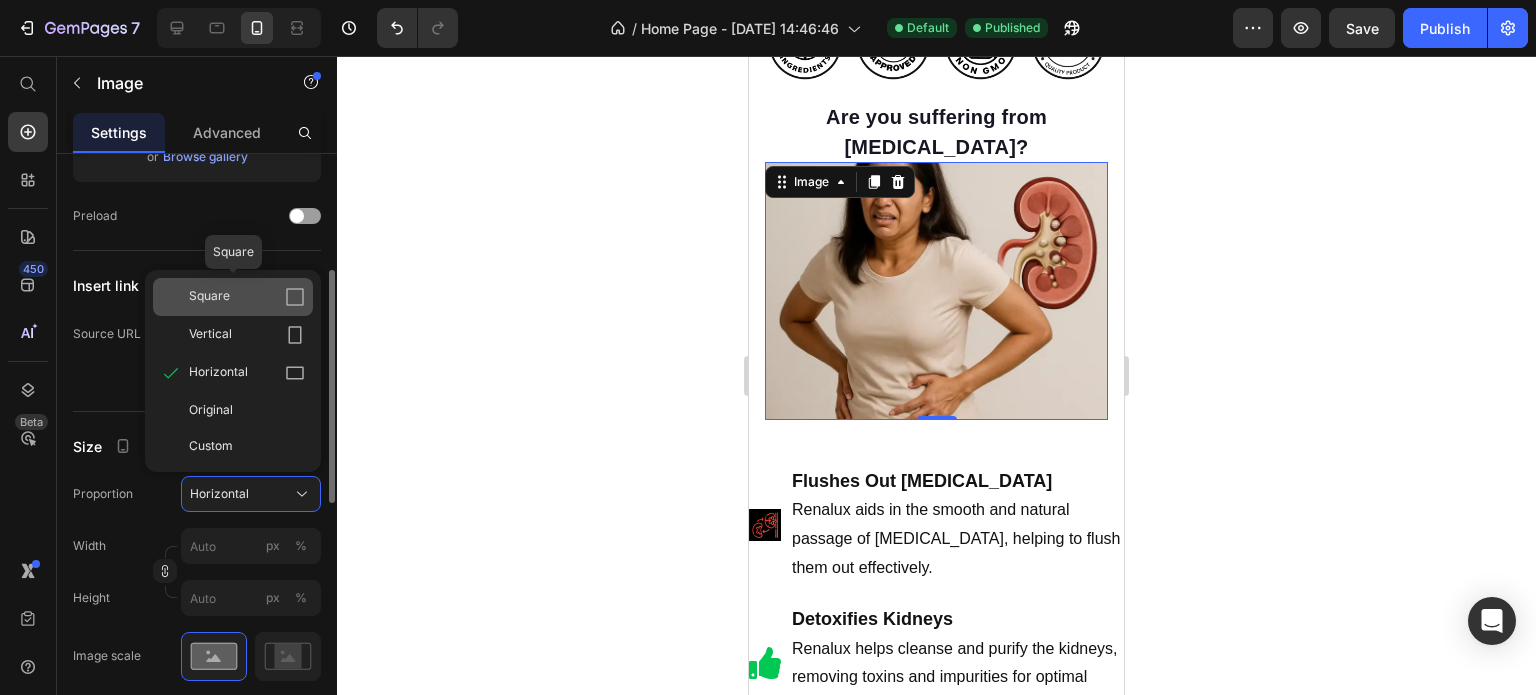 click on "Square" at bounding box center (247, 297) 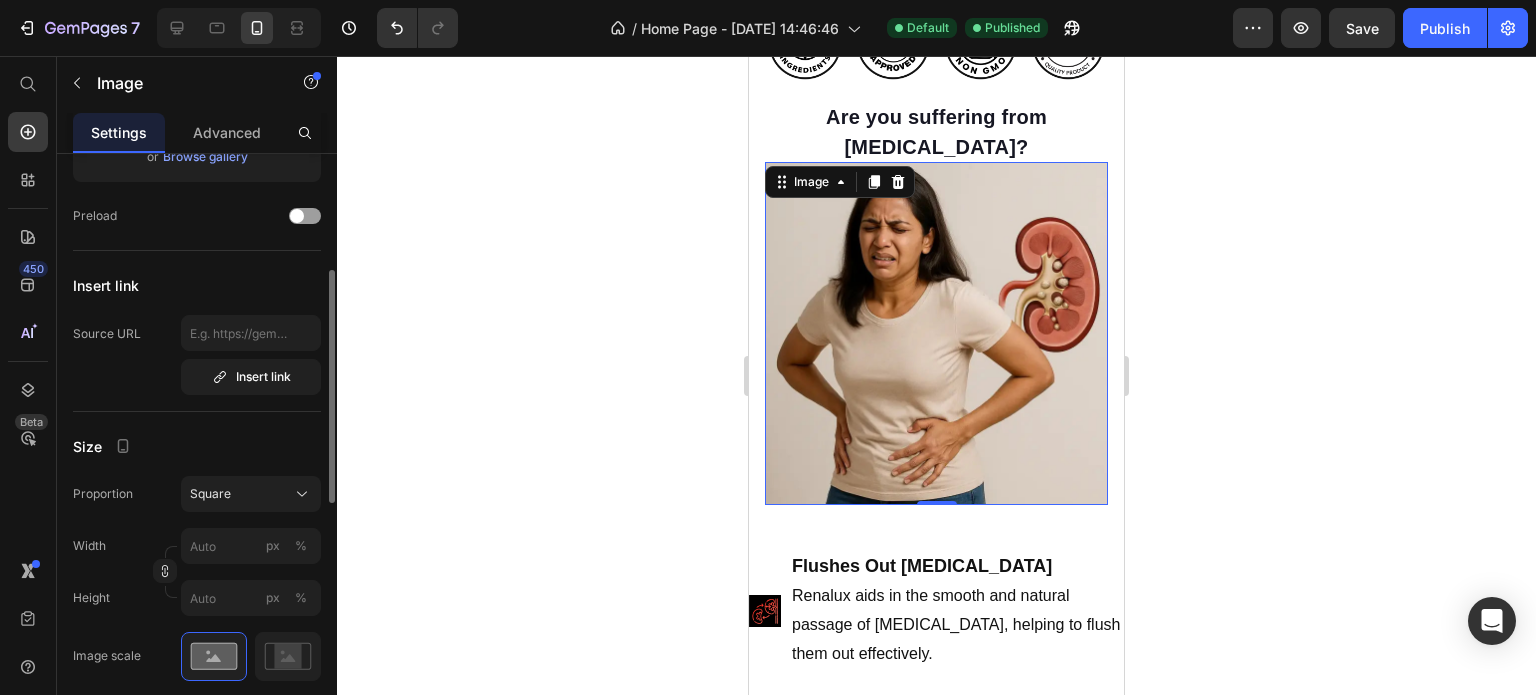 click 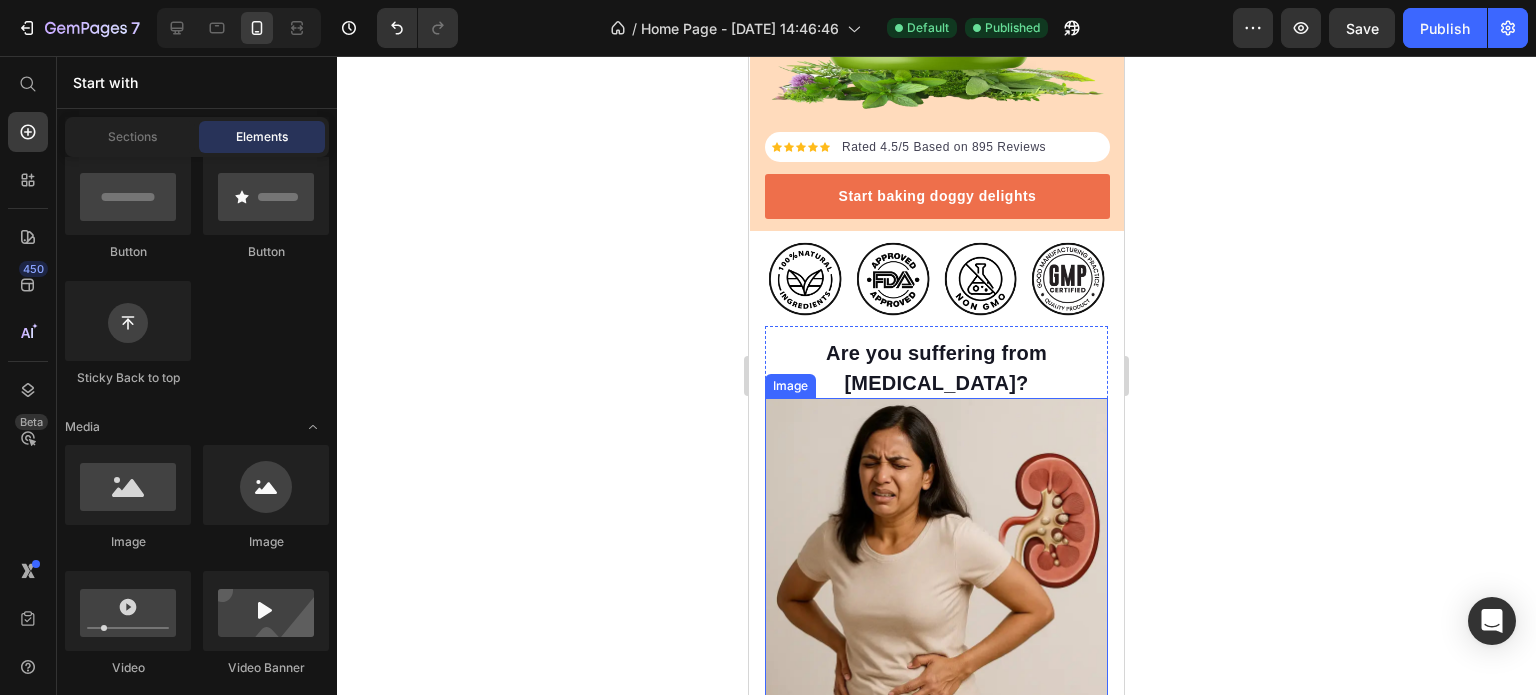 scroll, scrollTop: 800, scrollLeft: 0, axis: vertical 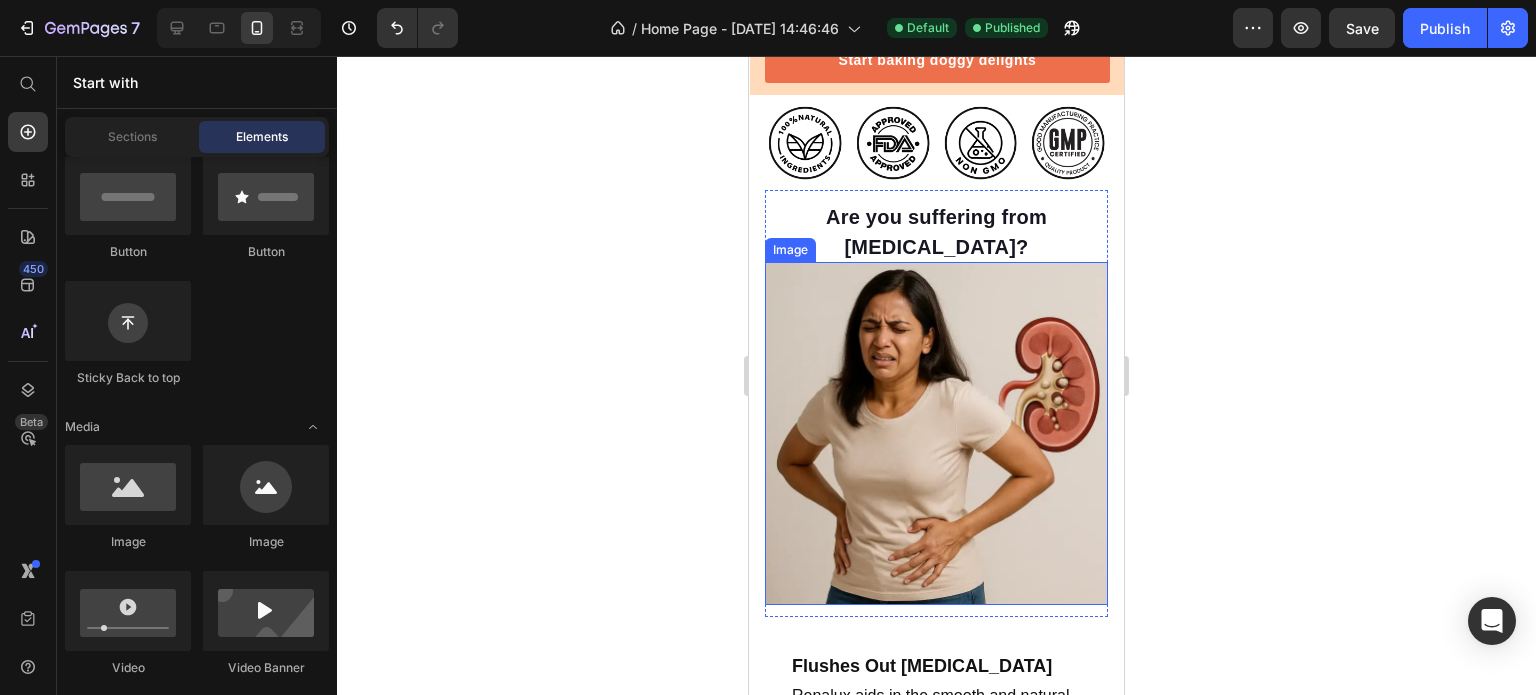 click at bounding box center [936, 433] 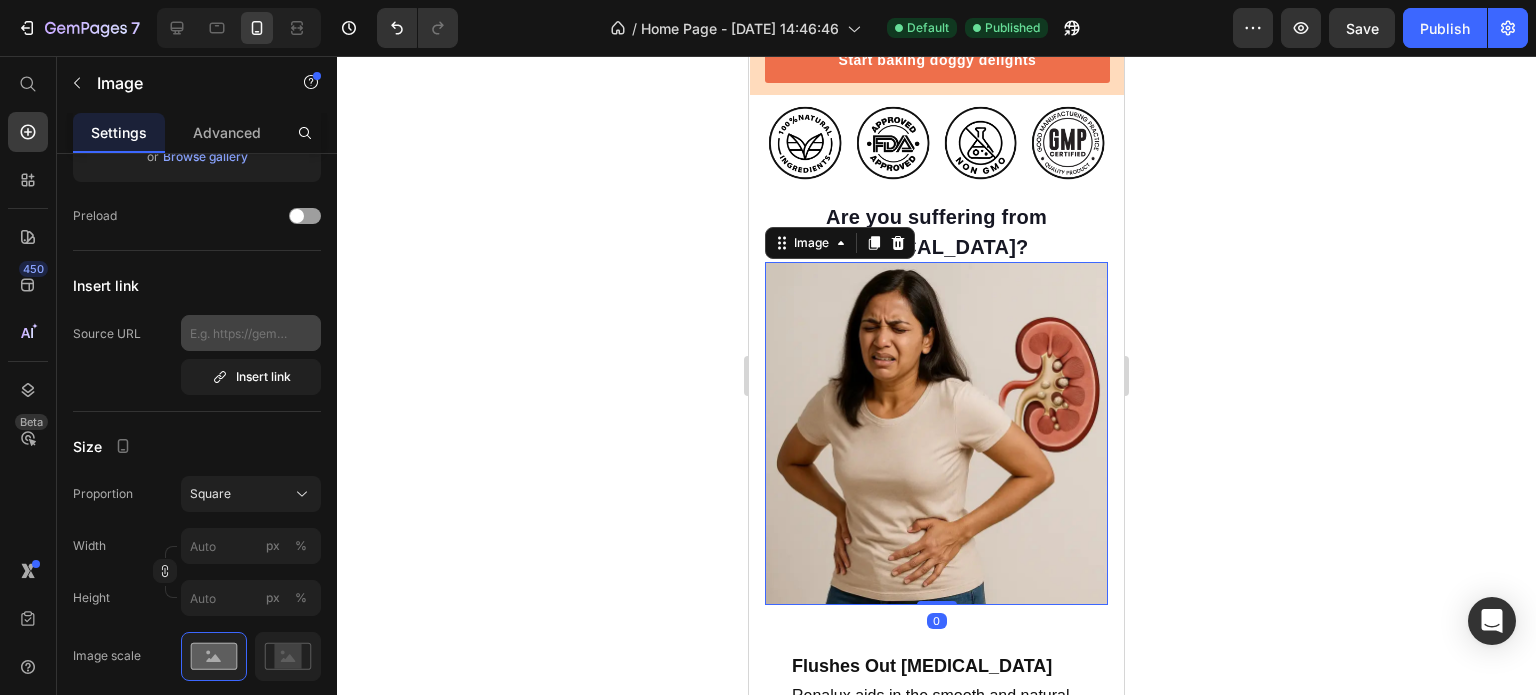 scroll, scrollTop: 0, scrollLeft: 0, axis: both 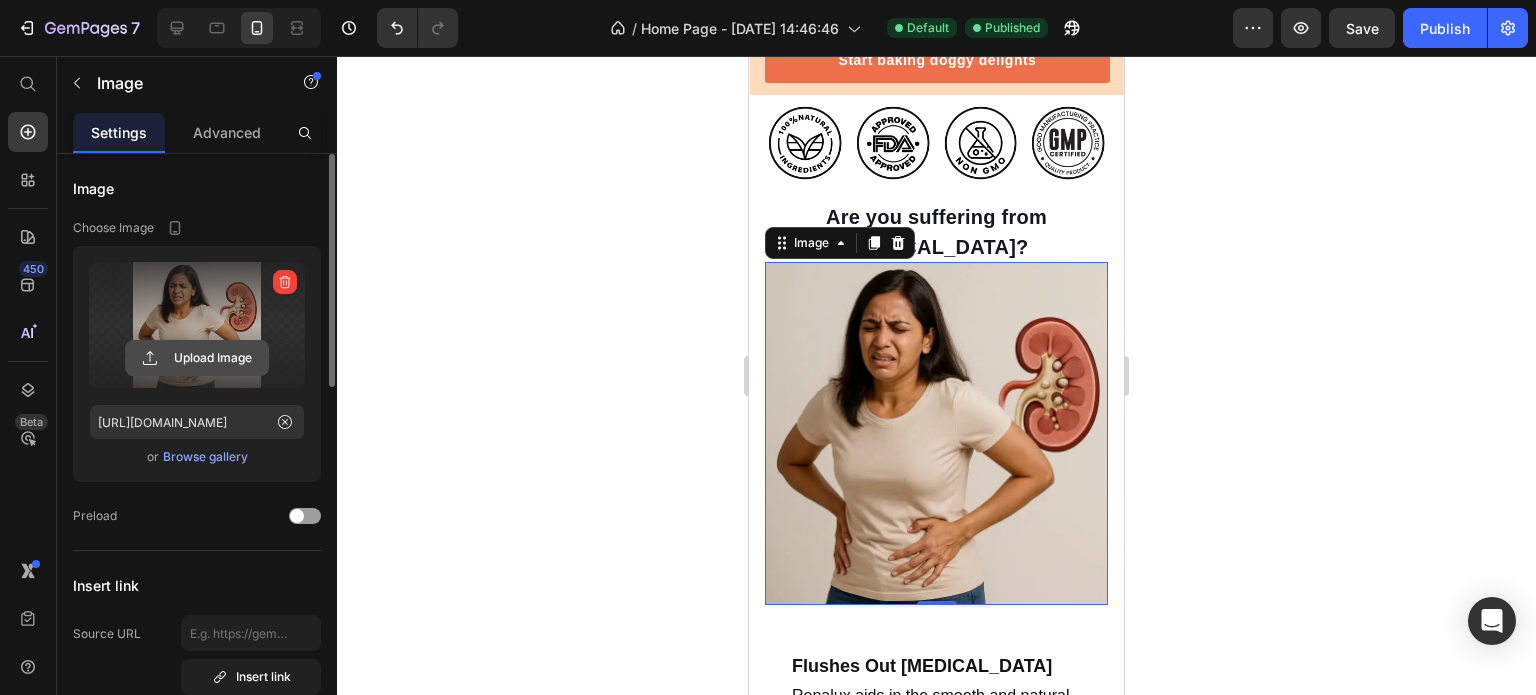 click 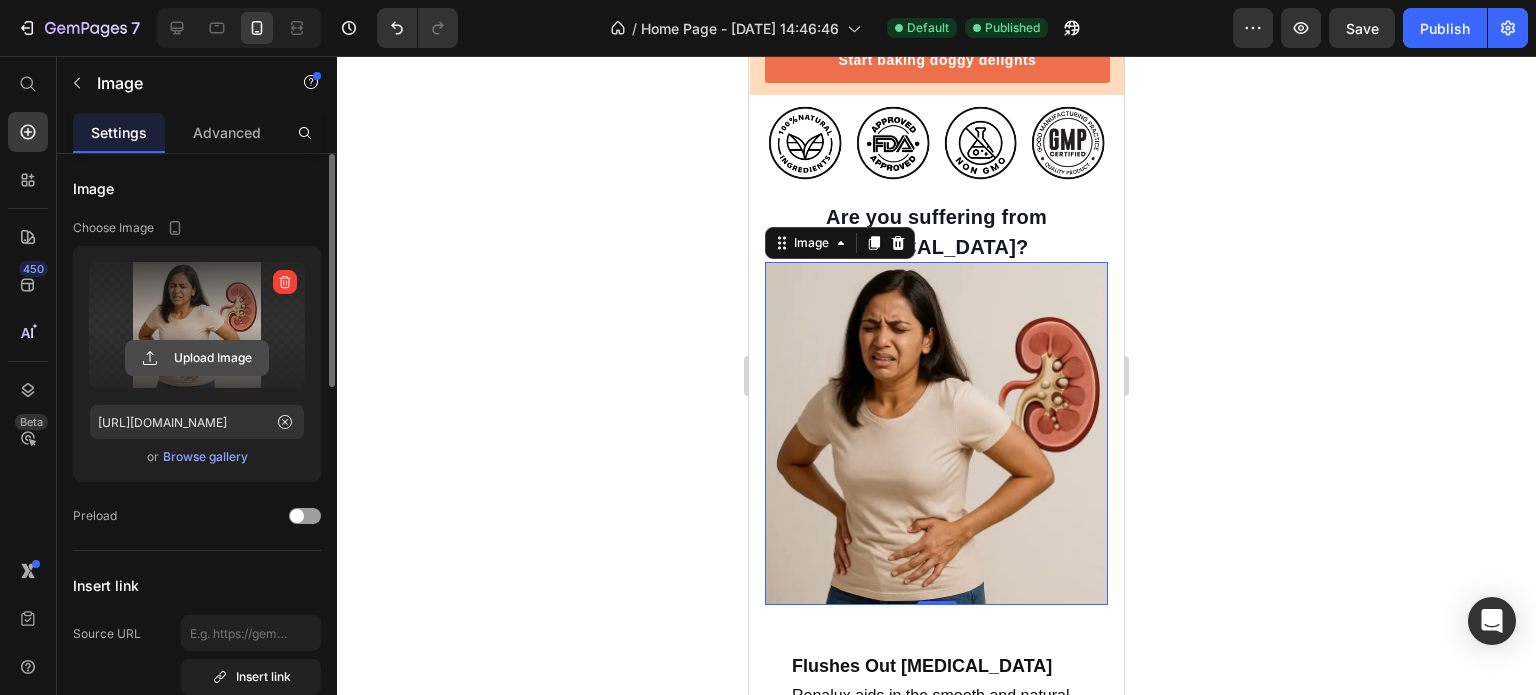 click 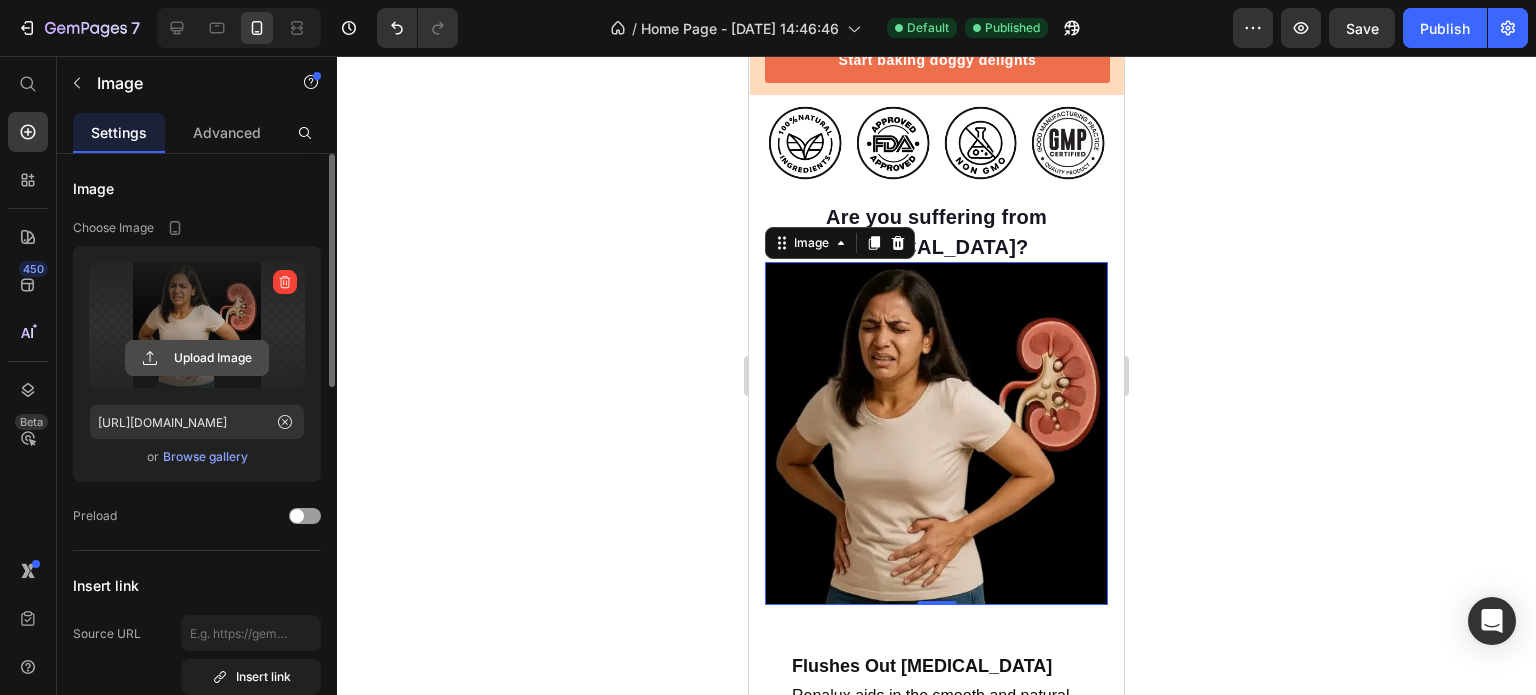 click 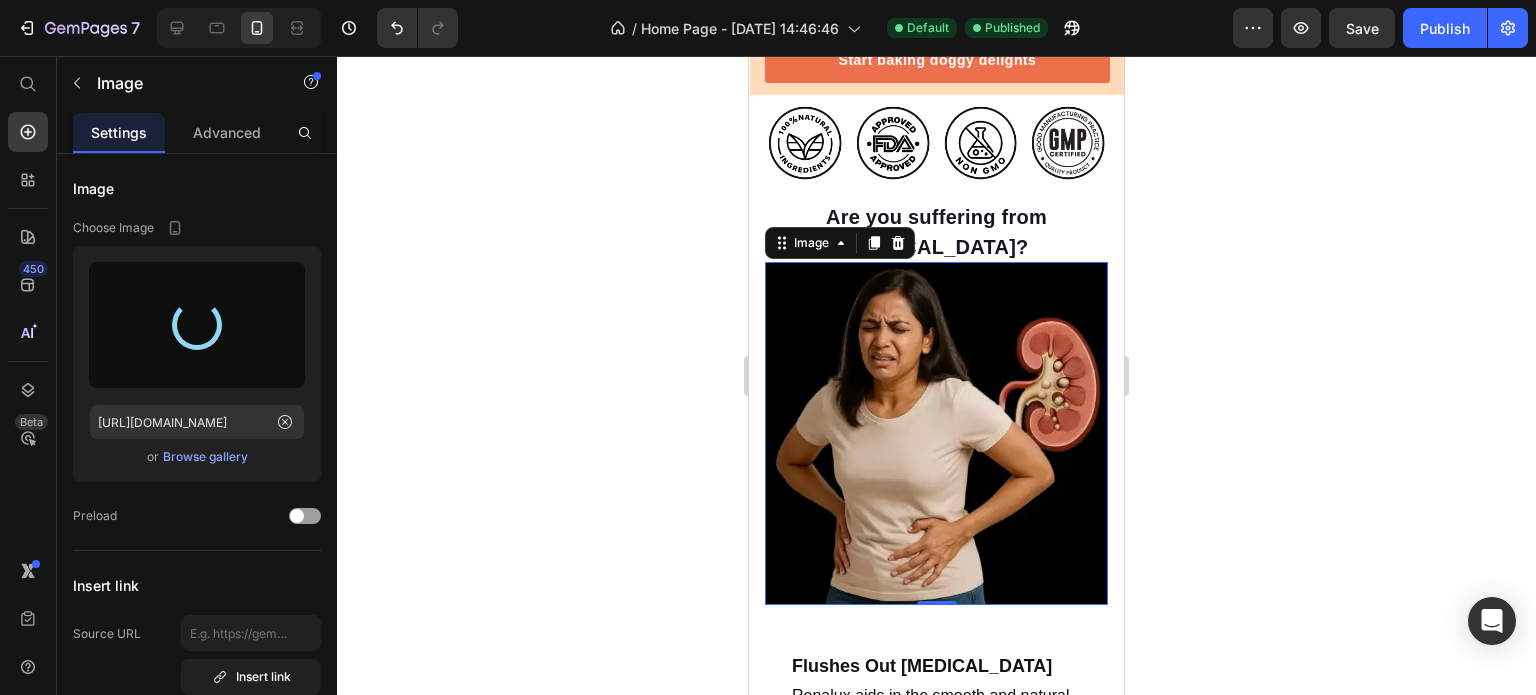 type on "[URL][DOMAIN_NAME]" 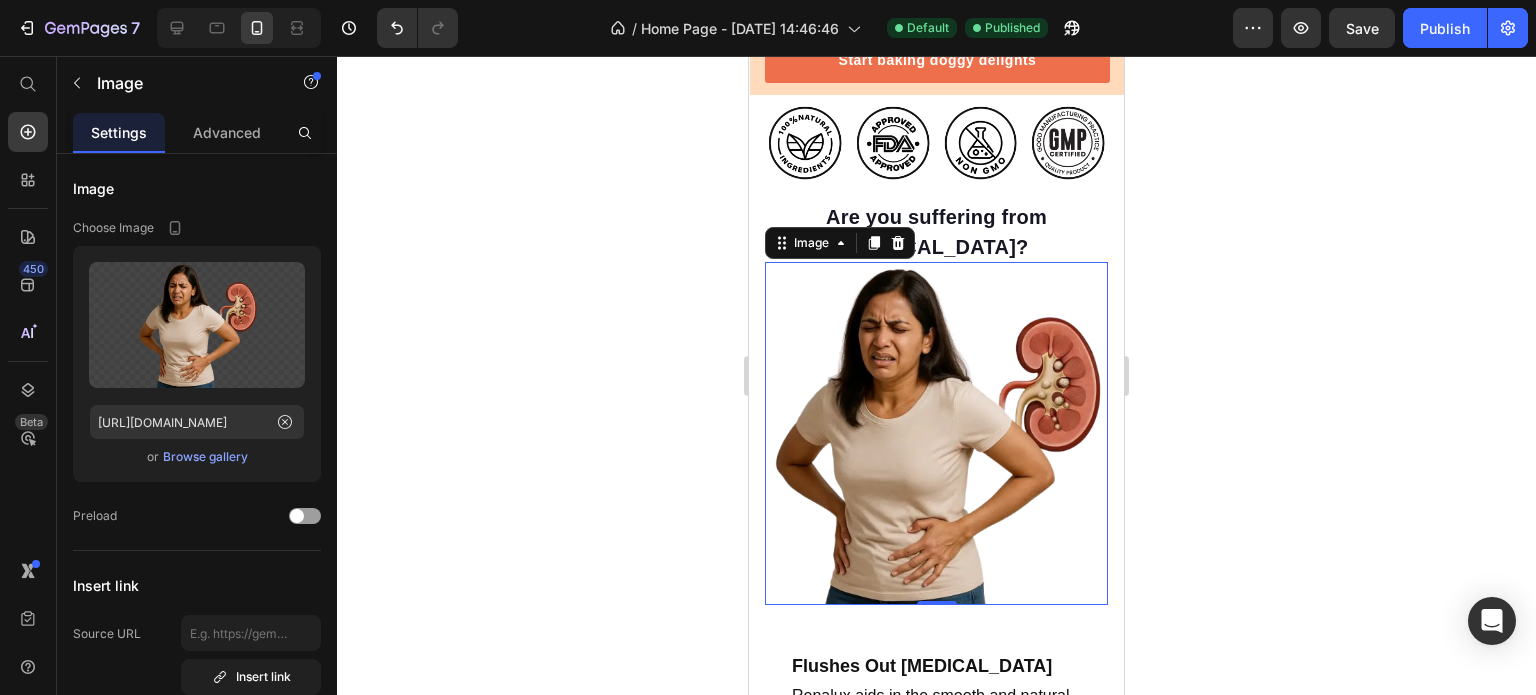 click 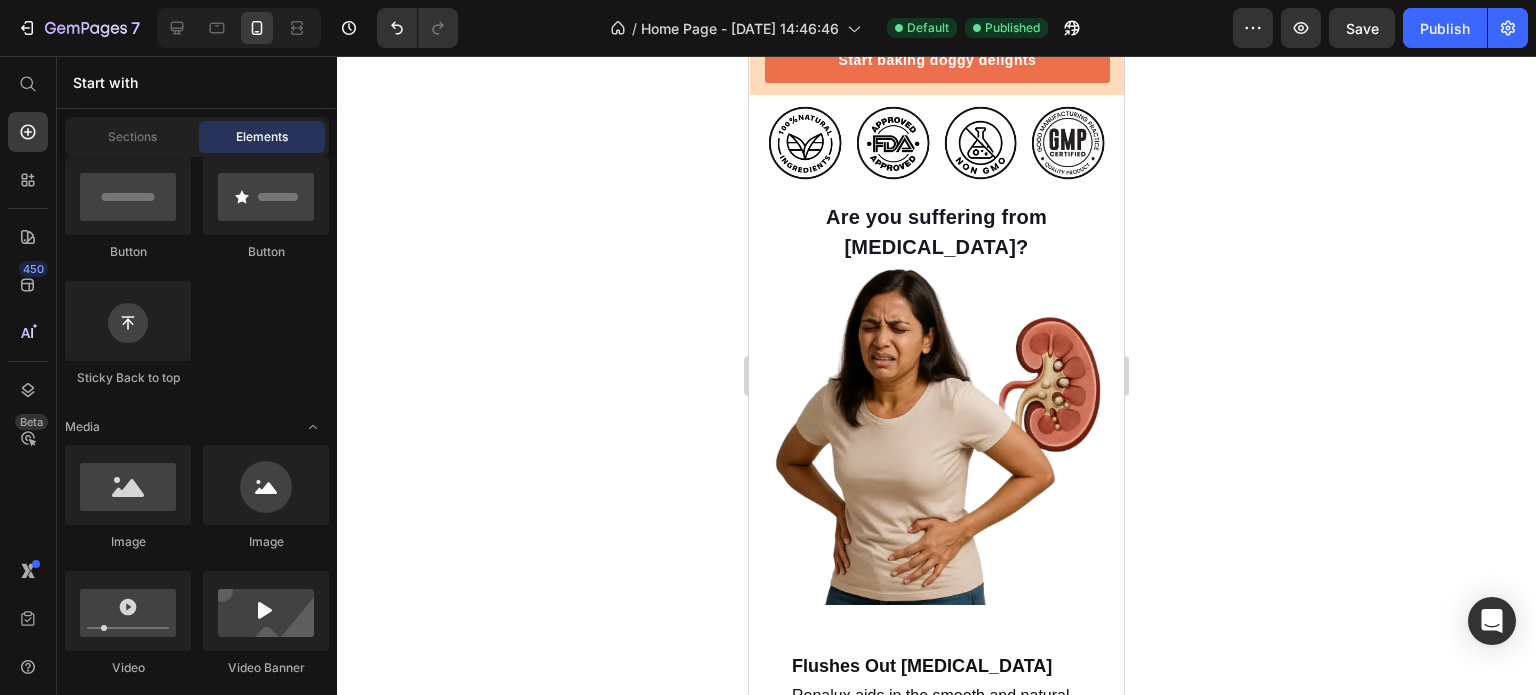 click 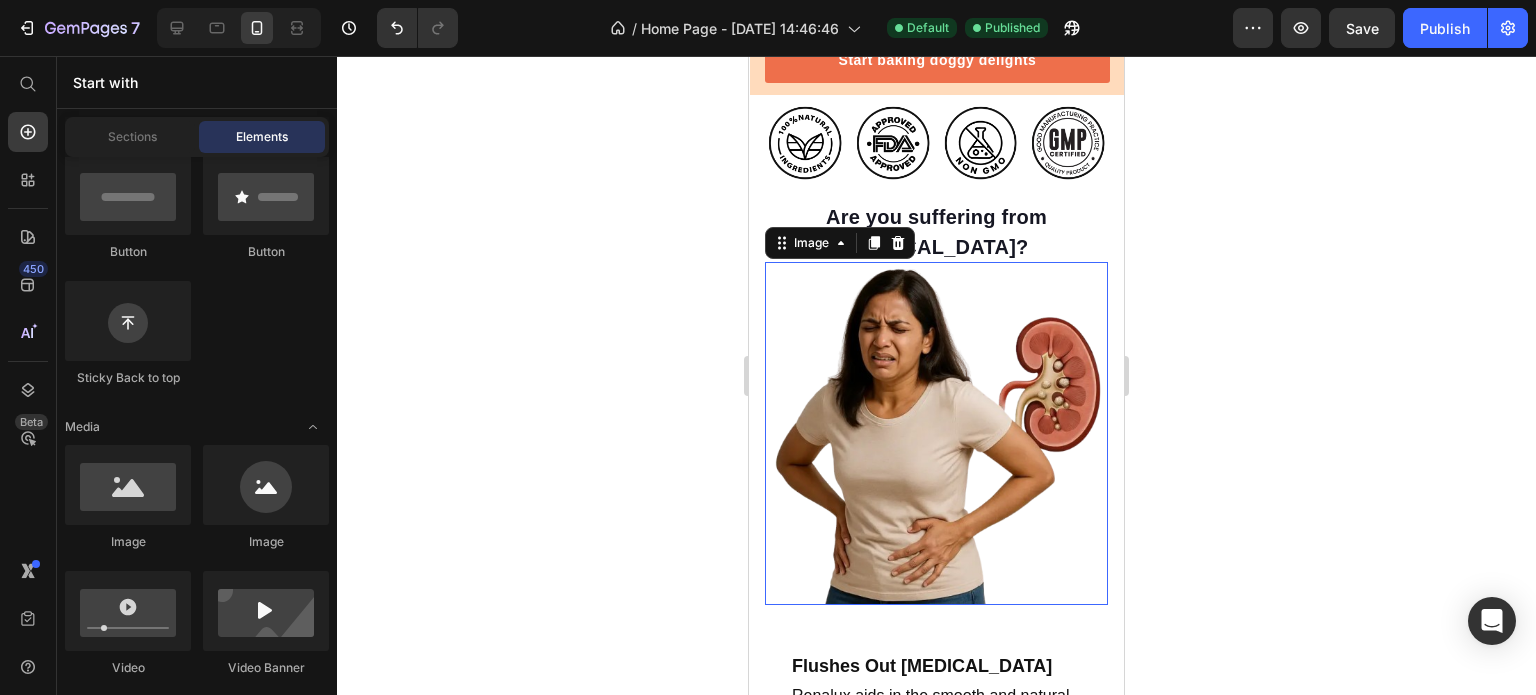 click at bounding box center (936, 433) 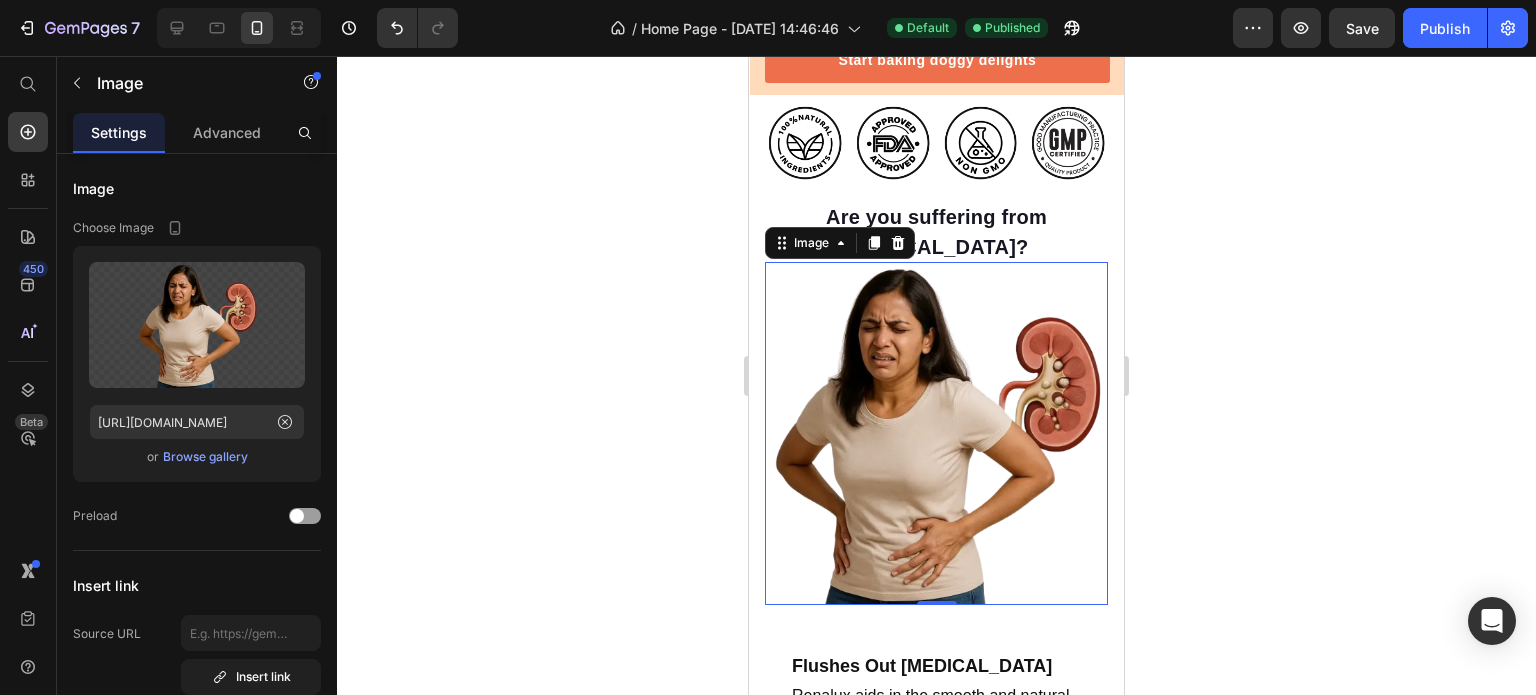 click 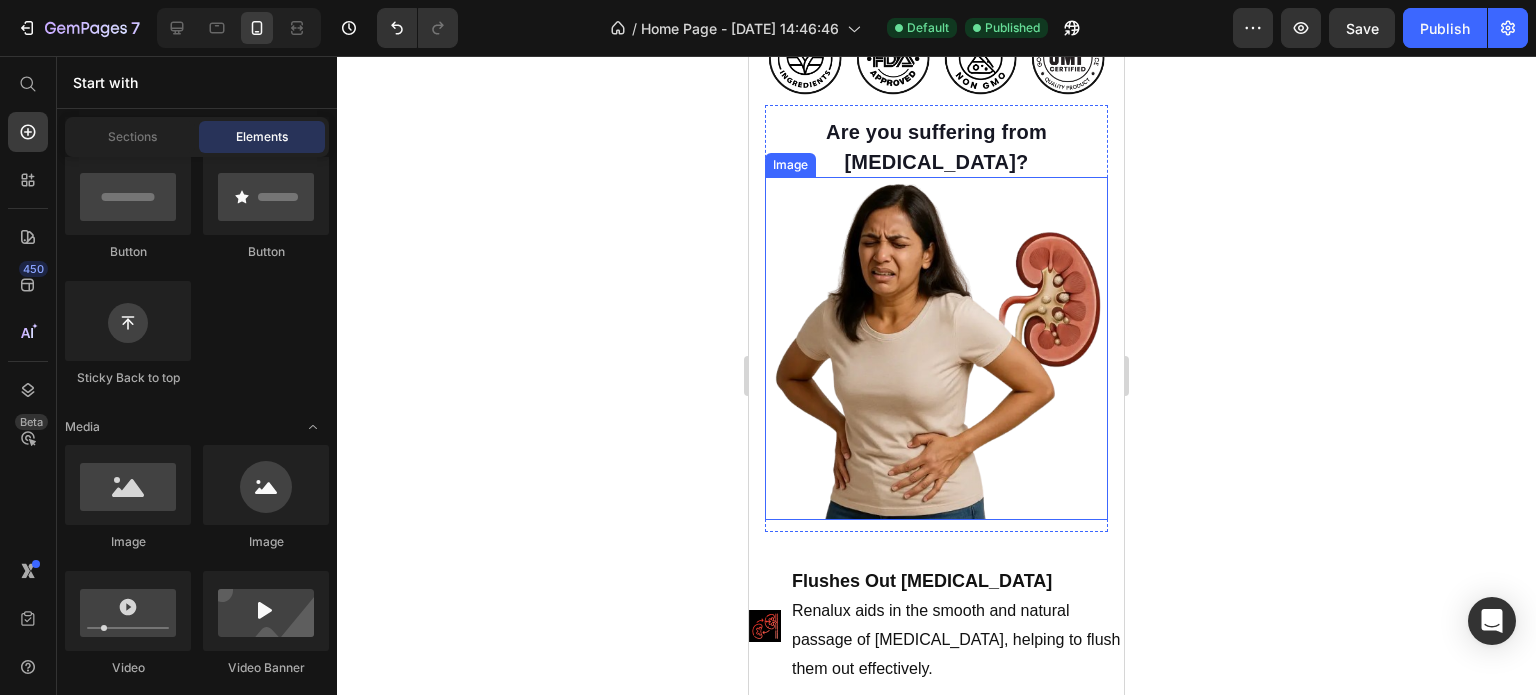 scroll, scrollTop: 900, scrollLeft: 0, axis: vertical 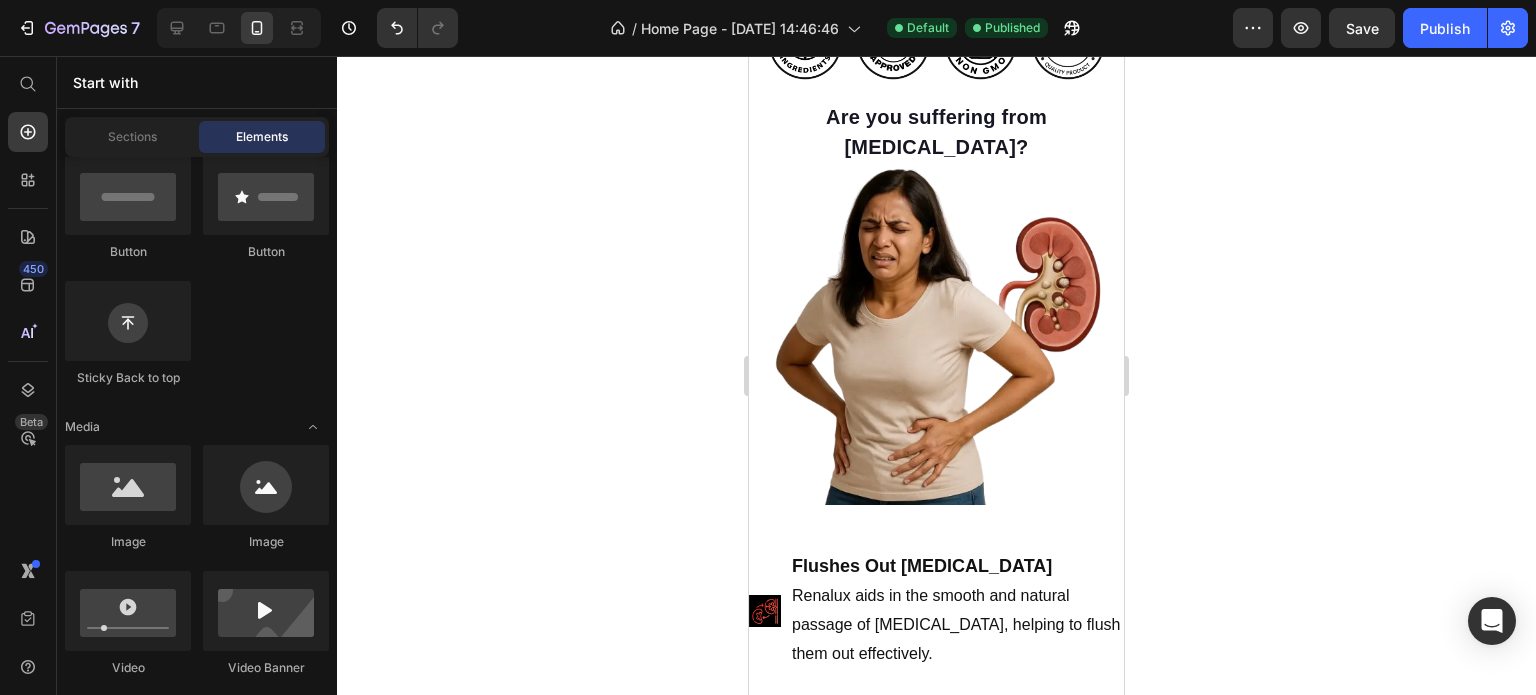 click 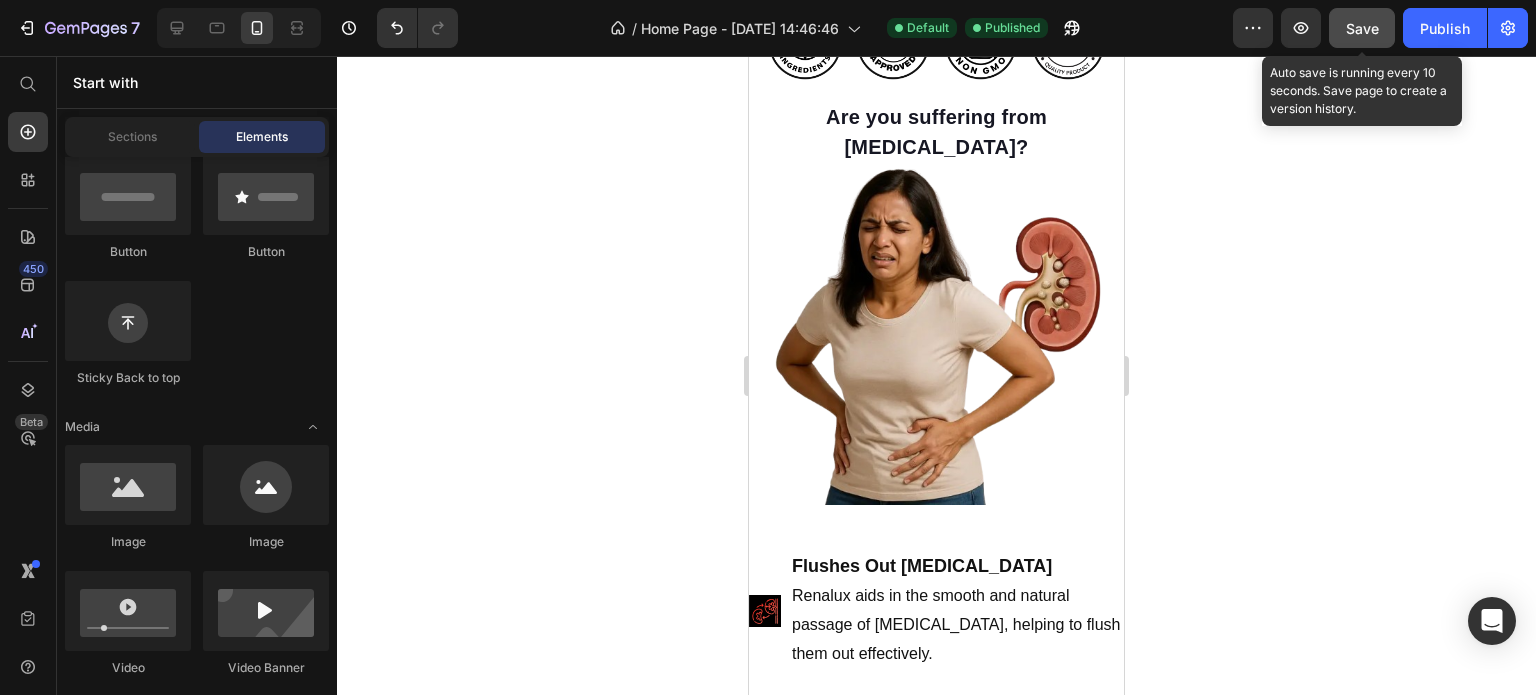 click on "Save" 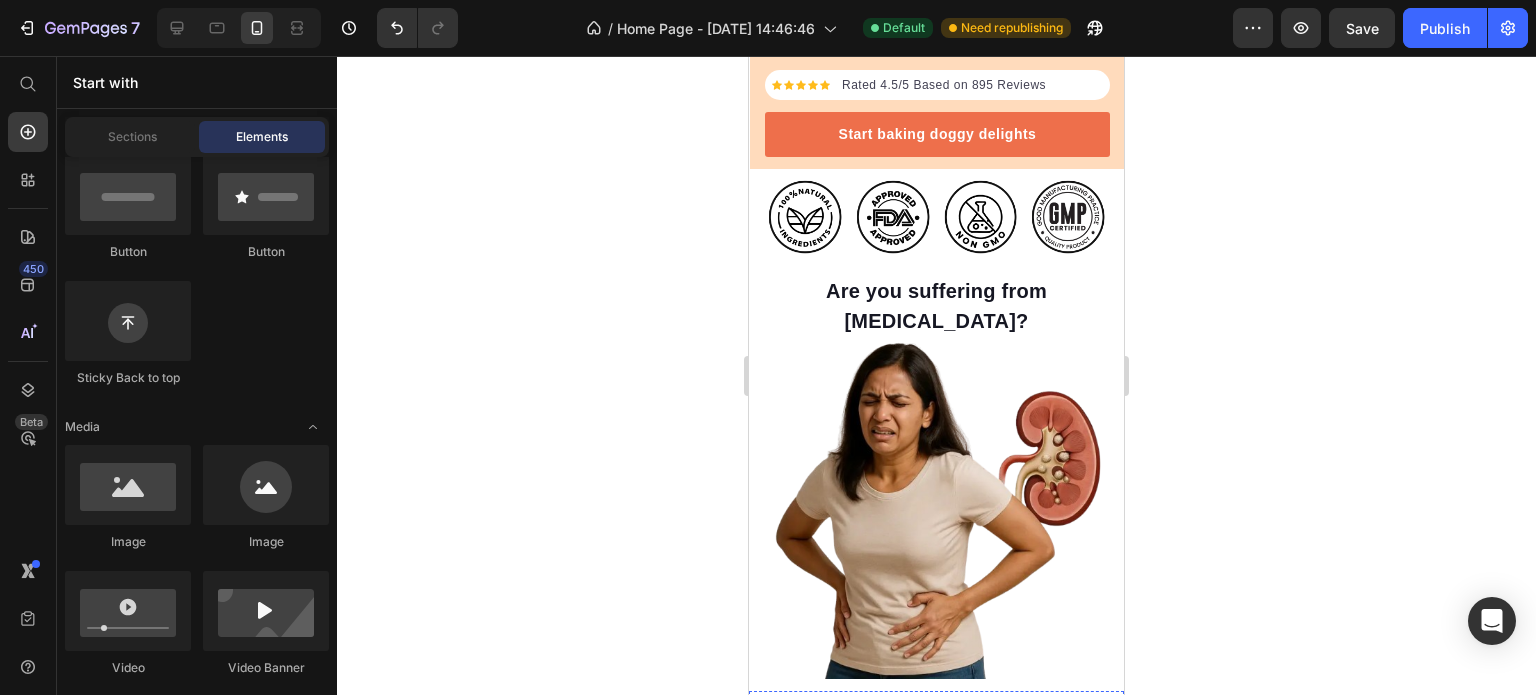scroll, scrollTop: 700, scrollLeft: 0, axis: vertical 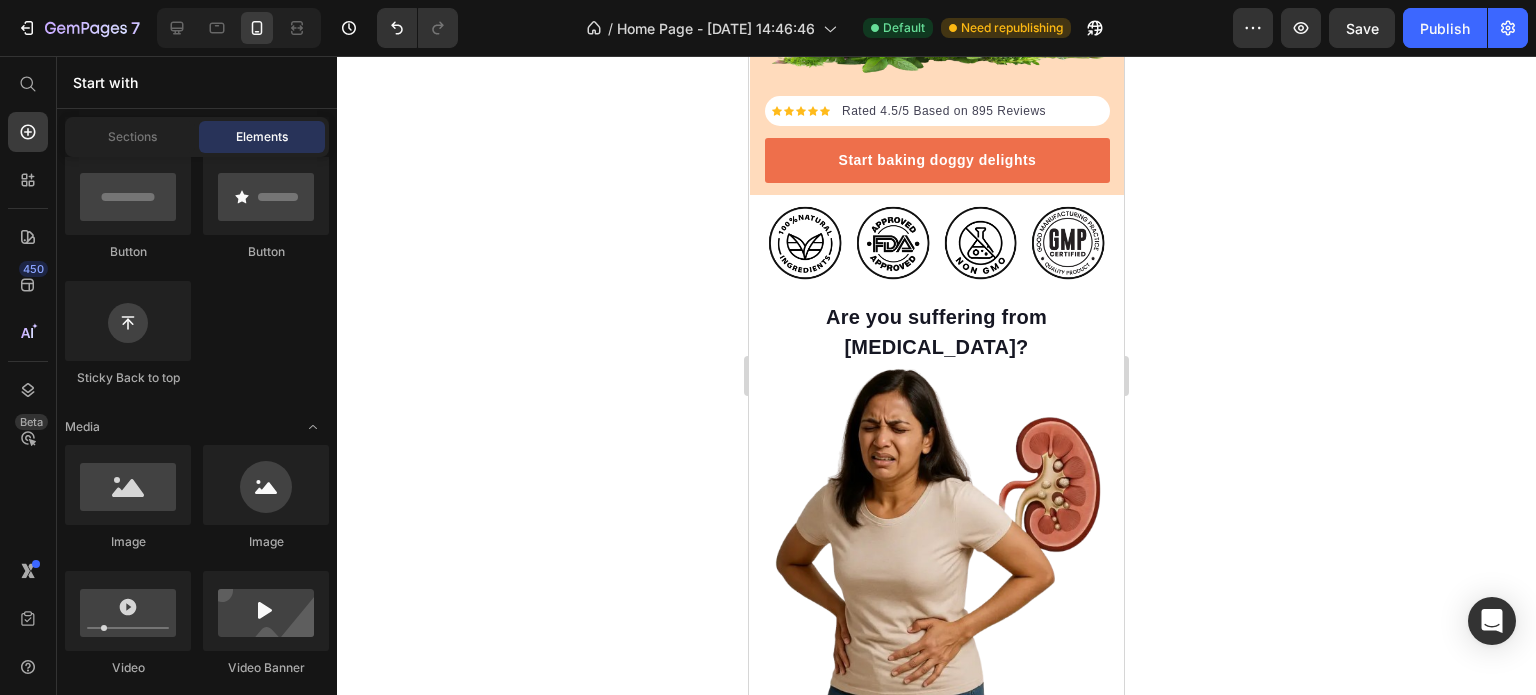 type 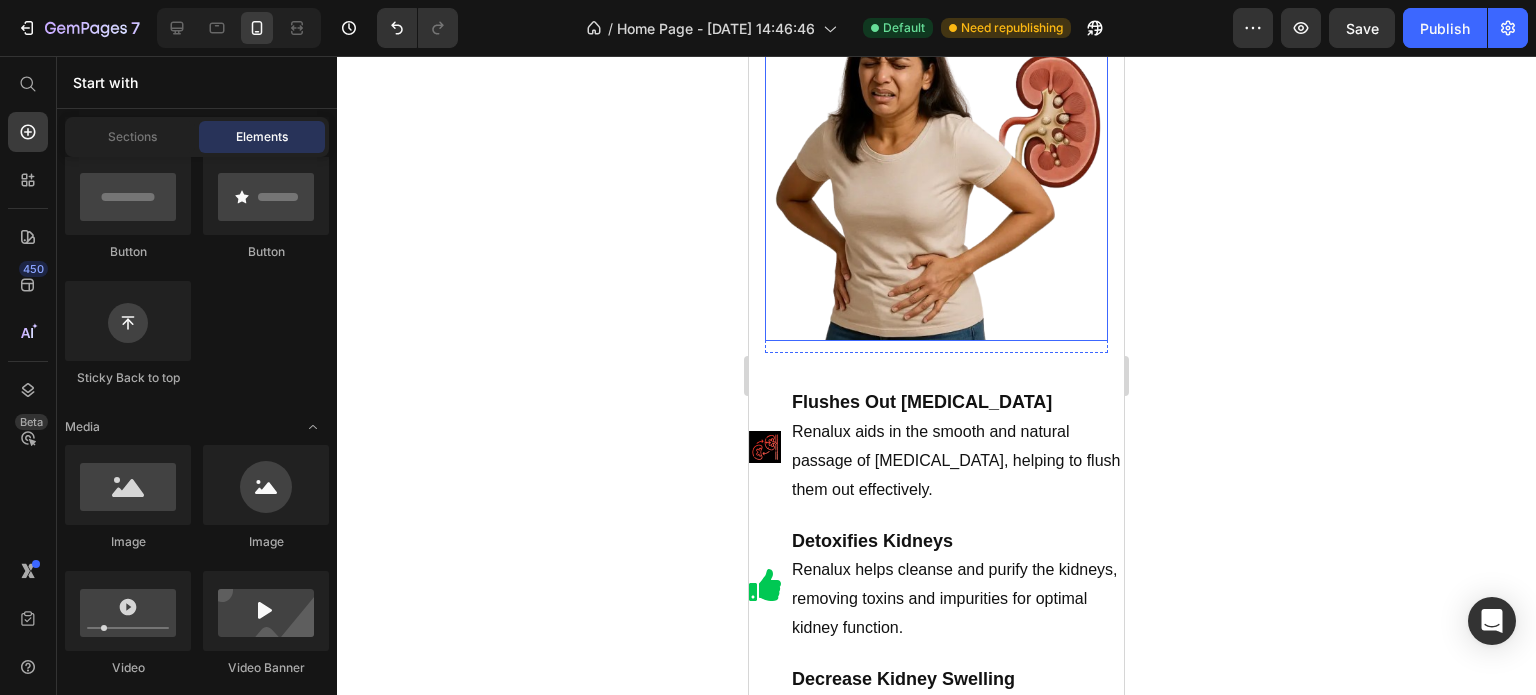 scroll, scrollTop: 1100, scrollLeft: 0, axis: vertical 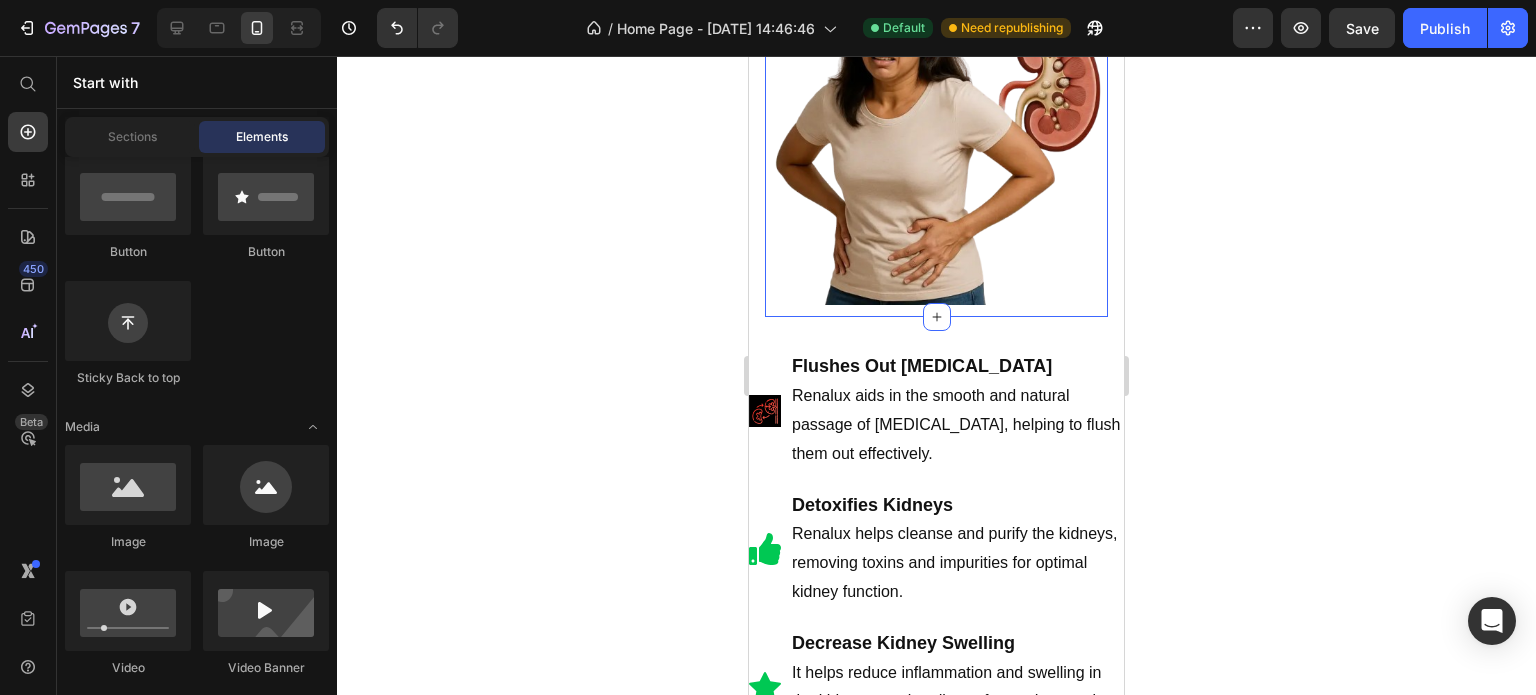click on "Are you suffering from [MEDICAL_DATA]? Heading Image Section 3" at bounding box center (936, 103) 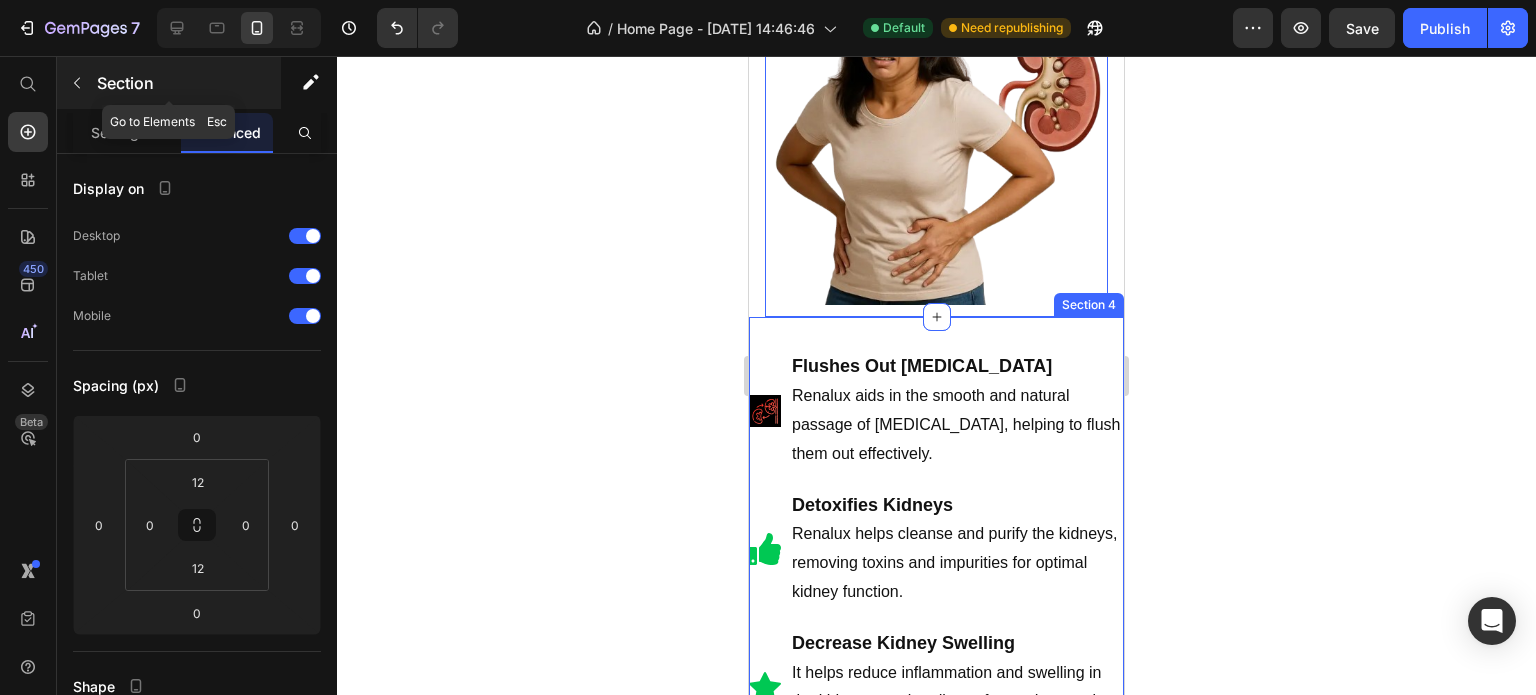 click 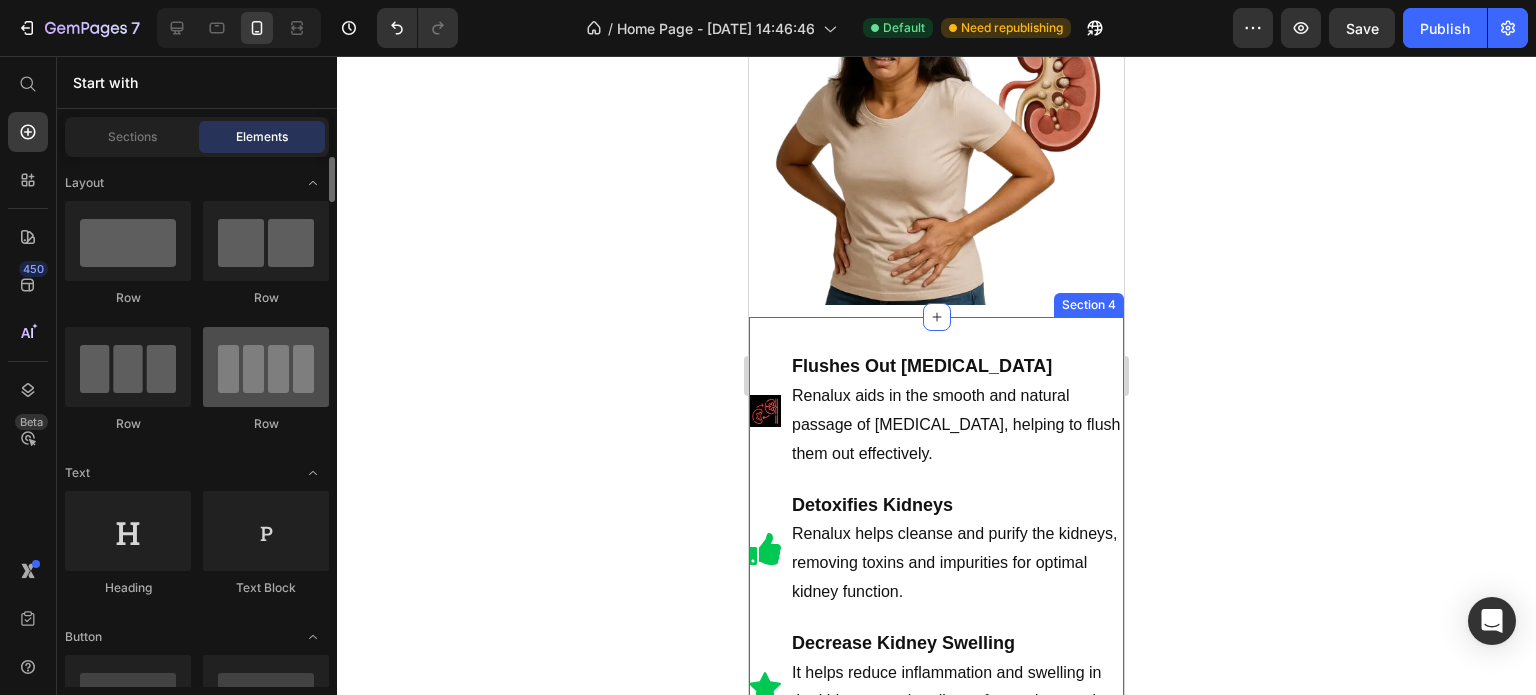 scroll, scrollTop: 100, scrollLeft: 0, axis: vertical 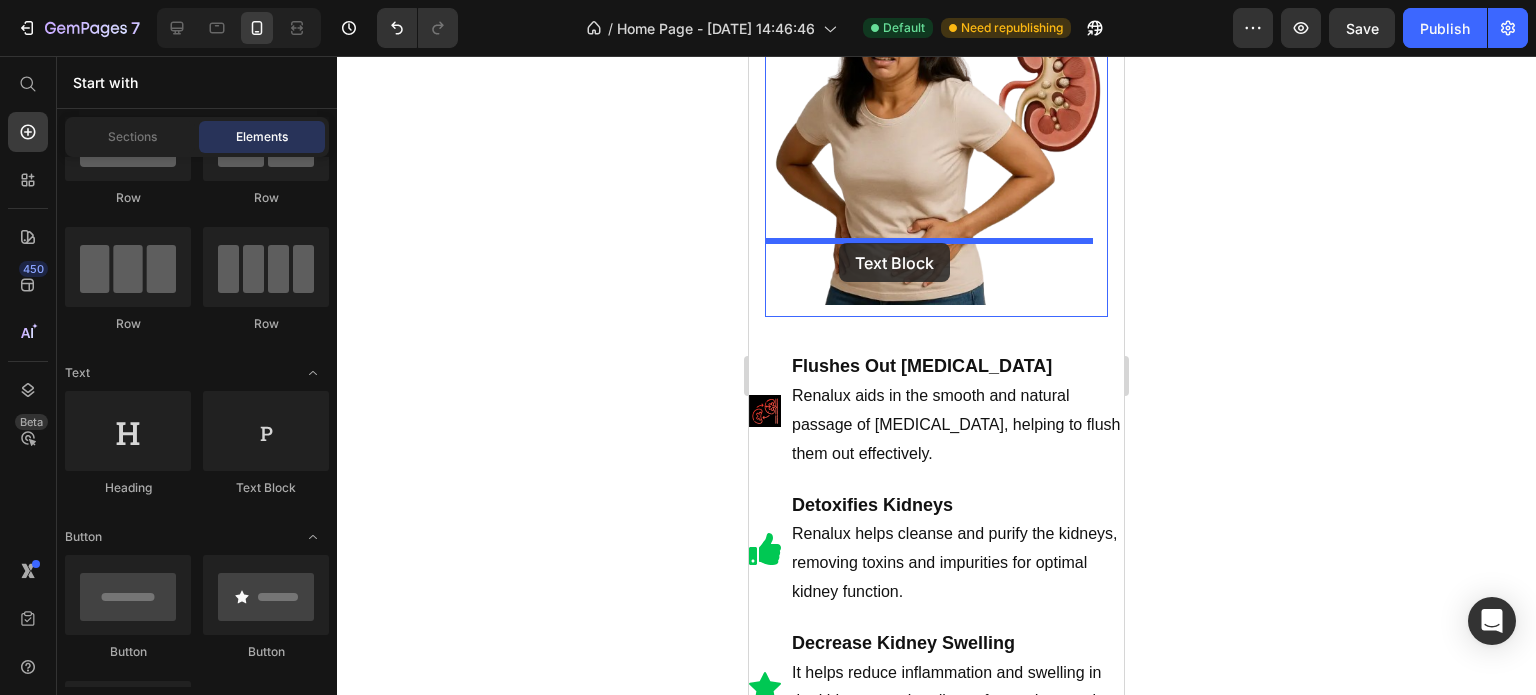 drag, startPoint x: 1023, startPoint y: 502, endPoint x: 839, endPoint y: 243, distance: 317.70584 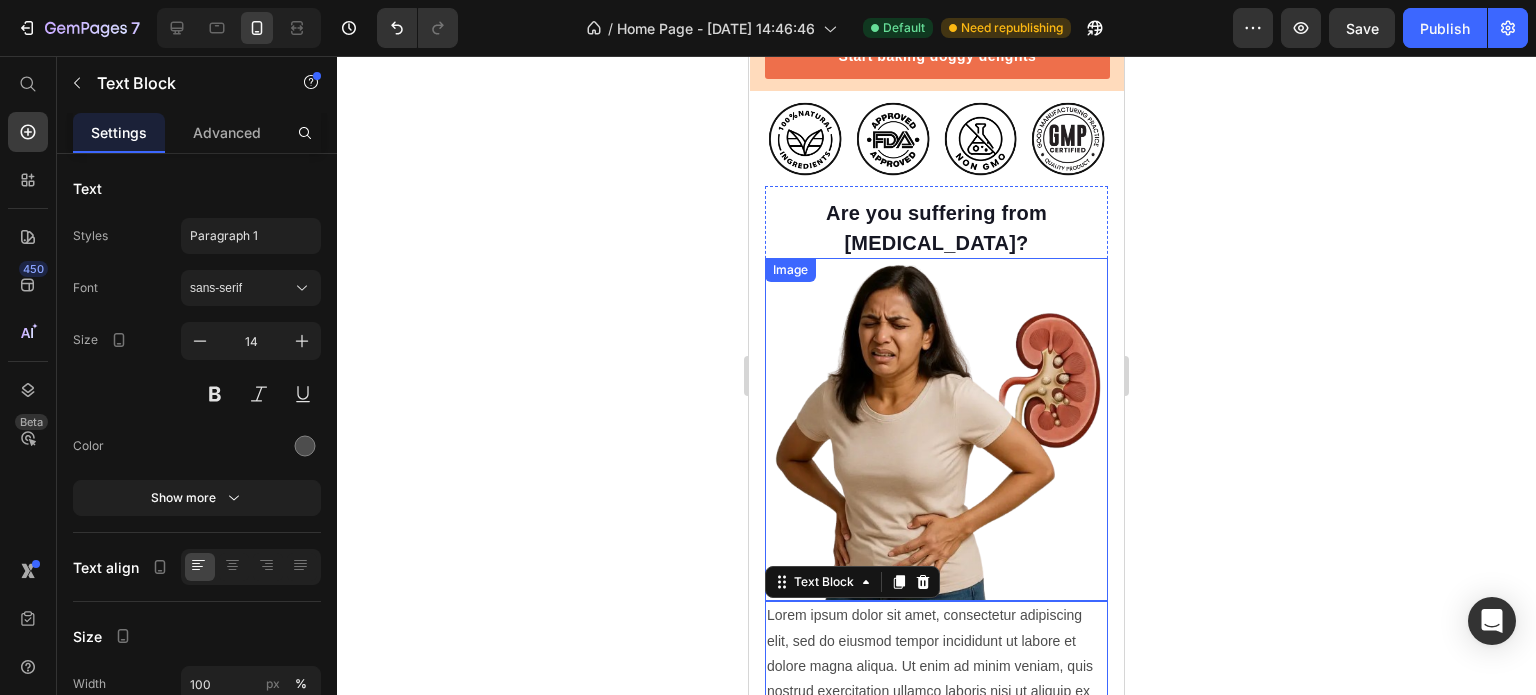 scroll, scrollTop: 800, scrollLeft: 0, axis: vertical 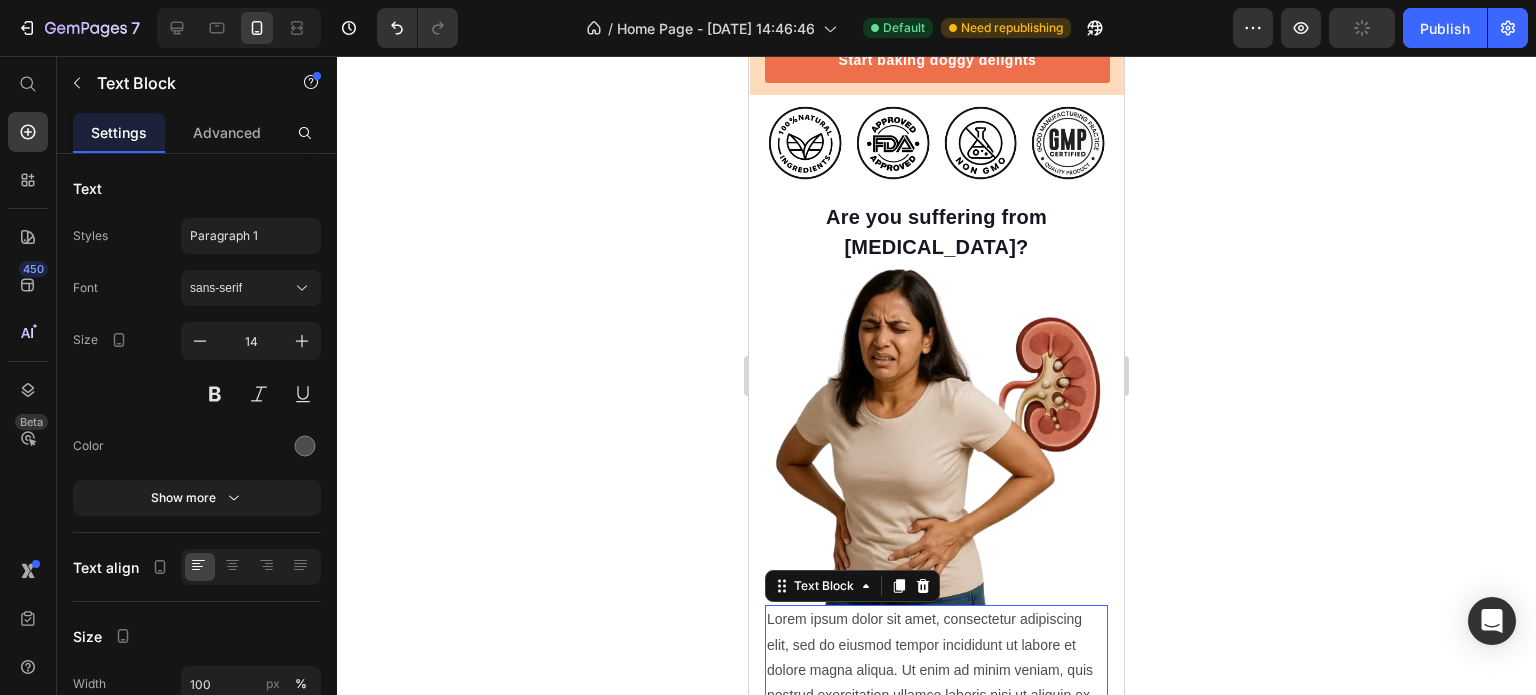 click on "Lorem ipsum dolor sit amet, consectetur adipiscing elit, sed do eiusmod tempor incididunt ut labore et dolore magna aliqua. Ut enim ad minim veniam, quis nostrud exercitation ullamco laboris nisi ut aliquip ex ea commodo consequat." at bounding box center [936, 670] 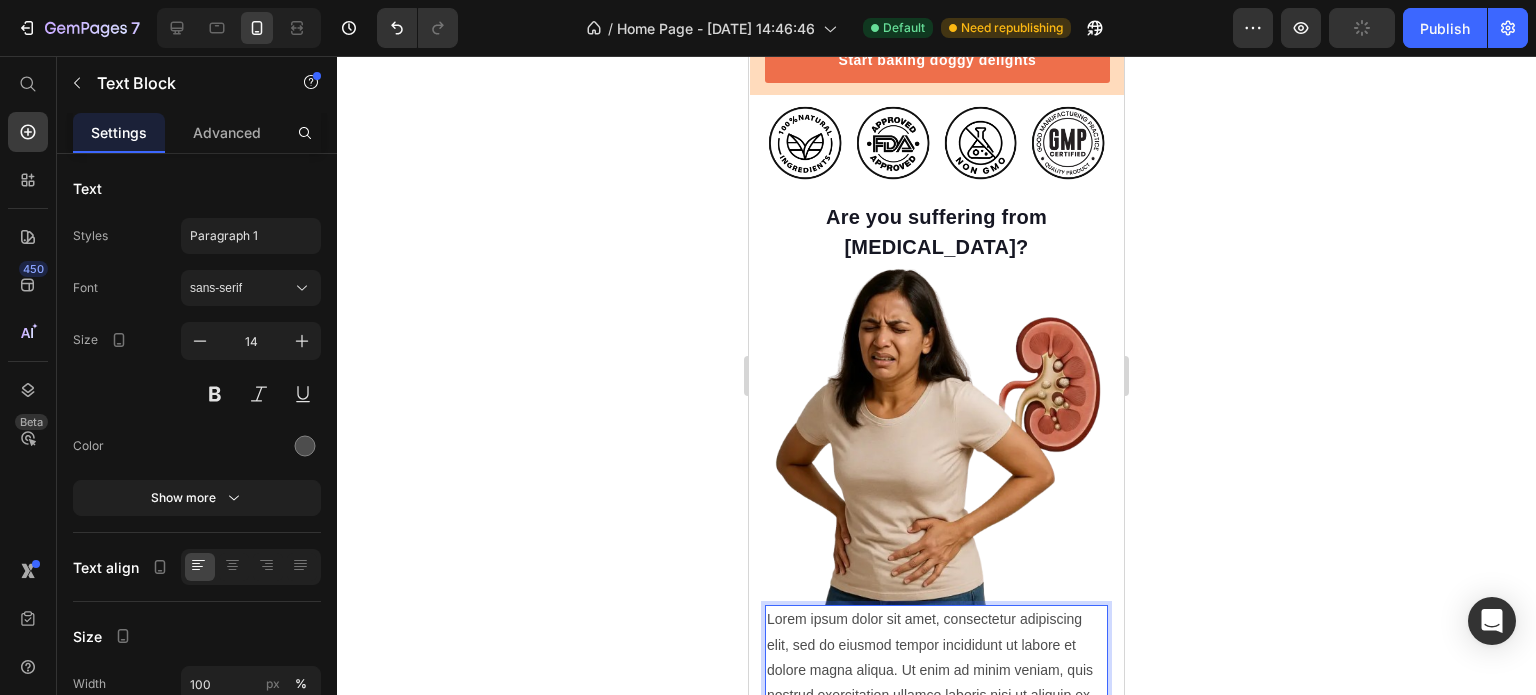 click on "Lorem ipsum dolor sit amet, consectetur adipiscing elit, sed do eiusmod tempor incididunt ut labore et dolore magna aliqua. Ut enim ad minim veniam, quis nostrud exercitation ullamco laboris nisi ut aliquip ex ea commodo consequat." at bounding box center [936, 670] 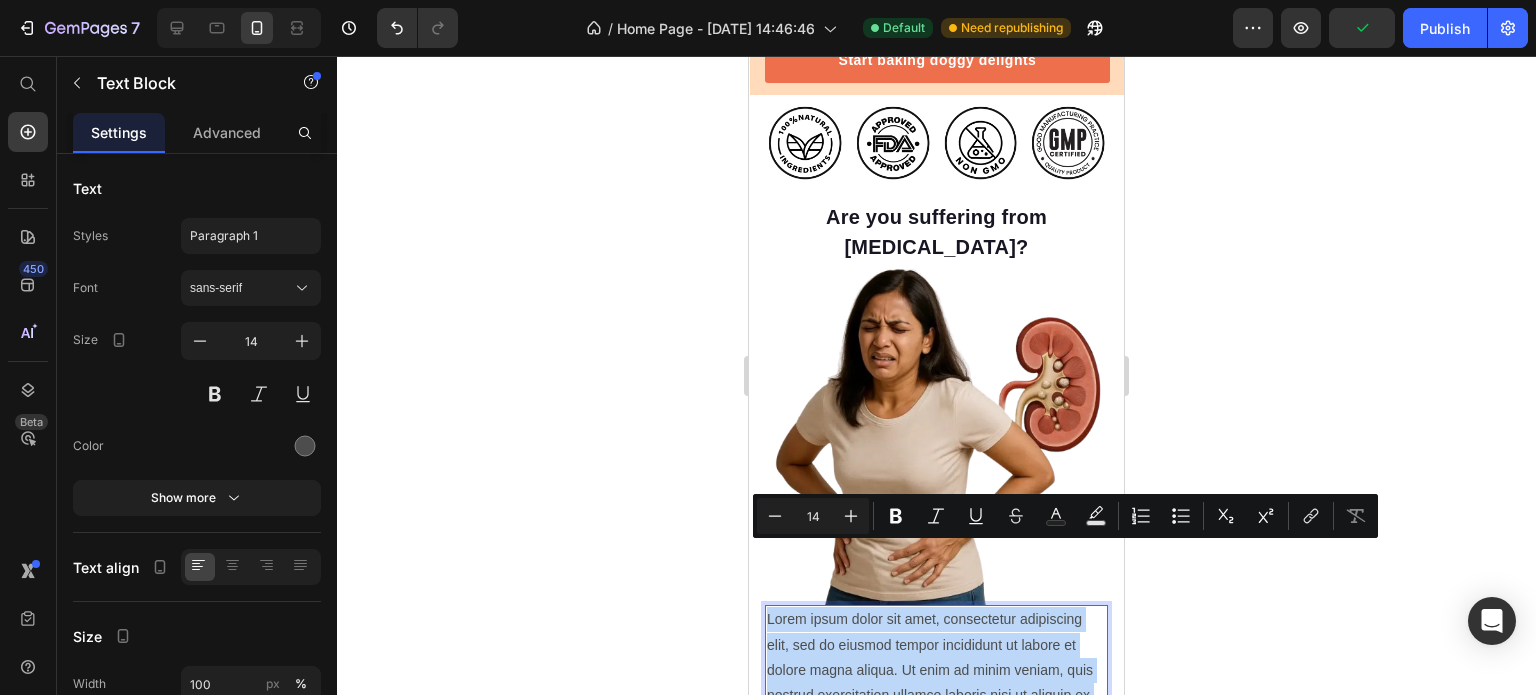 drag, startPoint x: 997, startPoint y: 654, endPoint x: 760, endPoint y: 555, distance: 256.84625 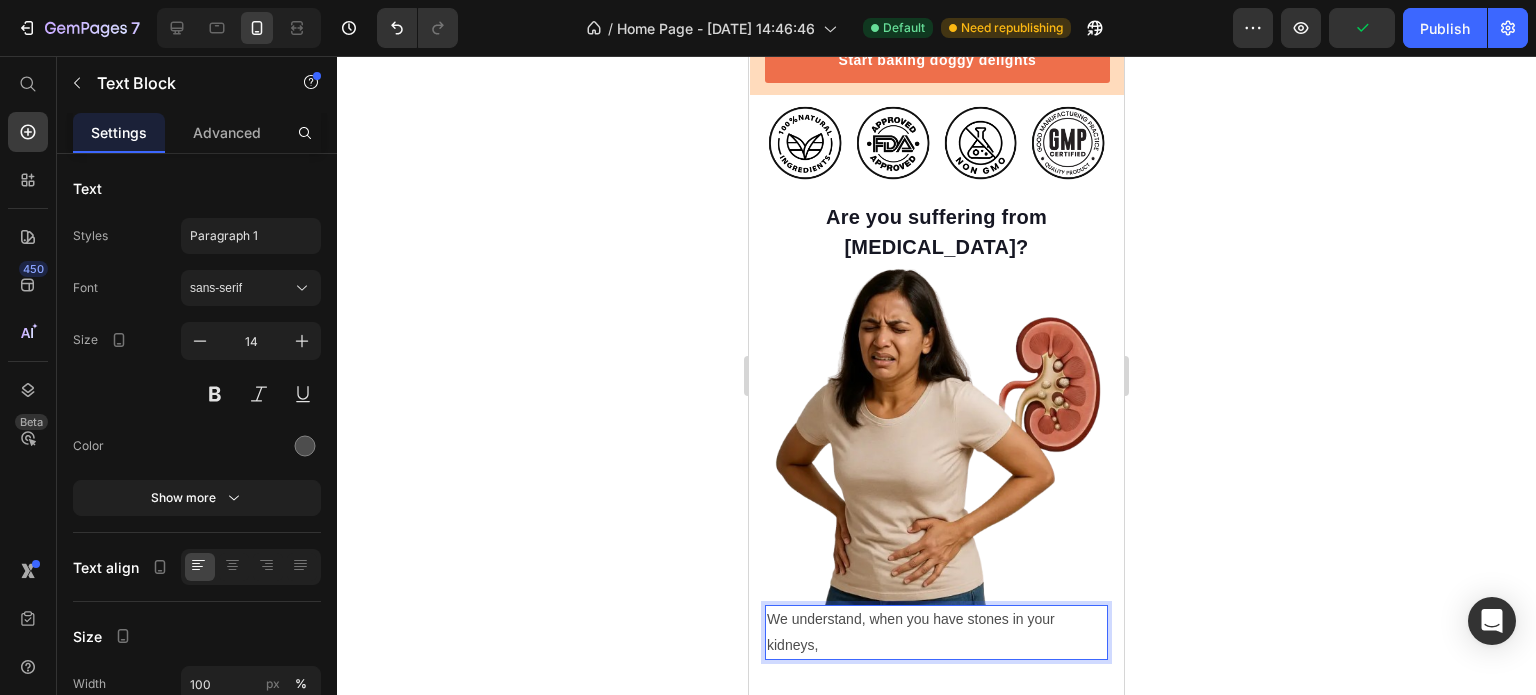 click on "We understand, when you have stones in your kidneys," at bounding box center [936, 632] 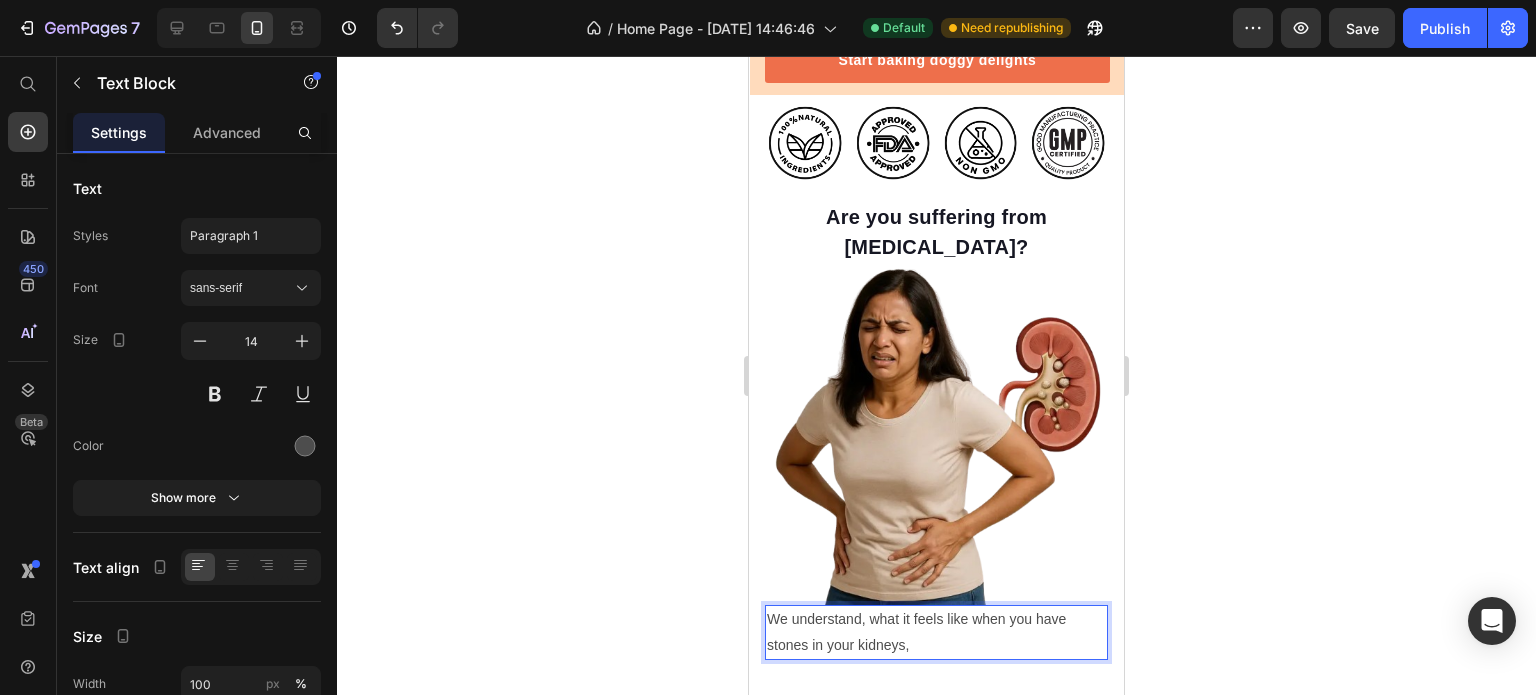click on "We understand, what it feels like when you have stones in your kidneys," at bounding box center [936, 632] 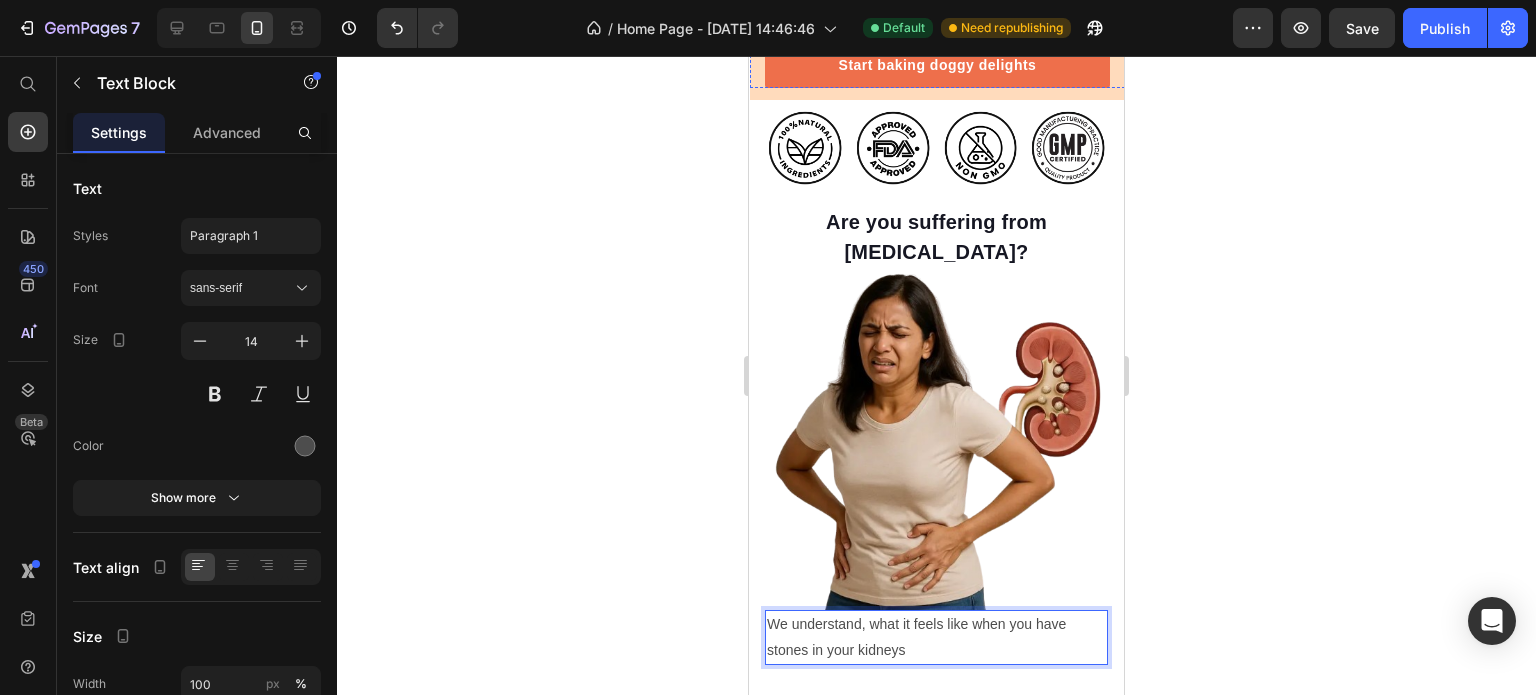 scroll, scrollTop: 800, scrollLeft: 0, axis: vertical 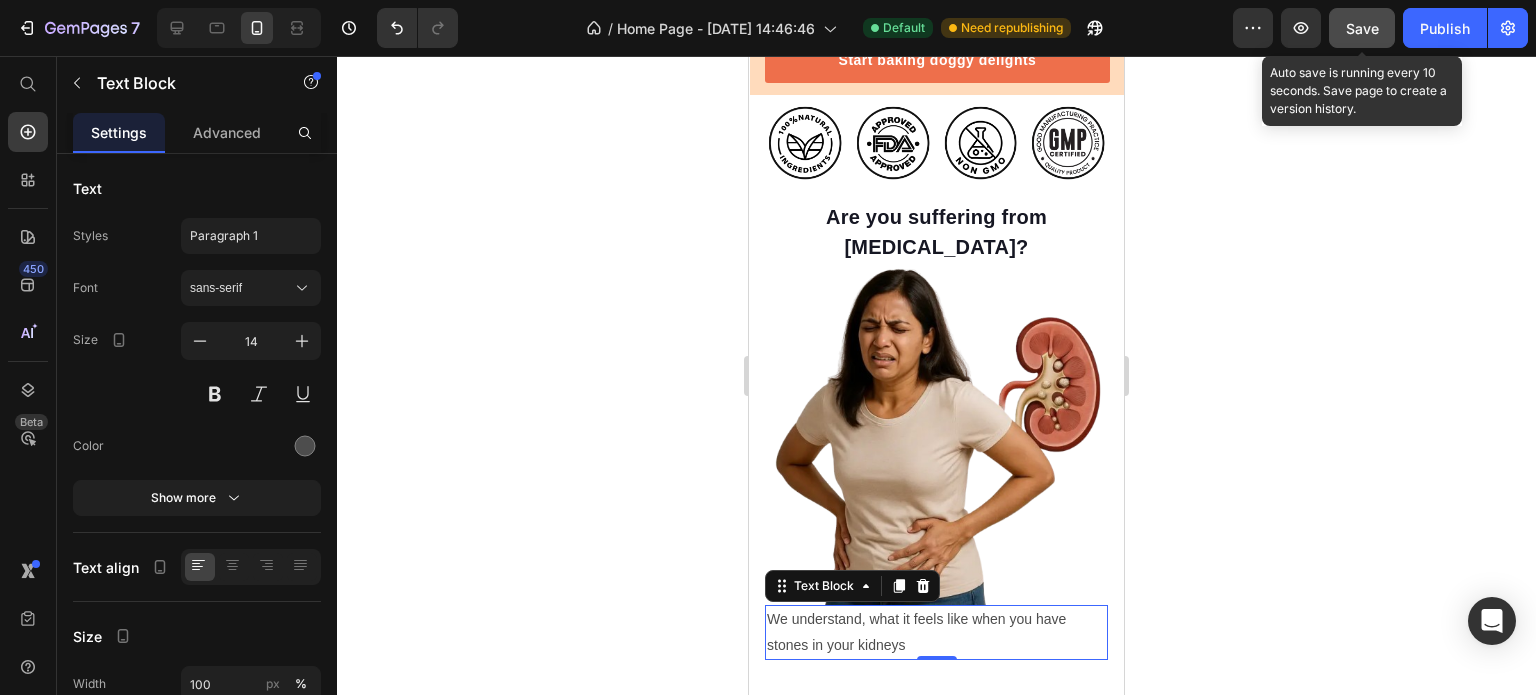 click on "Save" at bounding box center [1362, 28] 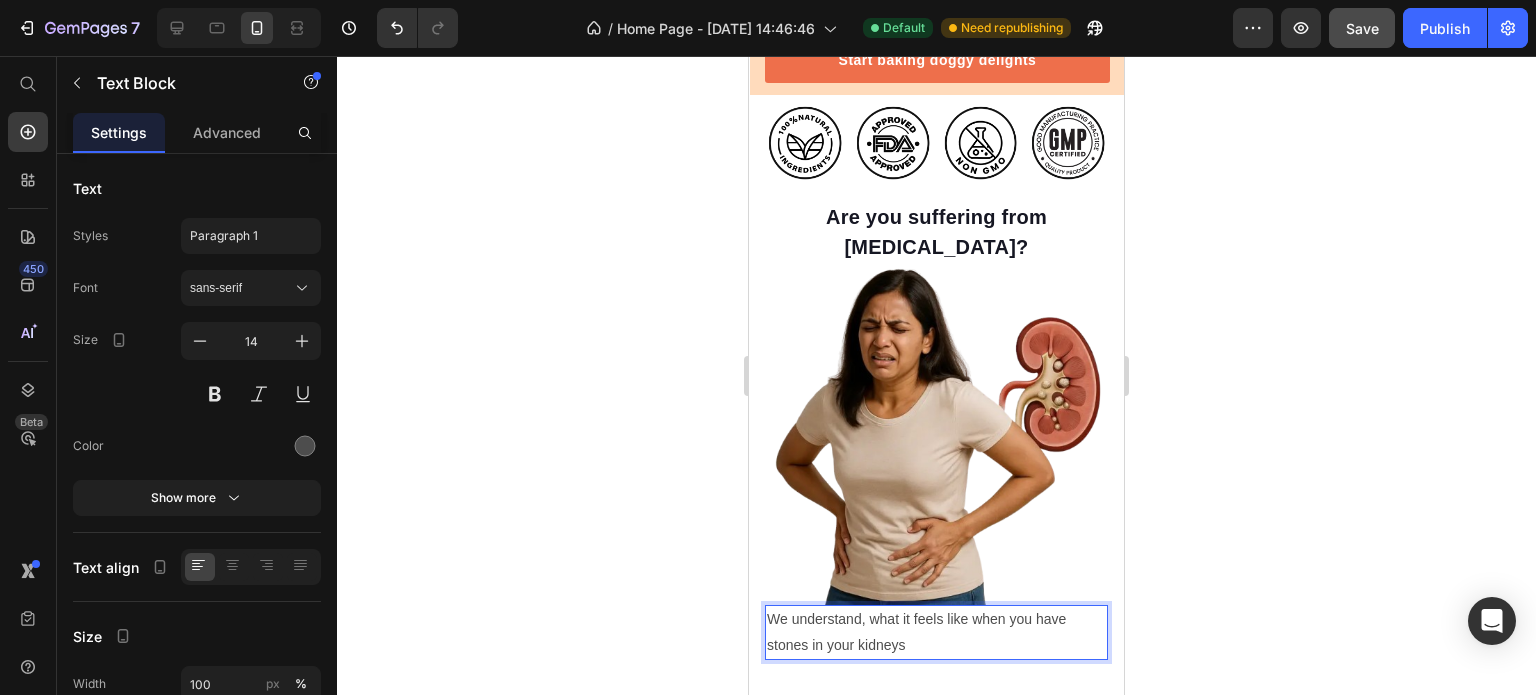 click on "We understand, what it feels like when you have stones in your kidneys" at bounding box center [936, 632] 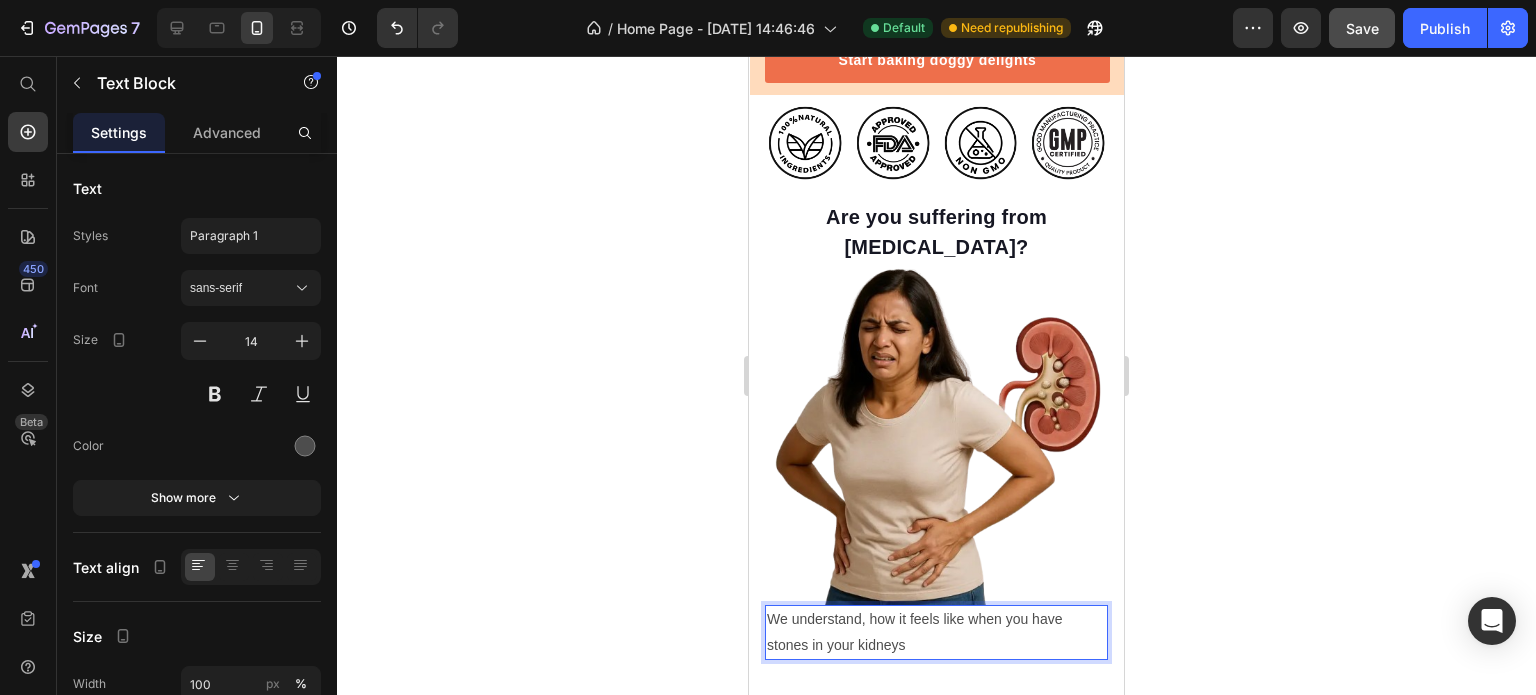 click on "We understand, how it feels like when you have stones in your kidneys" at bounding box center (936, 632) 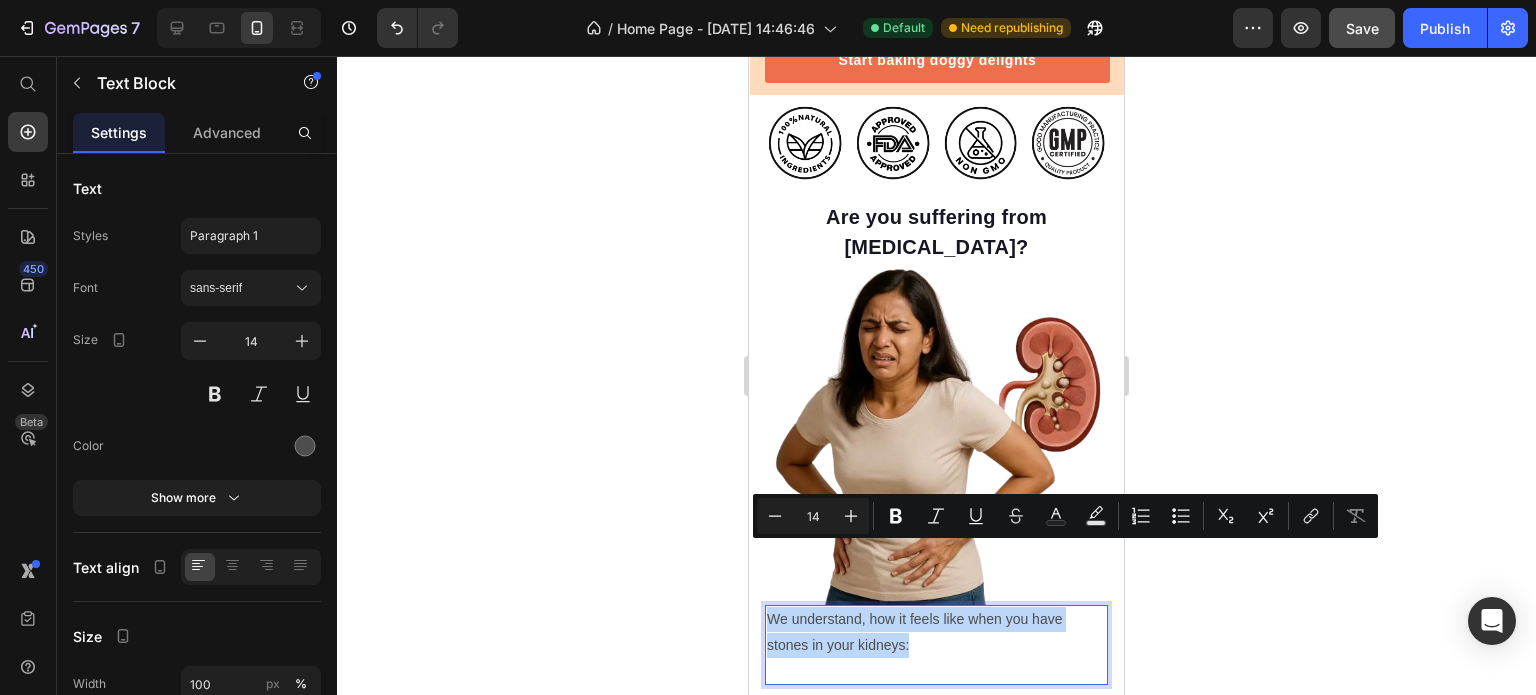 drag, startPoint x: 936, startPoint y: 578, endPoint x: 1508, endPoint y: 582, distance: 572.014 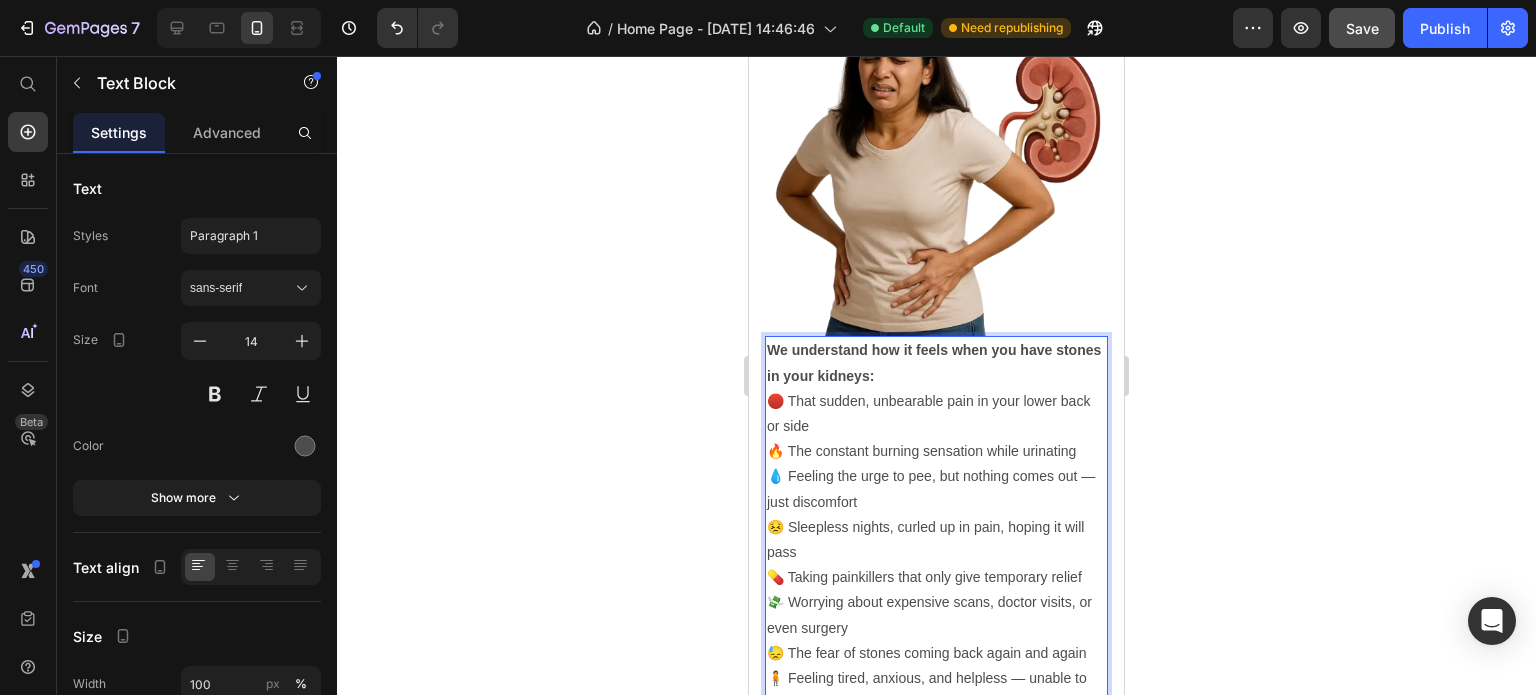 scroll, scrollTop: 1090, scrollLeft: 0, axis: vertical 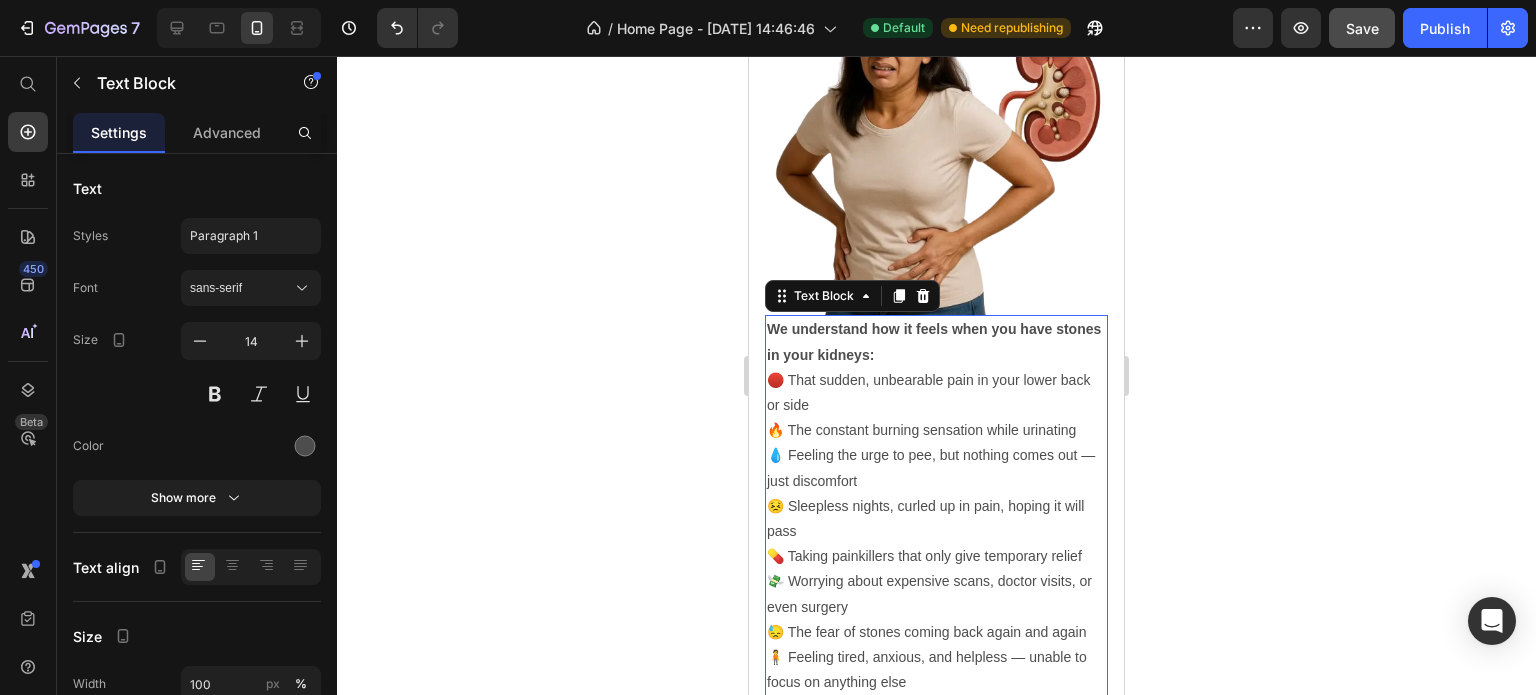 click 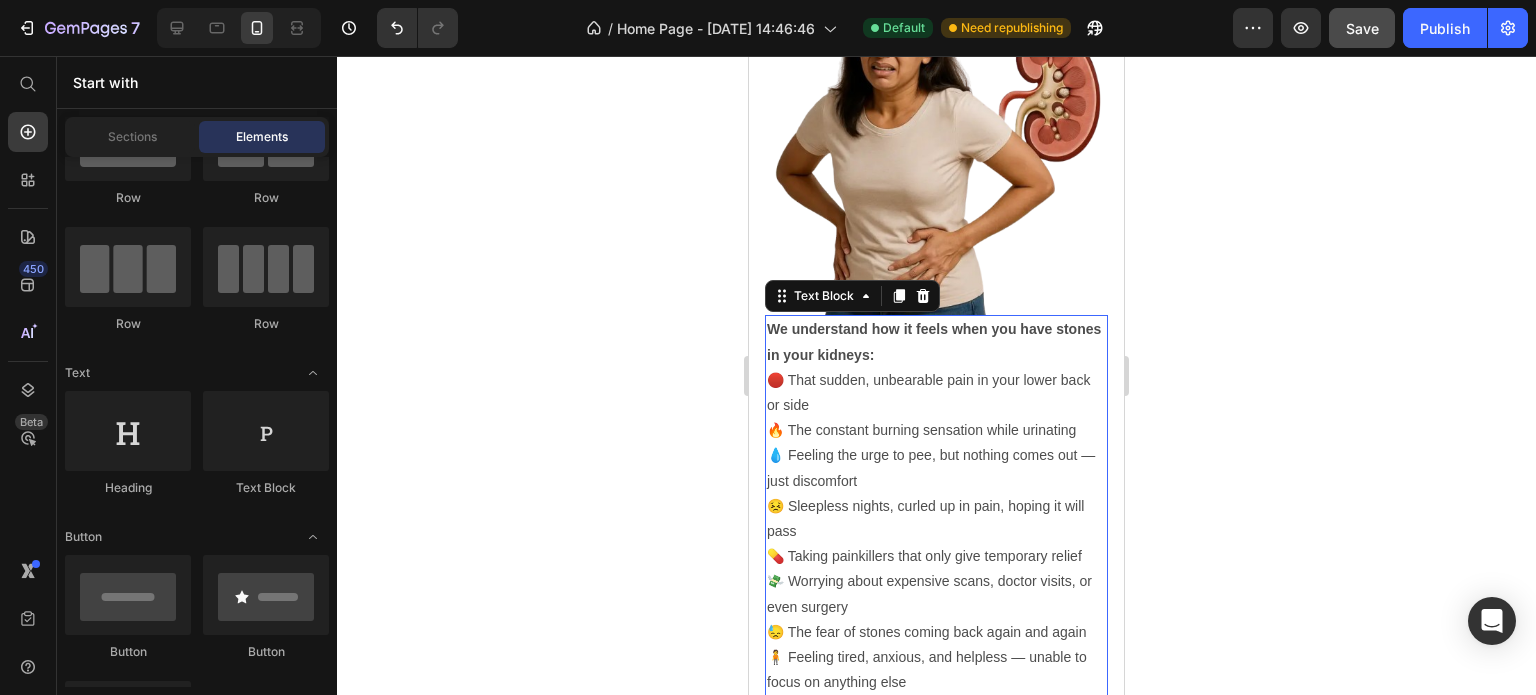 scroll, scrollTop: 0, scrollLeft: 0, axis: both 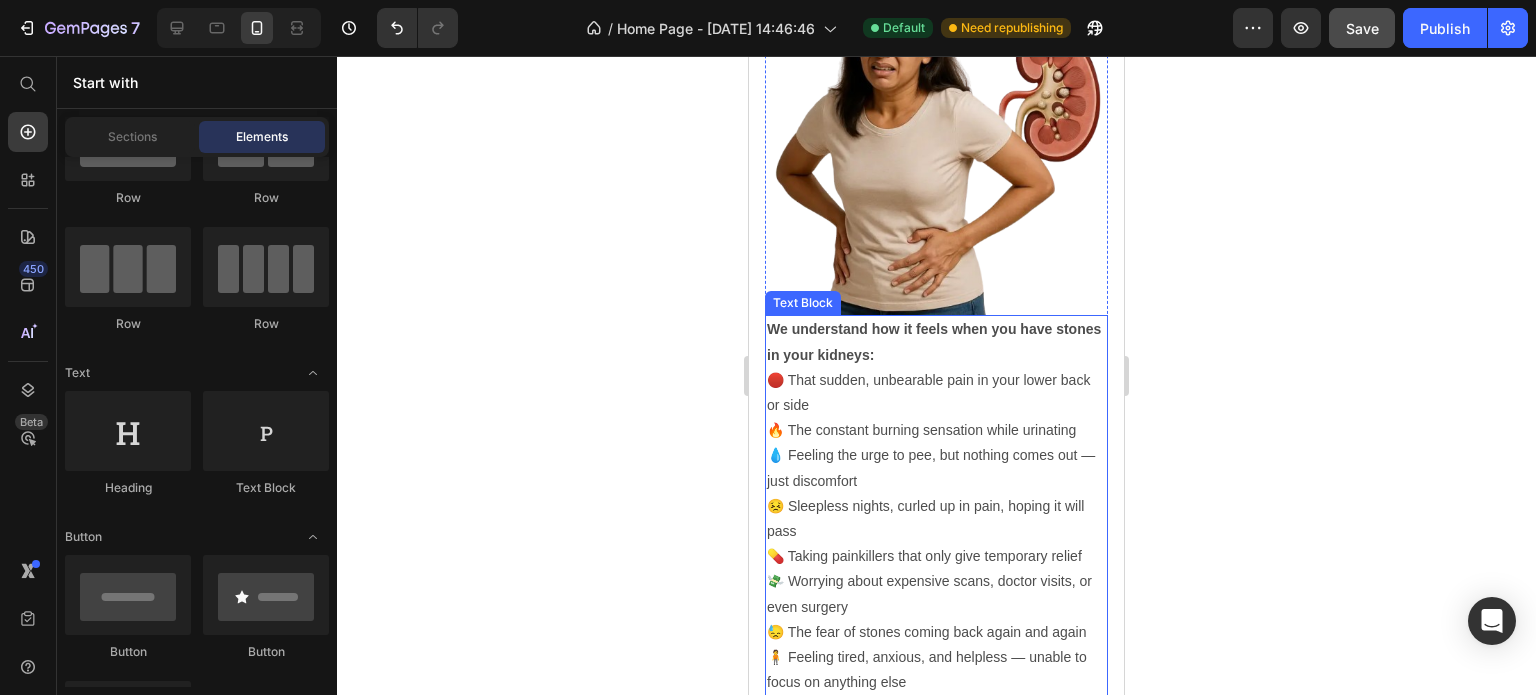 click on "We understand how it feels when you have stones in your kidneys:" at bounding box center [936, 342] 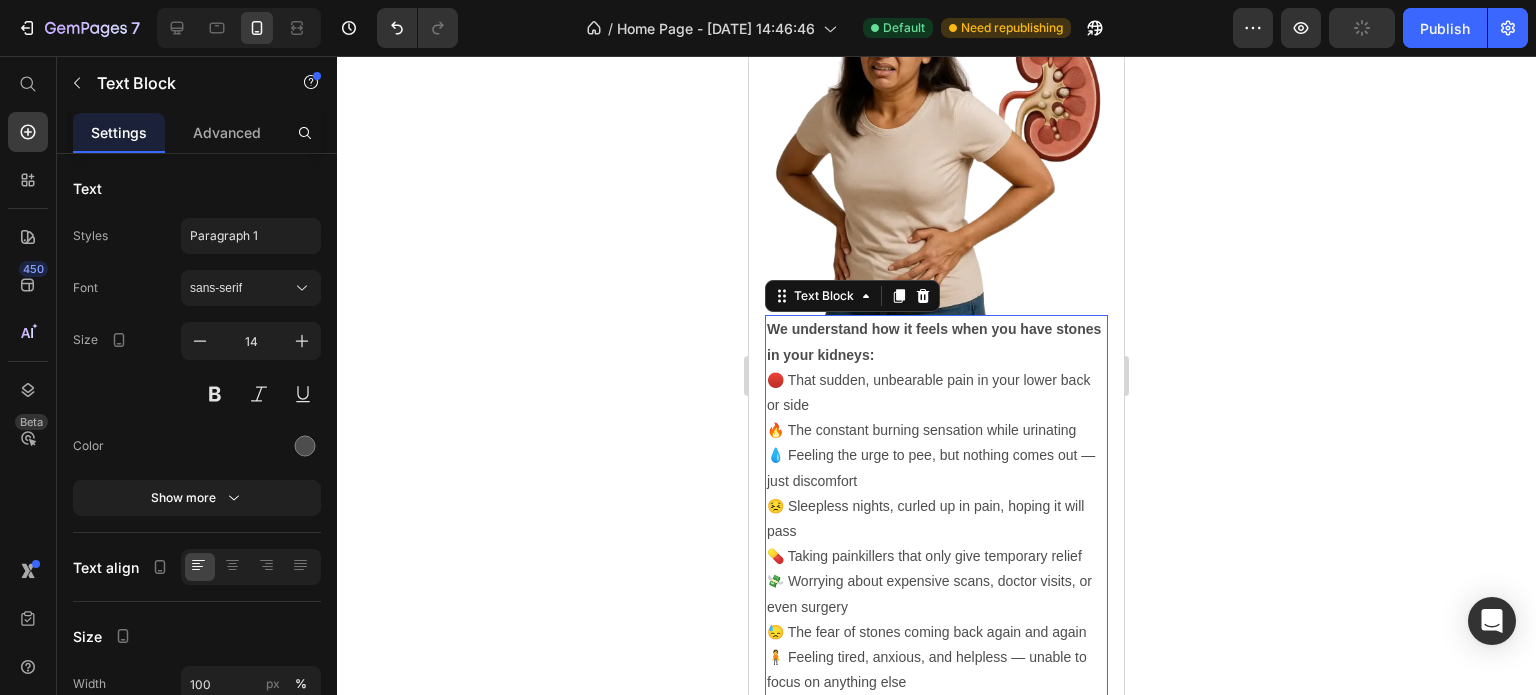 click 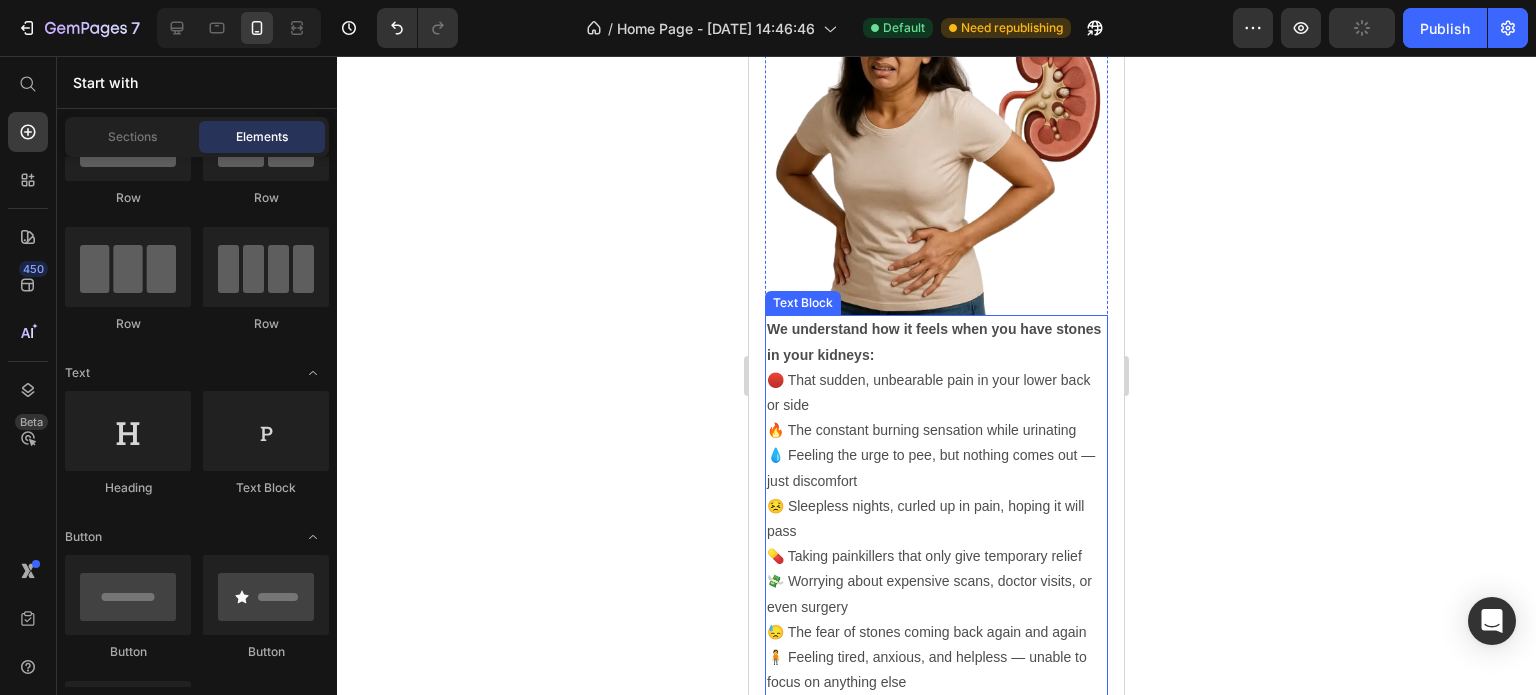 drag, startPoint x: 956, startPoint y: 275, endPoint x: 948, endPoint y: 295, distance: 21.540659 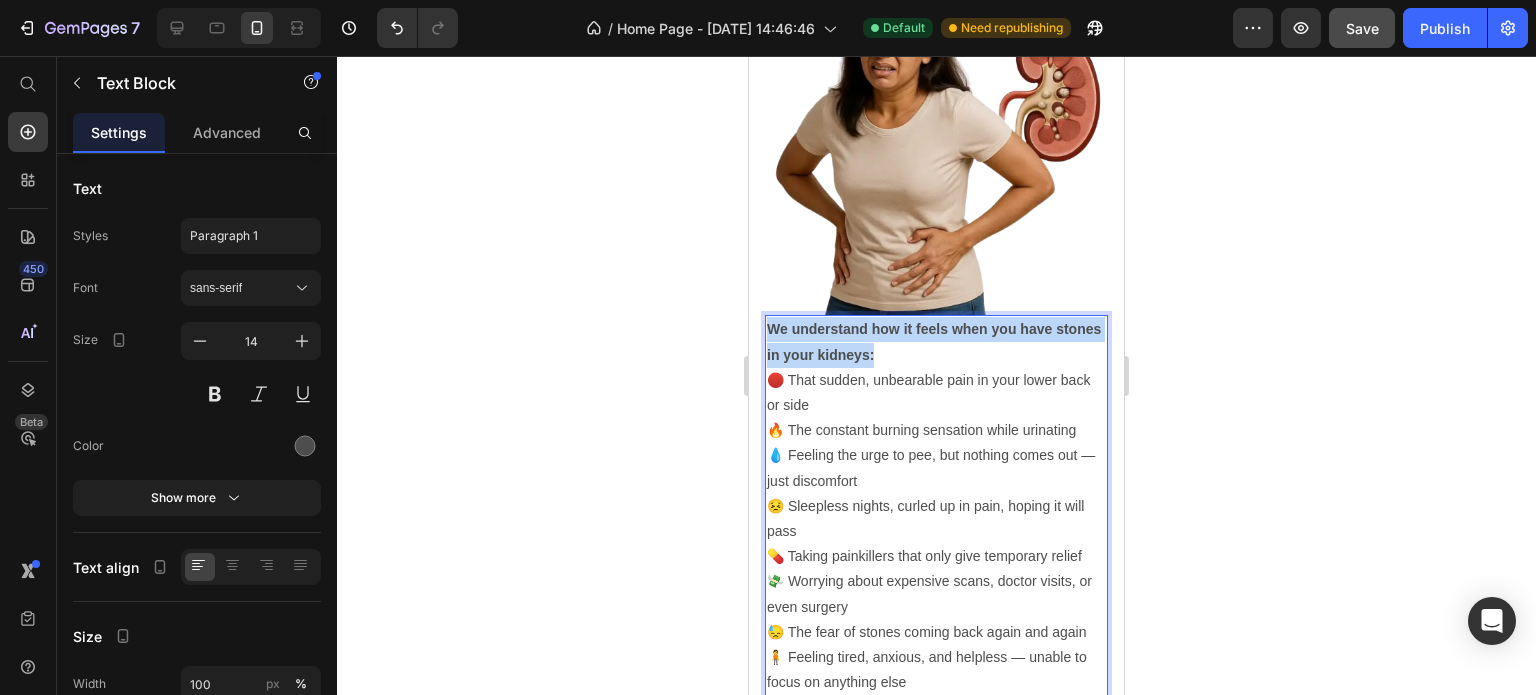 drag, startPoint x: 930, startPoint y: 295, endPoint x: 768, endPoint y: 261, distance: 165.52945 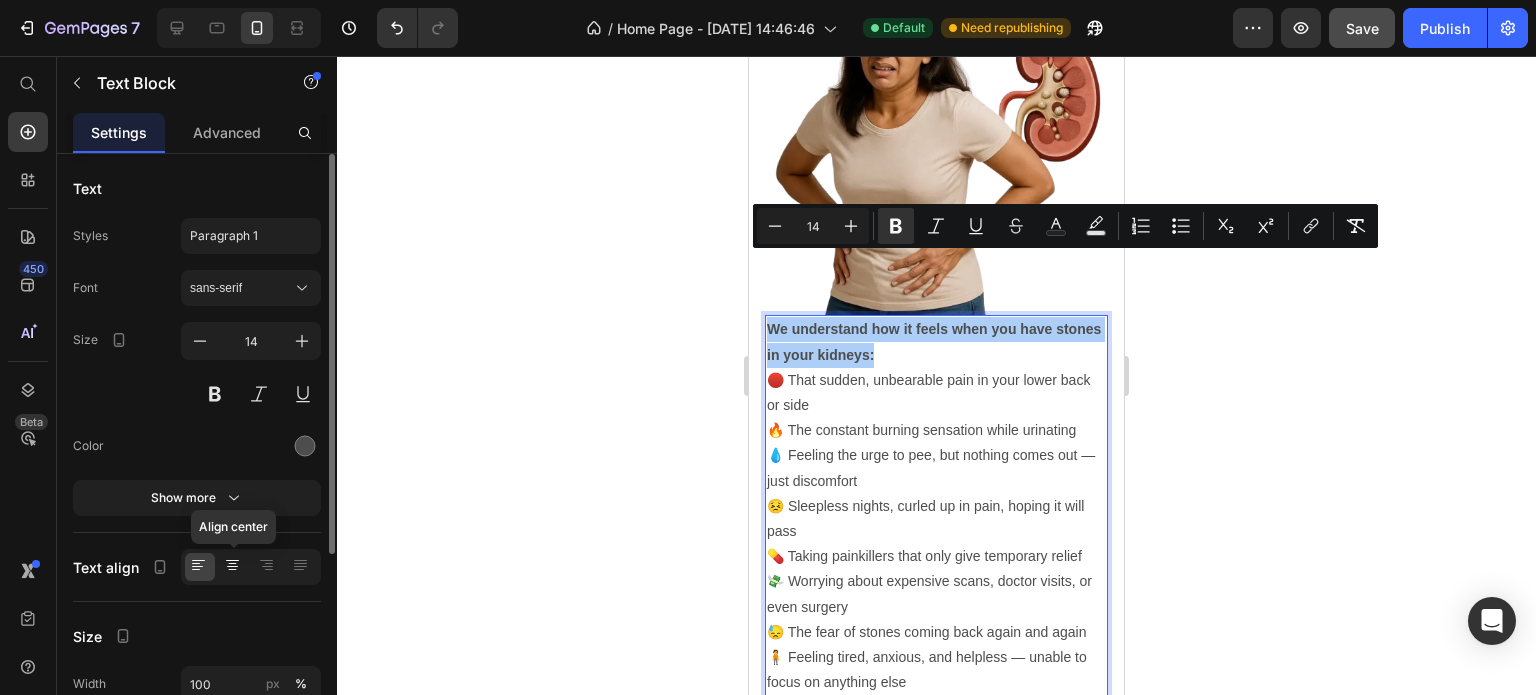 click 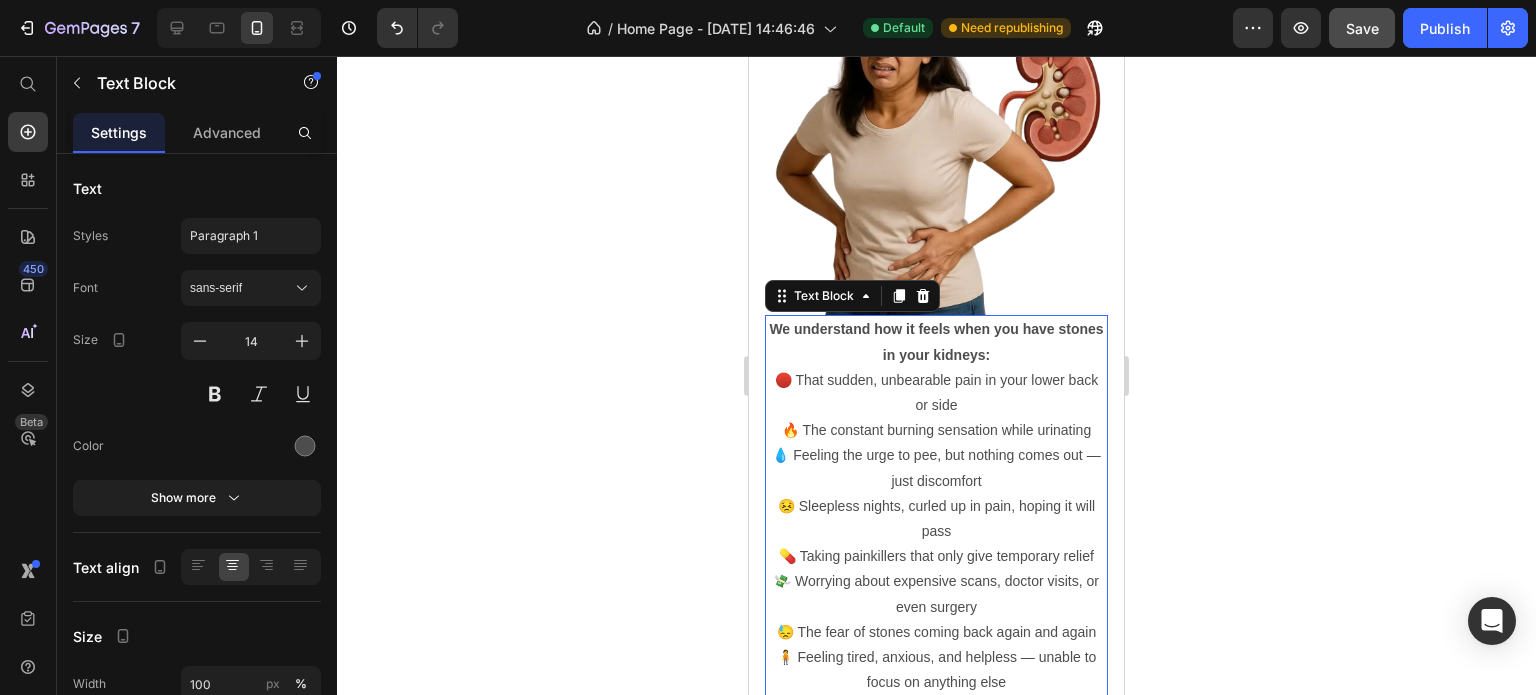 click on "We understand how it feels when you have stones in your kidneys:" at bounding box center (936, 342) 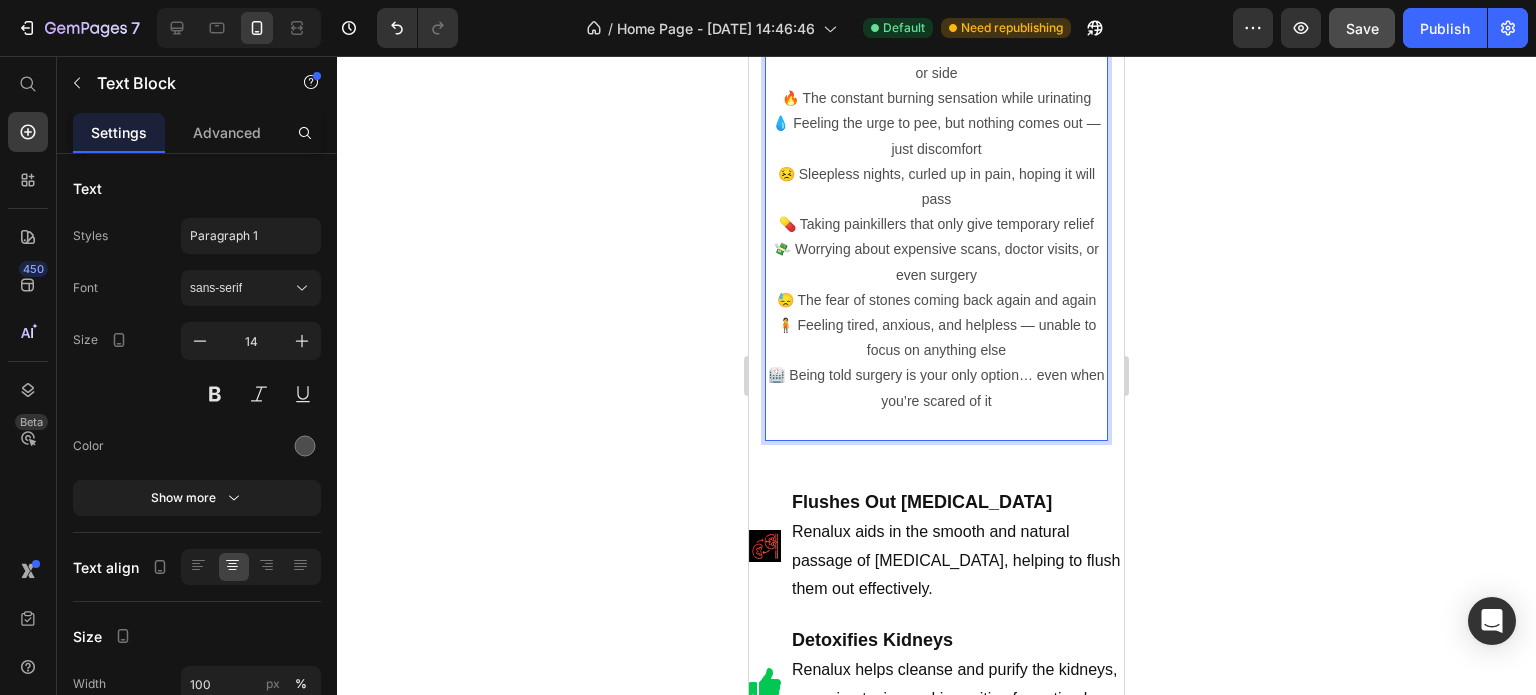 scroll, scrollTop: 1290, scrollLeft: 0, axis: vertical 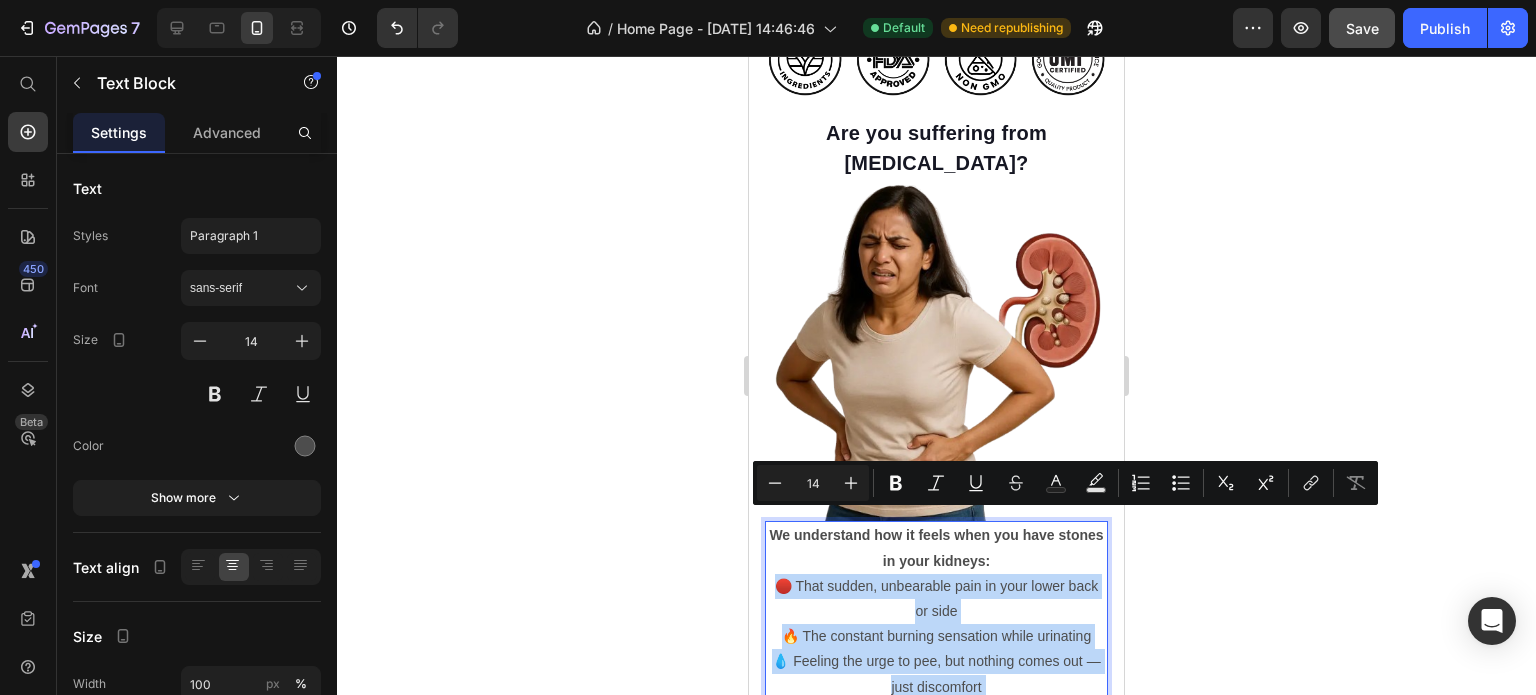 drag, startPoint x: 1024, startPoint y: 467, endPoint x: 775, endPoint y: 524, distance: 255.4408 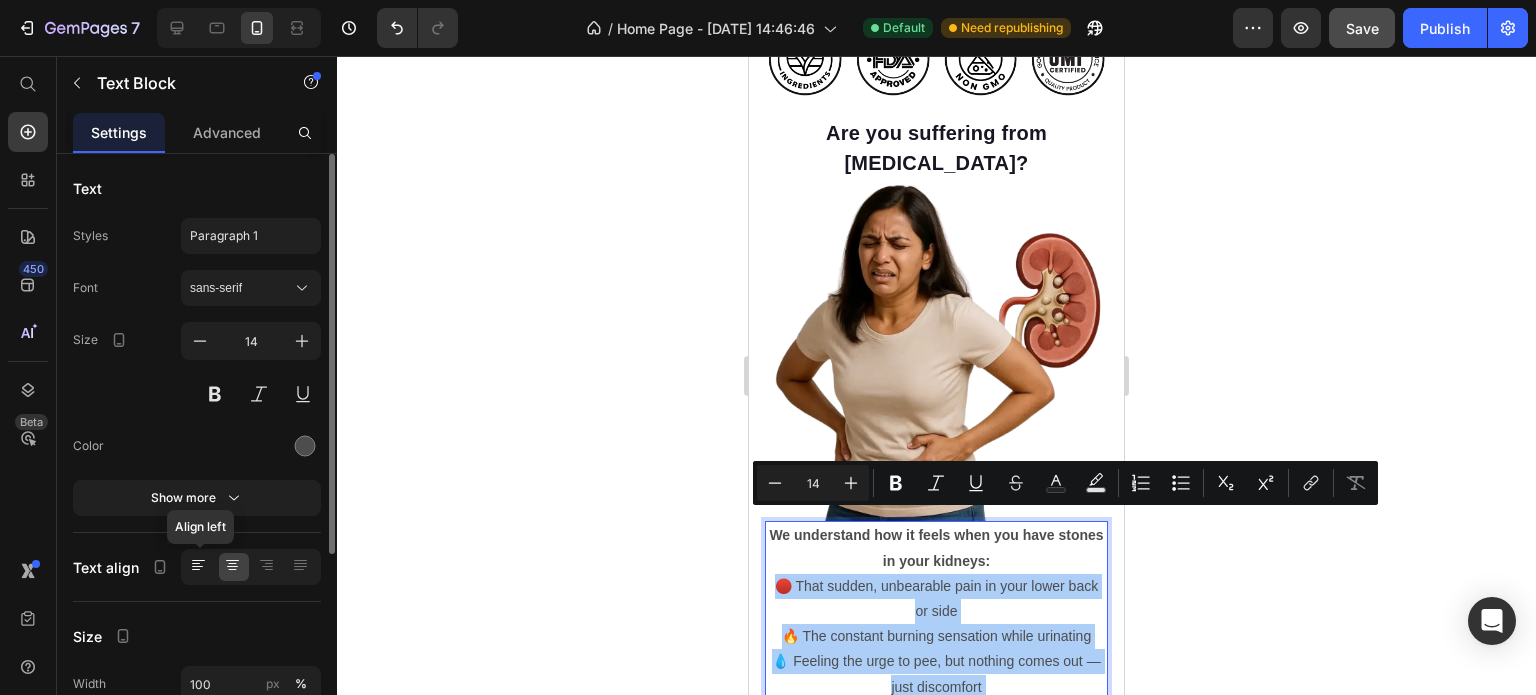 click 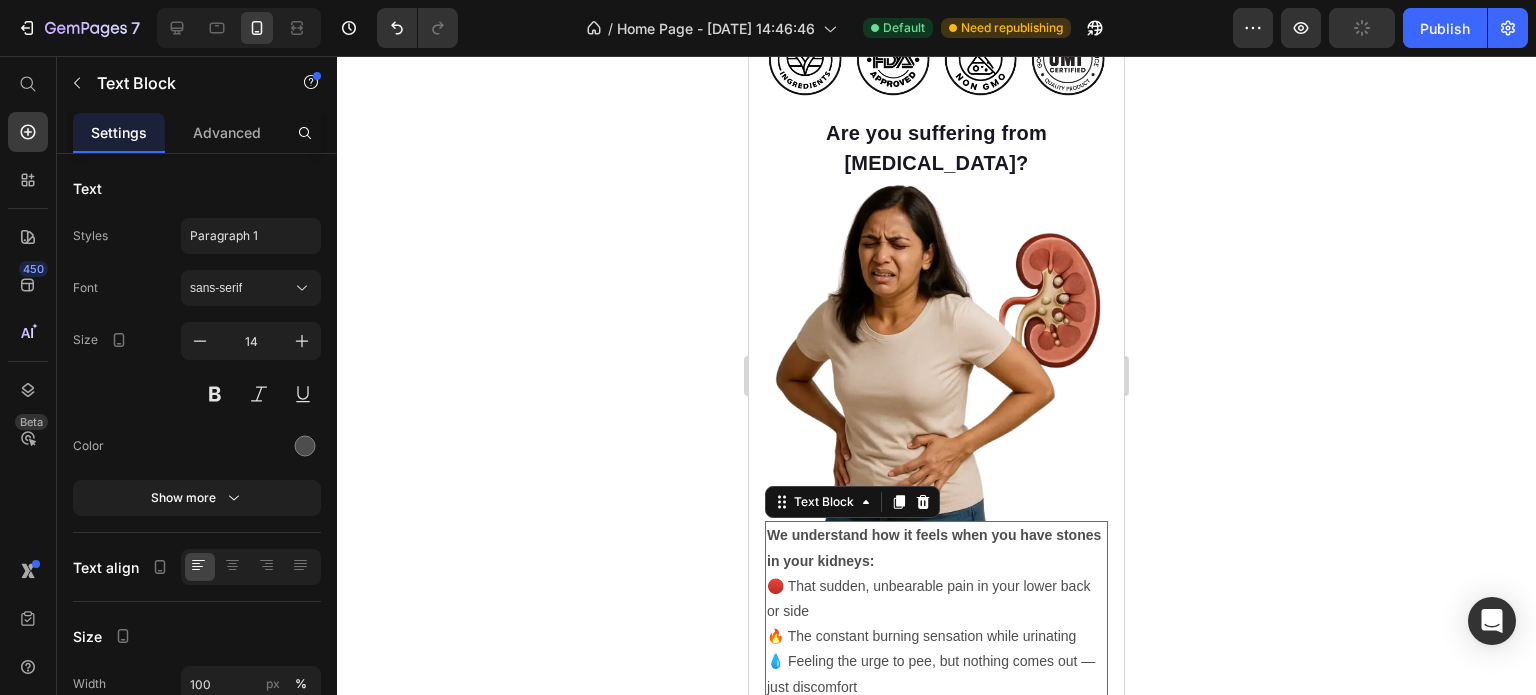 click 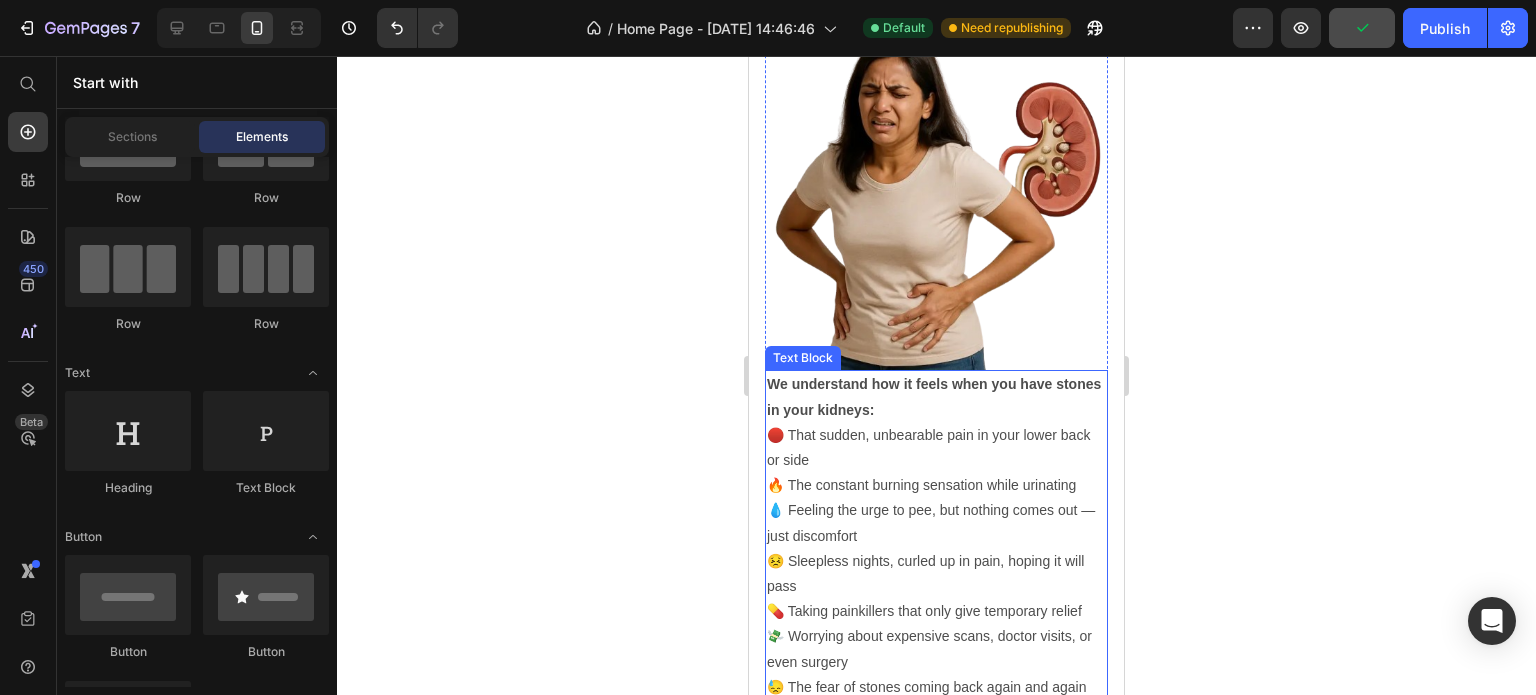 scroll, scrollTop: 1184, scrollLeft: 0, axis: vertical 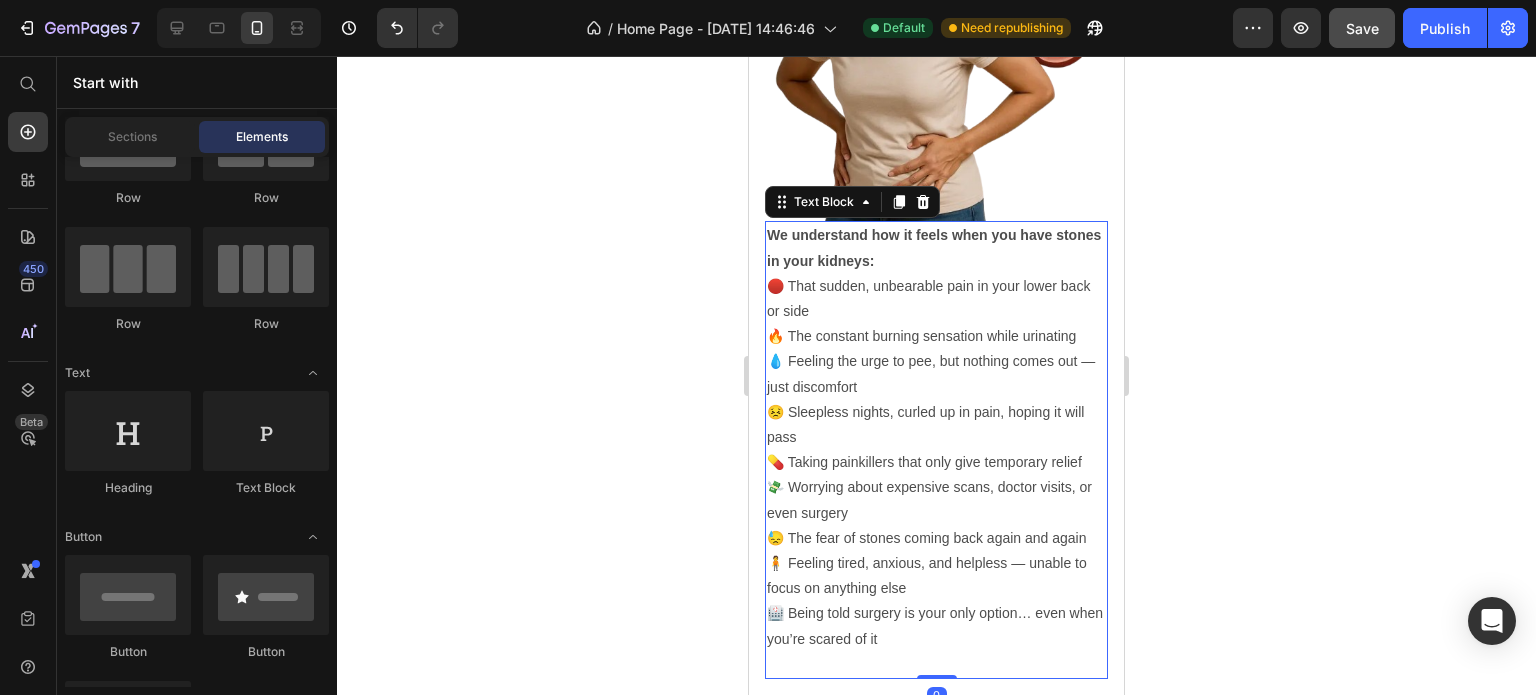 click on "💸 Worrying about expensive scans, doctor visits, or even surgery" at bounding box center (936, 500) 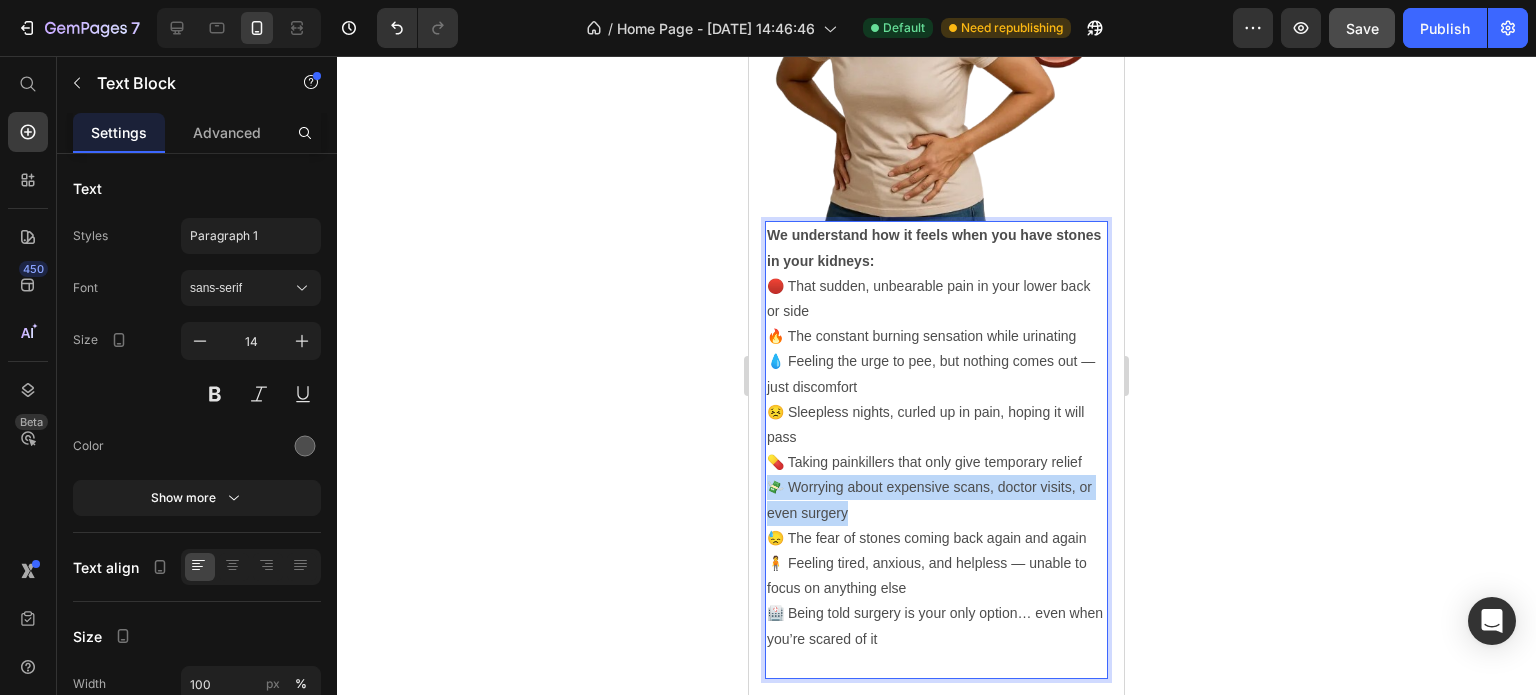 drag, startPoint x: 872, startPoint y: 449, endPoint x: 772, endPoint y: 423, distance: 103.32473 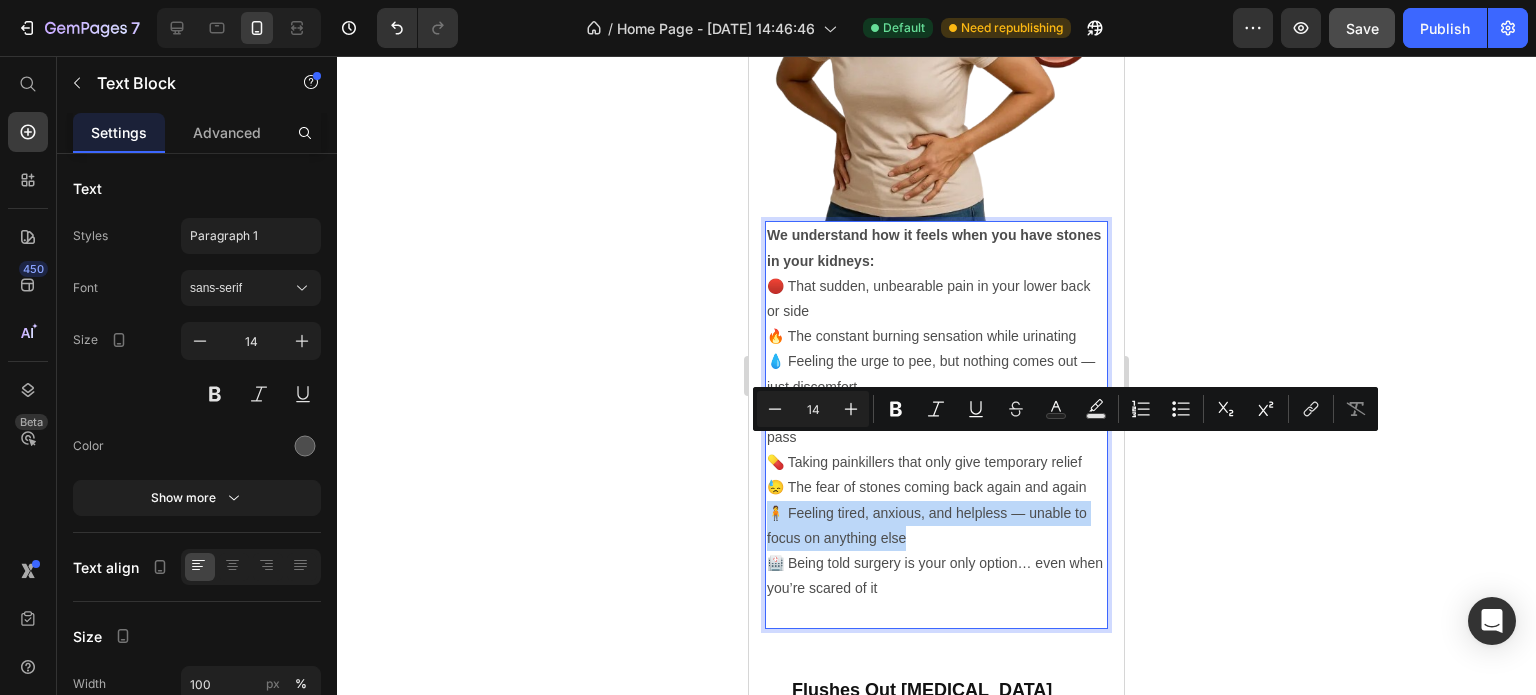 drag, startPoint x: 917, startPoint y: 474, endPoint x: 753, endPoint y: 445, distance: 166.54428 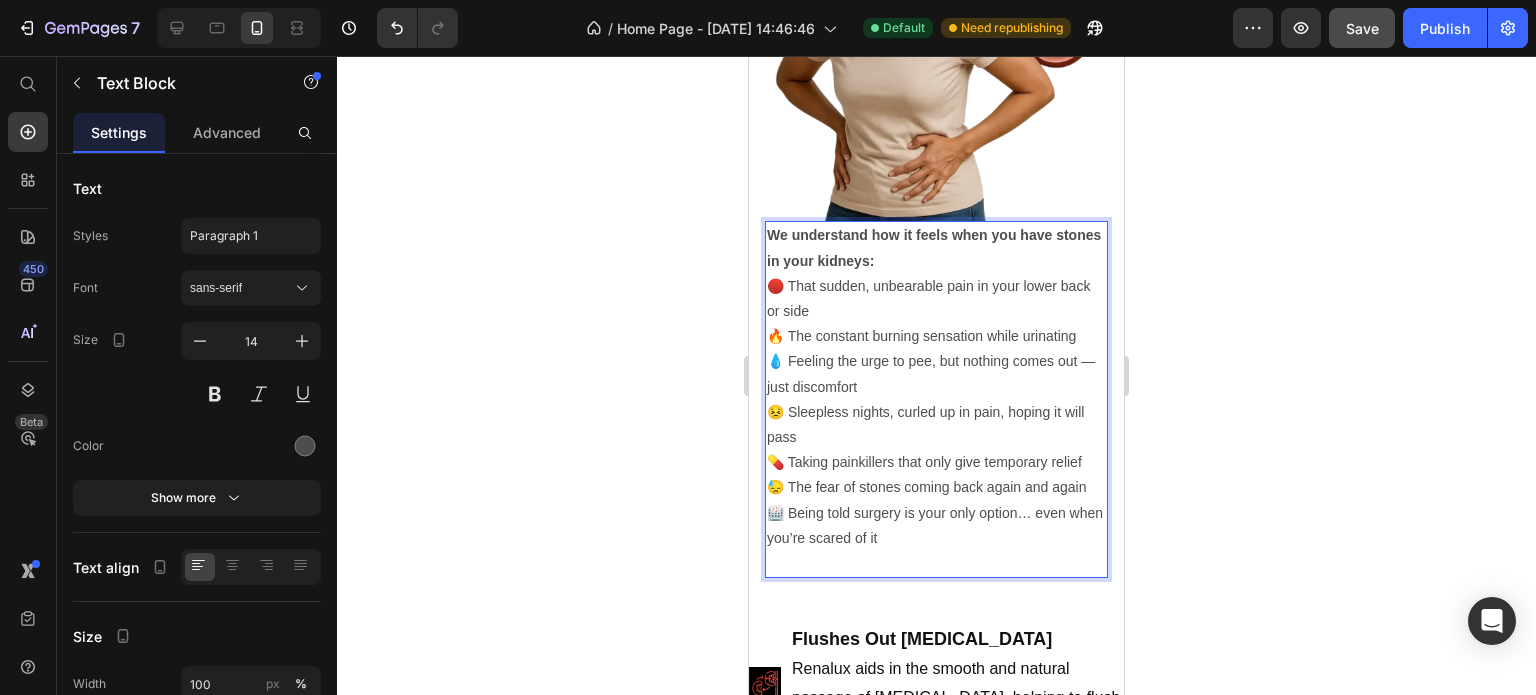 click at bounding box center (936, 563) 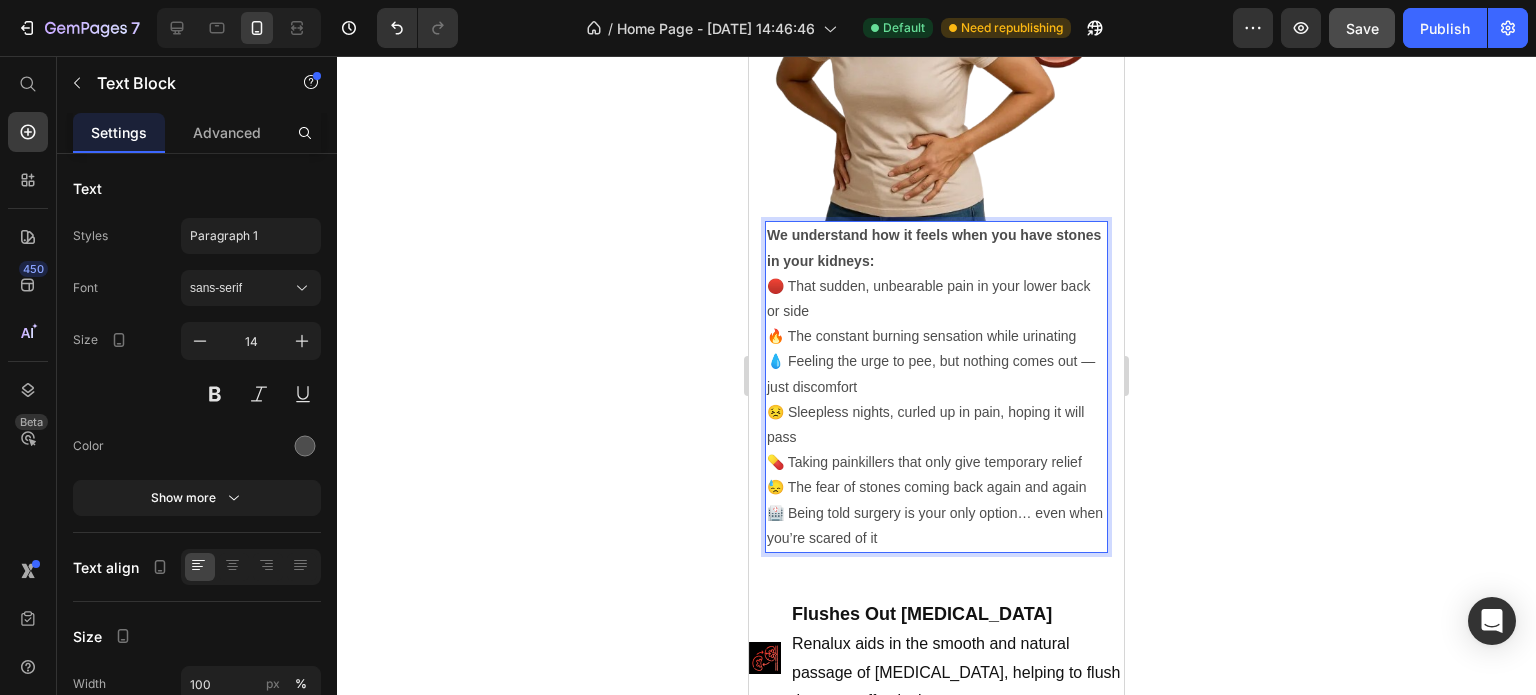 click 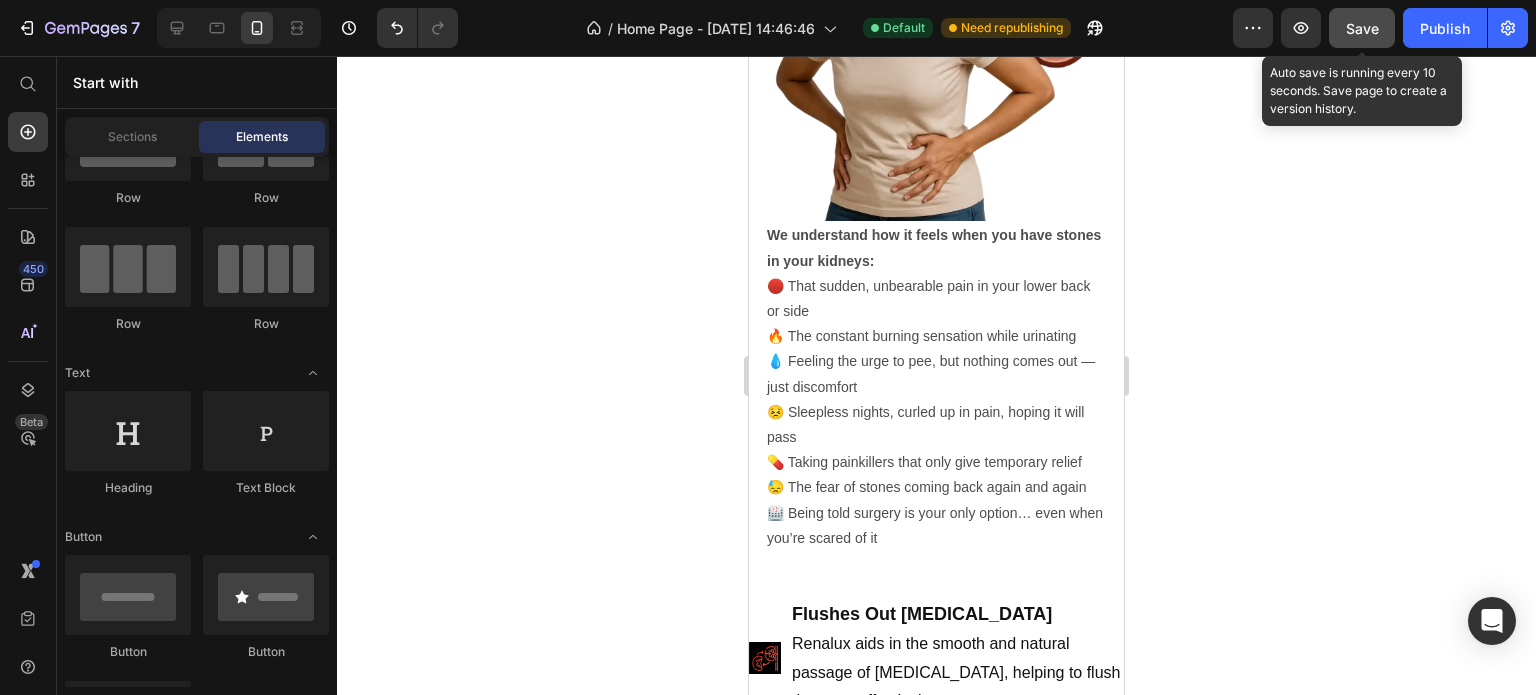 click on "Save" at bounding box center [1362, 28] 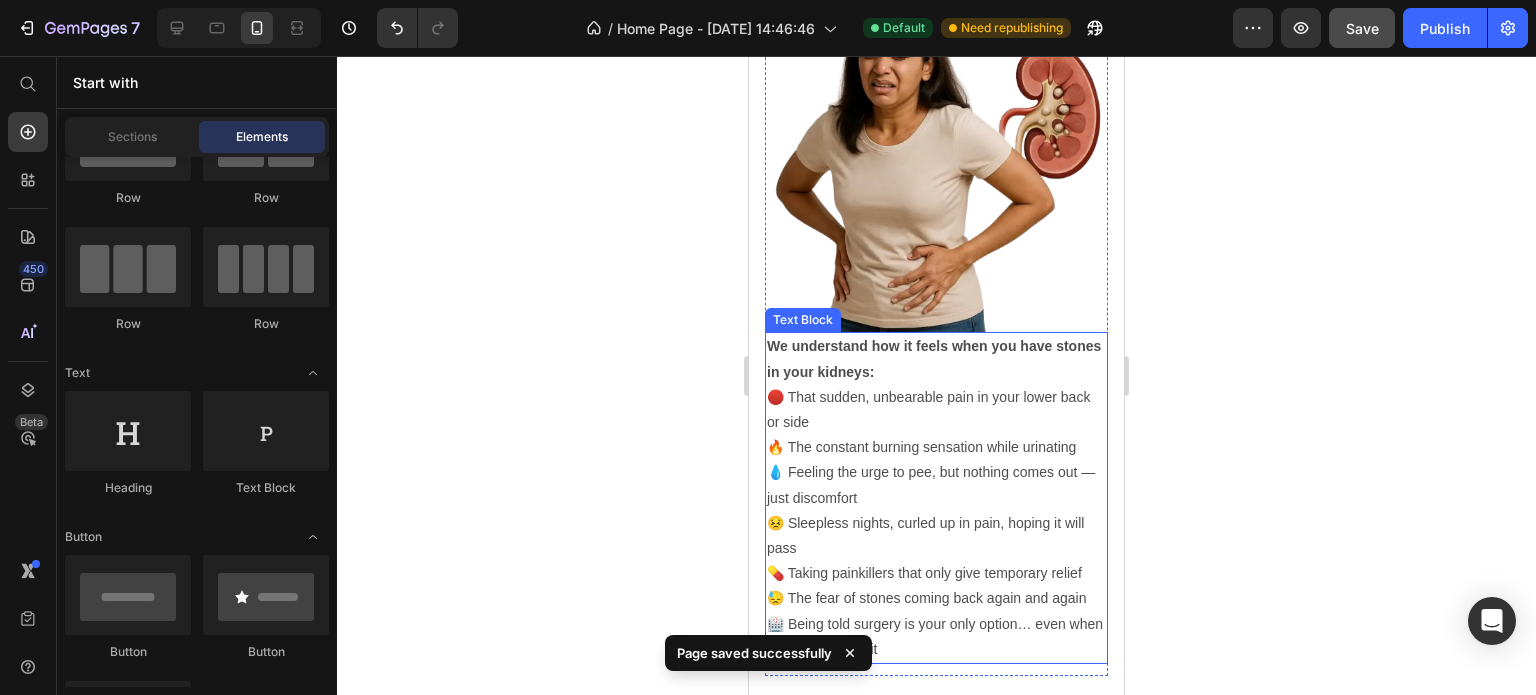 scroll, scrollTop: 1200, scrollLeft: 0, axis: vertical 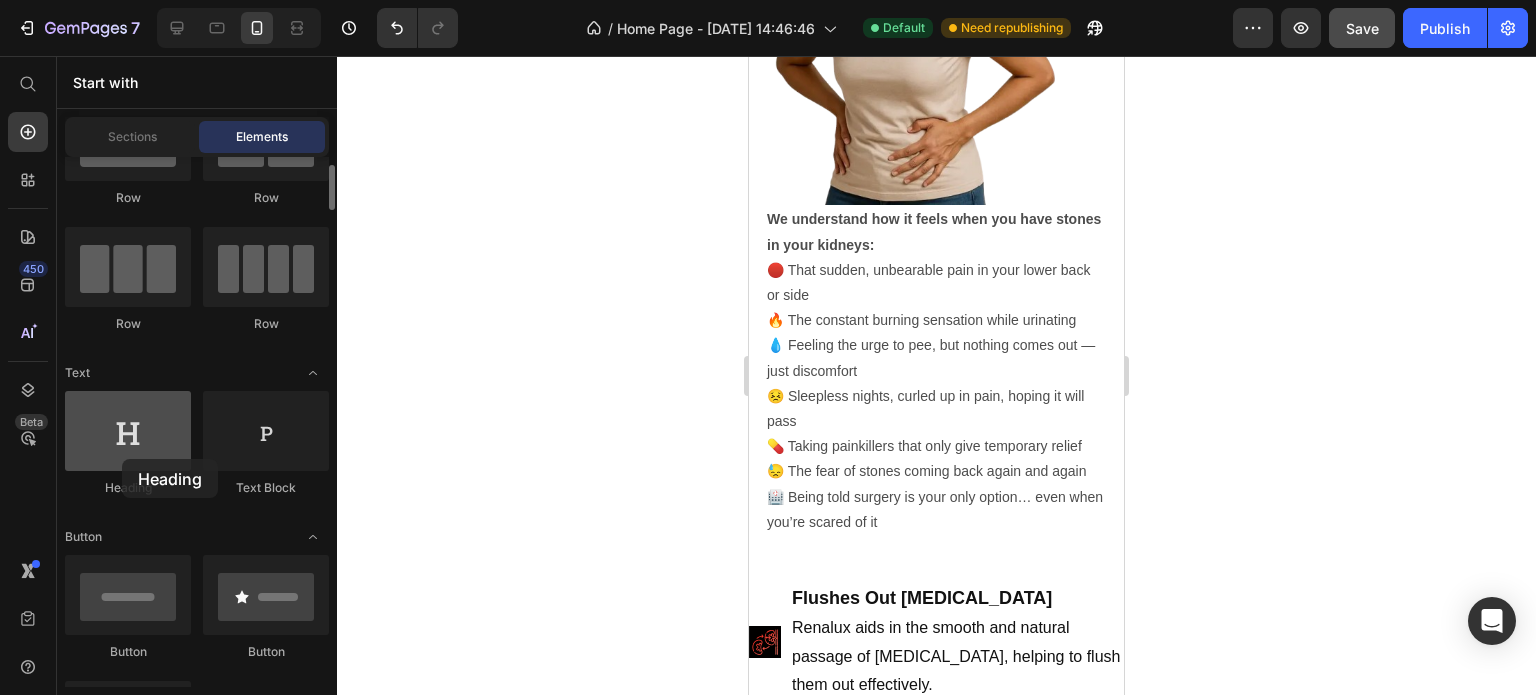 click at bounding box center [128, 431] 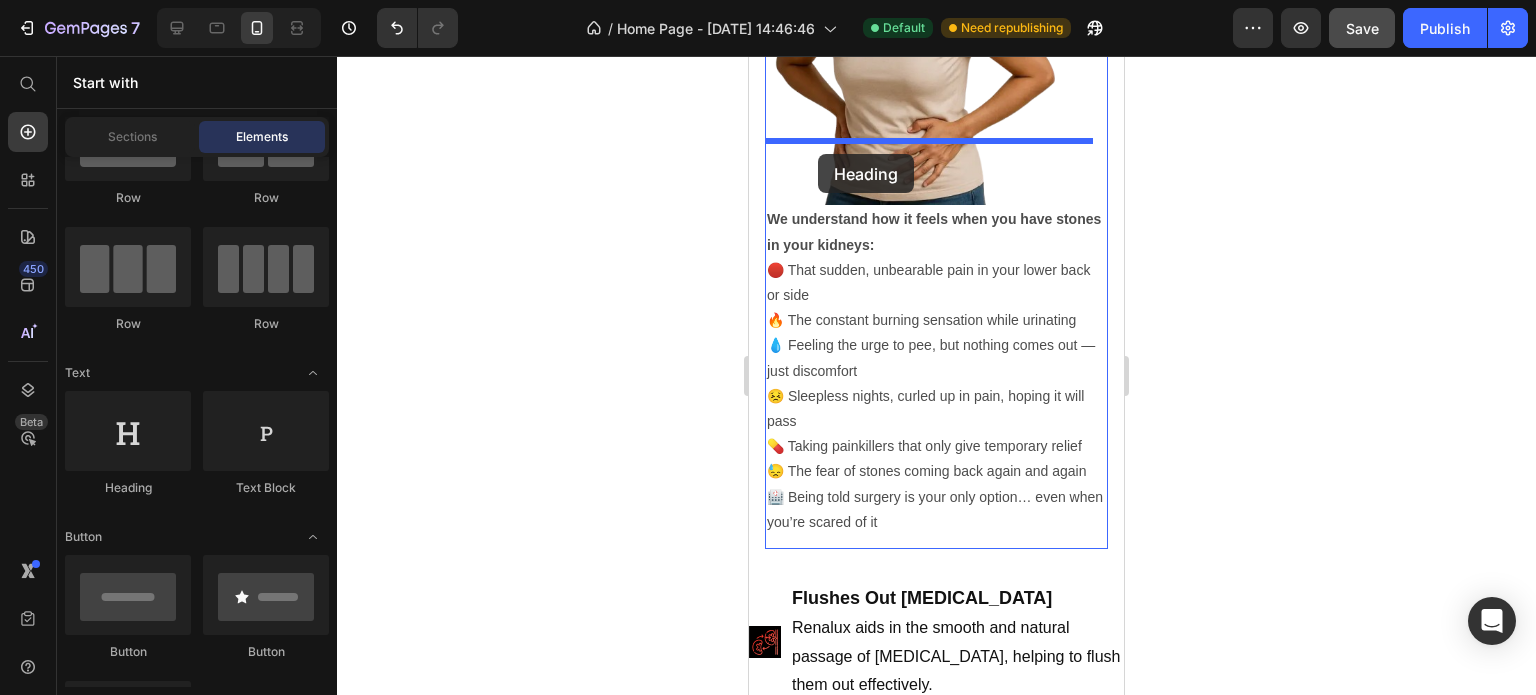 drag, startPoint x: 869, startPoint y: 510, endPoint x: 818, endPoint y: 154, distance: 359.63452 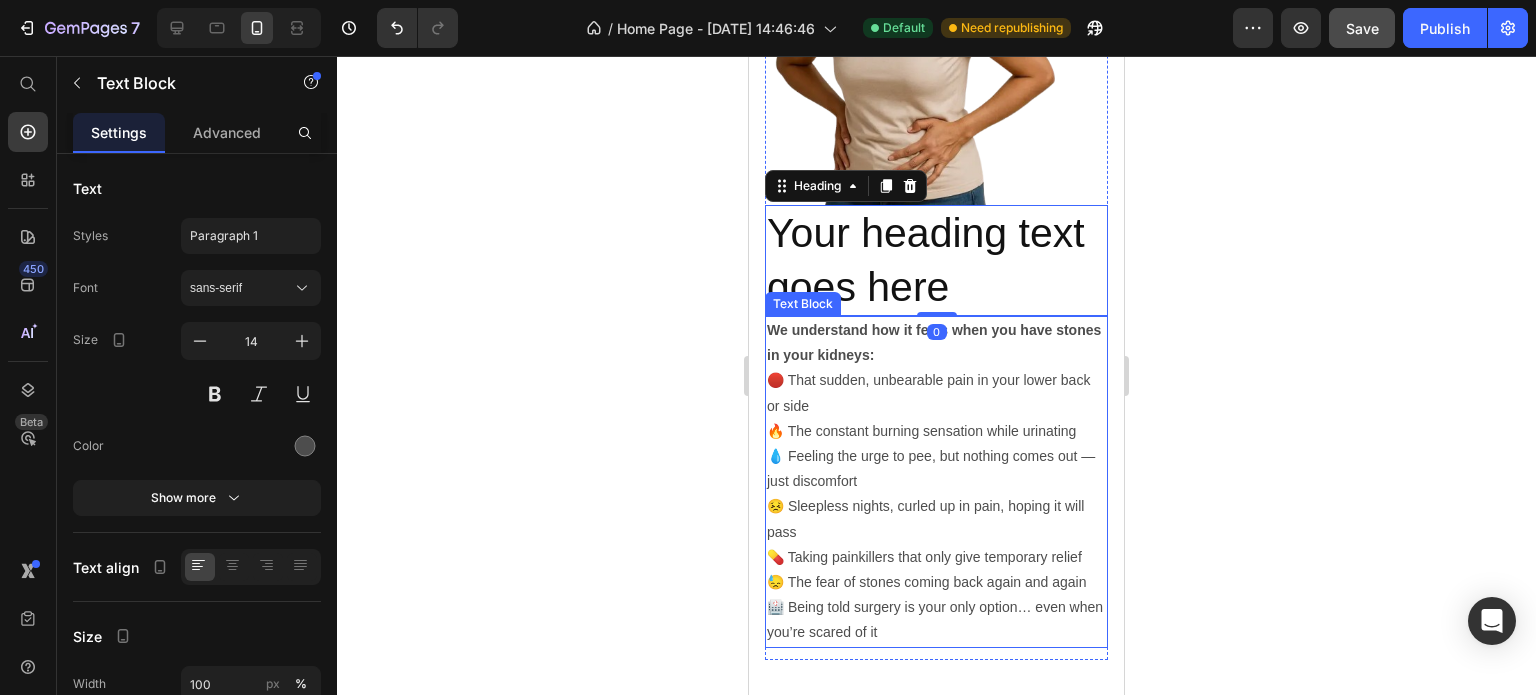 click on "We understand how it feels when you have stones in your kidneys:" at bounding box center (936, 343) 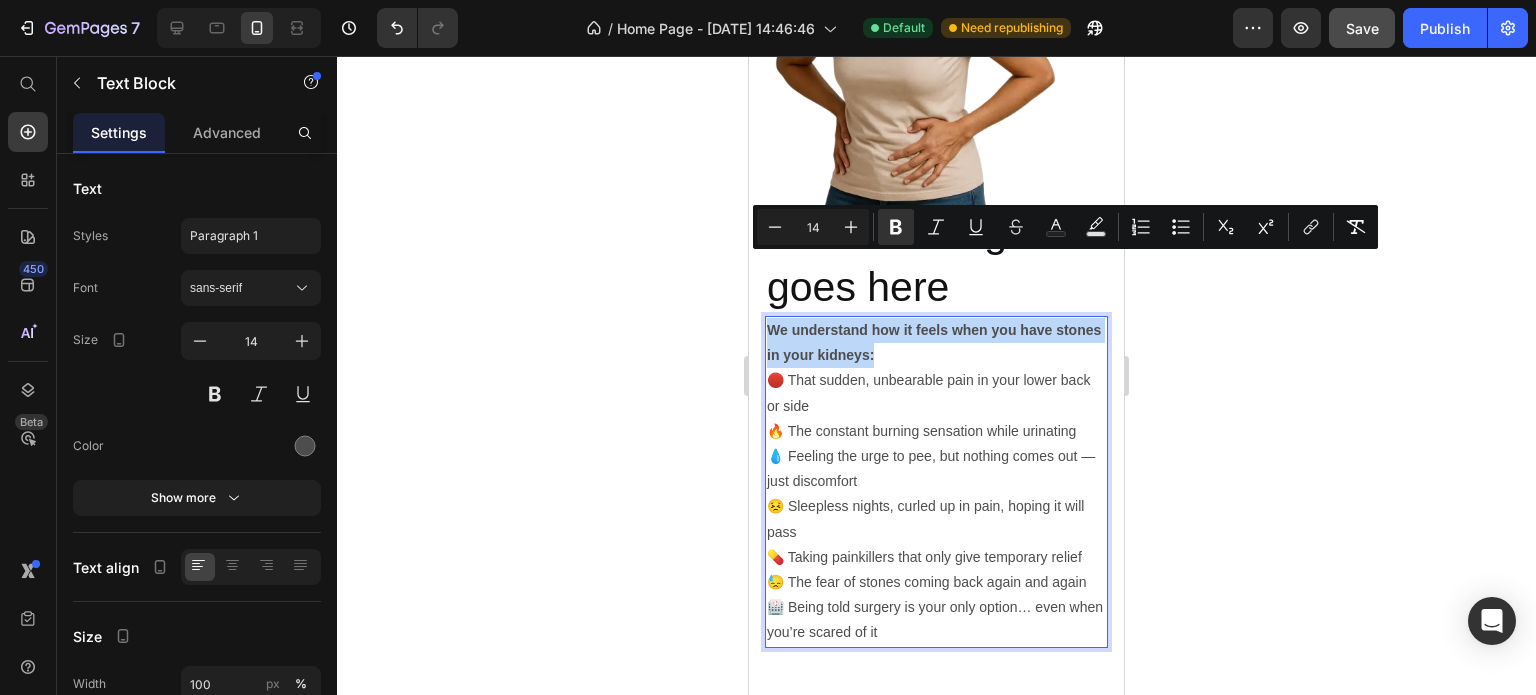 drag, startPoint x: 928, startPoint y: 293, endPoint x: 771, endPoint y: 266, distance: 159.30473 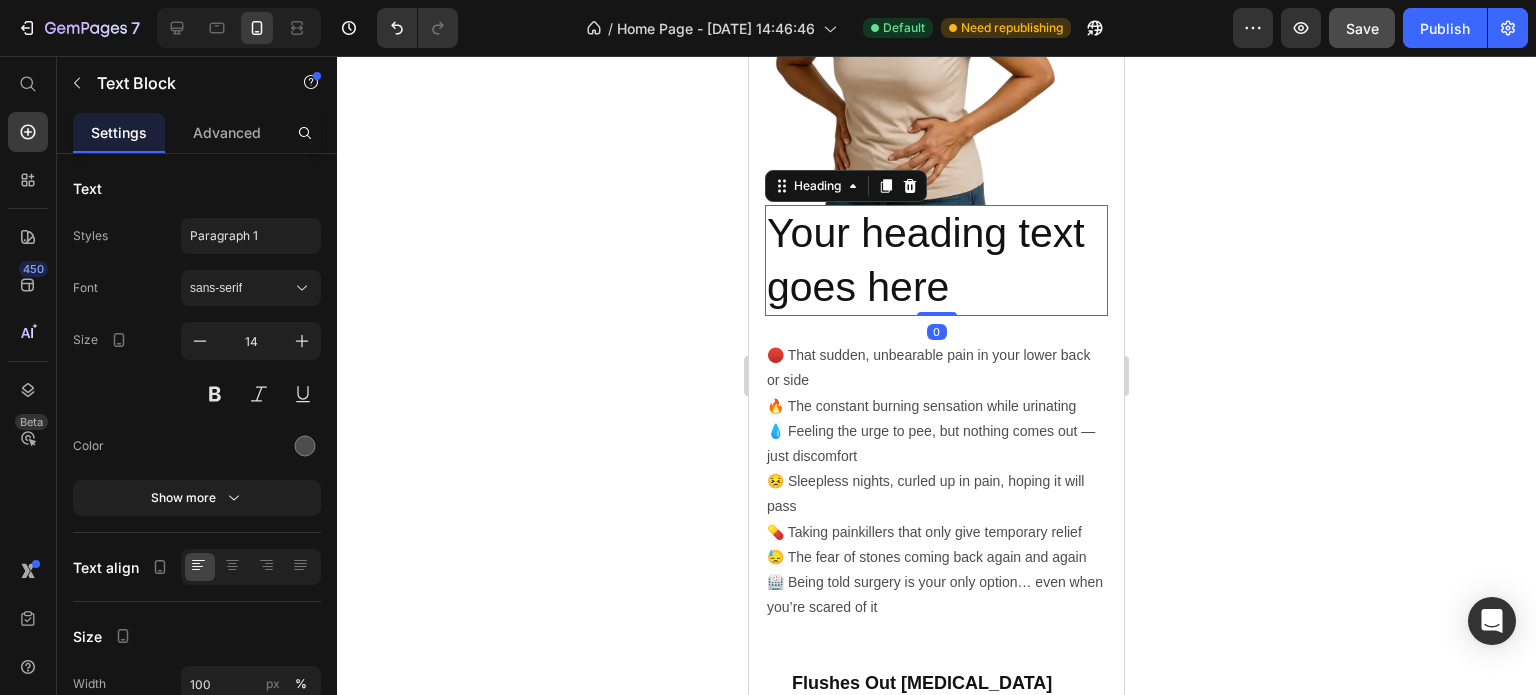 click on "Your heading text goes here" at bounding box center [936, 260] 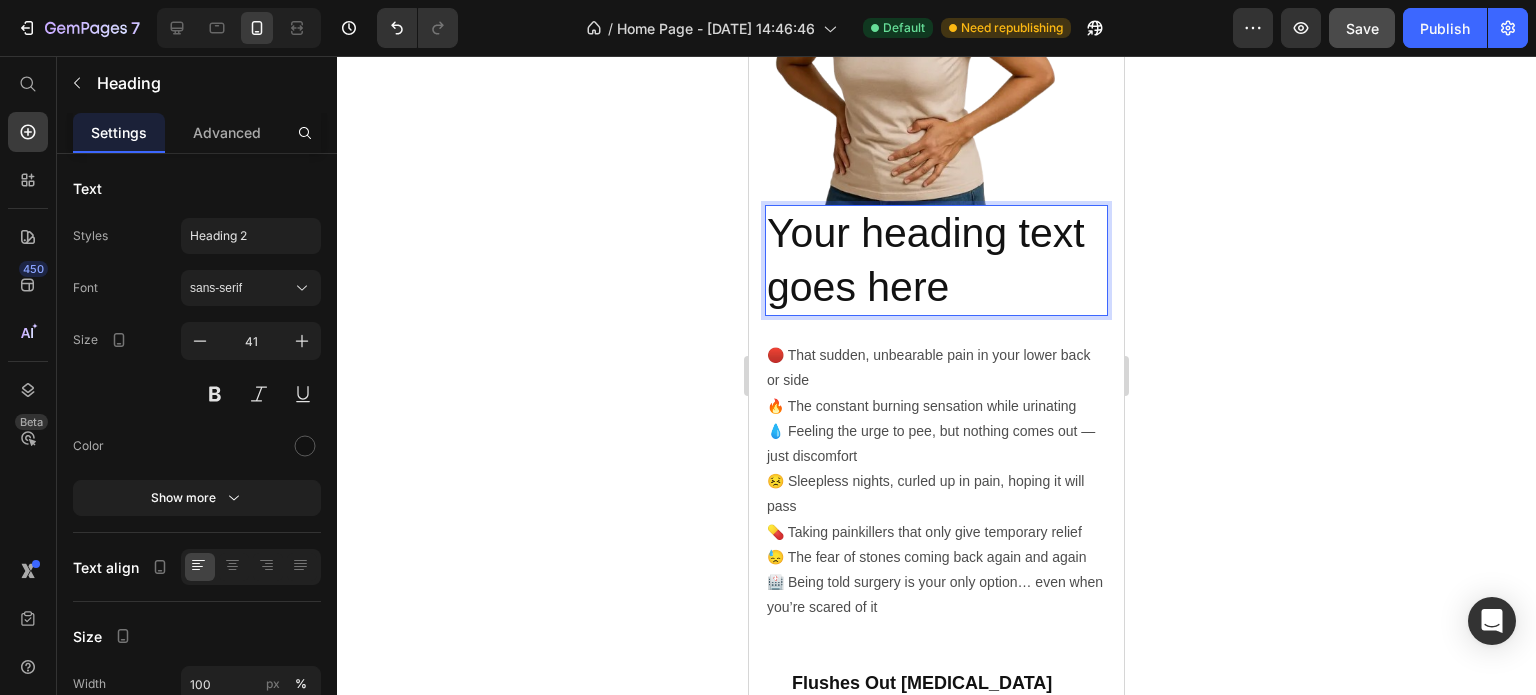 click on "Your heading text goes here" at bounding box center (936, 260) 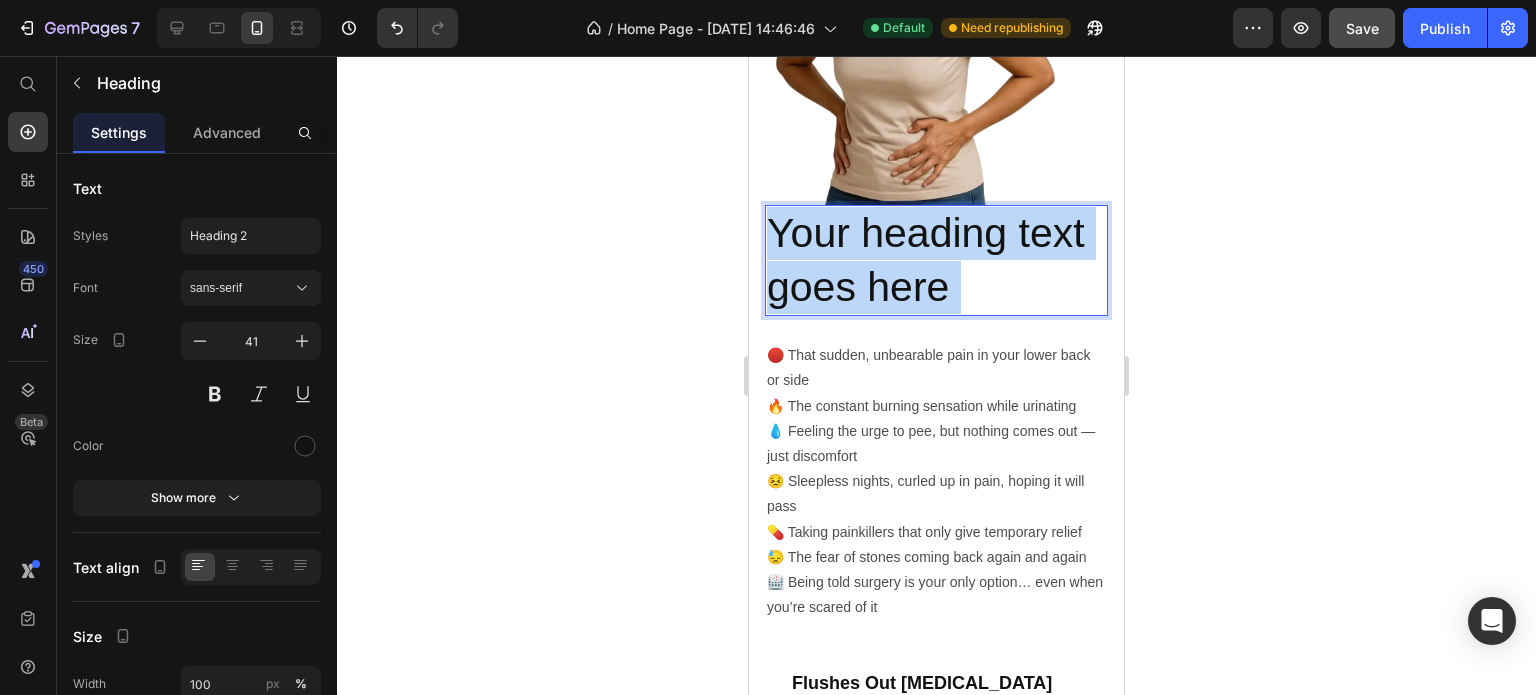 drag, startPoint x: 972, startPoint y: 227, endPoint x: 803, endPoint y: 167, distance: 179.33488 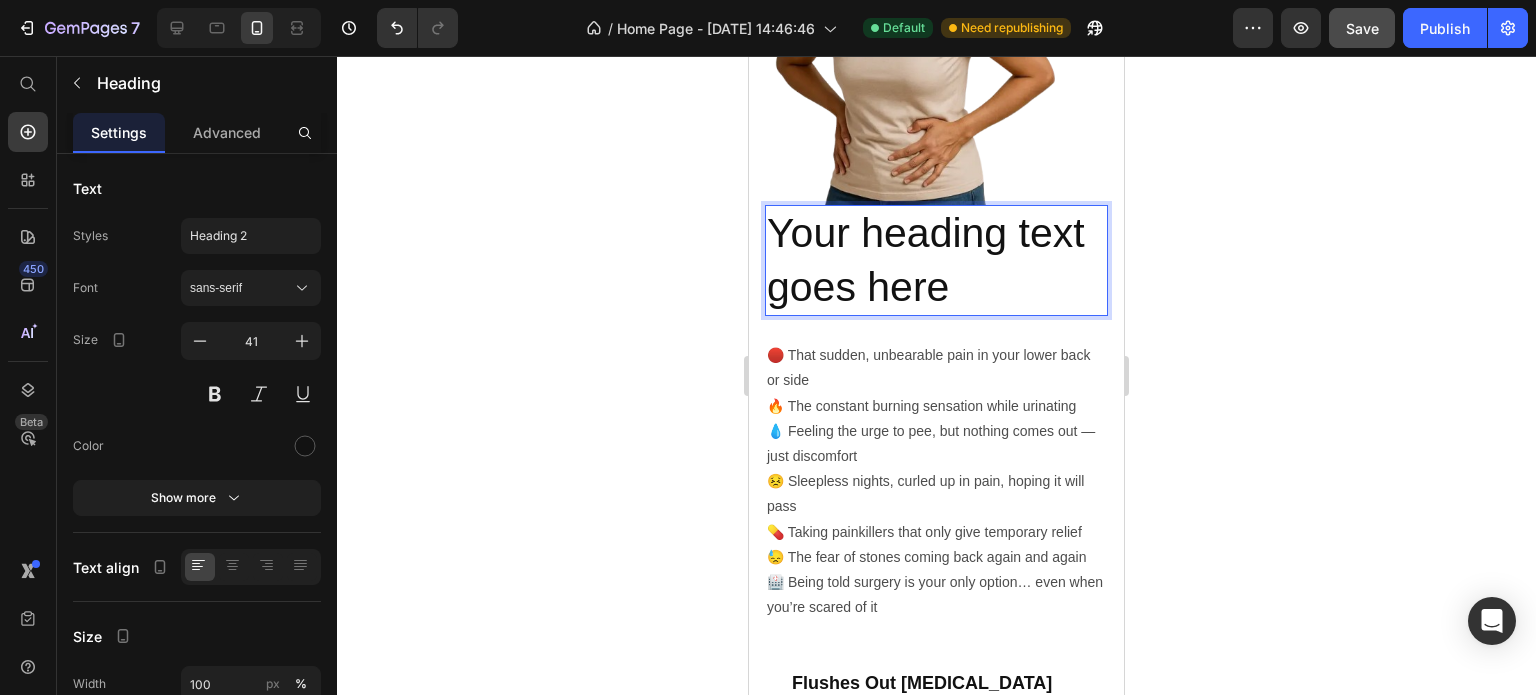 click on "Your heading text goes here" at bounding box center (936, 260) 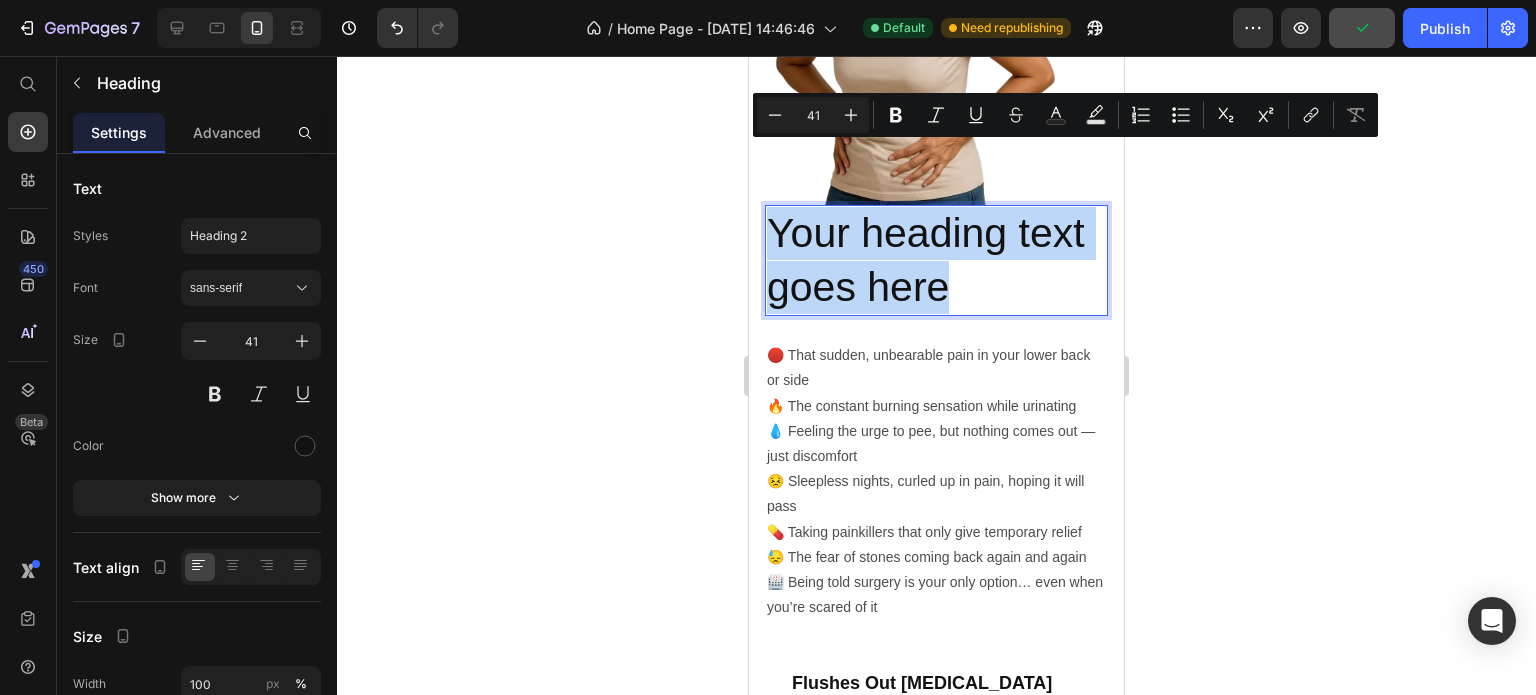 drag, startPoint x: 951, startPoint y: 228, endPoint x: 765, endPoint y: 158, distance: 198.73601 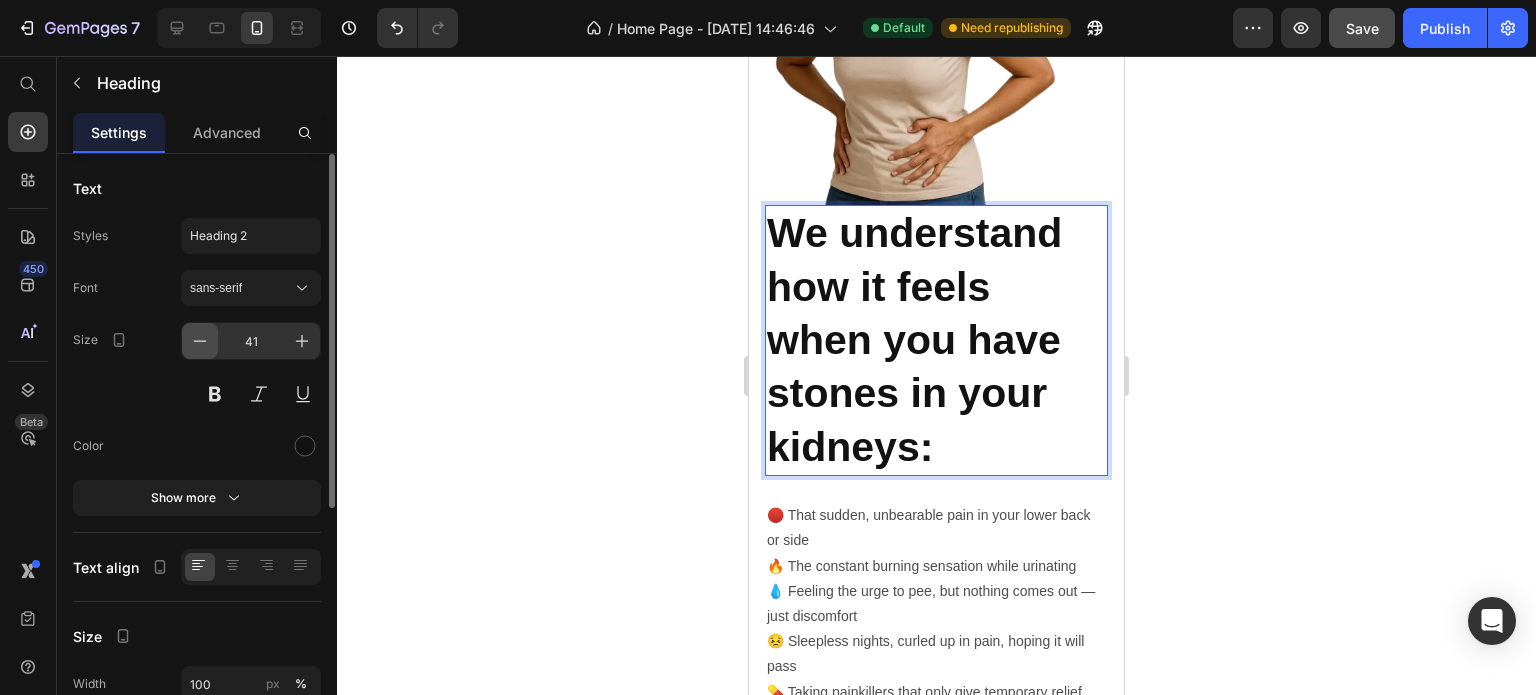 click 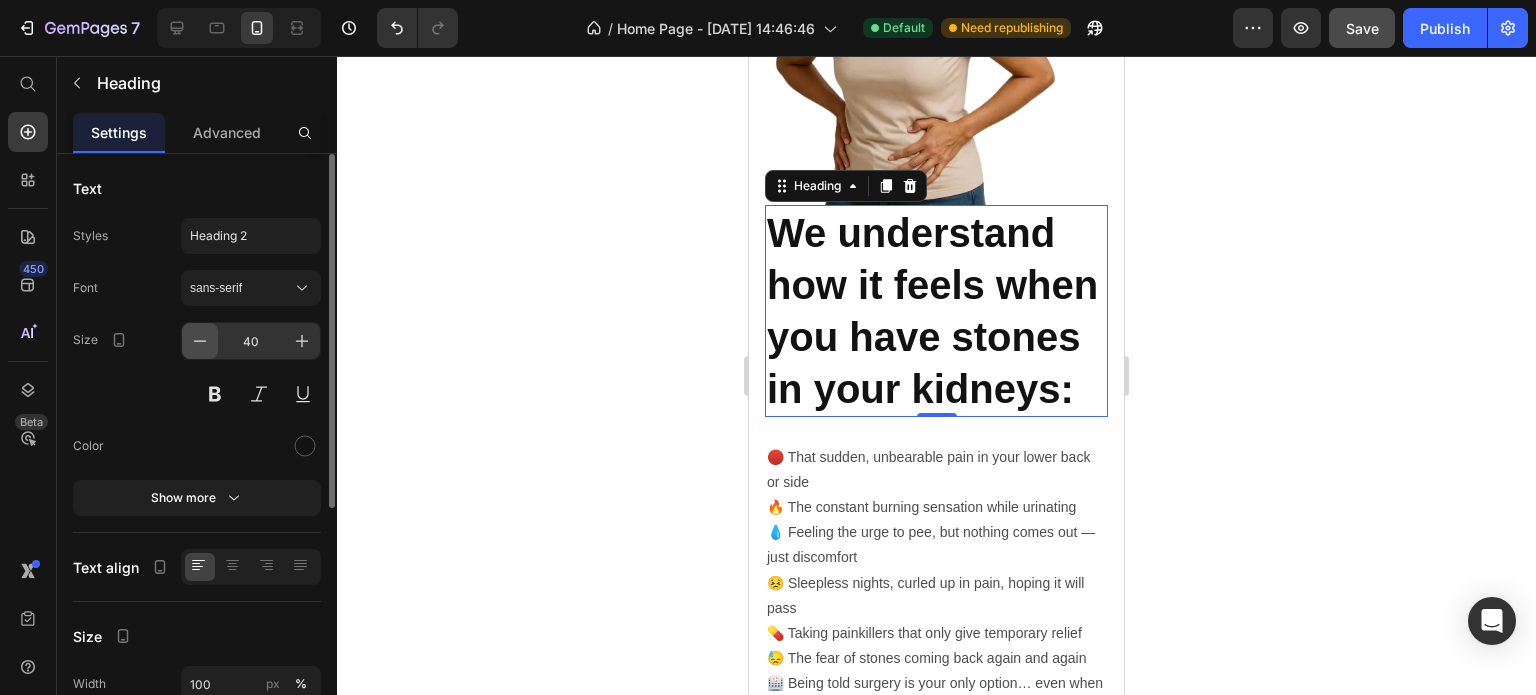 click 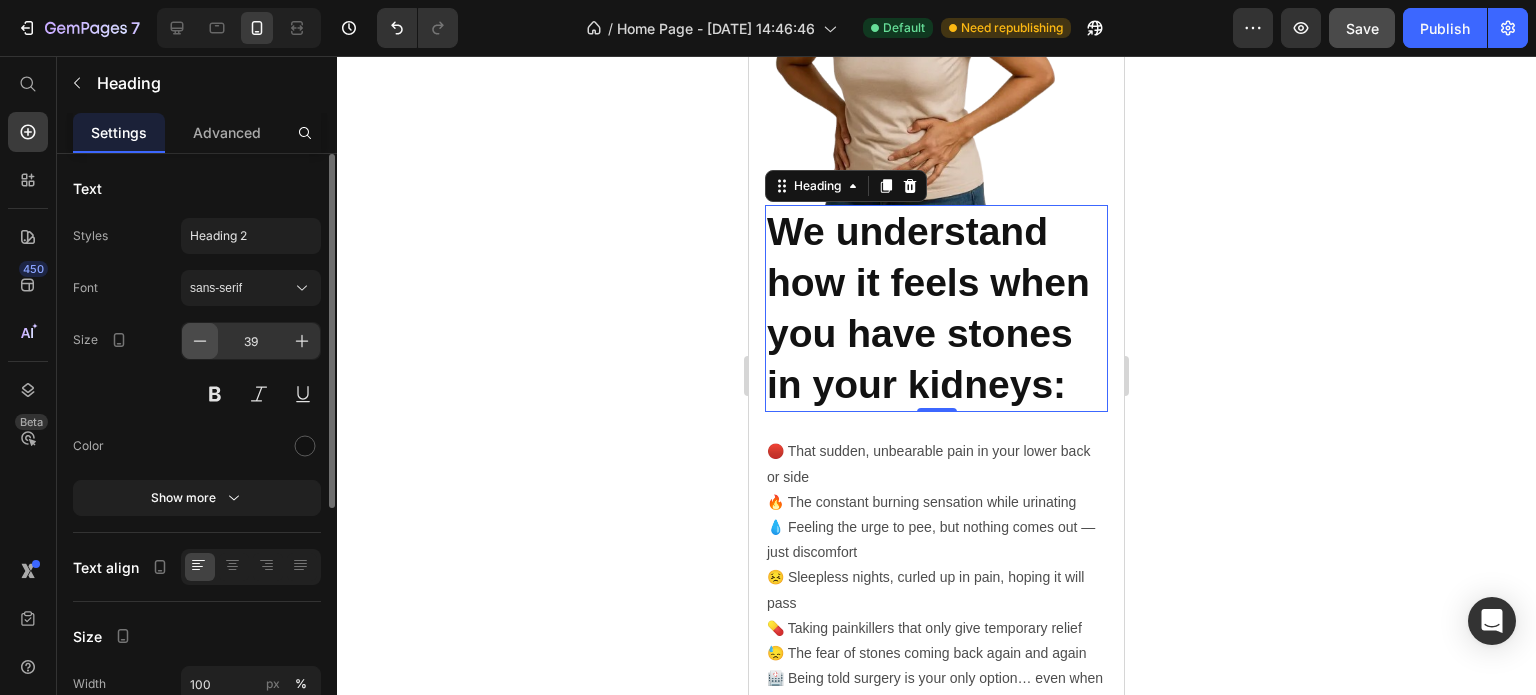 click 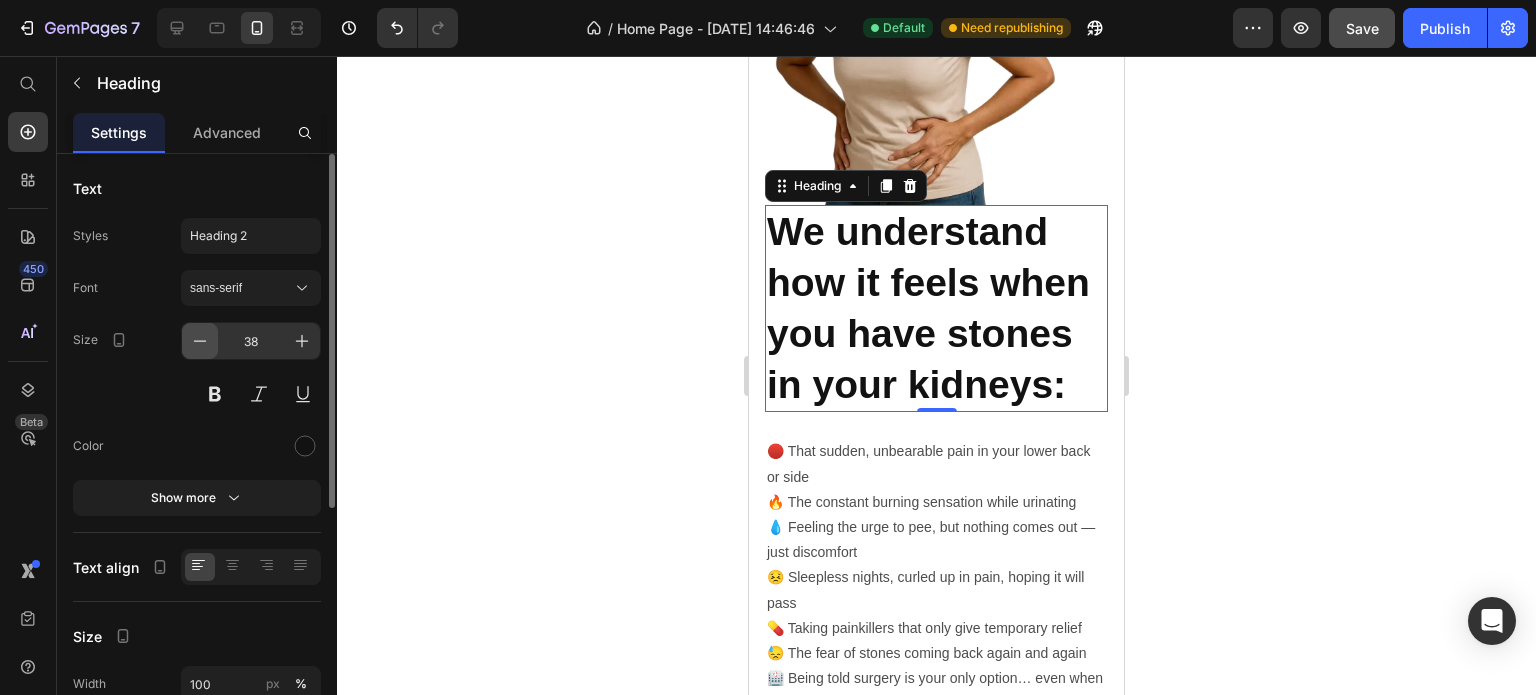 click 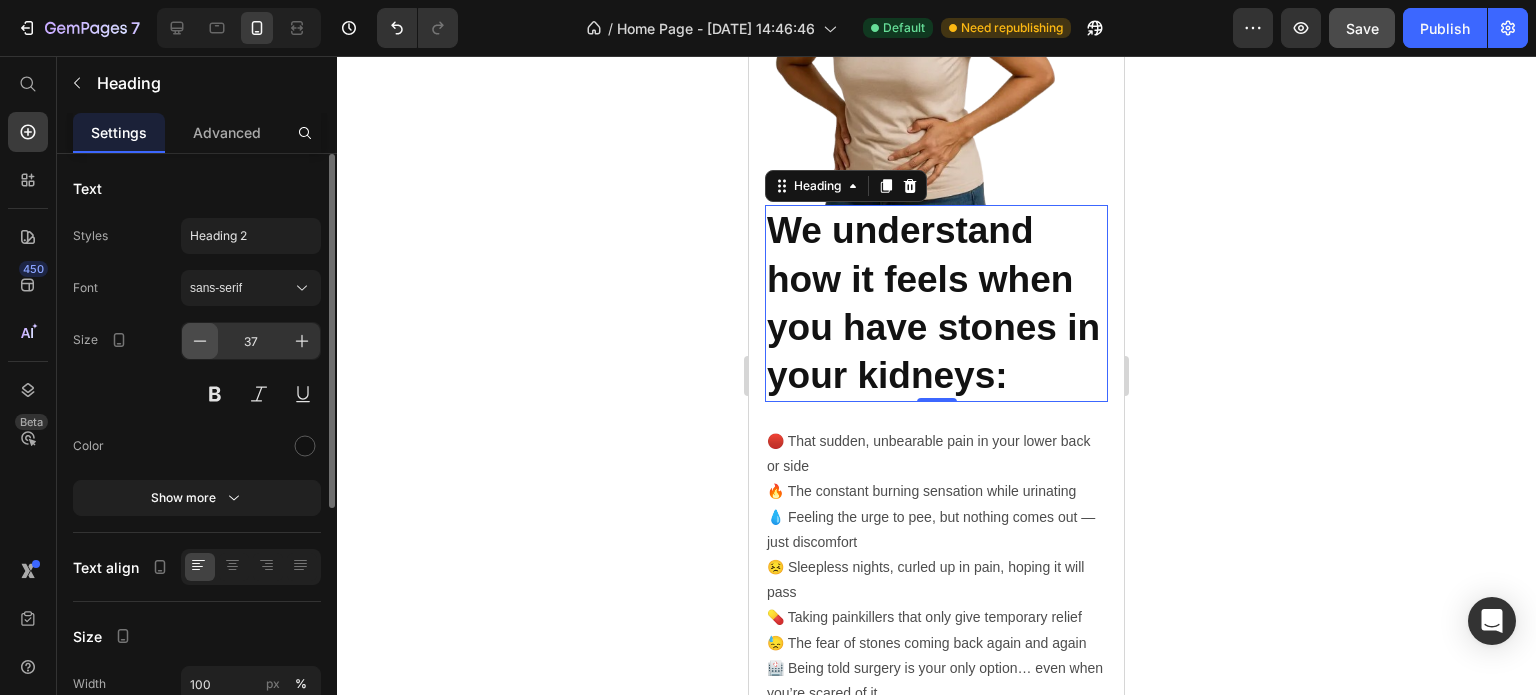 click 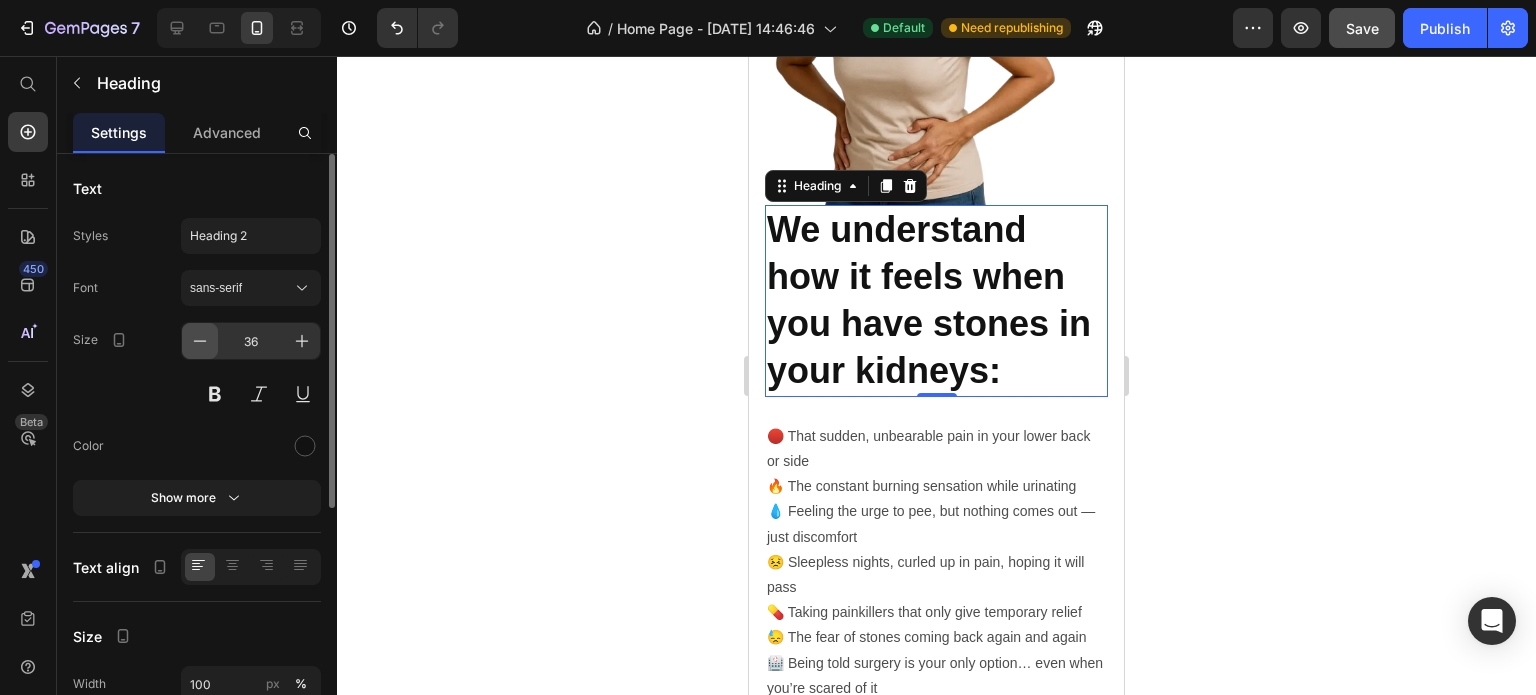 click 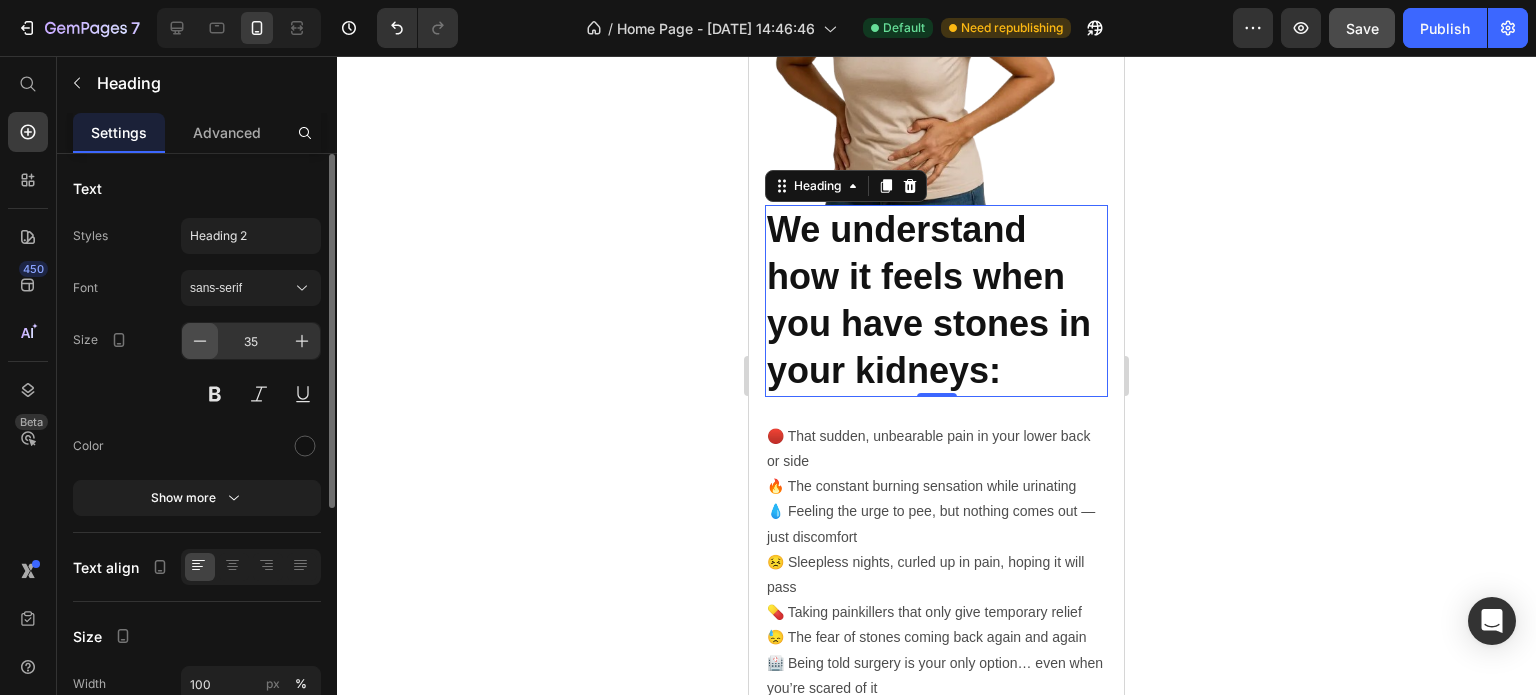 click 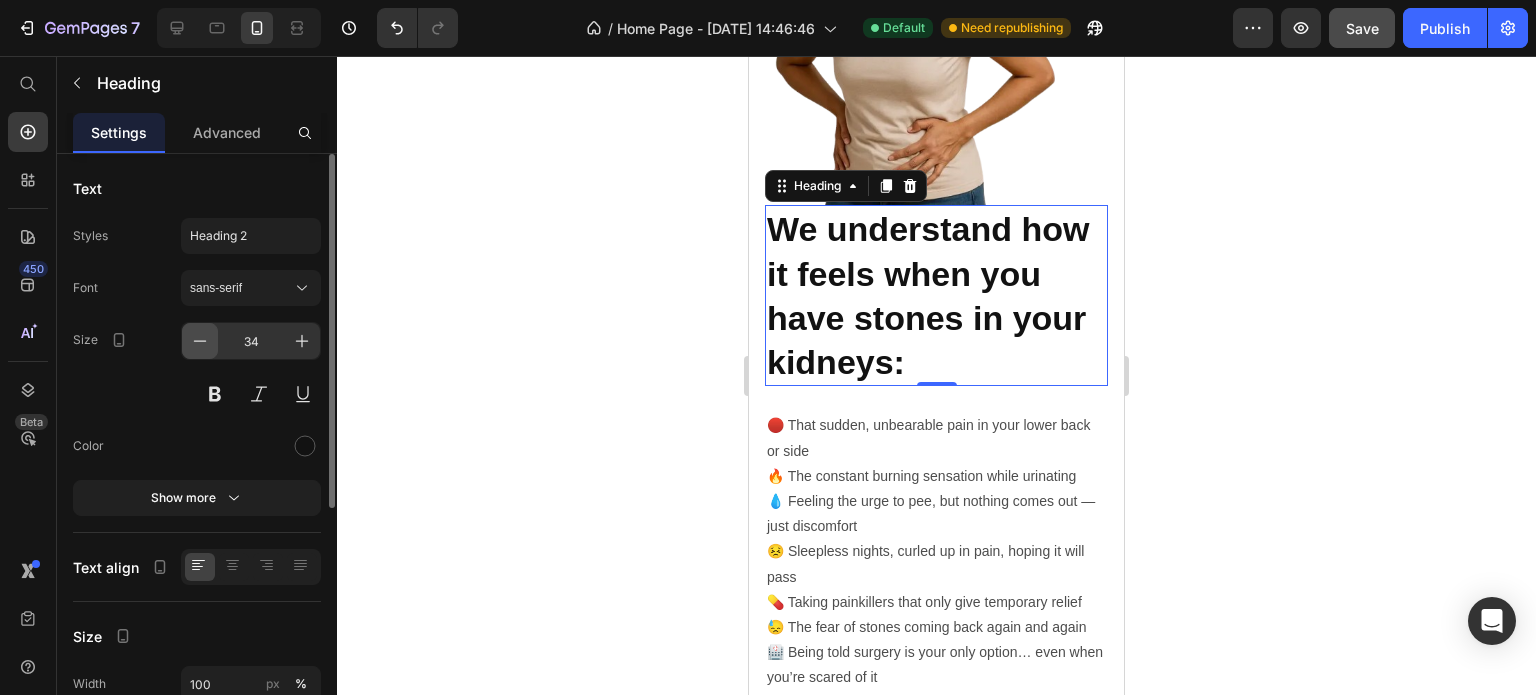 click 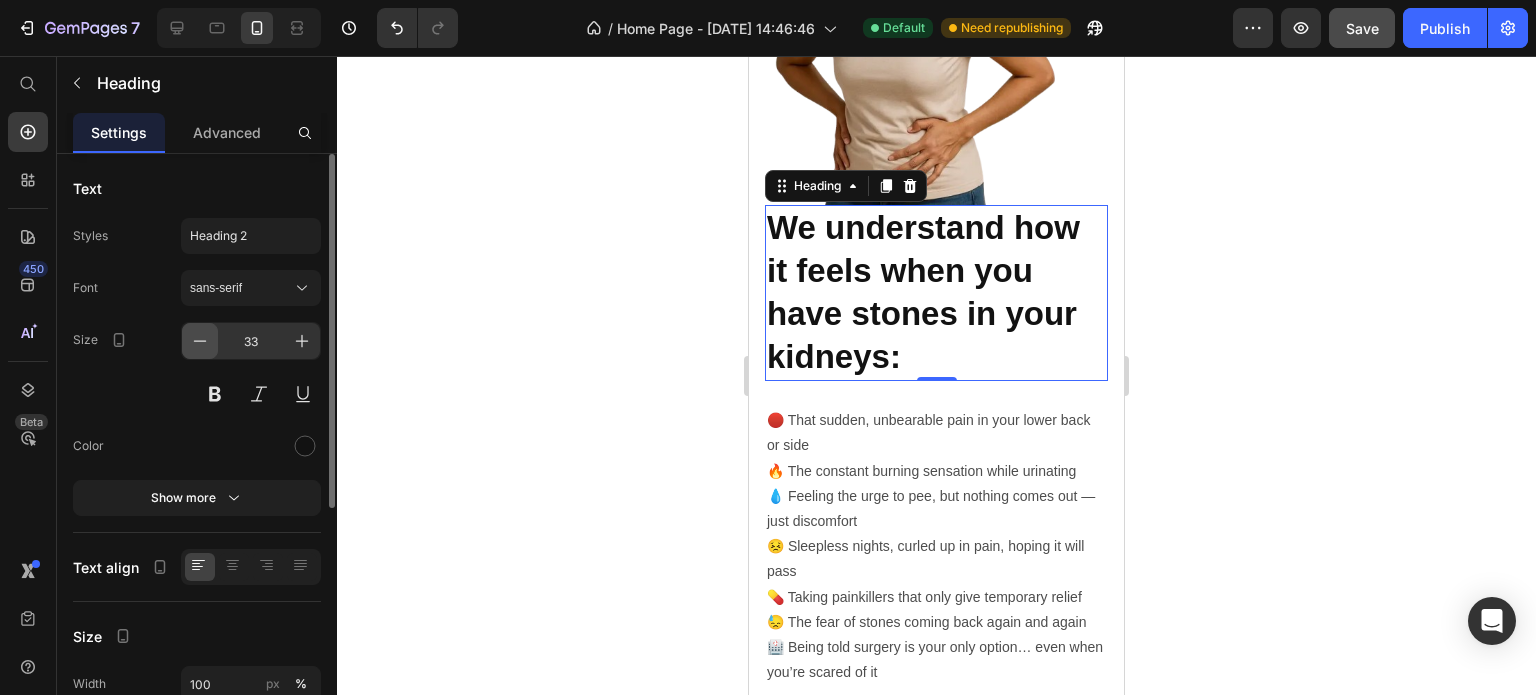 click 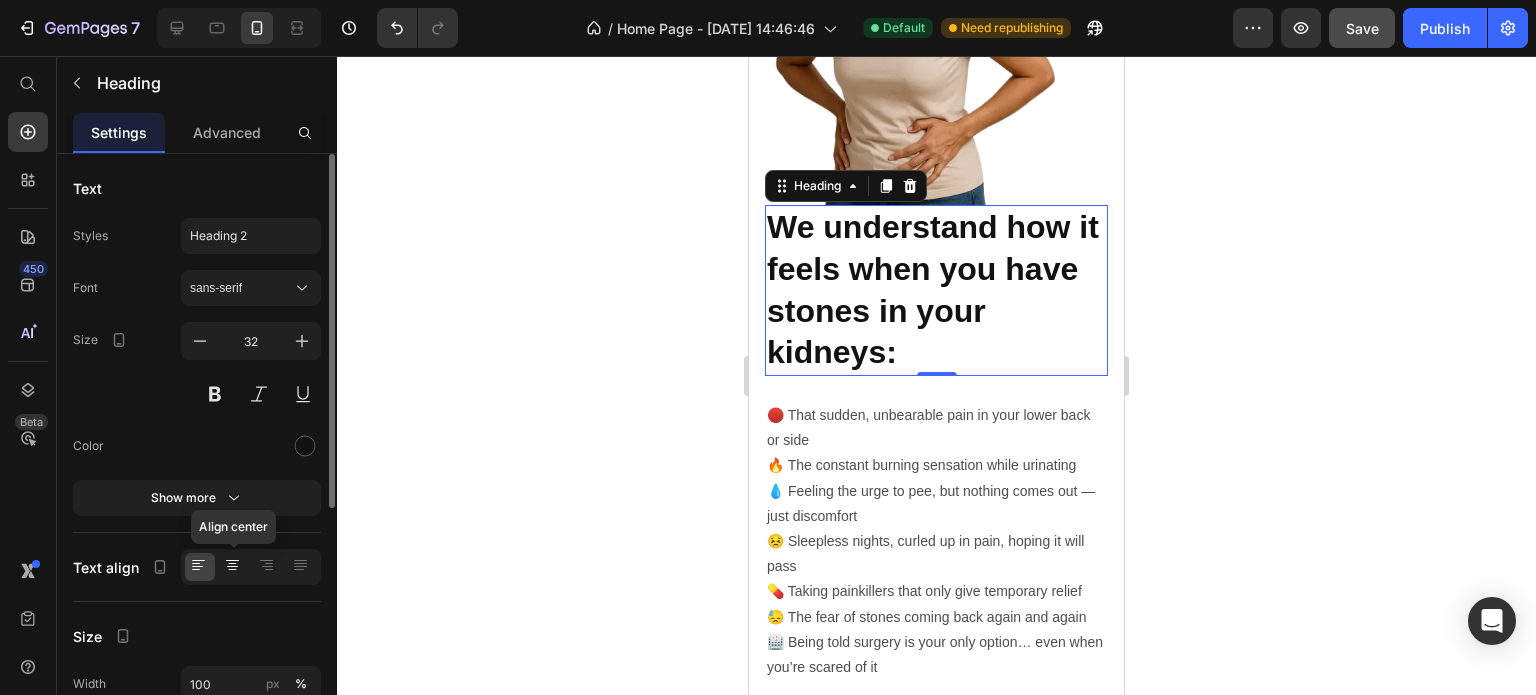 click 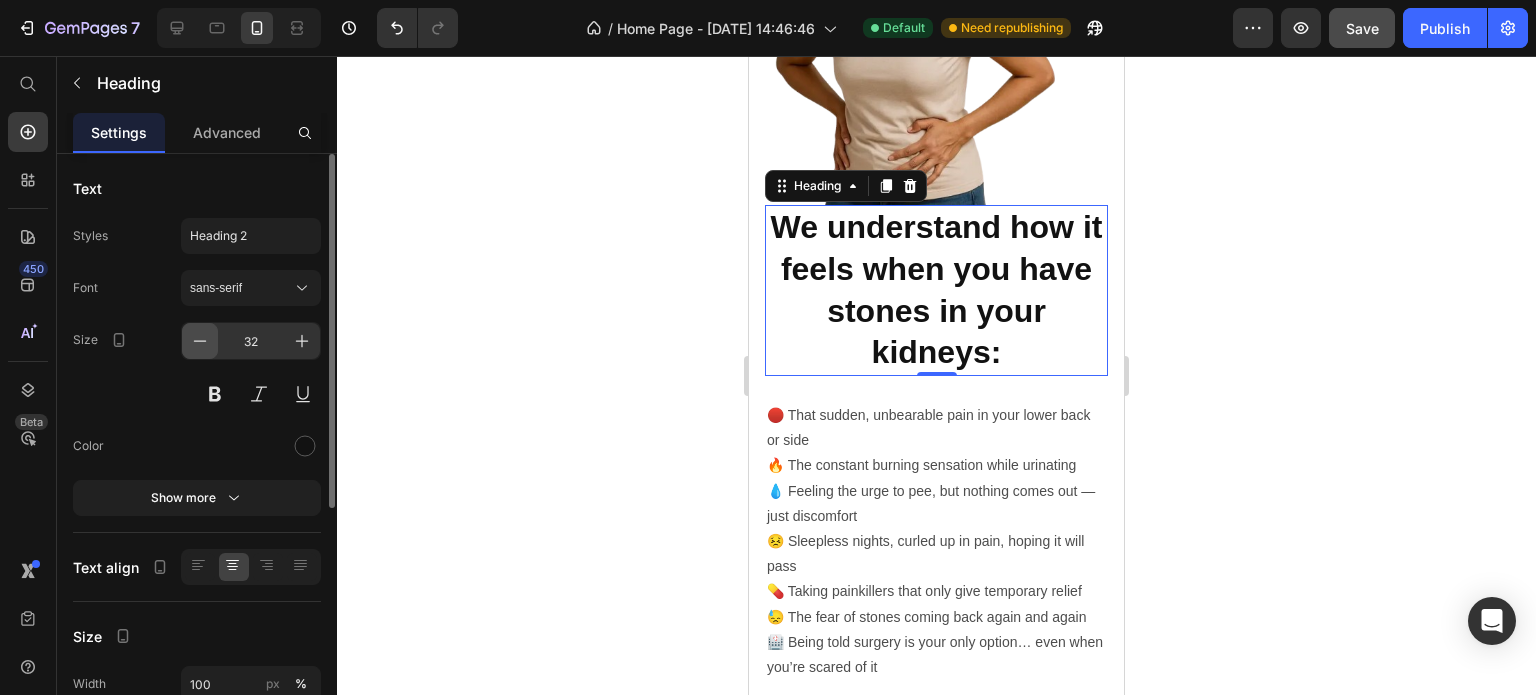 click 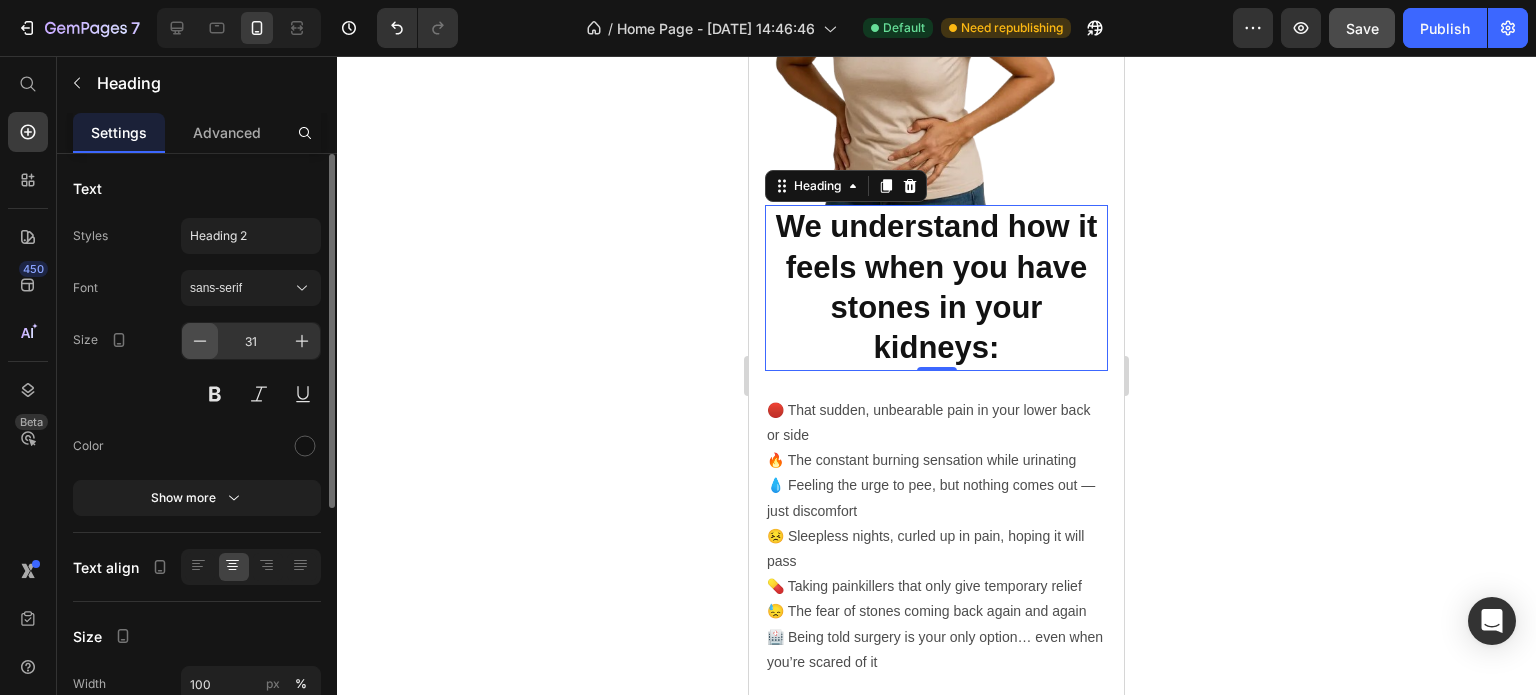 click 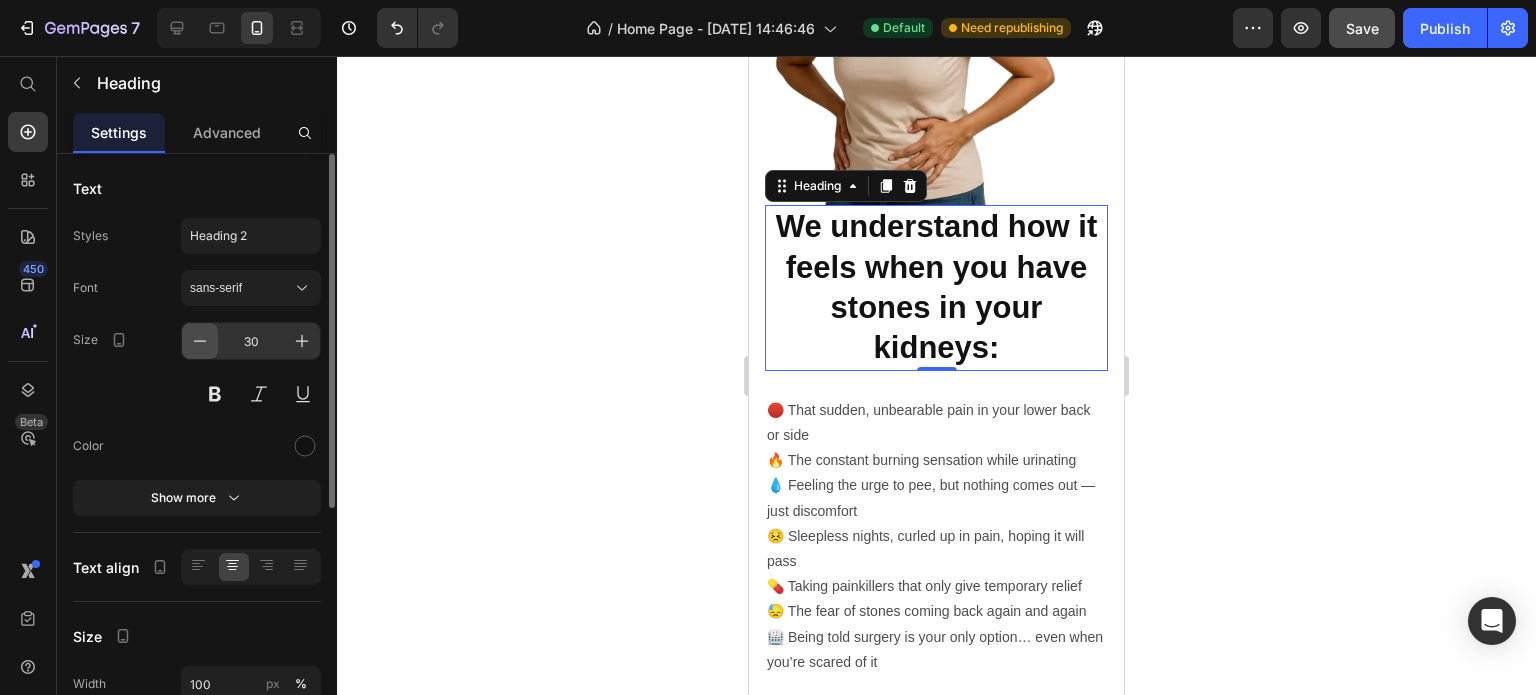 click 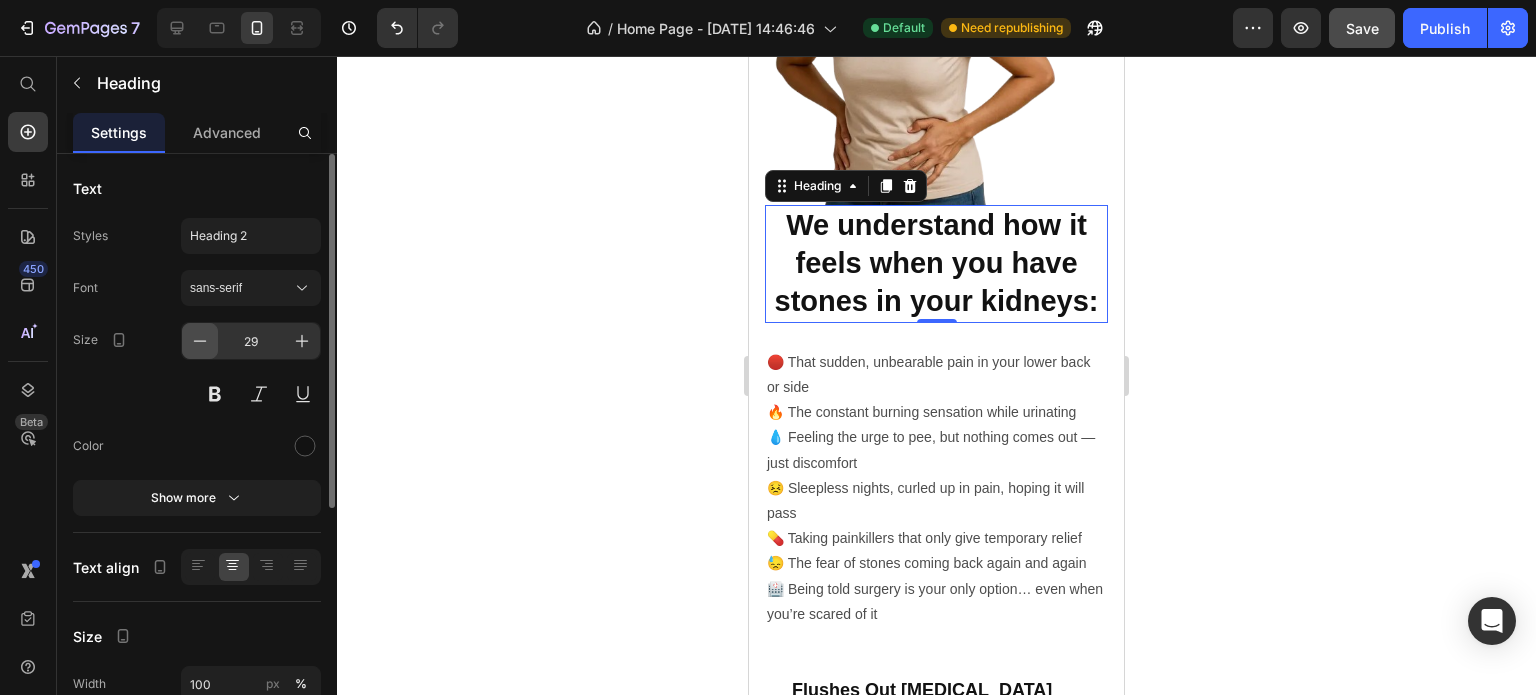 click 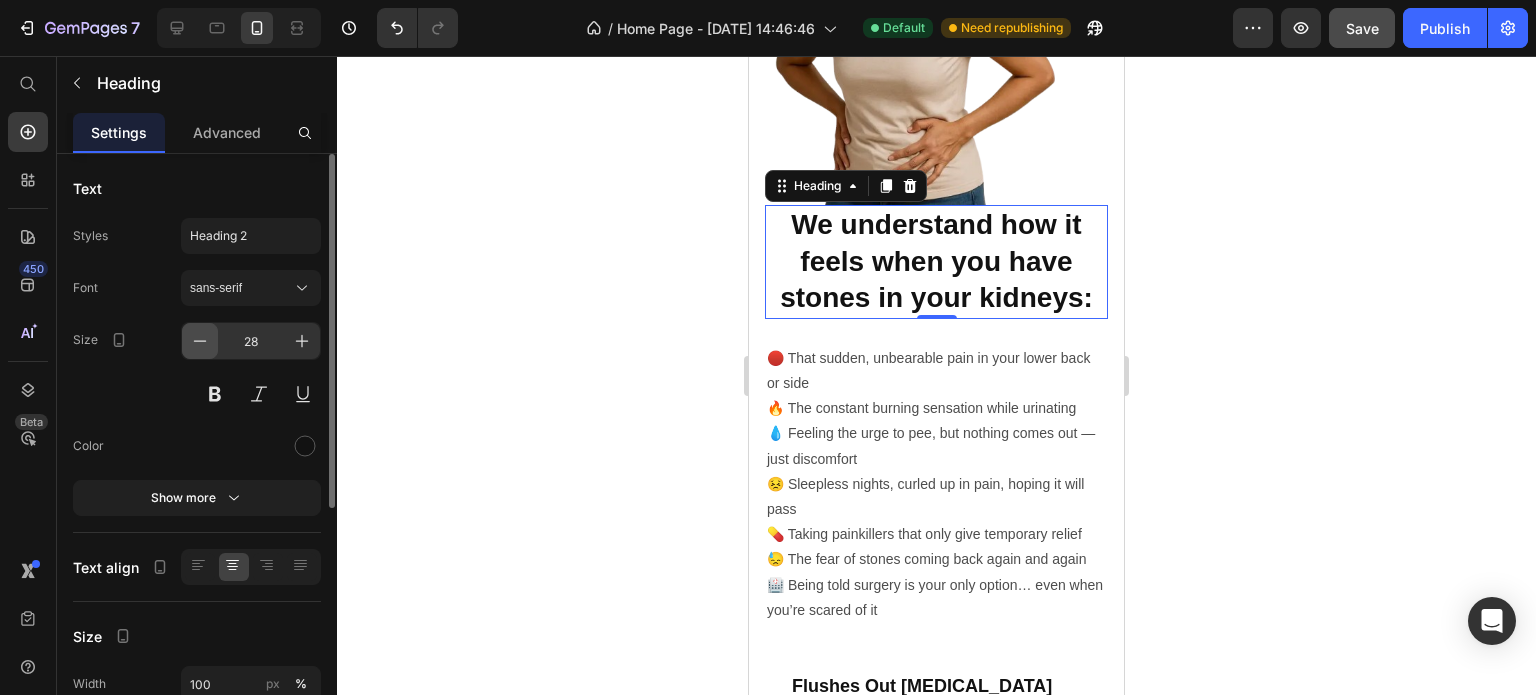 click 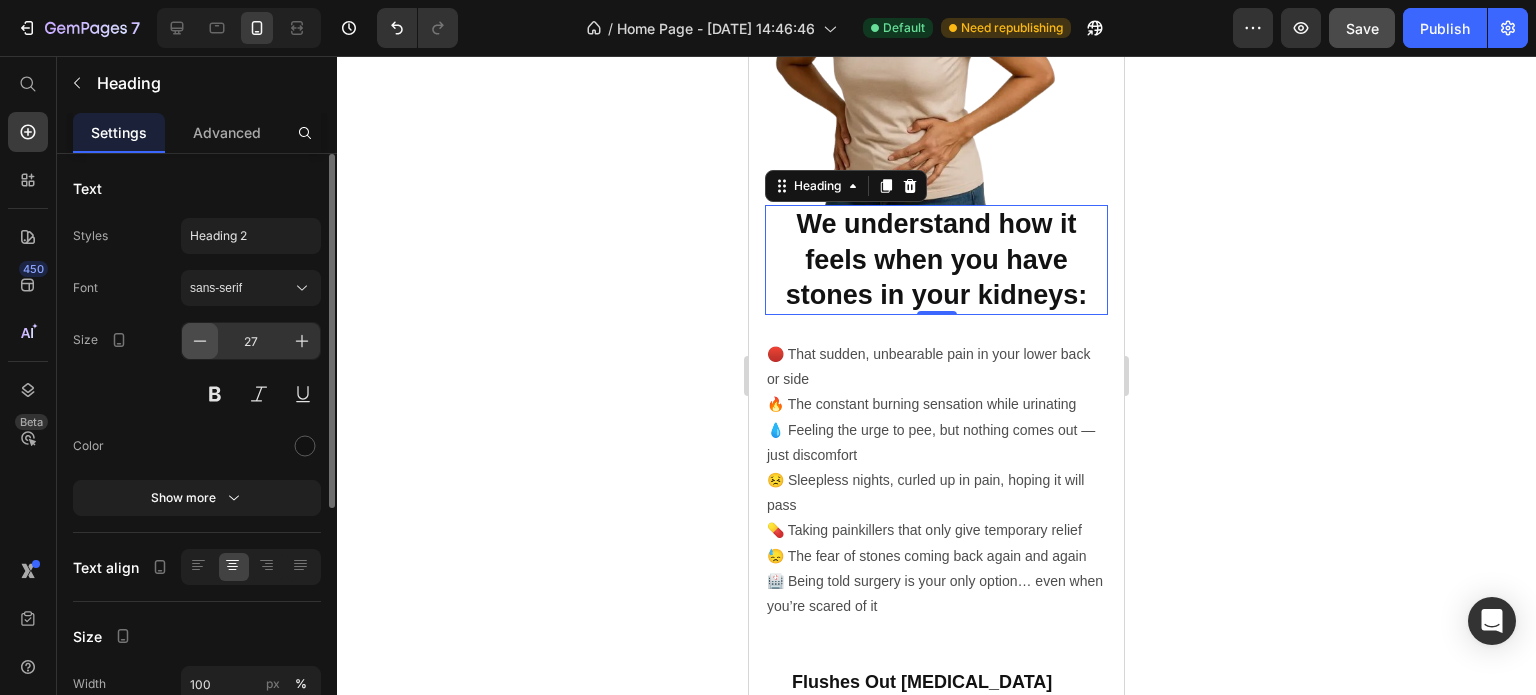 click 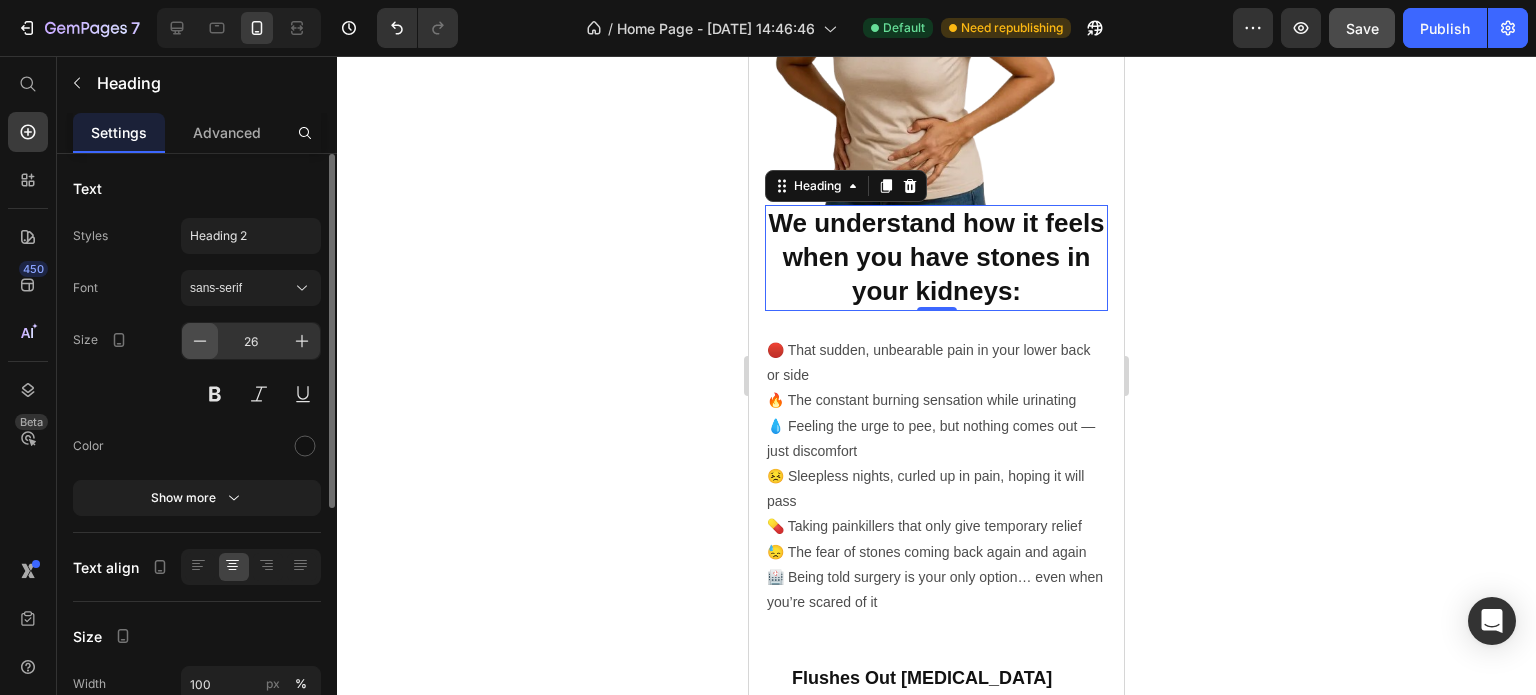 click 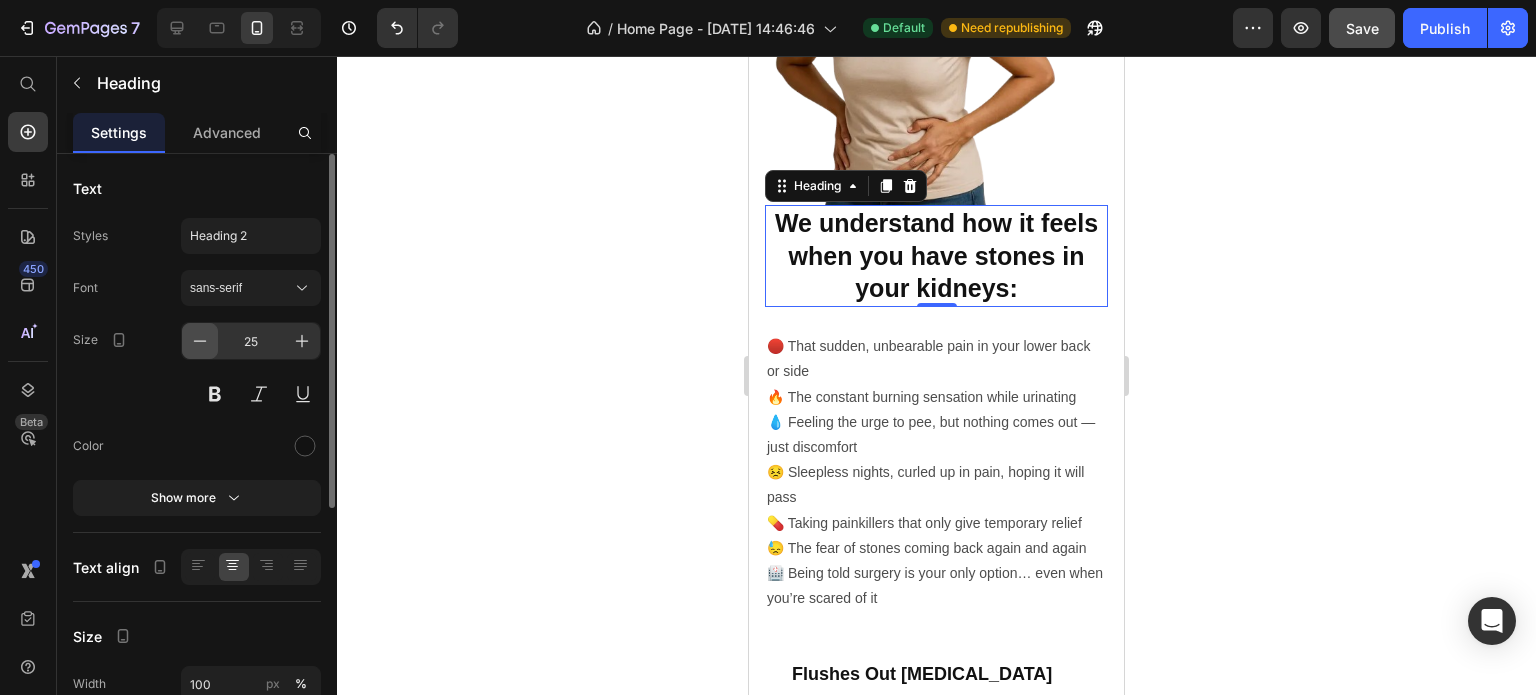 click 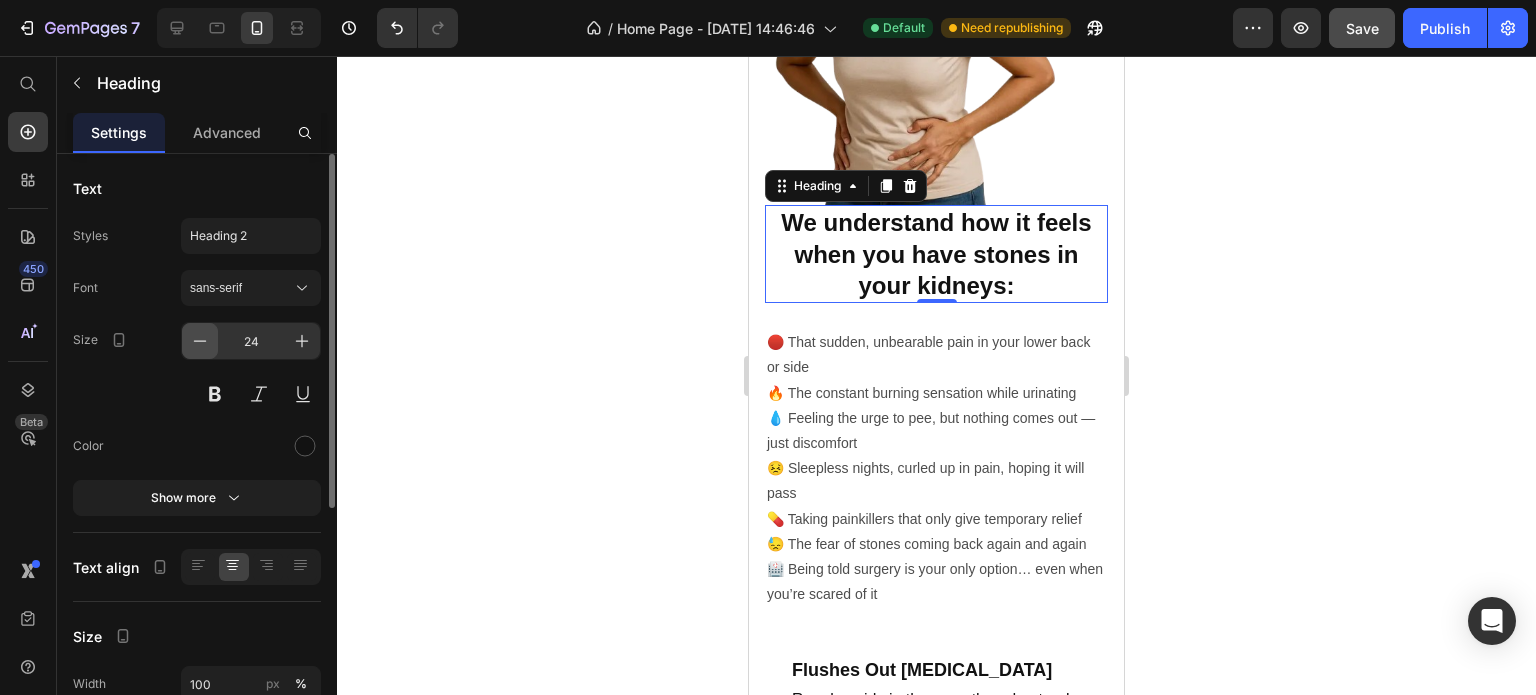 click 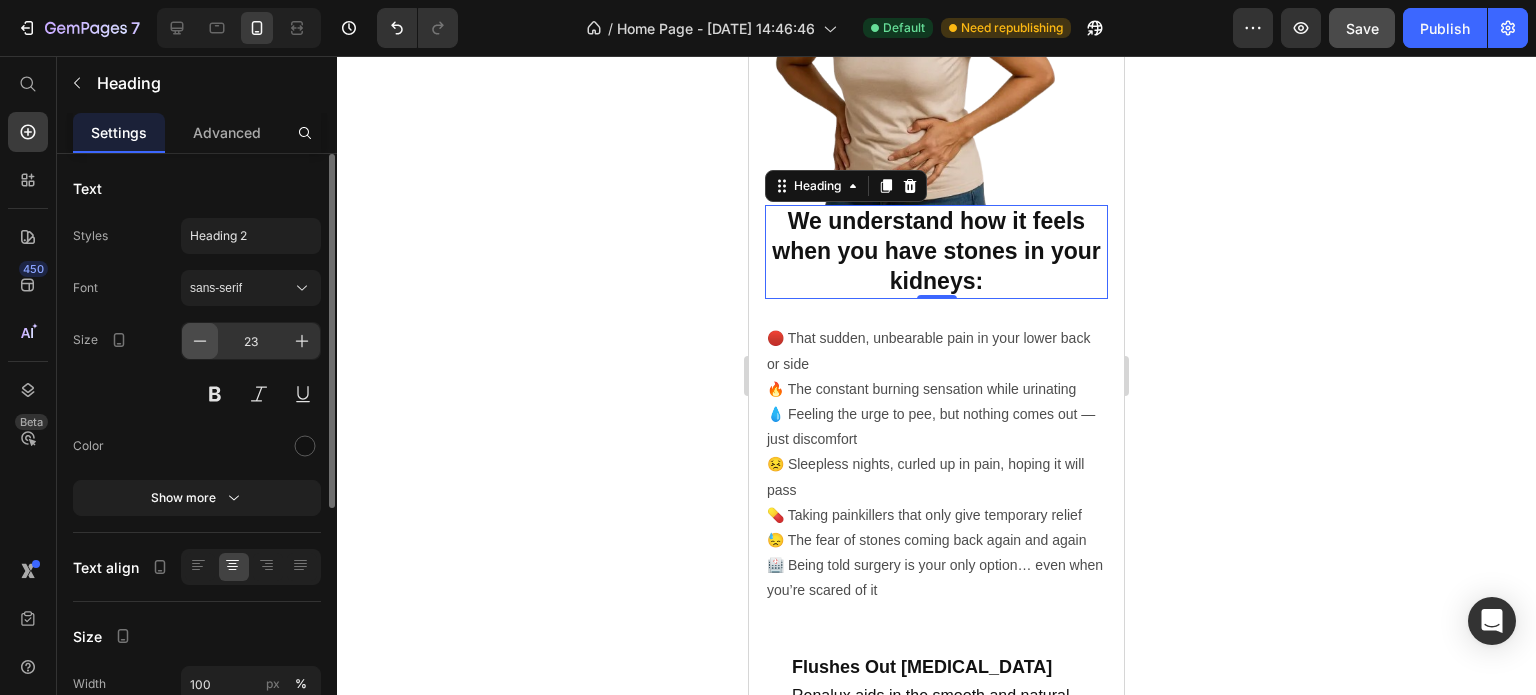 click 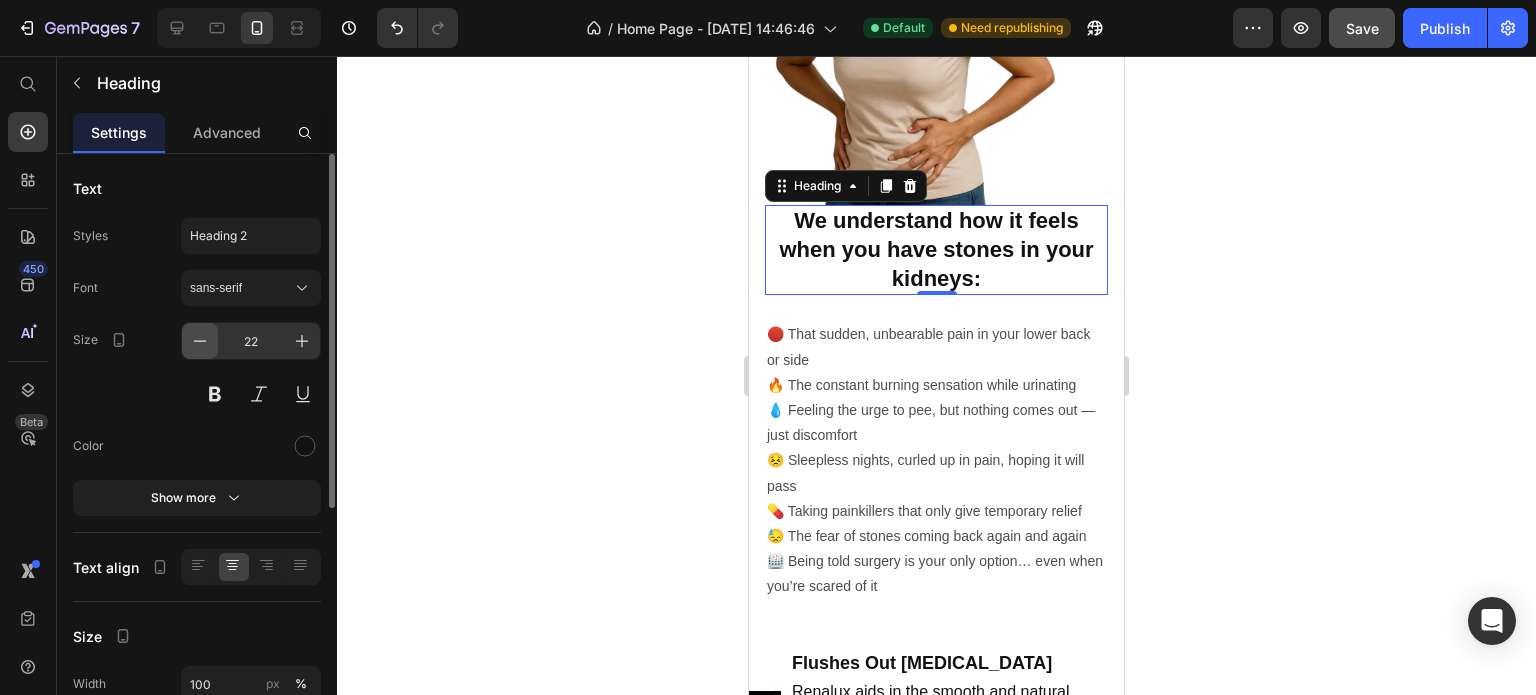 click 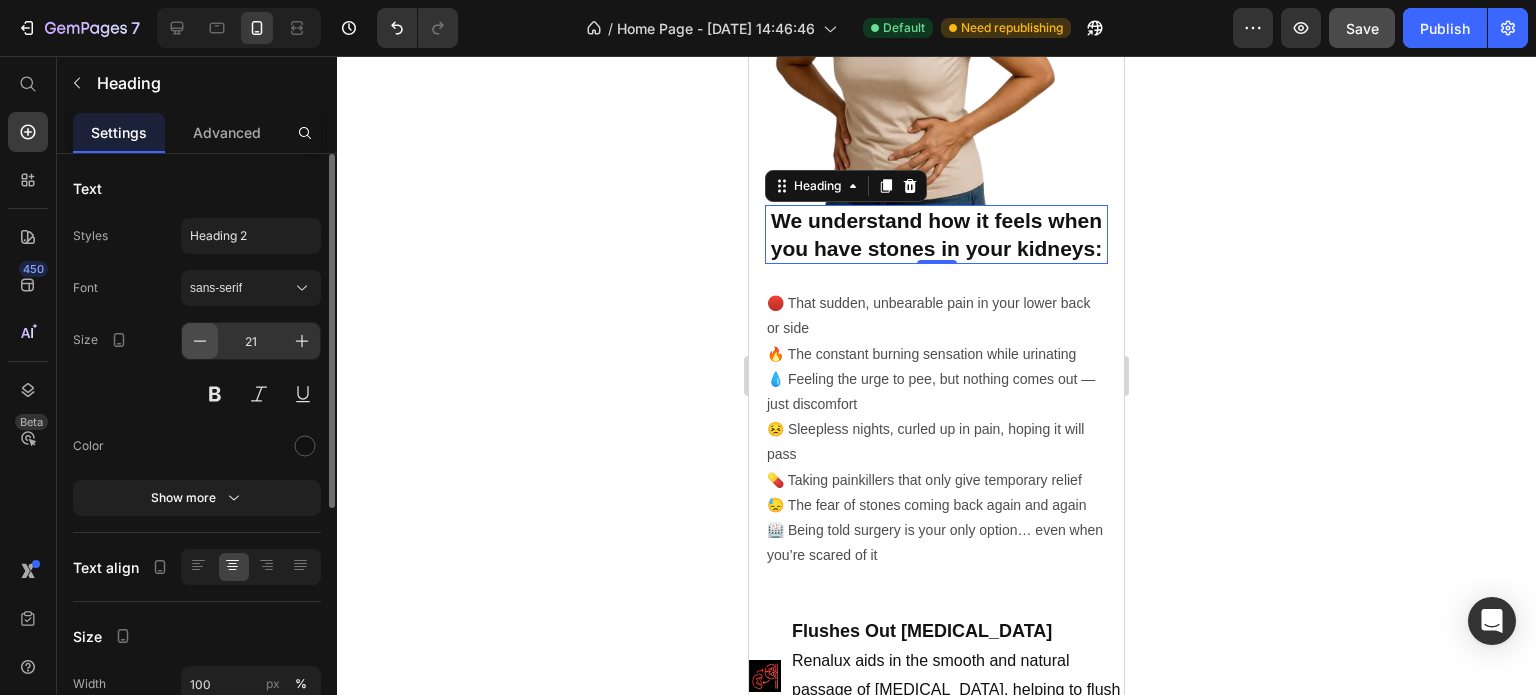 click 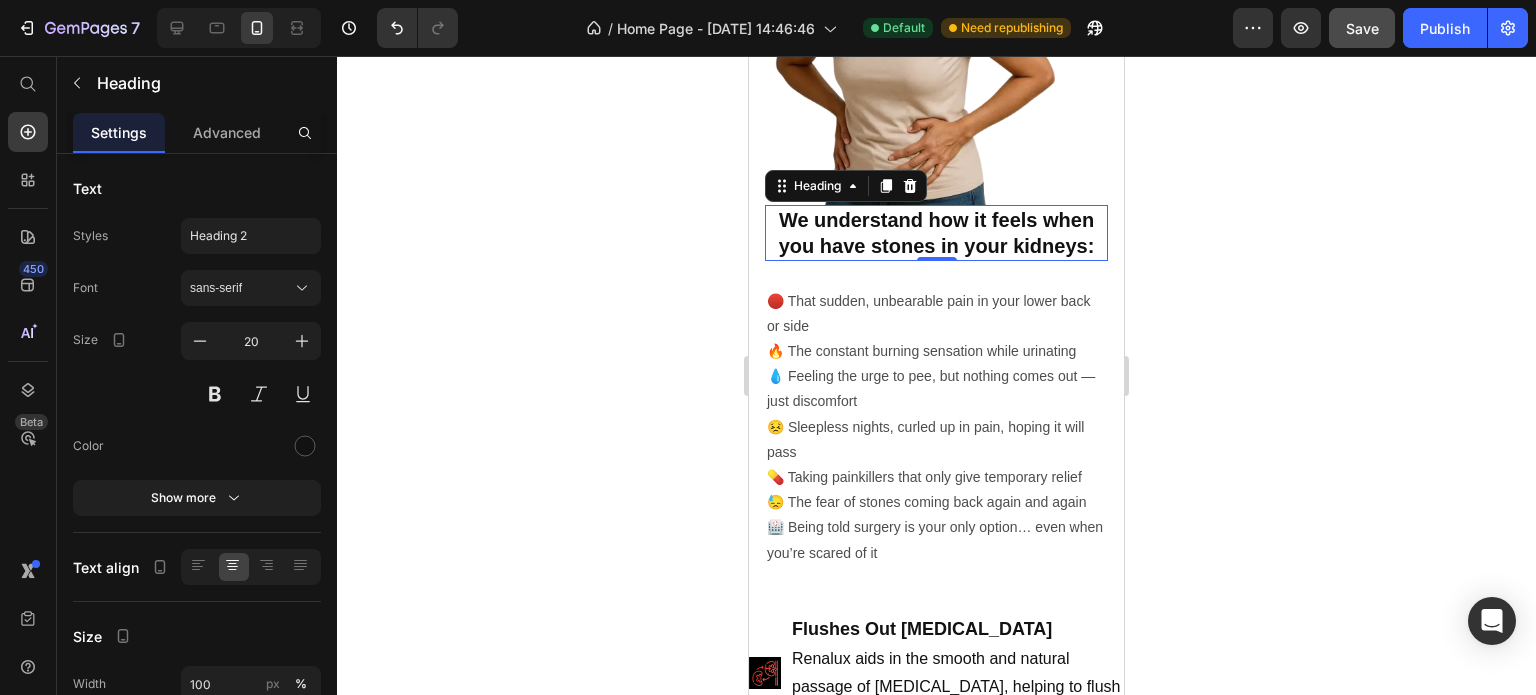 click 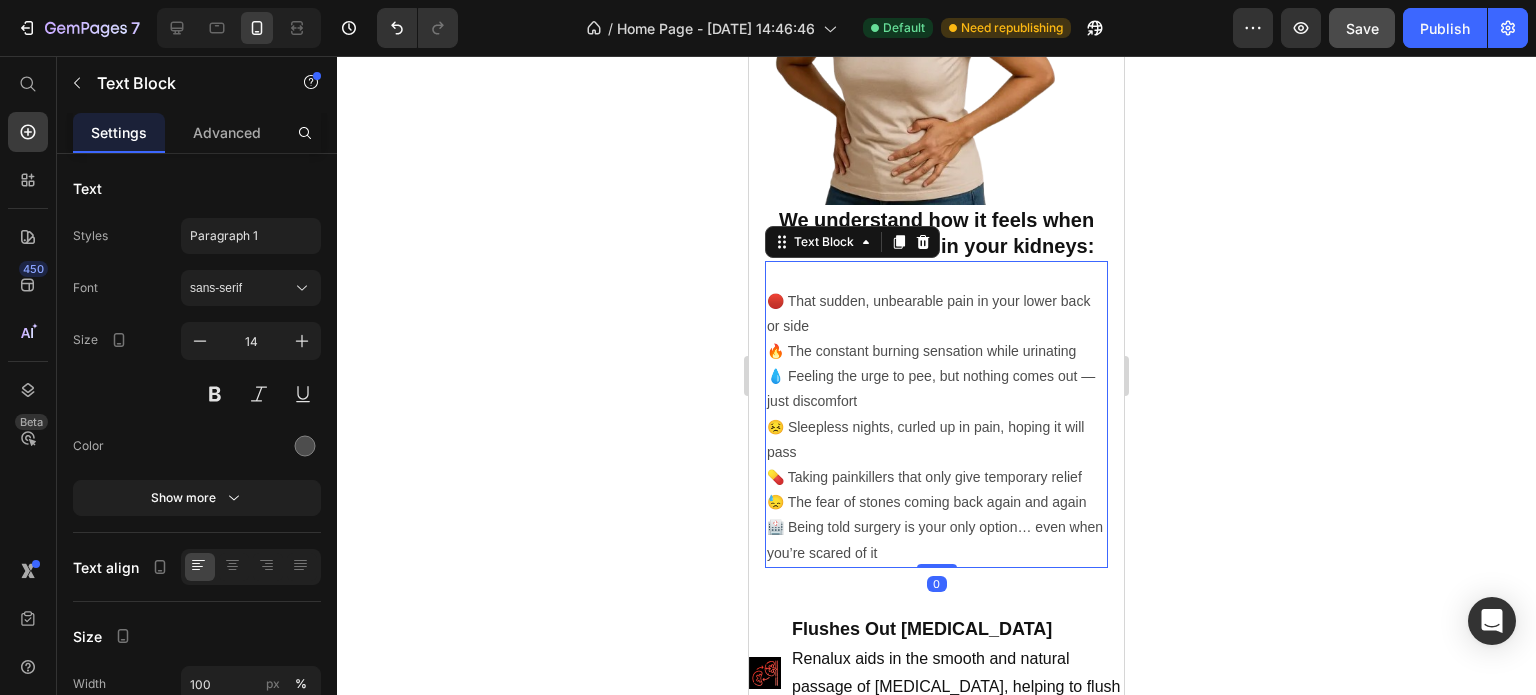 click on "🔴 That sudden, unbearable pain in your lower back or side" at bounding box center (936, 314) 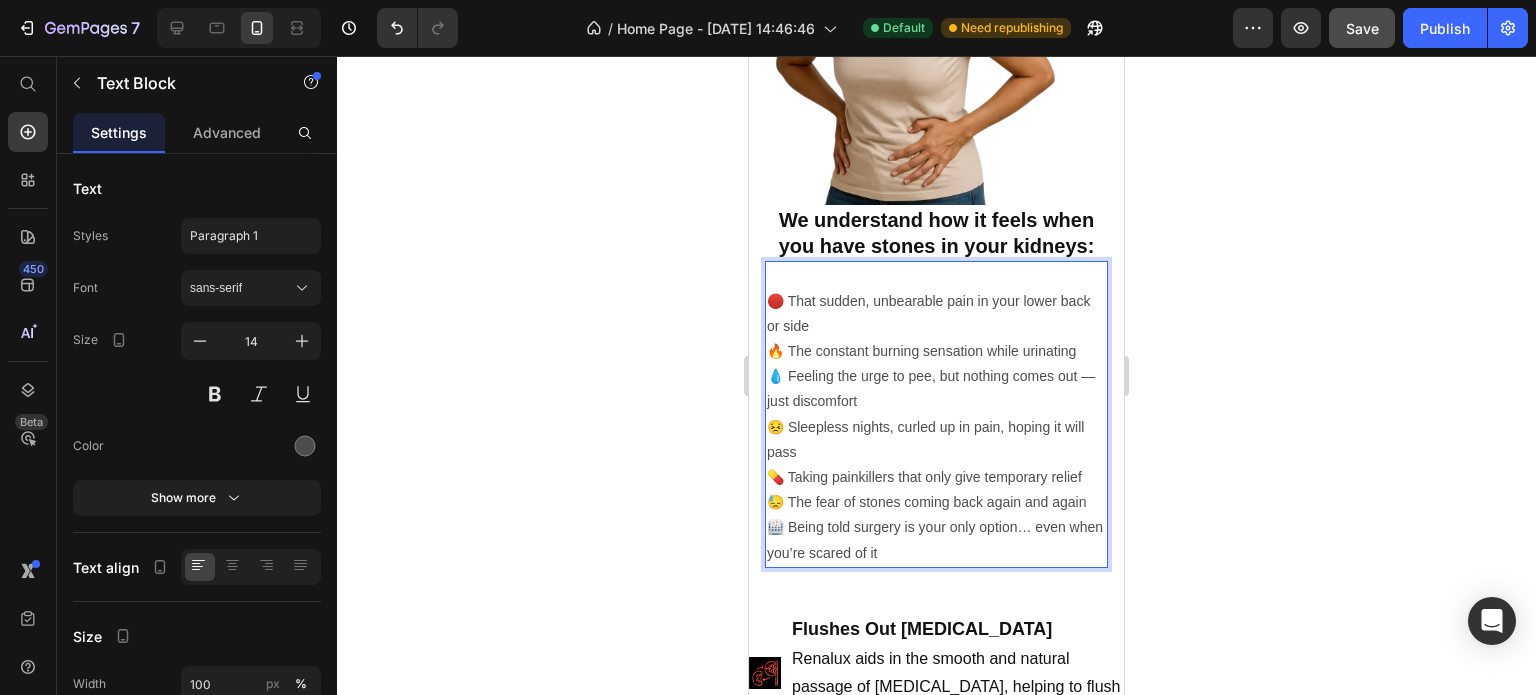 click at bounding box center [936, 275] 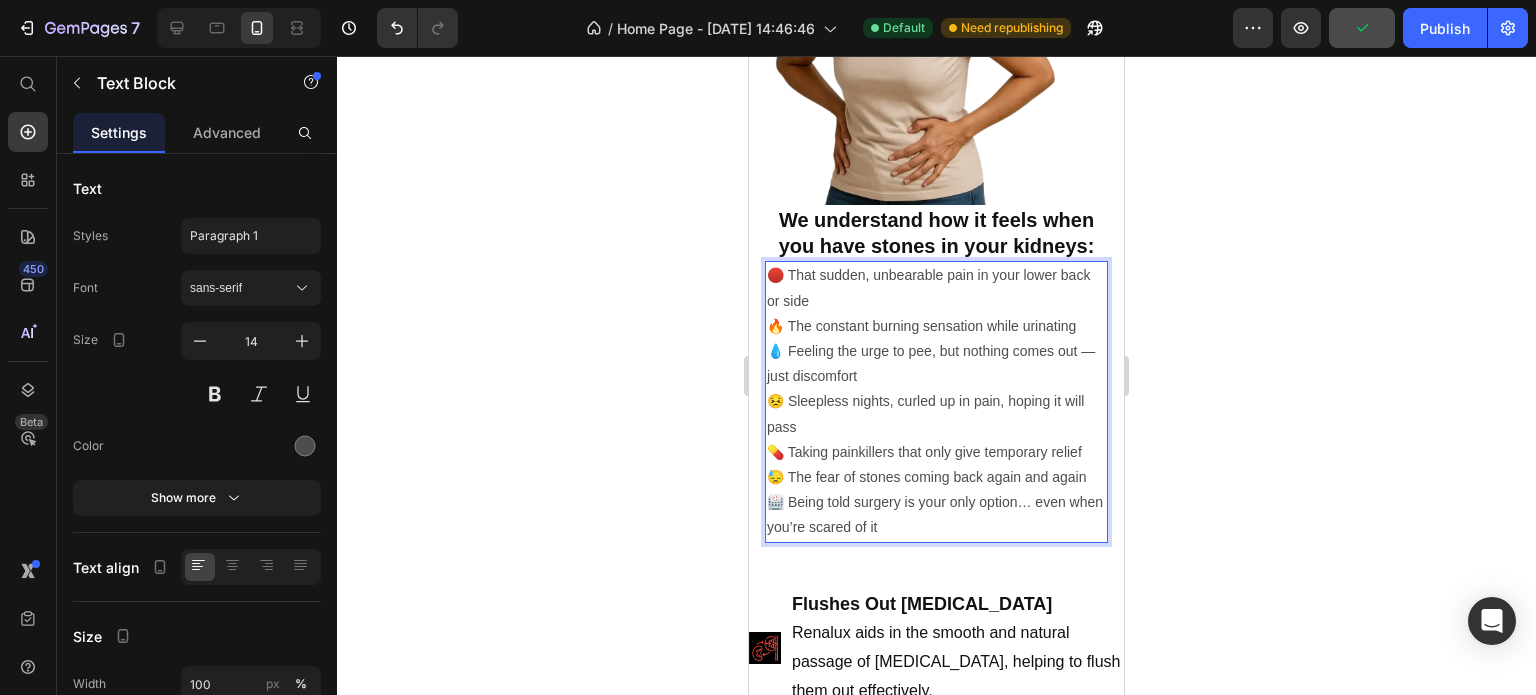 click 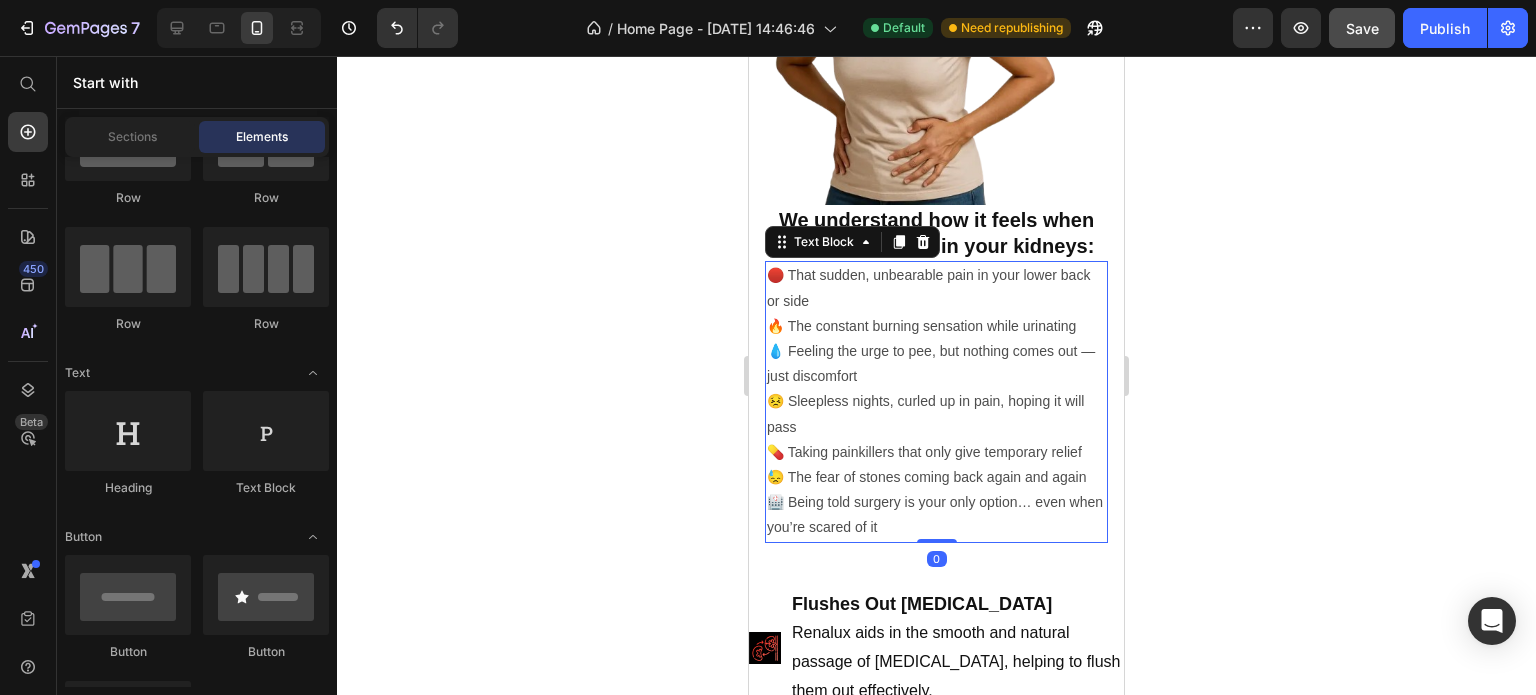click on "🔴 That sudden, unbearable pain in your lower back or side" at bounding box center (936, 288) 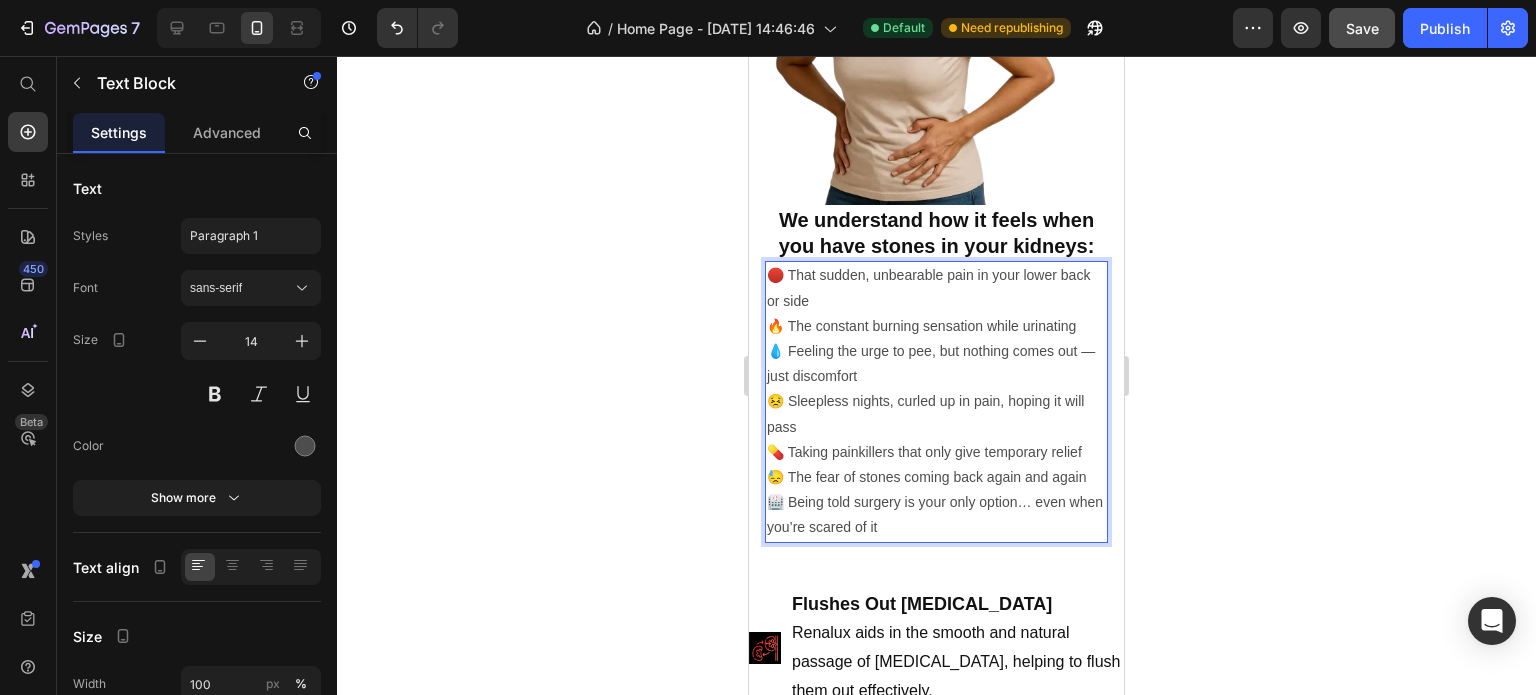 click on "🔴 That sudden, unbearable pain in your lower back or side" at bounding box center [936, 288] 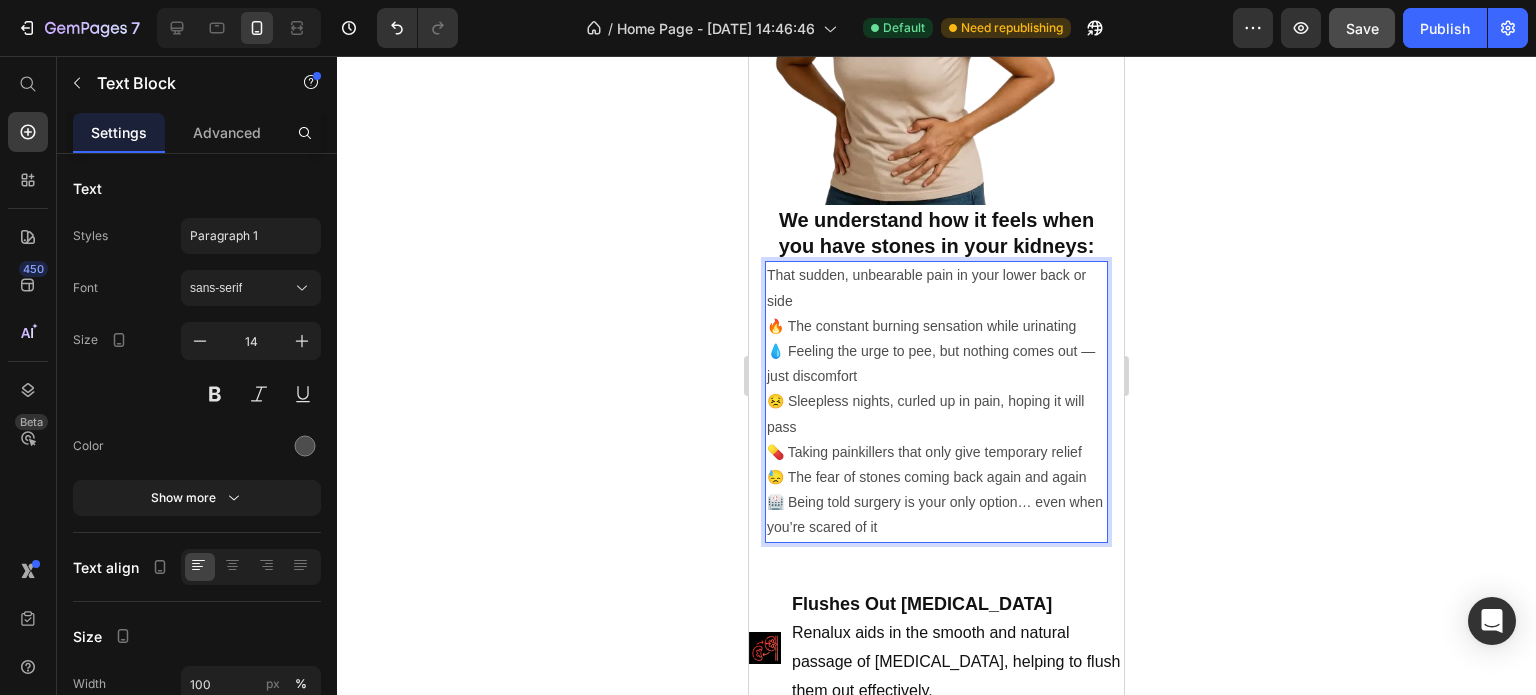 click on "🔥 The constant burning sensation while urinating" at bounding box center (936, 326) 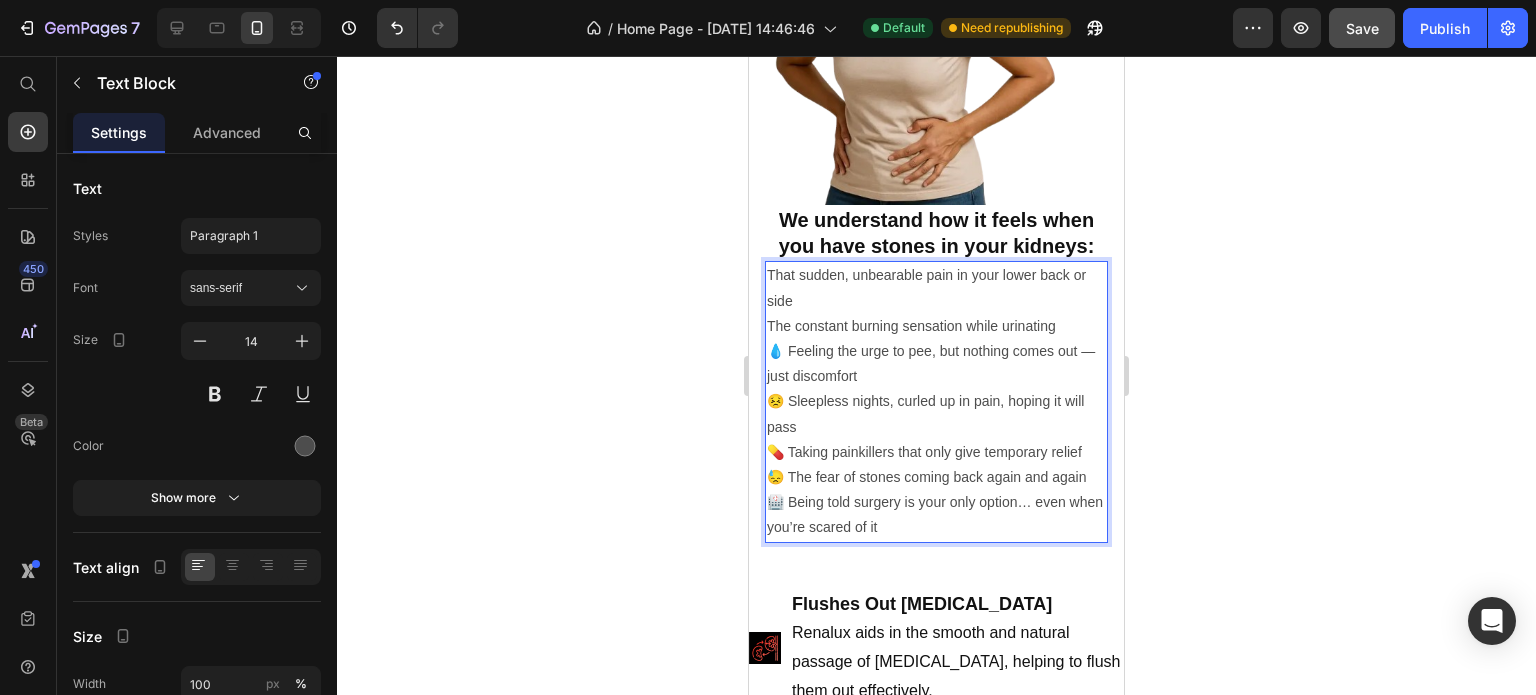 click on "💧 Feeling the urge to pee, but nothing comes out — just discomfort" at bounding box center (936, 364) 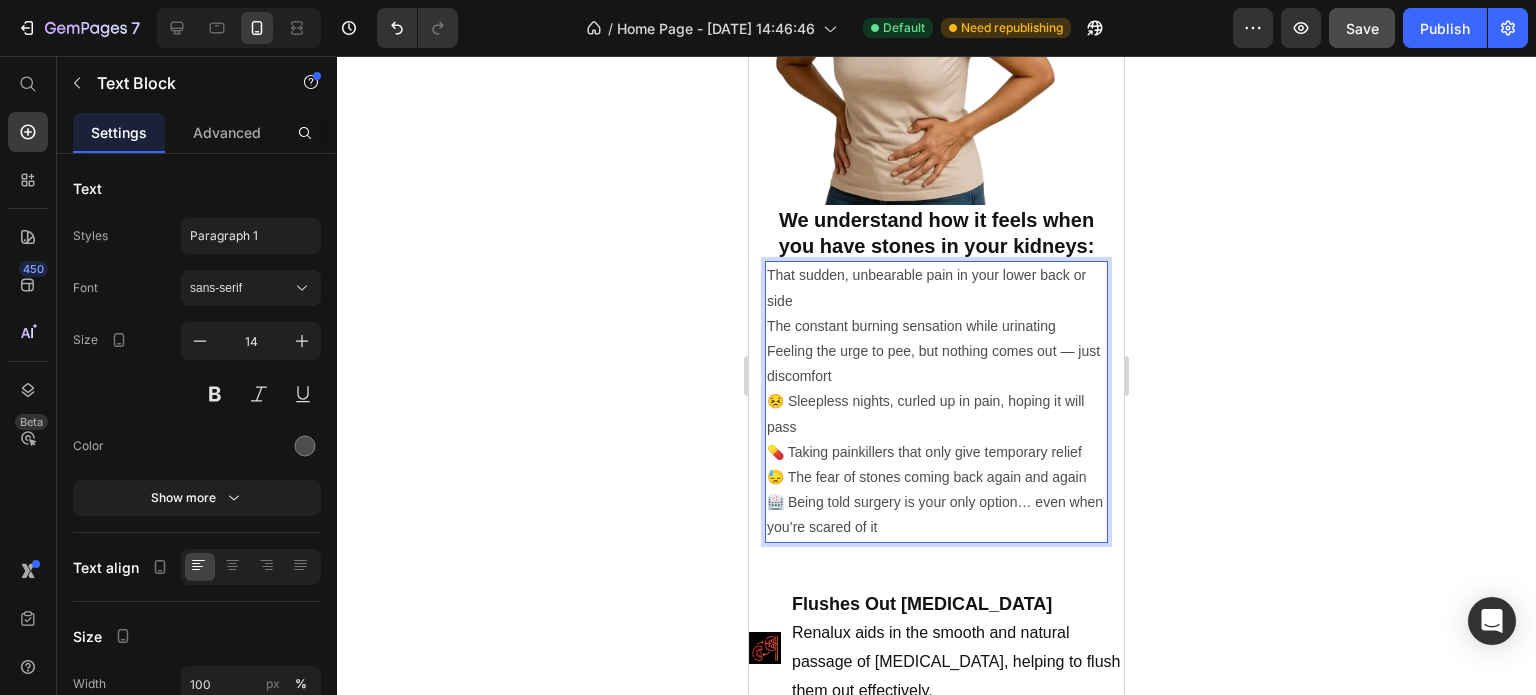 click on "😣 Sleepless nights, curled up in pain, hoping it will pass" at bounding box center (936, 414) 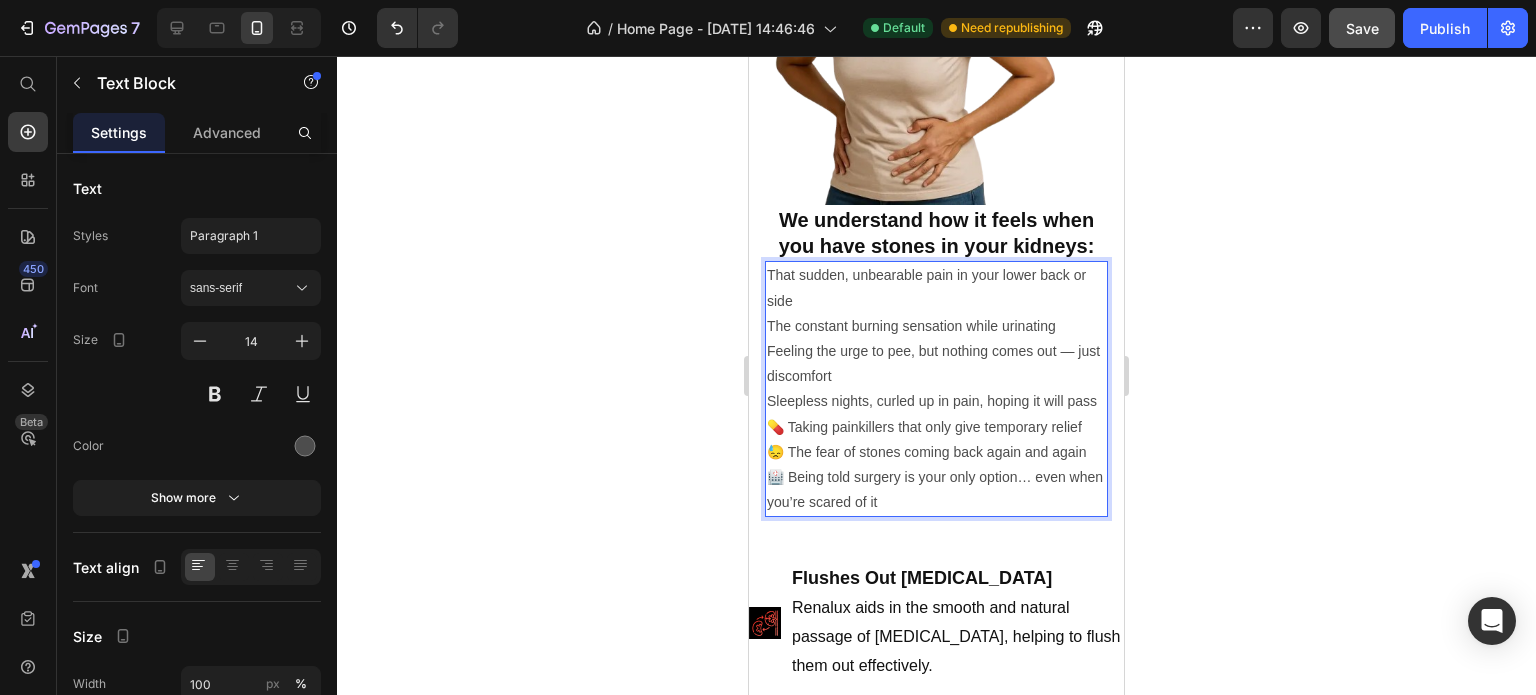 click on "💊 Taking painkillers that only give temporary relief" at bounding box center (936, 427) 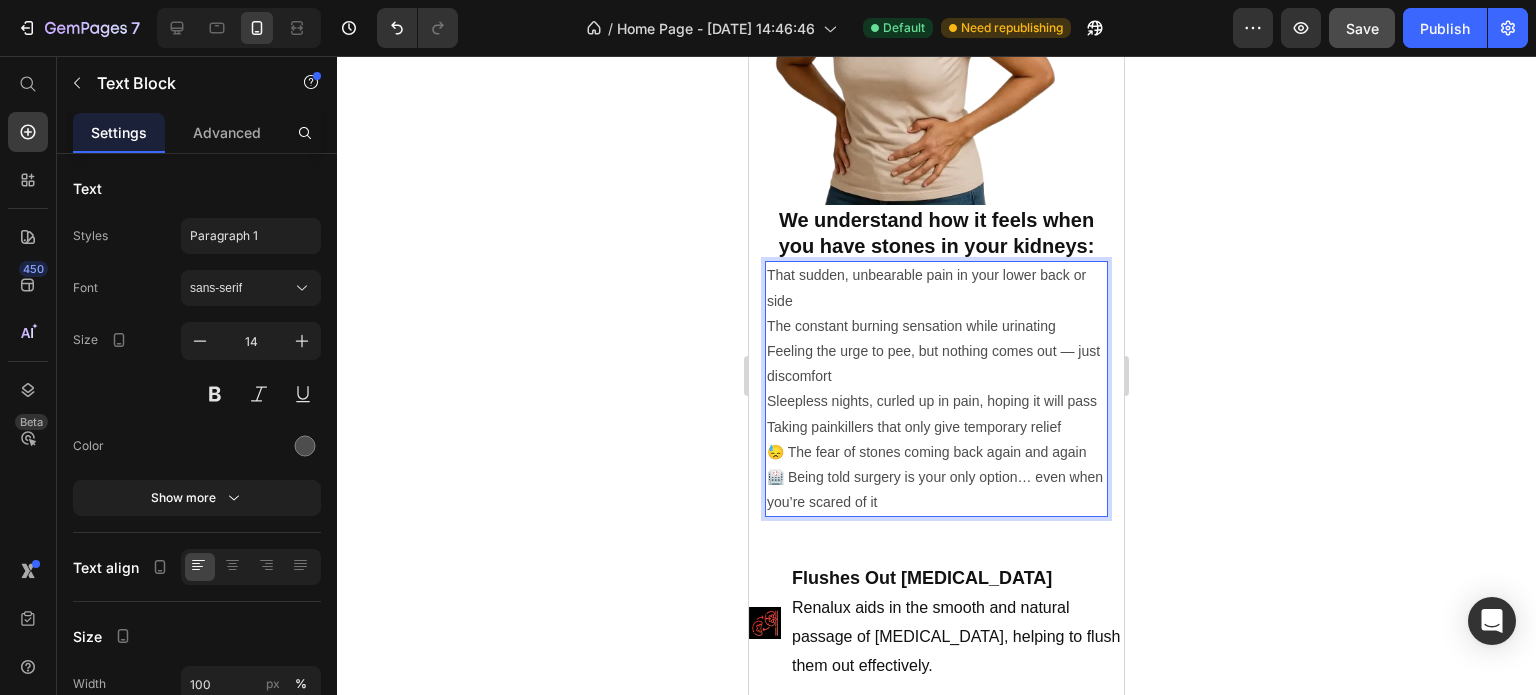 click on "😓 The fear of stones coming back again and again" at bounding box center [936, 452] 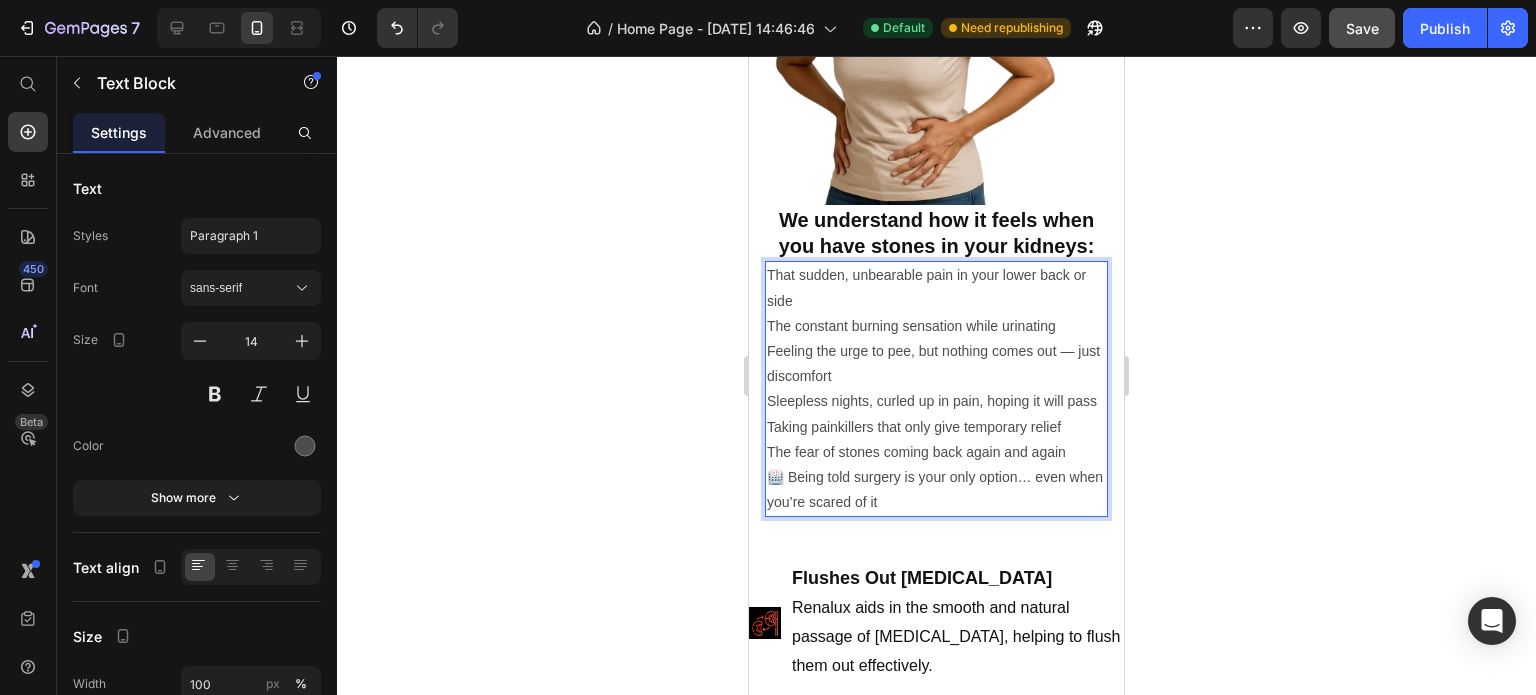 click on "🏥 Being told surgery is your only option… even when you’re scared of it" at bounding box center (936, 490) 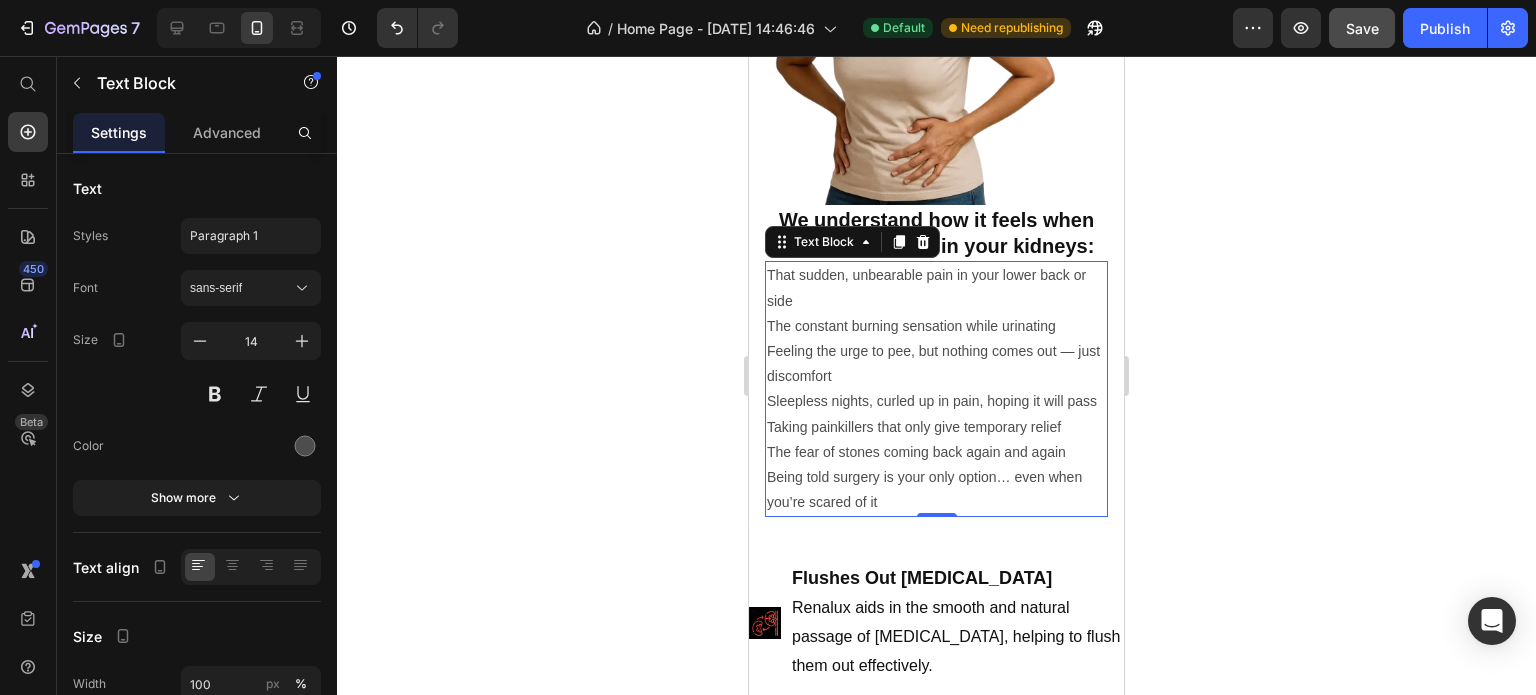 click 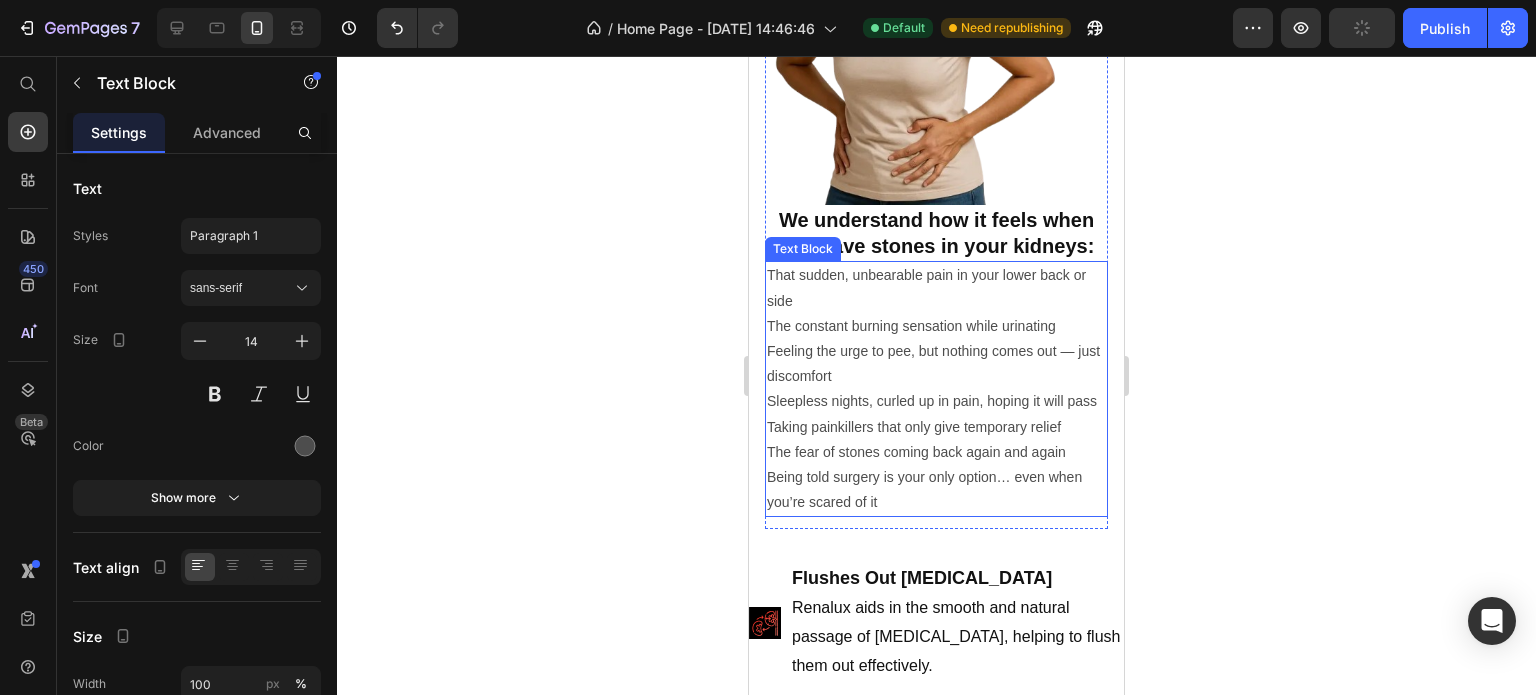 click on "Being told surgery is your only option… even when you’re scared of it" at bounding box center [936, 490] 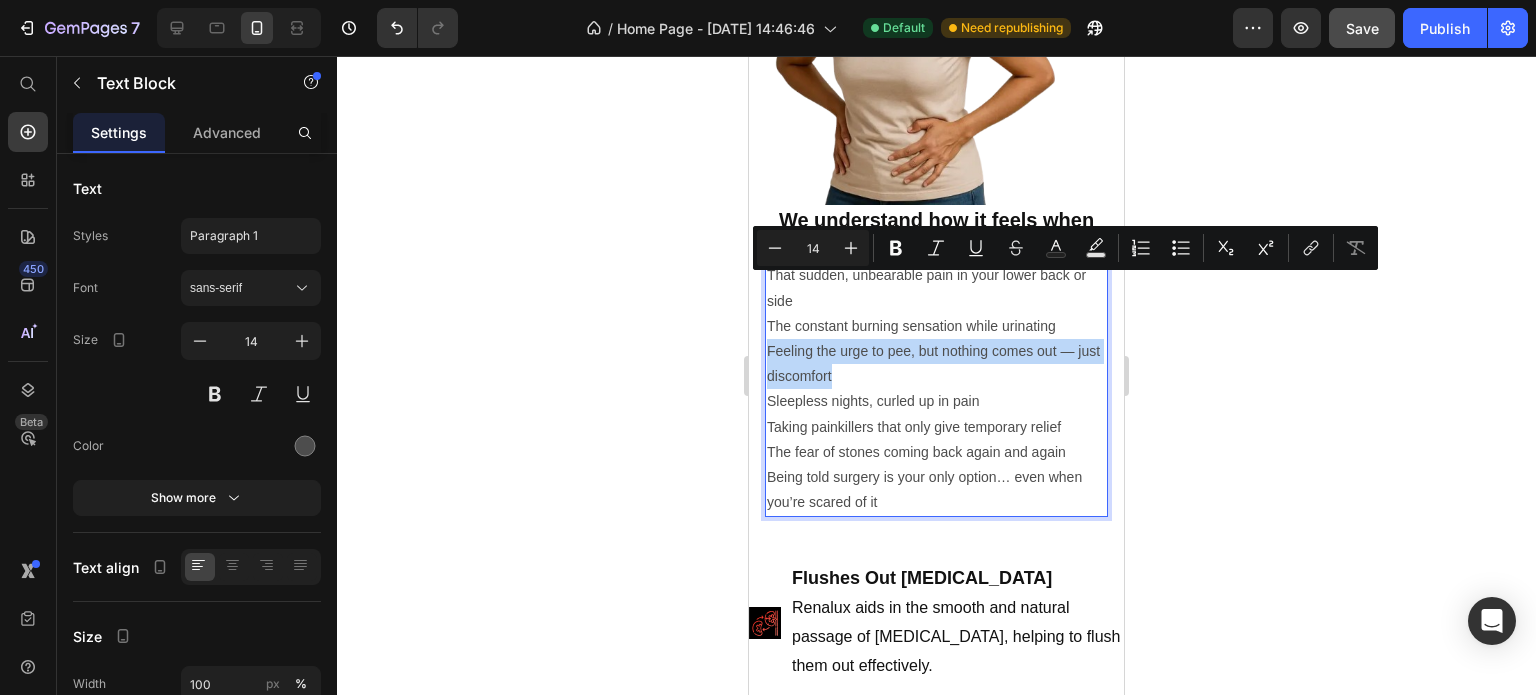 drag, startPoint x: 868, startPoint y: 315, endPoint x: 764, endPoint y: 285, distance: 108.24047 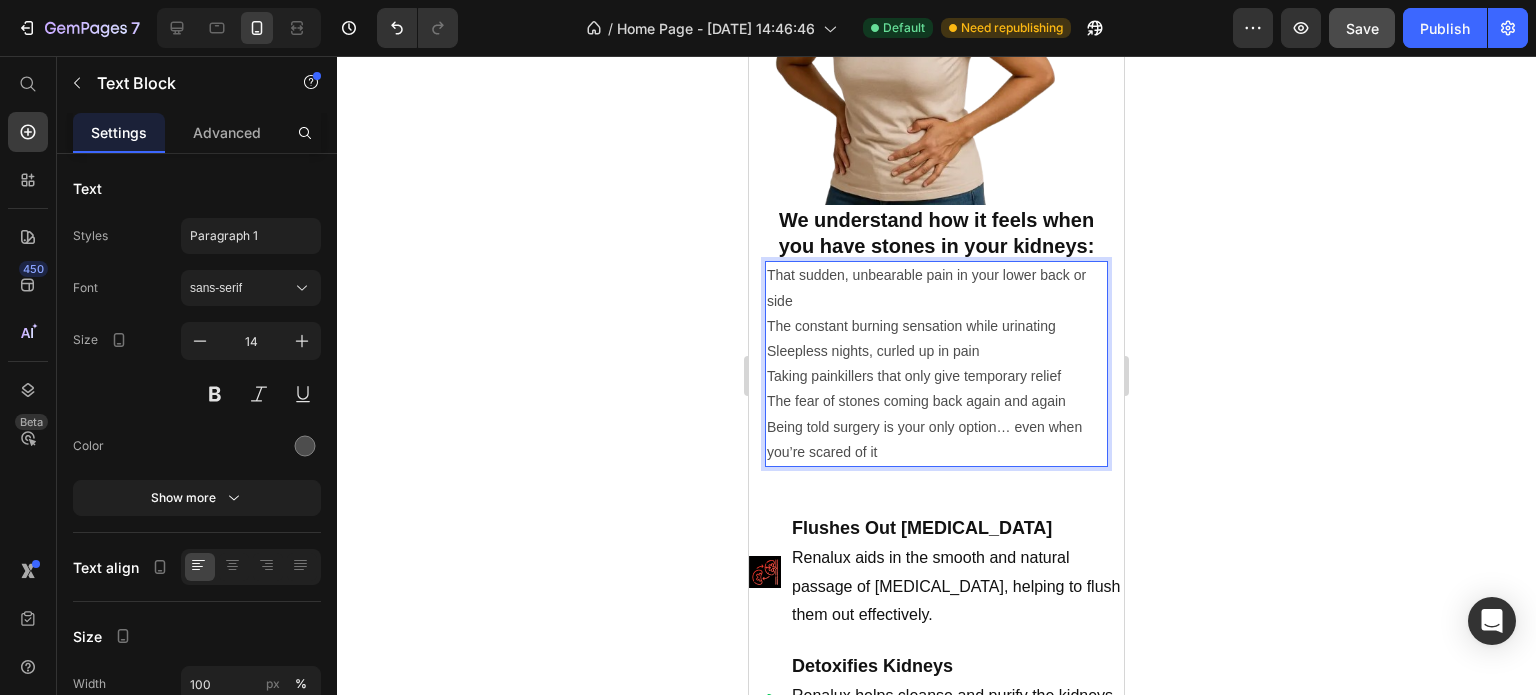 click on "The fear of stones coming back again and again" at bounding box center (936, 401) 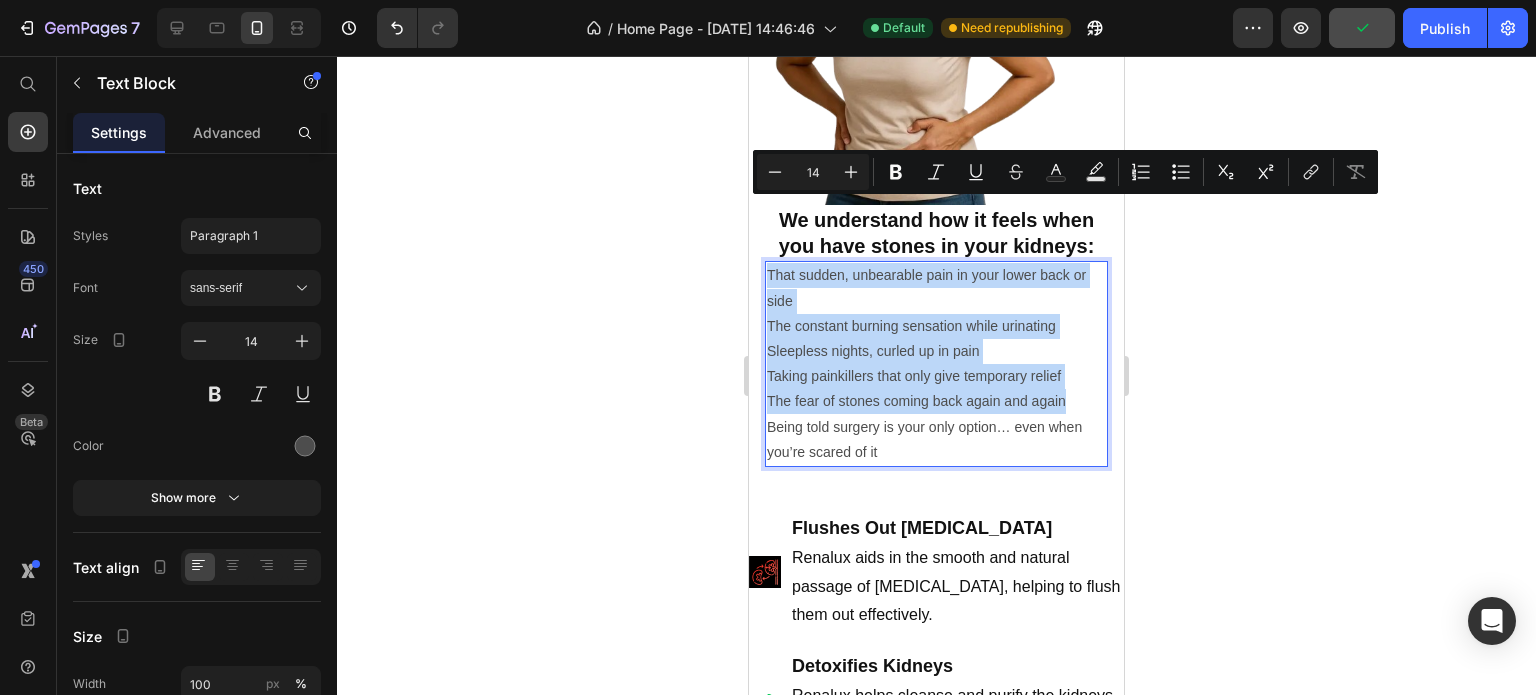 drag, startPoint x: 1085, startPoint y: 335, endPoint x: 749, endPoint y: 211, distance: 358.15082 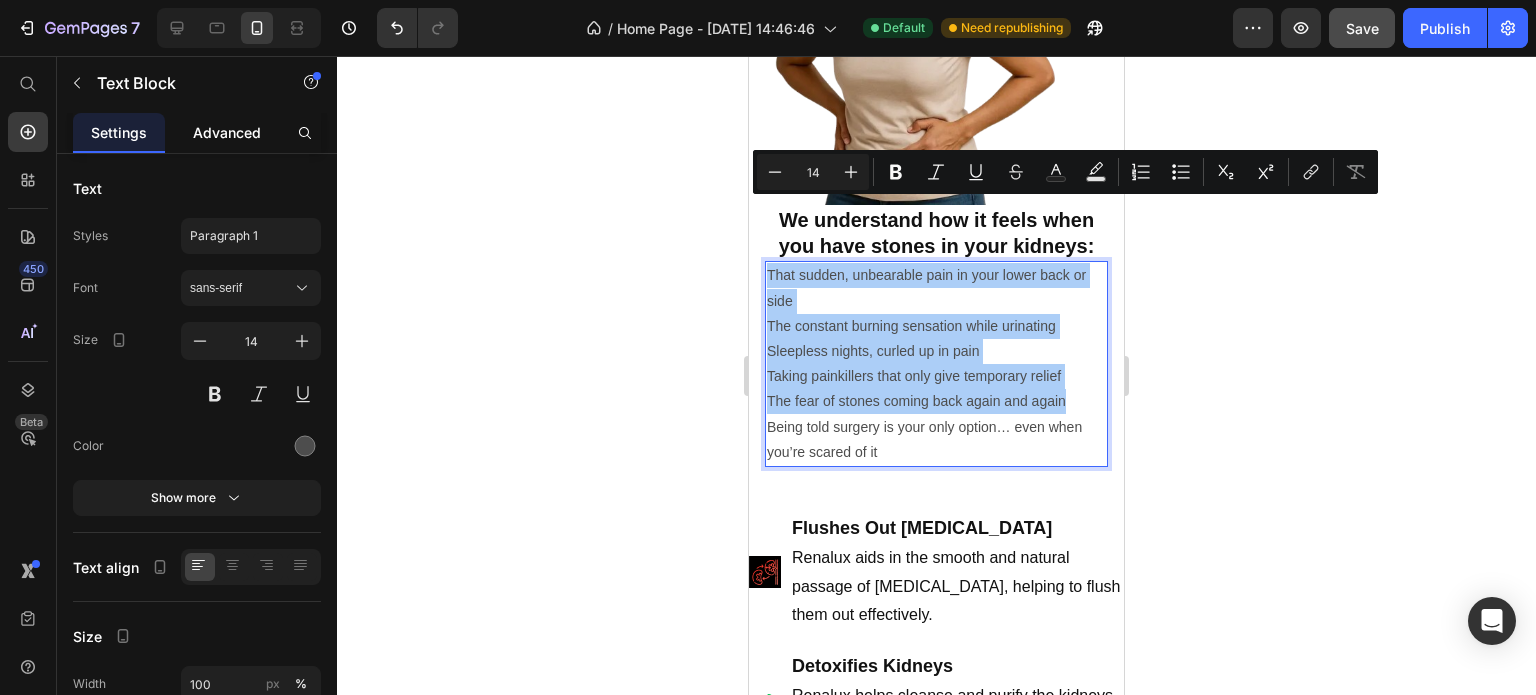click on "Advanced" at bounding box center (227, 132) 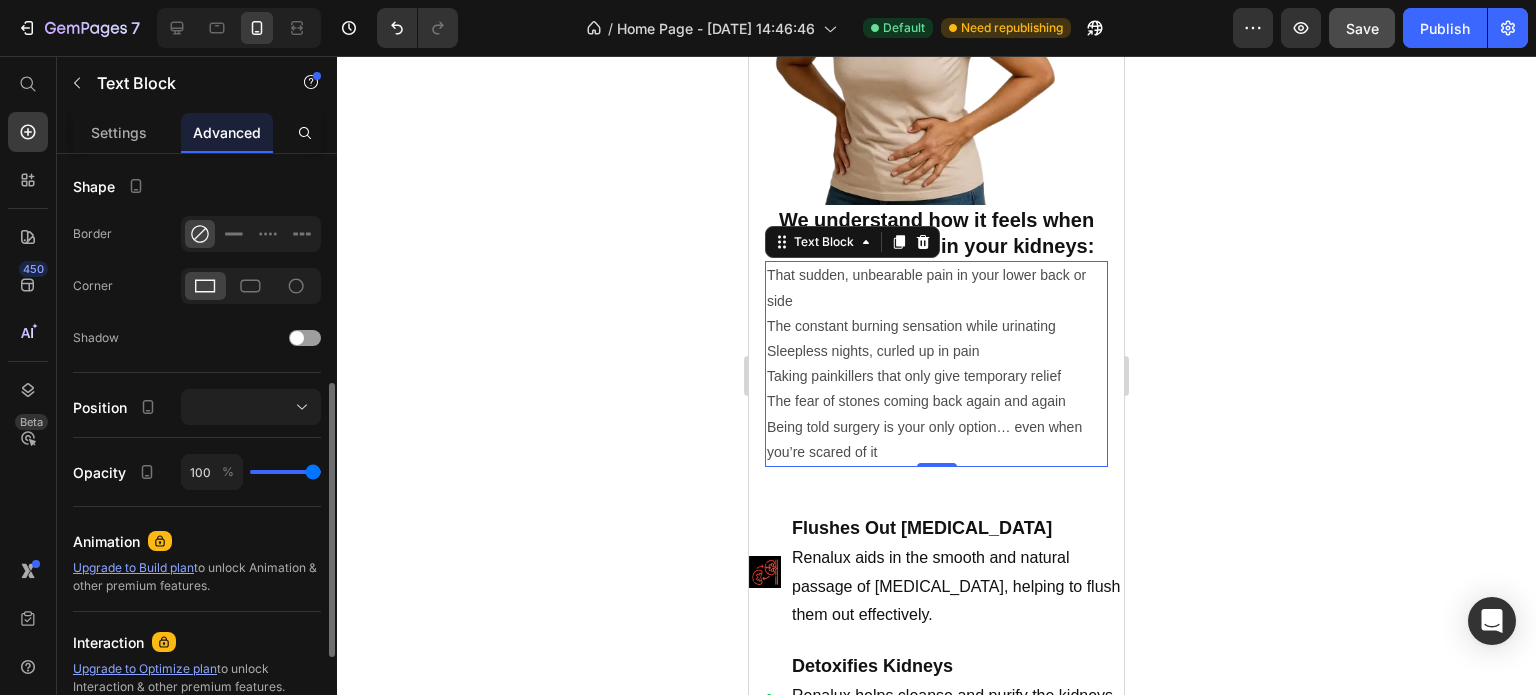 scroll, scrollTop: 0, scrollLeft: 0, axis: both 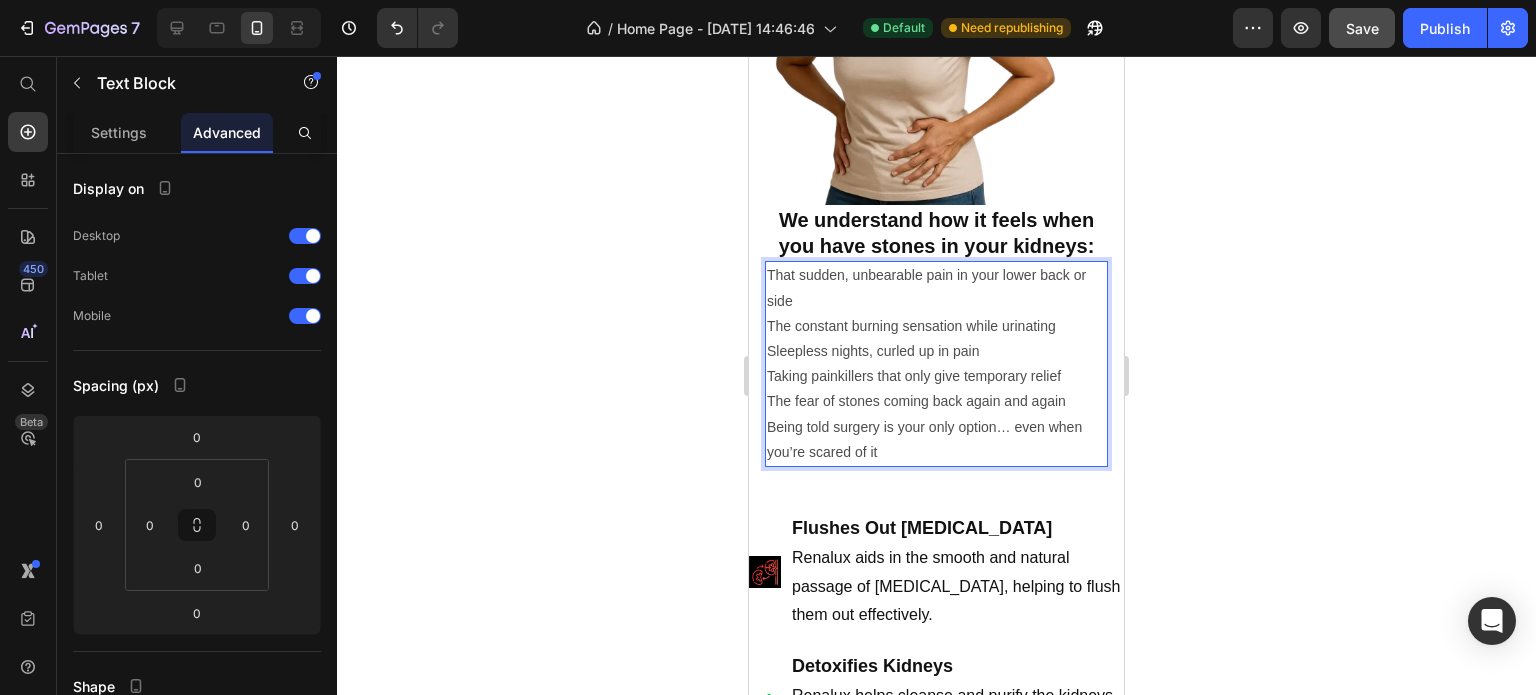 click on "The fear of stones coming back again and again" at bounding box center [936, 401] 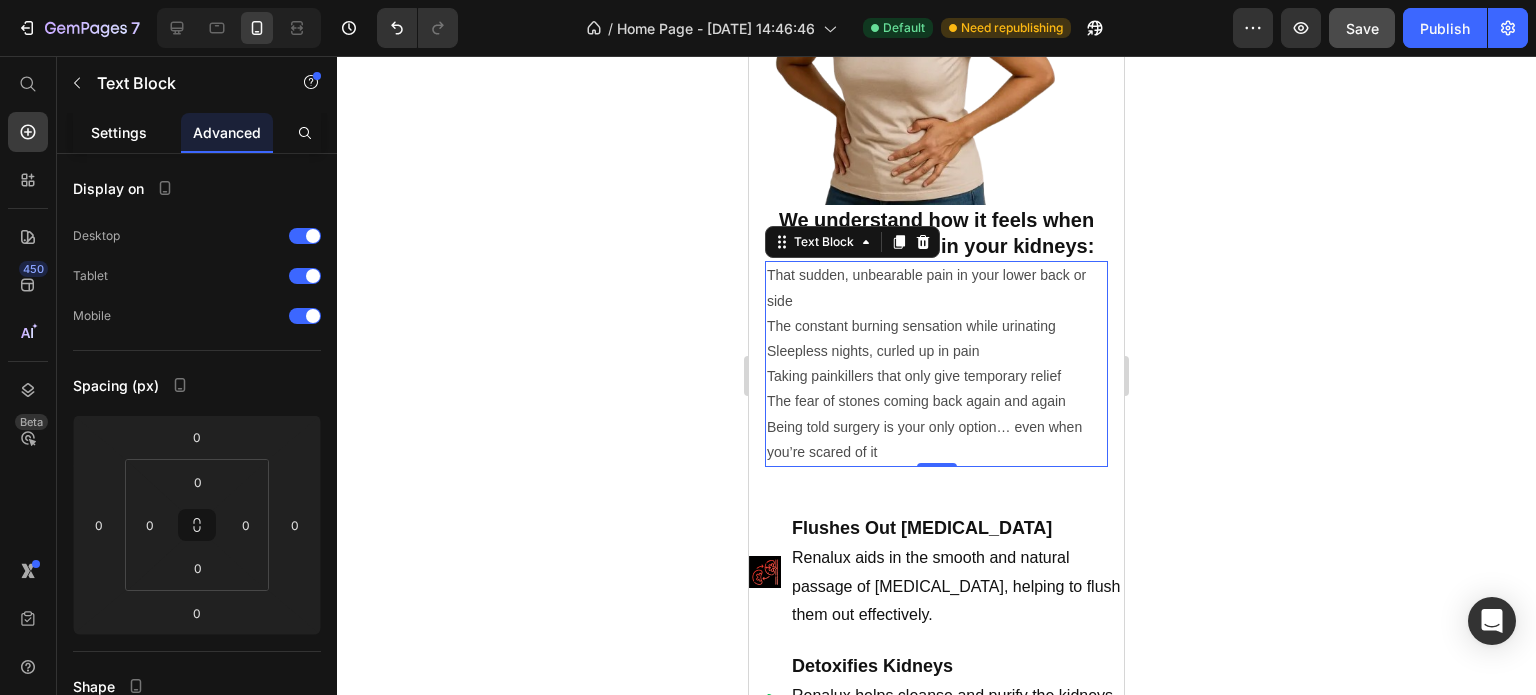 click on "Settings" 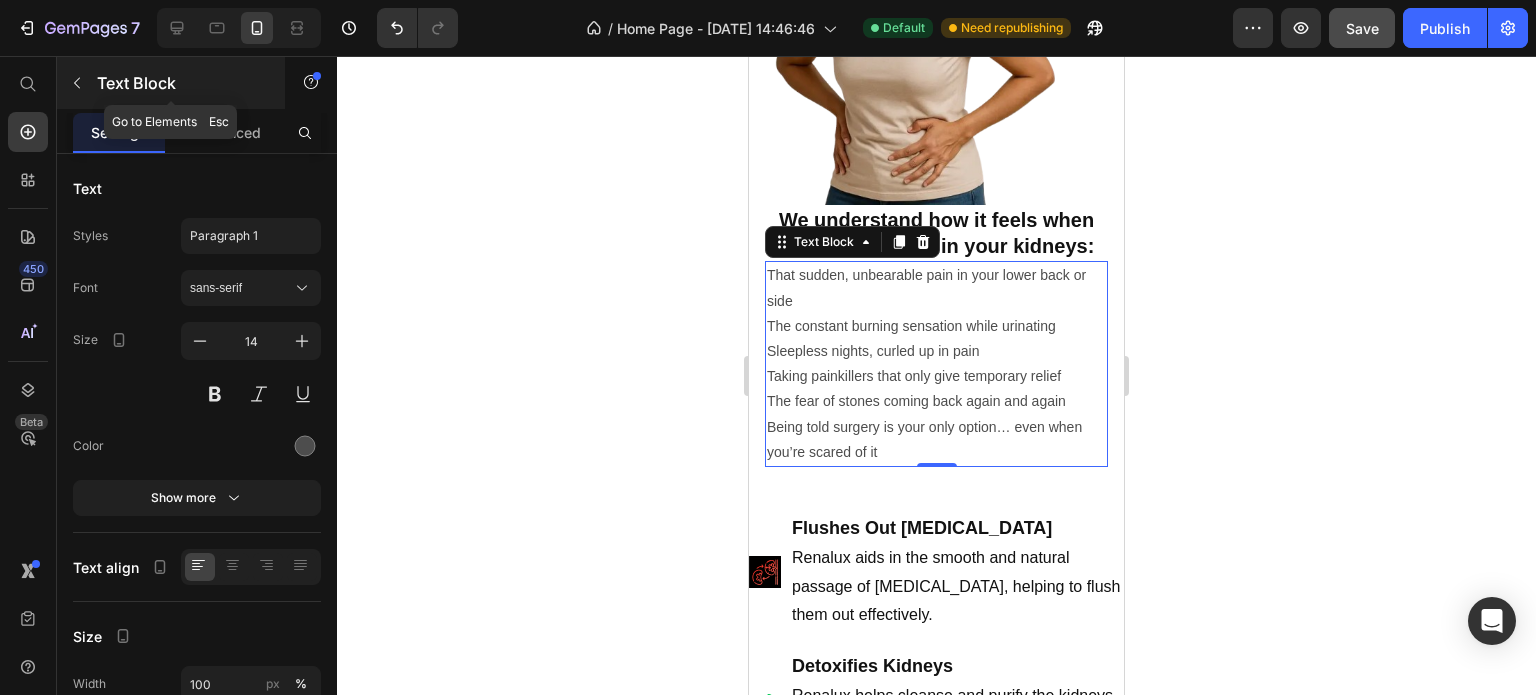 click at bounding box center [77, 83] 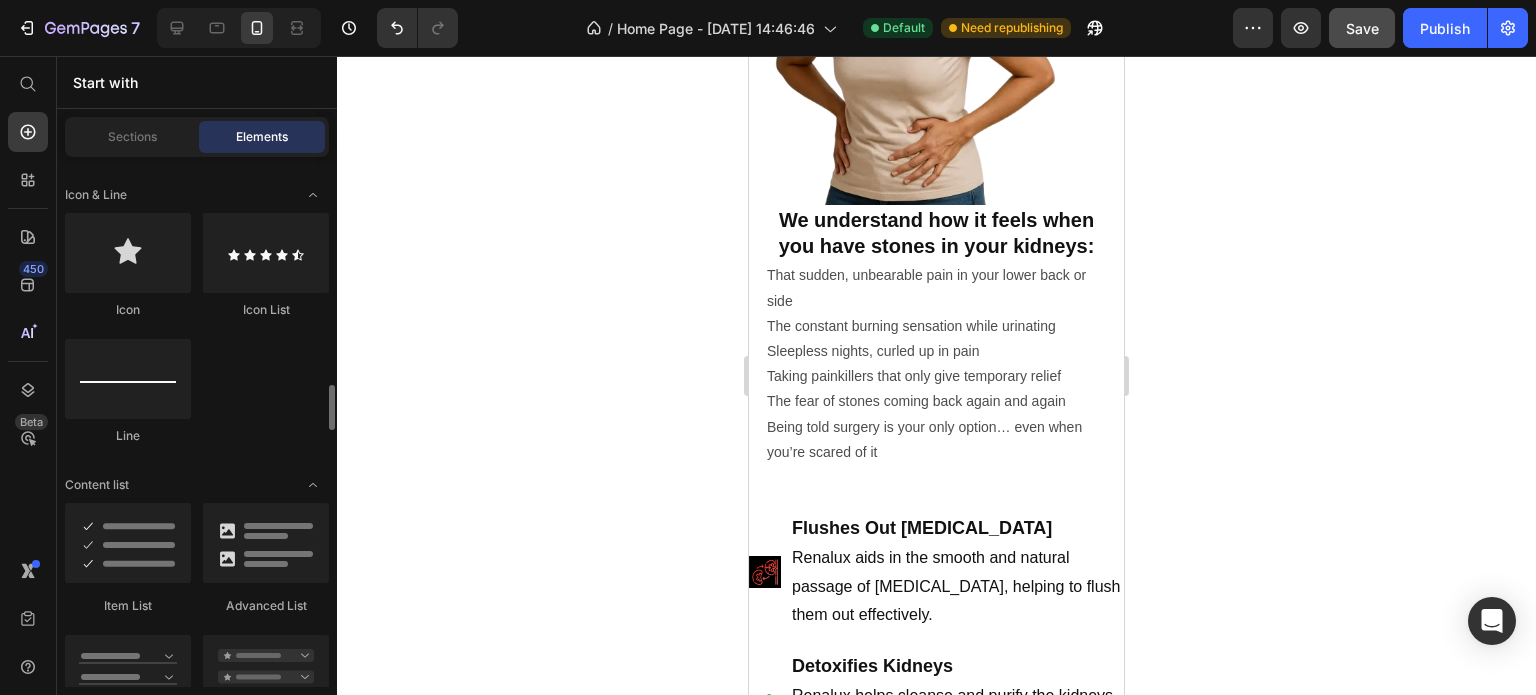 scroll, scrollTop: 1500, scrollLeft: 0, axis: vertical 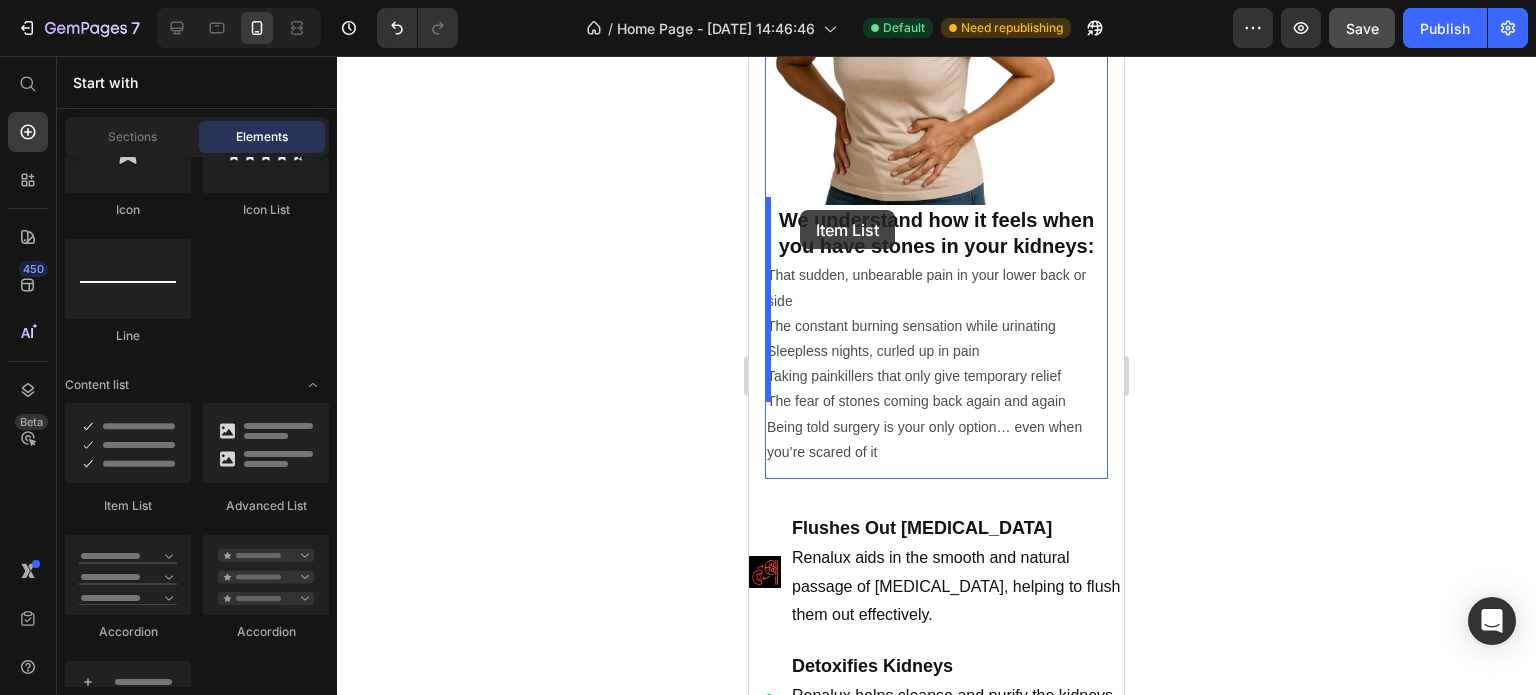 drag, startPoint x: 896, startPoint y: 513, endPoint x: 800, endPoint y: 210, distance: 317.8443 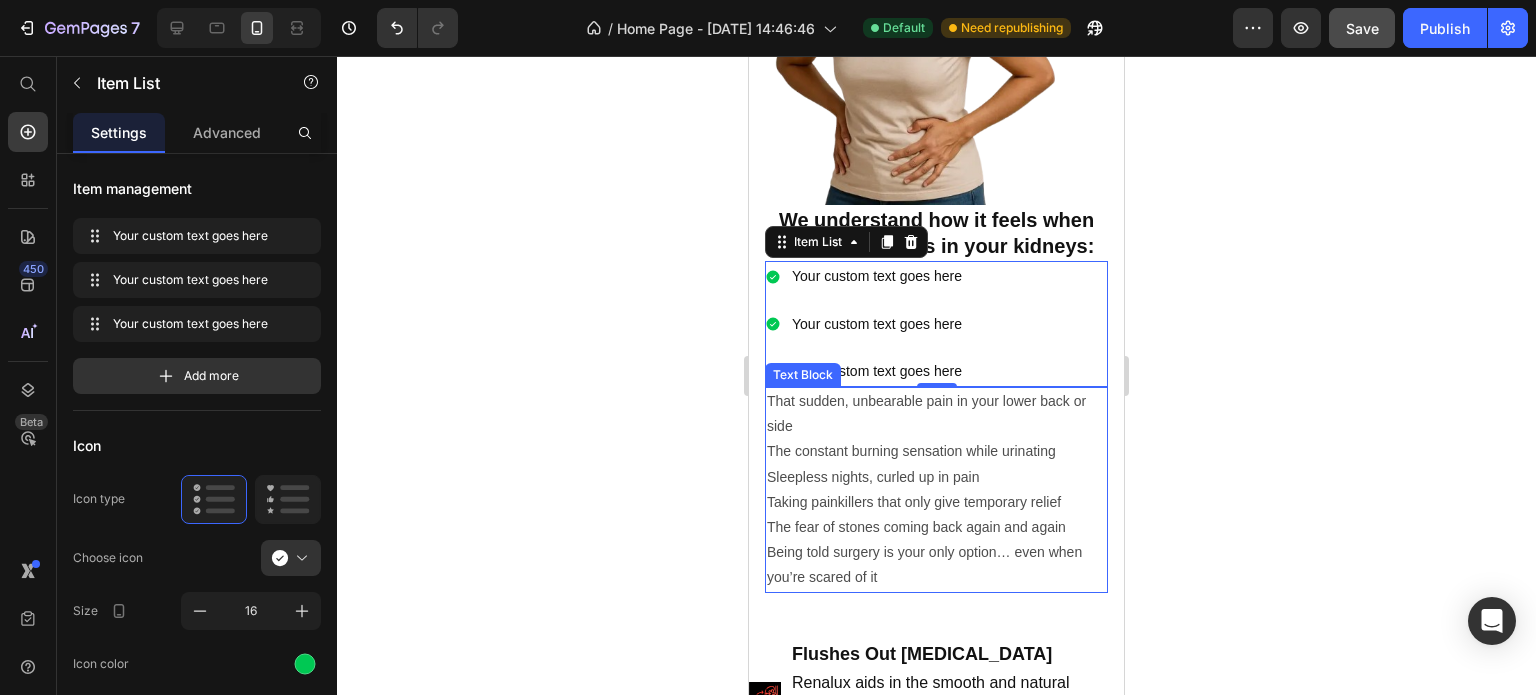 click on "That sudden, unbearable pain in your lower back or side" at bounding box center [936, 414] 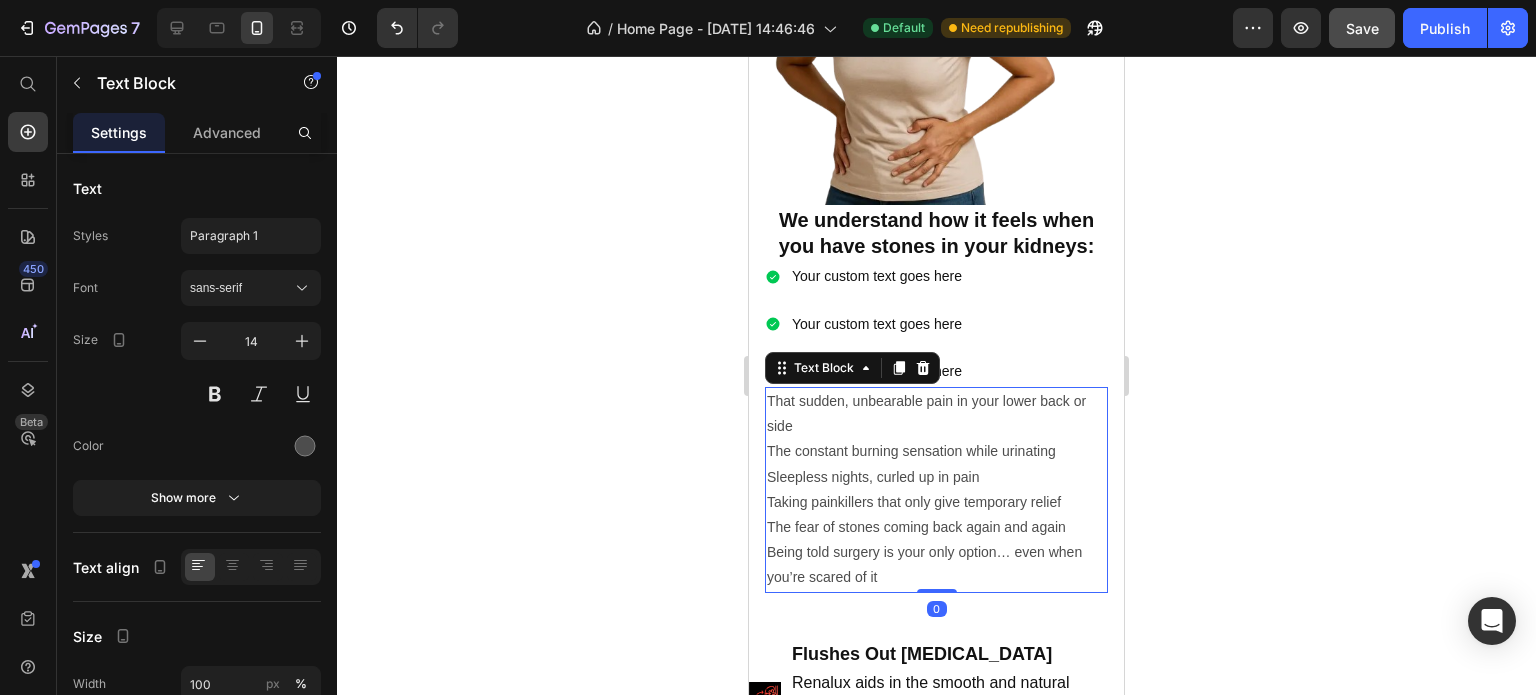 click on "That sudden, unbearable pain in your lower back or side" at bounding box center [936, 414] 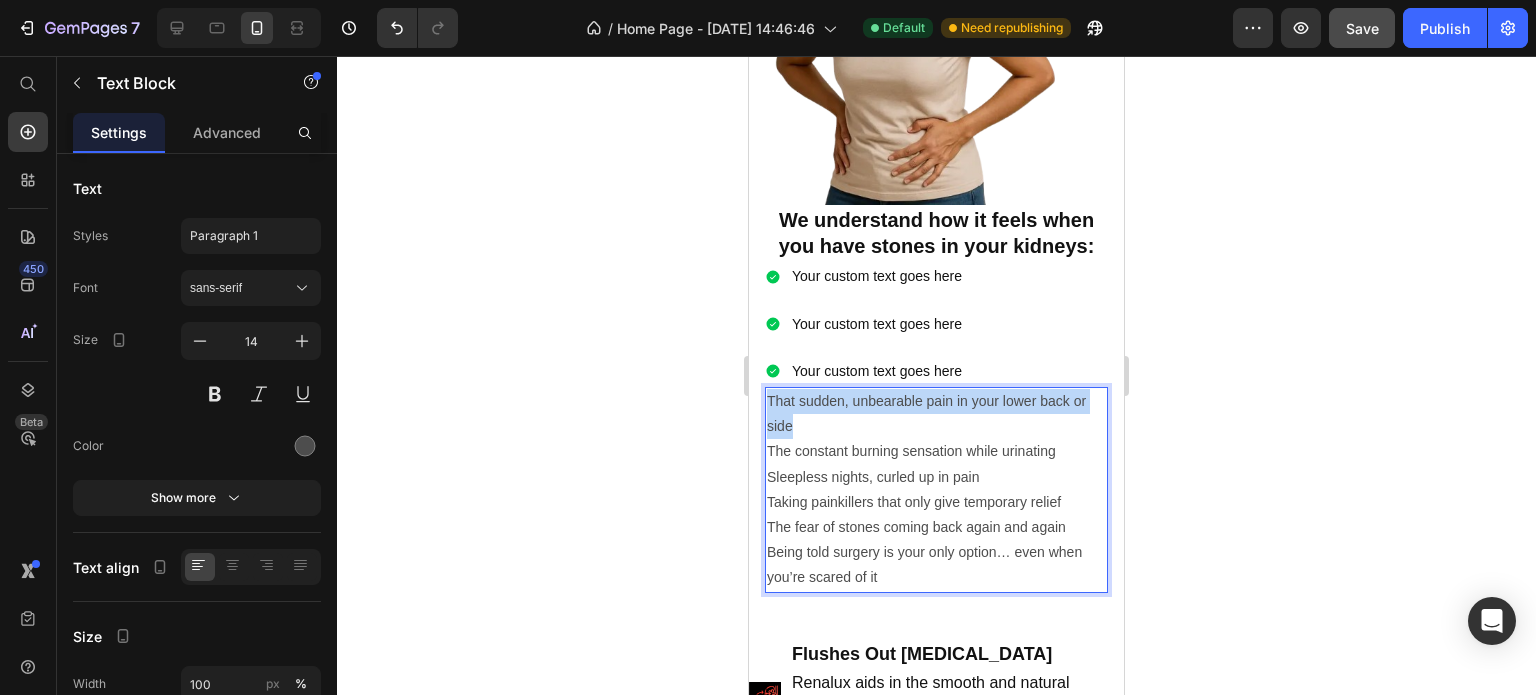 drag, startPoint x: 800, startPoint y: 357, endPoint x: 767, endPoint y: 333, distance: 40.804413 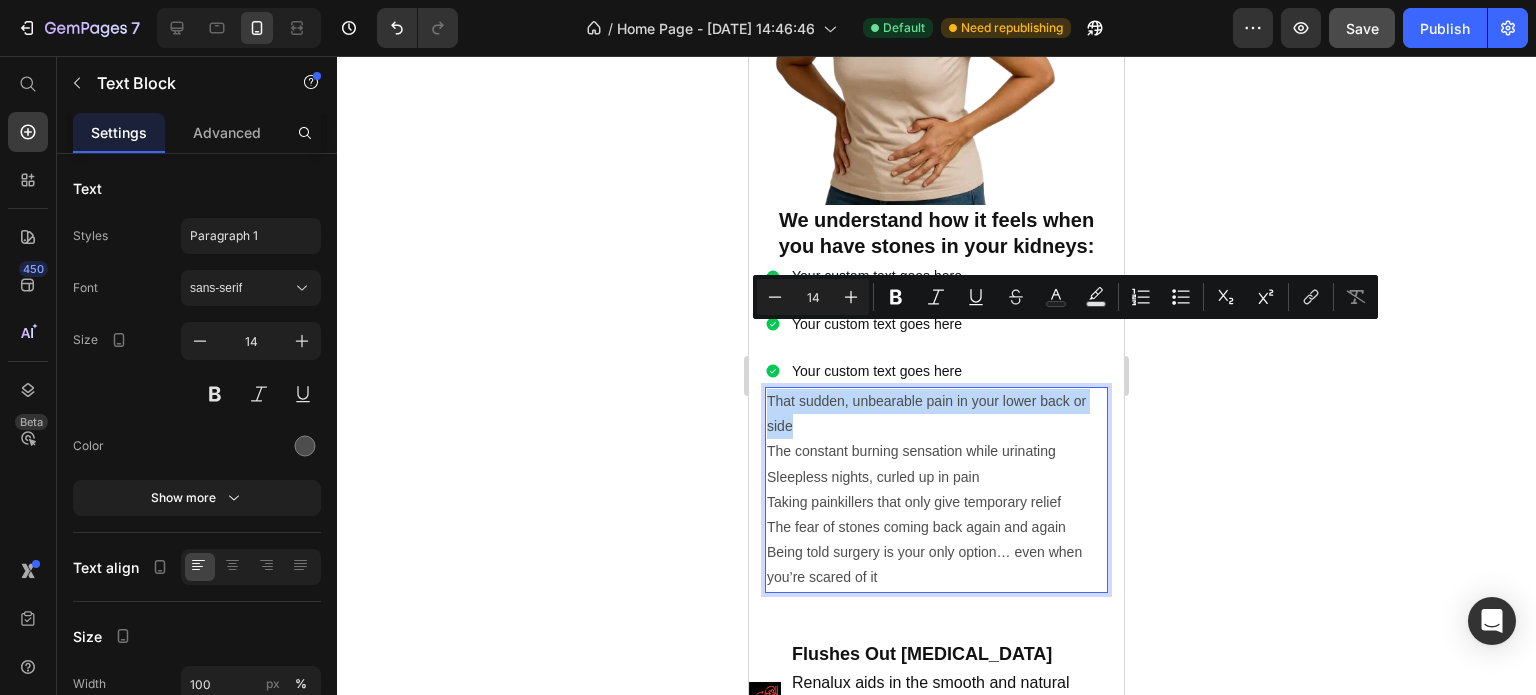 copy on "That sudden, unbearable pain in your lower back or side" 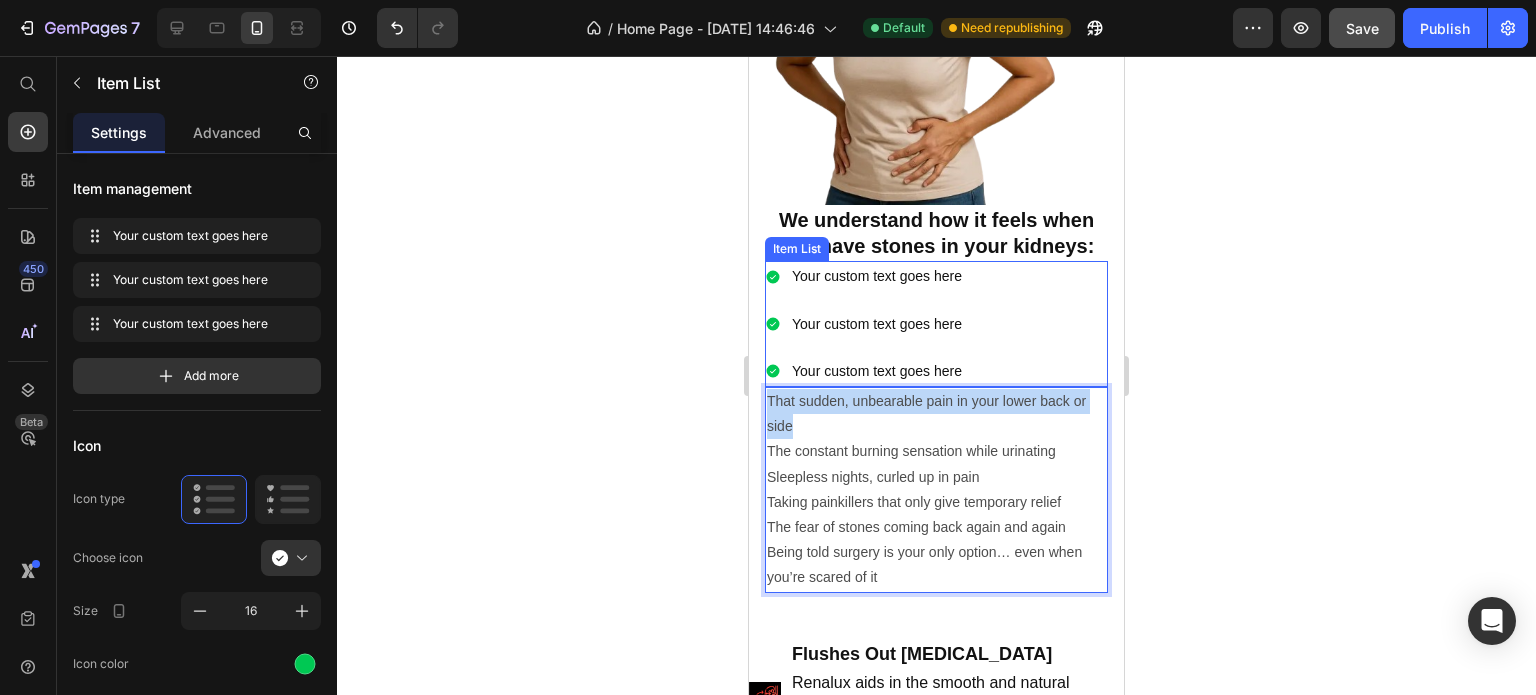 click on "Your custom text goes here Your custom text goes here Your custom text goes here" at bounding box center (936, 324) 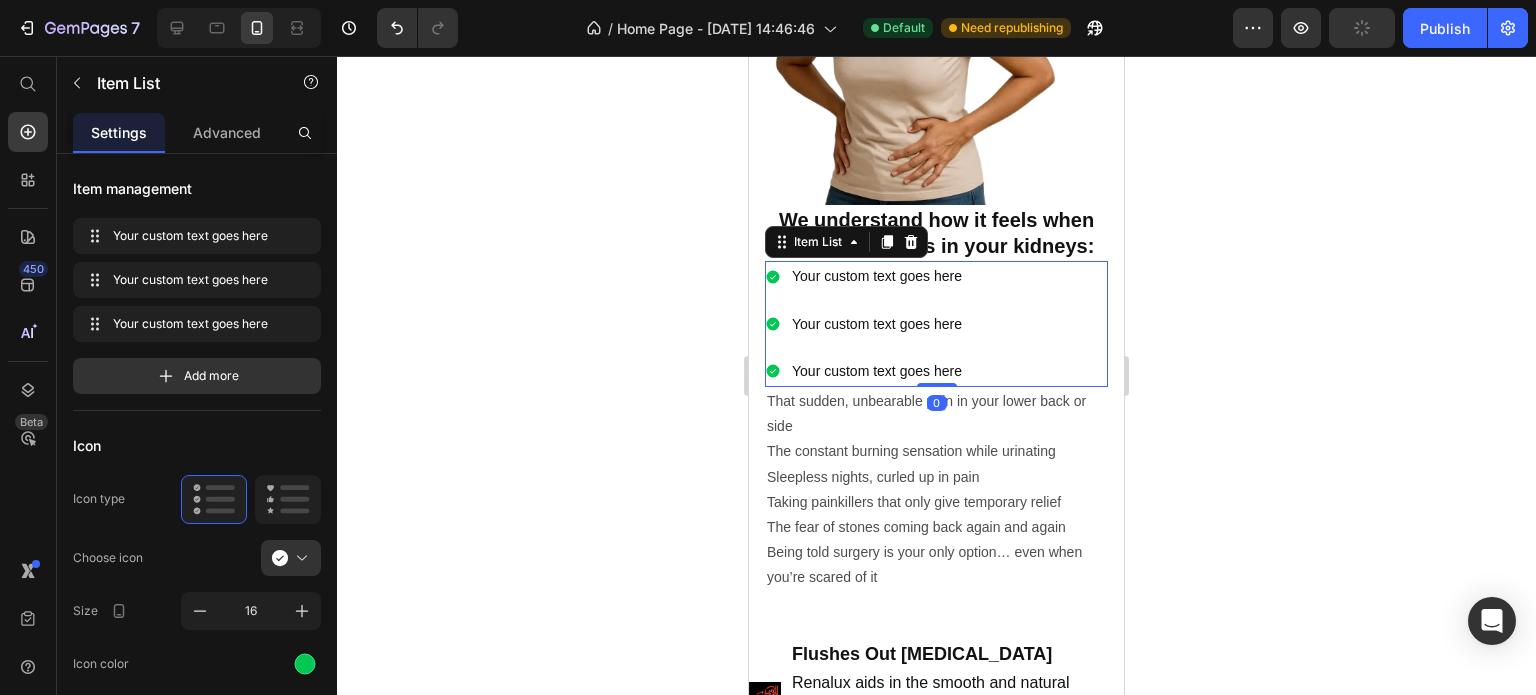 click on "Your custom text goes here" at bounding box center (877, 276) 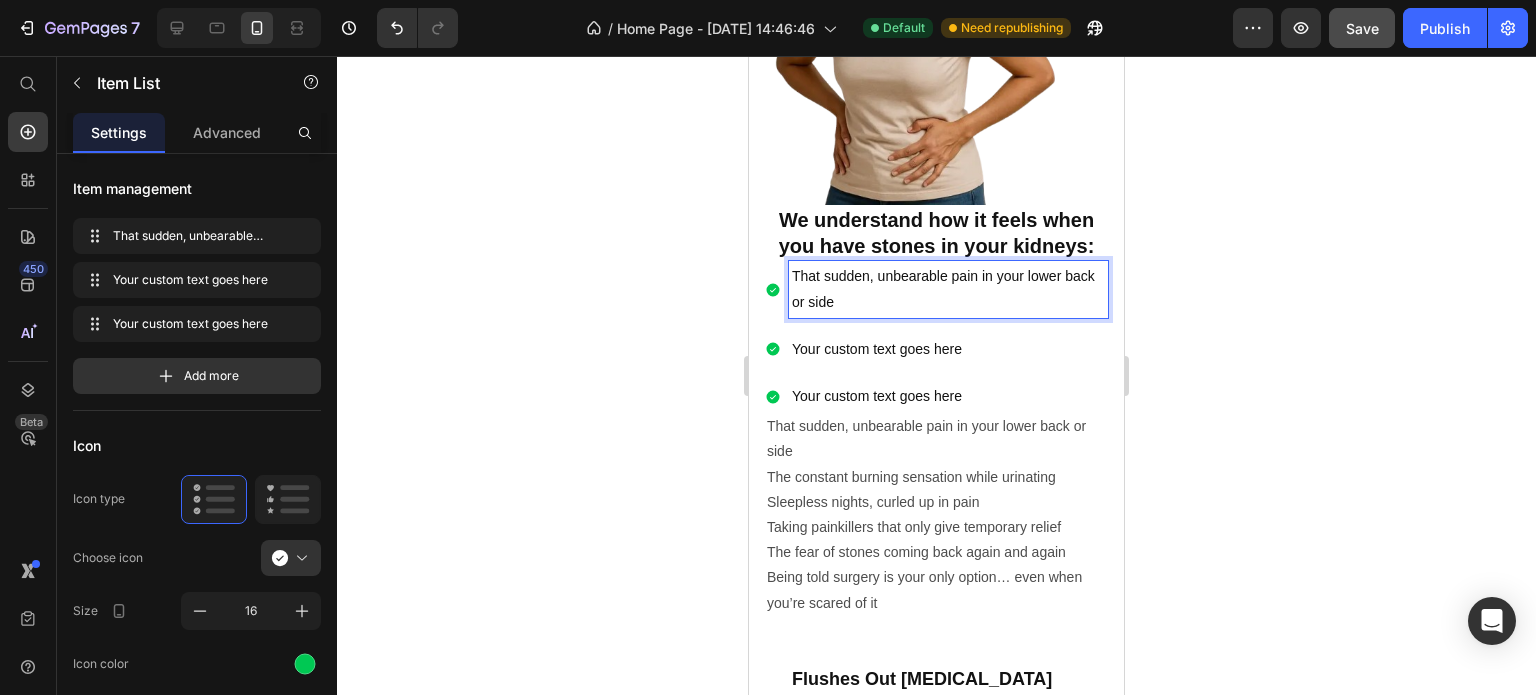 click on "Your custom text goes here" at bounding box center [948, 349] 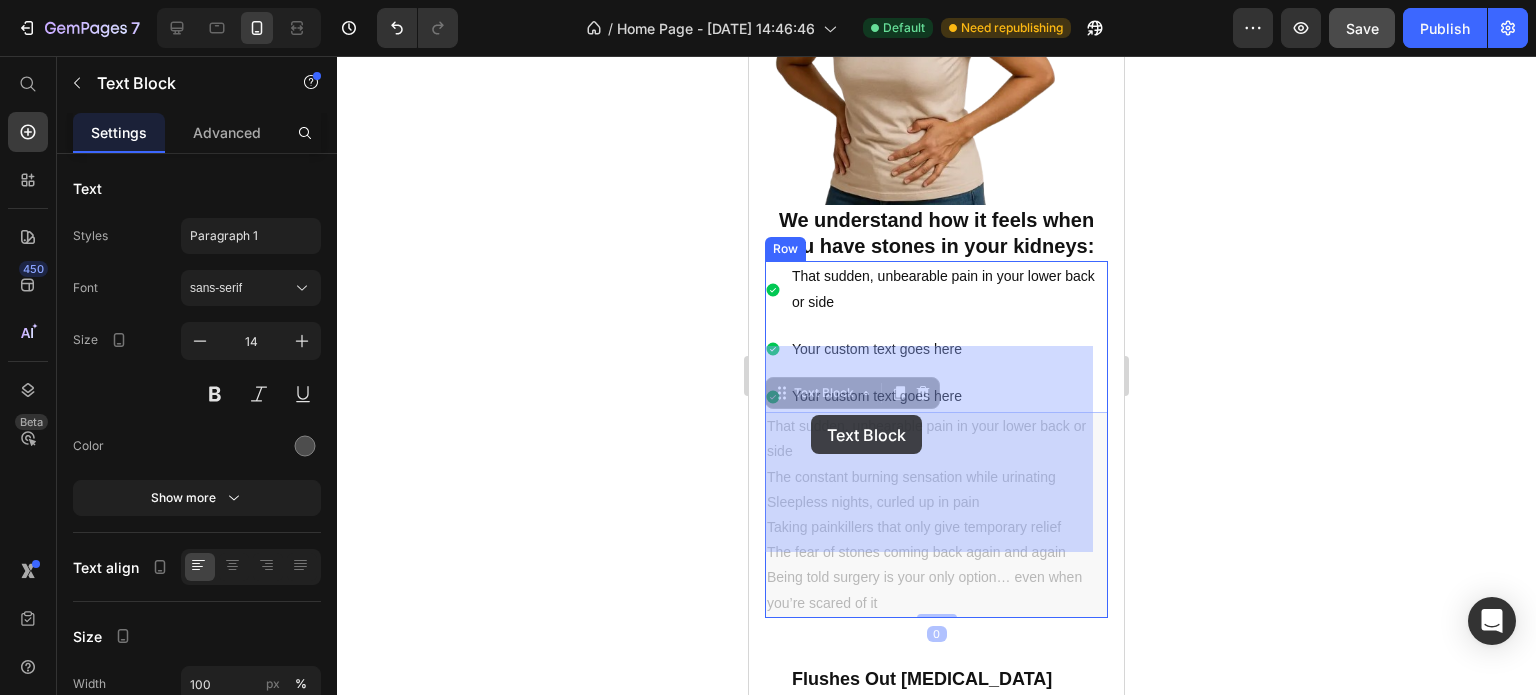 drag, startPoint x: 985, startPoint y: 432, endPoint x: 893, endPoint y: 420, distance: 92.779305 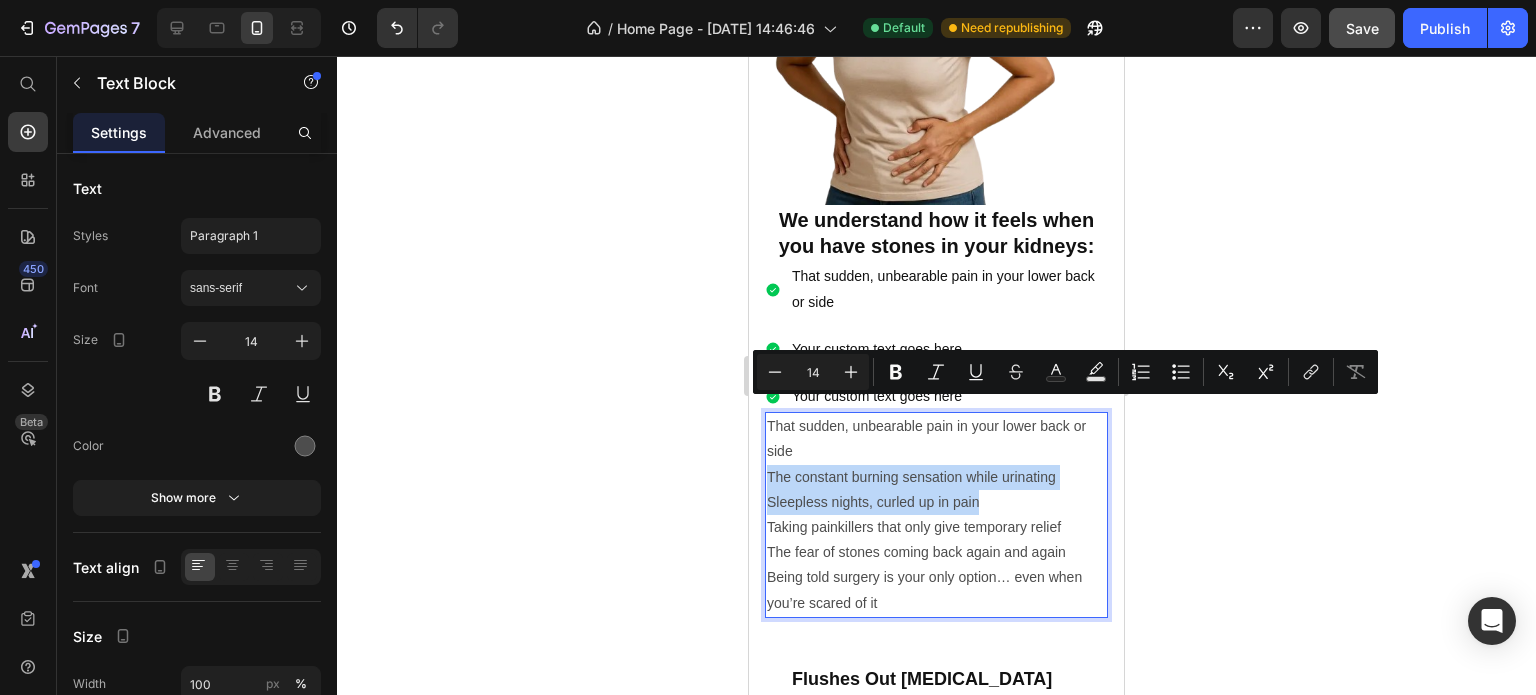 drag, startPoint x: 984, startPoint y: 434, endPoint x: 767, endPoint y: 407, distance: 218.67328 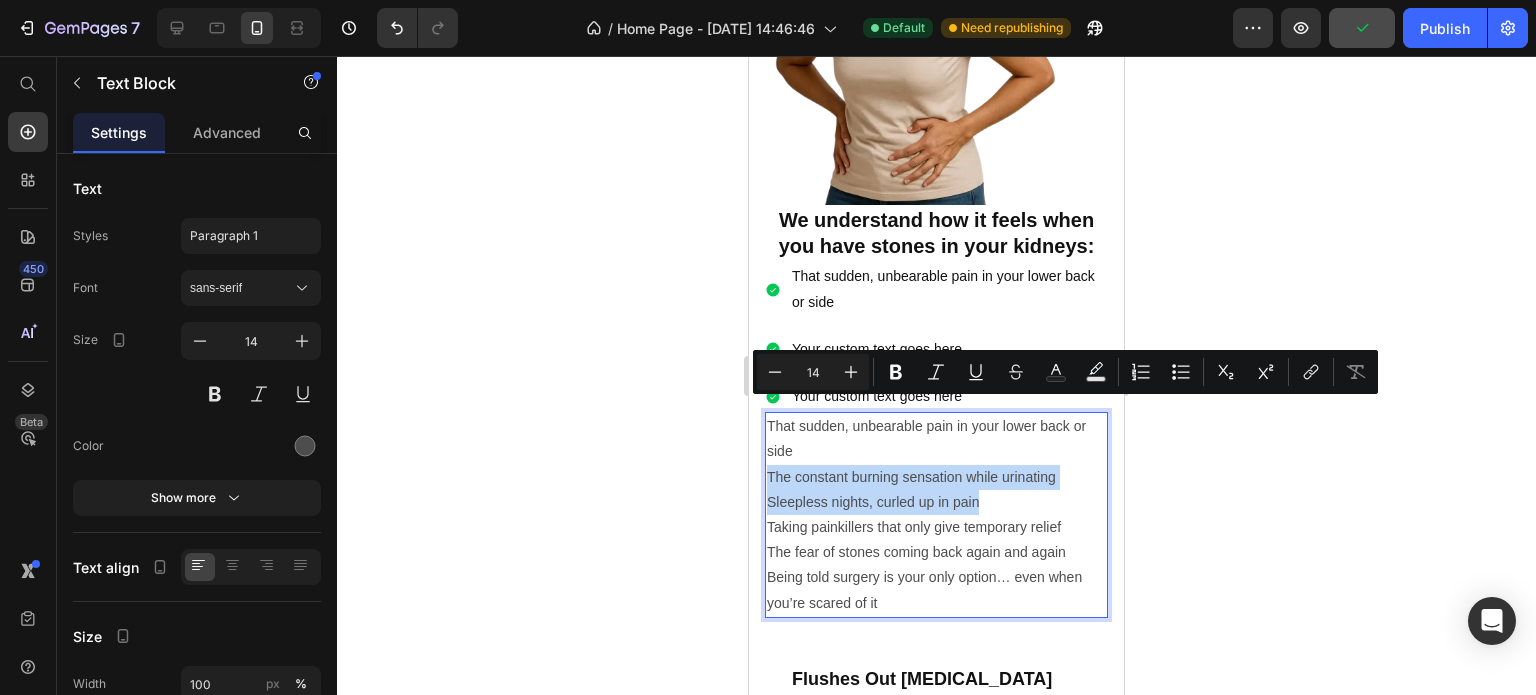 copy on "The constant burning sensation while urinating Sleepless nights, curled up in pain" 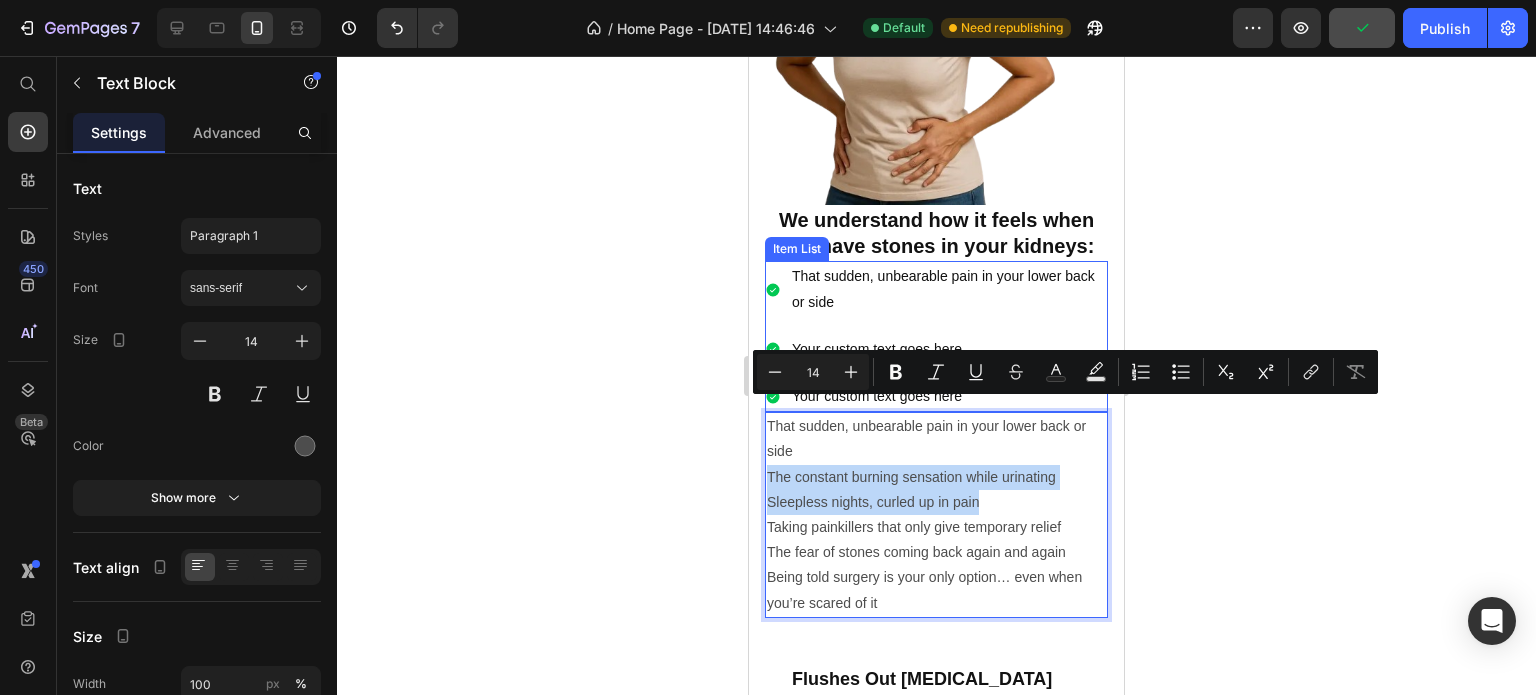 click on "Your custom text goes here" at bounding box center (948, 349) 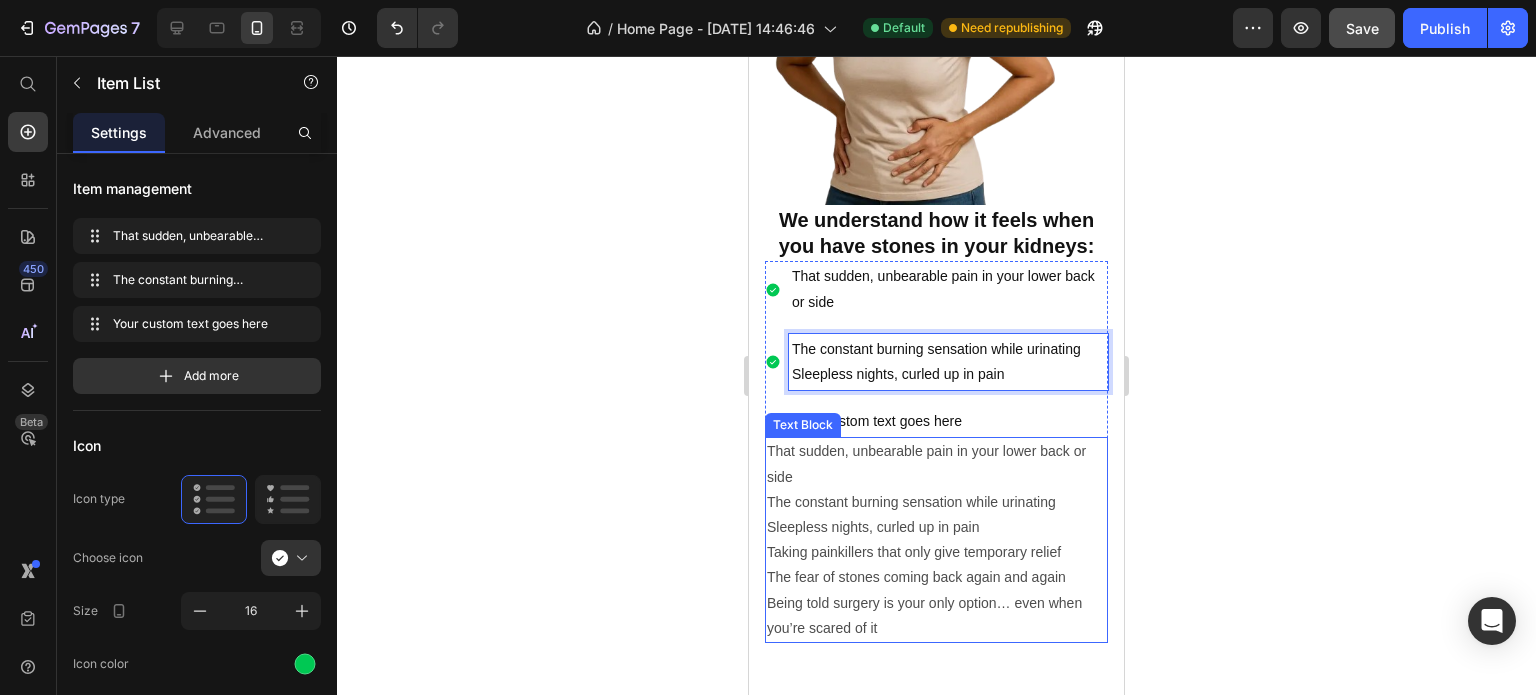 click on "Sleepless nights, curled up in pain" at bounding box center [936, 527] 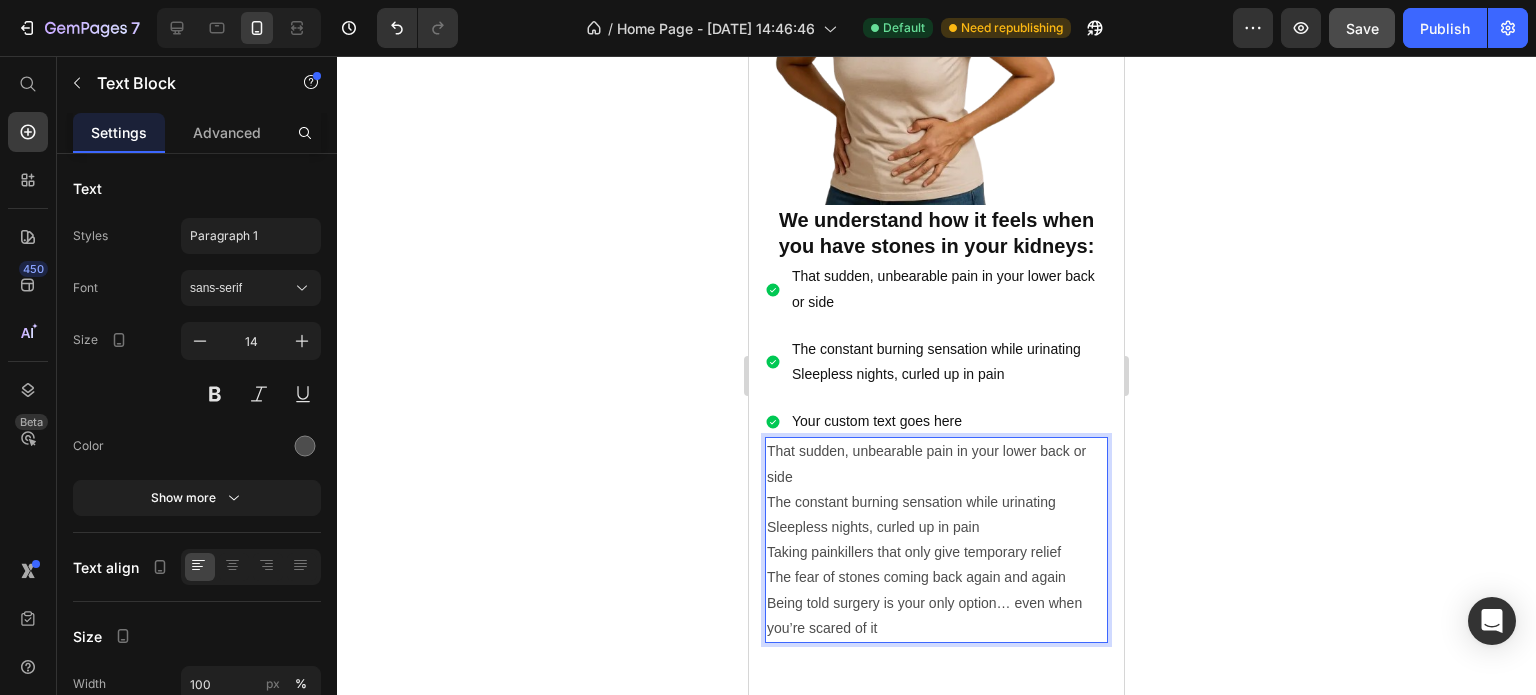 click on "Taking painkillers that only give temporary relief" at bounding box center [936, 552] 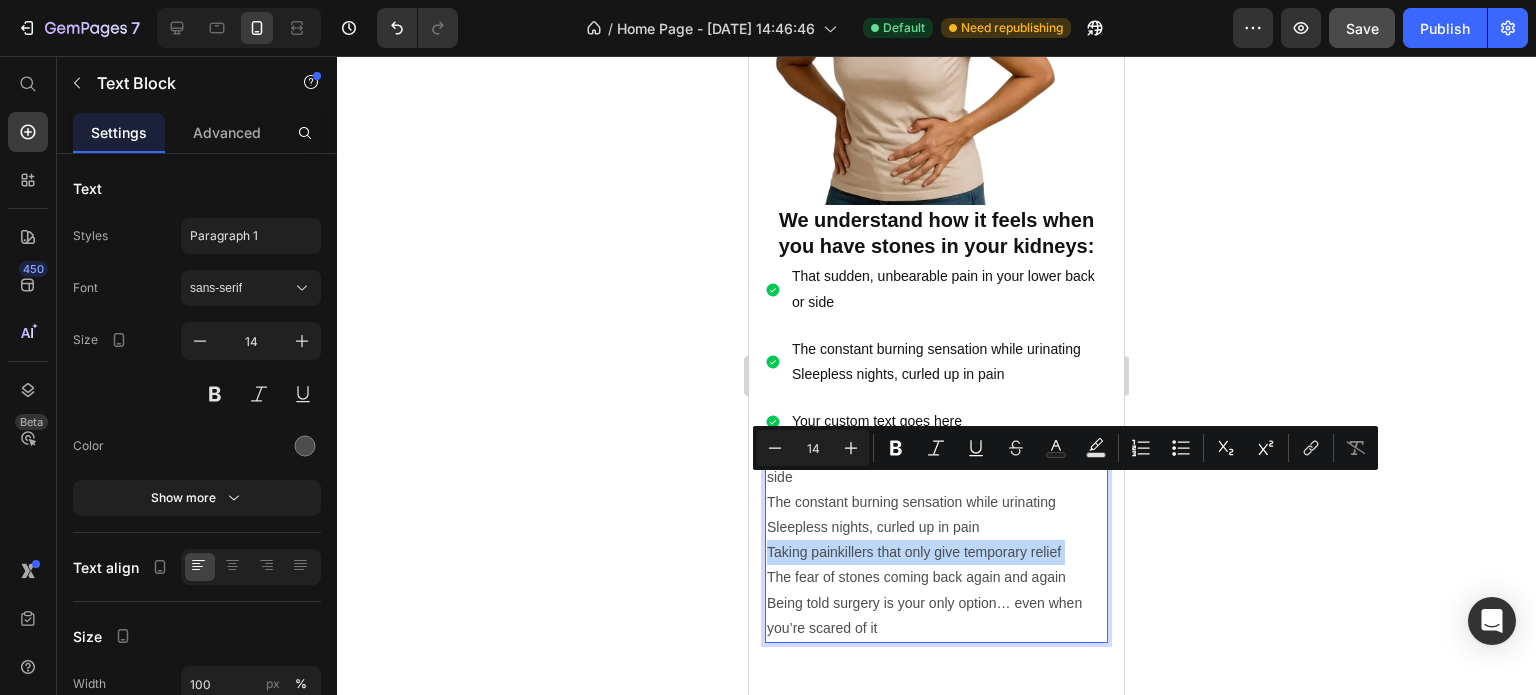 drag, startPoint x: 1064, startPoint y: 487, endPoint x: 788, endPoint y: 486, distance: 276.0018 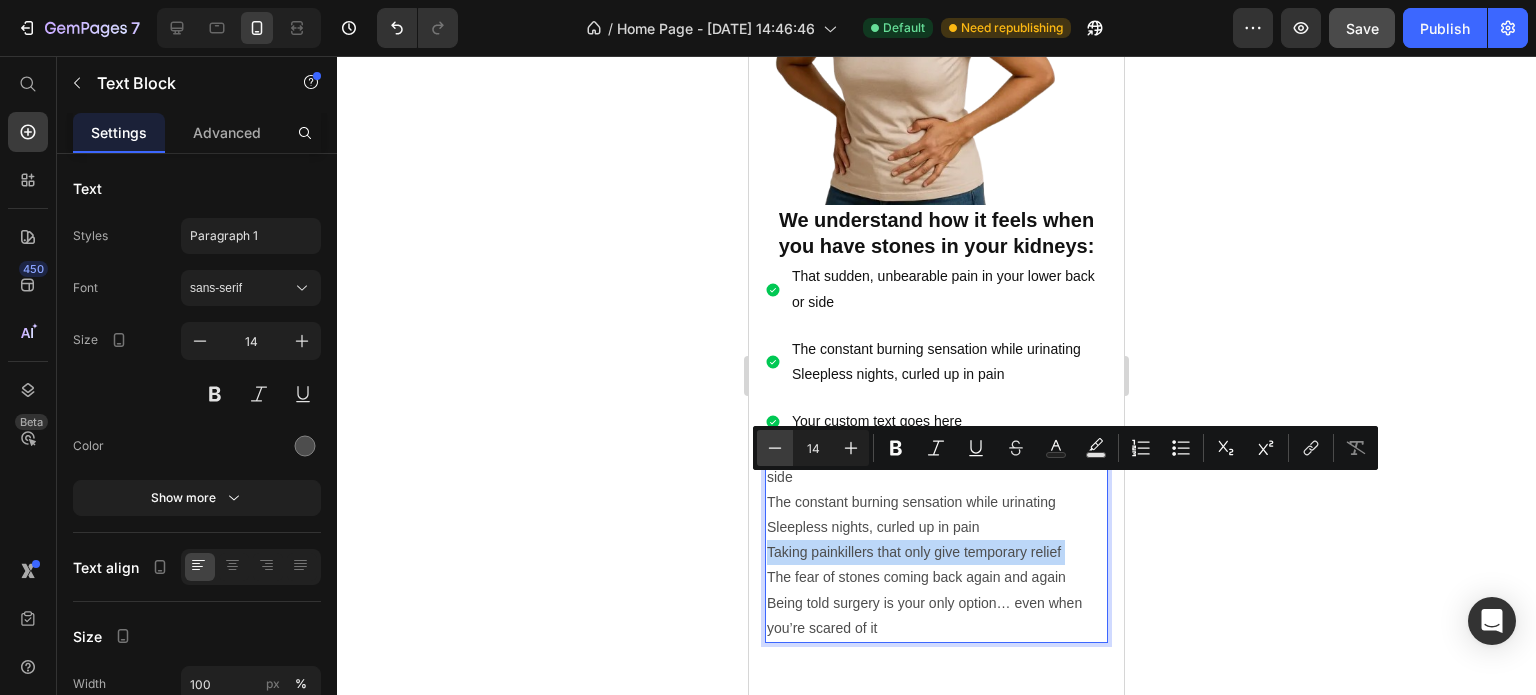 copy on "Taking painkillers that only give temporary relief" 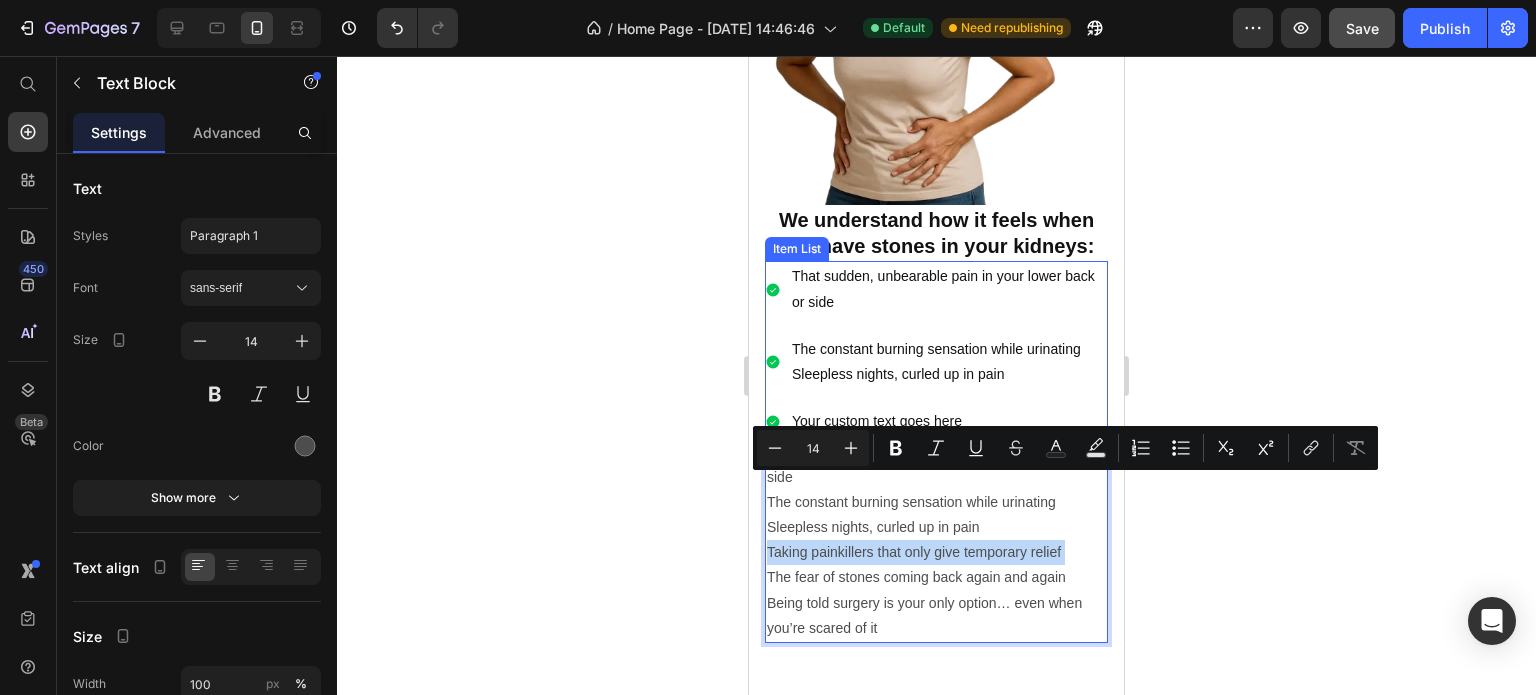 click on "Your custom text goes here" at bounding box center (948, 421) 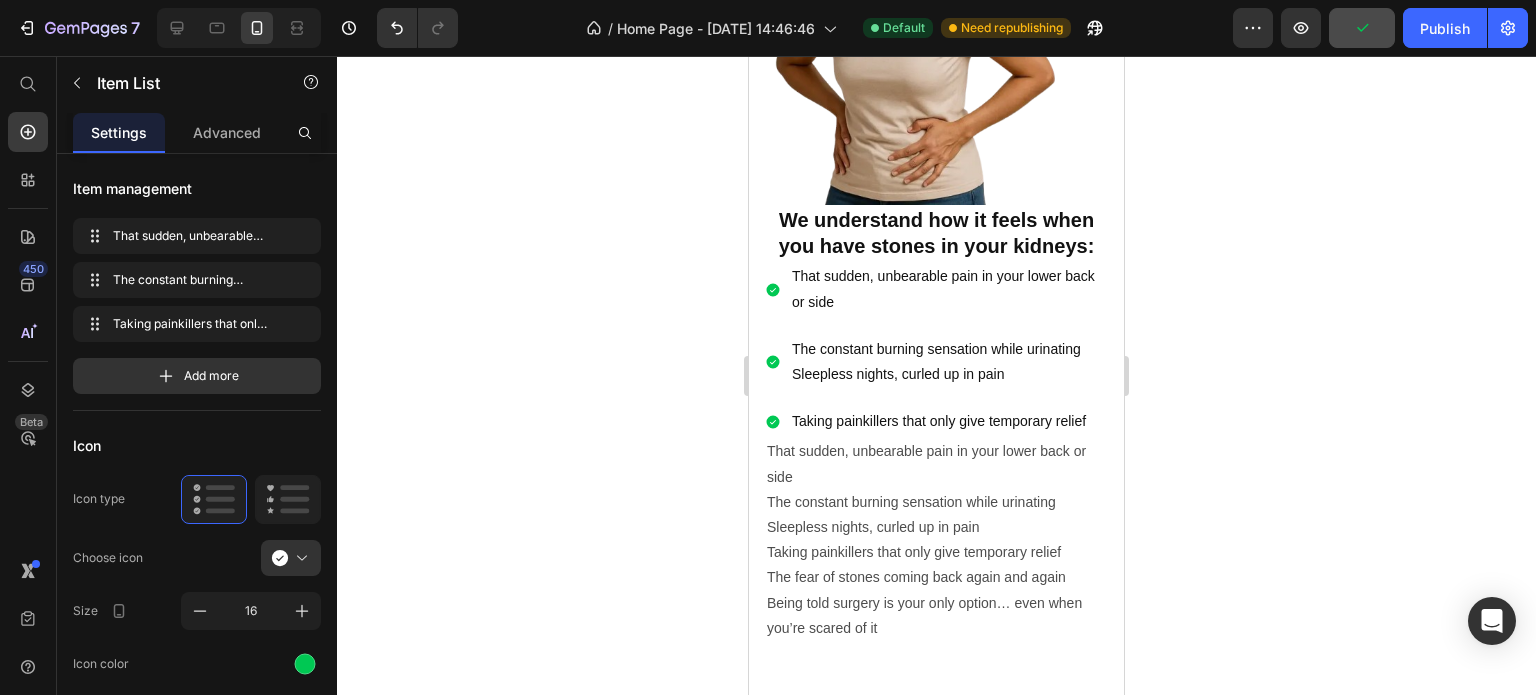 click 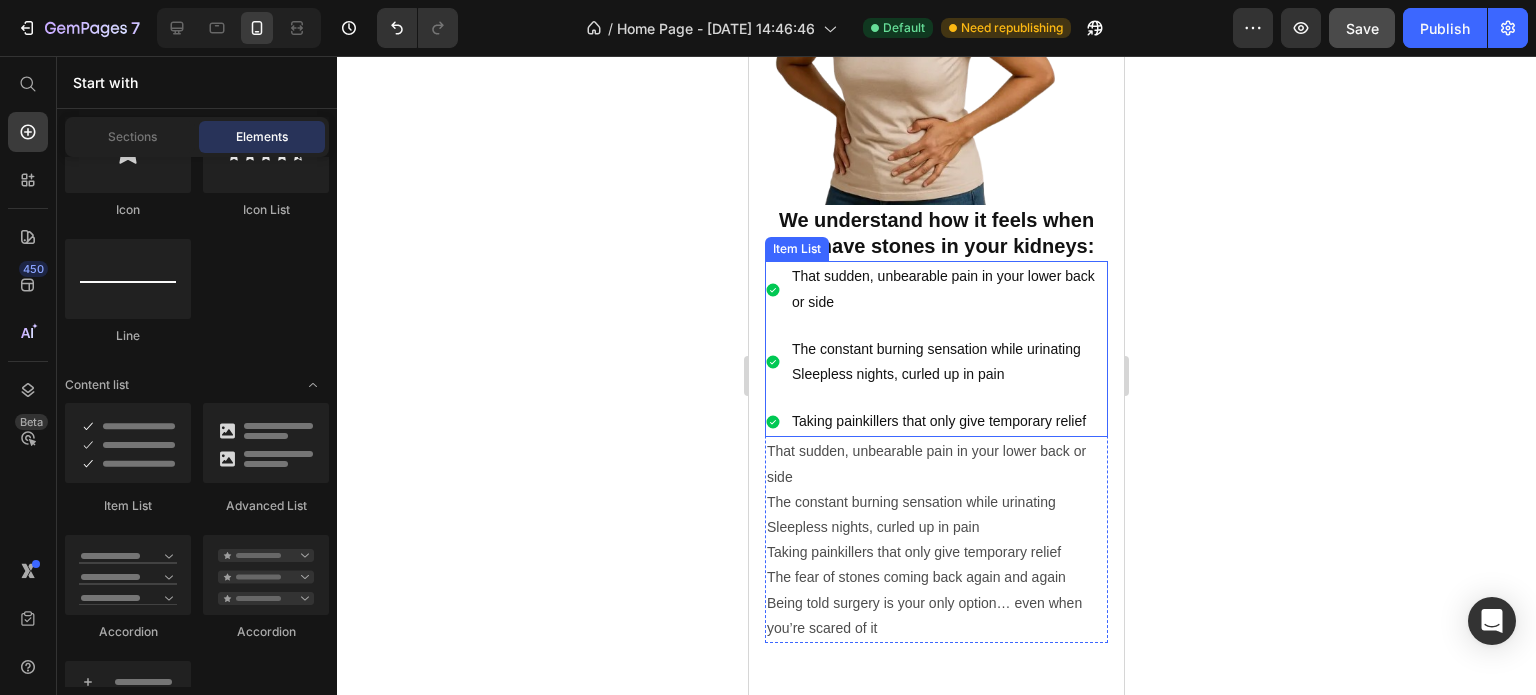 click on "Sleepless nights, curled up in pain" at bounding box center [948, 374] 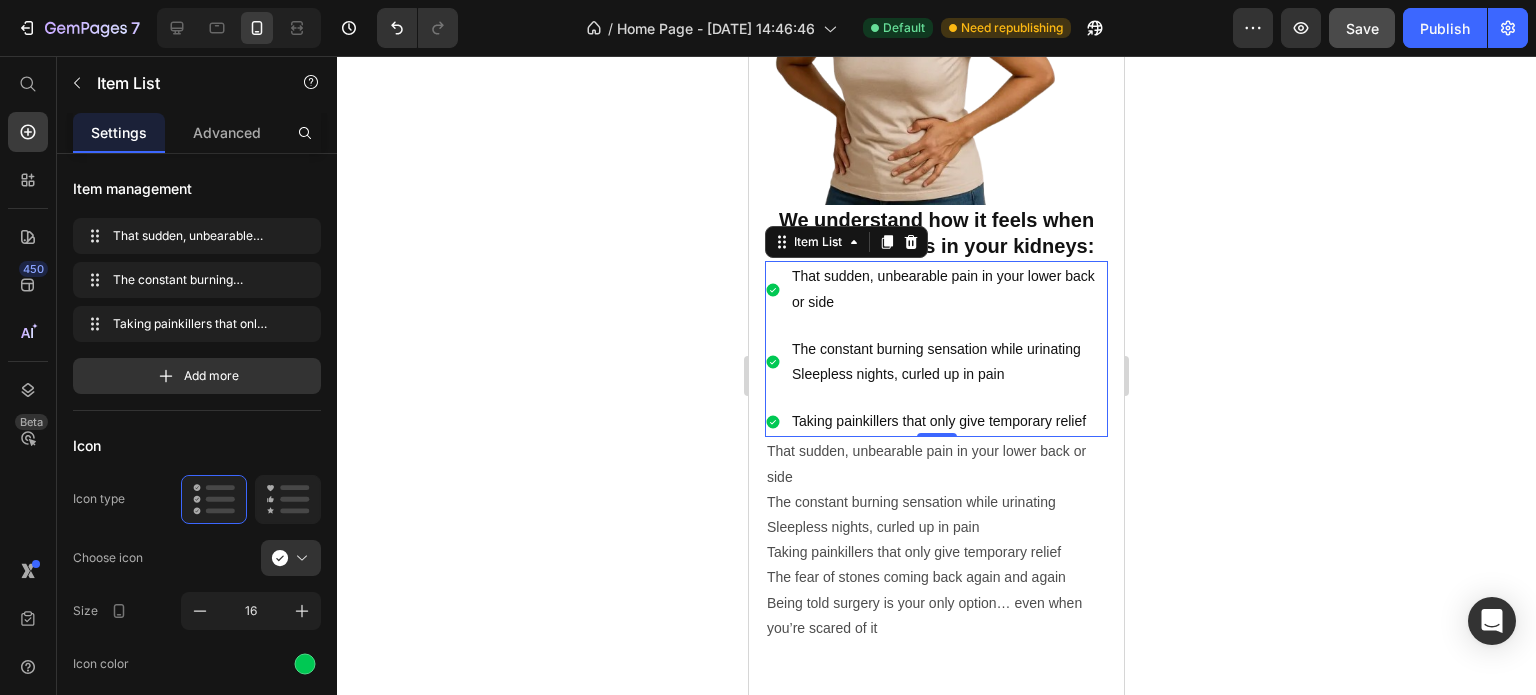 click on "That sudden, unbearable pain in your lower back or side The constant burning sensation while urinating Sleepless nights, curled up in pain Taking painkillers that only give temporary relief" at bounding box center [936, 349] 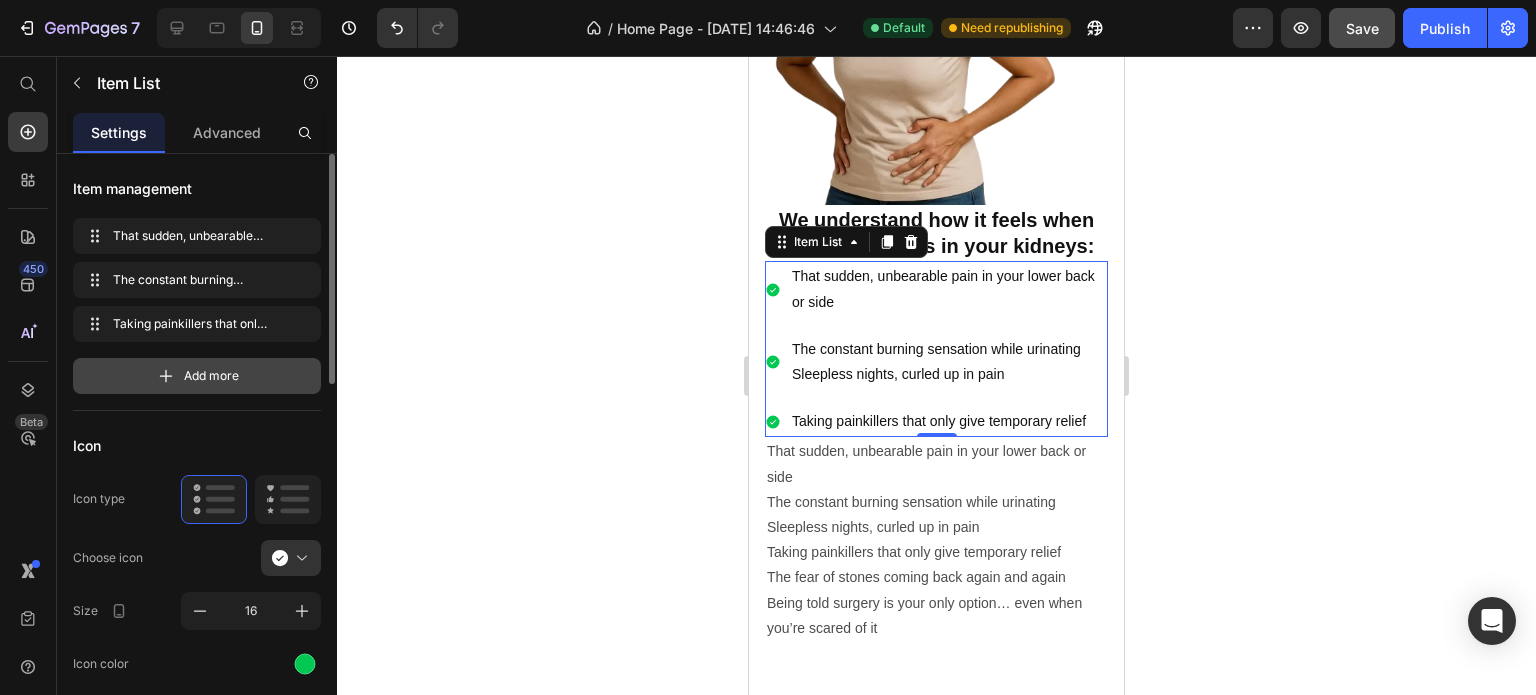 click on "Add more" at bounding box center [197, 376] 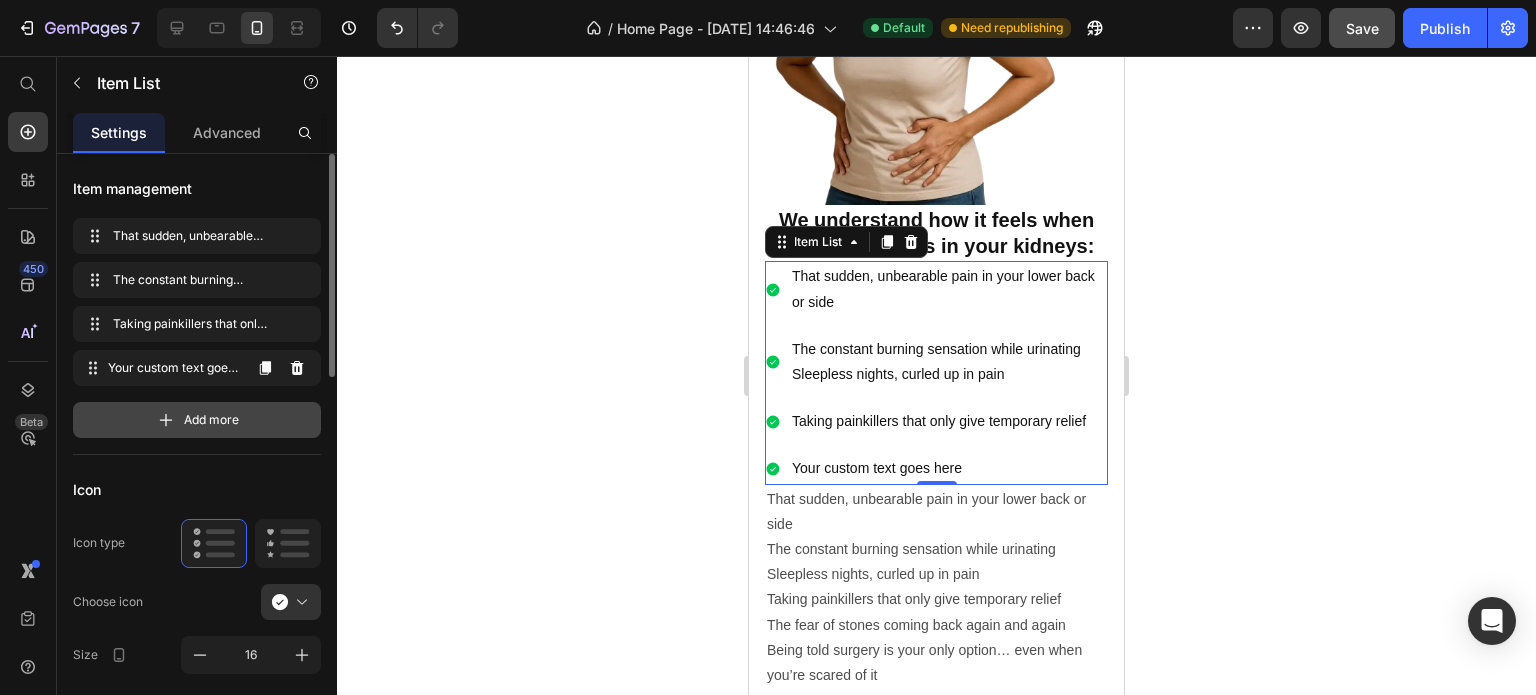 click on "Your custom text goes here" at bounding box center [174, 368] 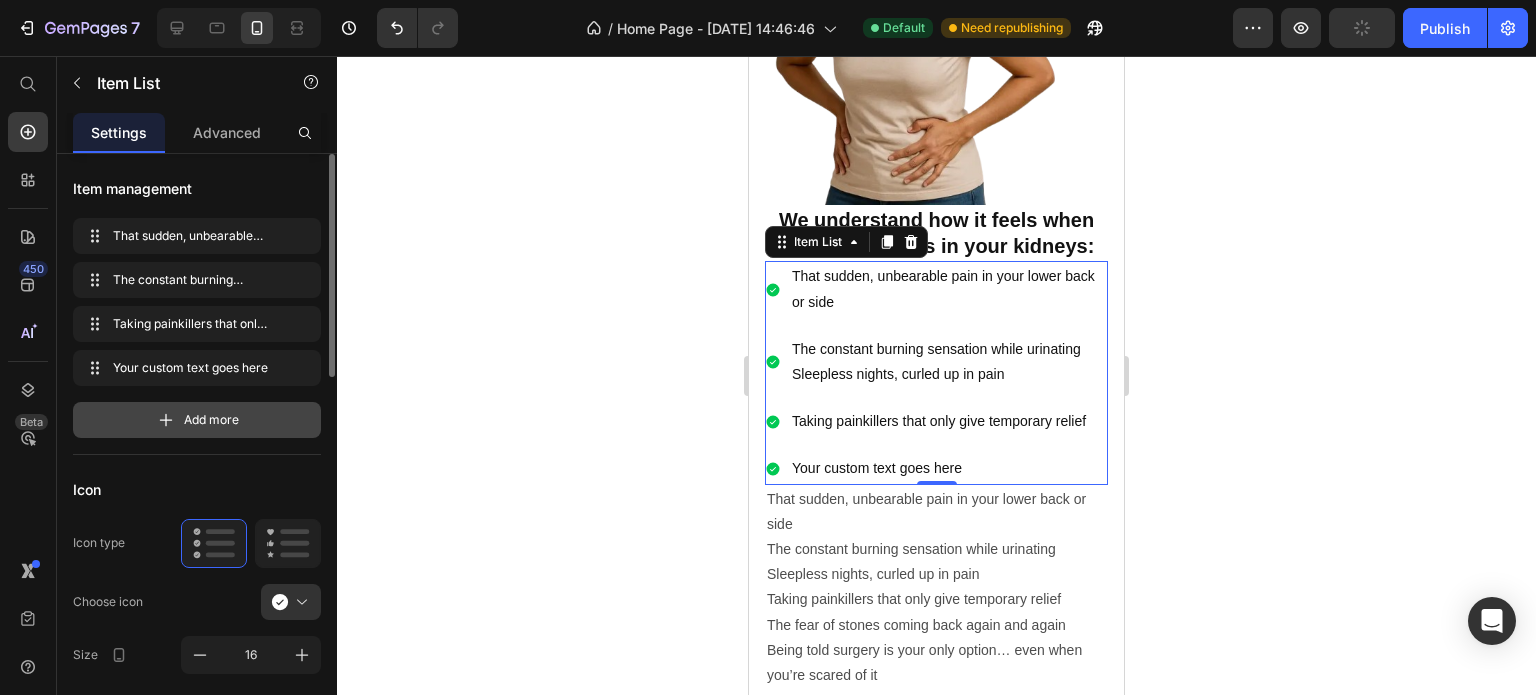 click on "Add more" at bounding box center [211, 420] 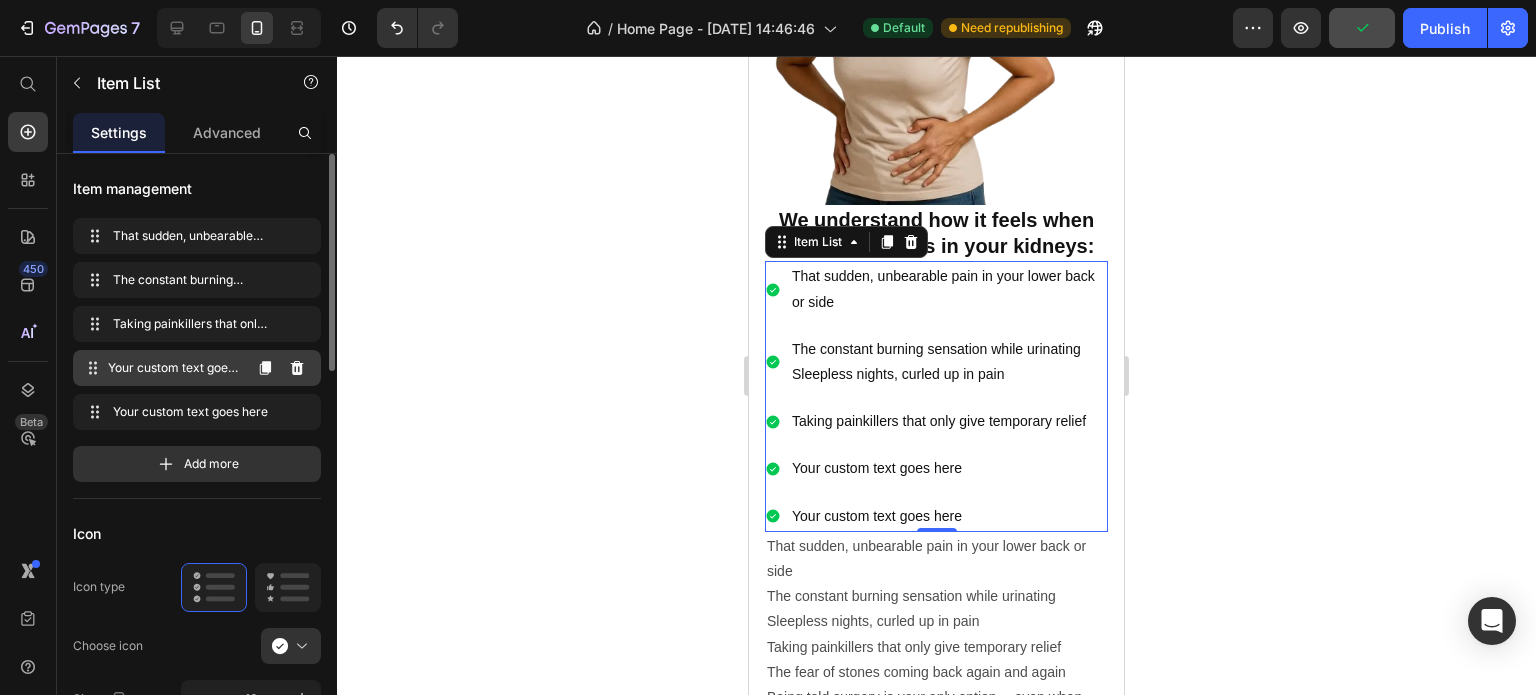 click on "Your custom text goes here" at bounding box center (174, 368) 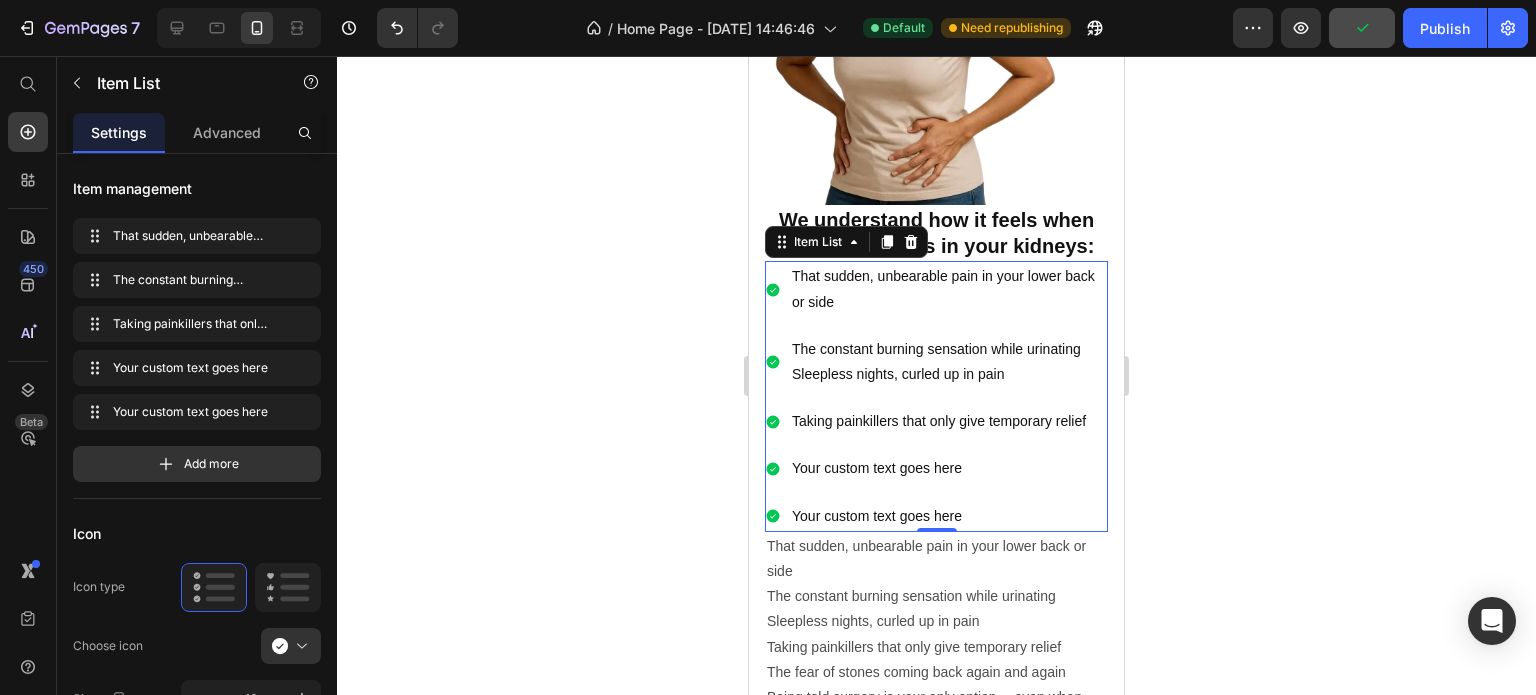 click on "Your custom text goes here" at bounding box center (948, 468) 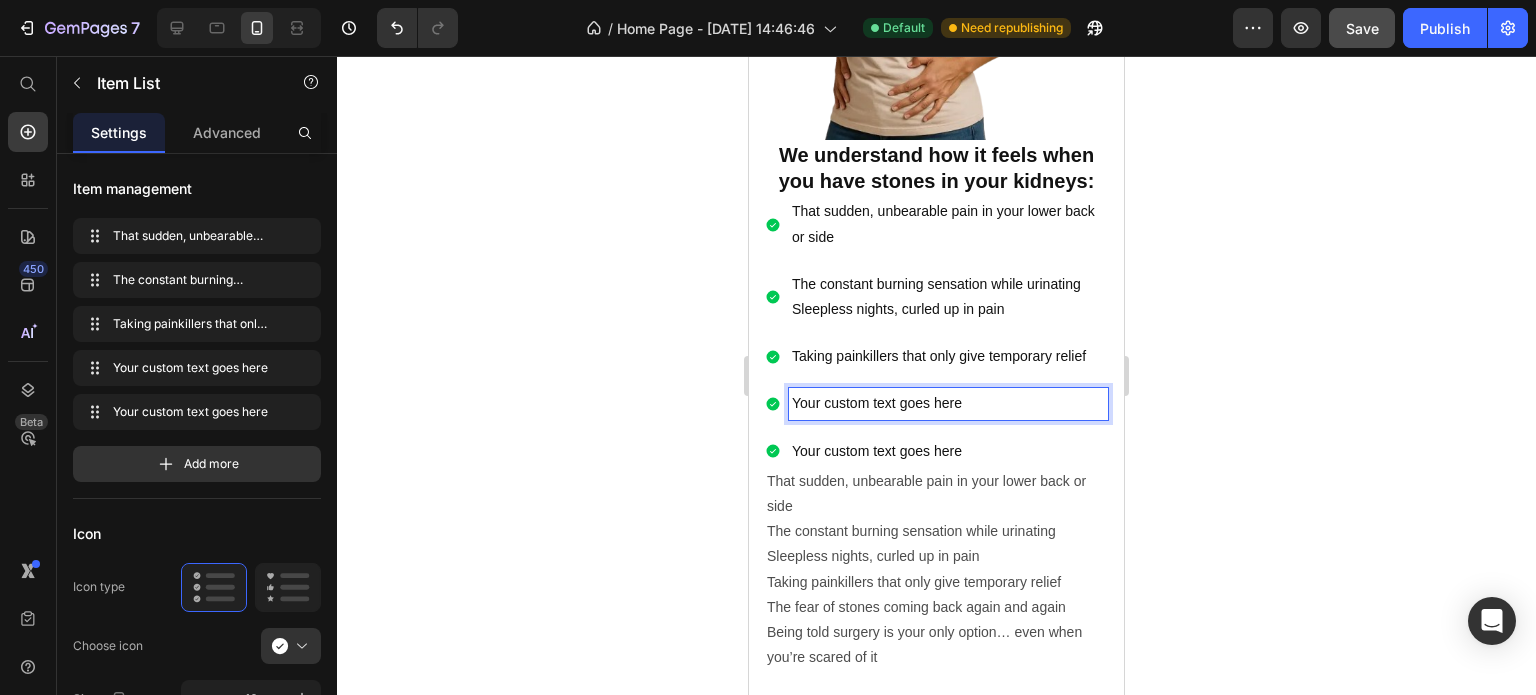 scroll, scrollTop: 1300, scrollLeft: 0, axis: vertical 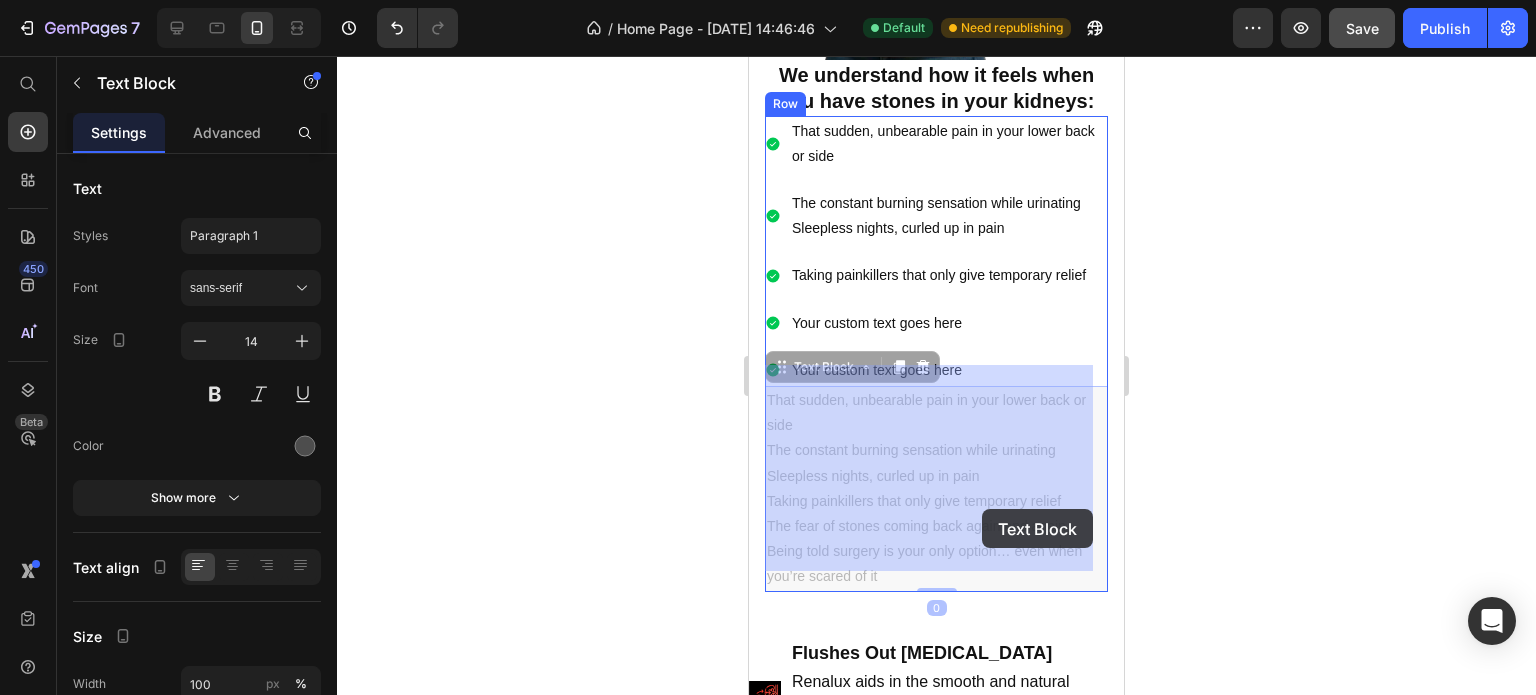 drag, startPoint x: 1069, startPoint y: 510, endPoint x: 990, endPoint y: 509, distance: 79.00633 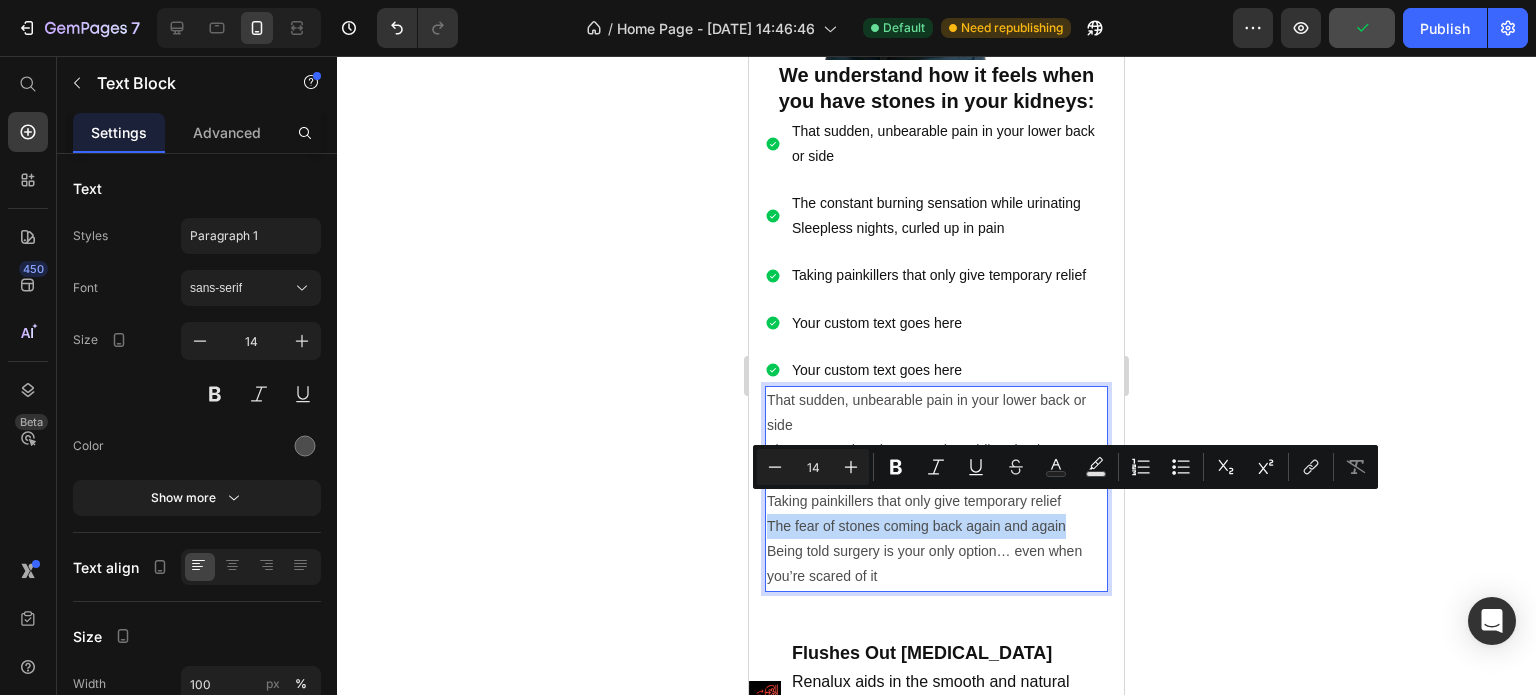drag, startPoint x: 1076, startPoint y: 500, endPoint x: 764, endPoint y: 506, distance: 312.05768 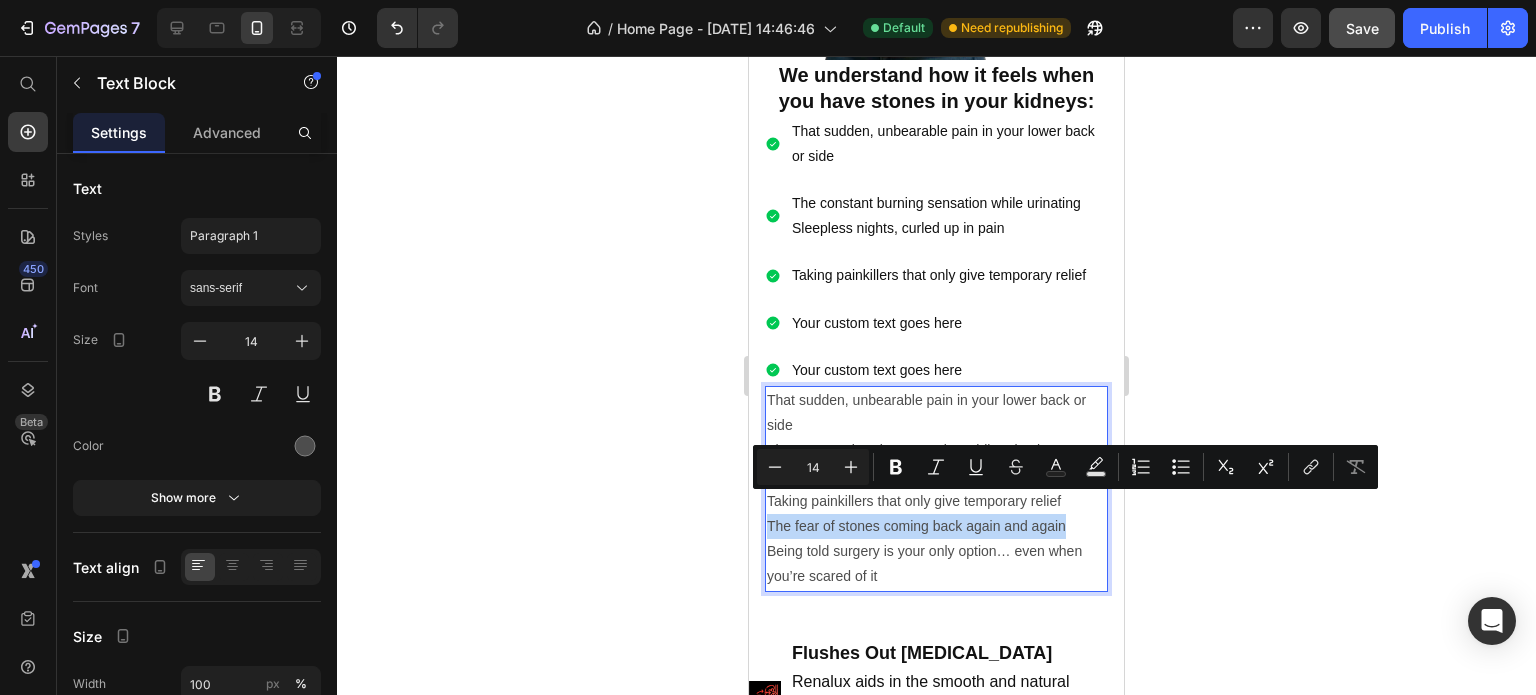 copy on "The fear of stones coming back again and again" 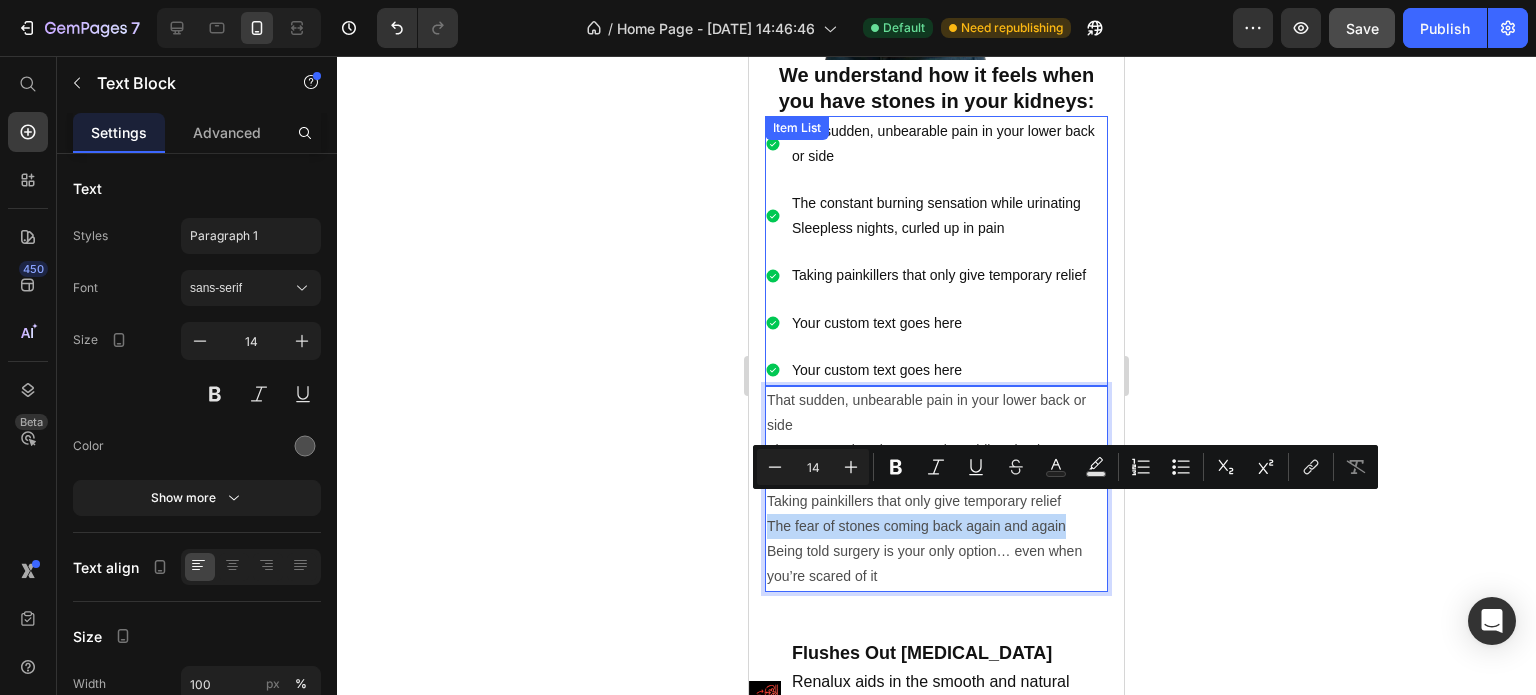 click on "Your custom text goes here" at bounding box center (948, 323) 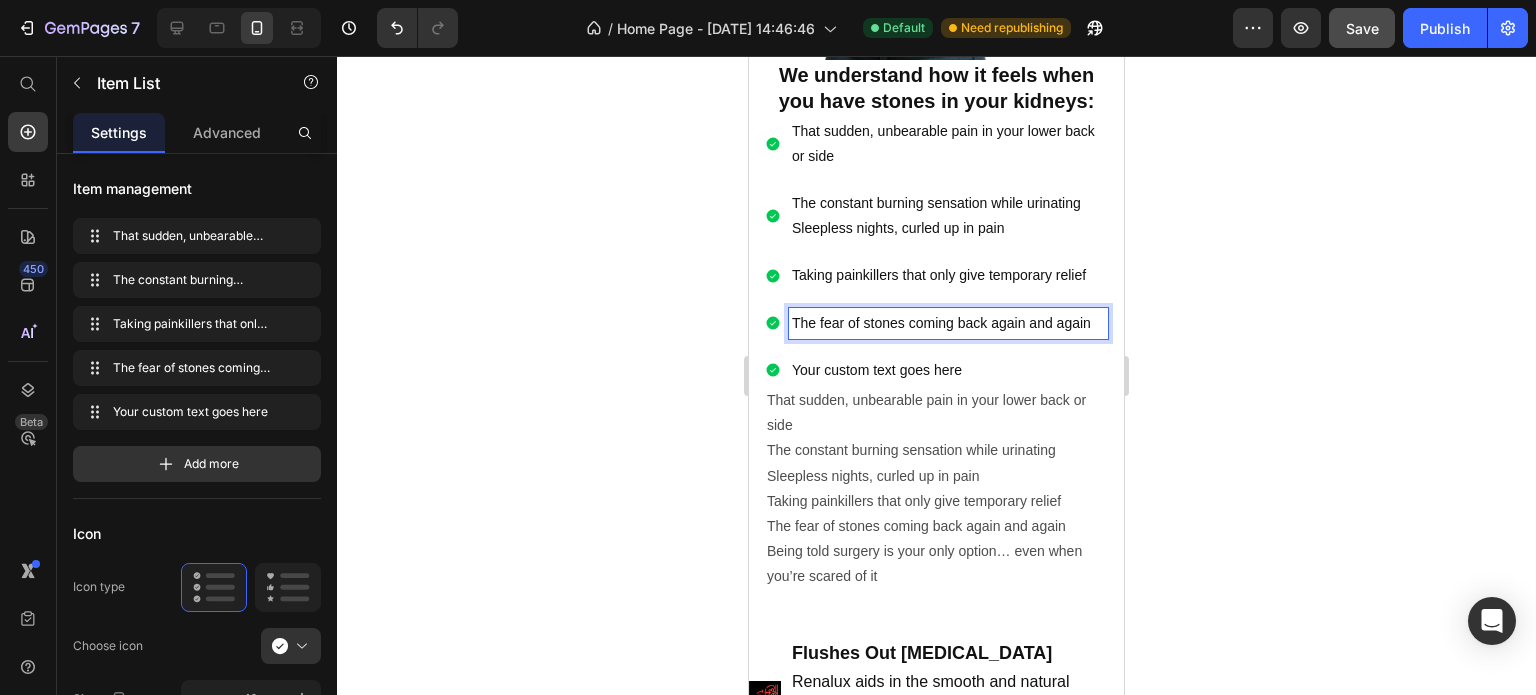 click on "Your custom text goes here" at bounding box center [948, 370] 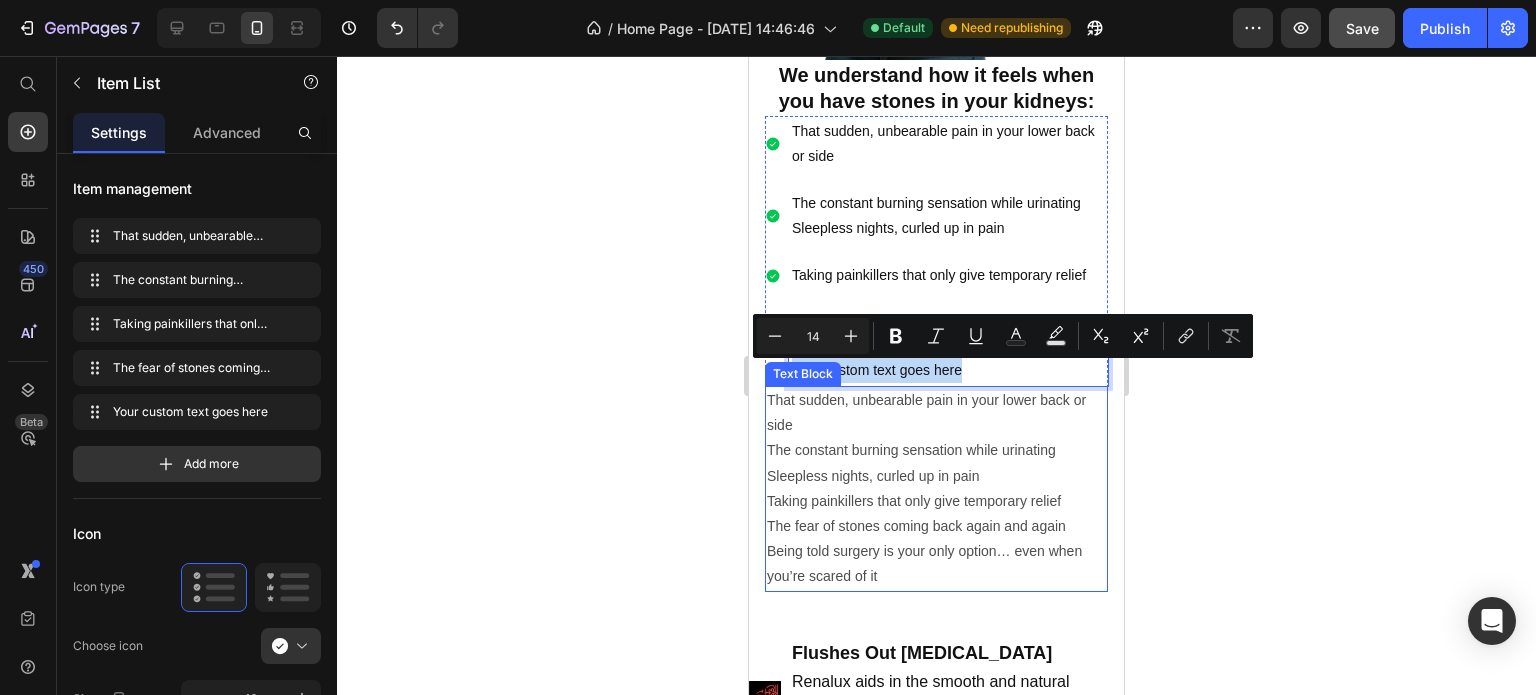 click on "Being told surgery is your only option… even when you’re scared of it" at bounding box center (936, 564) 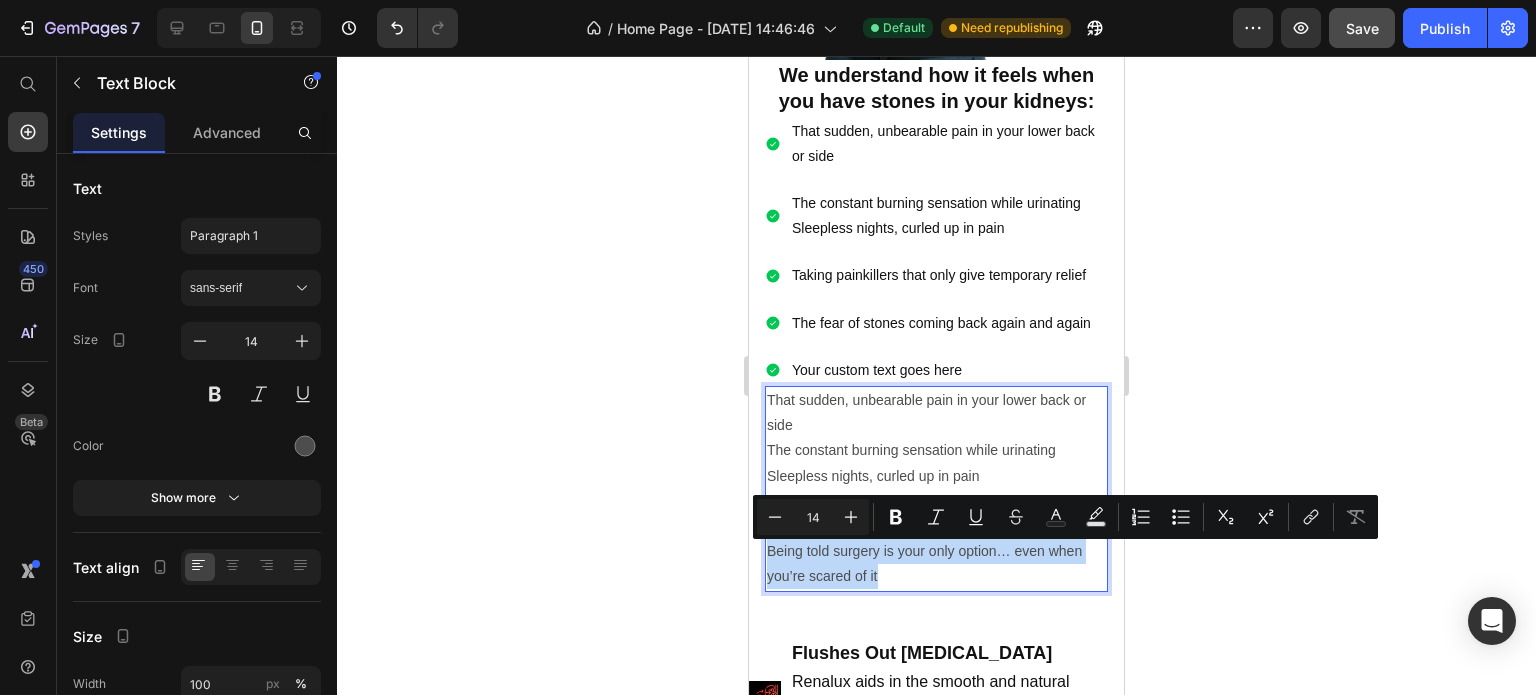 drag, startPoint x: 892, startPoint y: 580, endPoint x: 766, endPoint y: 550, distance: 129.5222 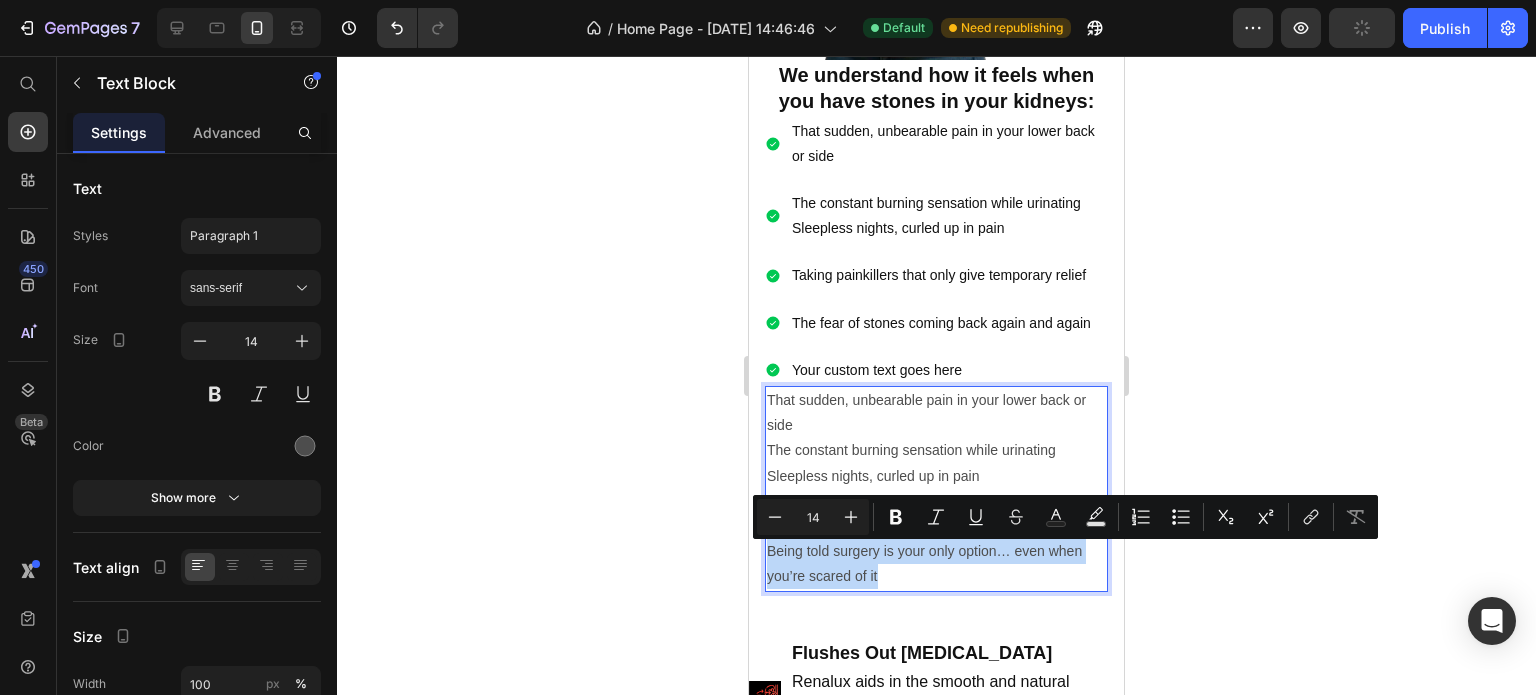 copy on "Being told surgery is your only option… even when you’re scared of it" 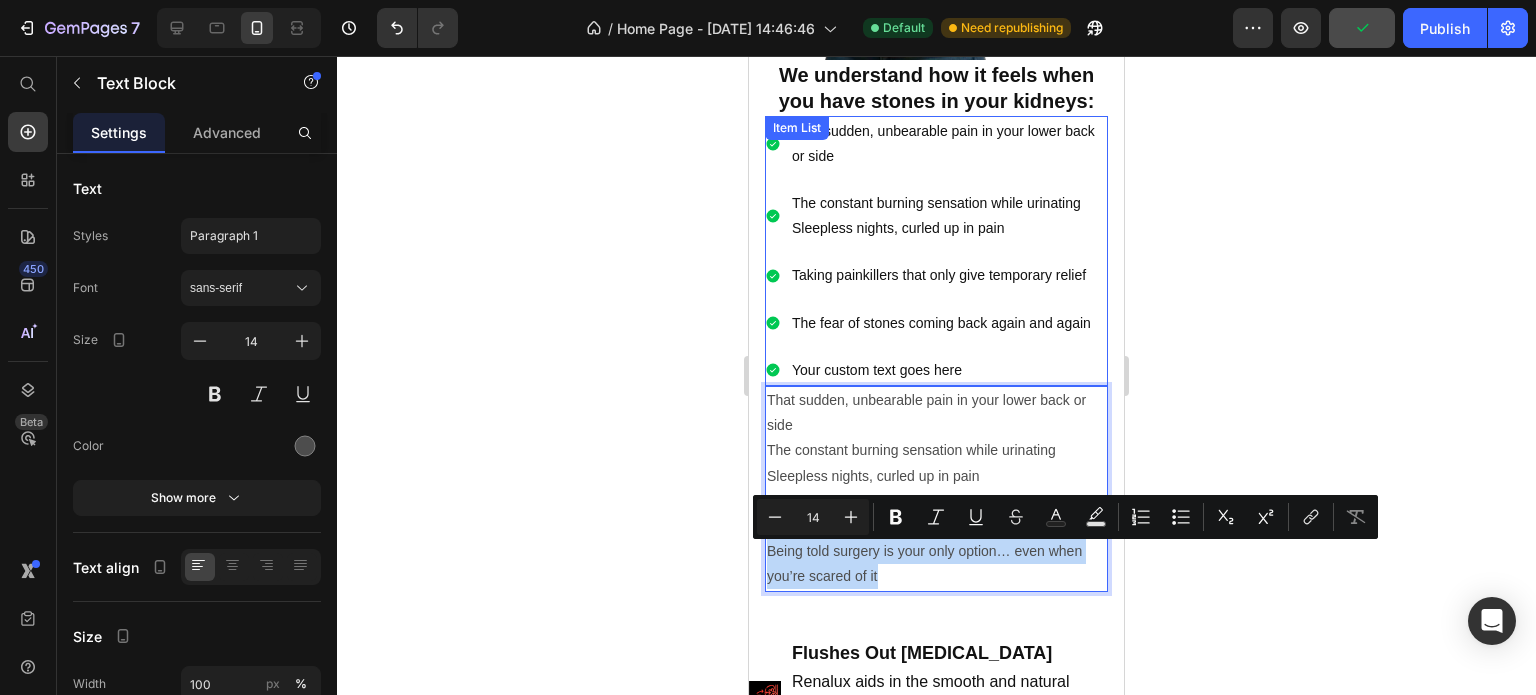 click on "Your custom text goes here" at bounding box center [948, 370] 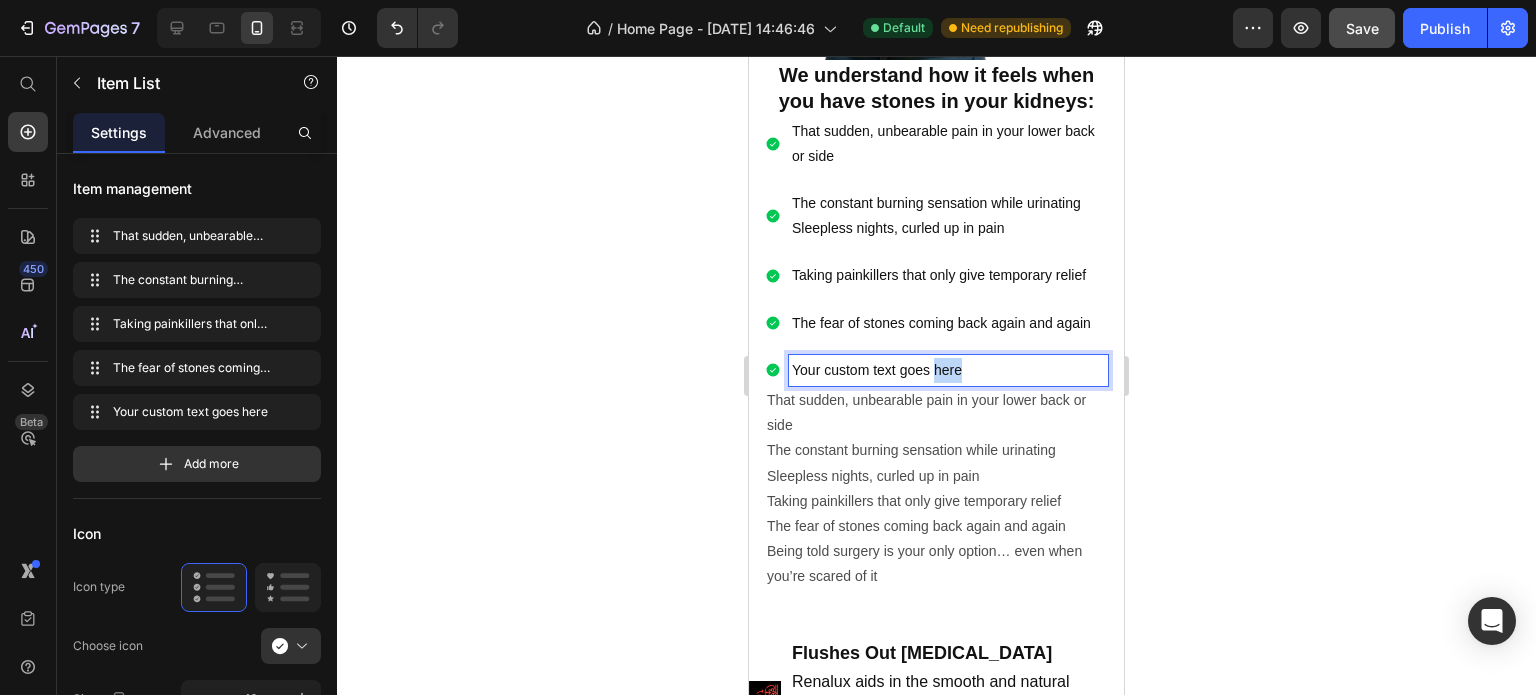click on "Your custom text goes here" at bounding box center (948, 370) 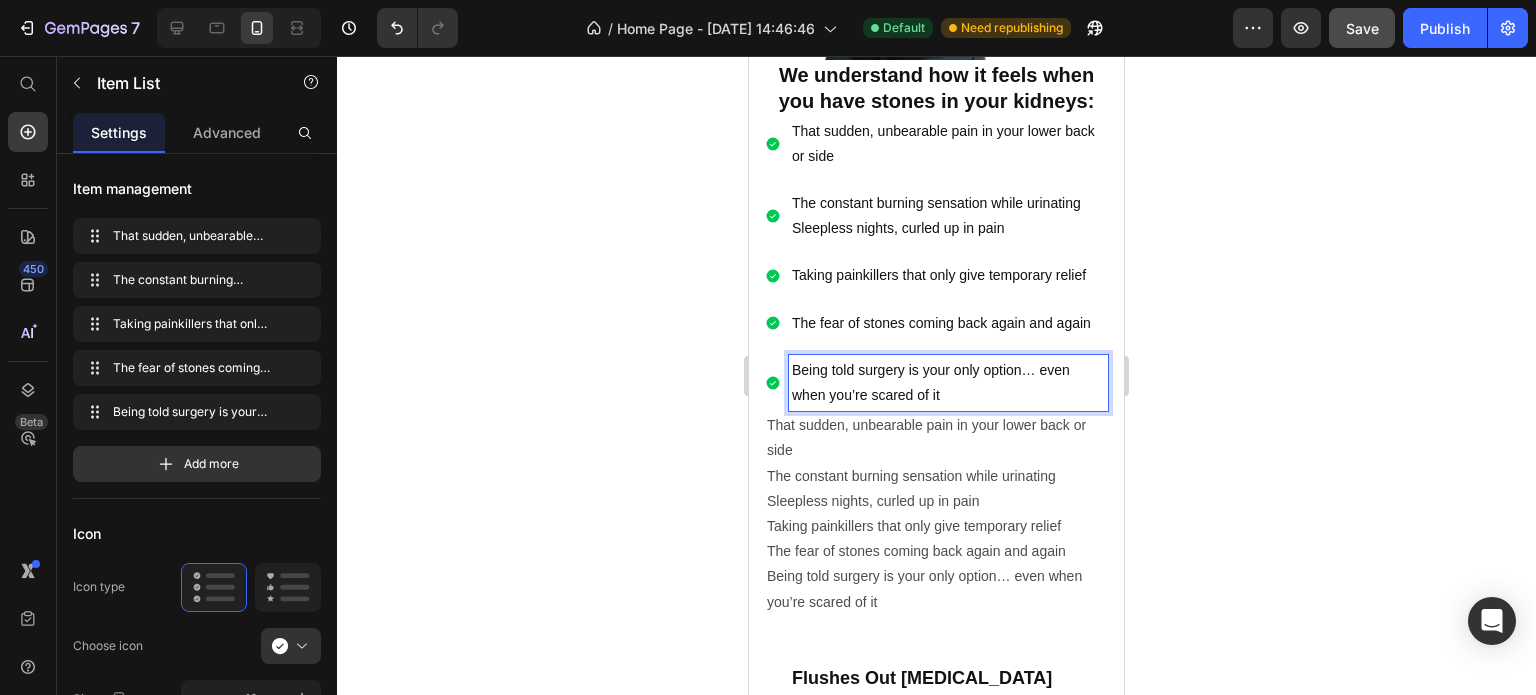 click 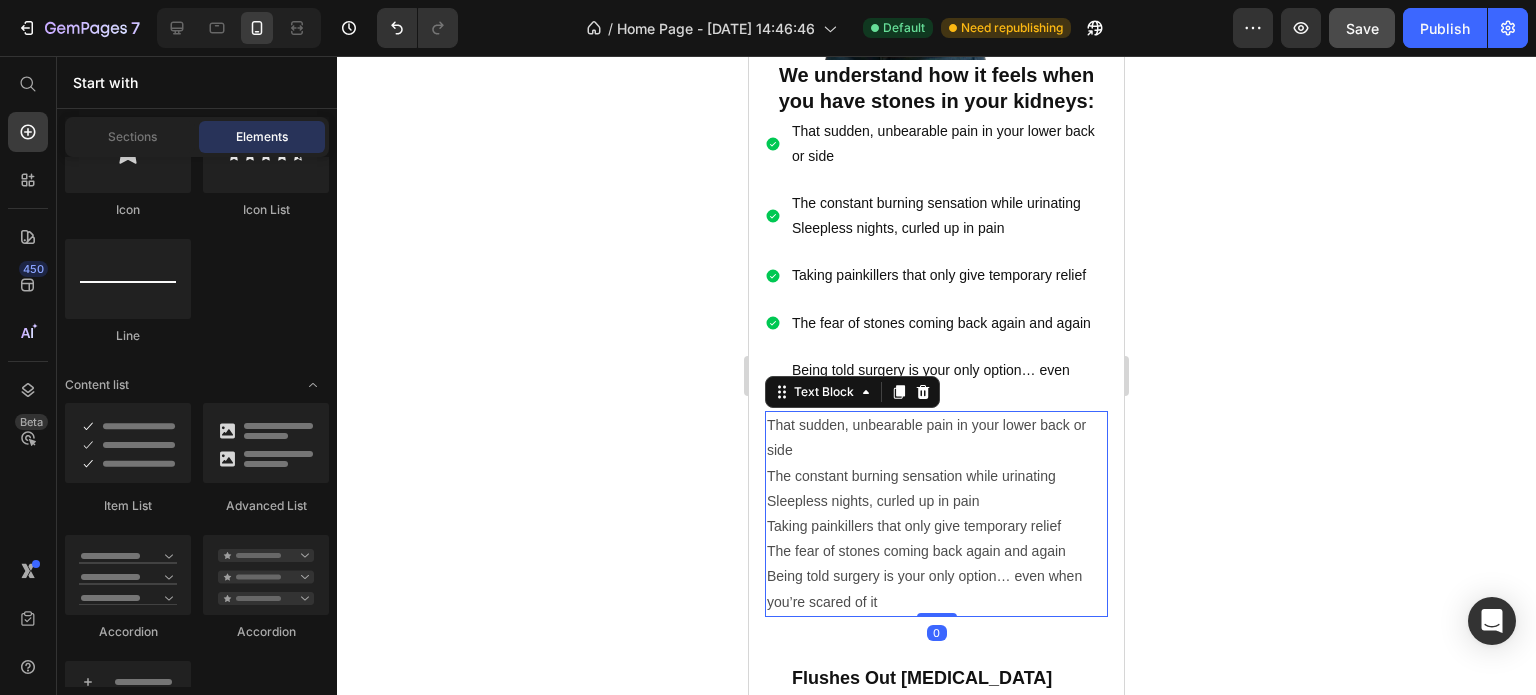 click on "Being told surgery is your only option… even when you’re scared of it" at bounding box center [936, 589] 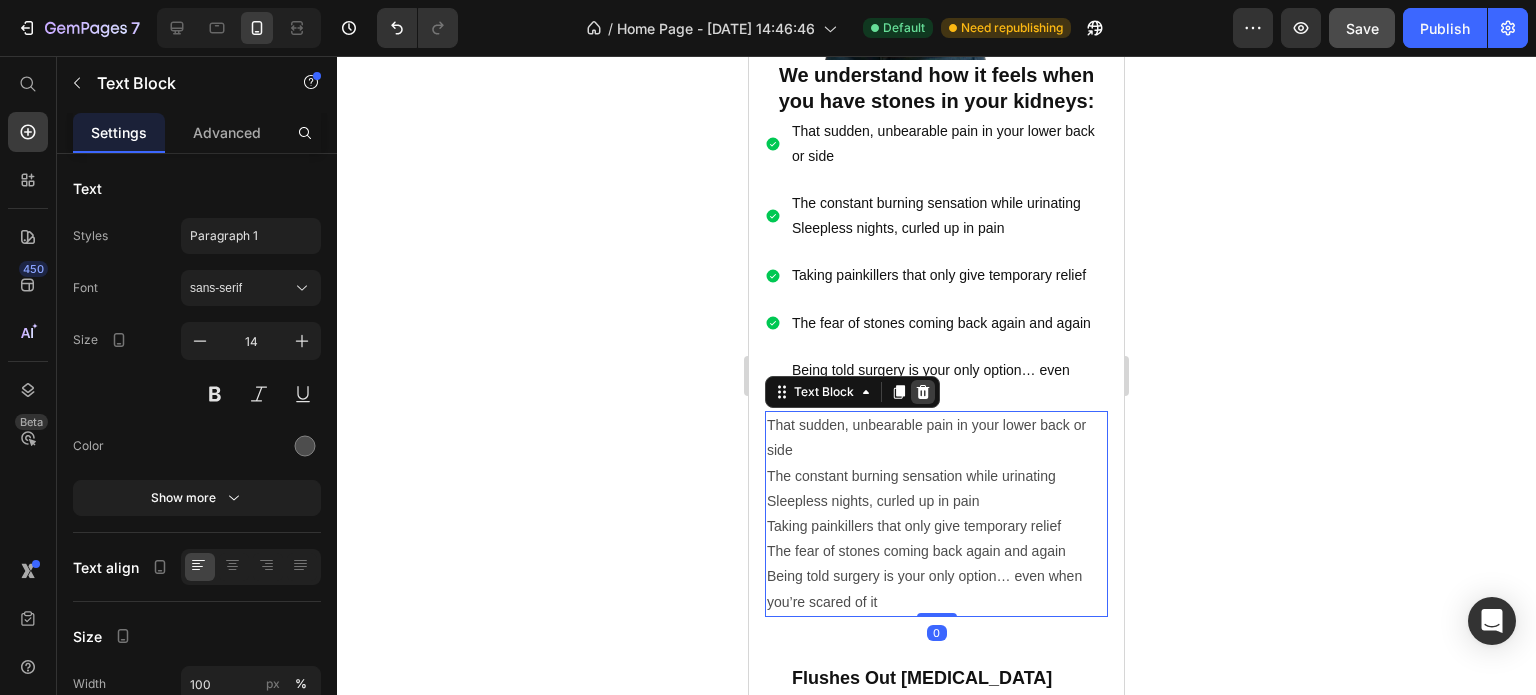 click at bounding box center (923, 392) 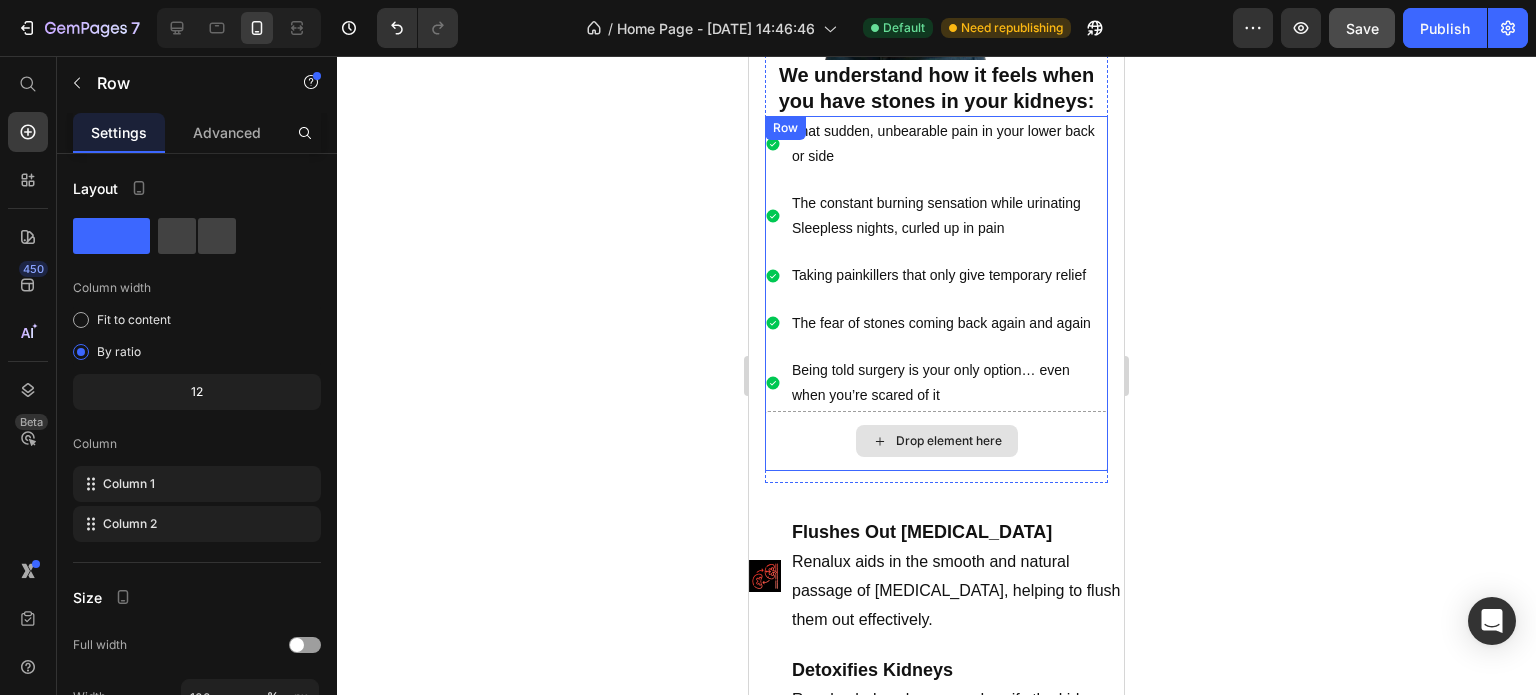 click on "Drop element here" at bounding box center [936, 441] 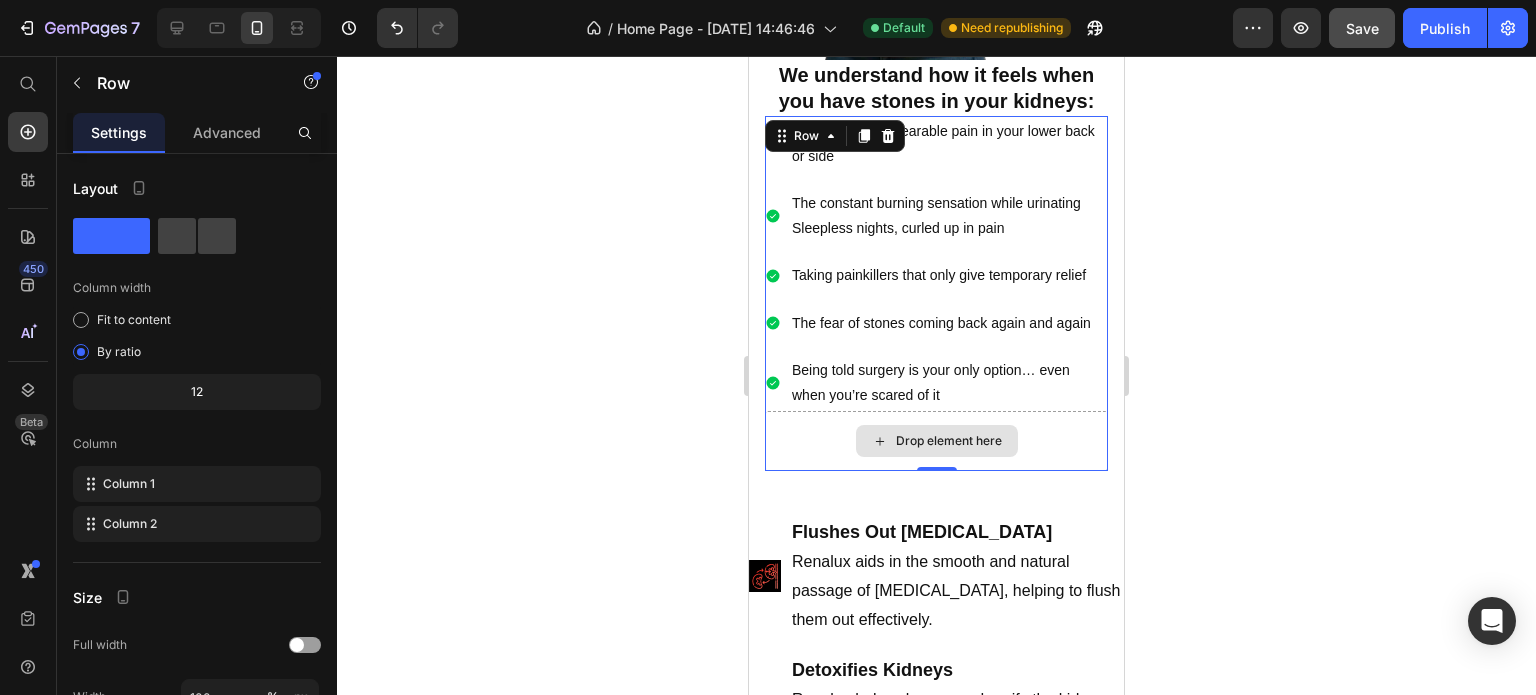 click on "Drop element here" at bounding box center (936, 441) 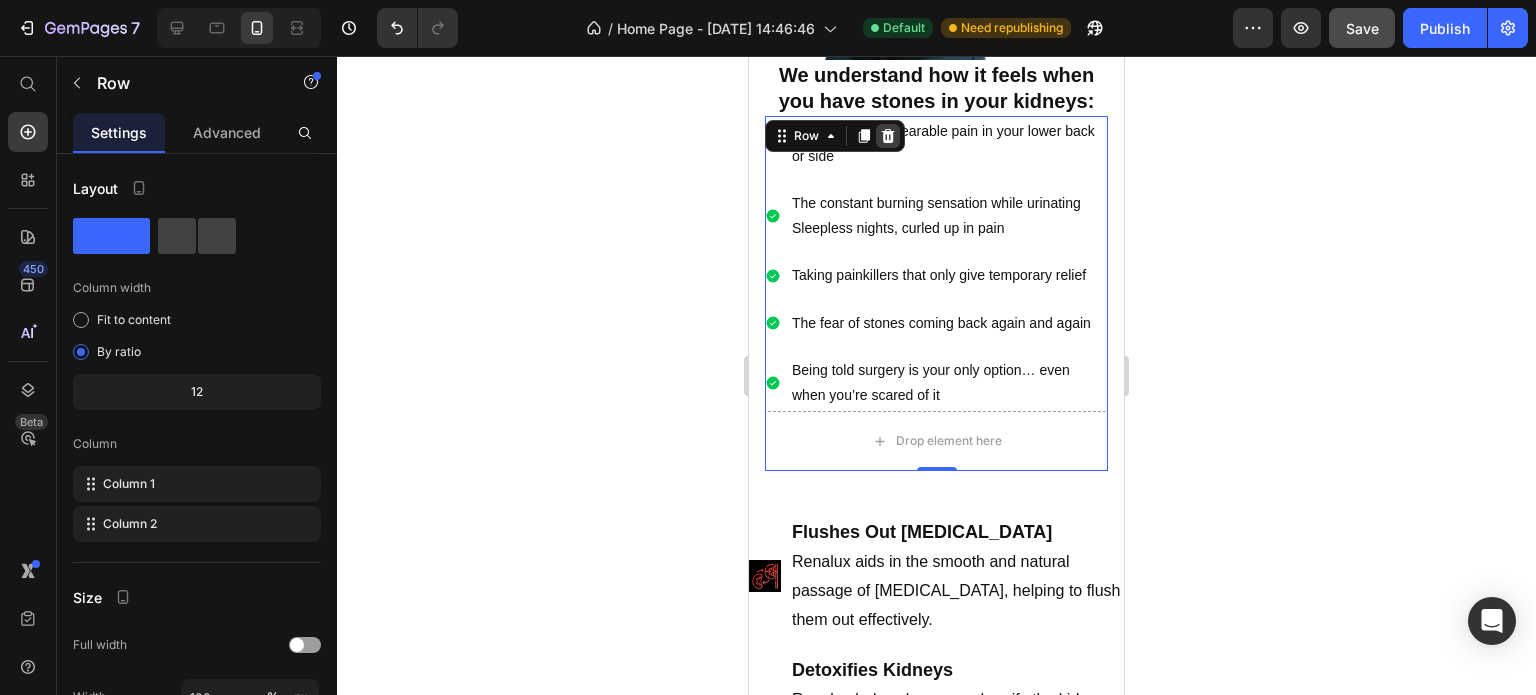 click 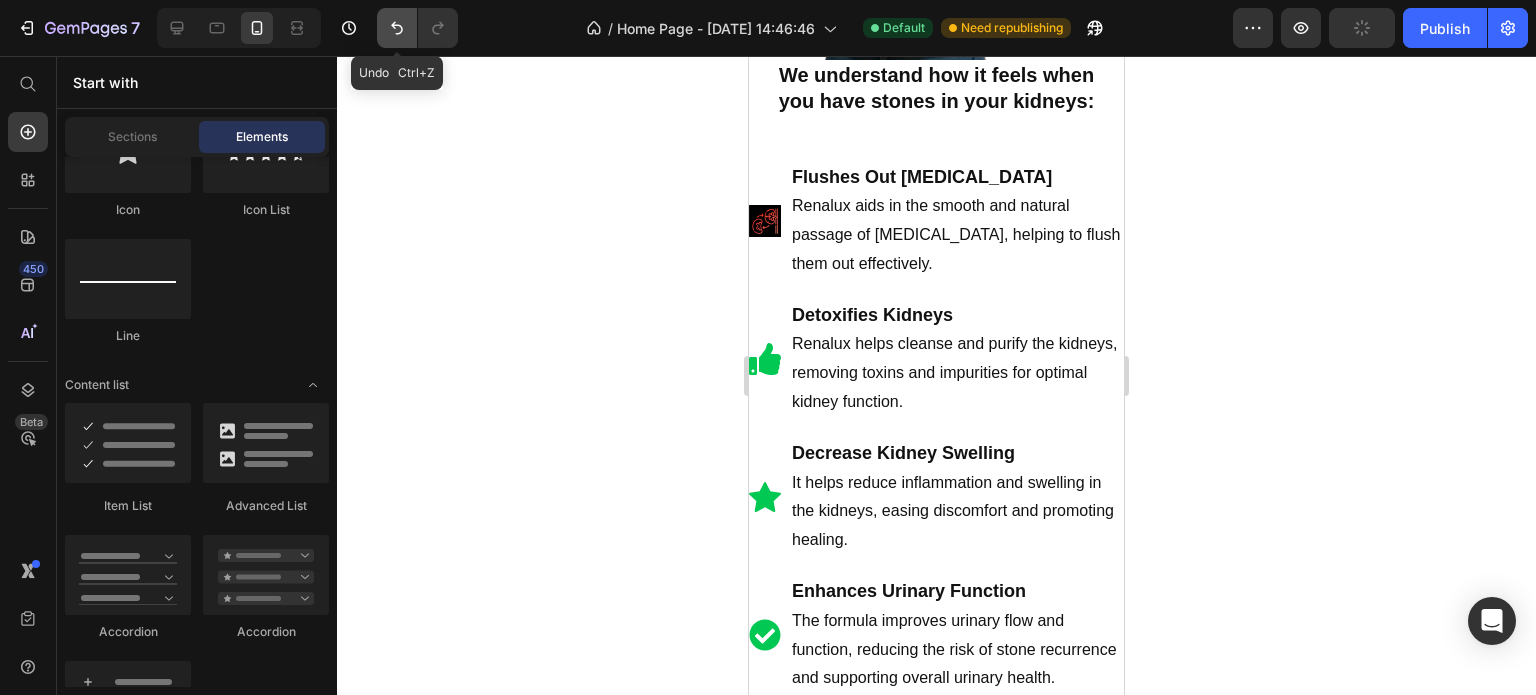 click 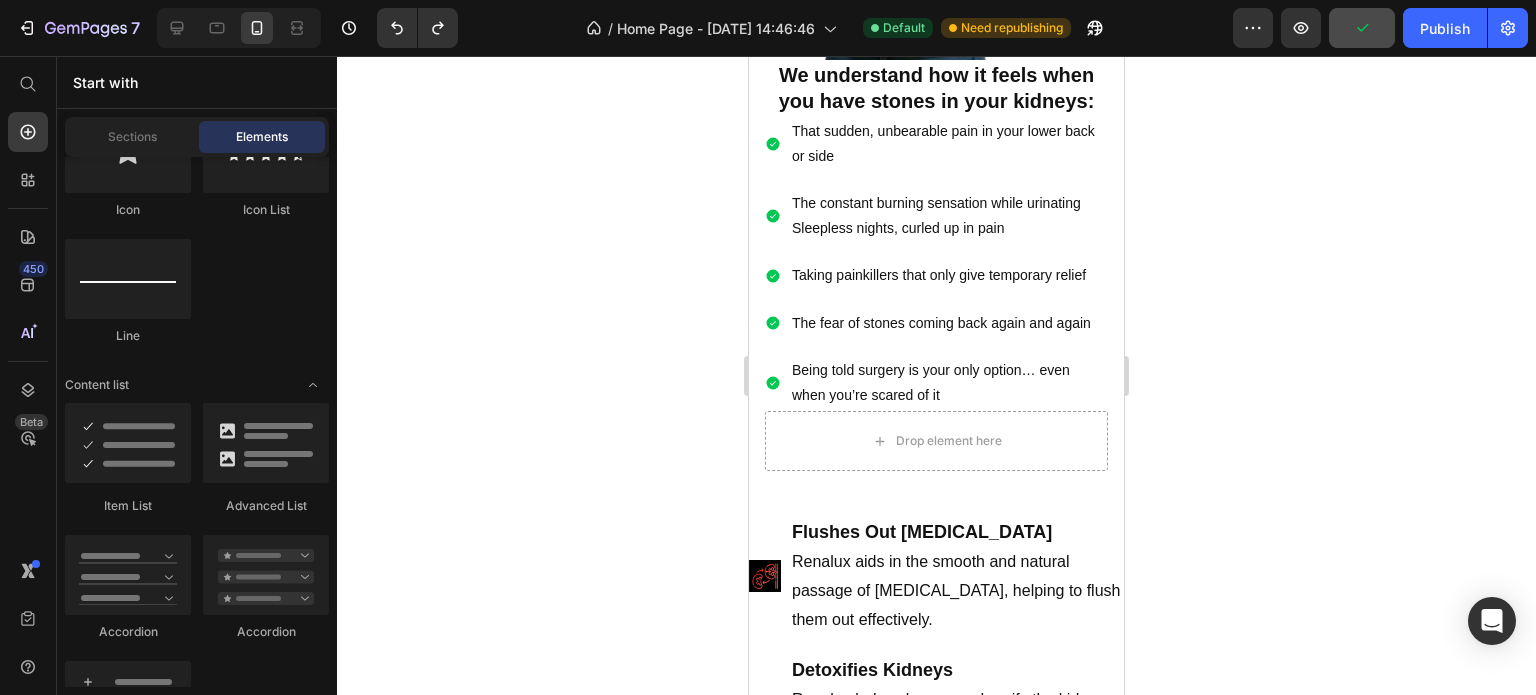 click 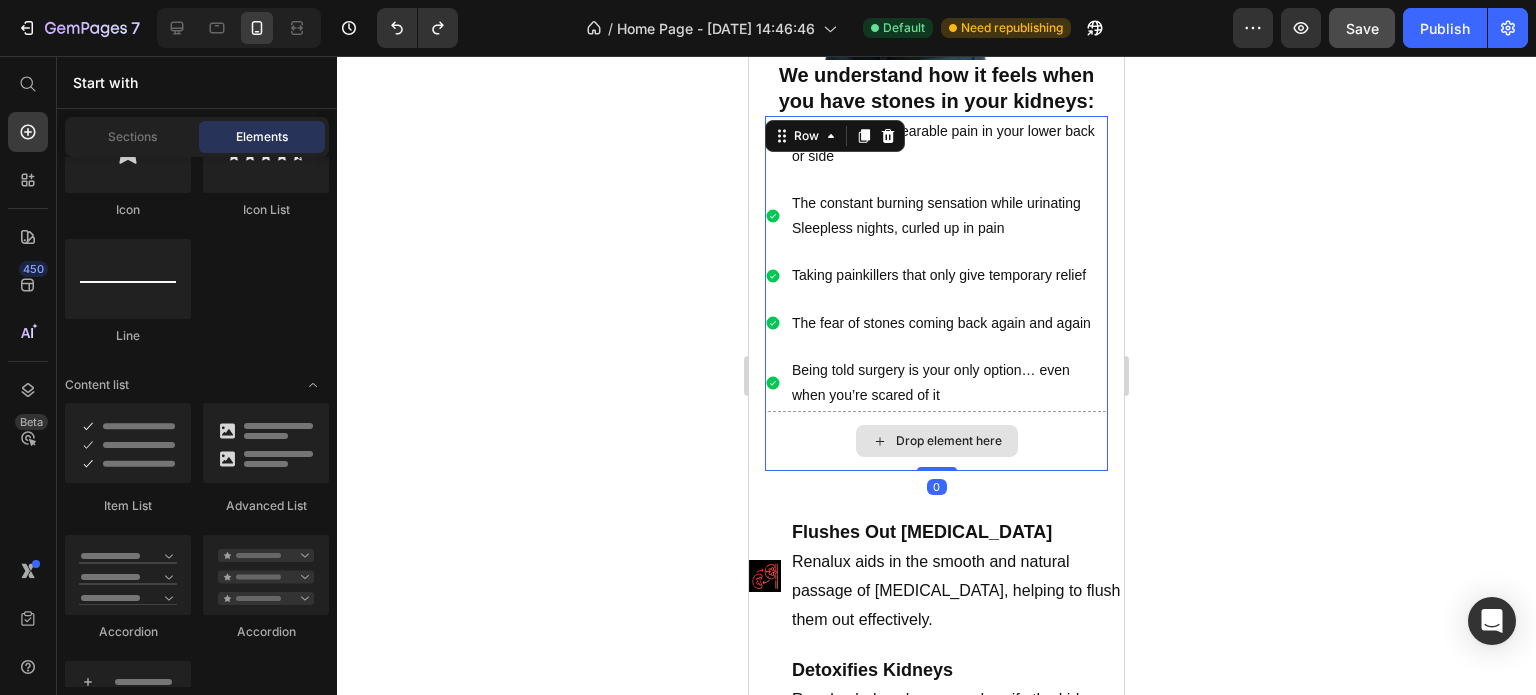 click on "Drop element here" at bounding box center [936, 441] 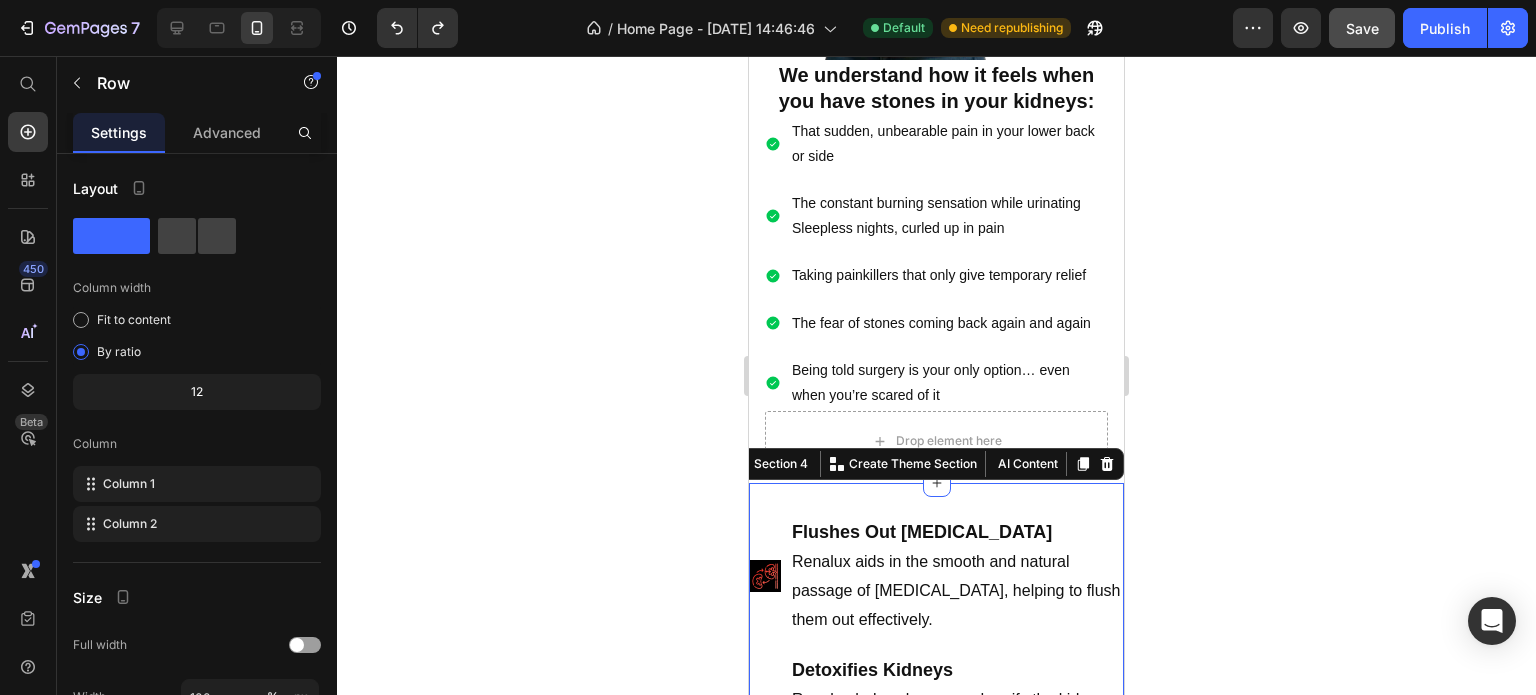 click on "Flushes Out [MEDICAL_DATA] Renalux aids in the smooth and natural passage of [MEDICAL_DATA], helping to flush them out effectively. Detoxifies Kidneys Renalux helps cleanse and purify the kidneys, removing toxins and impurities for optimal kidney function. Decrease Kidney Swelling It helps reduce inflammation and swelling in the kidneys, easing discomfort and promoting healing. Enhances Urinary Function The formula improves urinary flow and function, reducing the risk of stone recurrence and supporting overall urinary health. Promotes Overall Kidney Health Regular use of Renalux strengthens and supports the kidneys, promoting long-term health and resilience against kidney-related issues. Item List Section 4   You can create reusable sections Create Theme Section AI Content Write with GemAI What would you like to describe here? Tone and Voice Persuasive Product Show more Generate" at bounding box center [936, 867] 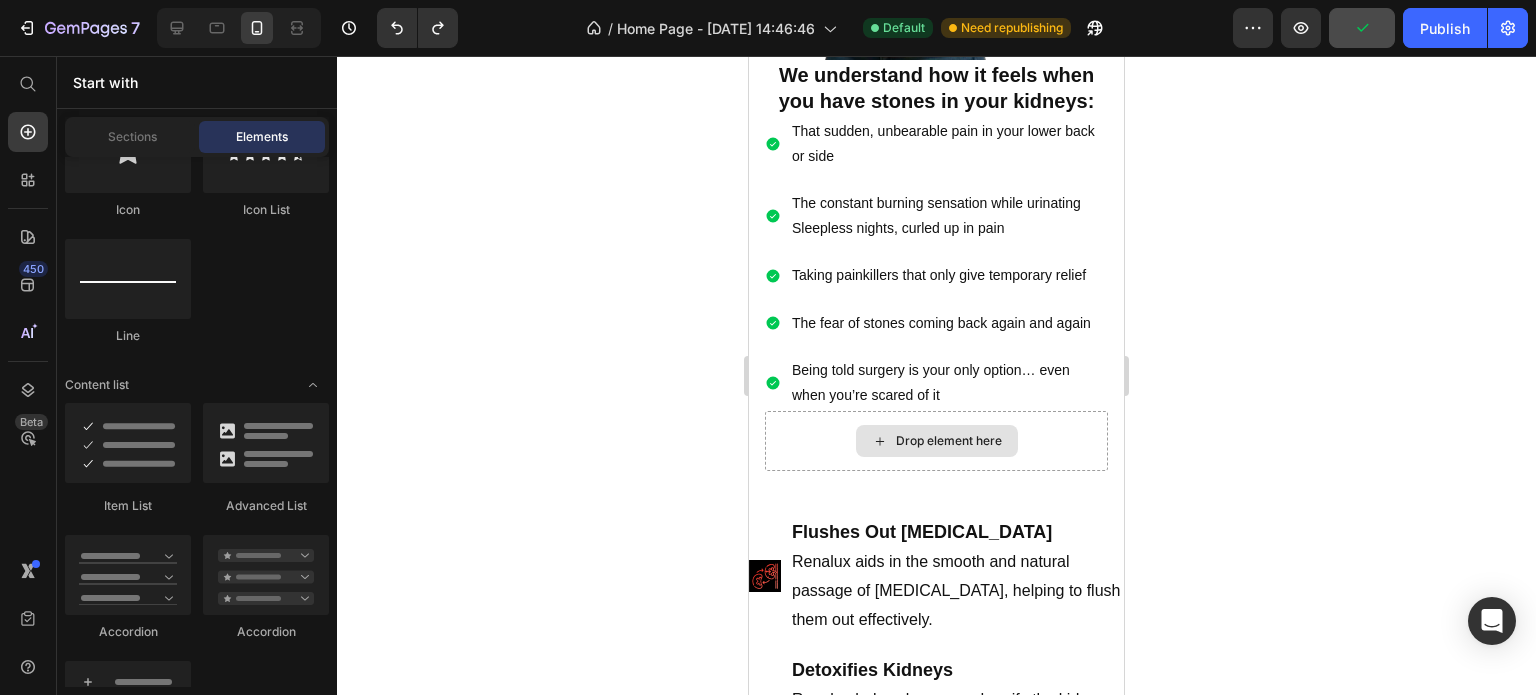 click on "Drop element here" at bounding box center [949, 441] 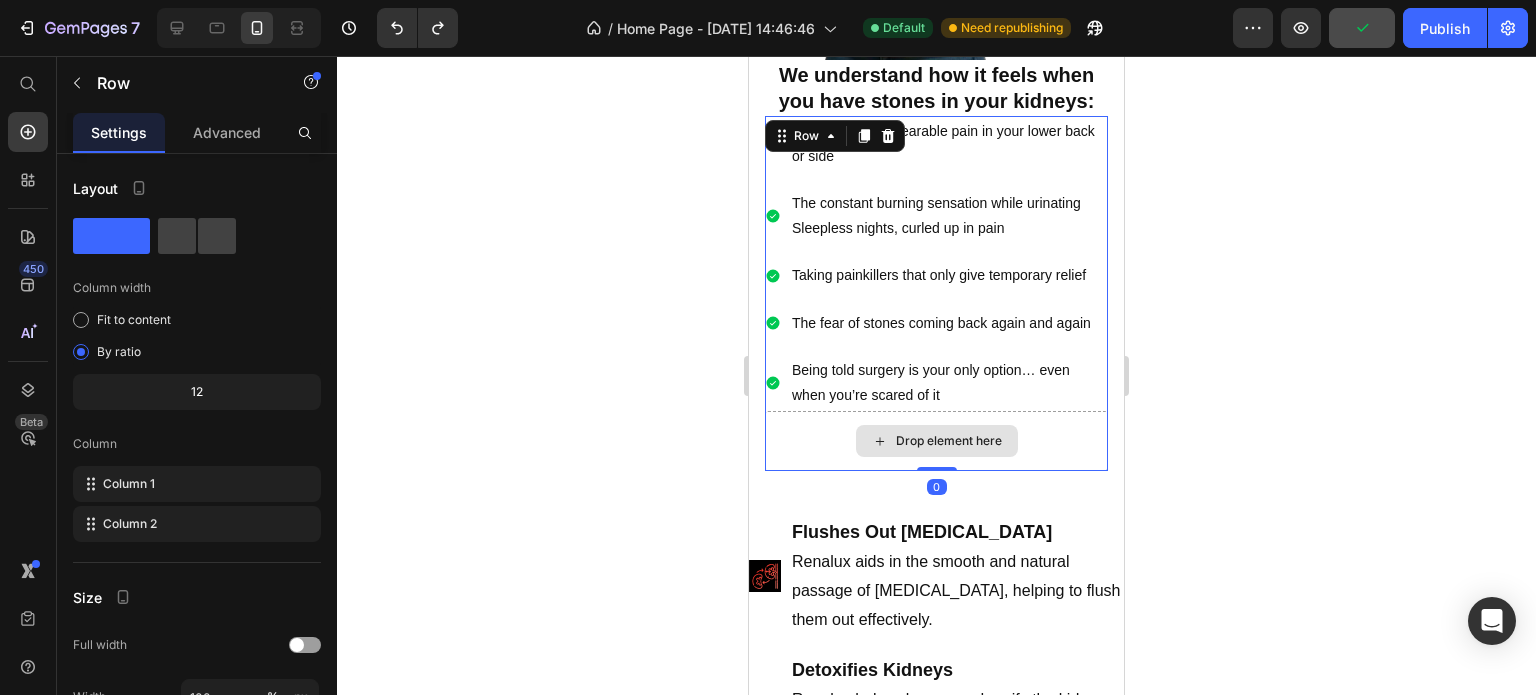 click on "Drop element here" at bounding box center [936, 441] 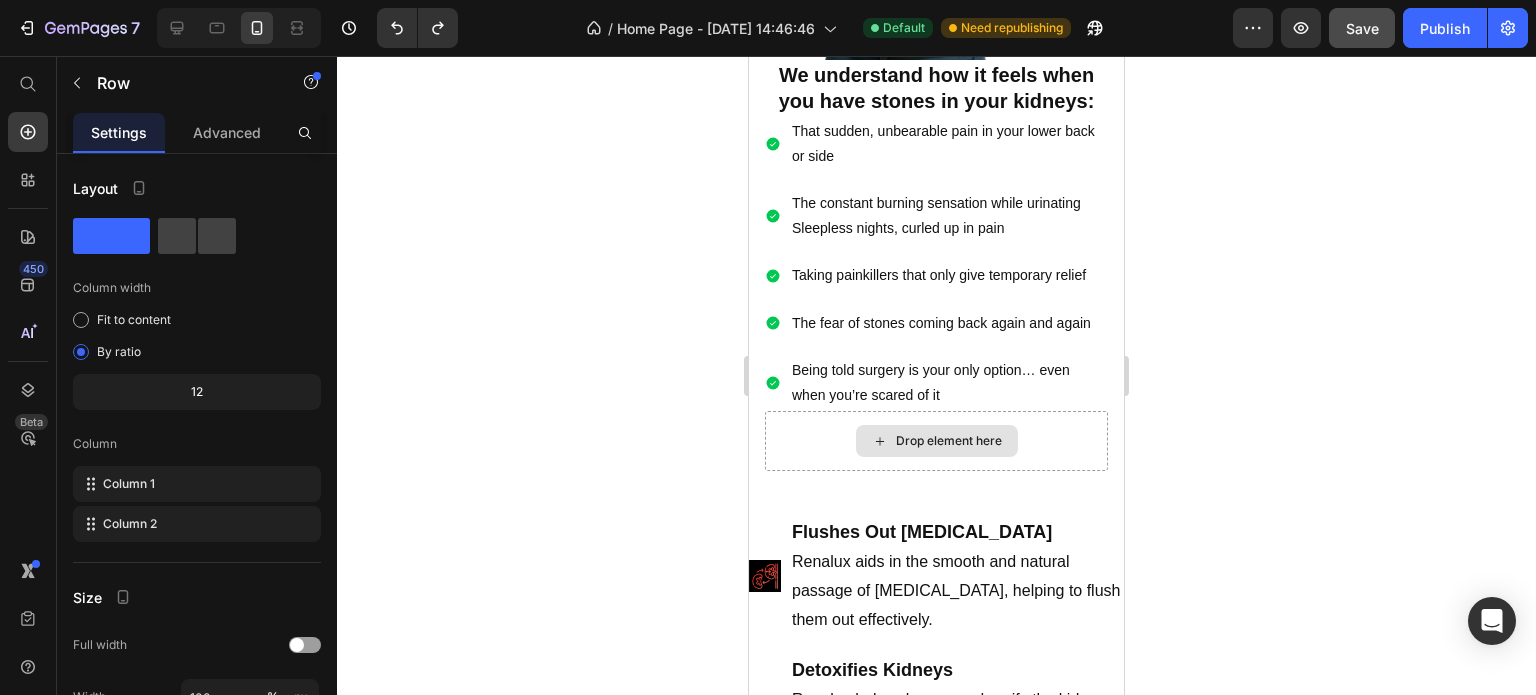 click on "Drop element here" at bounding box center (949, 441) 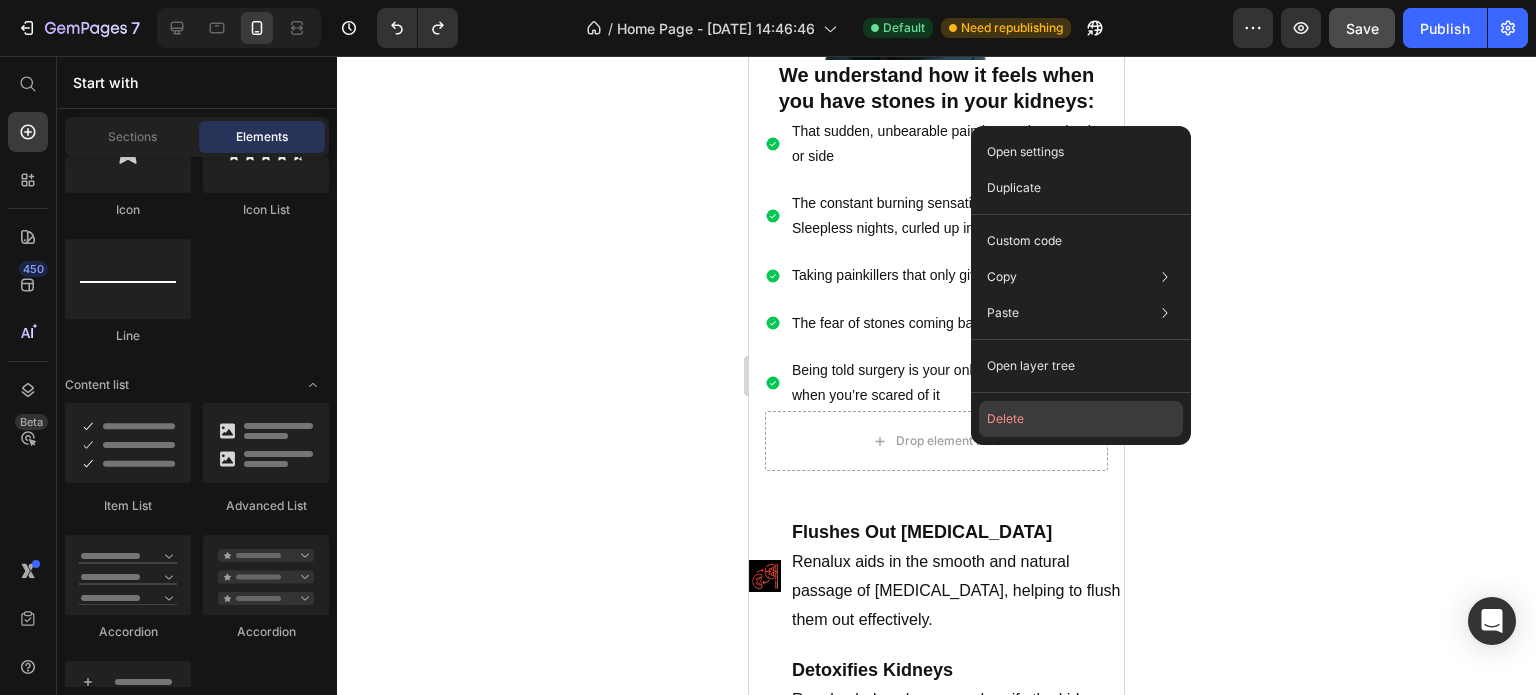 click on "Delete" 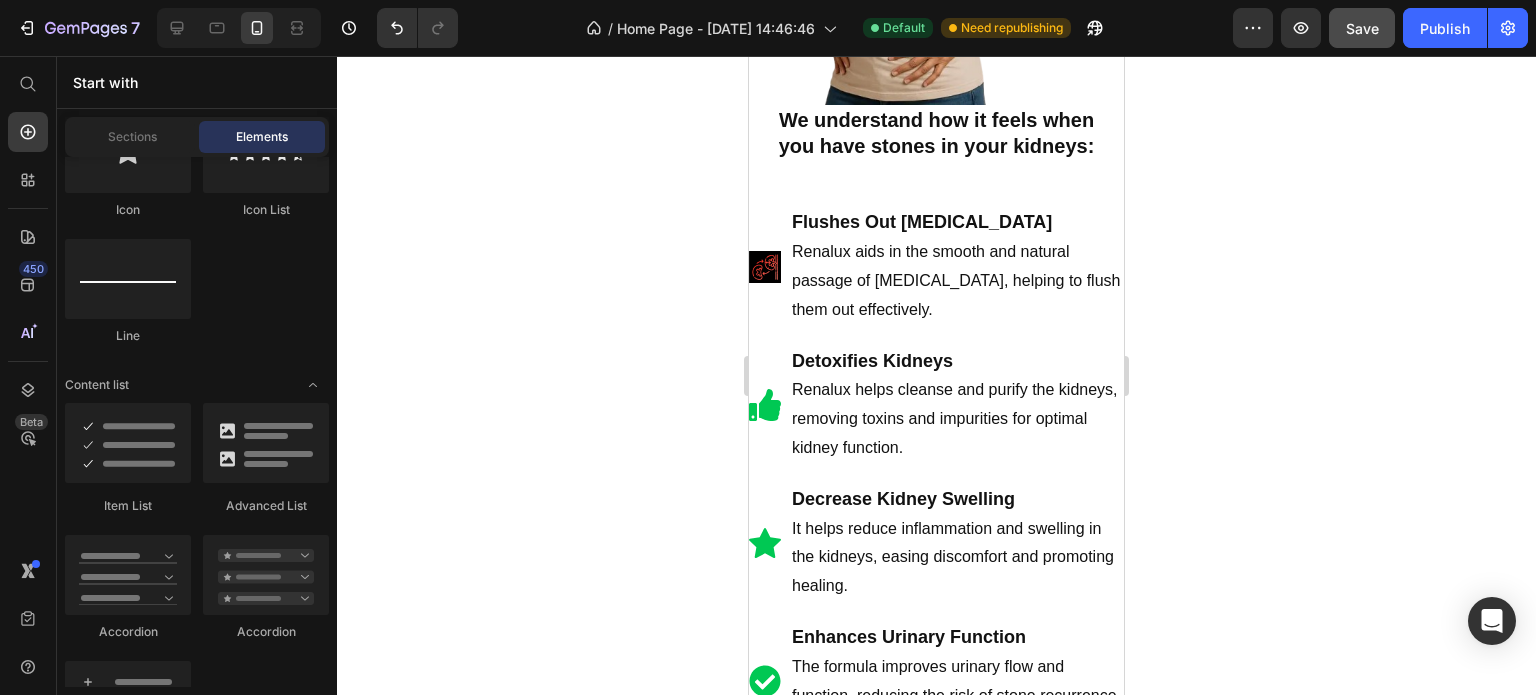 scroll, scrollTop: 1000, scrollLeft: 0, axis: vertical 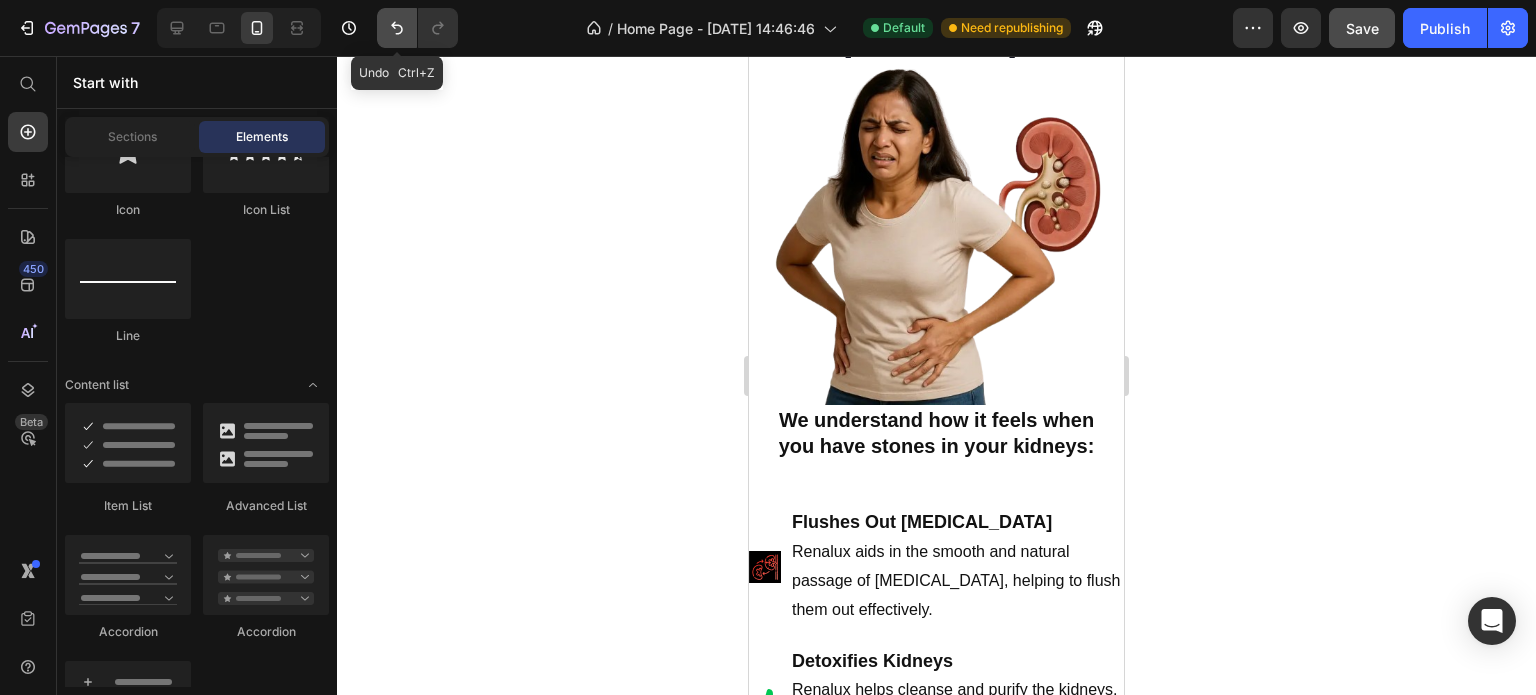 click 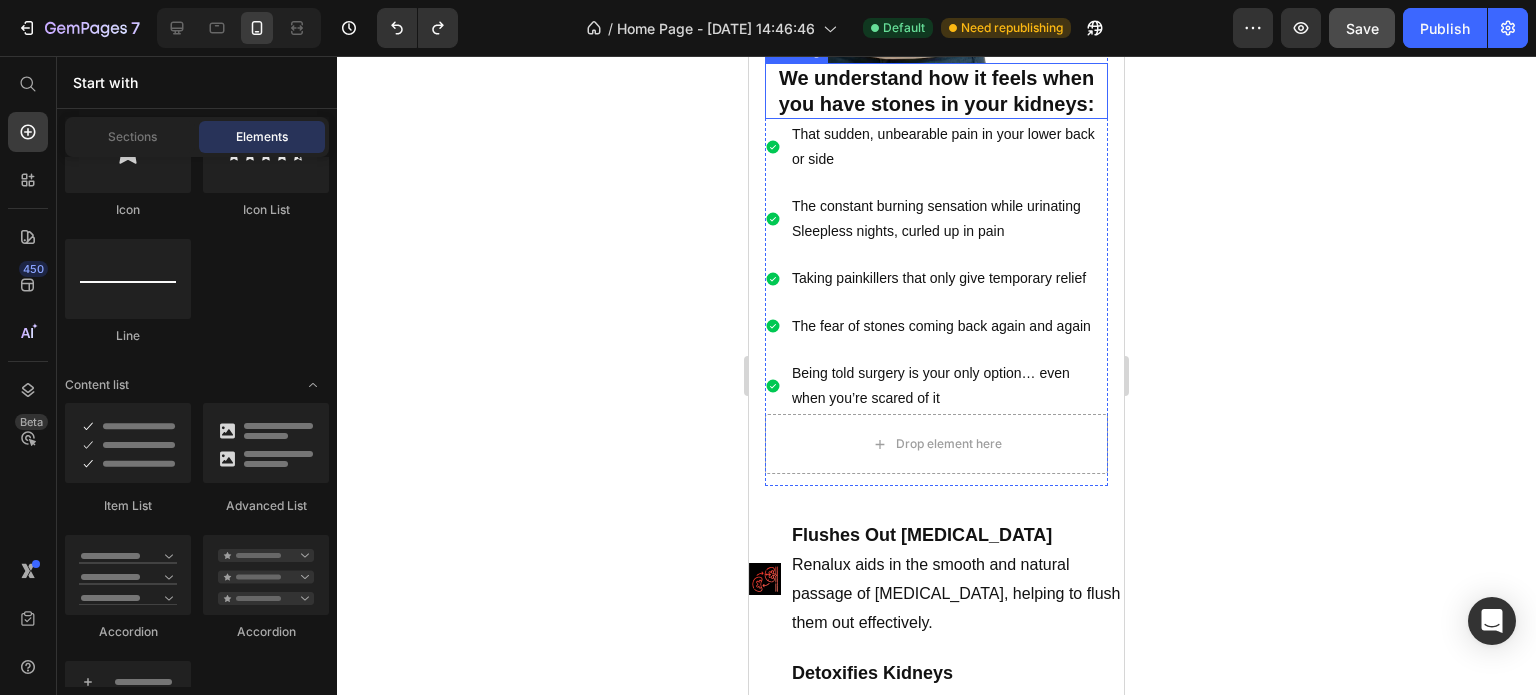 scroll, scrollTop: 1300, scrollLeft: 0, axis: vertical 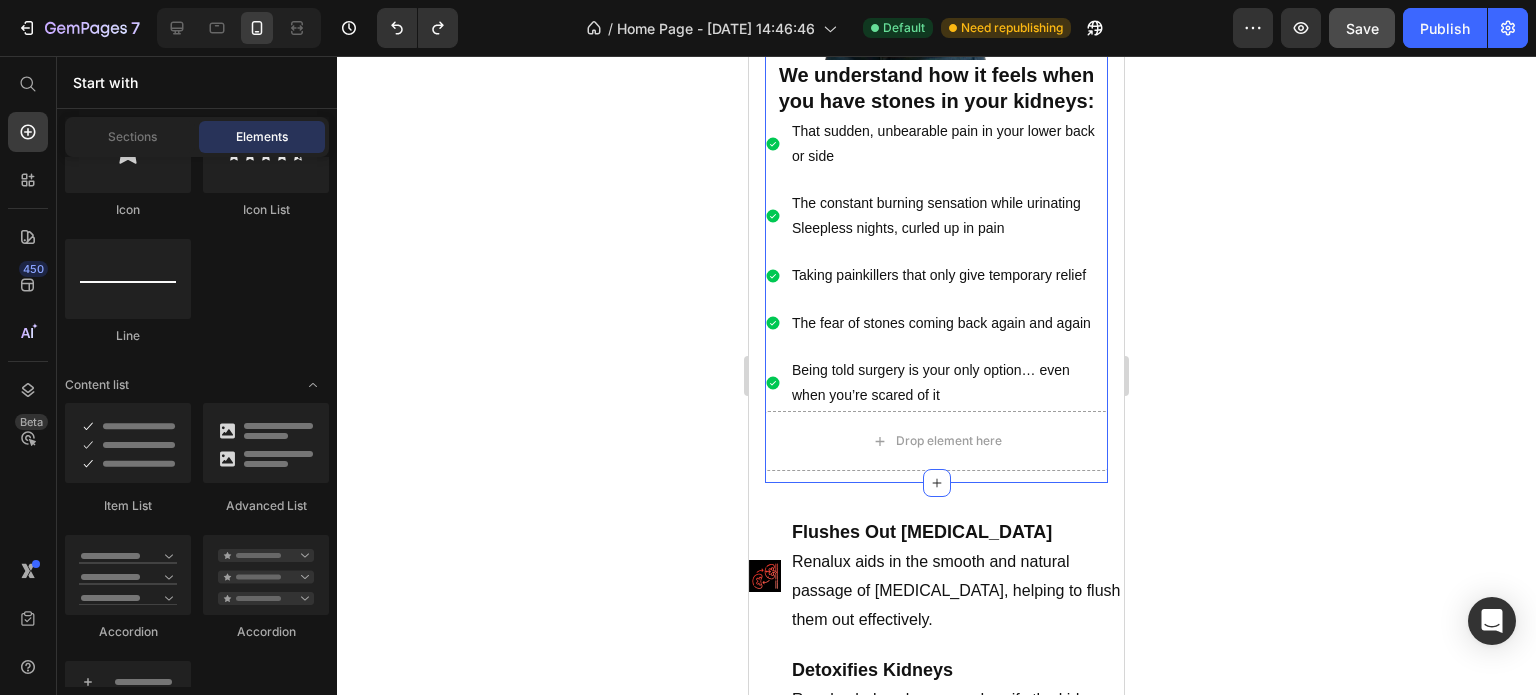 click on "Are you suffering from [MEDICAL_DATA]? Heading Image ⁠⁠⁠⁠⁠⁠⁠ We understand how it feels when you have stones in your kidneys: Heading That sudden, unbearable pain in your lower back or side The constant burning sensation while urinating Sleepless nights, curled up in pain Taking painkillers that only give temporary relief The fear of stones coming back again and again Being told surgery is your only option… even when you’re scared of it Item List
Drop element here Row Section 3   You can create reusable sections Create Theme Section AI Content Write with GemAI What would you like to describe here? Tone and Voice Persuasive Product Show more Generate" at bounding box center (936, 64) 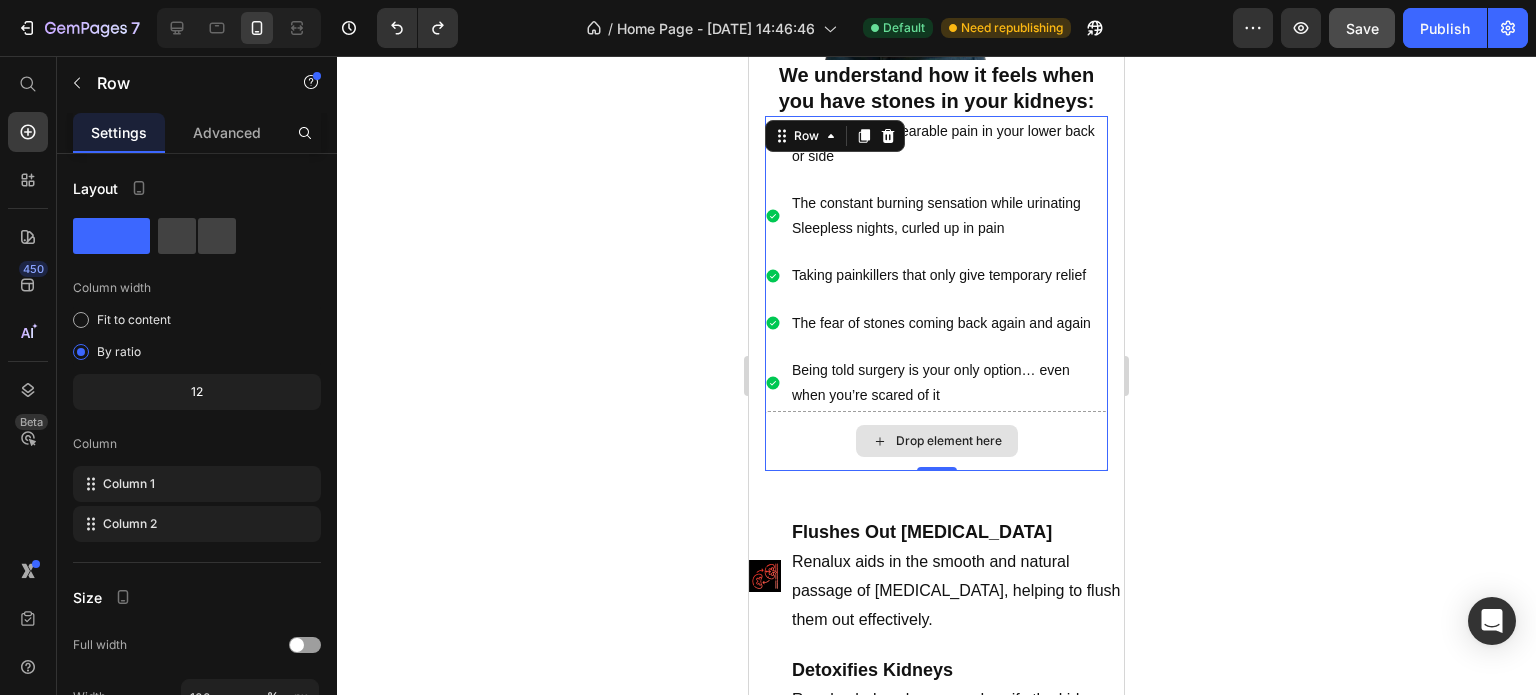 click on "Drop element here" at bounding box center [936, 441] 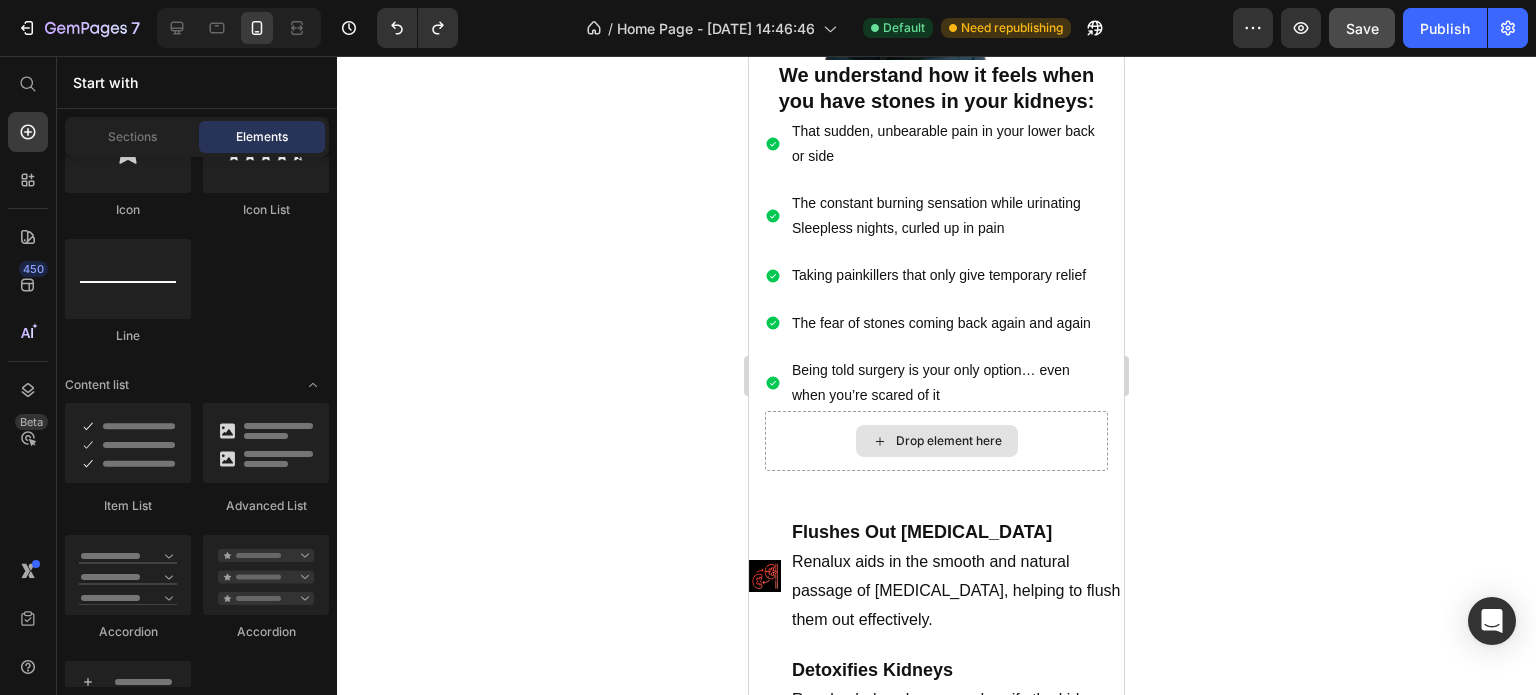 click on "Drop element here" at bounding box center (949, 441) 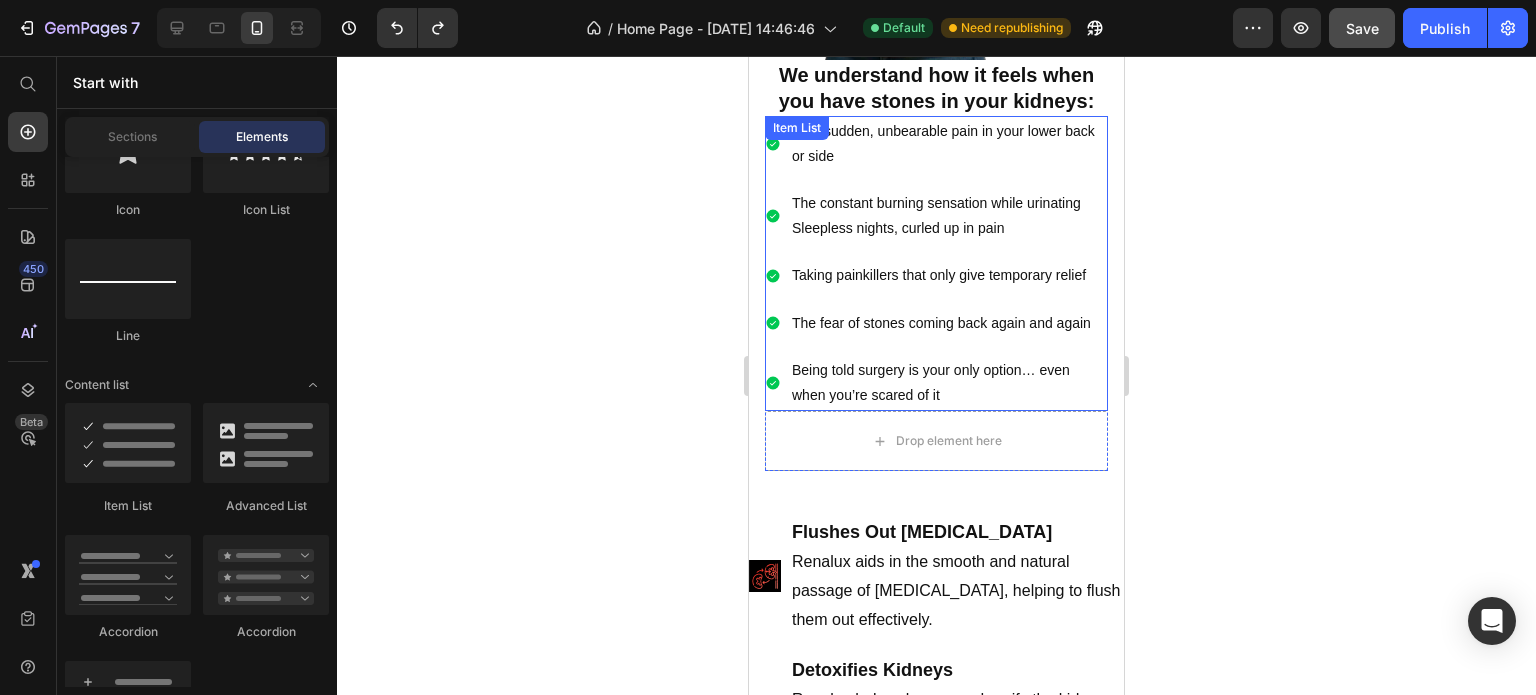 click on "Being told surgery is your only option… even when you’re scared of it" at bounding box center [948, 383] 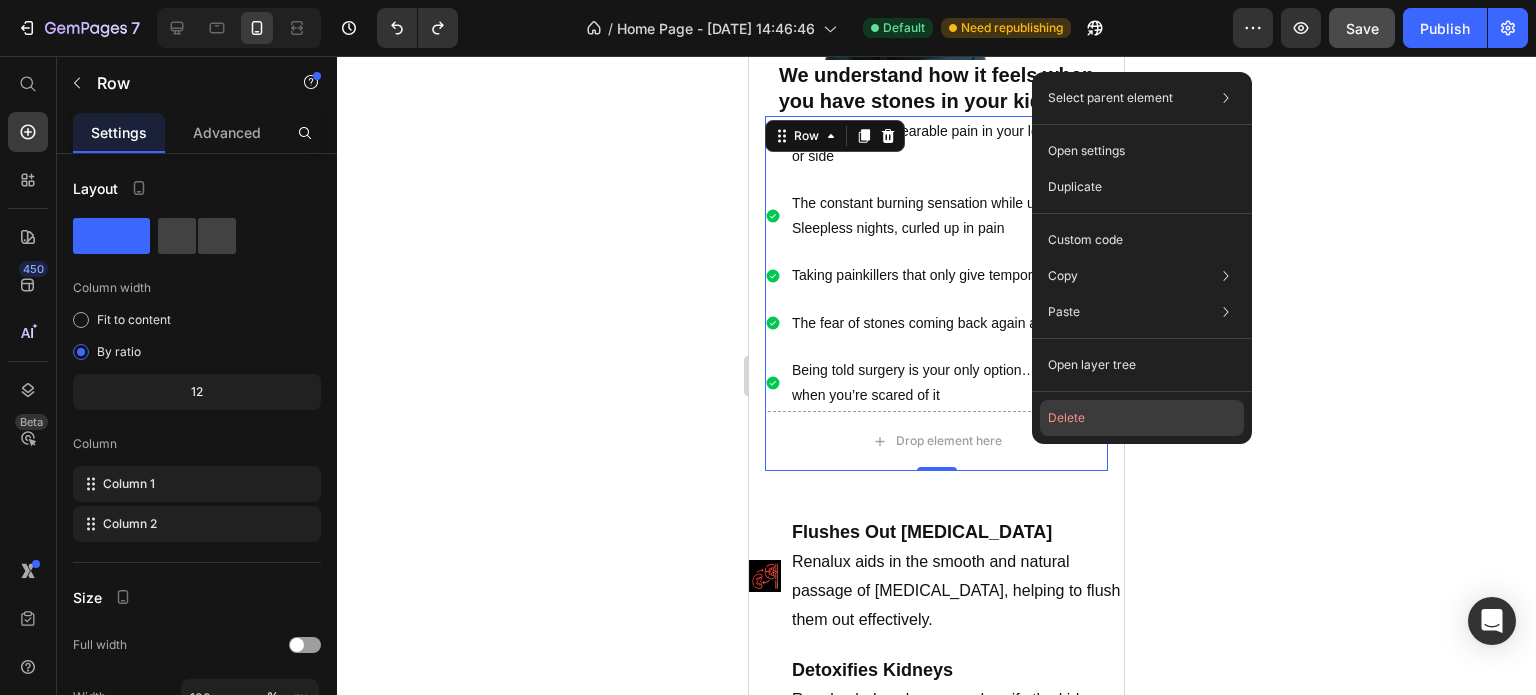 click on "Delete" 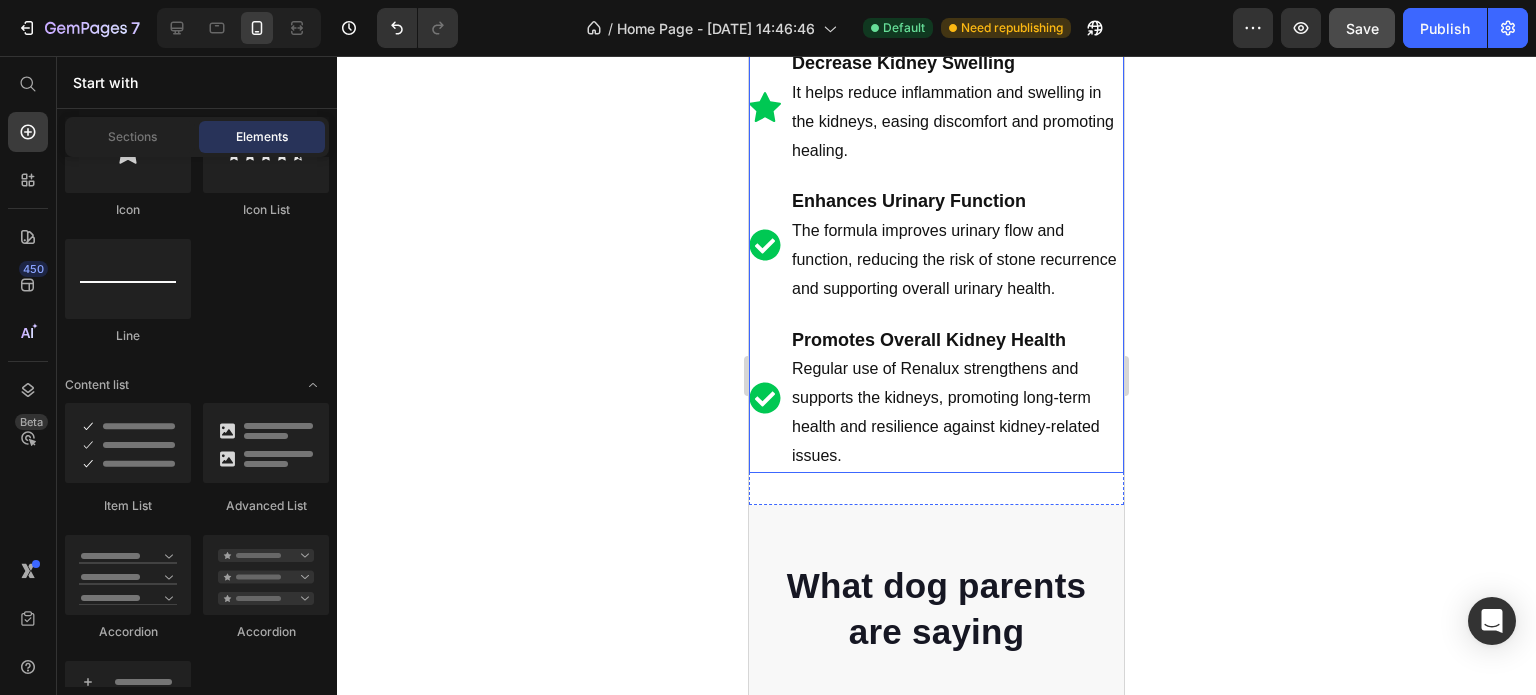 scroll, scrollTop: 2300, scrollLeft: 0, axis: vertical 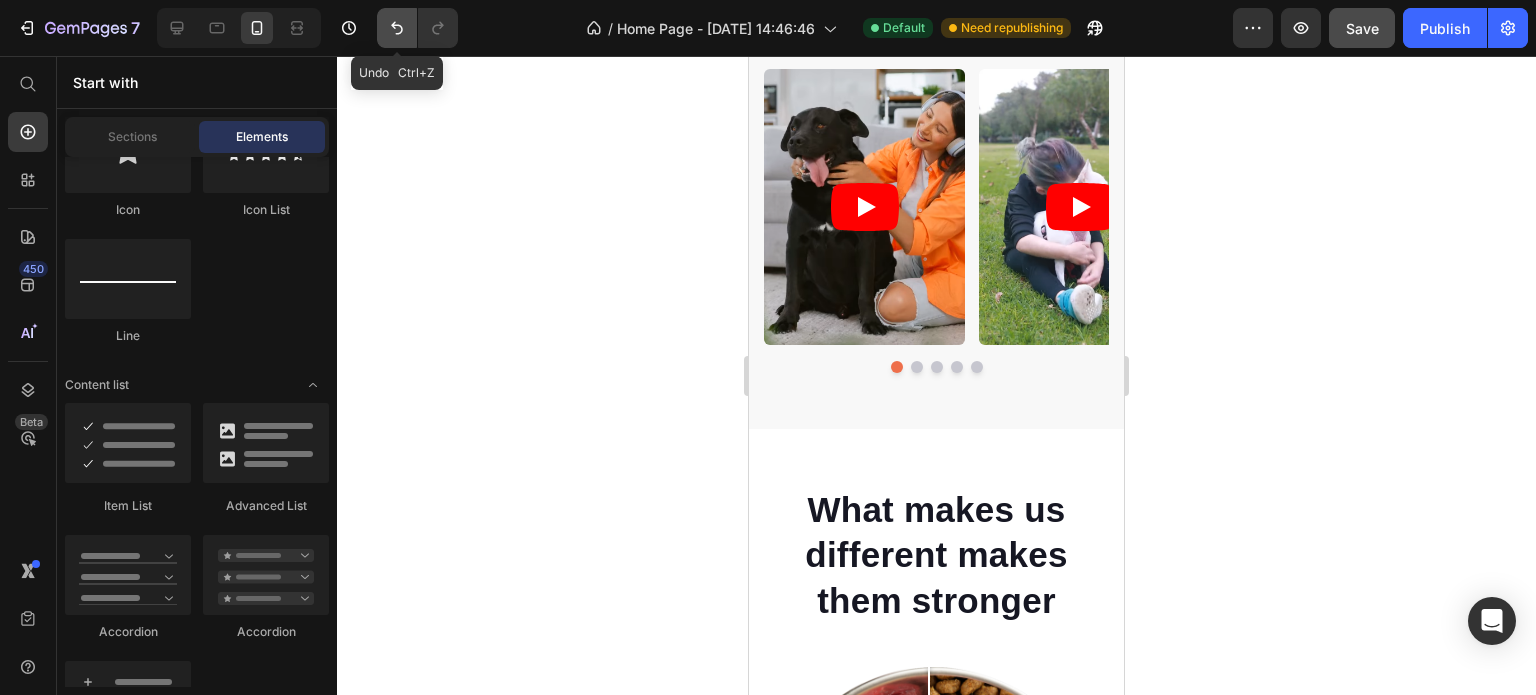 click 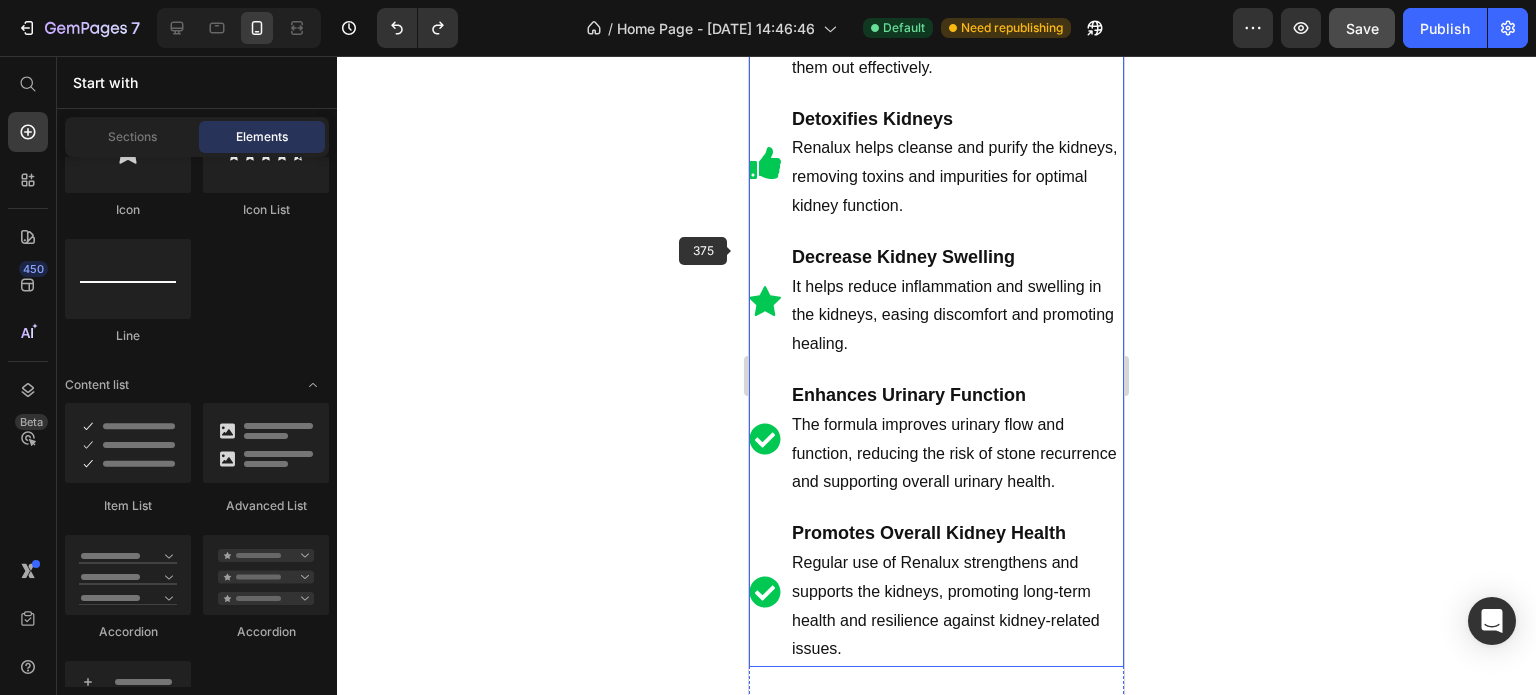 scroll, scrollTop: 1779, scrollLeft: 0, axis: vertical 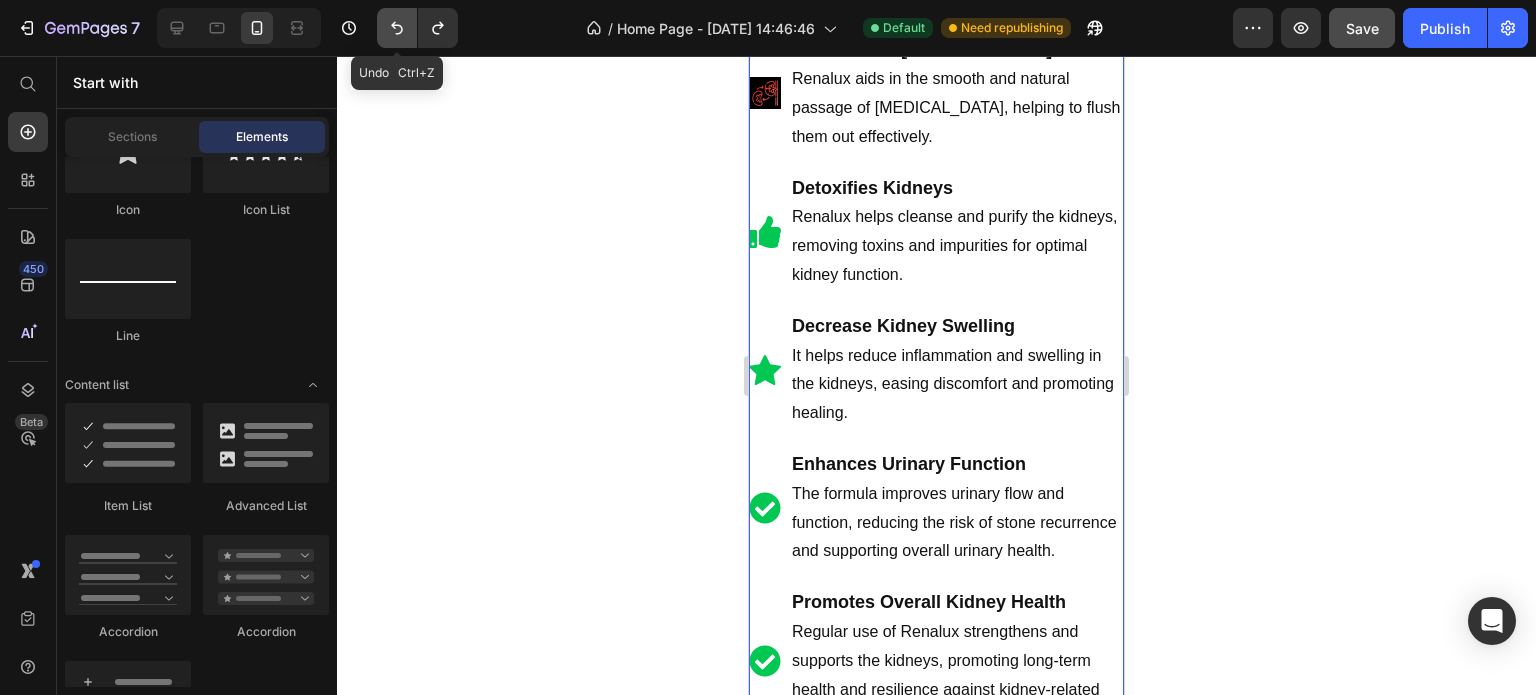 click 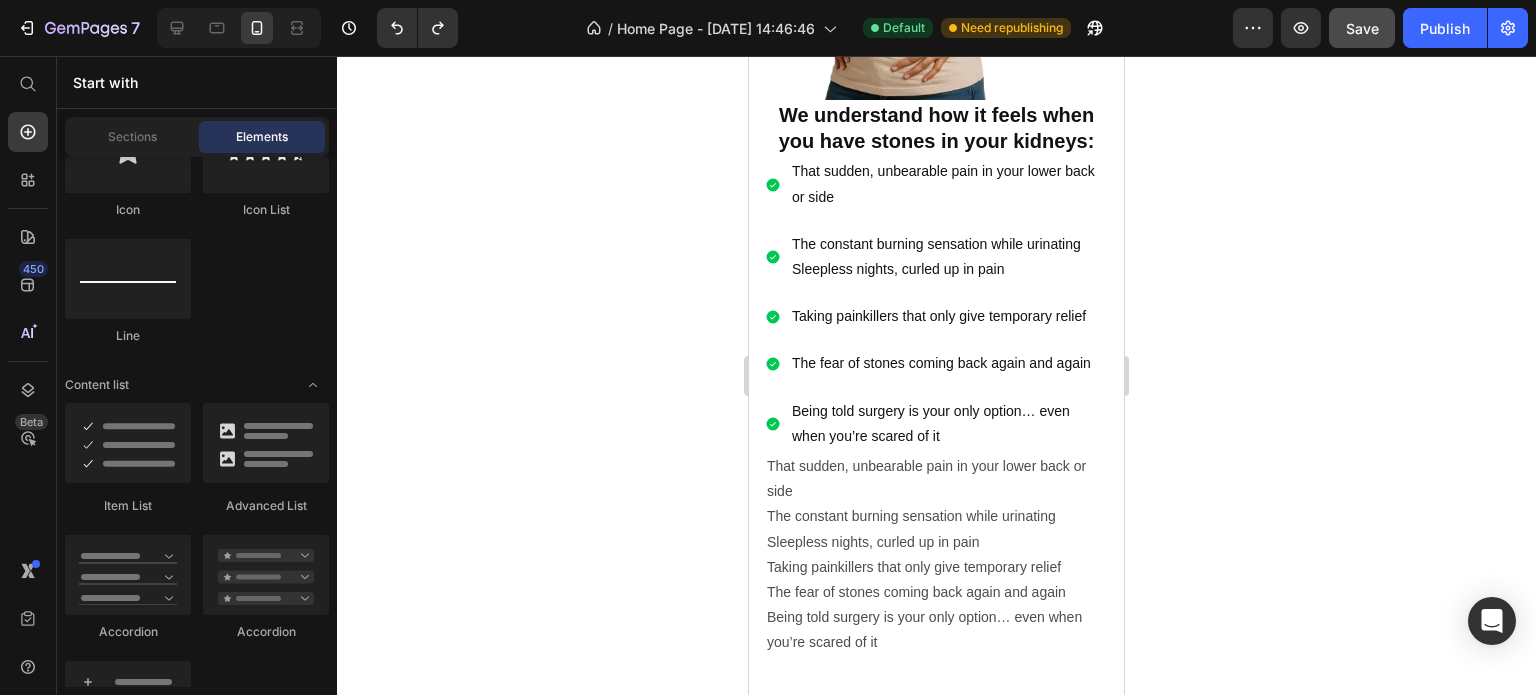 scroll, scrollTop: 1324, scrollLeft: 0, axis: vertical 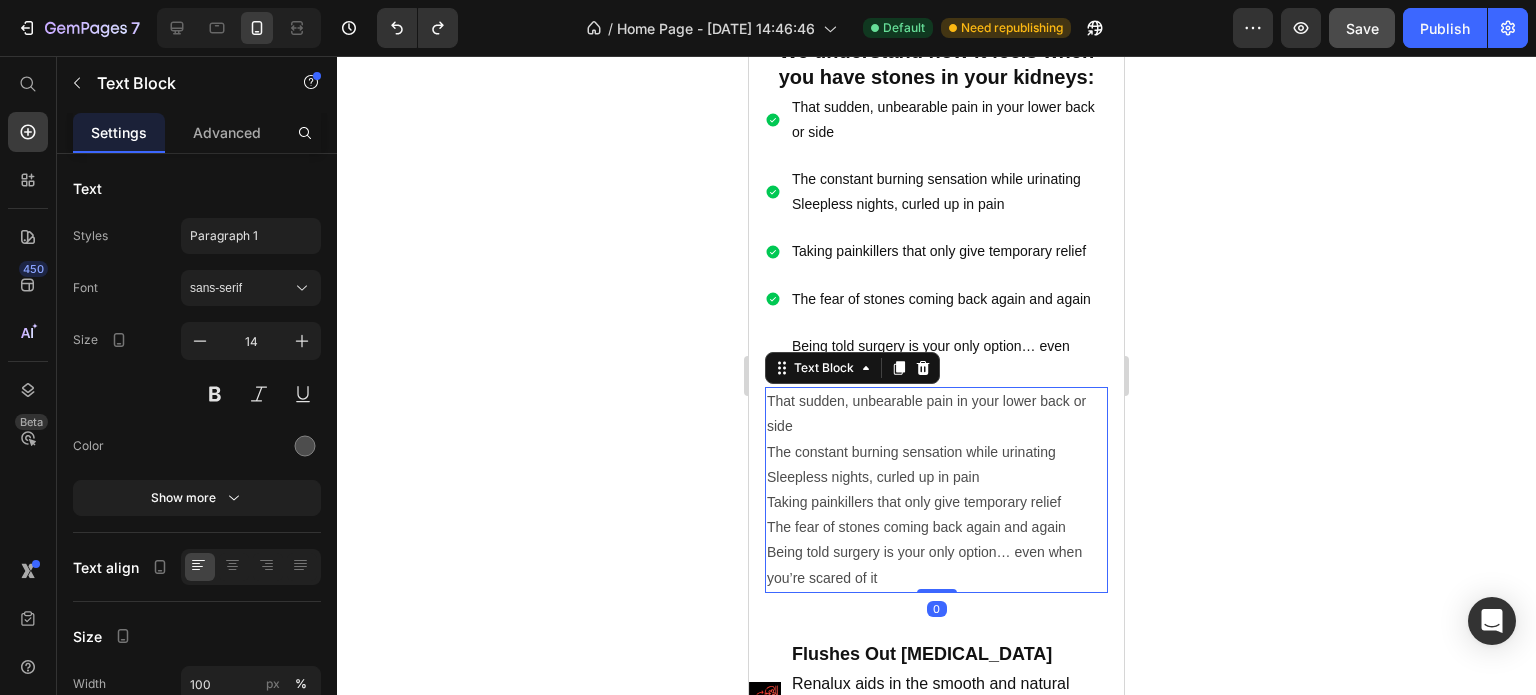 click on "That sudden, unbearable pain in your lower back or side" at bounding box center (936, 414) 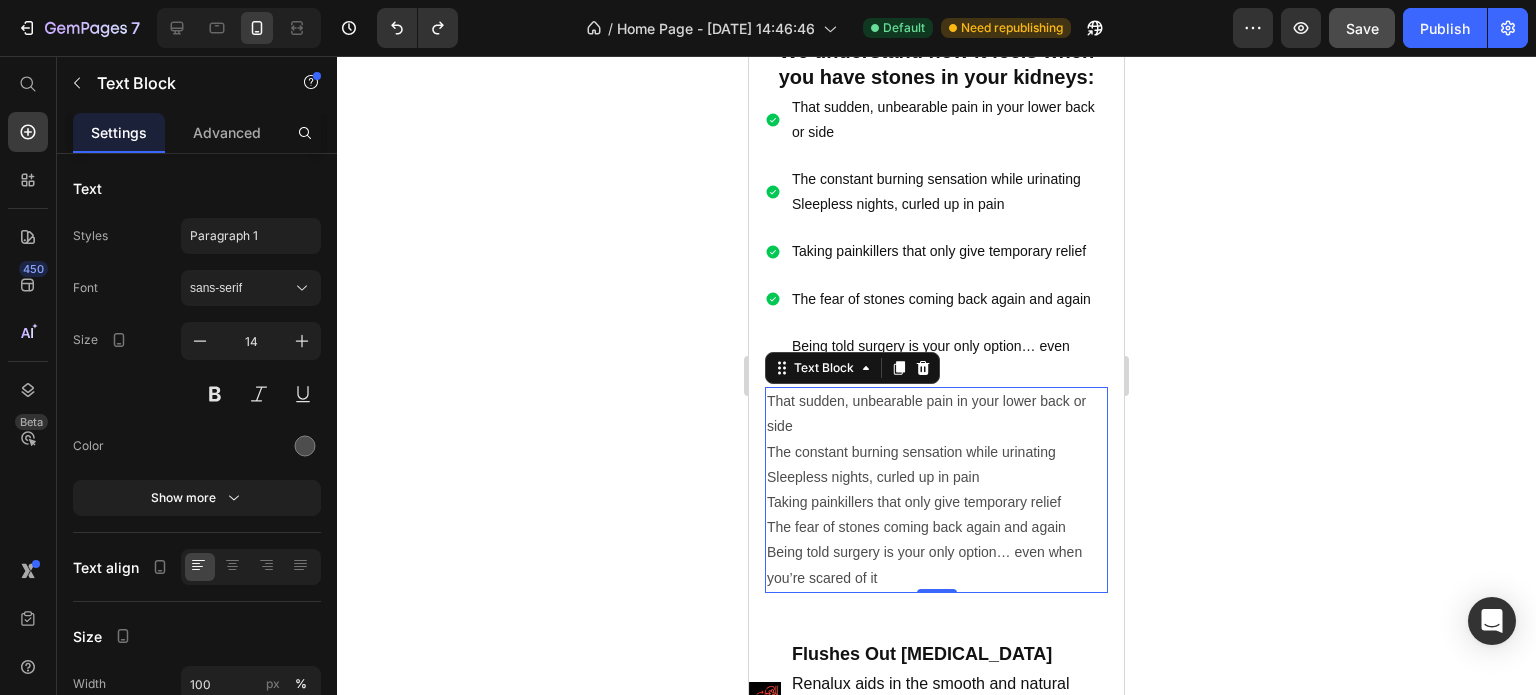 click on "Sleepless nights, curled up in pain" at bounding box center [936, 477] 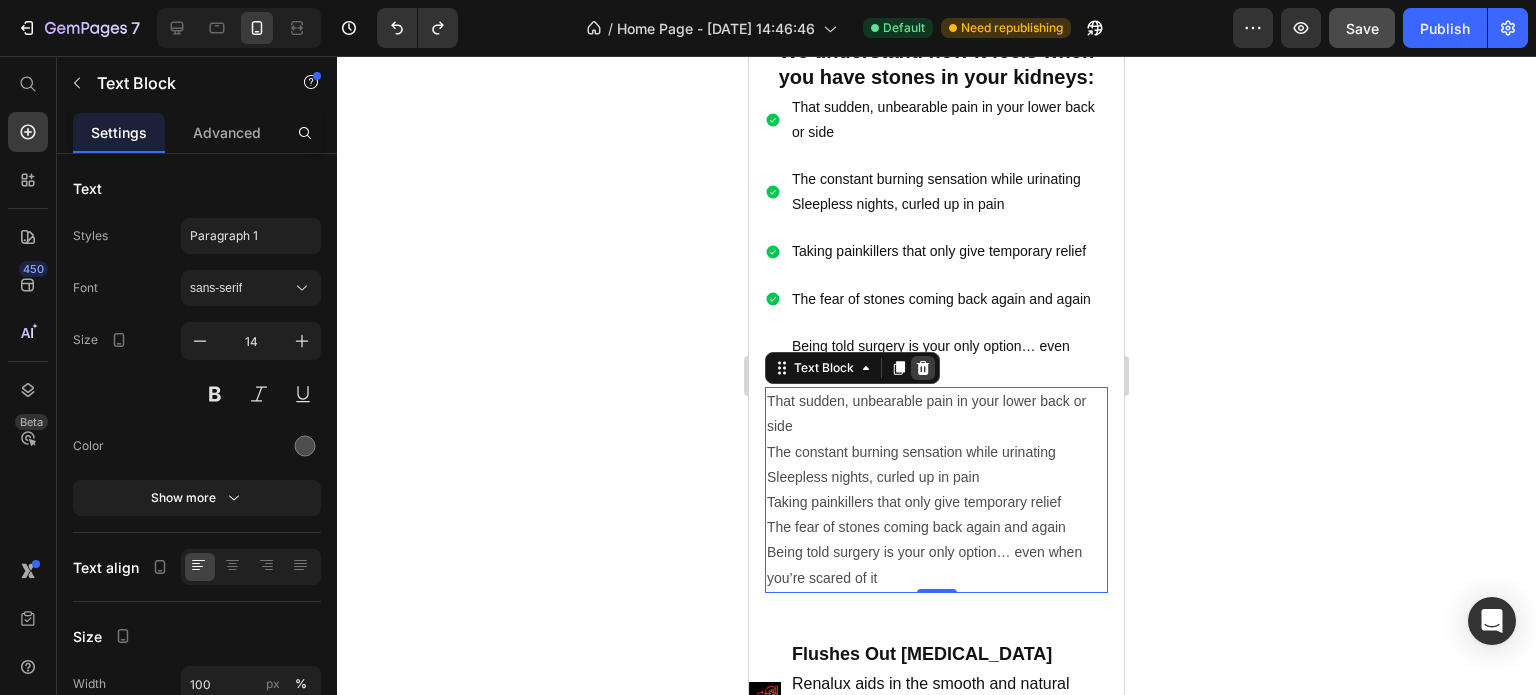 click 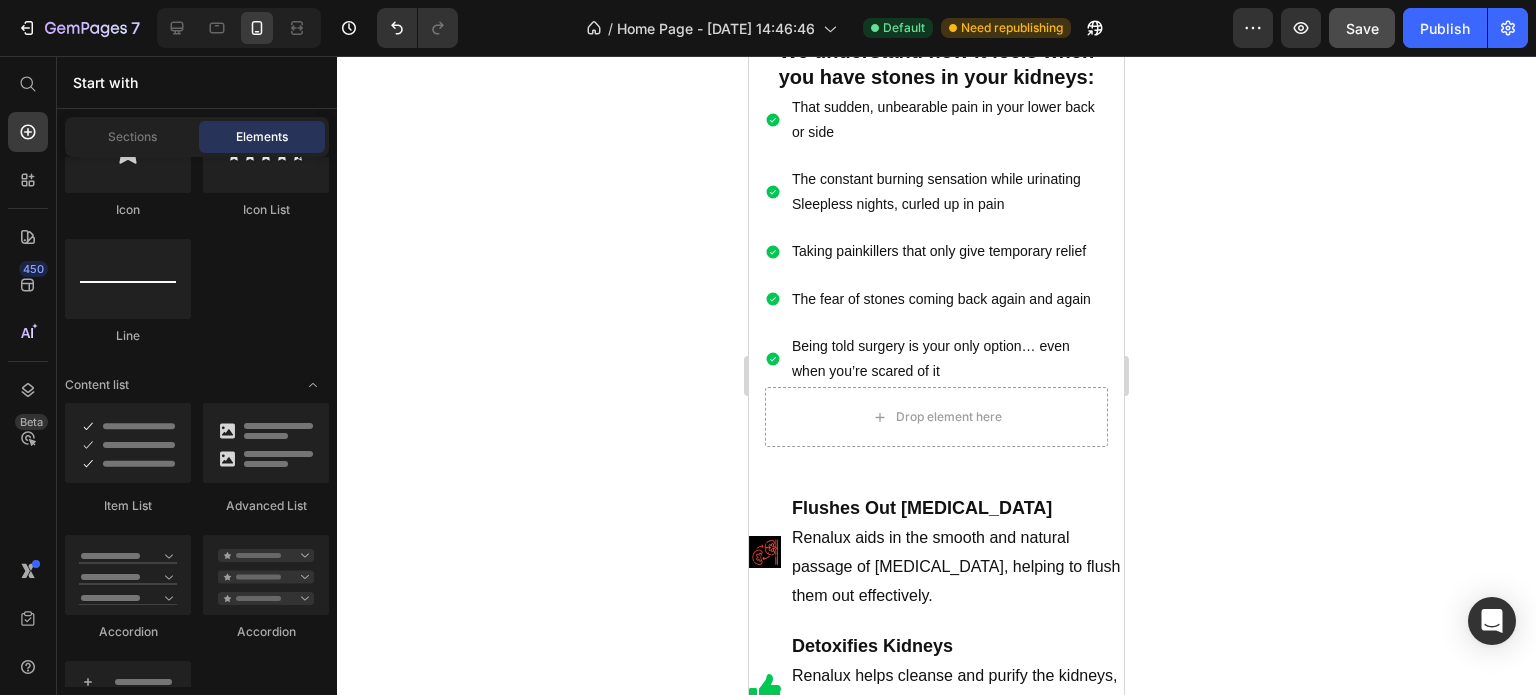 click 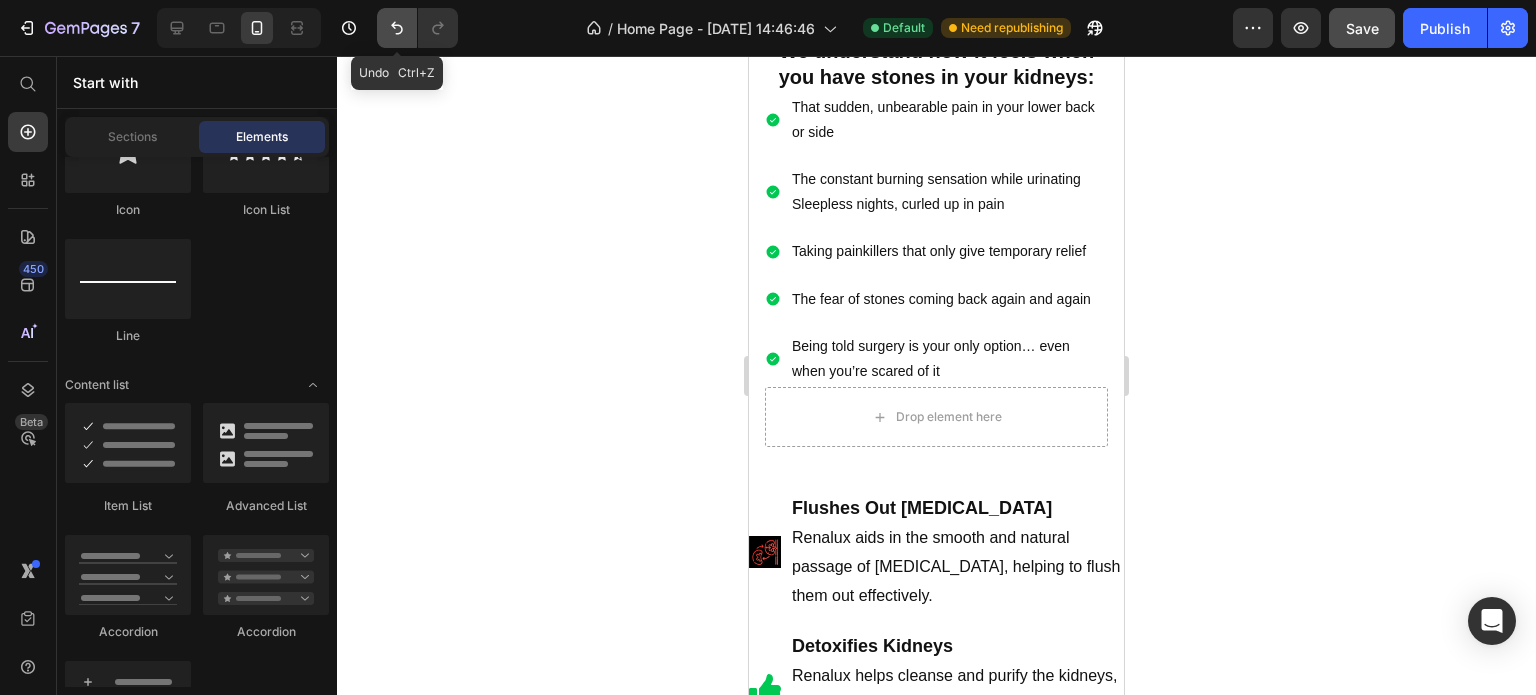 click 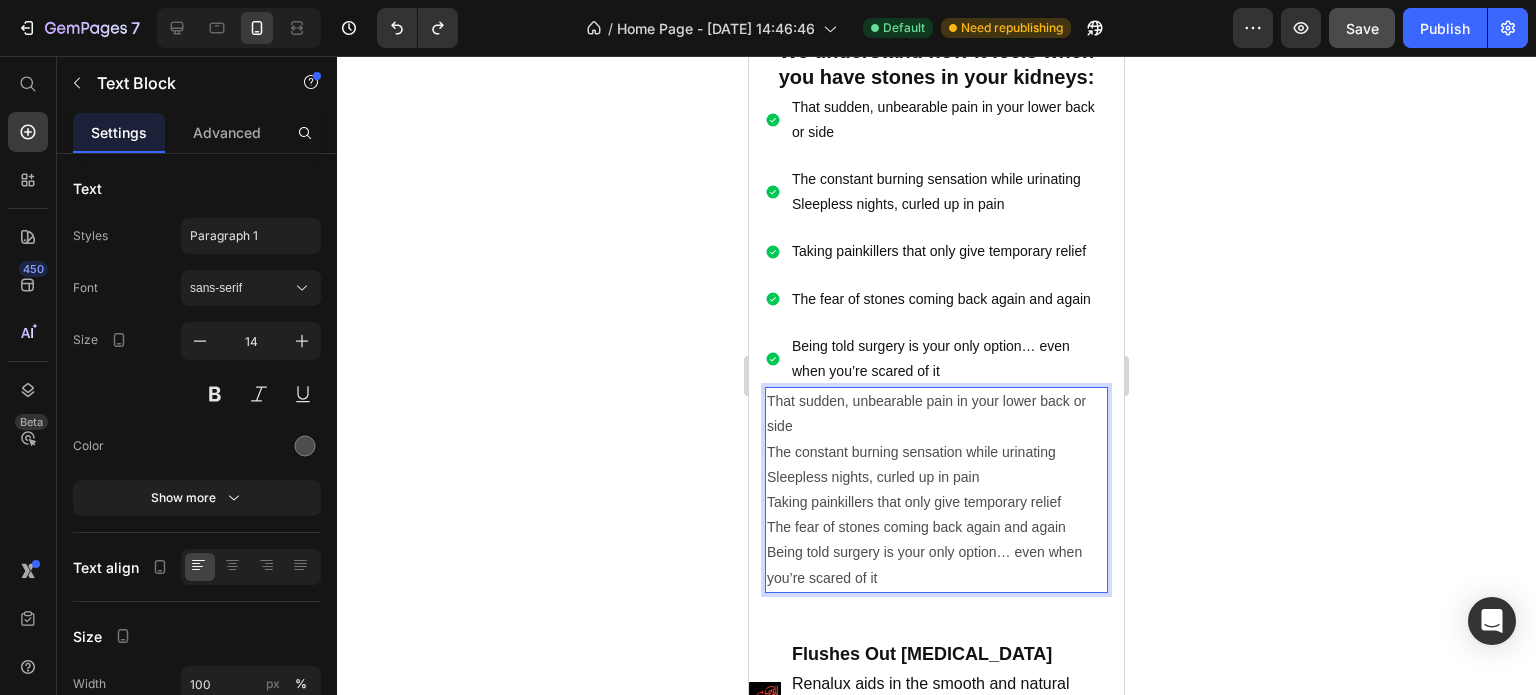 click on "The constant burning sensation while urinating" at bounding box center (936, 452) 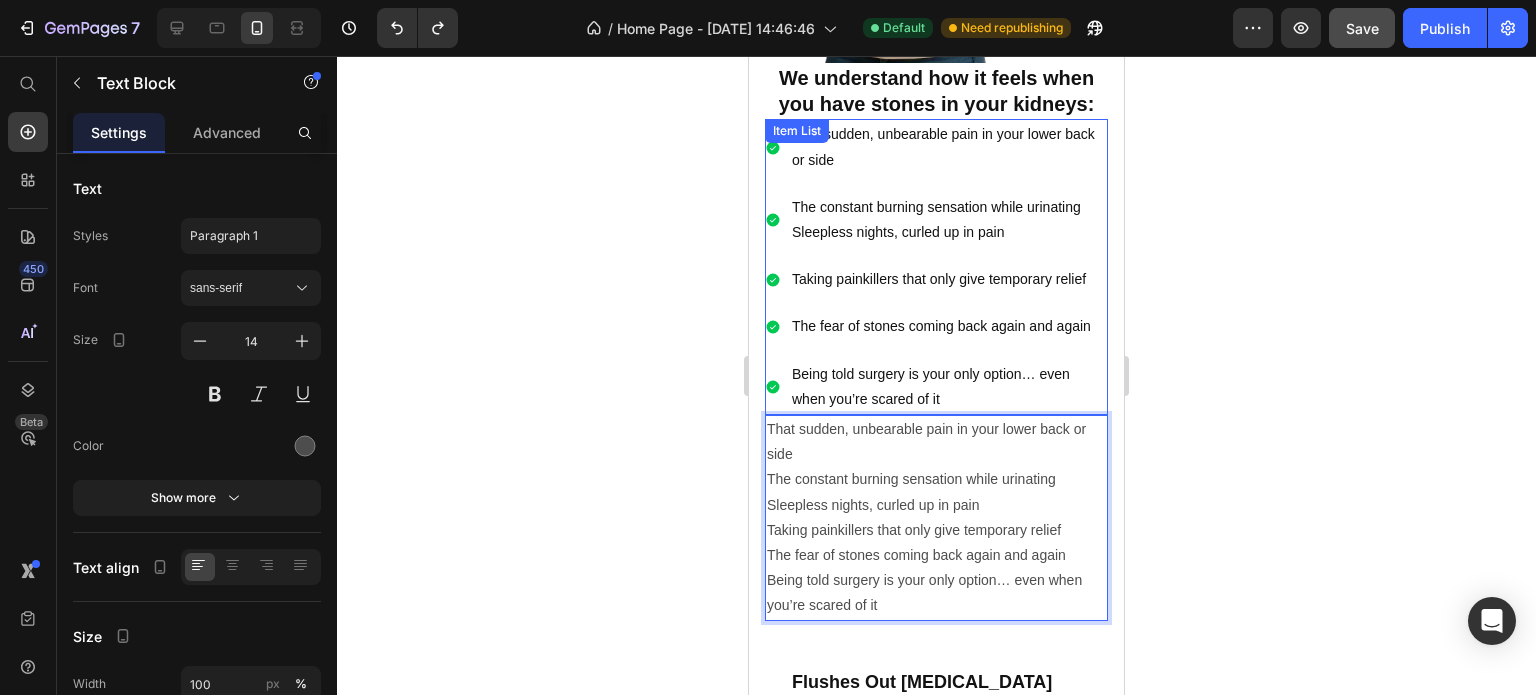scroll, scrollTop: 1124, scrollLeft: 0, axis: vertical 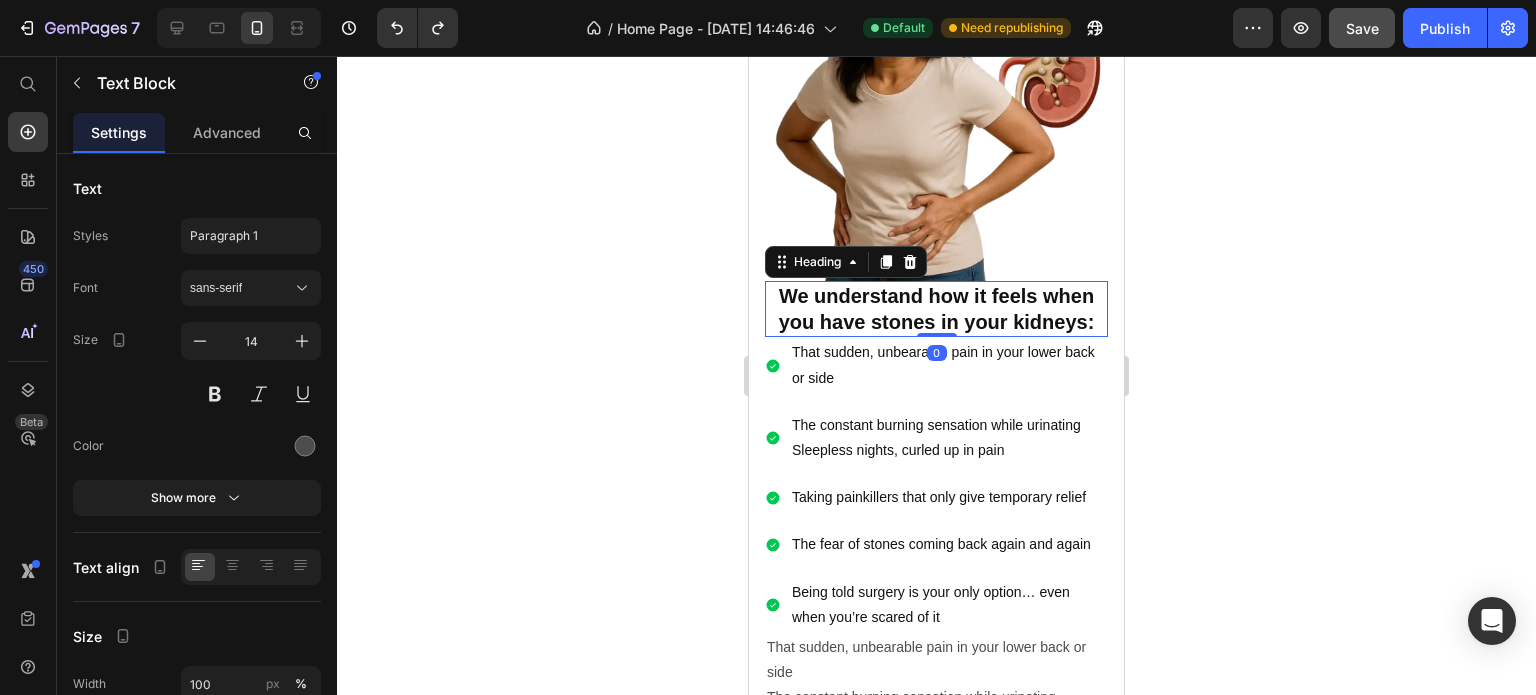 click on "We understand how it feels when you have stones in your kidneys:" at bounding box center [937, 309] 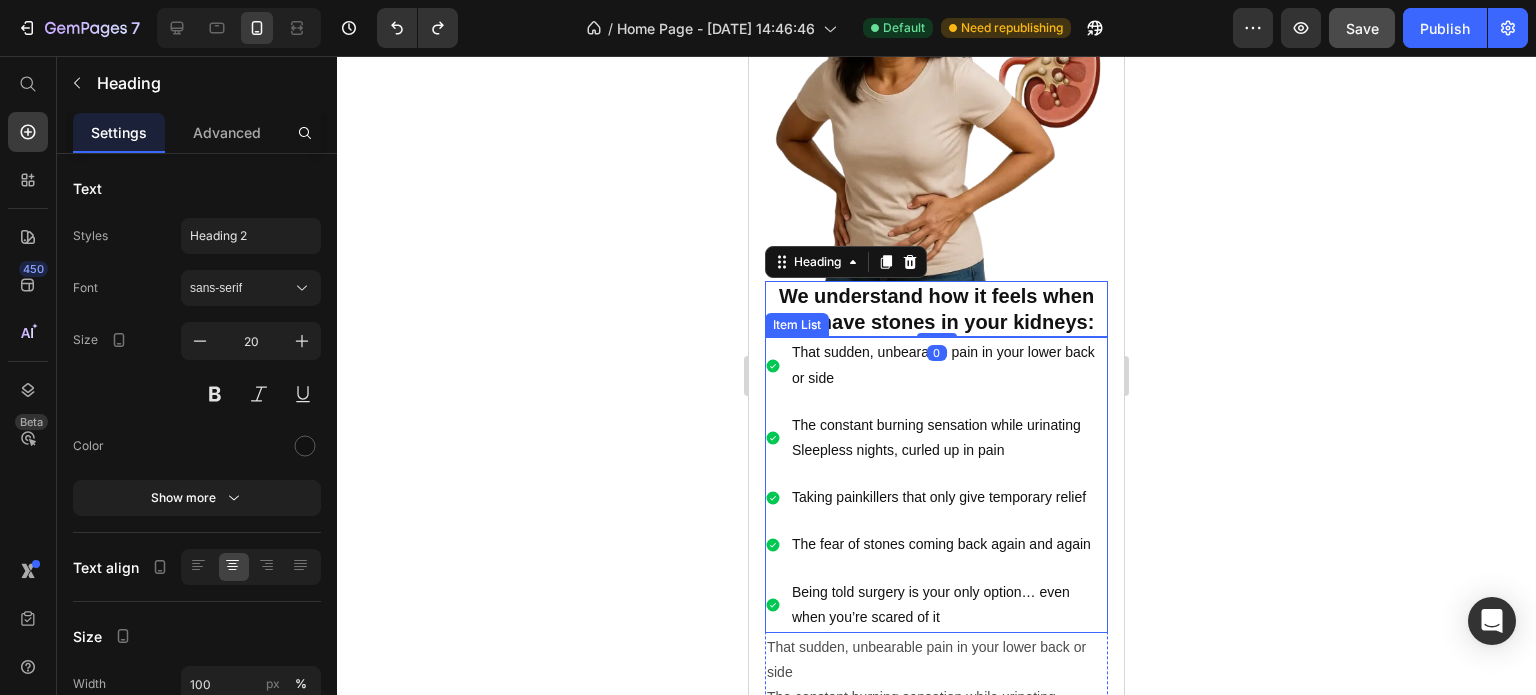 click on "That sudden, unbearable pain in your lower back or side" at bounding box center (948, 365) 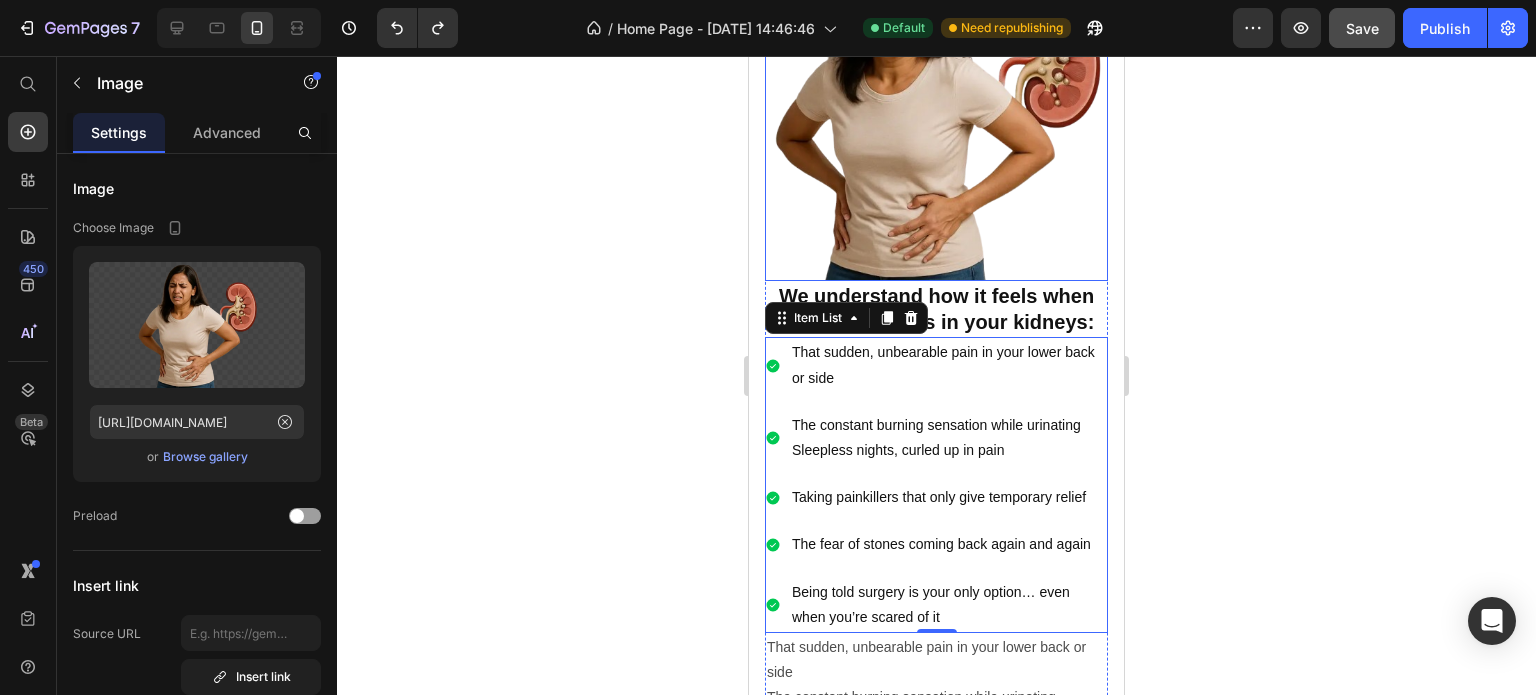 click at bounding box center [936, 109] 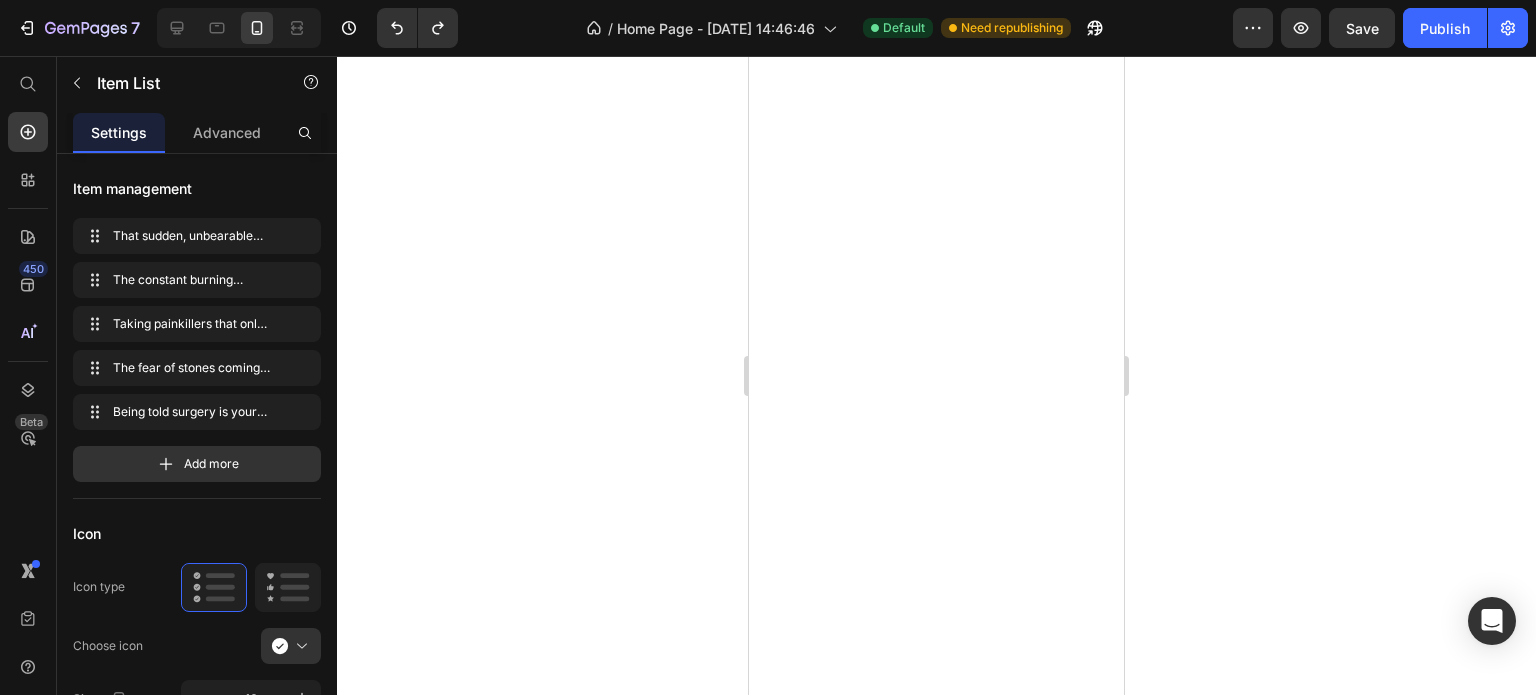 scroll, scrollTop: 0, scrollLeft: 0, axis: both 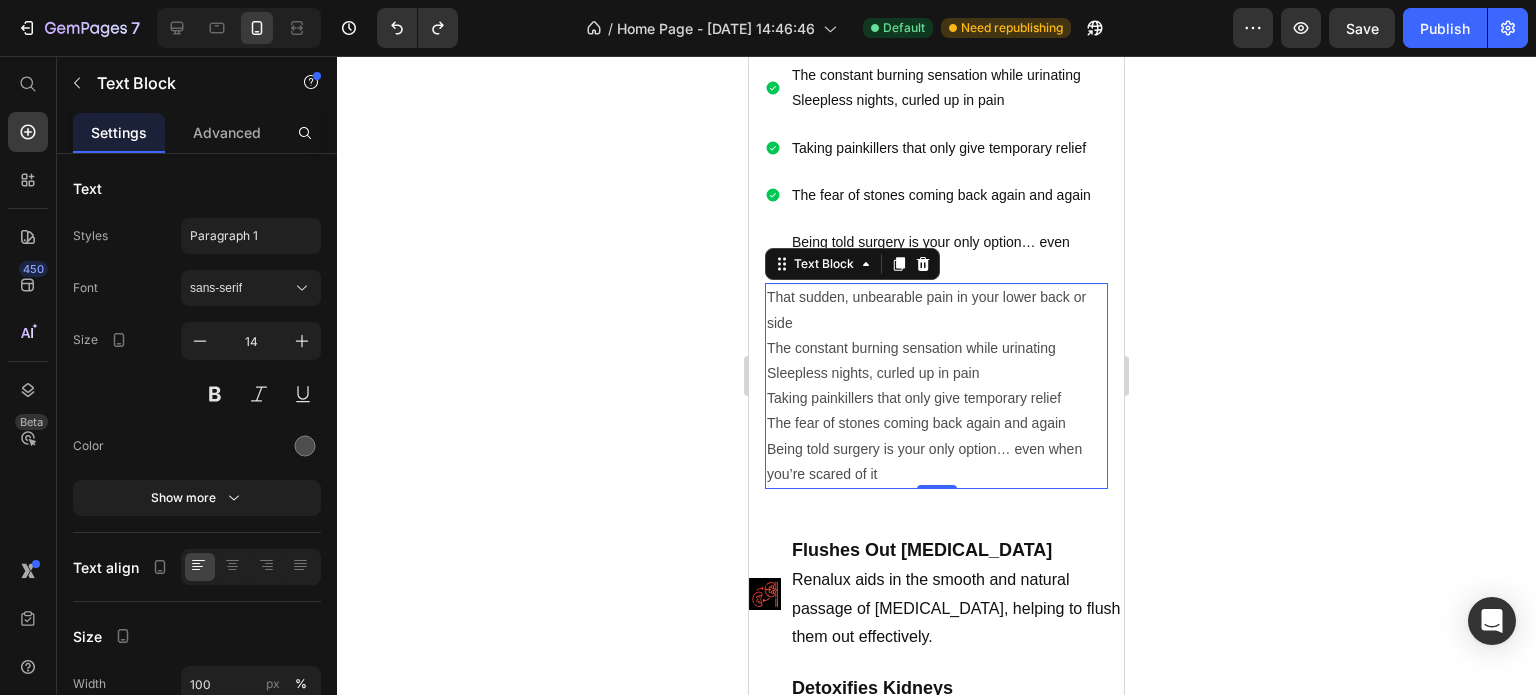 click on "Sleepless nights, curled up in pain" at bounding box center [936, 373] 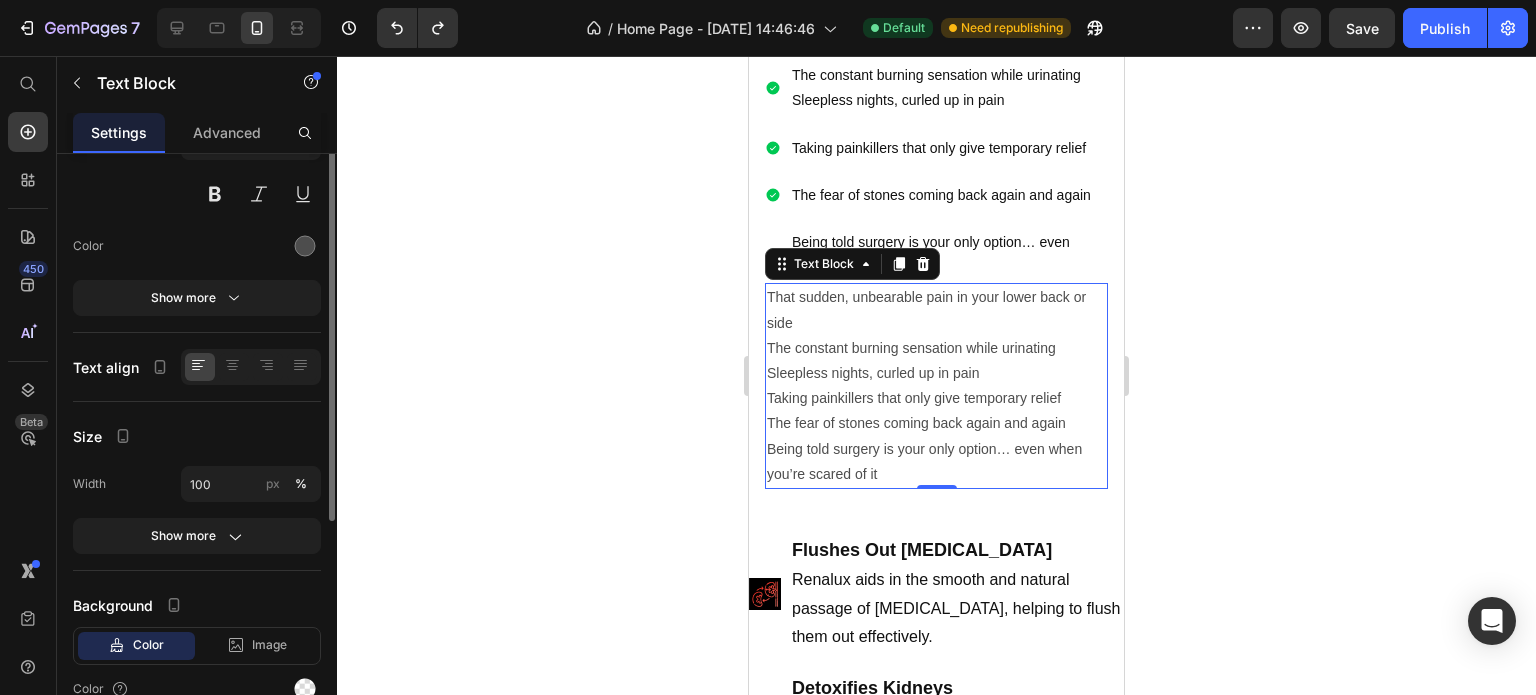 scroll, scrollTop: 294, scrollLeft: 0, axis: vertical 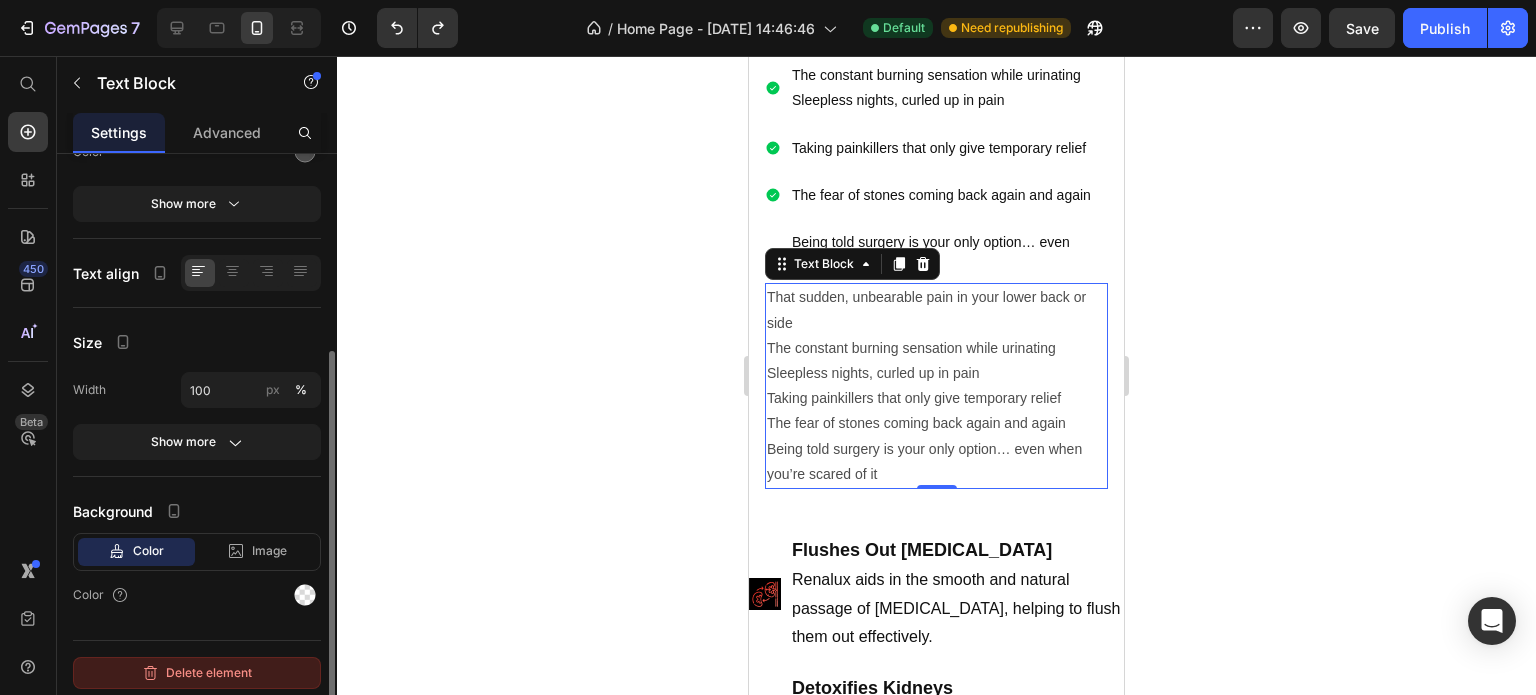 click on "Delete element" at bounding box center (197, 673) 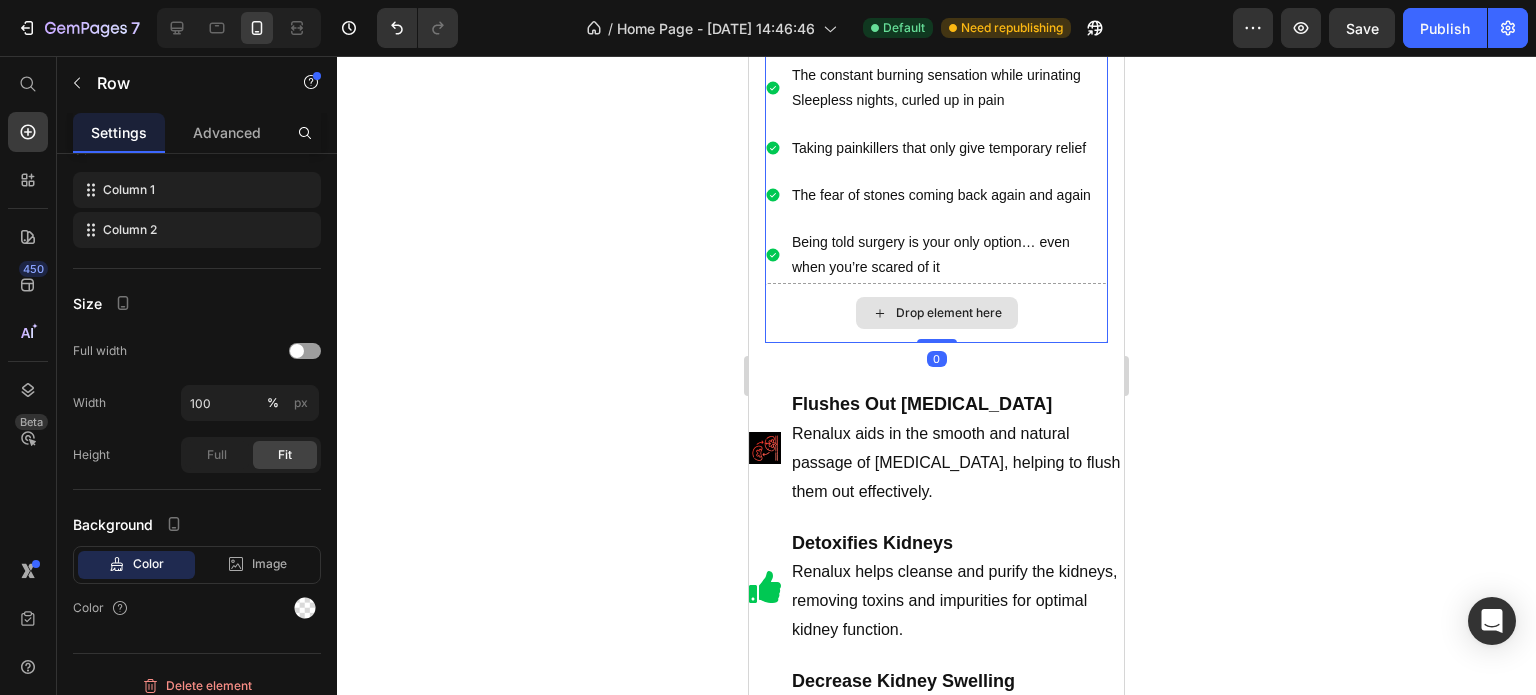 click on "Drop element here" at bounding box center (936, 313) 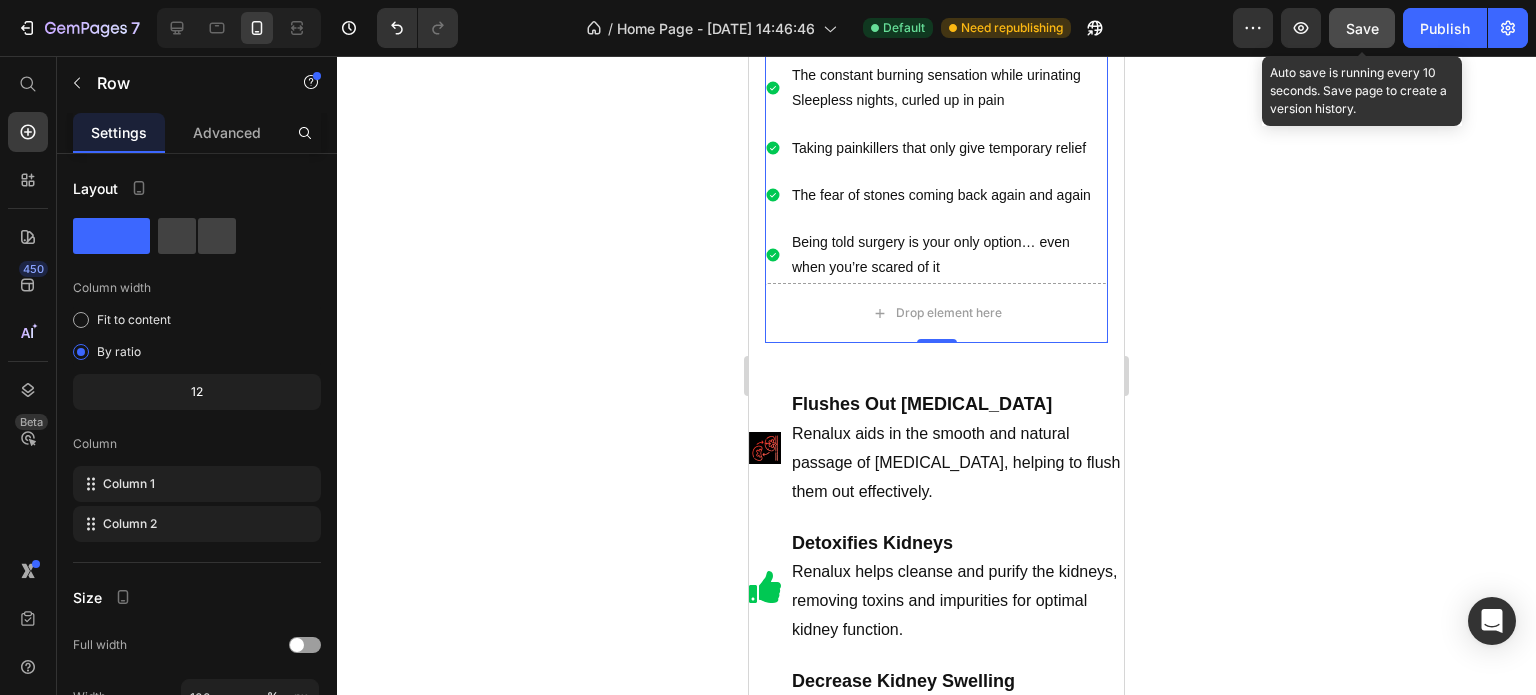 click on "Save" 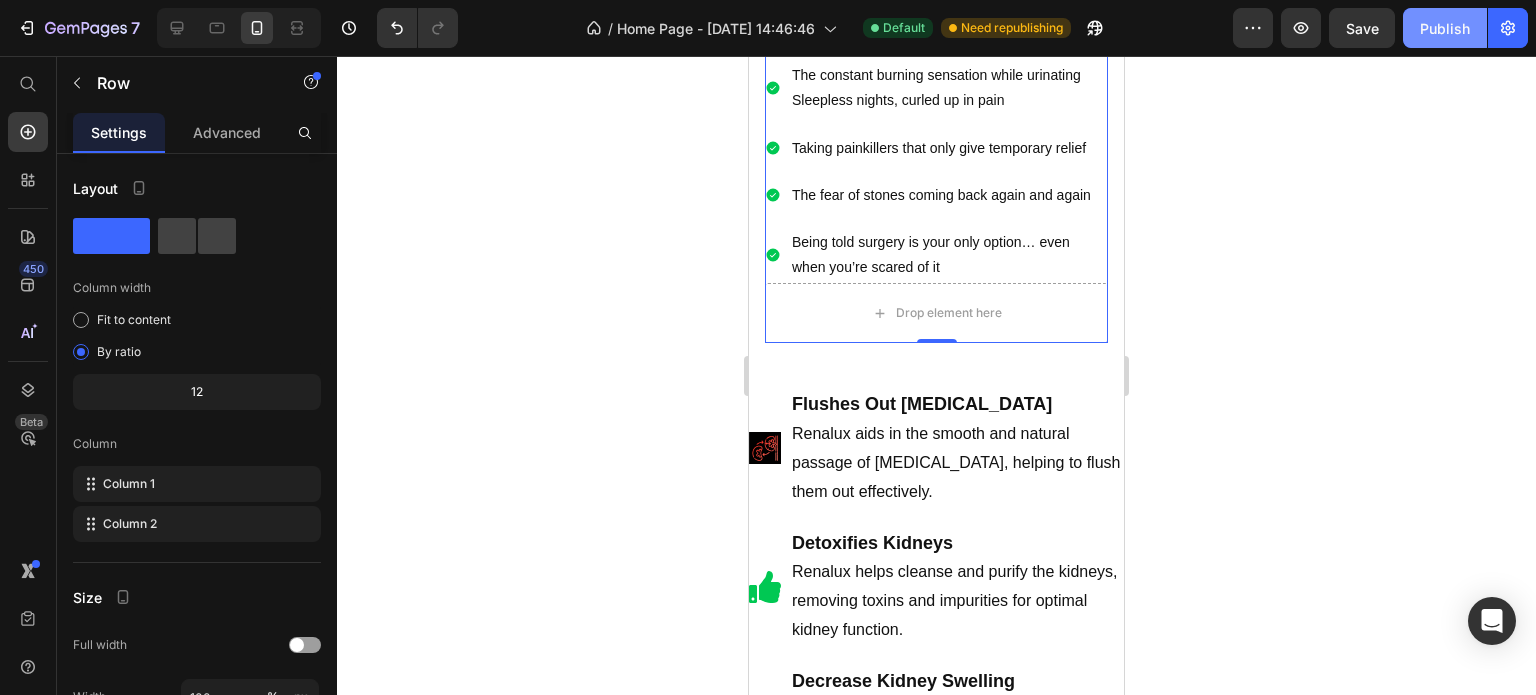 click on "Publish" at bounding box center (1445, 28) 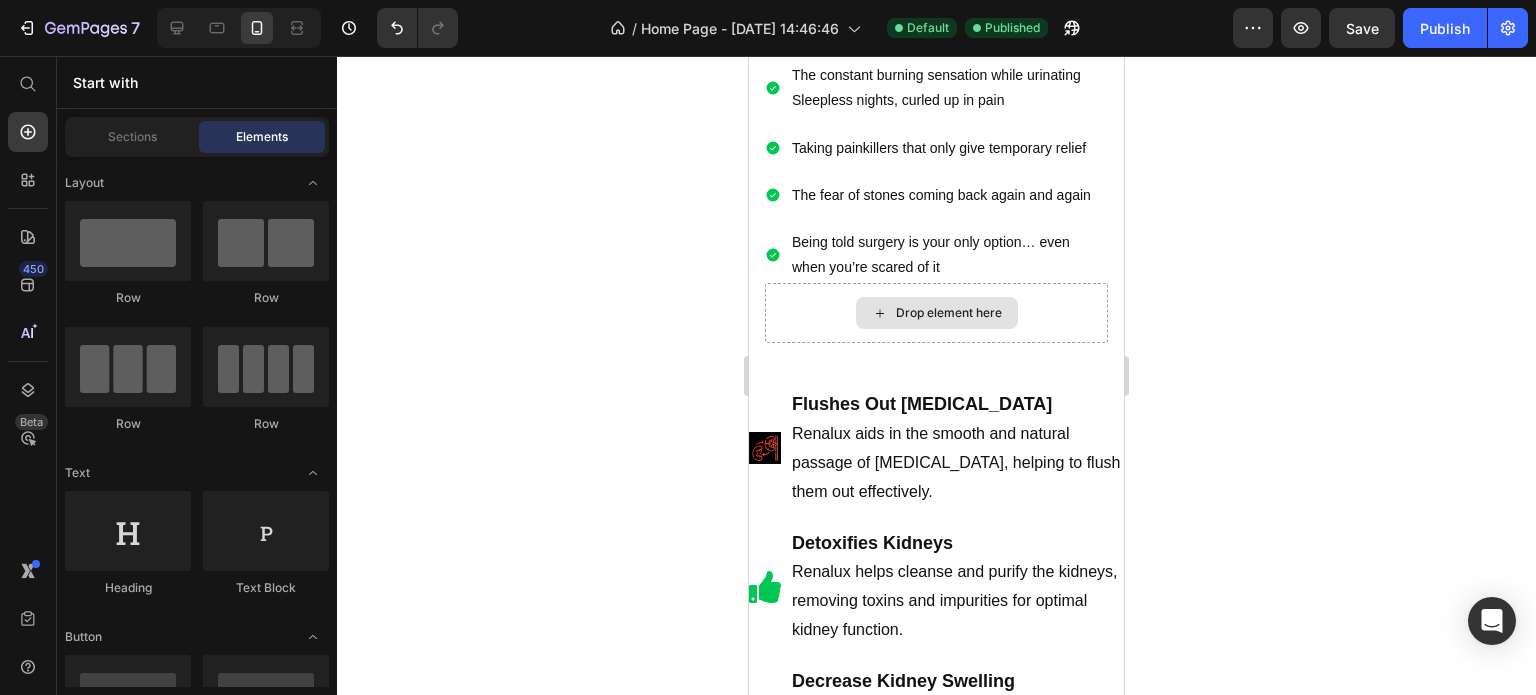 click on "Drop element here" at bounding box center [949, 313] 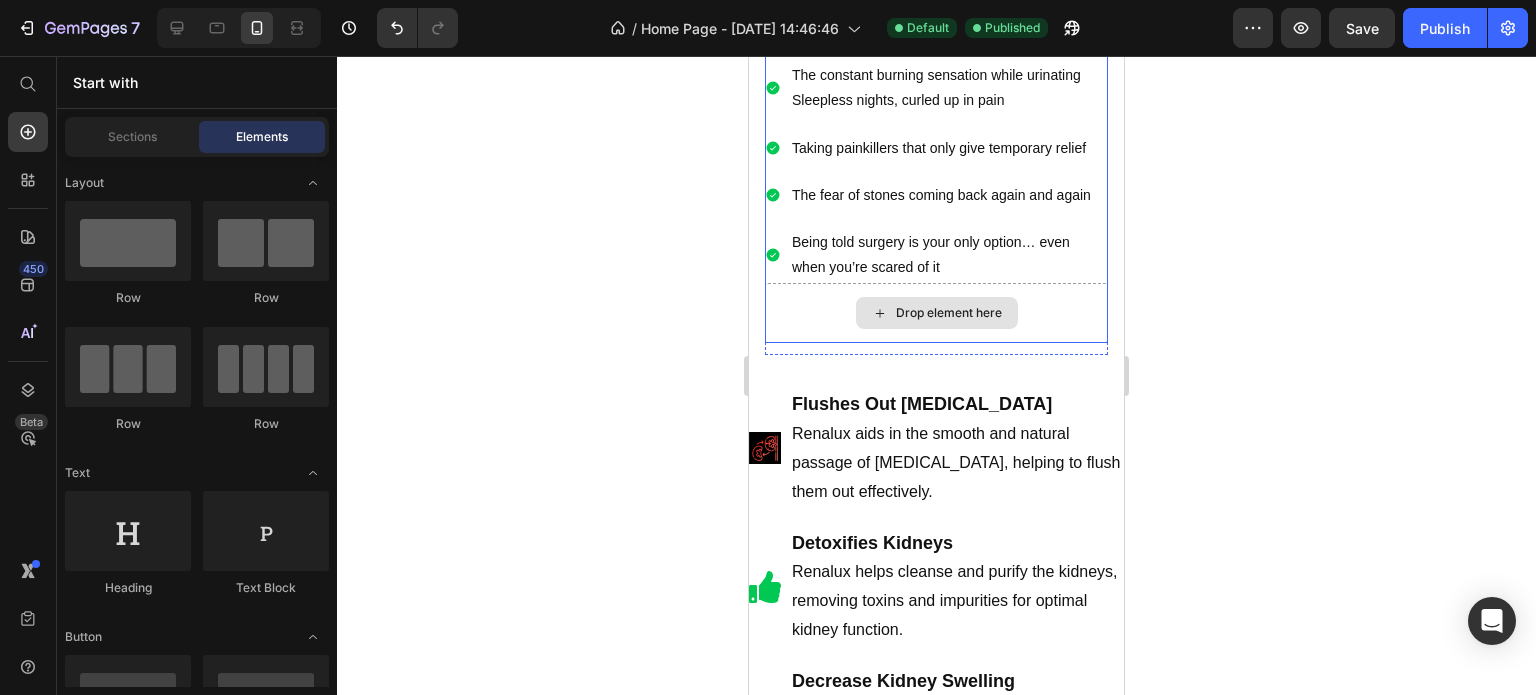 click on "Drop element here" at bounding box center (937, 313) 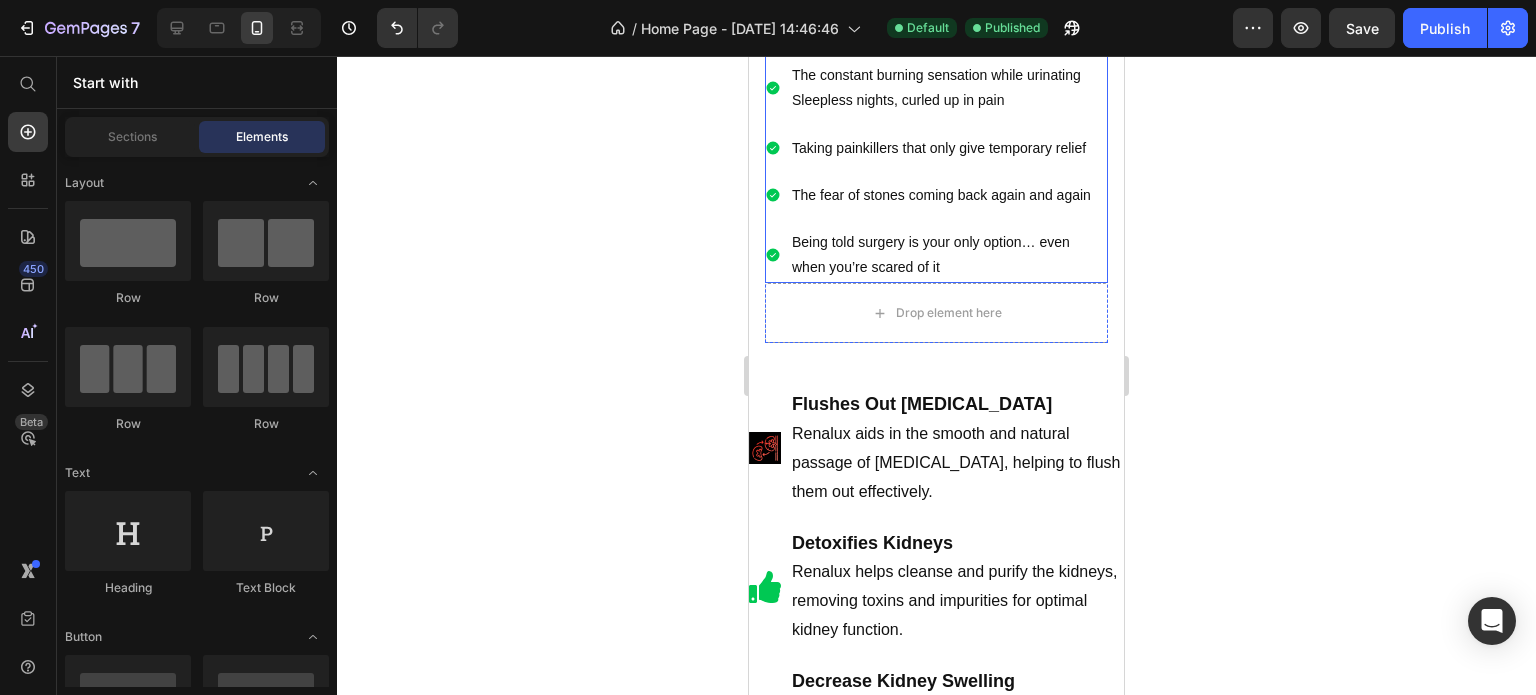 click on "Being told surgery is your only option… even when you’re scared of it" at bounding box center [948, 255] 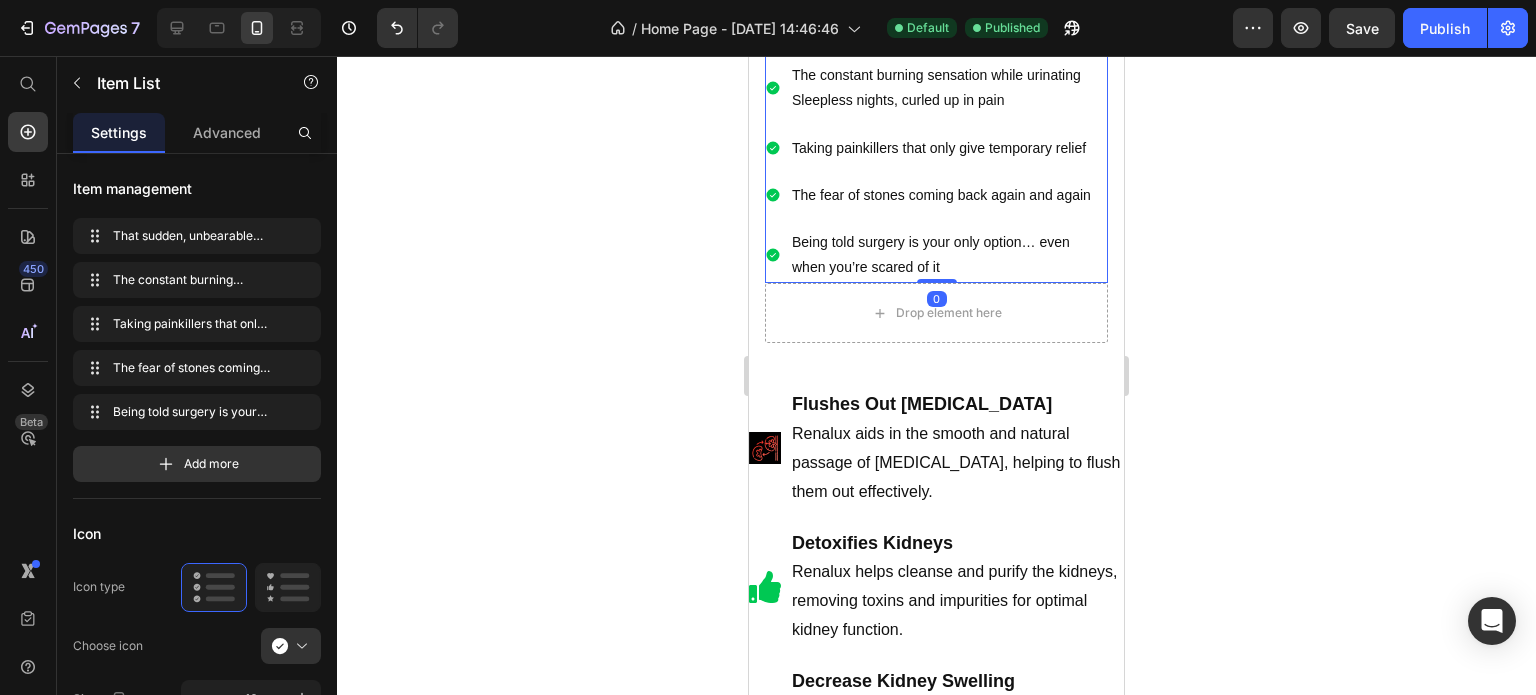 click on "That sudden, unbearable pain in your lower back or side The constant burning sensation while urinating Sleepless nights, curled up in pain Taking painkillers that only give temporary relief The fear of stones coming back again and again Being told surgery is your only option… even when you’re scared of it" at bounding box center (936, 136) 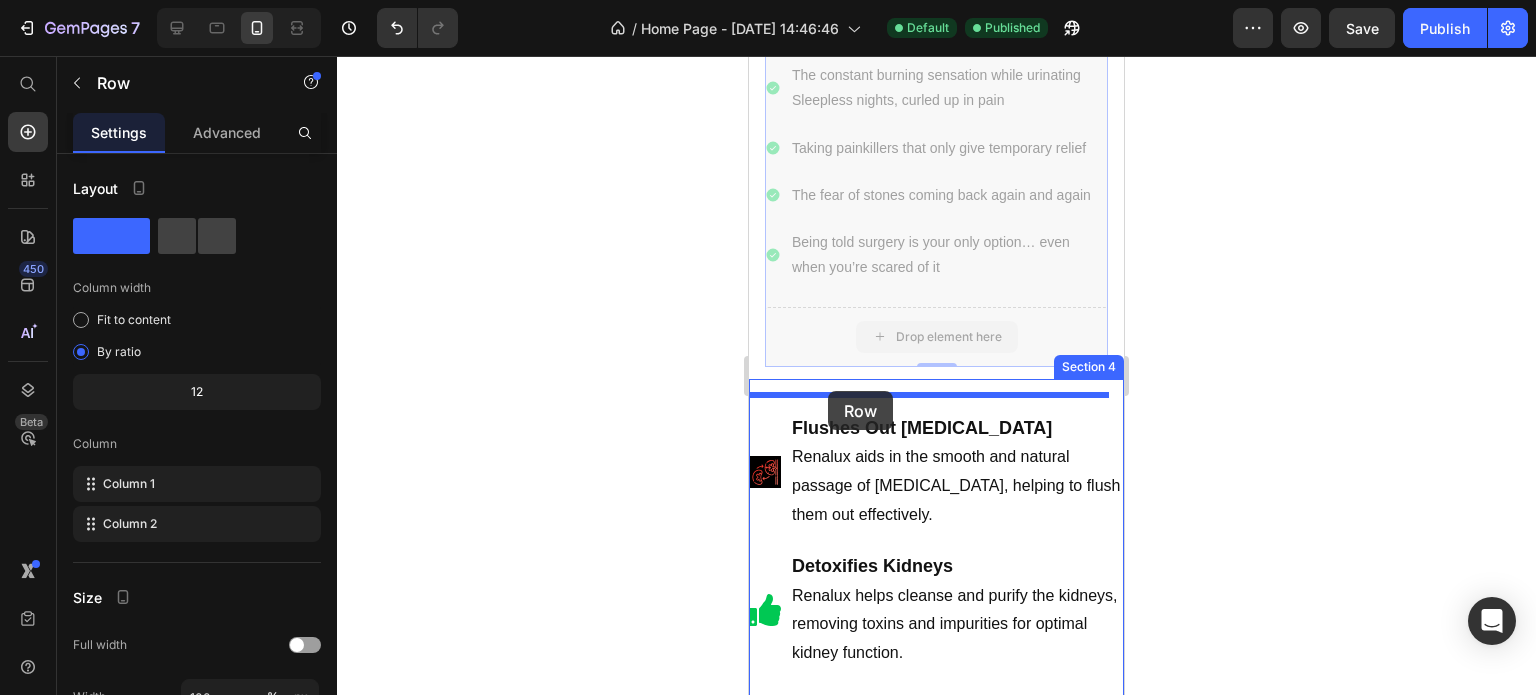 drag, startPoint x: 830, startPoint y: 326, endPoint x: 828, endPoint y: 388, distance: 62.03225 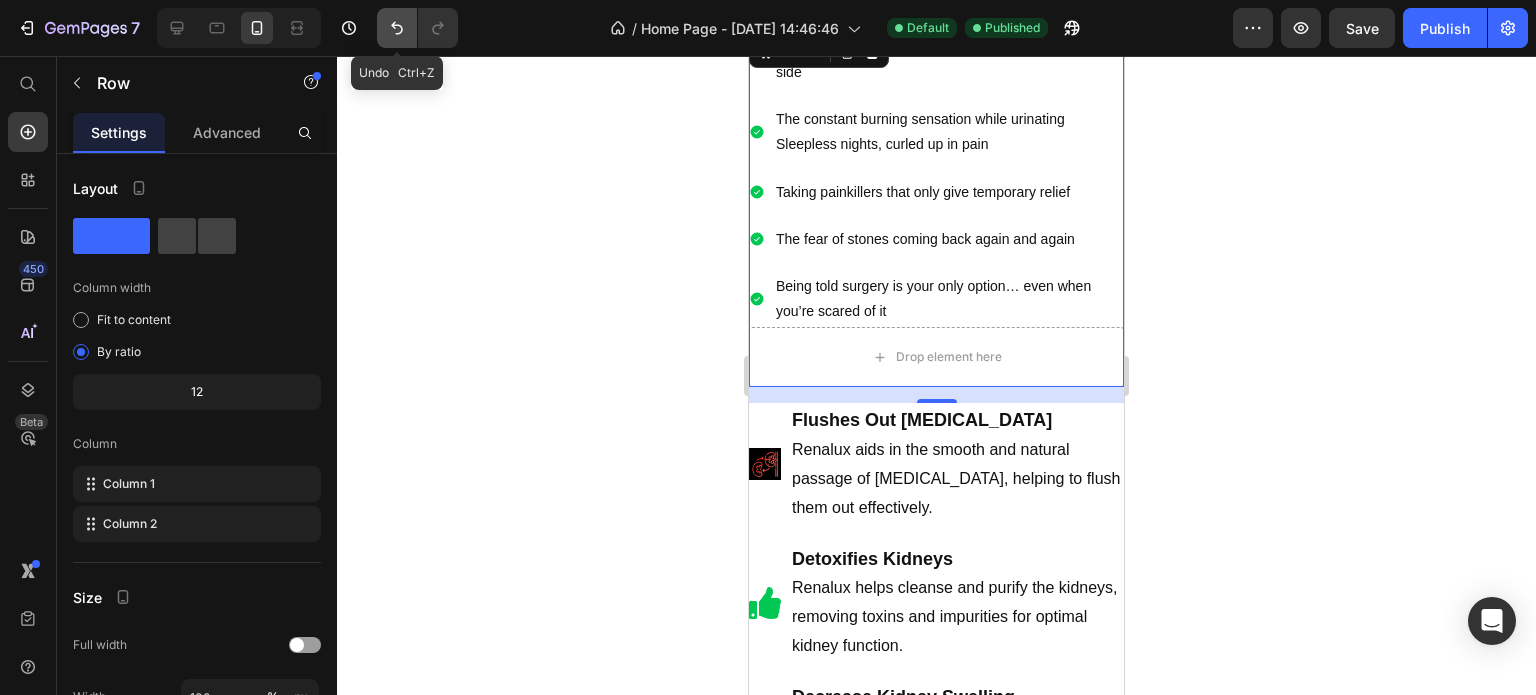 click 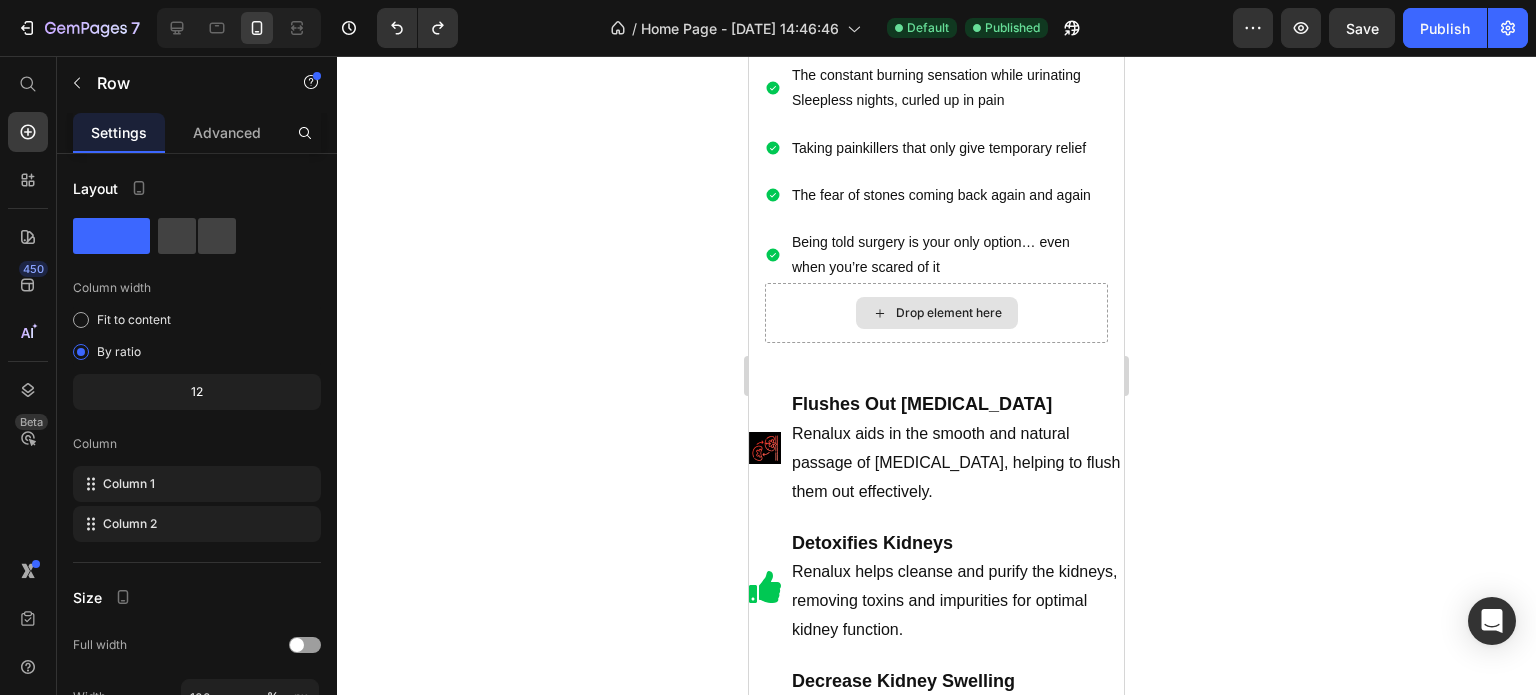 click on "Drop element here" at bounding box center (936, 313) 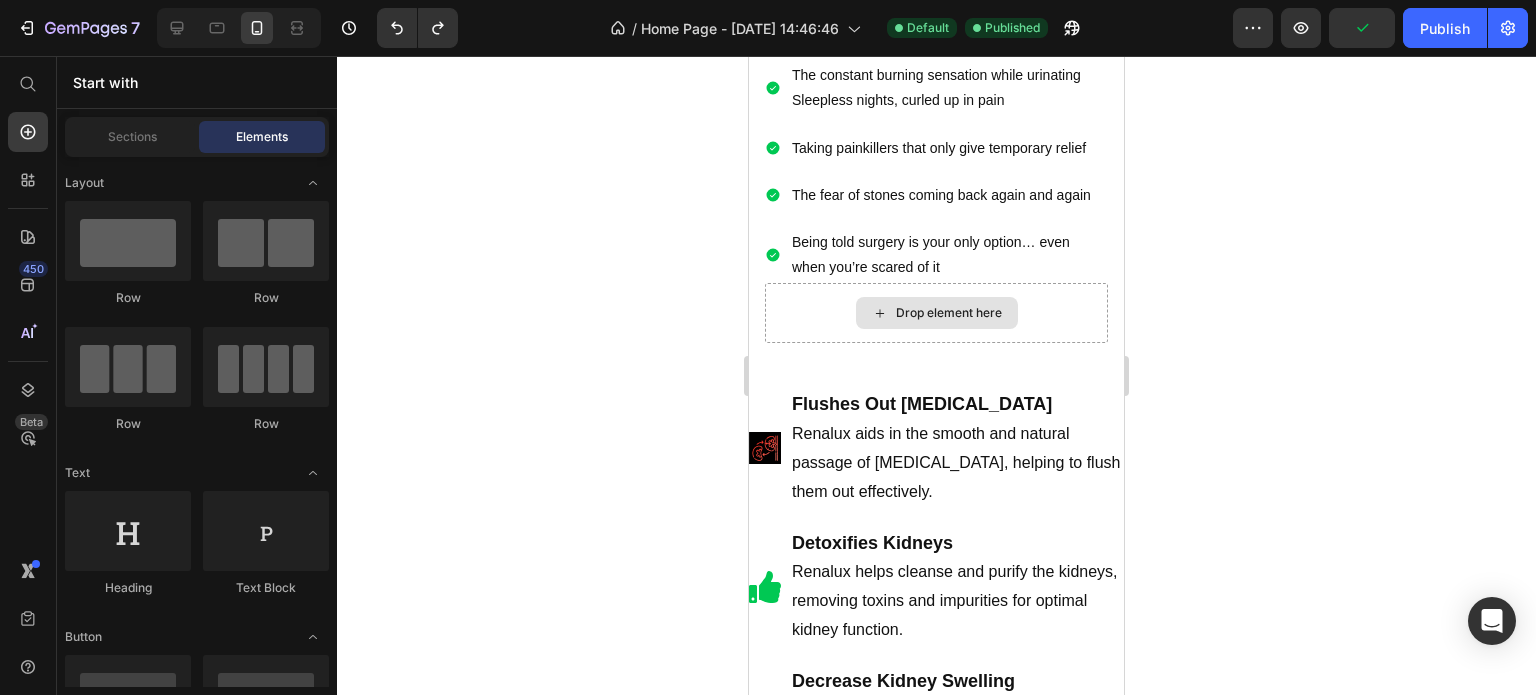 click on "Drop element here" at bounding box center [949, 313] 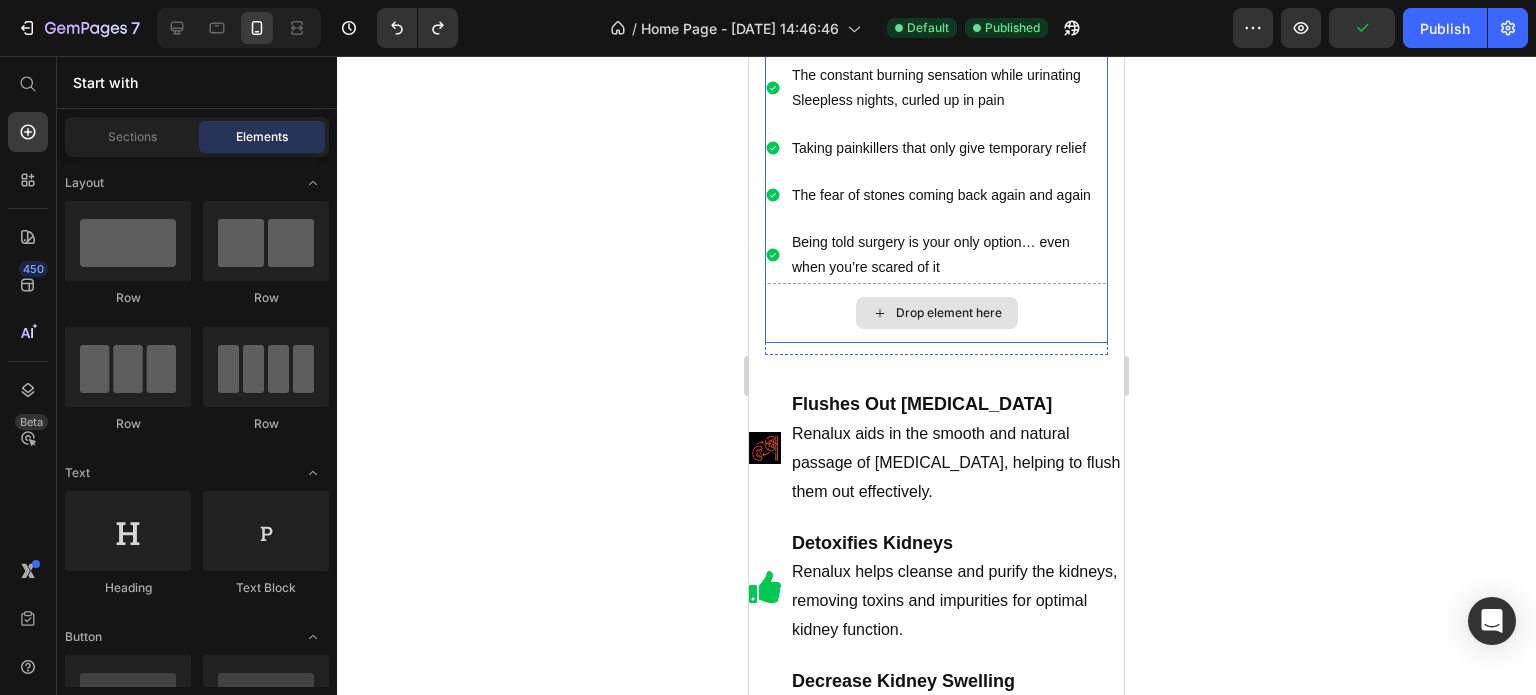 click on "Drop element here" at bounding box center [949, 313] 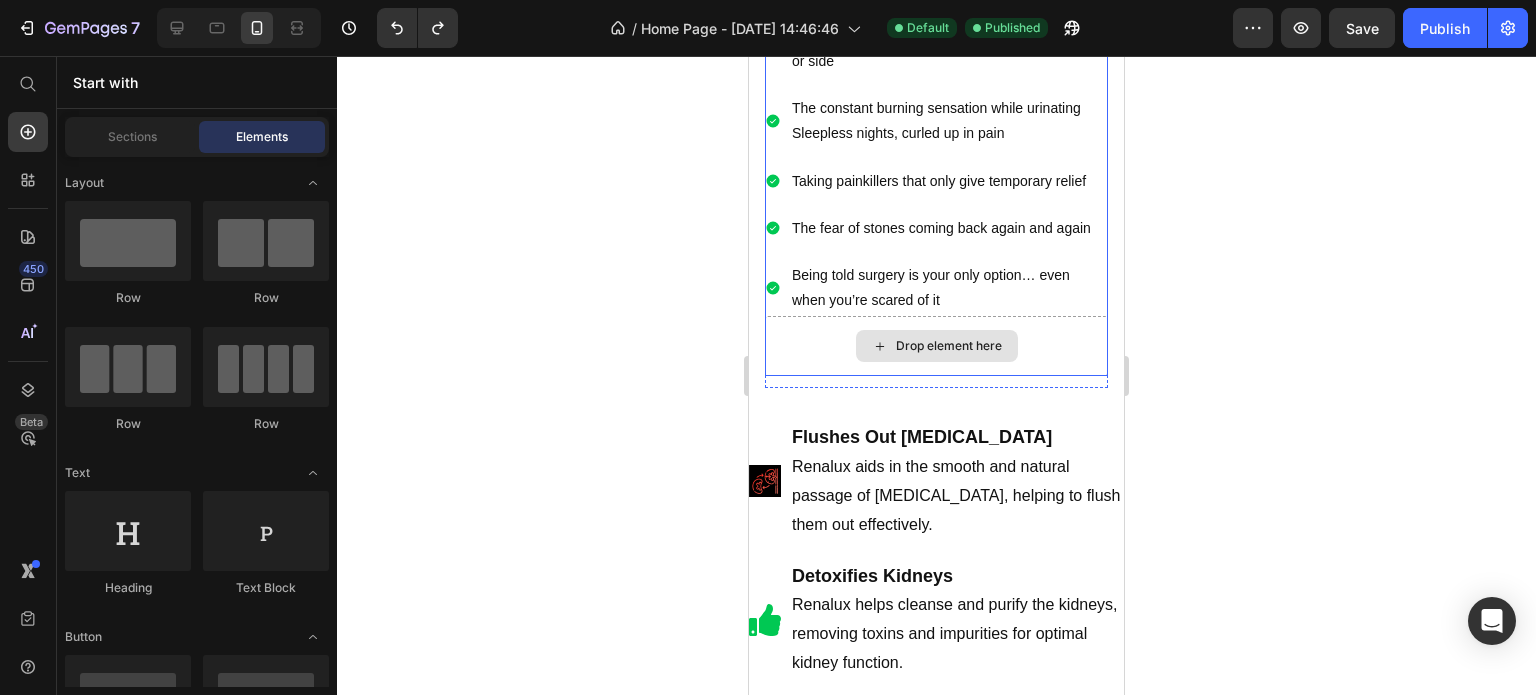 scroll, scrollTop: 1424, scrollLeft: 0, axis: vertical 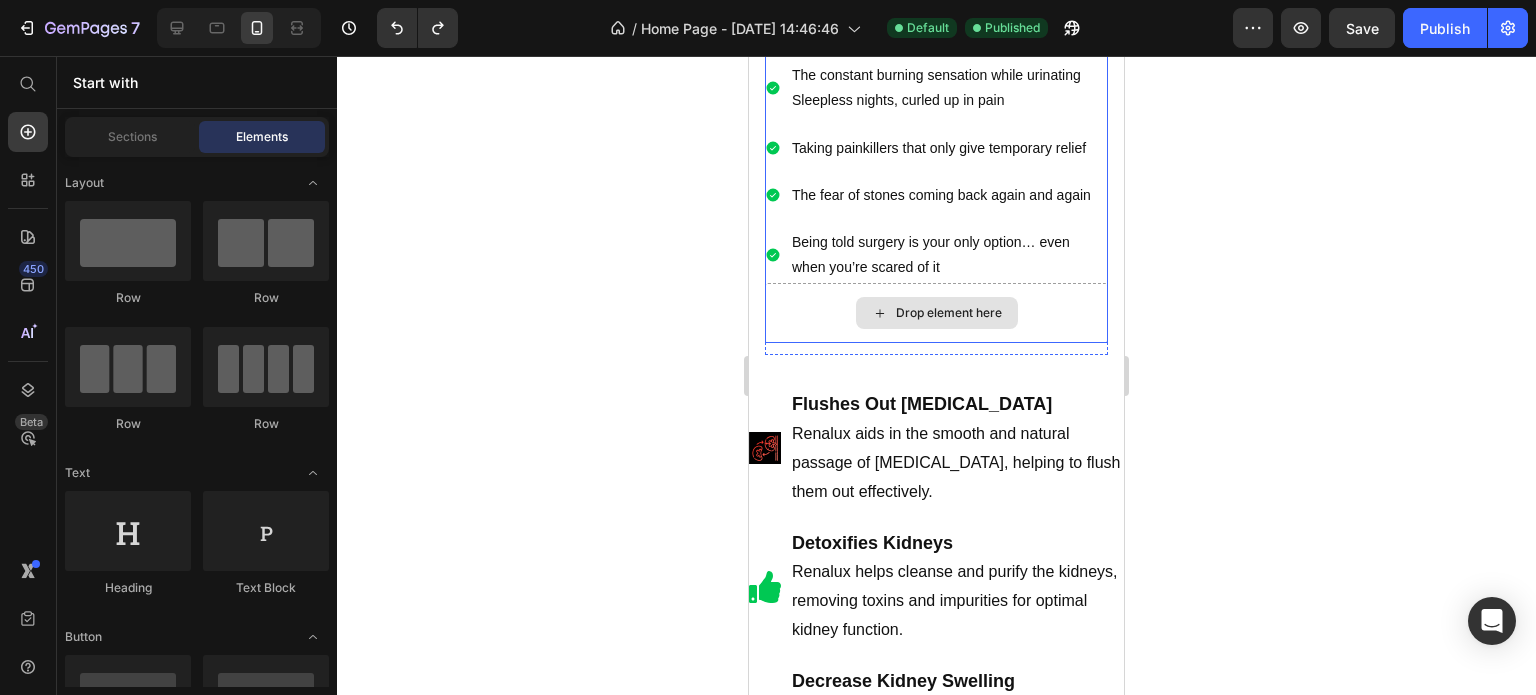click on "Drop element here" at bounding box center (949, 313) 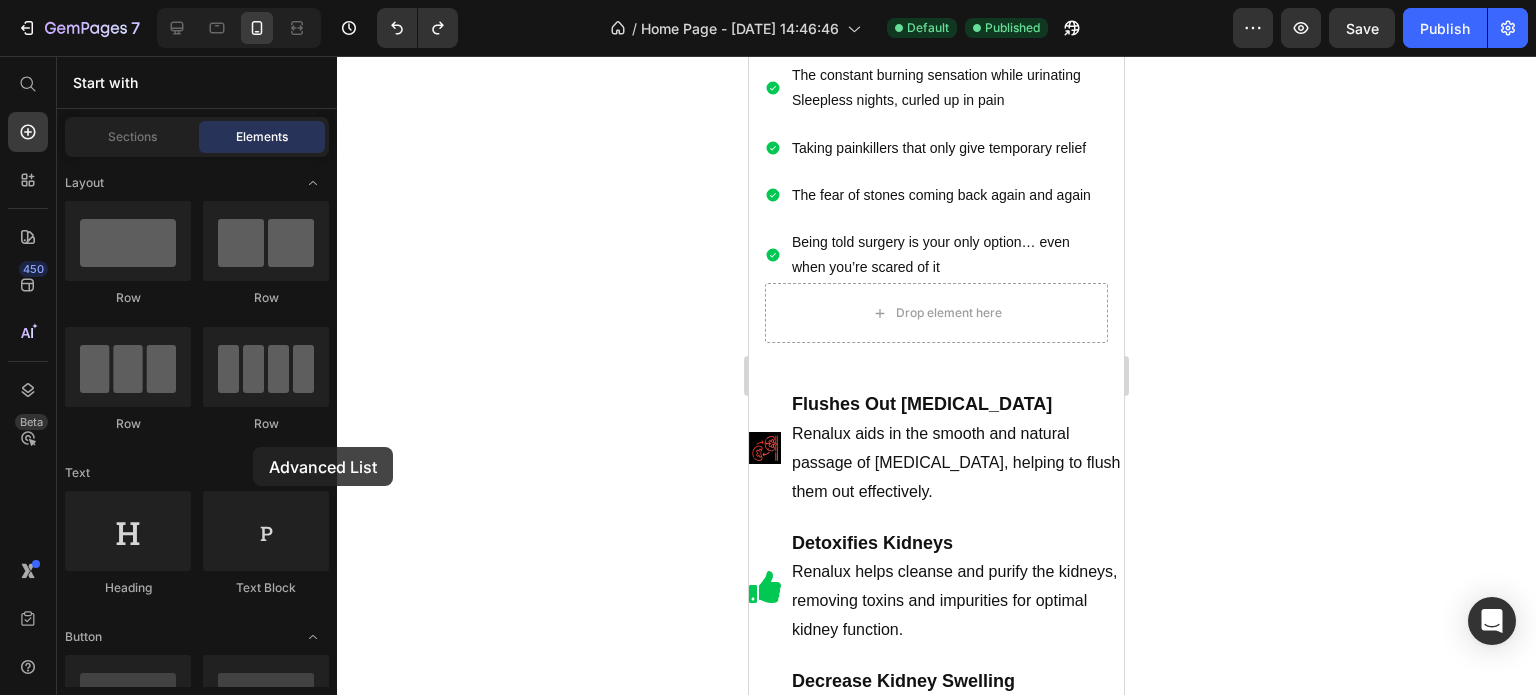 click at bounding box center (266, 1943) 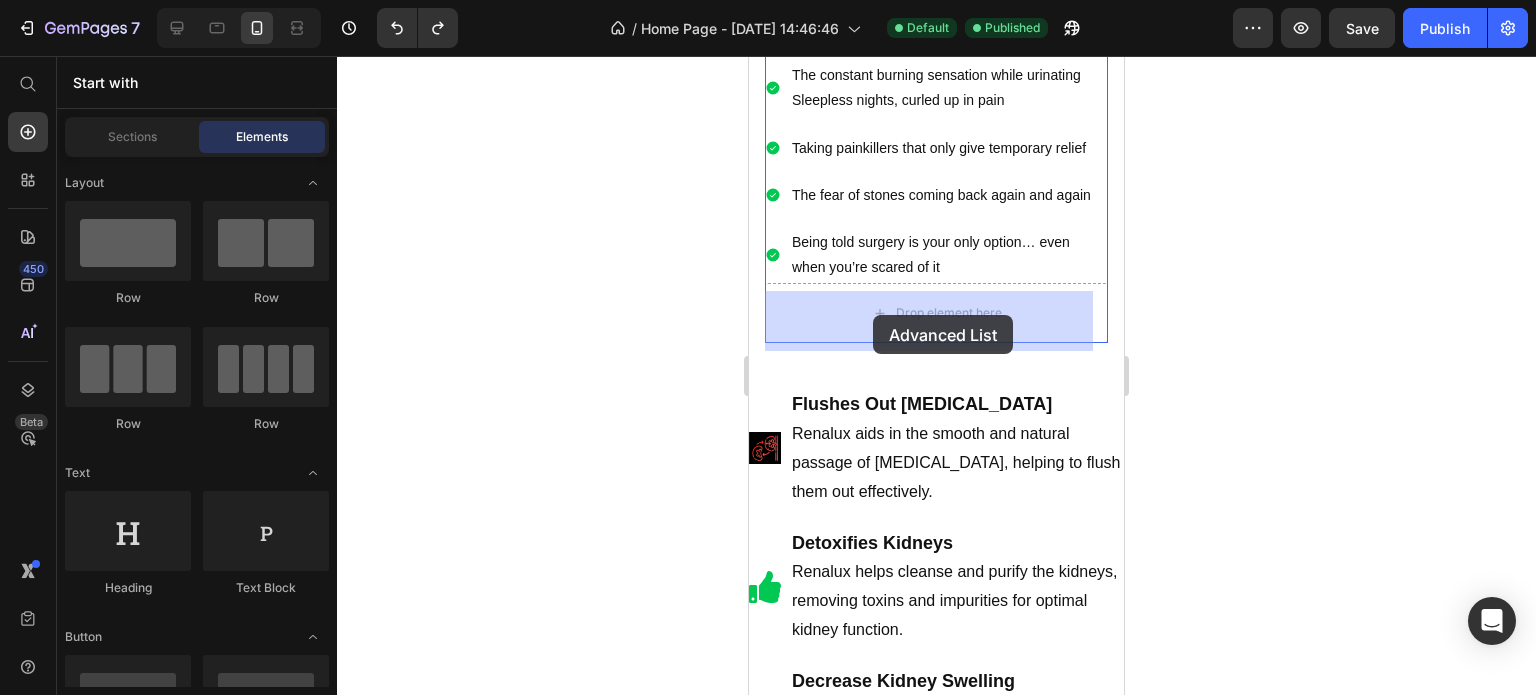 drag, startPoint x: 1019, startPoint y: 506, endPoint x: 873, endPoint y: 315, distance: 240.41006 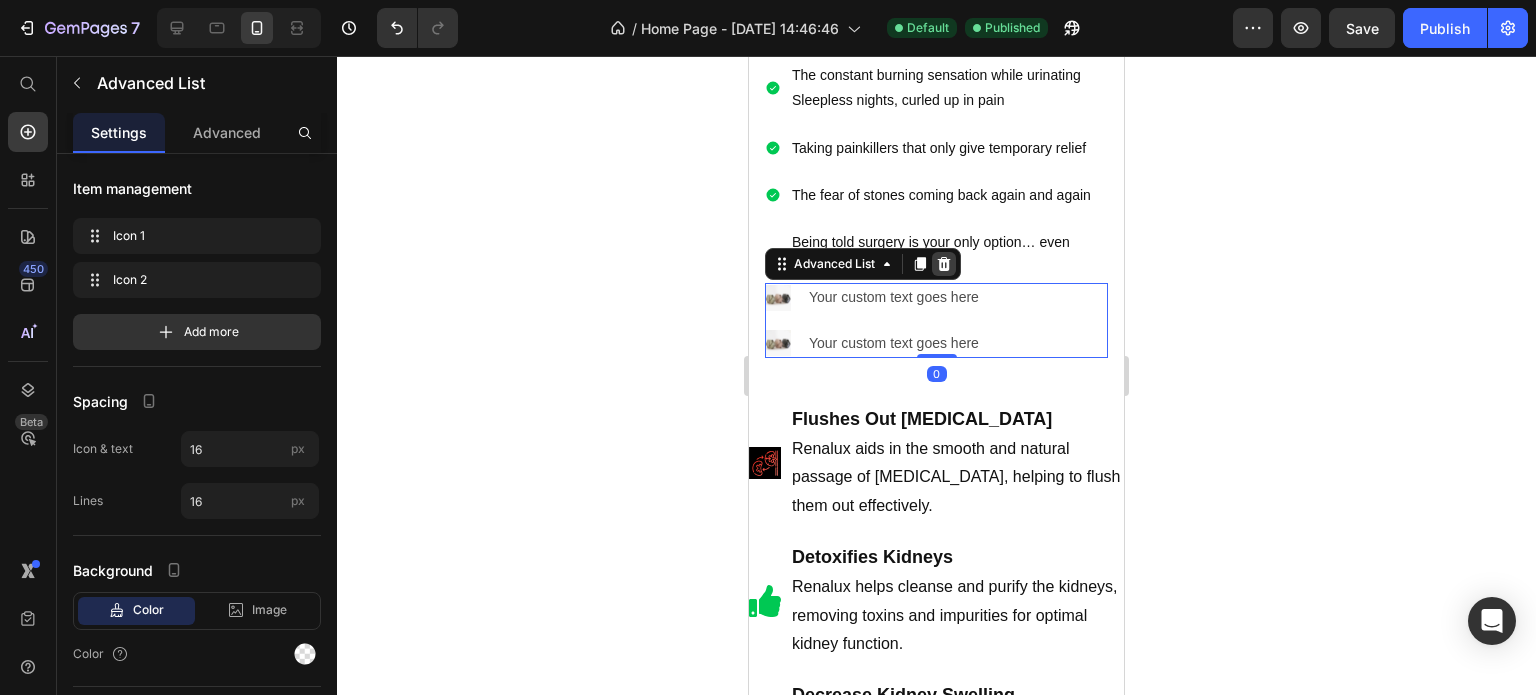 click 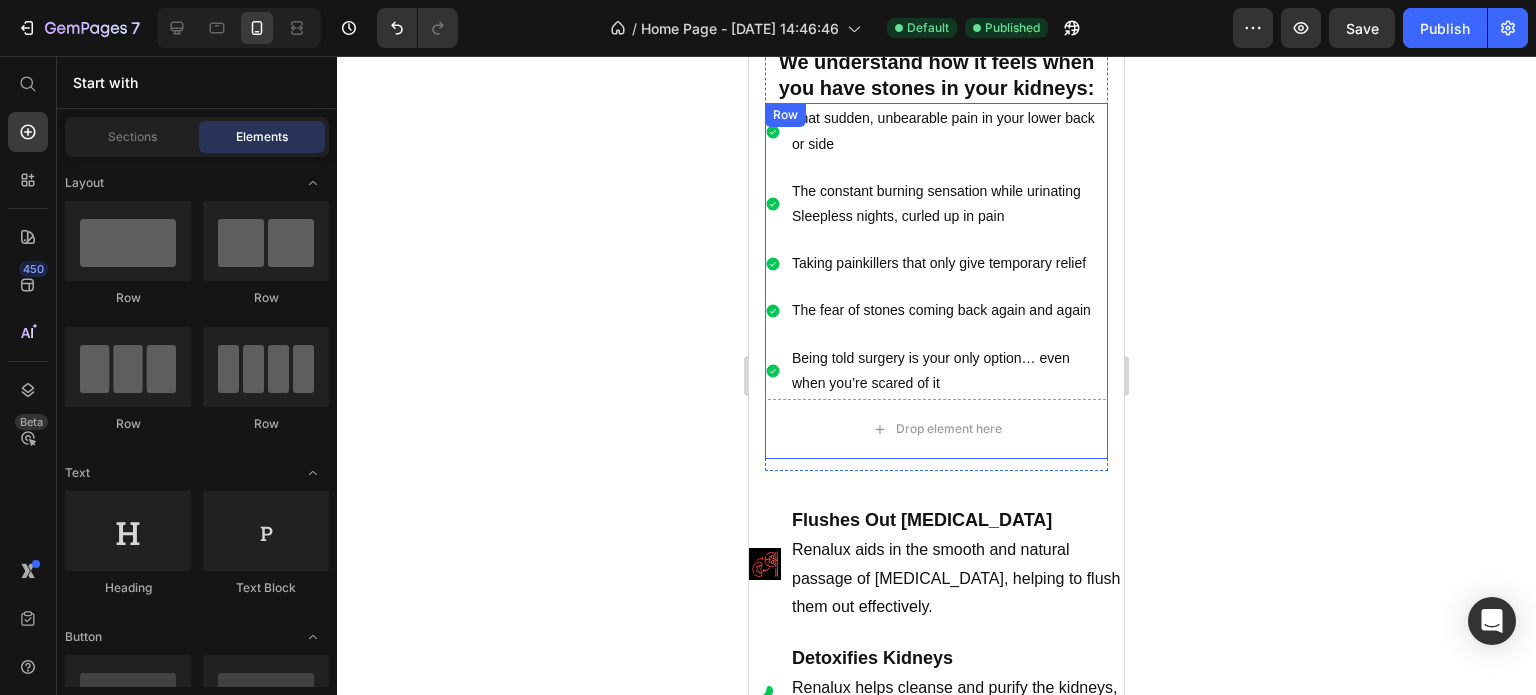 scroll, scrollTop: 1224, scrollLeft: 0, axis: vertical 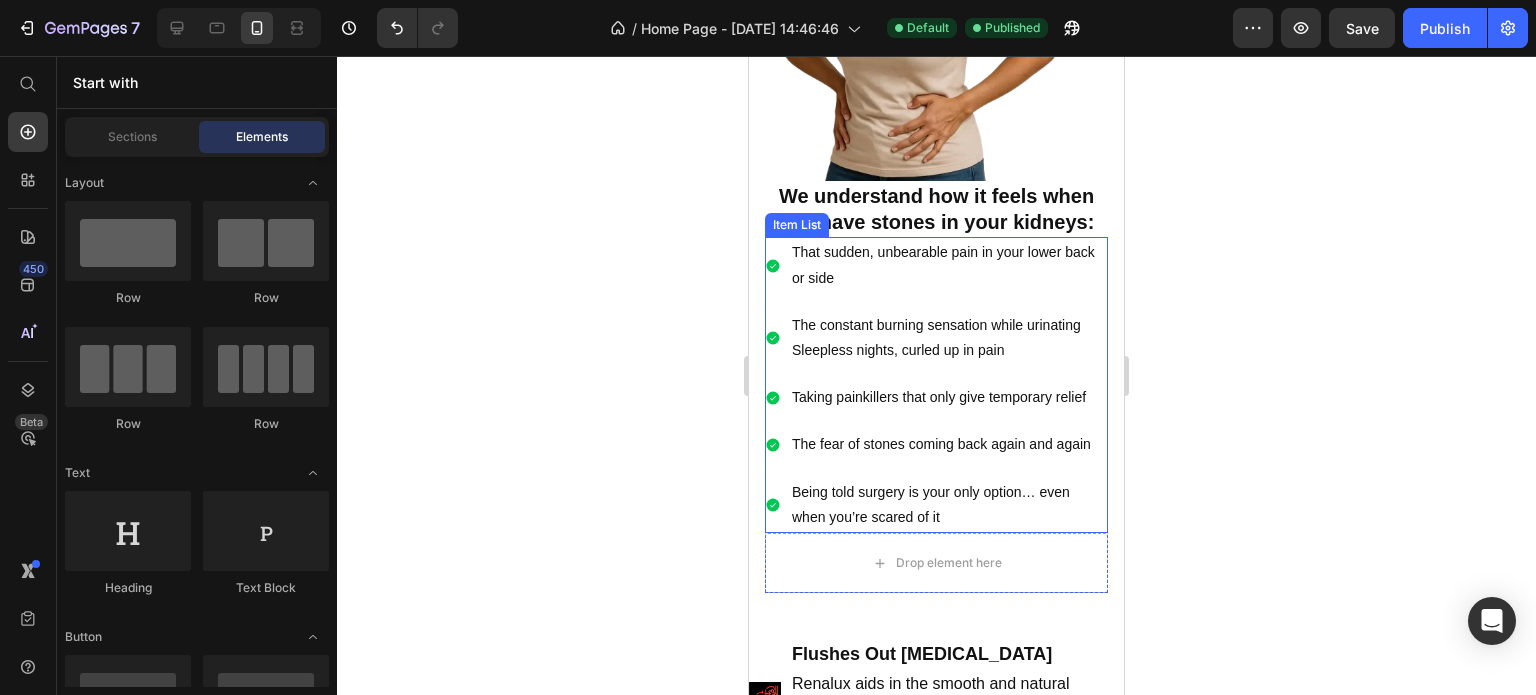 click on "That sudden, unbearable pain in your lower back or side" at bounding box center [936, 265] 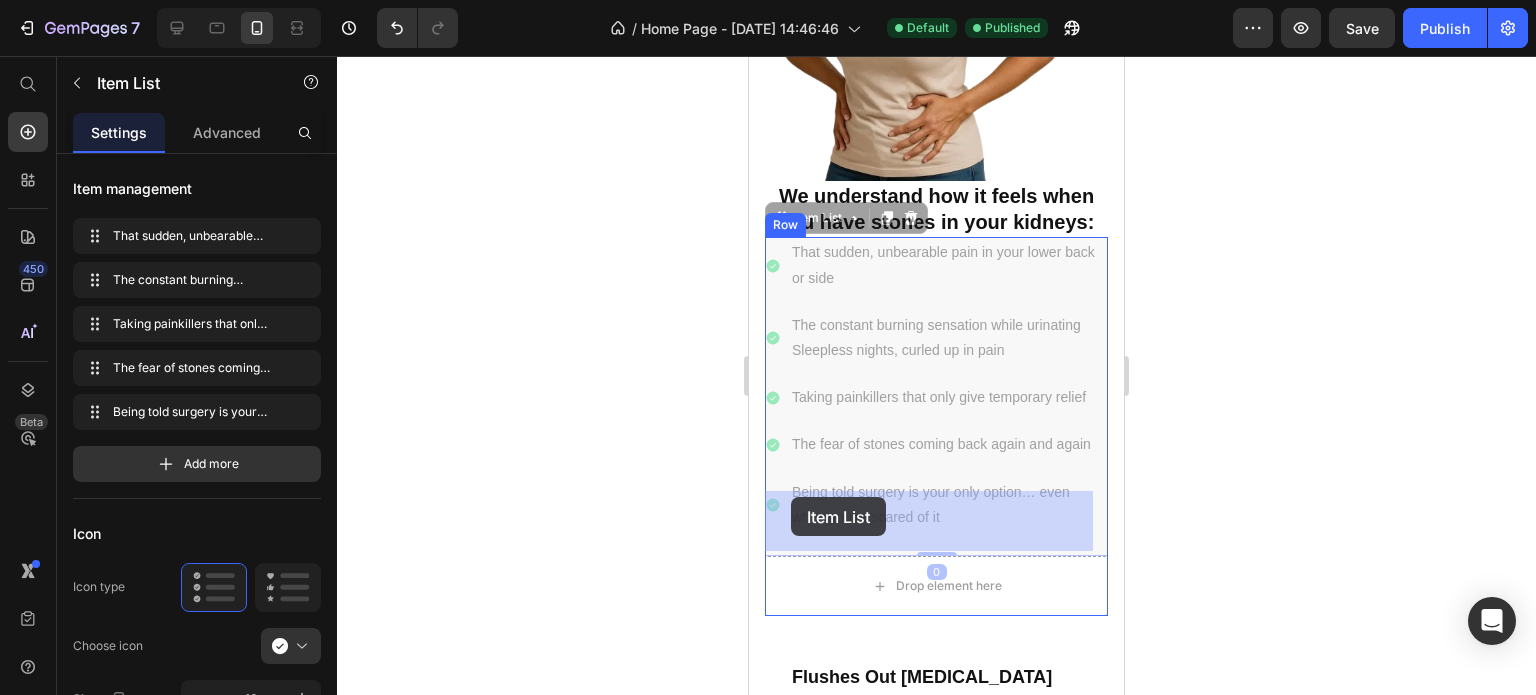 drag, startPoint x: 773, startPoint y: 179, endPoint x: 791, endPoint y: 497, distance: 318.50903 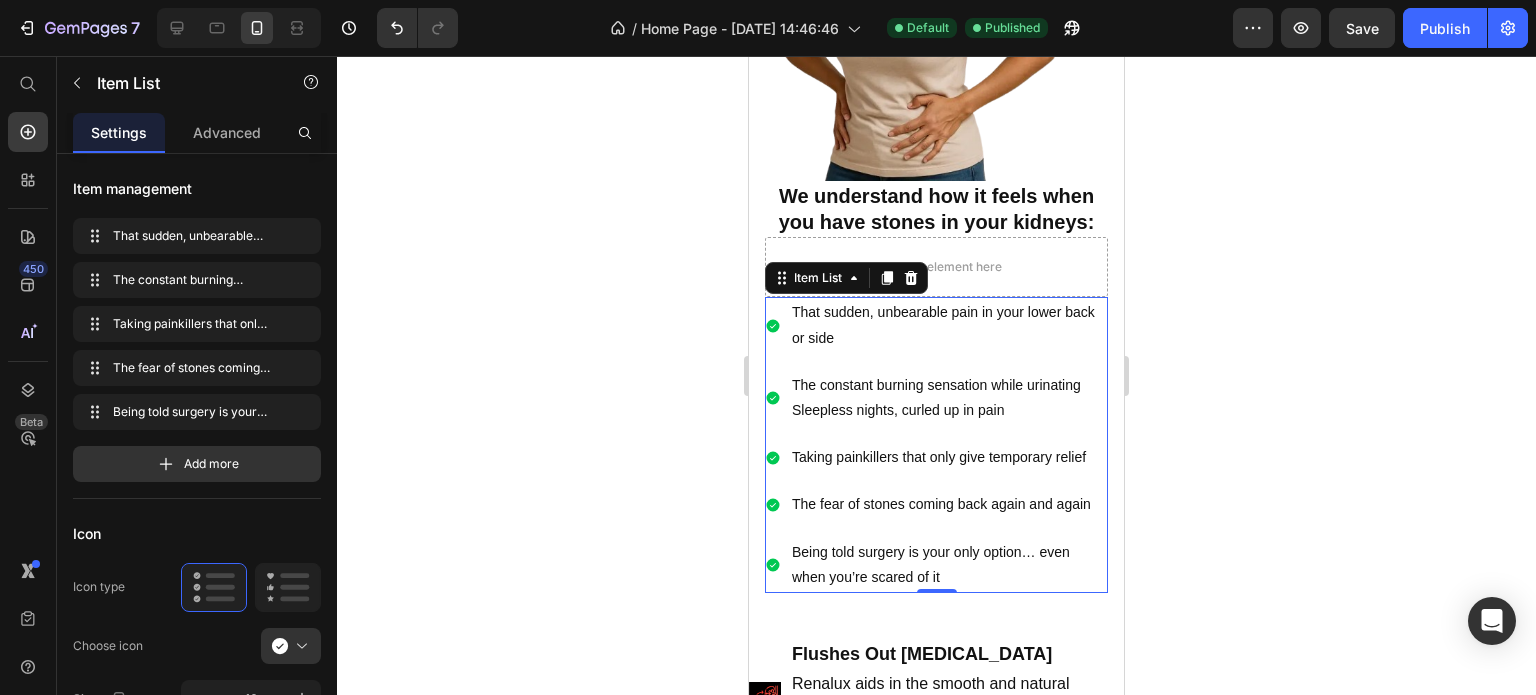 click 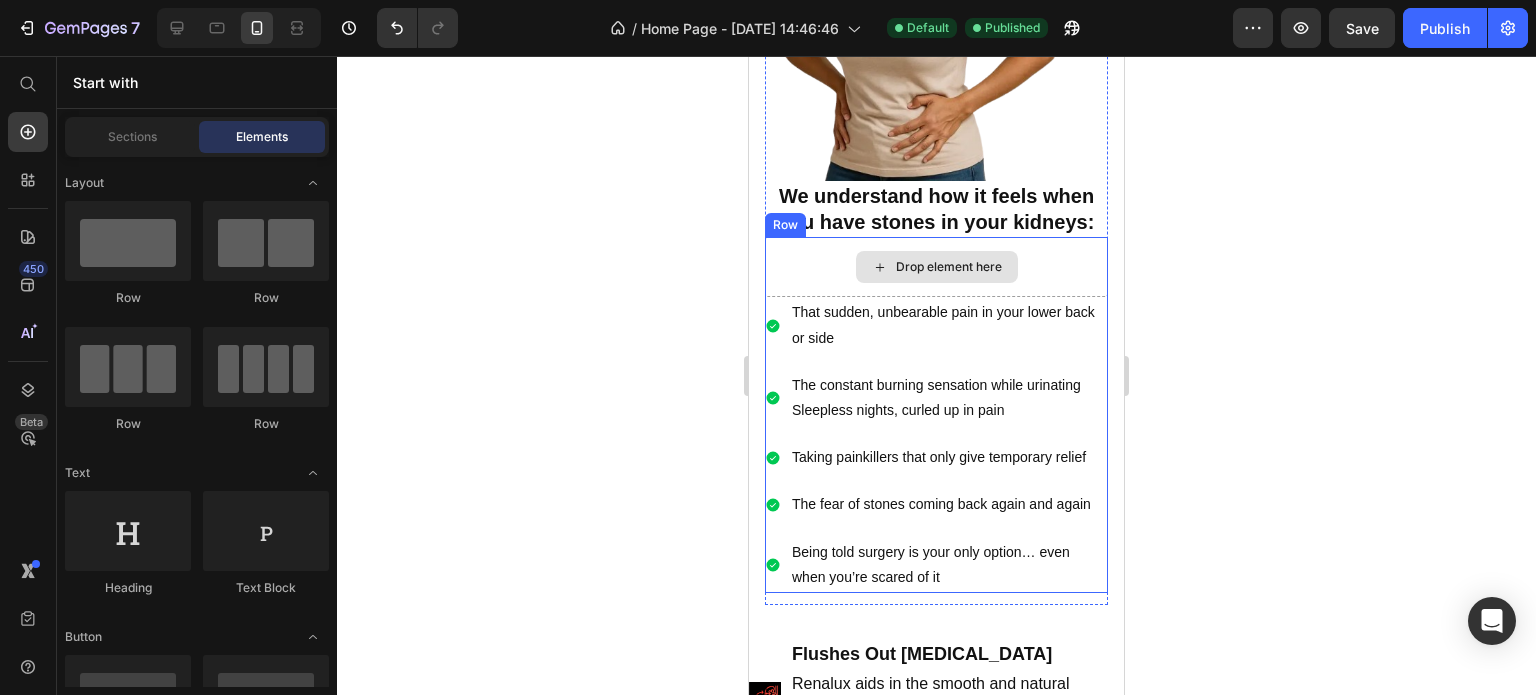 click on "Drop element here" at bounding box center (949, 267) 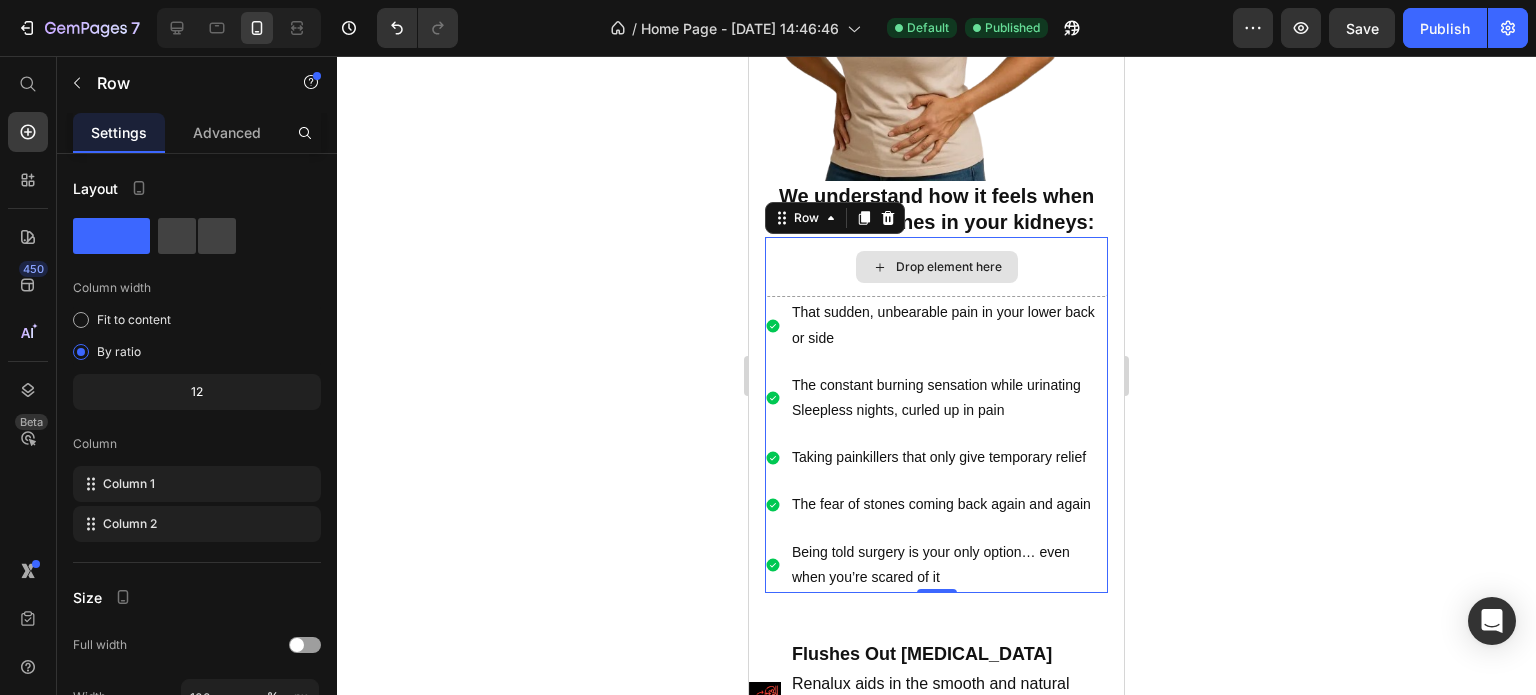 click on "Drop element here" at bounding box center (936, 267) 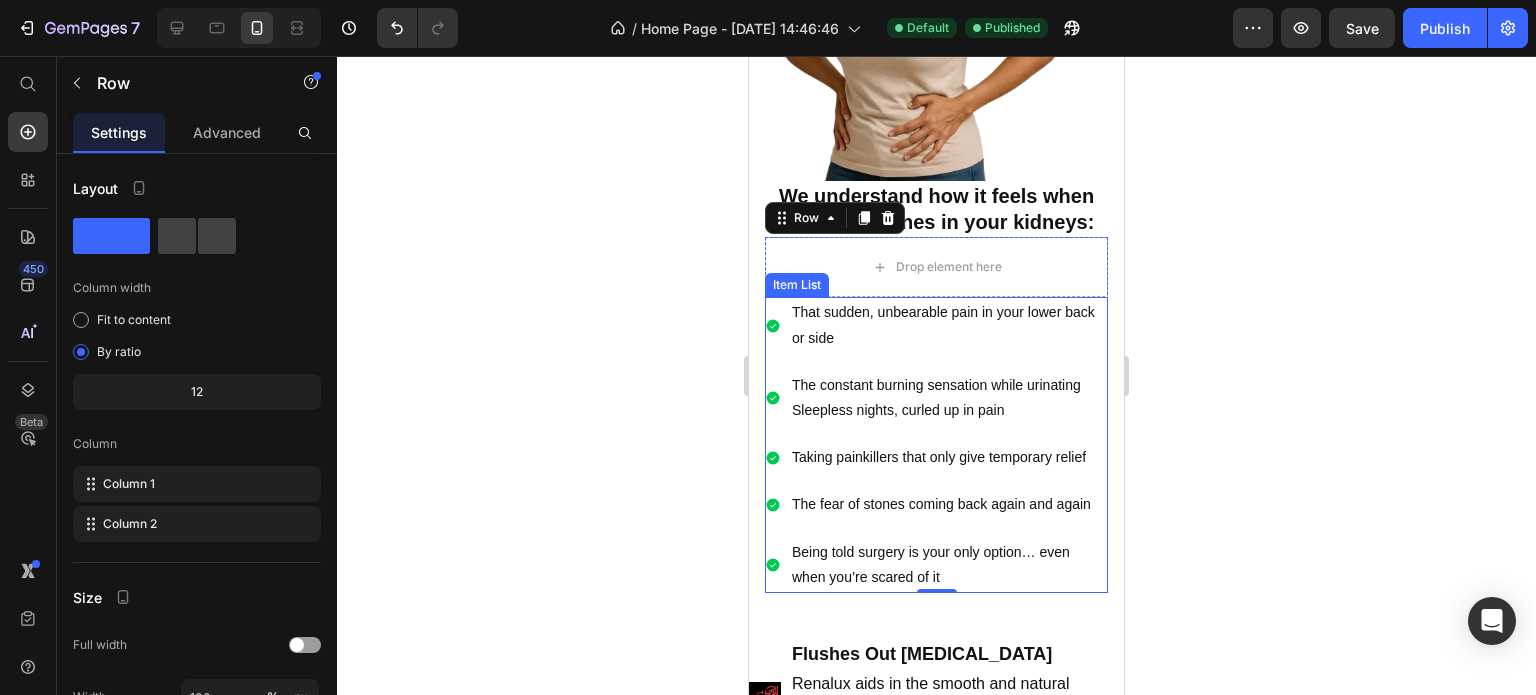 click on "That sudden, unbearable pain in your lower back or side The constant burning sensation while urinating Sleepless nights, curled up in pain Taking painkillers that only give temporary relief The fear of stones coming back again and again Being told surgery is your only option… even when you’re scared of it" at bounding box center [936, 445] 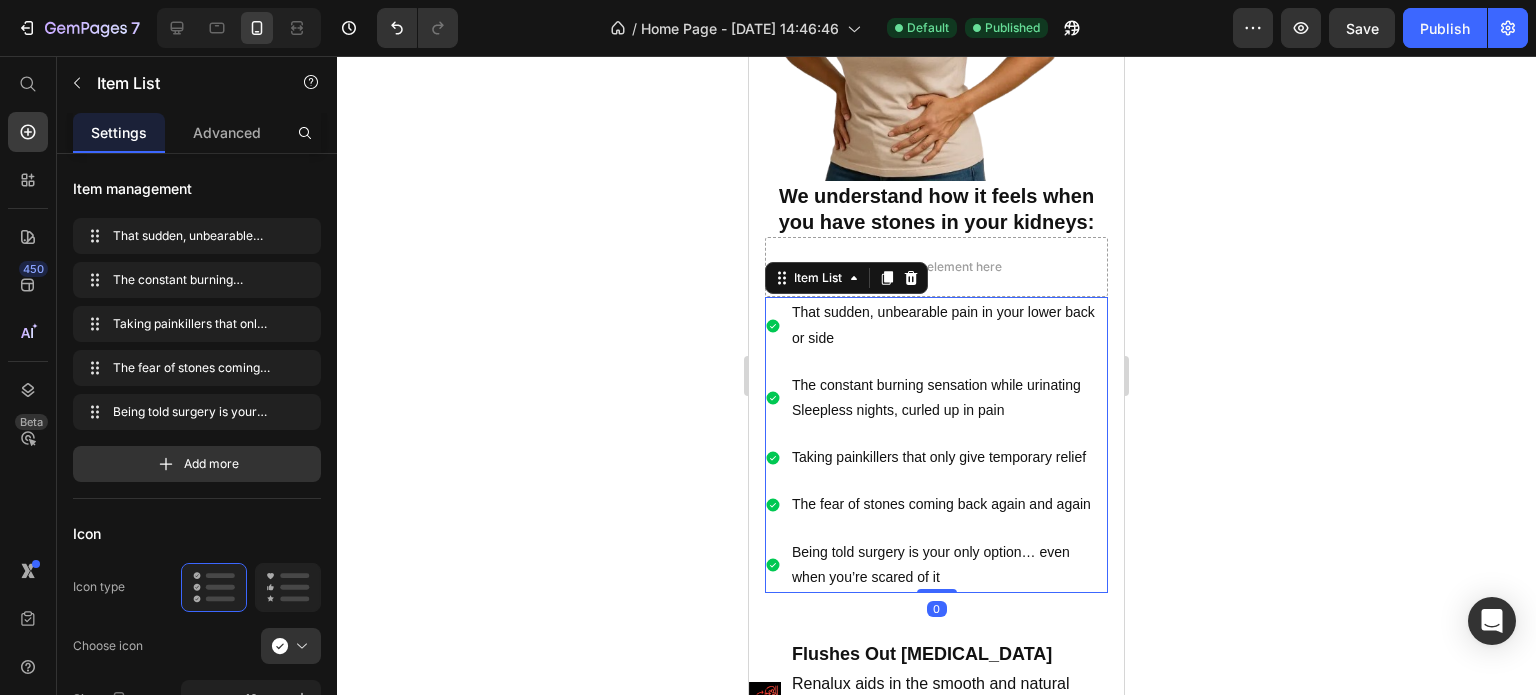 click on "That sudden, unbearable pain in your lower back or side The constant burning sensation while urinating Sleepless nights, curled up in pain Taking painkillers that only give temporary relief The fear of stones coming back again and again Being told surgery is your only option… even when you’re scared of it" at bounding box center (936, 445) 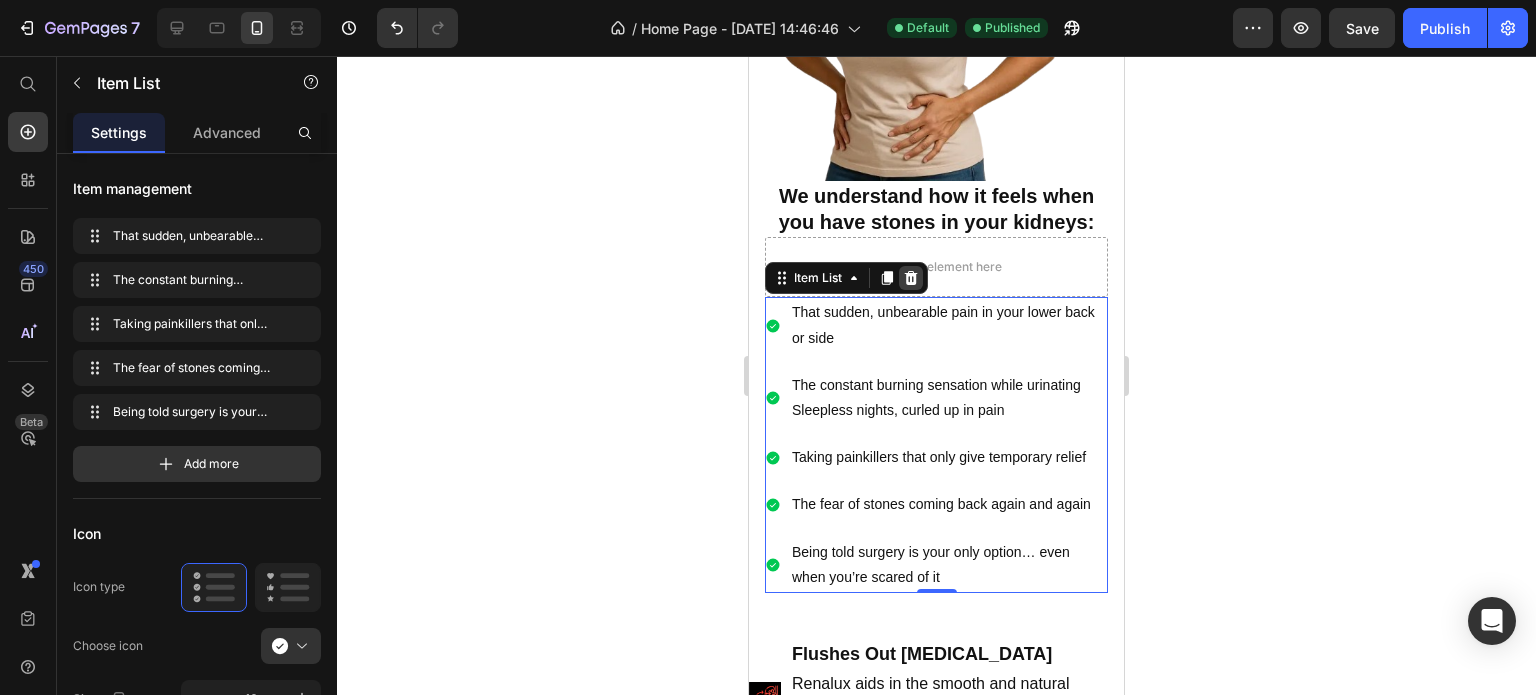 click 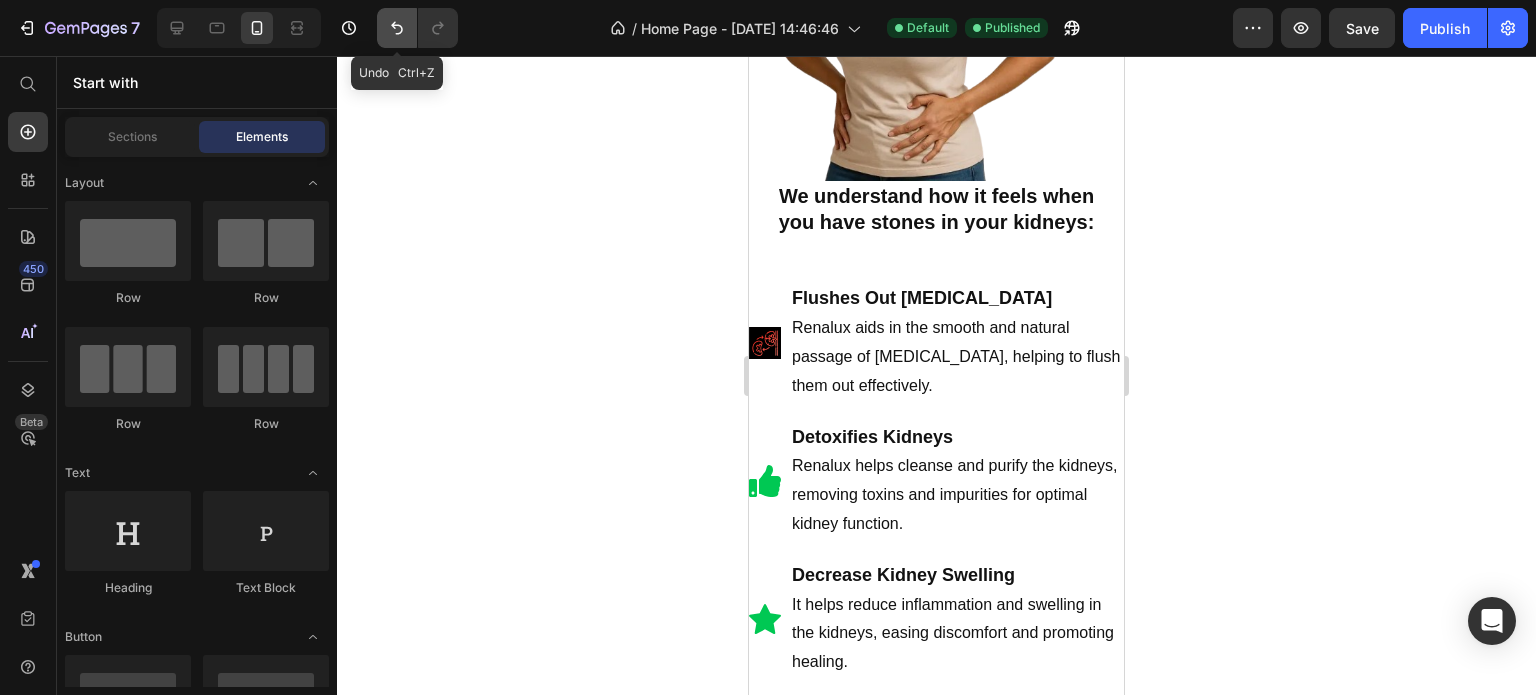 click 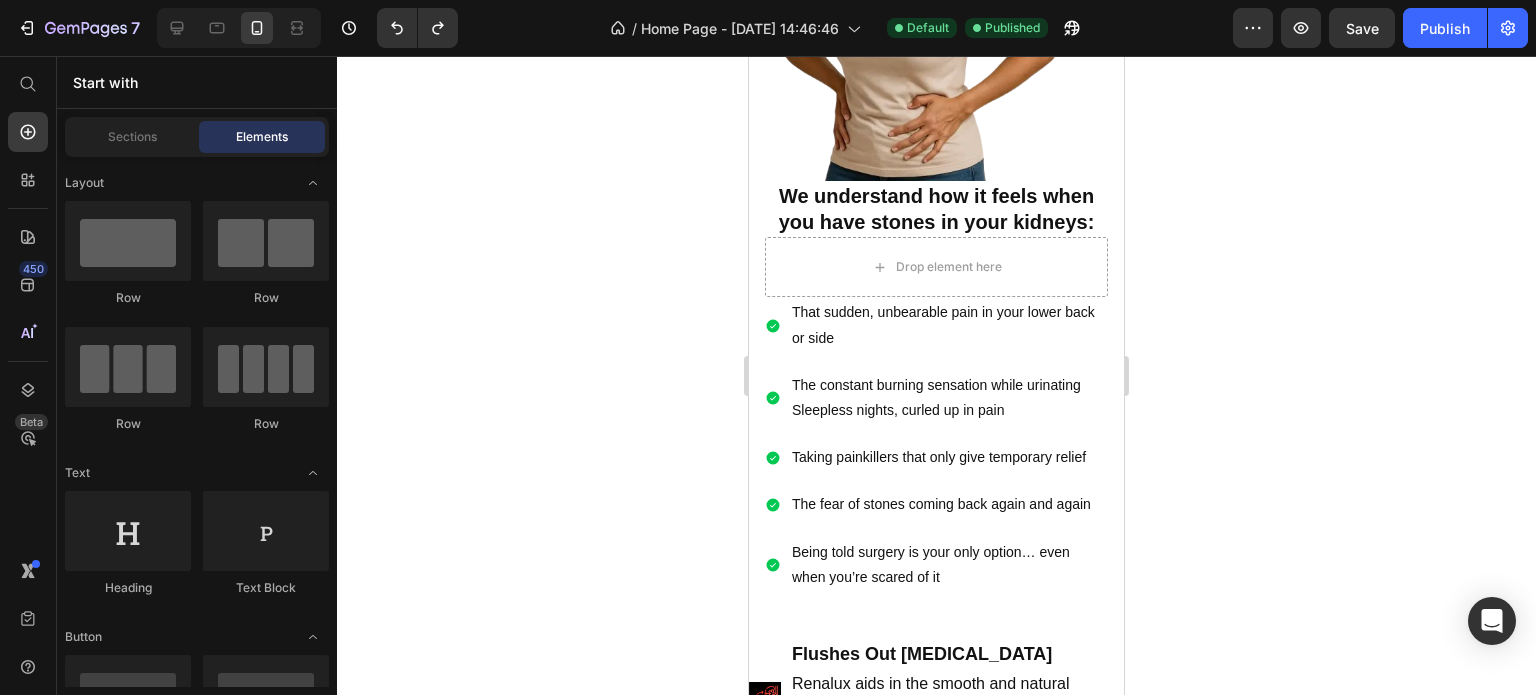 drag, startPoint x: 1251, startPoint y: 284, endPoint x: 1264, endPoint y: 307, distance: 26.41969 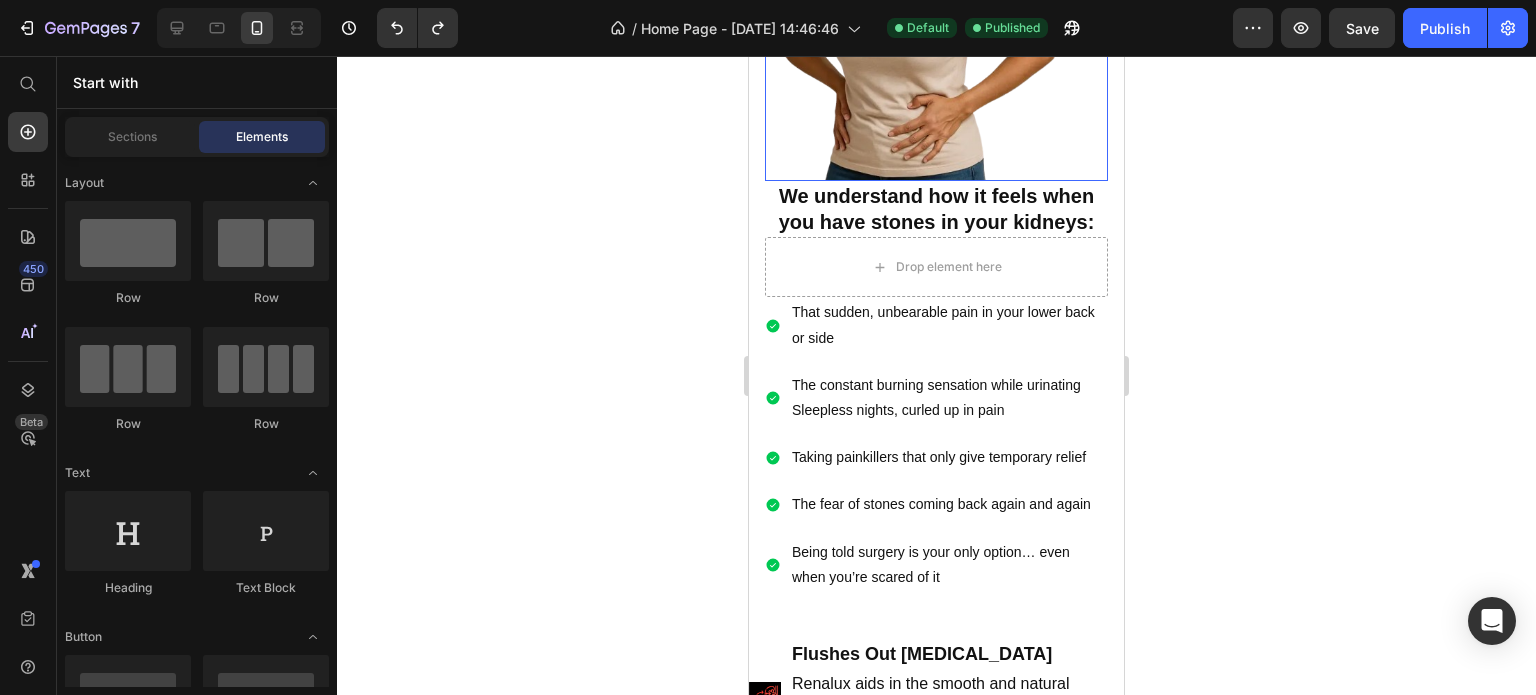 click on "Image   0" at bounding box center (936, 9) 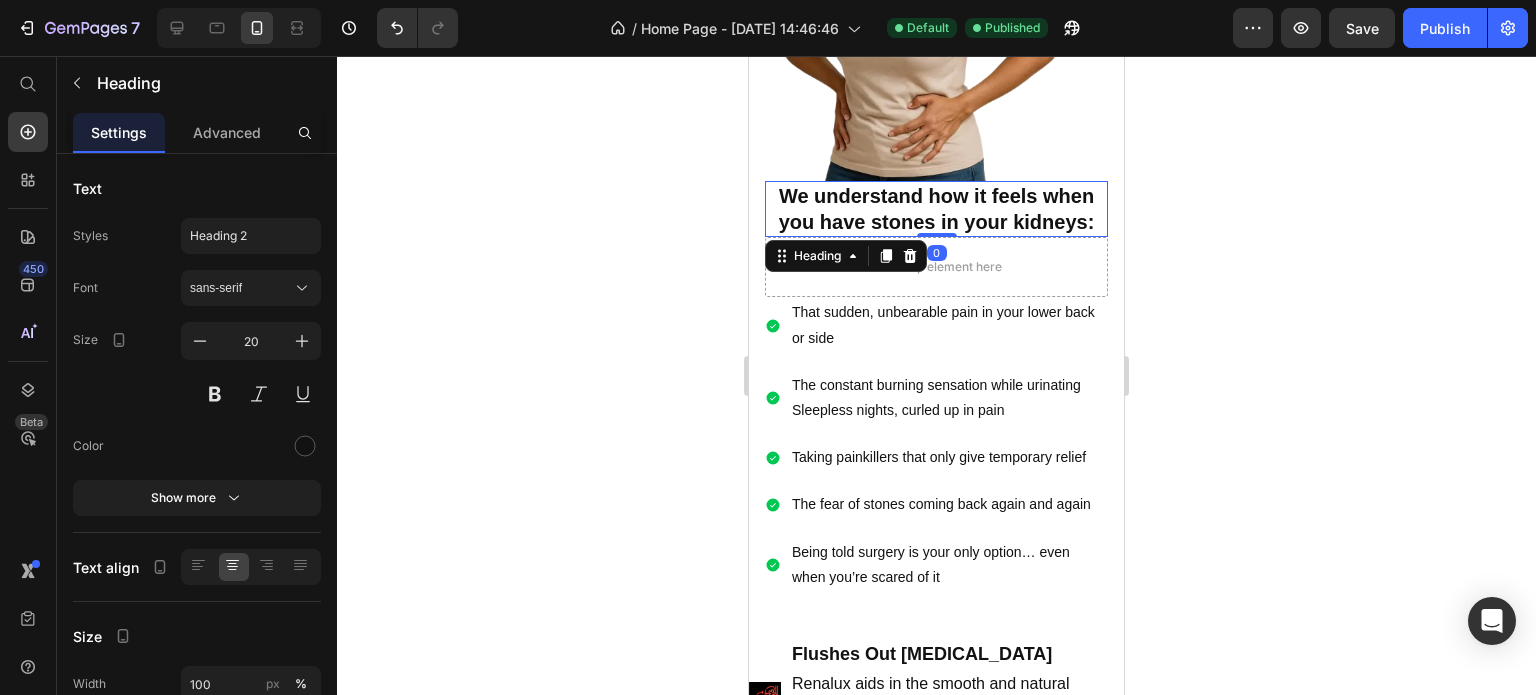 click on "We understand how it feels when you have stones in your kidneys:" at bounding box center (937, 209) 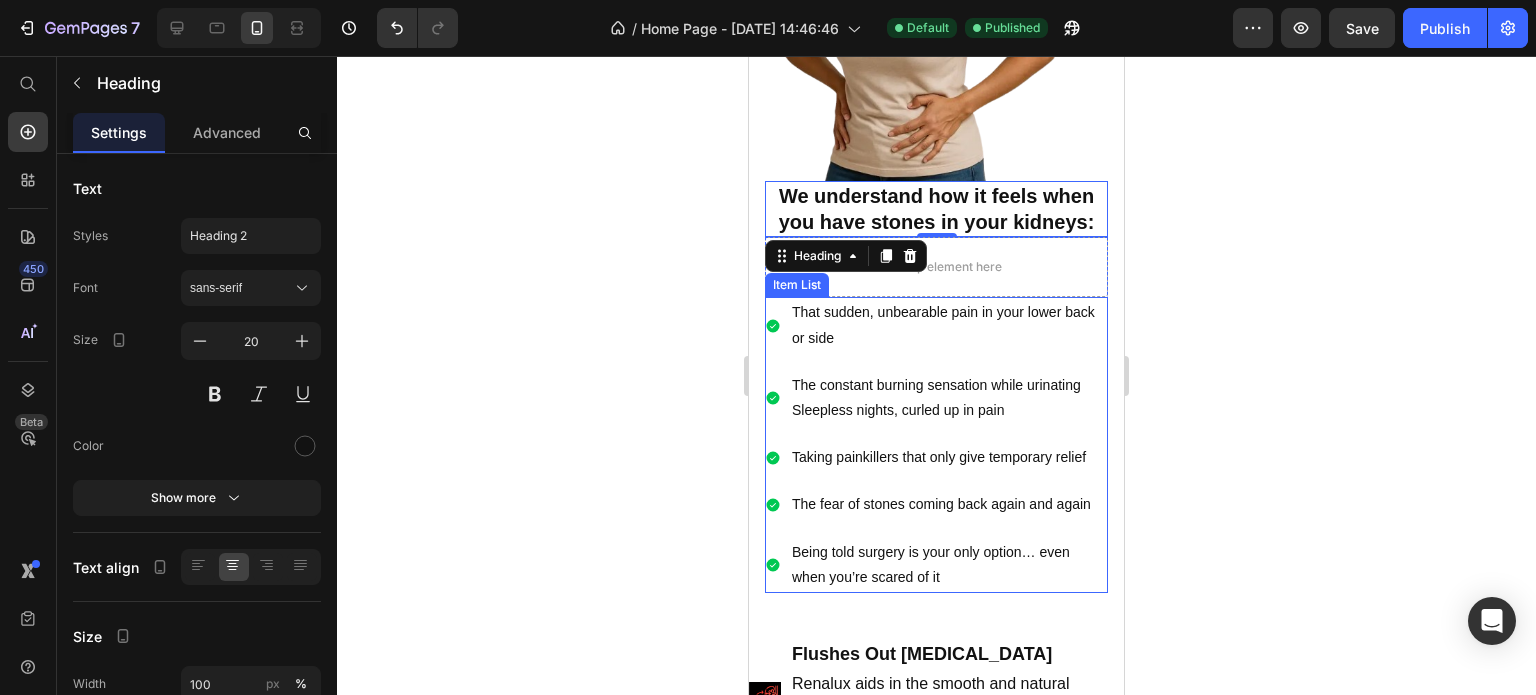 click on "That sudden, unbearable pain in your lower back or side The constant burning sensation while urinating Sleepless nights, curled up in pain Taking painkillers that only give temporary relief The fear of stones coming back again and again Being told surgery is your only option… even when you’re scared of it" at bounding box center [936, 445] 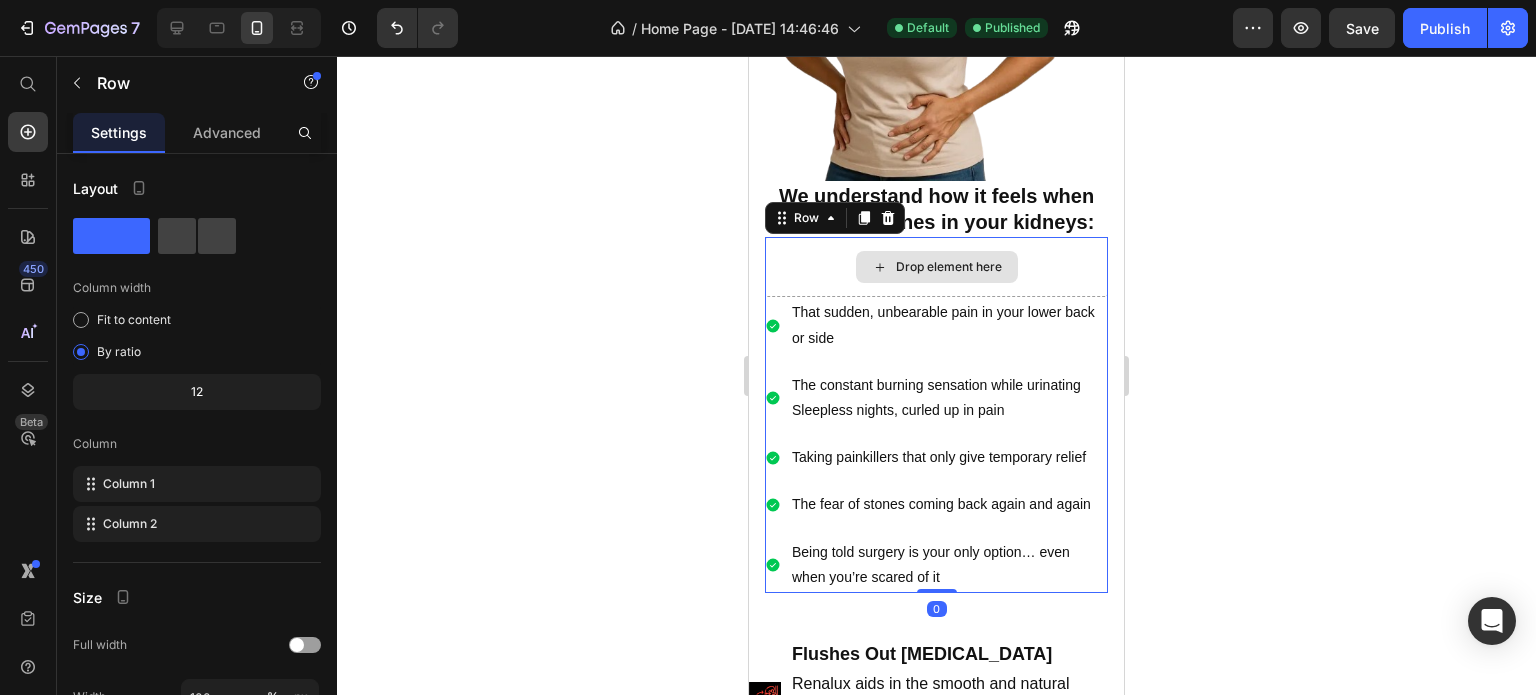 click on "Drop element here" at bounding box center [936, 267] 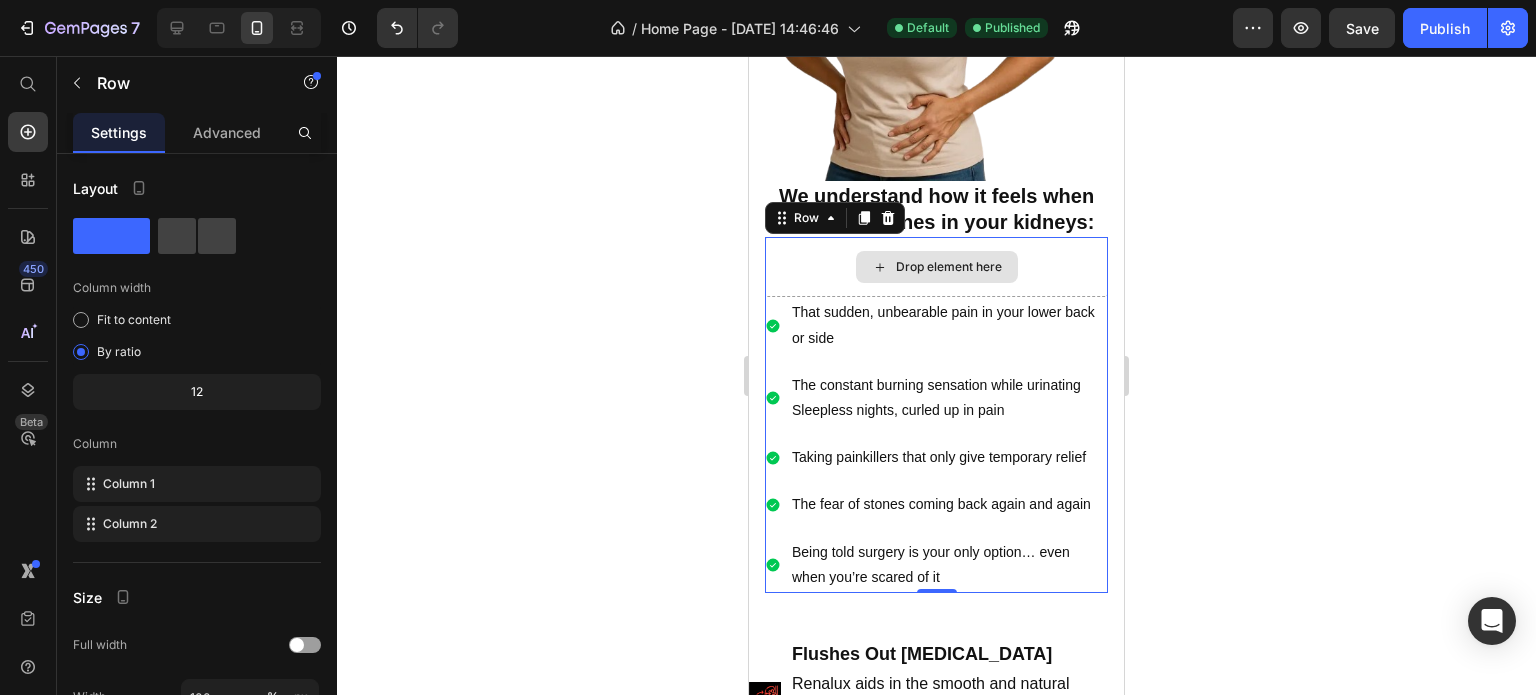 click on "Drop element here" at bounding box center [936, 267] 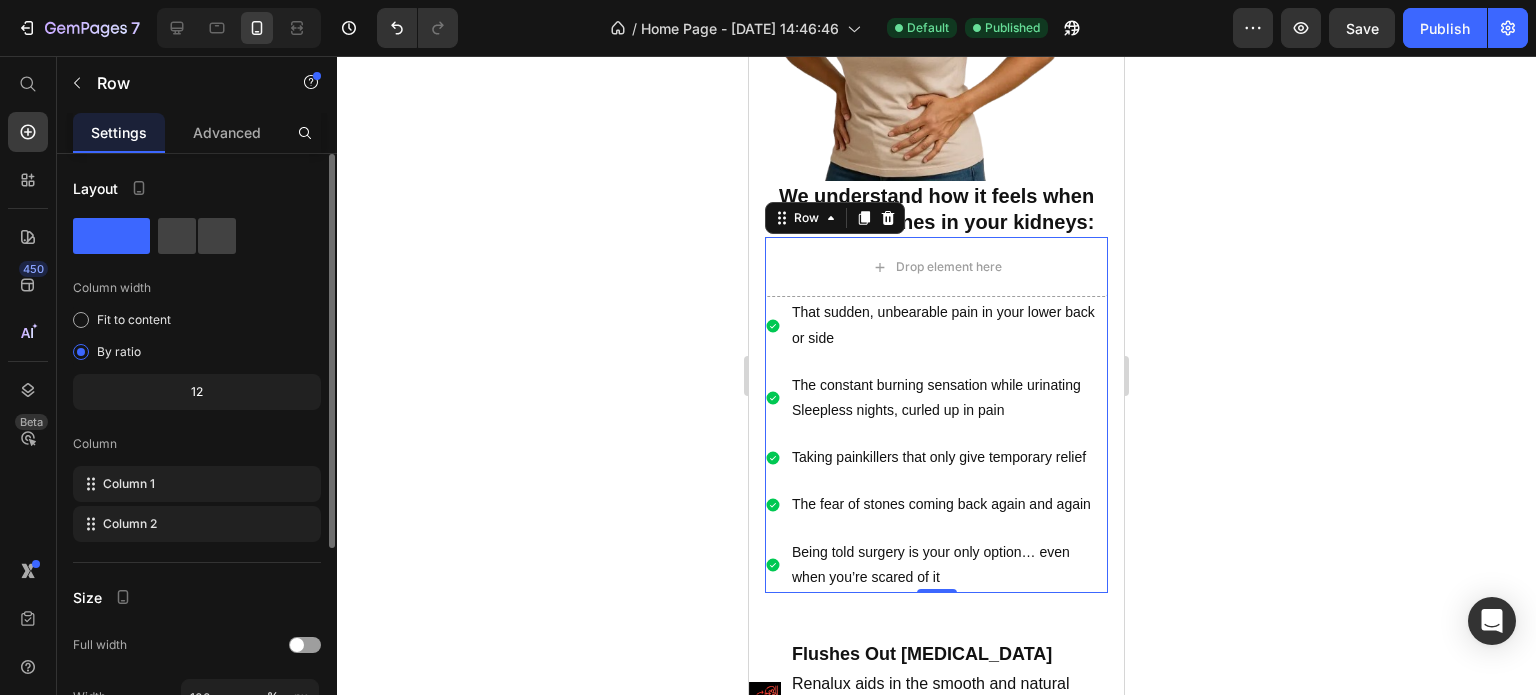 scroll, scrollTop: 308, scrollLeft: 0, axis: vertical 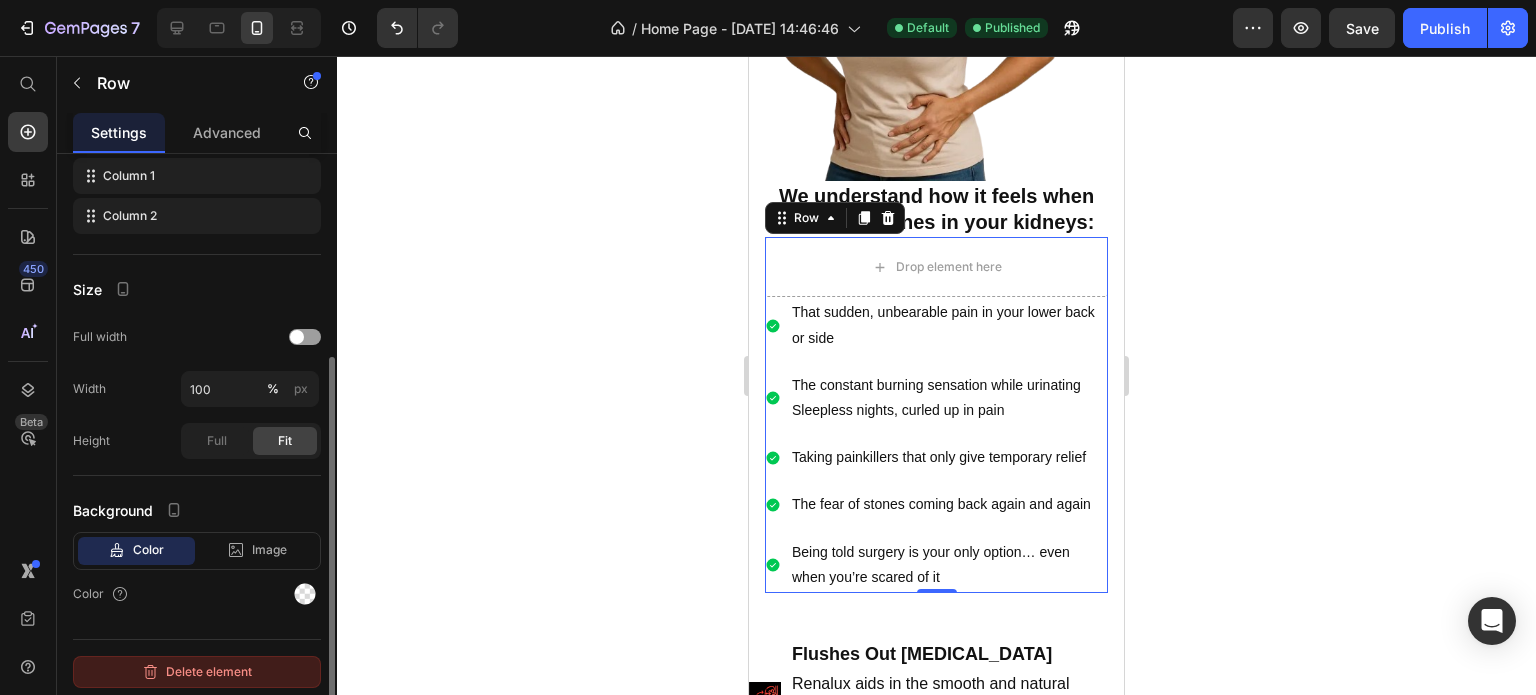 click on "Delete element" at bounding box center (197, 672) 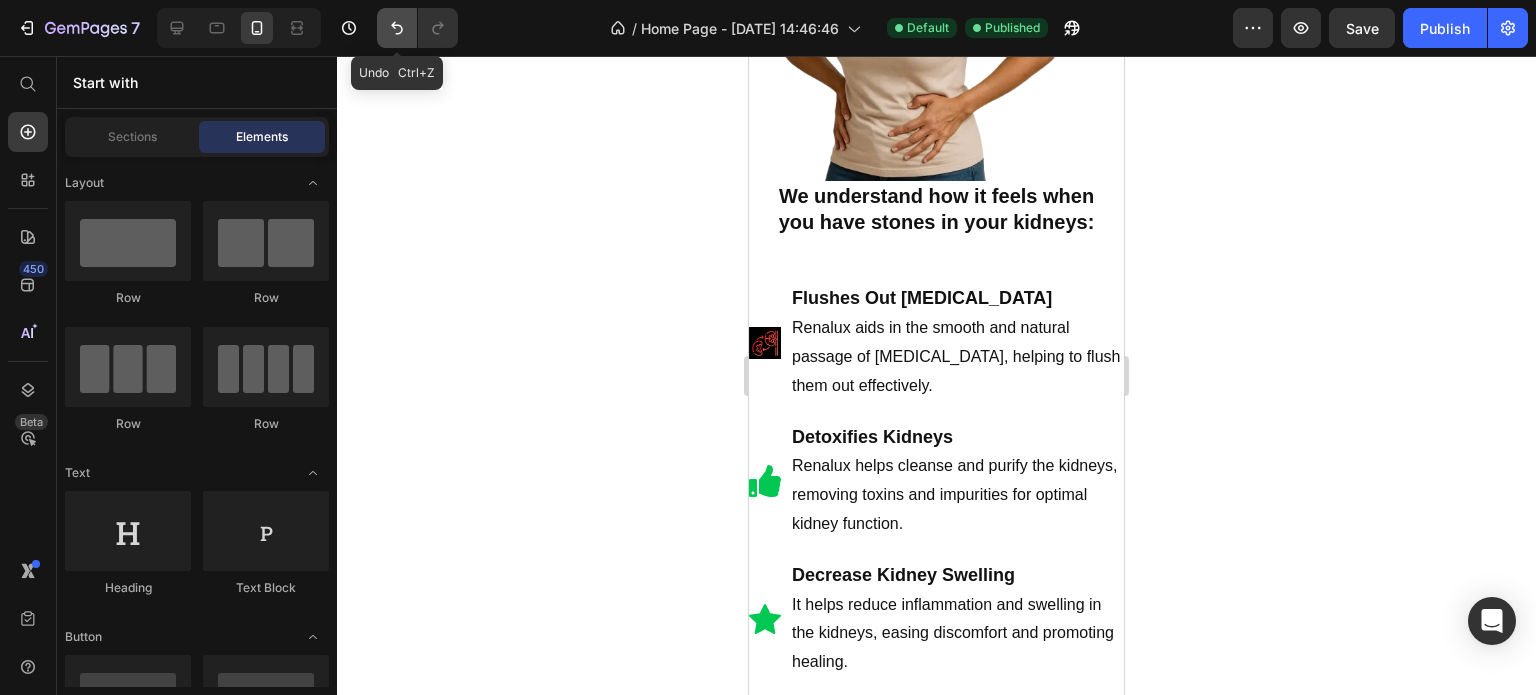 click 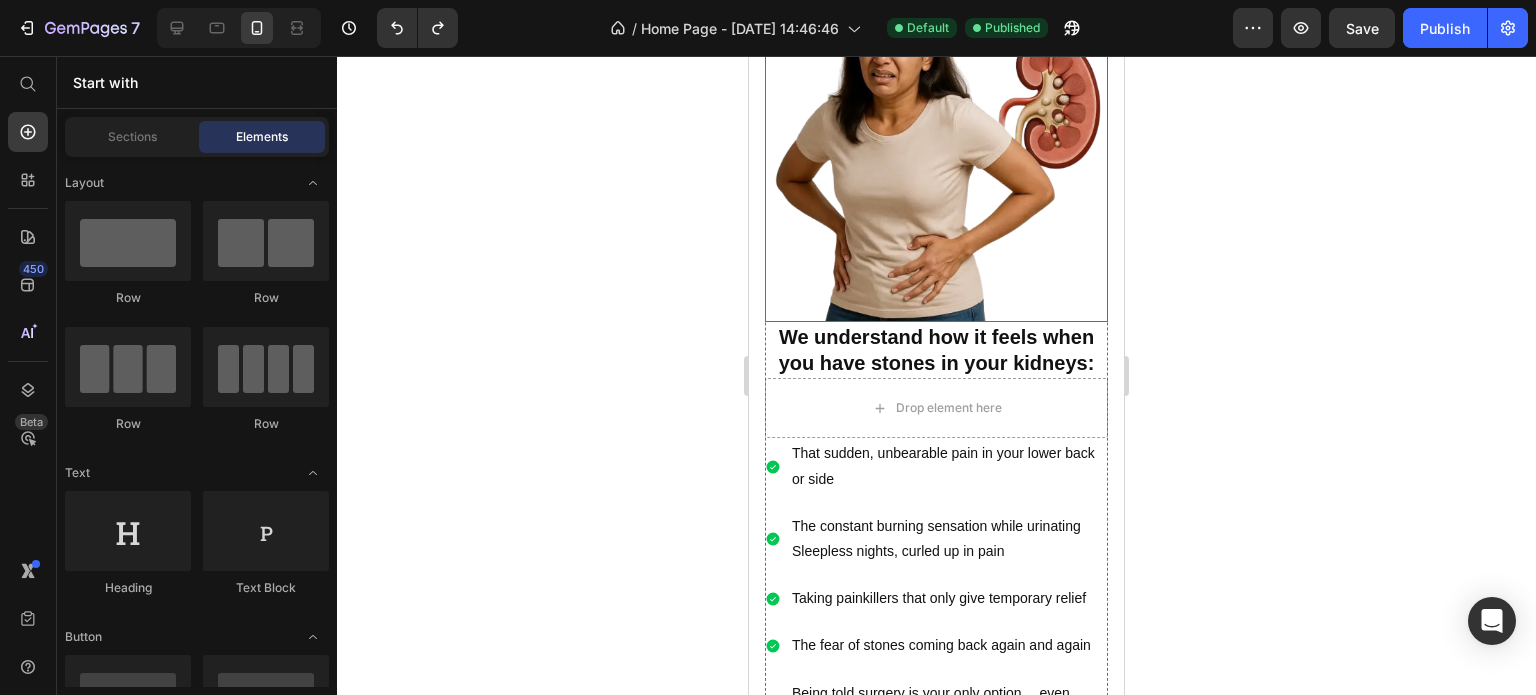 scroll, scrollTop: 1200, scrollLeft: 0, axis: vertical 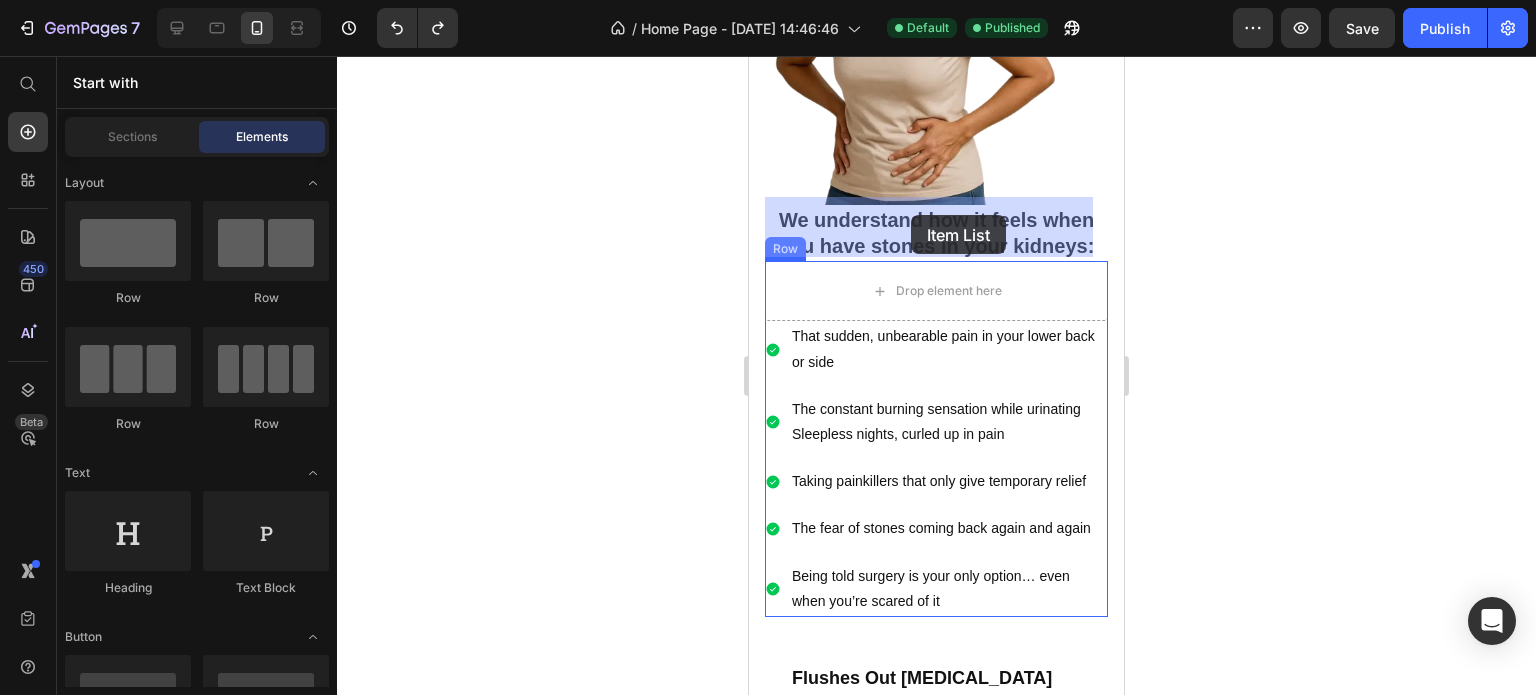 drag, startPoint x: 890, startPoint y: 516, endPoint x: 911, endPoint y: 215, distance: 301.73166 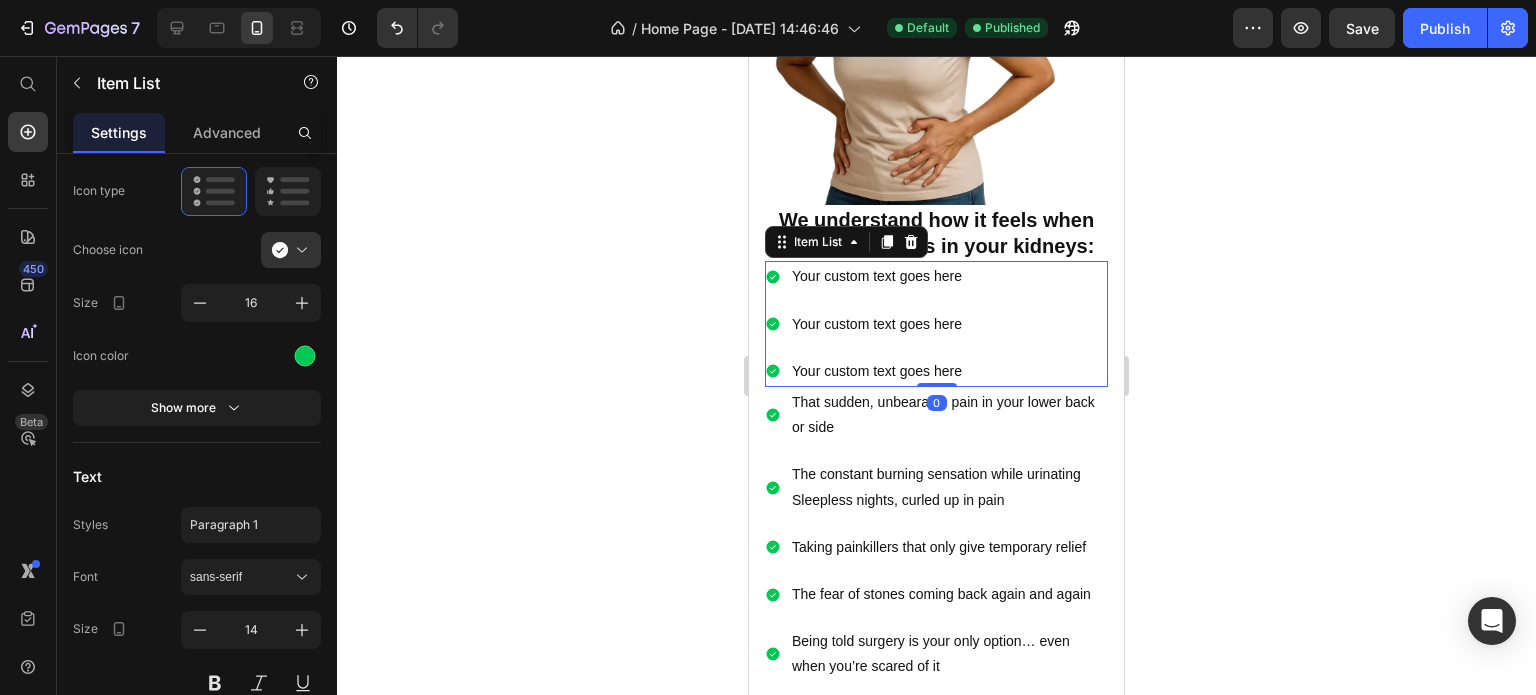 scroll, scrollTop: 0, scrollLeft: 0, axis: both 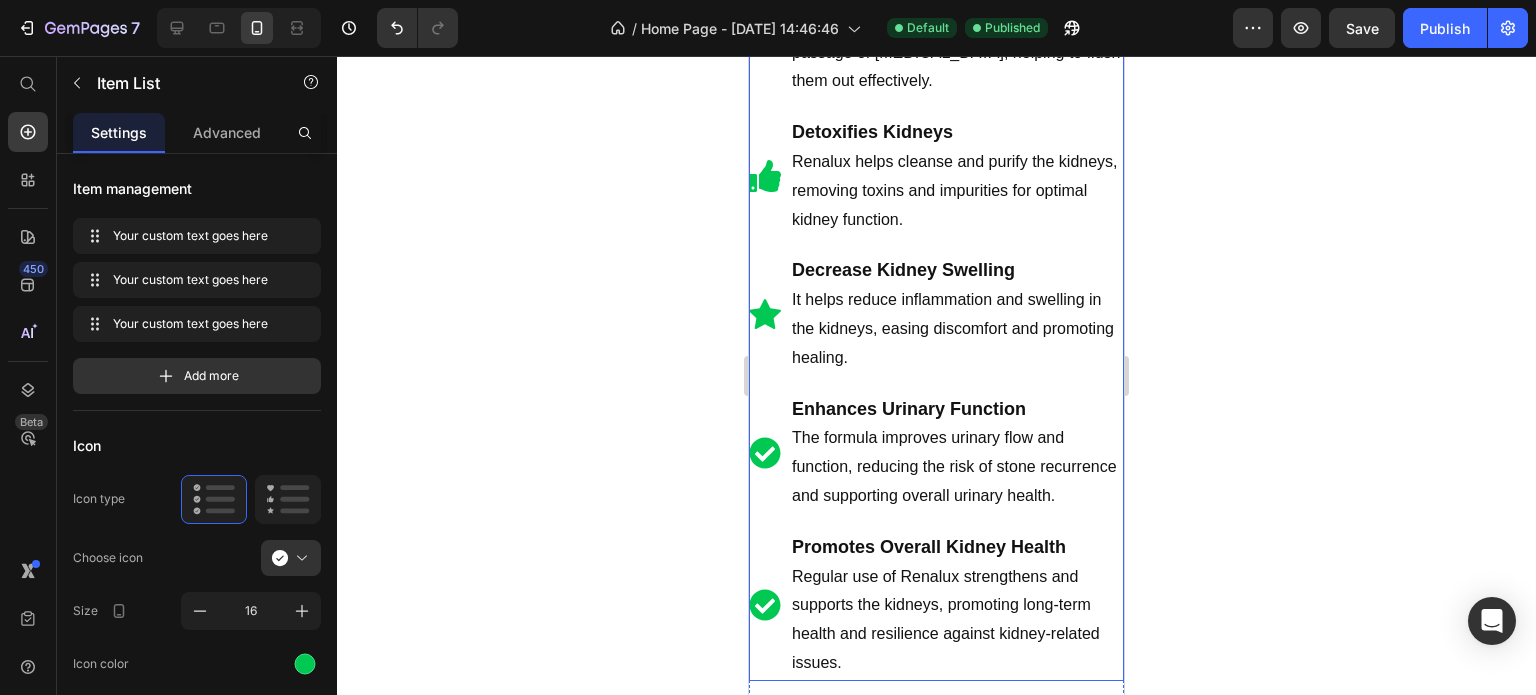 click on "It helps reduce inflammation and swelling in the kidneys, easing discomfort and promoting healing." at bounding box center [956, 329] 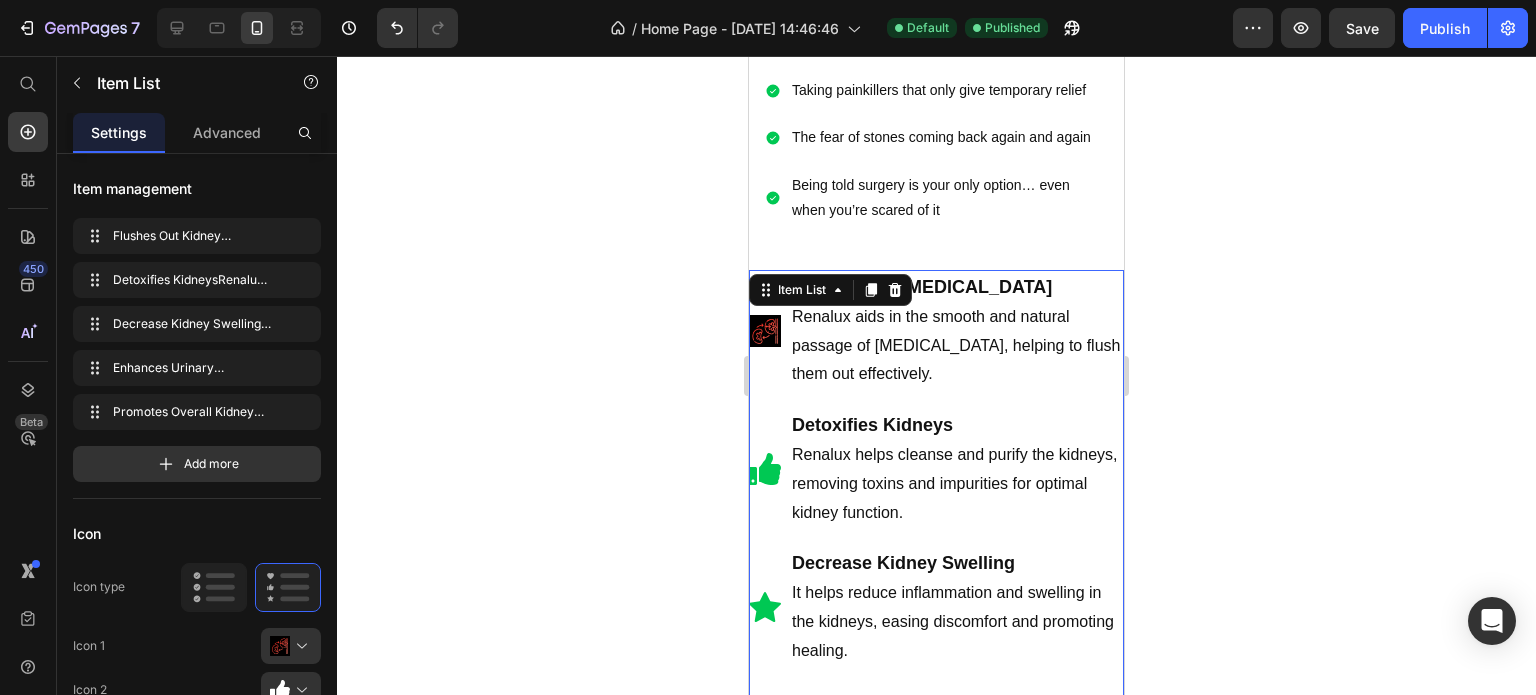 scroll, scrollTop: 1600, scrollLeft: 0, axis: vertical 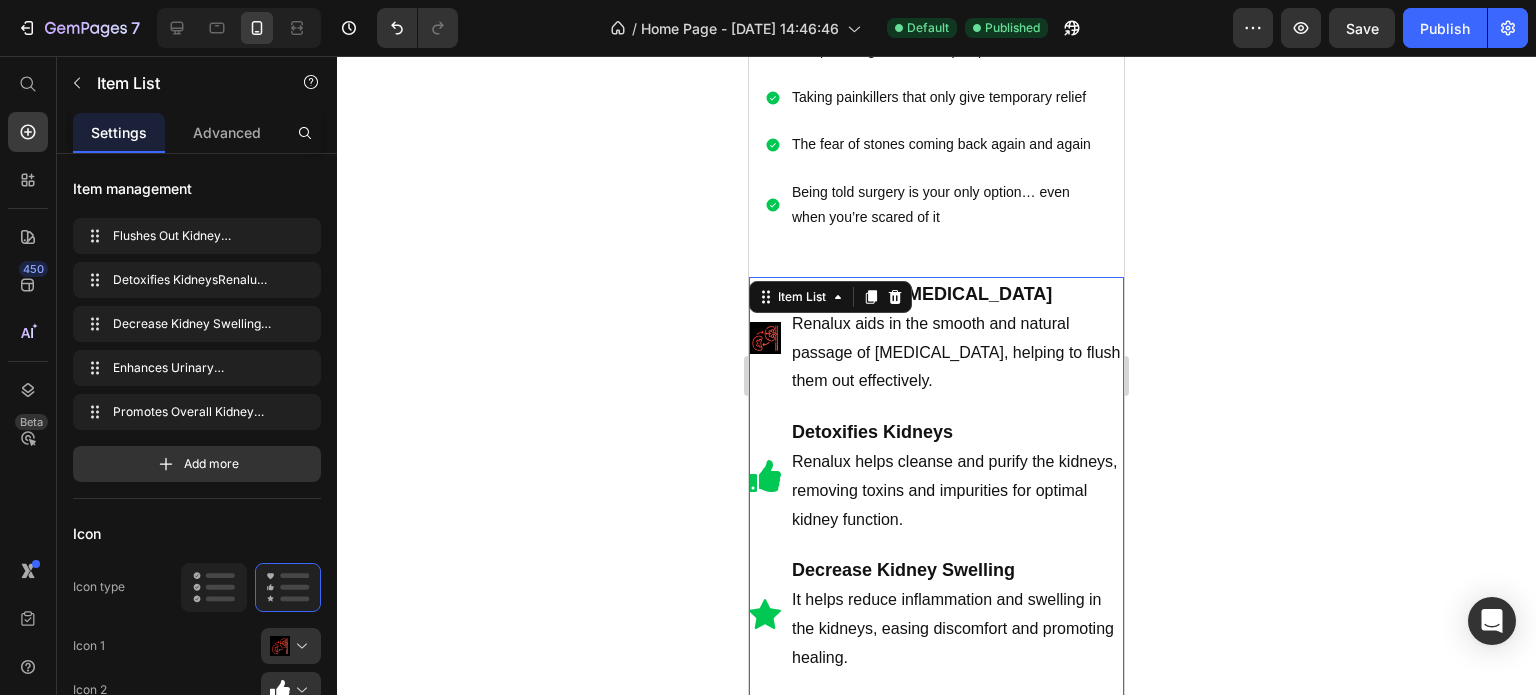 click on "Flushes Out Kidney Stones Renalux aids in the smooth and natural passage of kidney stones, helping to flush them out effectively." at bounding box center [936, 338] 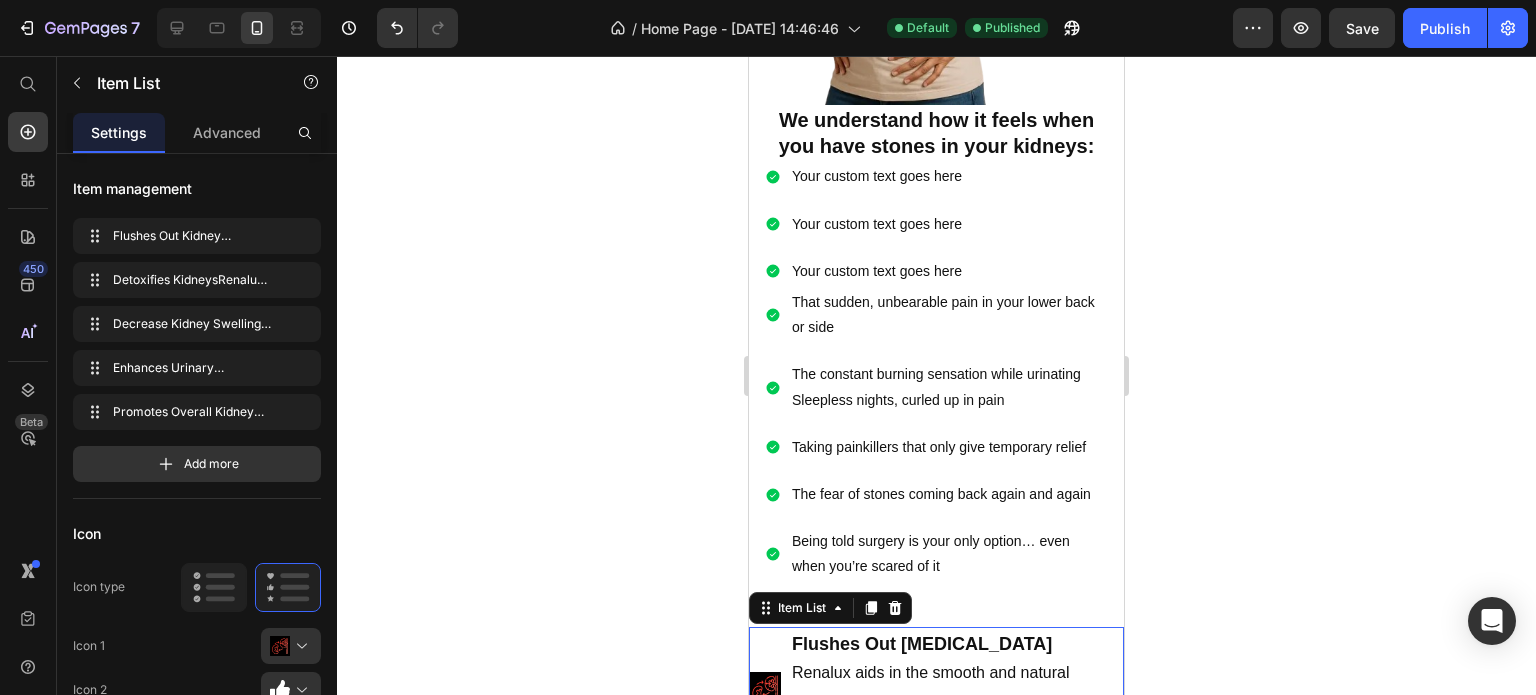 scroll, scrollTop: 1100, scrollLeft: 0, axis: vertical 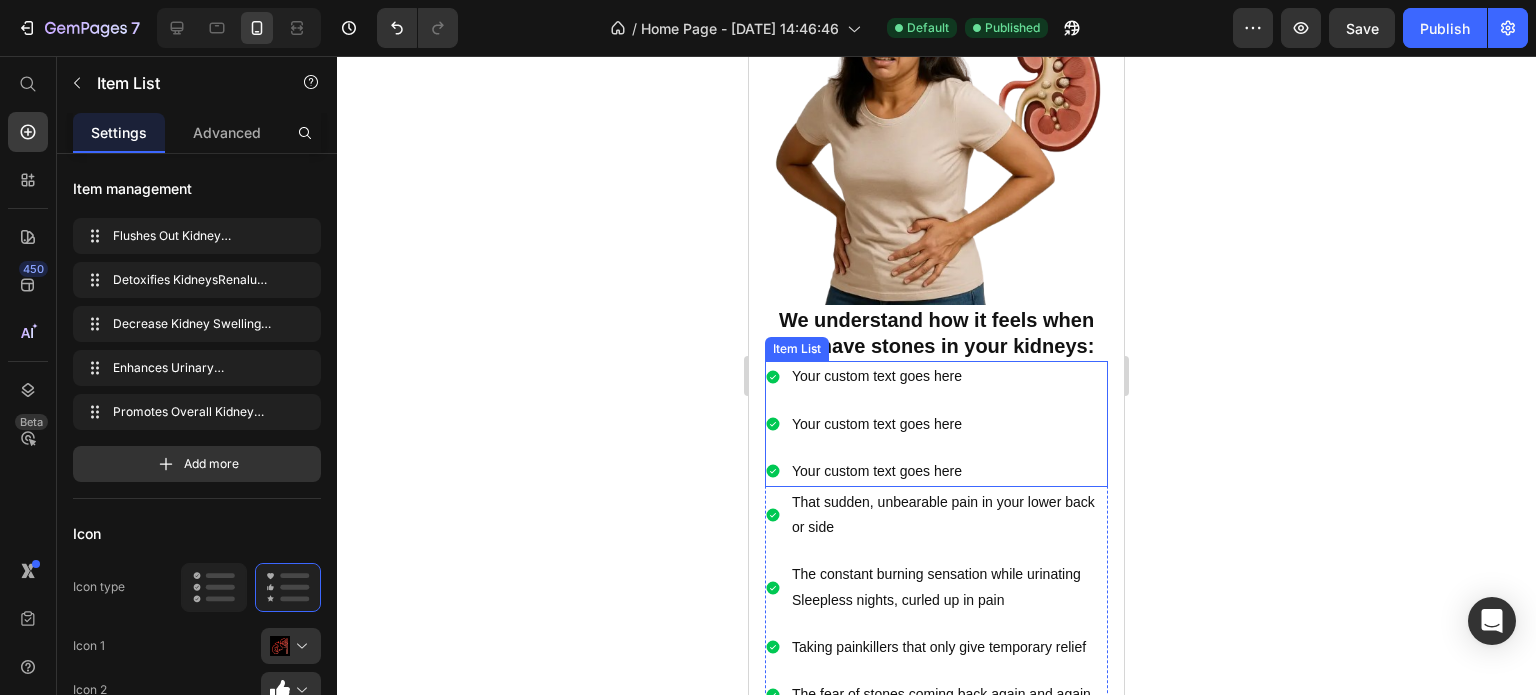 click on "Your custom text goes here Your custom text goes here Your custom text goes here" at bounding box center [865, 424] 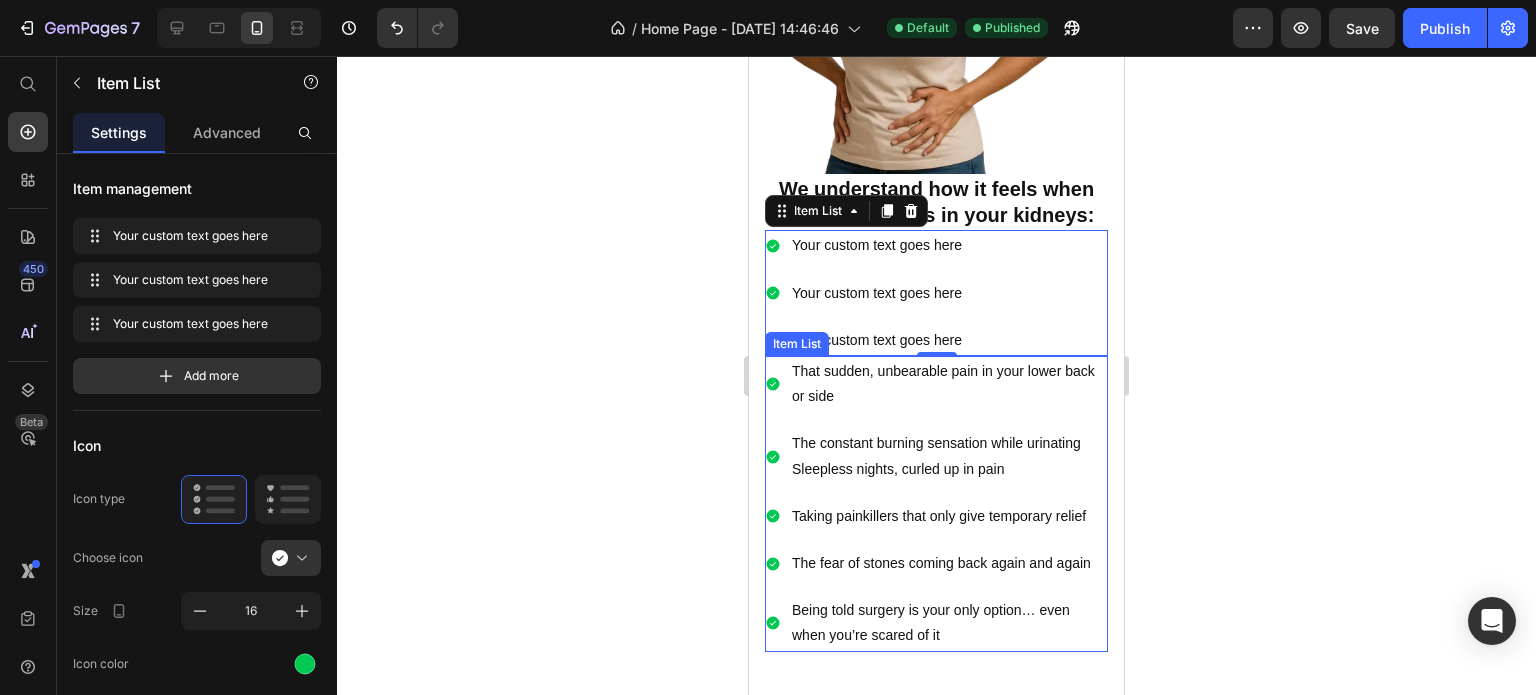 scroll, scrollTop: 1200, scrollLeft: 0, axis: vertical 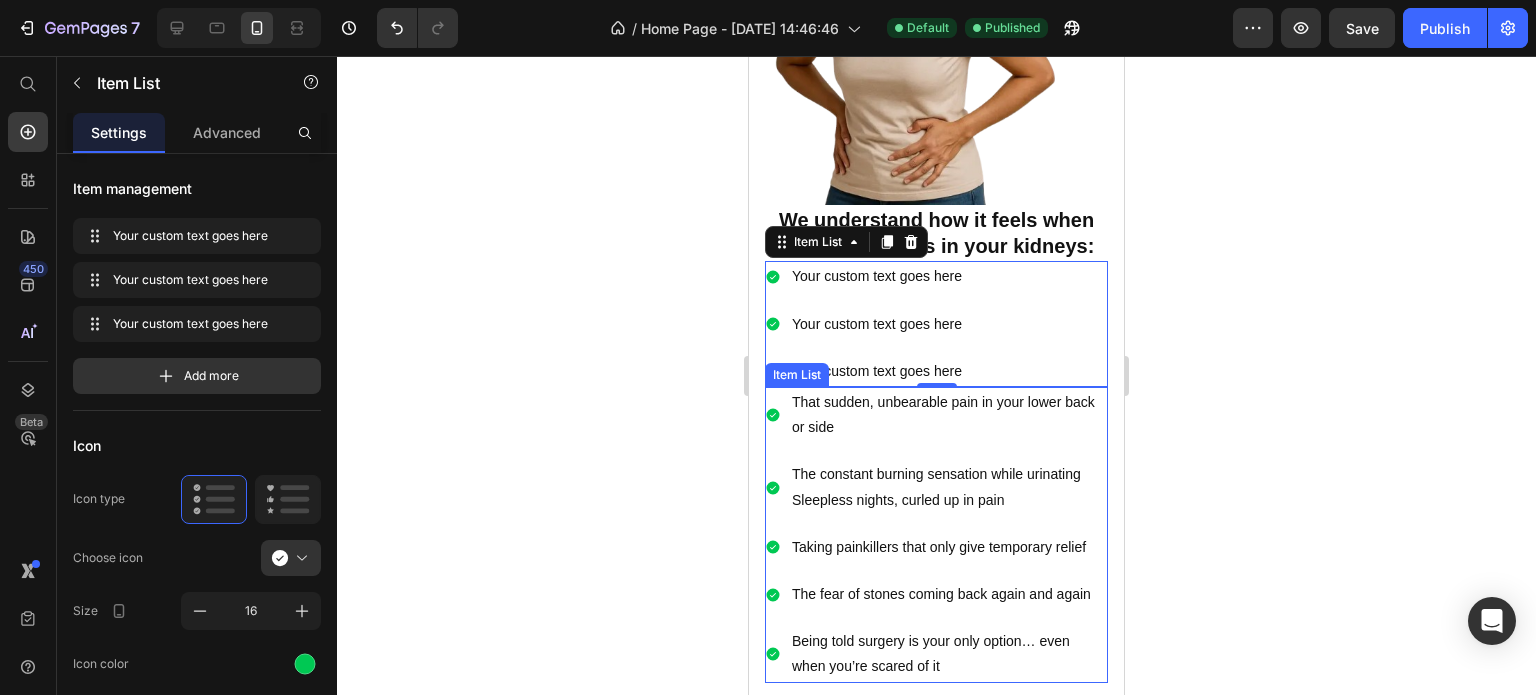 click on "That sudden, unbearable pain in your lower back or side" at bounding box center (936, 415) 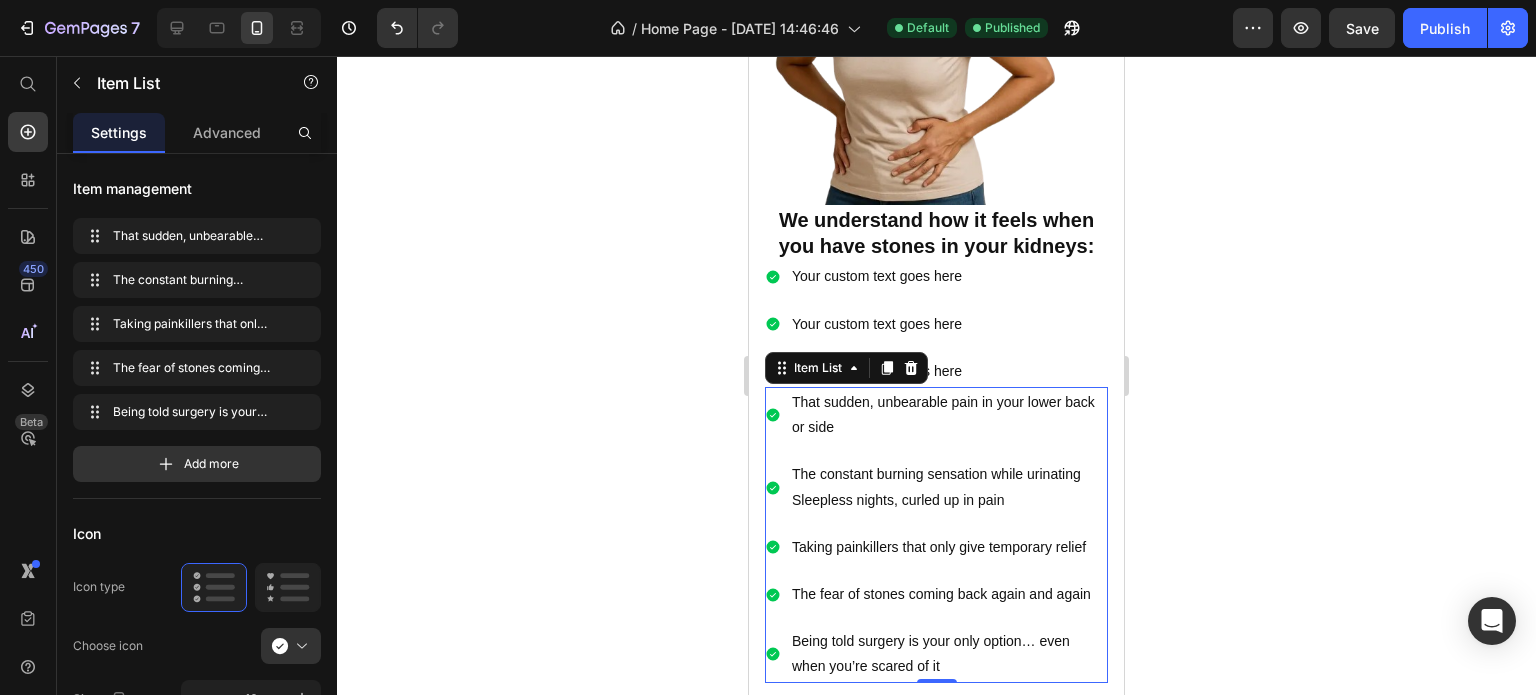 click 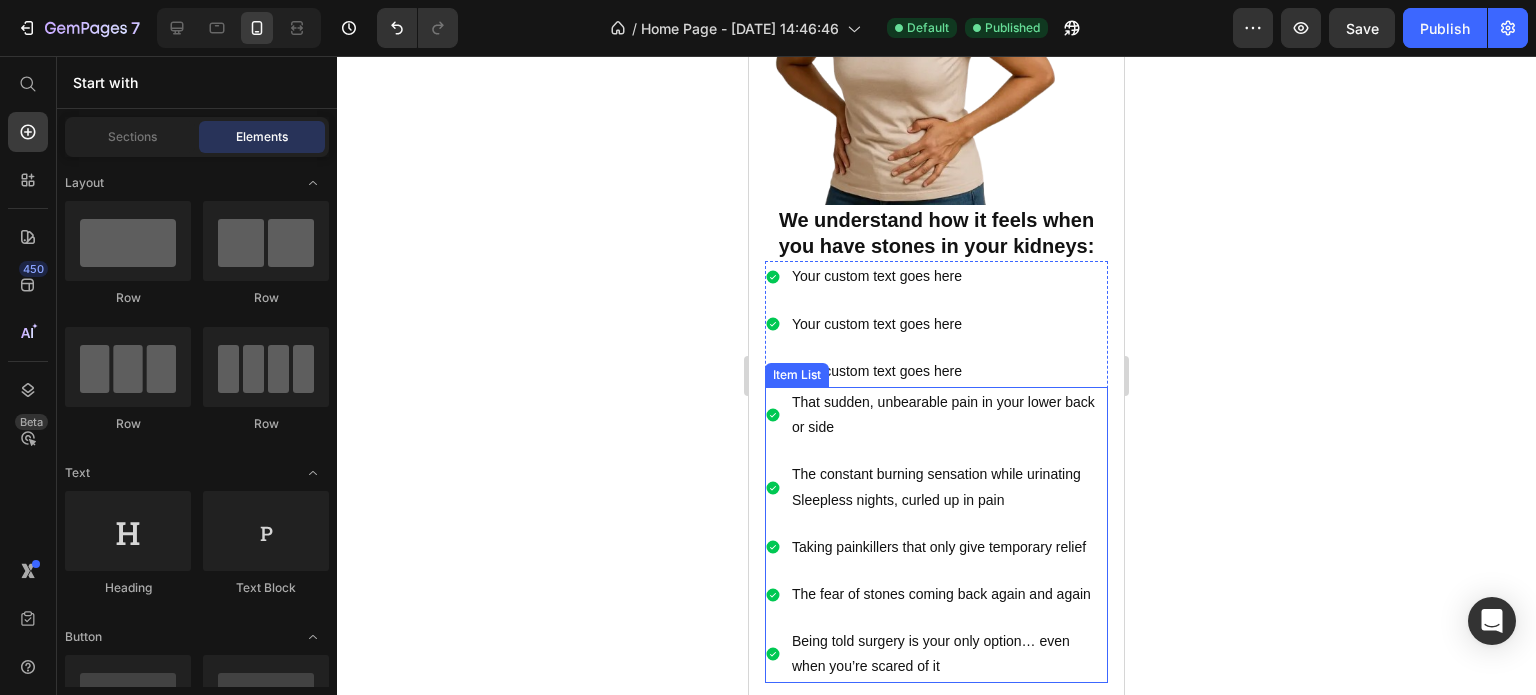 click on "That sudden, unbearable pain in your lower back or side" at bounding box center [948, 415] 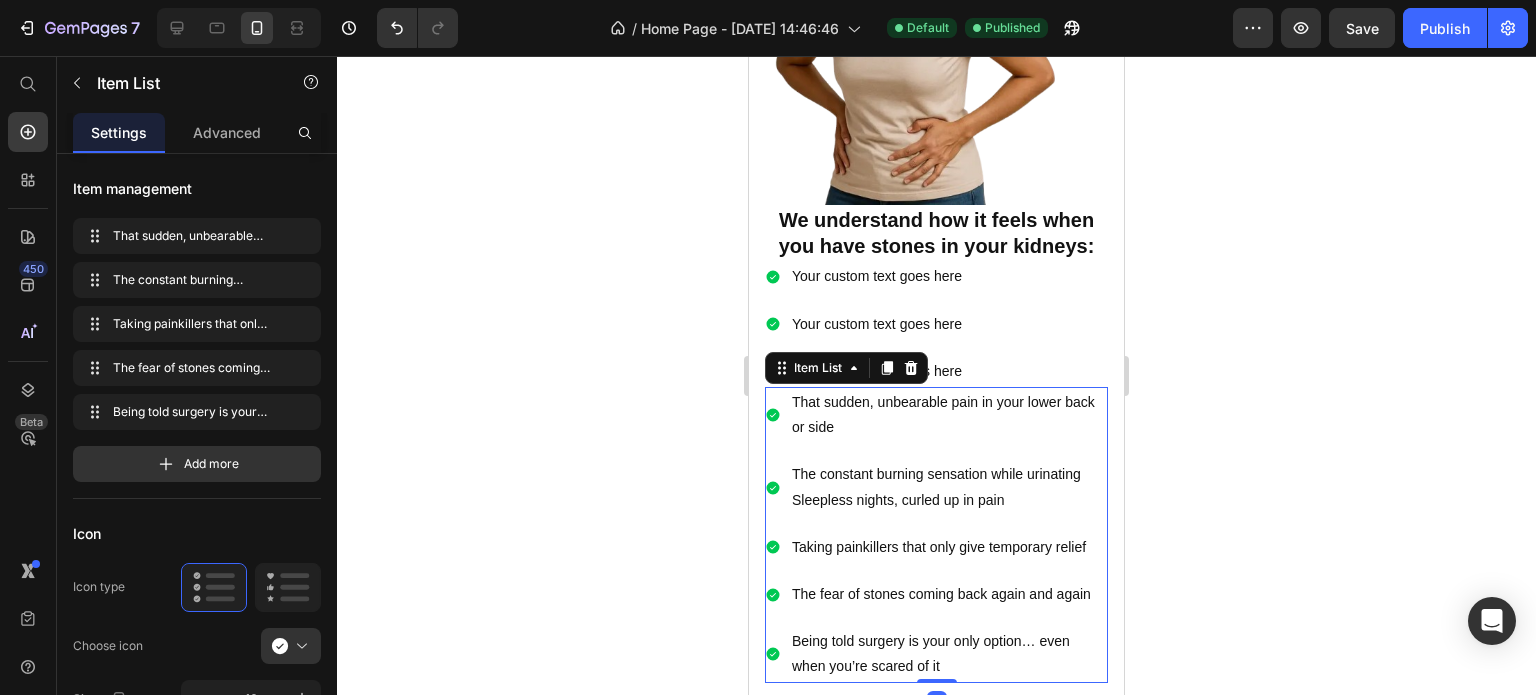 click on "That sudden, unbearable pain in your lower back or side" at bounding box center (948, 415) 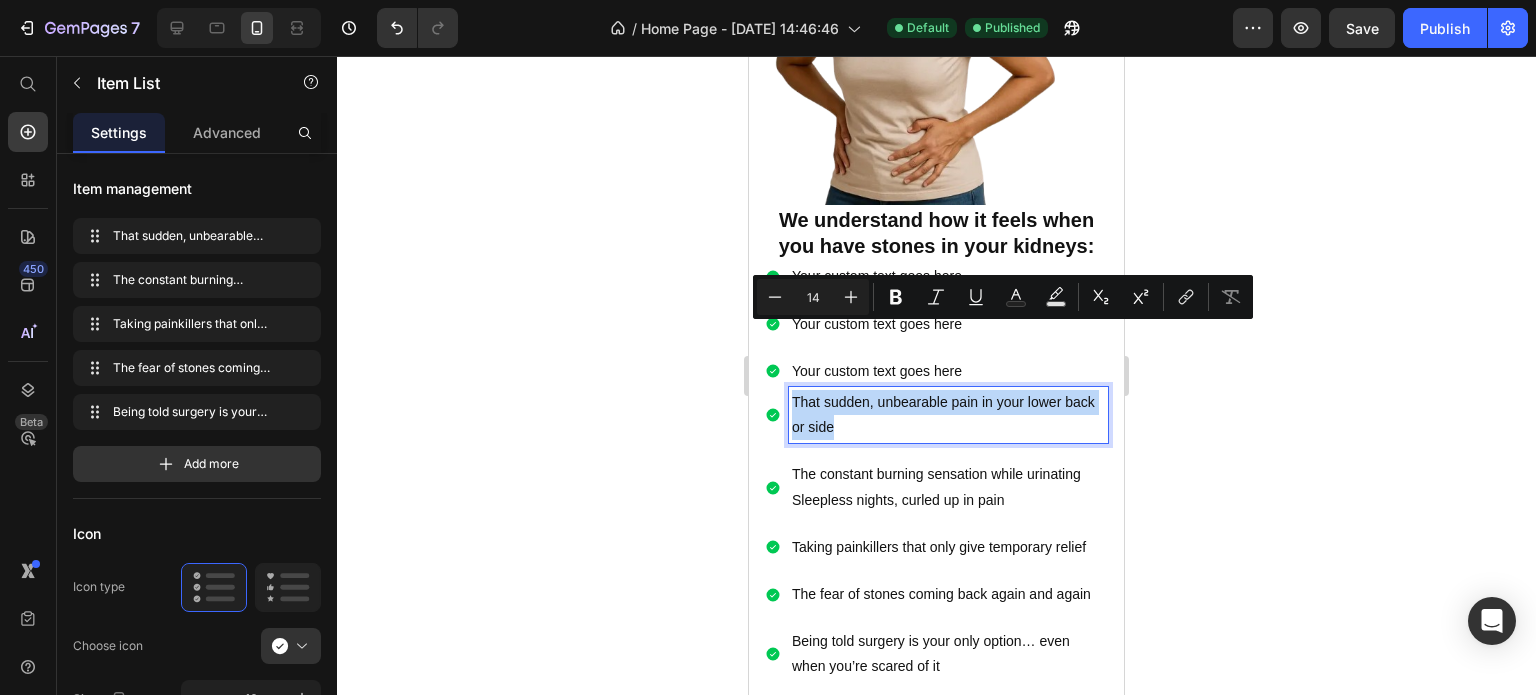 drag, startPoint x: 875, startPoint y: 363, endPoint x: 793, endPoint y: 331, distance: 88.02273 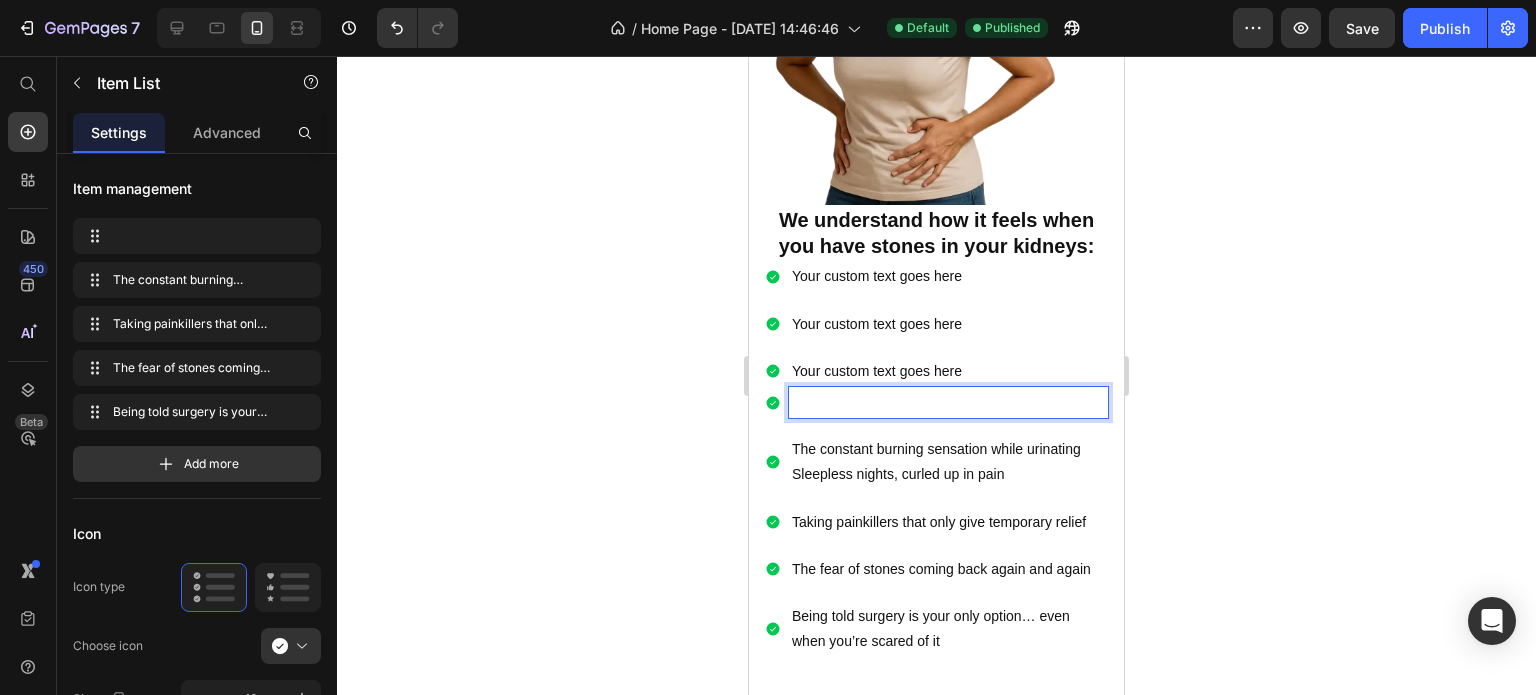 scroll, scrollTop: 1194, scrollLeft: 0, axis: vertical 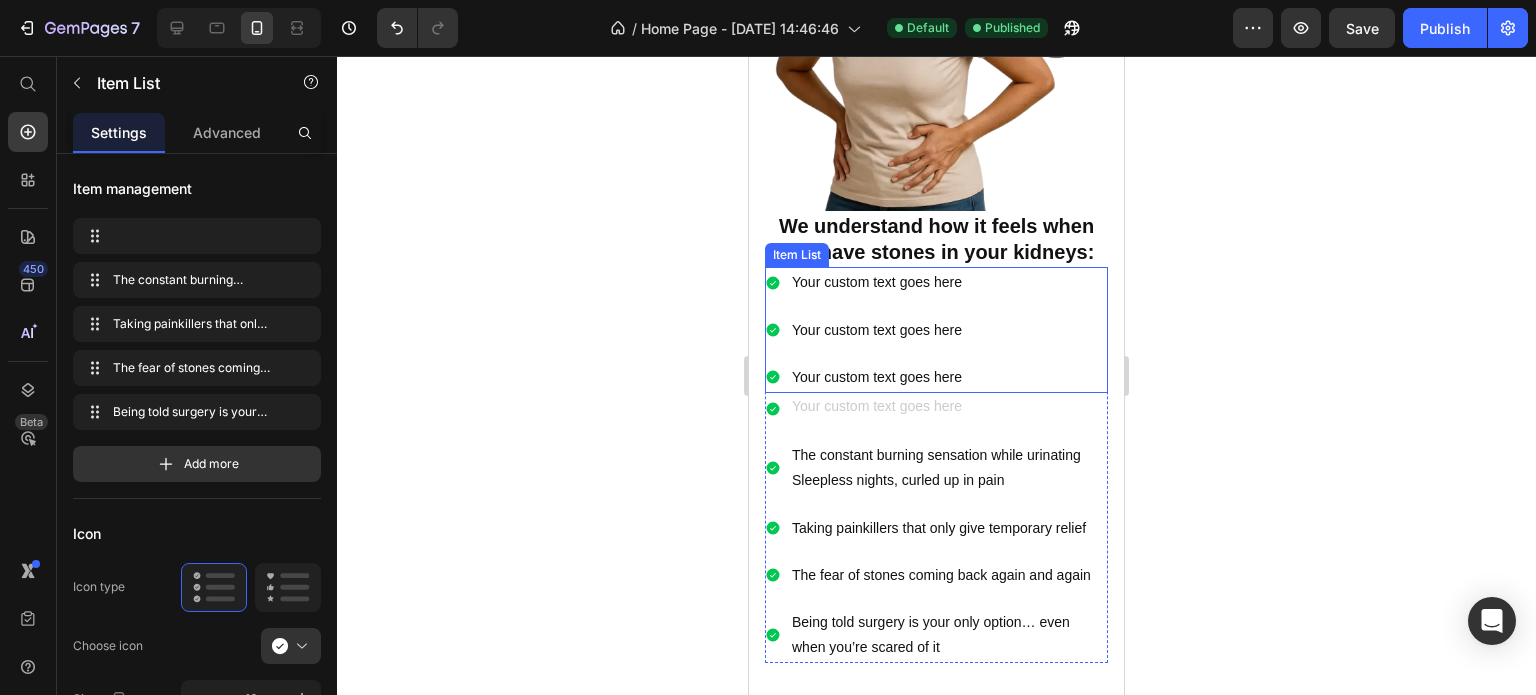 click on "Your custom text goes here" at bounding box center [877, 282] 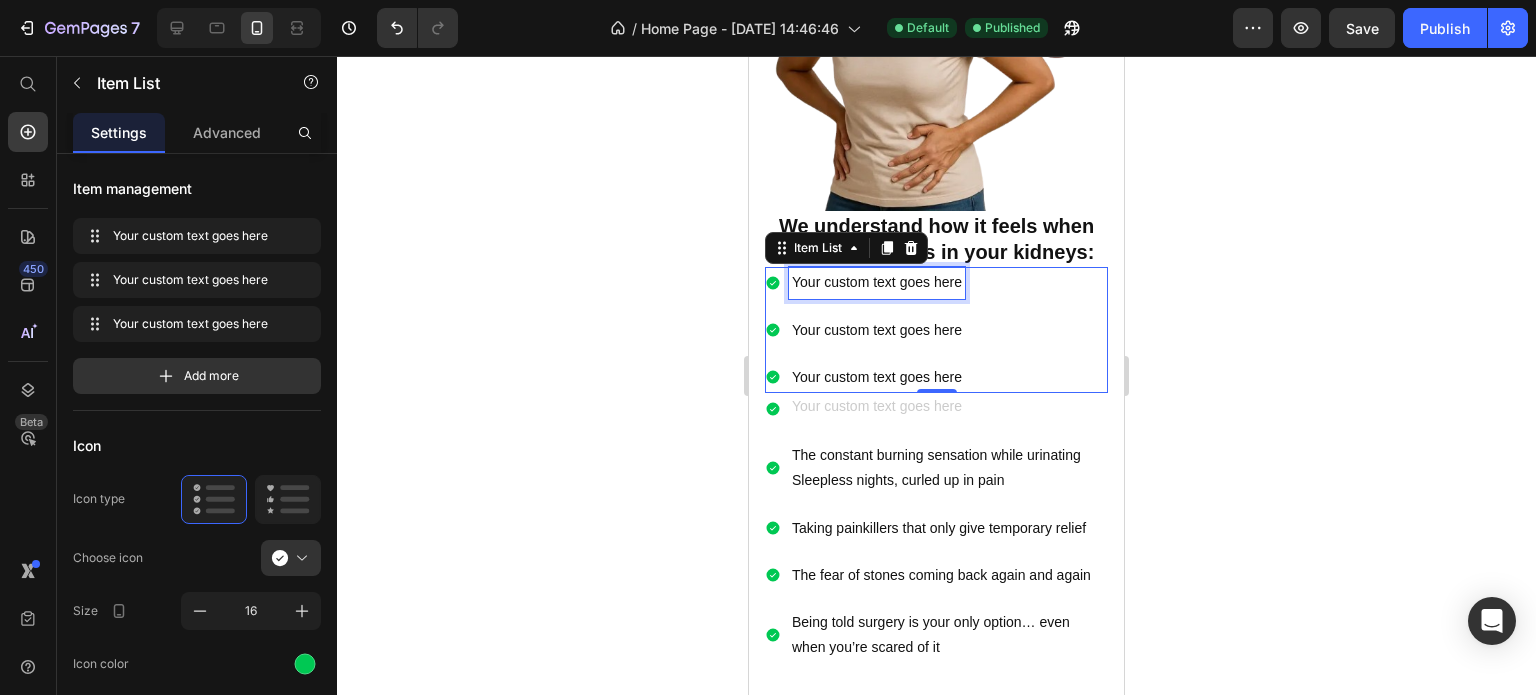 click on "Your custom text goes here" at bounding box center (877, 282) 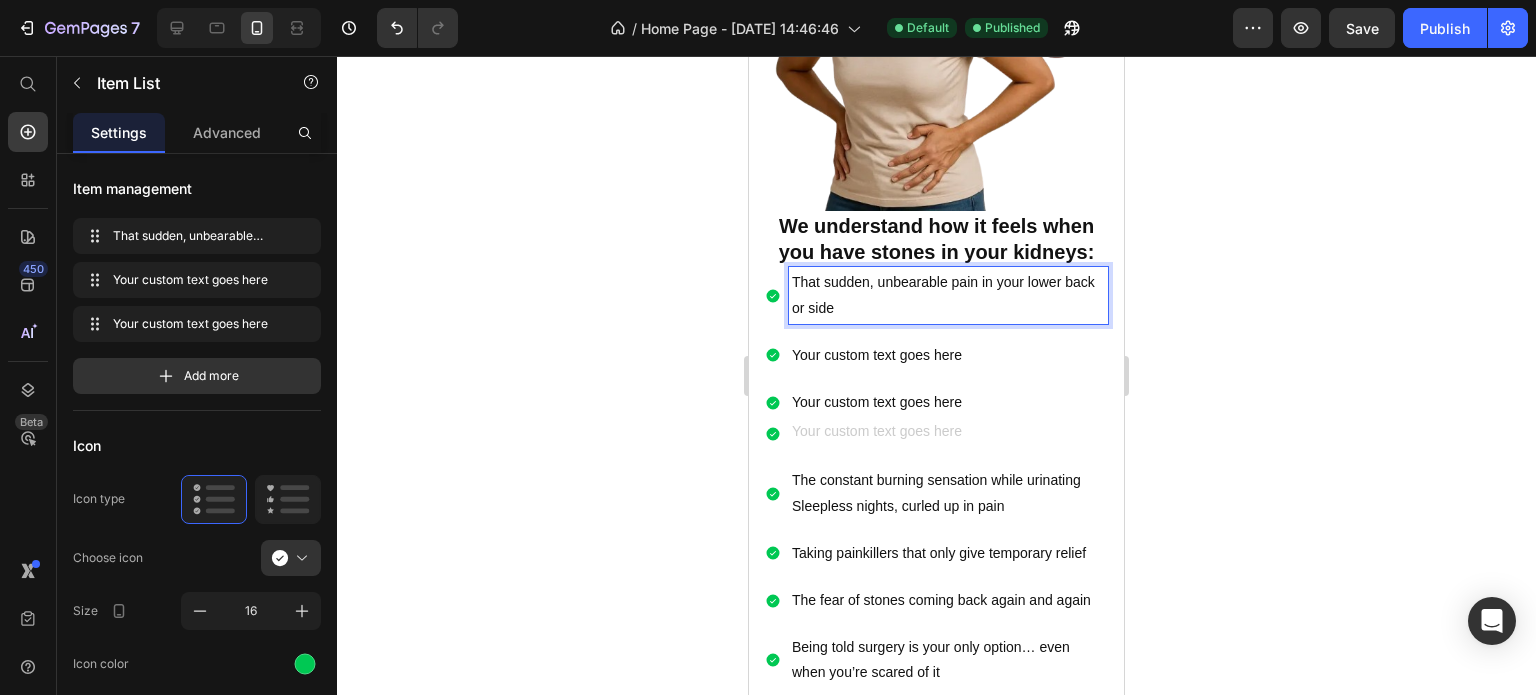 click 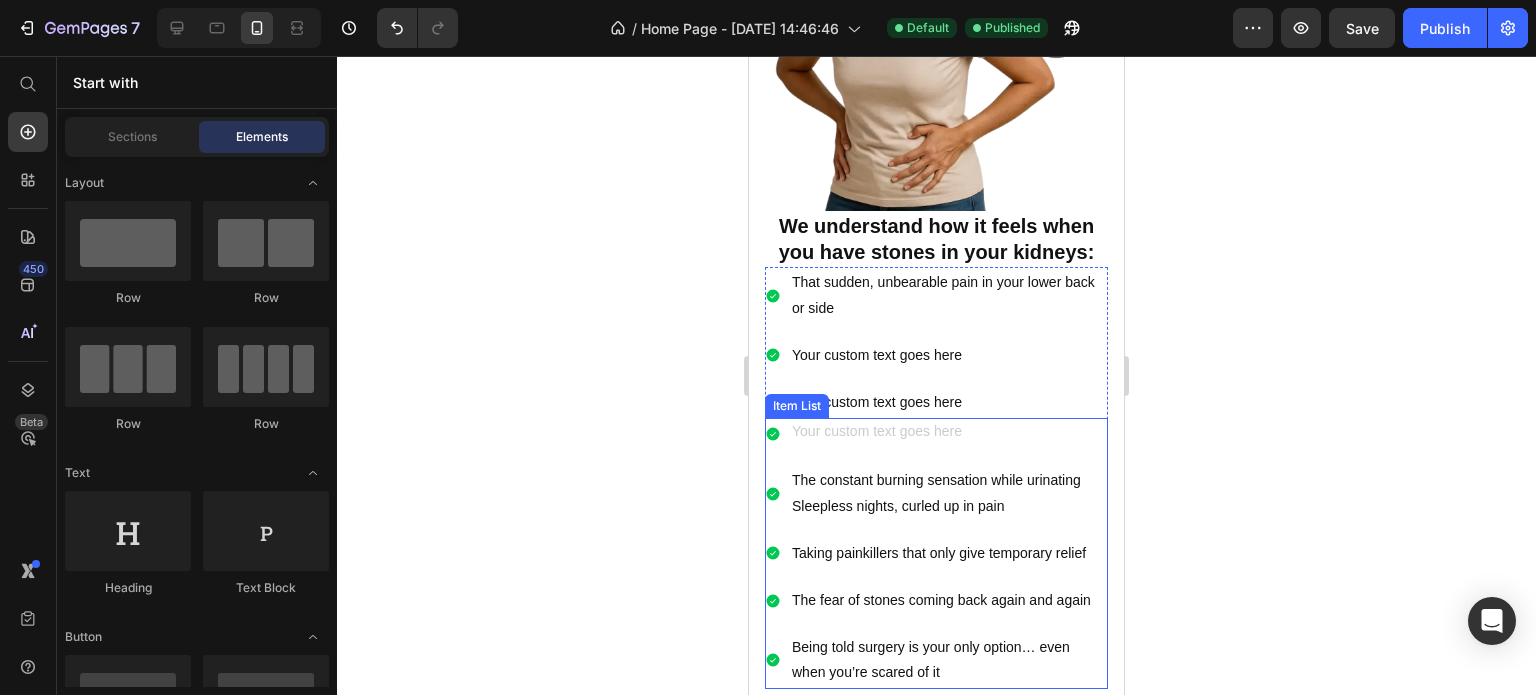 click on "The constant burning sensation while urinating" at bounding box center (948, 480) 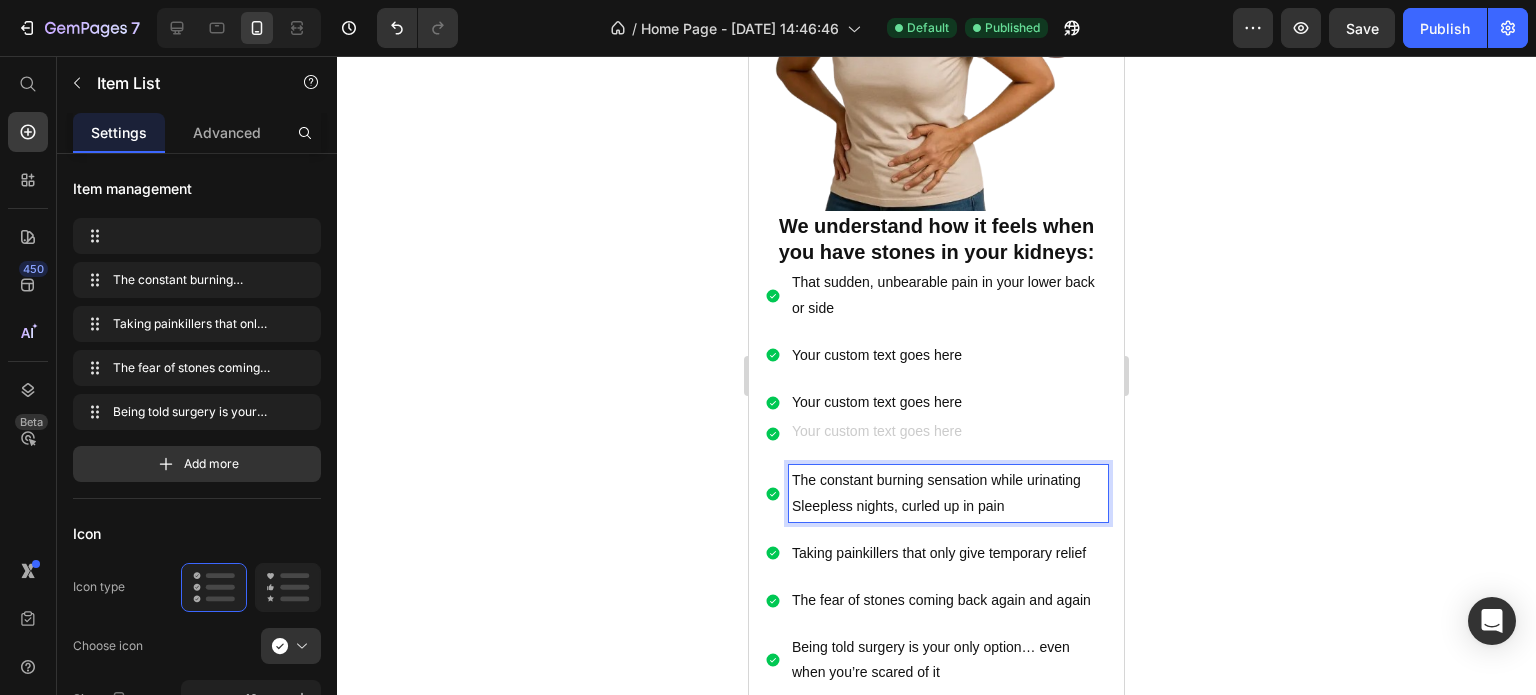 click on "Sleepless nights, curled up in pain" at bounding box center [948, 506] 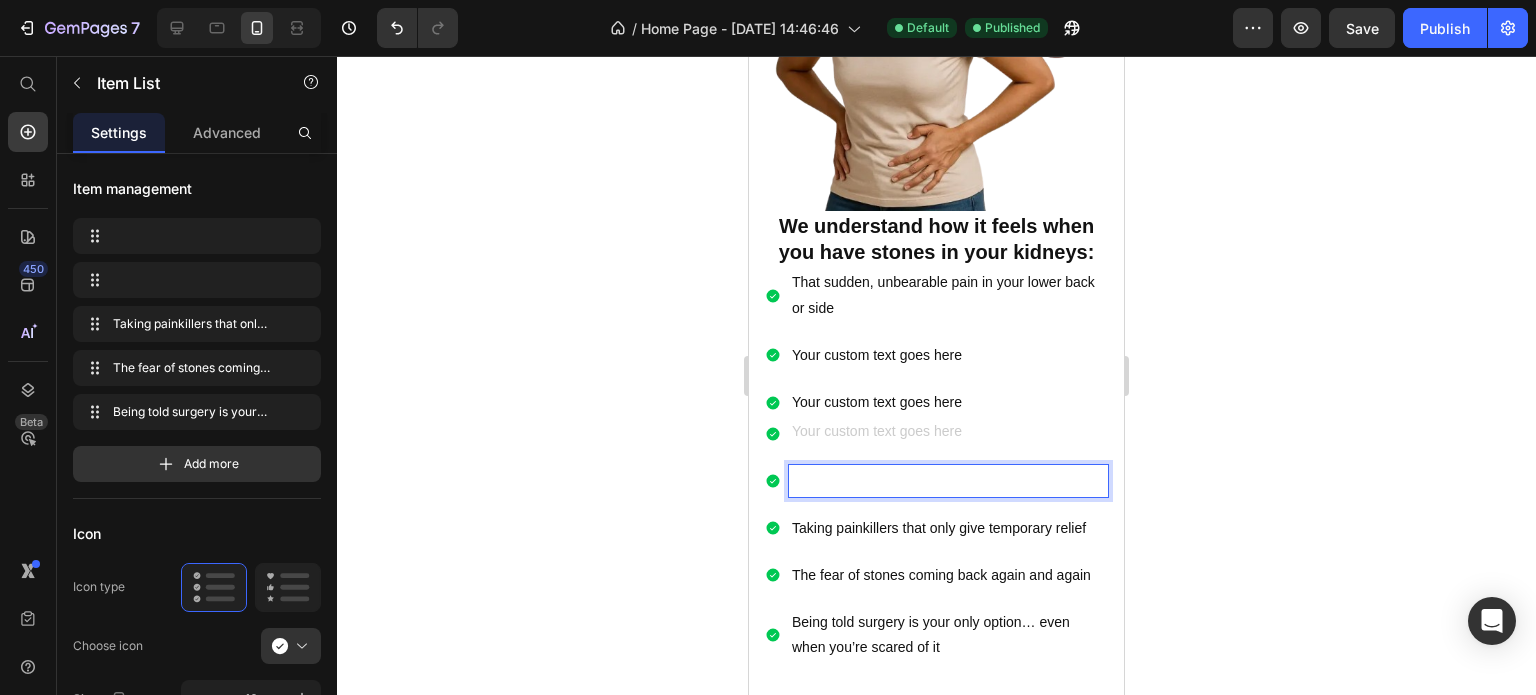 scroll, scrollTop: 1188, scrollLeft: 0, axis: vertical 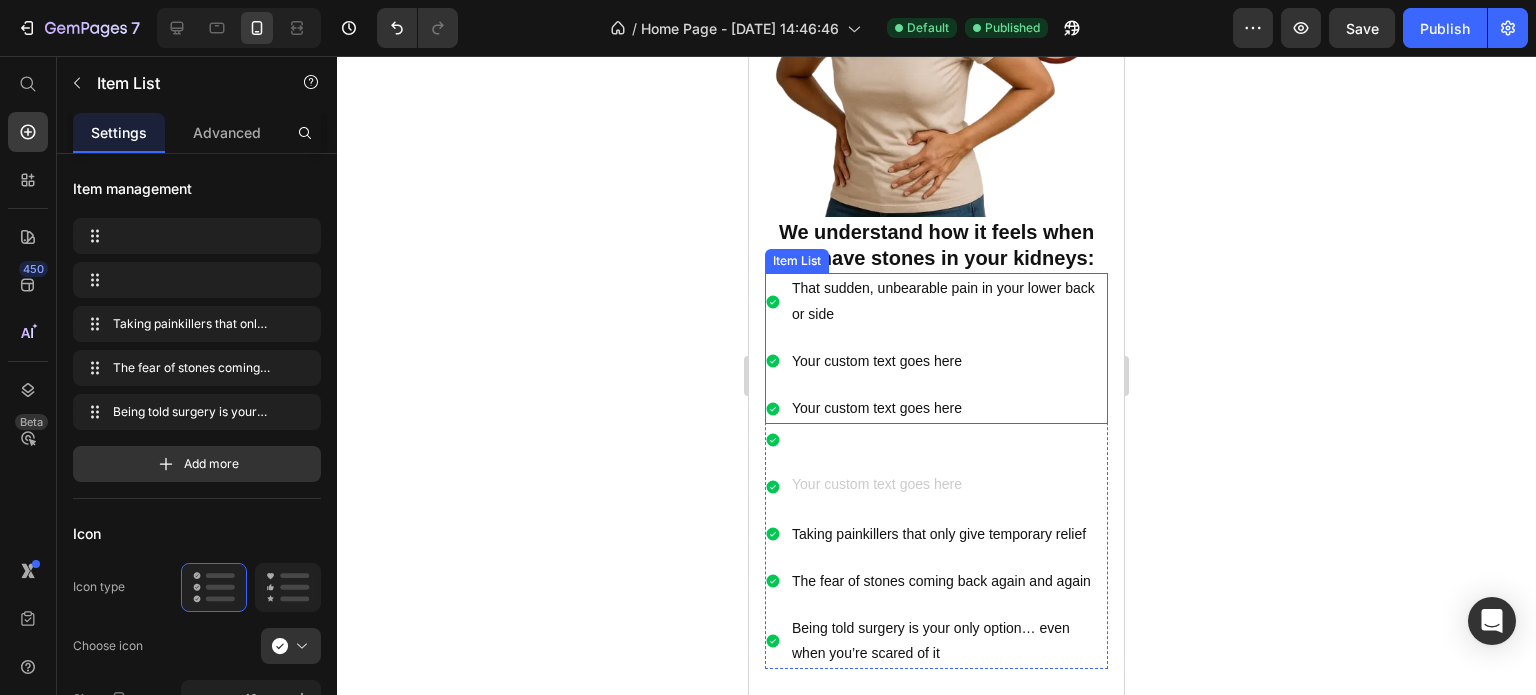 click on "Your custom text goes here" at bounding box center (948, 361) 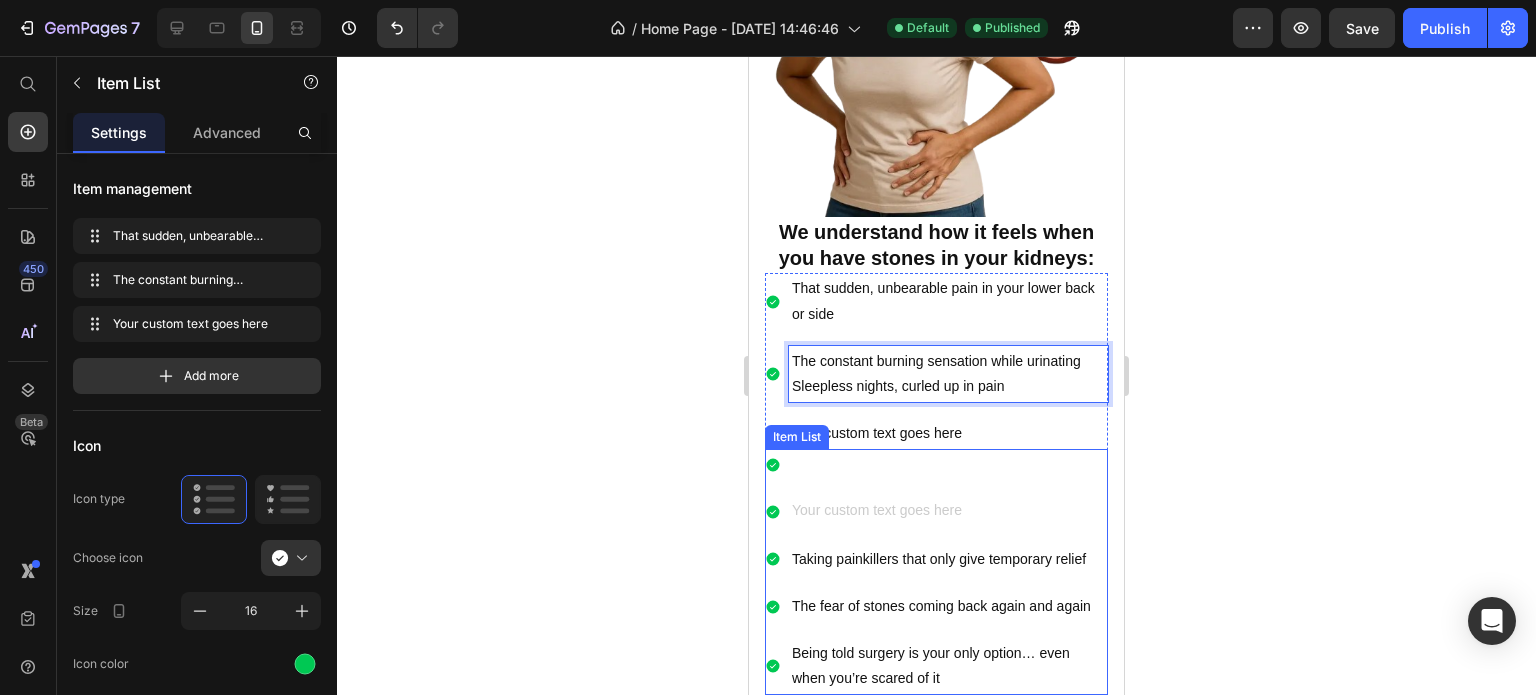 click on "Taking painkillers that only give temporary relief" at bounding box center [948, 559] 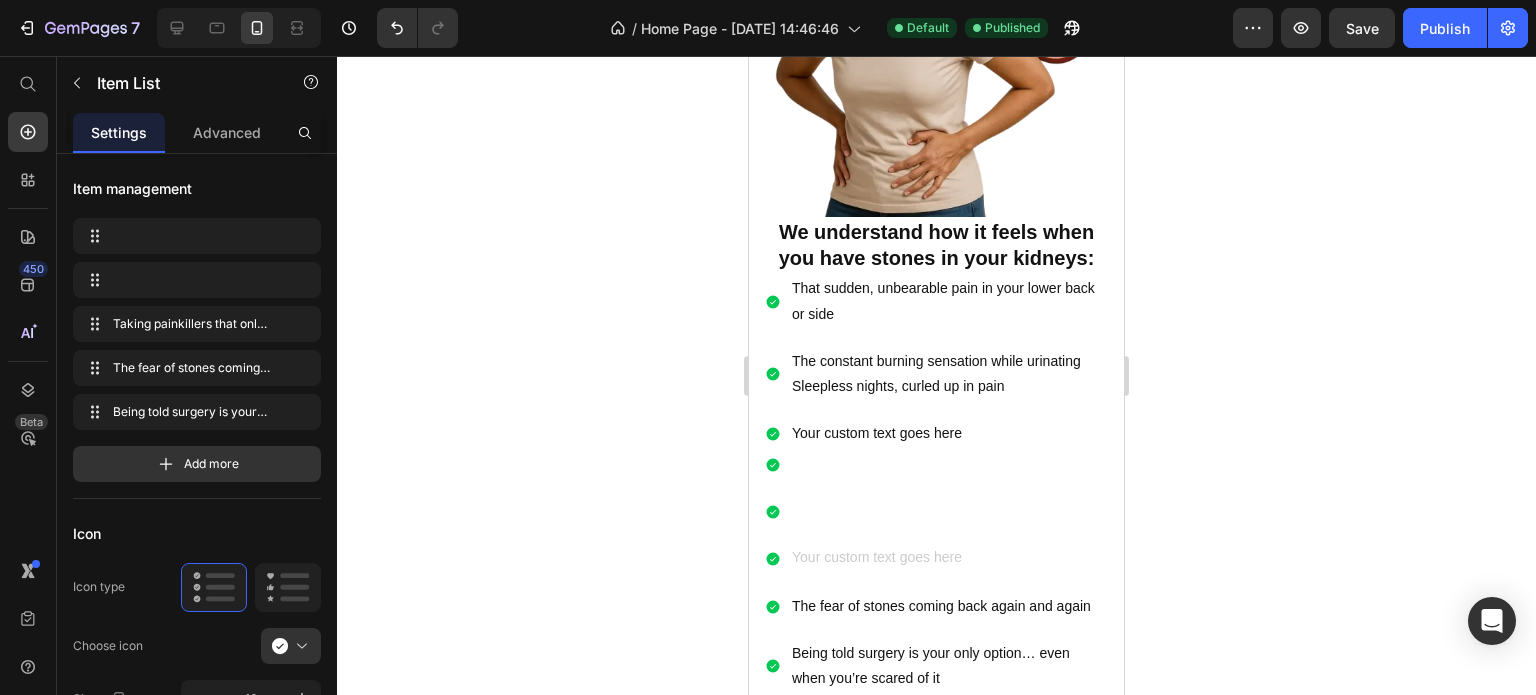 scroll, scrollTop: 1183, scrollLeft: 0, axis: vertical 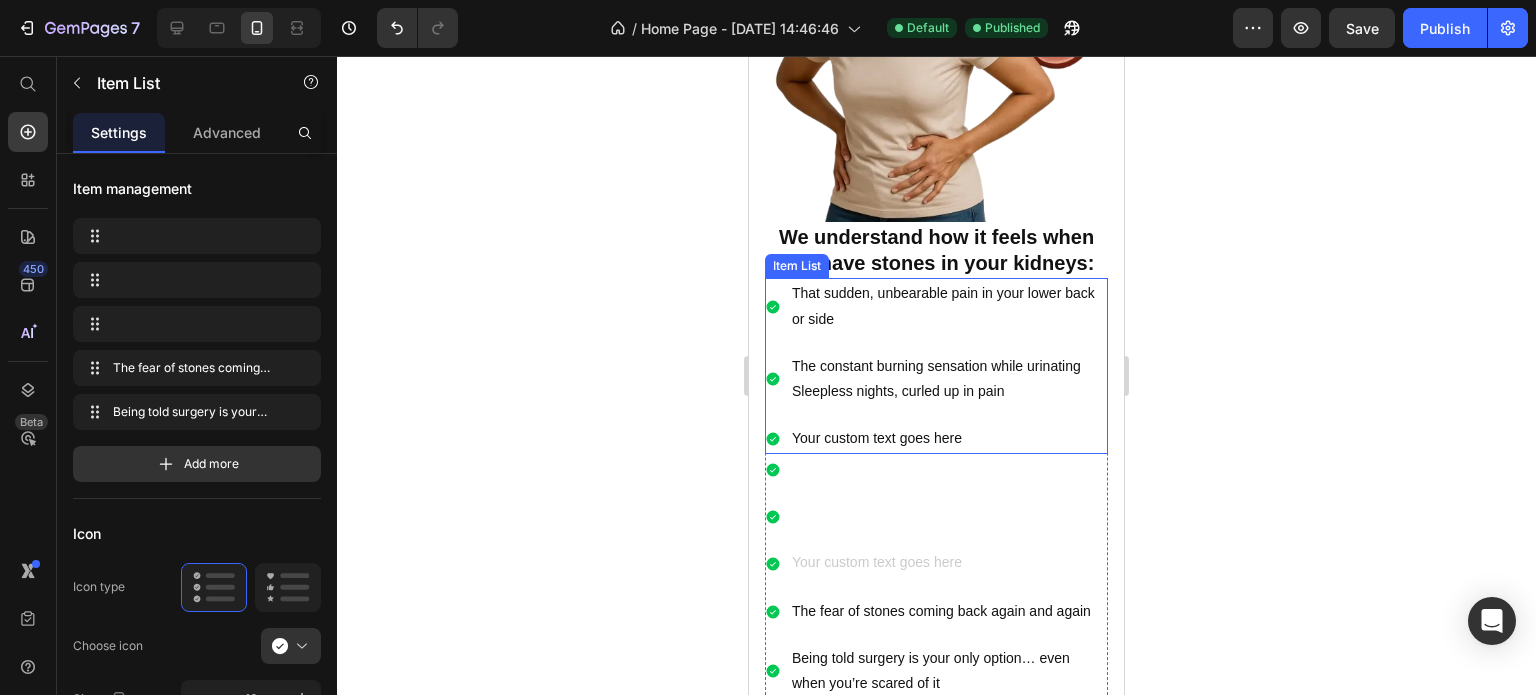 click on "Your custom text goes here" at bounding box center (948, 438) 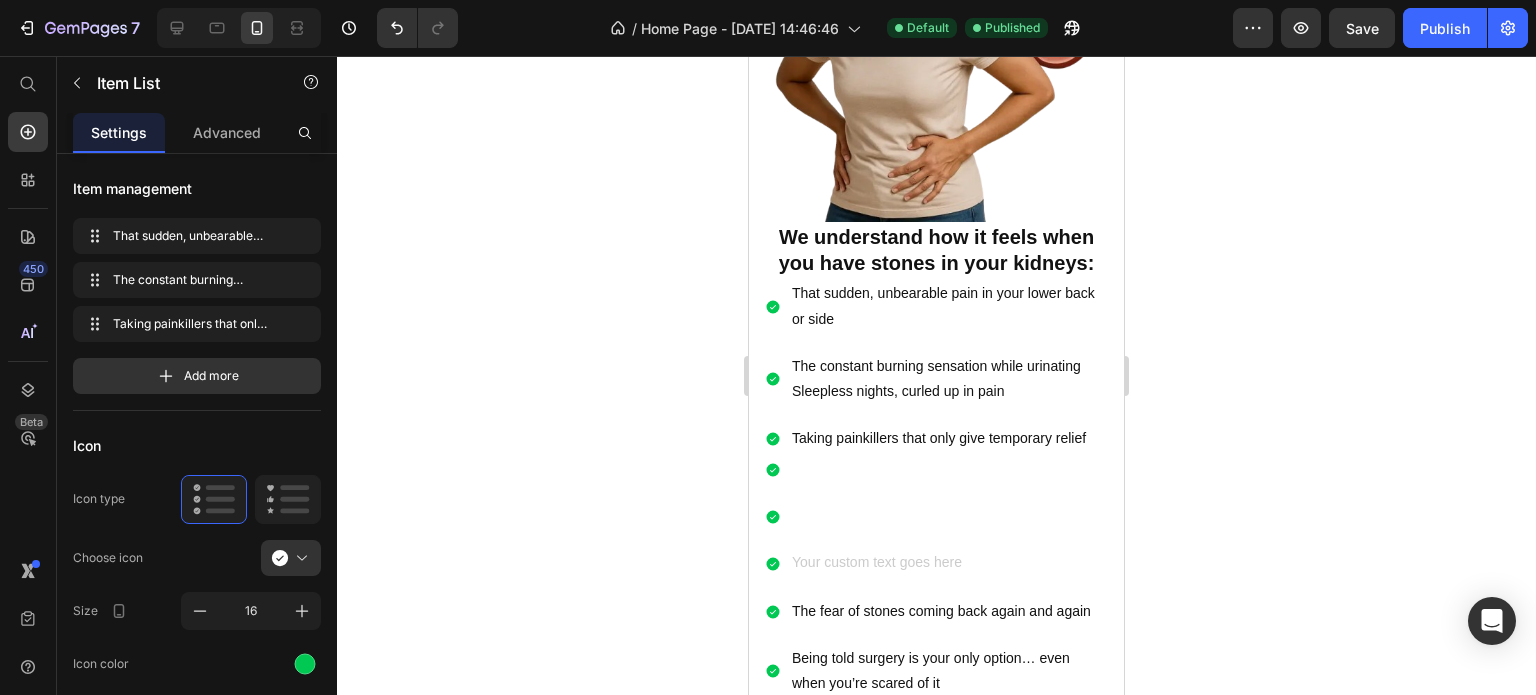 click 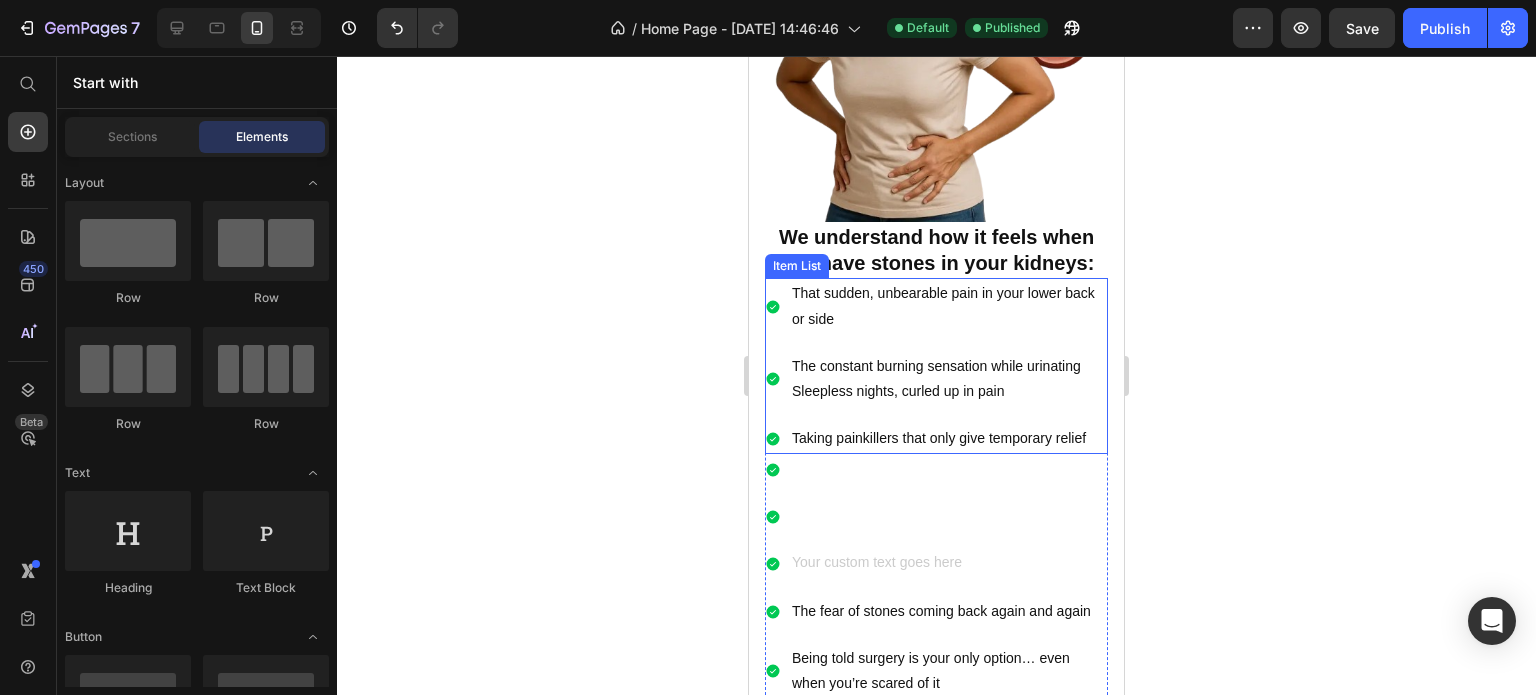 click on "That sudden, unbearable pain in your lower back or side The constant burning sensation while urinating Sleepless nights, curled up in pain Taking painkillers that only give temporary relief" at bounding box center [936, 366] 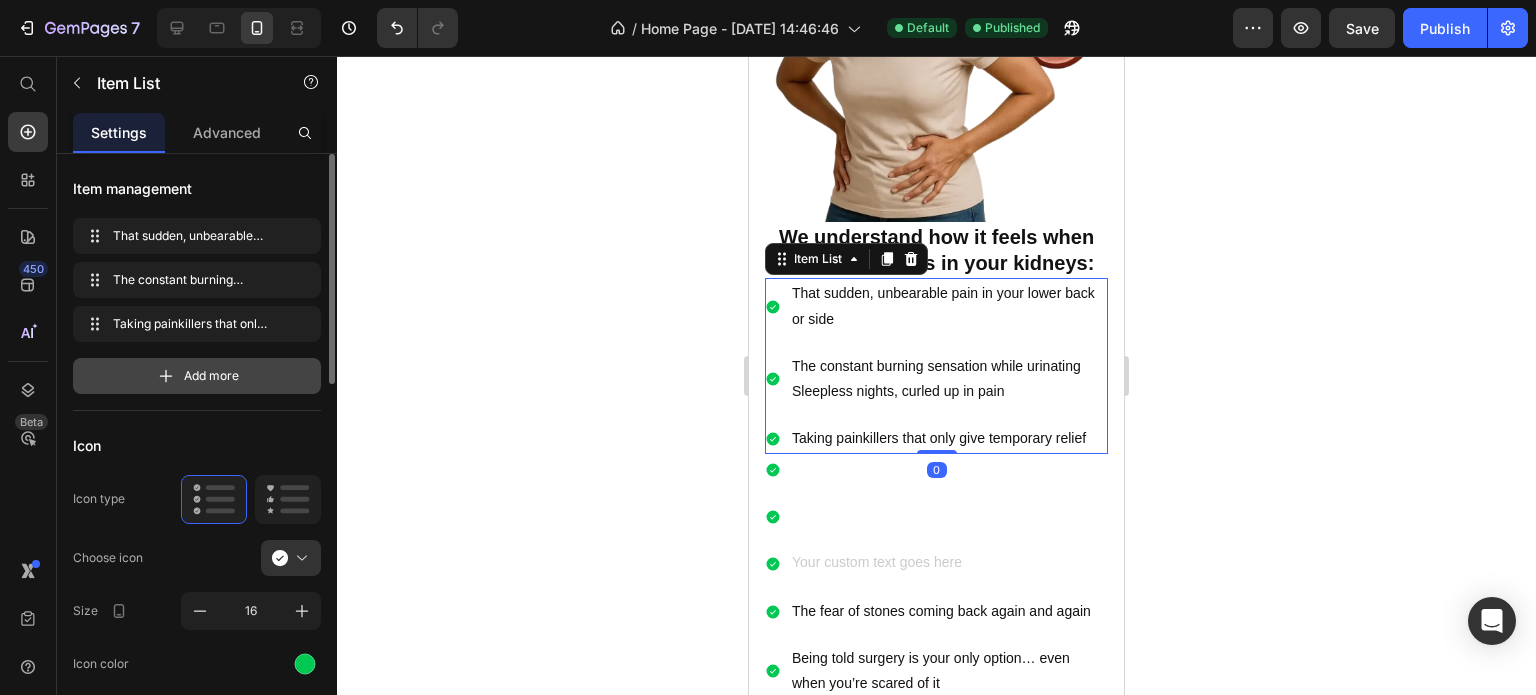 click on "Add more" at bounding box center [197, 376] 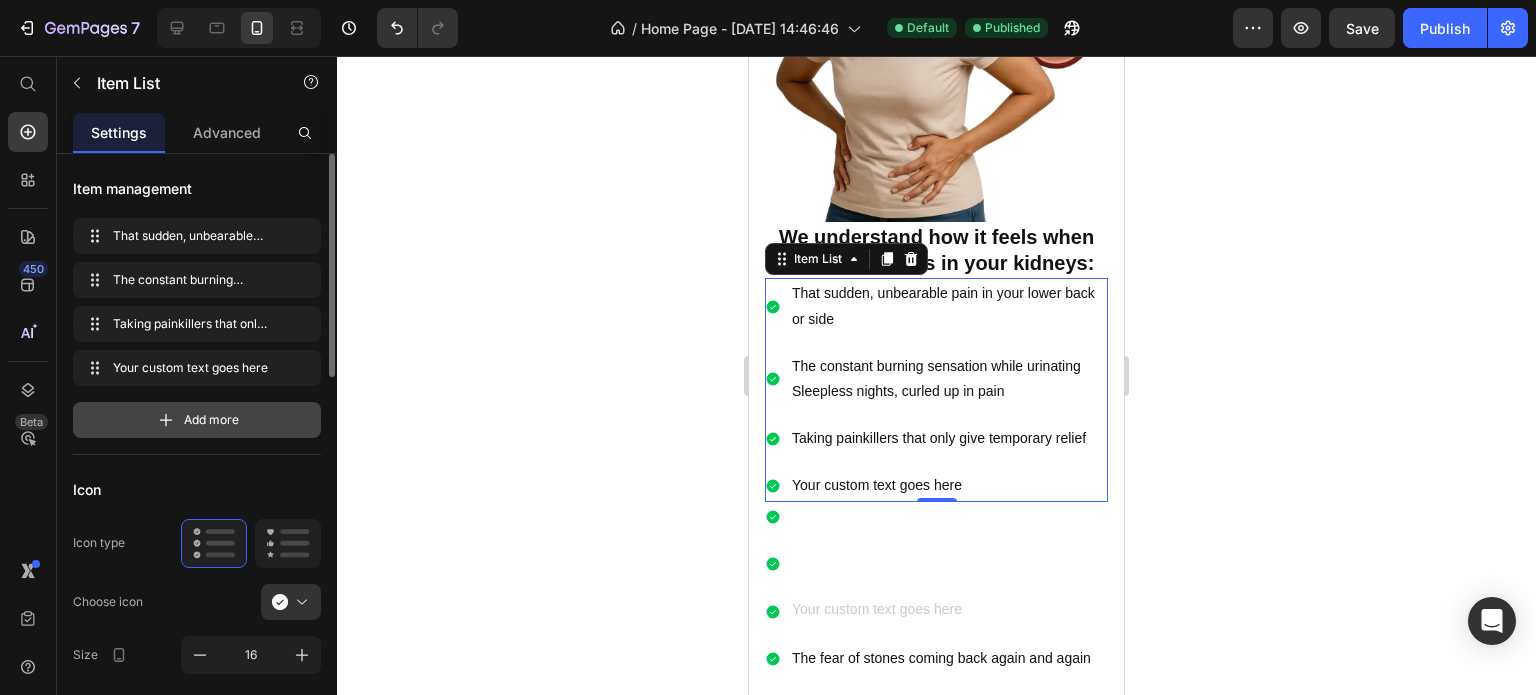 click on "Add more" at bounding box center [211, 420] 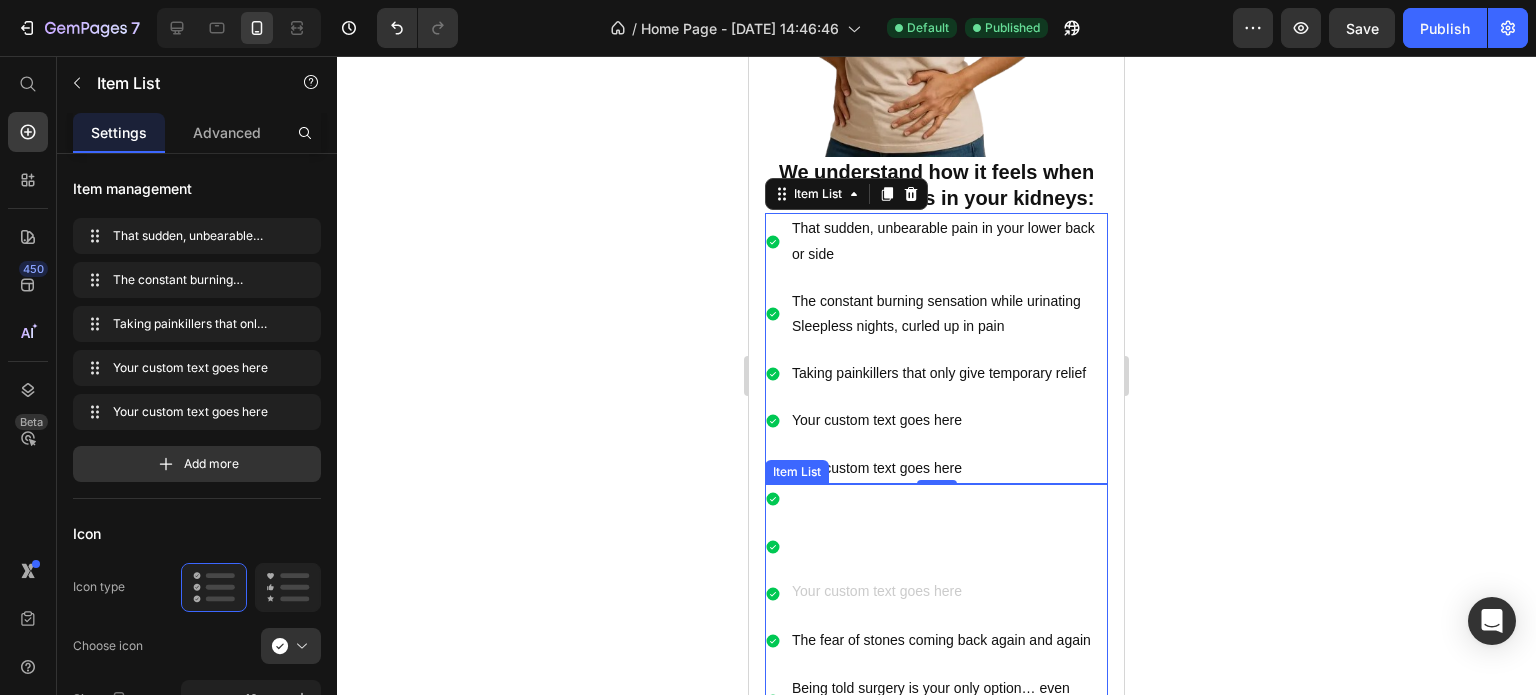 scroll, scrollTop: 1283, scrollLeft: 0, axis: vertical 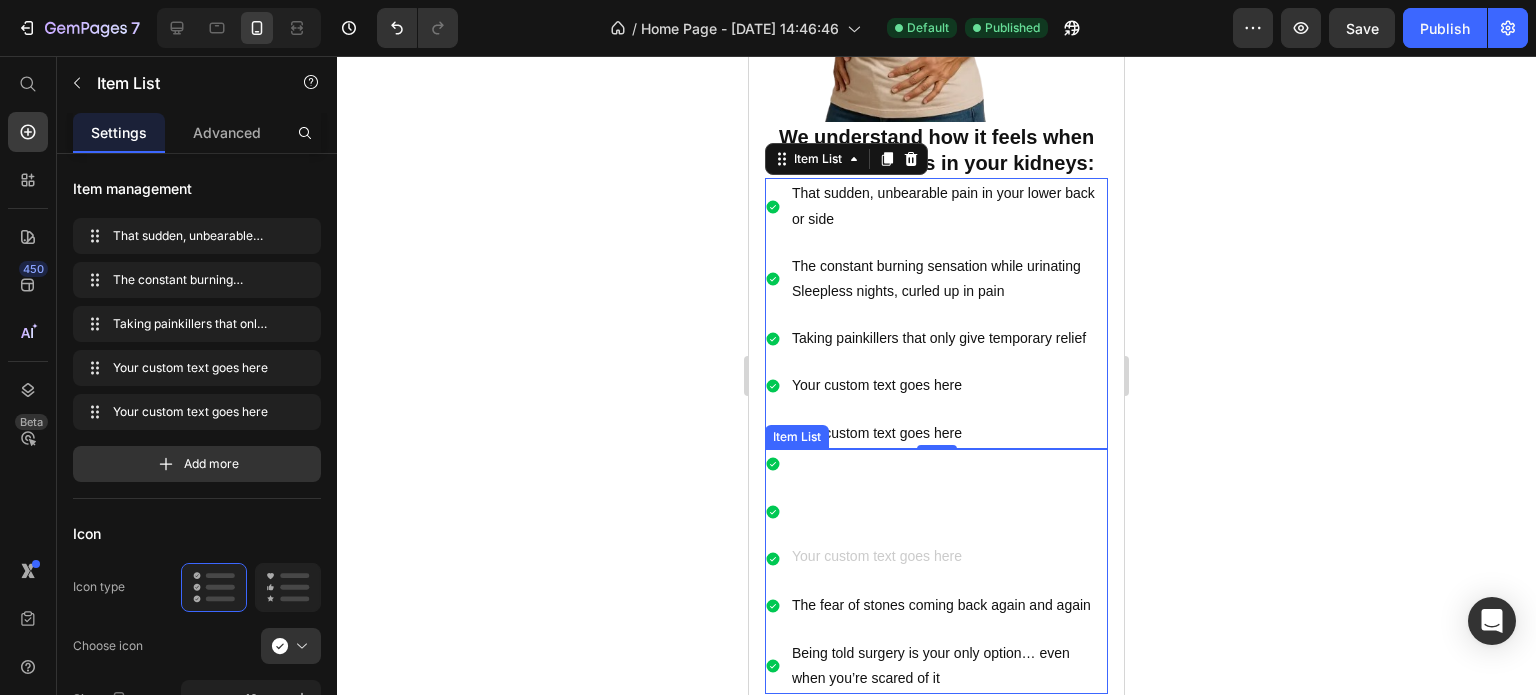 click on "The fear of stones coming back again and again" at bounding box center (948, 605) 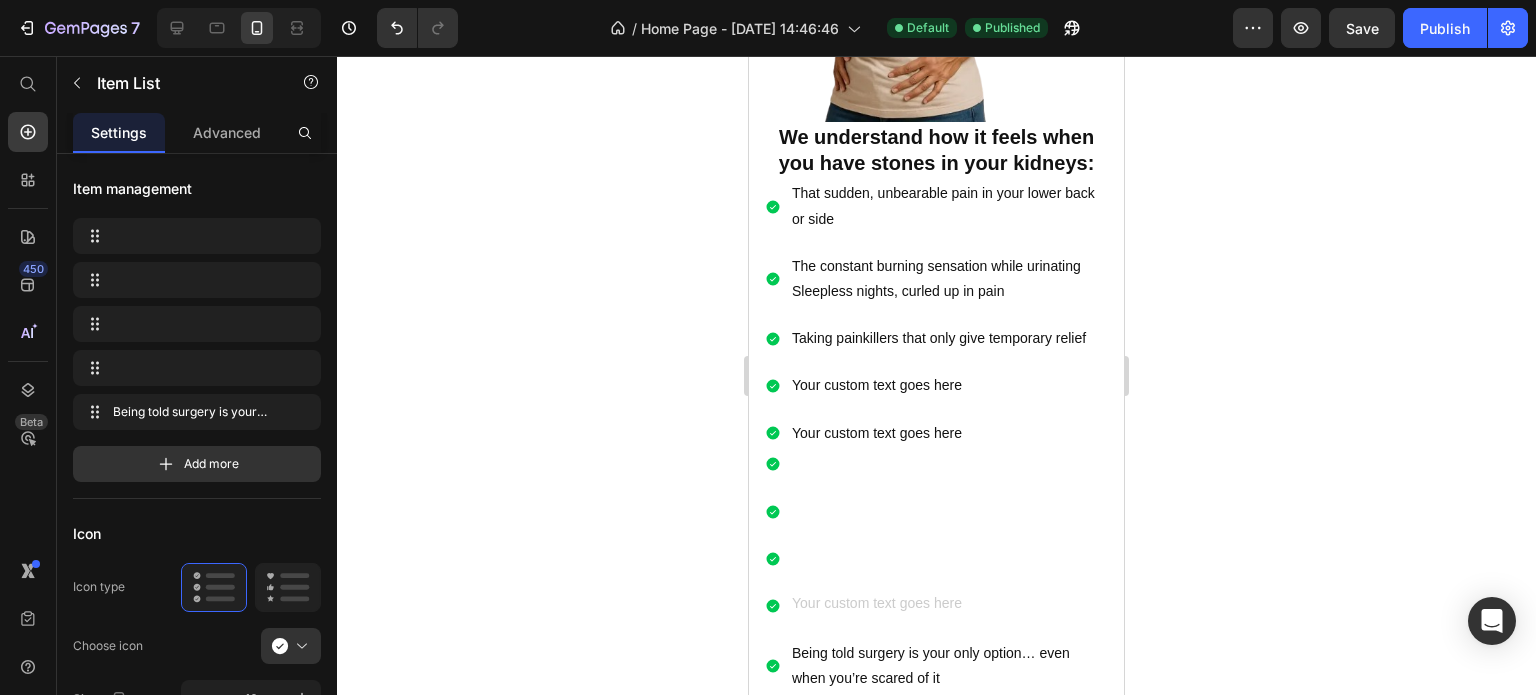 scroll, scrollTop: 1278, scrollLeft: 0, axis: vertical 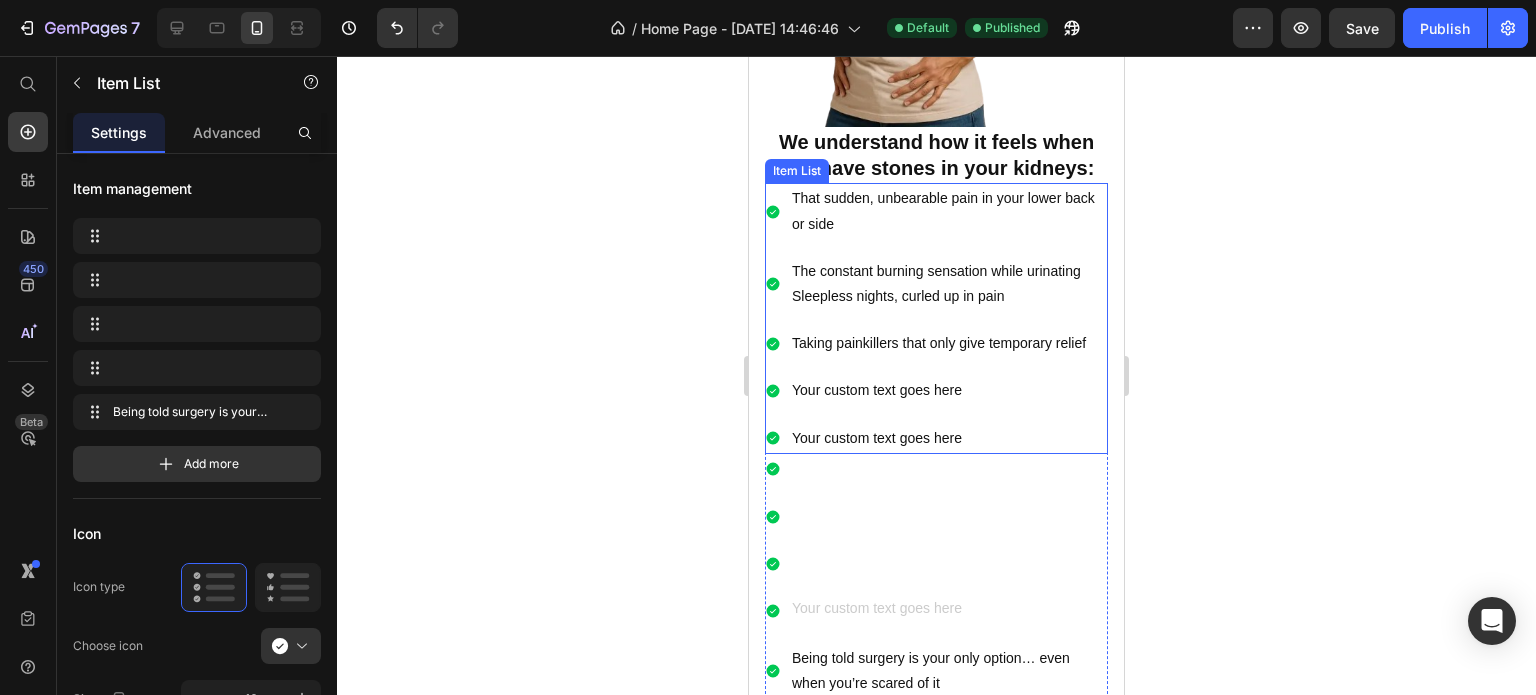 click on "Your custom text goes here" at bounding box center [948, 390] 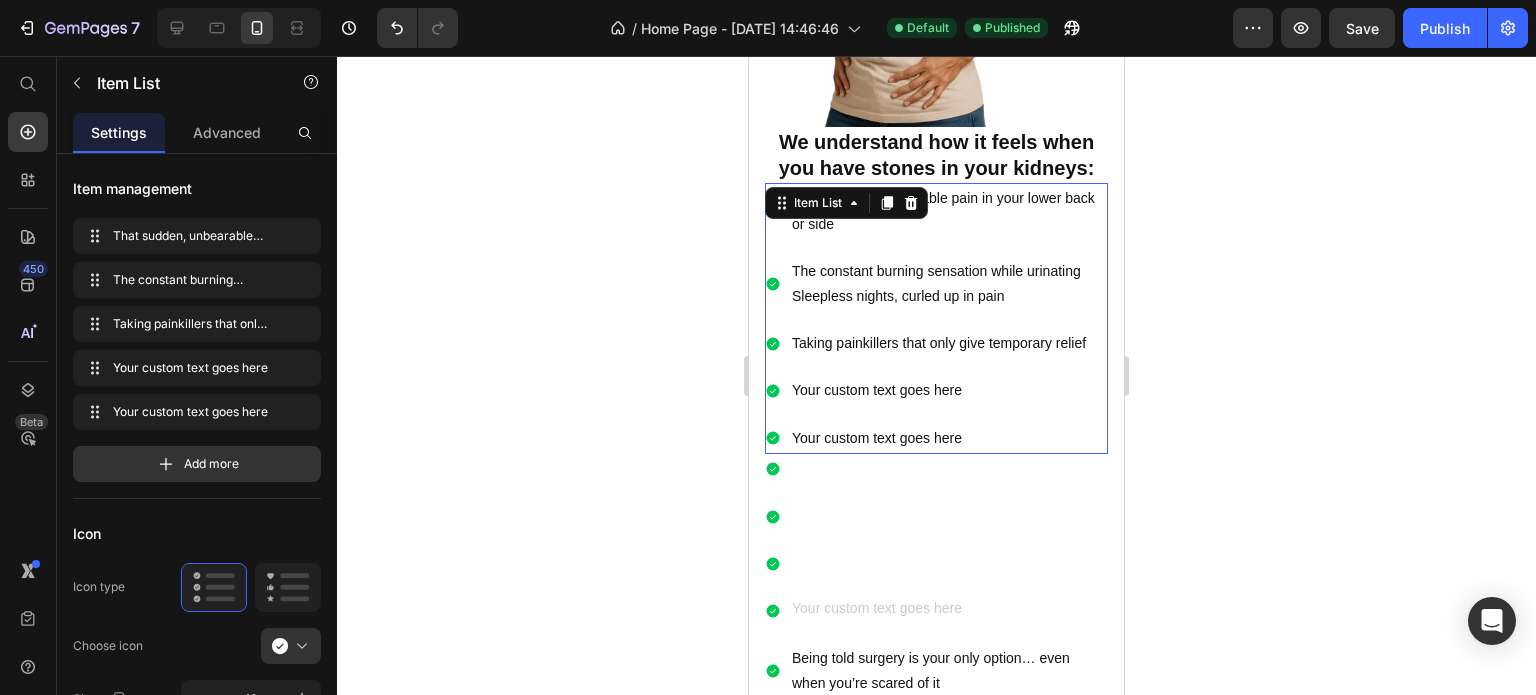 click on "Your custom text goes here" at bounding box center [948, 390] 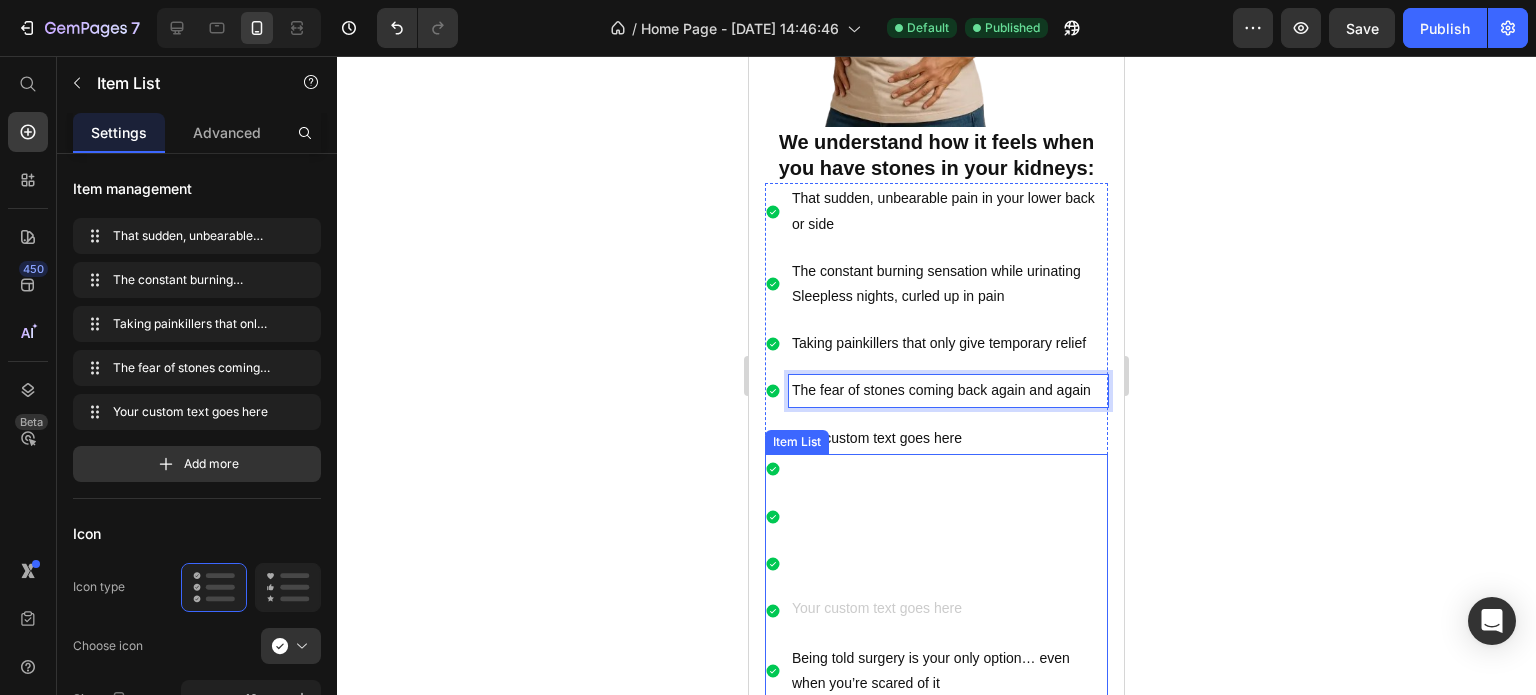 click on "Being told surgery is your only option… even when you’re scared of it" at bounding box center (948, 671) 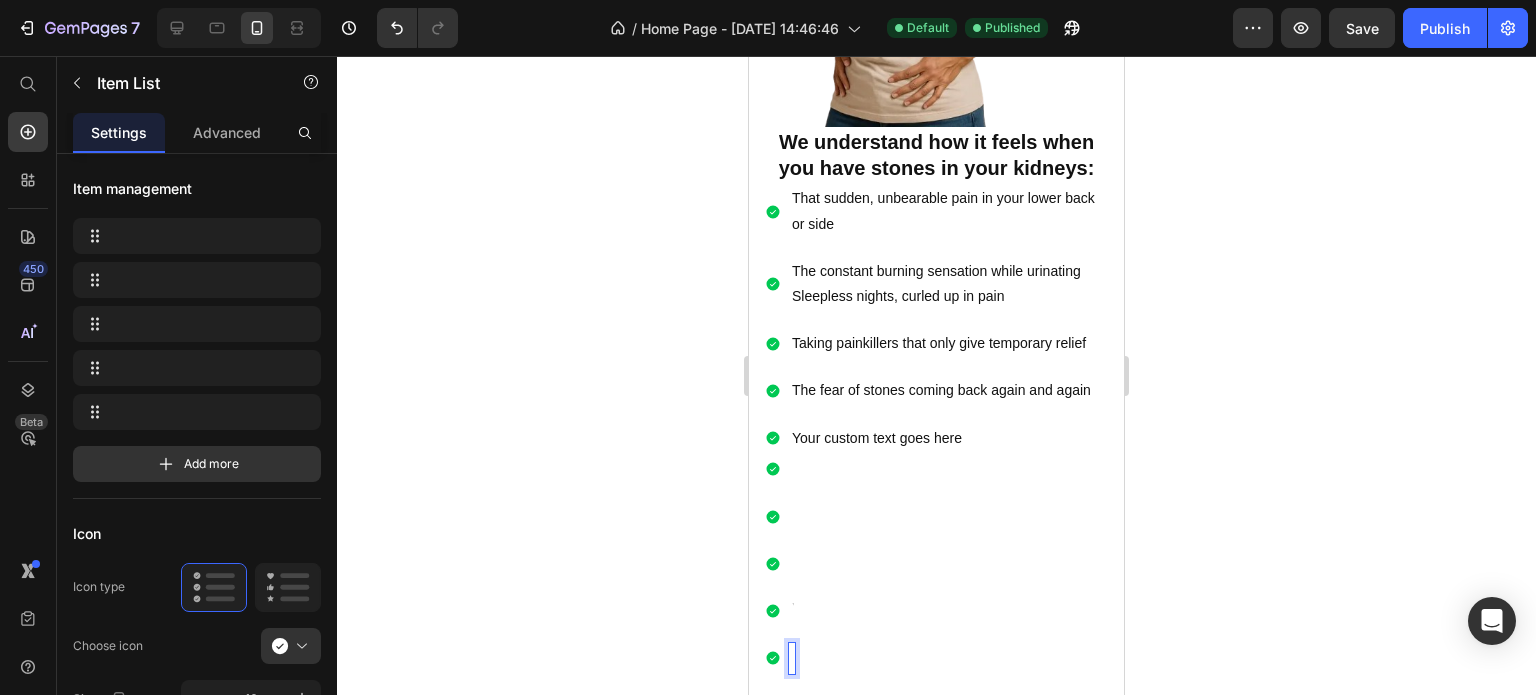 scroll, scrollTop: 1273, scrollLeft: 0, axis: vertical 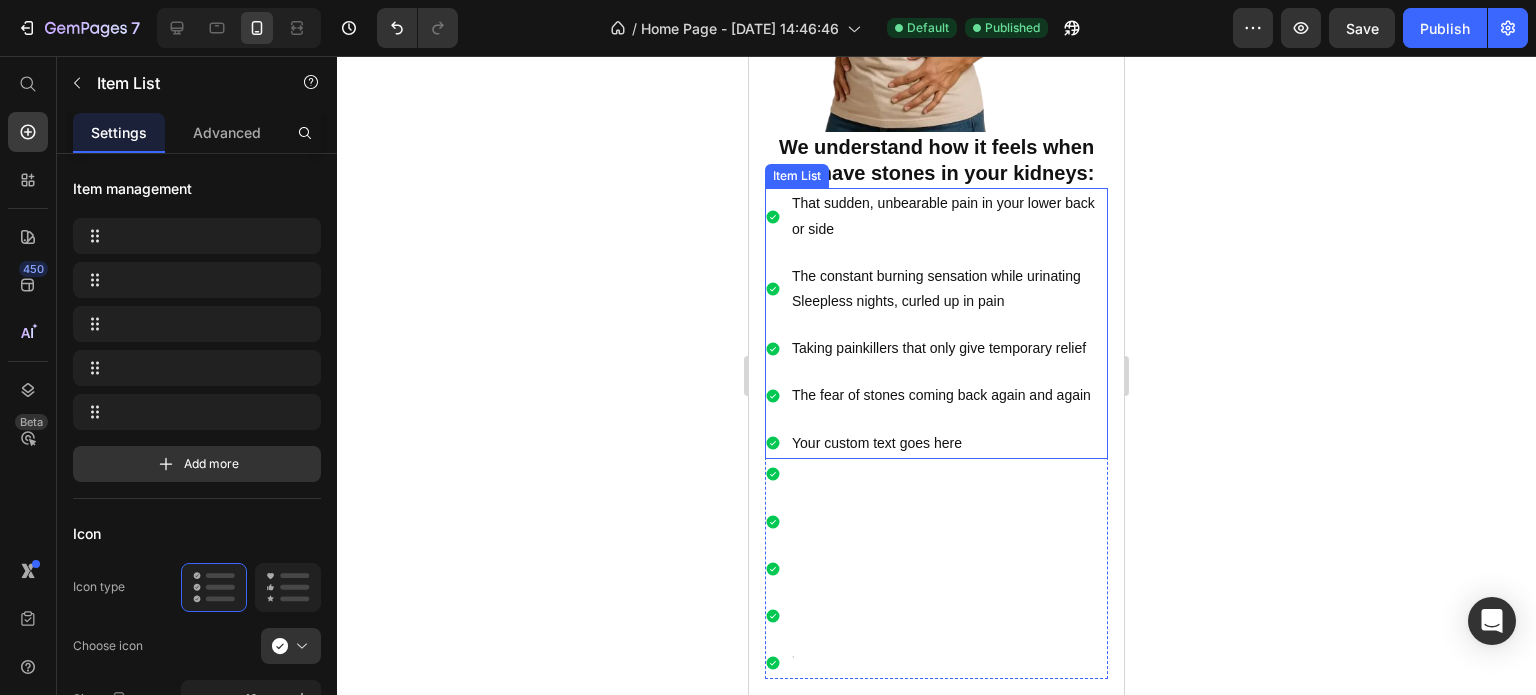 click on "Your custom text goes here" at bounding box center (948, 443) 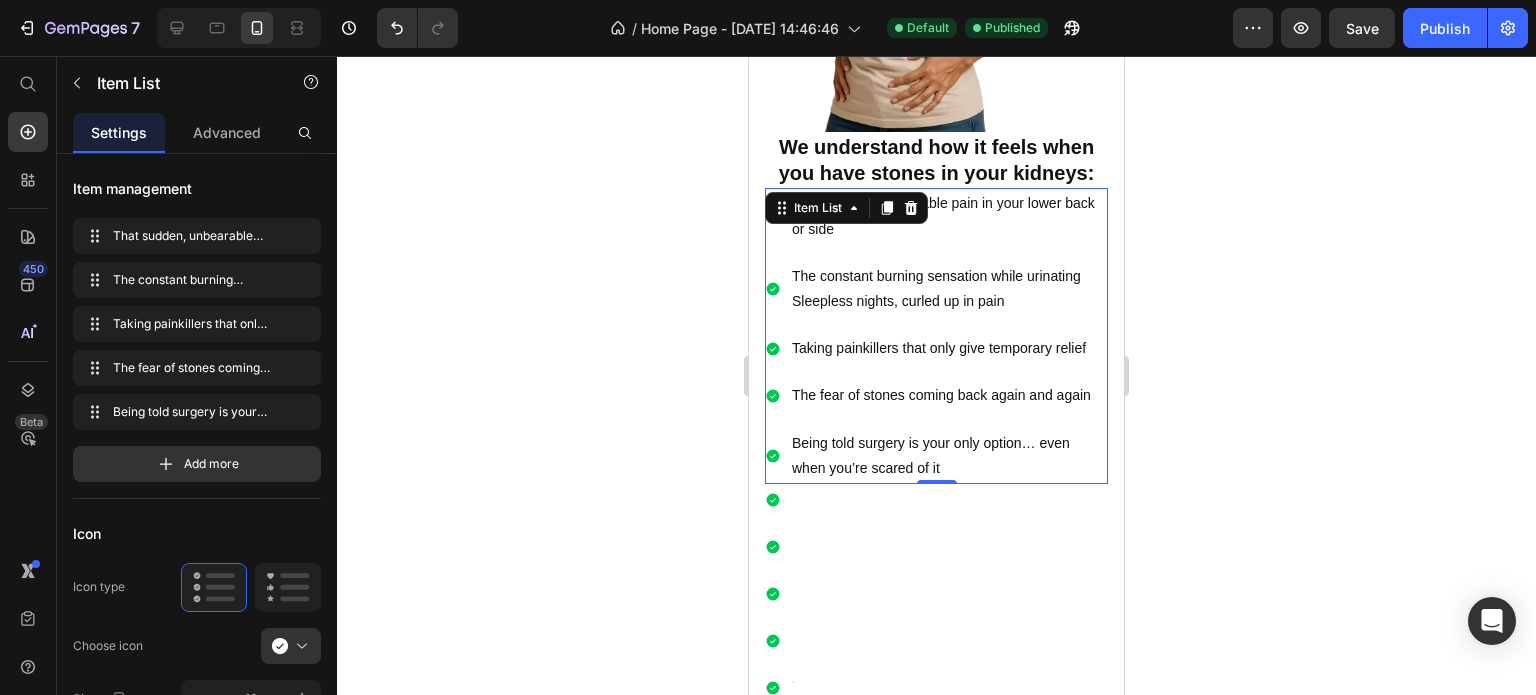 click 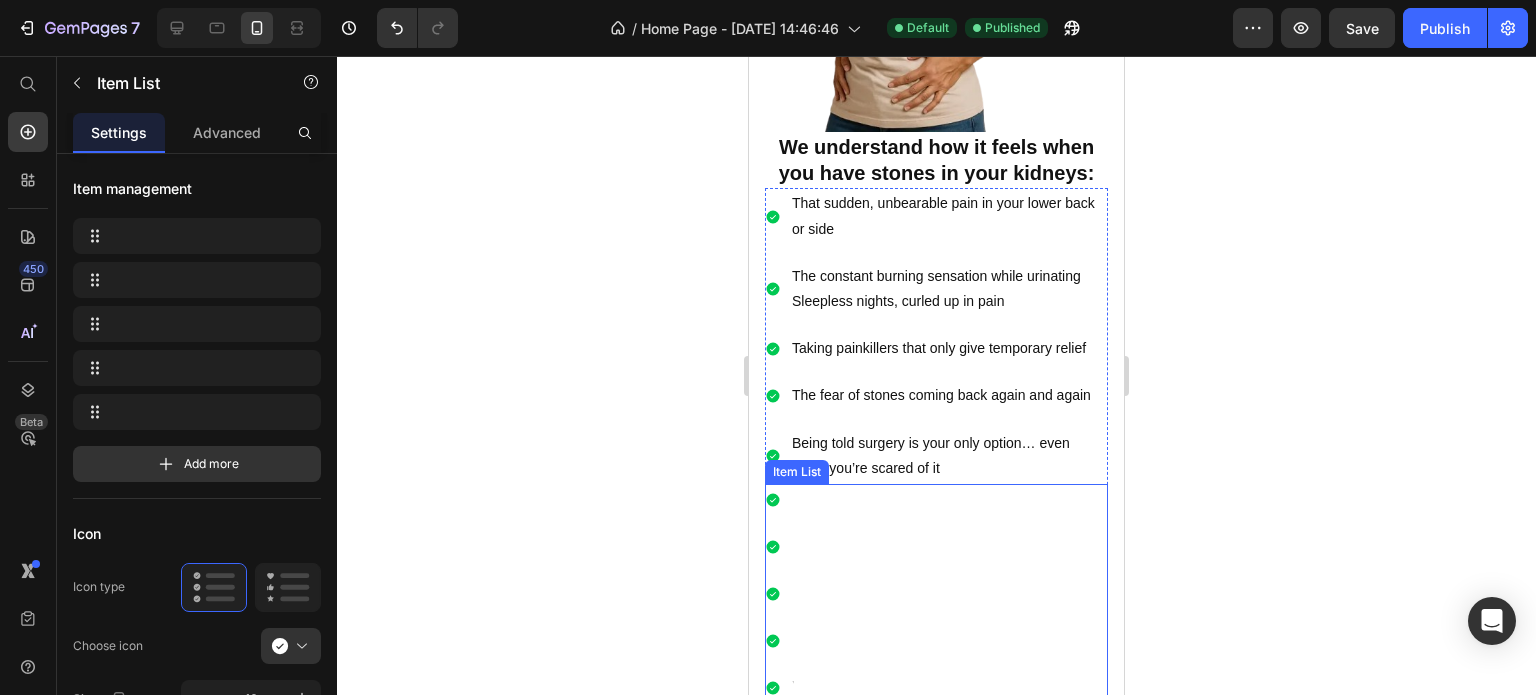 click at bounding box center (936, 594) 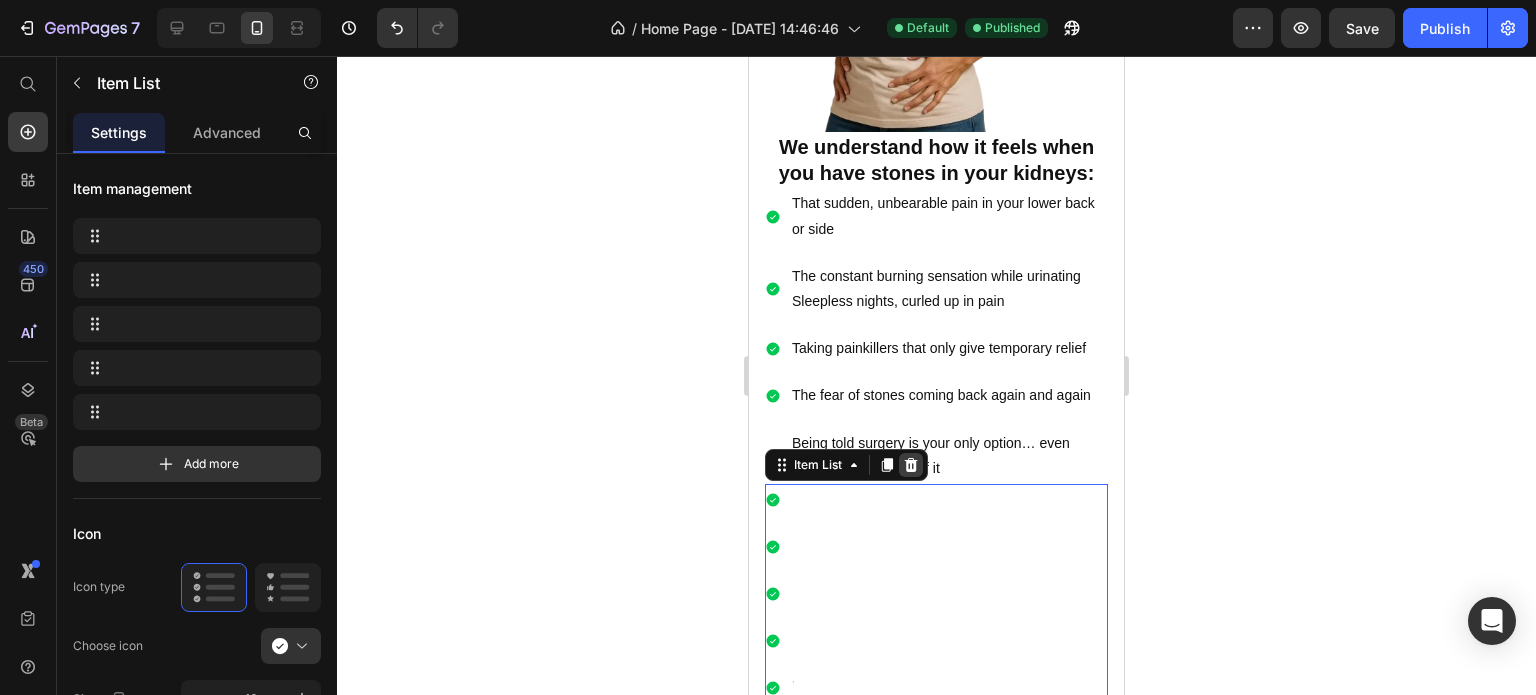 click 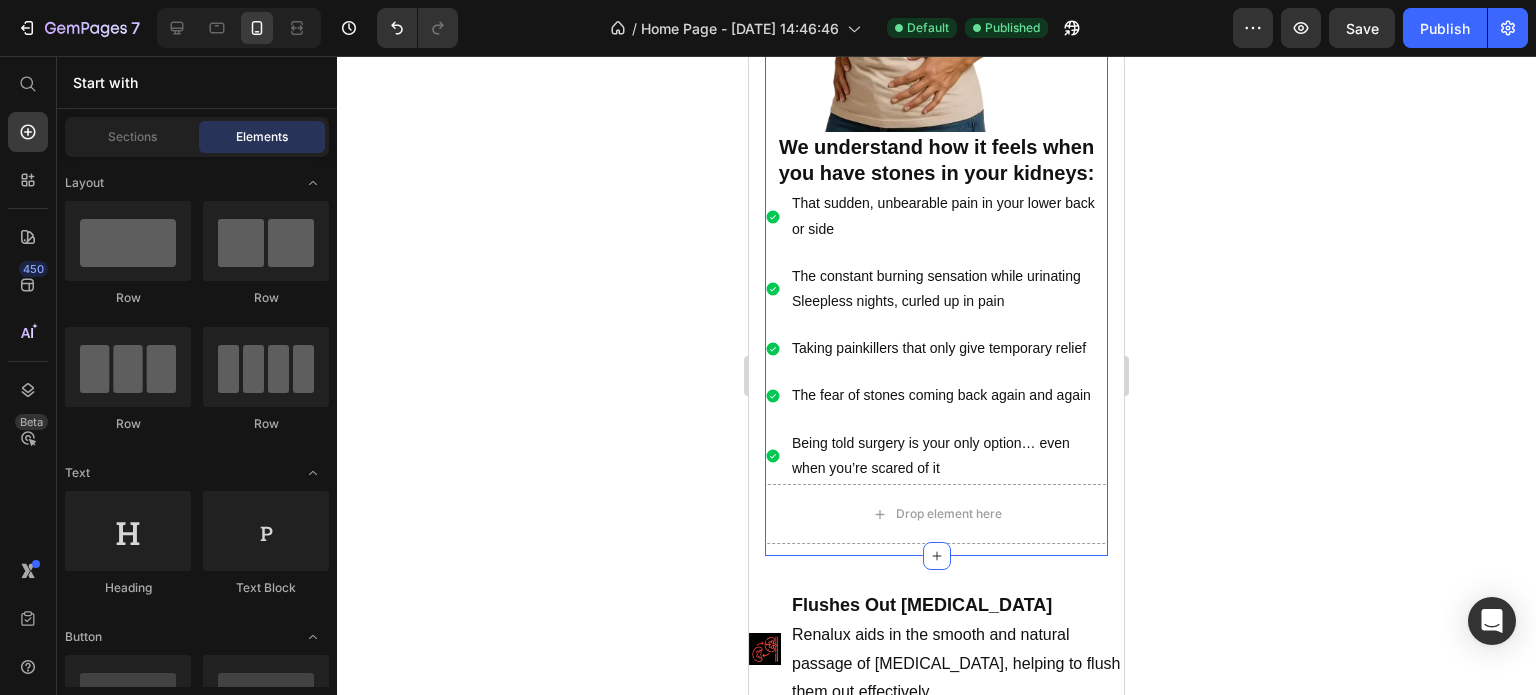click on "Are you suffering from kidney stones? Heading Image We understand how it feels when you have stones in your kidneys: Heading That sudden, unbearable pain in your lower back or side The constant burning sensation while urinating Sleepless nights, curled up in pain Taking painkillers that only give temporary relief The fear of stones coming back again and again Being told surgery is your only option… even when you’re scared of it Item List
Drop element here Row Section 3" at bounding box center [936, 136] 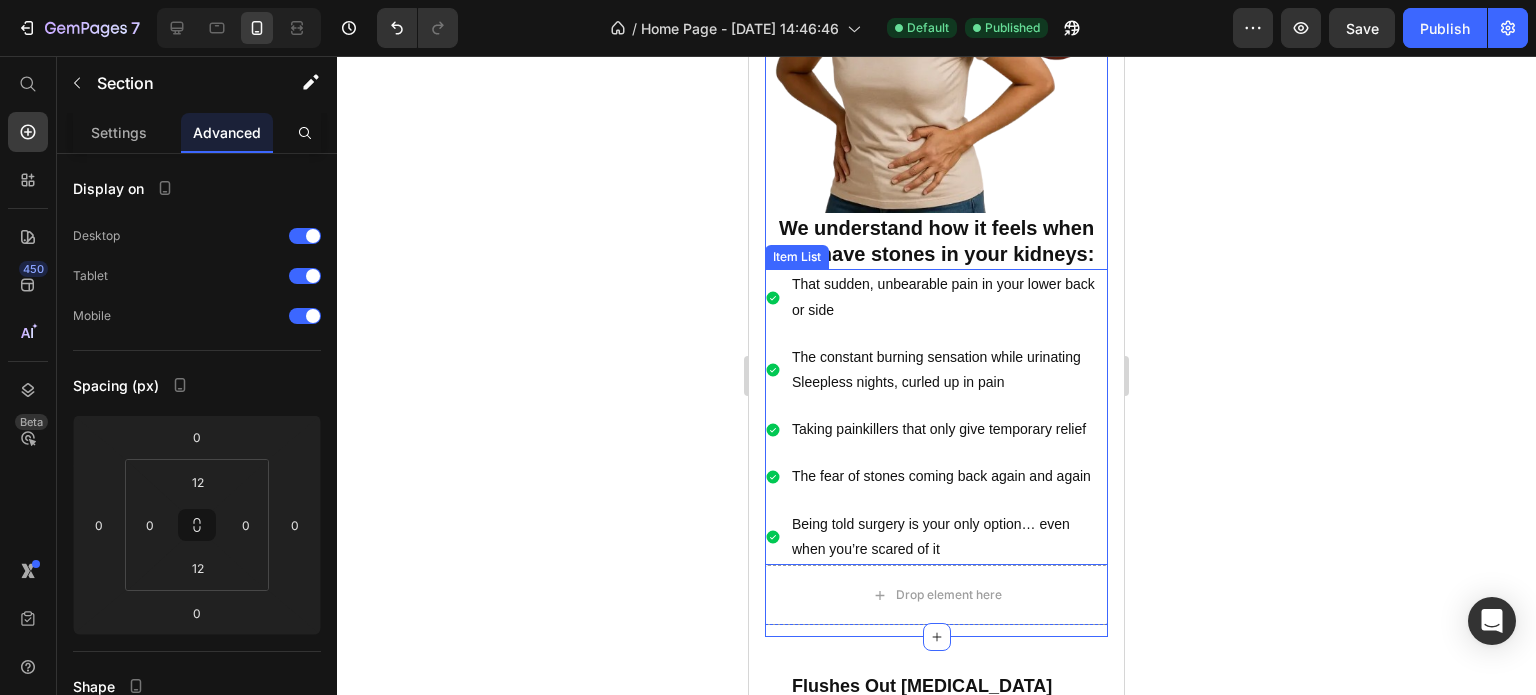 scroll, scrollTop: 1273, scrollLeft: 0, axis: vertical 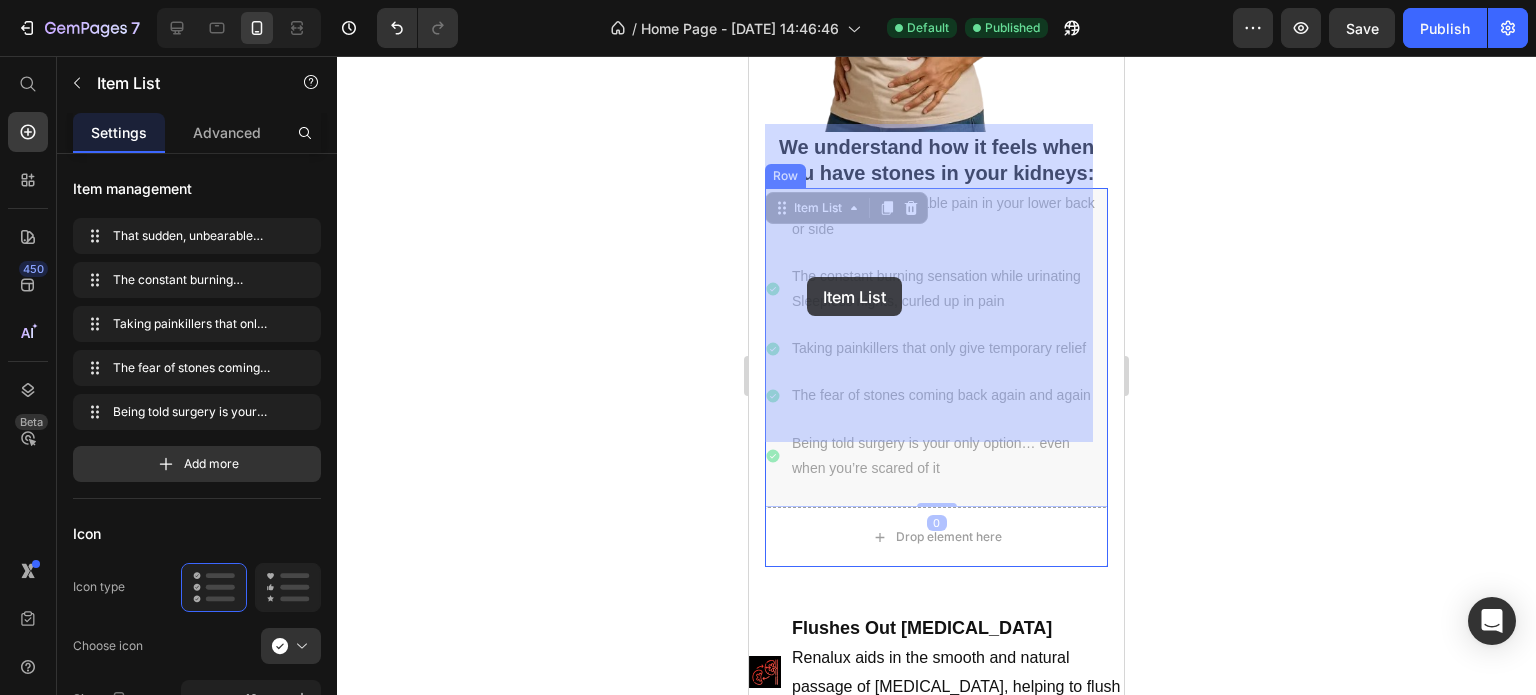 drag, startPoint x: 956, startPoint y: 427, endPoint x: 807, endPoint y: 277, distance: 211.42612 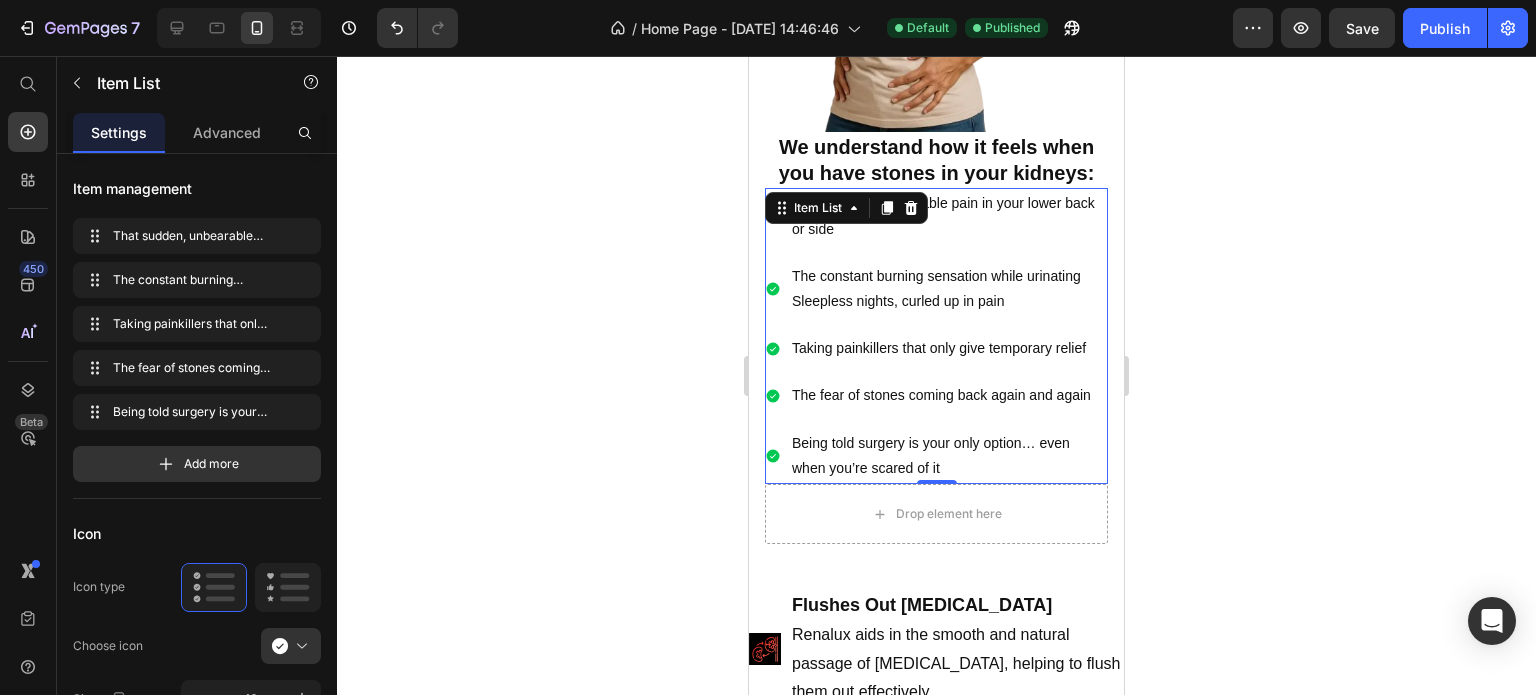 click 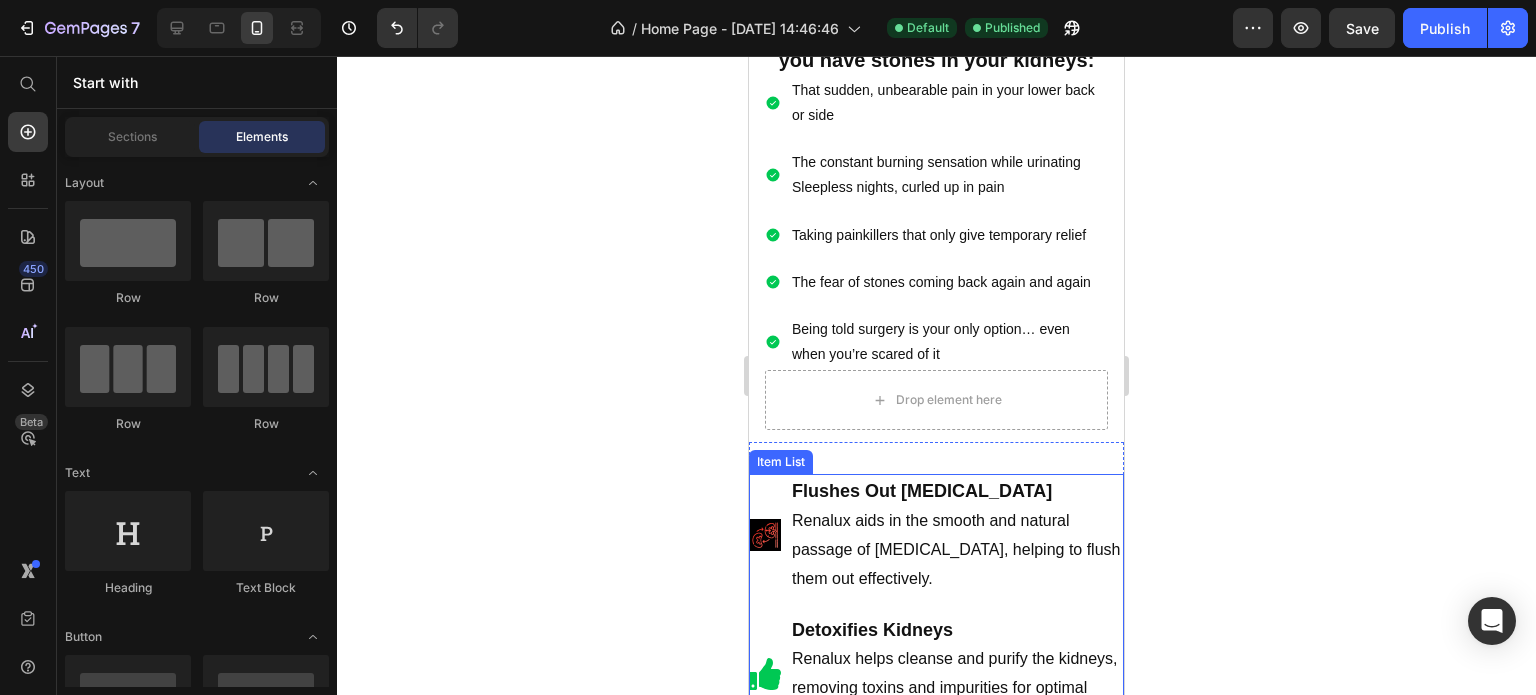scroll, scrollTop: 1400, scrollLeft: 0, axis: vertical 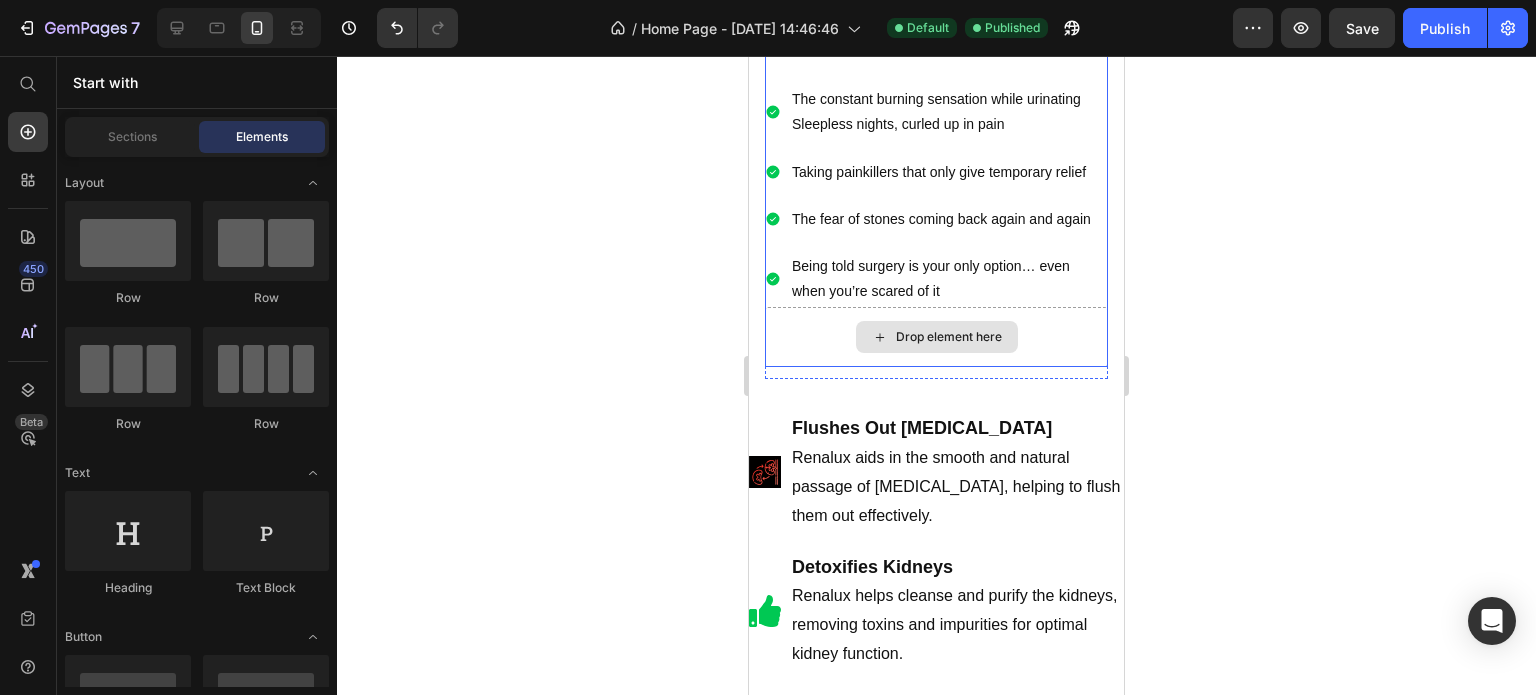click on "Drop element here" at bounding box center [936, 337] 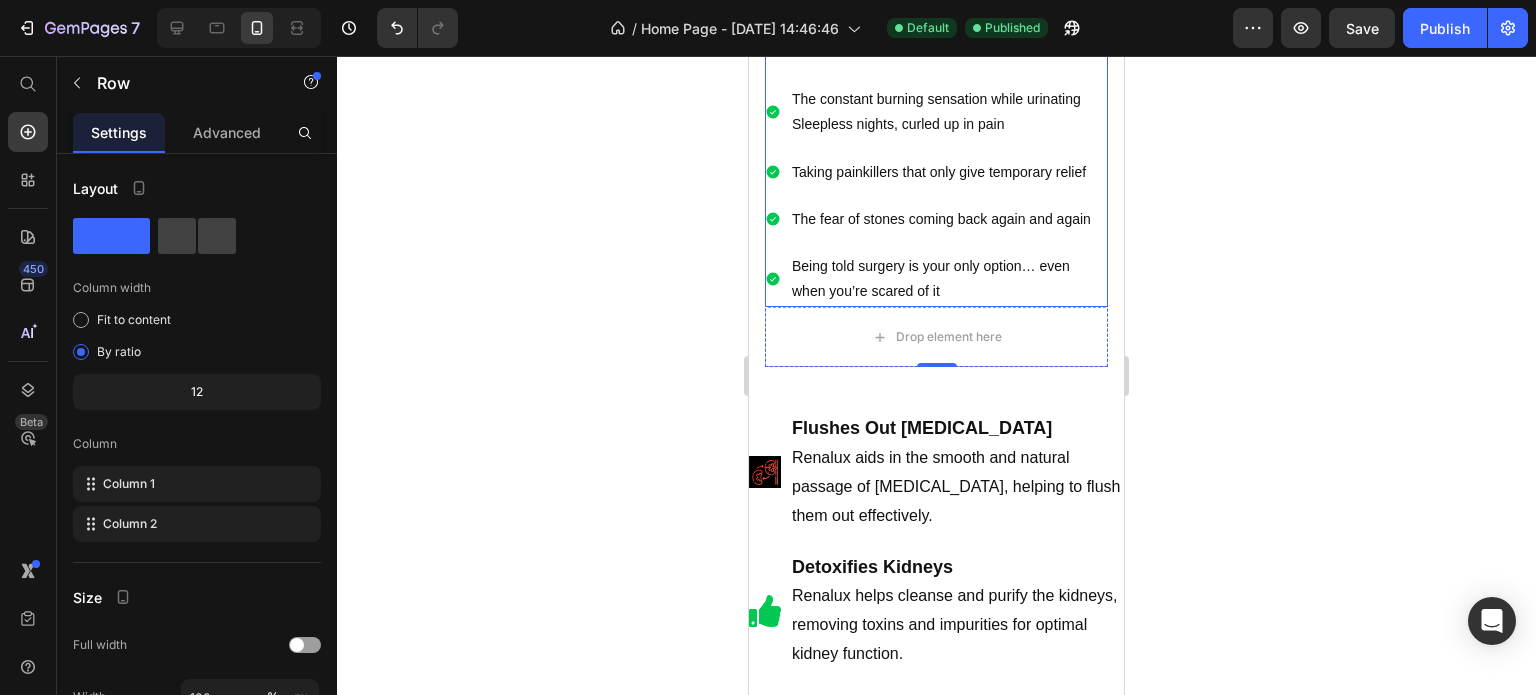 click on "Being told surgery is your only option… even when you’re scared of it" at bounding box center (936, 279) 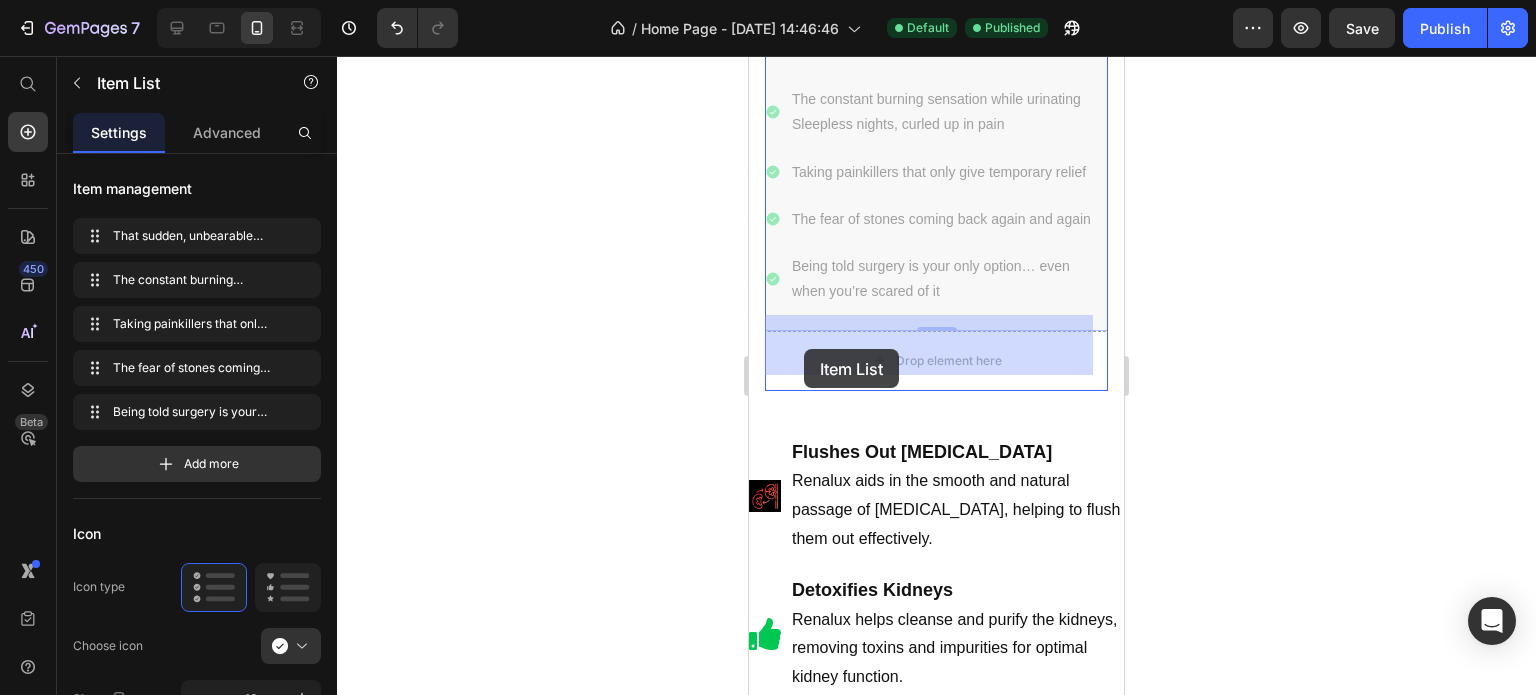 drag, startPoint x: 773, startPoint y: 269, endPoint x: 804, endPoint y: 349, distance: 85.79627 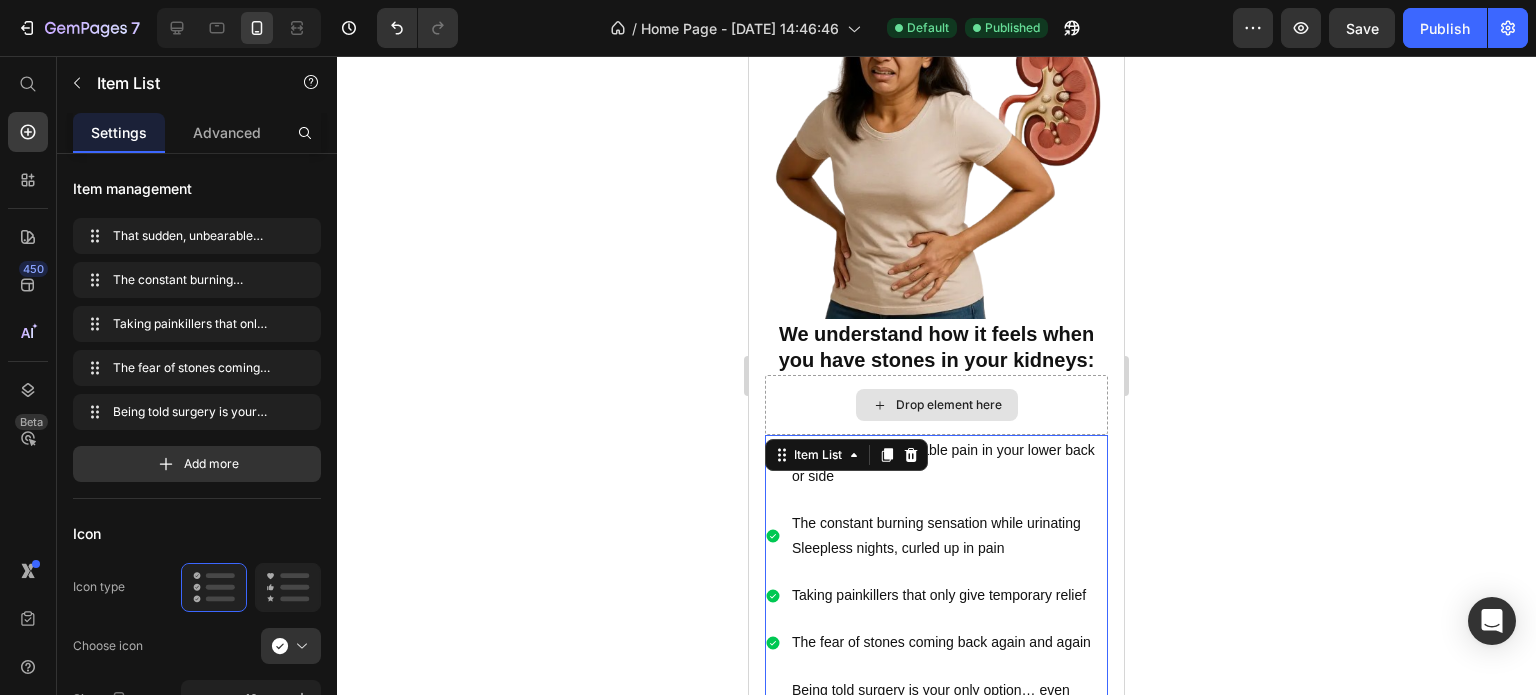 scroll, scrollTop: 900, scrollLeft: 0, axis: vertical 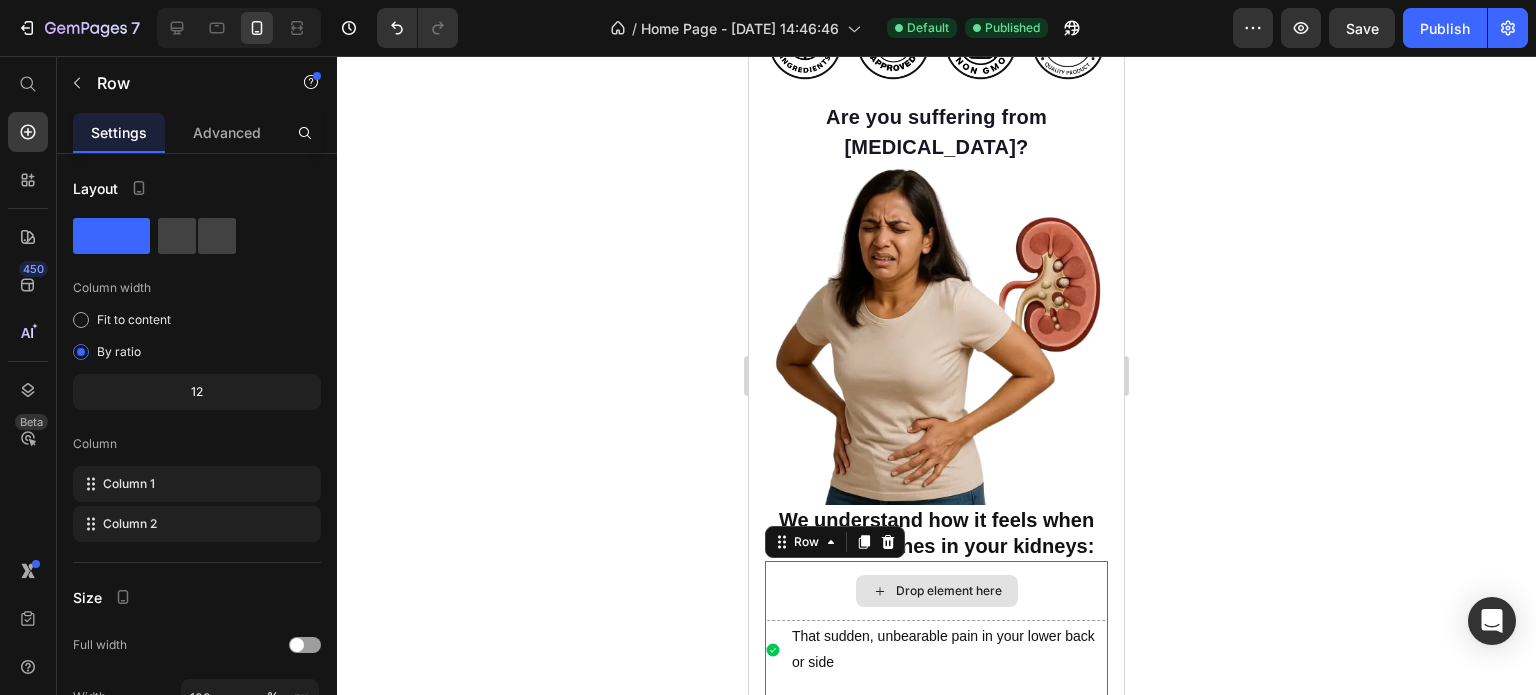 click on "Drop element here" at bounding box center (936, 591) 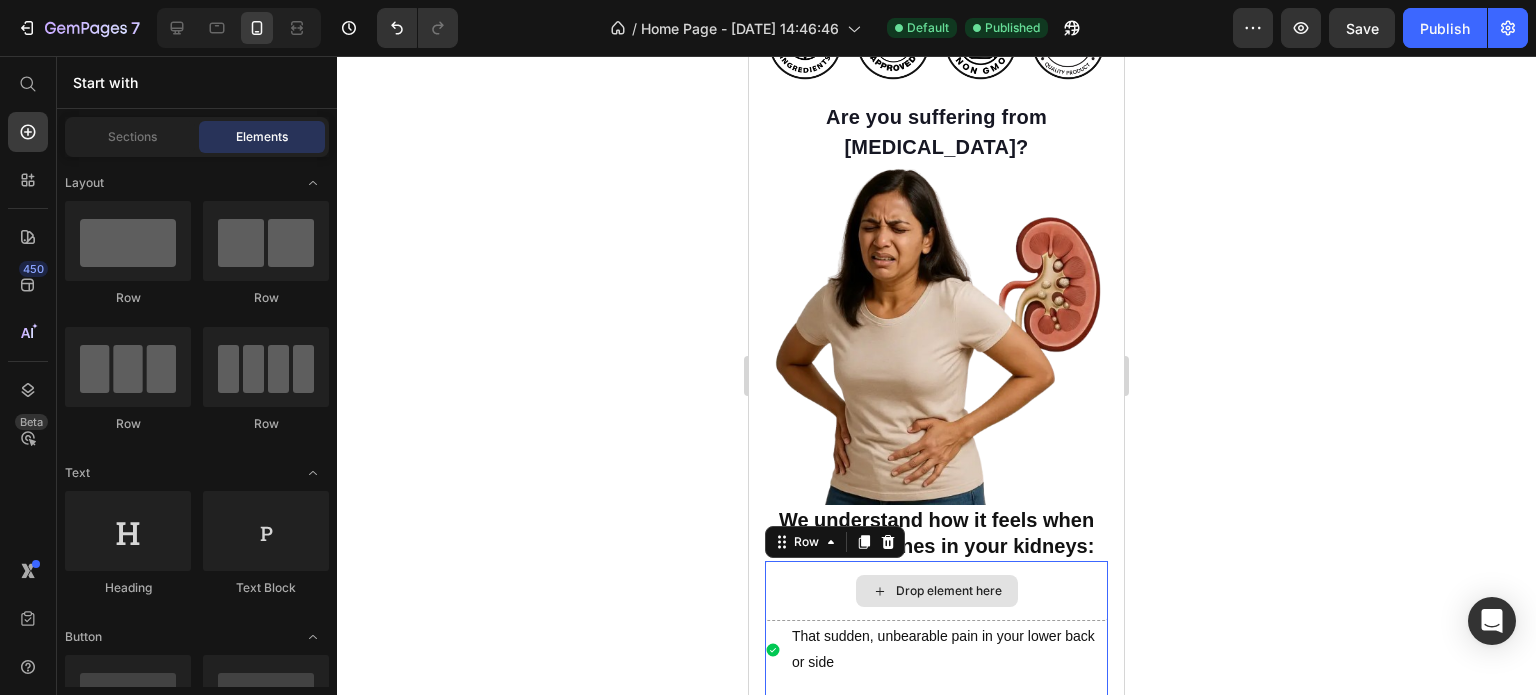 click on "Drop element here" at bounding box center (937, 591) 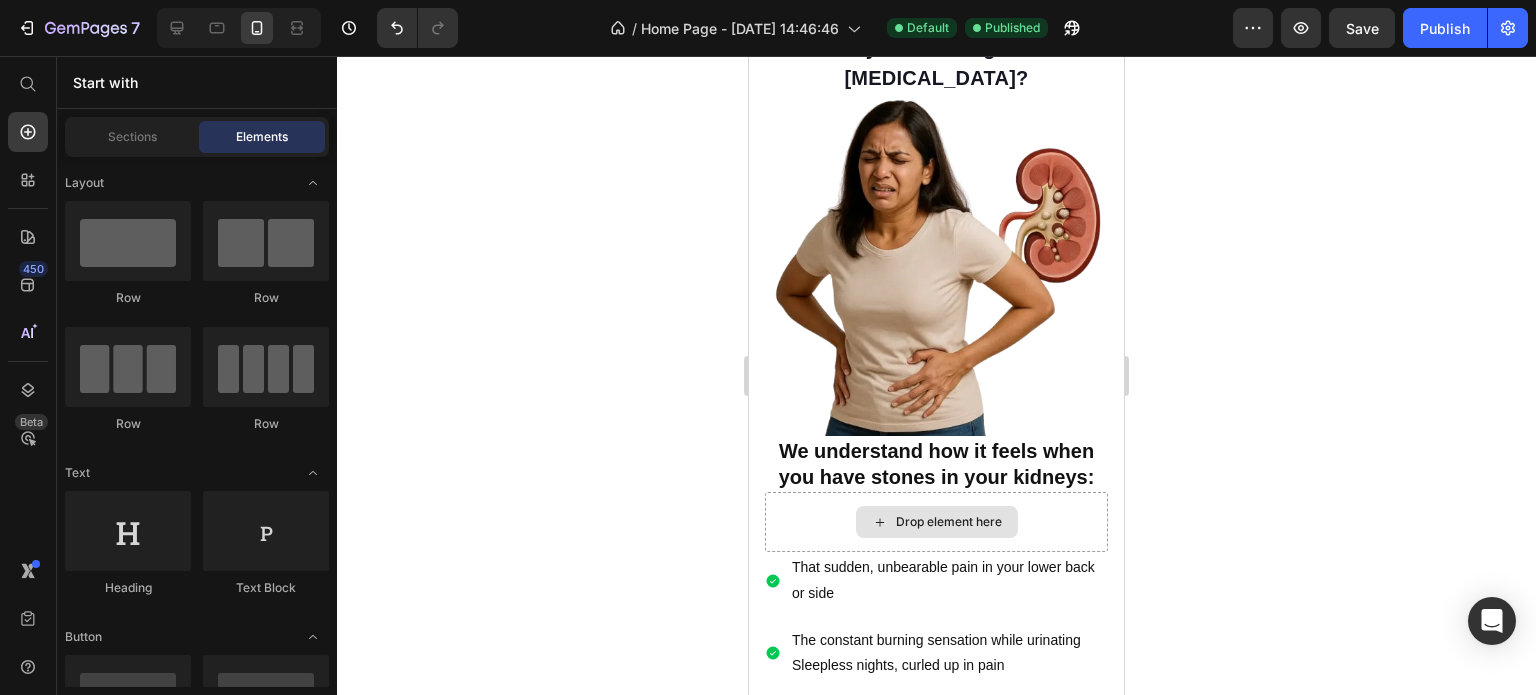 scroll, scrollTop: 1000, scrollLeft: 0, axis: vertical 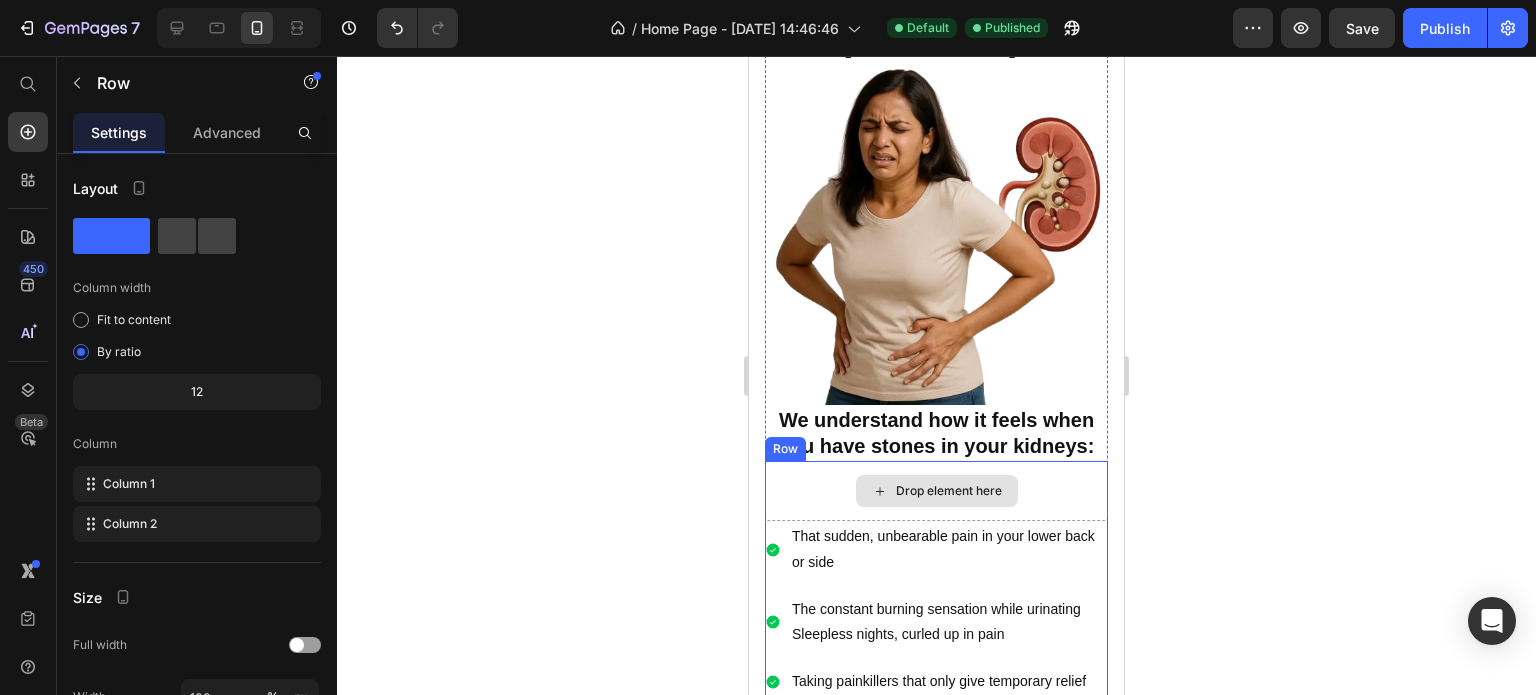 click on "Drop element here" at bounding box center (936, 491) 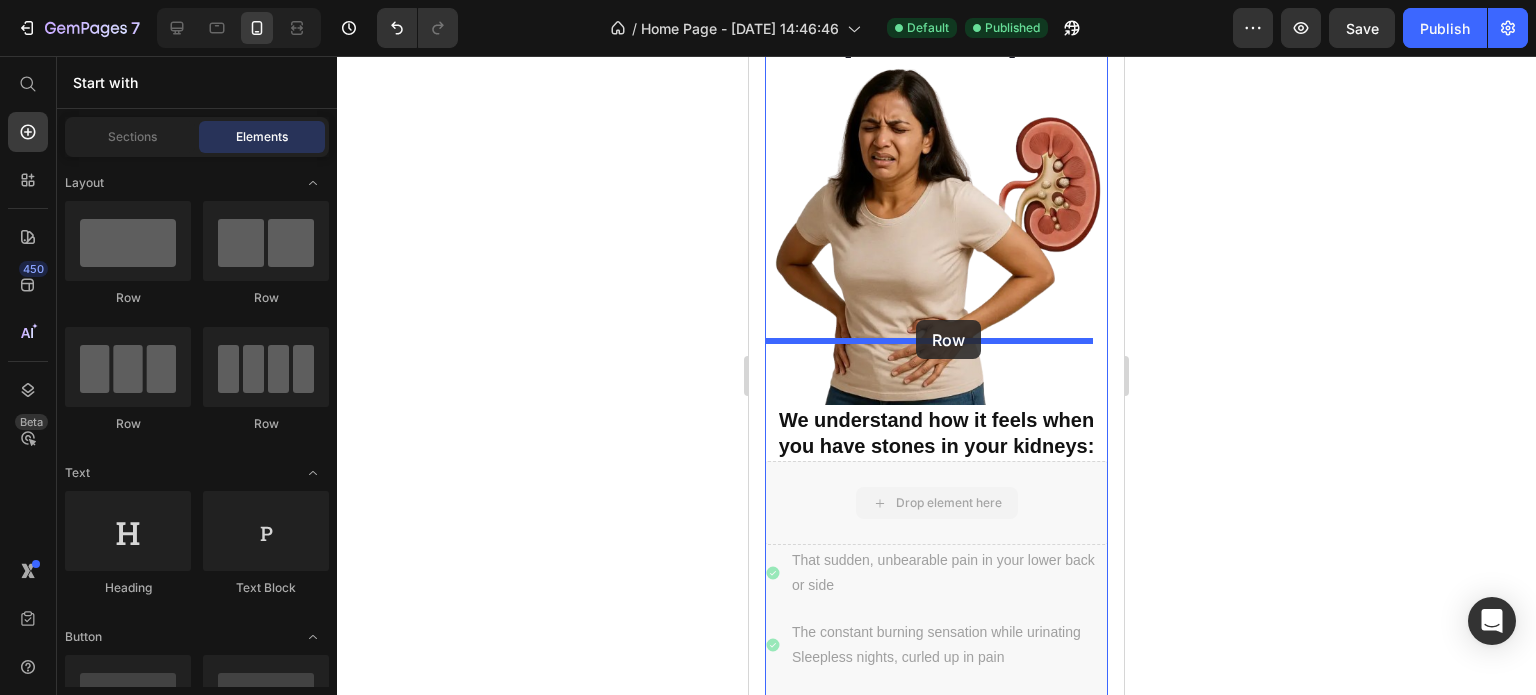 drag, startPoint x: 884, startPoint y: 425, endPoint x: 916, endPoint y: 320, distance: 109.76794 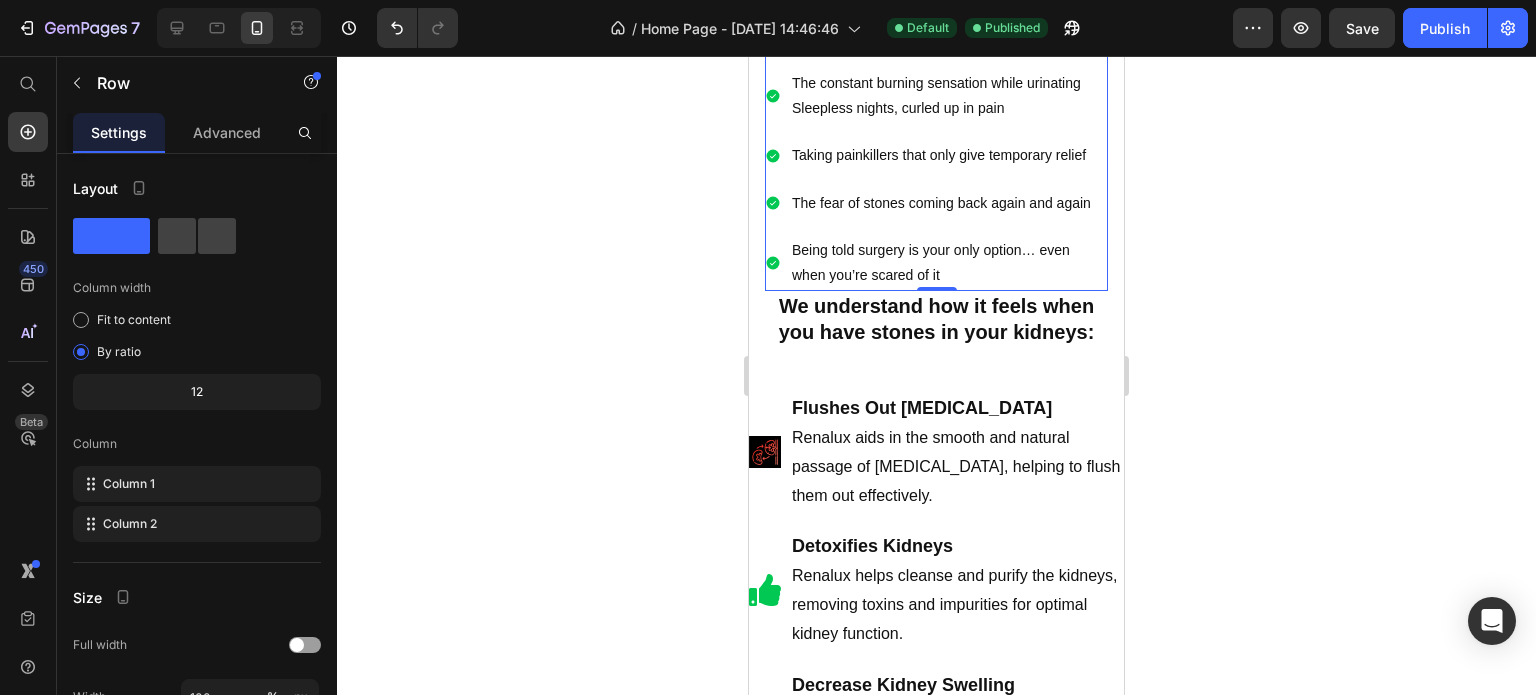 scroll, scrollTop: 1300, scrollLeft: 0, axis: vertical 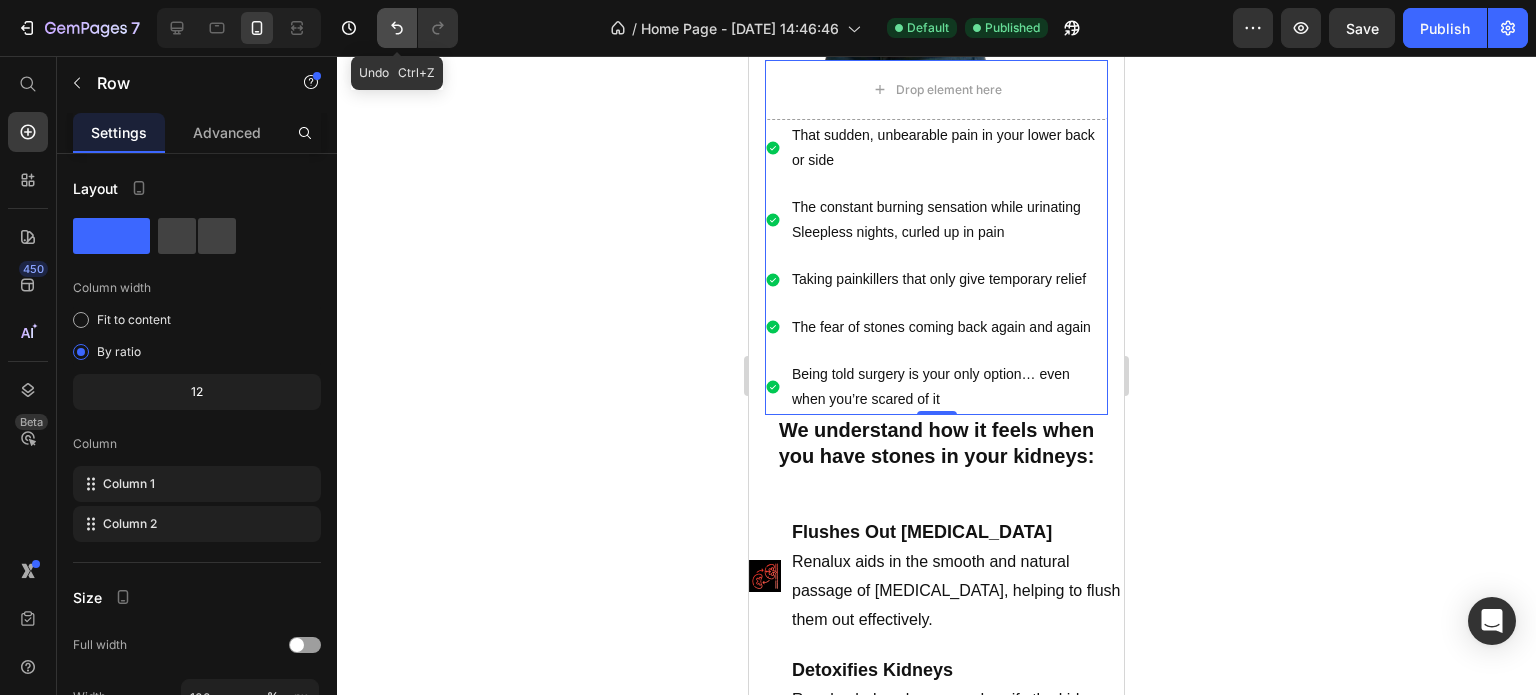 click 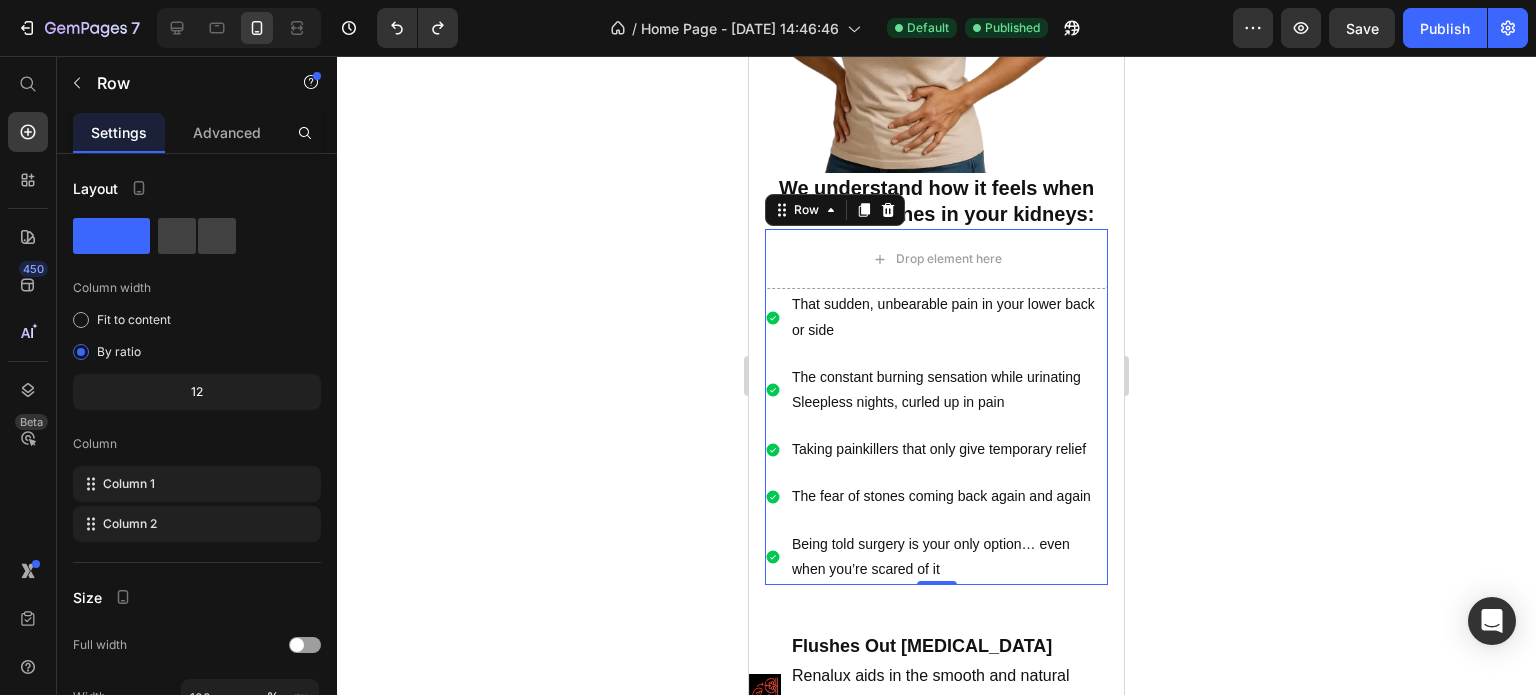 scroll, scrollTop: 1321, scrollLeft: 0, axis: vertical 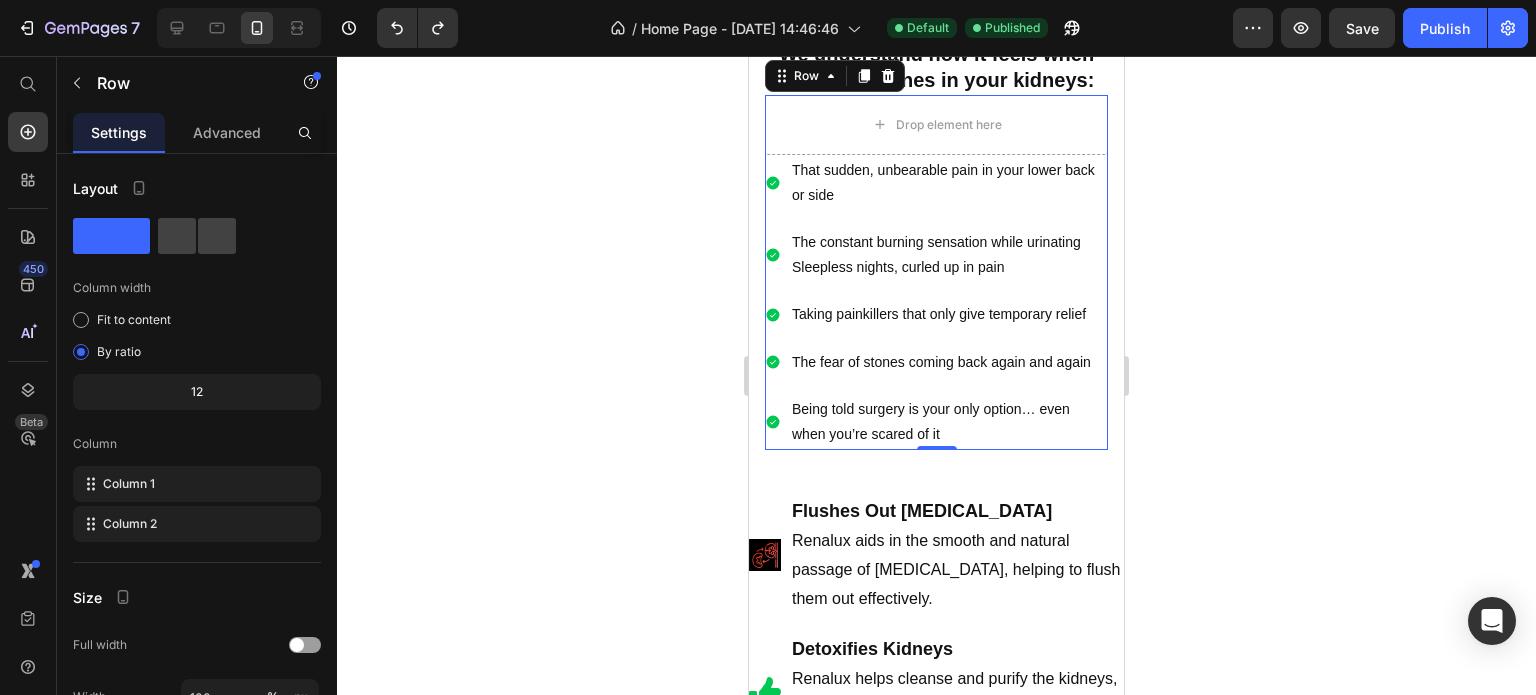 click 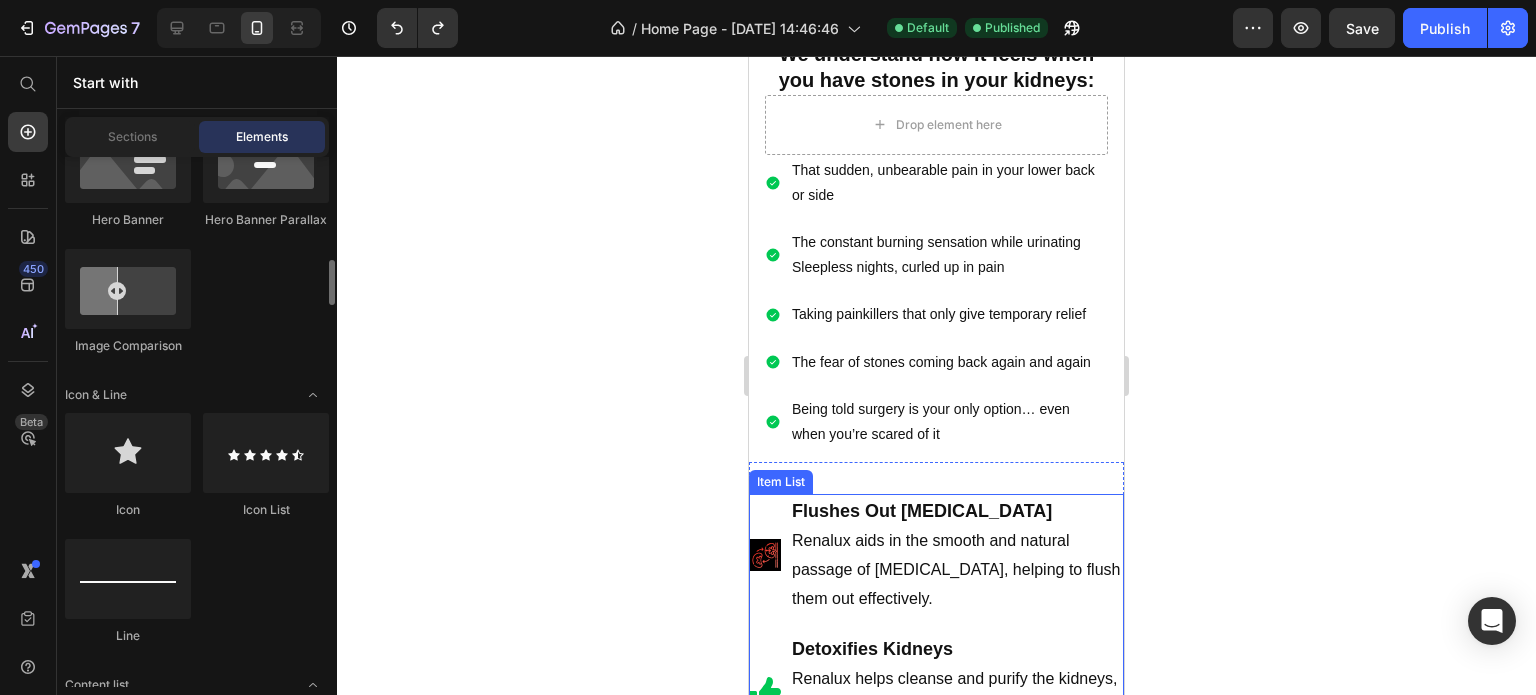scroll, scrollTop: 1300, scrollLeft: 0, axis: vertical 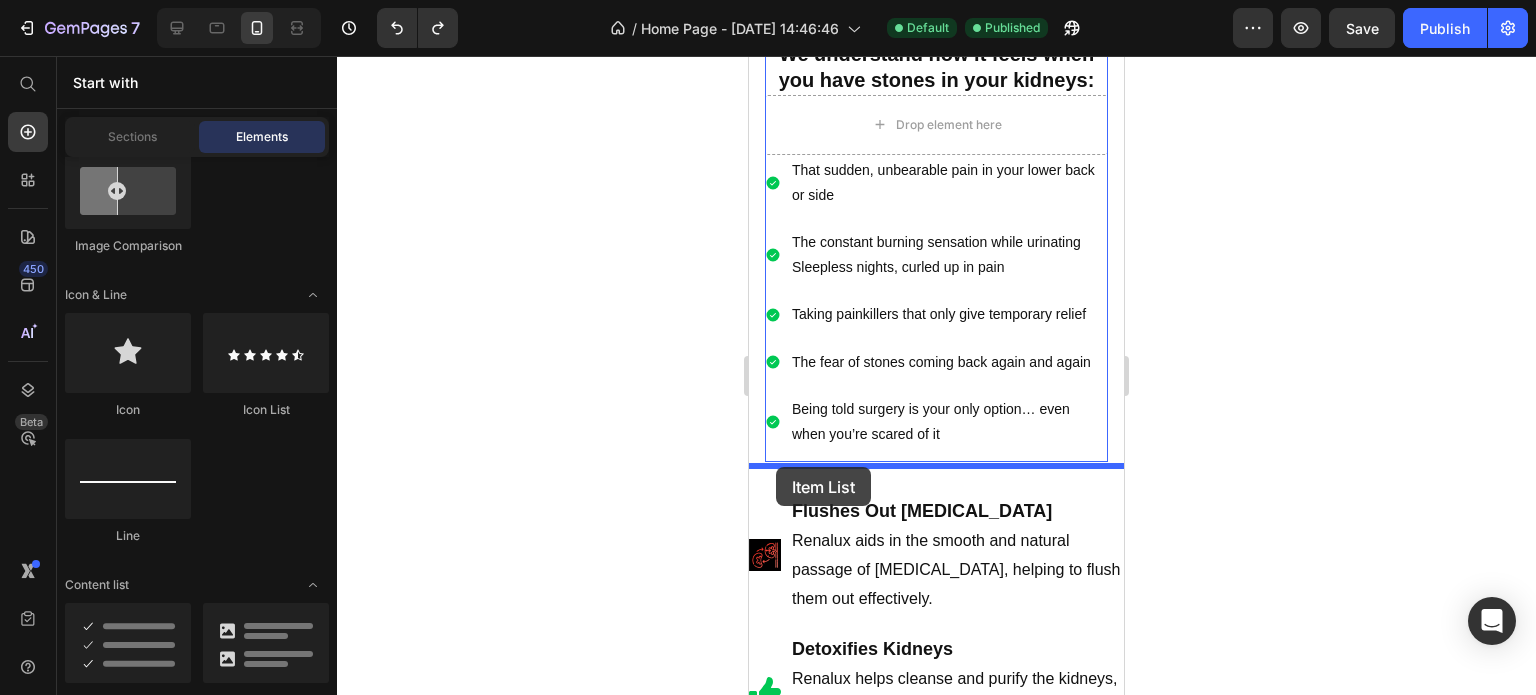 drag, startPoint x: 912, startPoint y: 687, endPoint x: 776, endPoint y: 466, distance: 259.49374 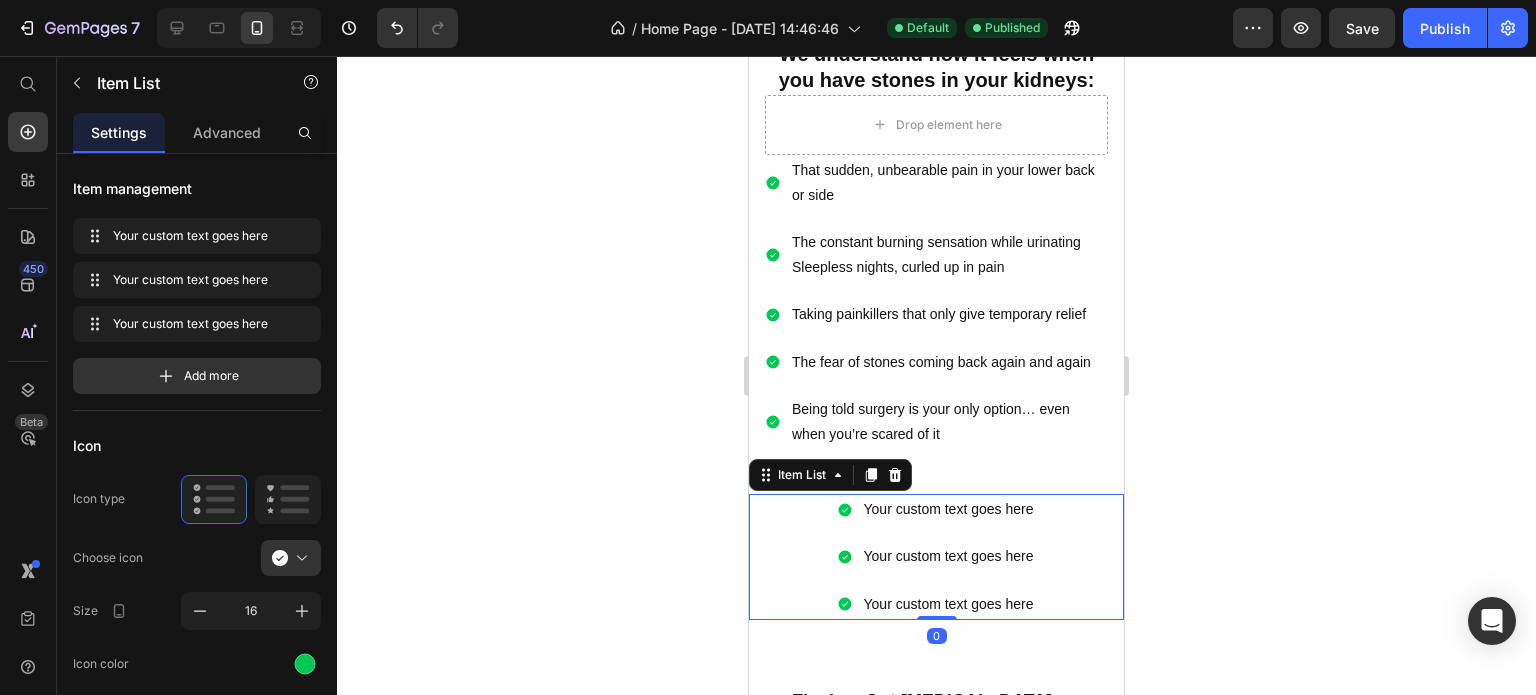 click 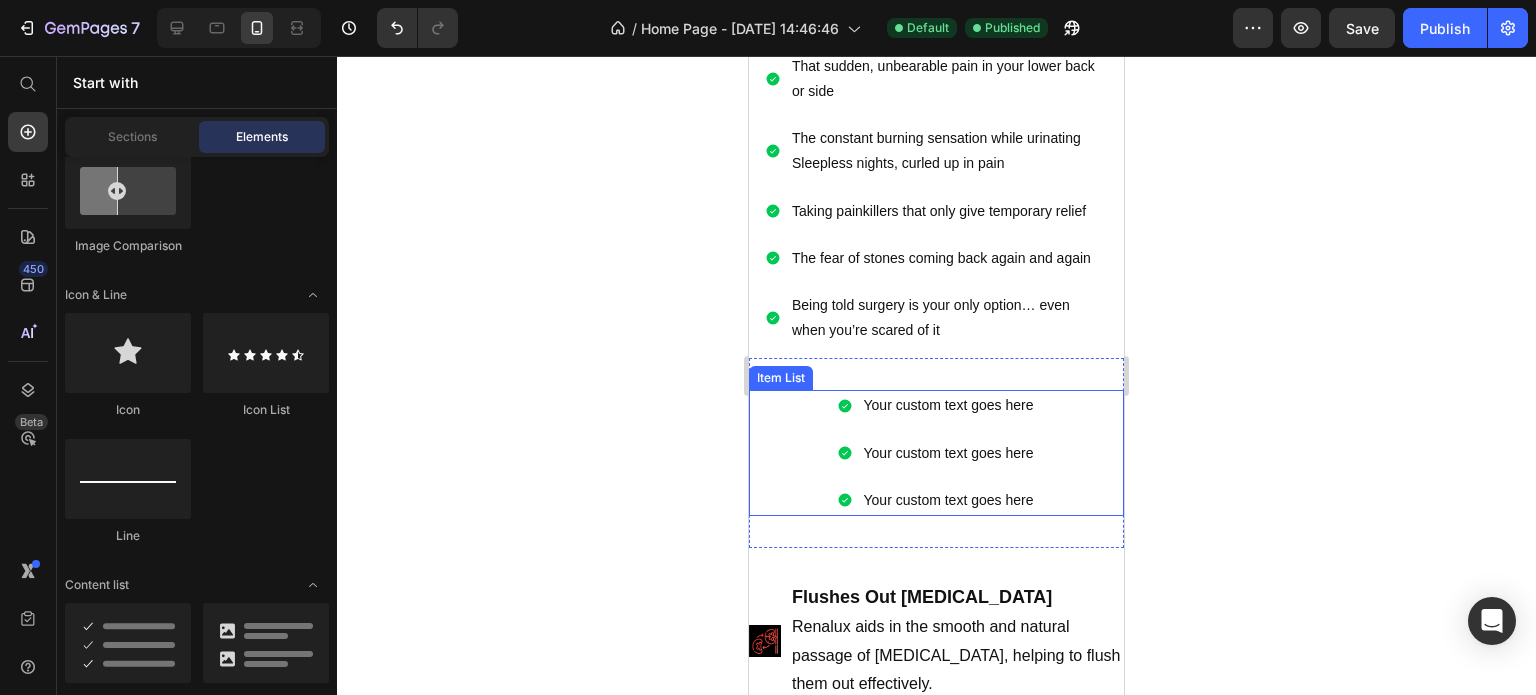 scroll, scrollTop: 1321, scrollLeft: 0, axis: vertical 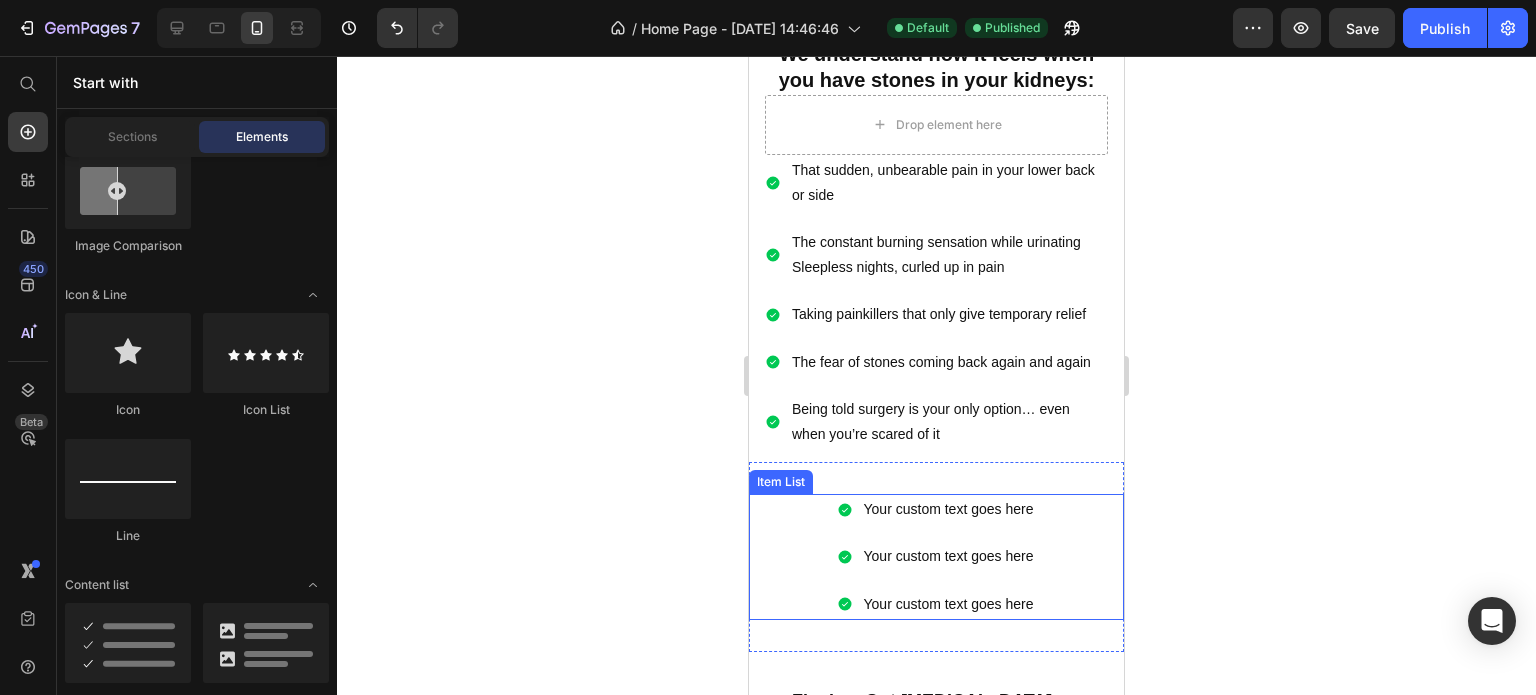 click on "Your custom text goes here" at bounding box center [949, 509] 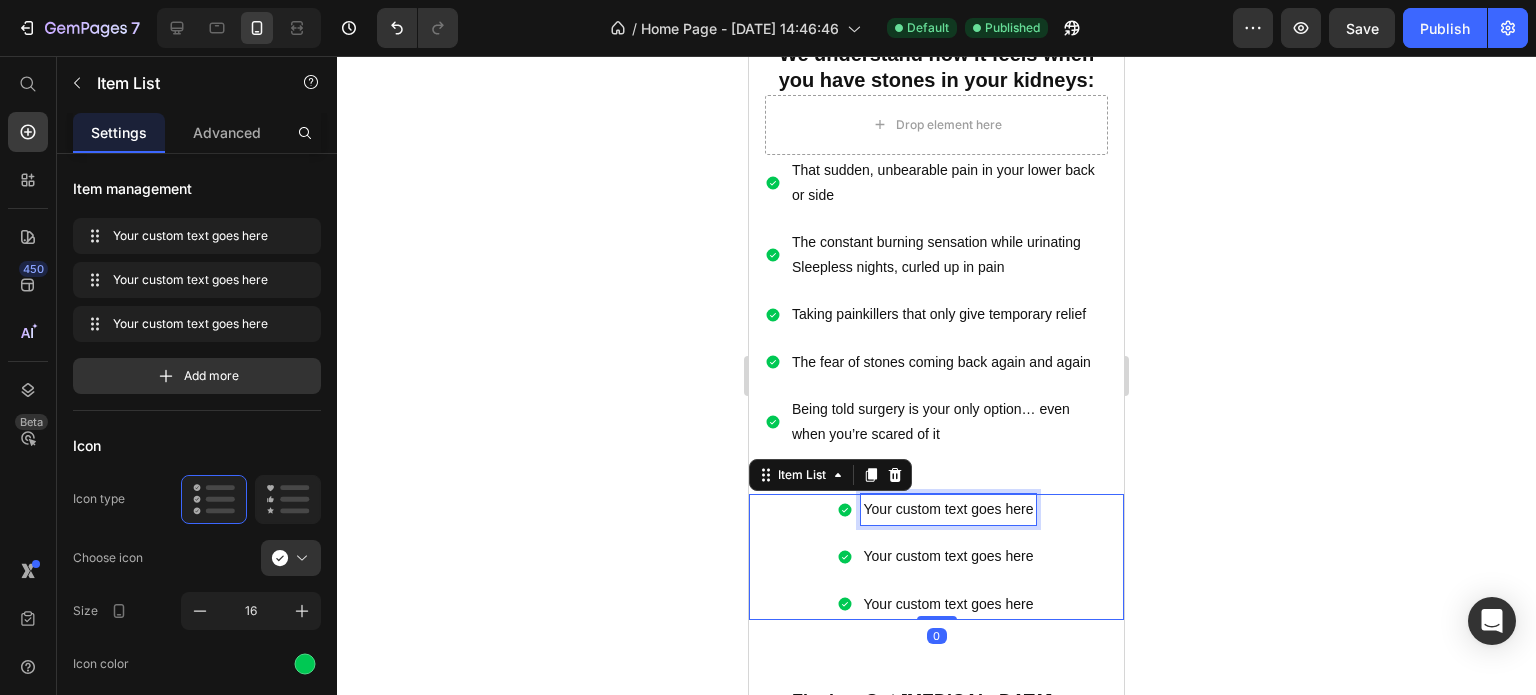 click on "Your custom text goes here" at bounding box center (949, 509) 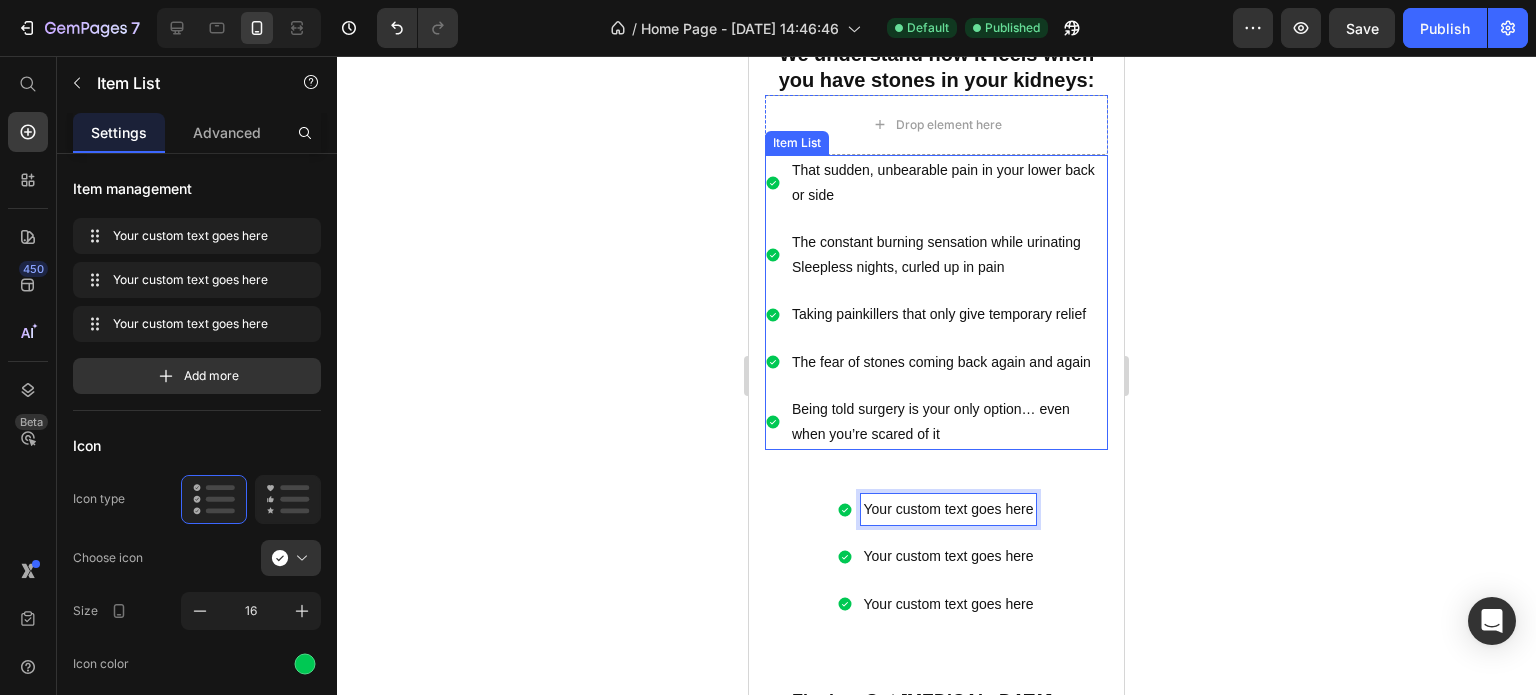 click on "That sudden, unbearable pain in your lower back or side" at bounding box center [948, 183] 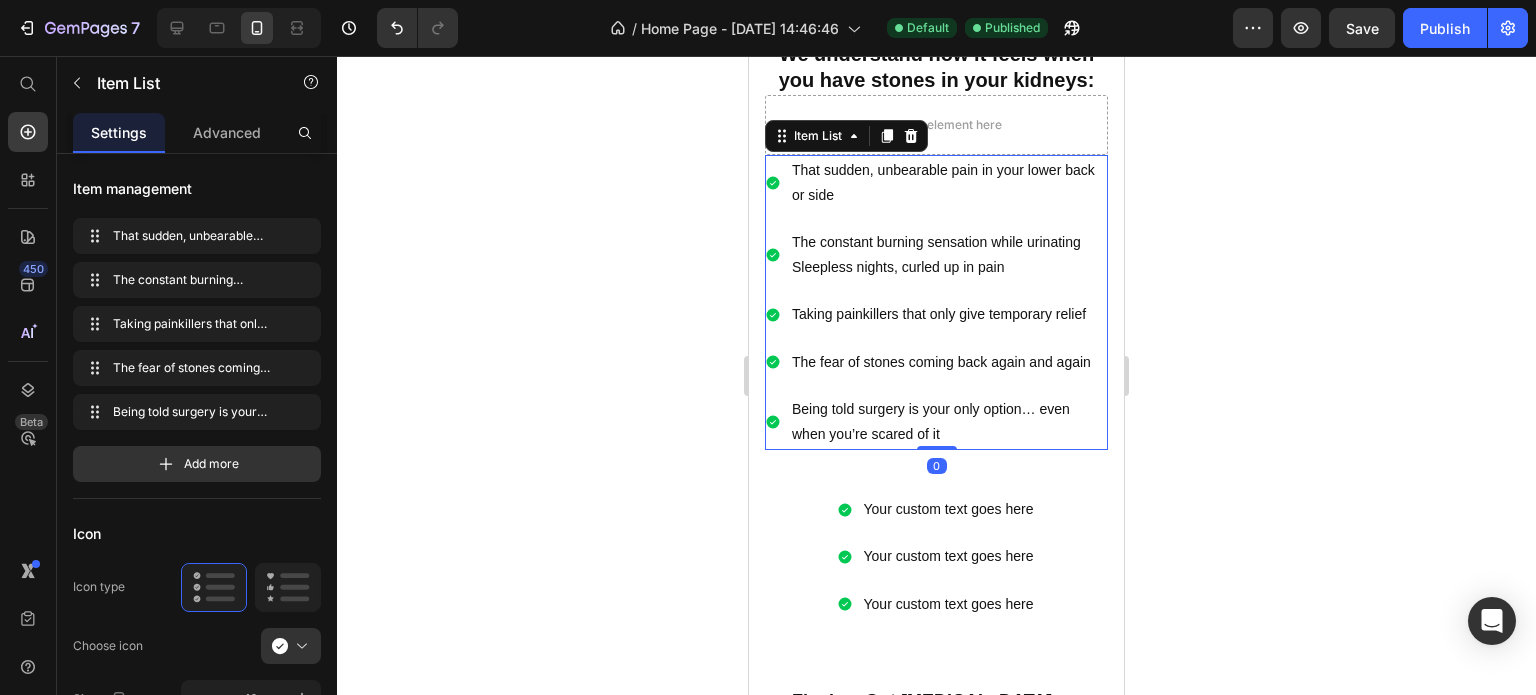 click on "That sudden, unbearable pain in your lower back or side" at bounding box center [948, 183] 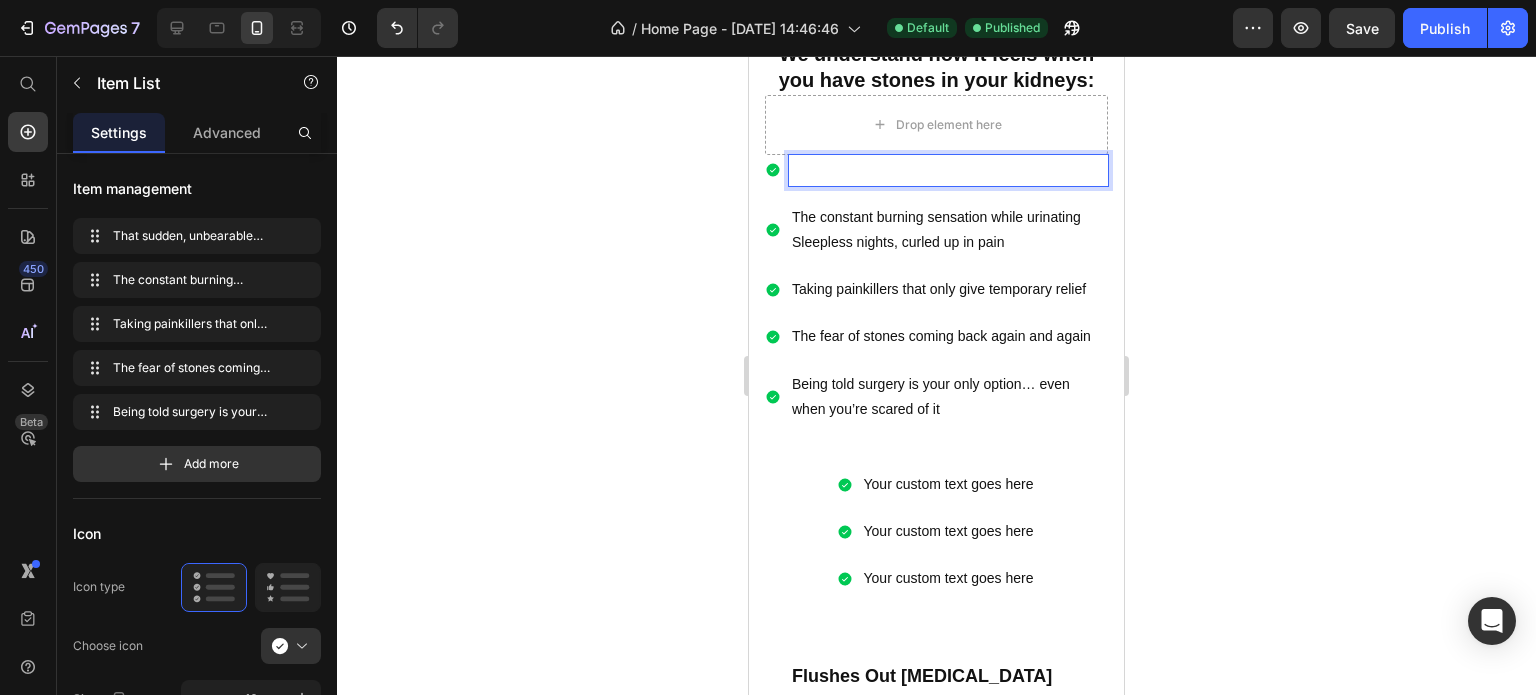 scroll, scrollTop: 1316, scrollLeft: 0, axis: vertical 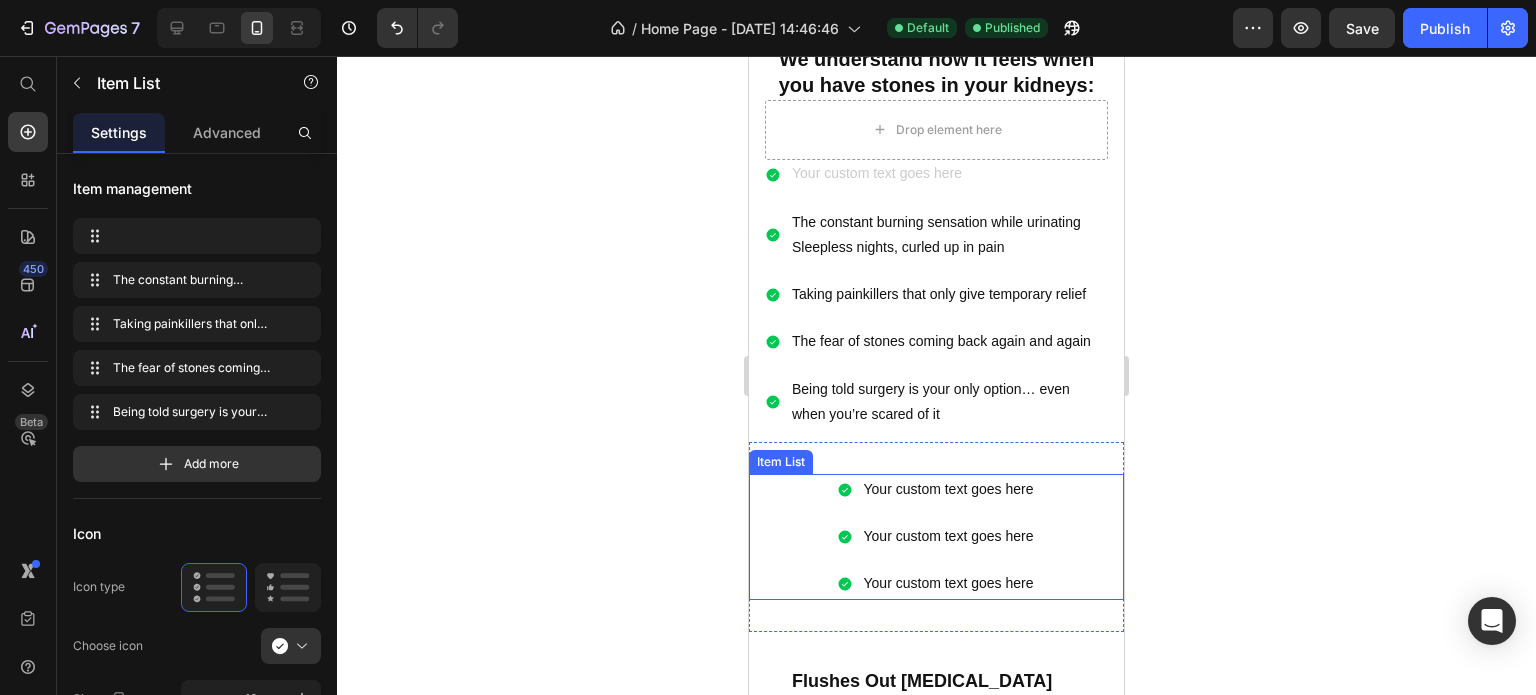 click on "Your custom text goes here" at bounding box center [949, 489] 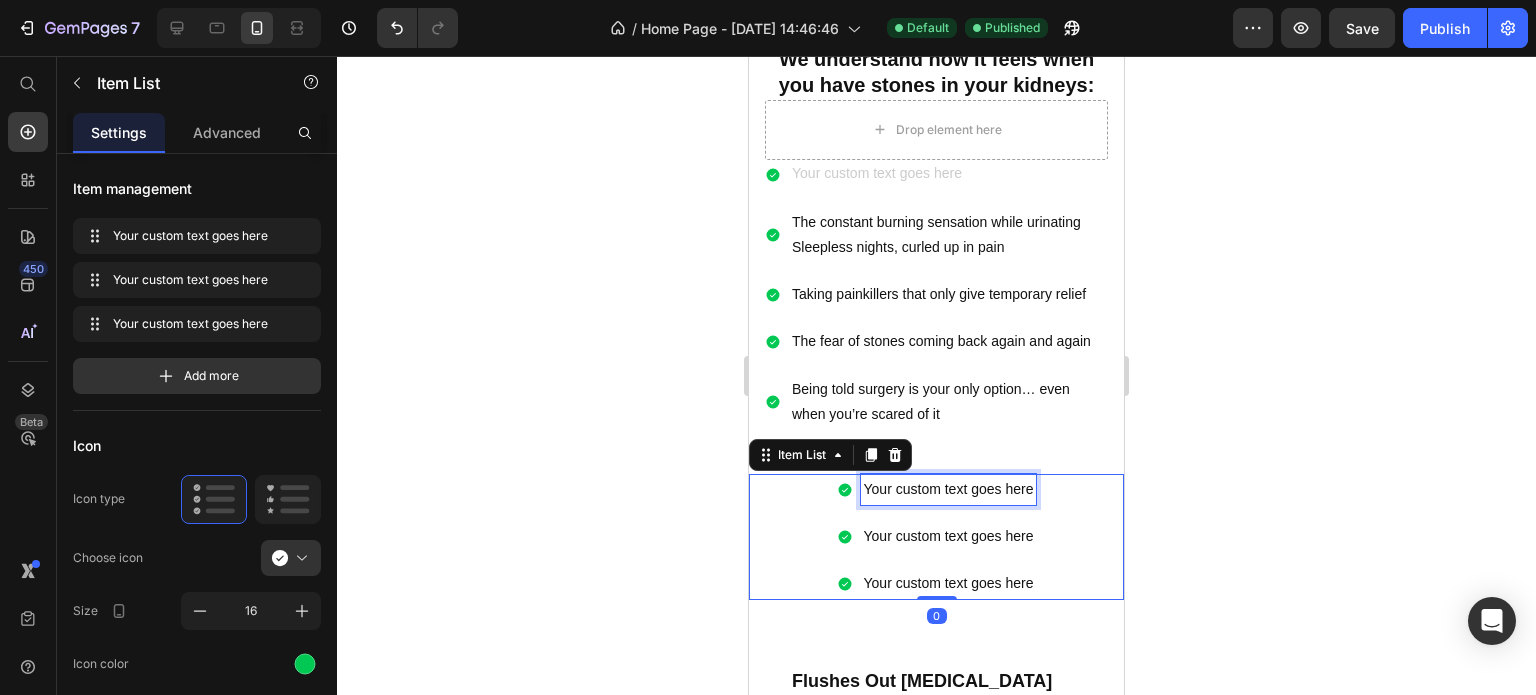 click on "Your custom text goes here" at bounding box center [949, 489] 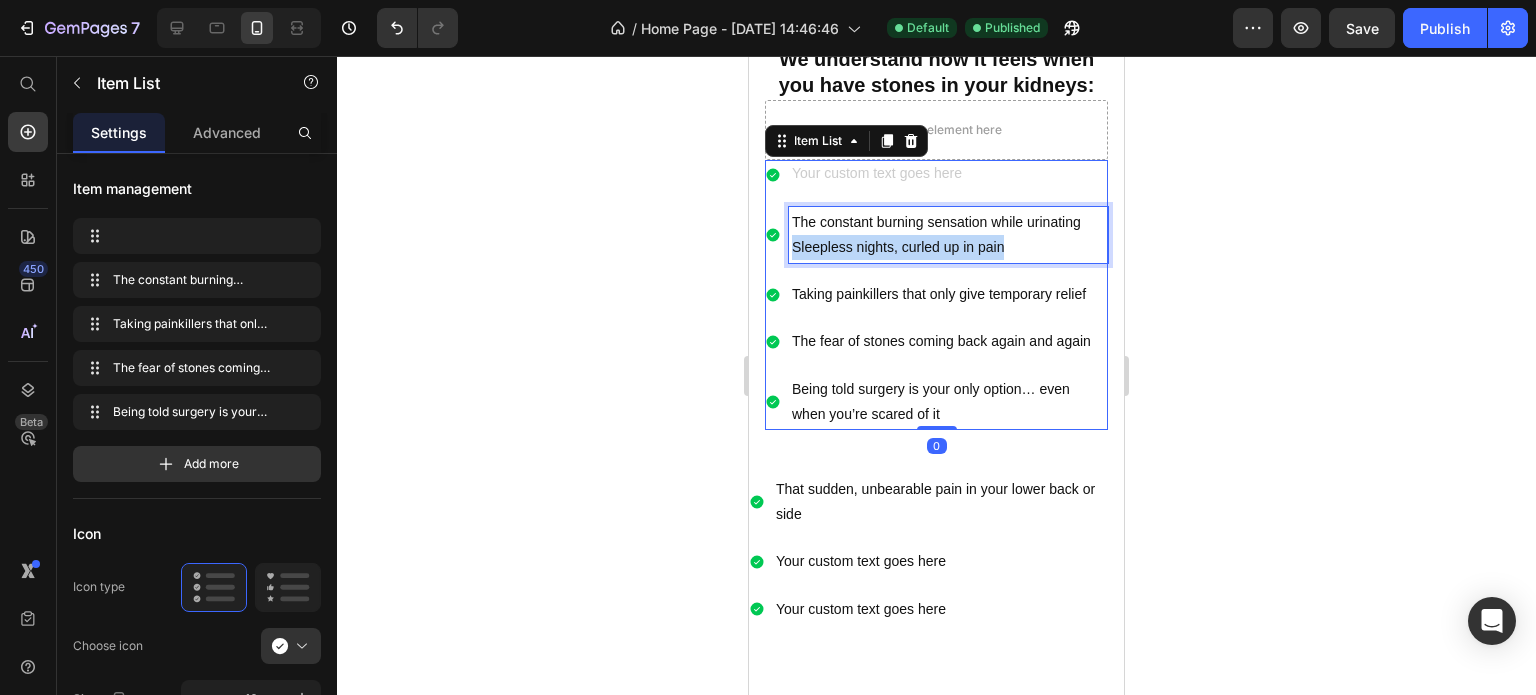 click on "Sleepless nights, curled up in pain" at bounding box center (948, 247) 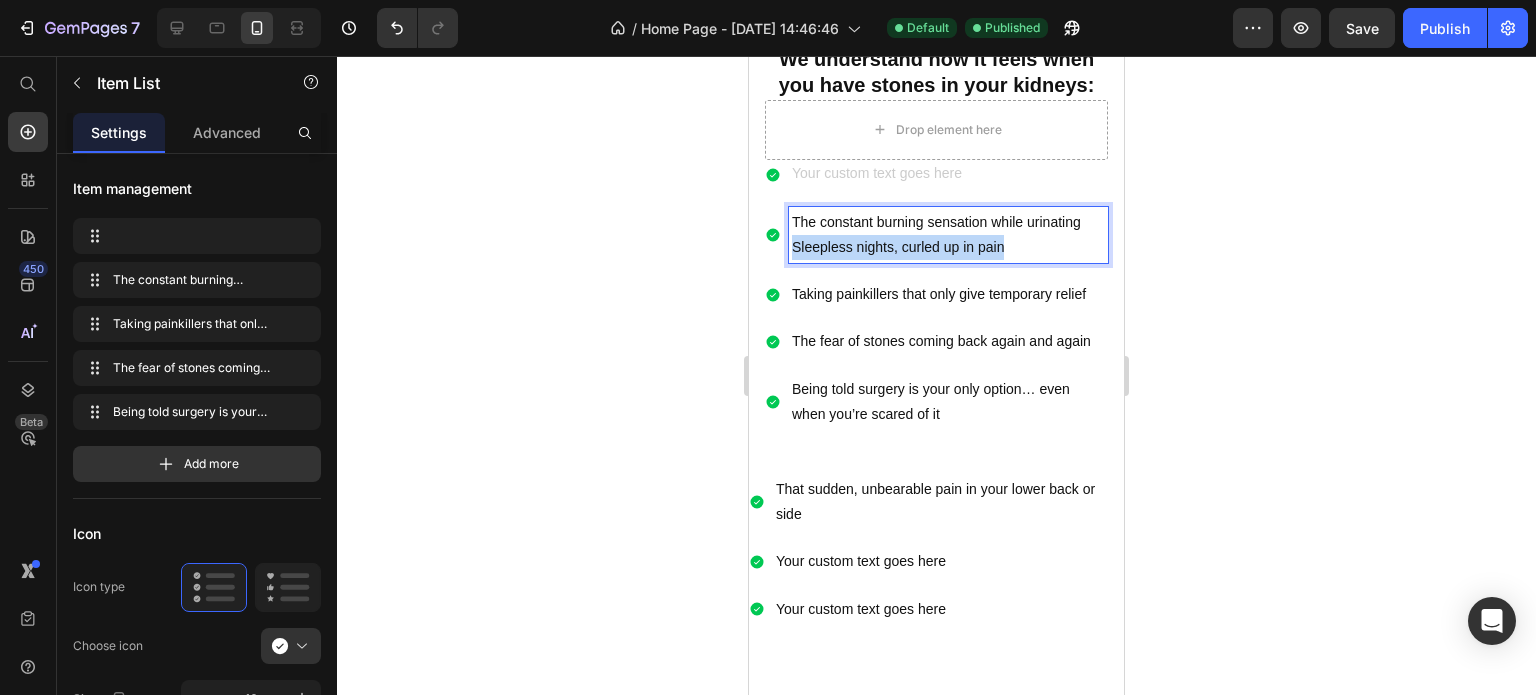 click on "Sleepless nights, curled up in pain" at bounding box center [948, 247] 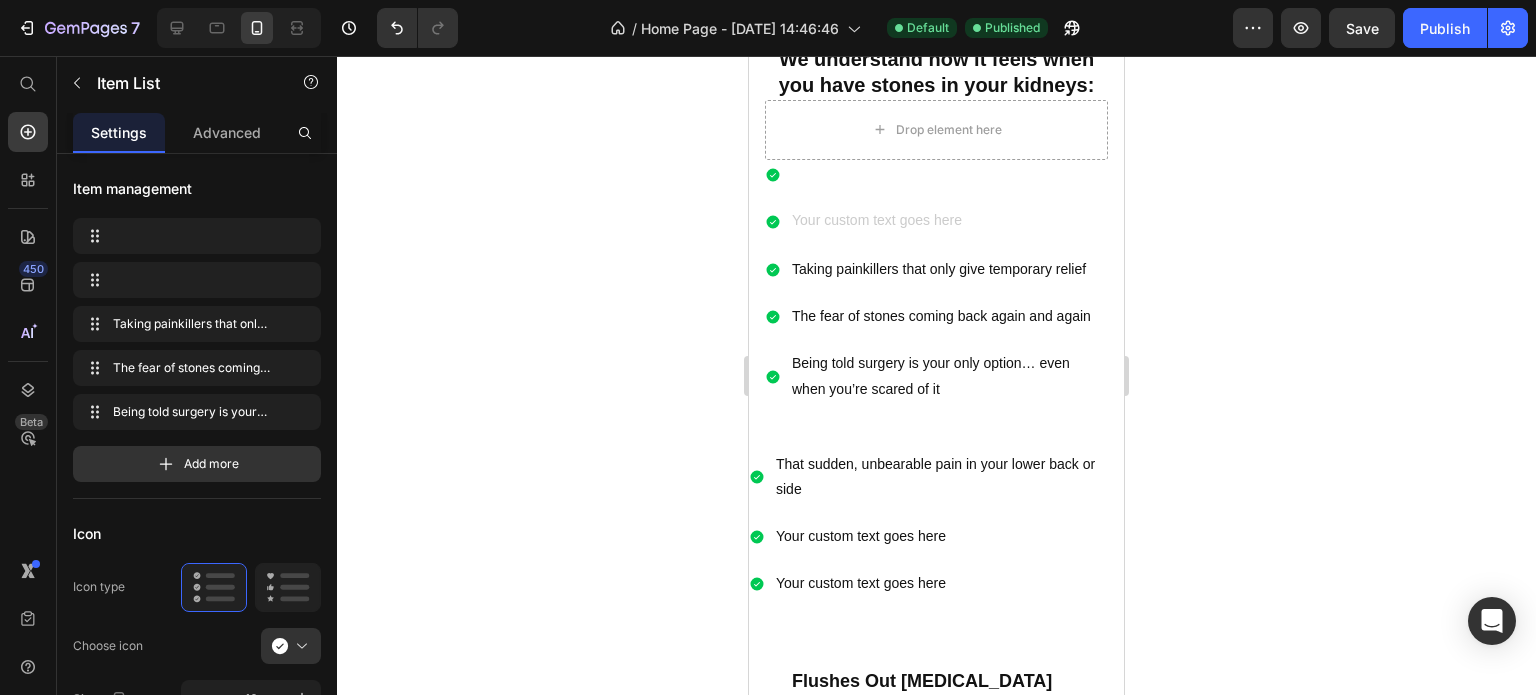 scroll, scrollTop: 1311, scrollLeft: 0, axis: vertical 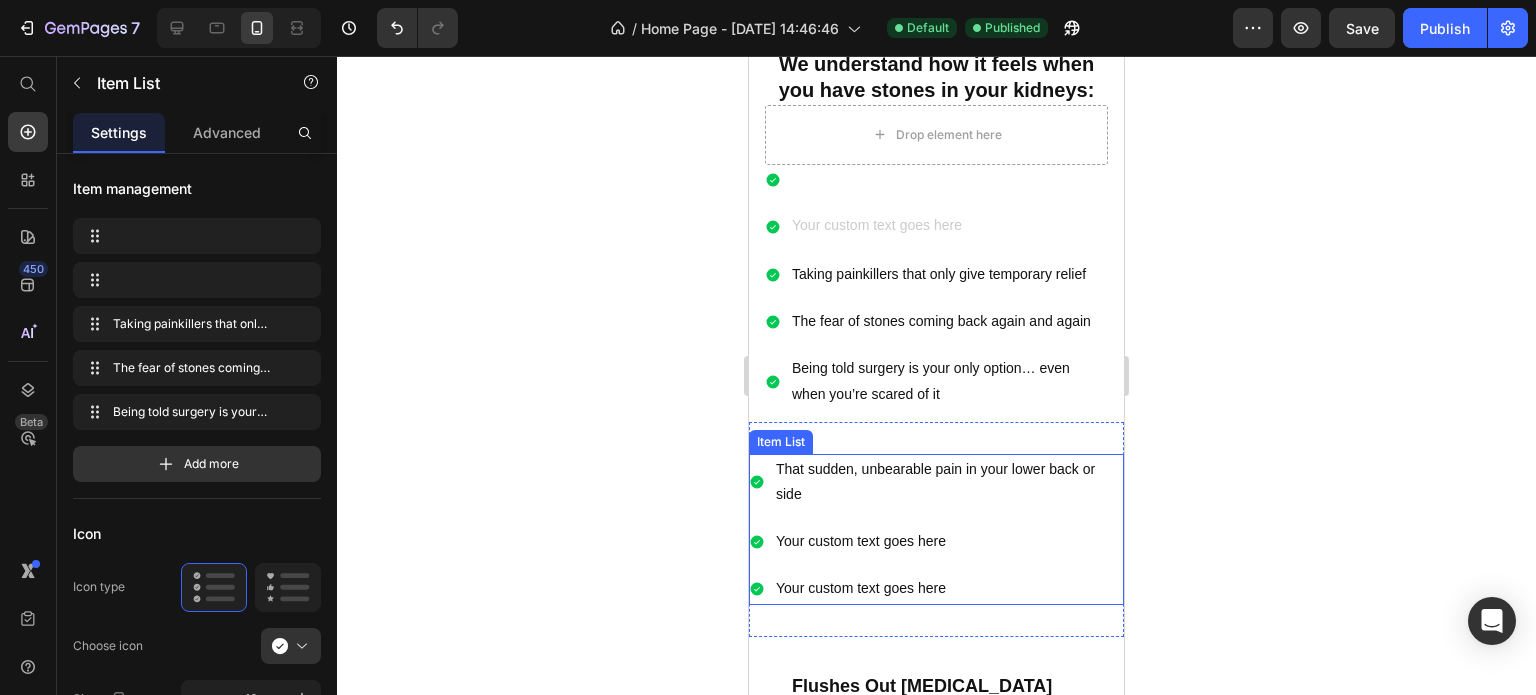 click on "Your custom text goes here" at bounding box center (948, 541) 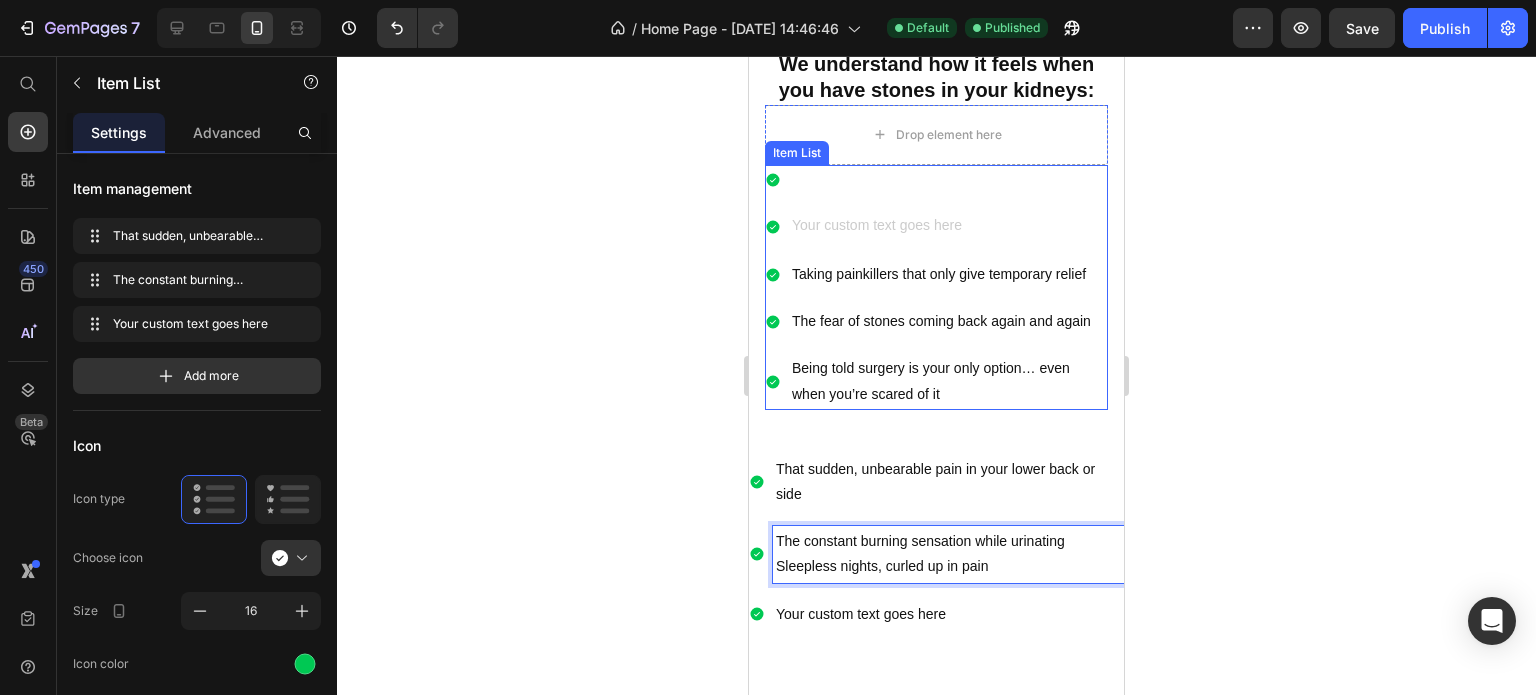 click on "Taking painkillers that only give temporary relief" at bounding box center [948, 274] 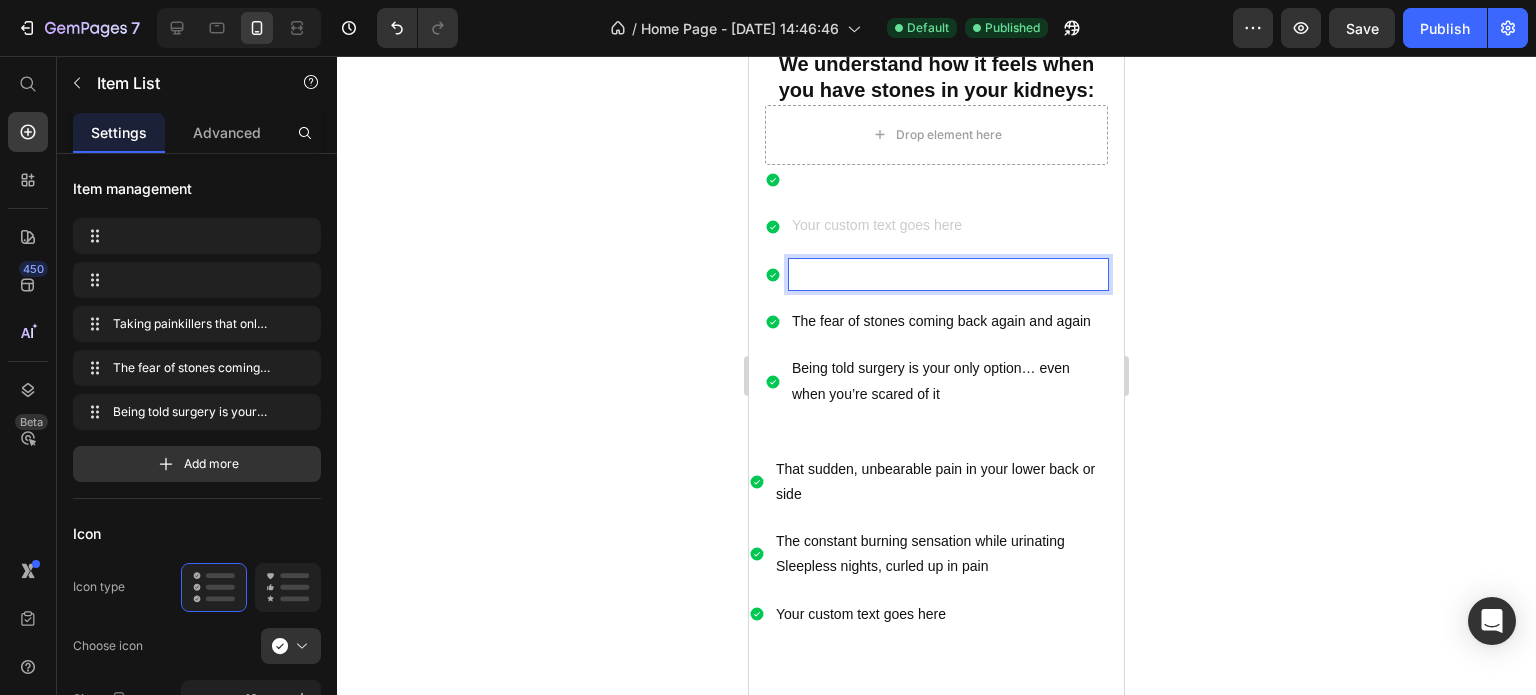 scroll, scrollTop: 1306, scrollLeft: 0, axis: vertical 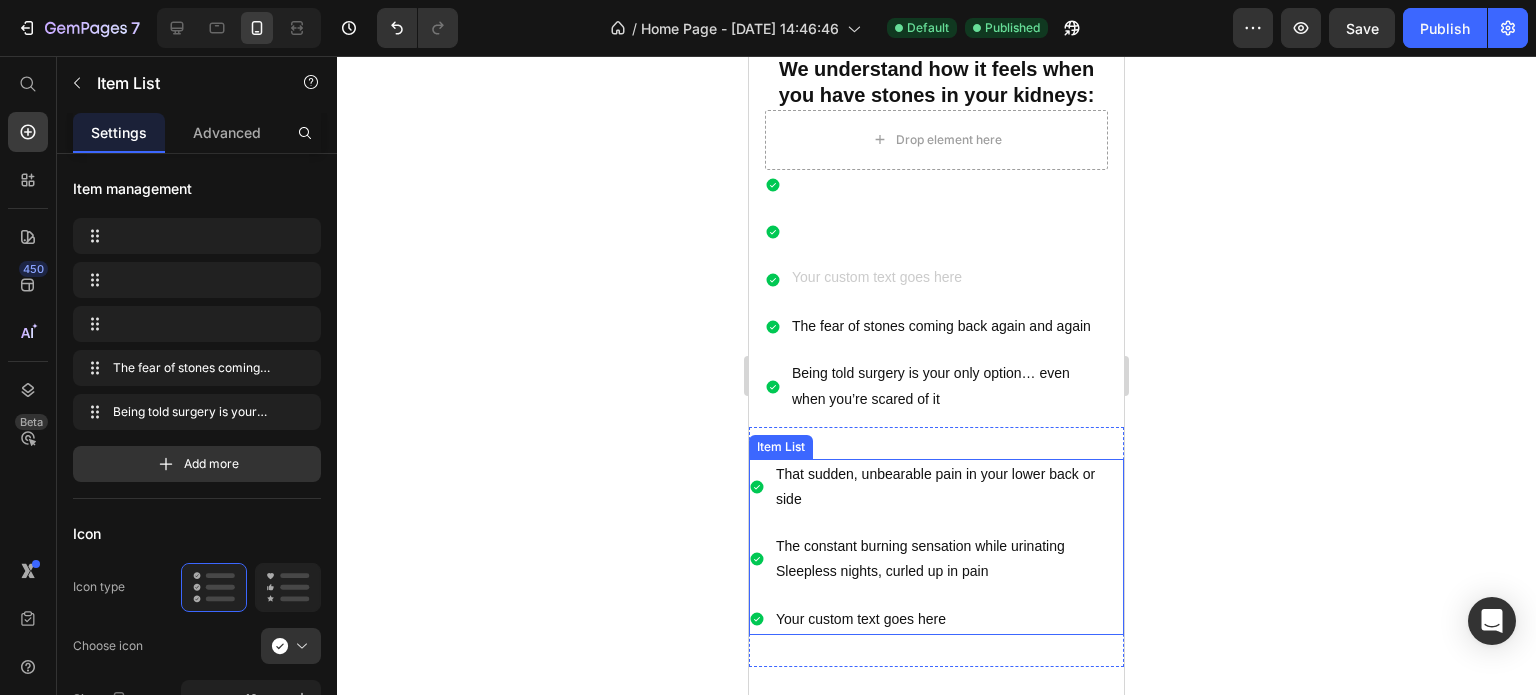 click on "Your custom text goes here" at bounding box center [948, 619] 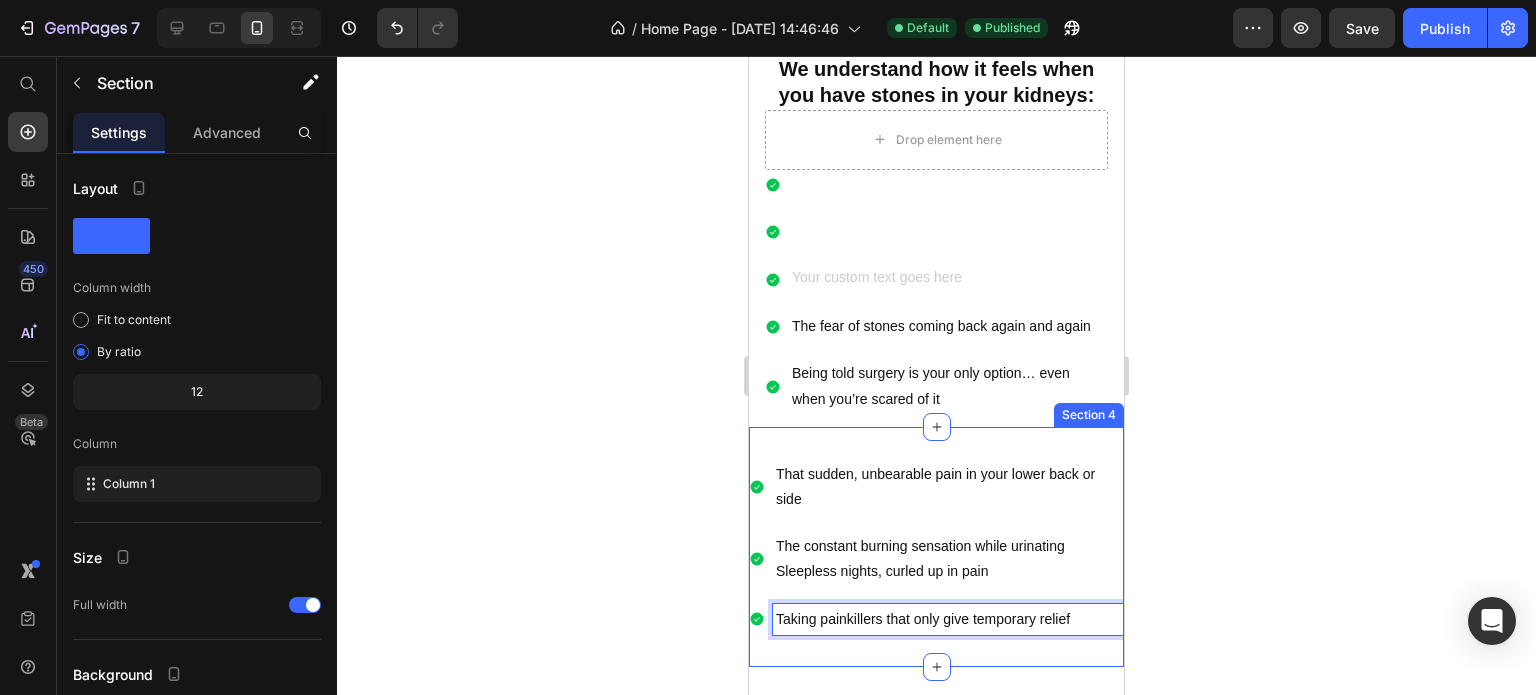 click on "That sudden, unbearable pain in your lower back or side The constant burning sensation while urinating Sleepless nights, curled up in pain Taking painkillers that only give temporary relief Item List   0 Section 4" at bounding box center (936, 547) 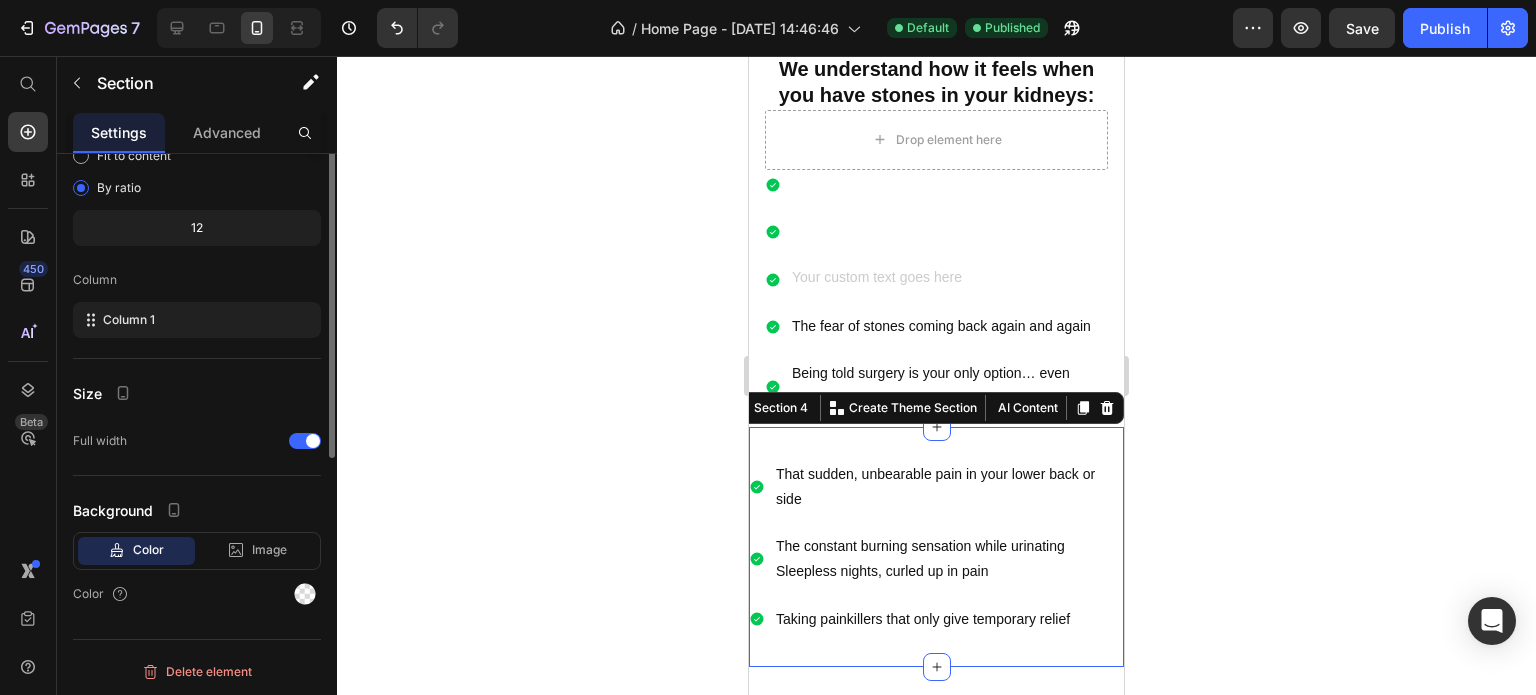 scroll, scrollTop: 0, scrollLeft: 0, axis: both 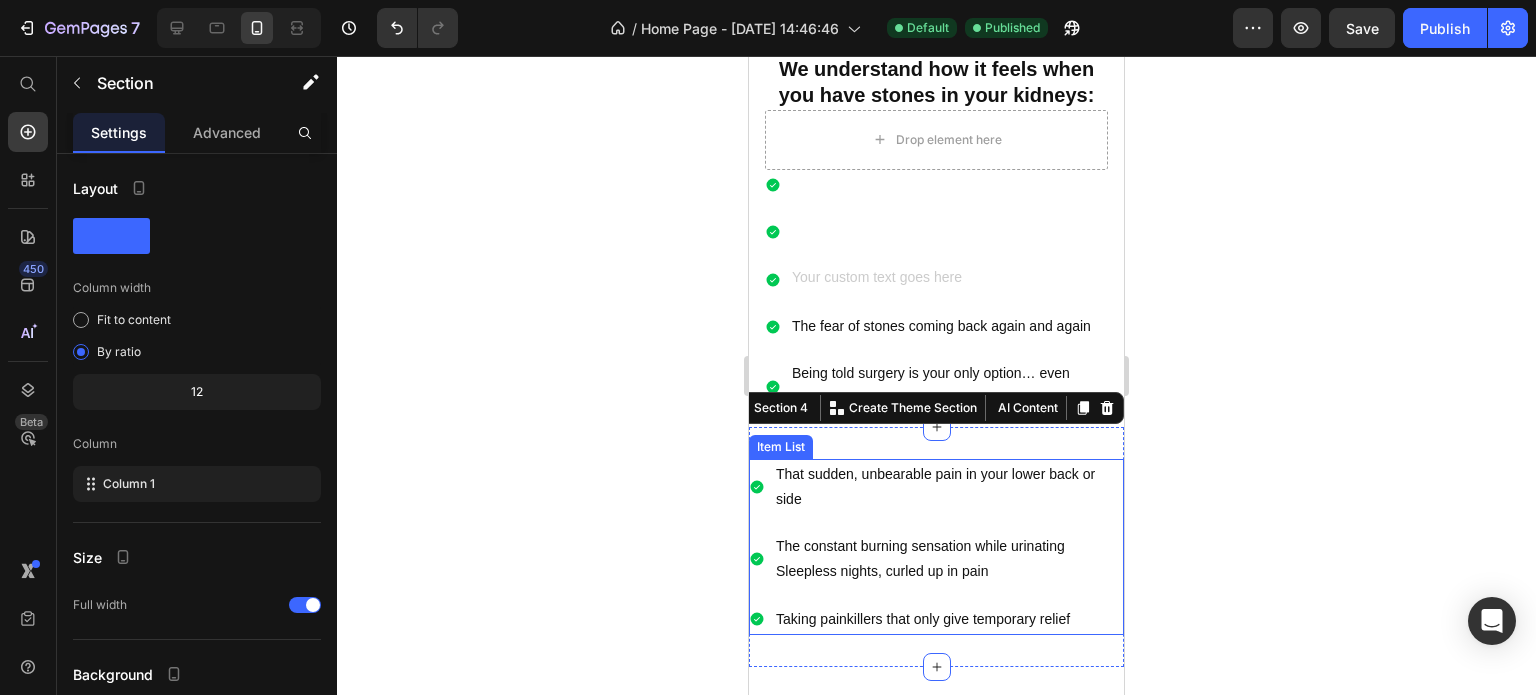 click on "That sudden, unbearable pain in your lower back or side" at bounding box center [936, 487] 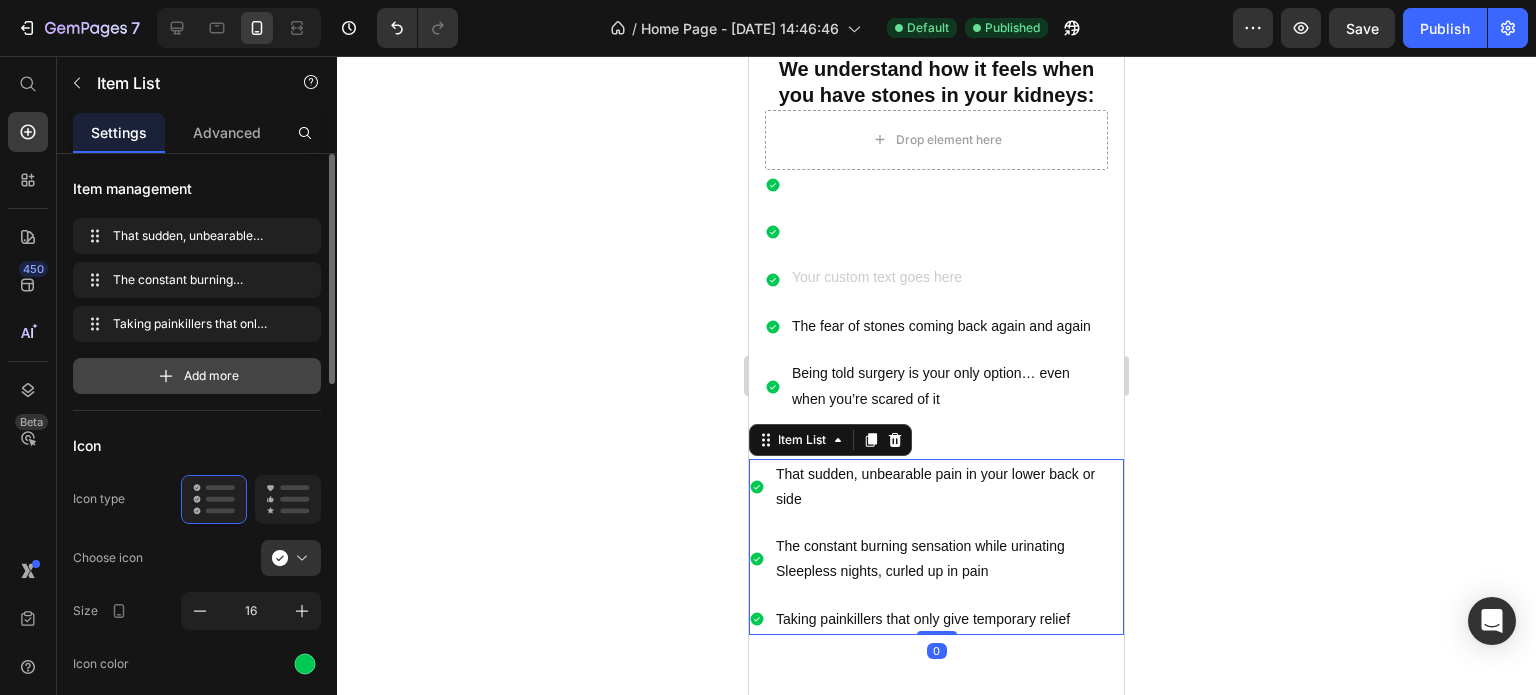 click on "Add more" at bounding box center (197, 376) 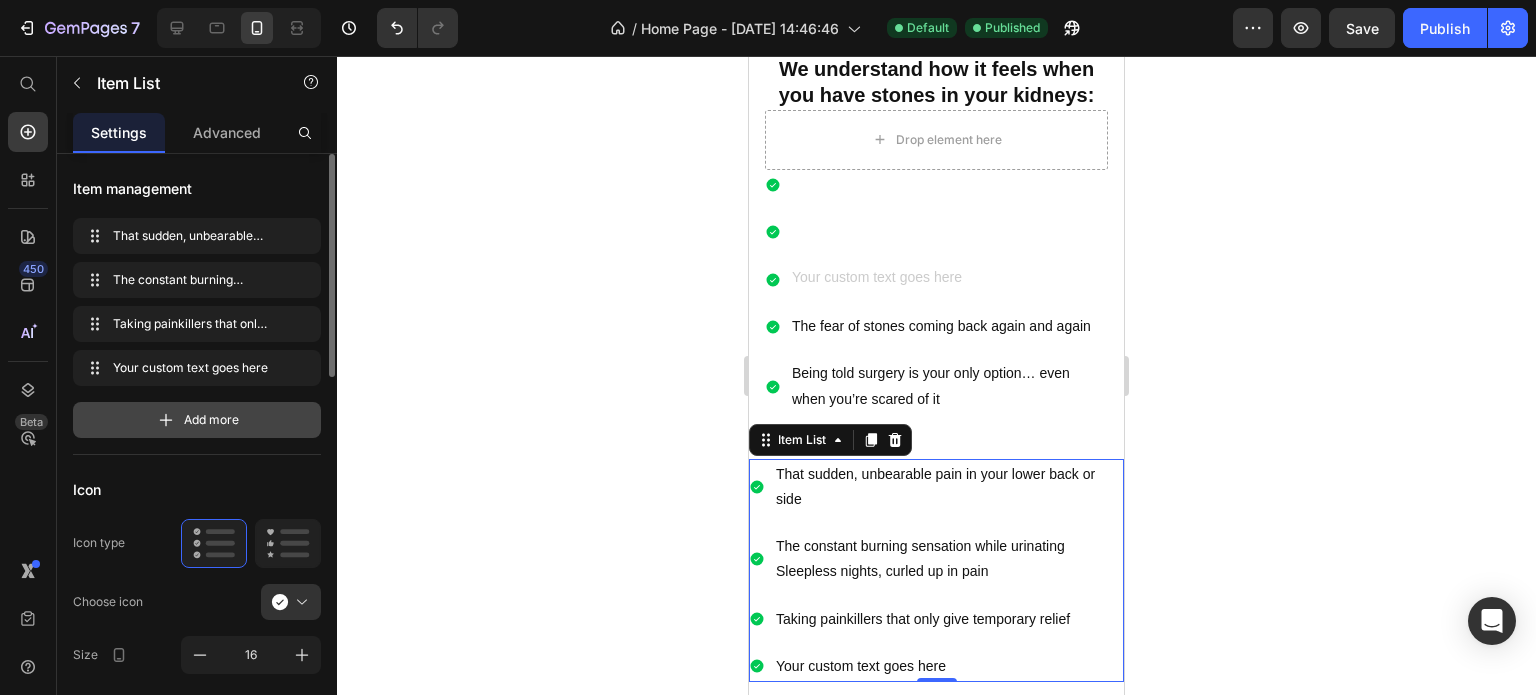 click on "Add more" at bounding box center (211, 420) 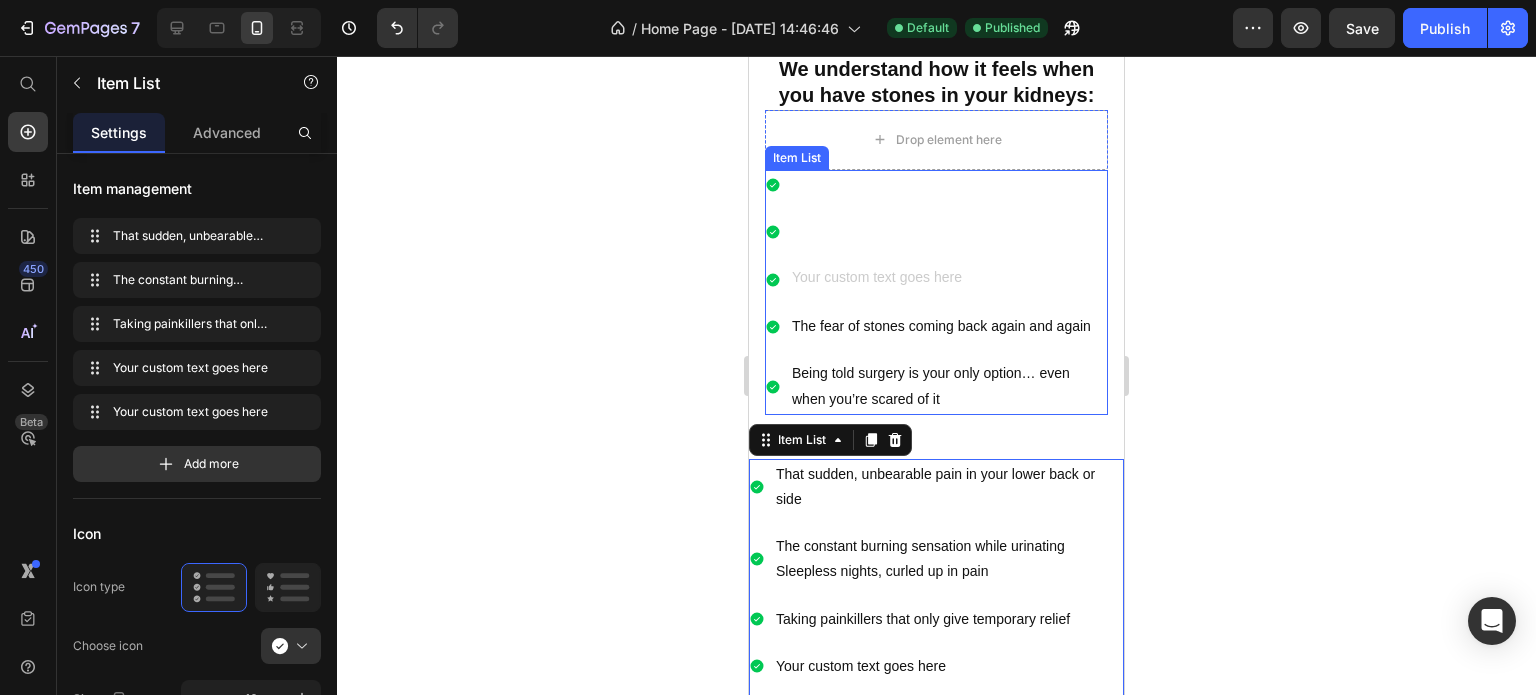 click on "The fear of stones coming back again and again" at bounding box center [948, 326] 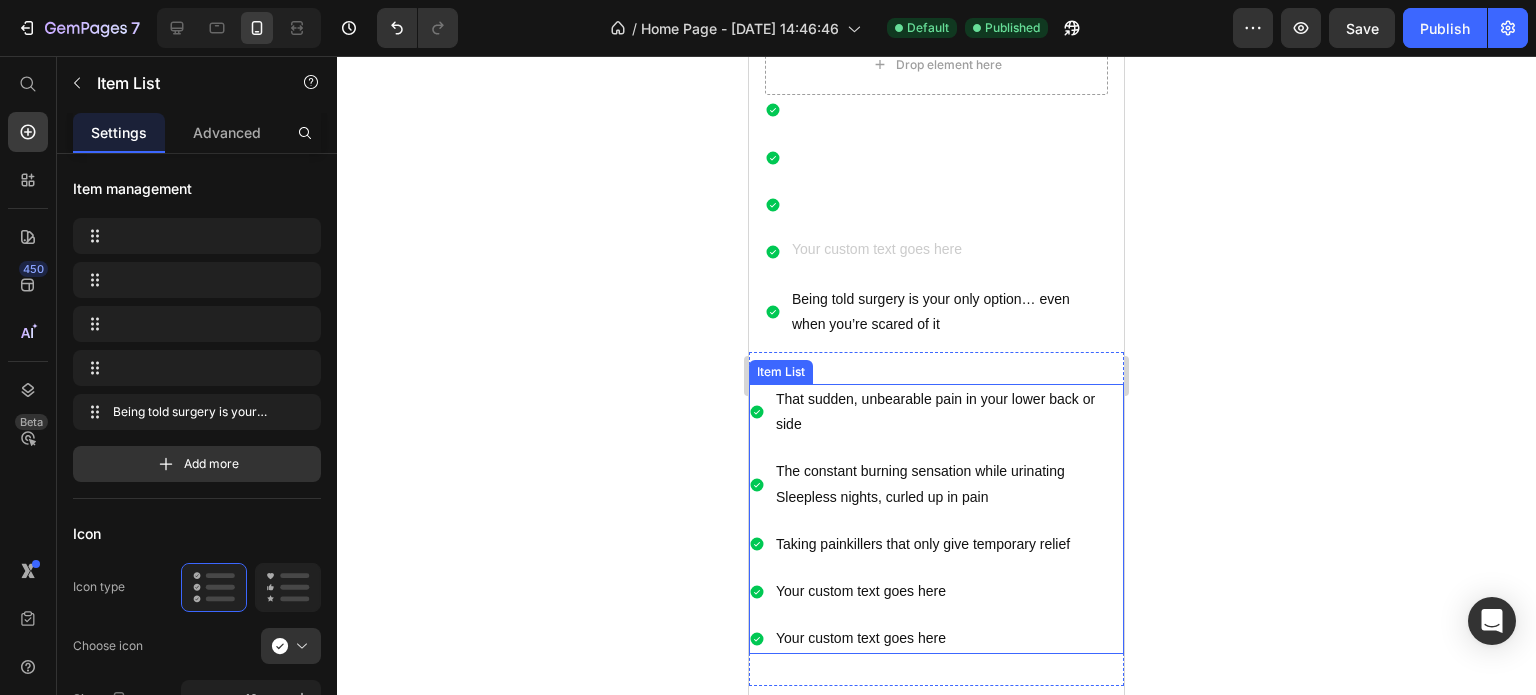 scroll, scrollTop: 1500, scrollLeft: 0, axis: vertical 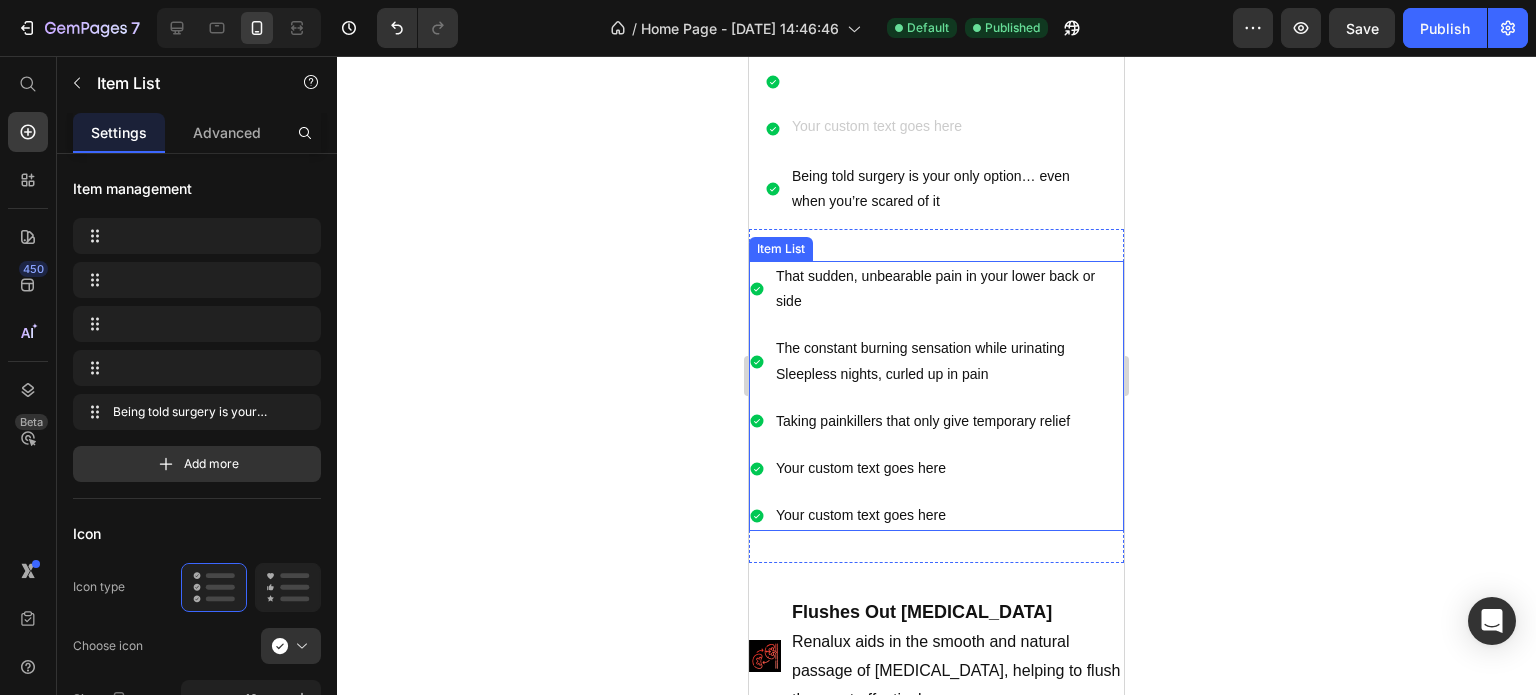 click on "Your custom text goes here" at bounding box center [948, 468] 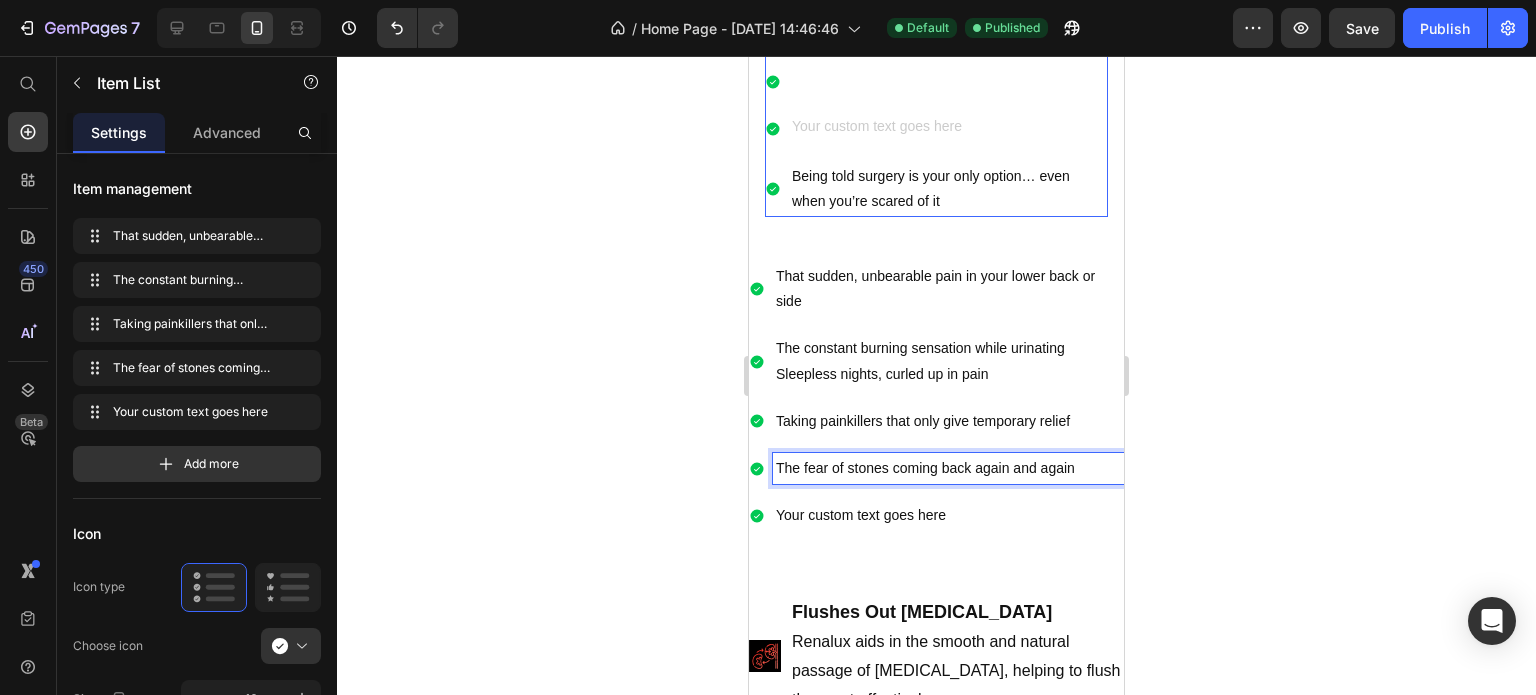 click on "Being told surgery is your only option… even when you’re scared of it" at bounding box center (948, 189) 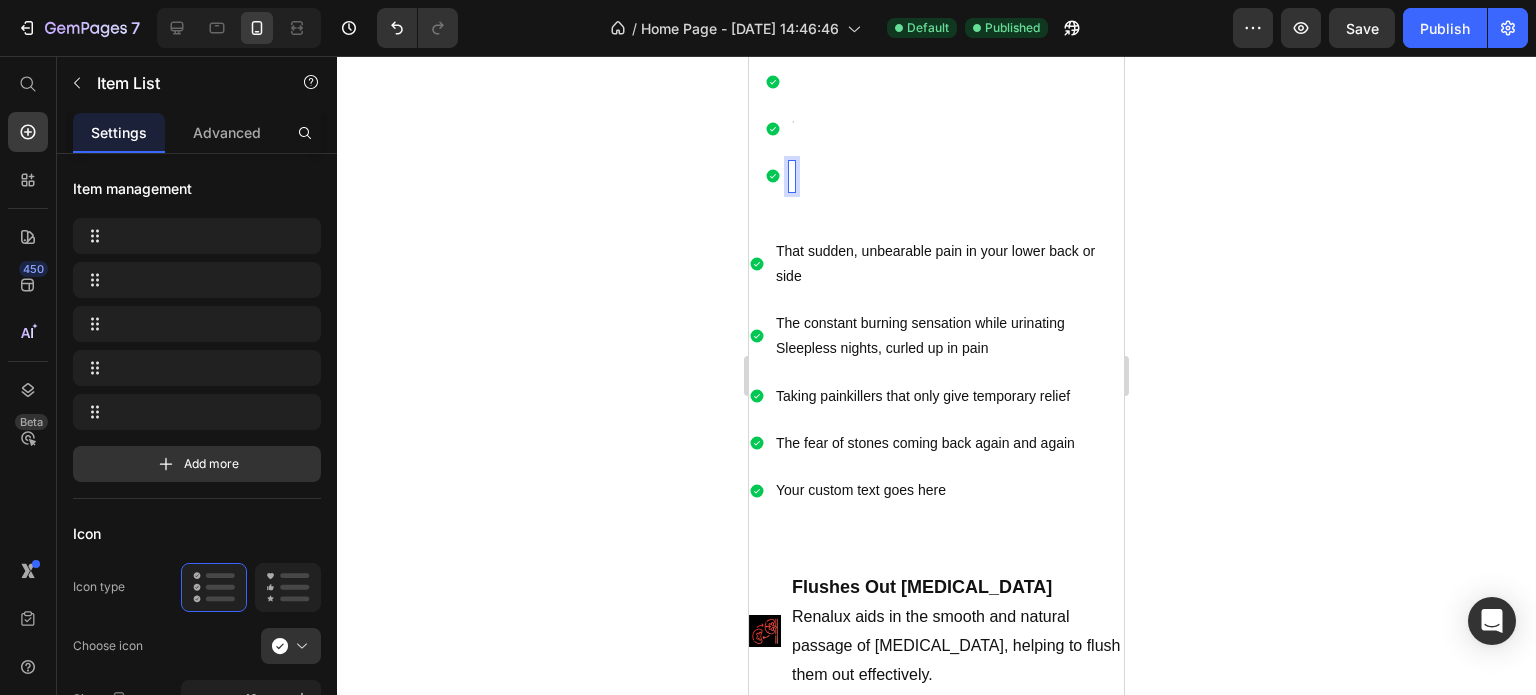 scroll, scrollTop: 1496, scrollLeft: 0, axis: vertical 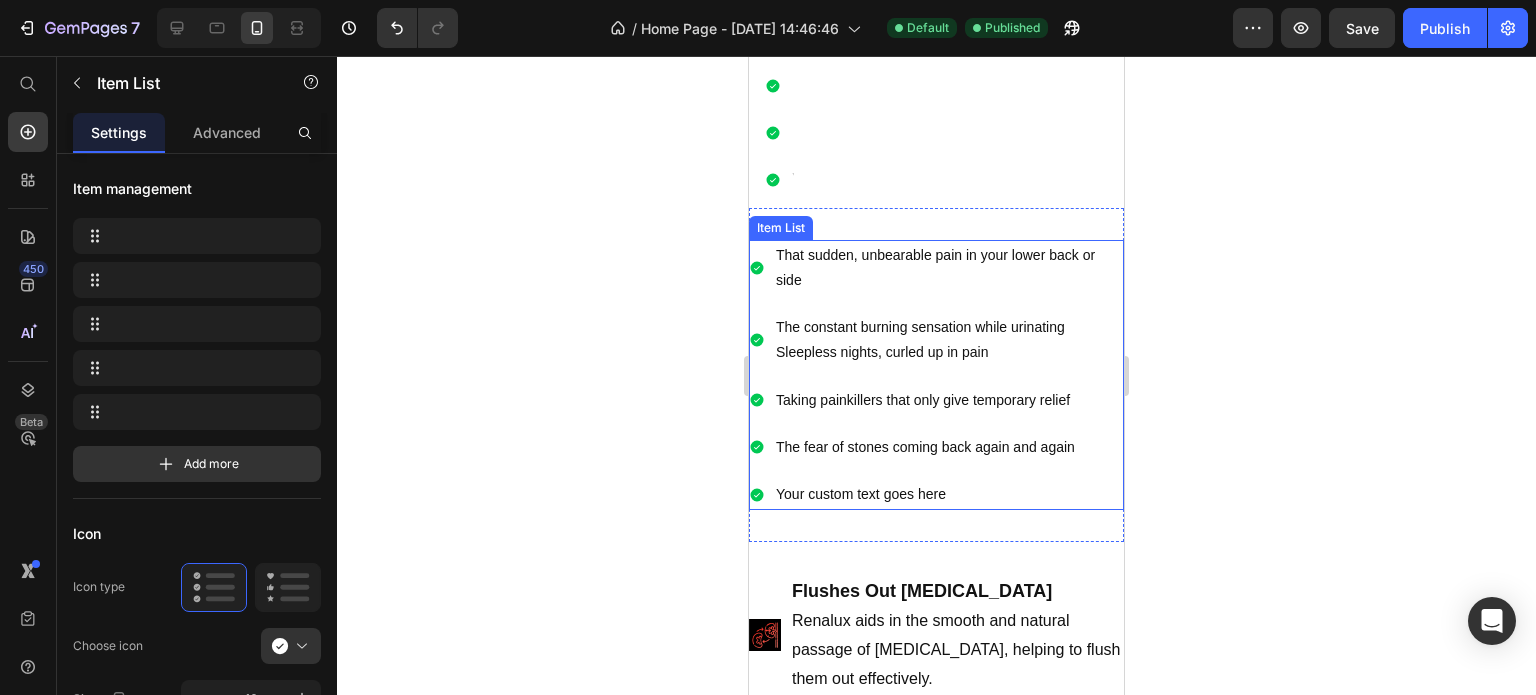 click on "Your custom text goes here" at bounding box center [948, 494] 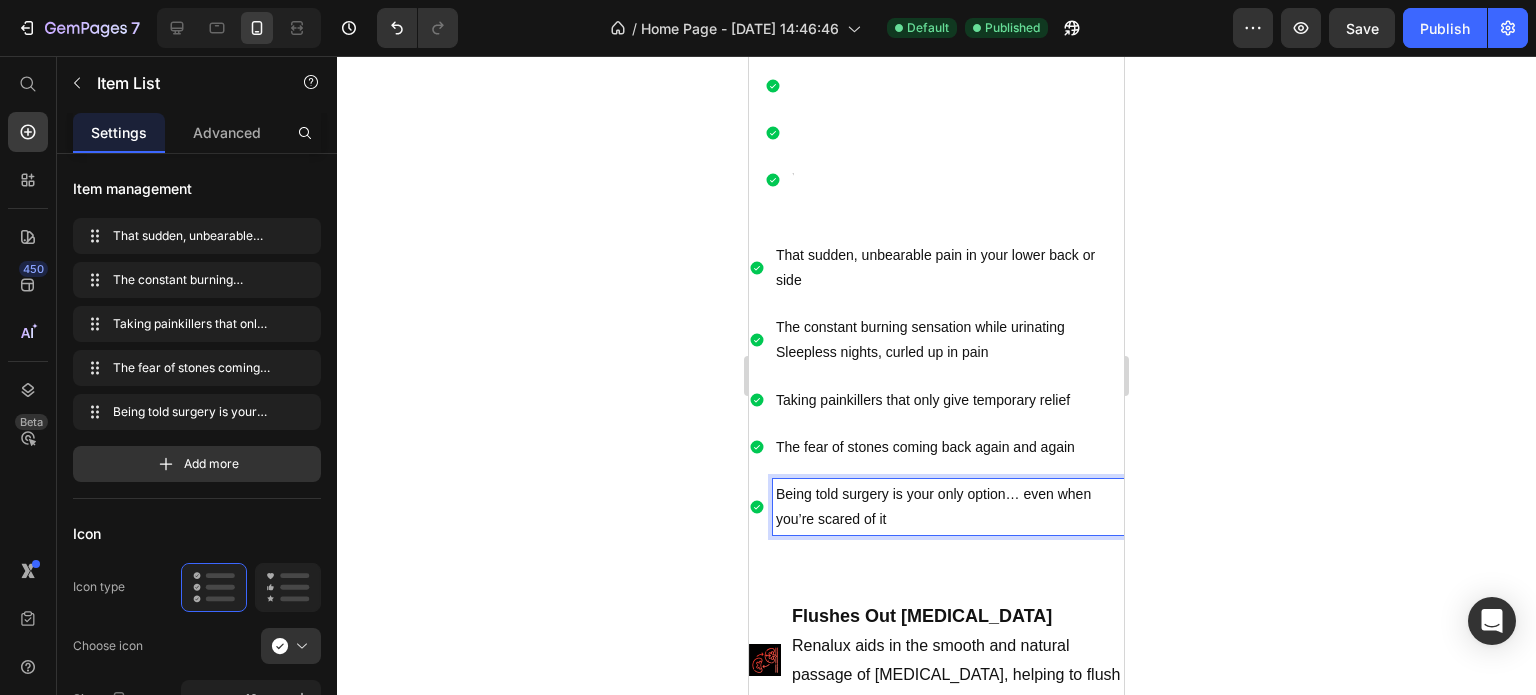 click 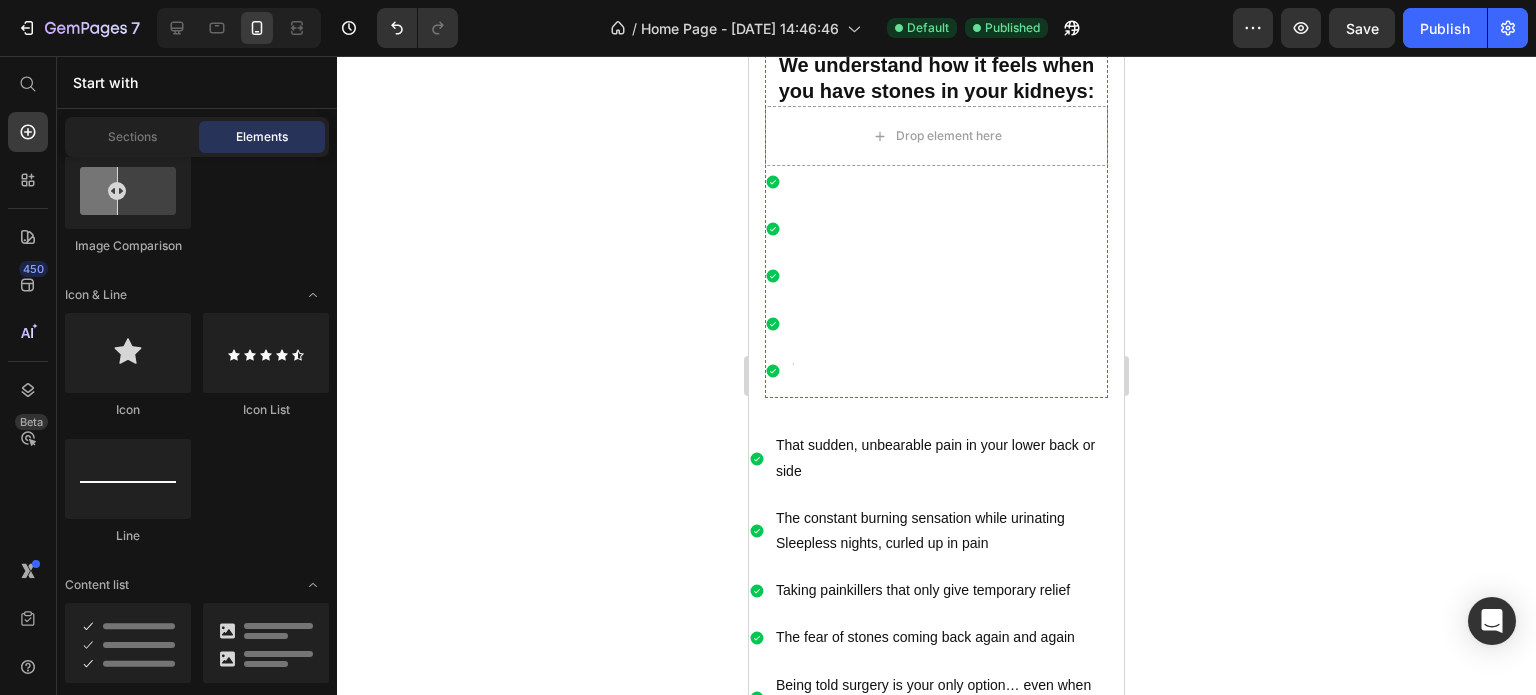 scroll, scrollTop: 1196, scrollLeft: 0, axis: vertical 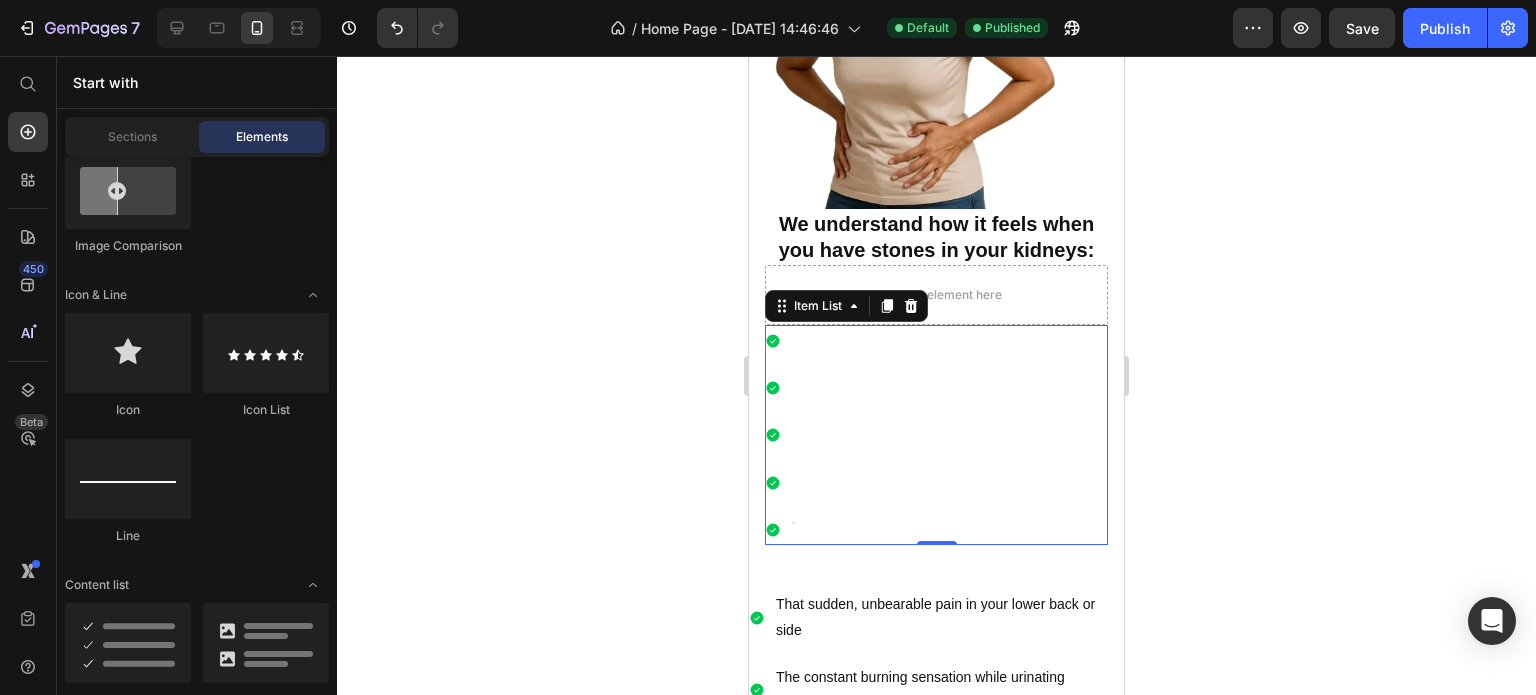 click at bounding box center (936, 435) 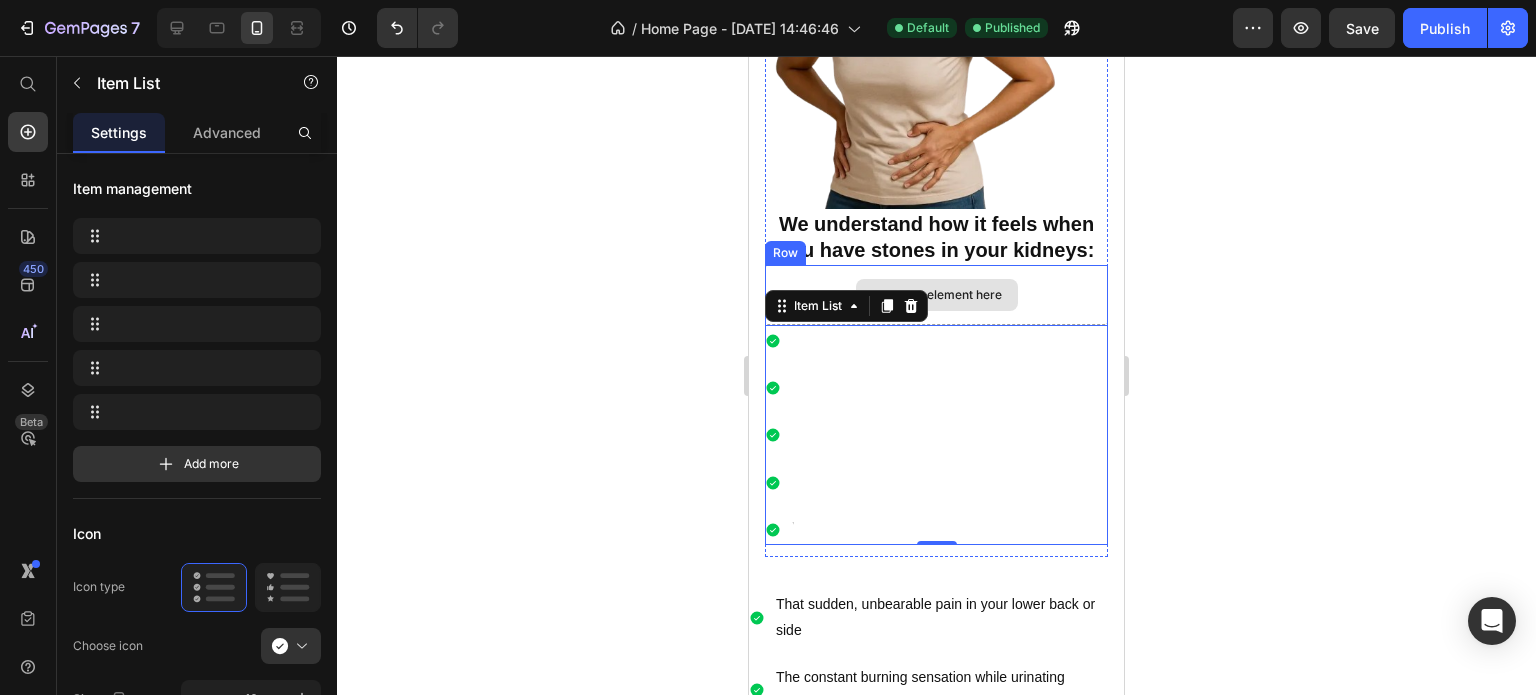 click on "Drop element here" at bounding box center (936, 295) 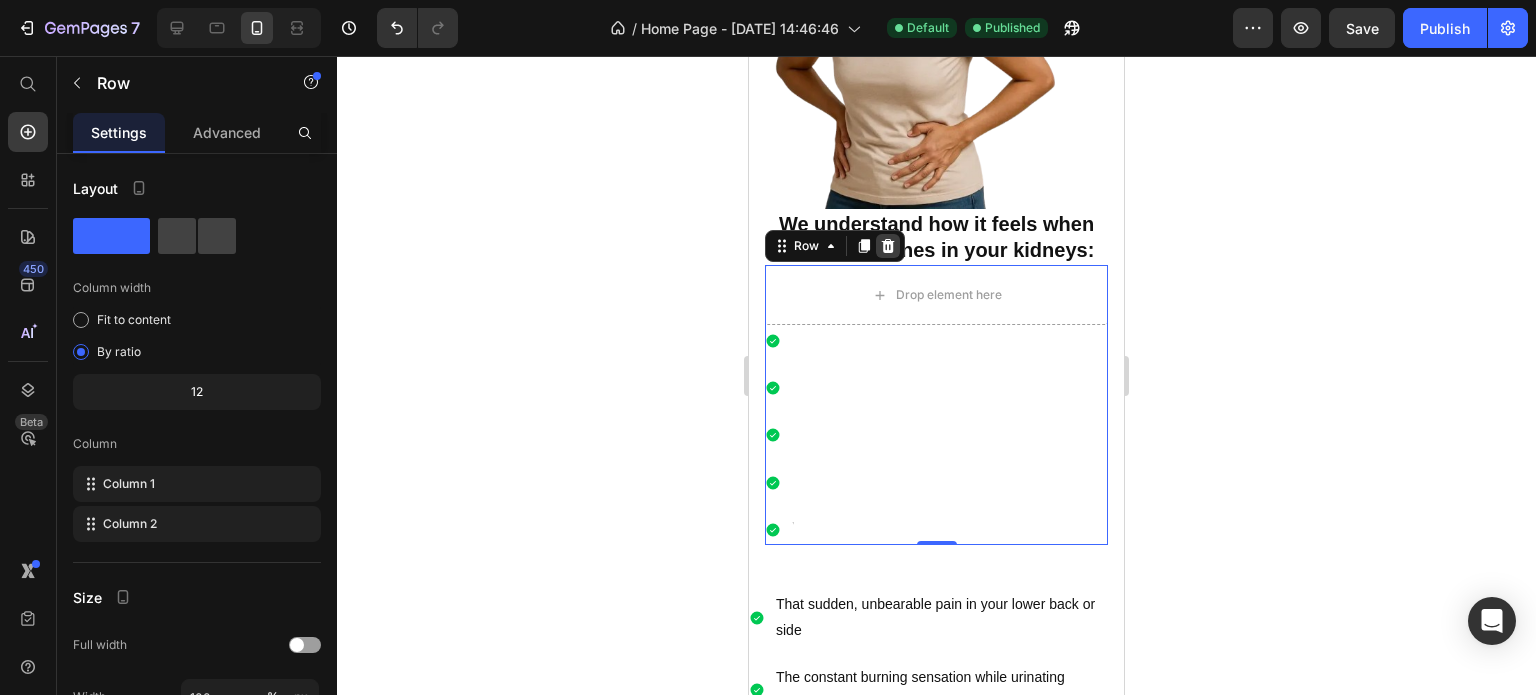 click 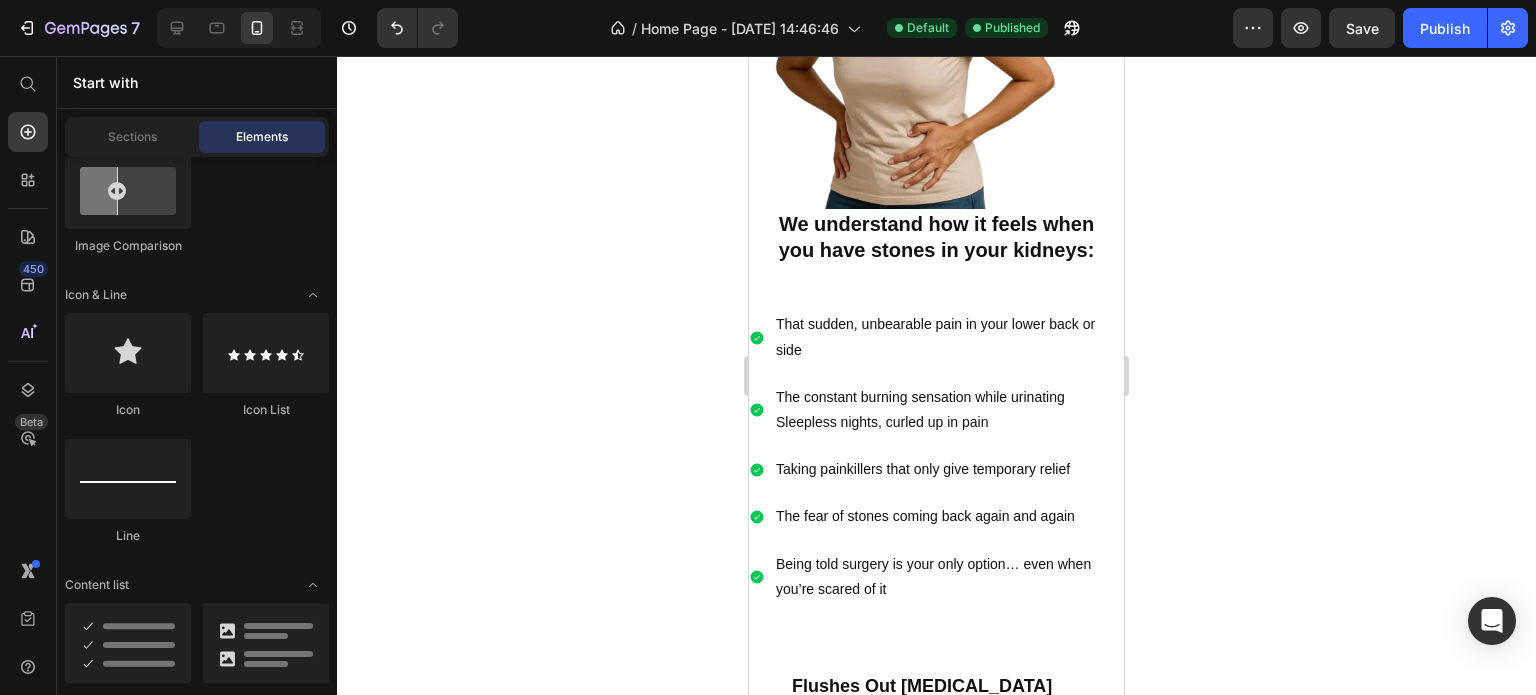 click 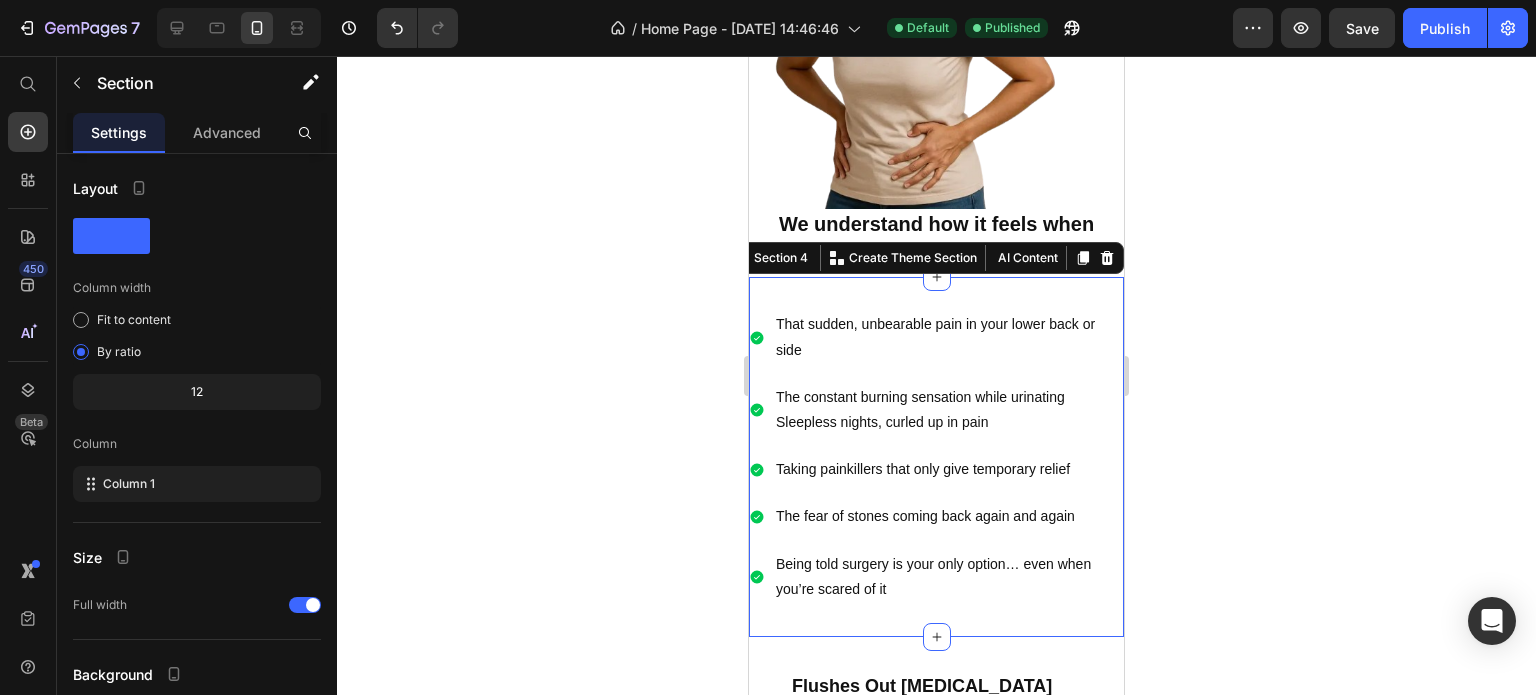 click on "That sudden, unbearable pain in your lower back or side The constant burning sensation while urinating Sleepless nights, curled up in pain Taking painkillers that only give temporary relief The fear of stones coming back again and again Being told surgery is your only option… even when you’re scared of it Item List Section 4   You can create reusable sections Create Theme Section AI Content Write with GemAI What would you like to describe here? Tone and Voice Persuasive Product Show more Generate" at bounding box center (936, 457) 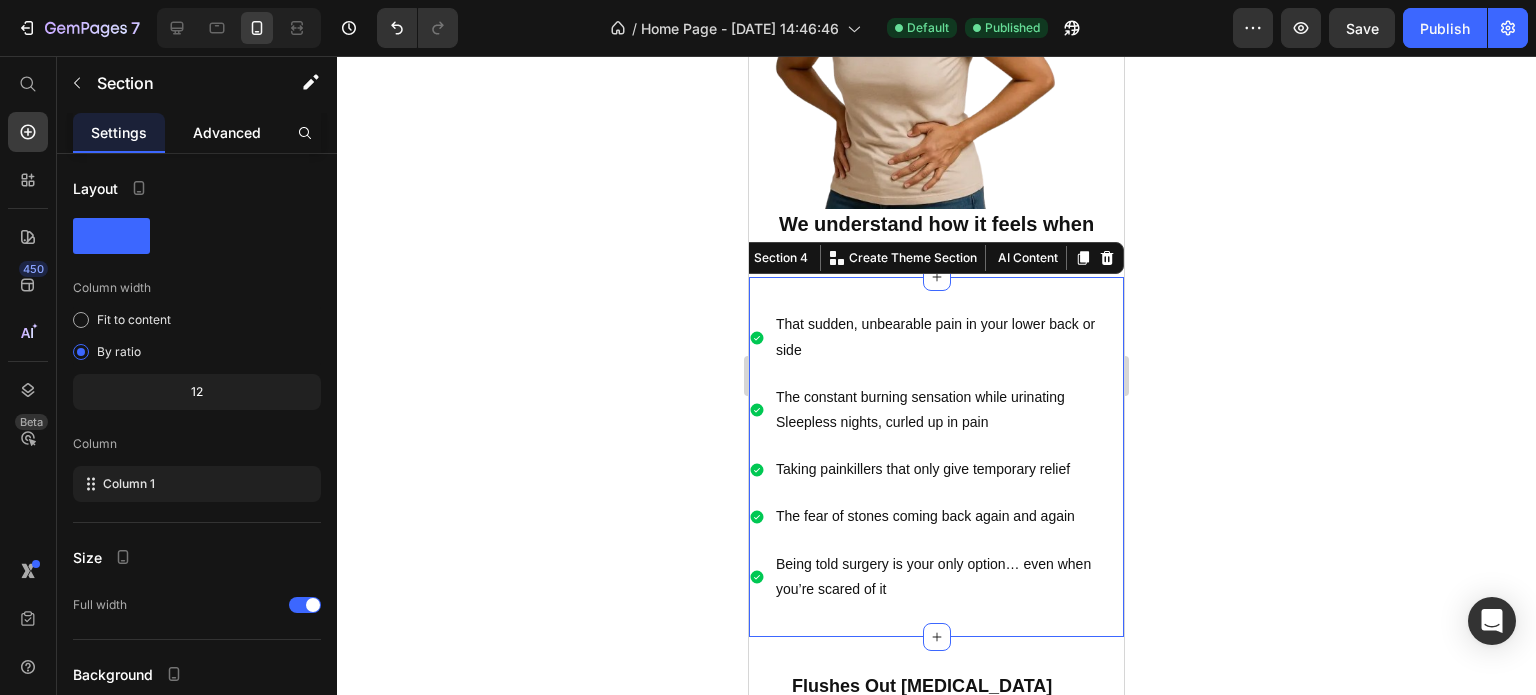 click on "Advanced" at bounding box center (227, 132) 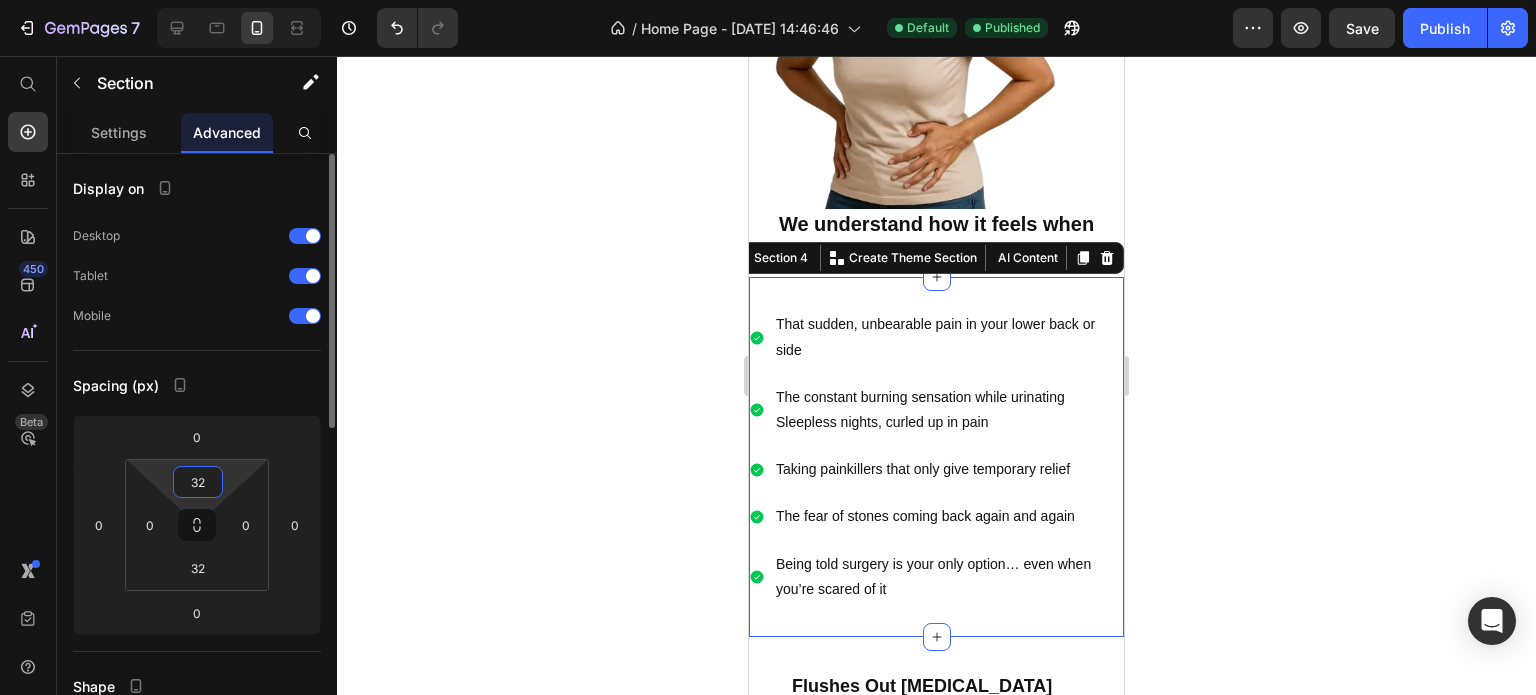 click on "32" at bounding box center [198, 482] 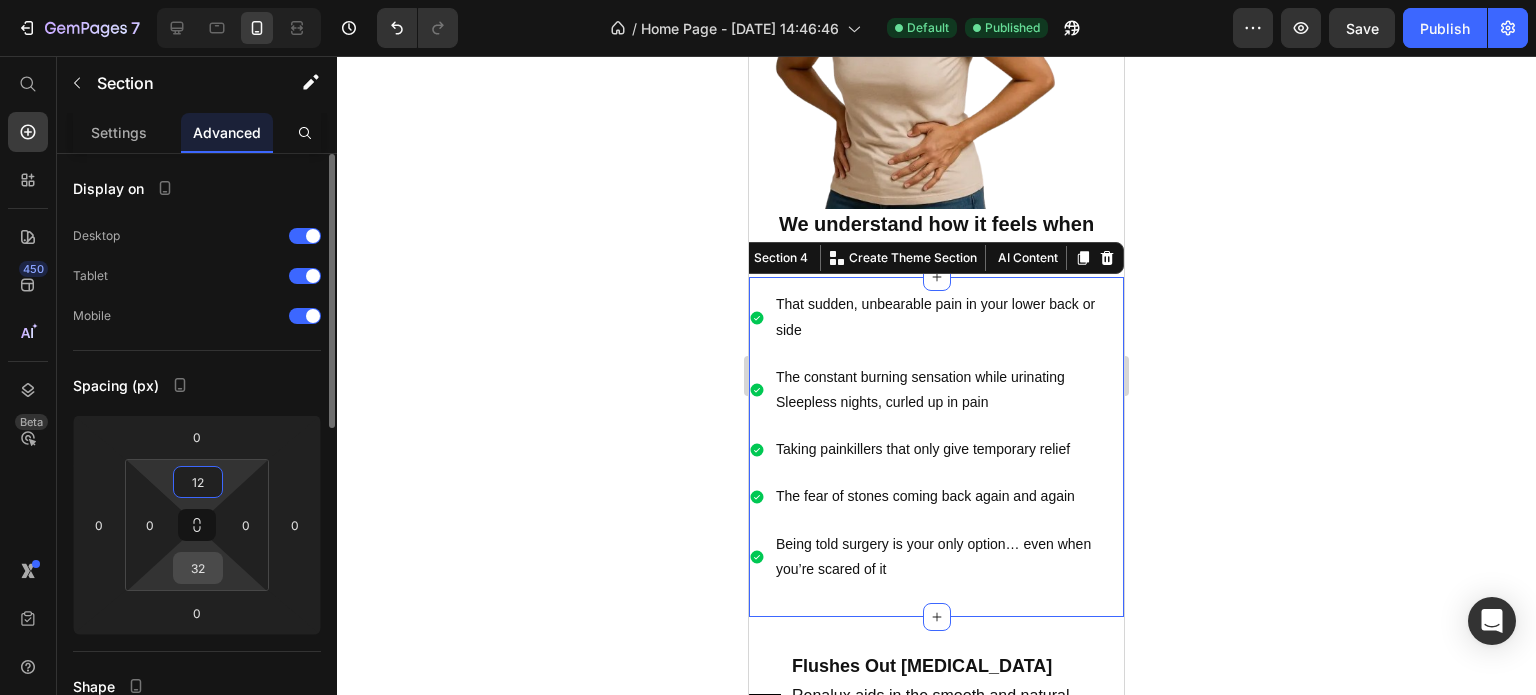 type on "12" 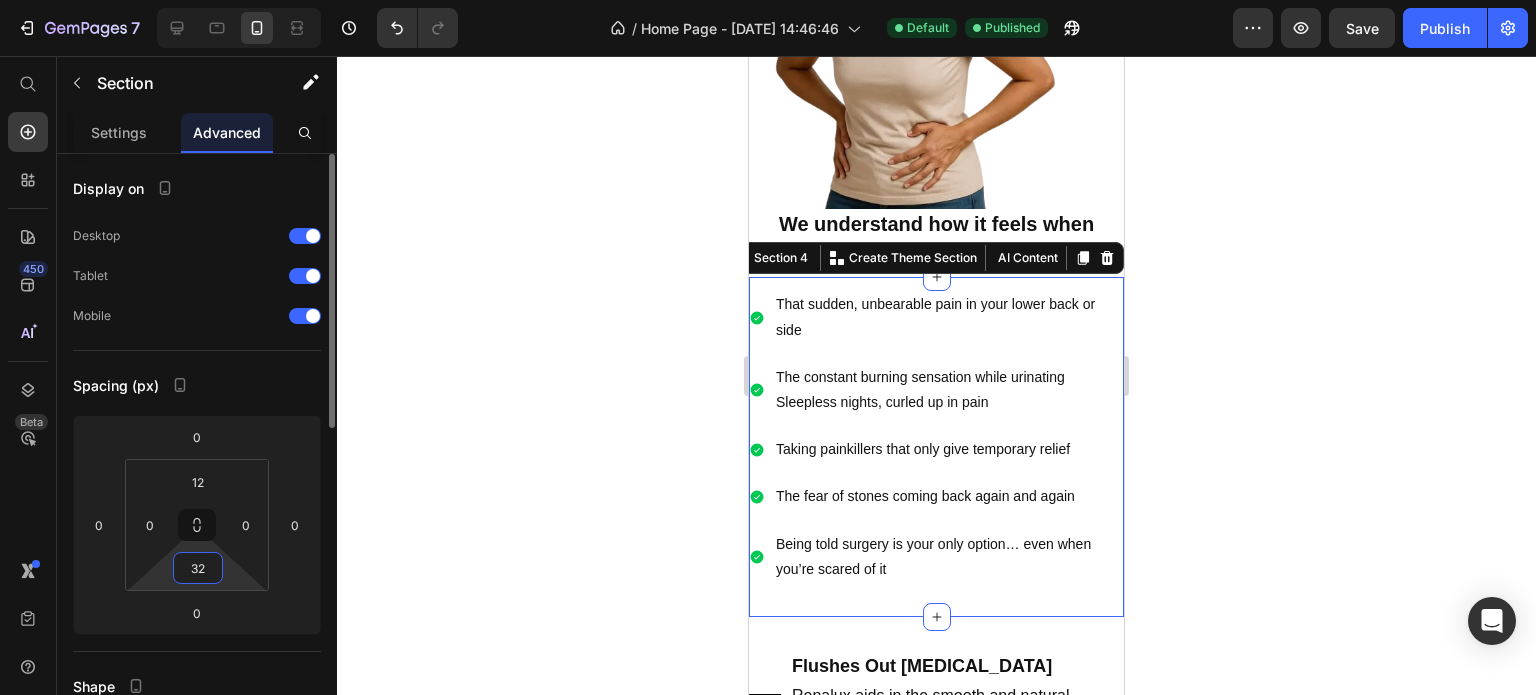 click on "32" at bounding box center (198, 568) 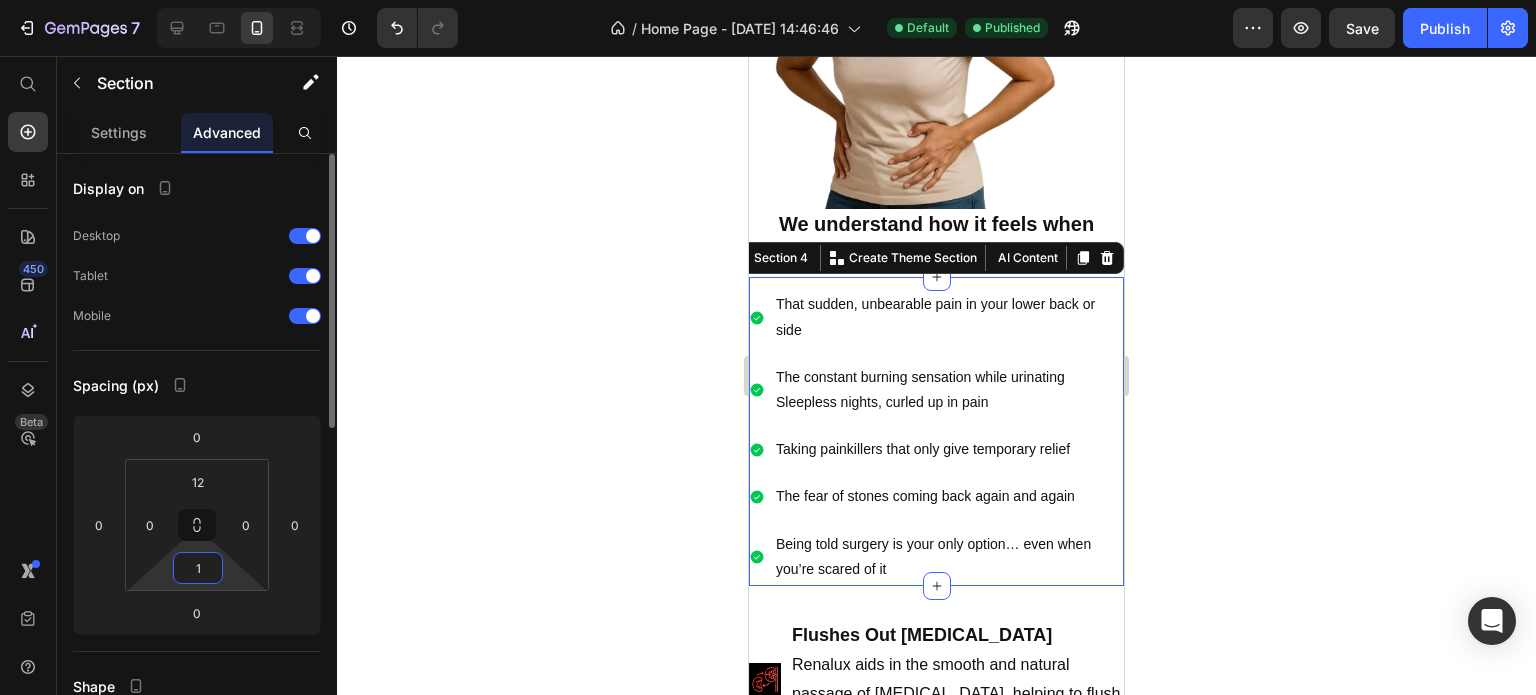 type on "12" 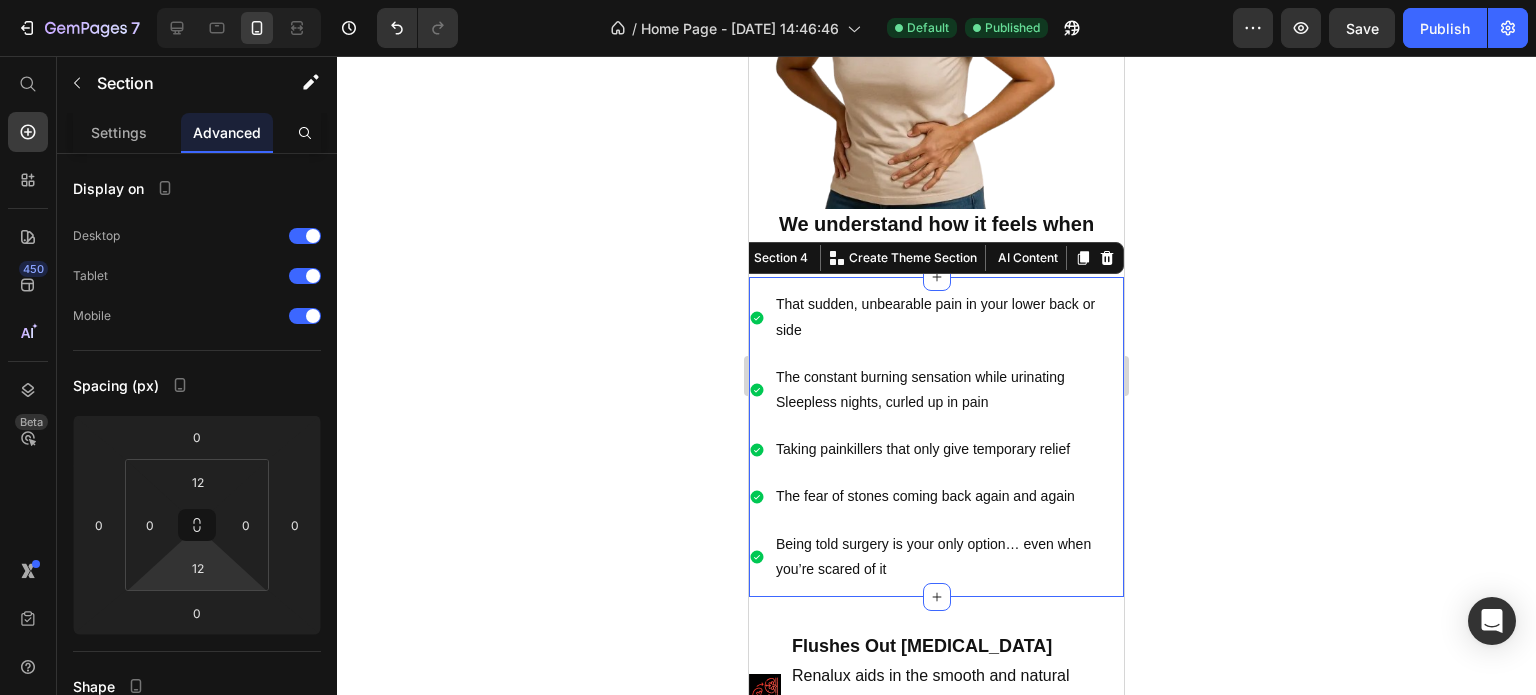 click 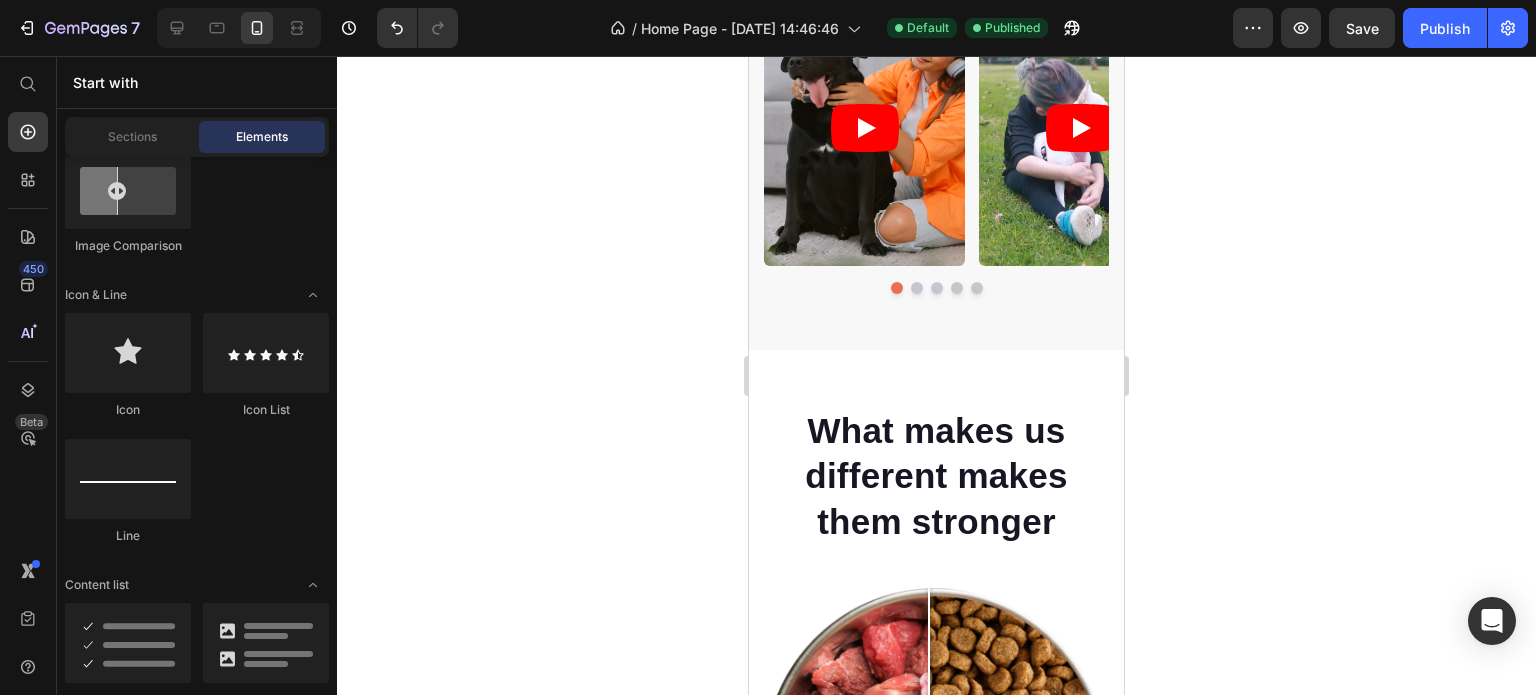 scroll, scrollTop: 2896, scrollLeft: 0, axis: vertical 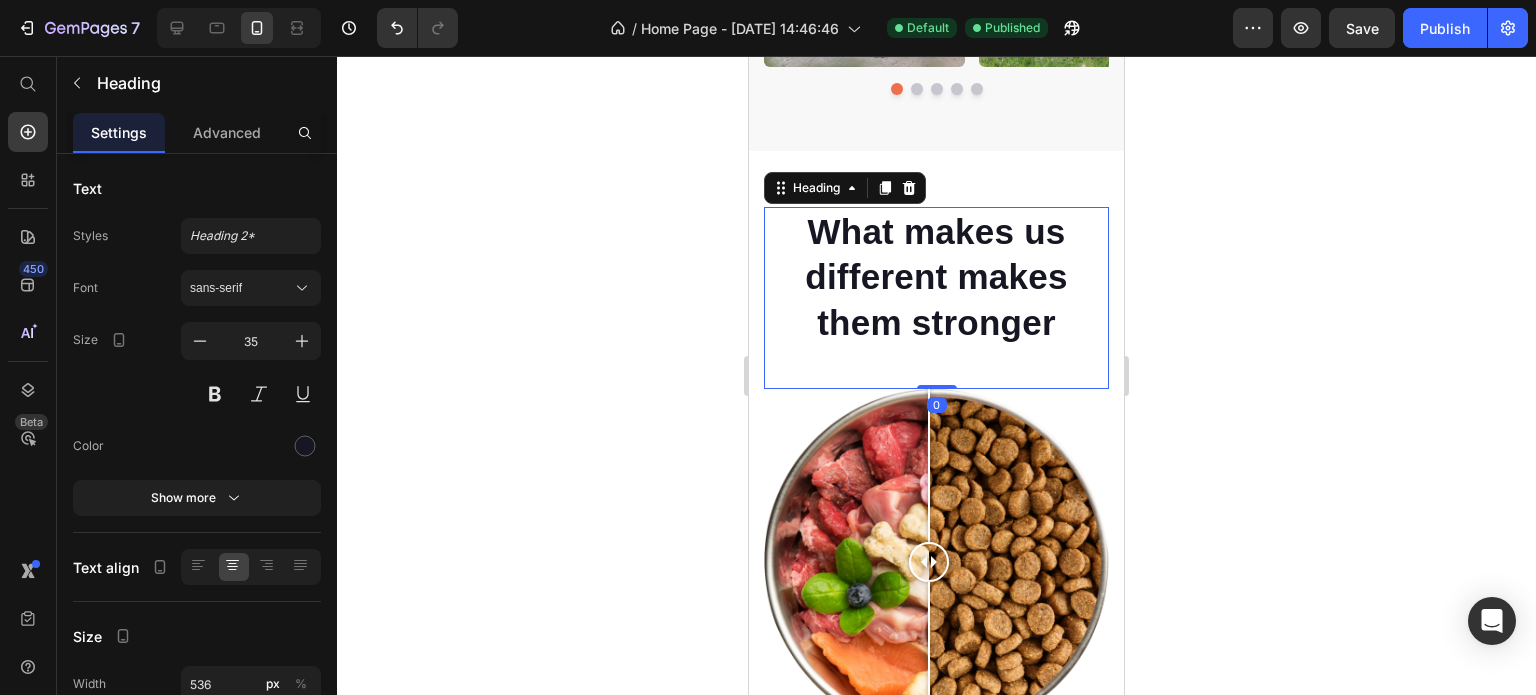 click on "What makes us different makes them stronger" at bounding box center [936, 277] 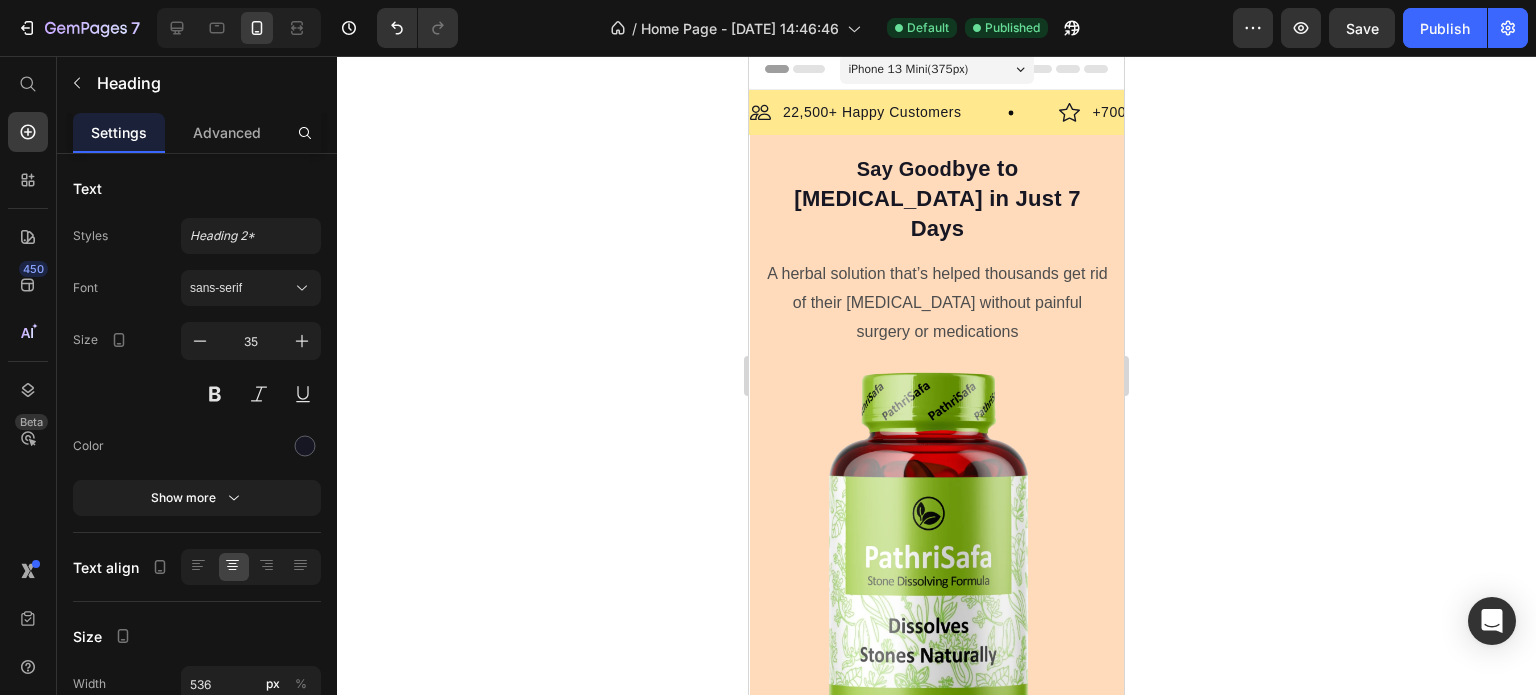 scroll, scrollTop: 0, scrollLeft: 0, axis: both 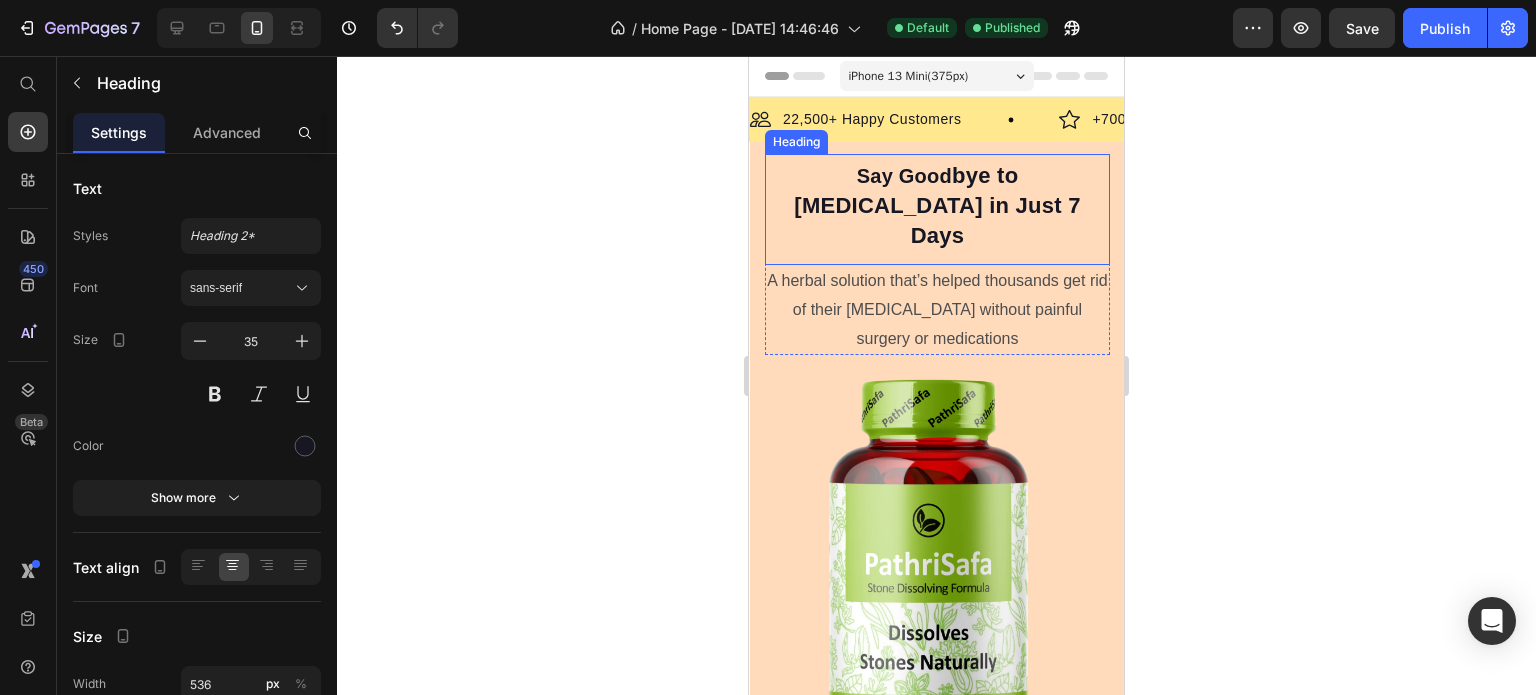 click on "bye to [MEDICAL_DATA] in Just 7 Days" at bounding box center [937, 205] 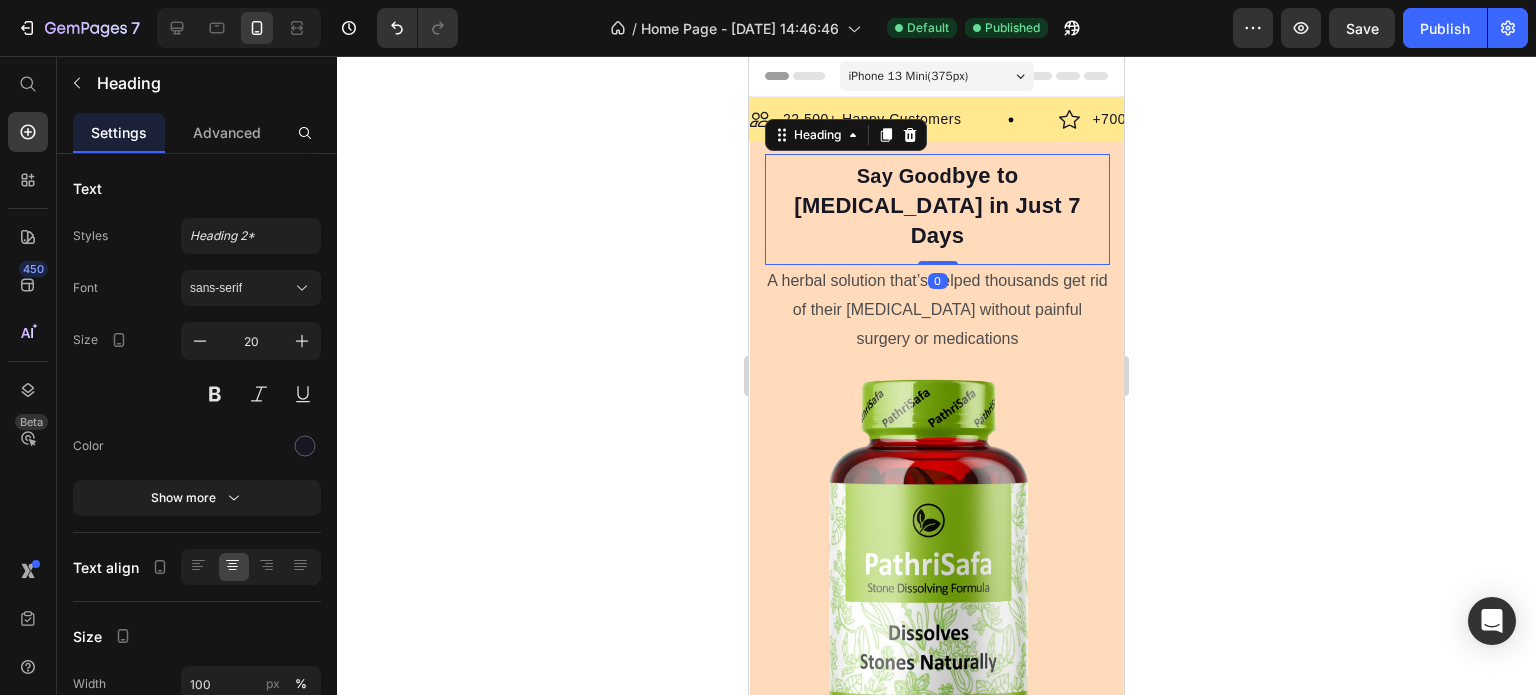click on "Say Good bye to [MEDICAL_DATA] in Just 7 Days" at bounding box center (937, 206) 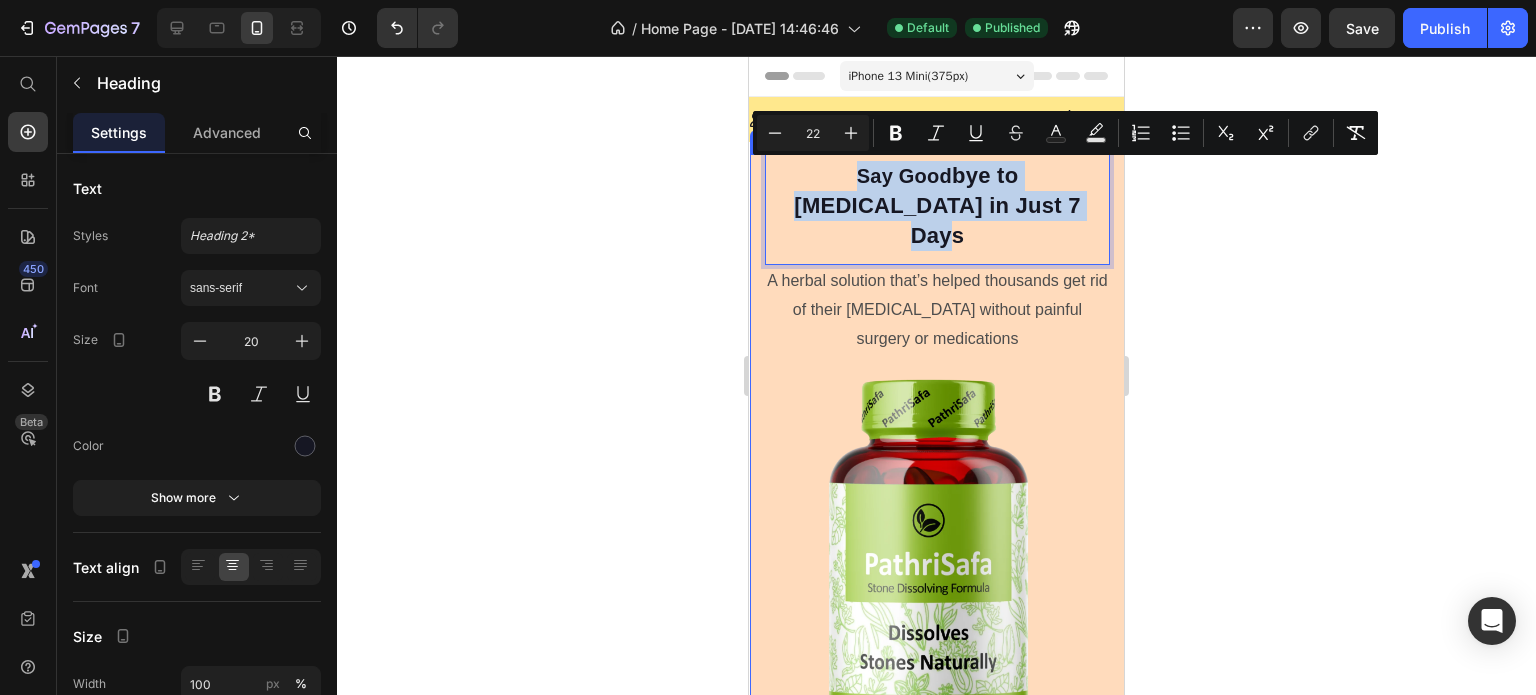 drag, startPoint x: 1012, startPoint y: 203, endPoint x: 761, endPoint y: 170, distance: 253.16003 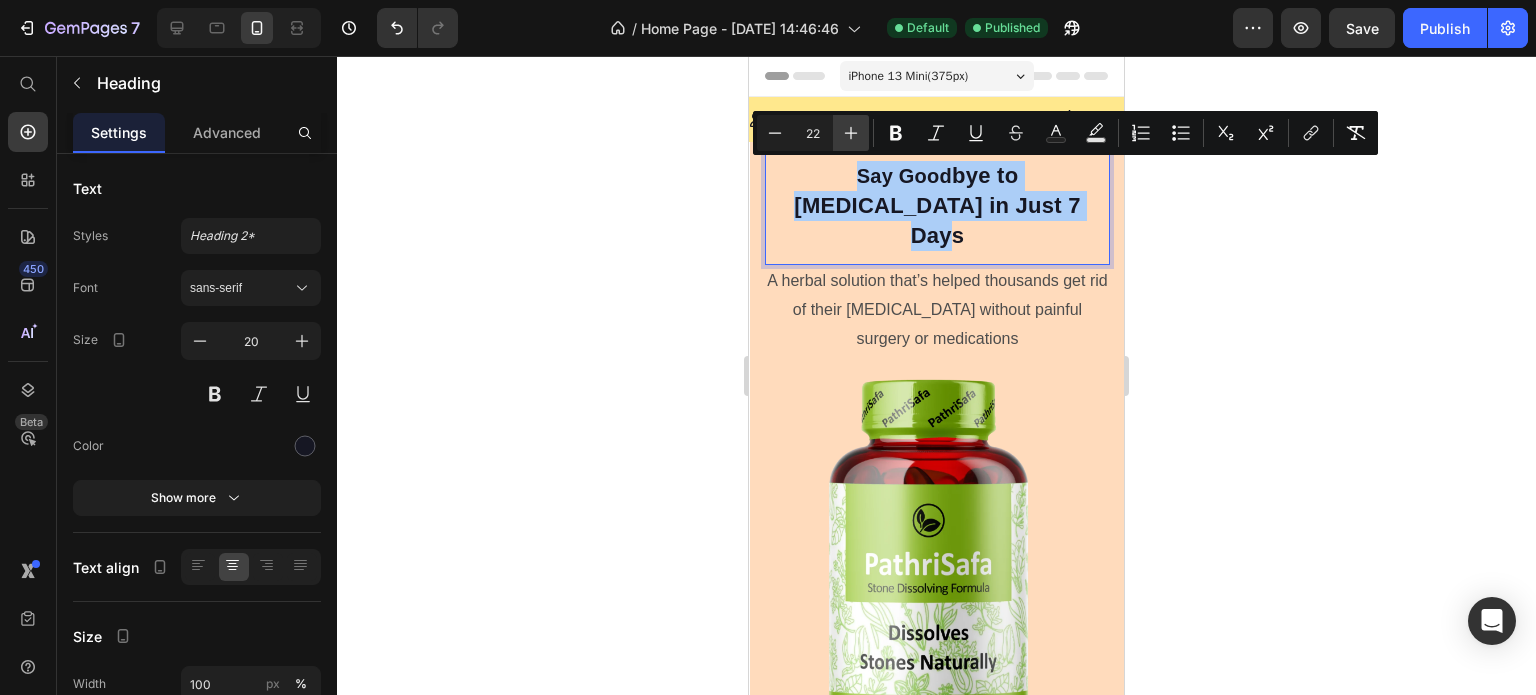 click 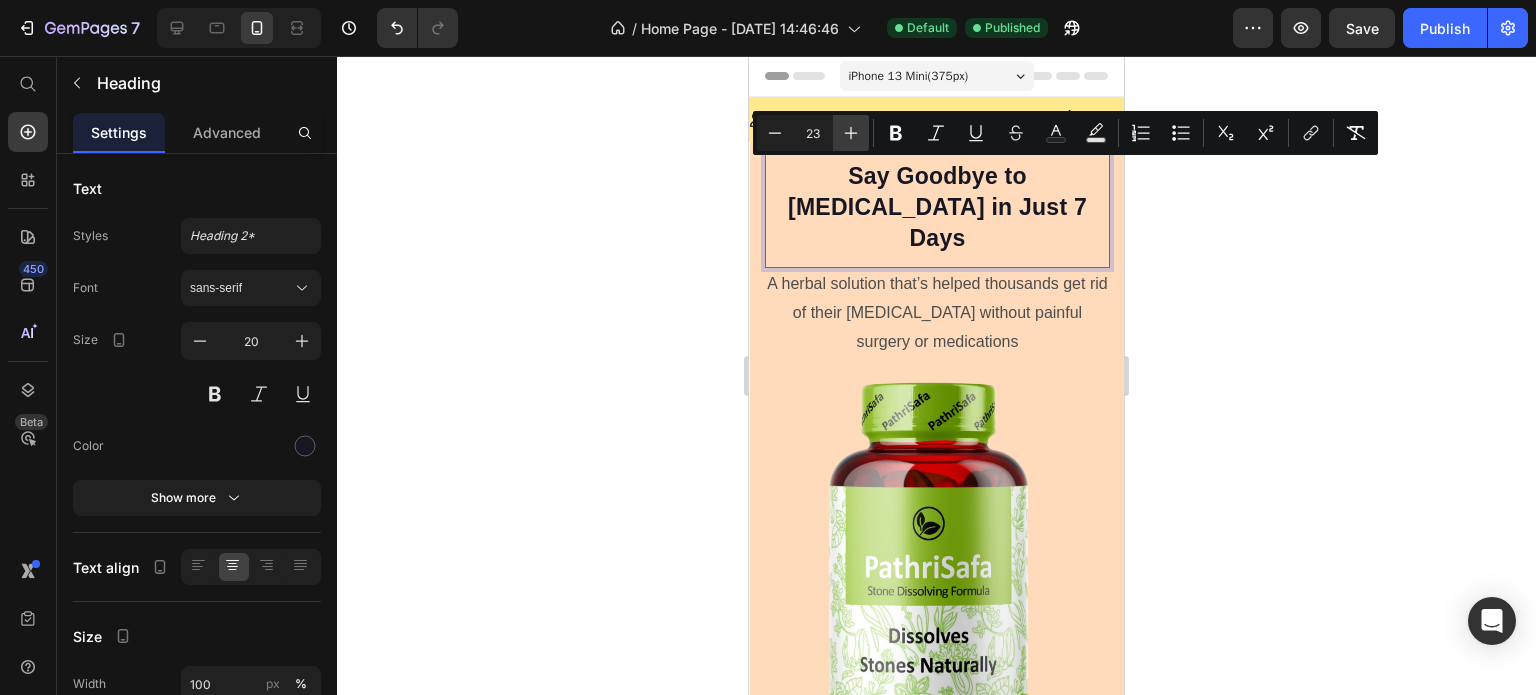 click 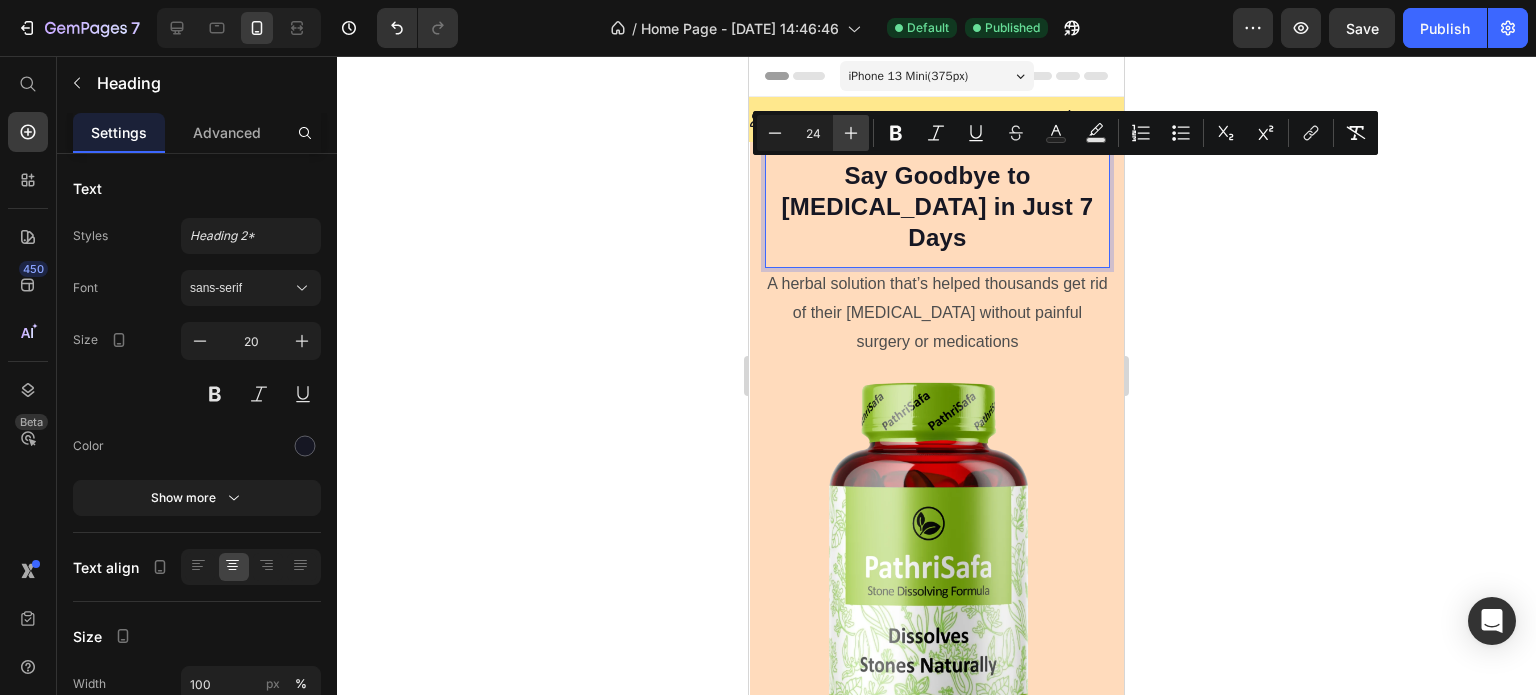 click 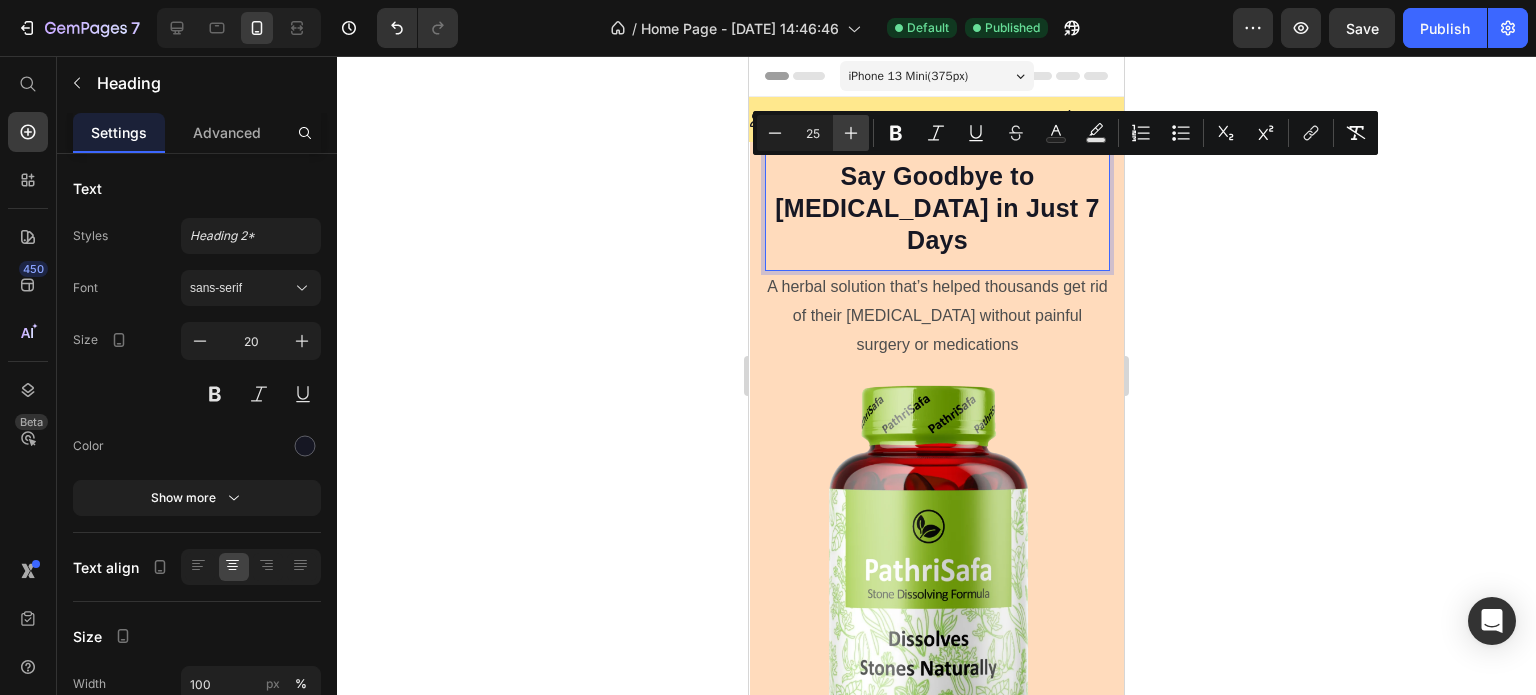 click 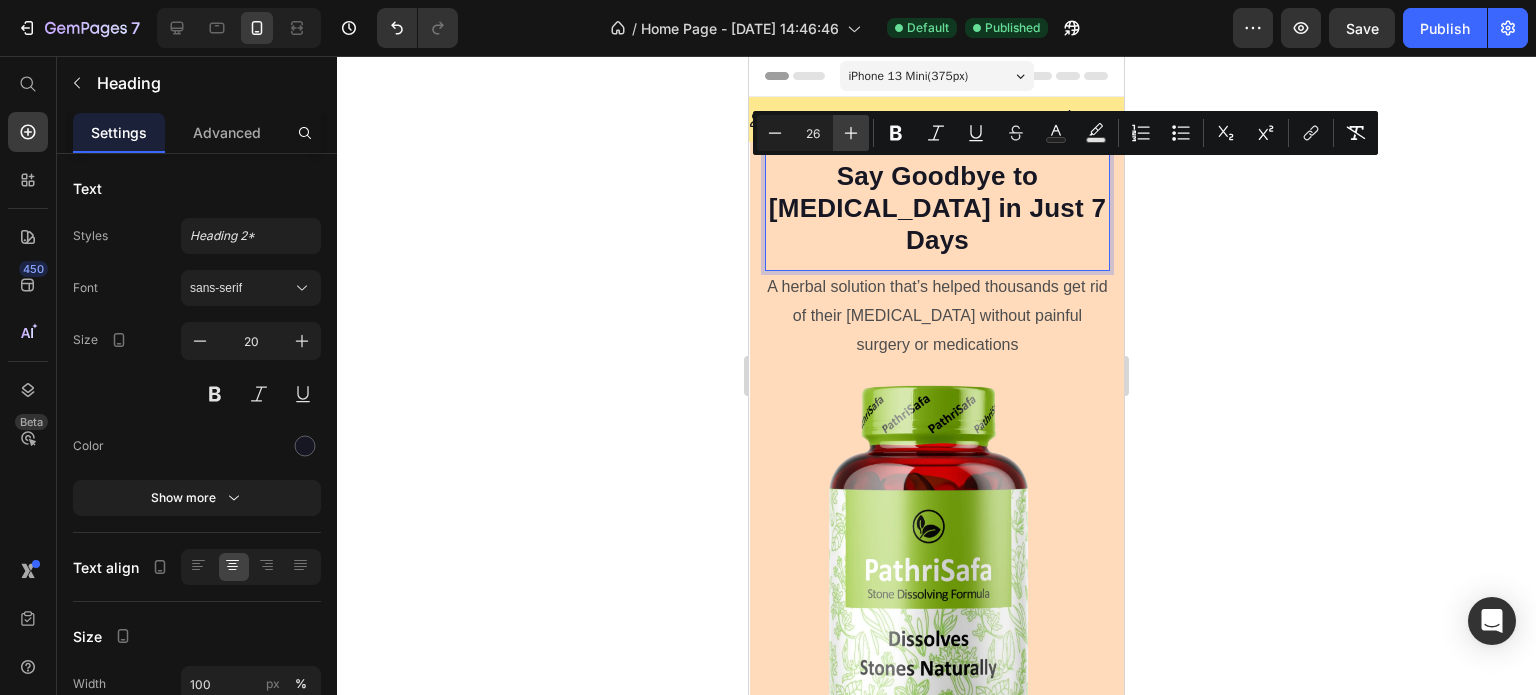click 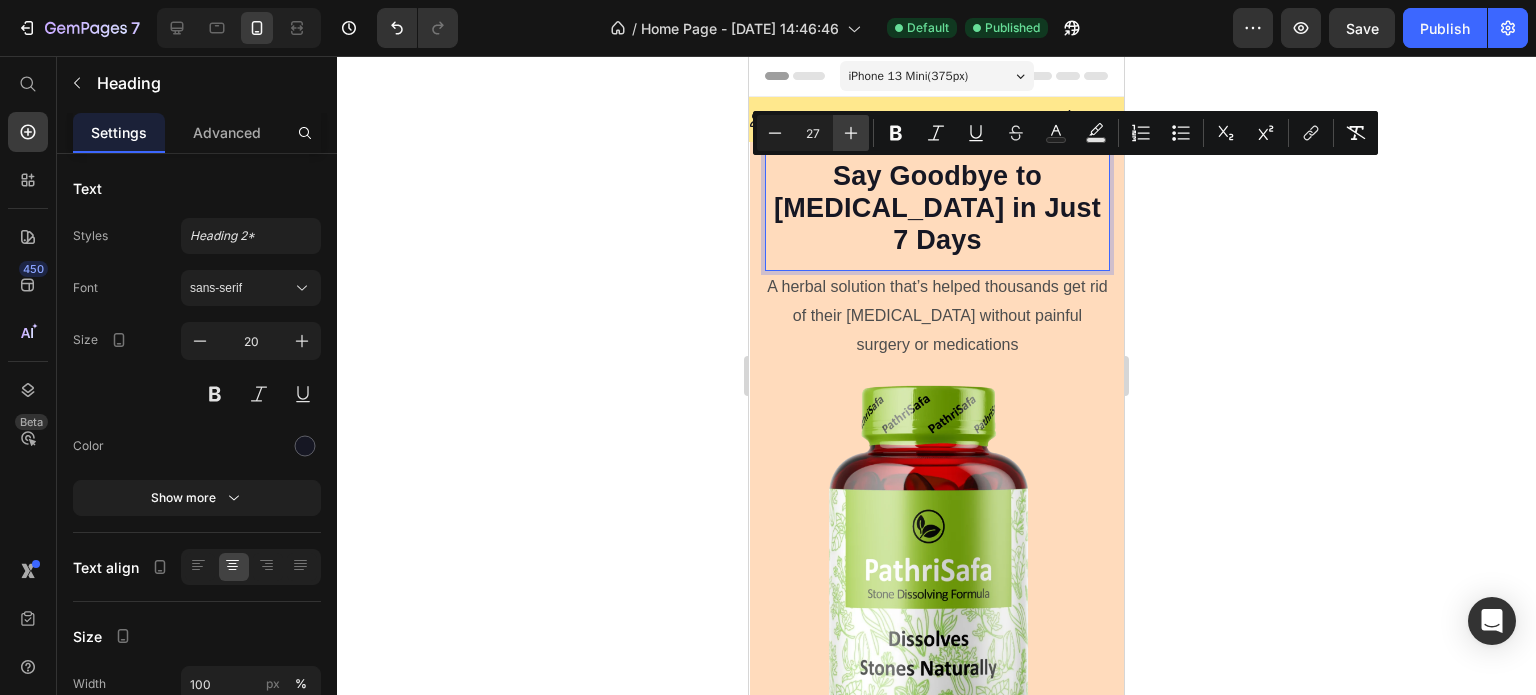 click 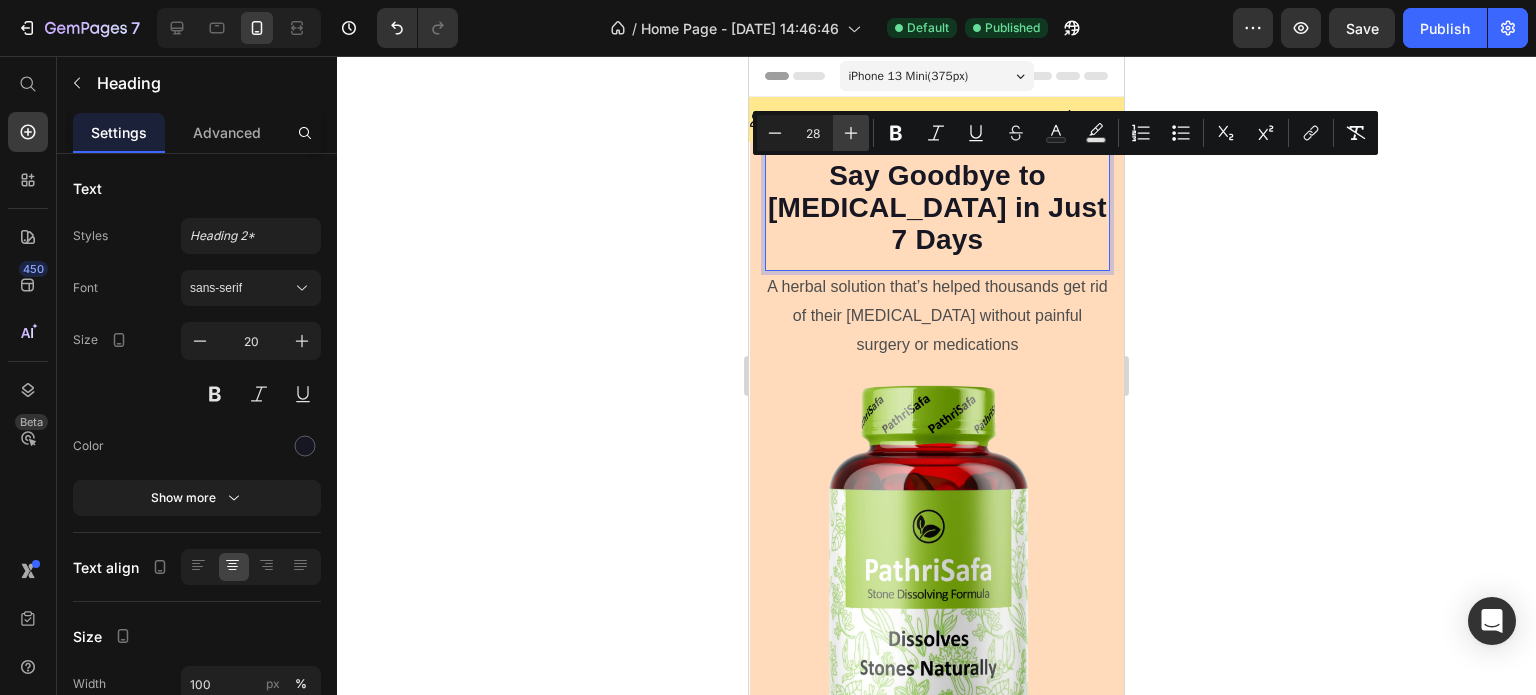 click 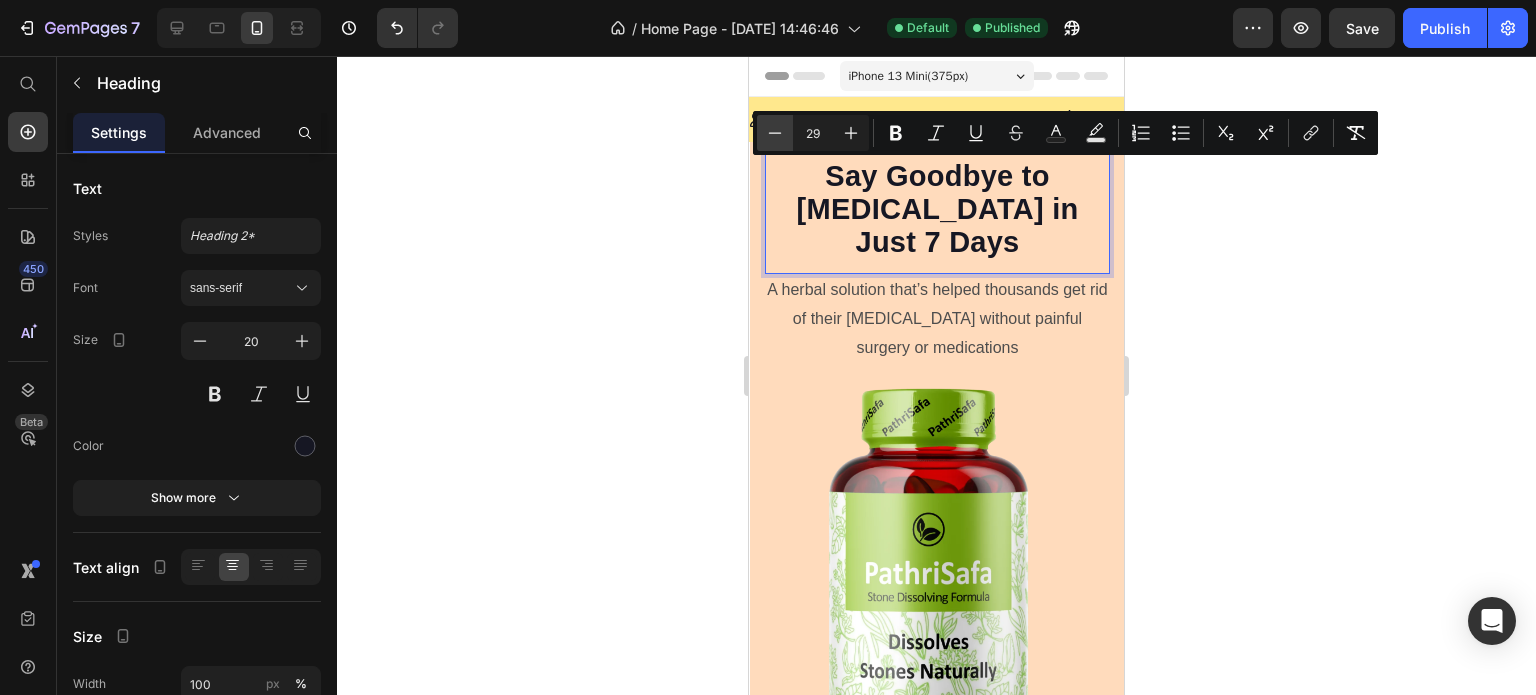 click 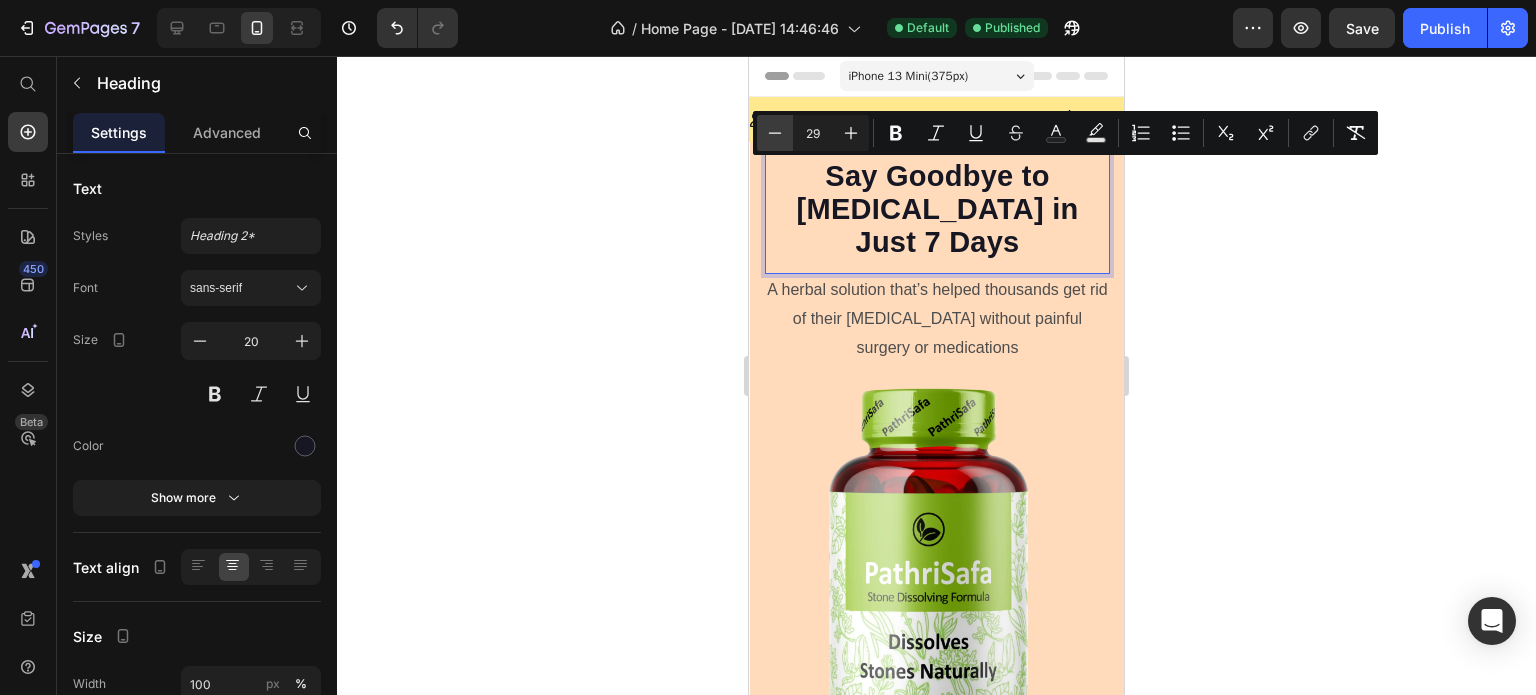 type on "28" 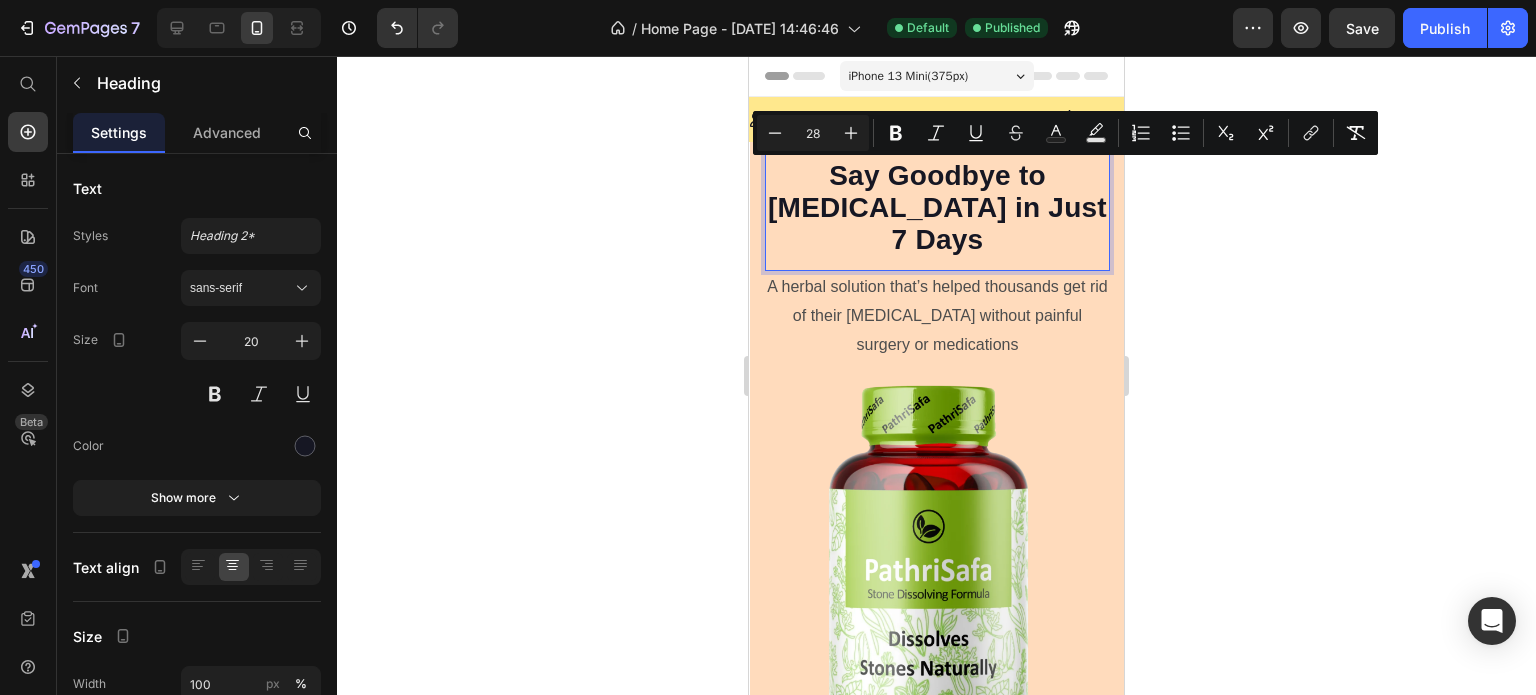 click 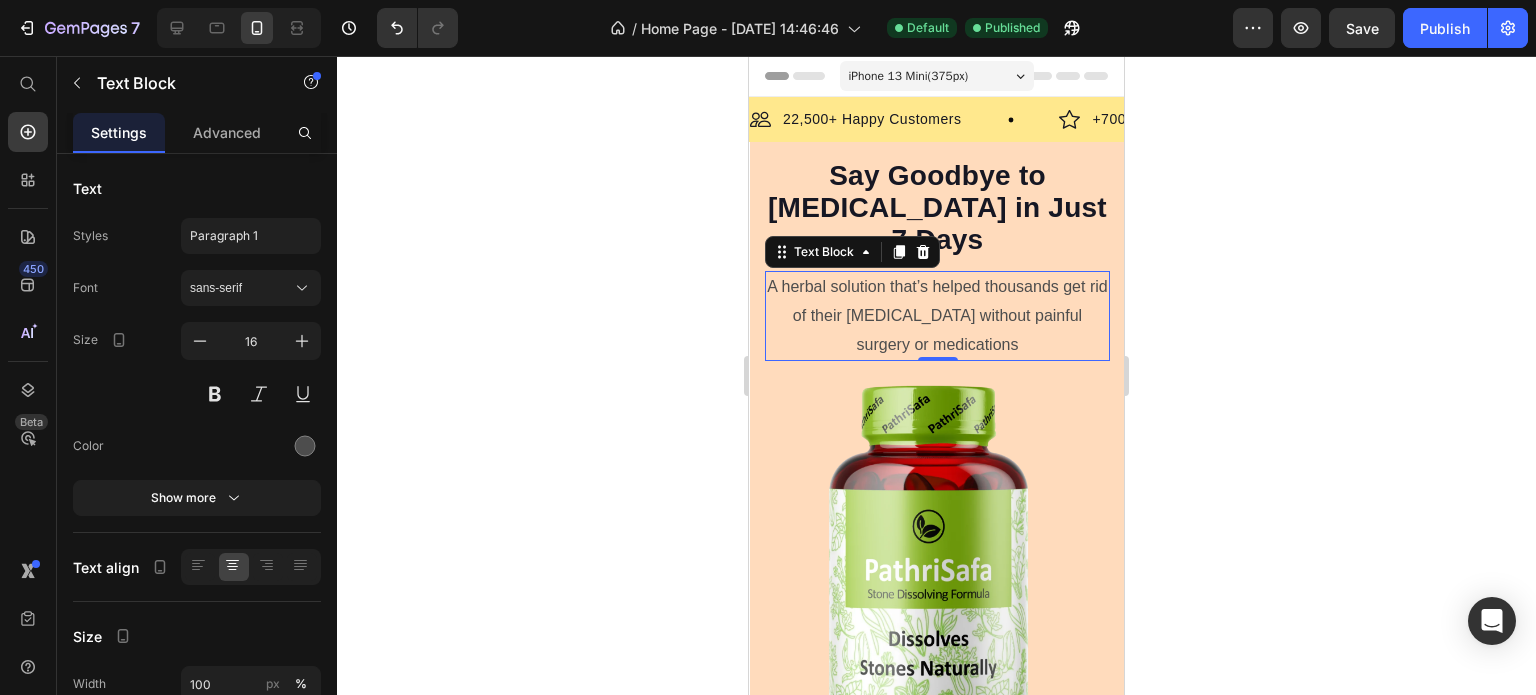 click on "A herbal solution that’s helped thousands get rid of their [MEDICAL_DATA] without painful surgery or medications" at bounding box center [937, 316] 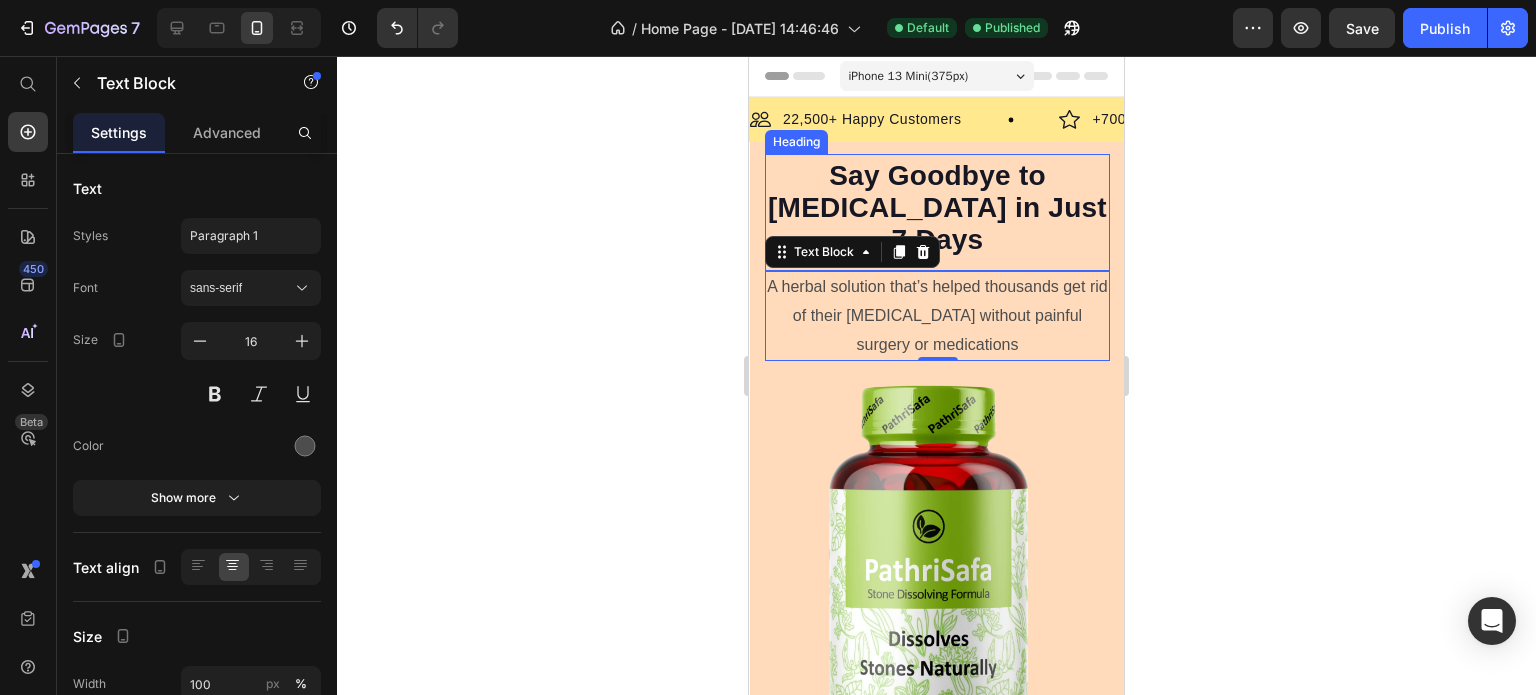 click on "Say Goodbye to [MEDICAL_DATA] in Just 7 Days" at bounding box center (937, 207) 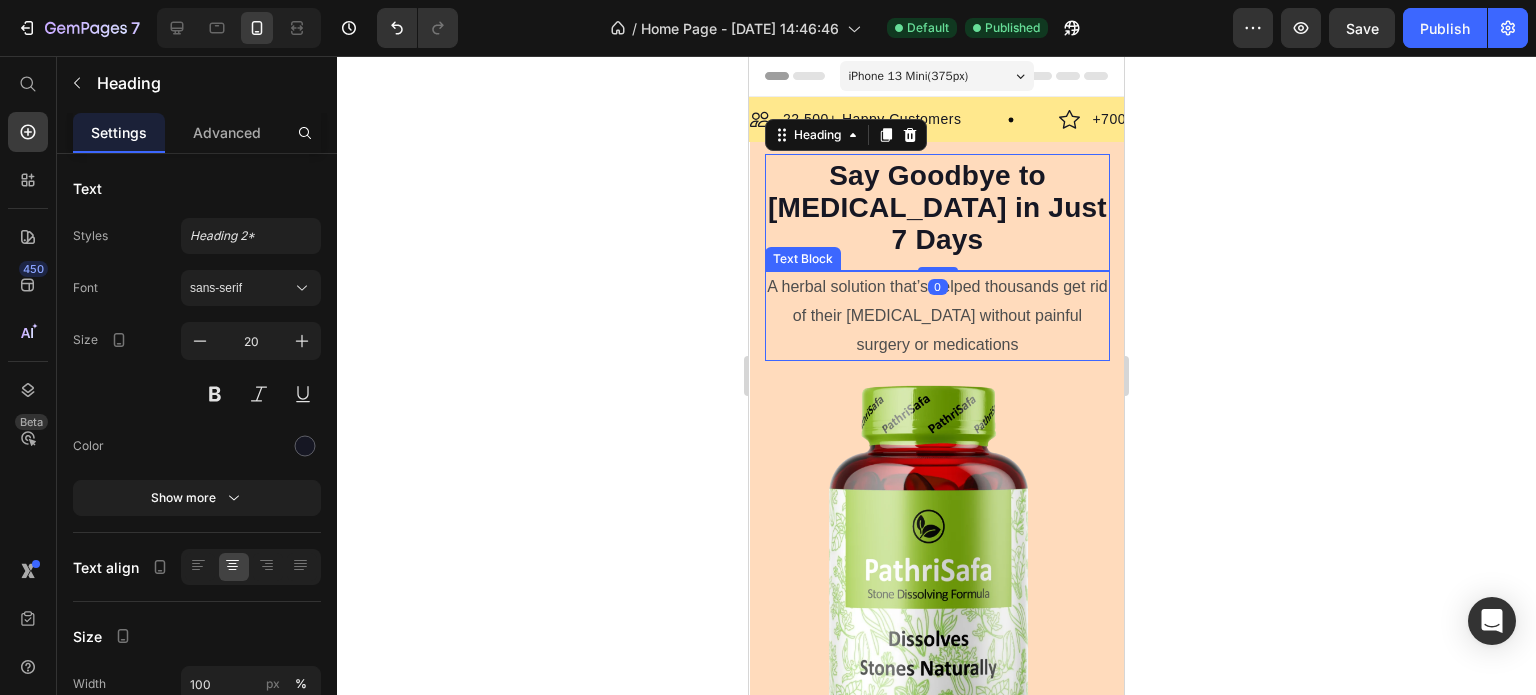 click on "A herbal solution that’s helped thousands get rid of their [MEDICAL_DATA] without painful surgery or medications" at bounding box center (937, 316) 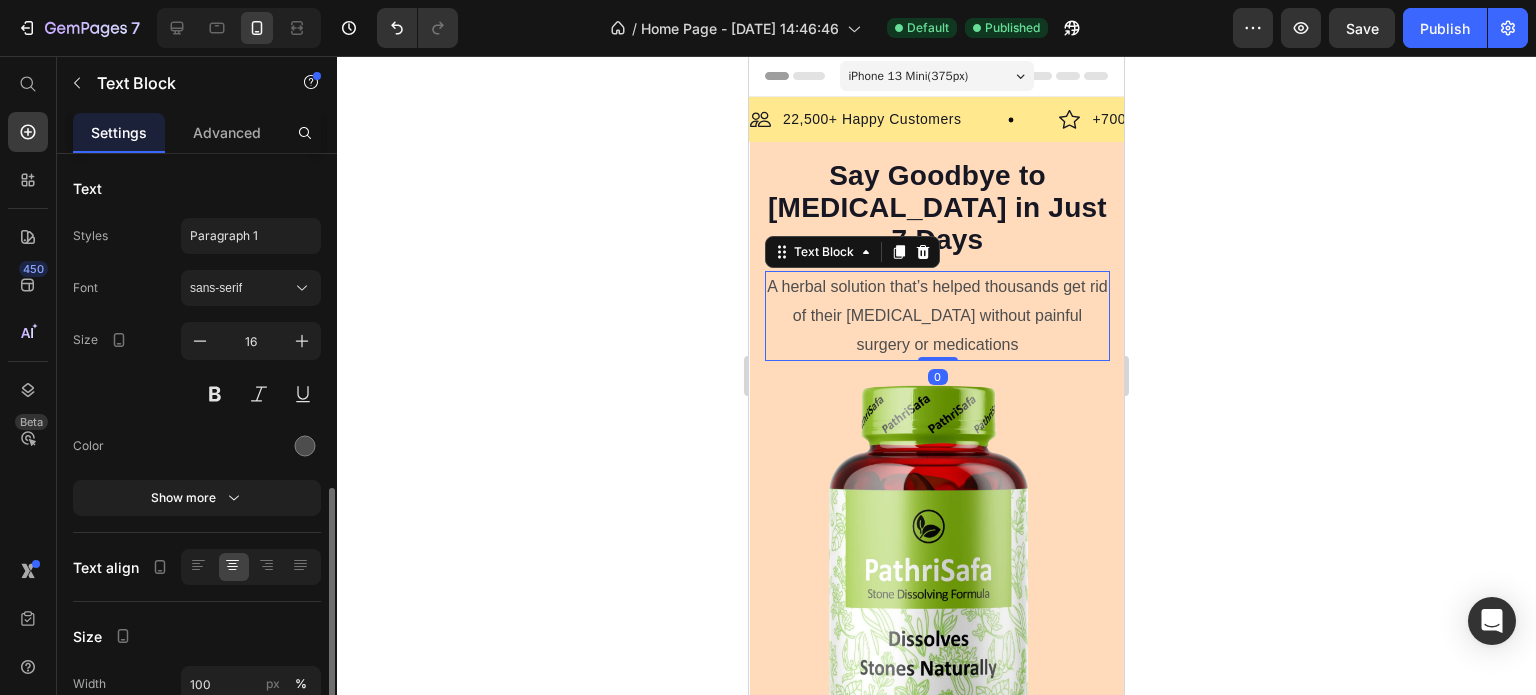 scroll, scrollTop: 294, scrollLeft: 0, axis: vertical 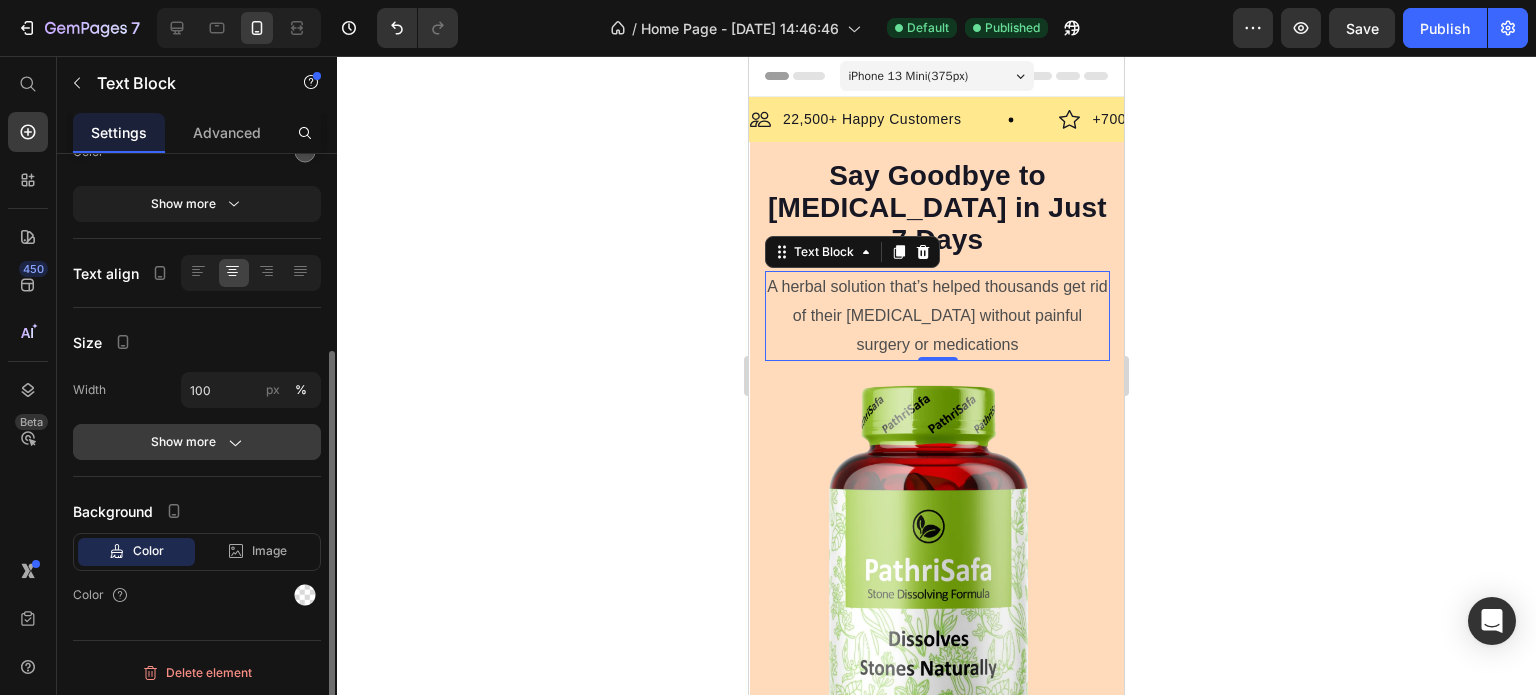 click on "Show more" 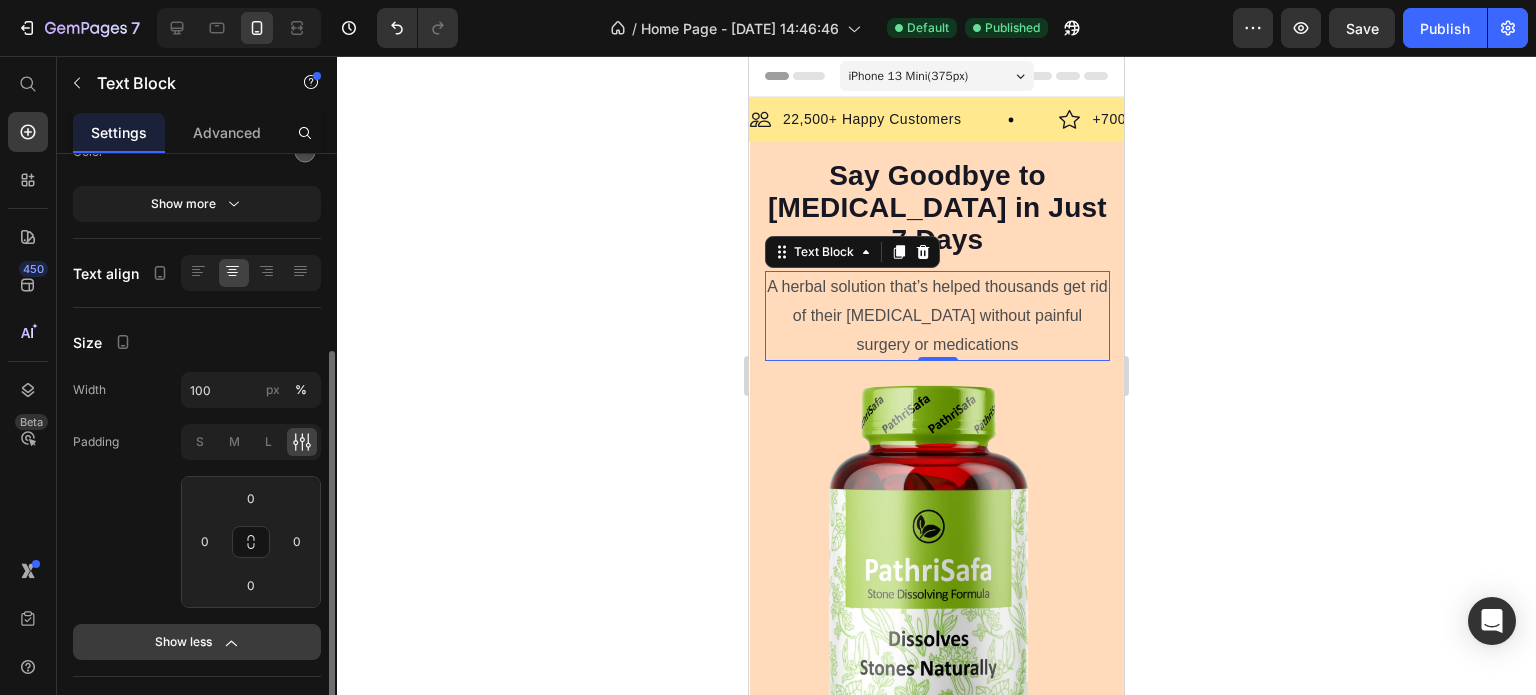 scroll, scrollTop: 394, scrollLeft: 0, axis: vertical 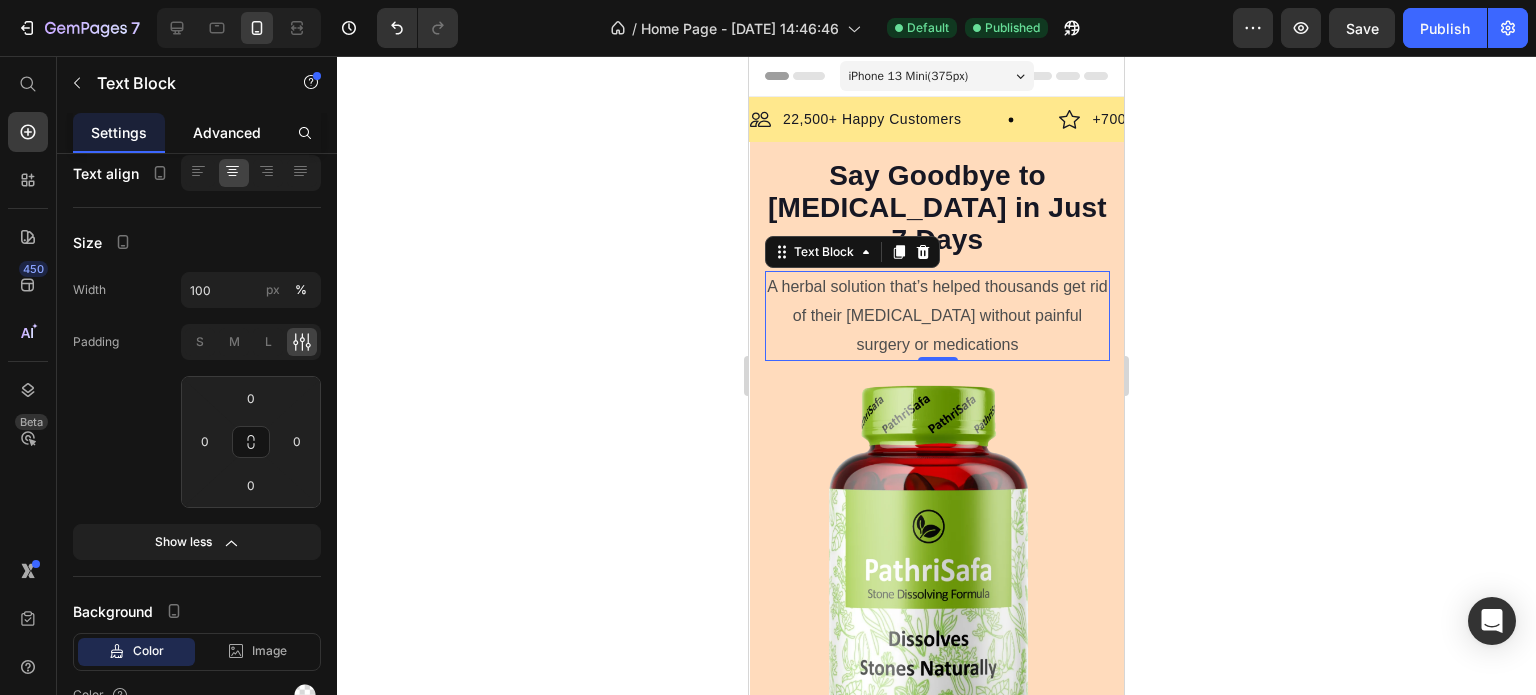 click on "Advanced" at bounding box center [227, 132] 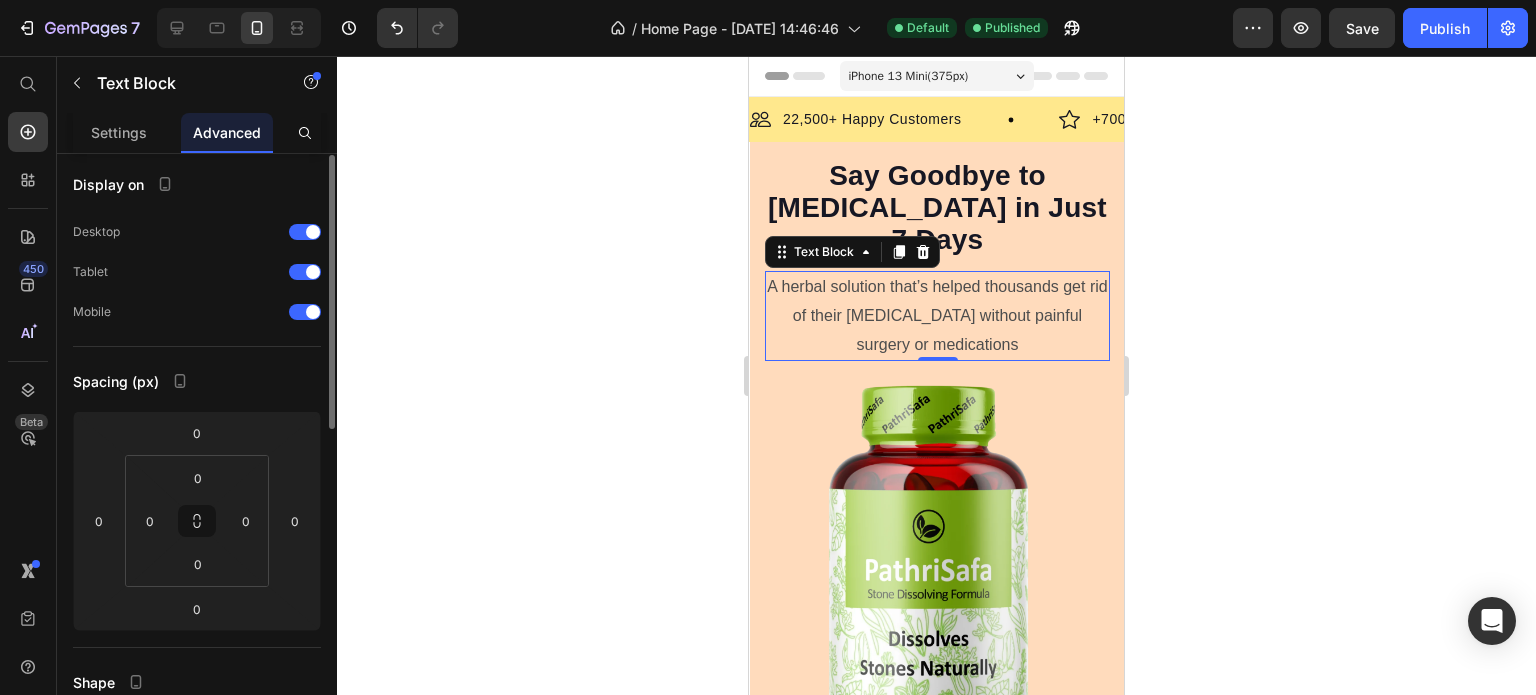 scroll, scrollTop: 0, scrollLeft: 0, axis: both 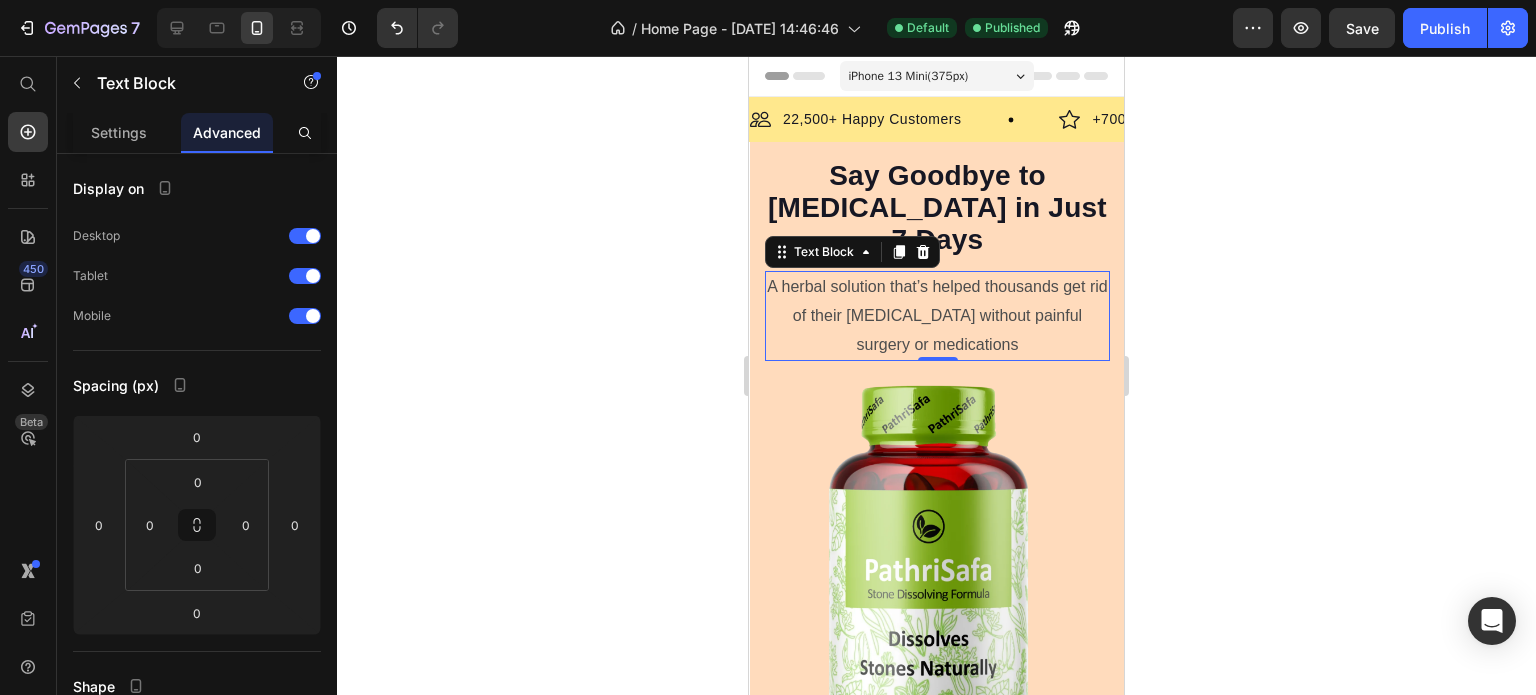 click 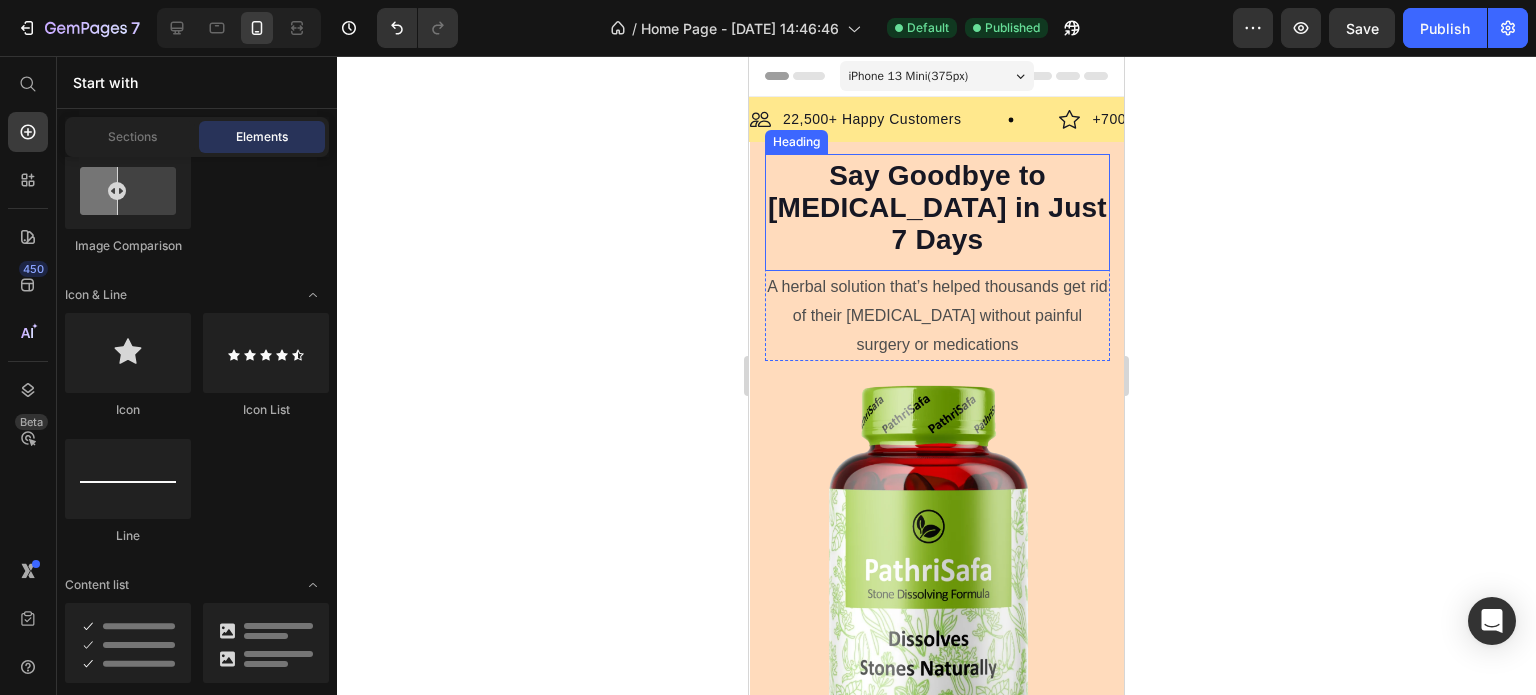 click on "Say Goodbye to [MEDICAL_DATA] in Just 7 Days" at bounding box center [937, 207] 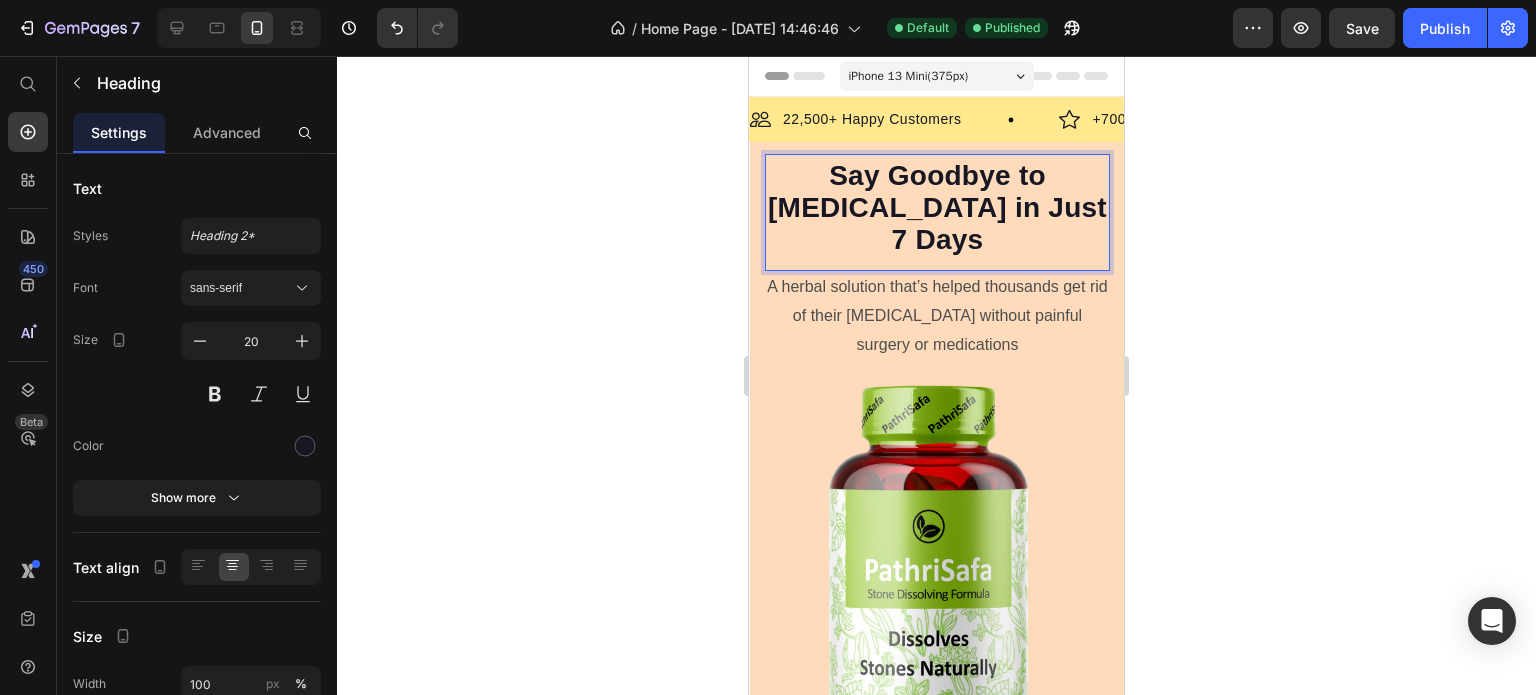 click on "Say Goodbye to [MEDICAL_DATA] in Just 7 Days" at bounding box center (937, 207) 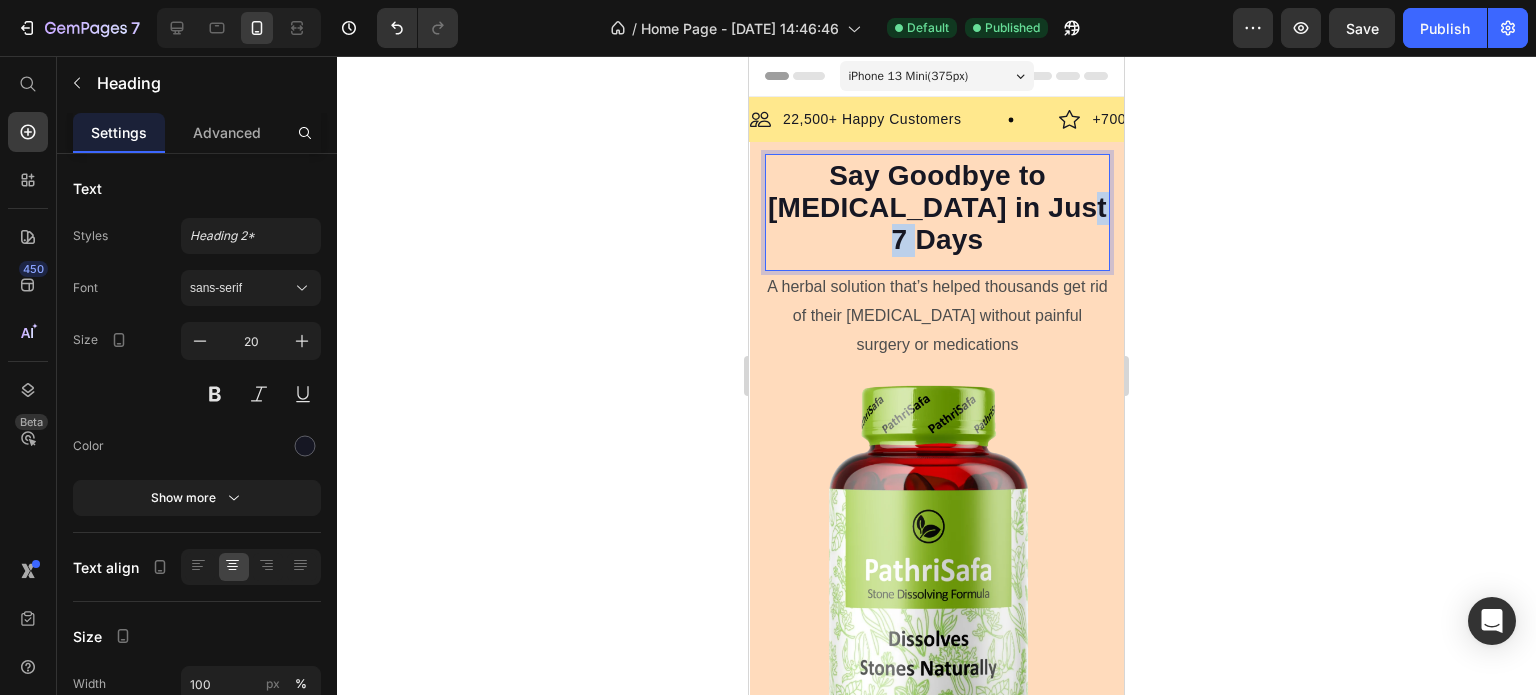 drag, startPoint x: 1024, startPoint y: 207, endPoint x: 976, endPoint y: 195, distance: 49.47727 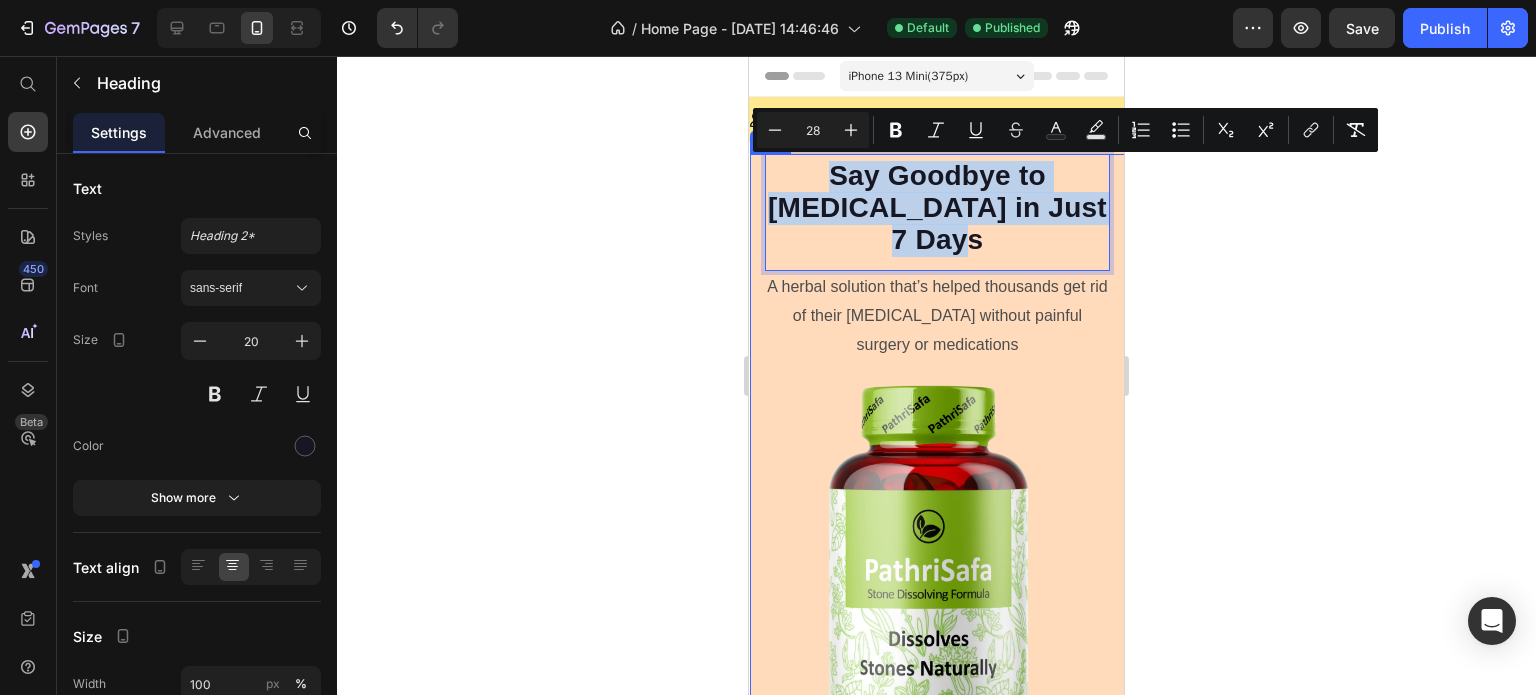 drag, startPoint x: 1080, startPoint y: 211, endPoint x: 760, endPoint y: 176, distance: 321.9084 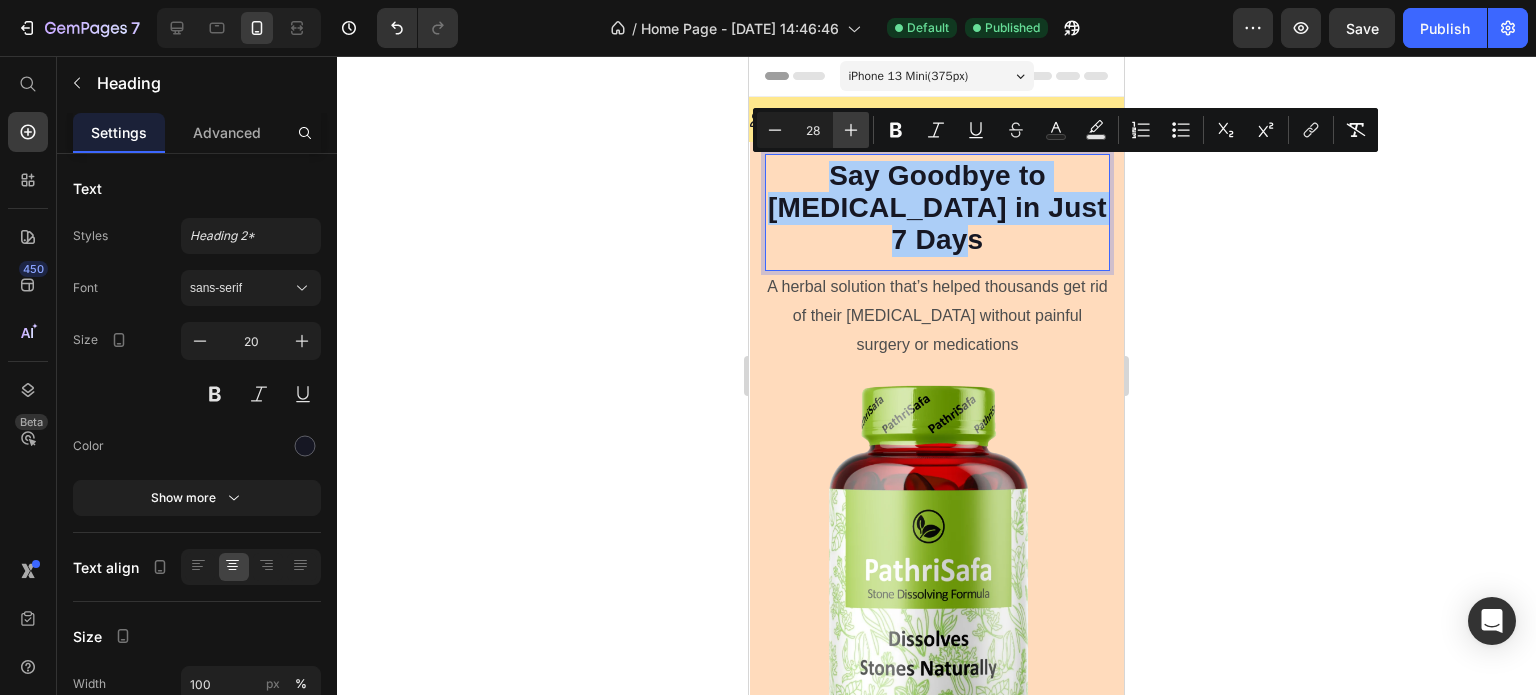 click 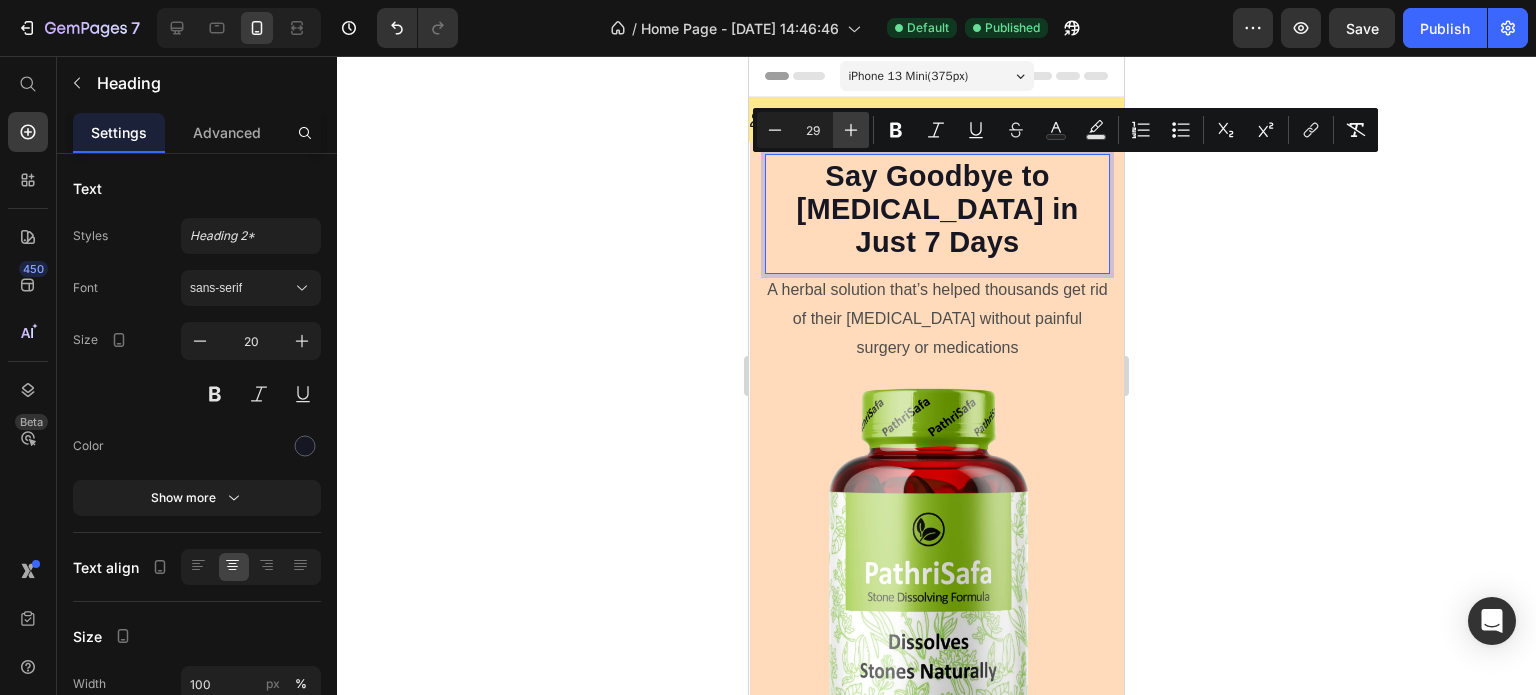 click 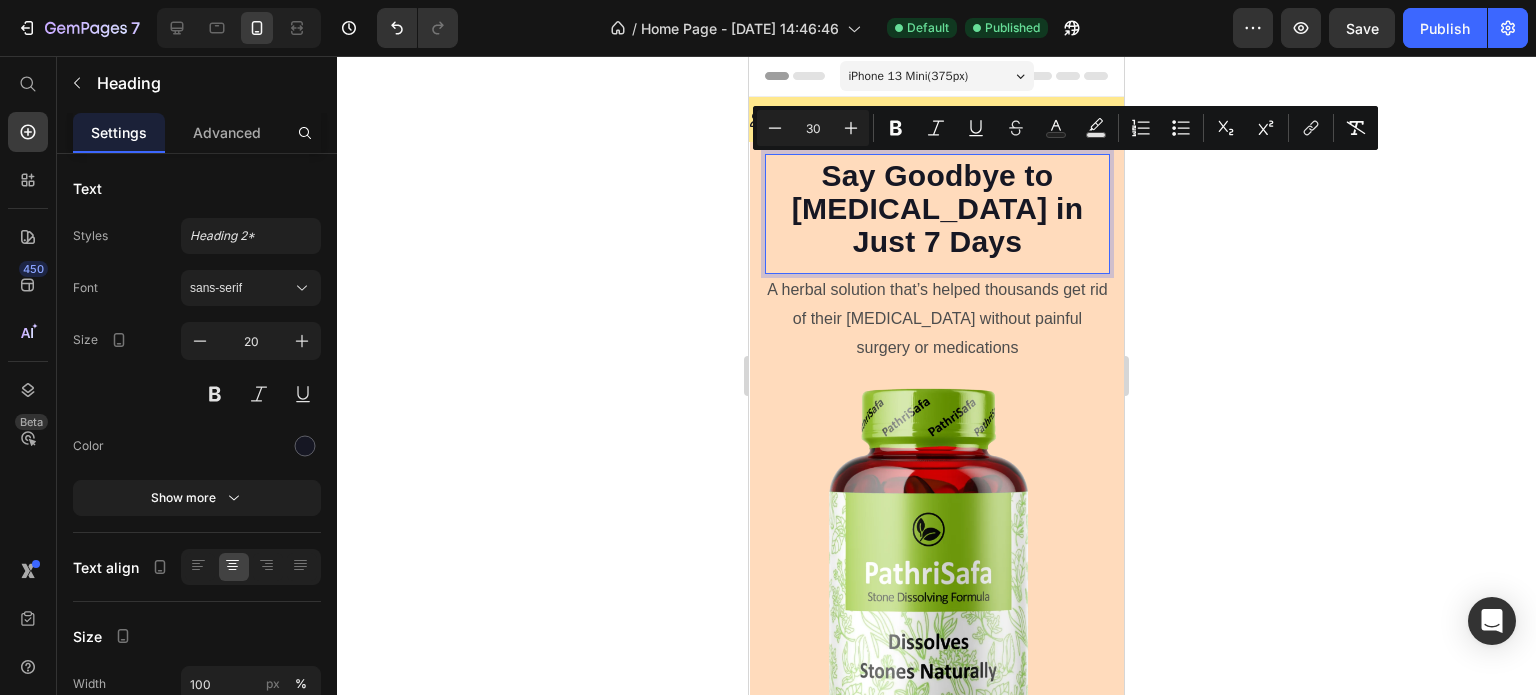 click on "Say Goodbye to [MEDICAL_DATA] in Just 7 Days" at bounding box center (937, 210) 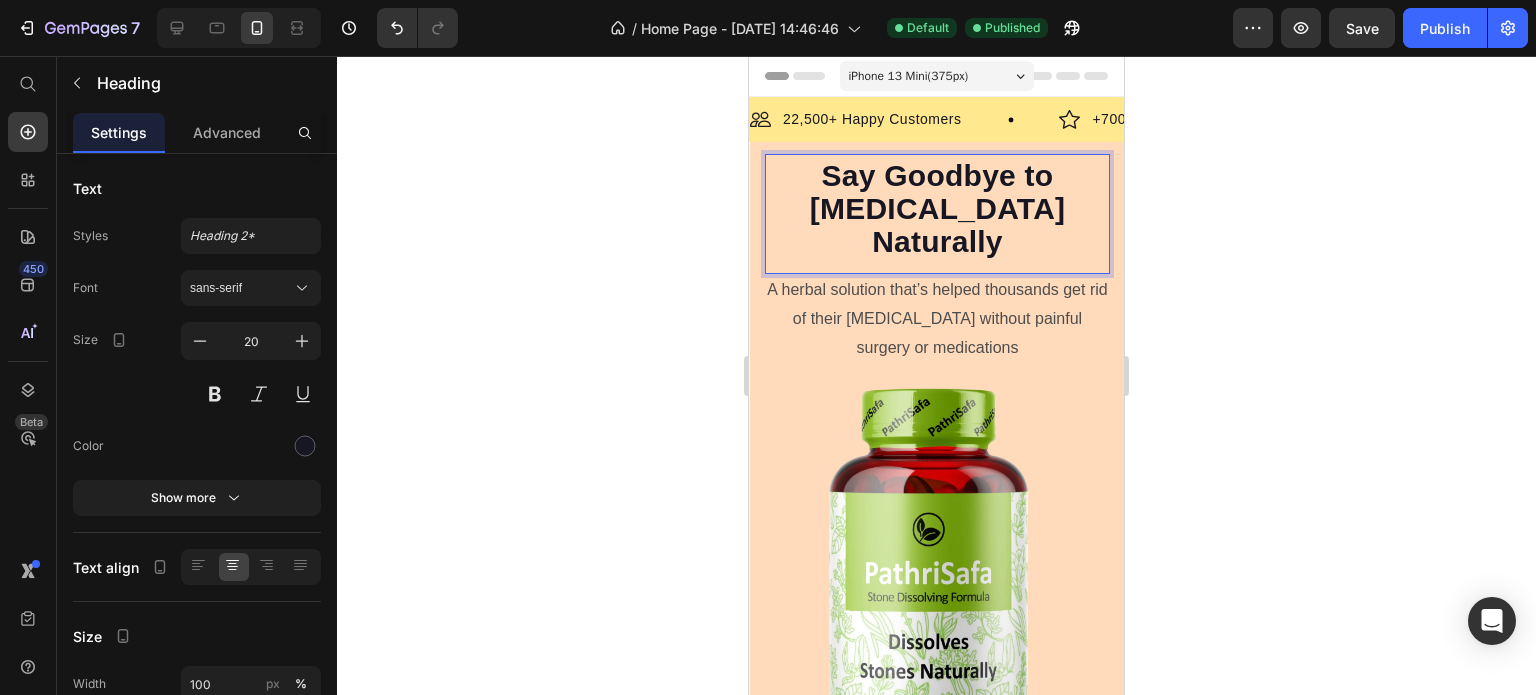 click on "Say Goodbye to Kidney Stones Naturally" at bounding box center [938, 208] 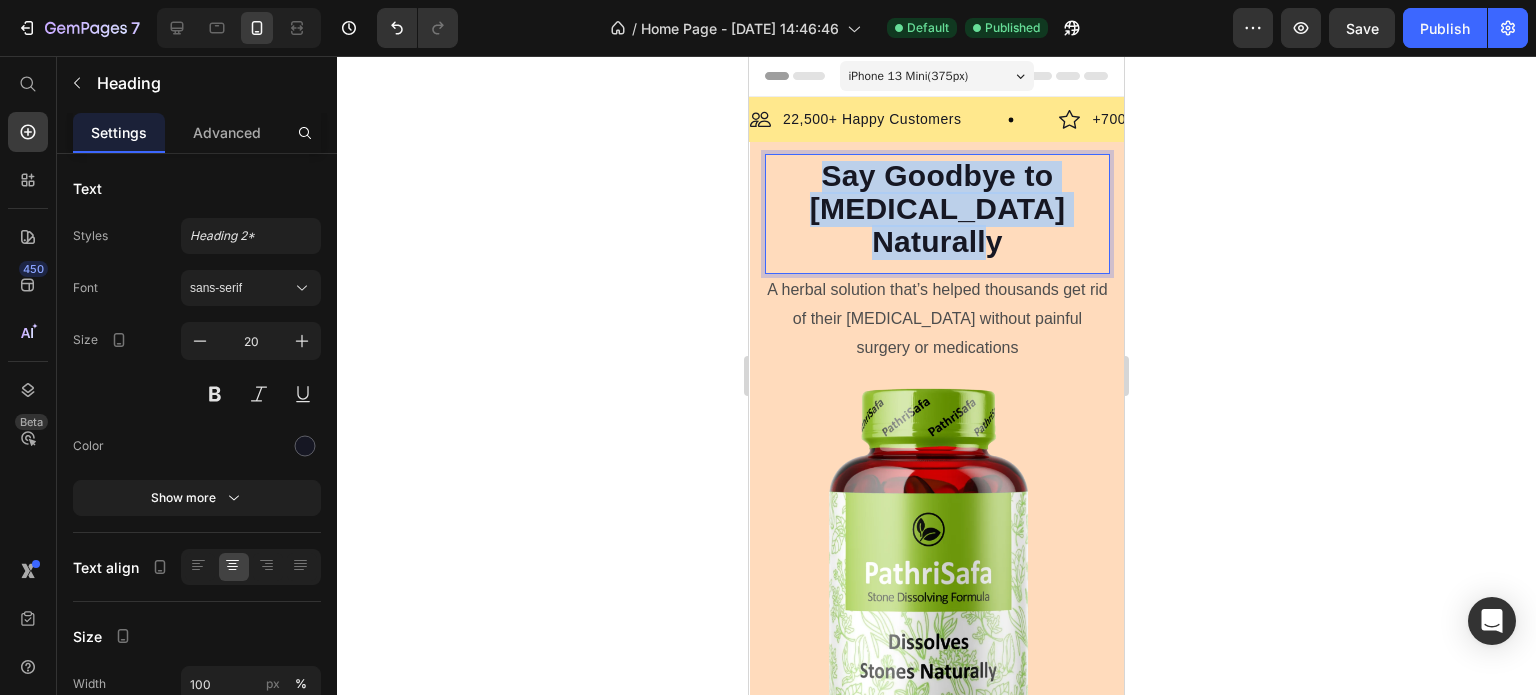 drag, startPoint x: 1010, startPoint y: 242, endPoint x: 822, endPoint y: 178, distance: 198.59506 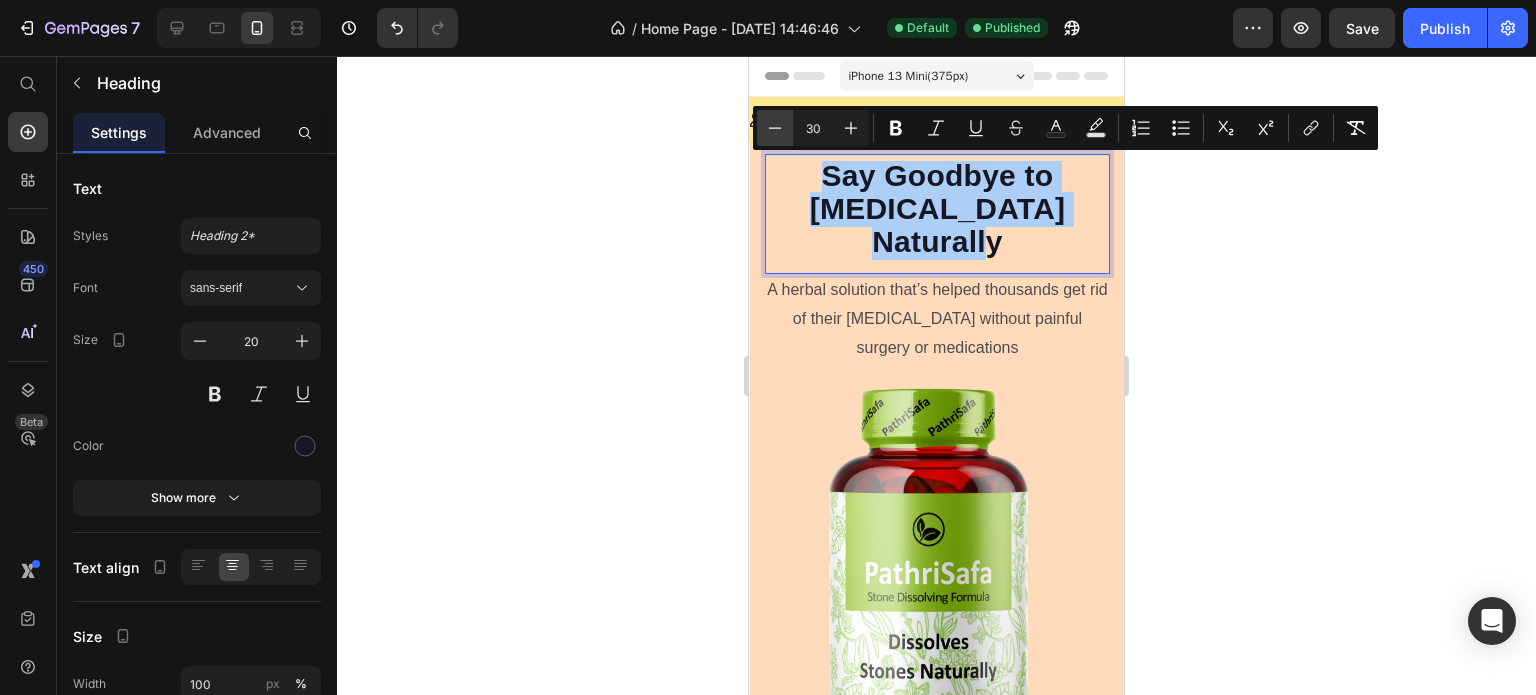 click on "Minus" at bounding box center [775, 128] 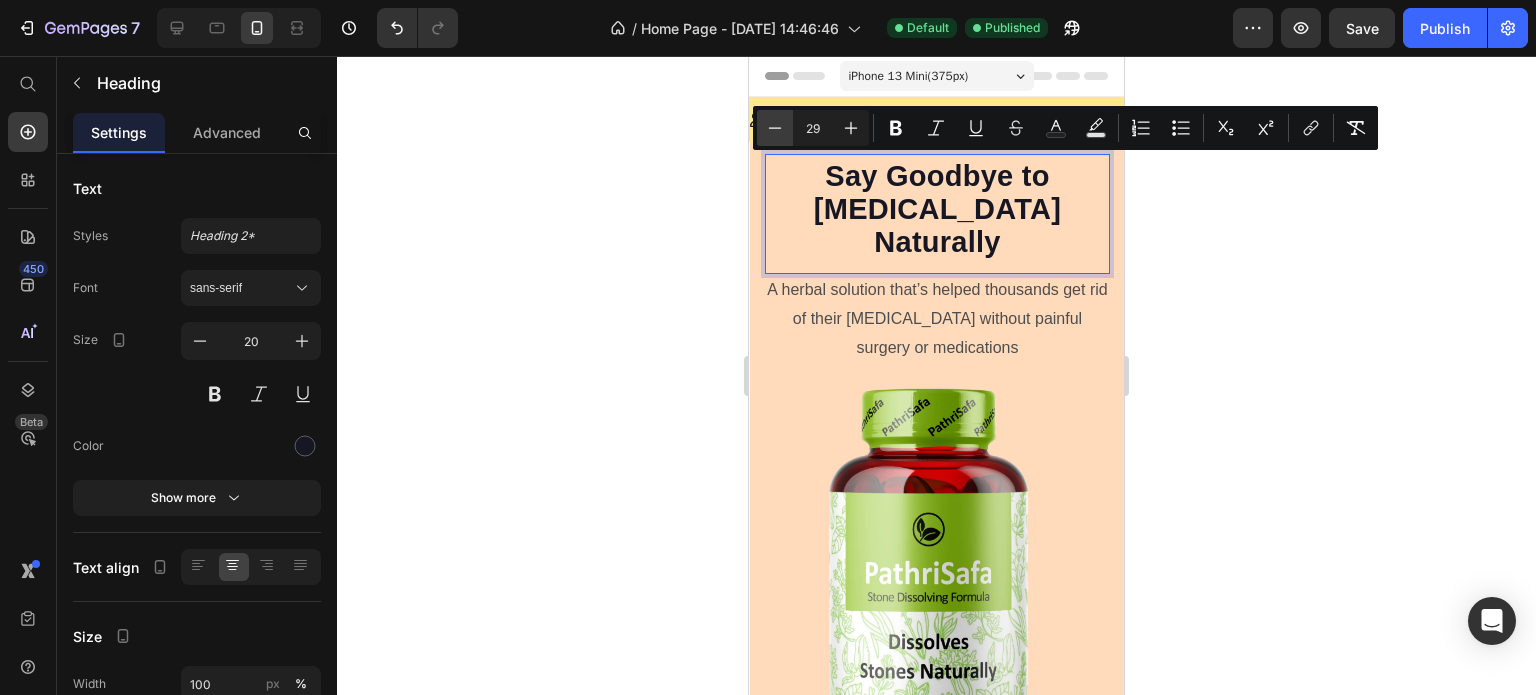click on "Minus" at bounding box center (775, 128) 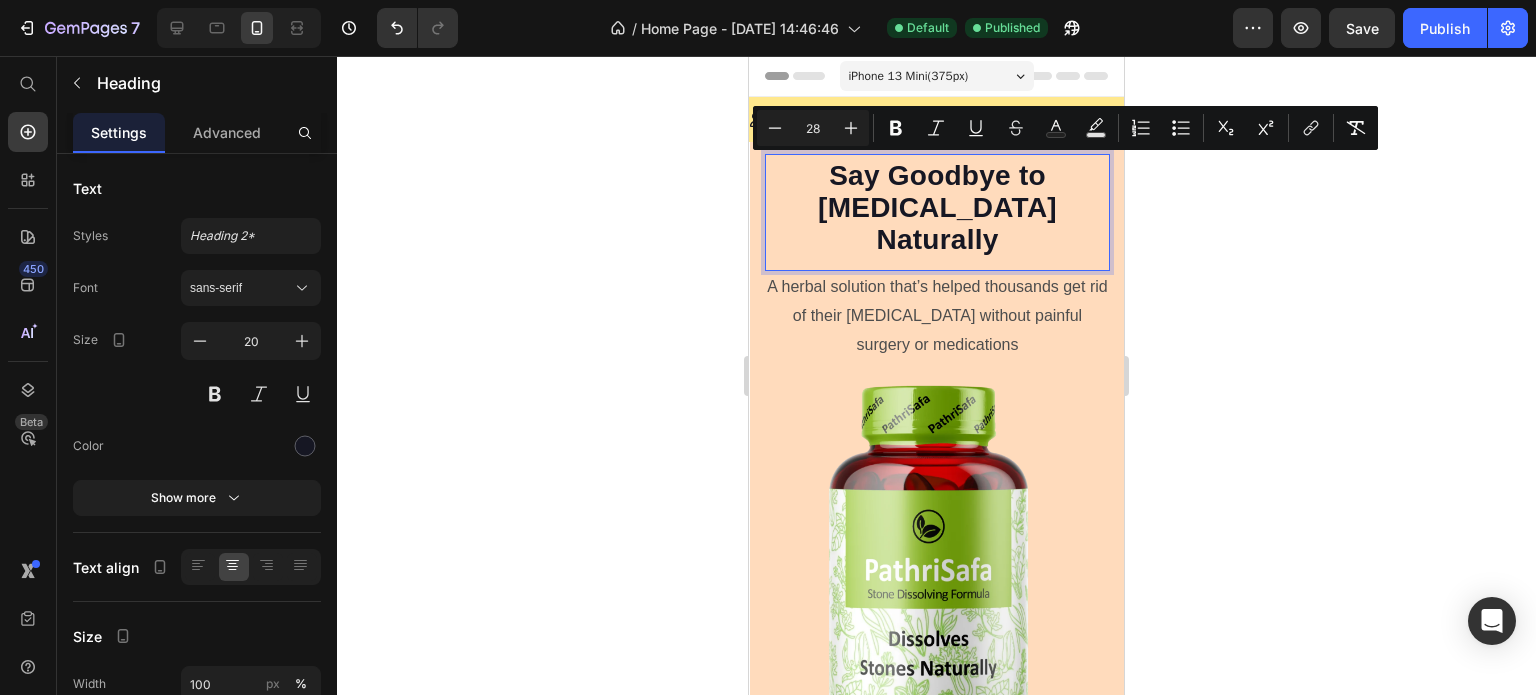 click 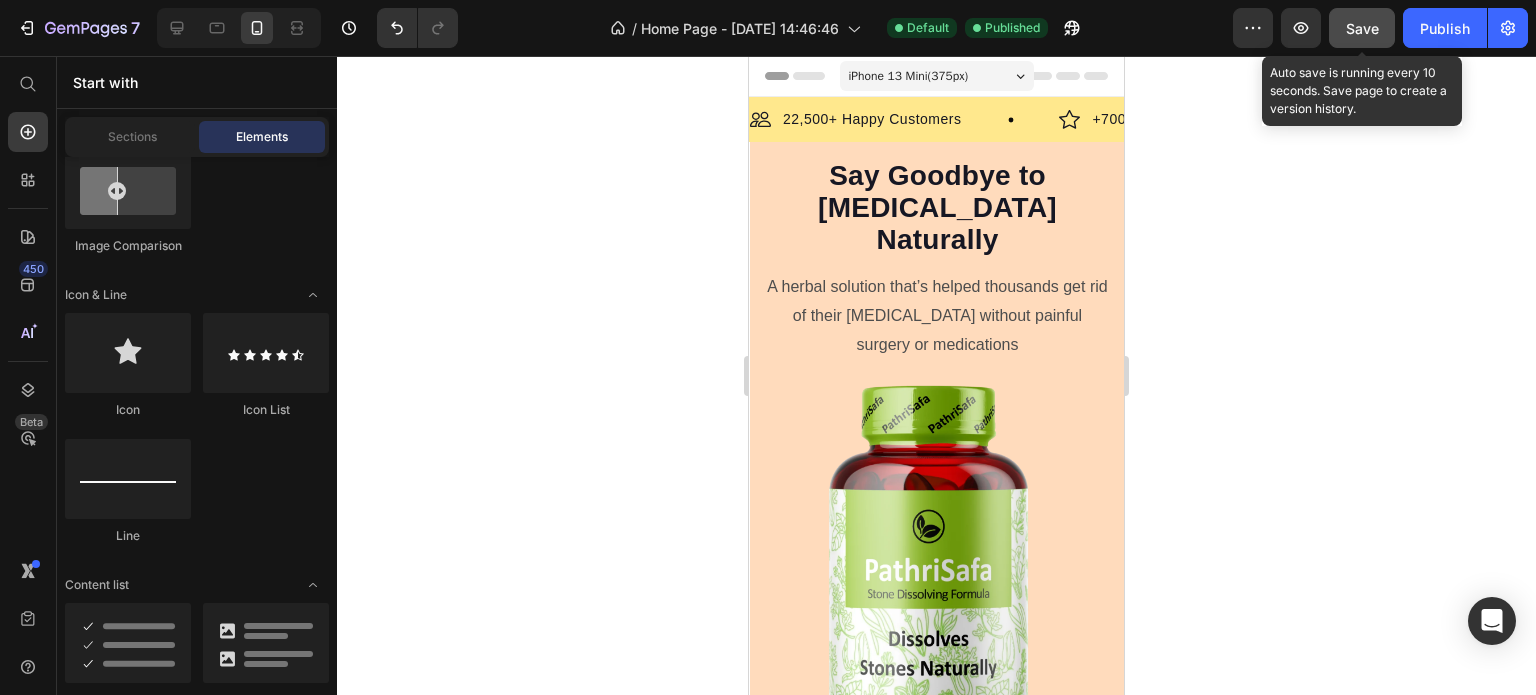 click on "Save" at bounding box center [1362, 28] 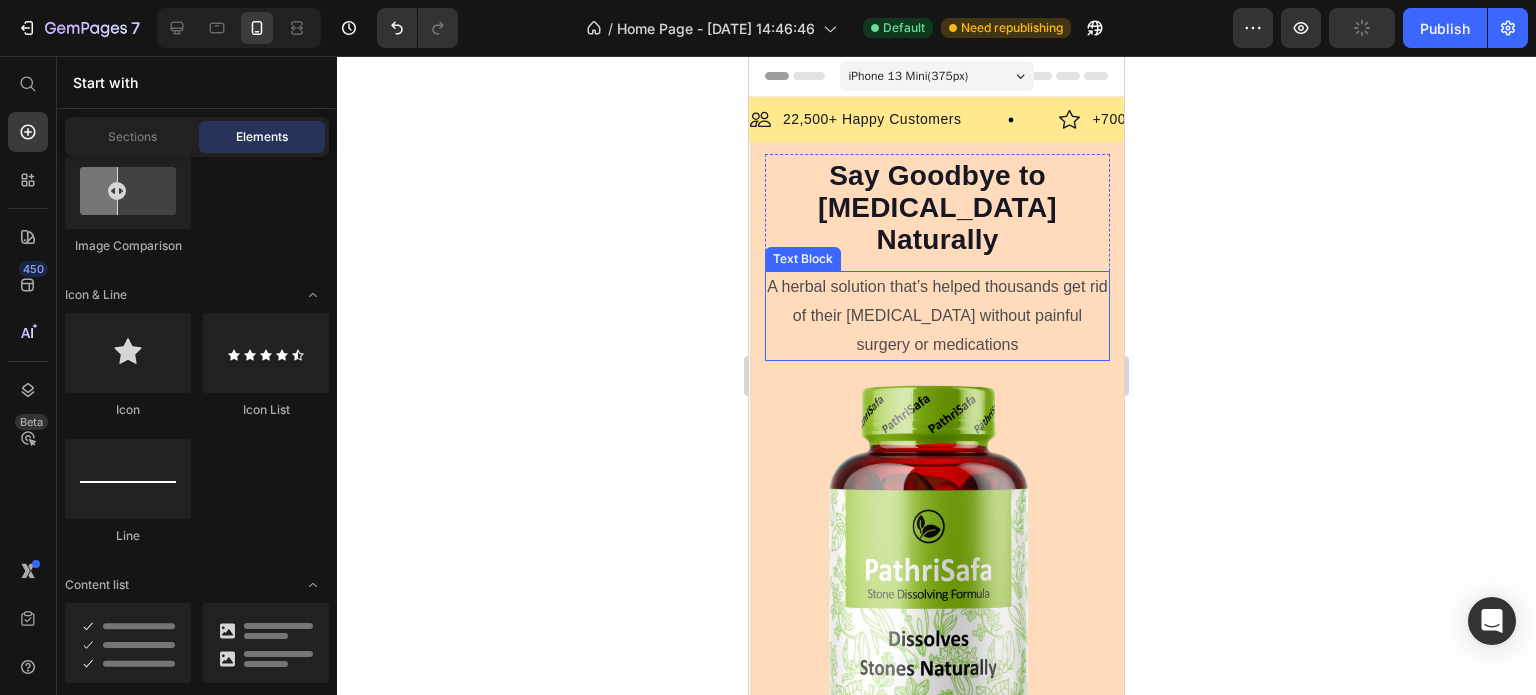 click on "A herbal solution that’s helped thousands get rid of their [MEDICAL_DATA] without painful surgery or medications" at bounding box center (937, 316) 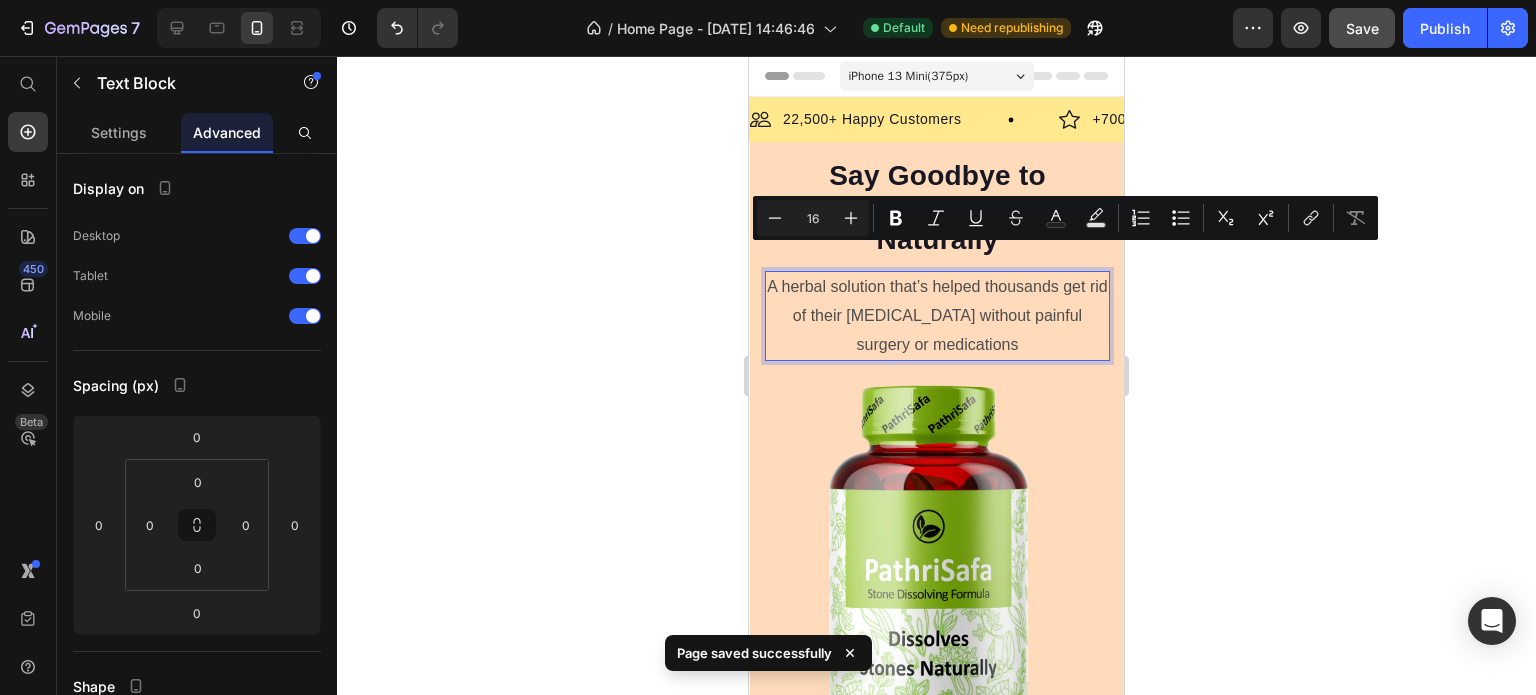 drag, startPoint x: 988, startPoint y: 309, endPoint x: 936, endPoint y: 265, distance: 68.117546 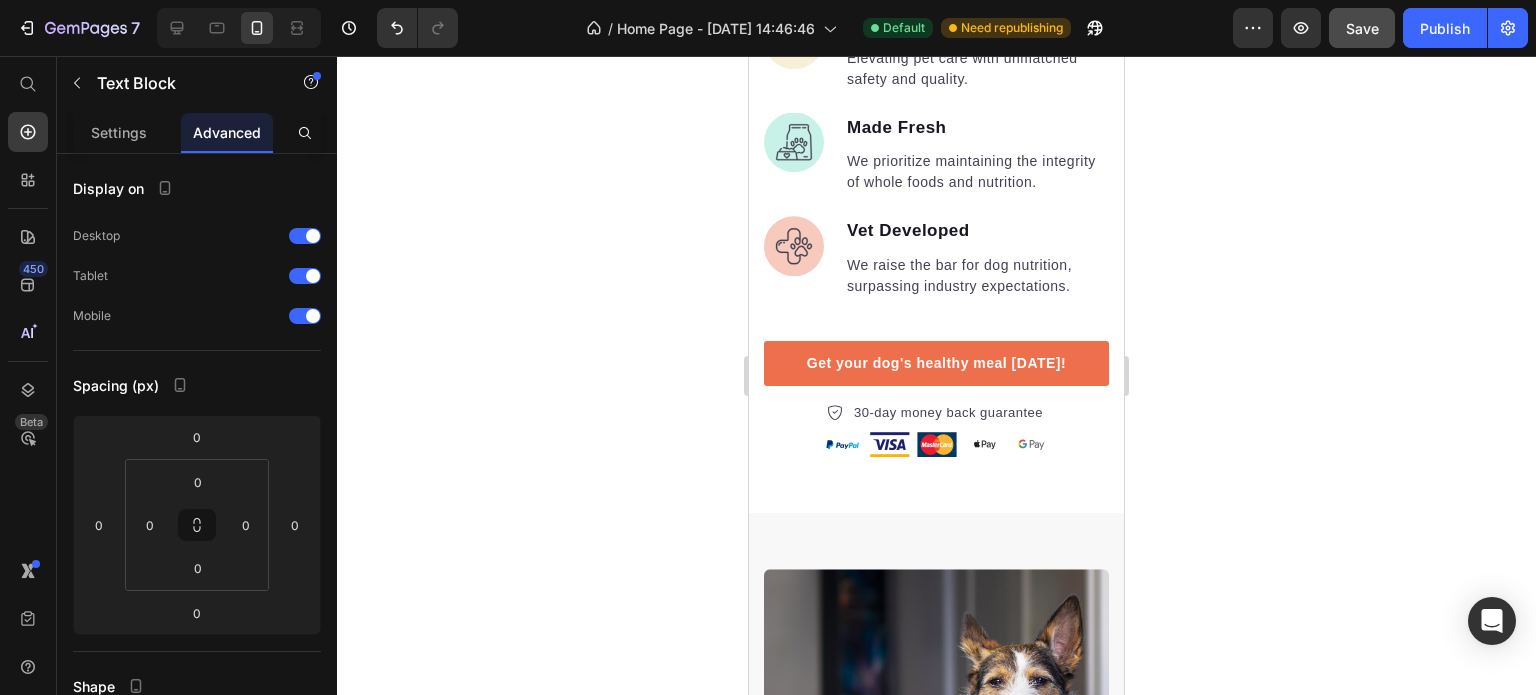 scroll, scrollTop: 3700, scrollLeft: 0, axis: vertical 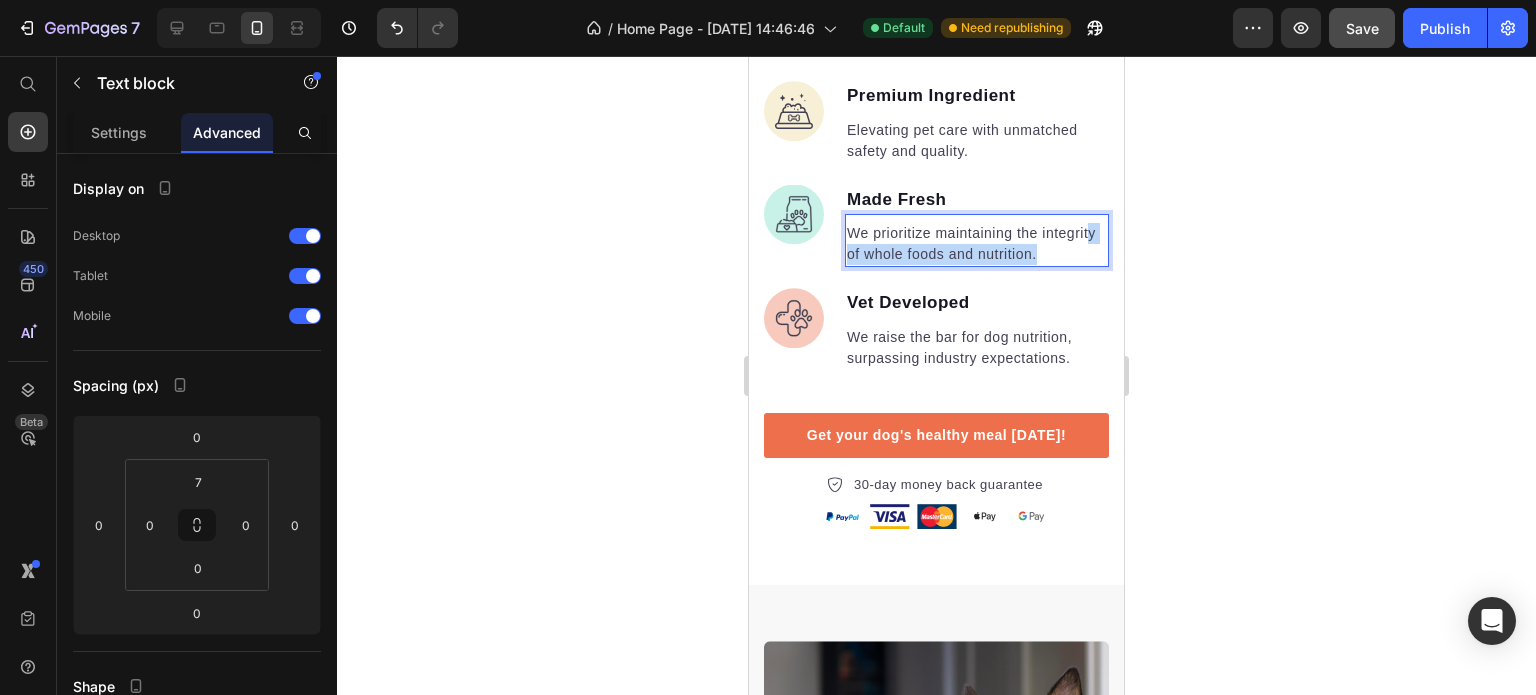 drag, startPoint x: 928, startPoint y: 252, endPoint x: 892, endPoint y: 237, distance: 39 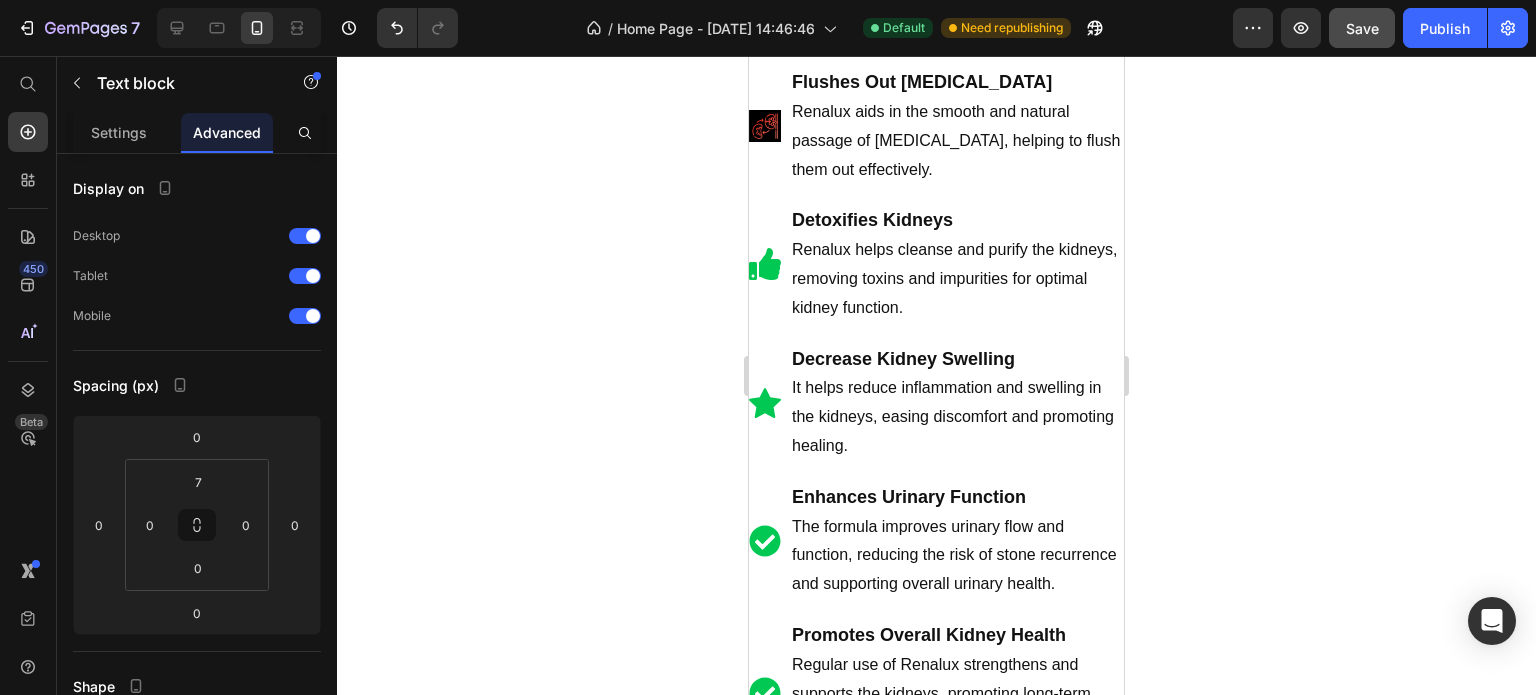 type on "16" 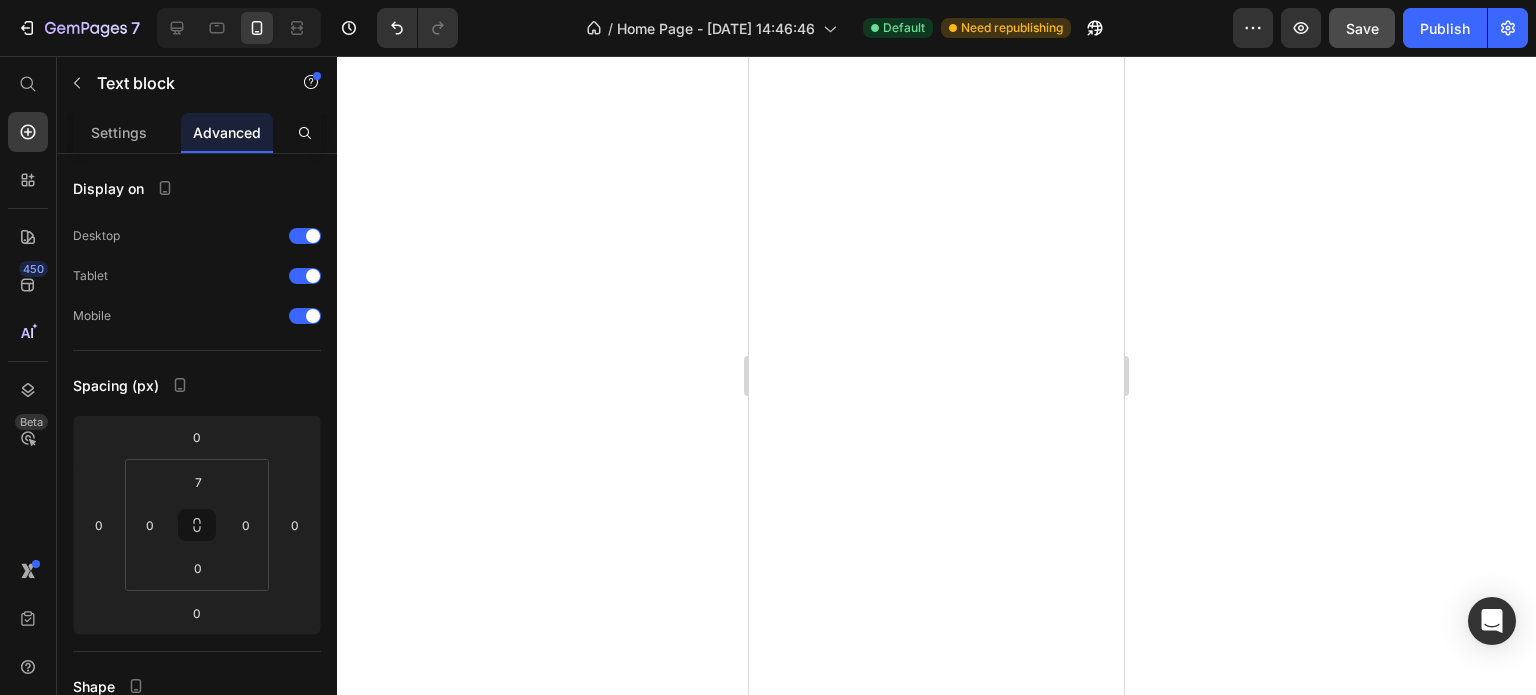 scroll, scrollTop: 0, scrollLeft: 0, axis: both 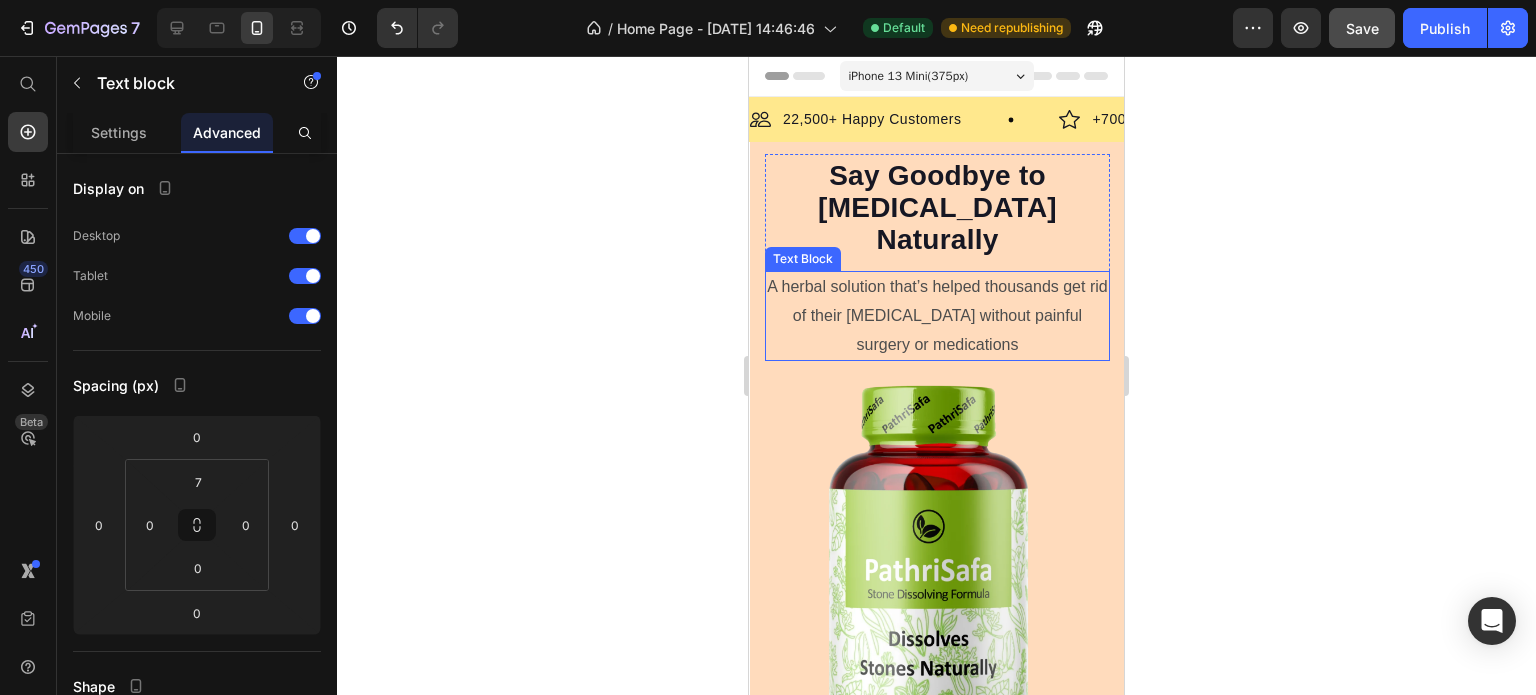click on "A herbal solution that’s helped thousands get rid of their [MEDICAL_DATA] without painful surgery or medications" at bounding box center (937, 316) 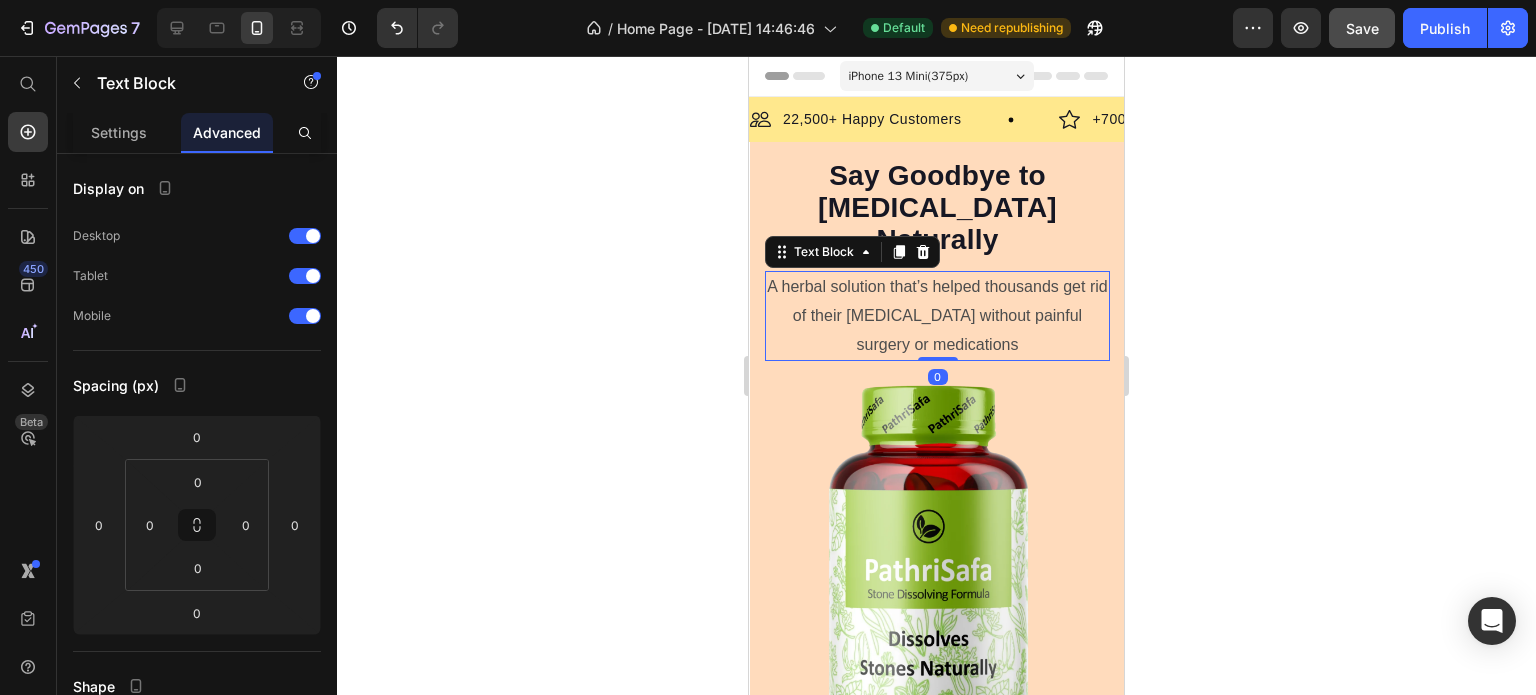 click on "A herbal solution that’s helped thousands get rid of their [MEDICAL_DATA] without painful surgery or medications" at bounding box center (937, 316) 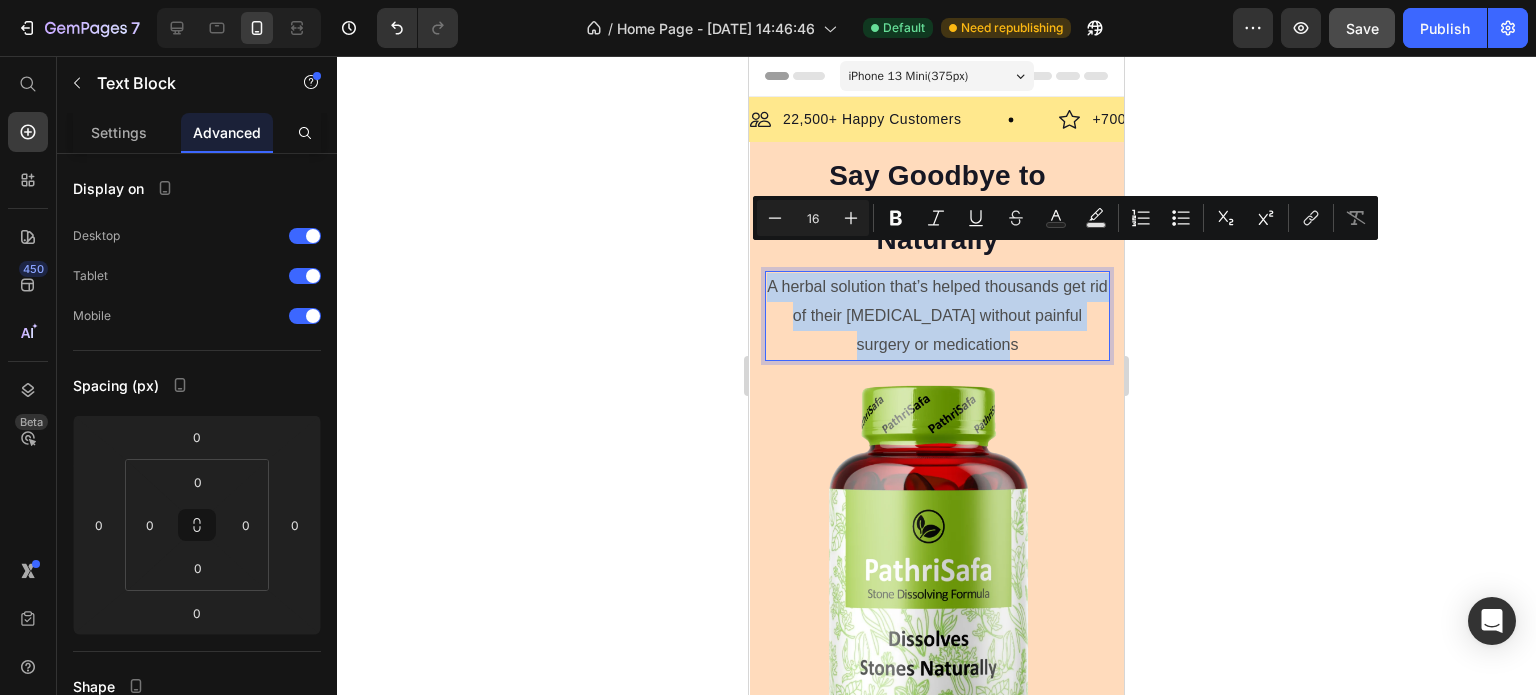 drag, startPoint x: 1032, startPoint y: 315, endPoint x: 769, endPoint y: 251, distance: 270.67508 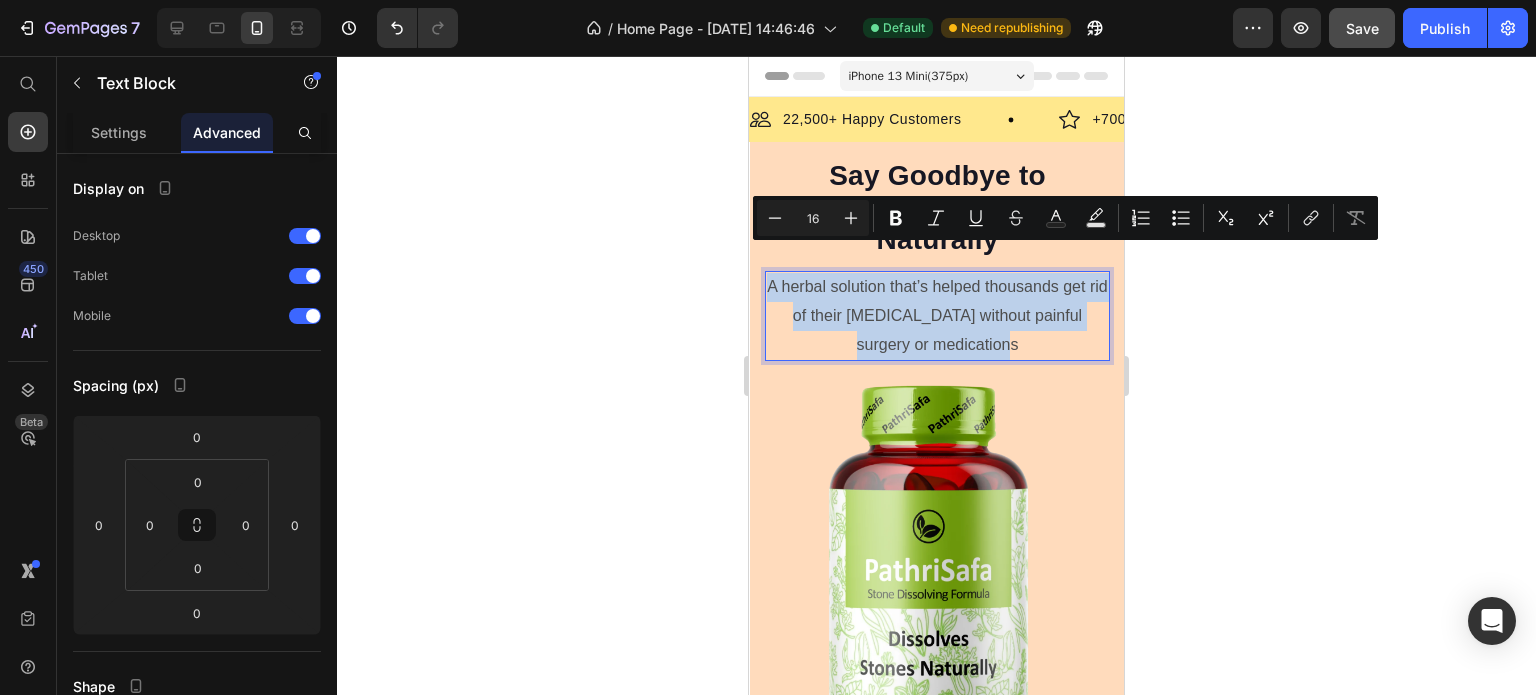 click on "A herbal solution that’s helped thousands get rid of their [MEDICAL_DATA] without painful surgery or medications" at bounding box center [937, 316] 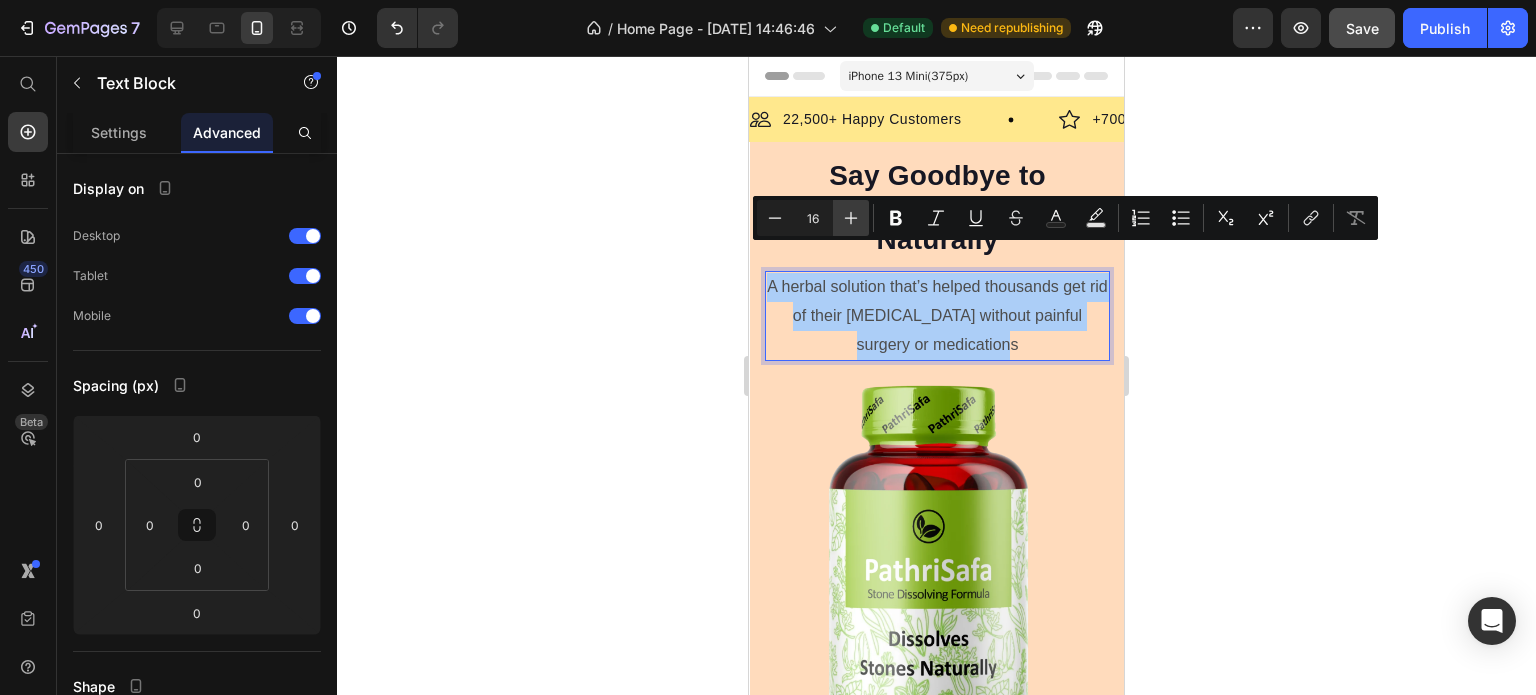 click 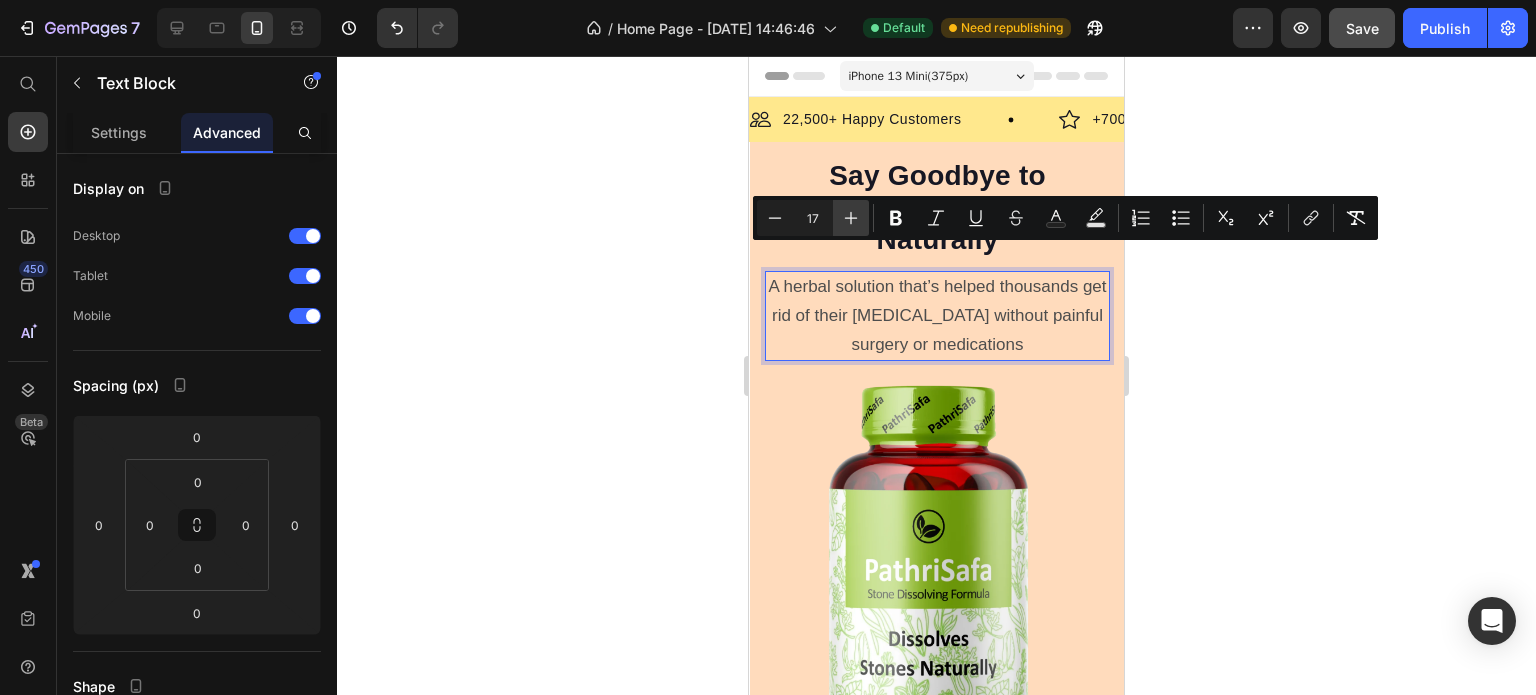 click 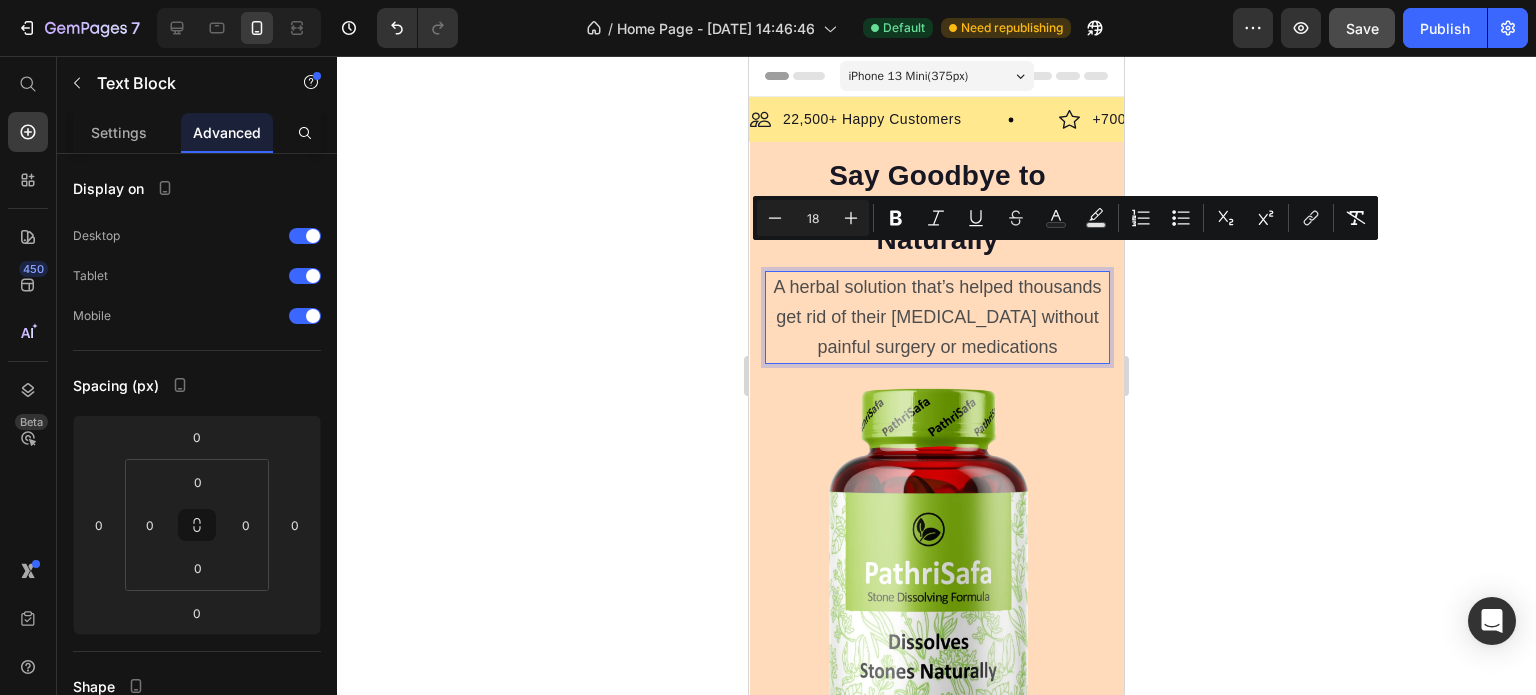 click 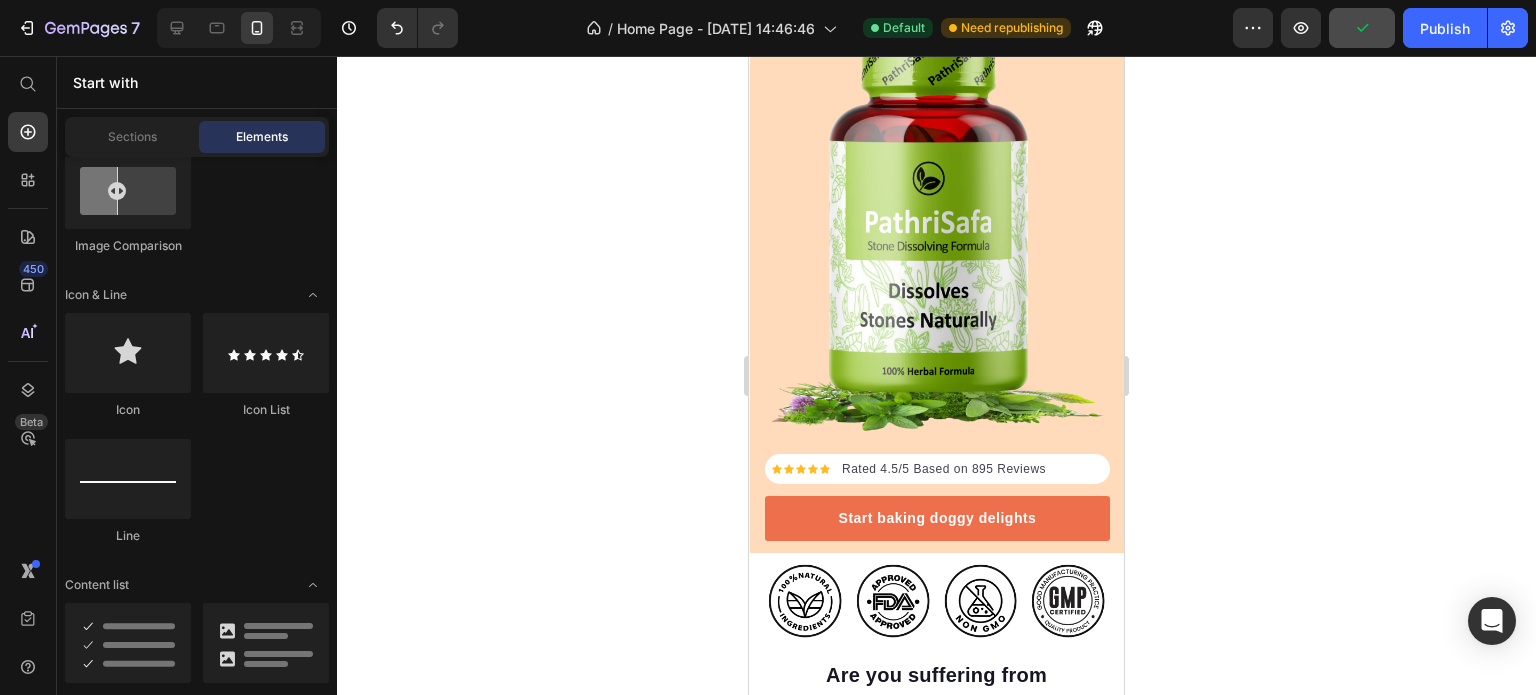 scroll, scrollTop: 400, scrollLeft: 0, axis: vertical 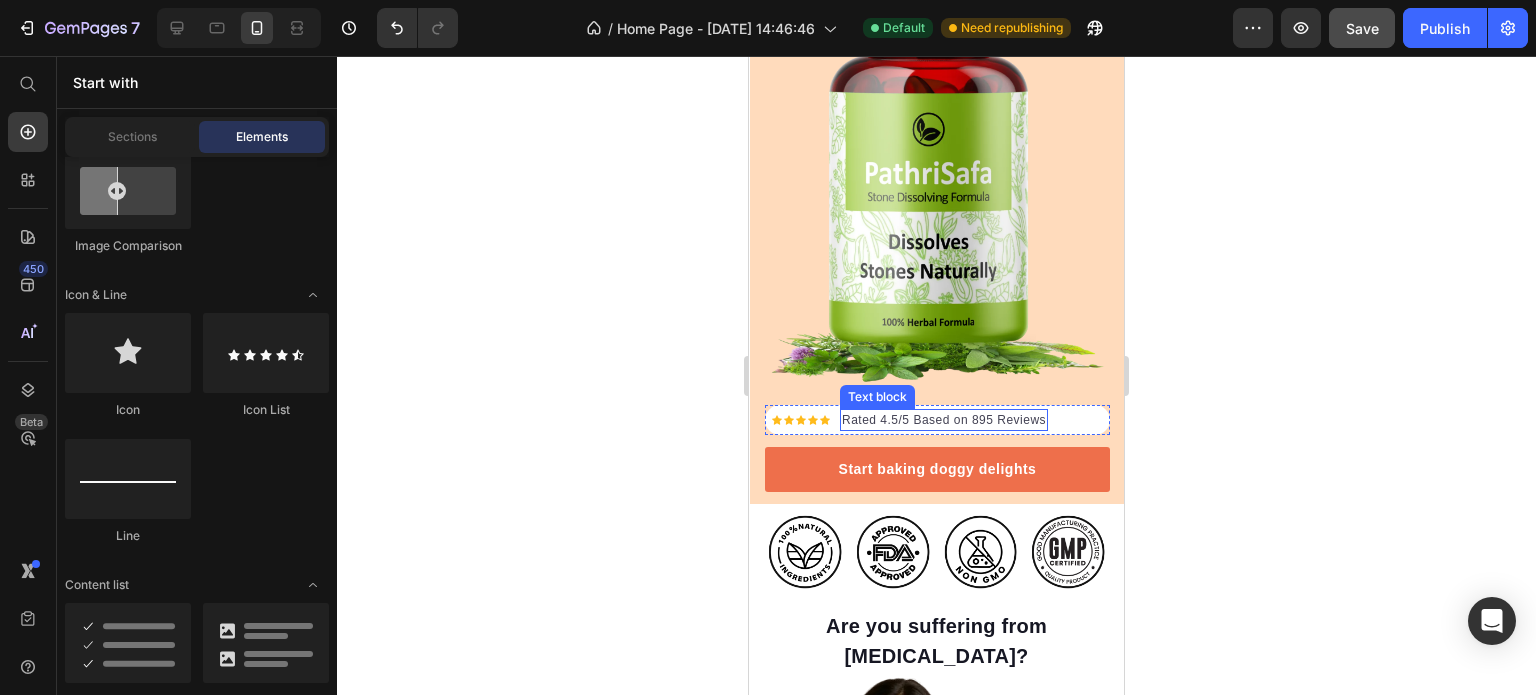 click on "Rated 4.5/5 Based on 895 Reviews" at bounding box center (944, 420) 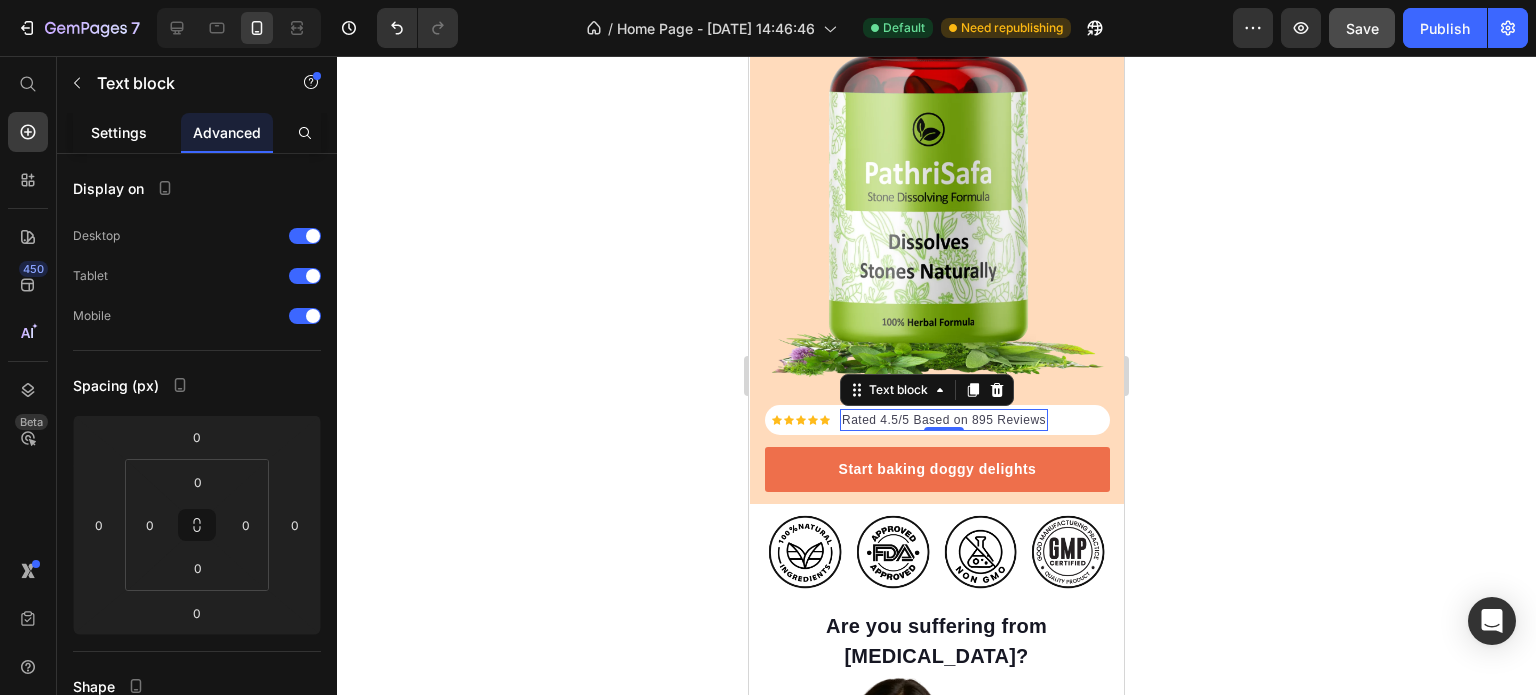 click on "Settings" at bounding box center (119, 132) 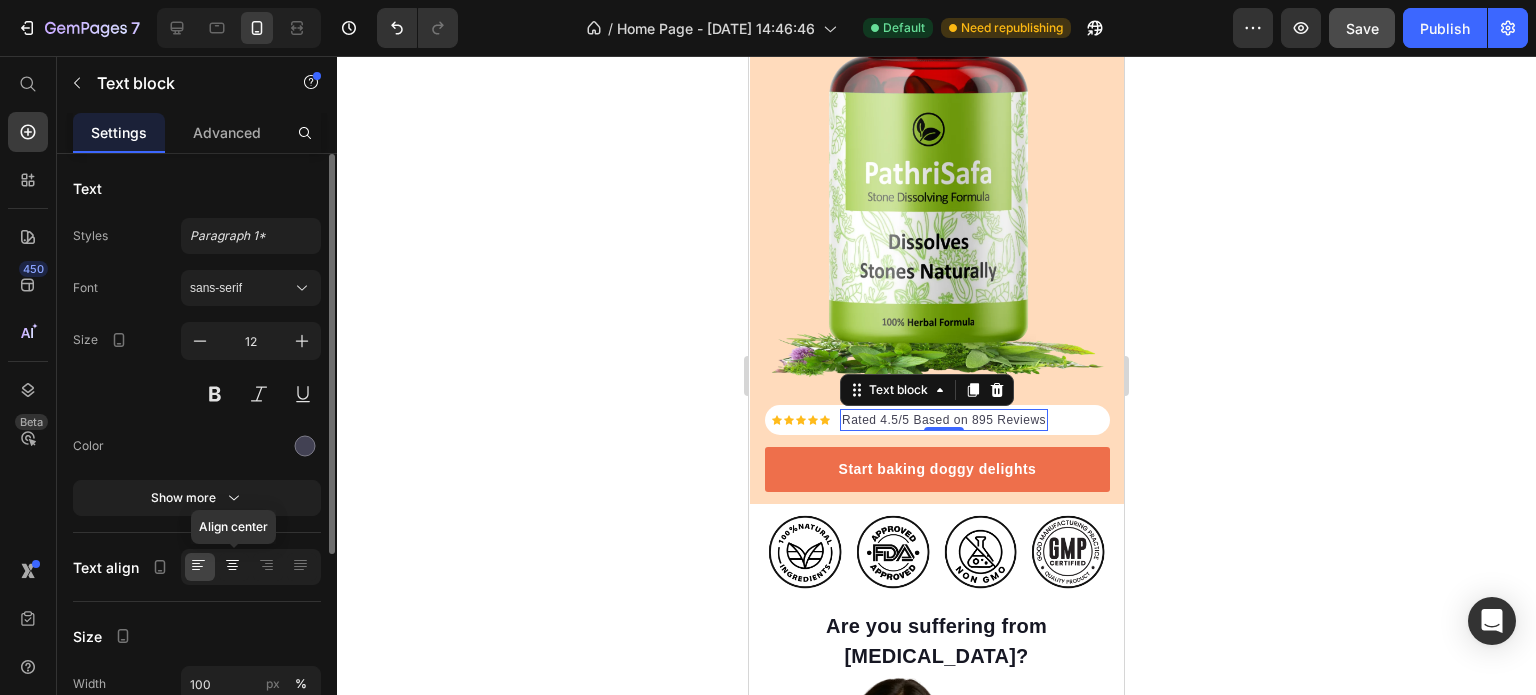 click 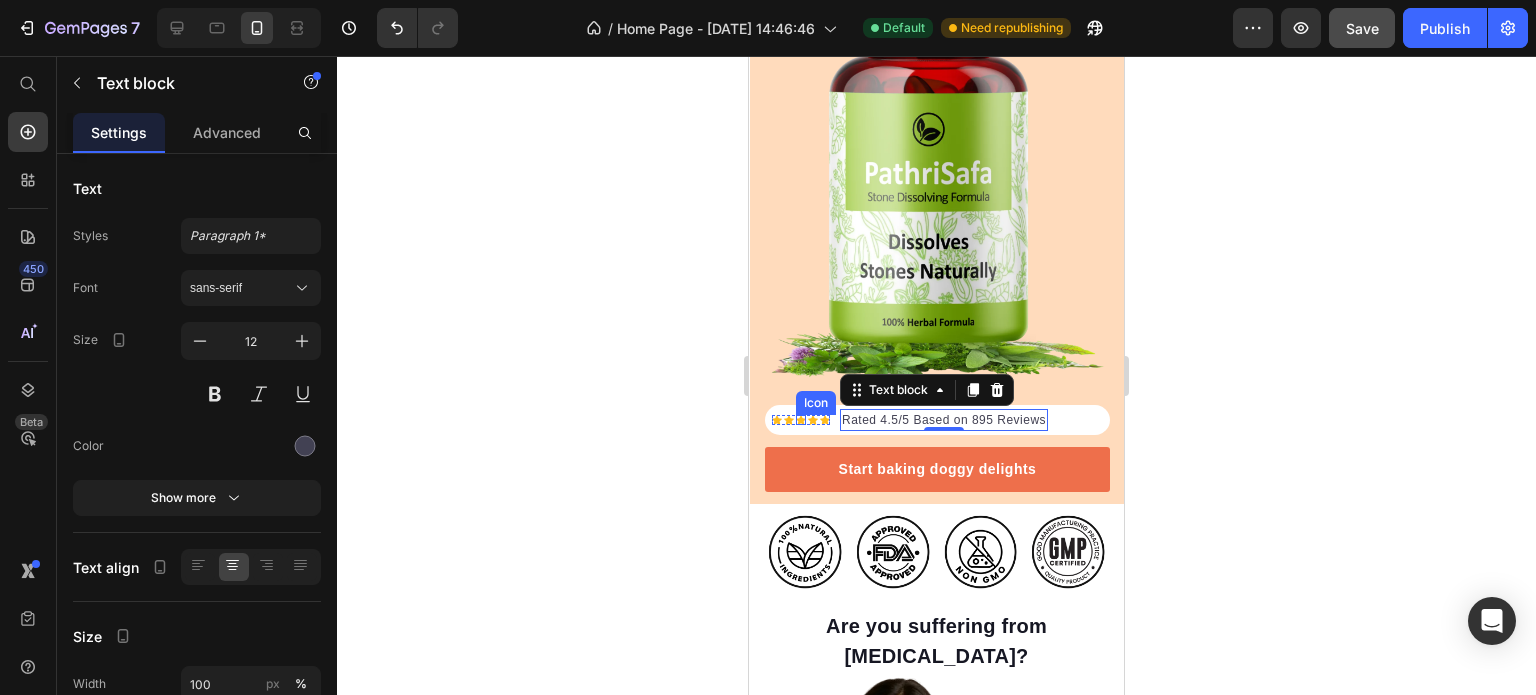 click on "Icon" at bounding box center [801, 420] 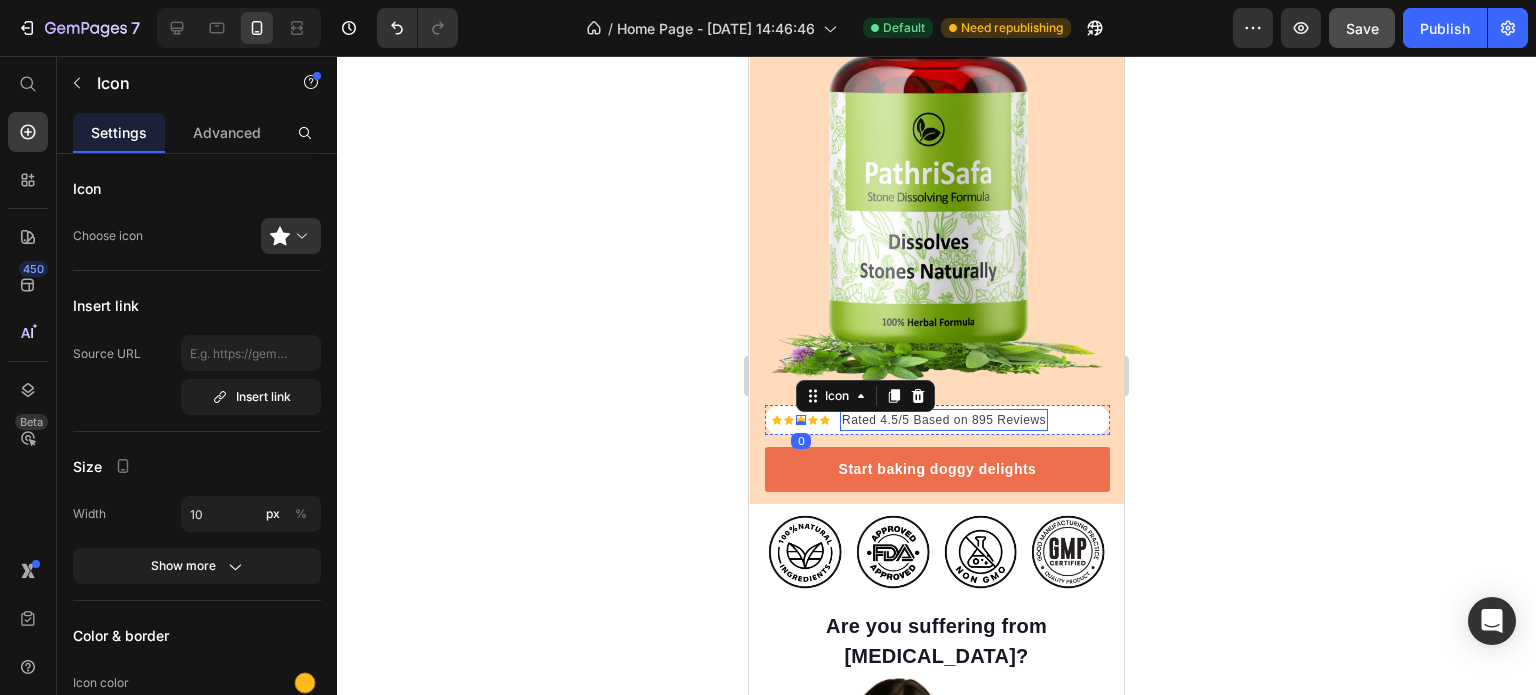 click on "Rated 4.5/5 Based on 895 Reviews" at bounding box center [944, 420] 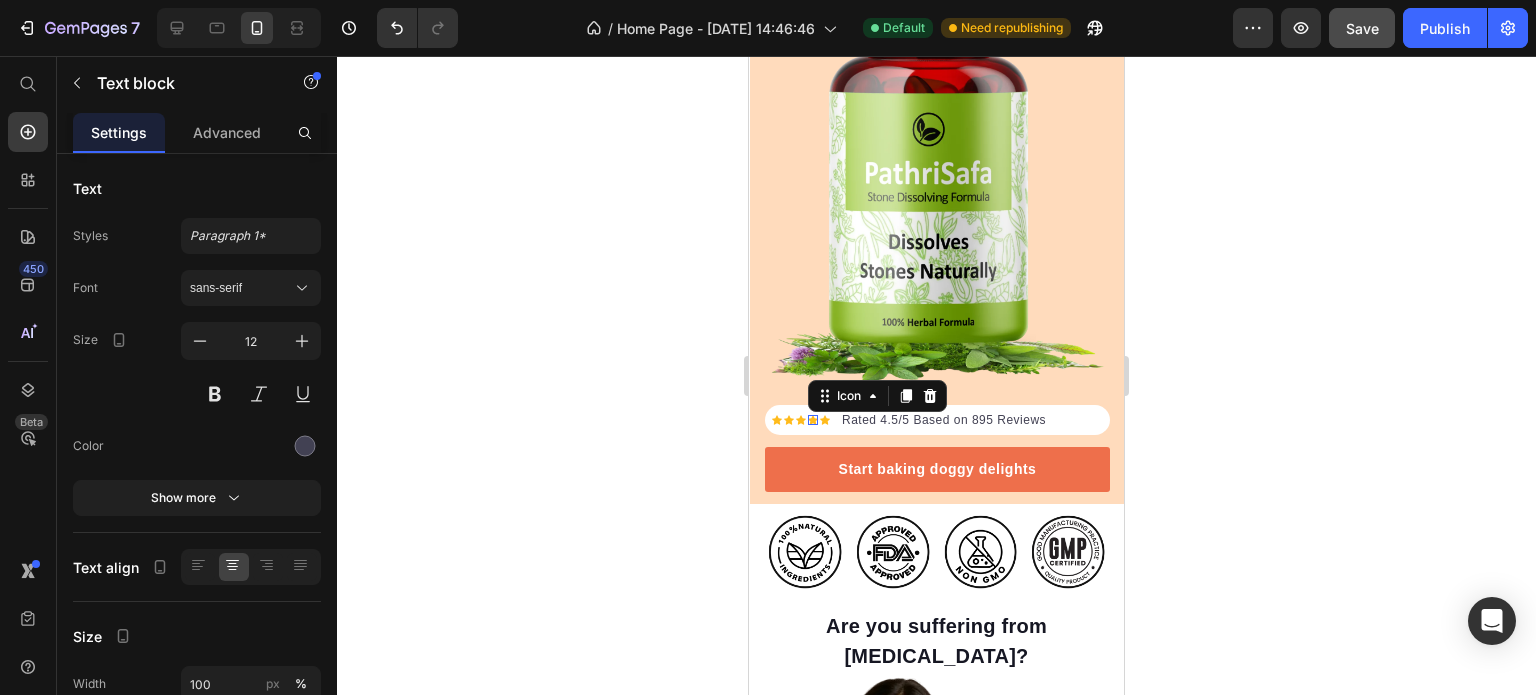 click on "Icon   0" at bounding box center [813, 420] 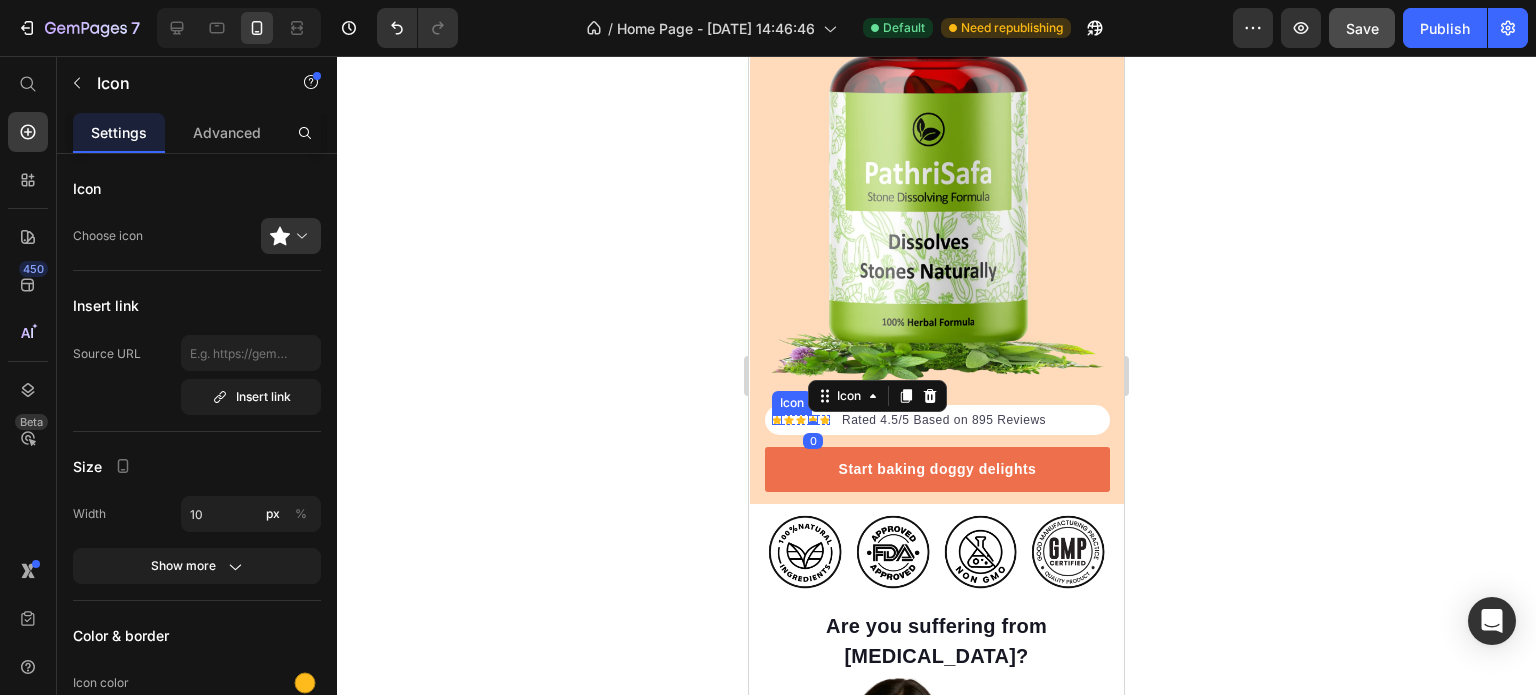 click on "Icon Icon Icon Icon   0 Icon Icon List Hoz" at bounding box center (801, 420) 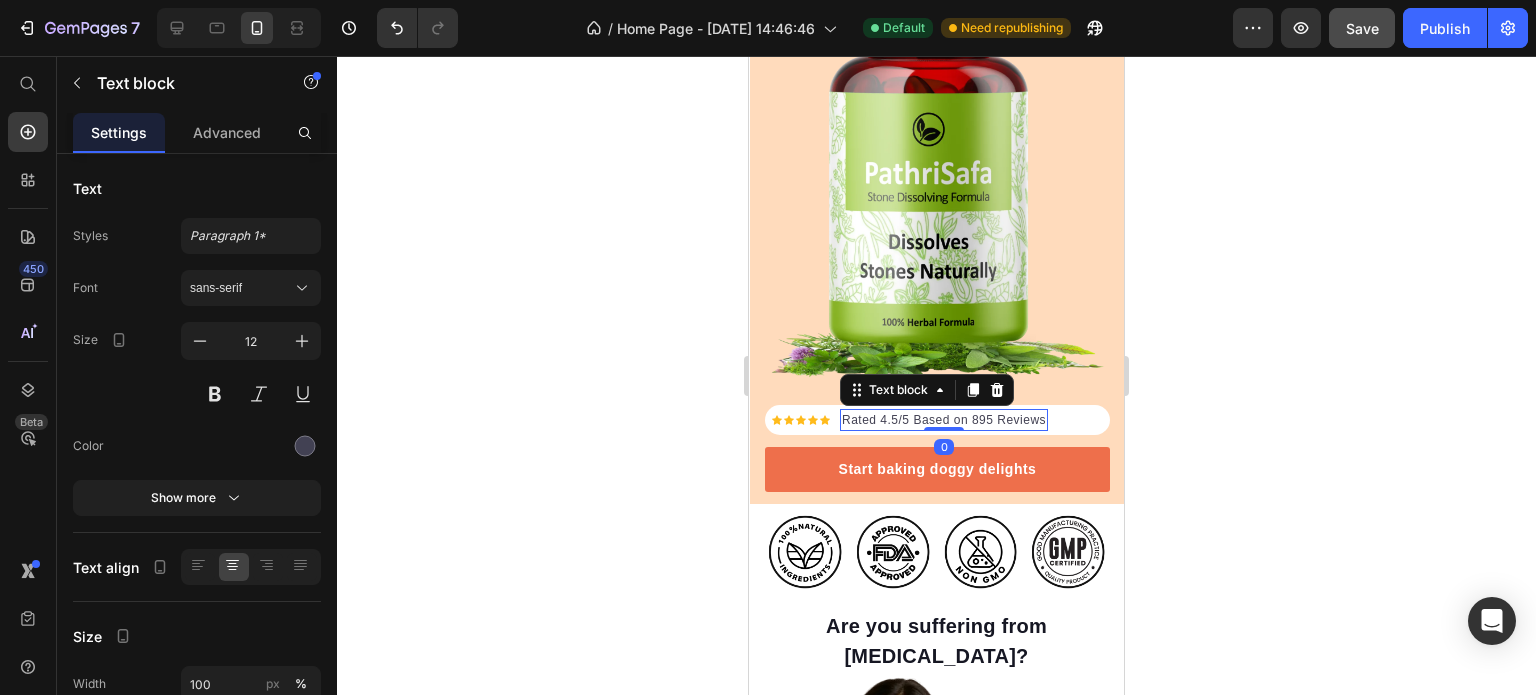 click on "Rated 4.5/5 Based on 895 Reviews" at bounding box center (944, 420) 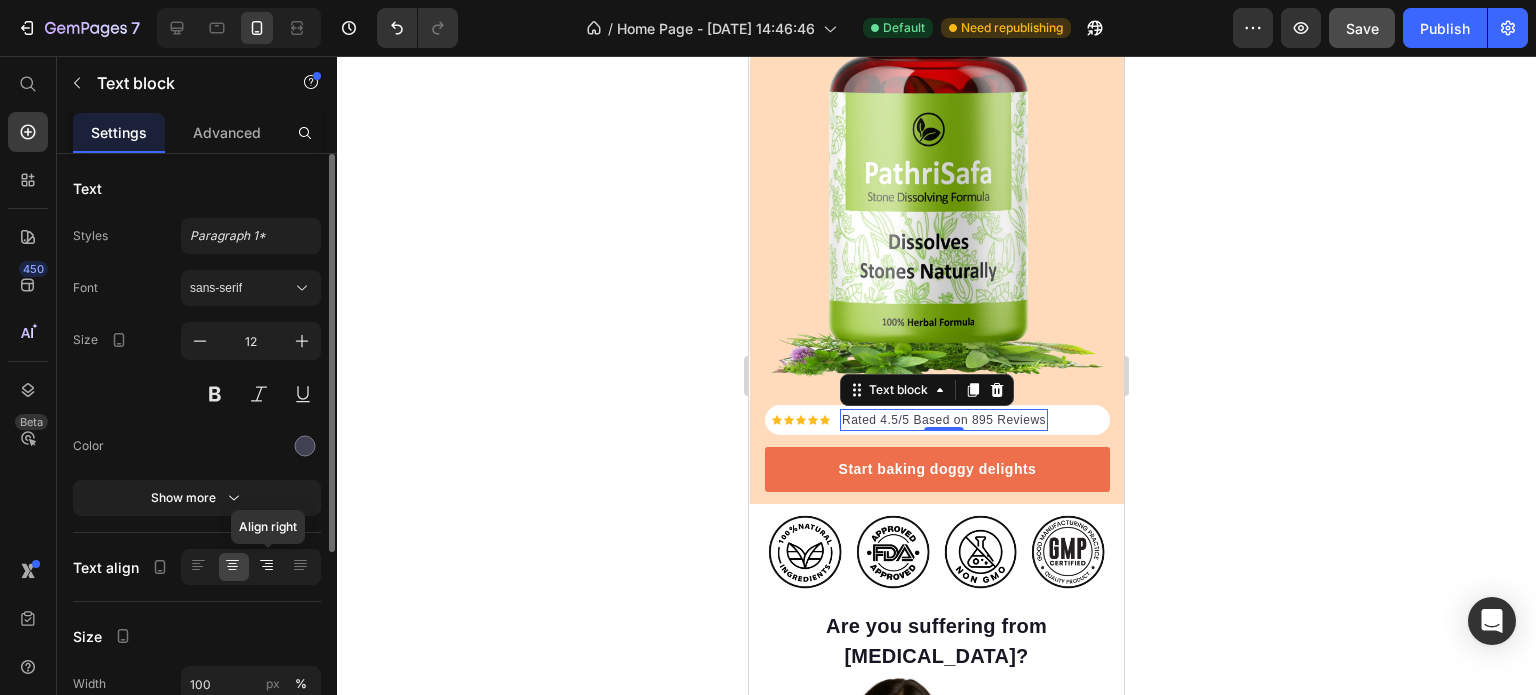 click 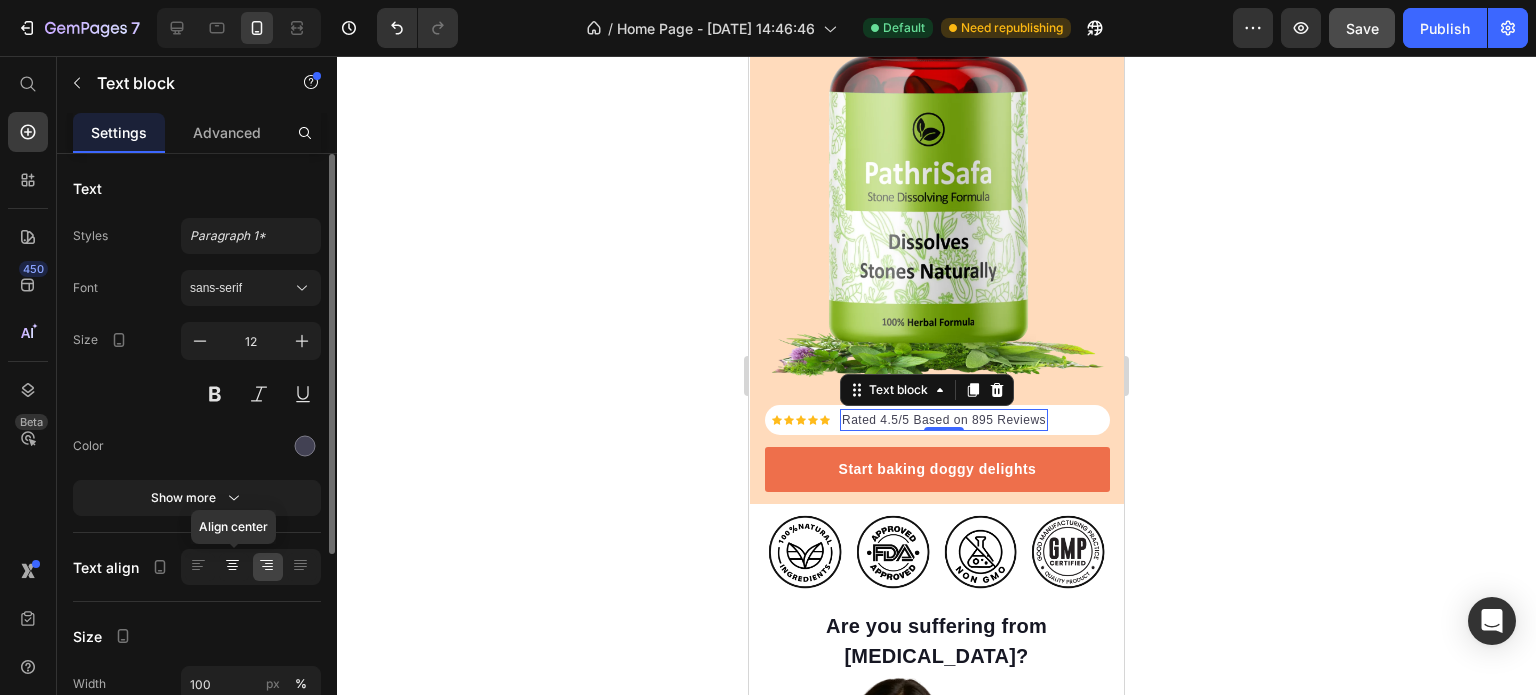 click 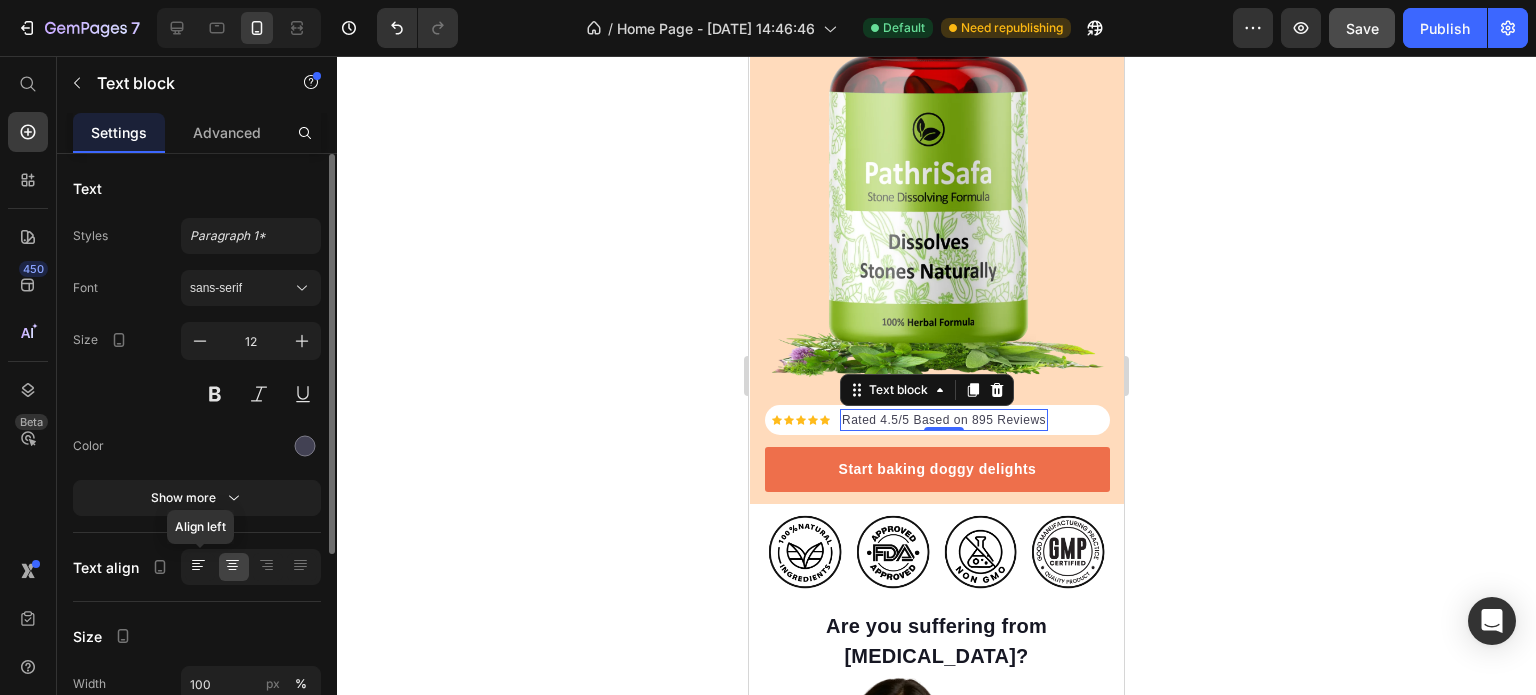 click 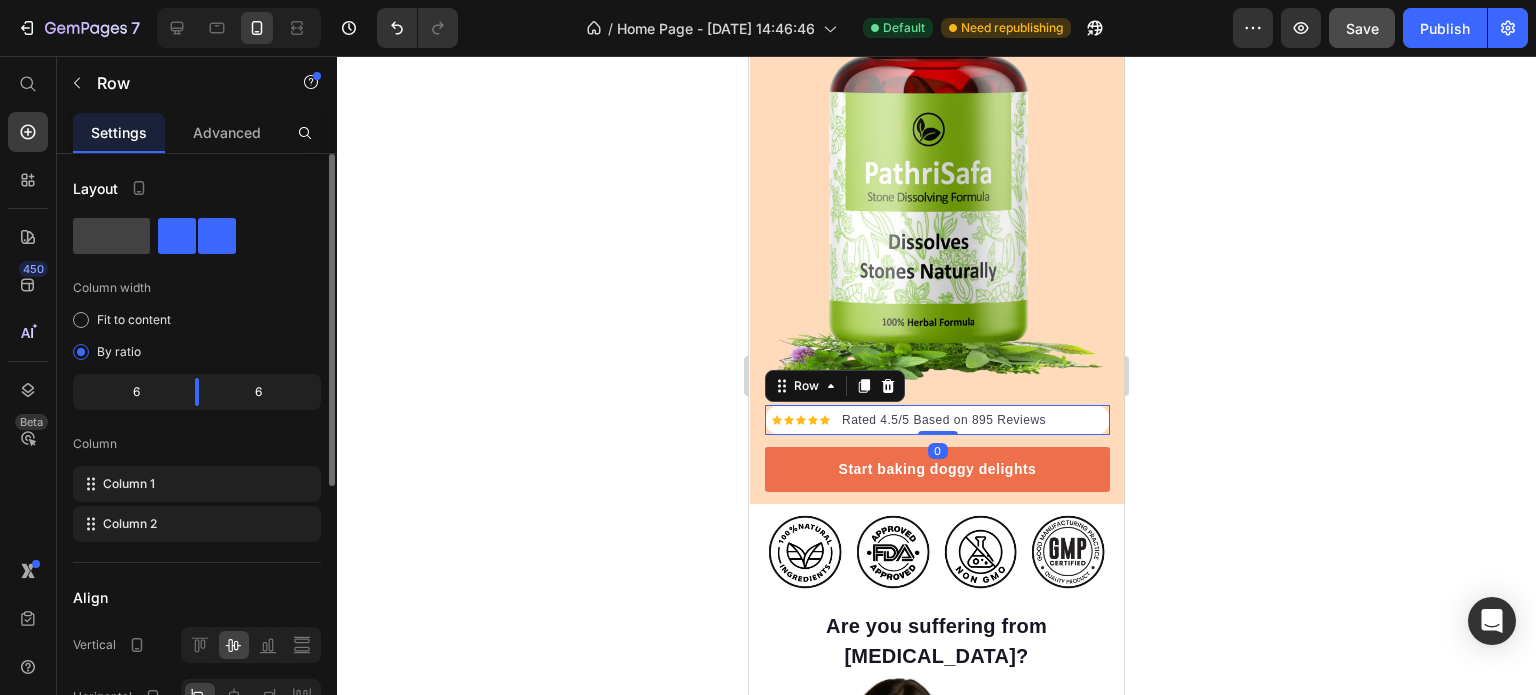 click on "Icon Icon Icon Icon Icon Icon List Hoz Rated 4.5/5 Based on 895 Reviews Text block Row   0" at bounding box center (937, 420) 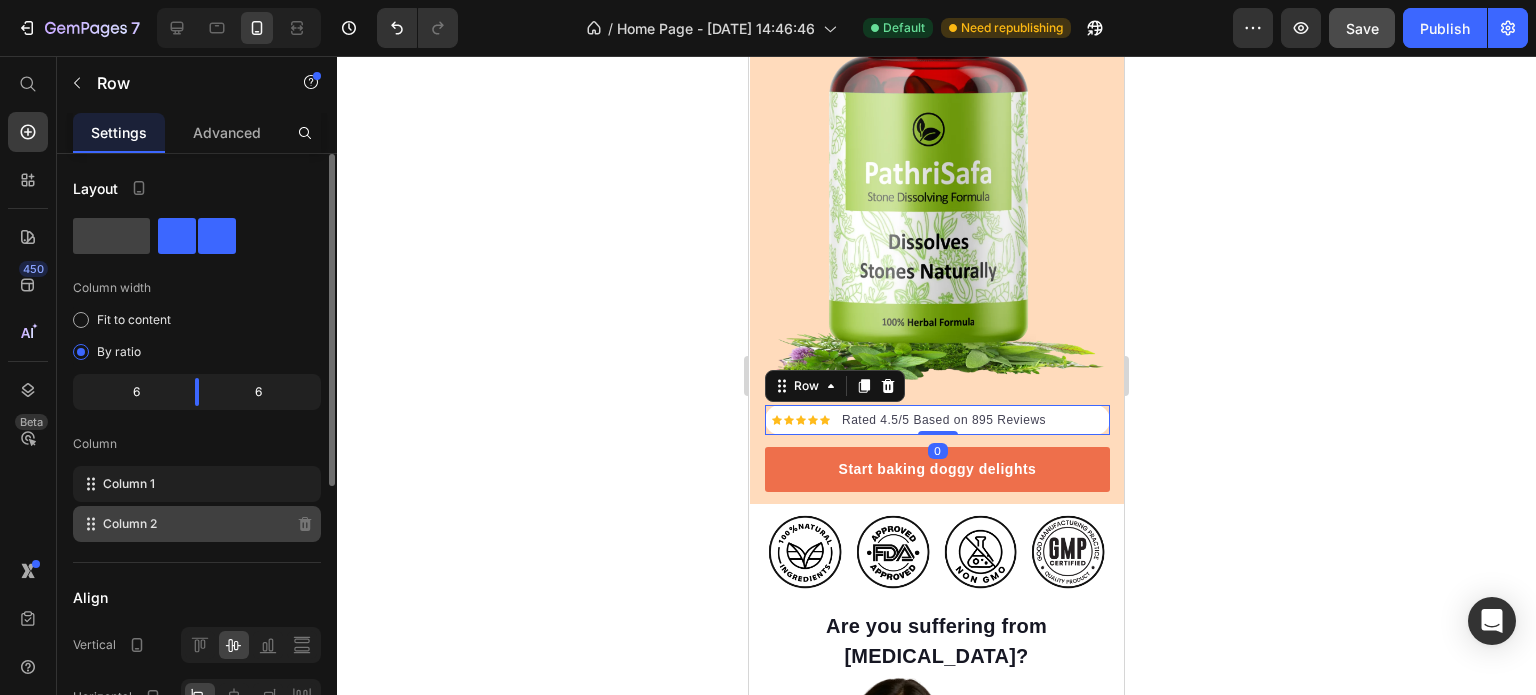 scroll, scrollTop: 200, scrollLeft: 0, axis: vertical 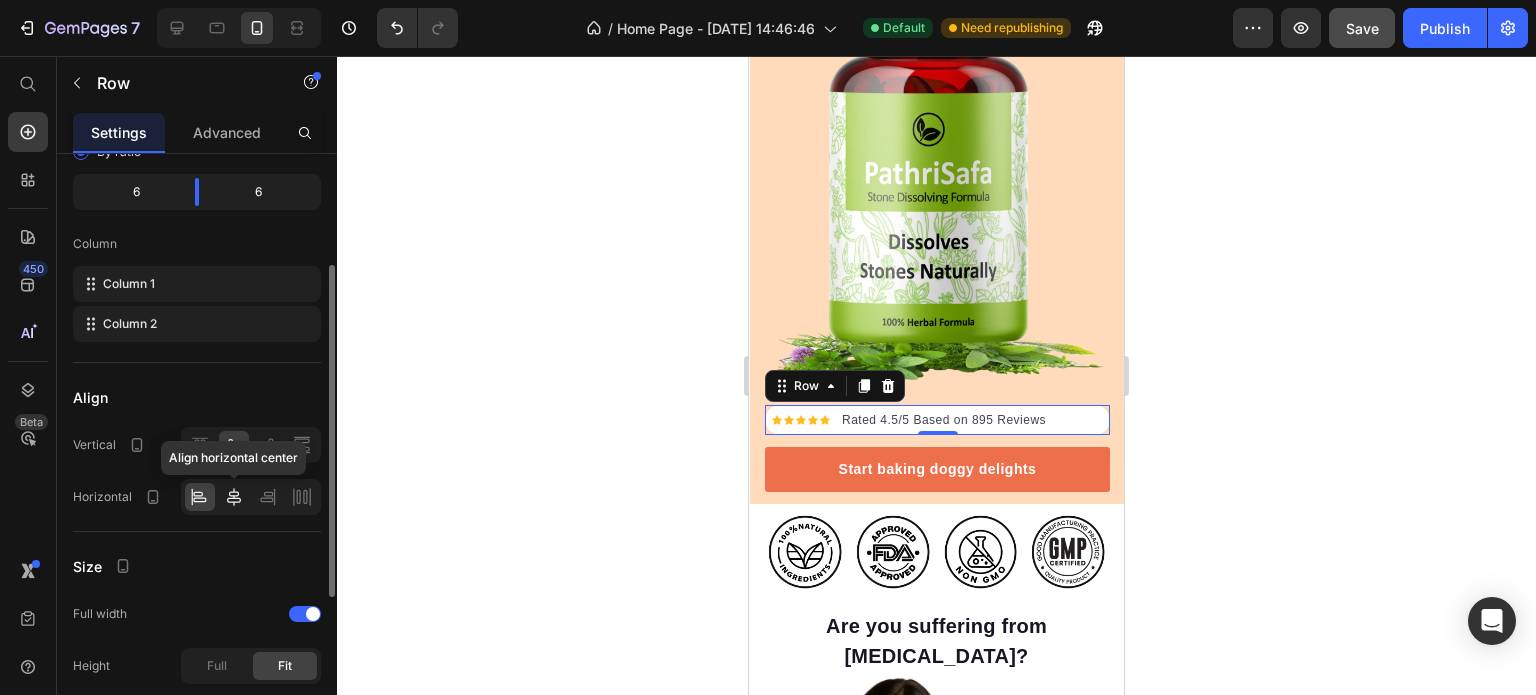 click 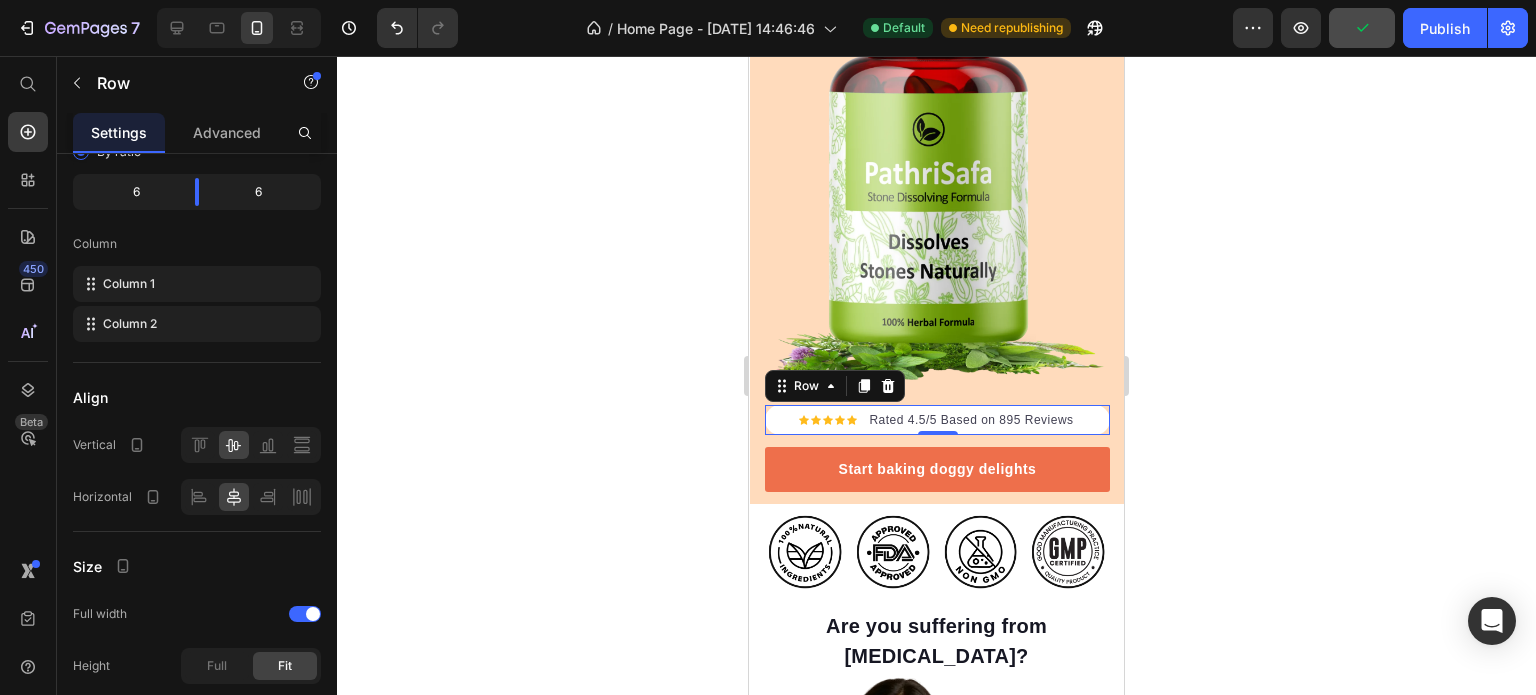 click 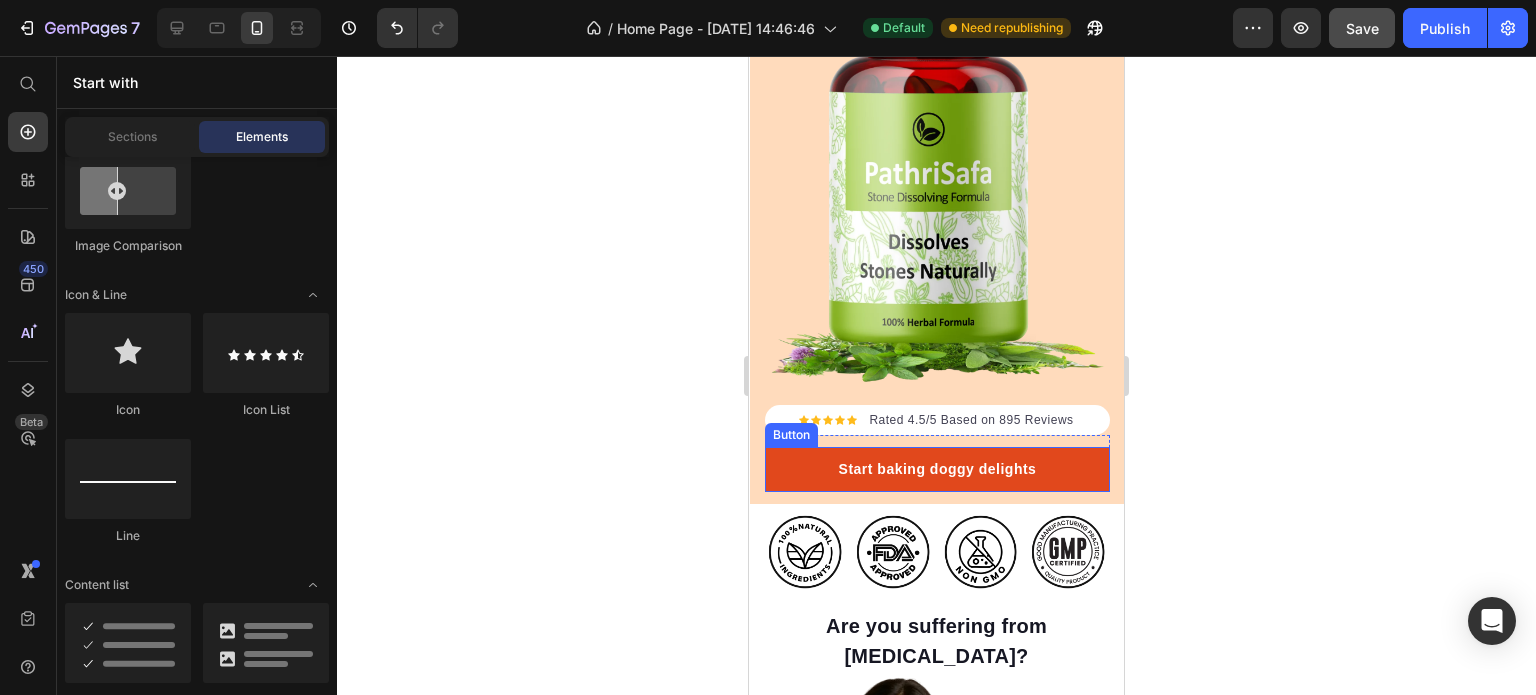 click on "Start baking doggy delights" at bounding box center (937, 469) 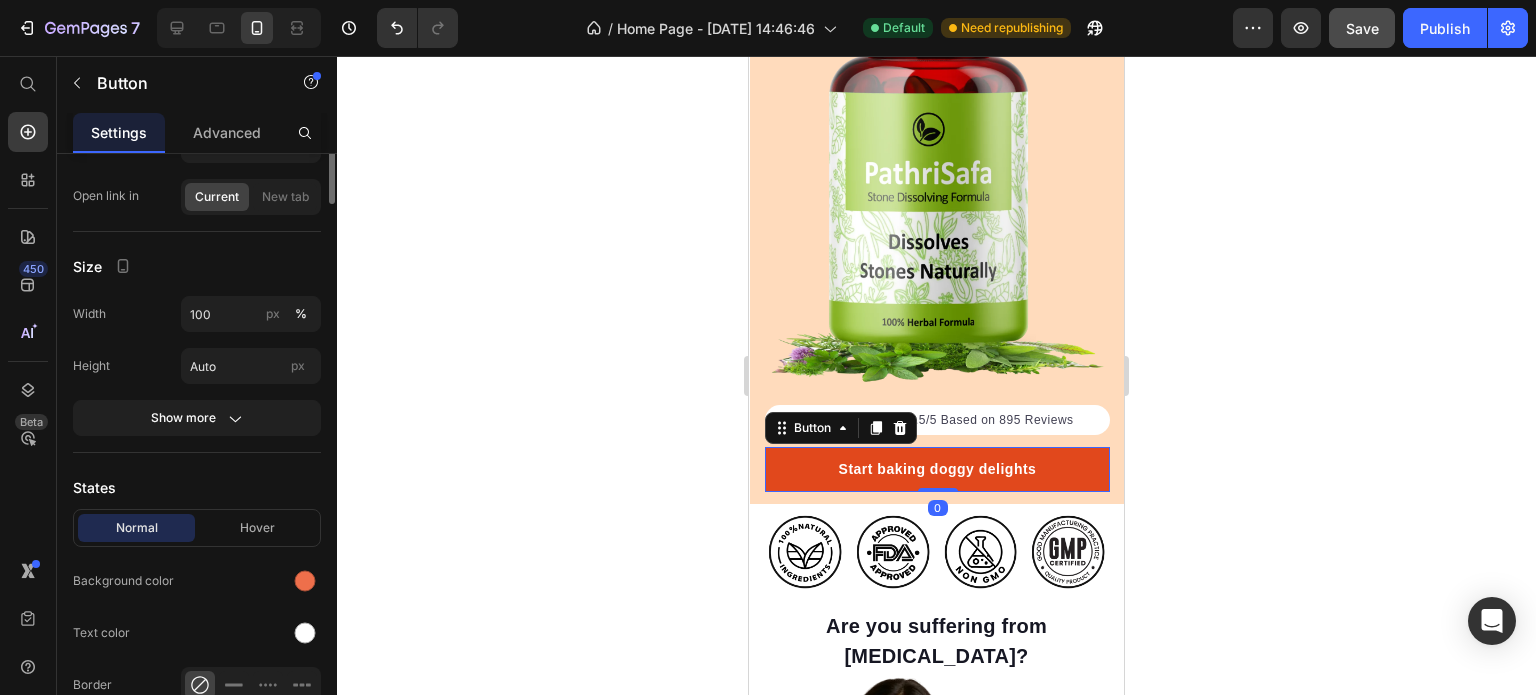 scroll, scrollTop: 0, scrollLeft: 0, axis: both 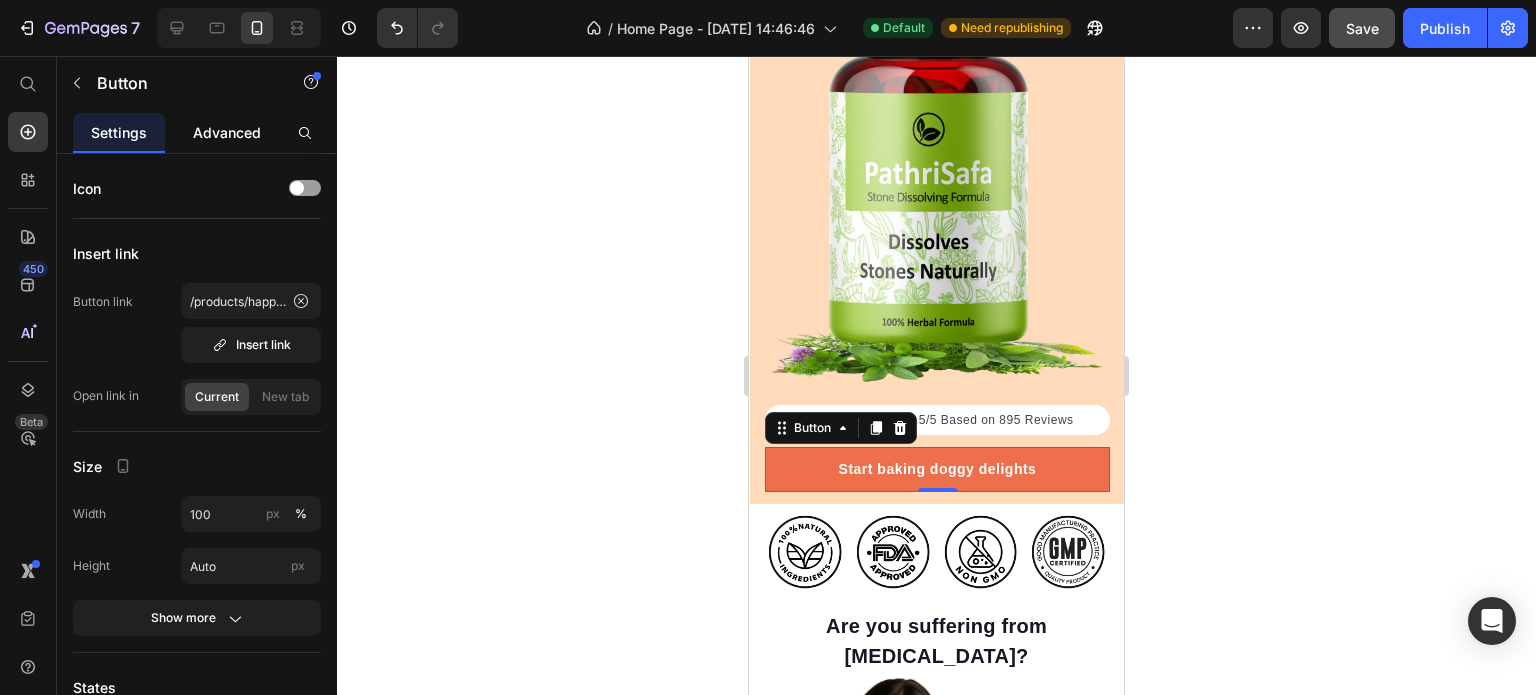 click on "Advanced" at bounding box center [227, 132] 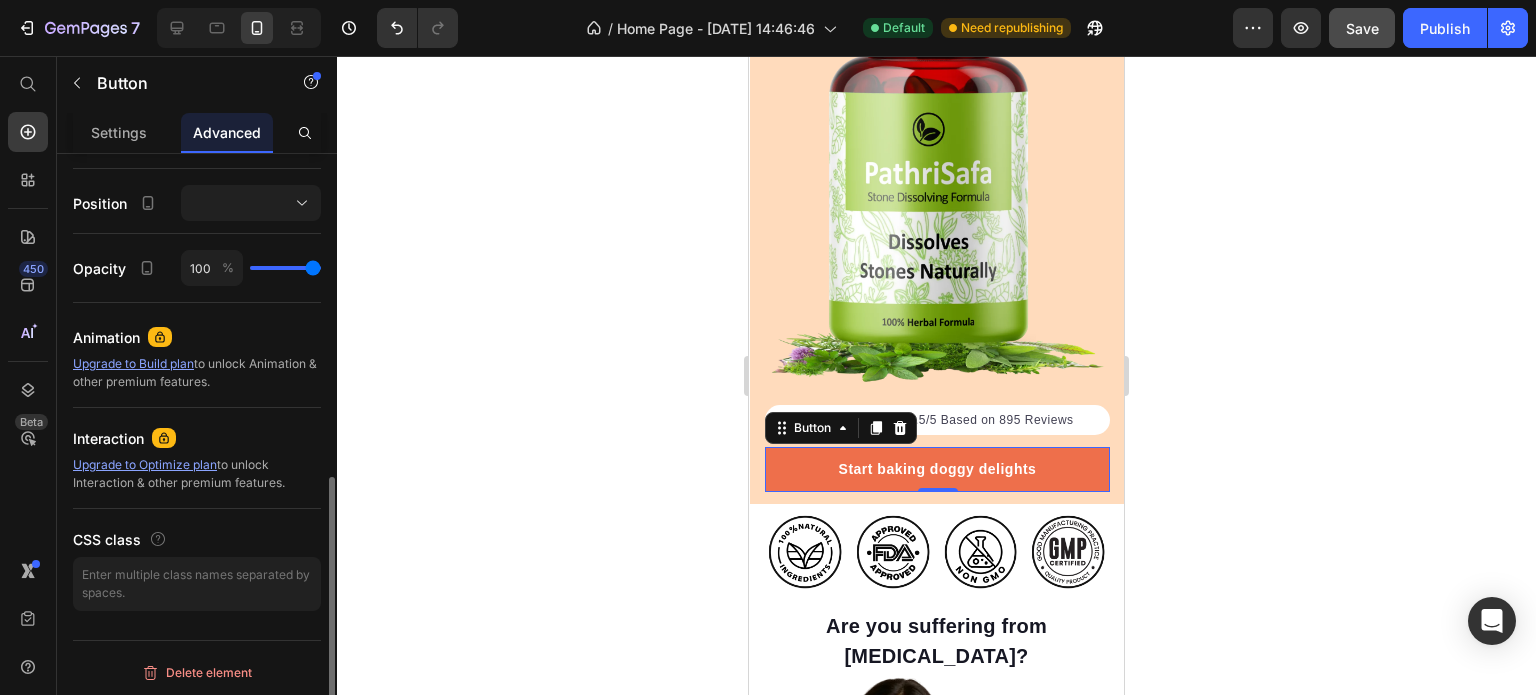 scroll, scrollTop: 304, scrollLeft: 0, axis: vertical 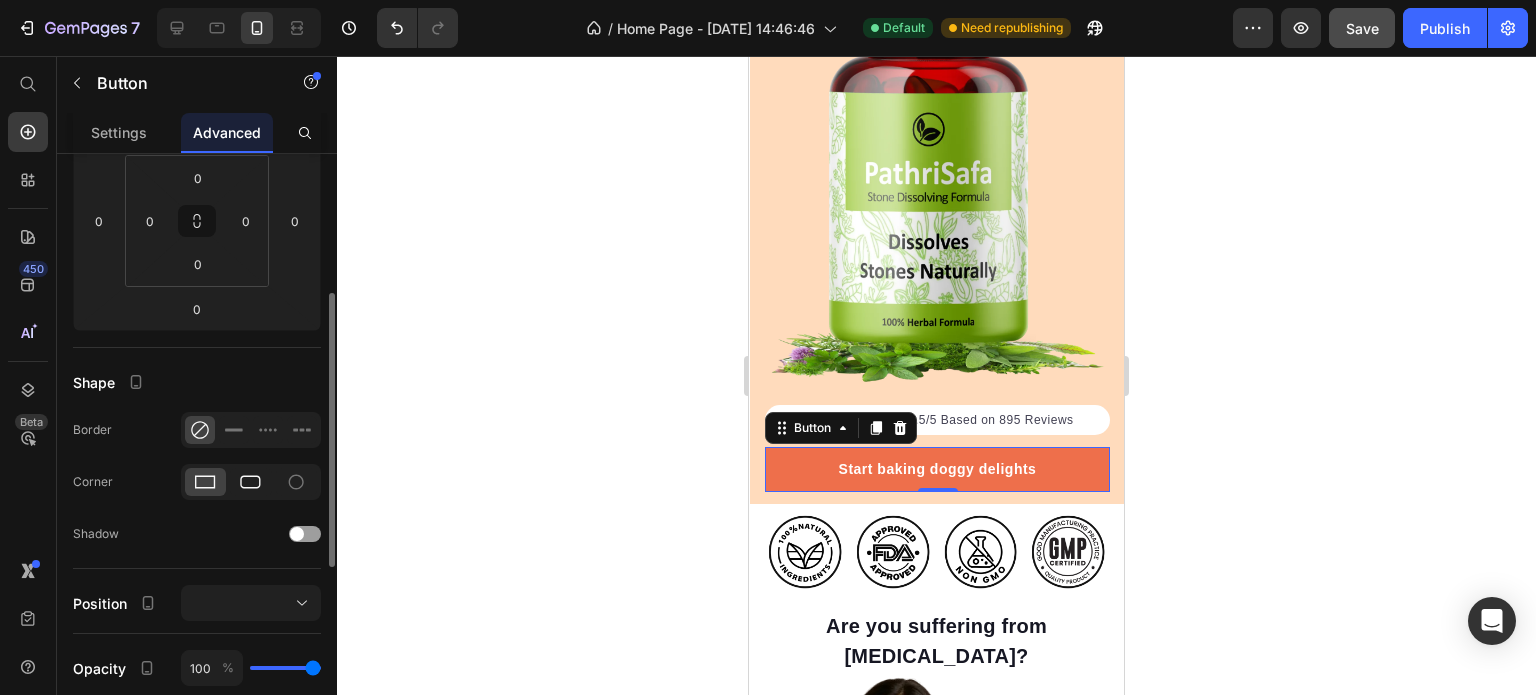 click 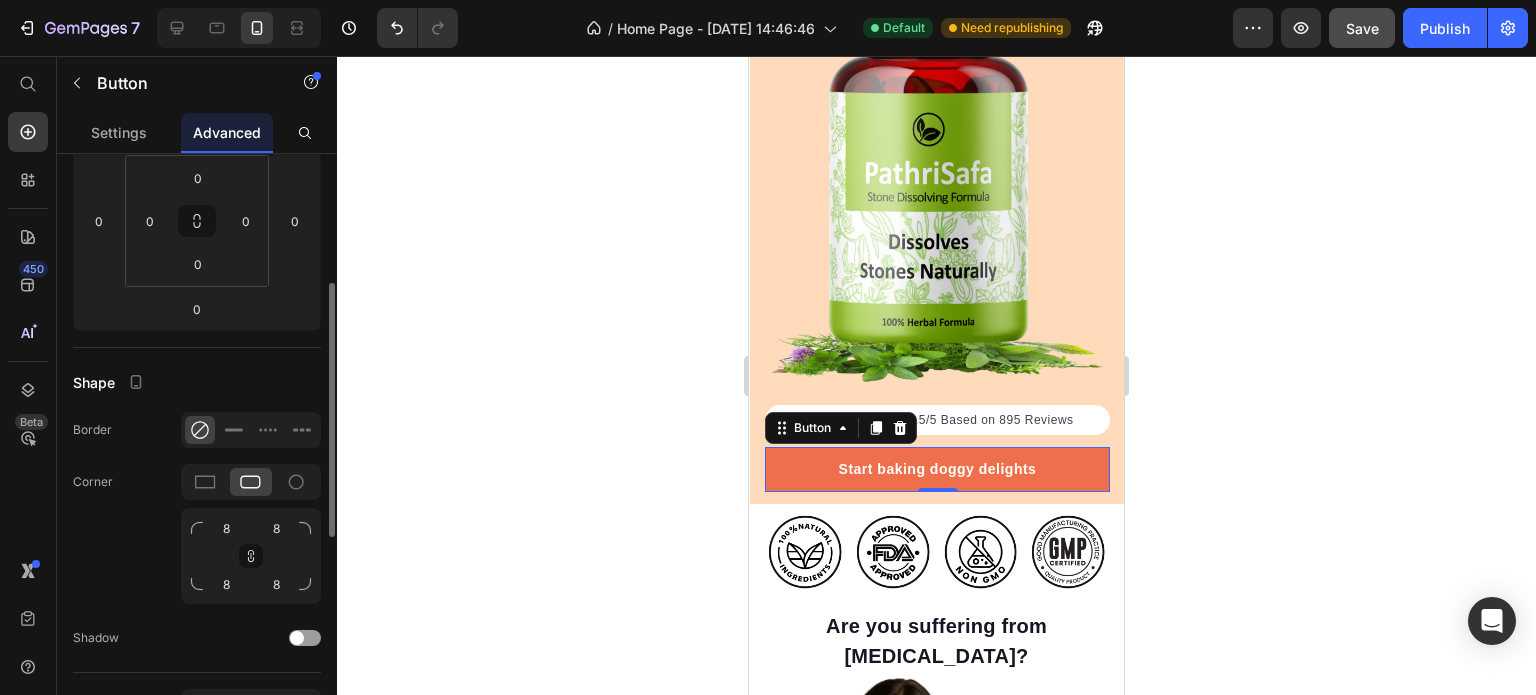 click 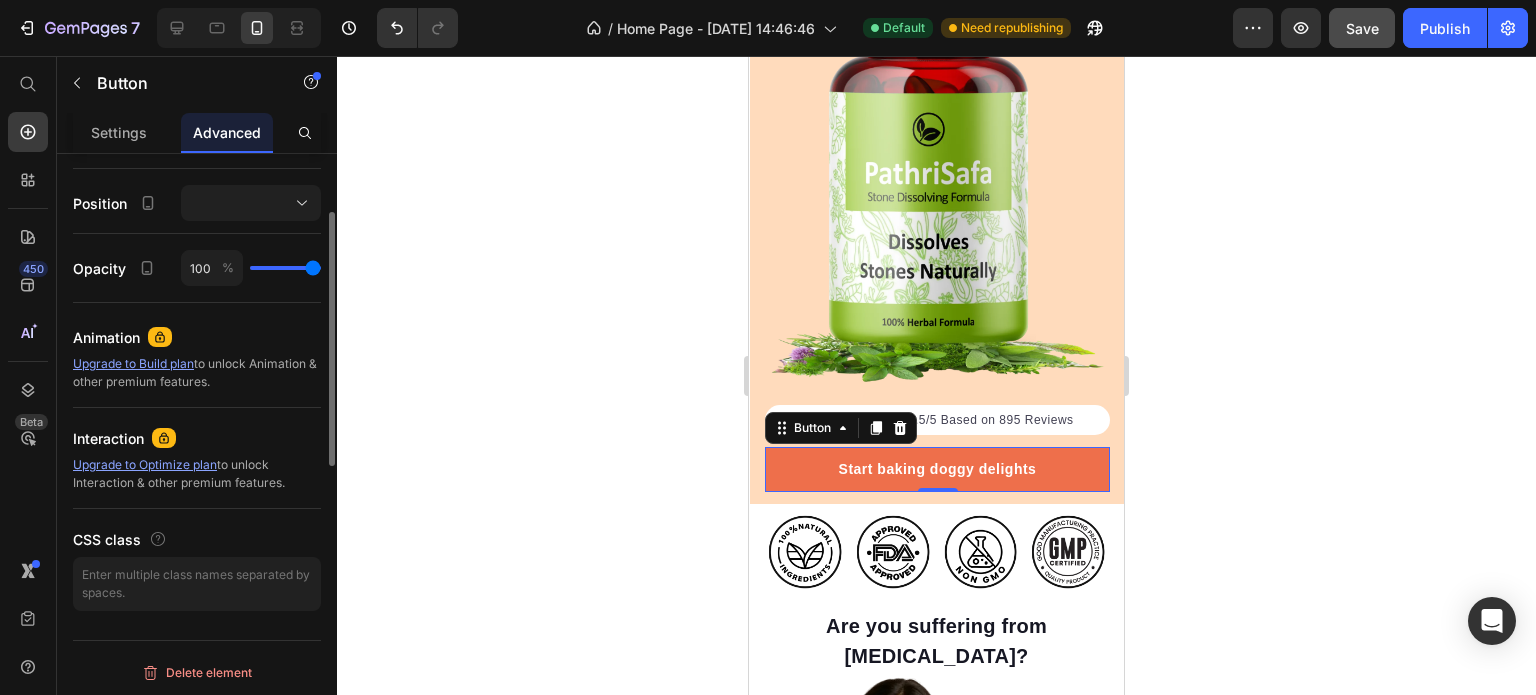 scroll, scrollTop: 508, scrollLeft: 0, axis: vertical 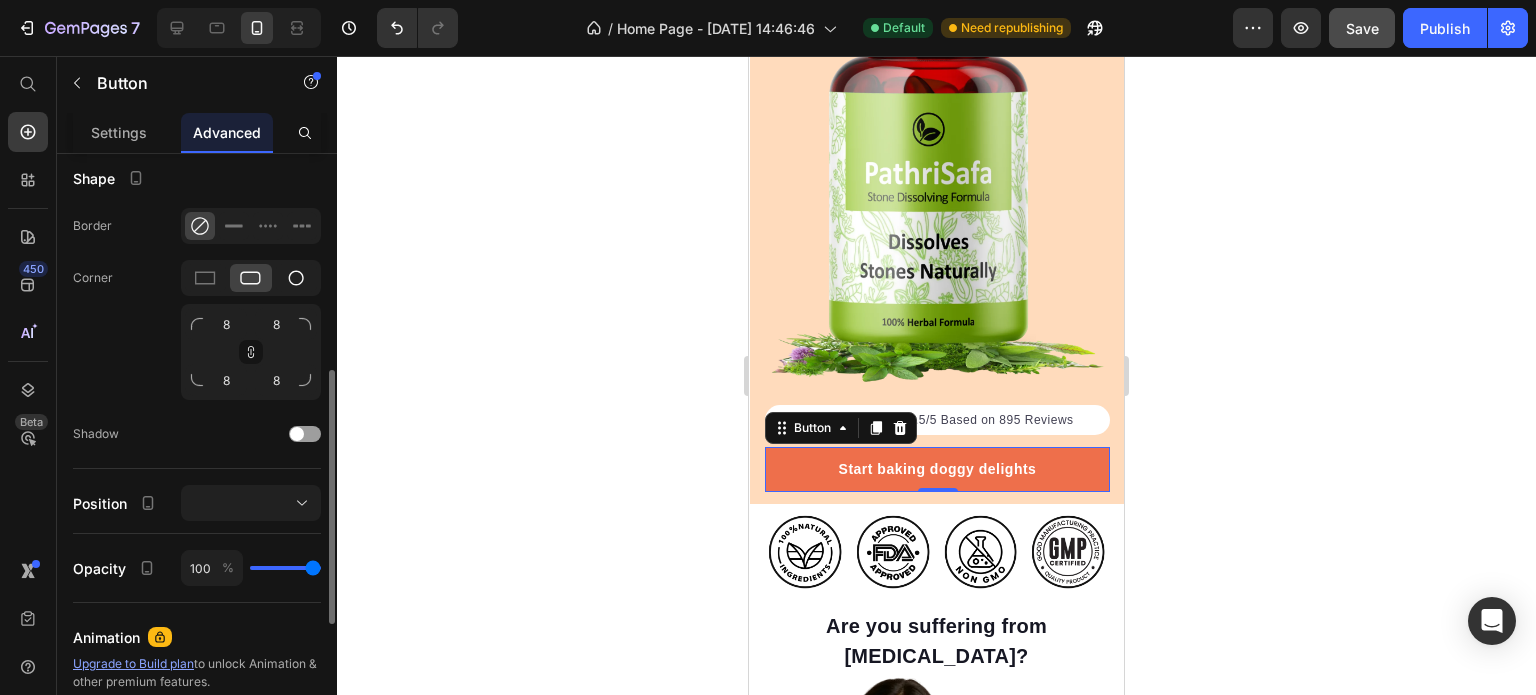 click 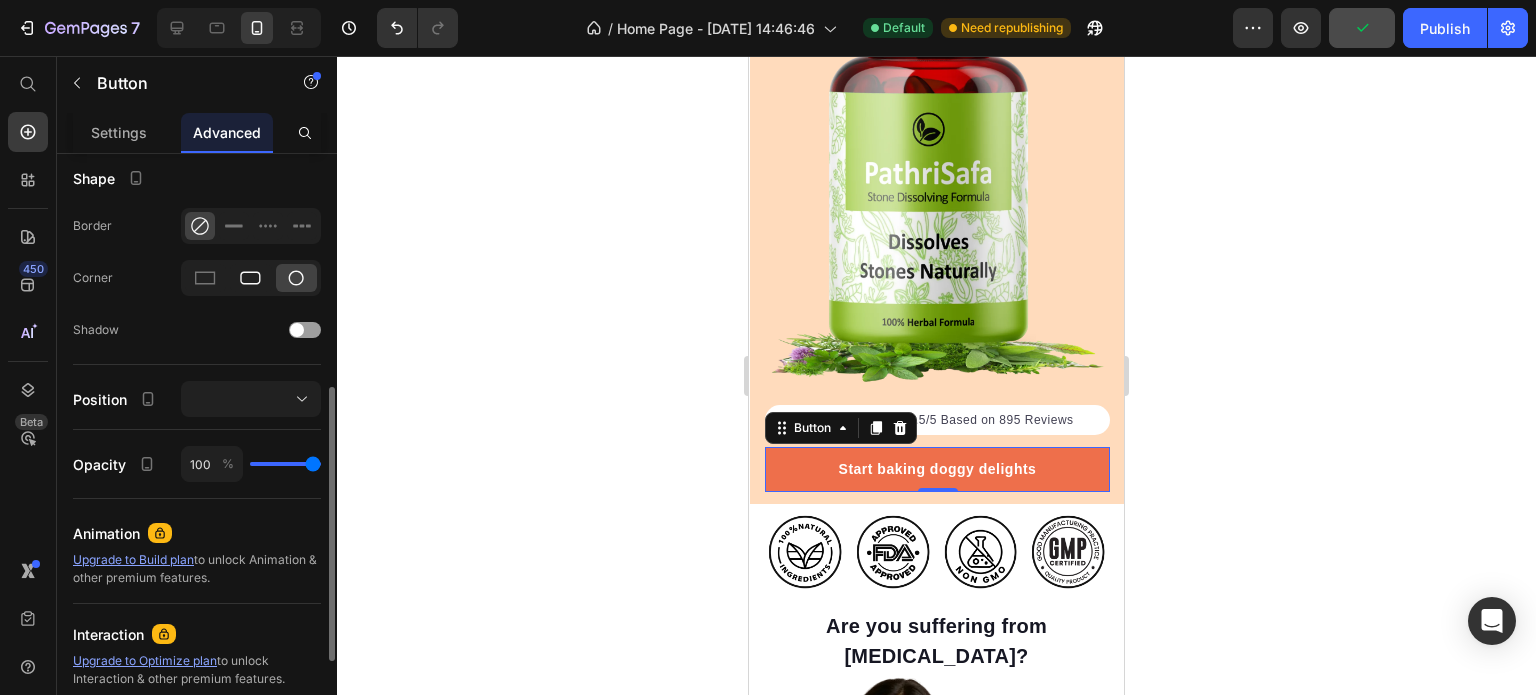 click 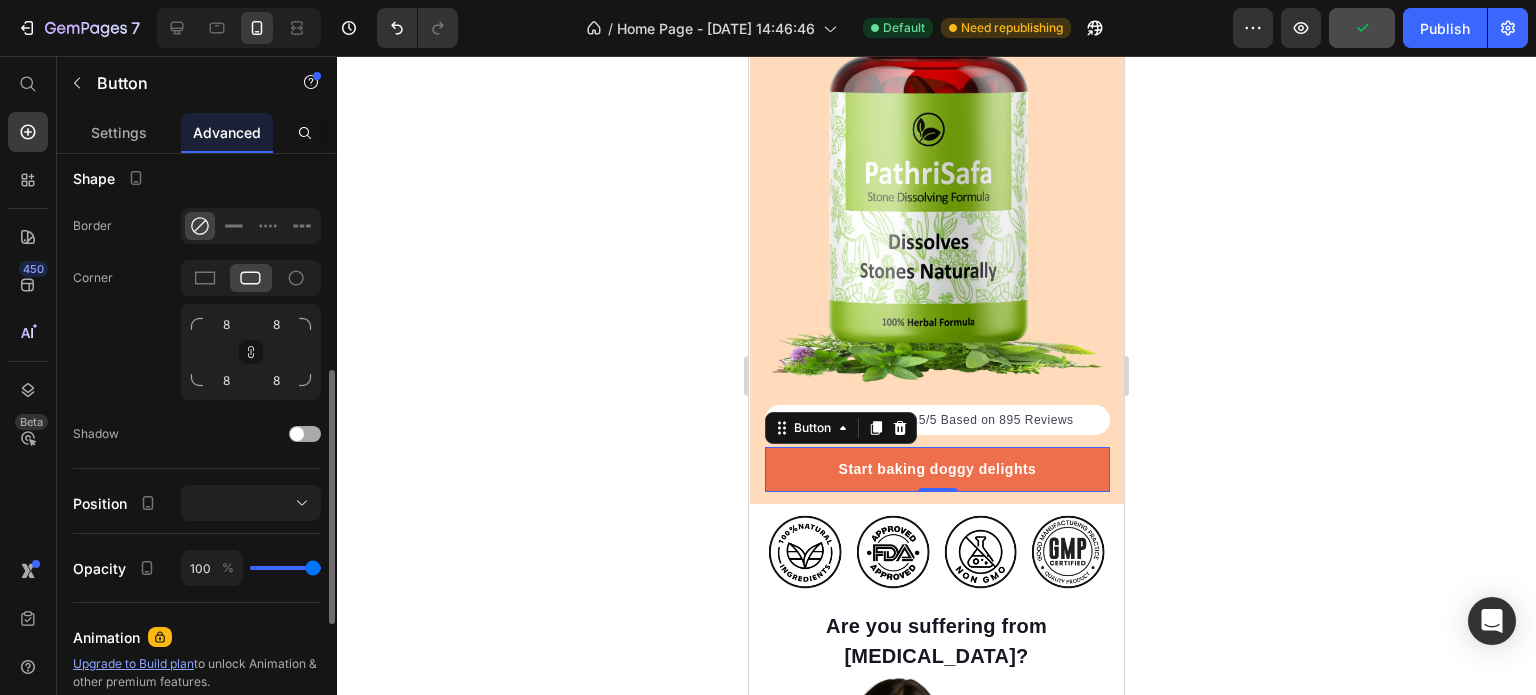 click at bounding box center [305, 434] 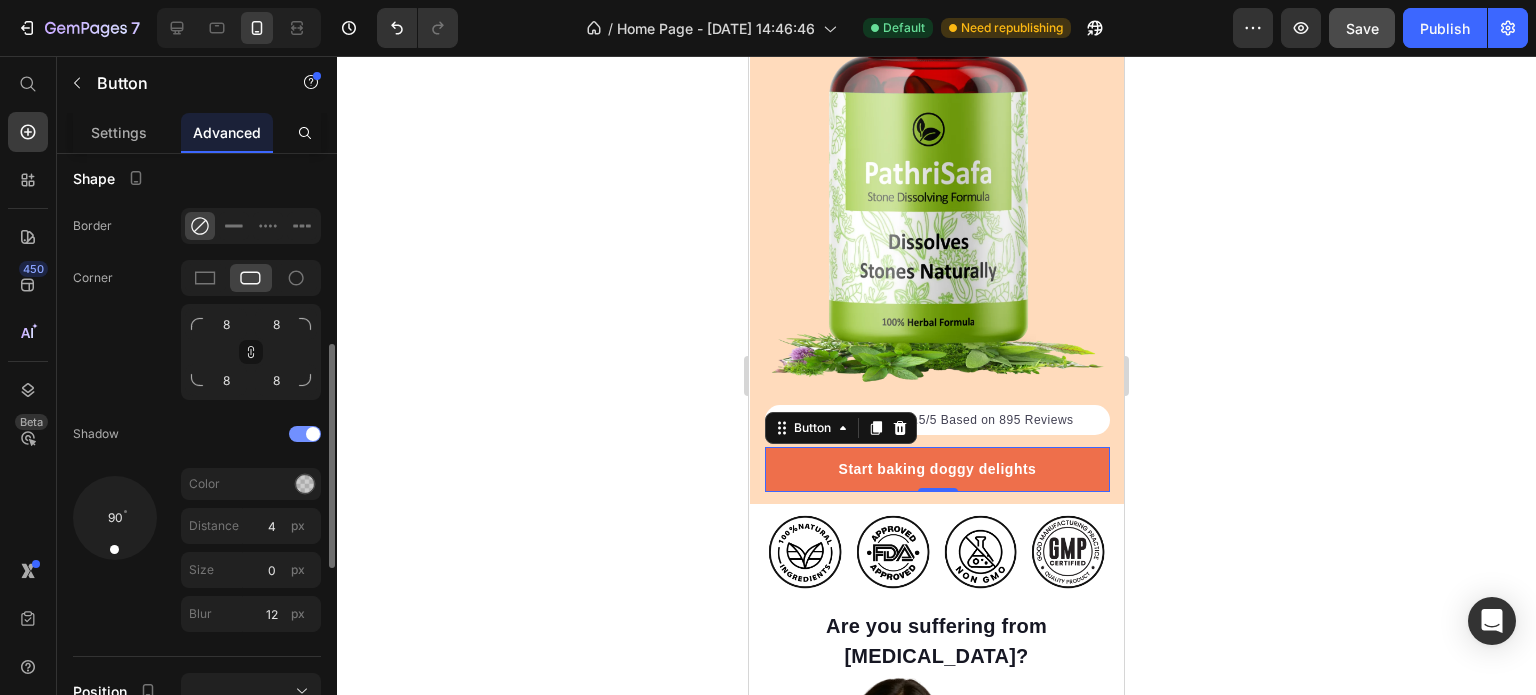 click at bounding box center (313, 434) 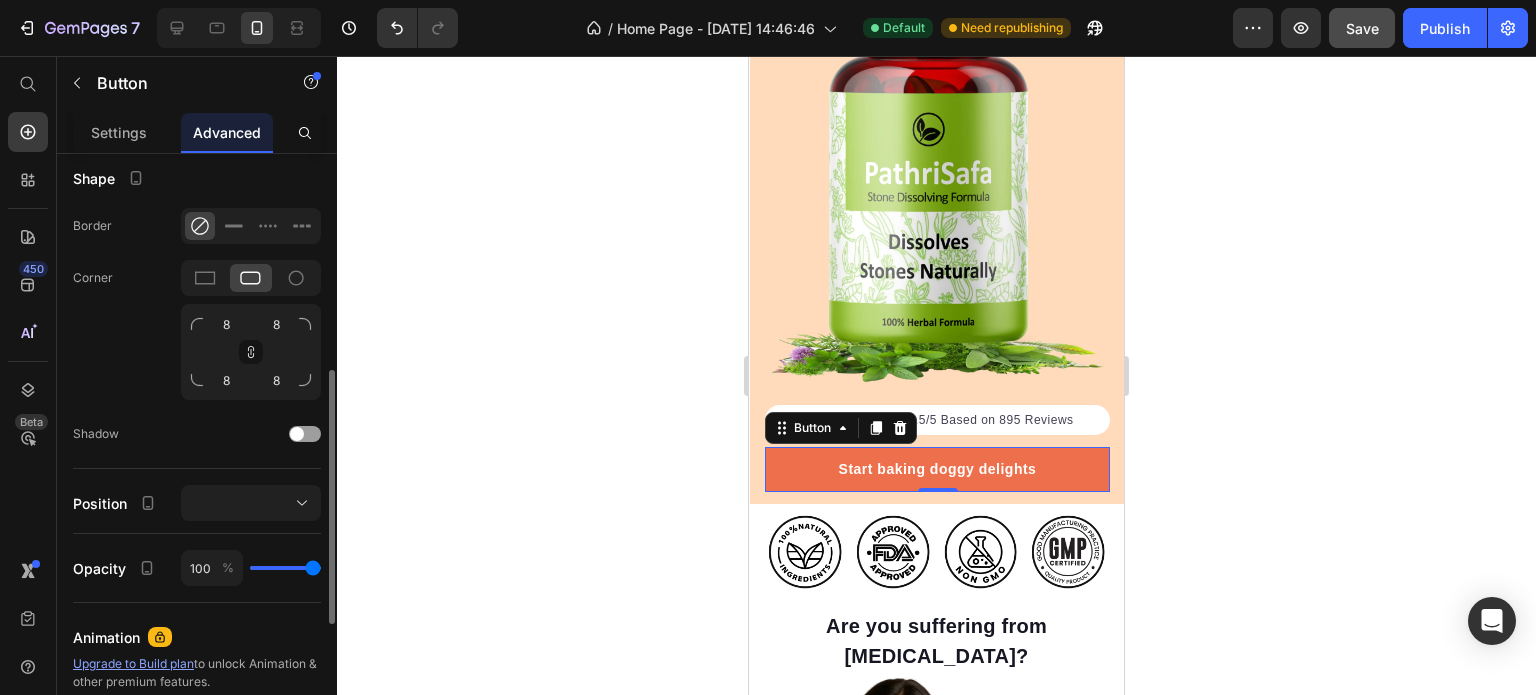 click 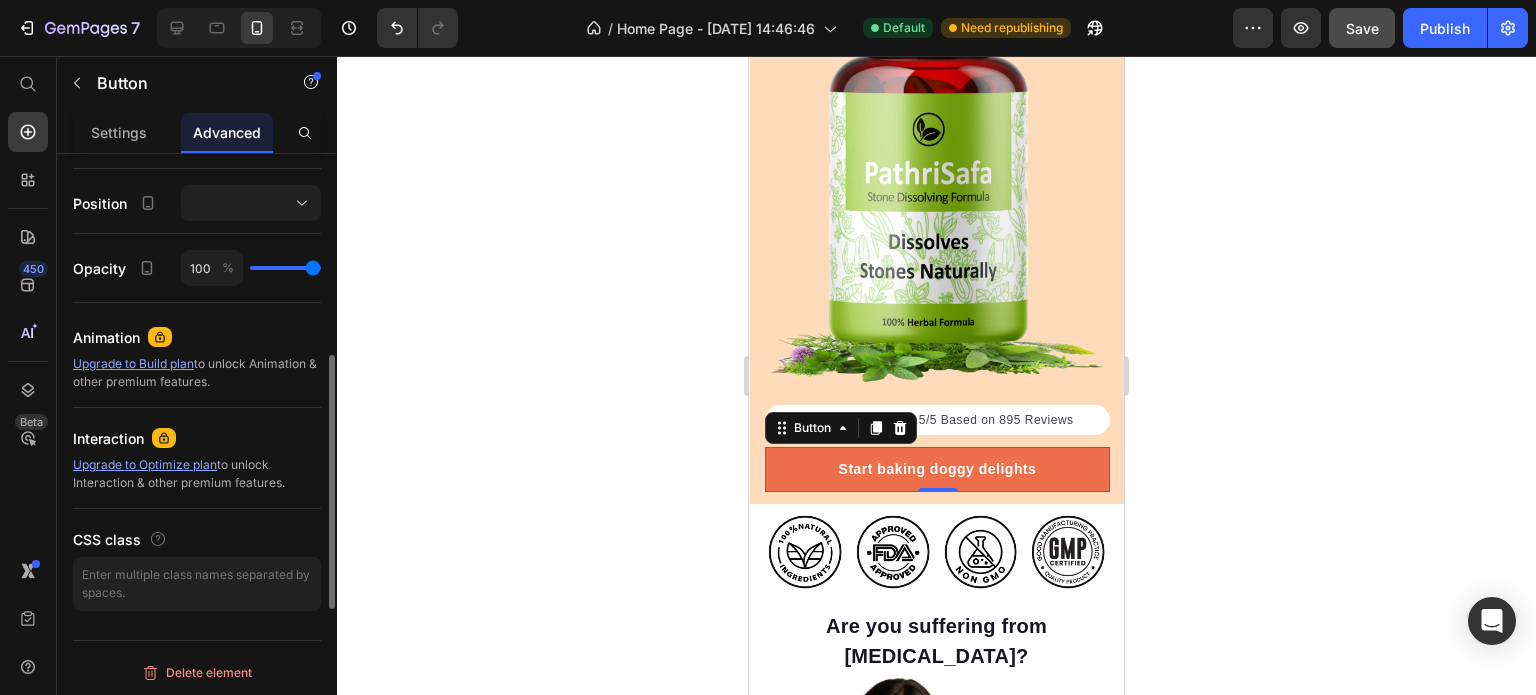 scroll, scrollTop: 408, scrollLeft: 0, axis: vertical 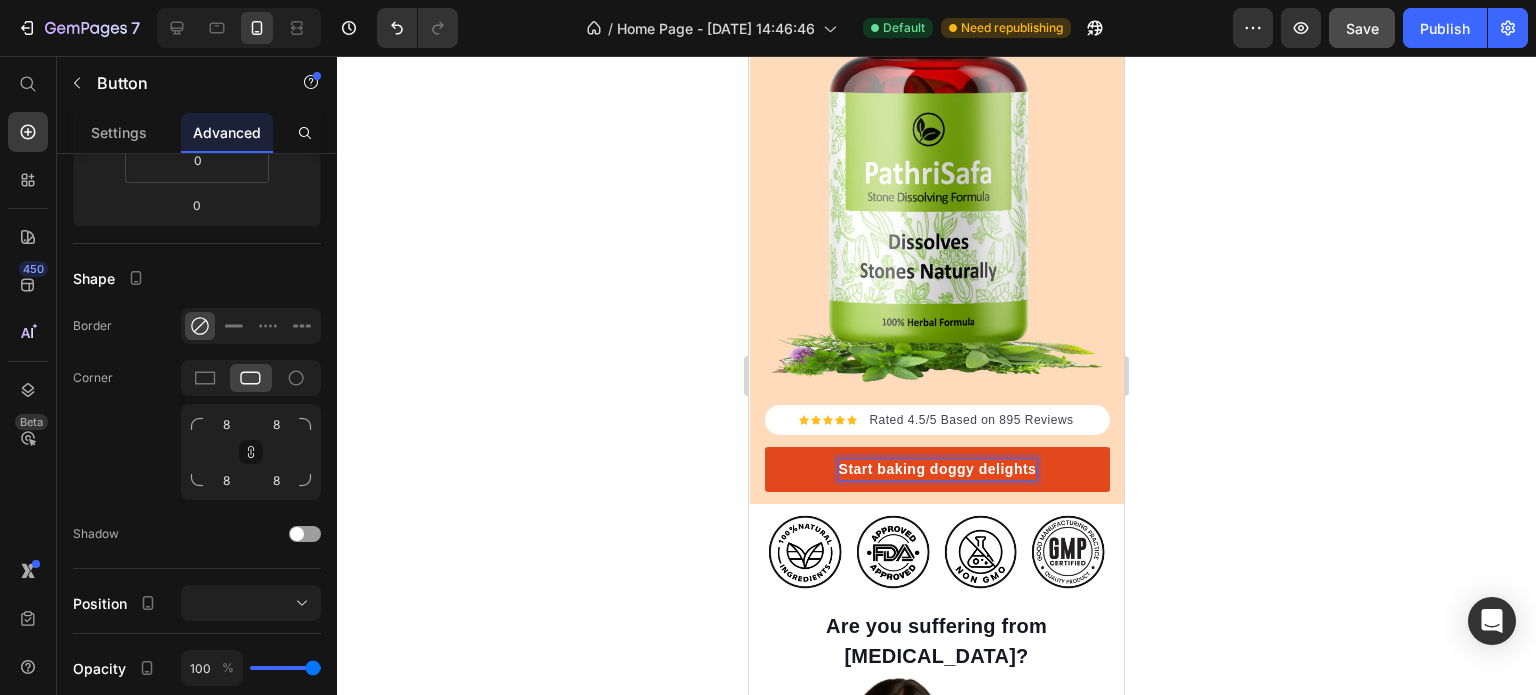 click on "Start baking doggy delights" at bounding box center [938, 469] 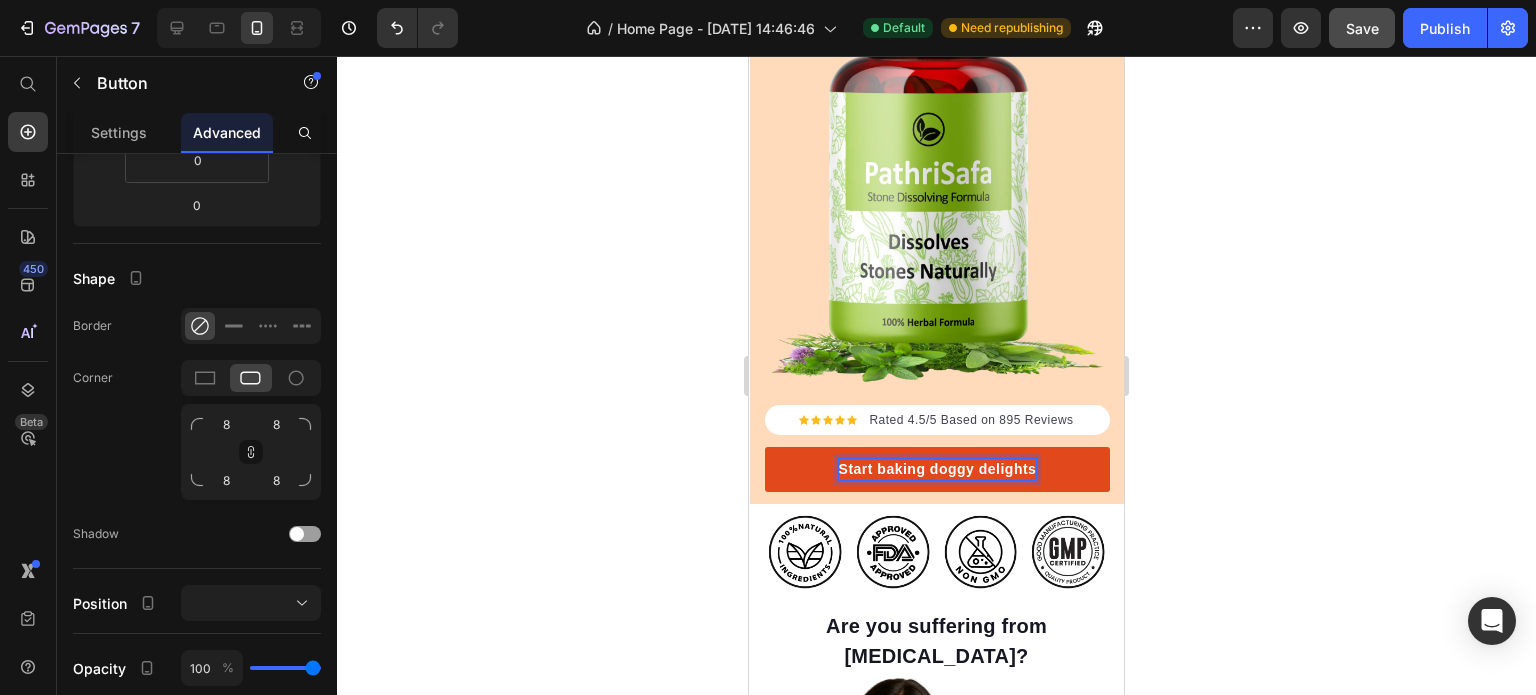 click on "Start baking doggy delights" at bounding box center [937, 469] 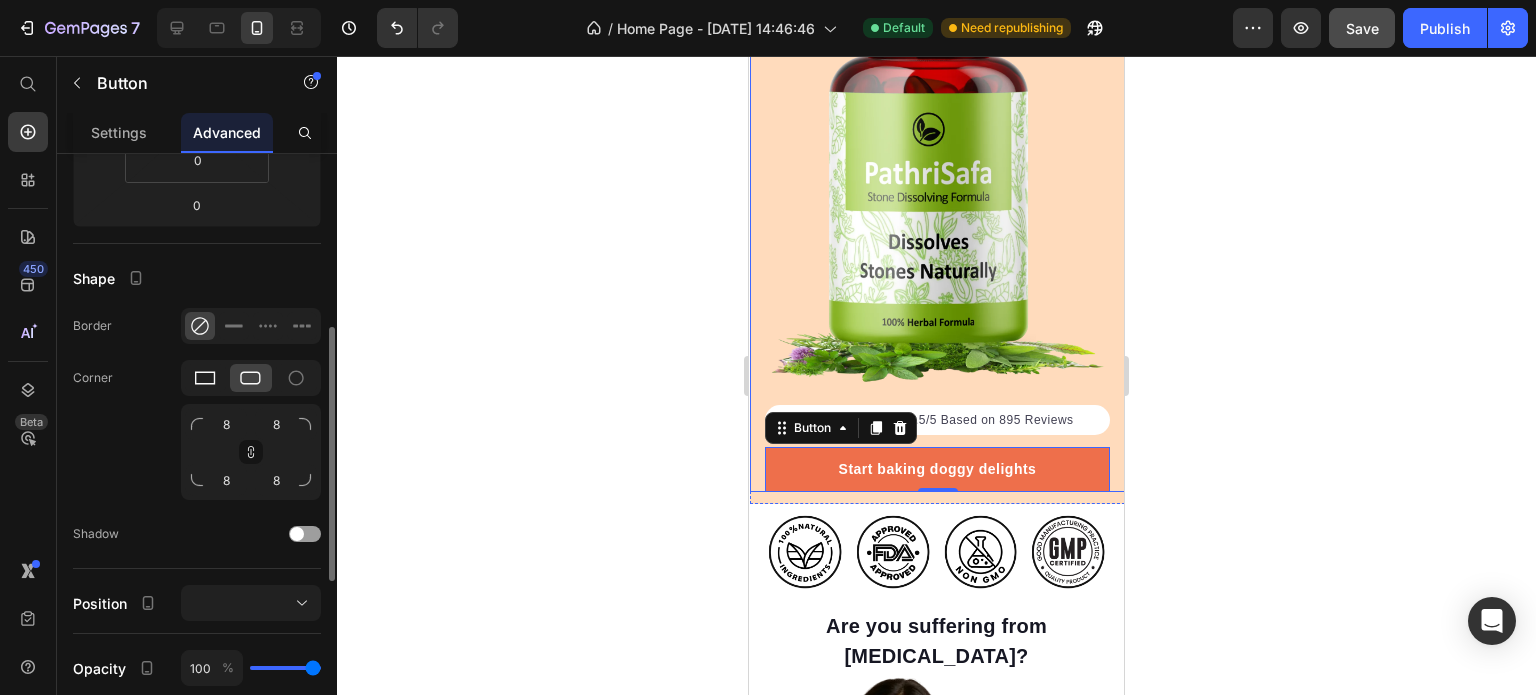 click 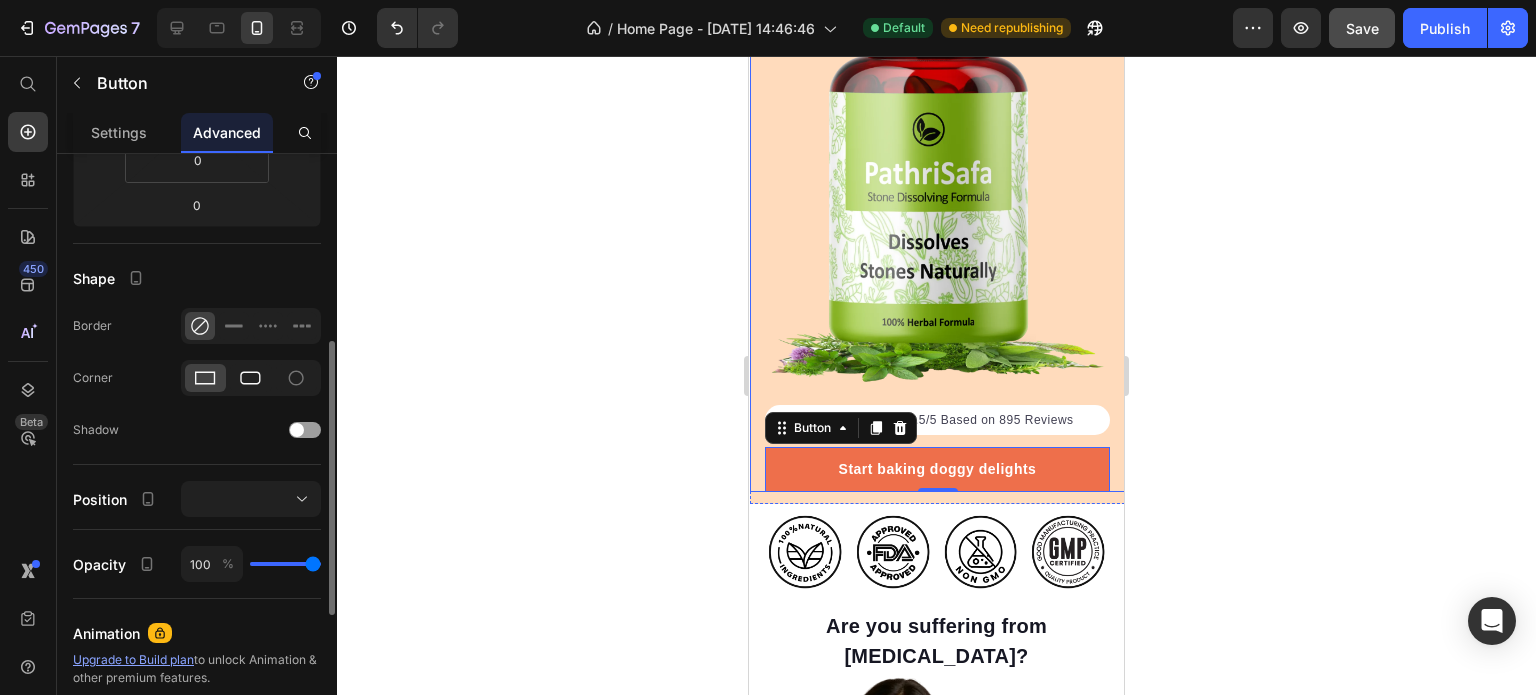 click 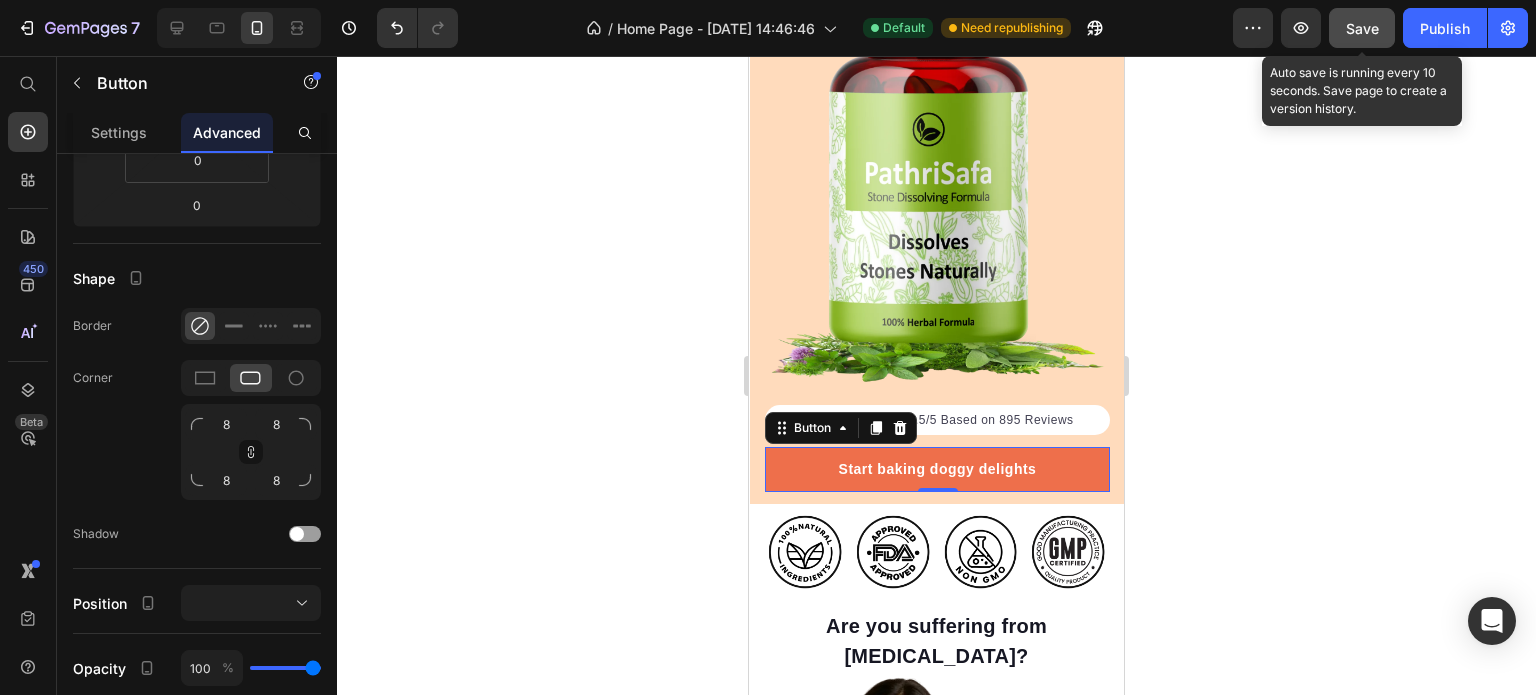 click on "Save" at bounding box center [1362, 28] 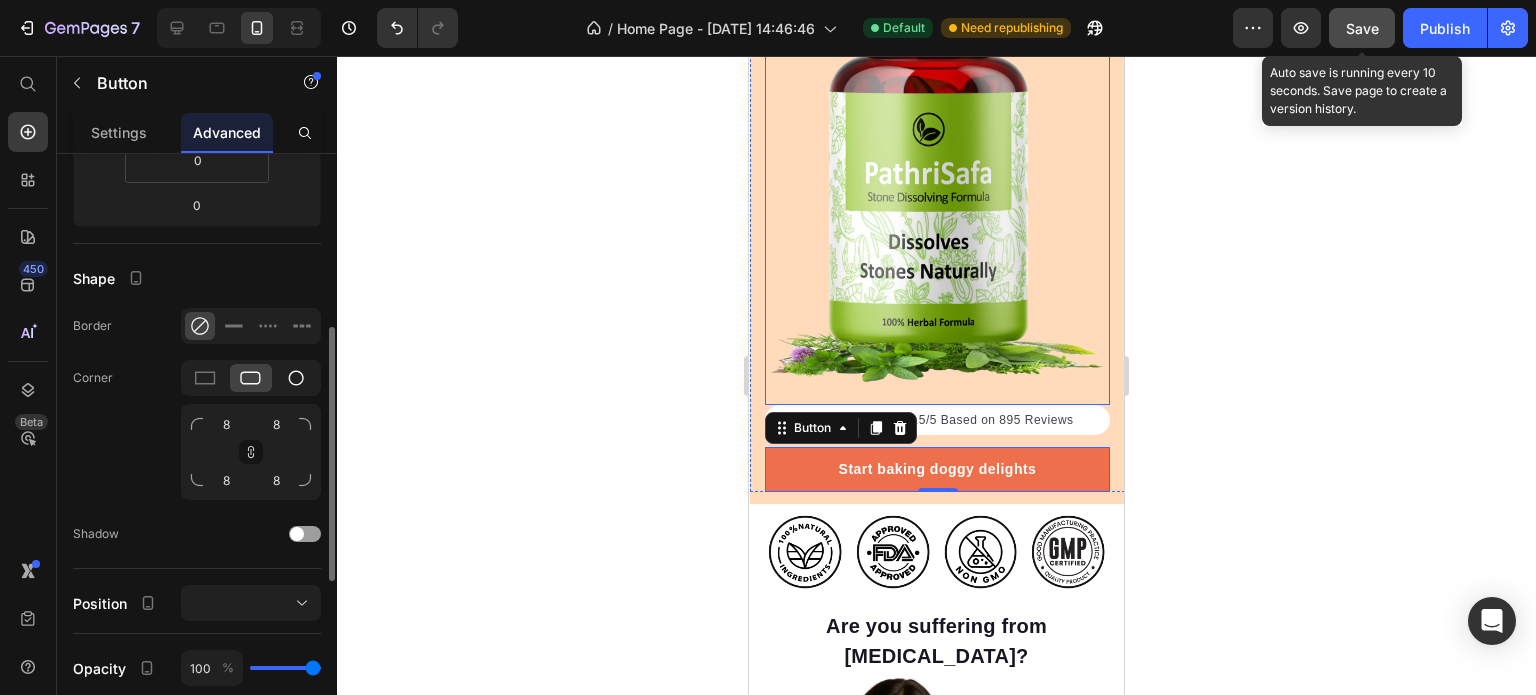 click 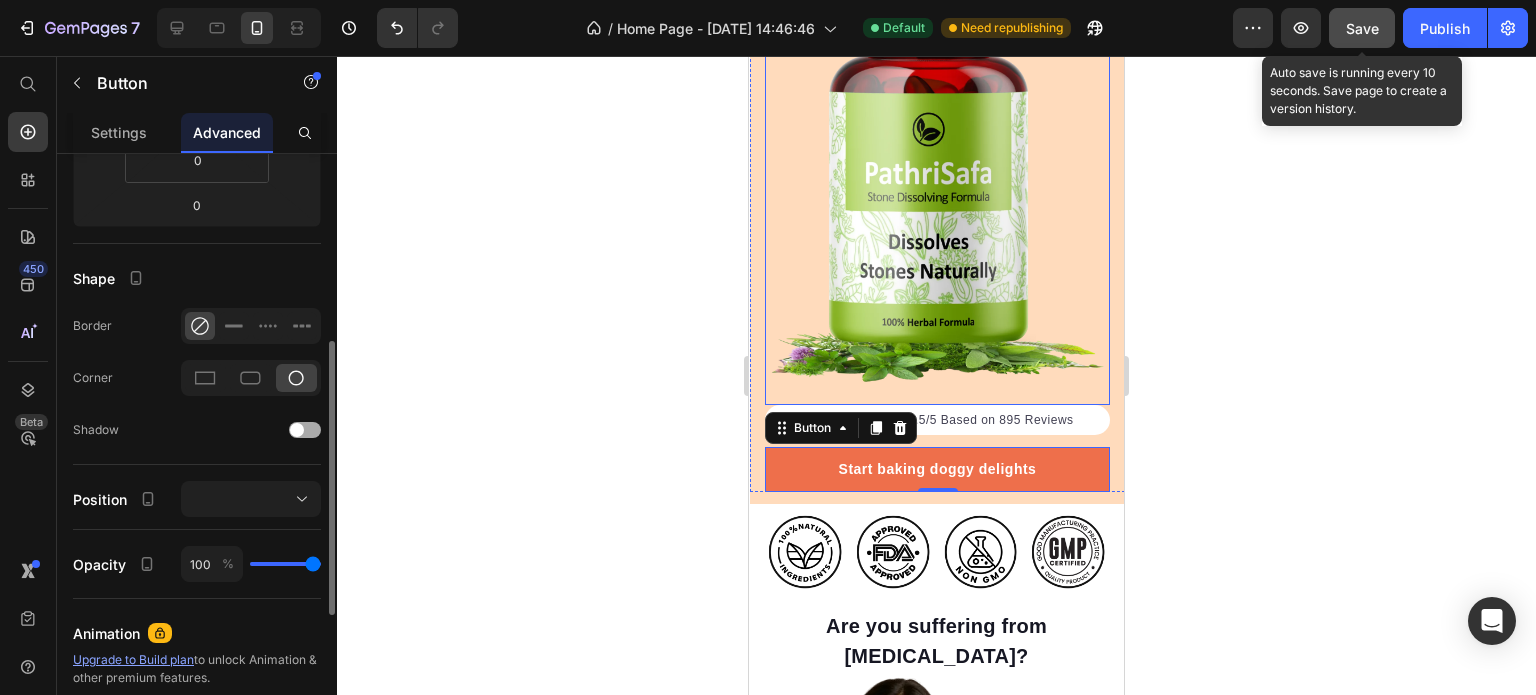 click on "Shadow" 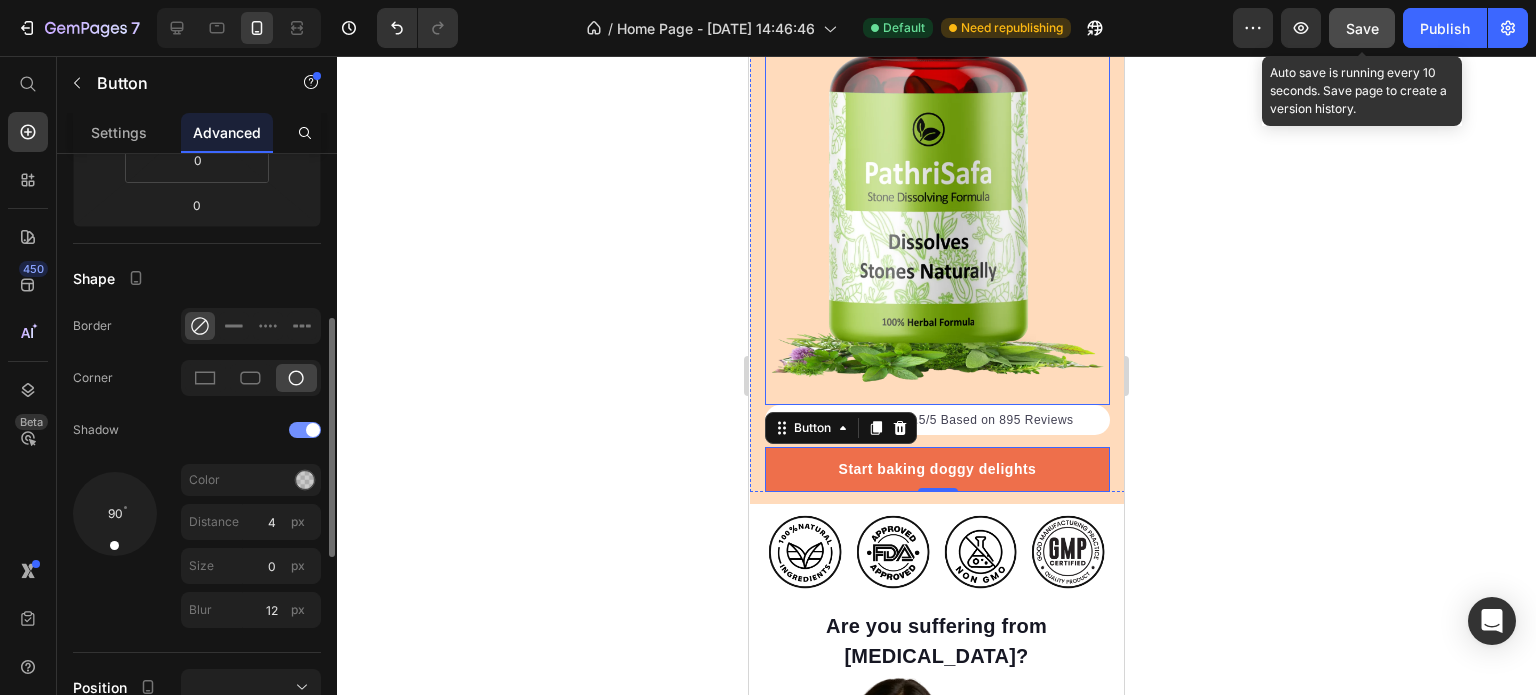 click at bounding box center [313, 430] 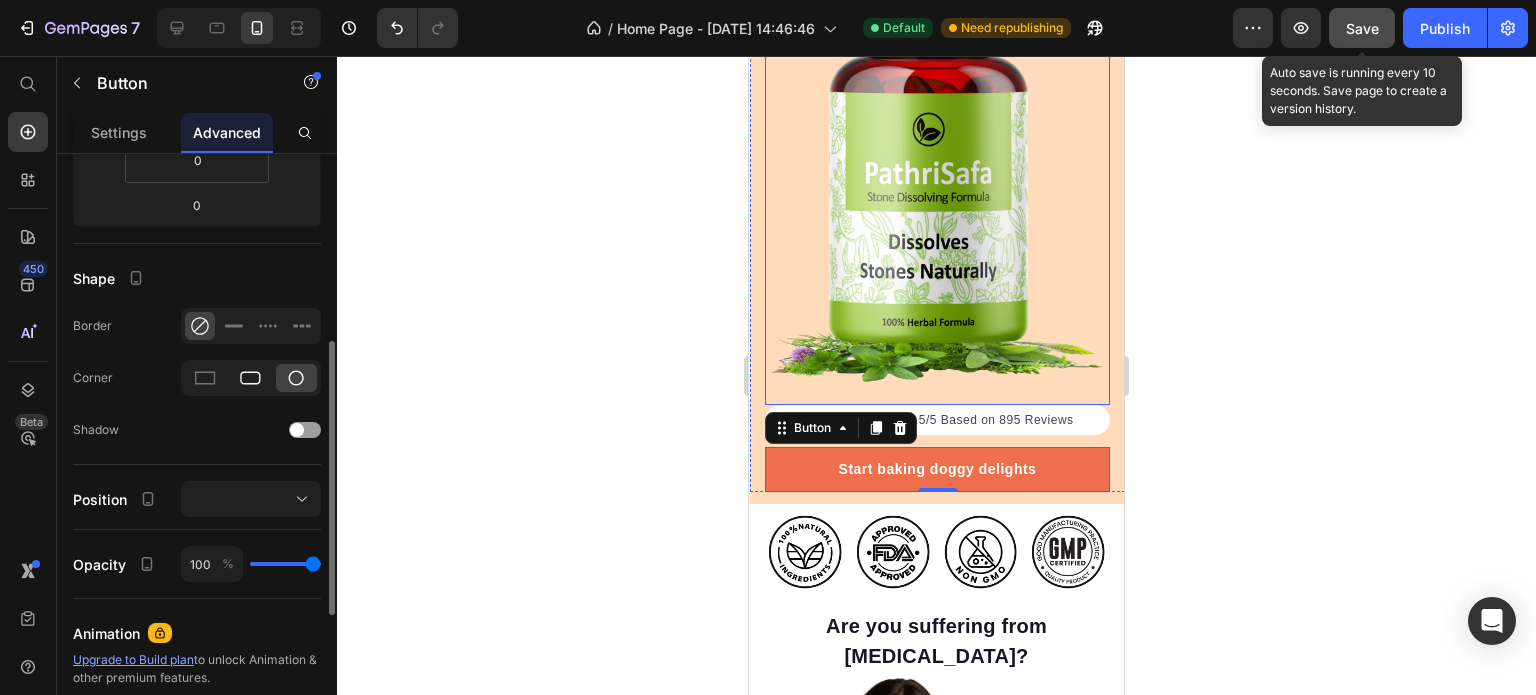 click 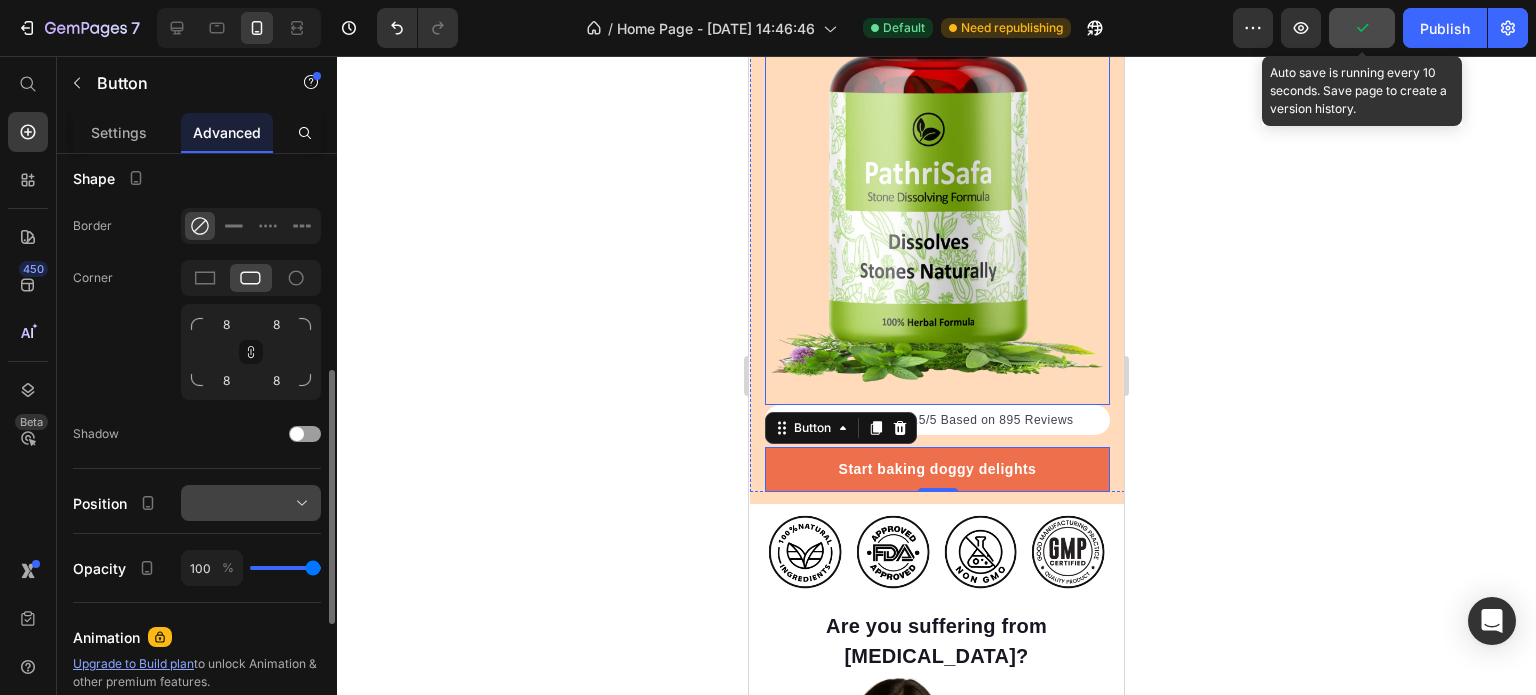 scroll, scrollTop: 608, scrollLeft: 0, axis: vertical 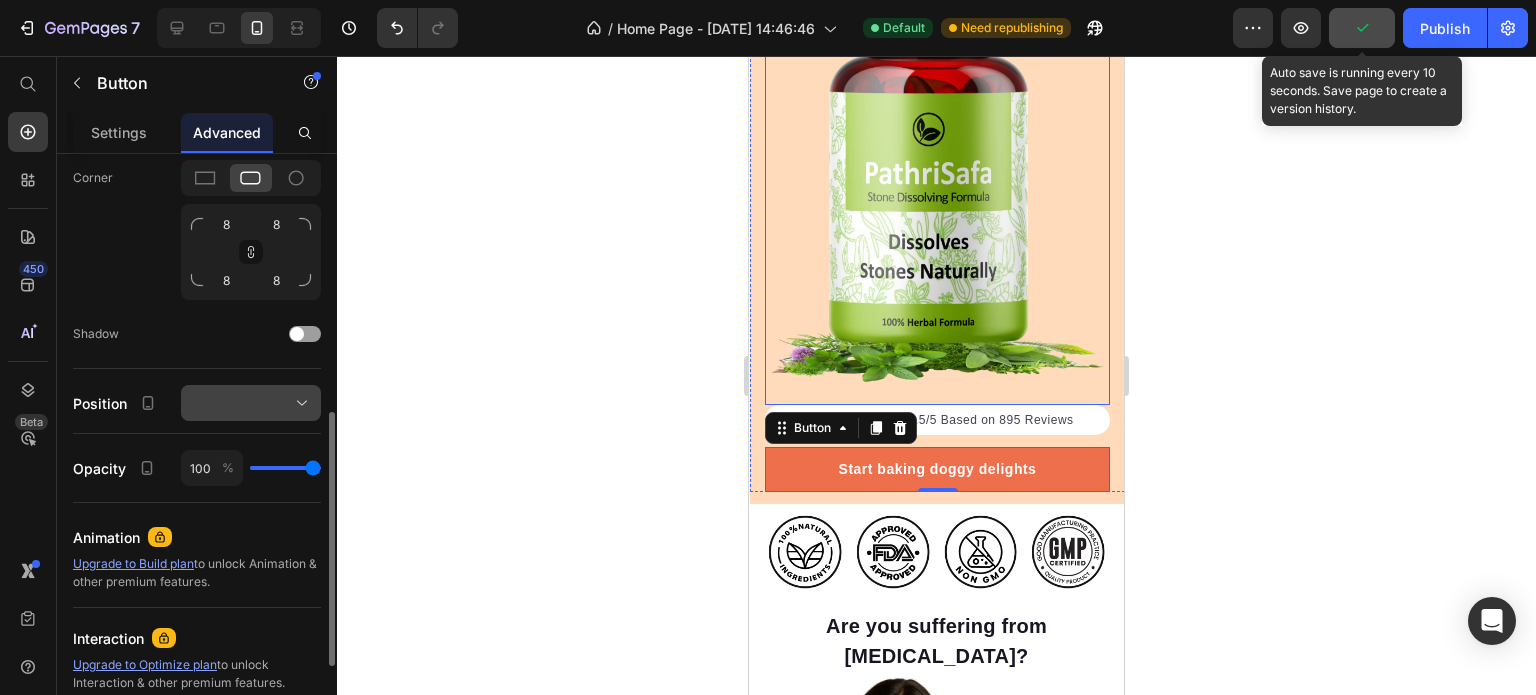 click at bounding box center (251, 403) 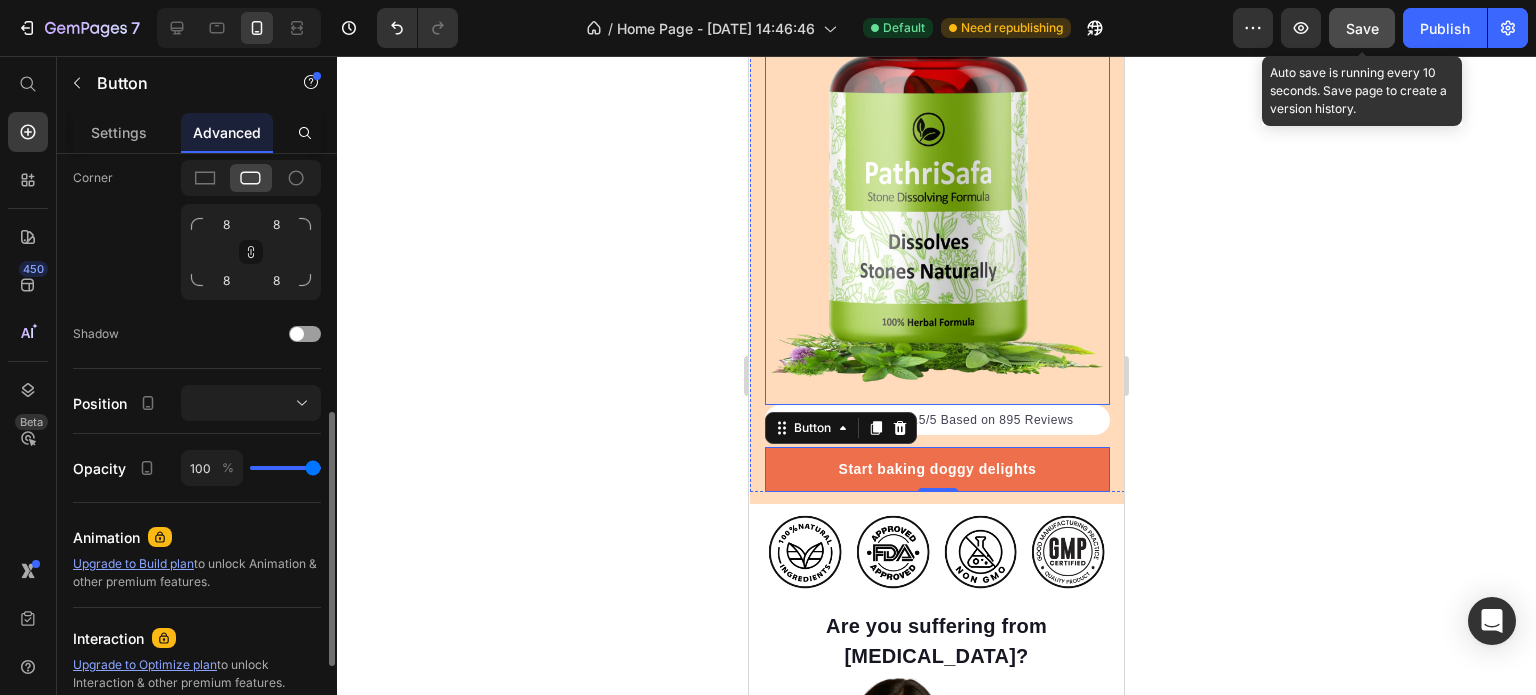 click on "Shape Border Corner 8 8 8 8 Shadow" 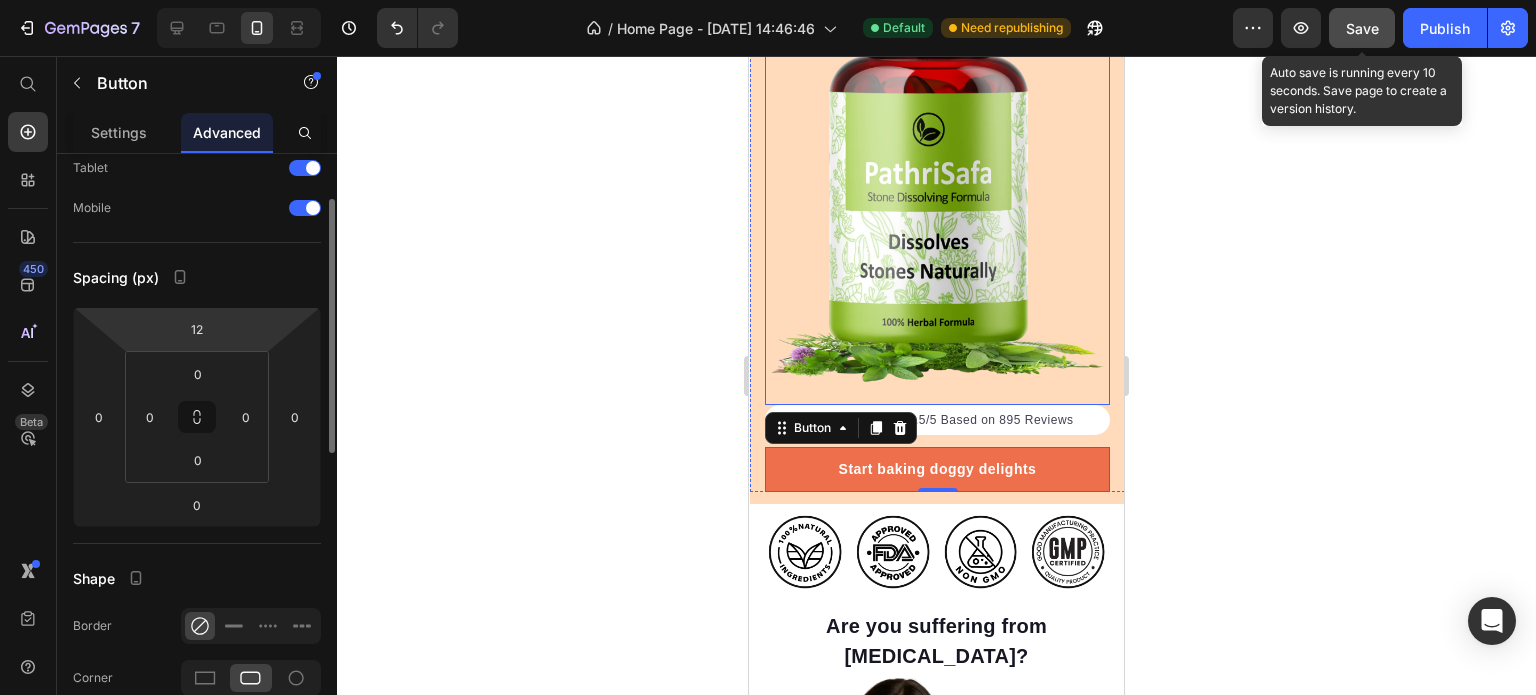 scroll, scrollTop: 0, scrollLeft: 0, axis: both 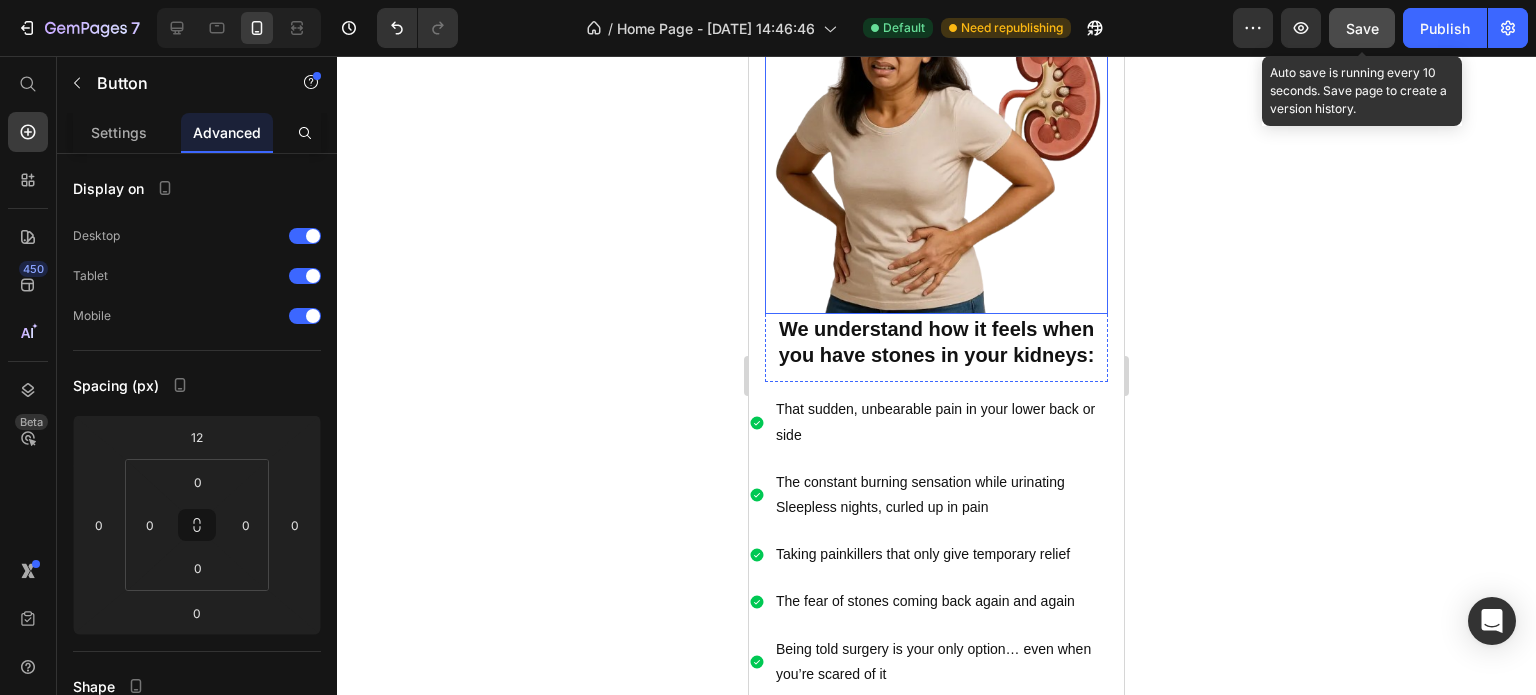 click at bounding box center [936, 142] 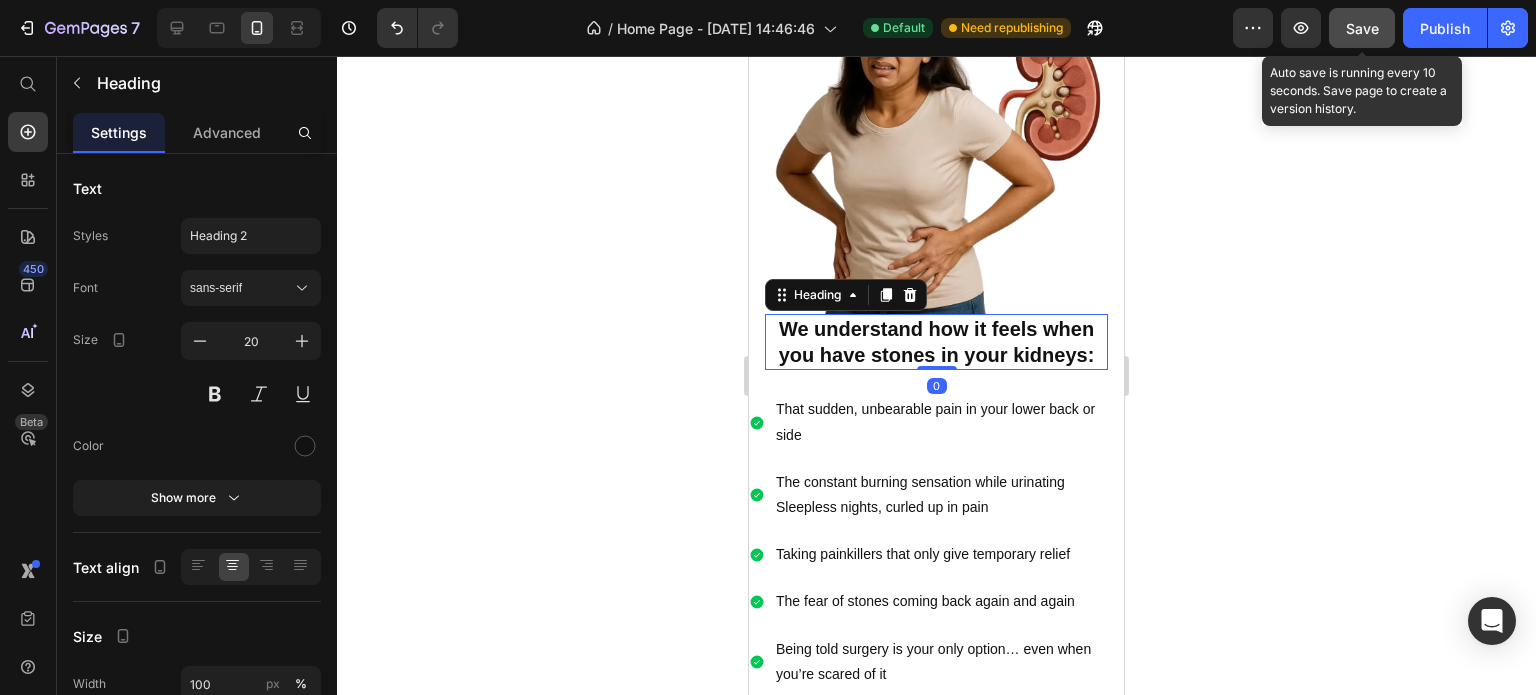 click on "We understand how it feels when you have stones in your kidneys:" at bounding box center (937, 342) 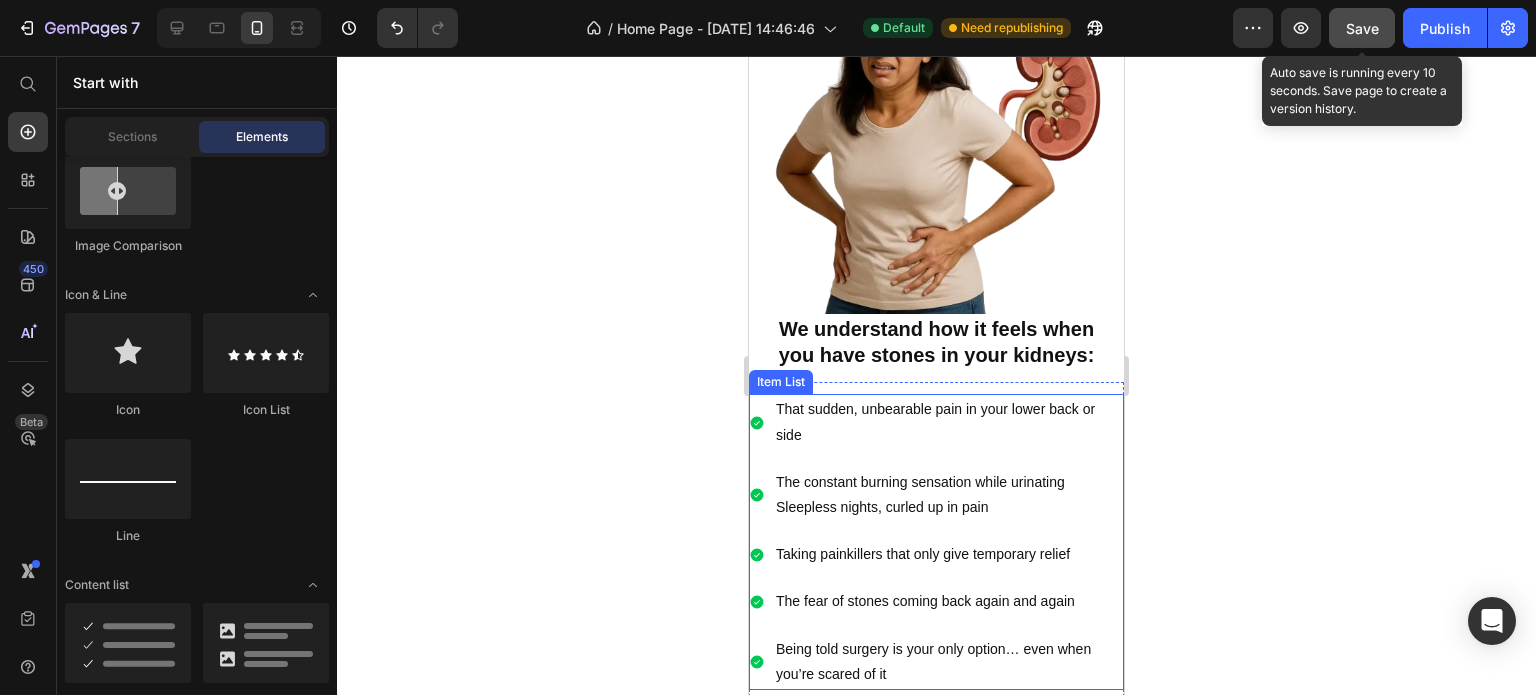 click on "That sudden, unbearable pain in your lower back or side" at bounding box center [948, 422] 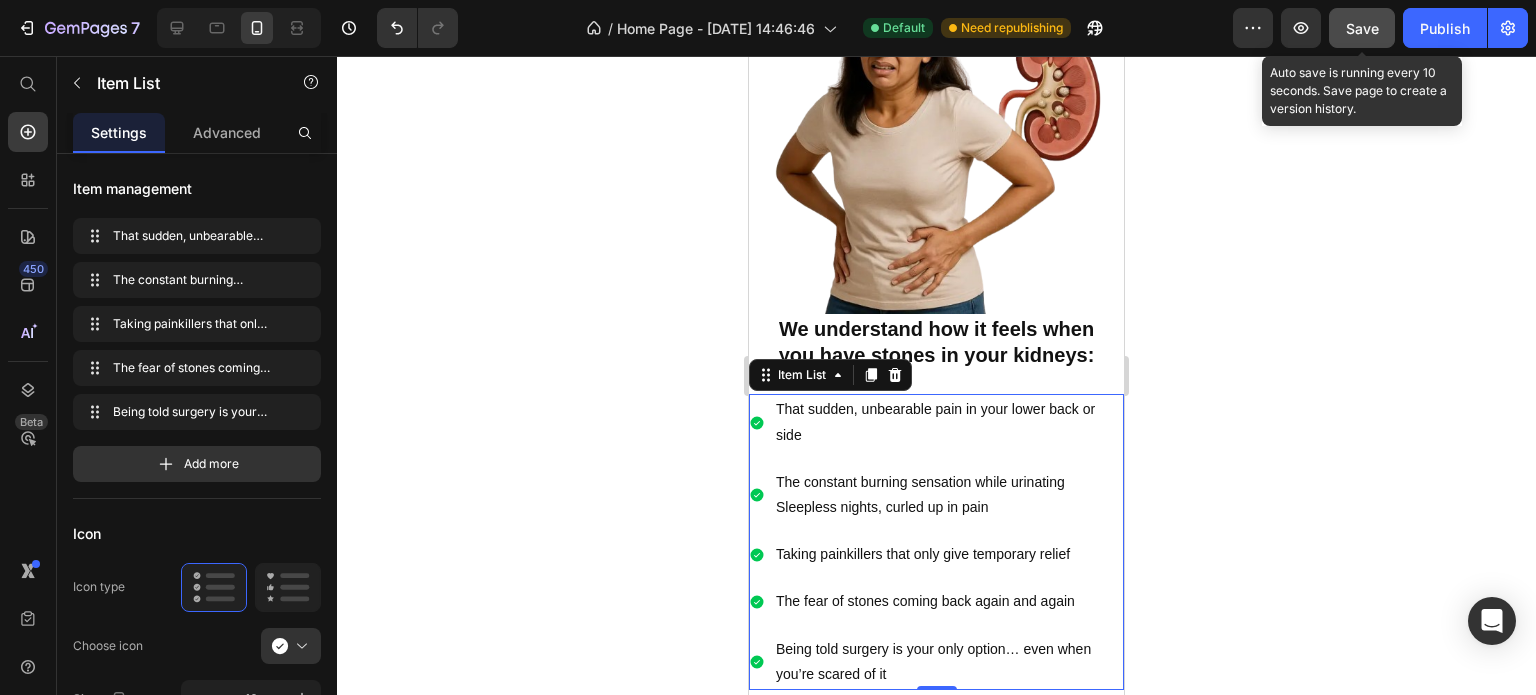 click on "That sudden, unbearable pain in your lower back or side" at bounding box center [948, 422] 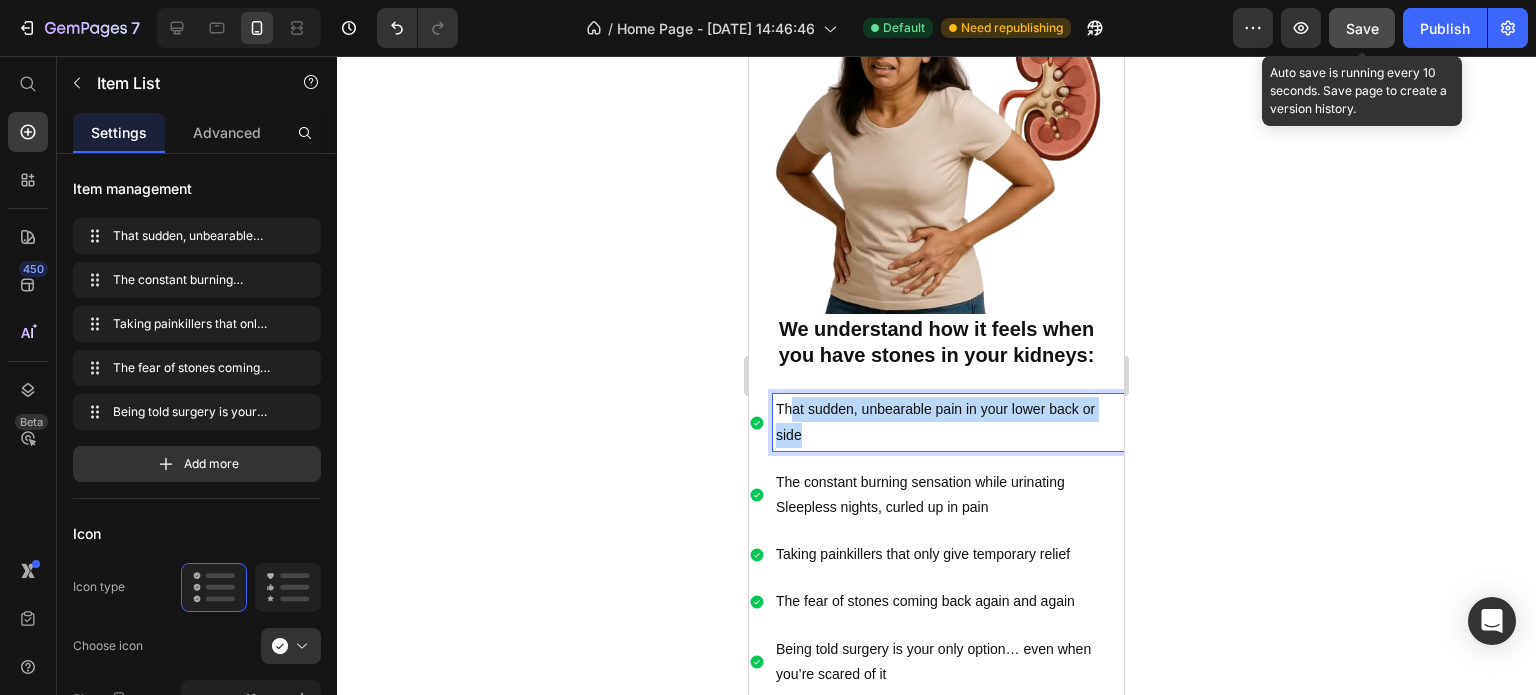 drag, startPoint x: 823, startPoint y: 366, endPoint x: 794, endPoint y: 339, distance: 39.623226 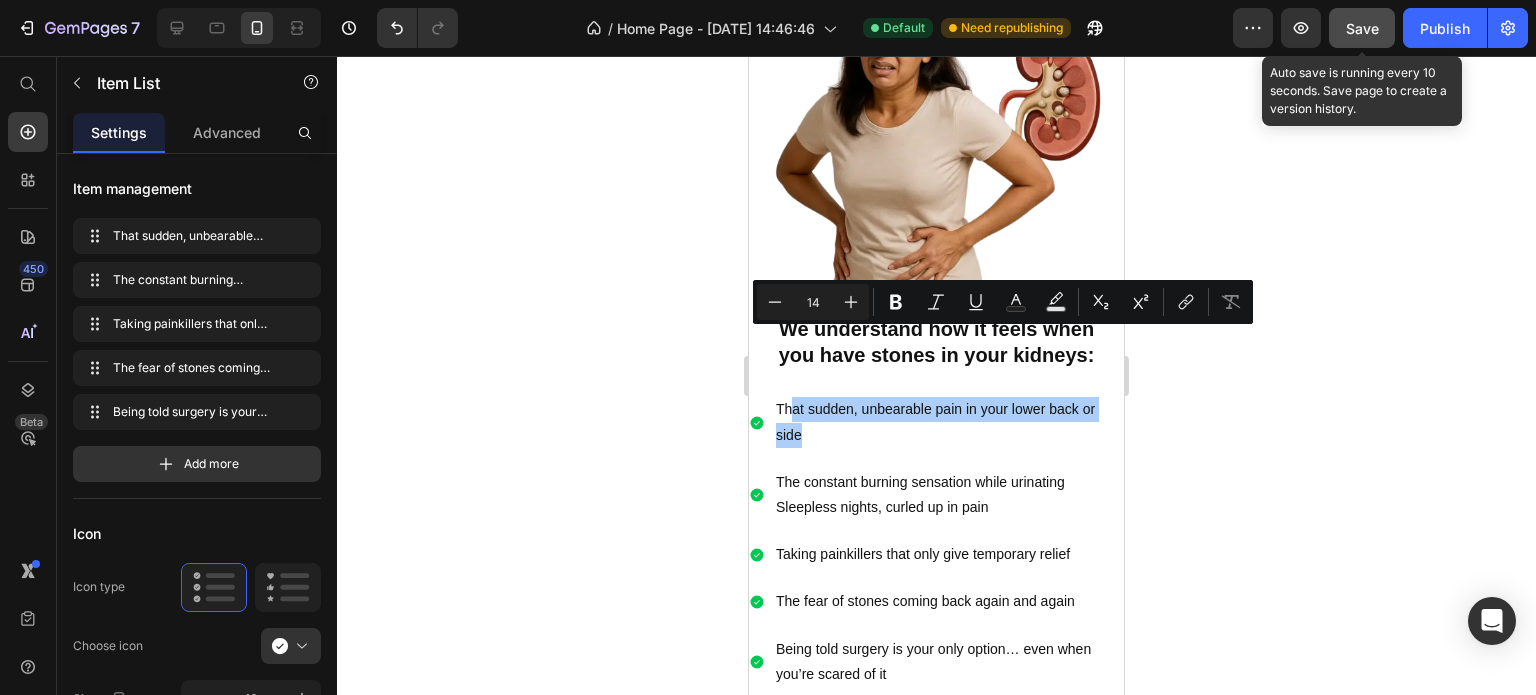 click 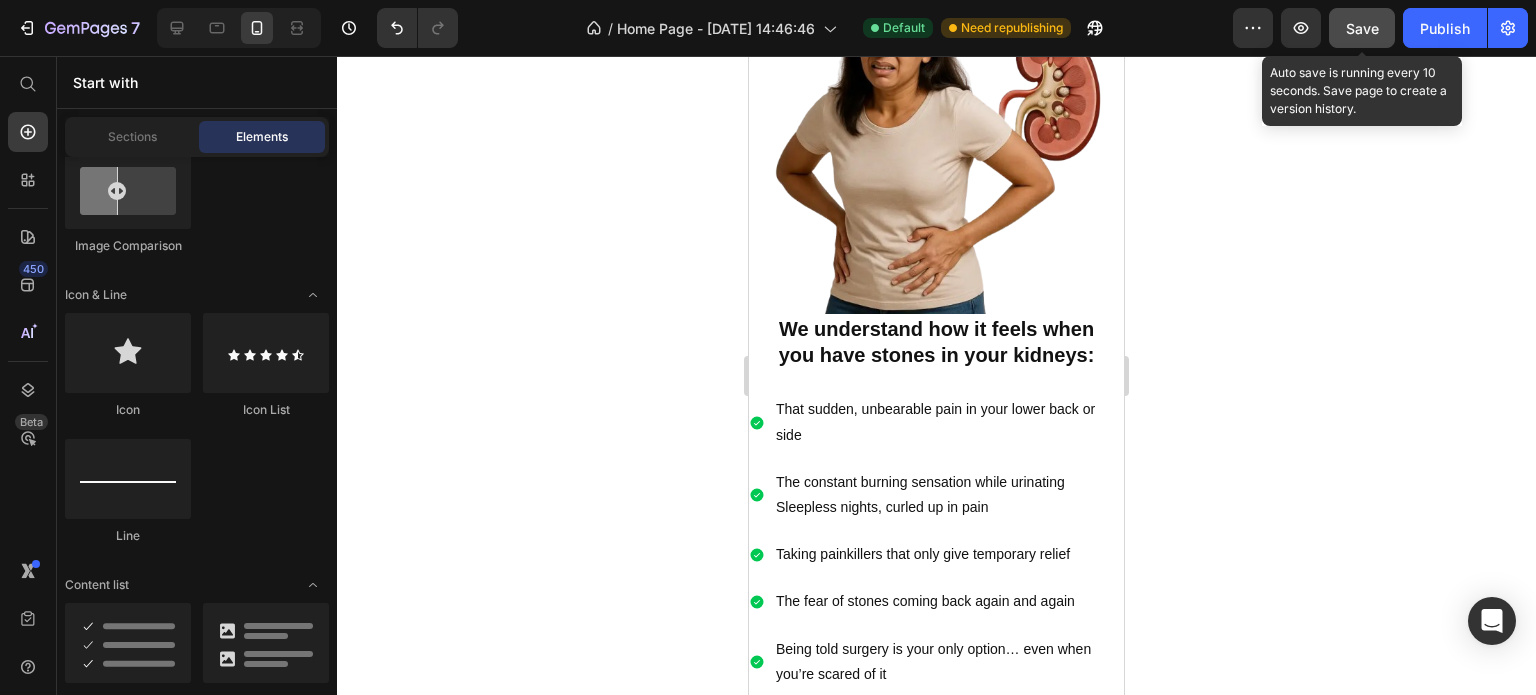 click on "Save" 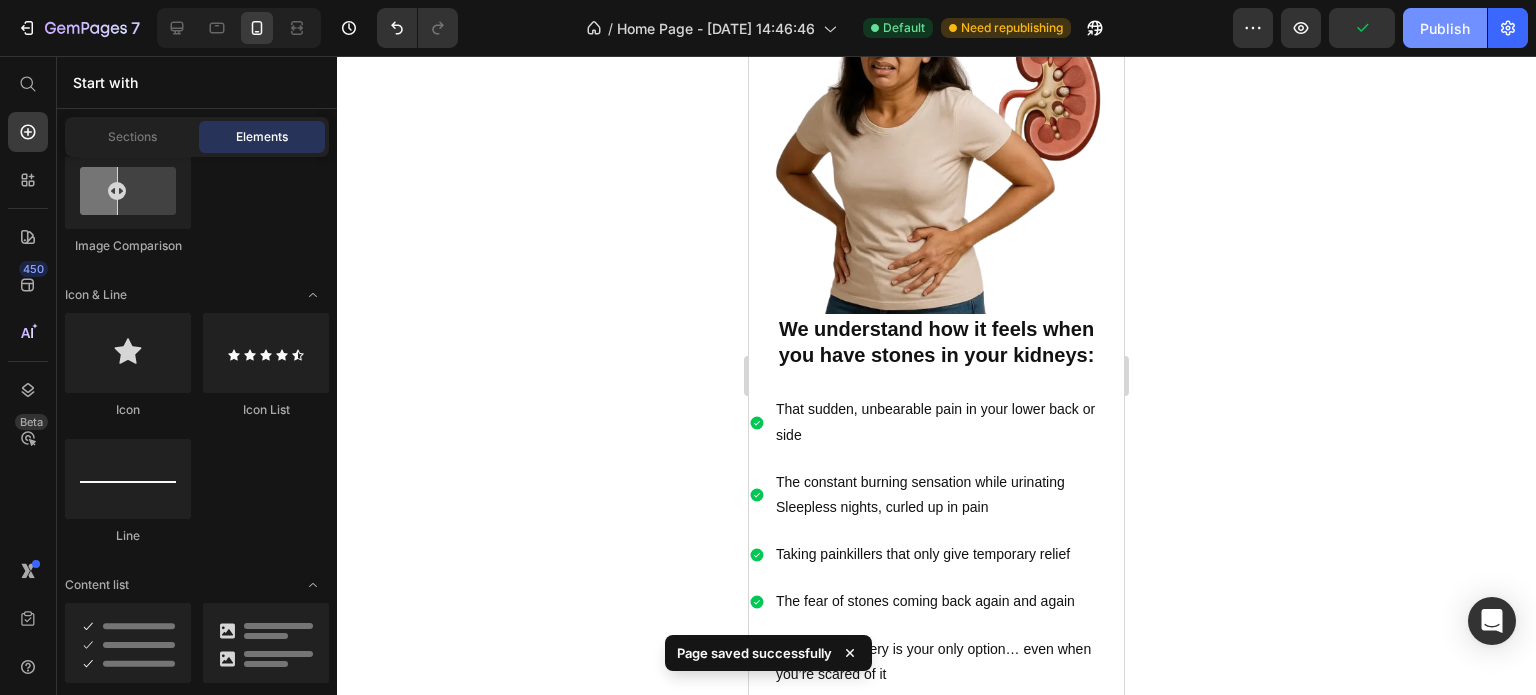 click on "Publish" at bounding box center (1445, 28) 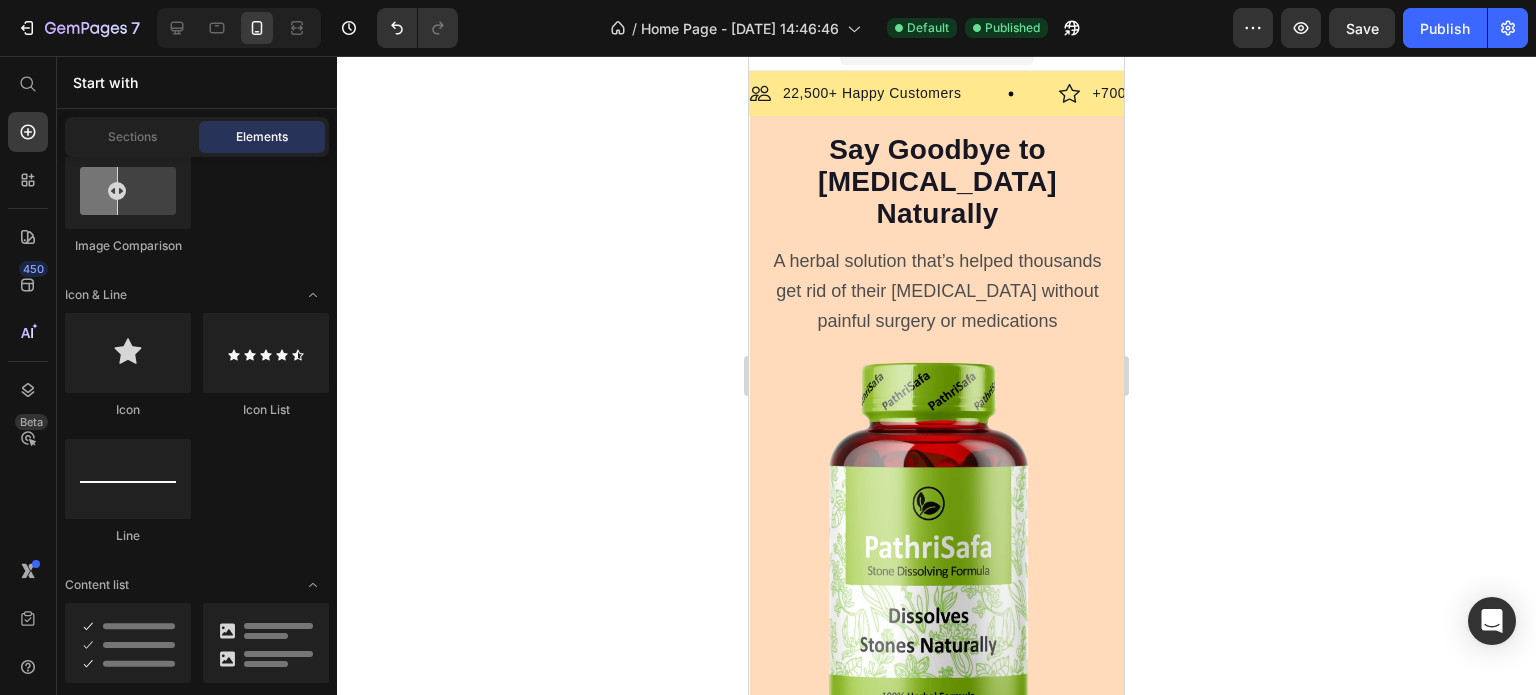 scroll, scrollTop: 0, scrollLeft: 0, axis: both 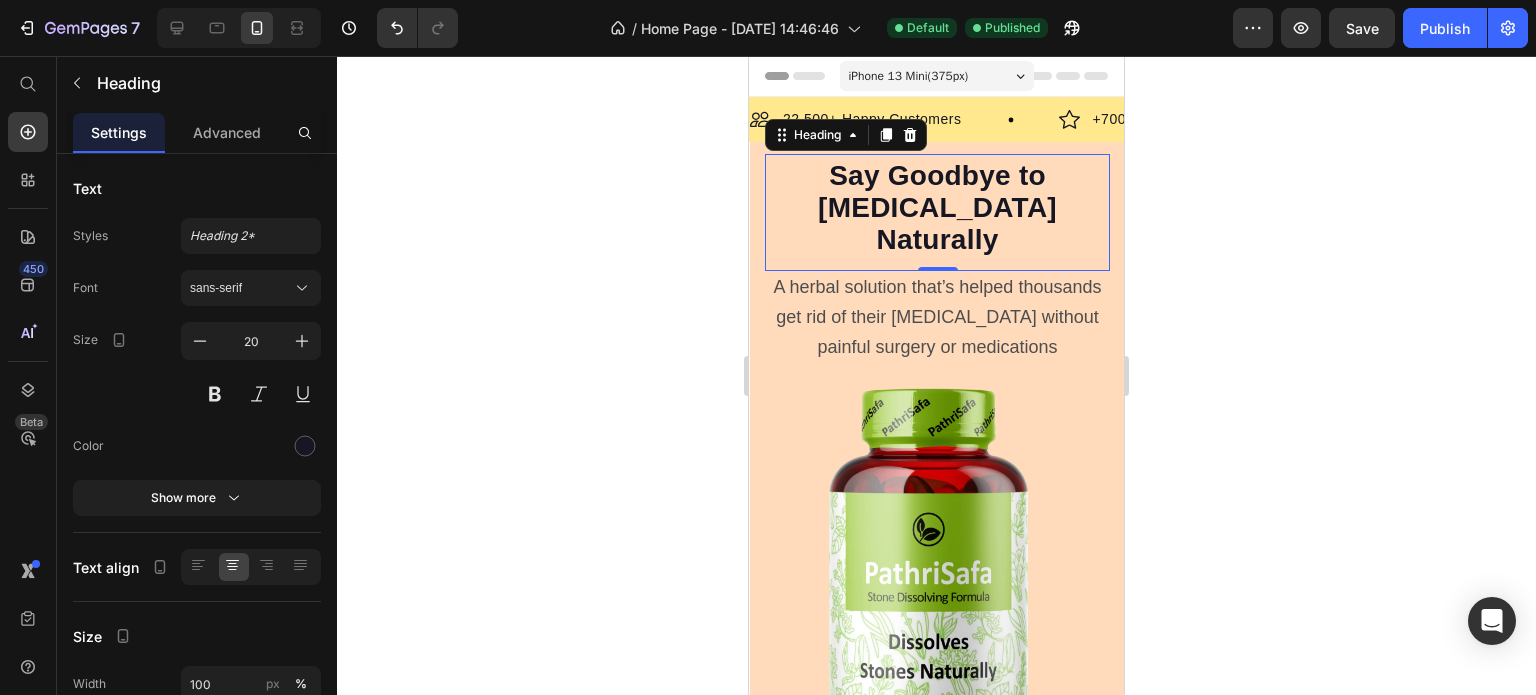 click on "Say Goodbye to Kidney Stones Naturally" at bounding box center (937, 209) 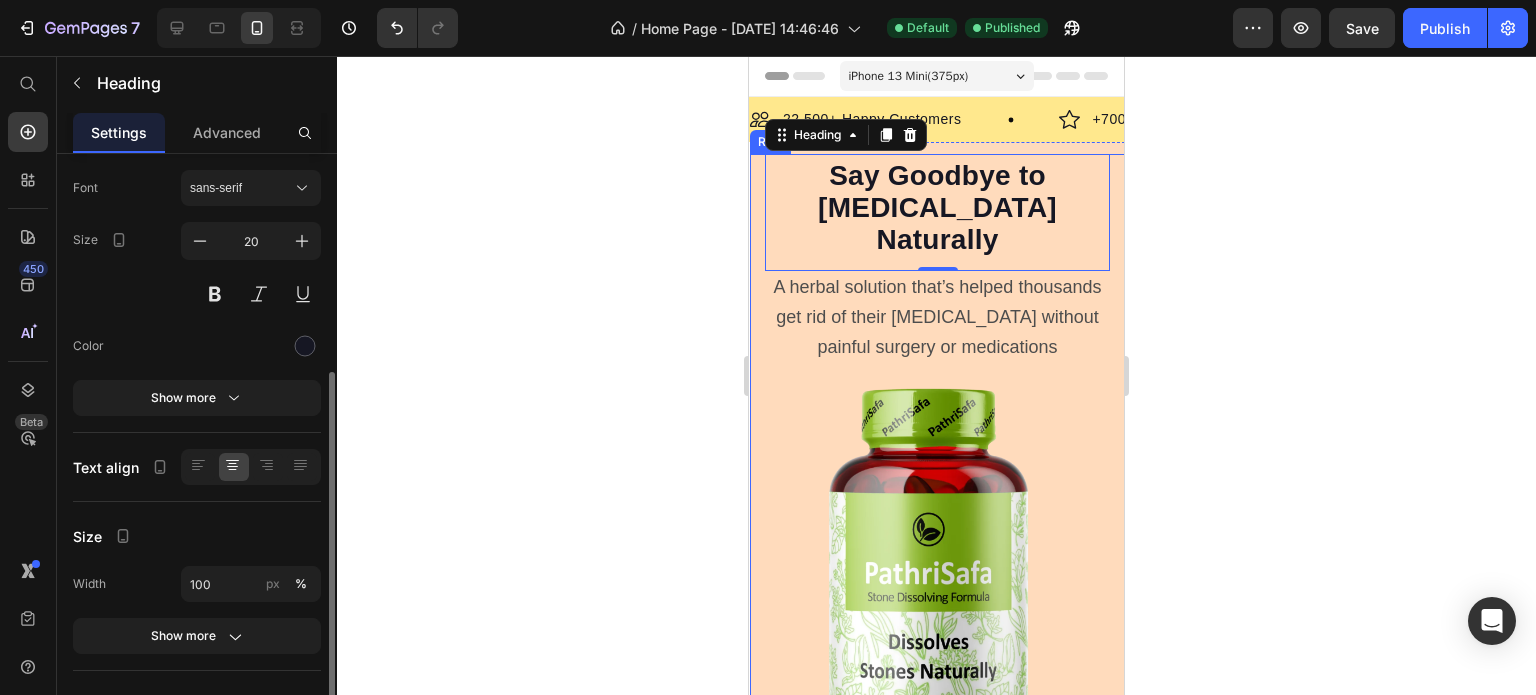scroll, scrollTop: 300, scrollLeft: 0, axis: vertical 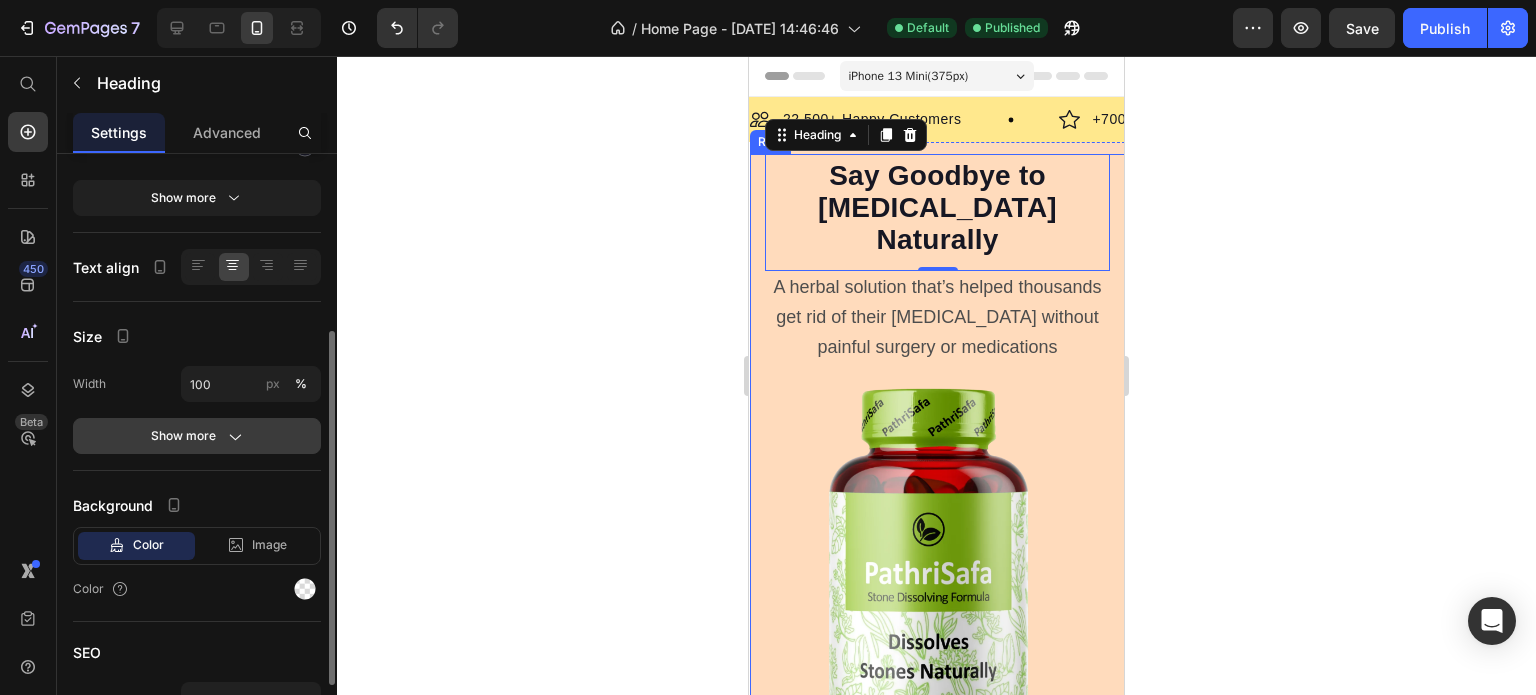 click 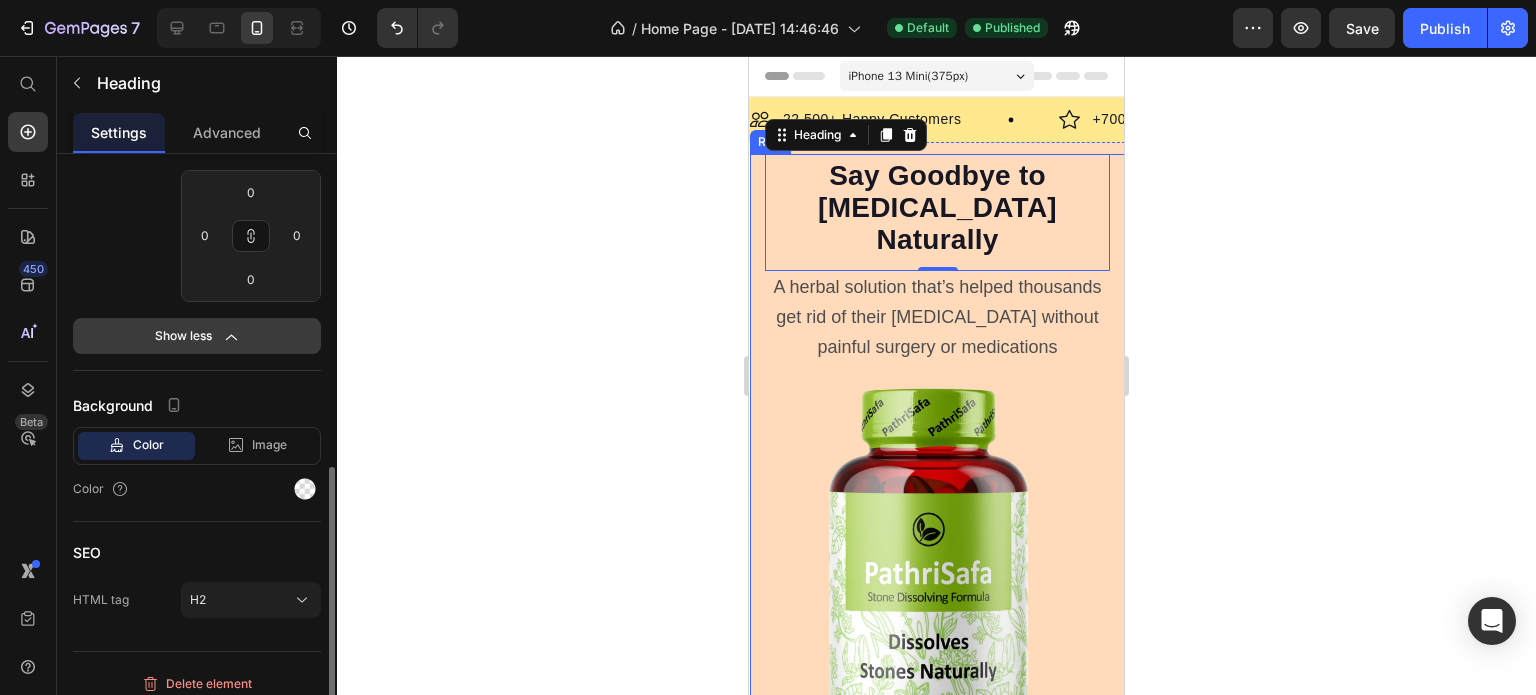 scroll, scrollTop: 611, scrollLeft: 0, axis: vertical 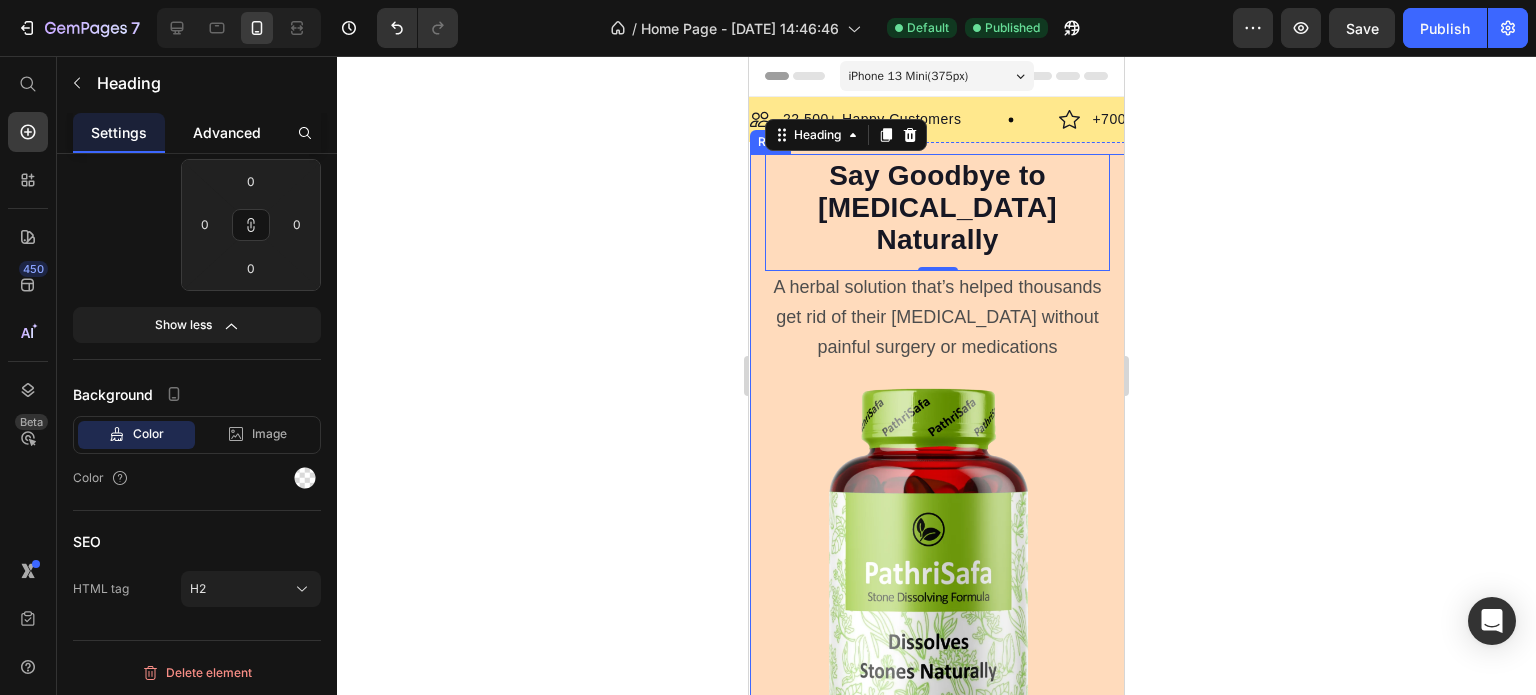 click on "Advanced" at bounding box center (227, 132) 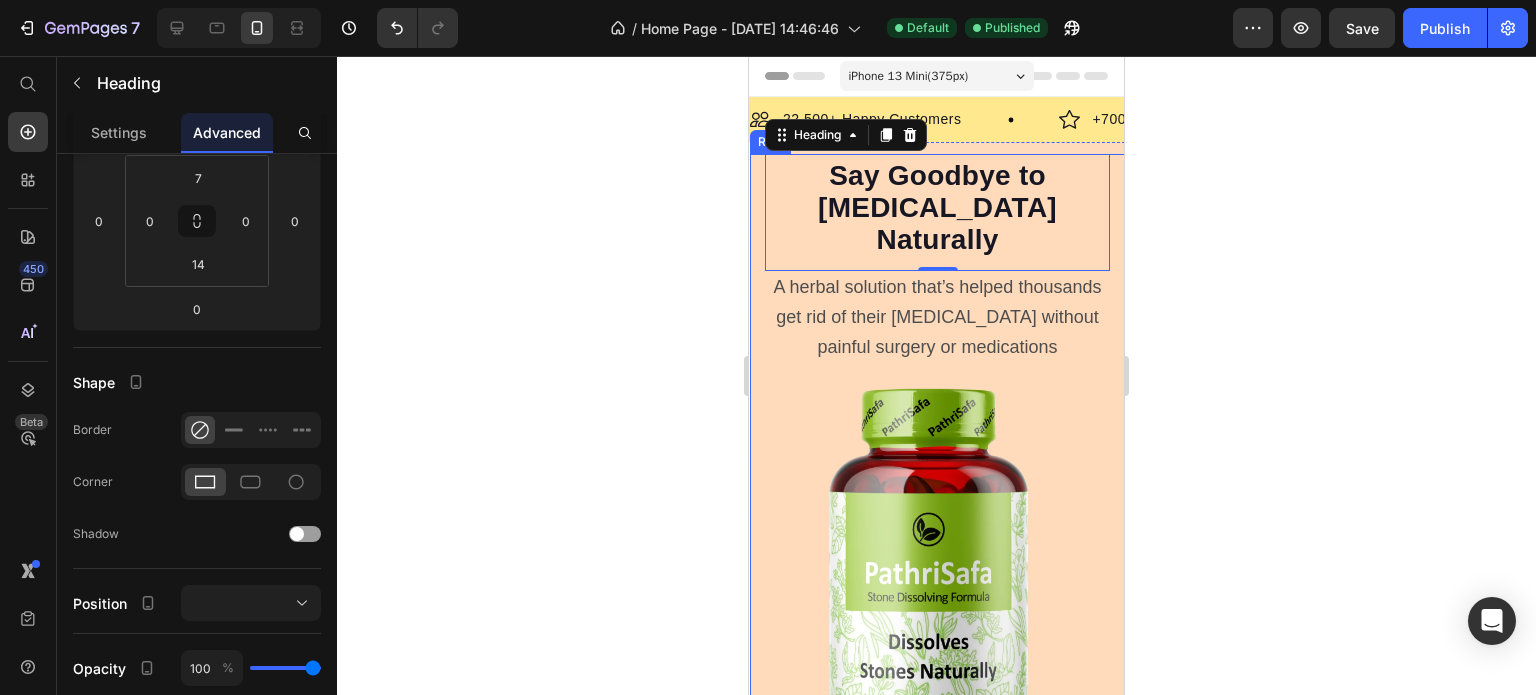 scroll, scrollTop: 0, scrollLeft: 0, axis: both 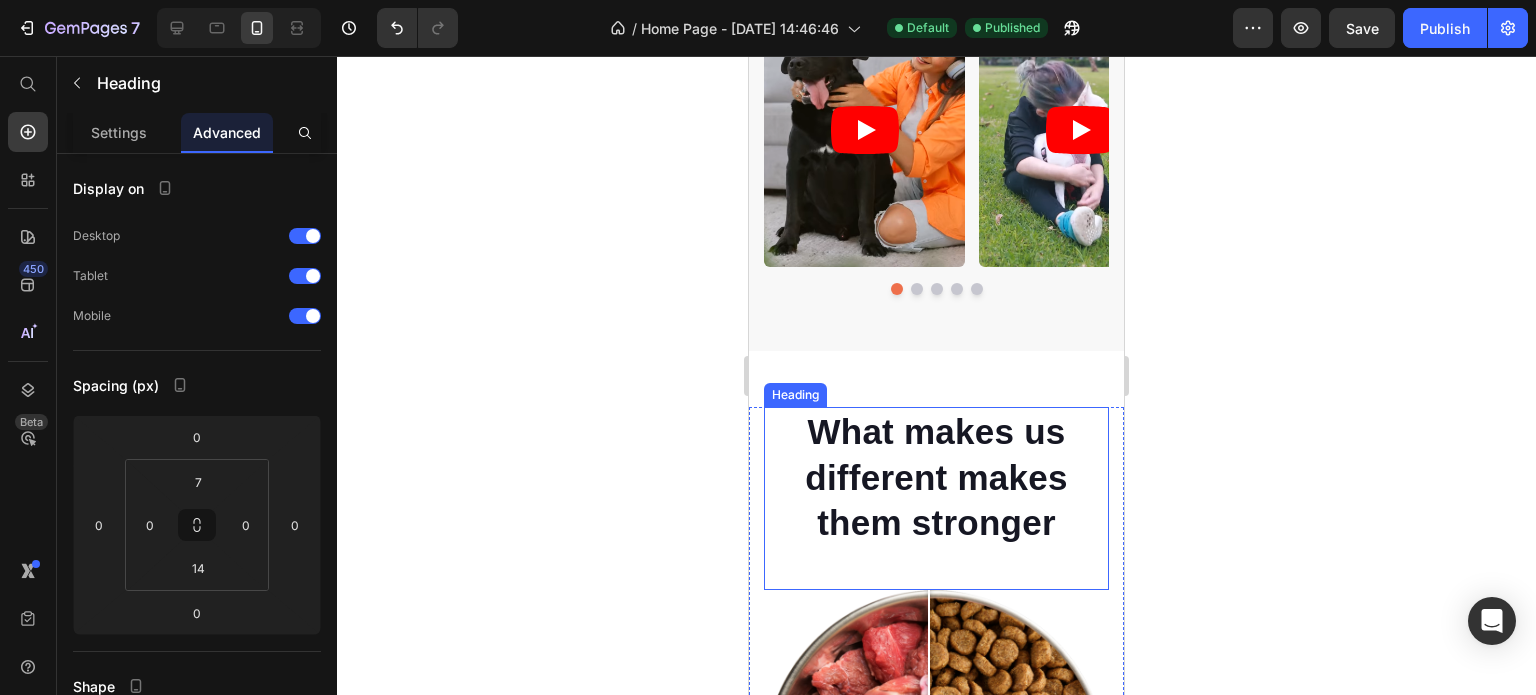 click on "What makes us different makes them stronger" at bounding box center [936, 477] 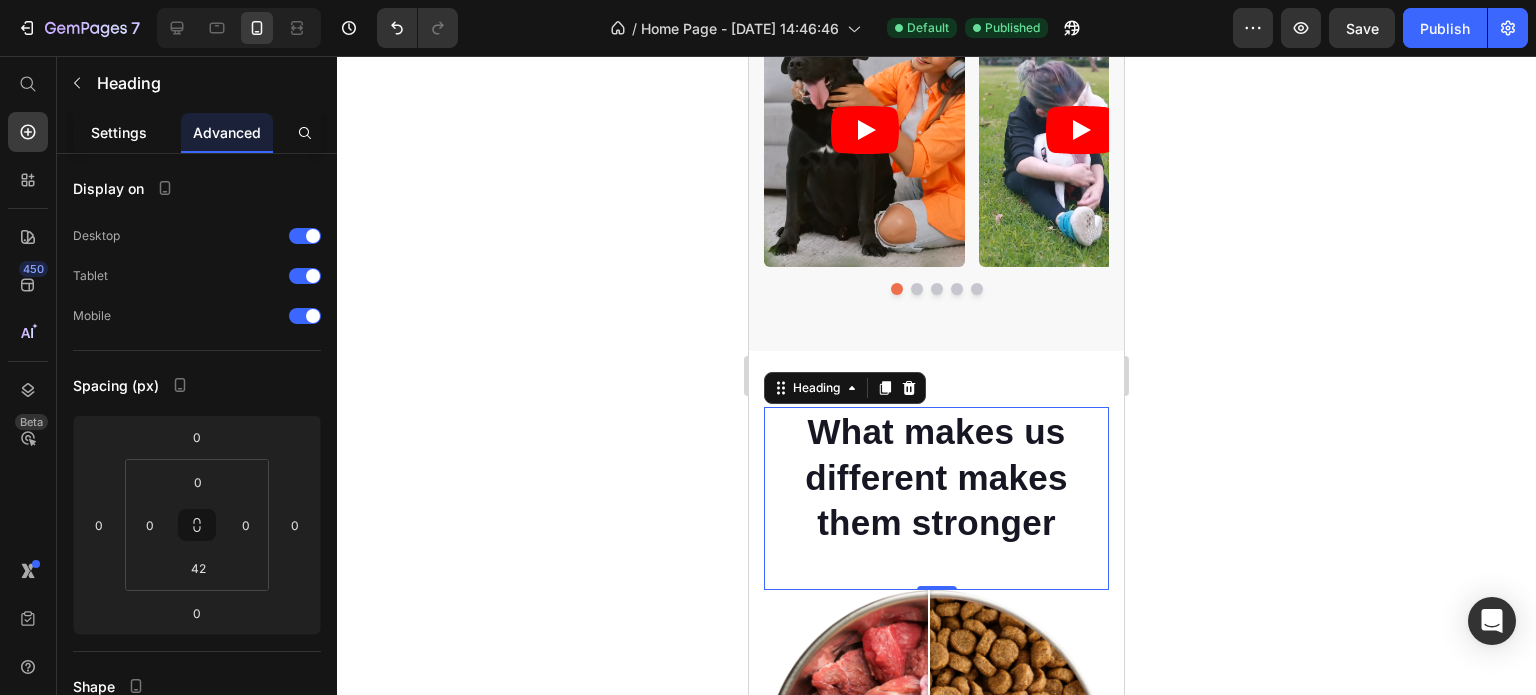 click on "Settings" at bounding box center (119, 132) 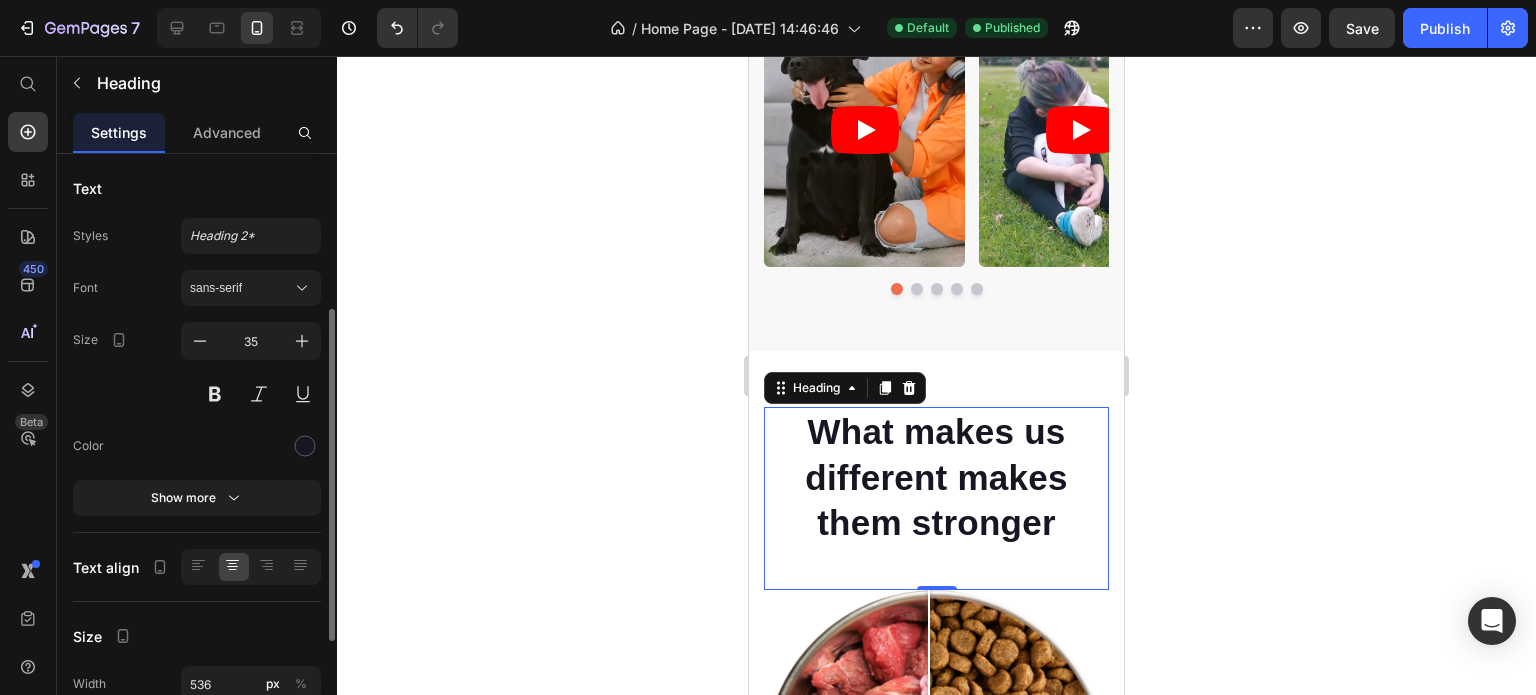 scroll, scrollTop: 100, scrollLeft: 0, axis: vertical 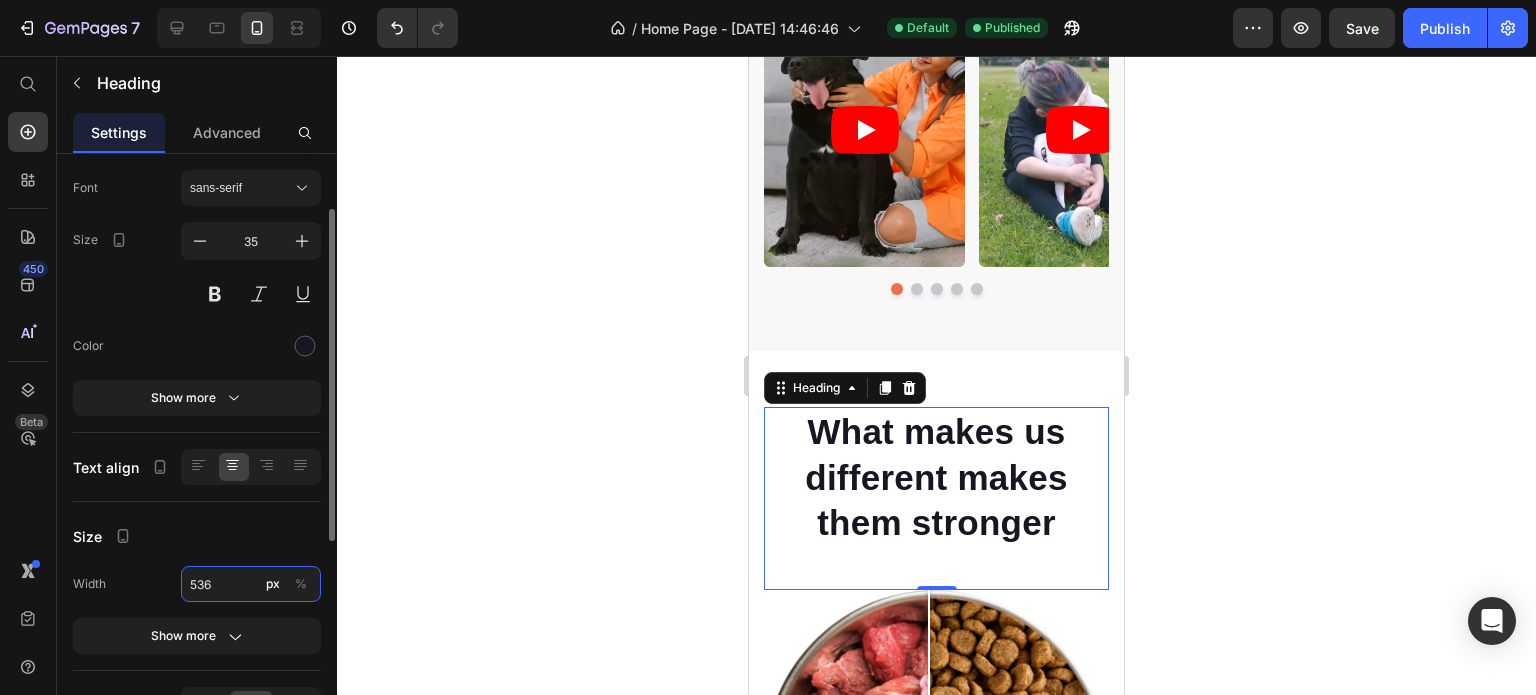 click on "536" at bounding box center (251, 584) 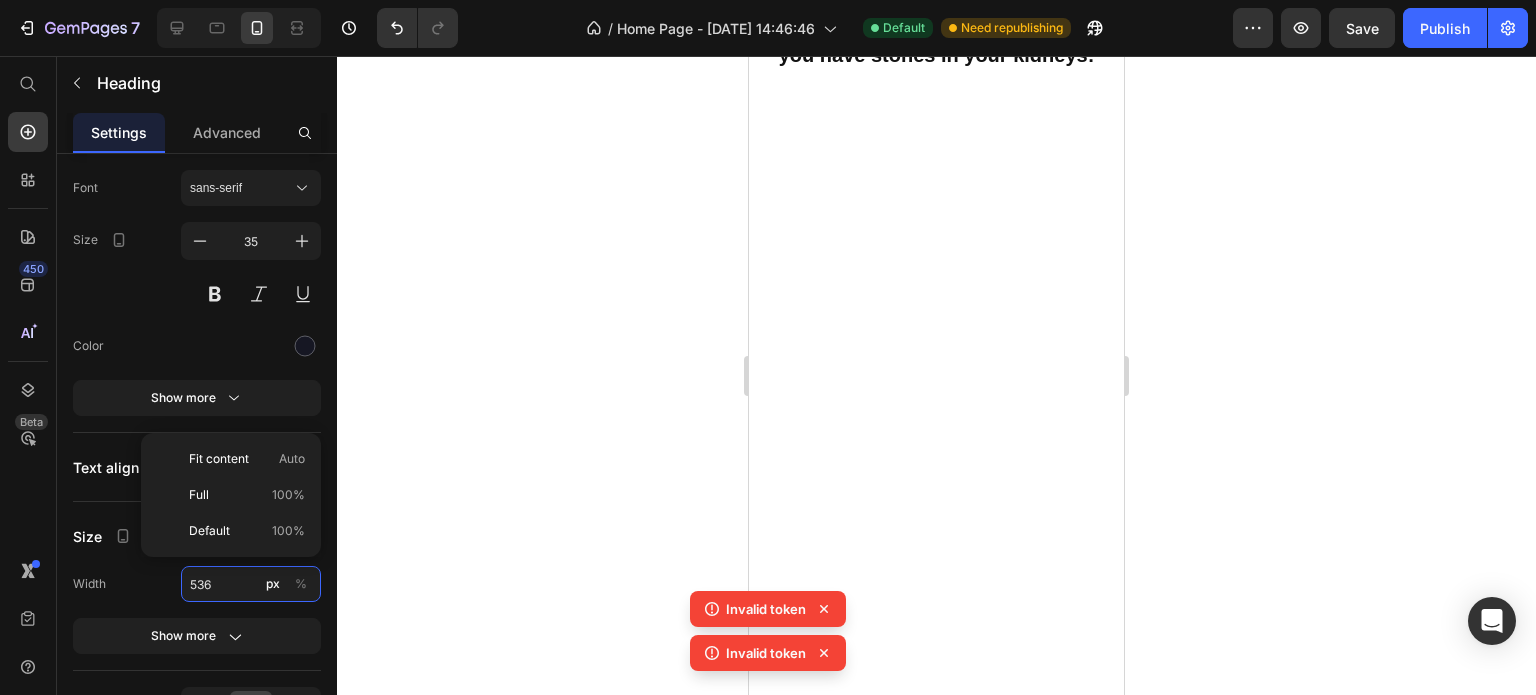 scroll, scrollTop: 0, scrollLeft: 0, axis: both 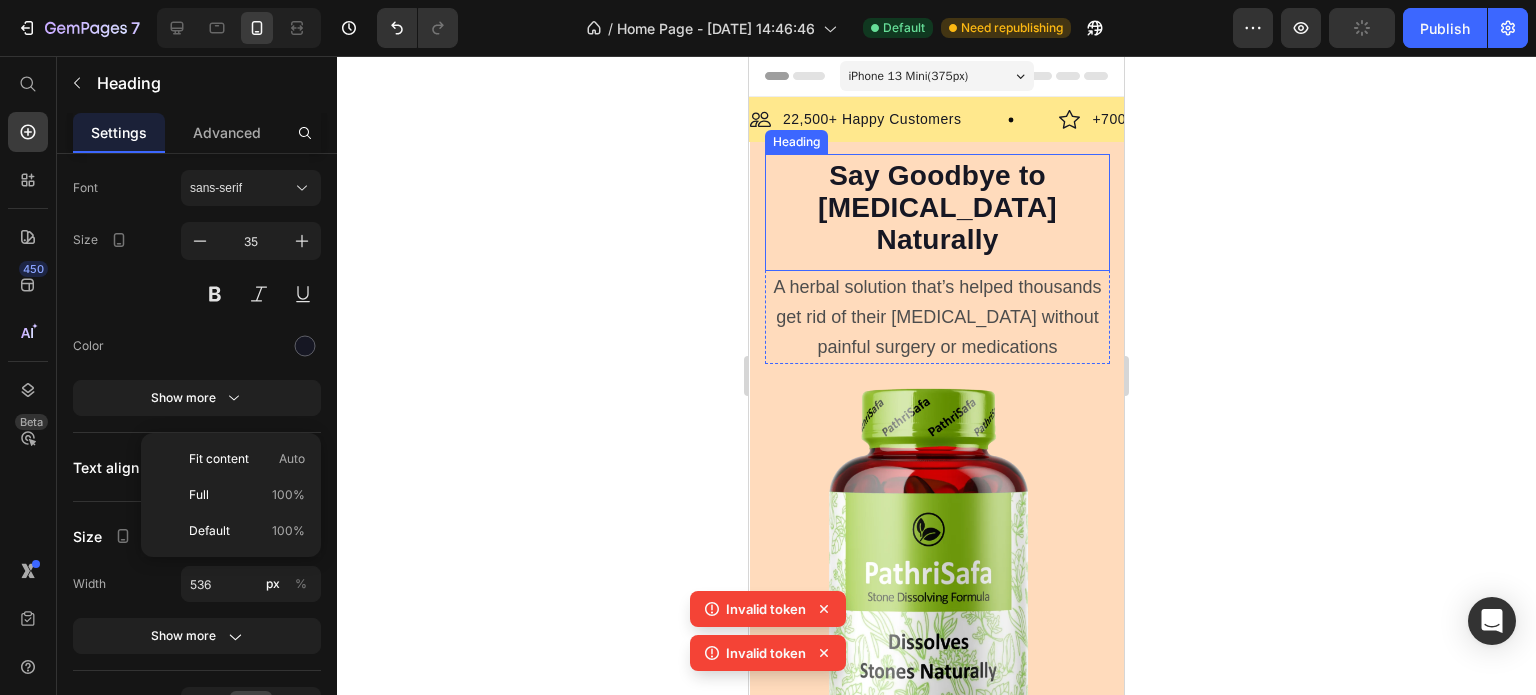click on "Say Goodbye to Kidney Stones Naturally" at bounding box center (937, 207) 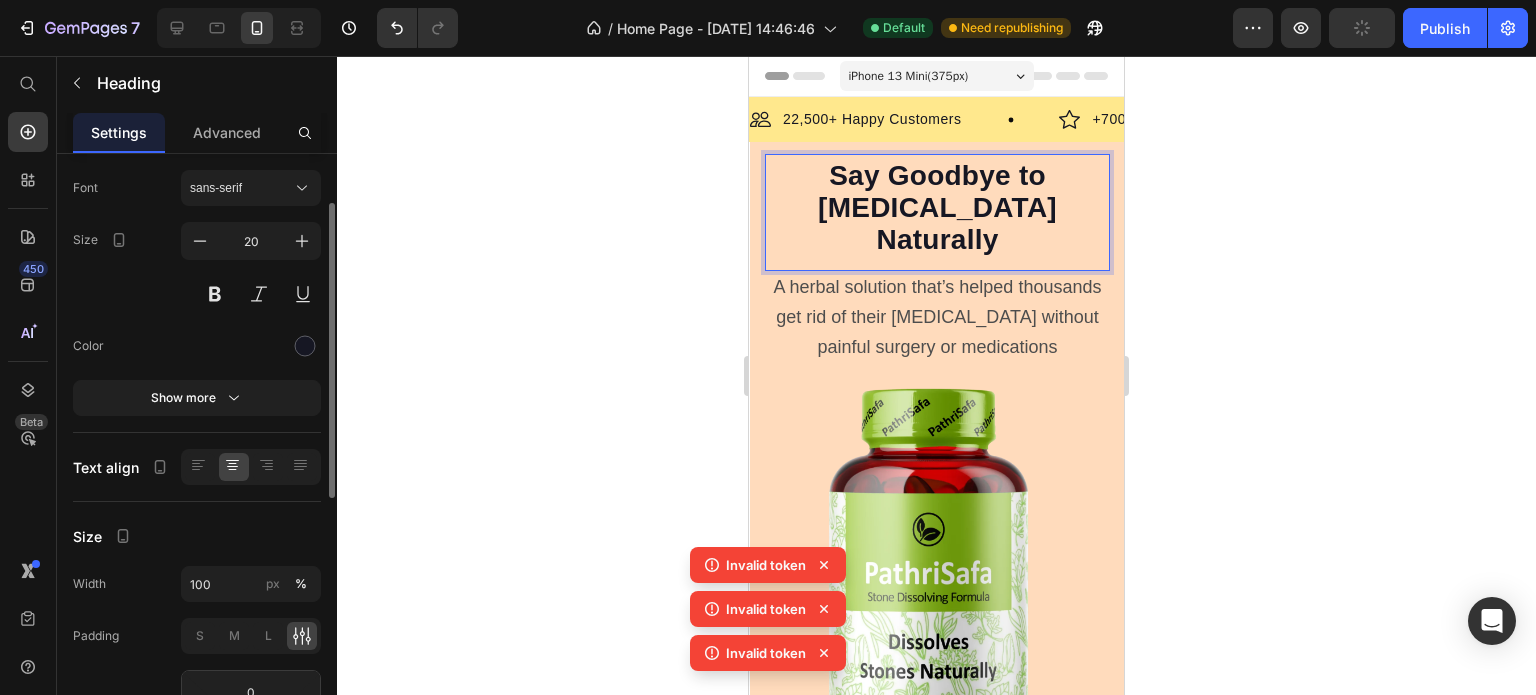 scroll, scrollTop: 200, scrollLeft: 0, axis: vertical 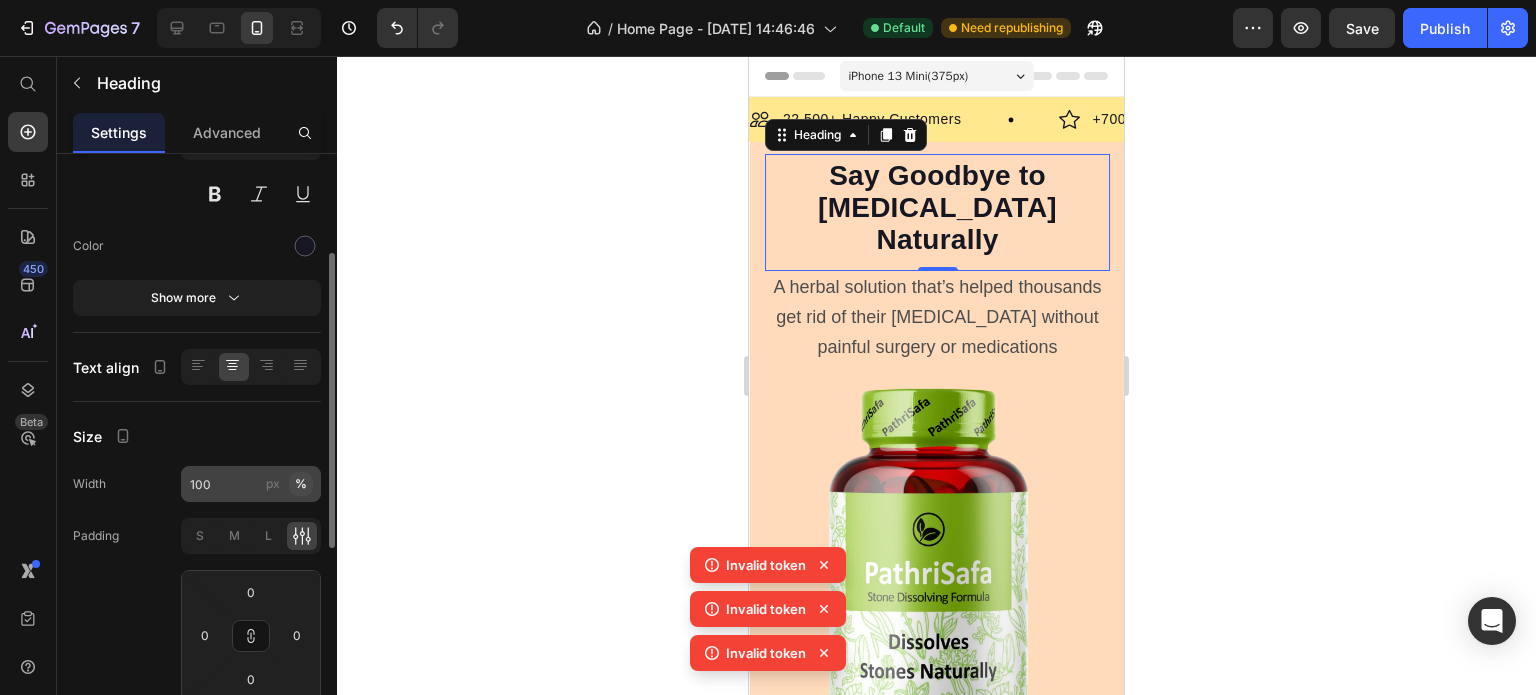 click on "%" at bounding box center (301, 484) 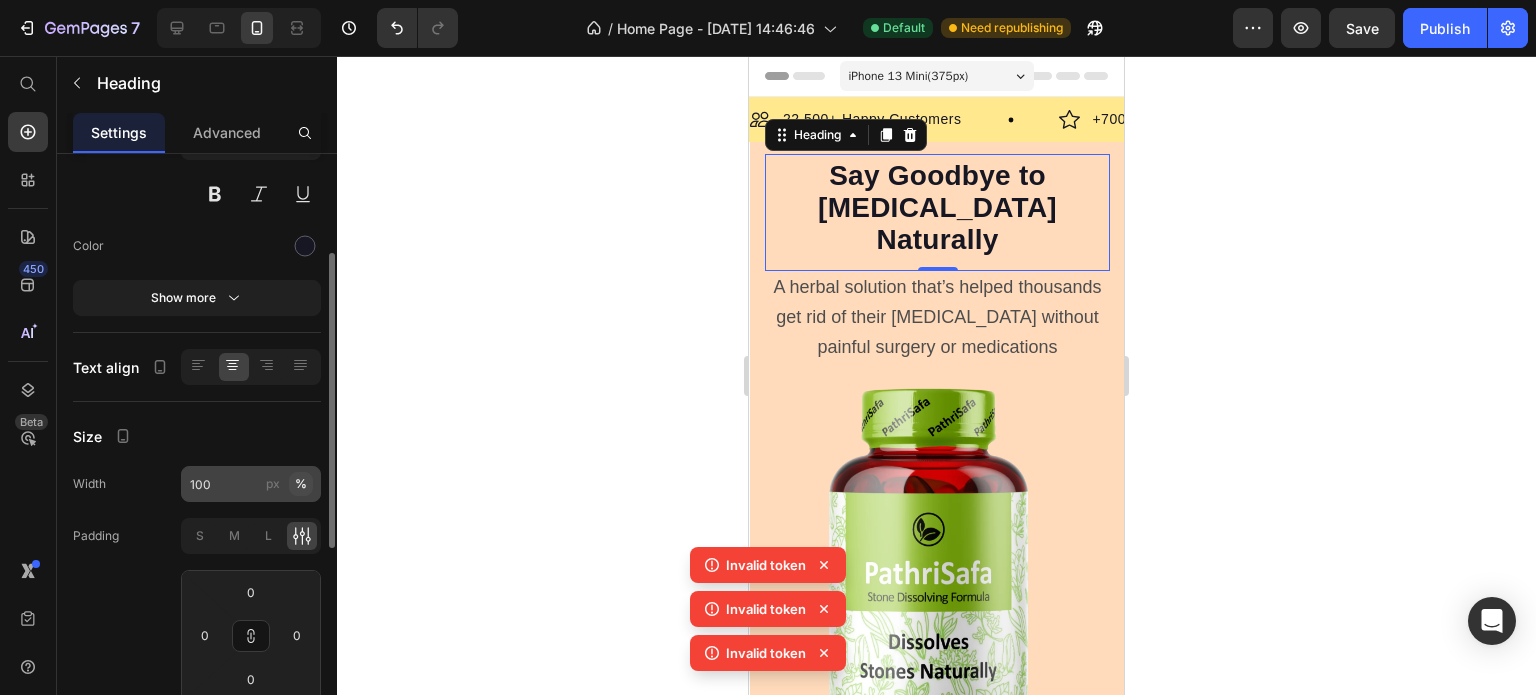 click on "%" at bounding box center [301, 484] 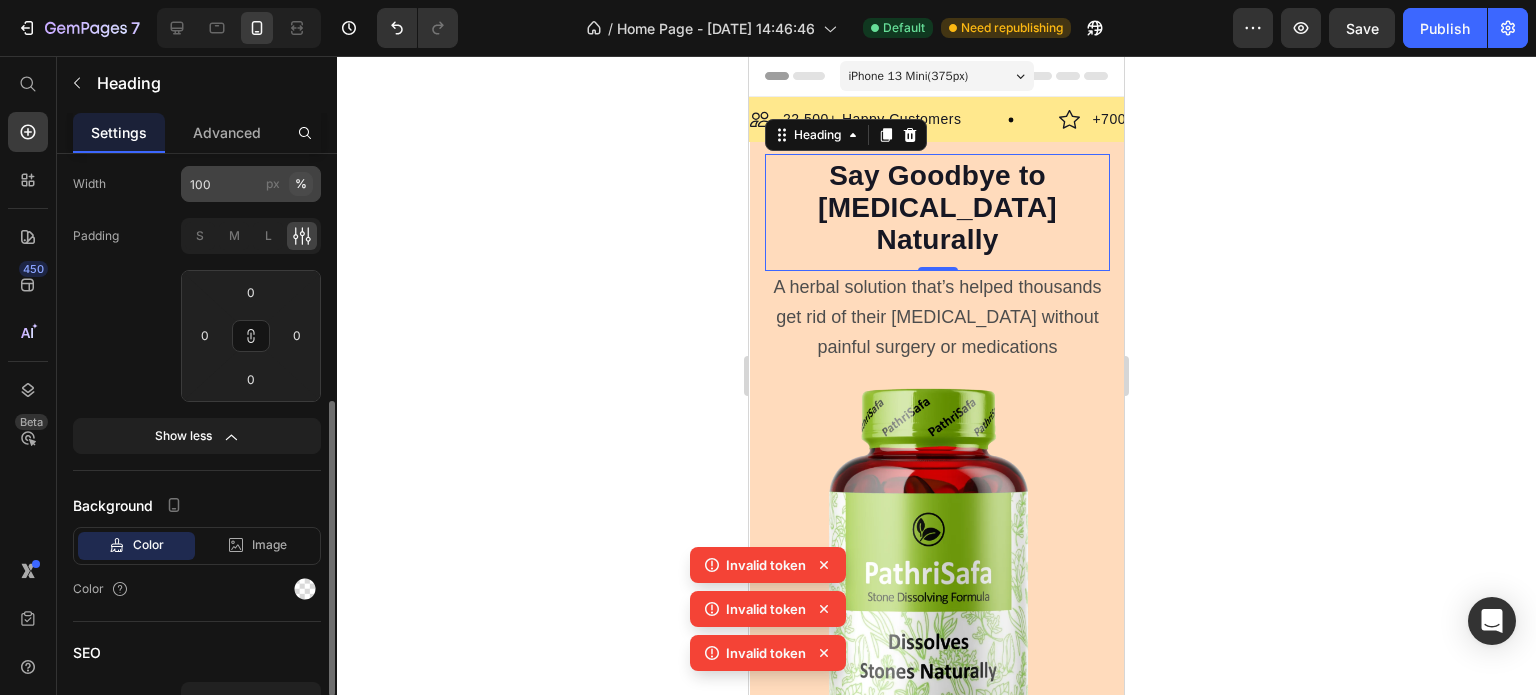 scroll, scrollTop: 611, scrollLeft: 0, axis: vertical 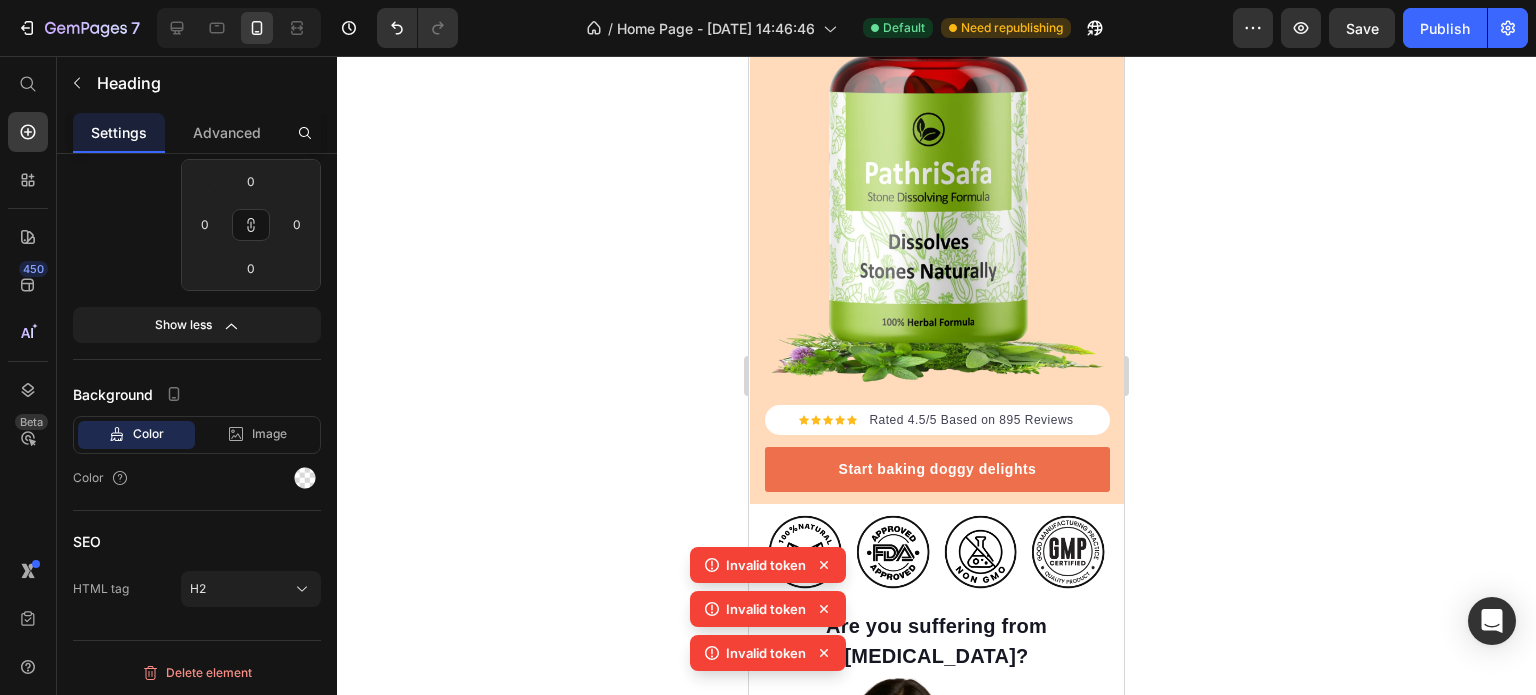 click 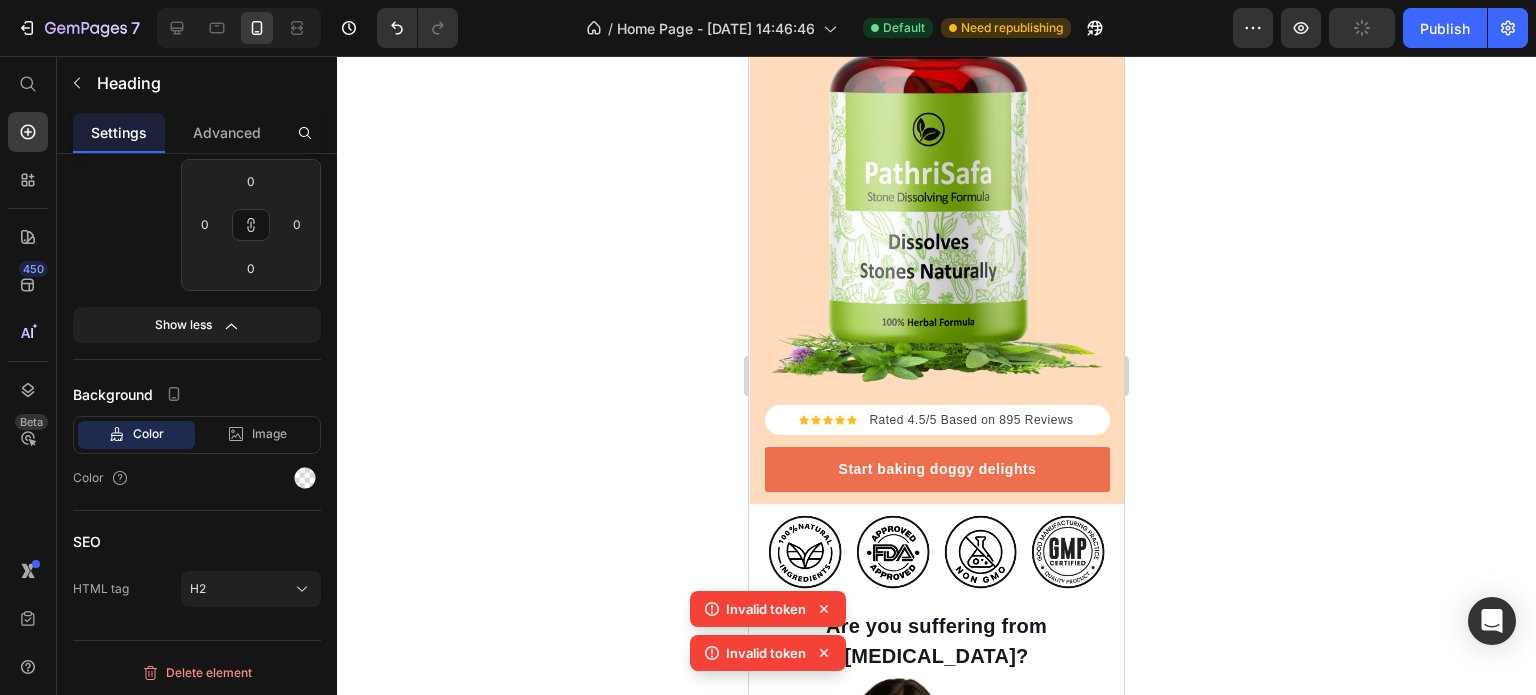 click 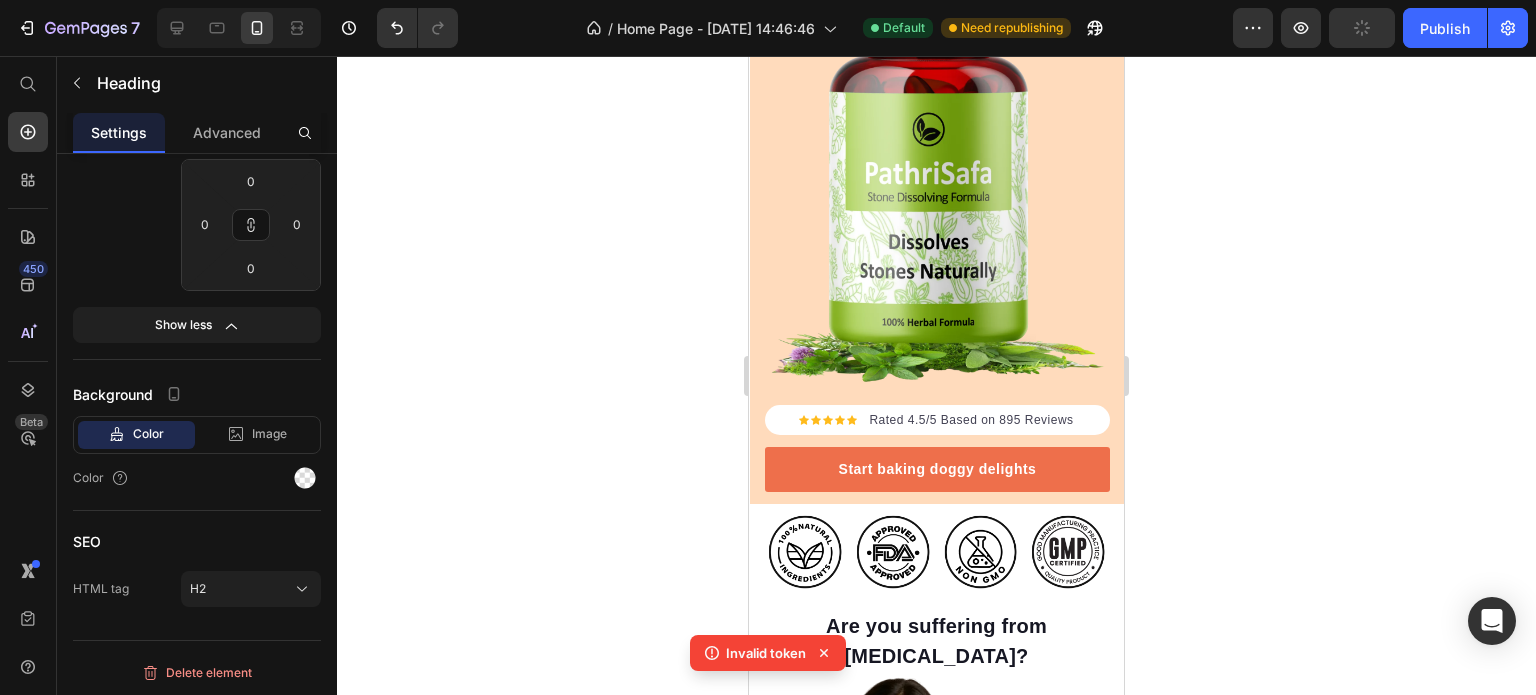 click 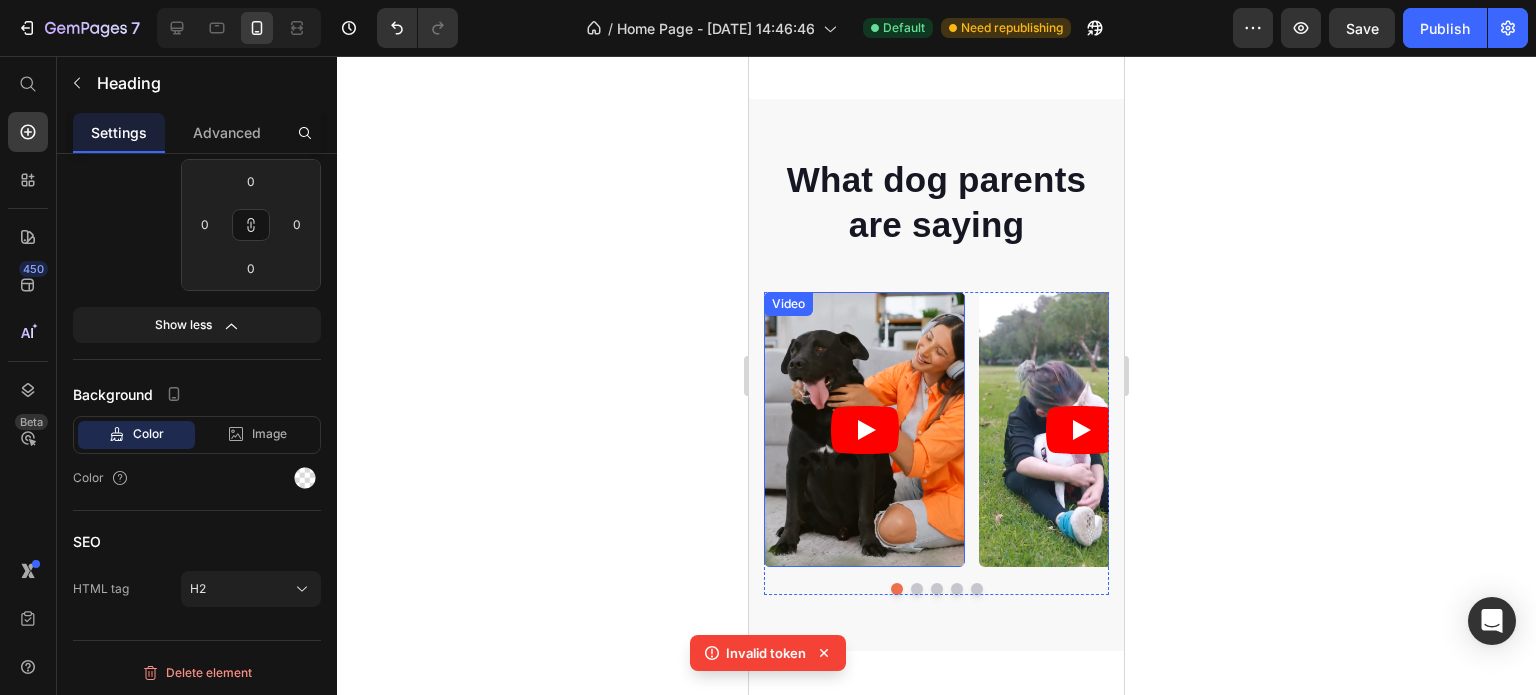 scroll, scrollTop: 2300, scrollLeft: 0, axis: vertical 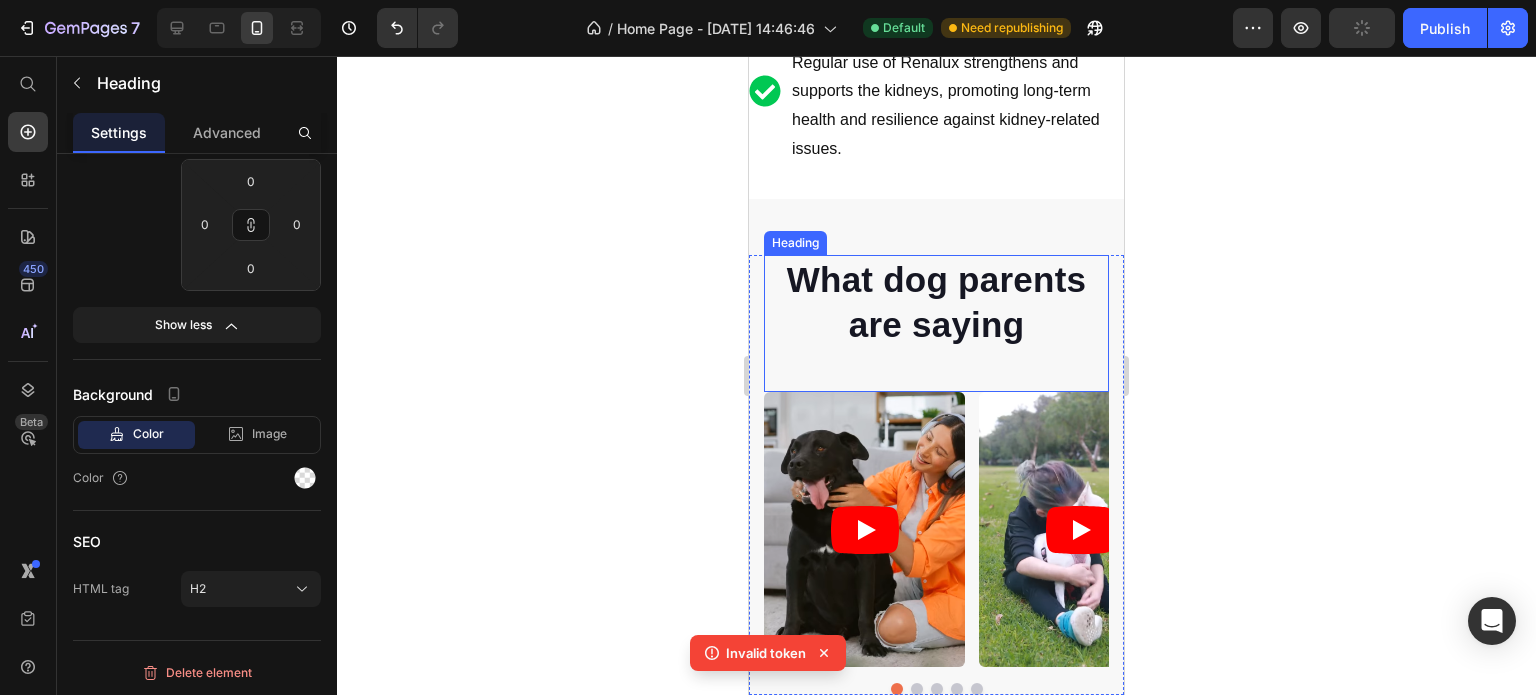 click on "What dog parents are saying" at bounding box center [936, 302] 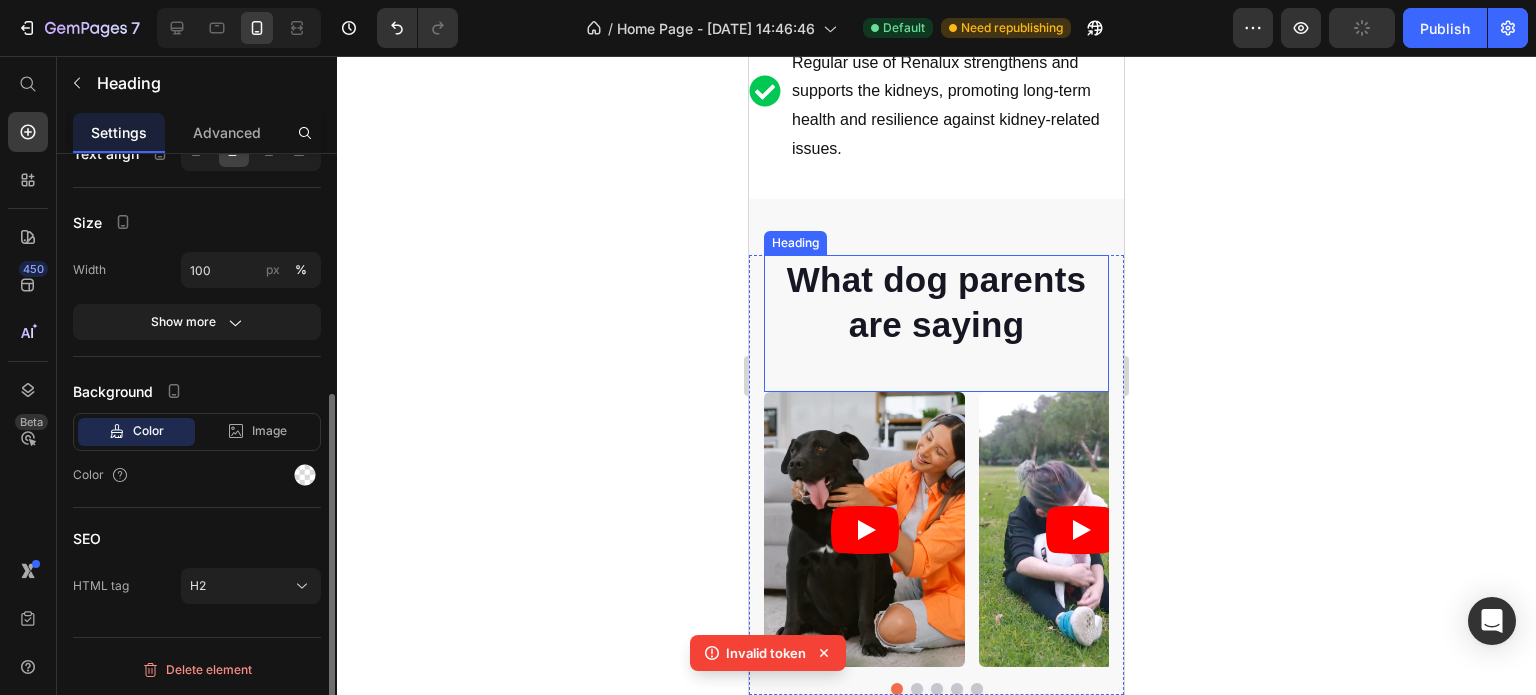 scroll, scrollTop: 411, scrollLeft: 0, axis: vertical 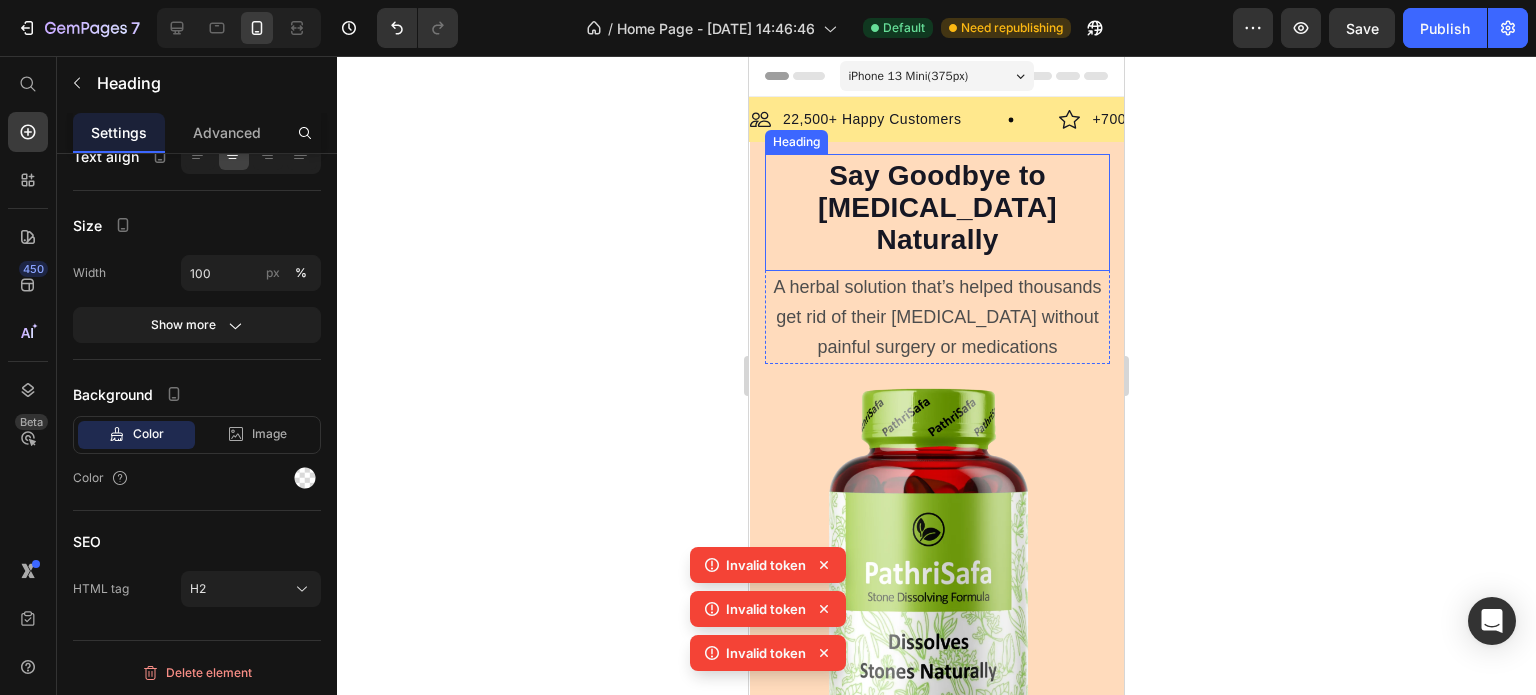 click on "Say Goodbye to Kidney Stones Naturally" at bounding box center (937, 207) 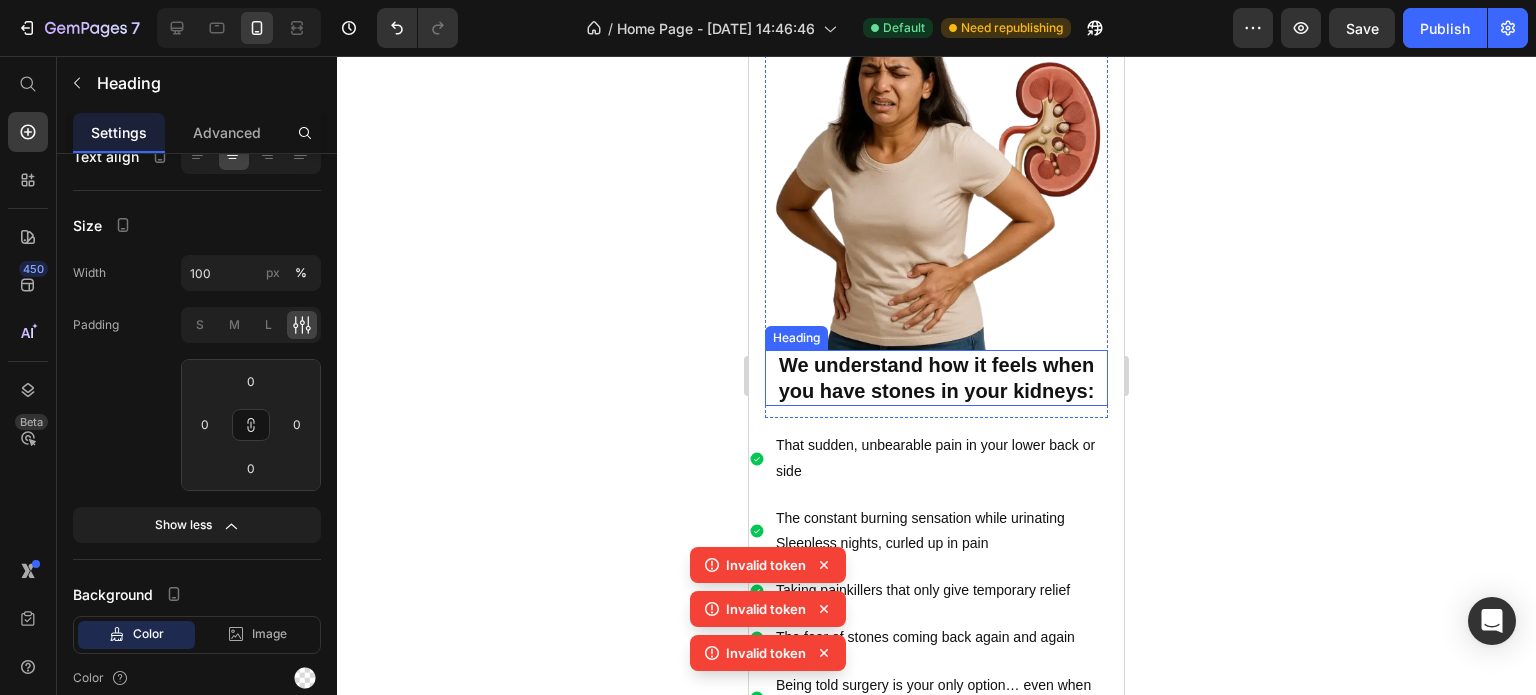 scroll, scrollTop: 1000, scrollLeft: 0, axis: vertical 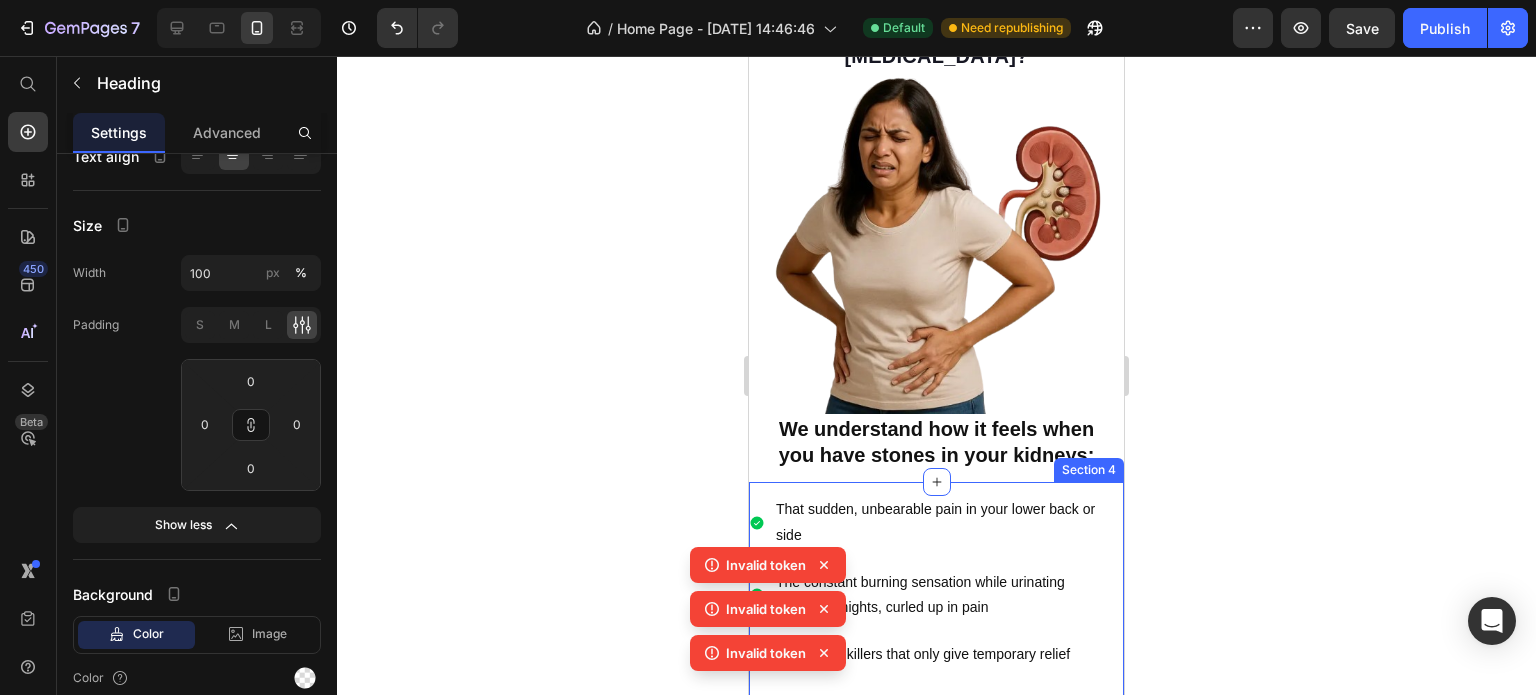 click on "That sudden, unbearable pain in your lower back or side The constant burning sensation while urinating Sleepless nights, curled up in pain Taking painkillers that only give temporary relief The fear of stones coming back again and again Being told surgery is your only option… even when you’re scared of it Item List Section 4" at bounding box center (936, 642) 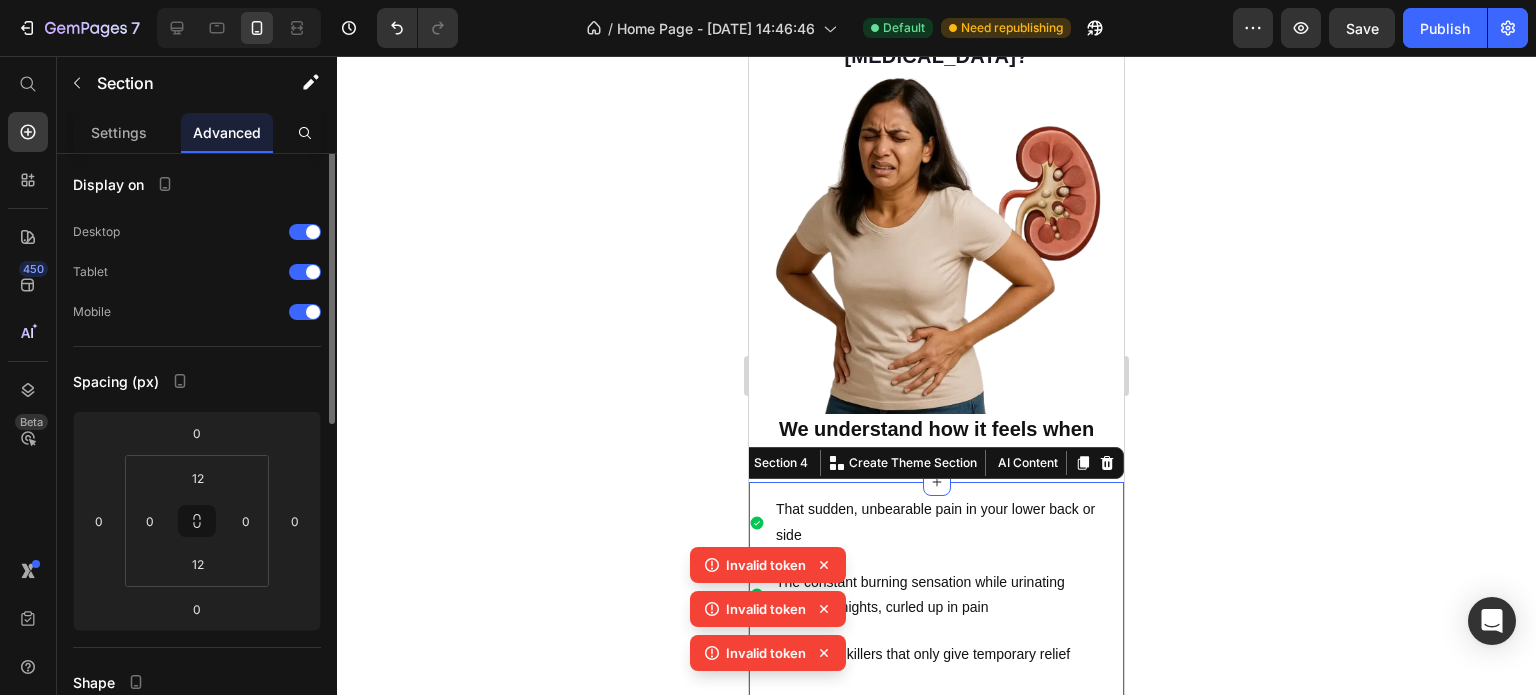 scroll, scrollTop: 0, scrollLeft: 0, axis: both 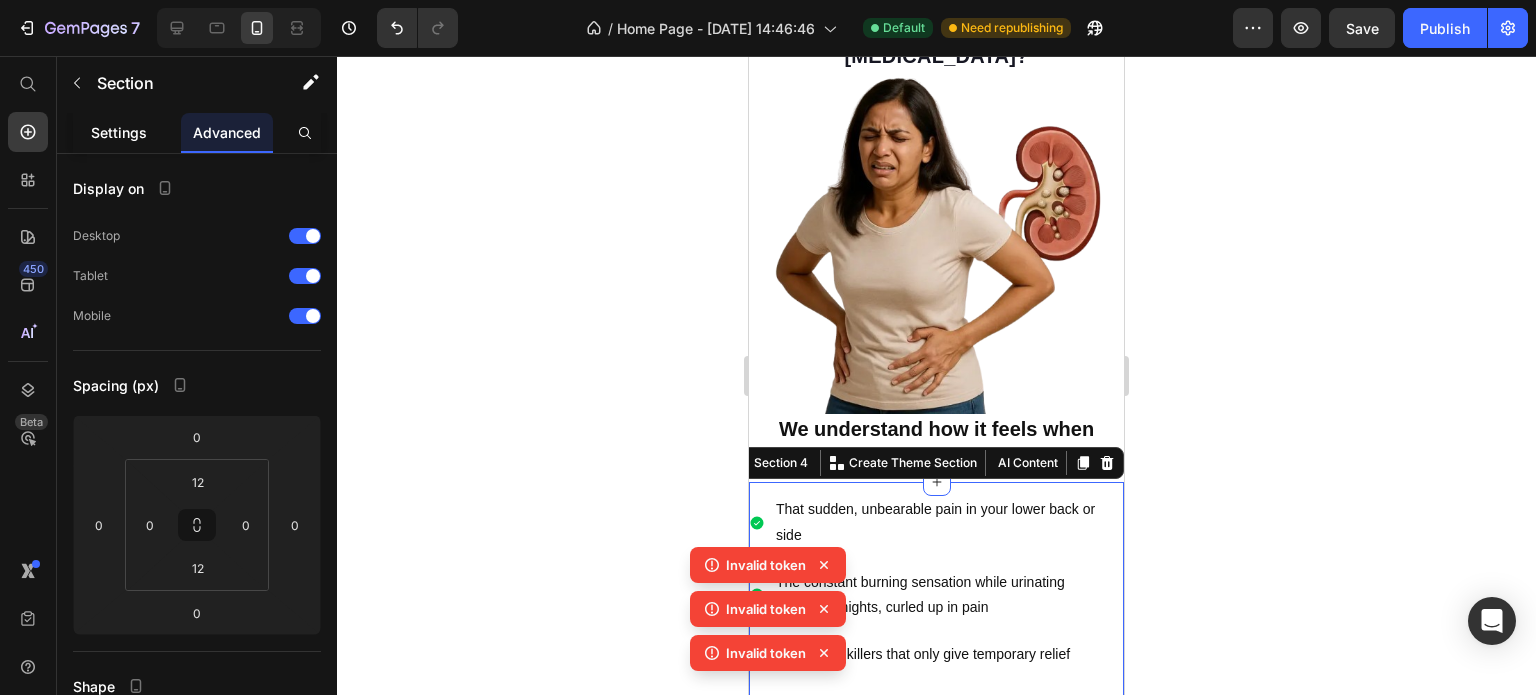 click on "Settings" 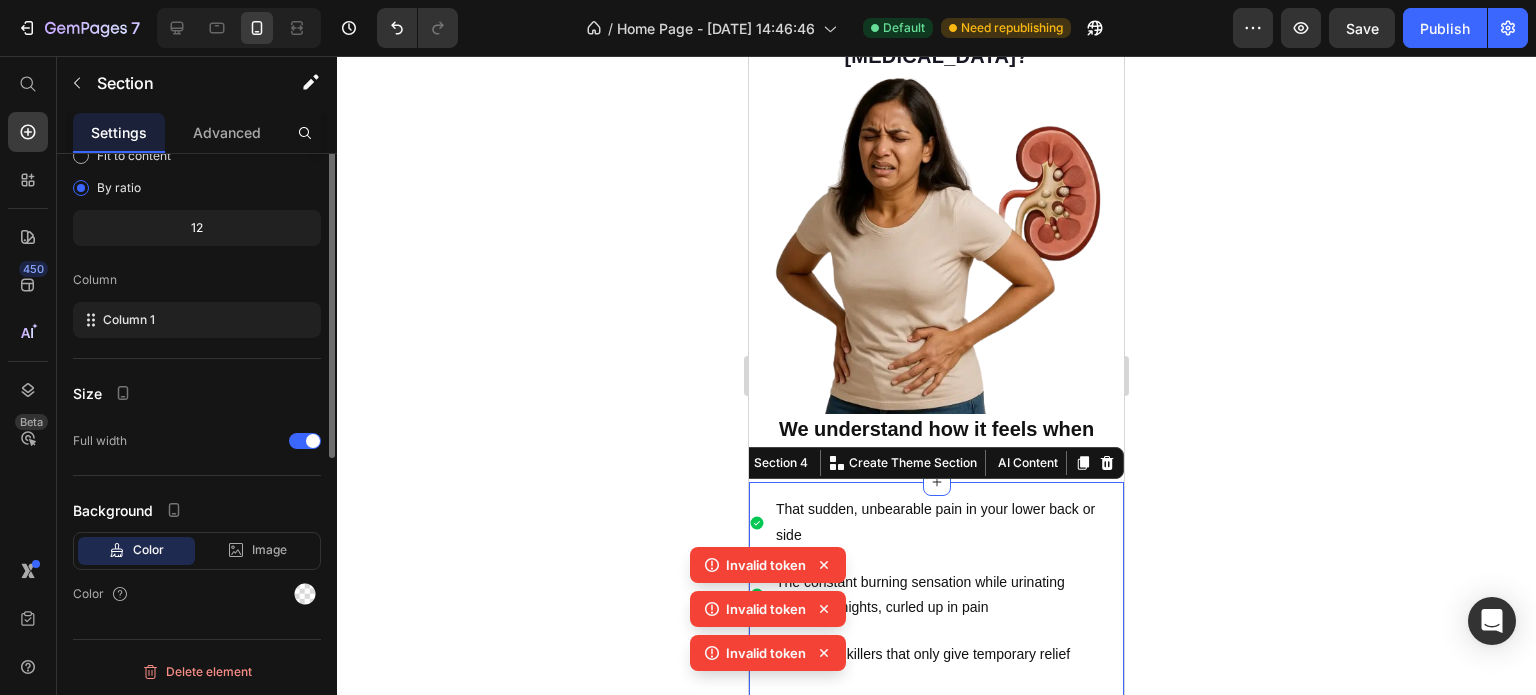 scroll, scrollTop: 0, scrollLeft: 0, axis: both 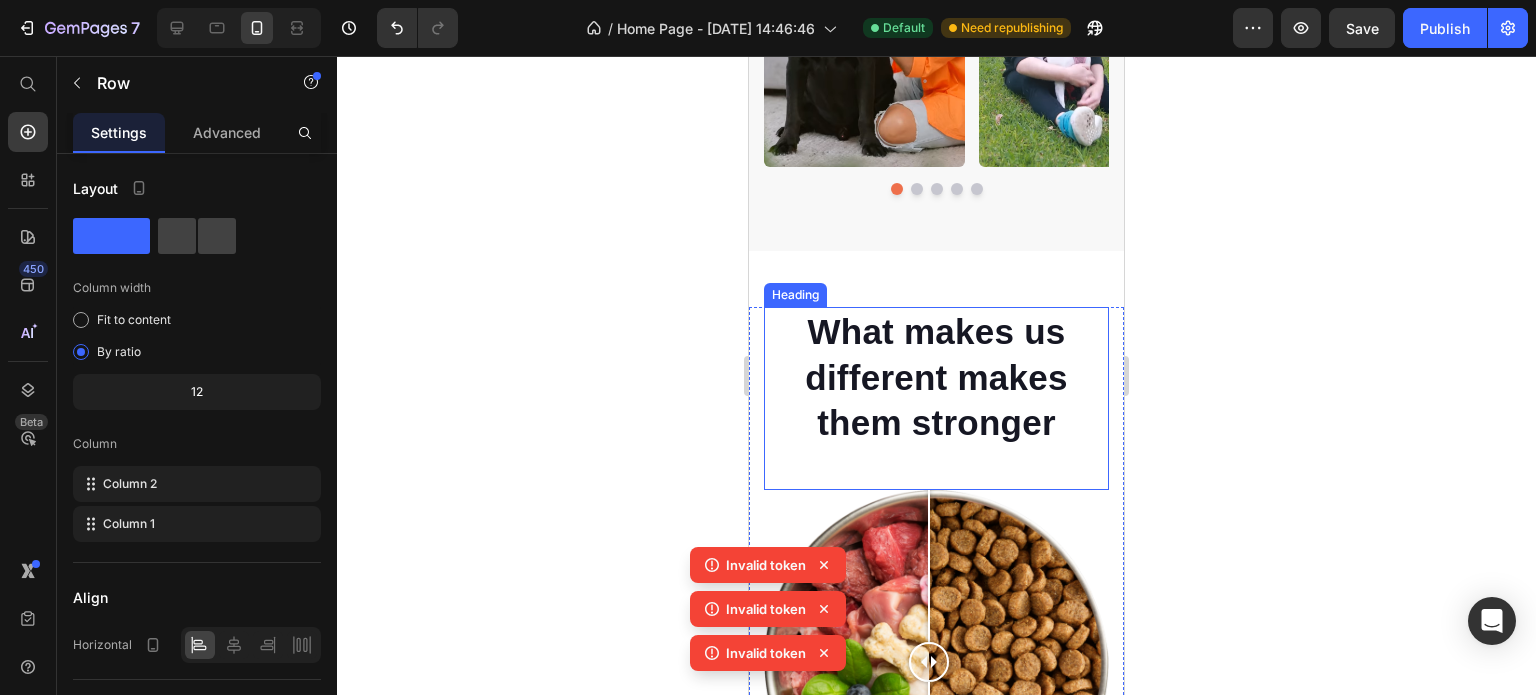 click on "What makes us different makes them stronger" at bounding box center (936, 377) 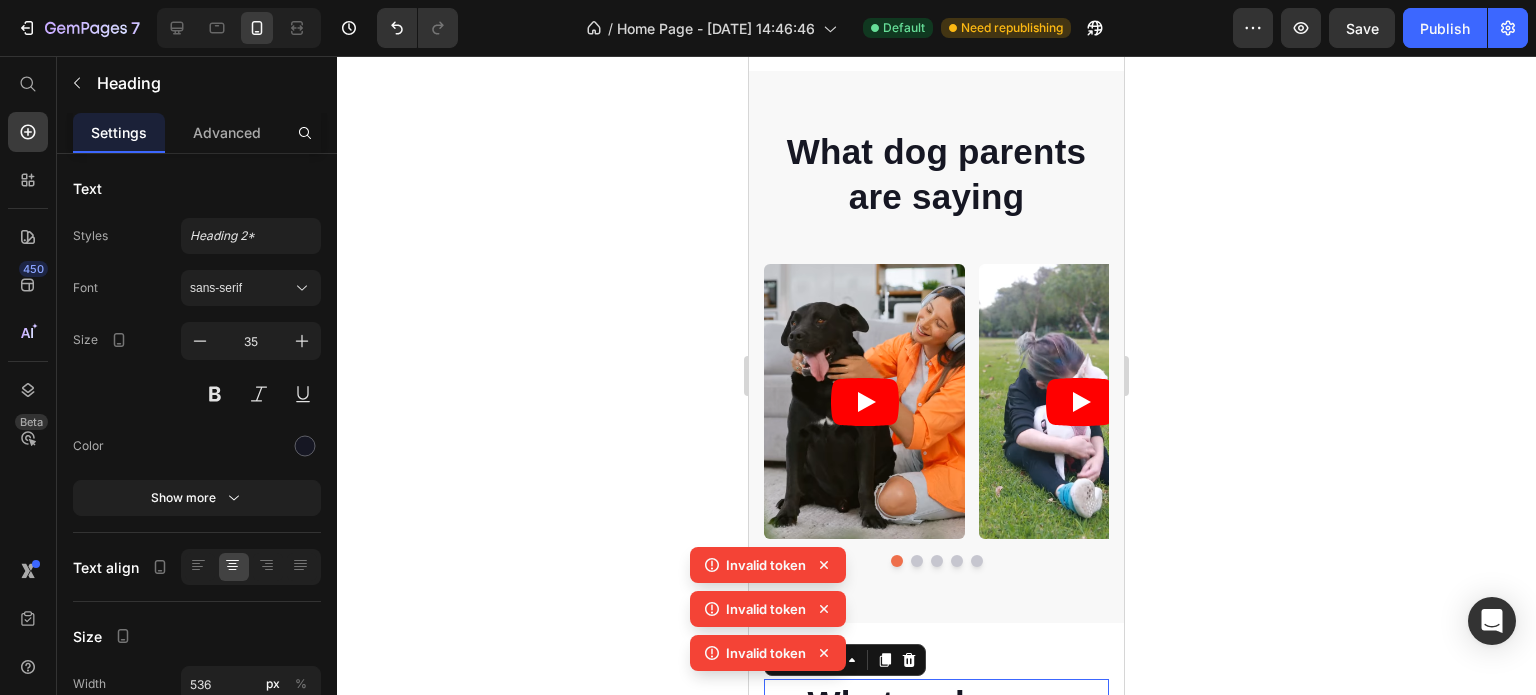 scroll, scrollTop: 2300, scrollLeft: 0, axis: vertical 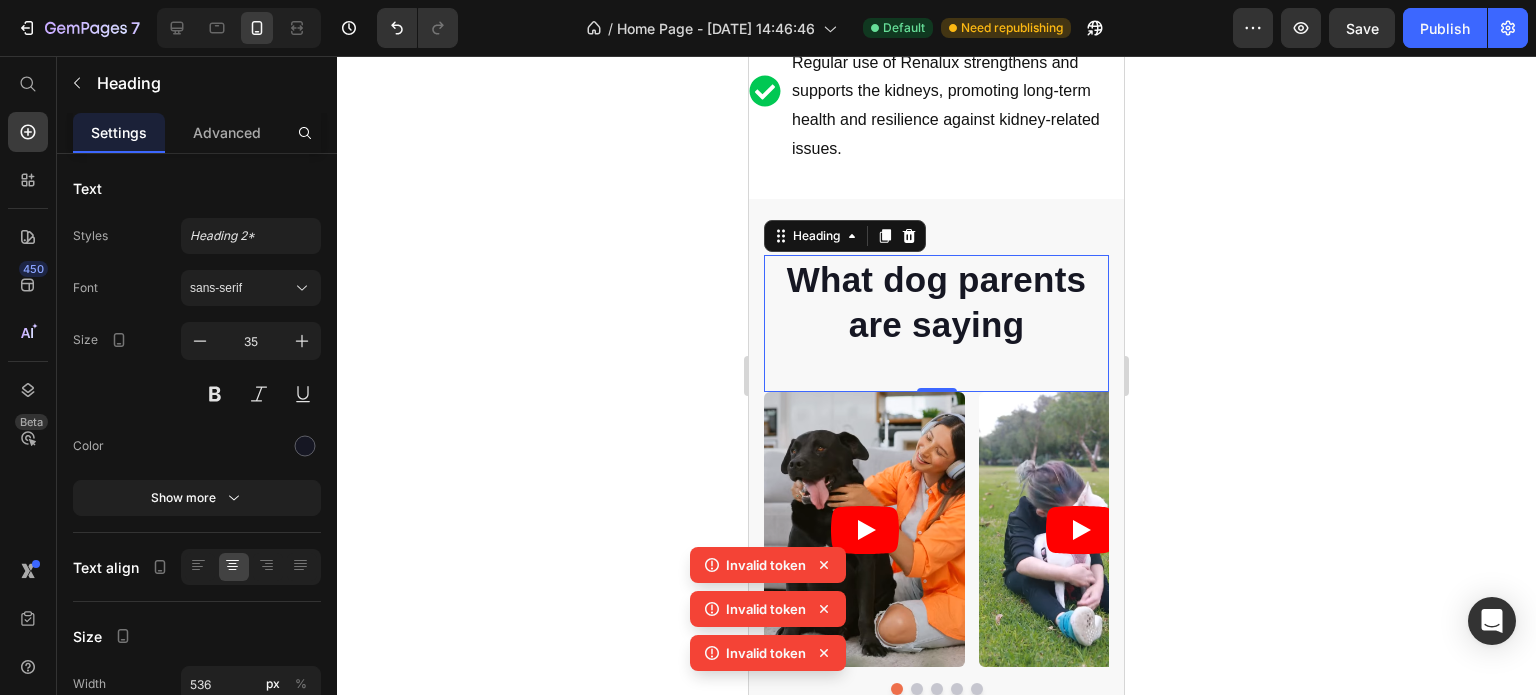 click on "What dog parents are saying" at bounding box center (936, 302) 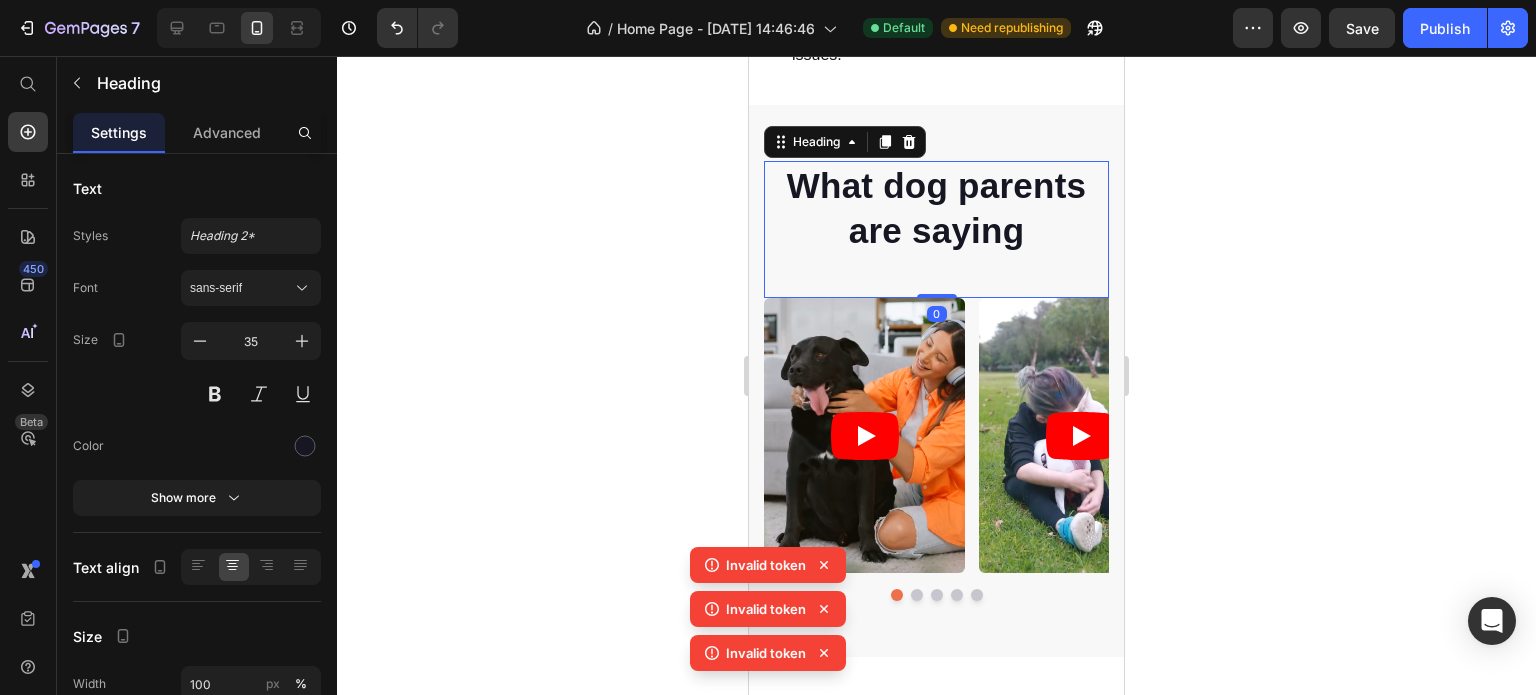 scroll, scrollTop: 2500, scrollLeft: 0, axis: vertical 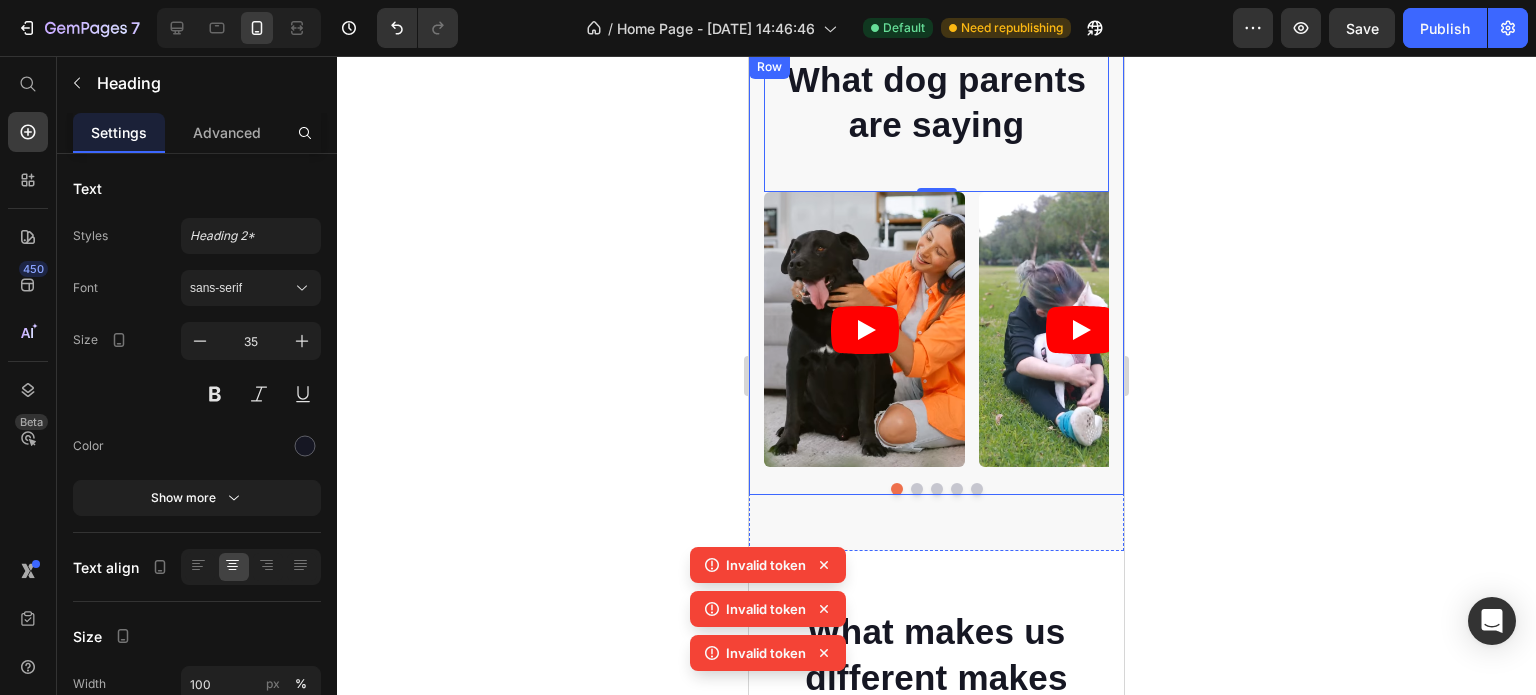 click on "What dog parents are saying Heading   0 Video Video Video Video Video Carousel Row" at bounding box center (936, 275) 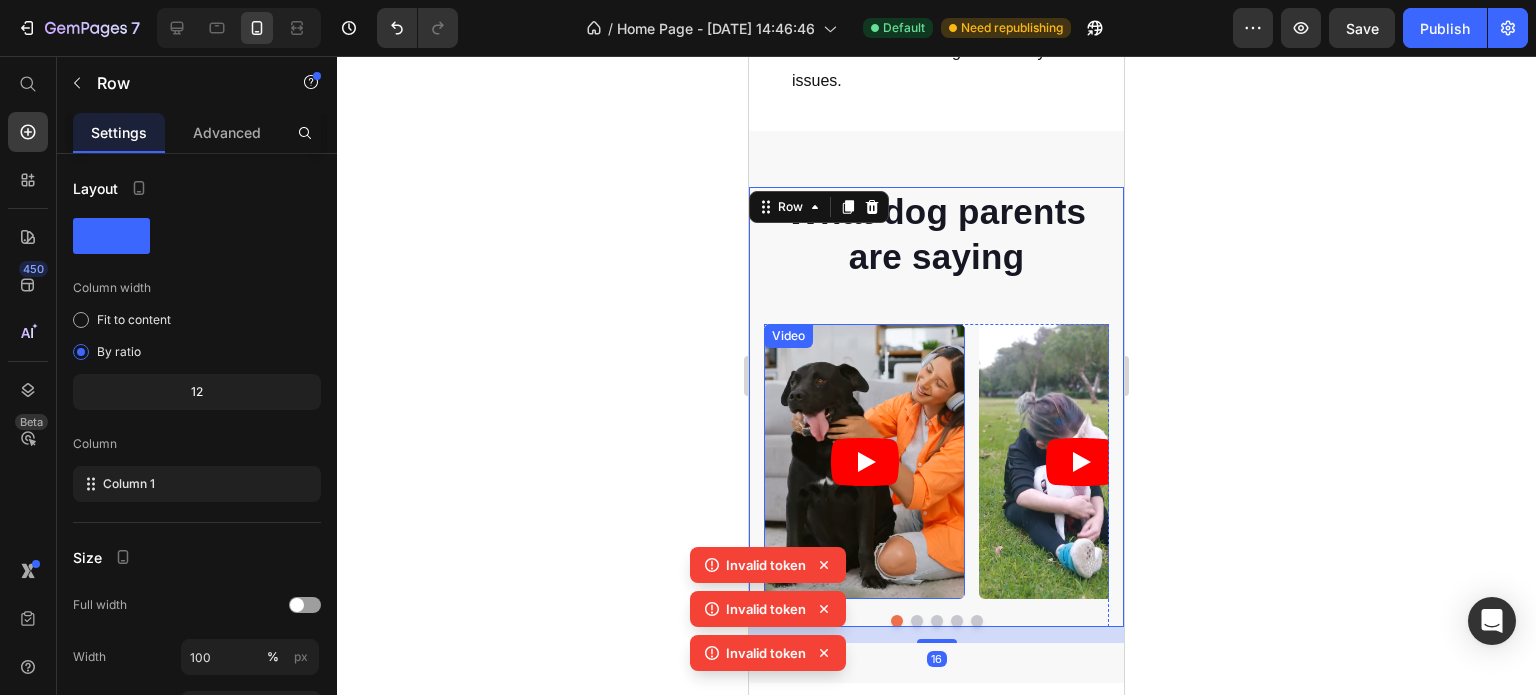 scroll, scrollTop: 2200, scrollLeft: 0, axis: vertical 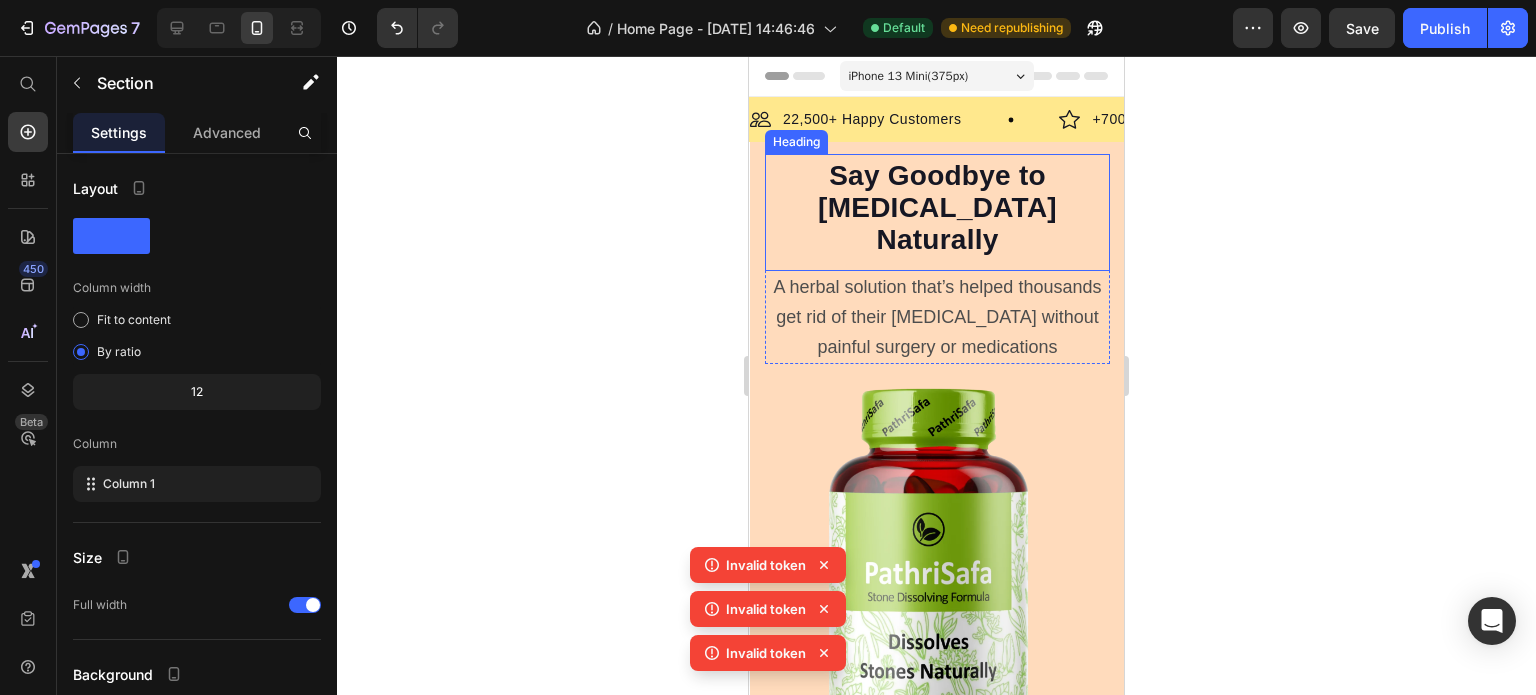 click on "Say Goodbye to Kidney Stones Naturally" at bounding box center [937, 207] 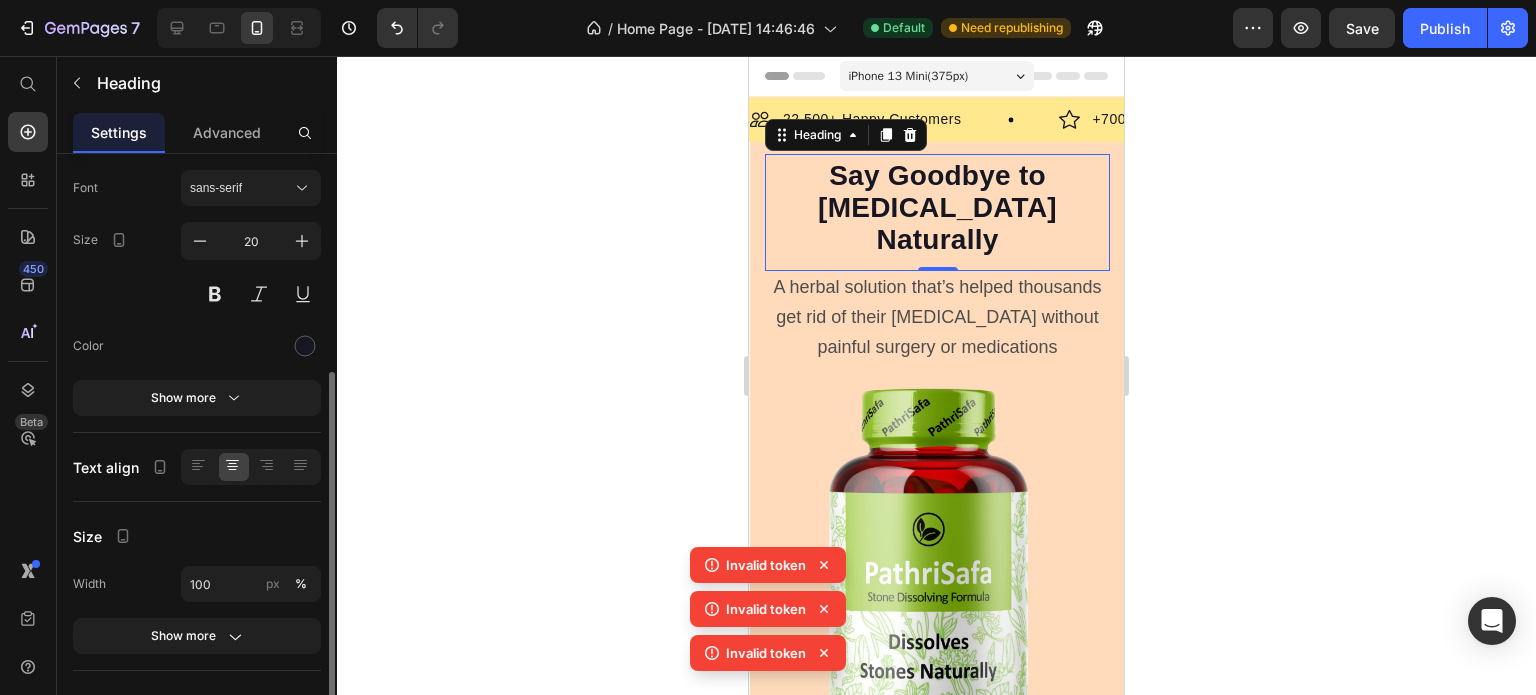 scroll, scrollTop: 200, scrollLeft: 0, axis: vertical 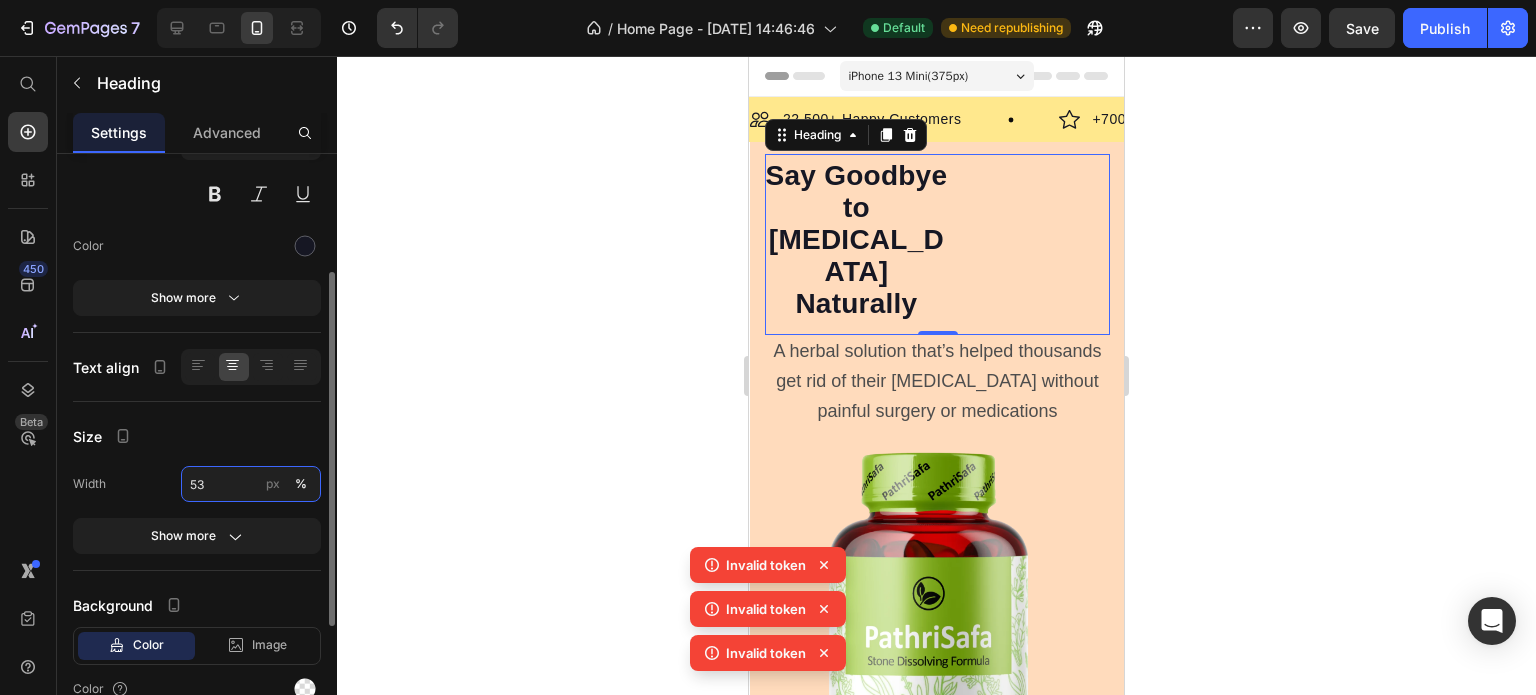 type on "536" 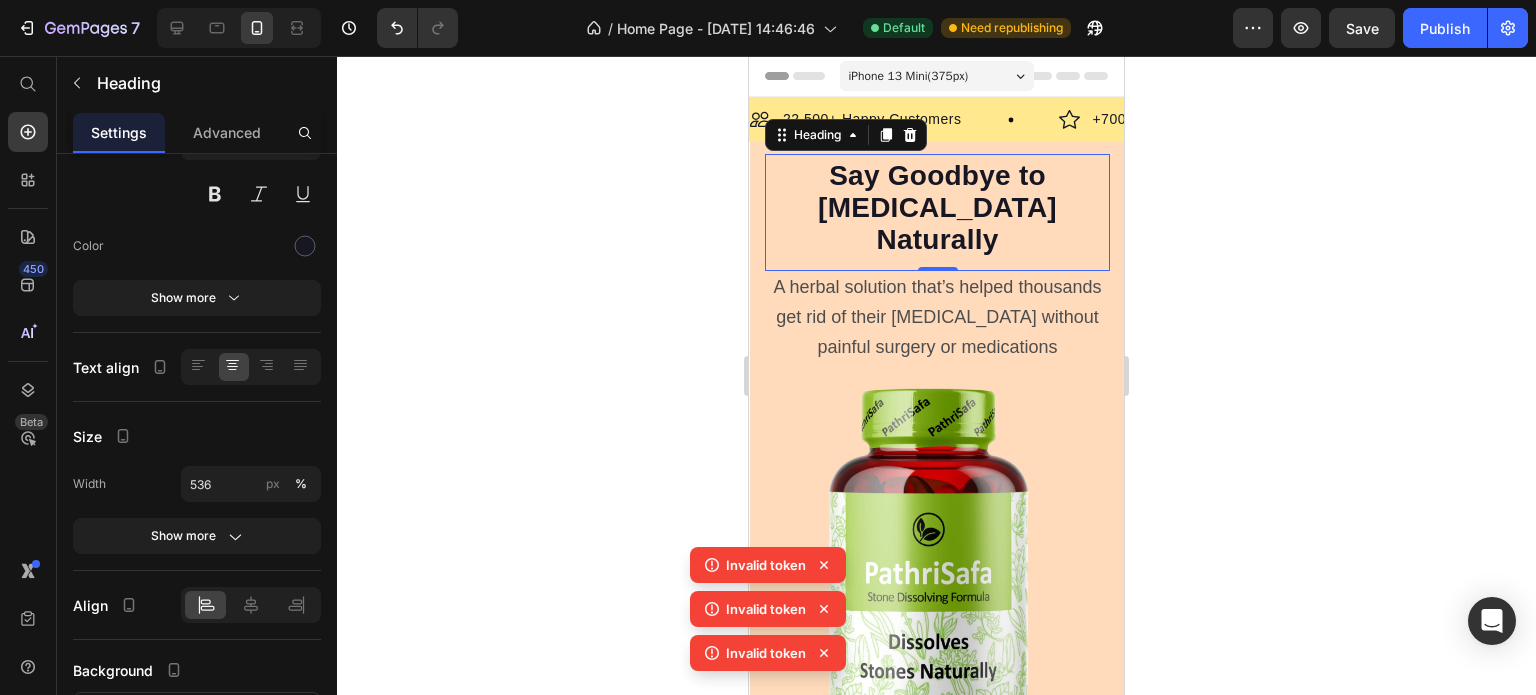 click 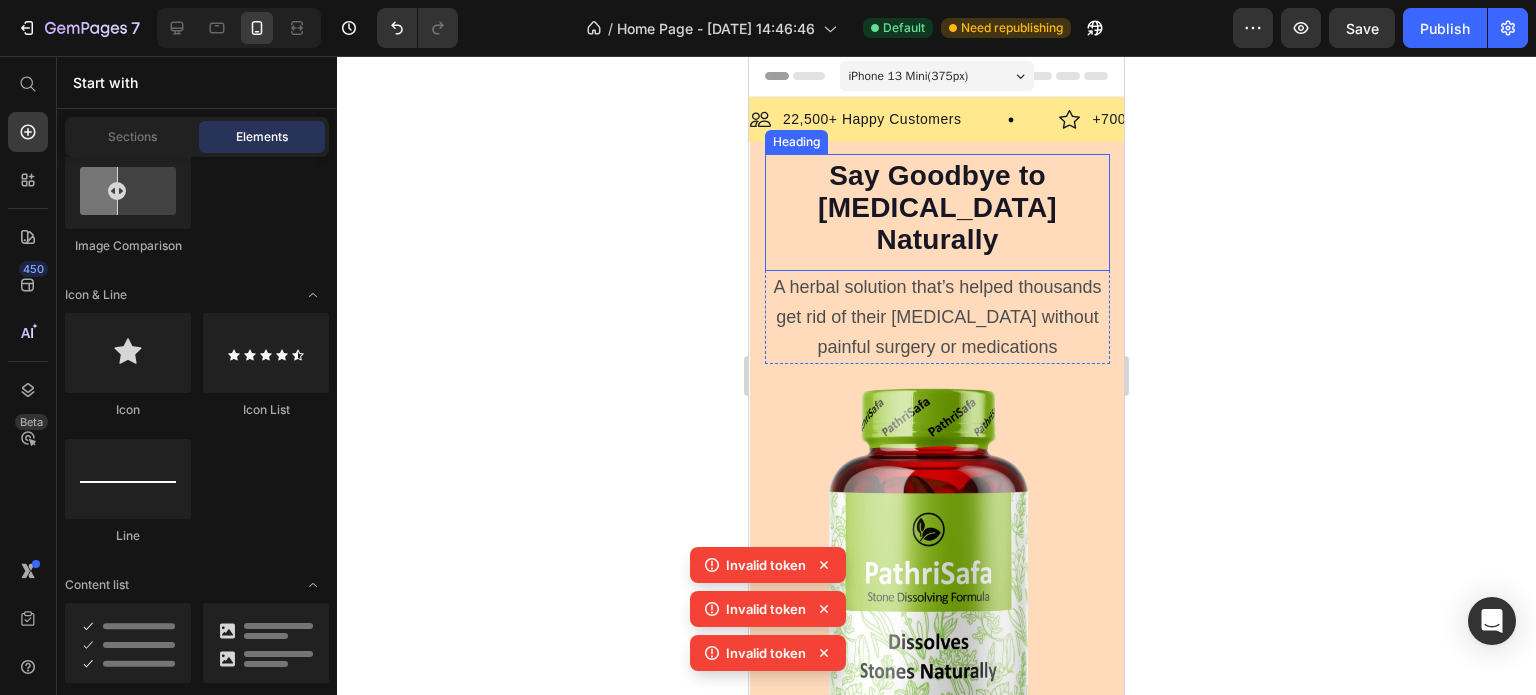 click on "Say Goodbye to Kidney Stones Naturally" at bounding box center [937, 209] 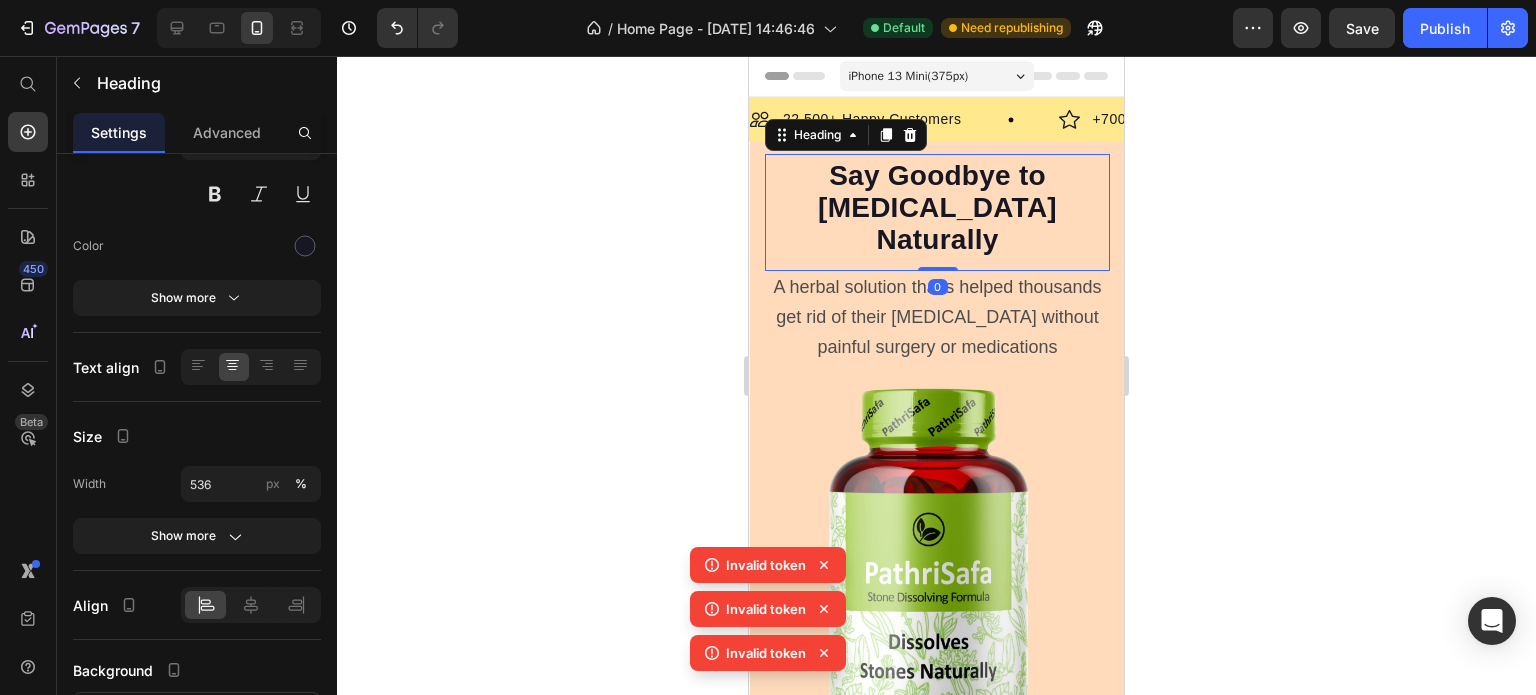 click on "Say Goodbye to Kidney Stones Naturally" at bounding box center (937, 209) 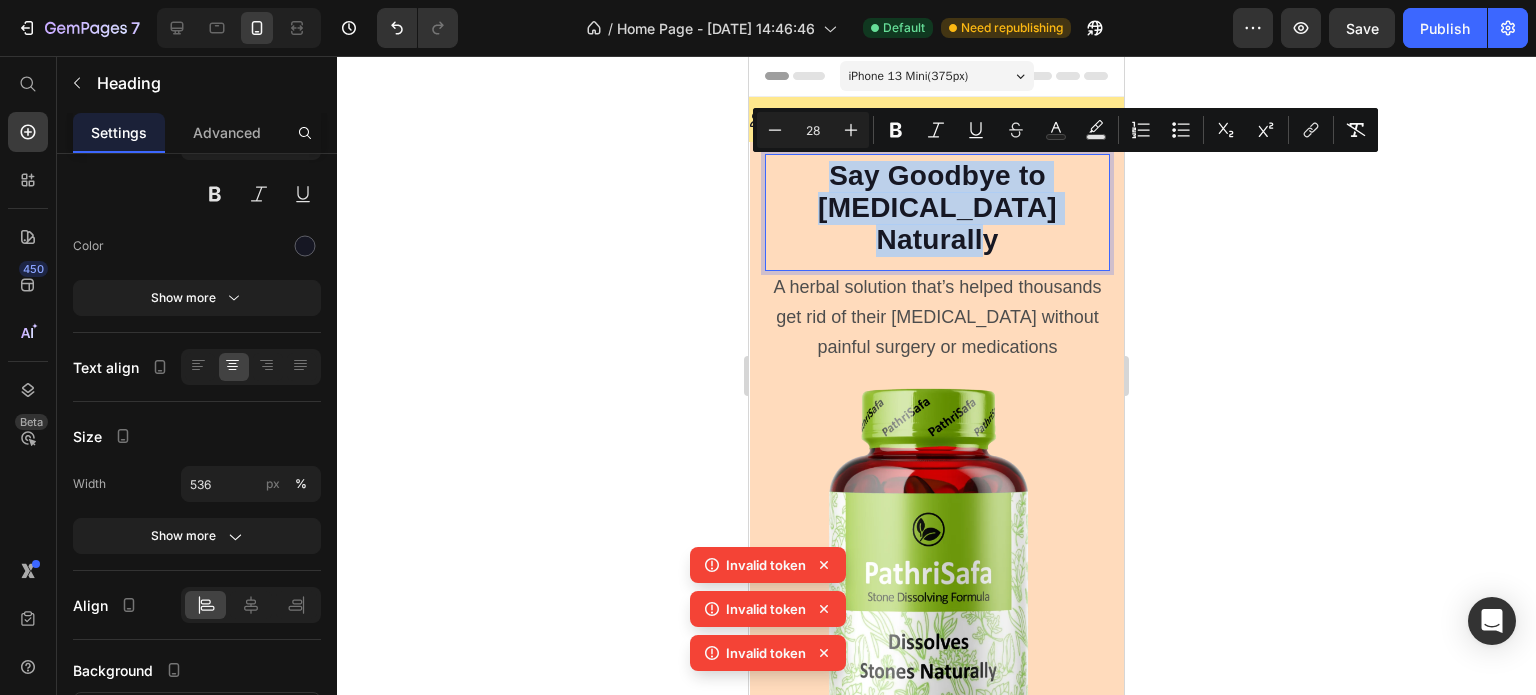 drag, startPoint x: 1049, startPoint y: 214, endPoint x: 772, endPoint y: 177, distance: 279.4602 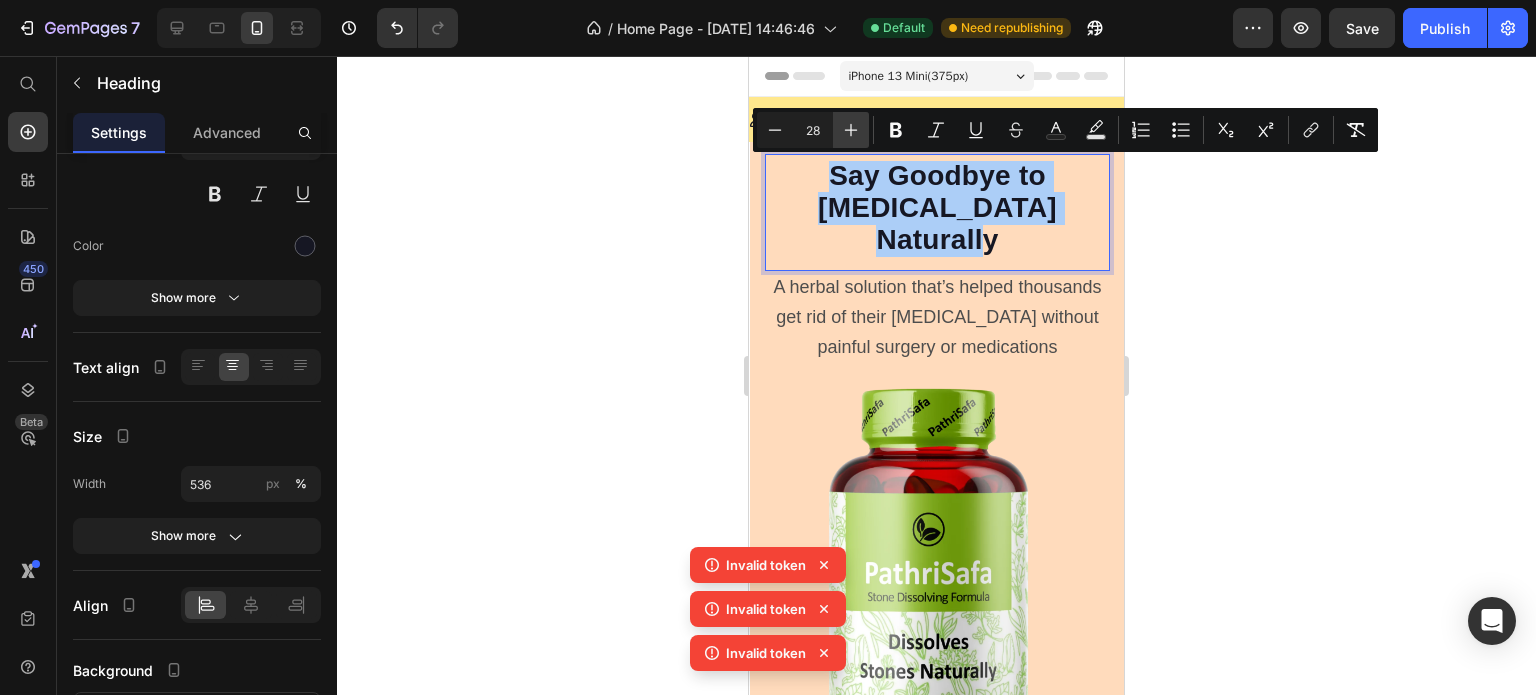 click 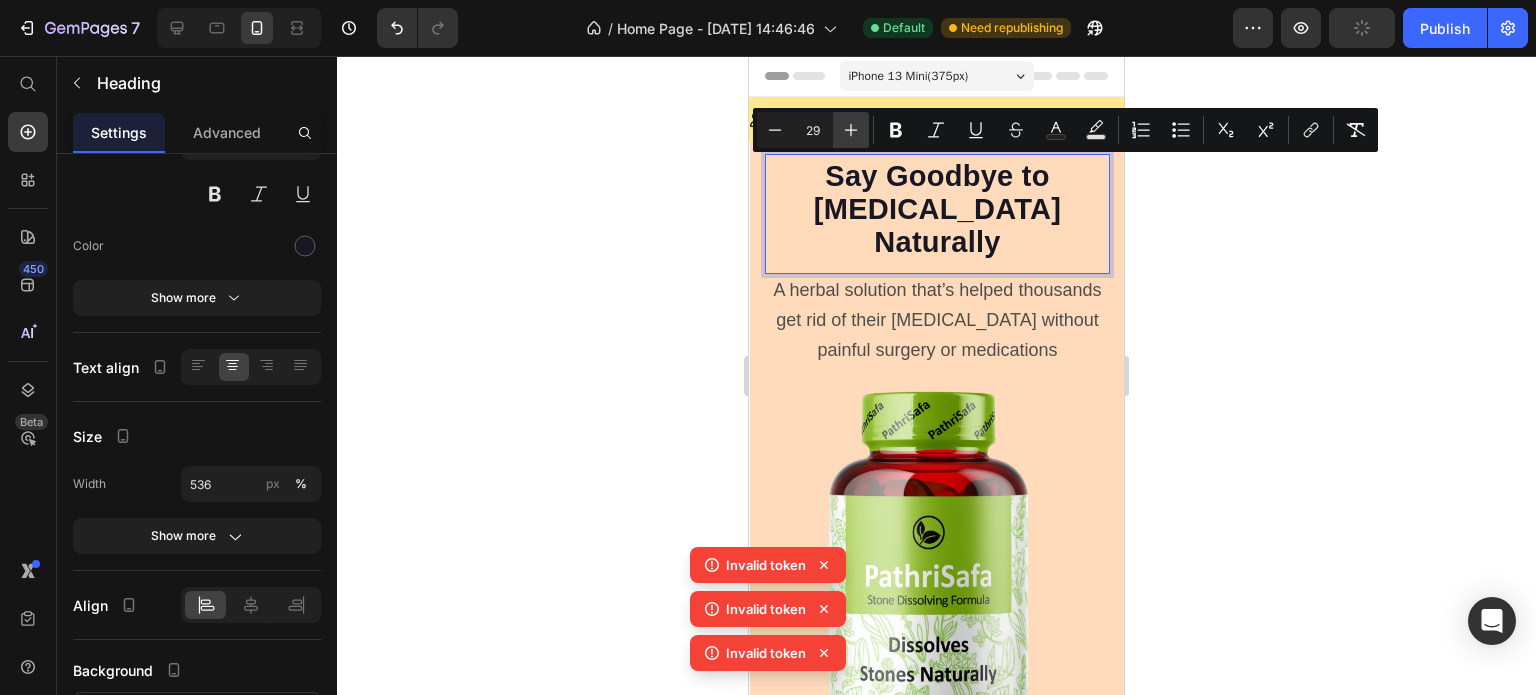 click 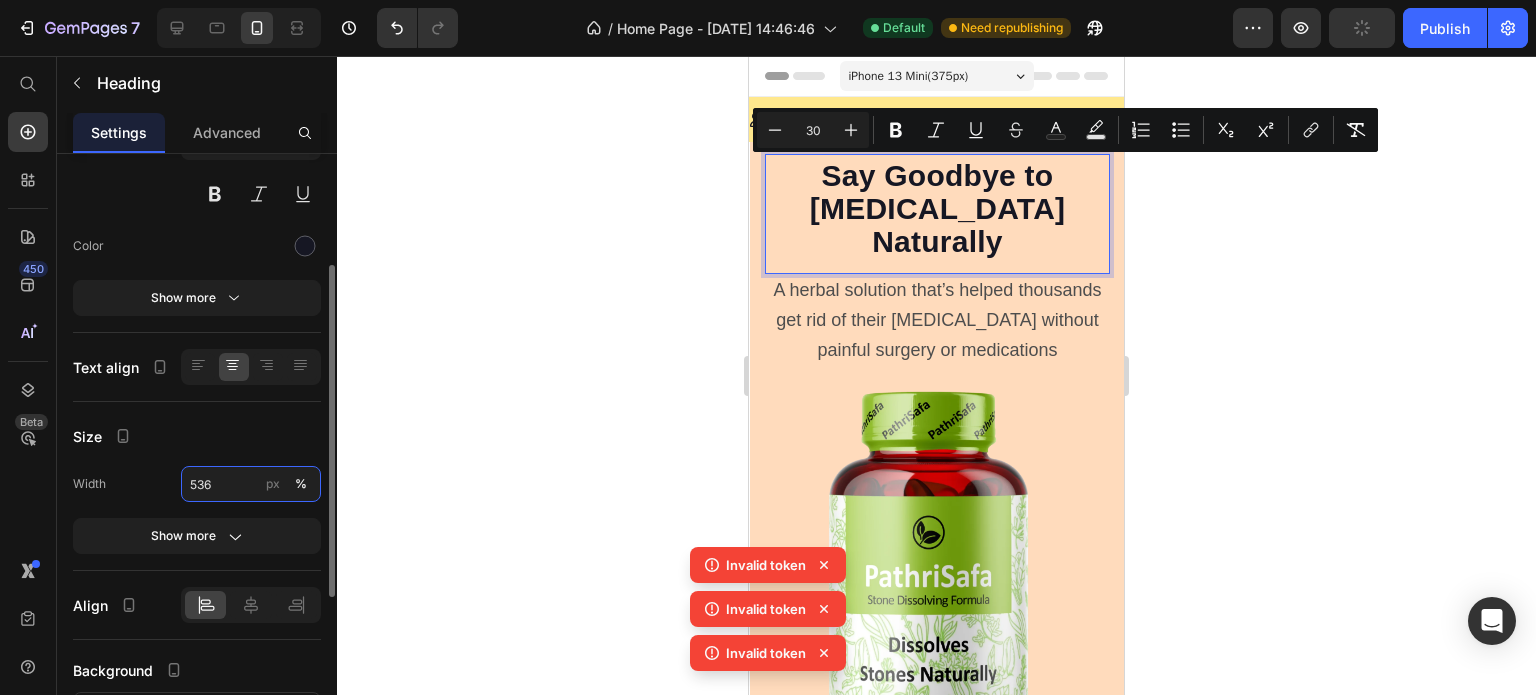 click on "536" at bounding box center (251, 484) 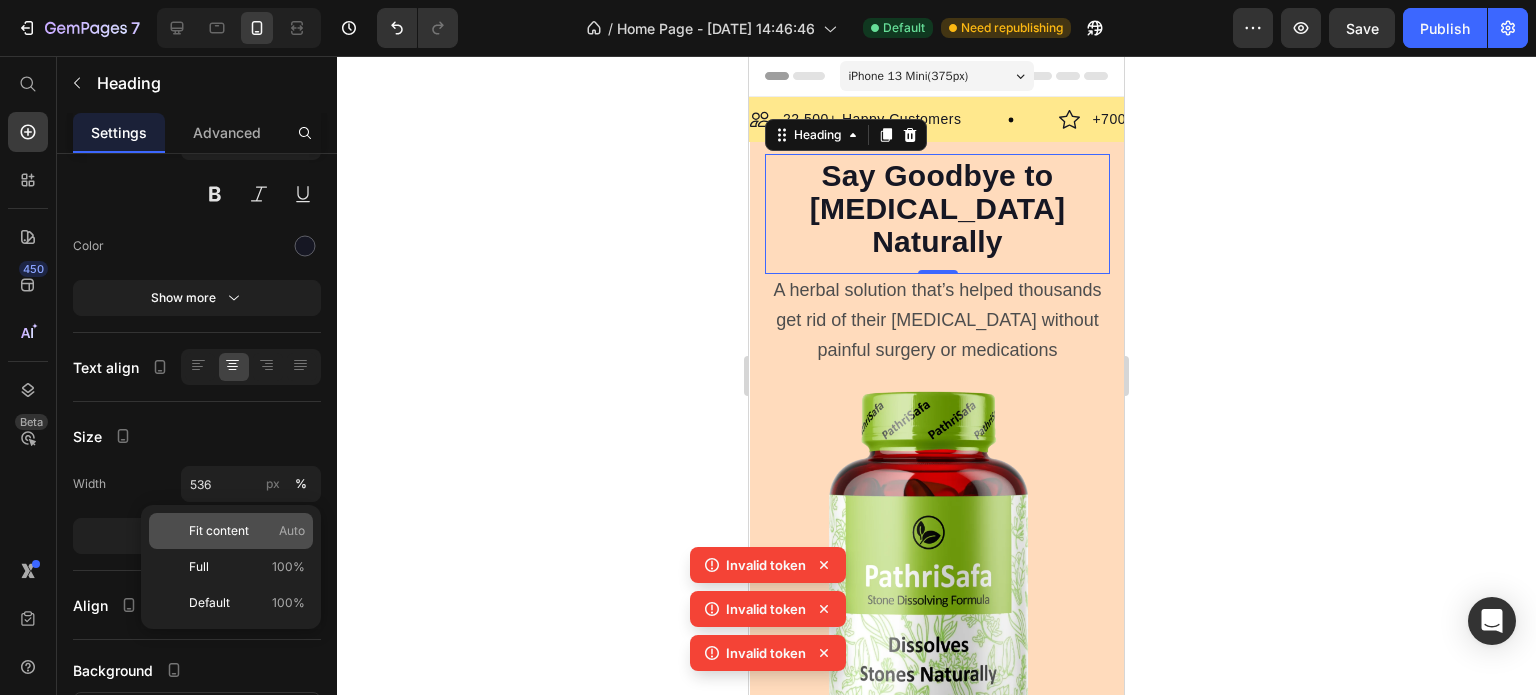 click on "Fit content" at bounding box center (219, 531) 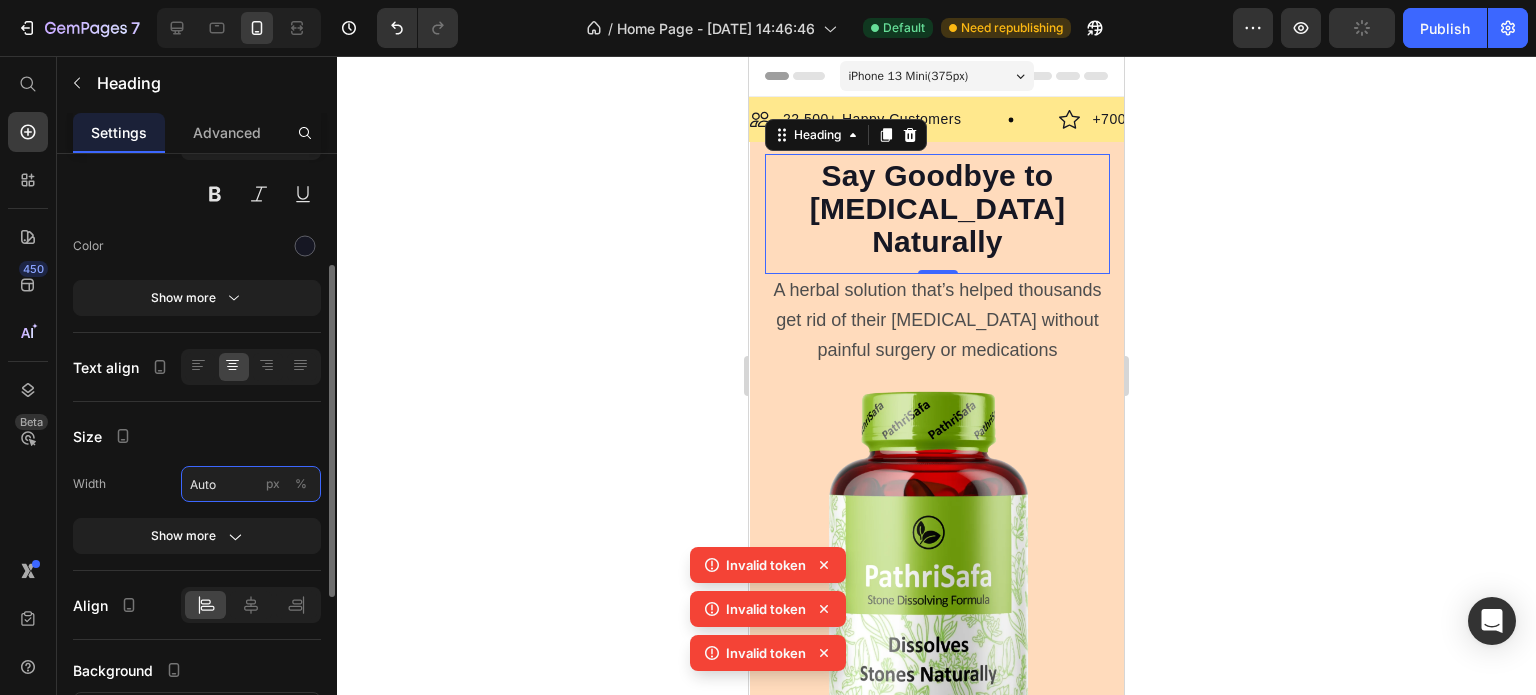 click on "Auto" at bounding box center [251, 484] 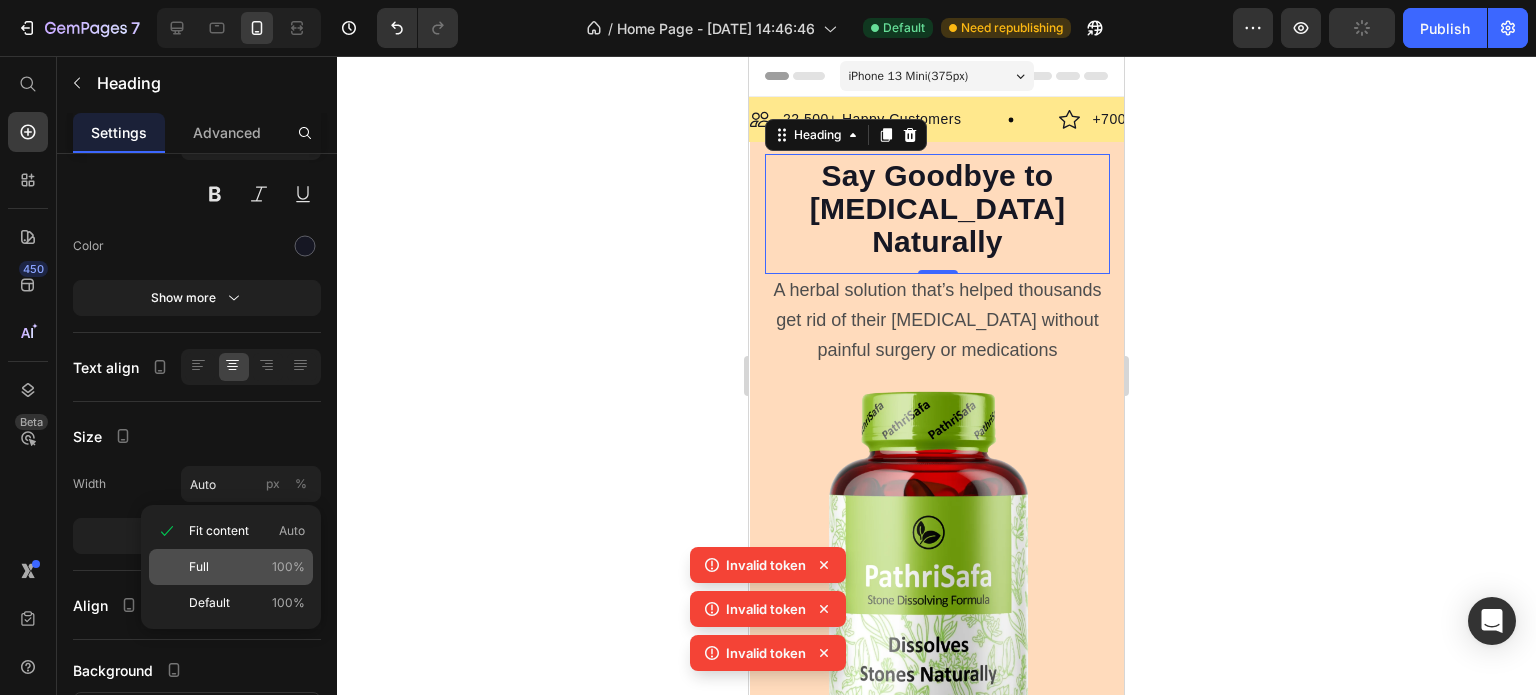 click on "Full 100%" at bounding box center [247, 567] 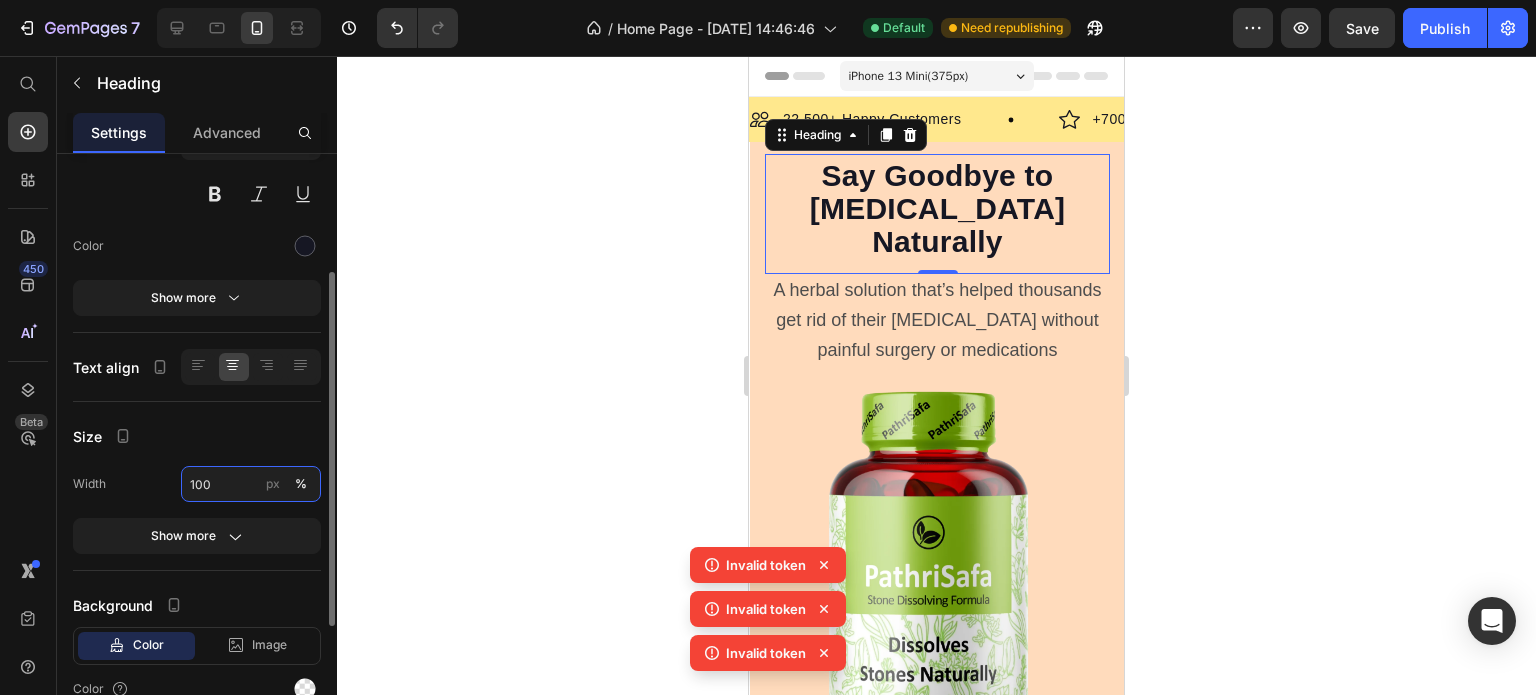 click on "100" at bounding box center (251, 484) 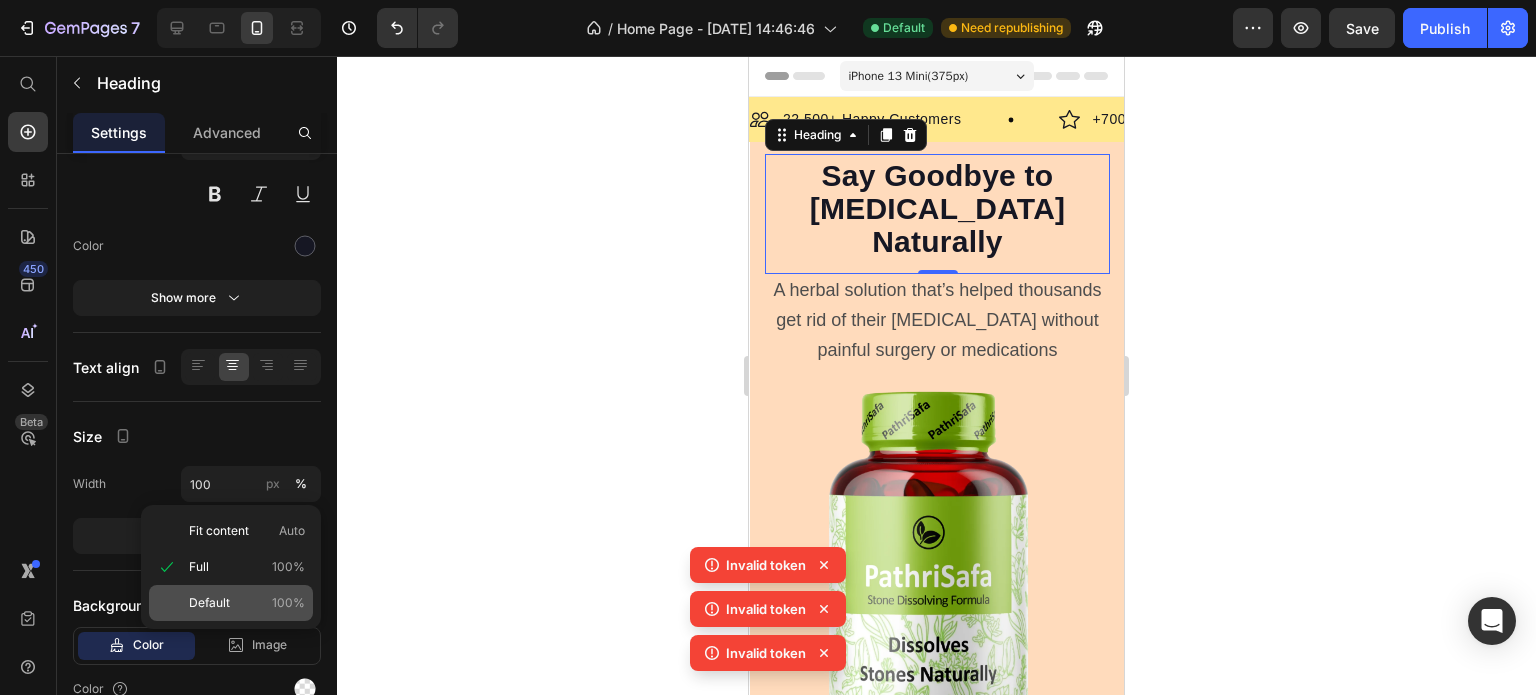 click on "Default 100%" at bounding box center [247, 603] 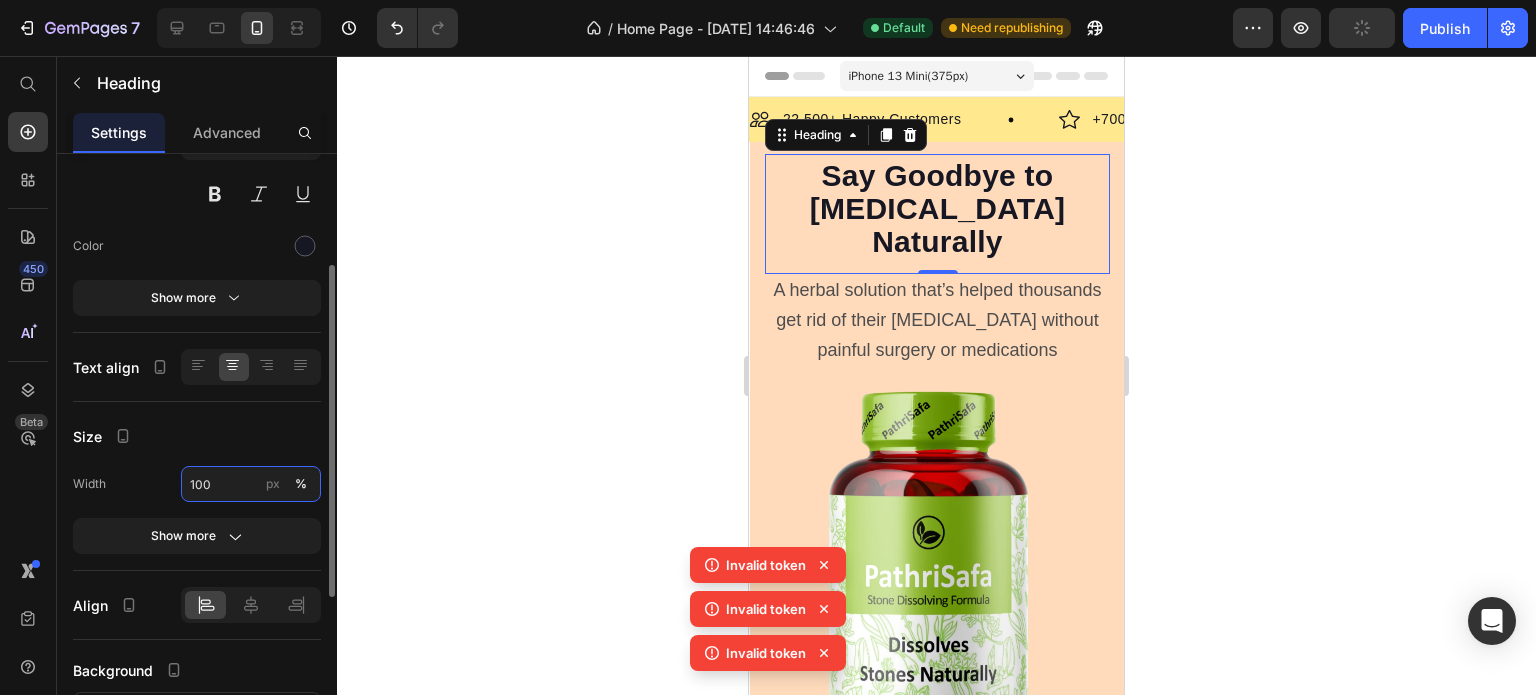click on "100" at bounding box center [251, 484] 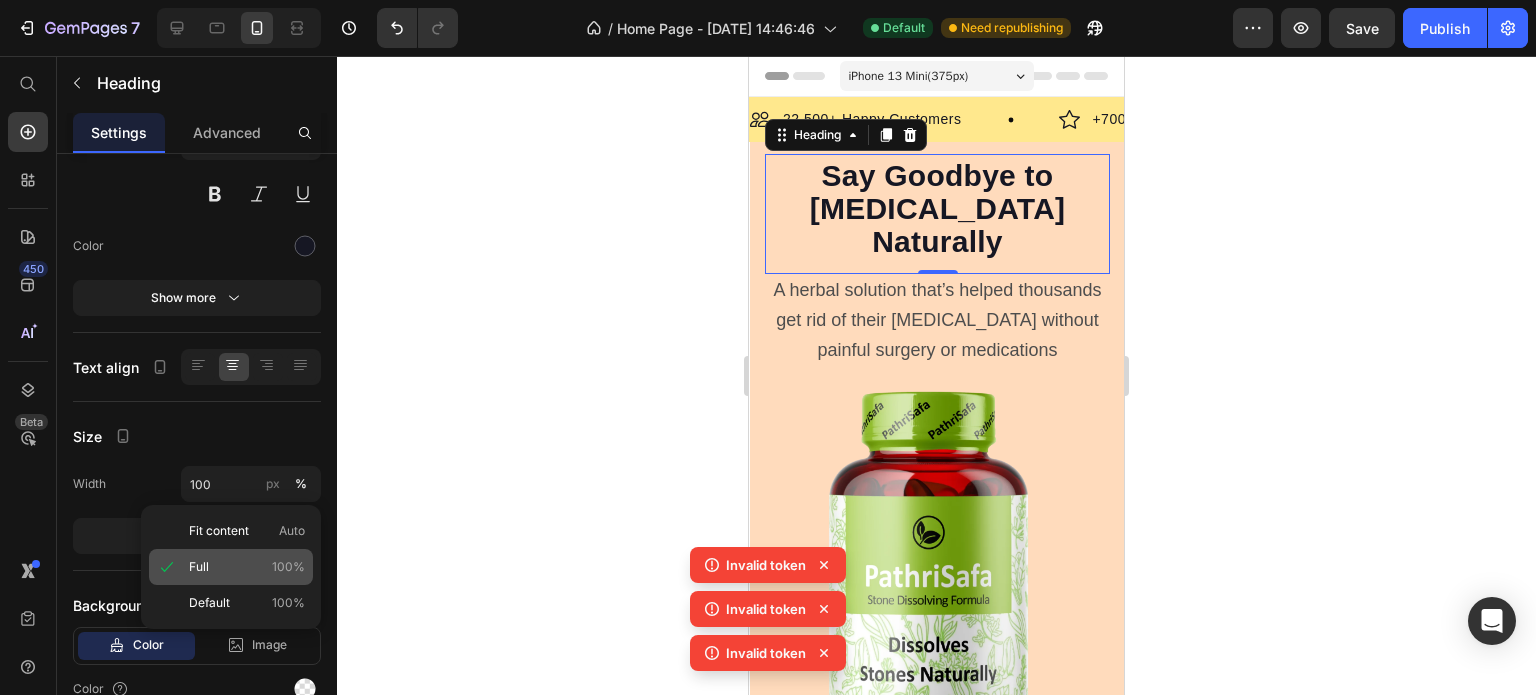 click on "Full 100%" at bounding box center [247, 567] 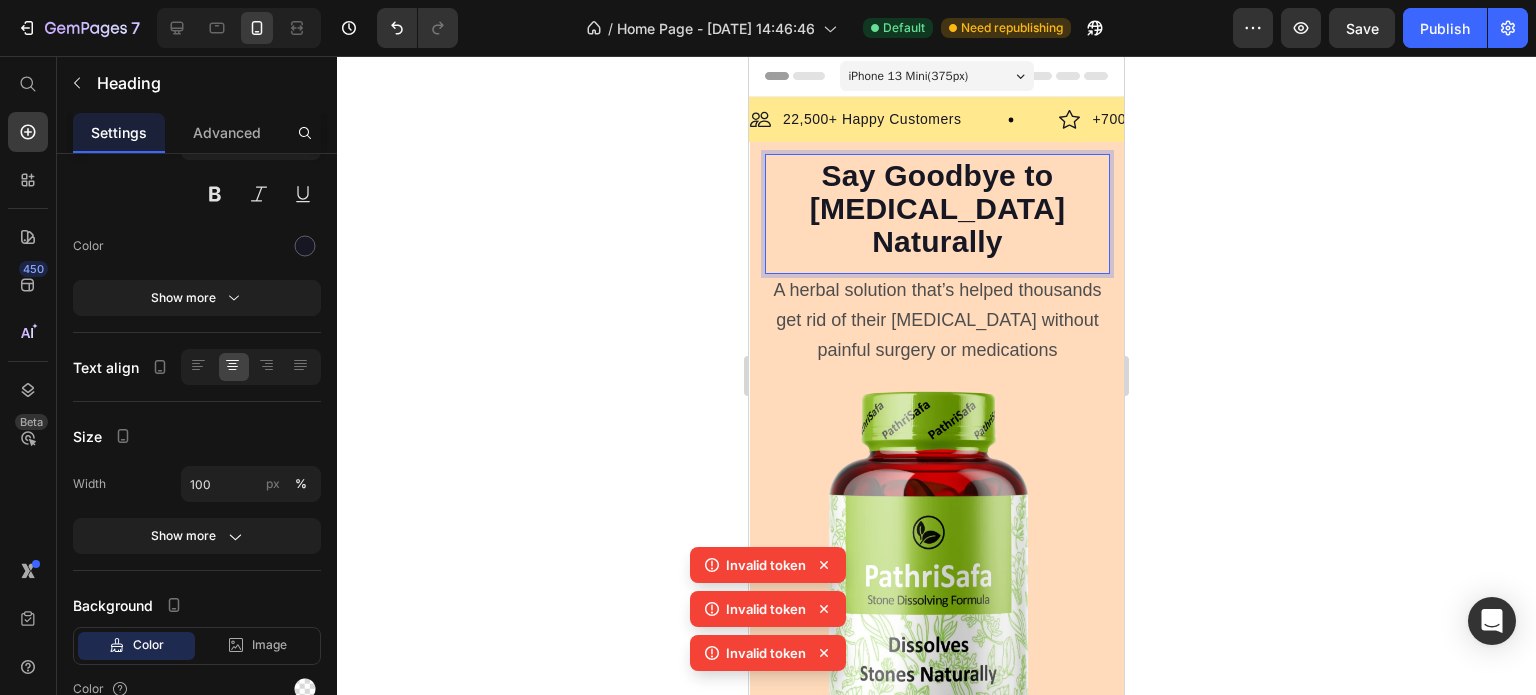 click on "Say Goodbye to Kidney Stones Naturally" at bounding box center (937, 210) 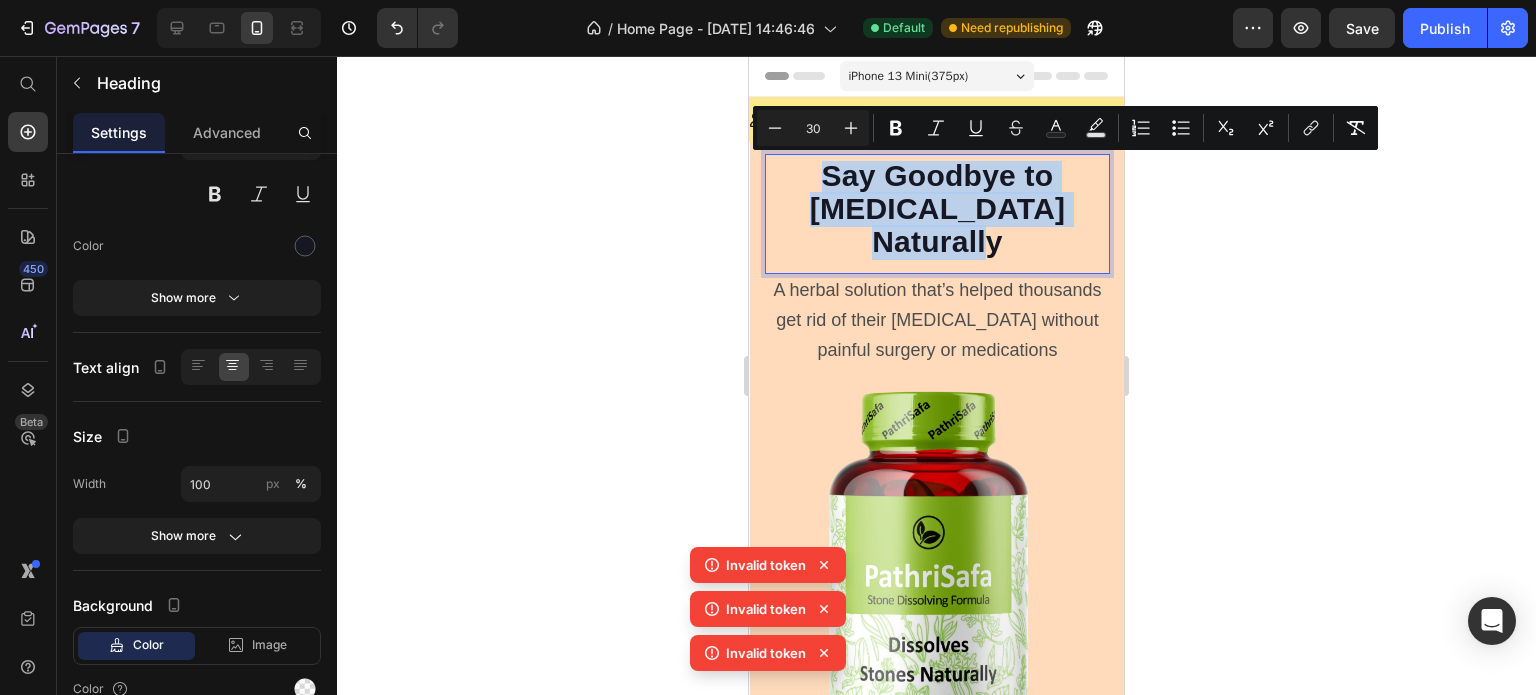 drag, startPoint x: 1003, startPoint y: 252, endPoint x: 820, endPoint y: 179, distance: 197.02284 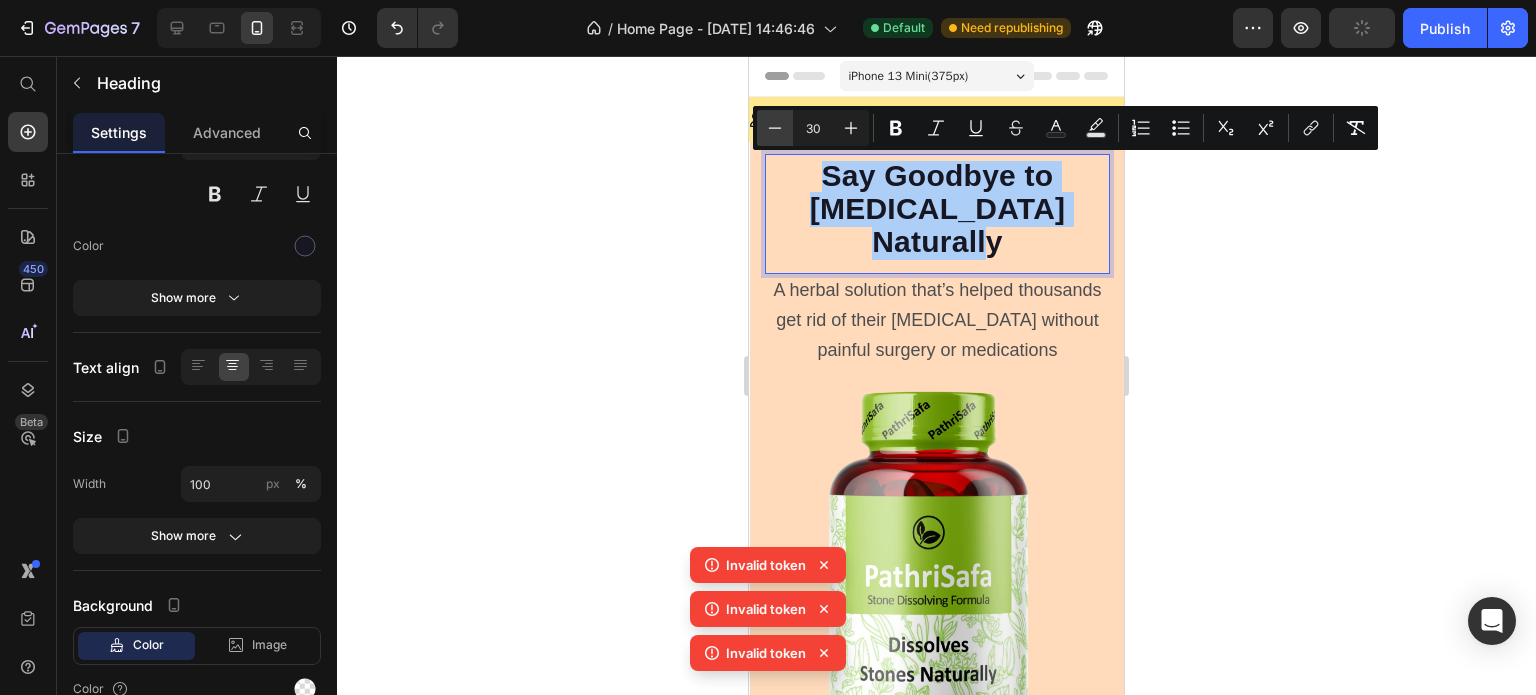 click 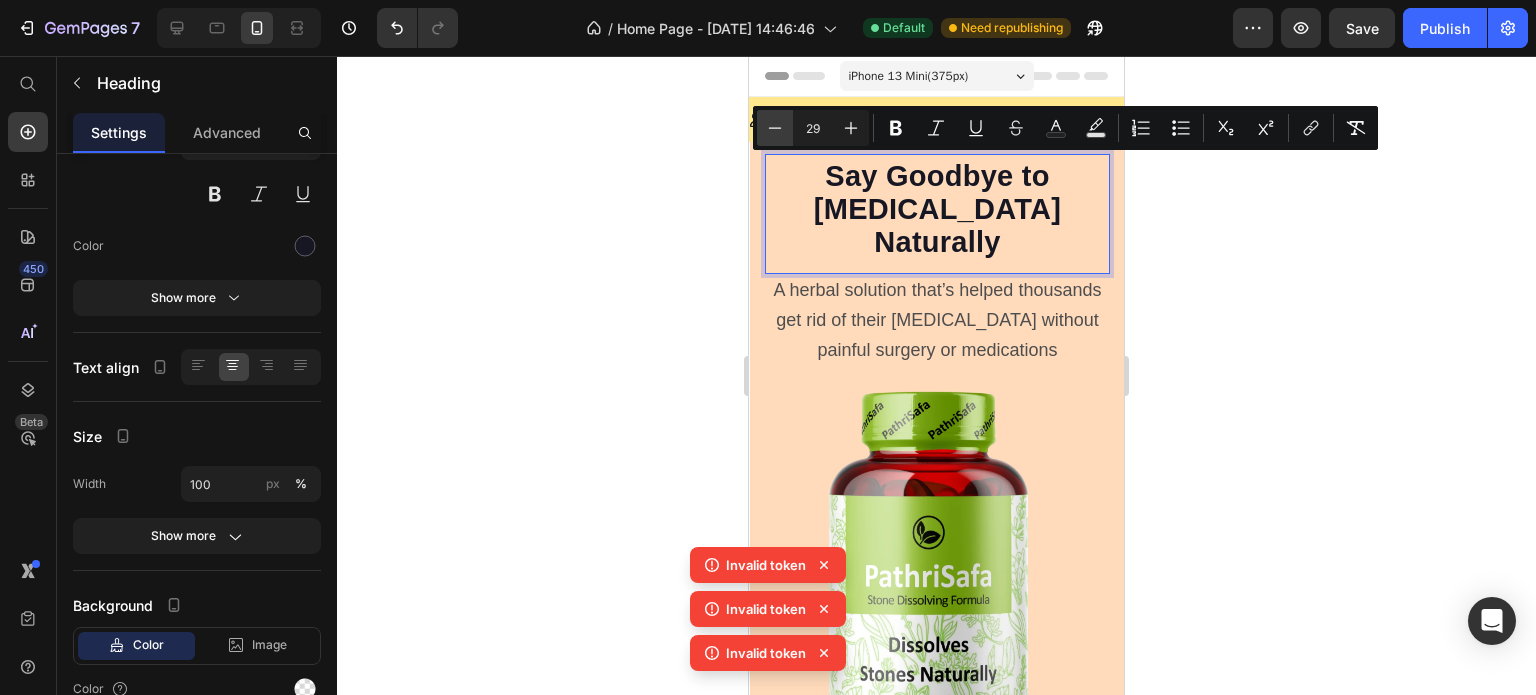 click 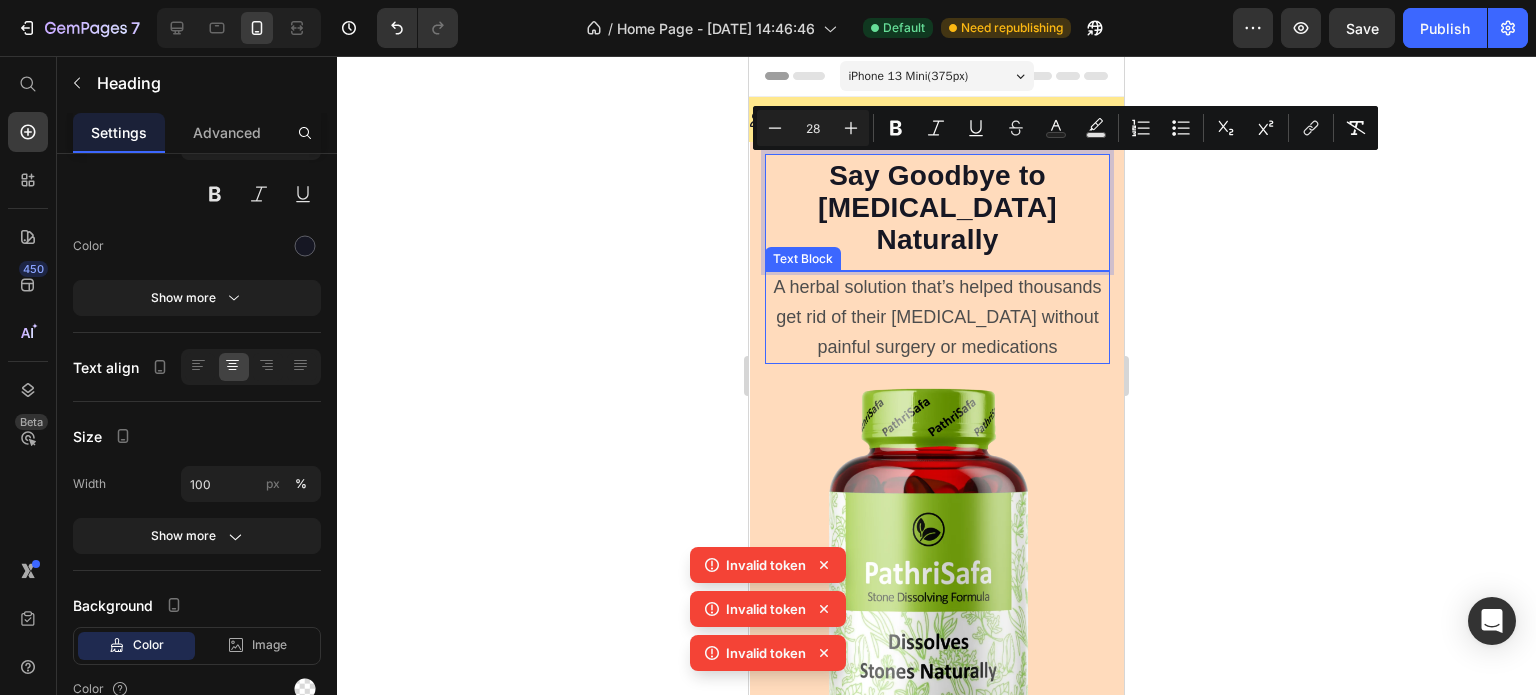 click 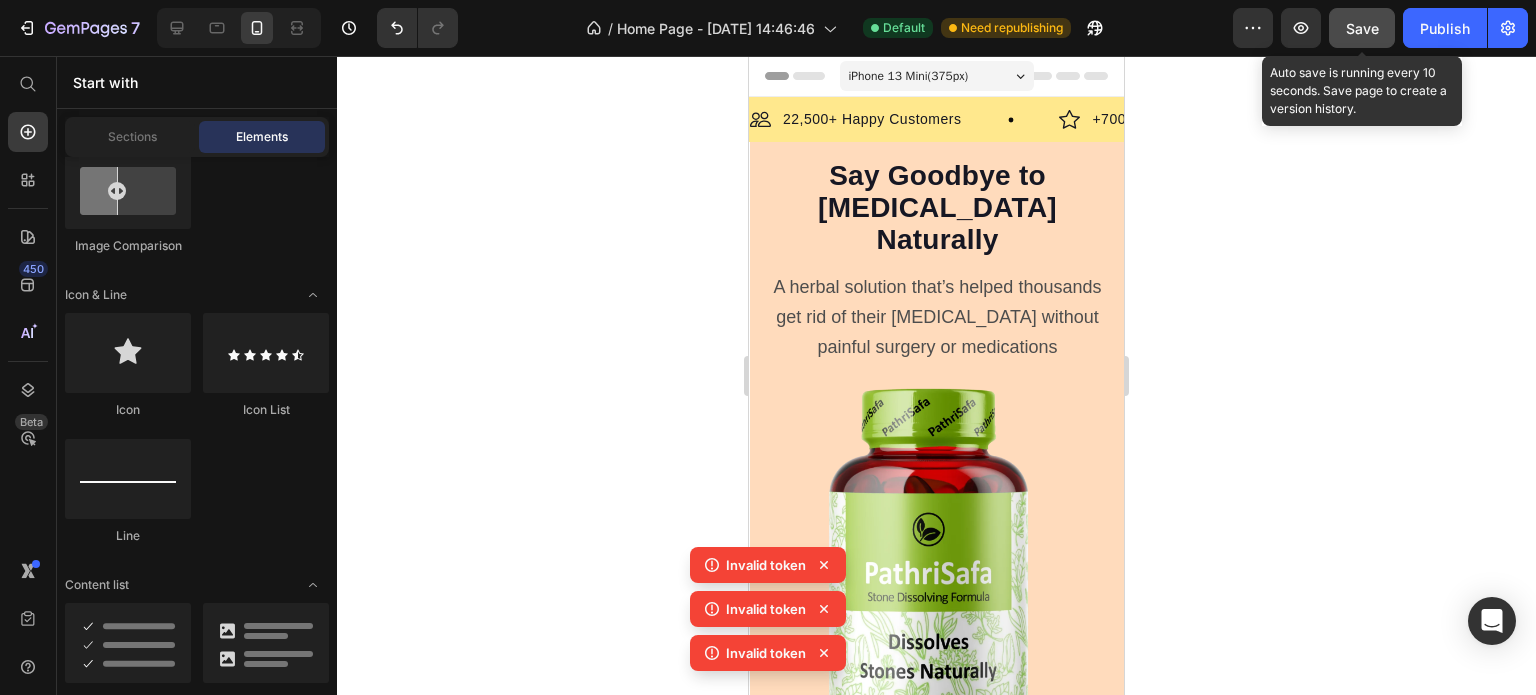 click on "Save" 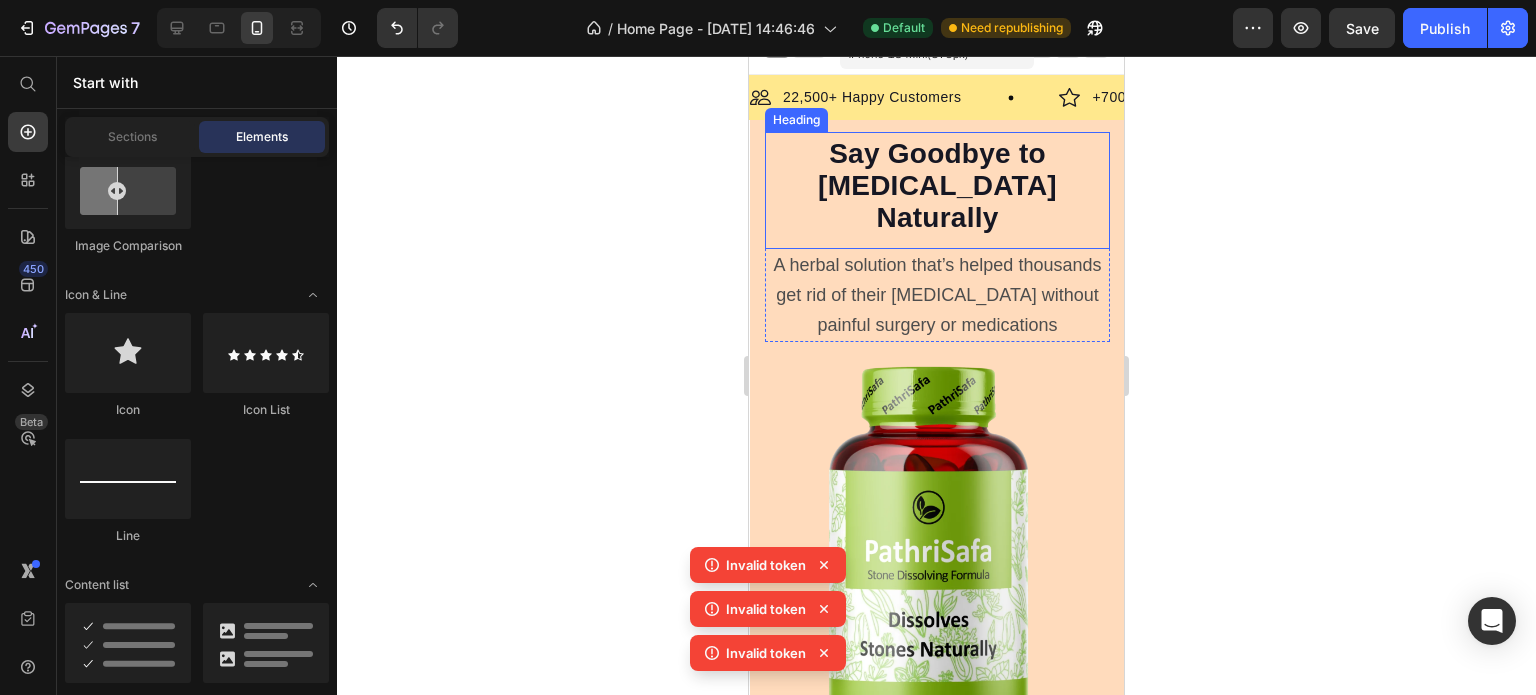 scroll, scrollTop: 0, scrollLeft: 0, axis: both 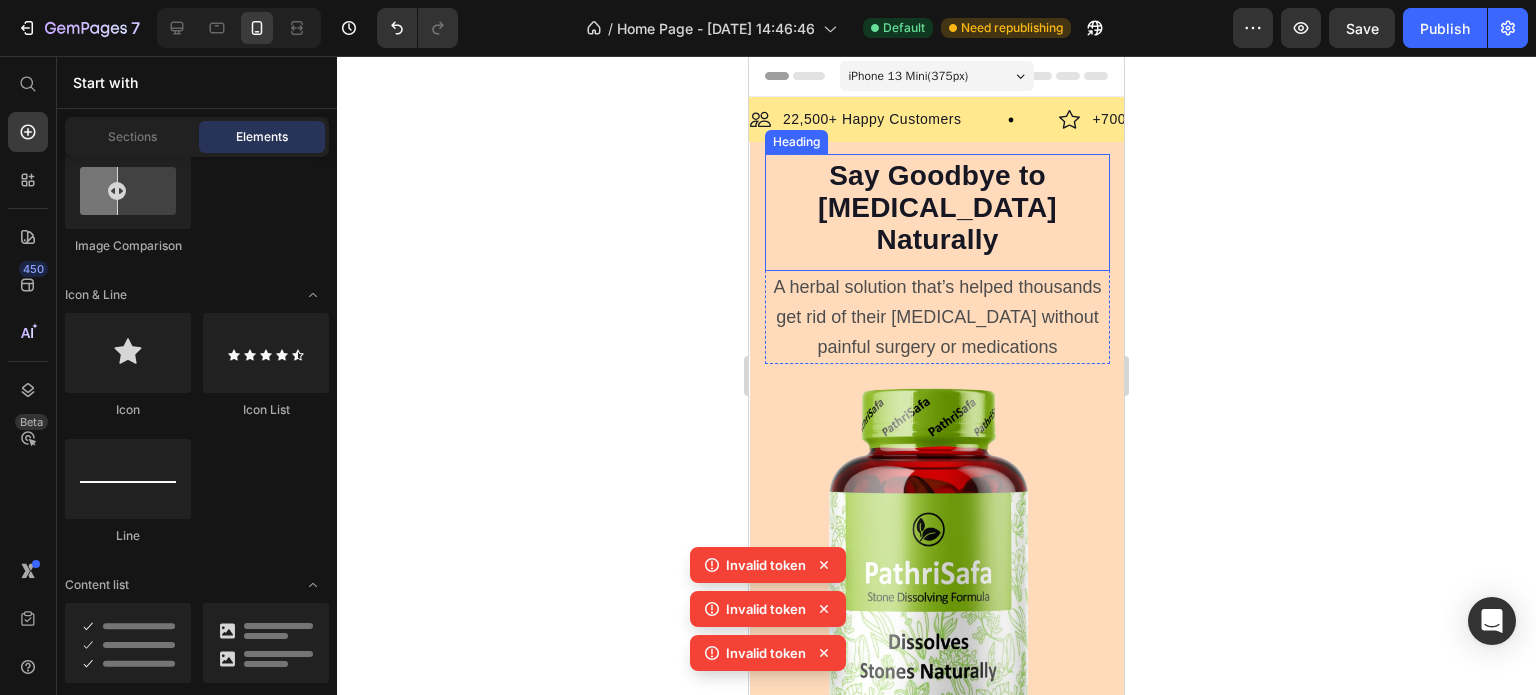click on "Say Goodbye to Kidney Stones Naturally" at bounding box center (937, 207) 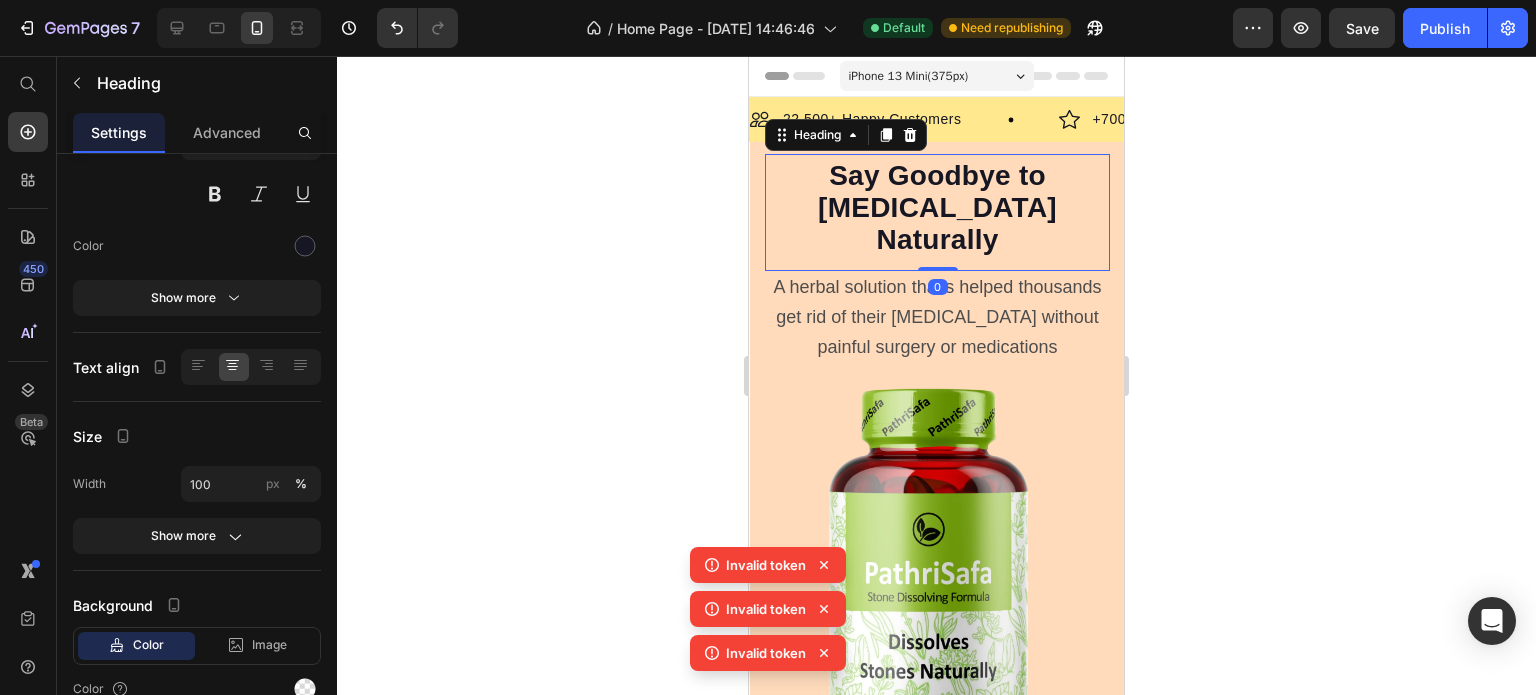 click on "Say Goodbye to Kidney Stones Naturally Heading   0" at bounding box center (937, 212) 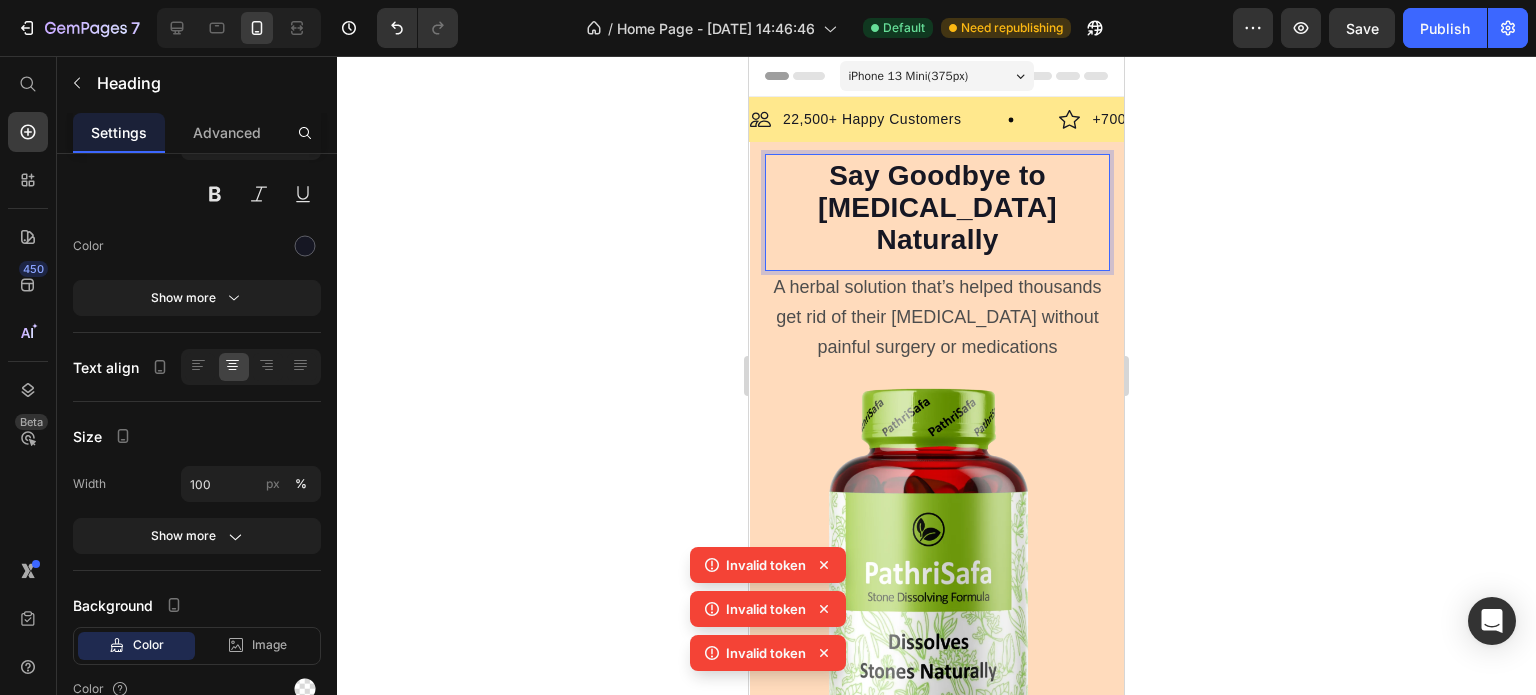click on "Say Goodbye to Kidney Stones Naturally" at bounding box center [937, 209] 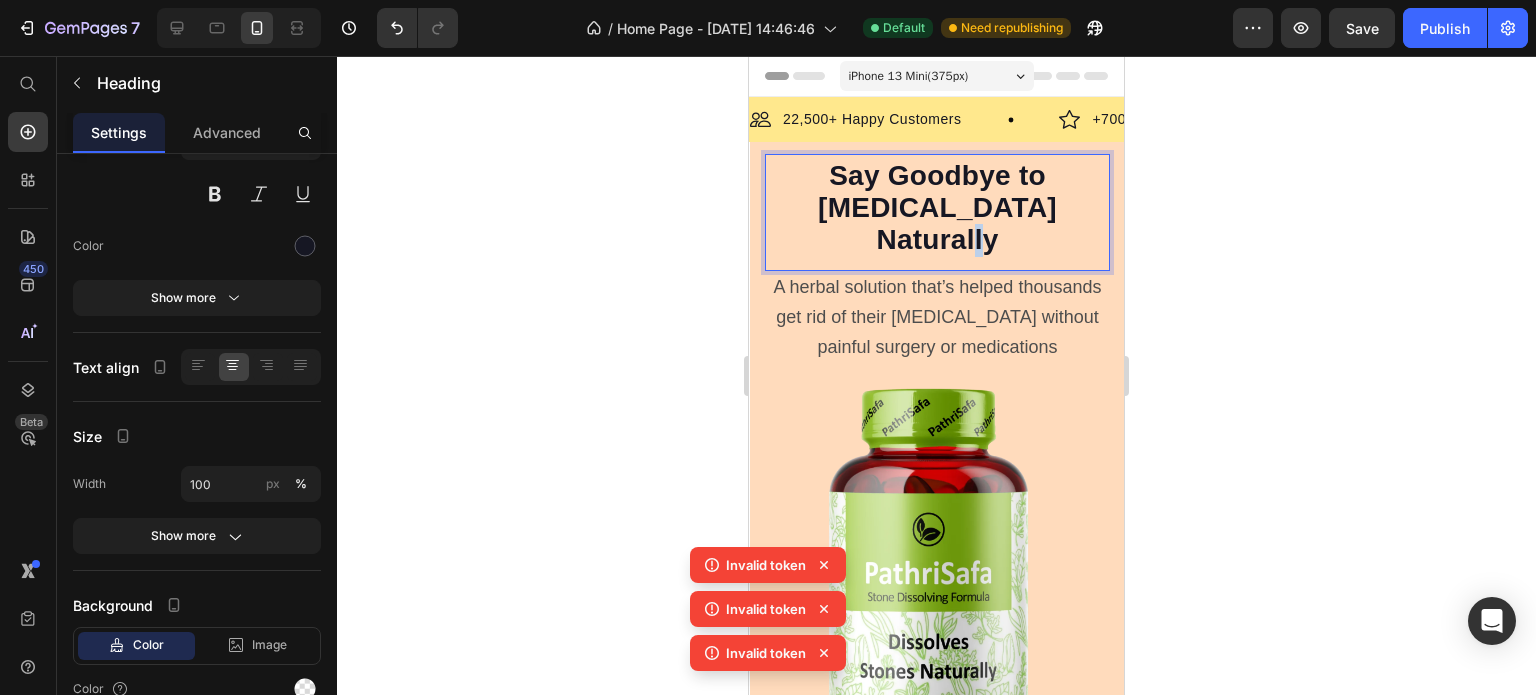 drag, startPoint x: 1060, startPoint y: 223, endPoint x: 1024, endPoint y: 207, distance: 39.39543 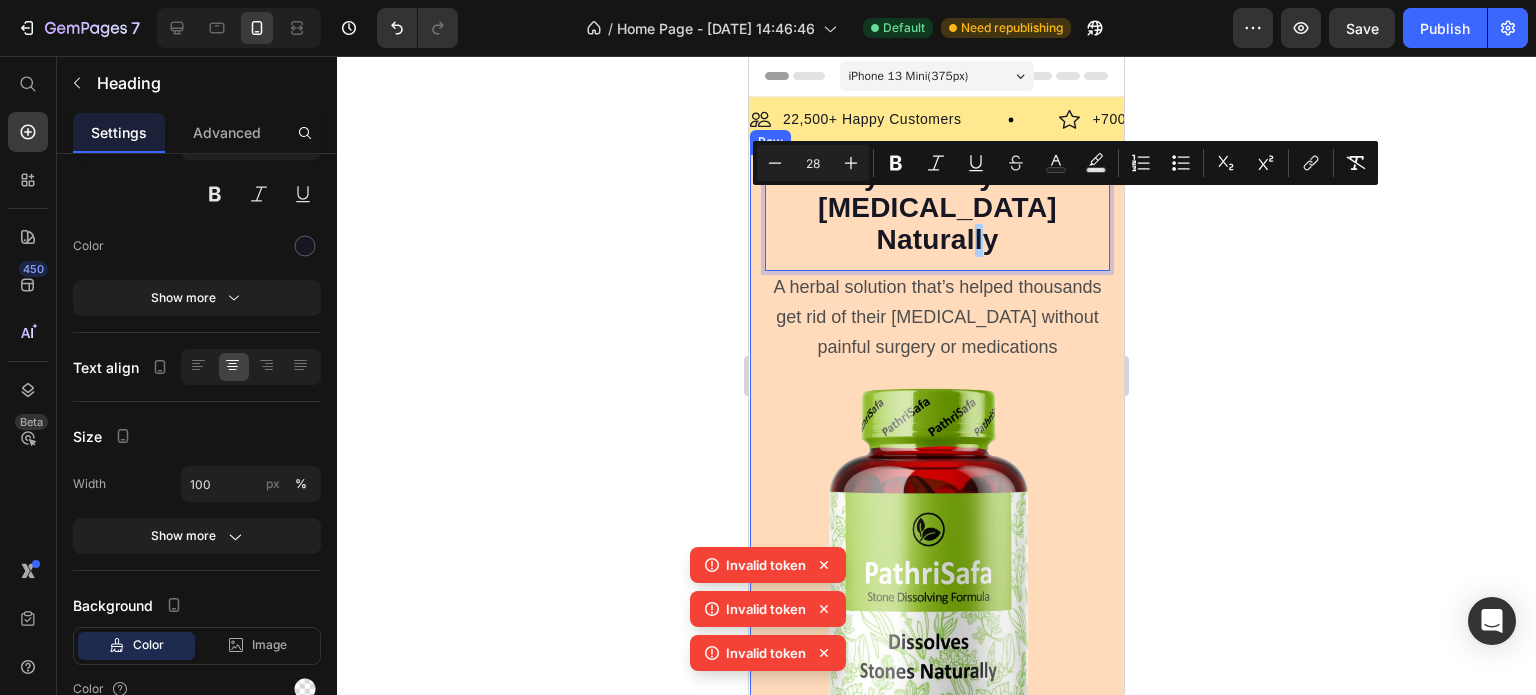click 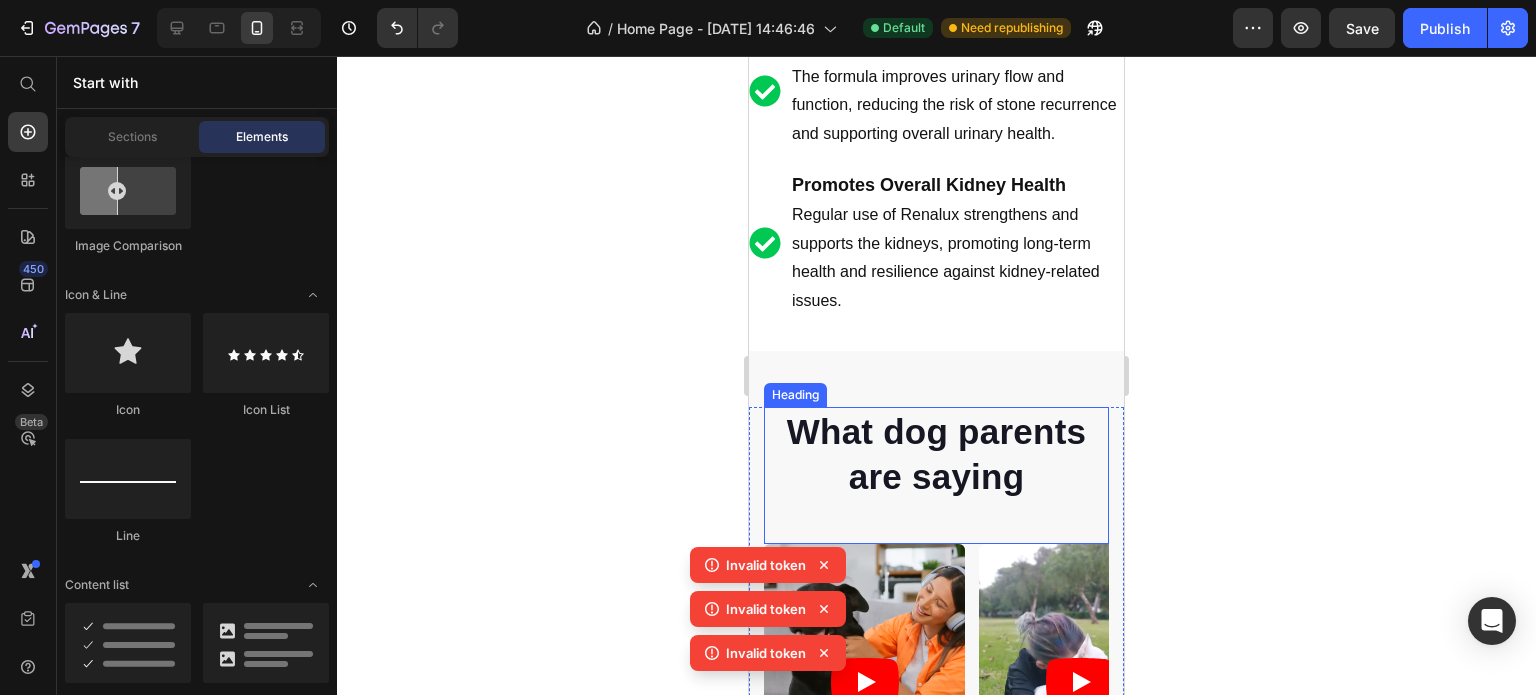 scroll, scrollTop: 2200, scrollLeft: 0, axis: vertical 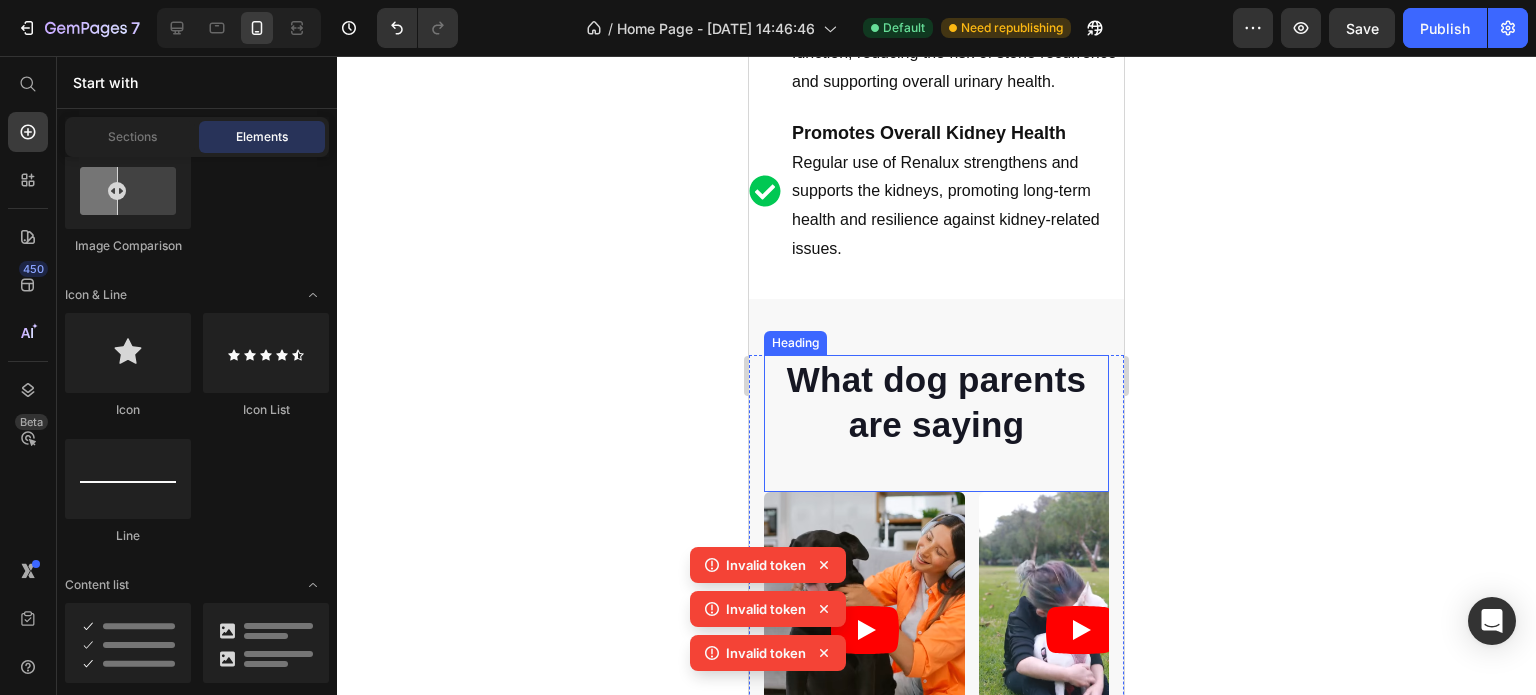 click on "What dog parents are saying" at bounding box center (936, 402) 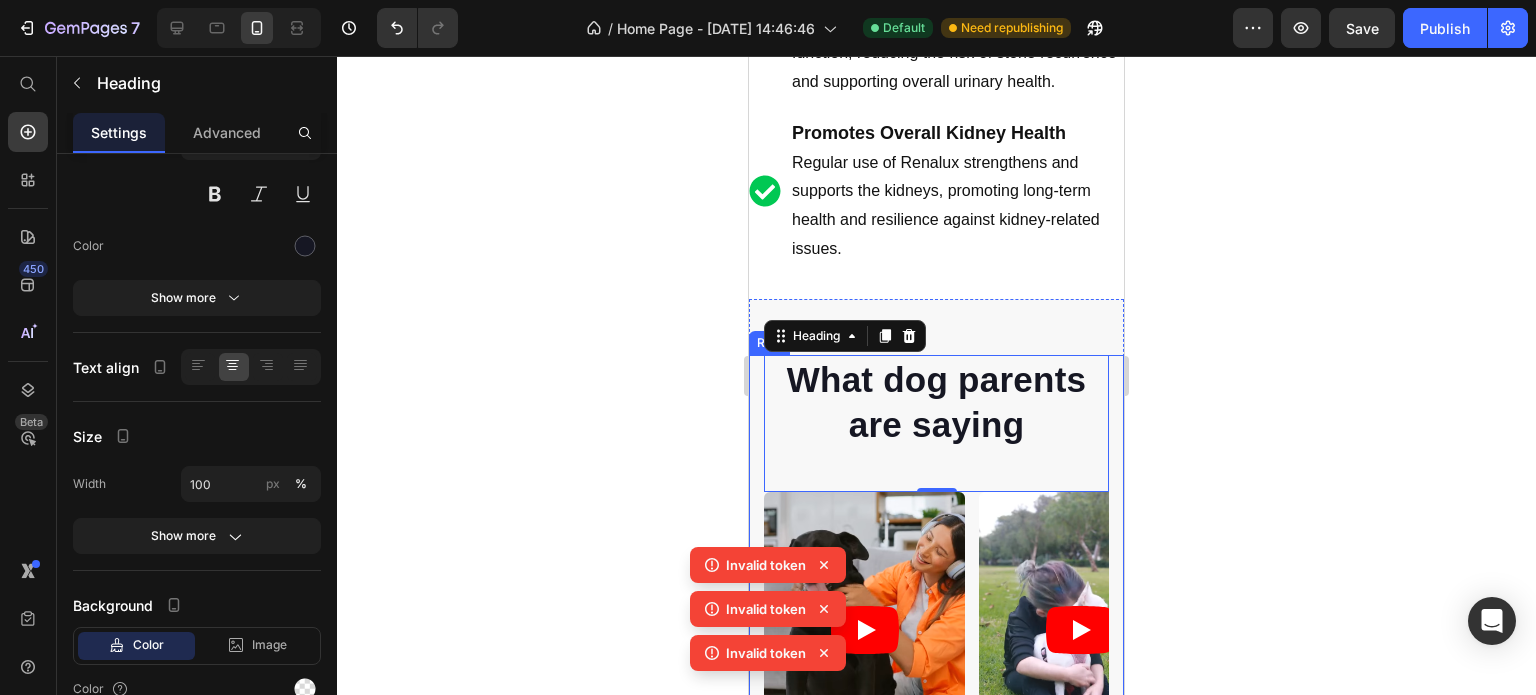 click 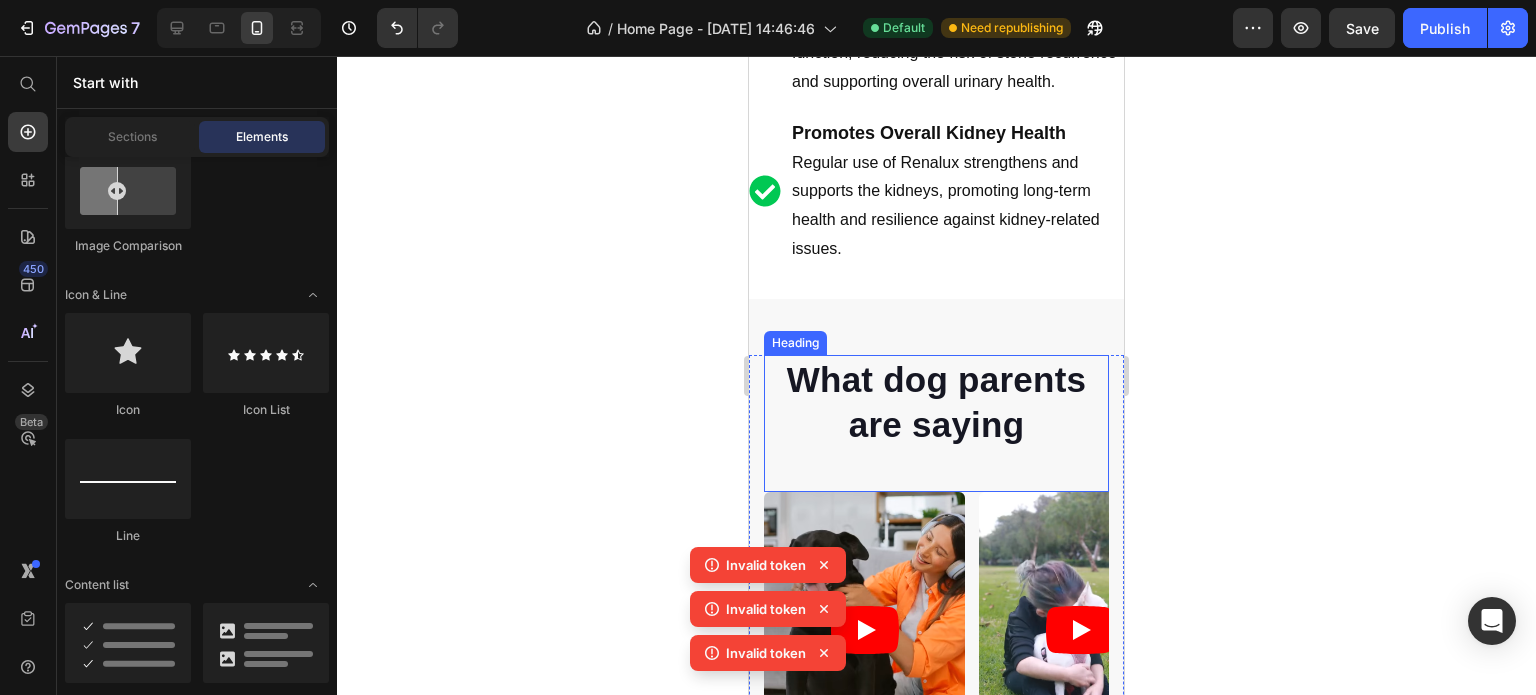 click on "What dog parents are saying" at bounding box center (936, 402) 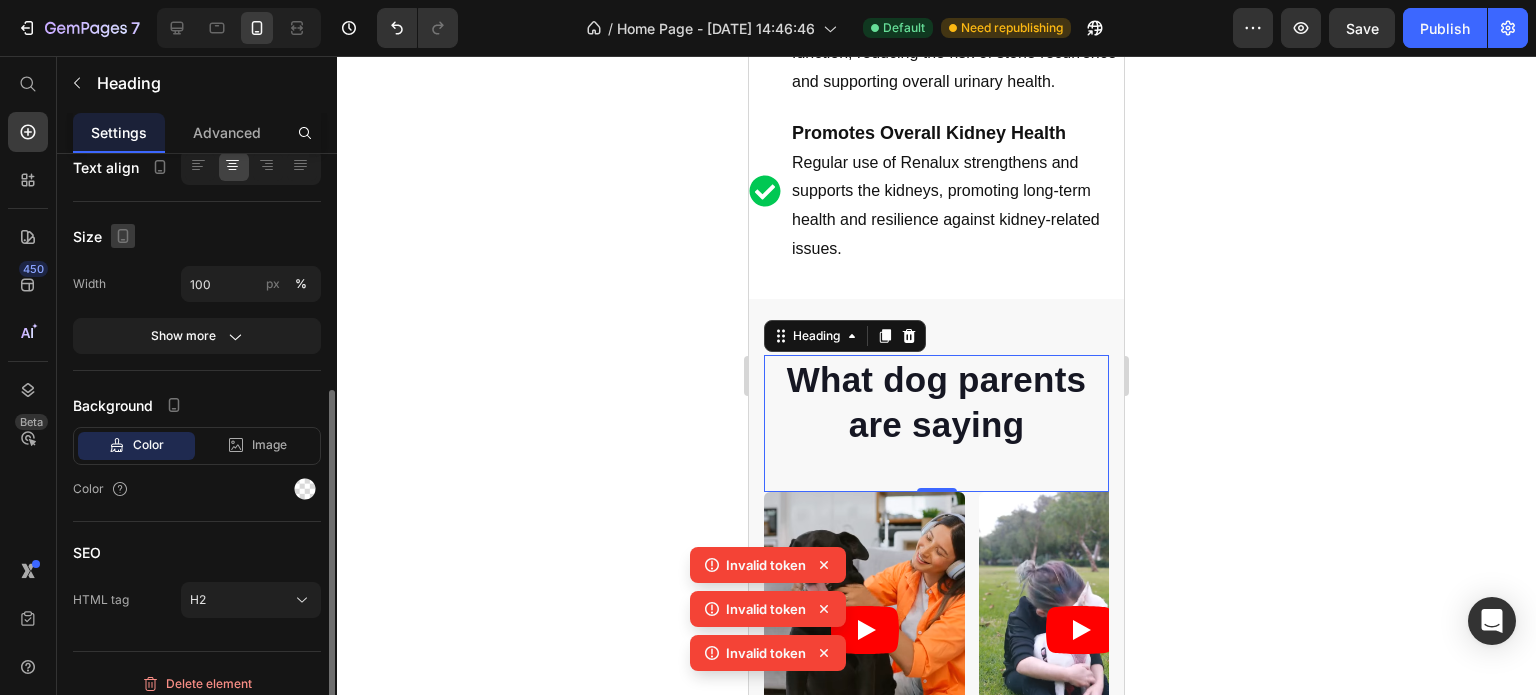 scroll, scrollTop: 411, scrollLeft: 0, axis: vertical 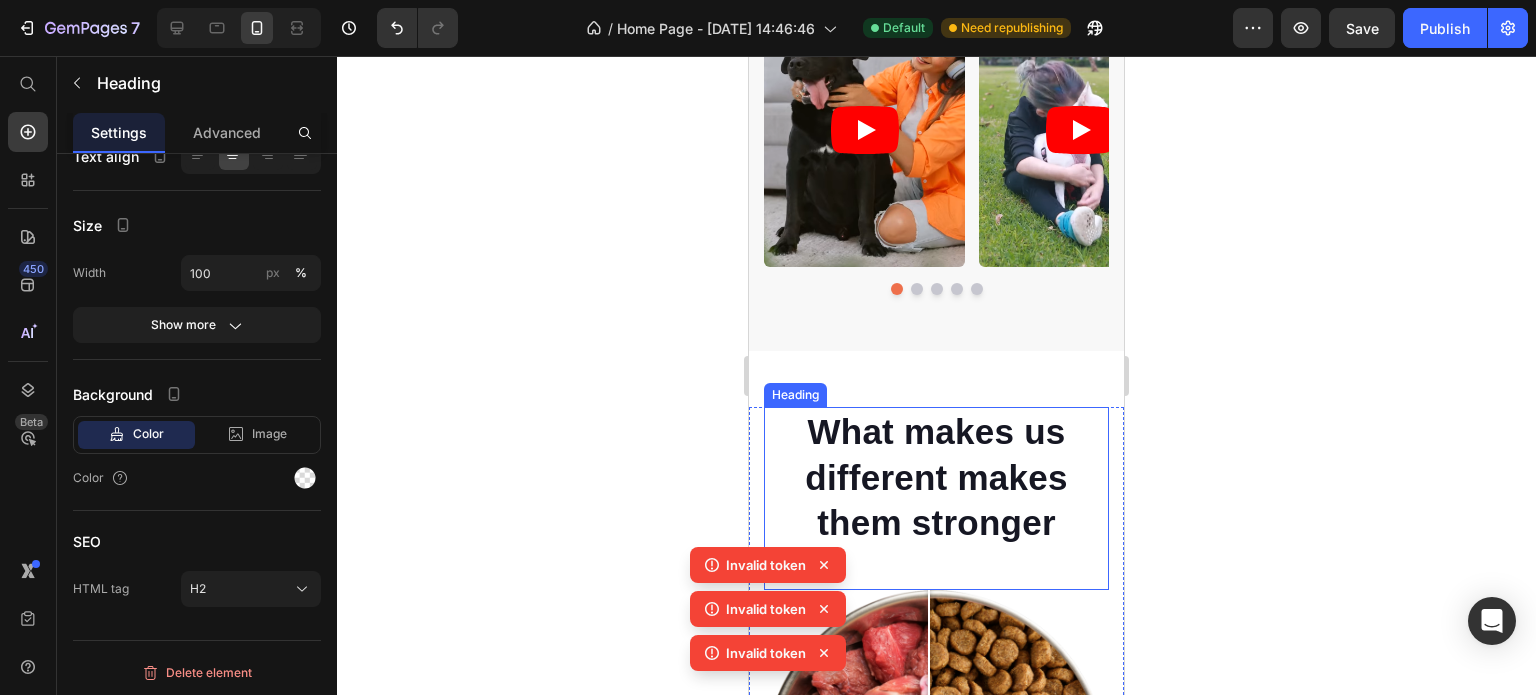 click on "What makes us different makes them stronger" at bounding box center (936, 477) 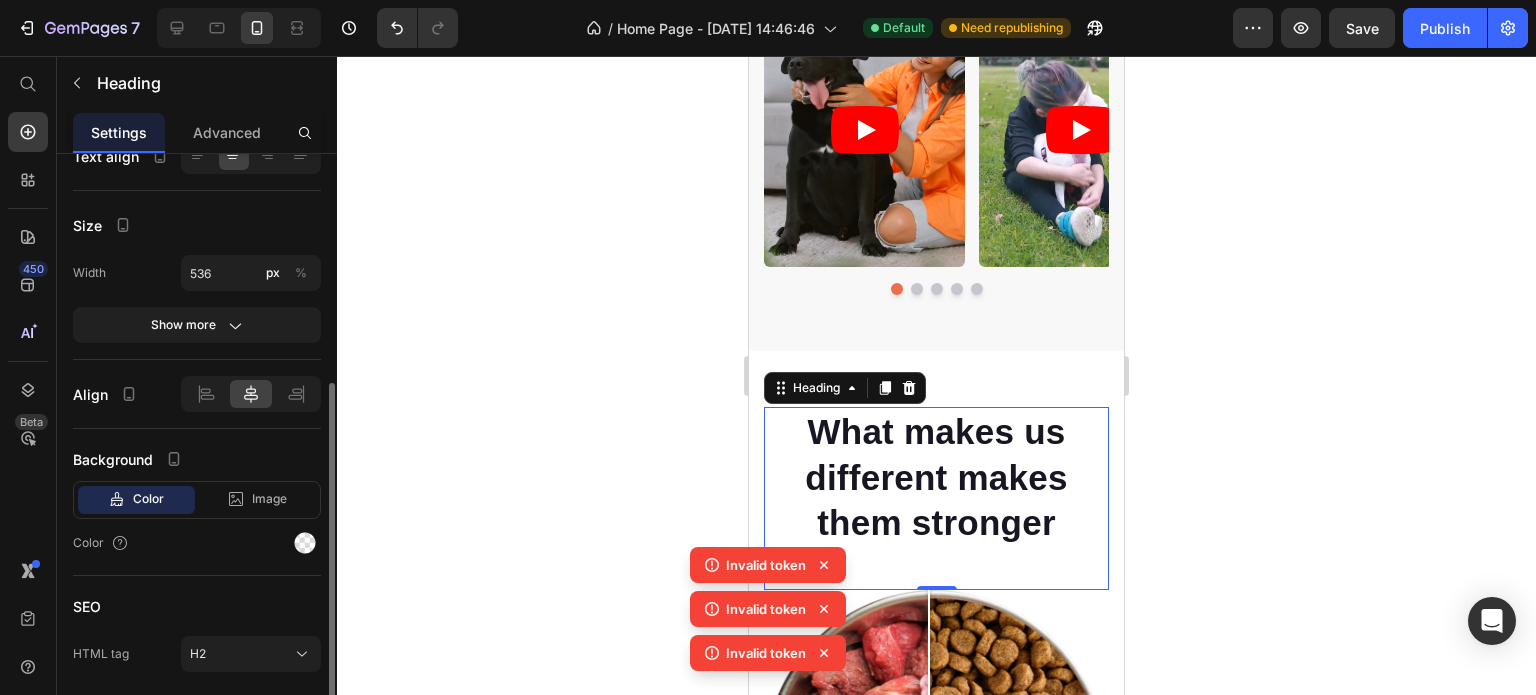 scroll, scrollTop: 476, scrollLeft: 0, axis: vertical 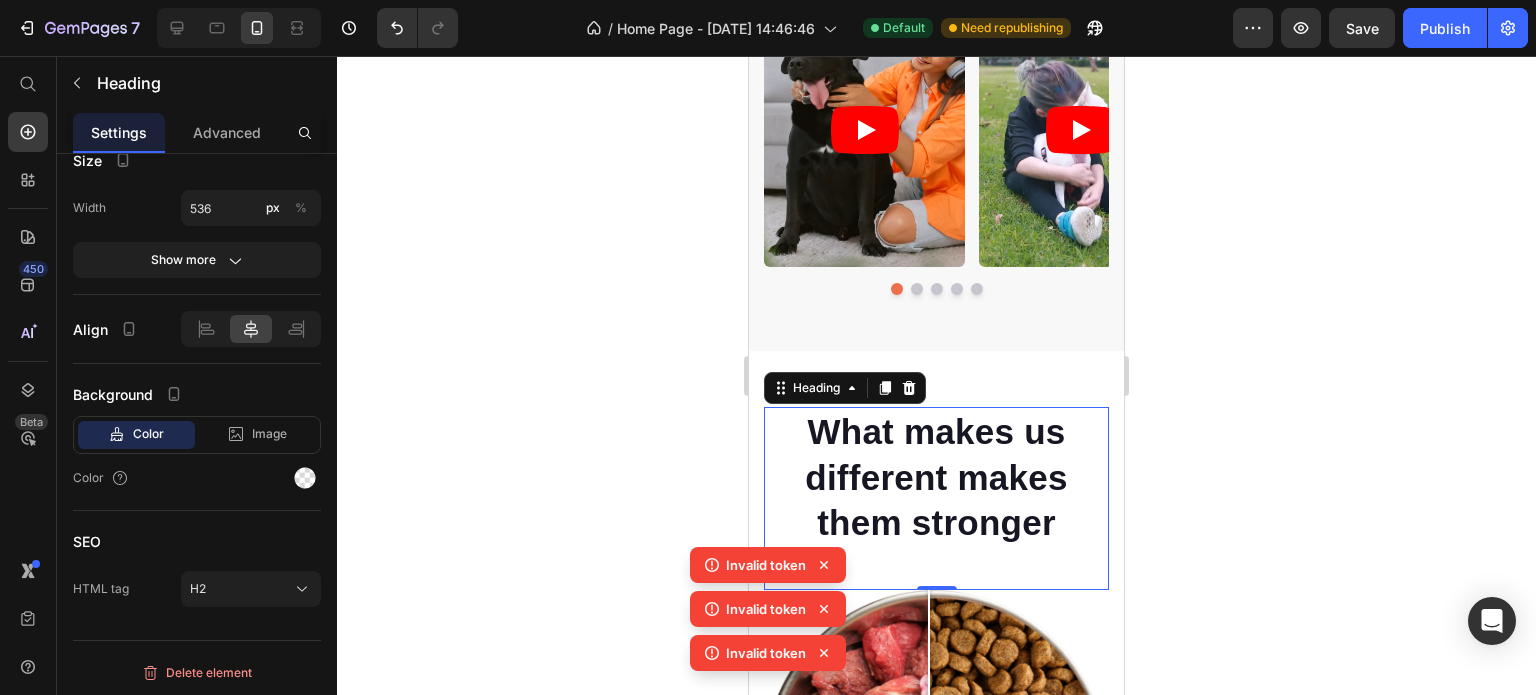 click 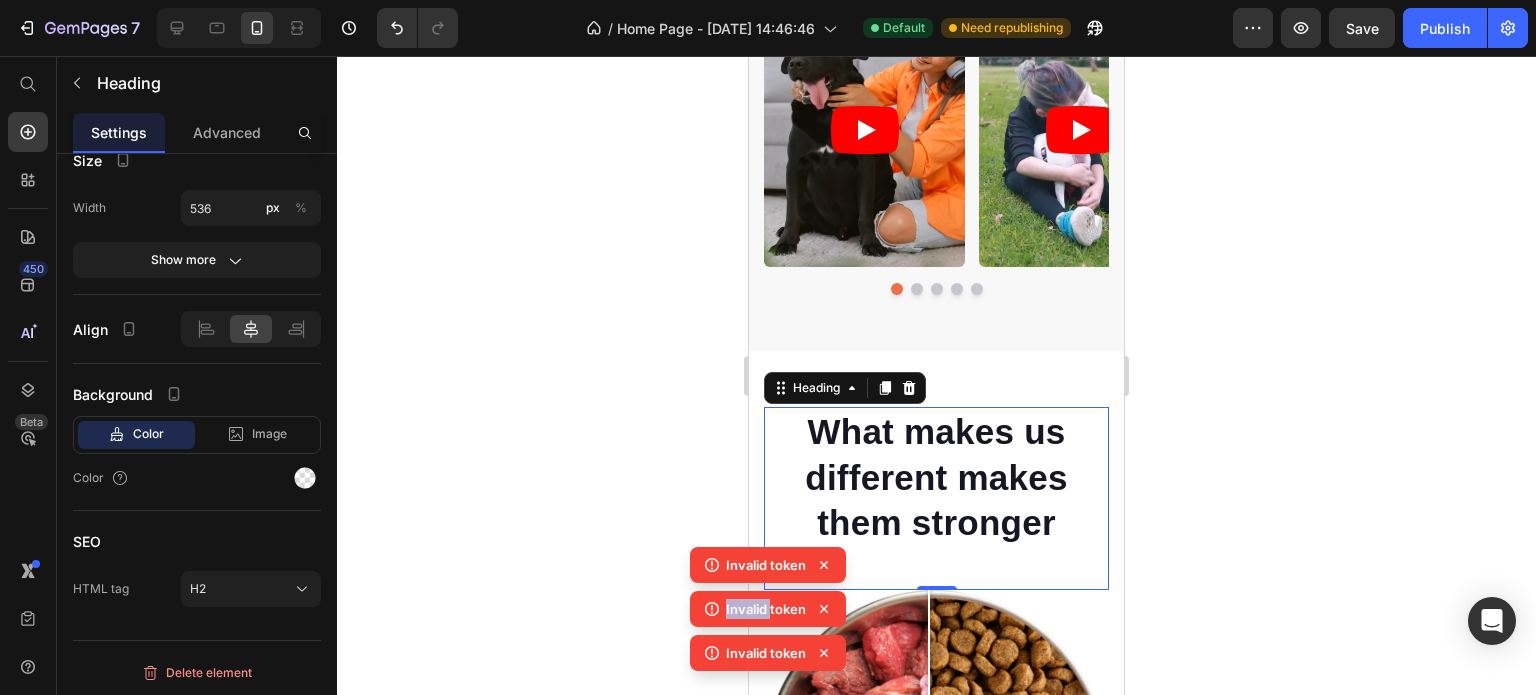 click 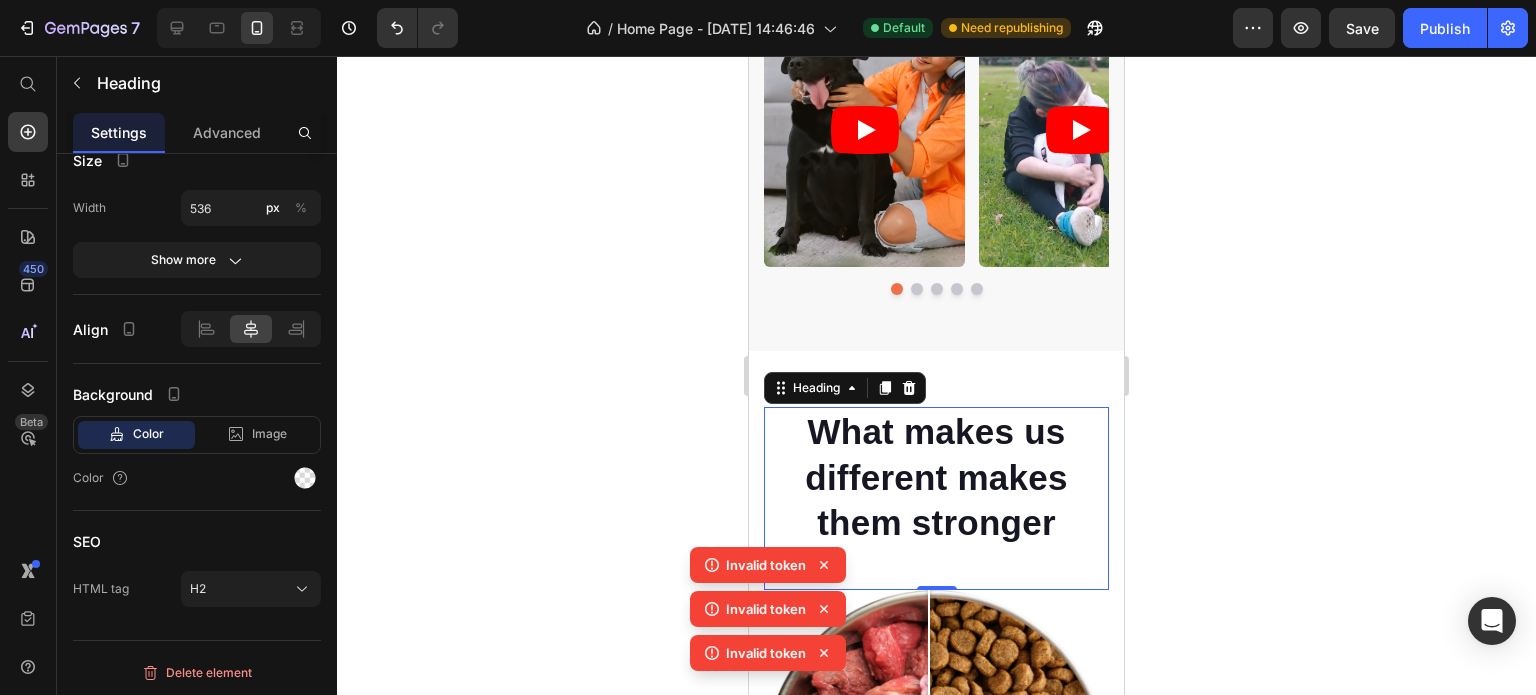 click 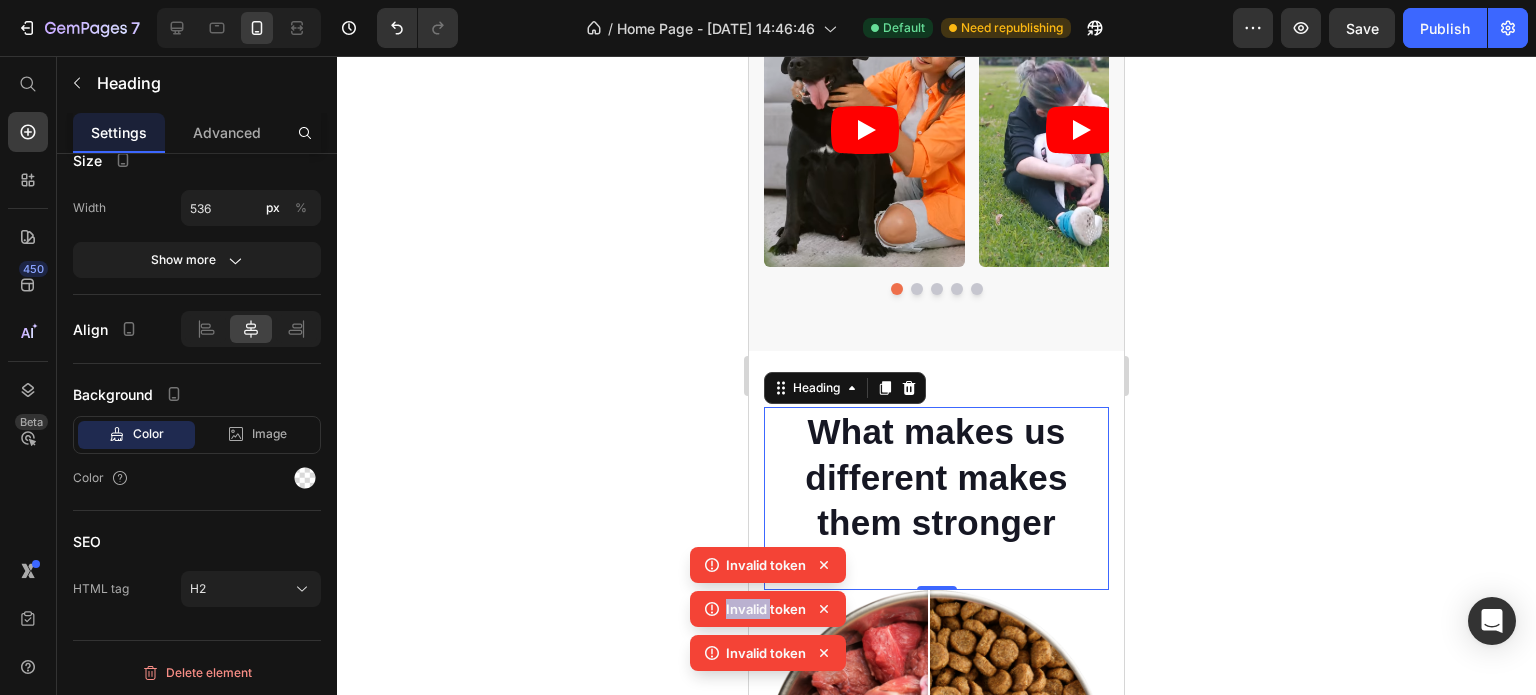 click 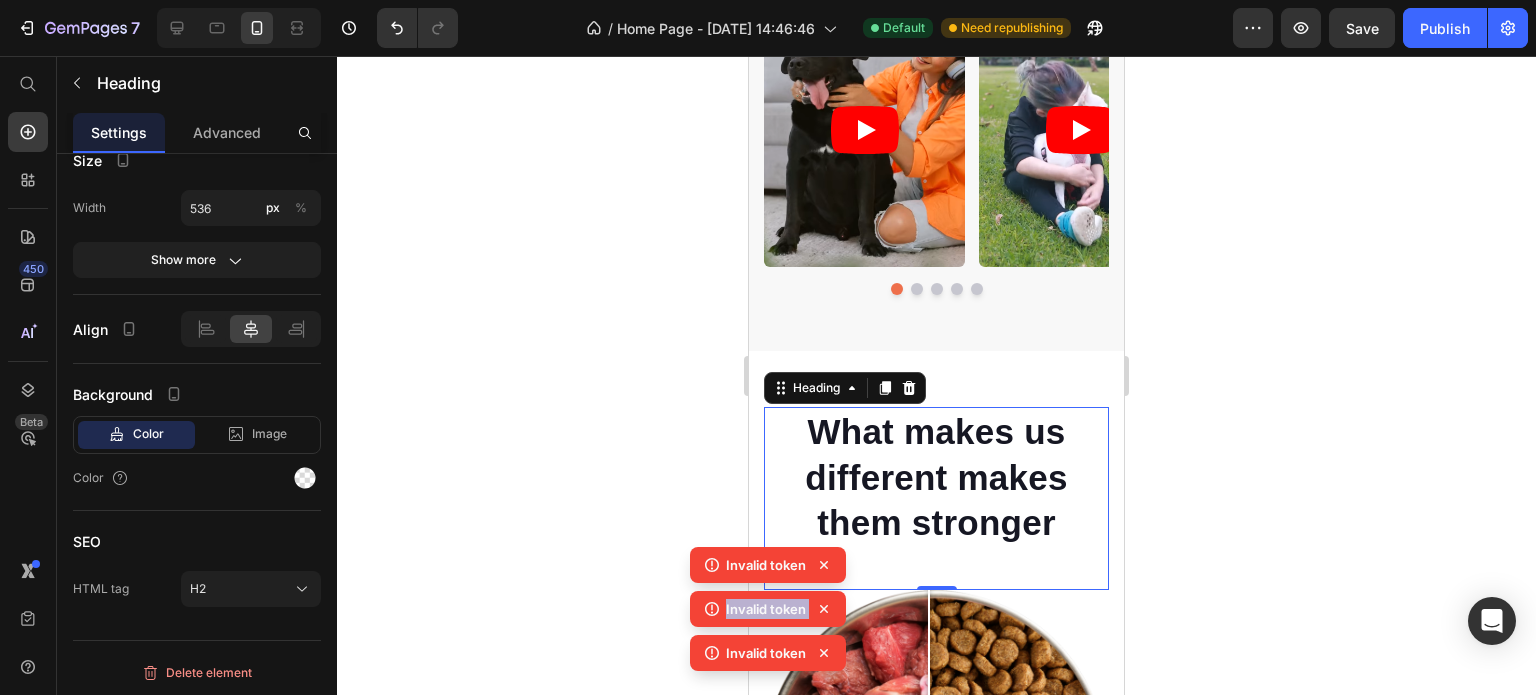 click 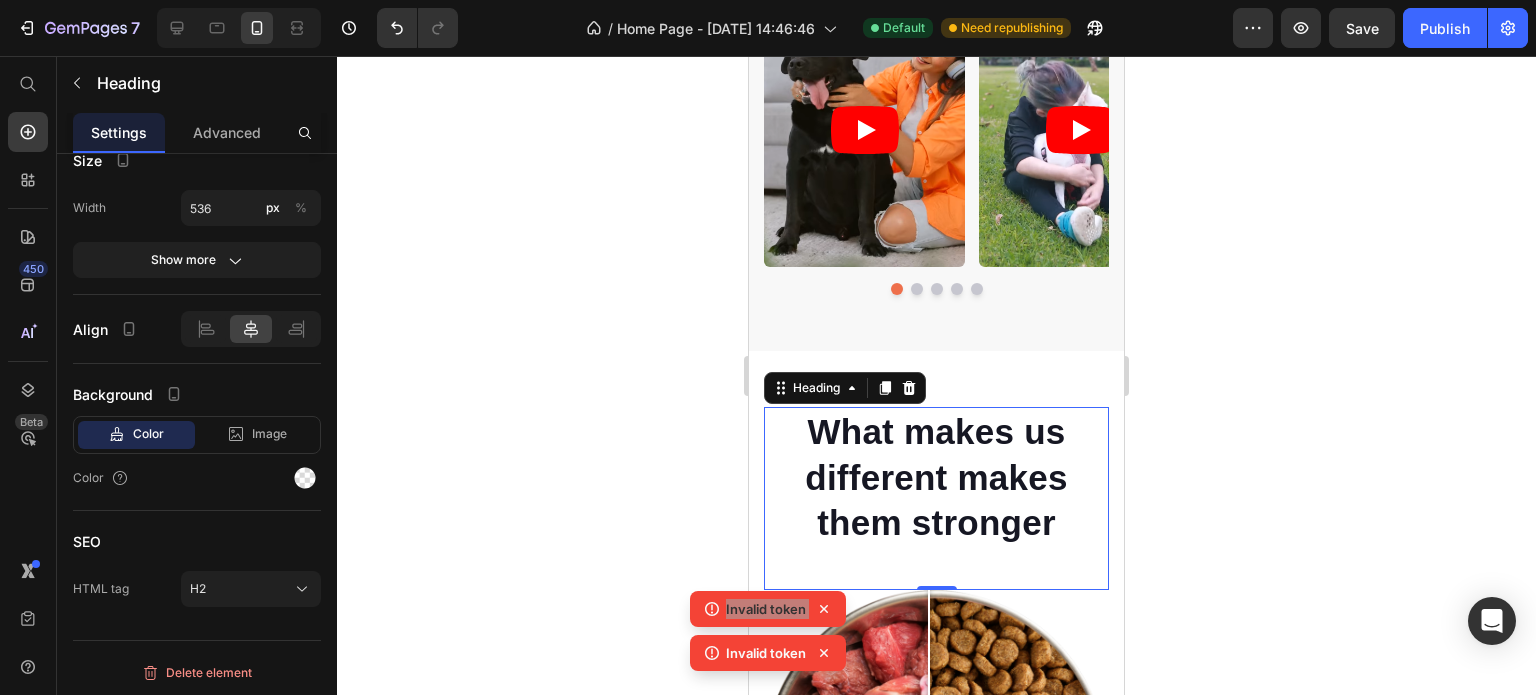 click on "What makes us different makes them stronger" at bounding box center (936, 477) 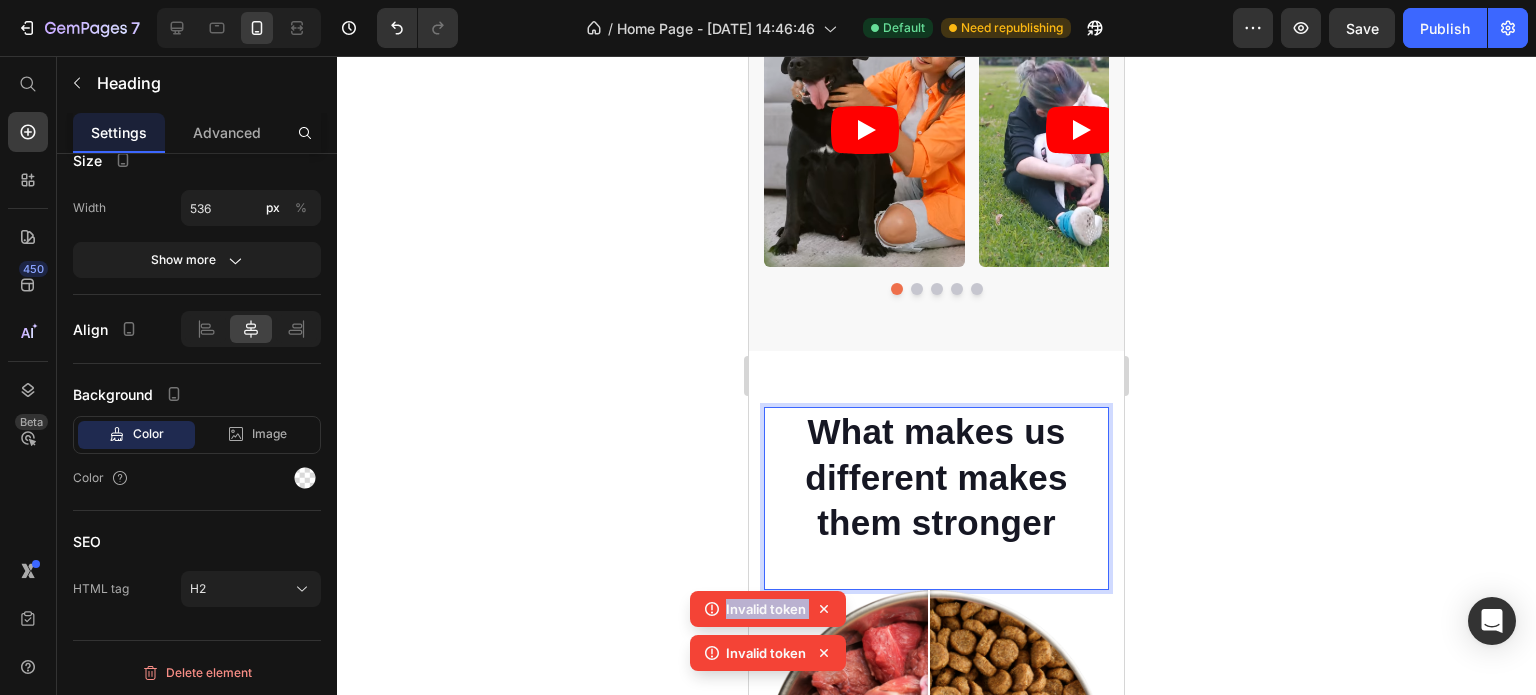 click 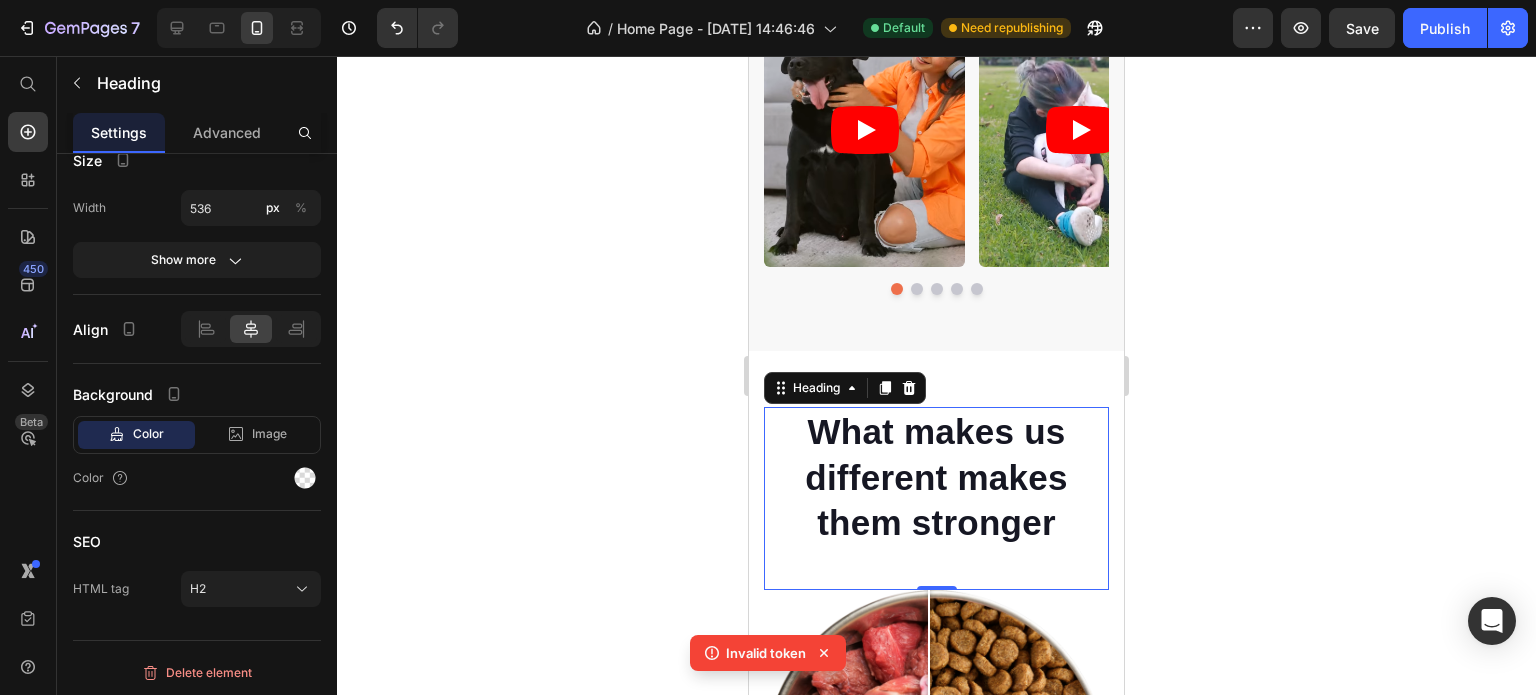 click 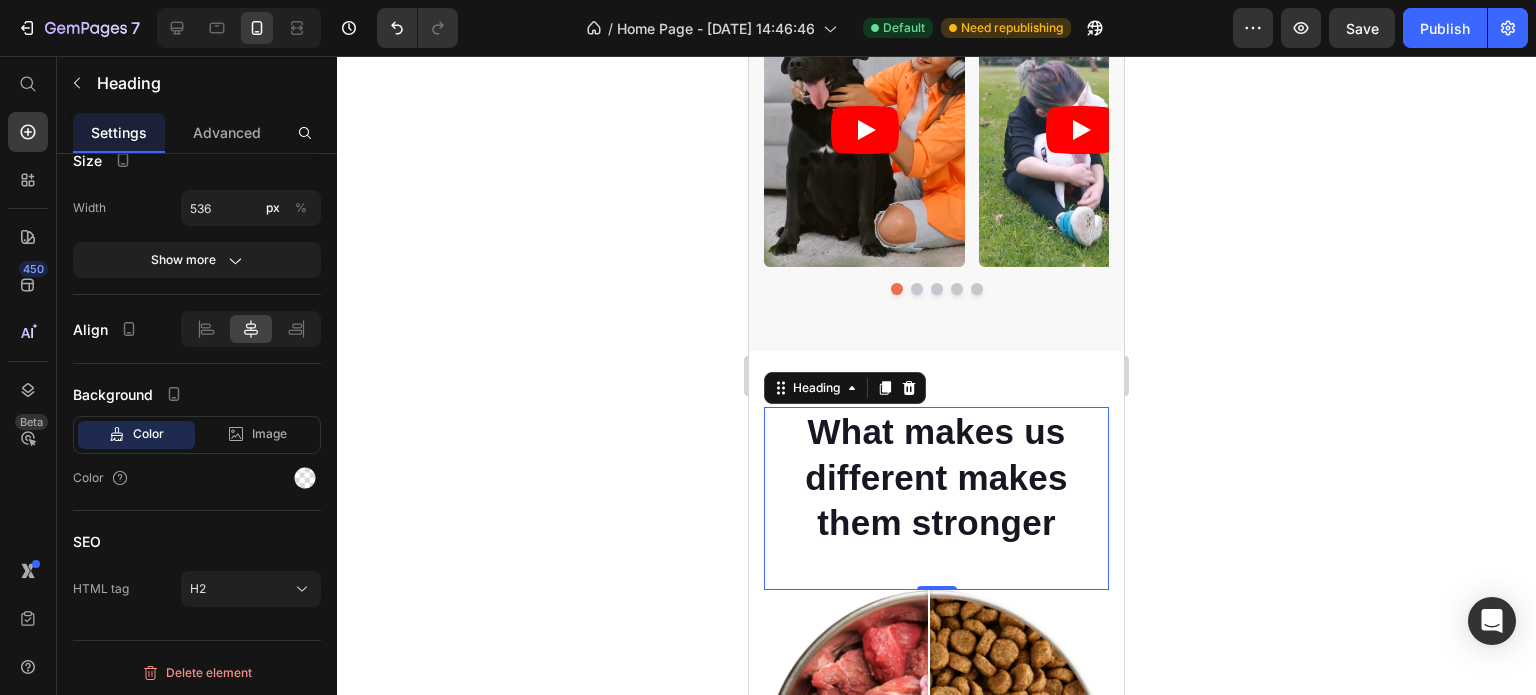 click on "What makes us different makes them stronger" at bounding box center [936, 477] 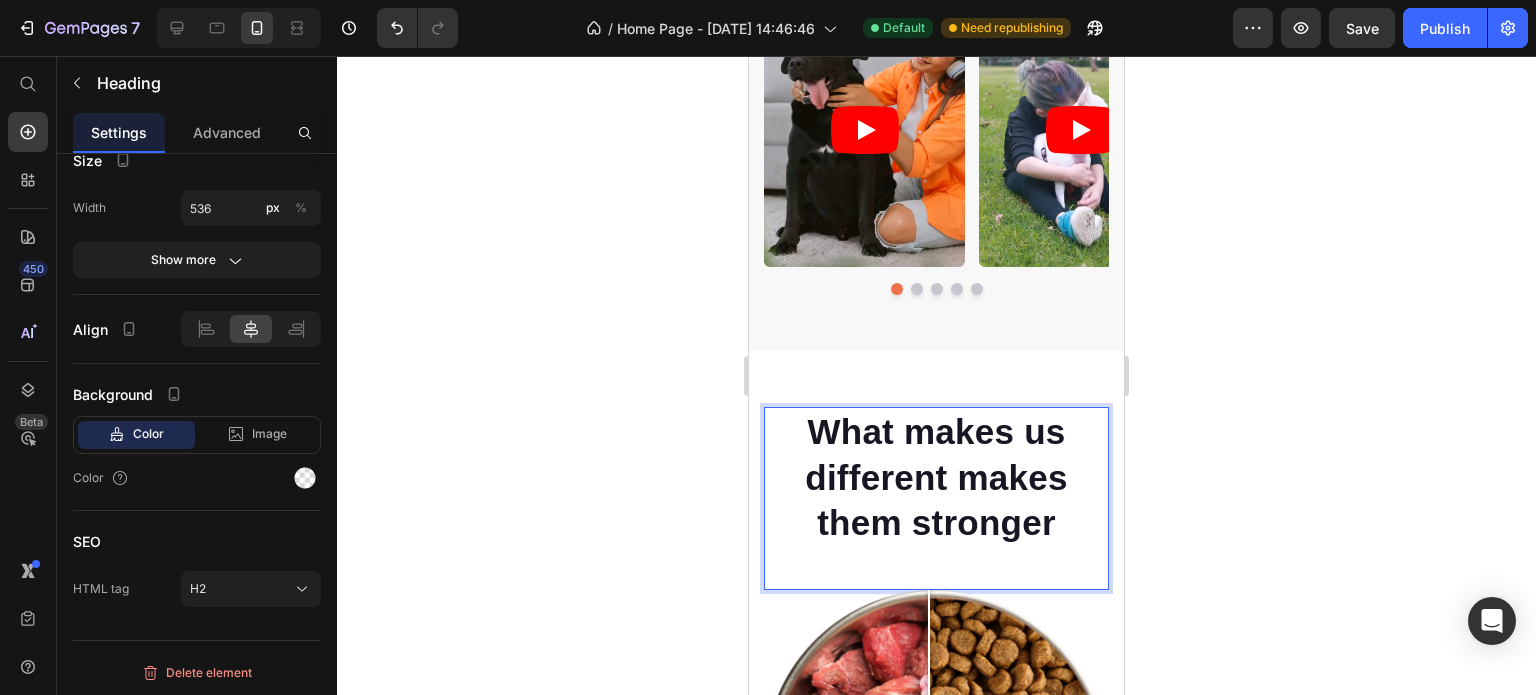 click 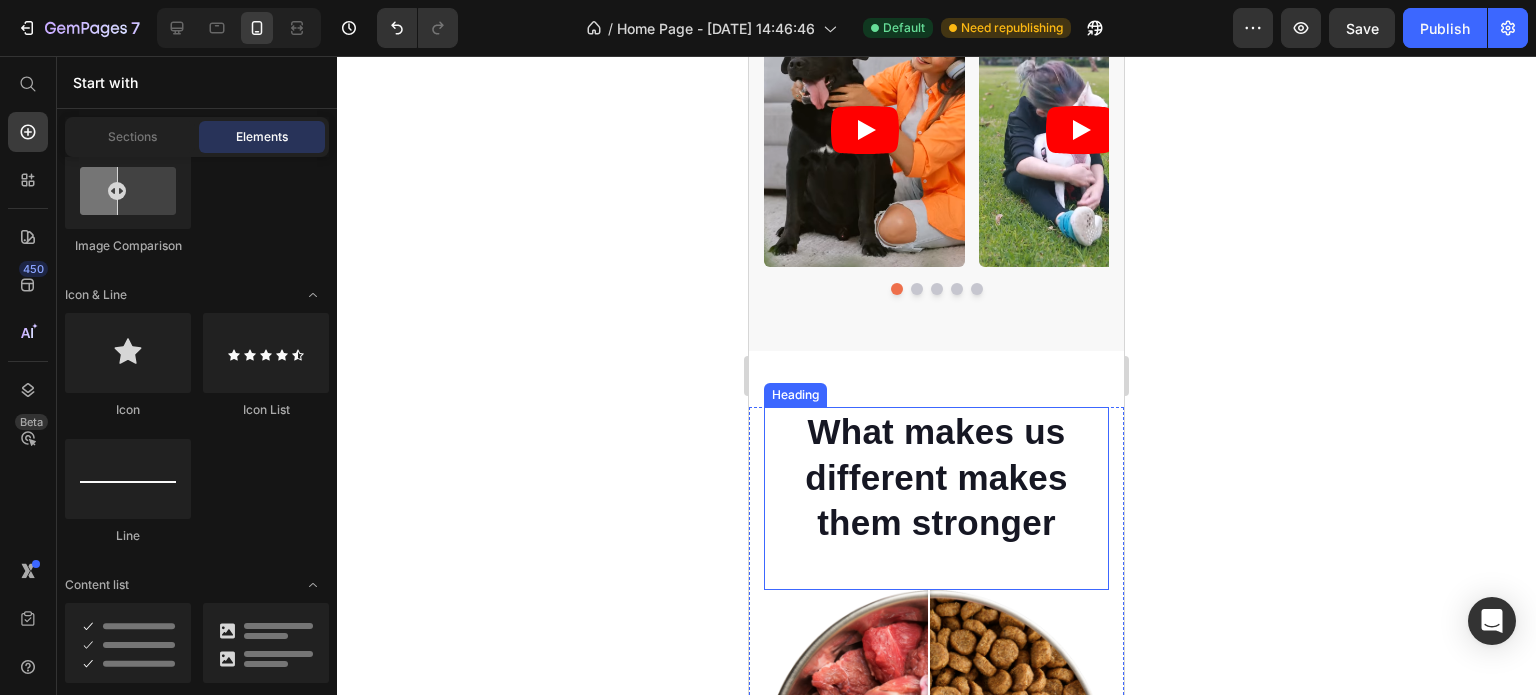 click on "What makes us different makes them stronger" at bounding box center (936, 477) 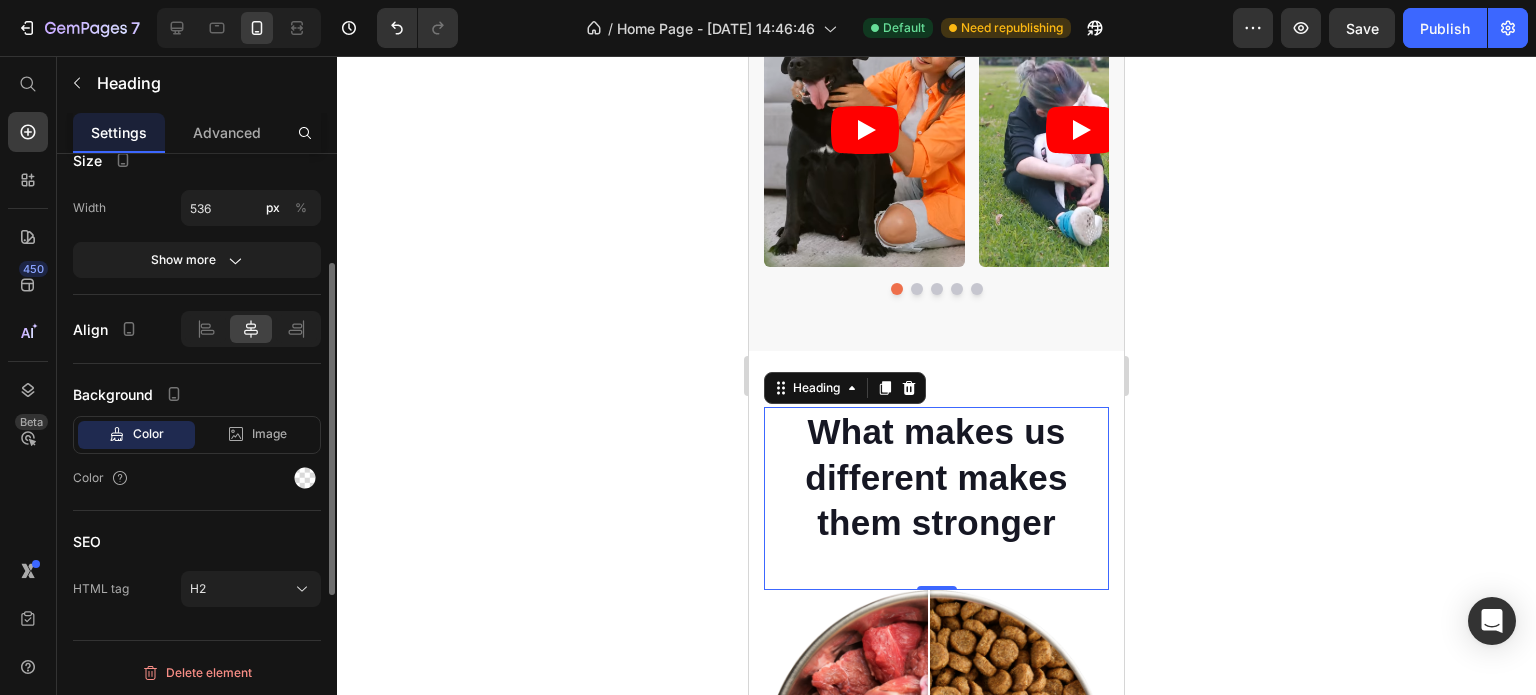 scroll, scrollTop: 376, scrollLeft: 0, axis: vertical 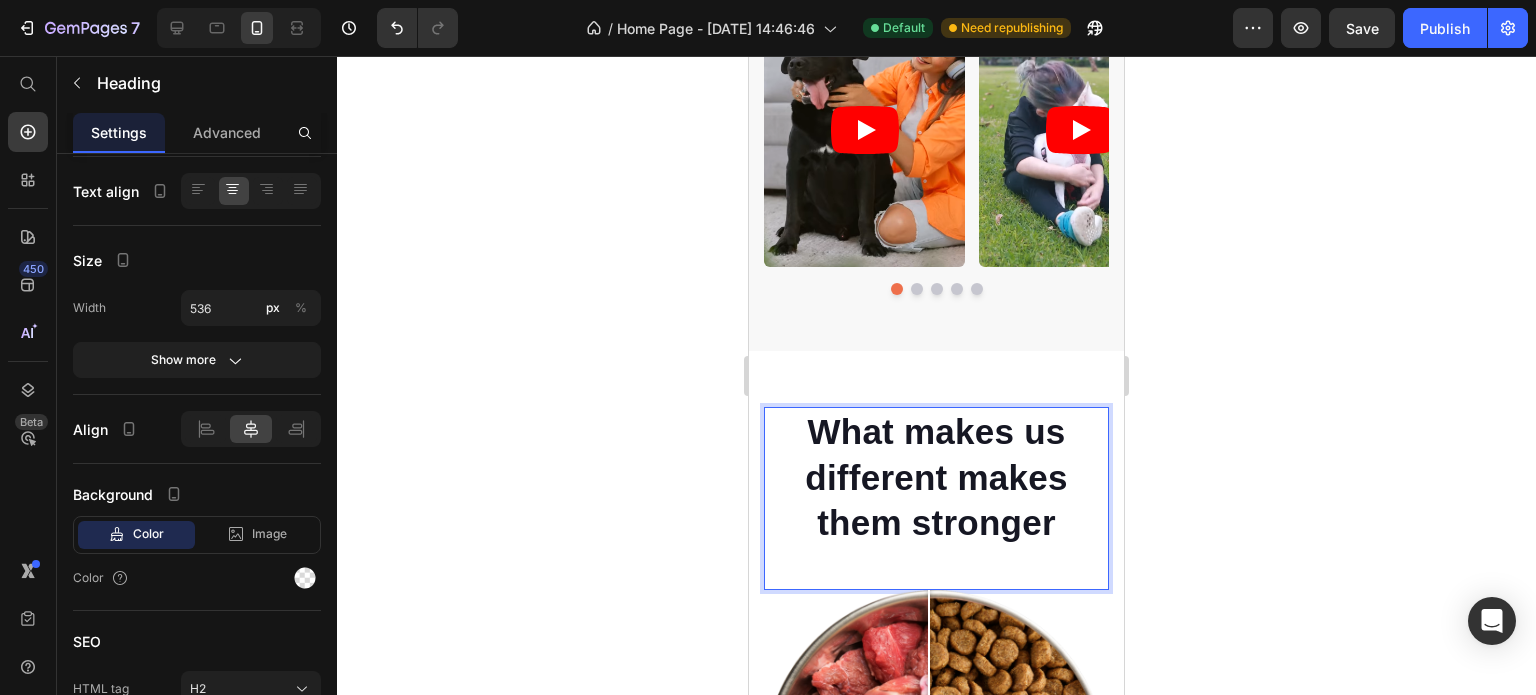 click 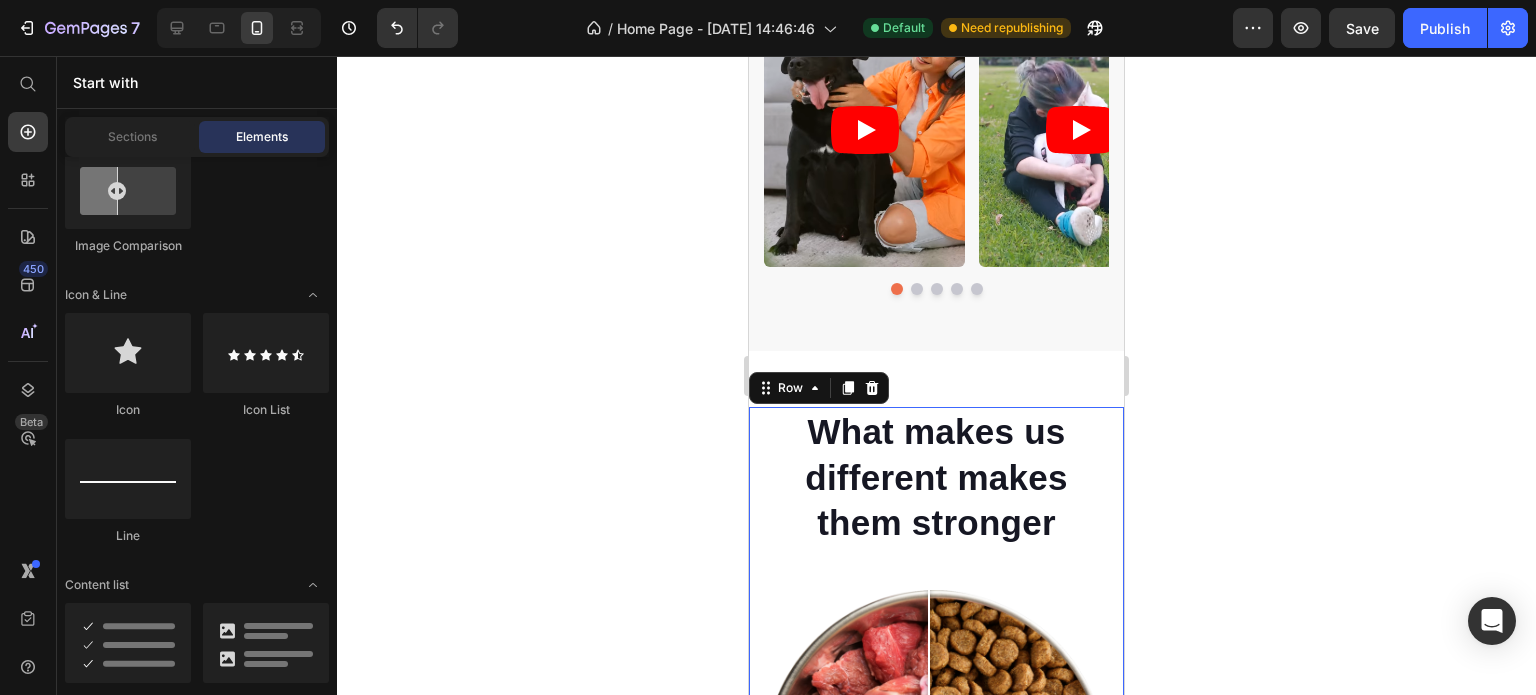 scroll, scrollTop: 0, scrollLeft: 0, axis: both 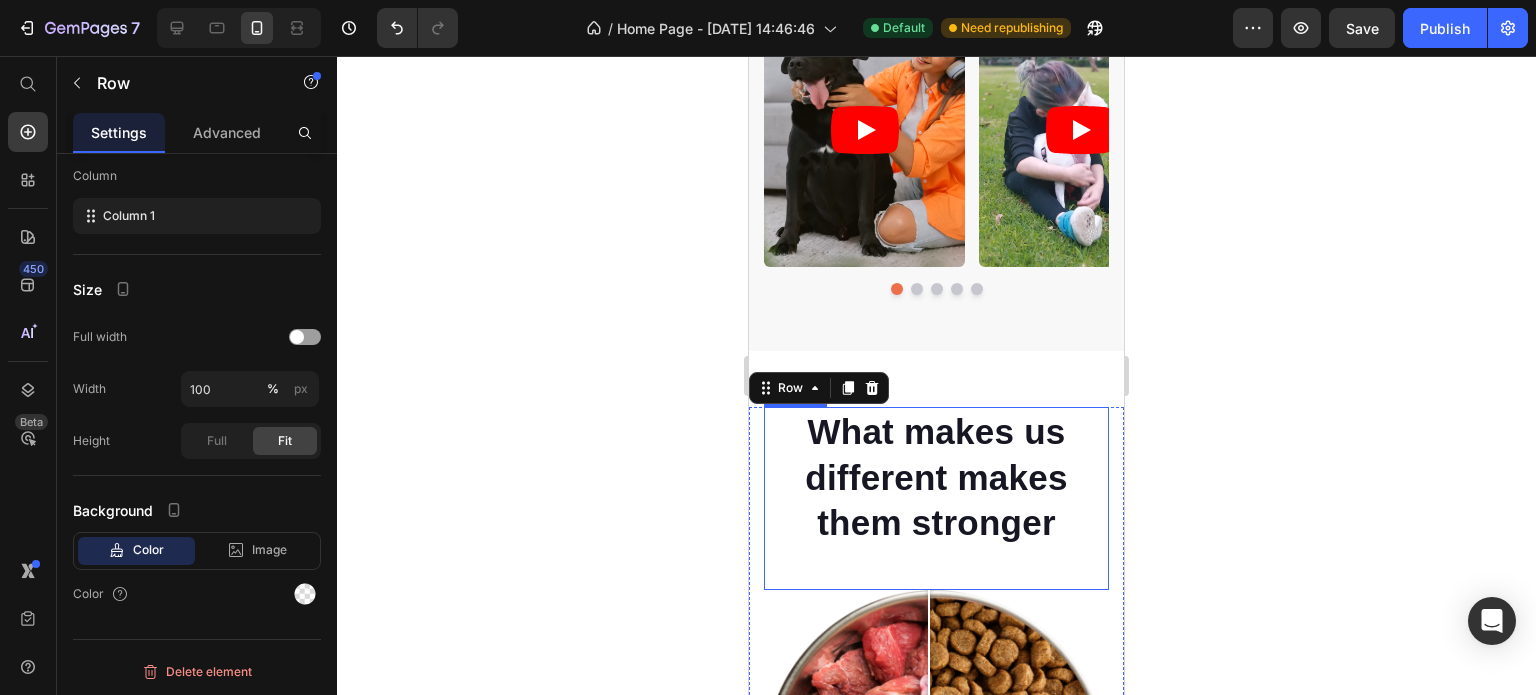 click on "What makes us different makes them stronger" at bounding box center [936, 477] 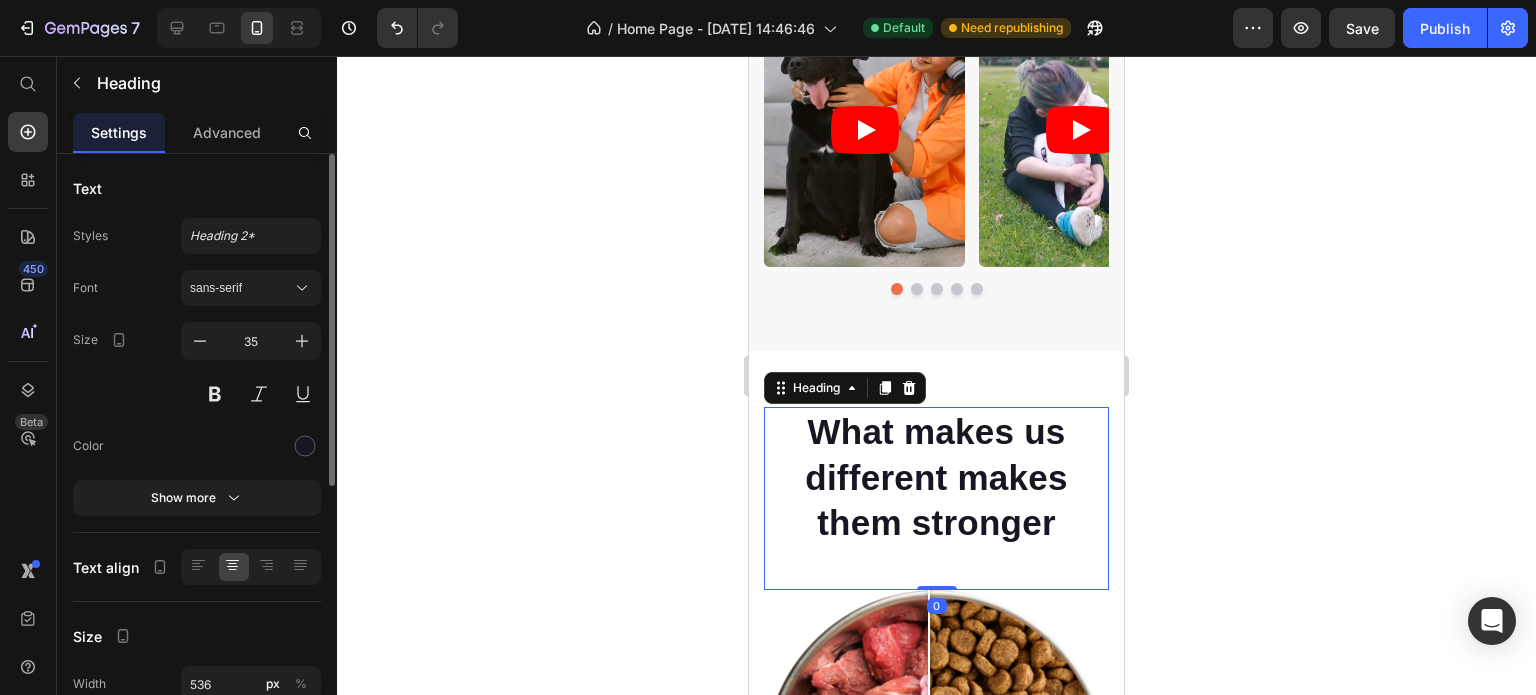 scroll, scrollTop: 100, scrollLeft: 0, axis: vertical 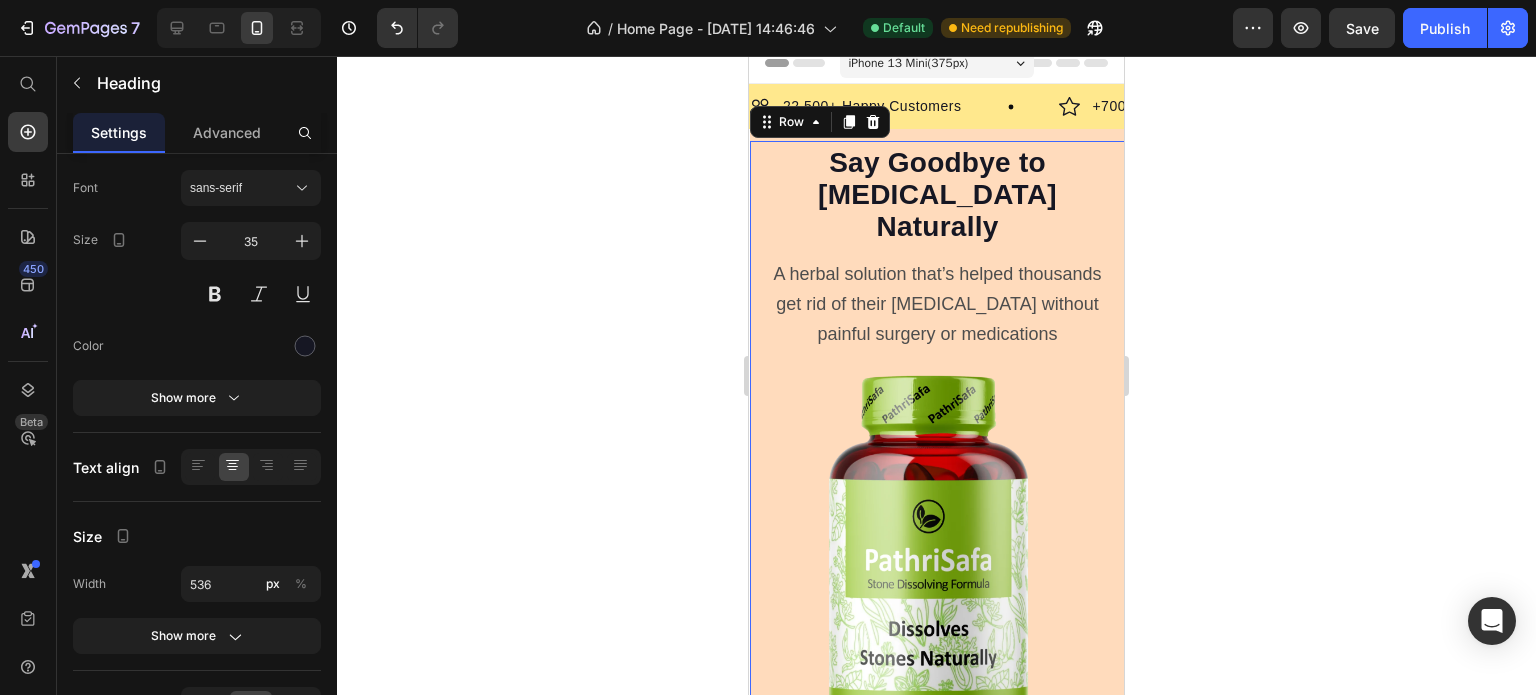 click on "Icon Icon Icon Icon Icon Icon List Hoz Rated 4.5/5 Based on 895 Reviews Text block Row Start baking doggy delights Button Row Say Goodbye to Kidney Stones Naturally Heading A herbal solution that’s helped thousands get rid of their kidney stones without painful surgery or medications Text Block Row Image Row   0" at bounding box center [937, 510] 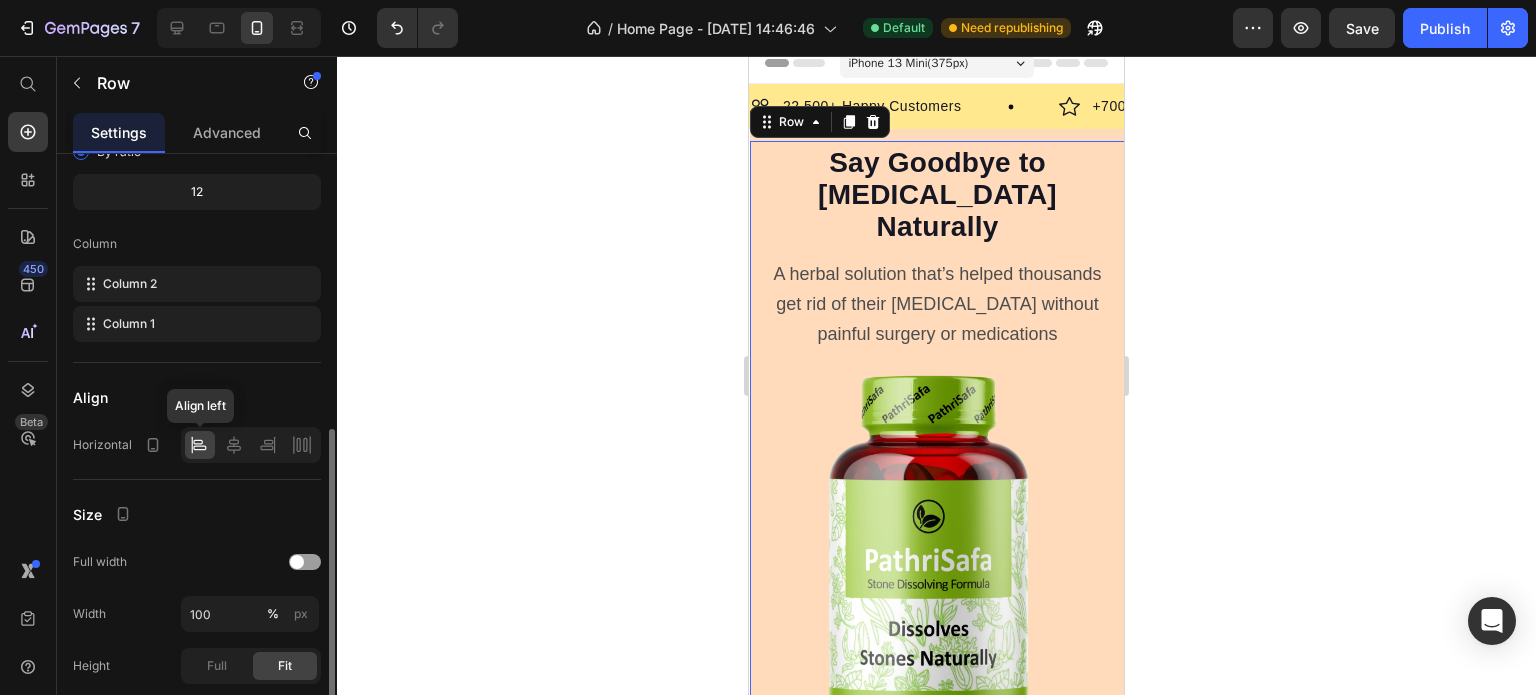 scroll, scrollTop: 300, scrollLeft: 0, axis: vertical 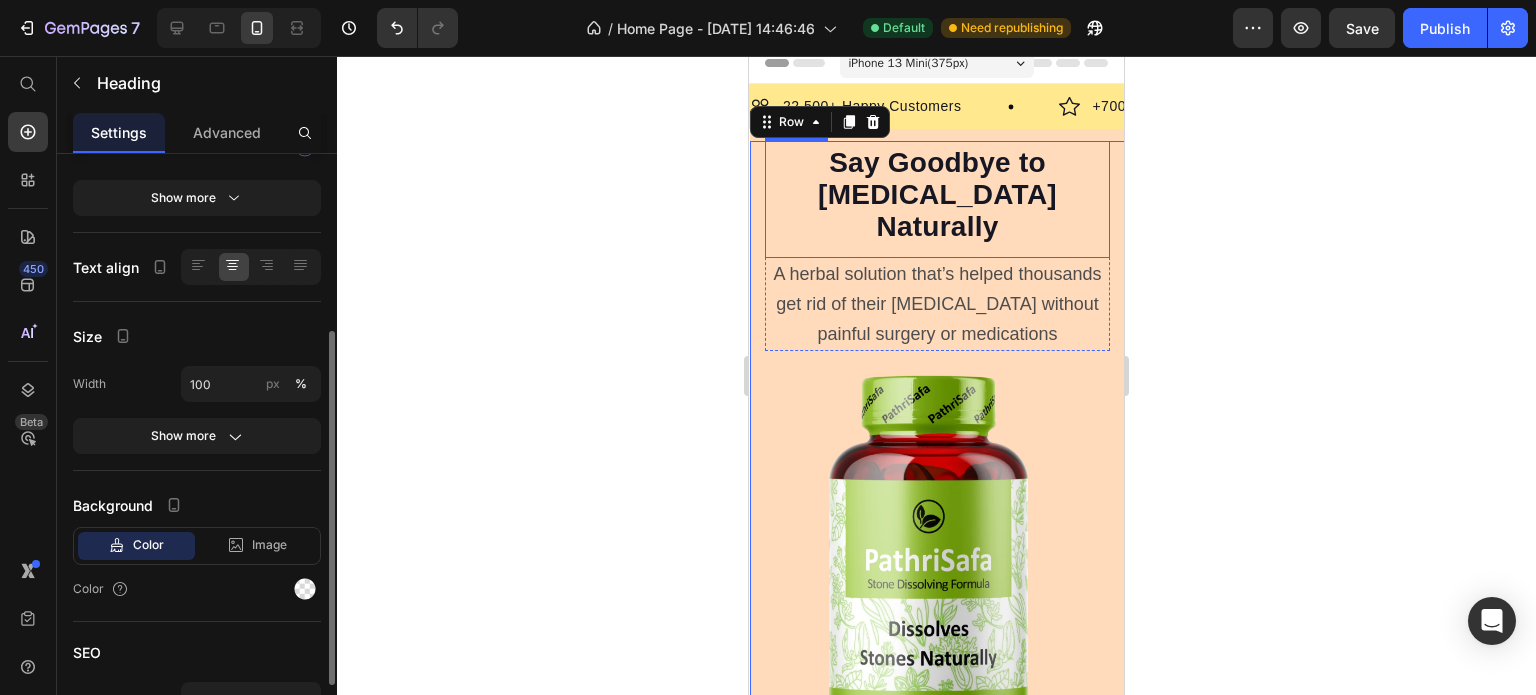 click on "Say Goodbye to Kidney Stones Naturally" at bounding box center (937, 196) 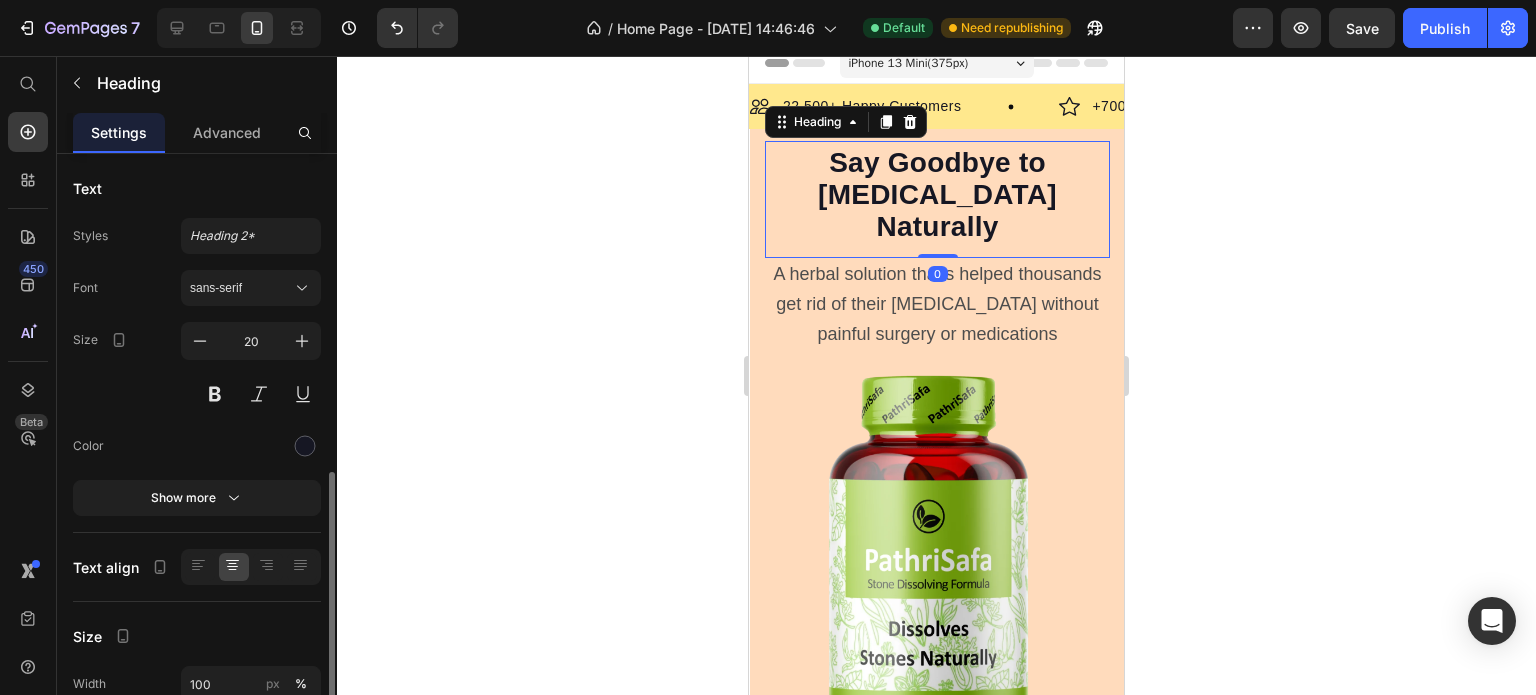 scroll, scrollTop: 200, scrollLeft: 0, axis: vertical 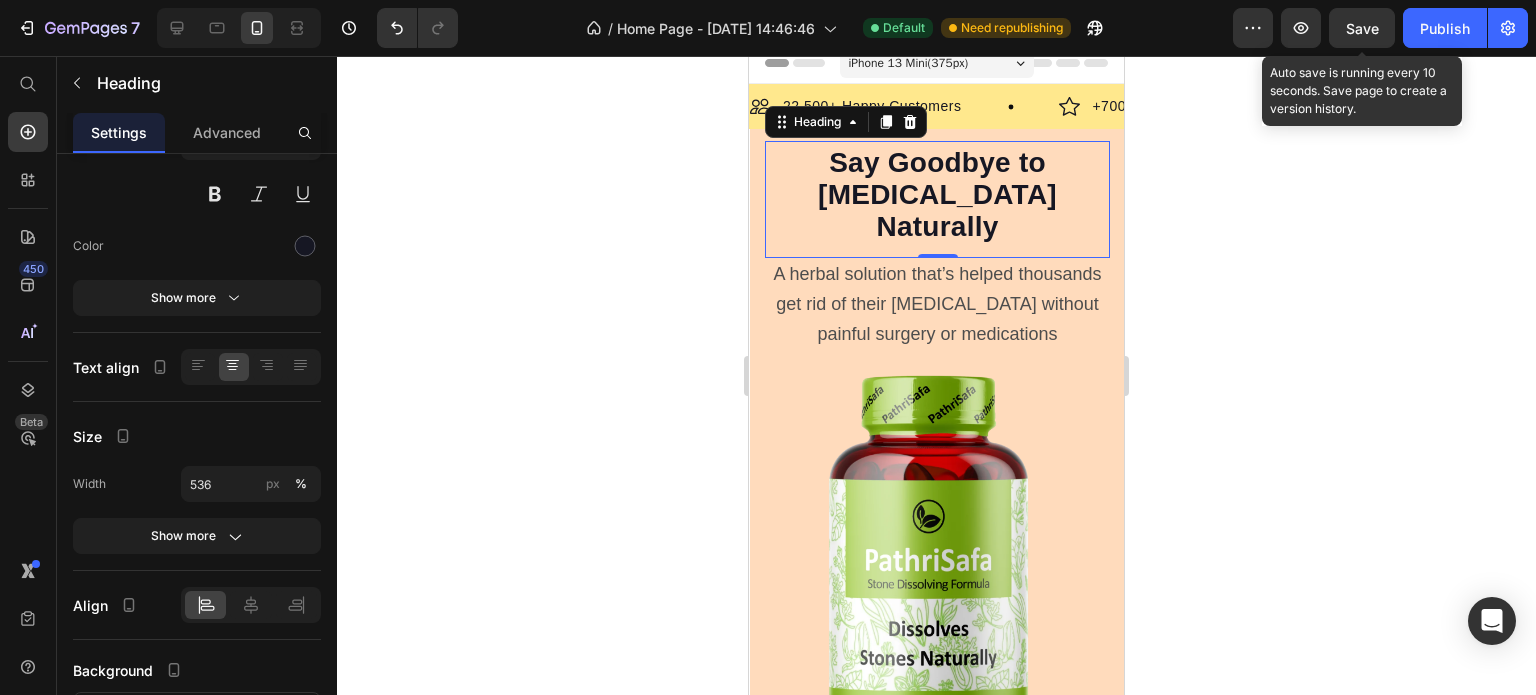 click on "Save" at bounding box center (1362, 28) 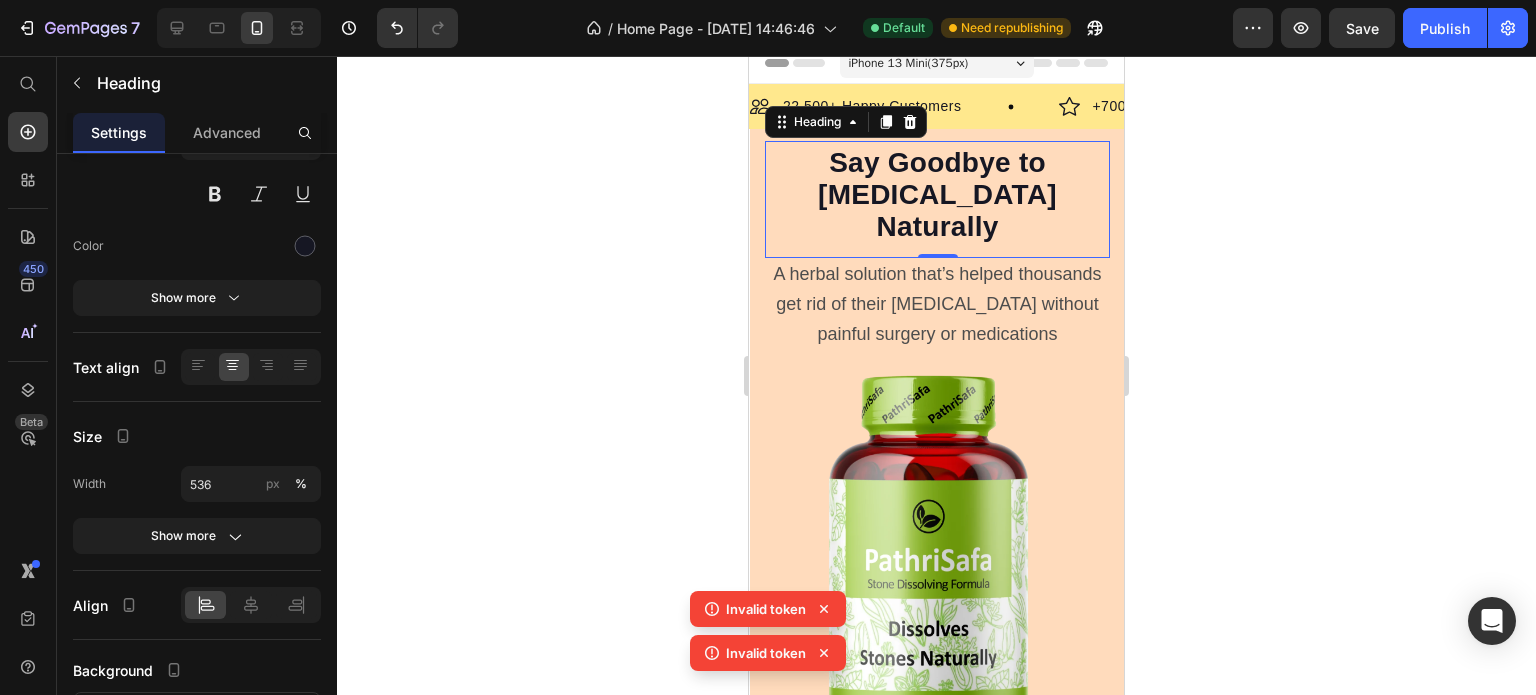click on "Say Goodbye to Kidney Stones Naturally Heading   0" at bounding box center [937, 199] 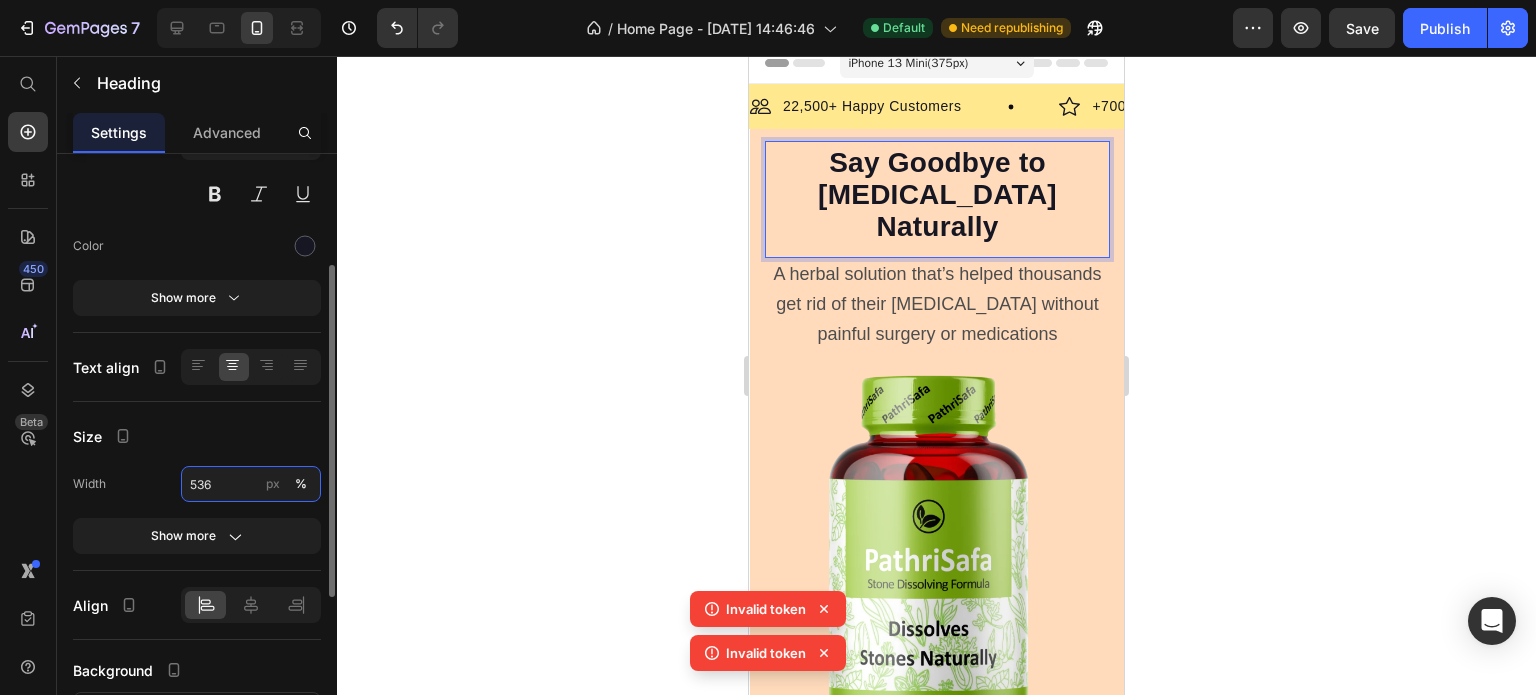 click on "536" at bounding box center [251, 484] 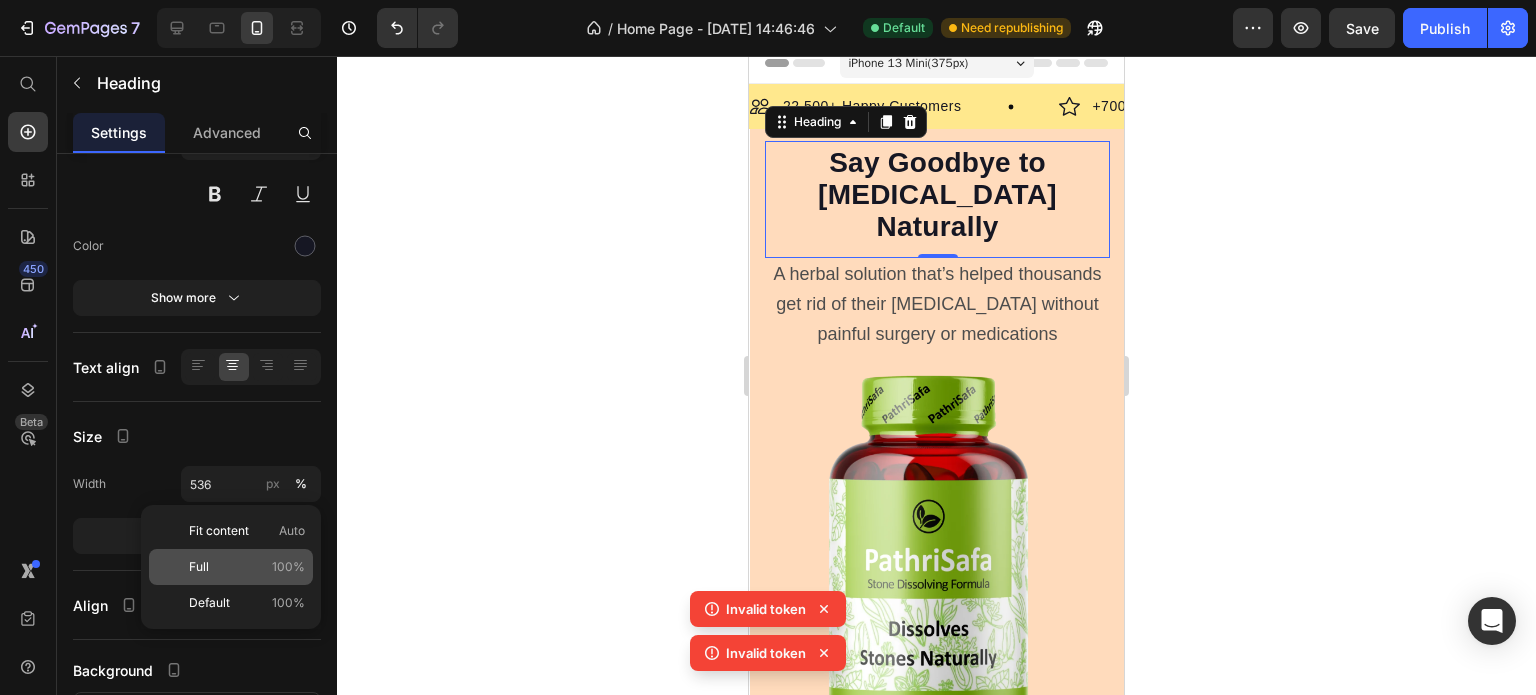 click on "100%" at bounding box center [288, 567] 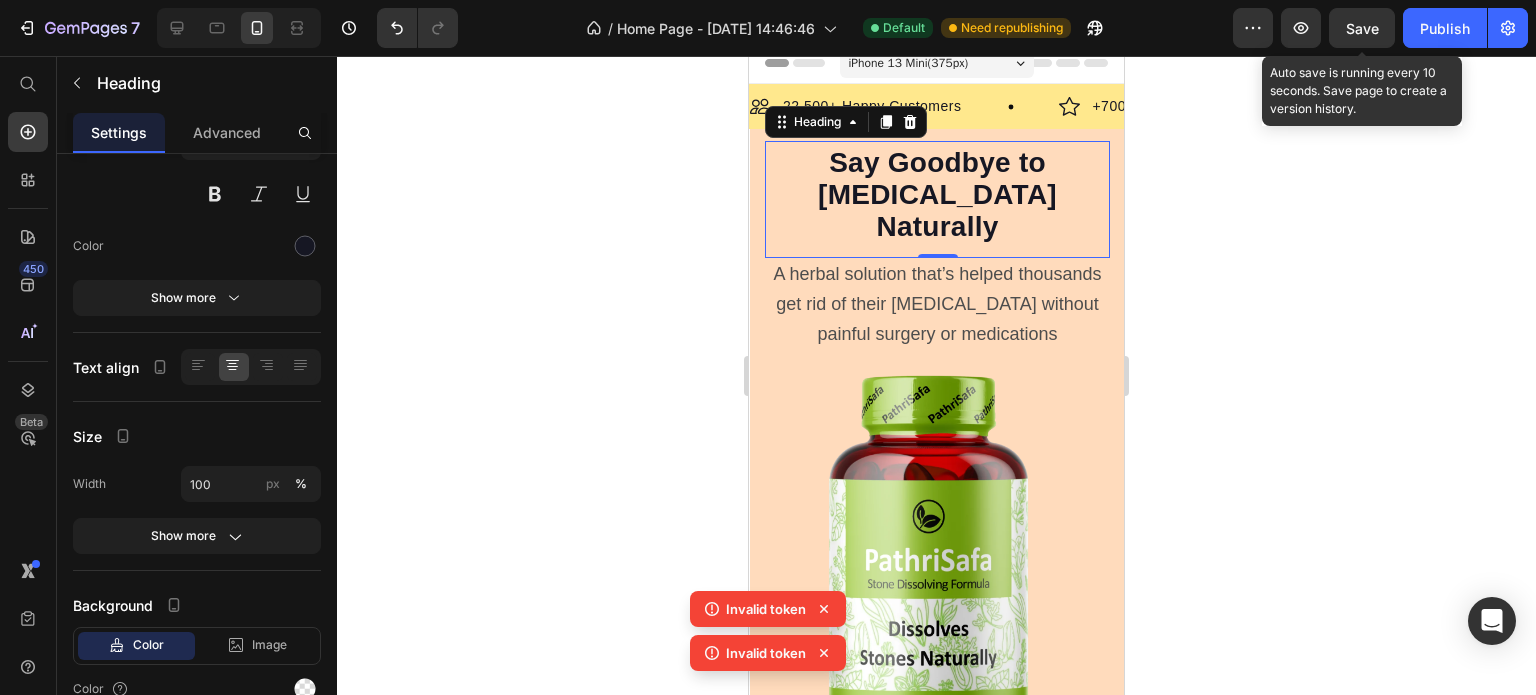 click on "Save" at bounding box center (1362, 28) 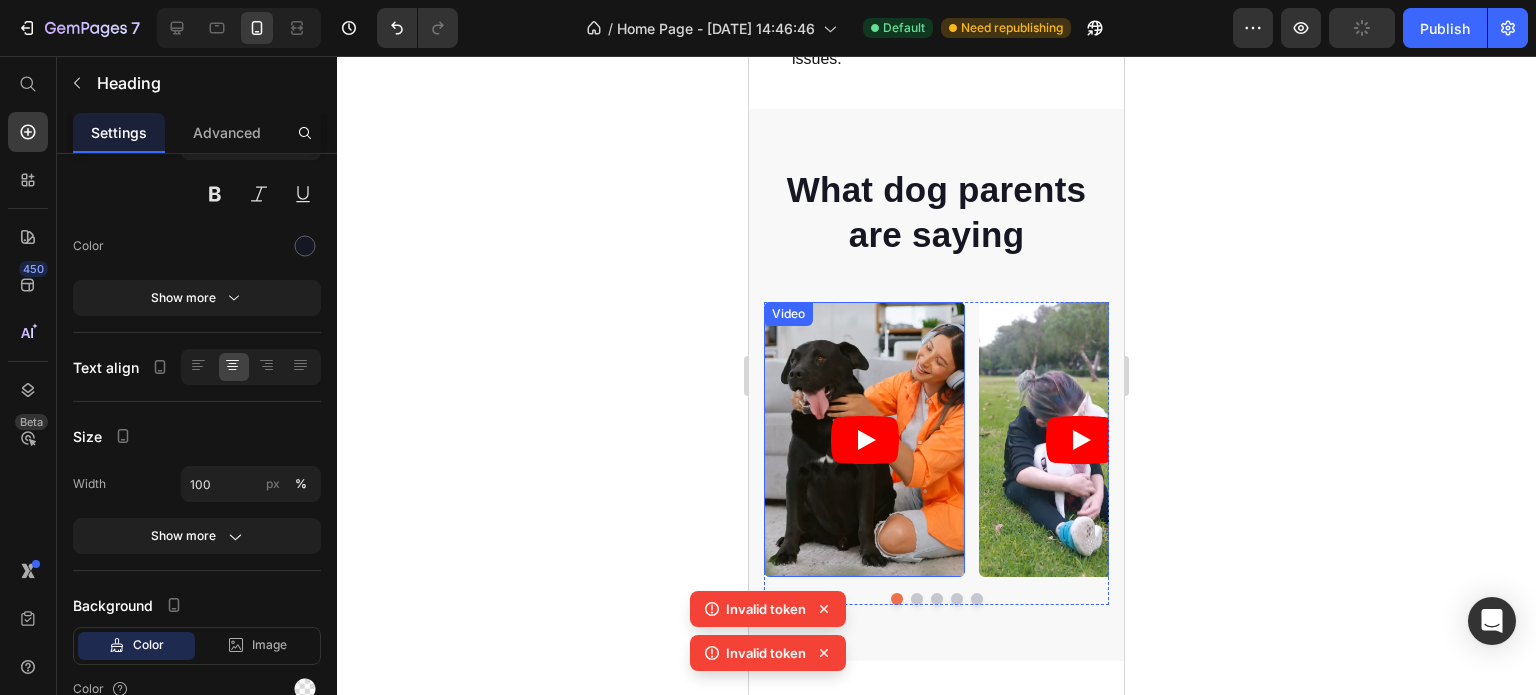 scroll, scrollTop: 2213, scrollLeft: 0, axis: vertical 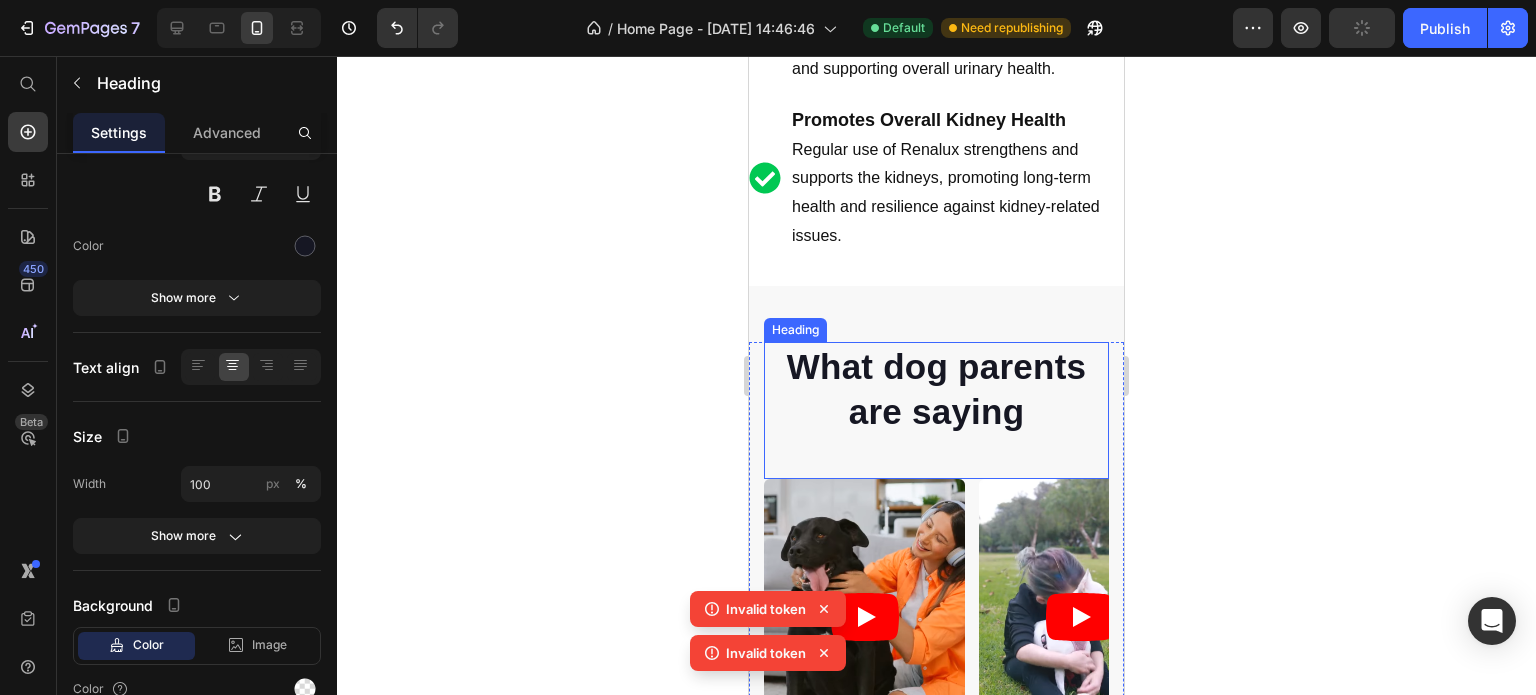 click on "What dog parents are saying" at bounding box center (936, 389) 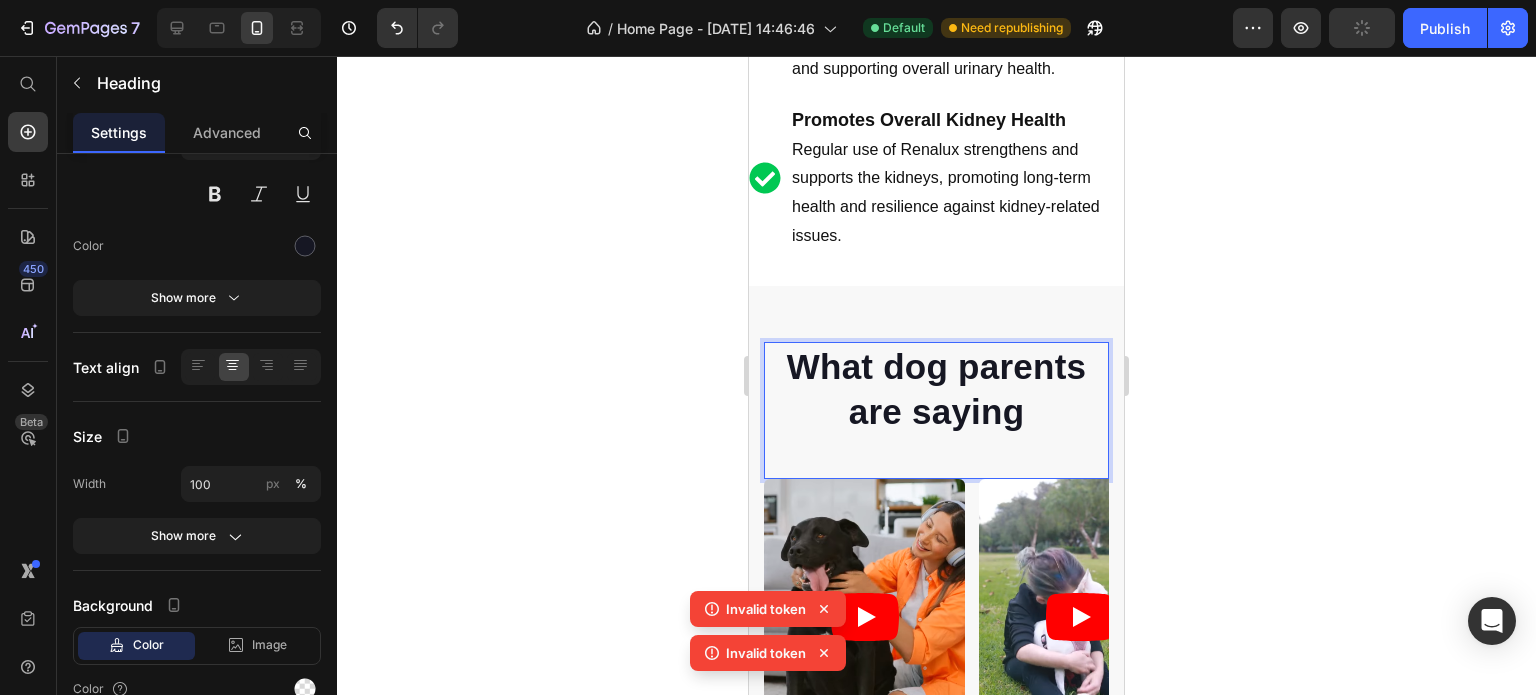 click on "What dog parents are saying" at bounding box center (936, 389) 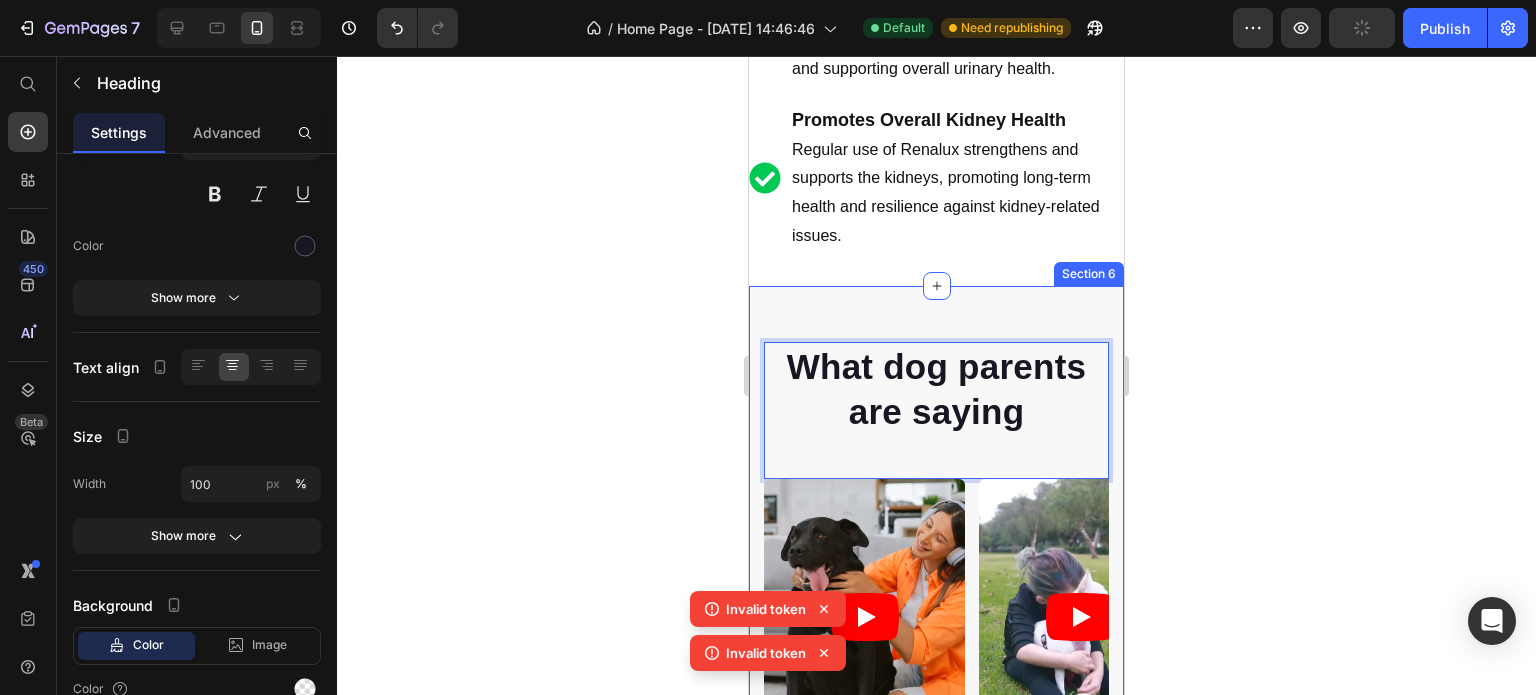 click on "What dog parents are saying Heading   0 Video Video Video Video Video Carousel Row Section 6" at bounding box center [936, 562] 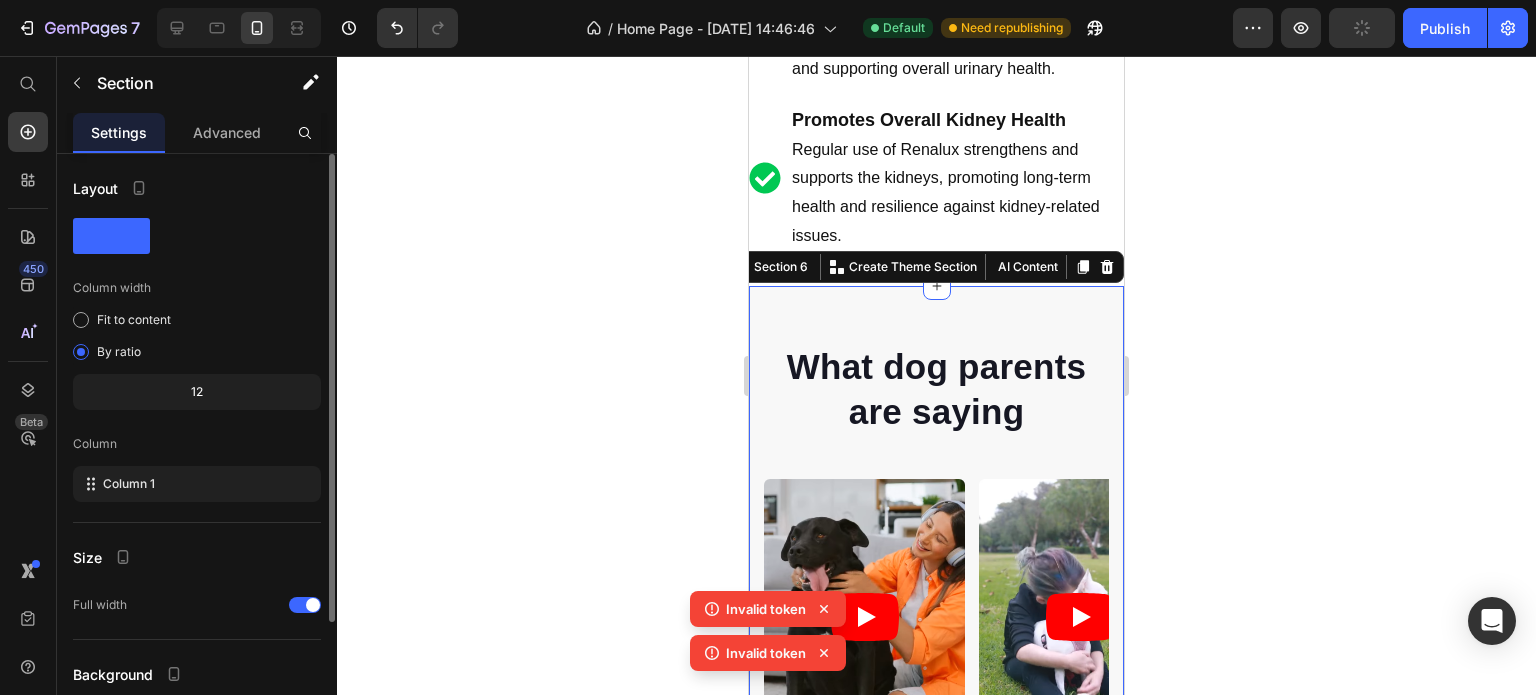 scroll, scrollTop: 164, scrollLeft: 0, axis: vertical 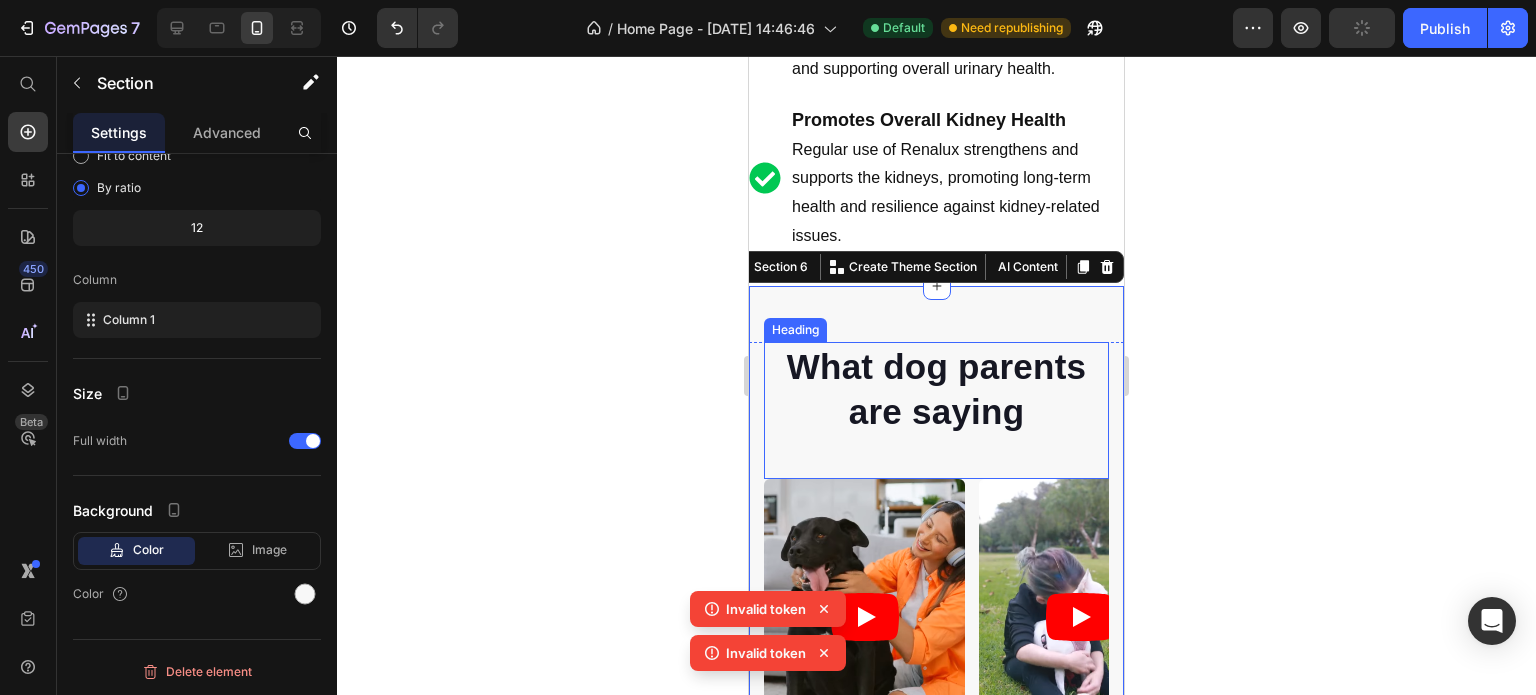 click on "What dog parents are saying" at bounding box center [936, 389] 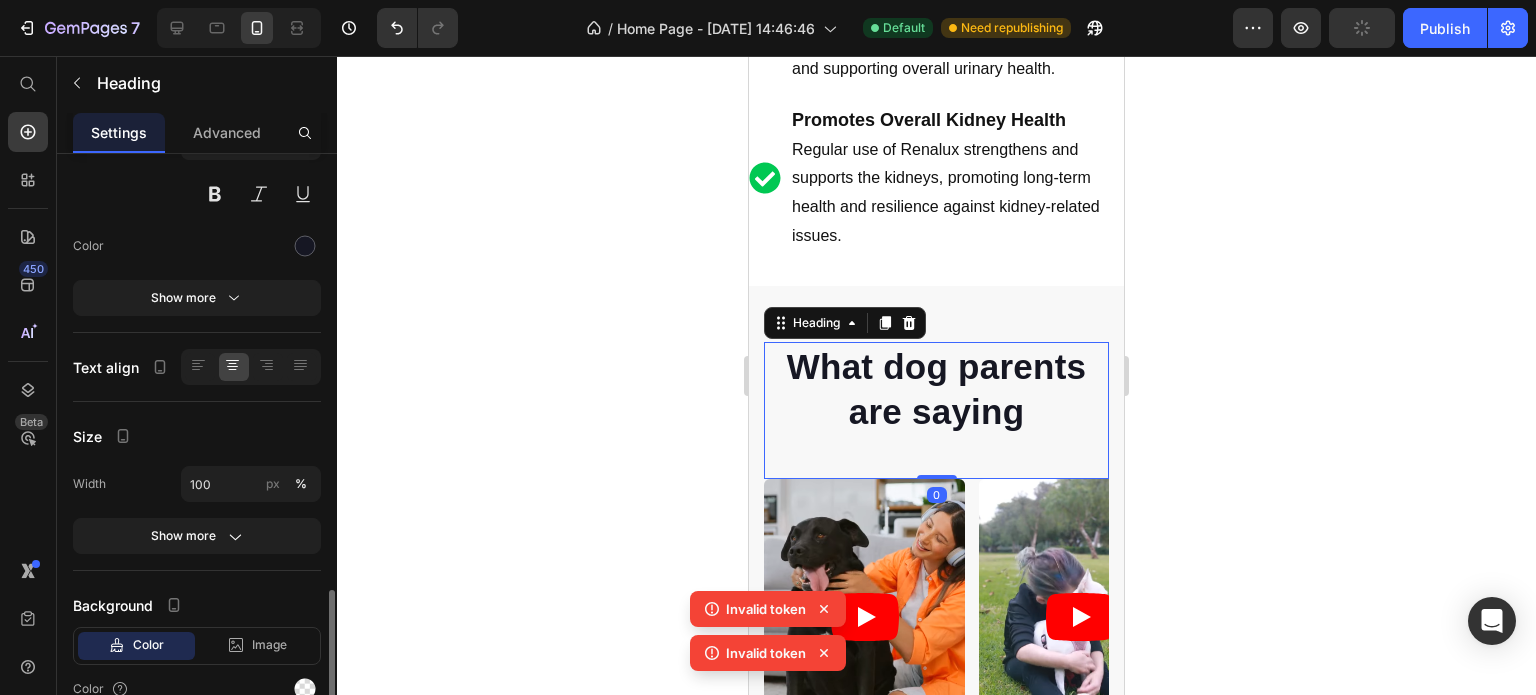 scroll, scrollTop: 400, scrollLeft: 0, axis: vertical 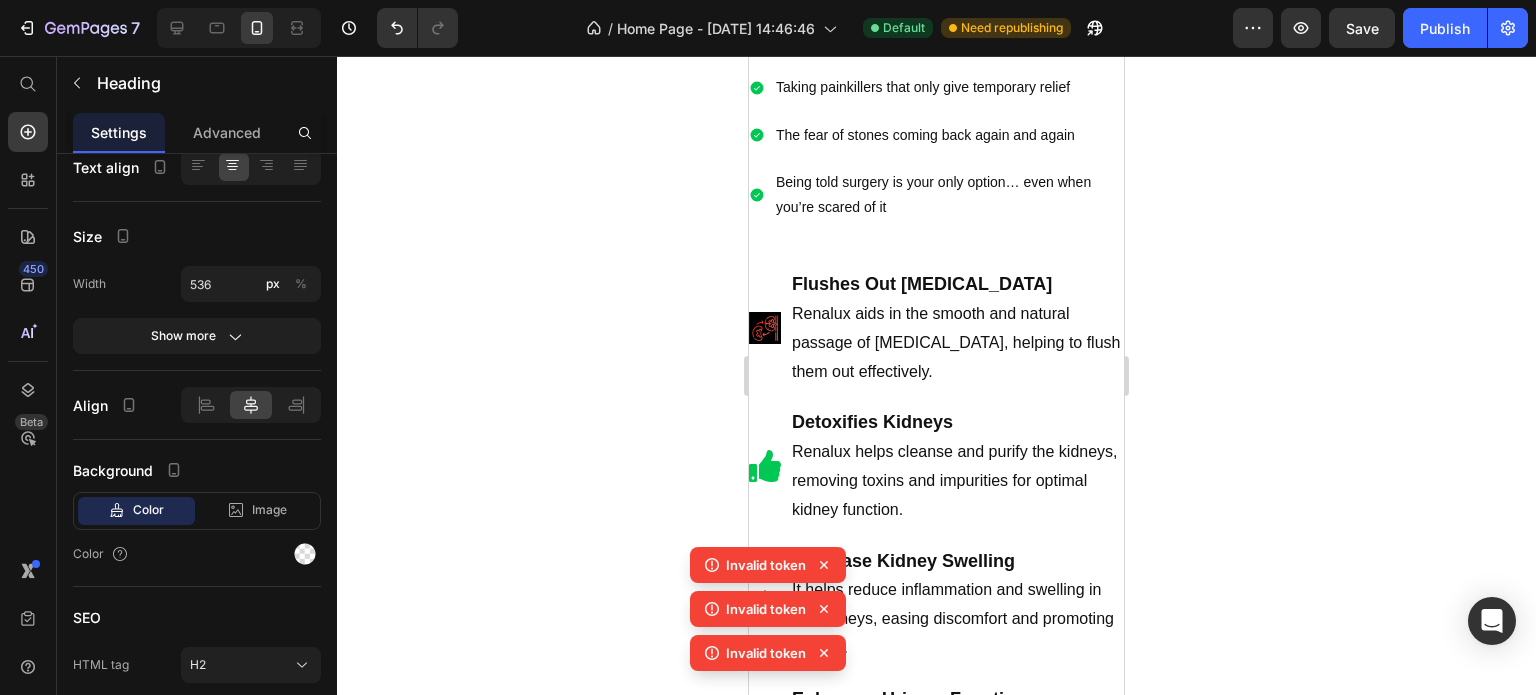 click 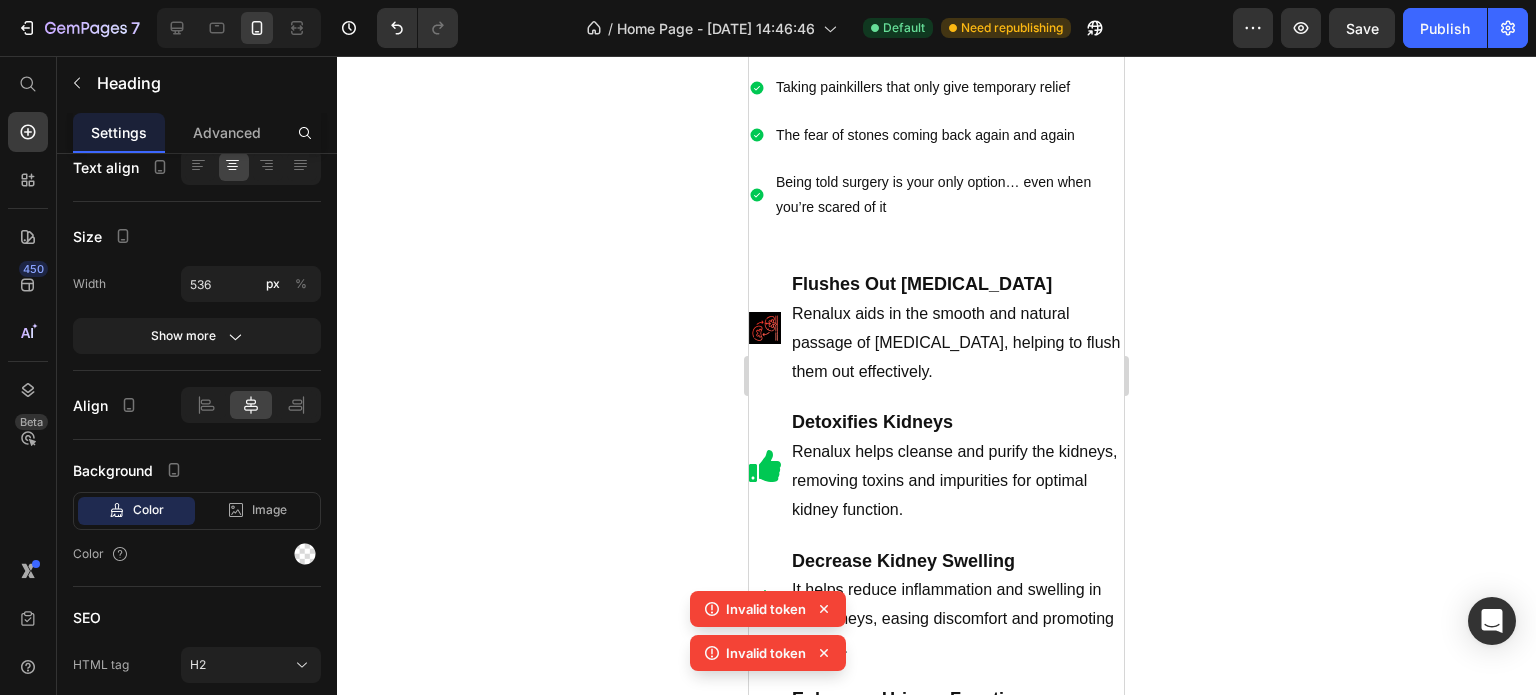 click 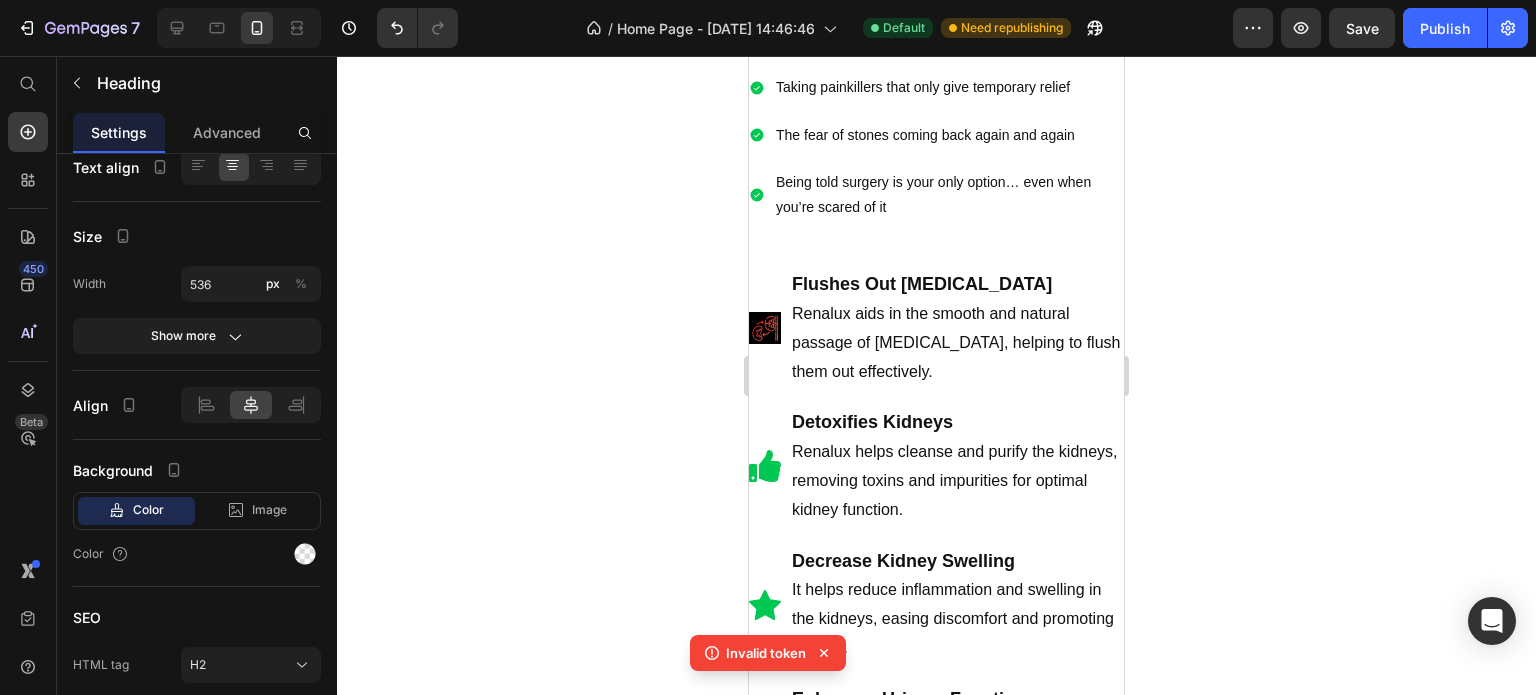 click 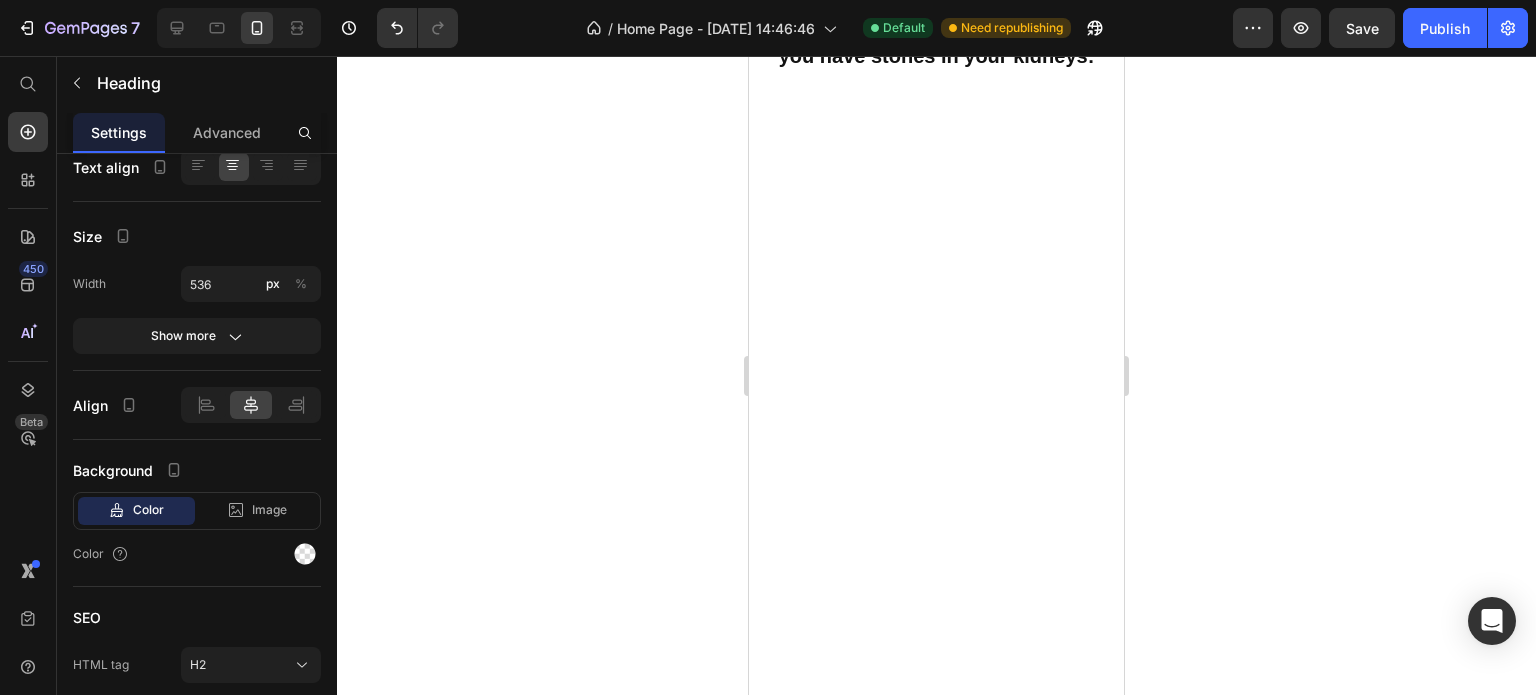 scroll, scrollTop: 0, scrollLeft: 0, axis: both 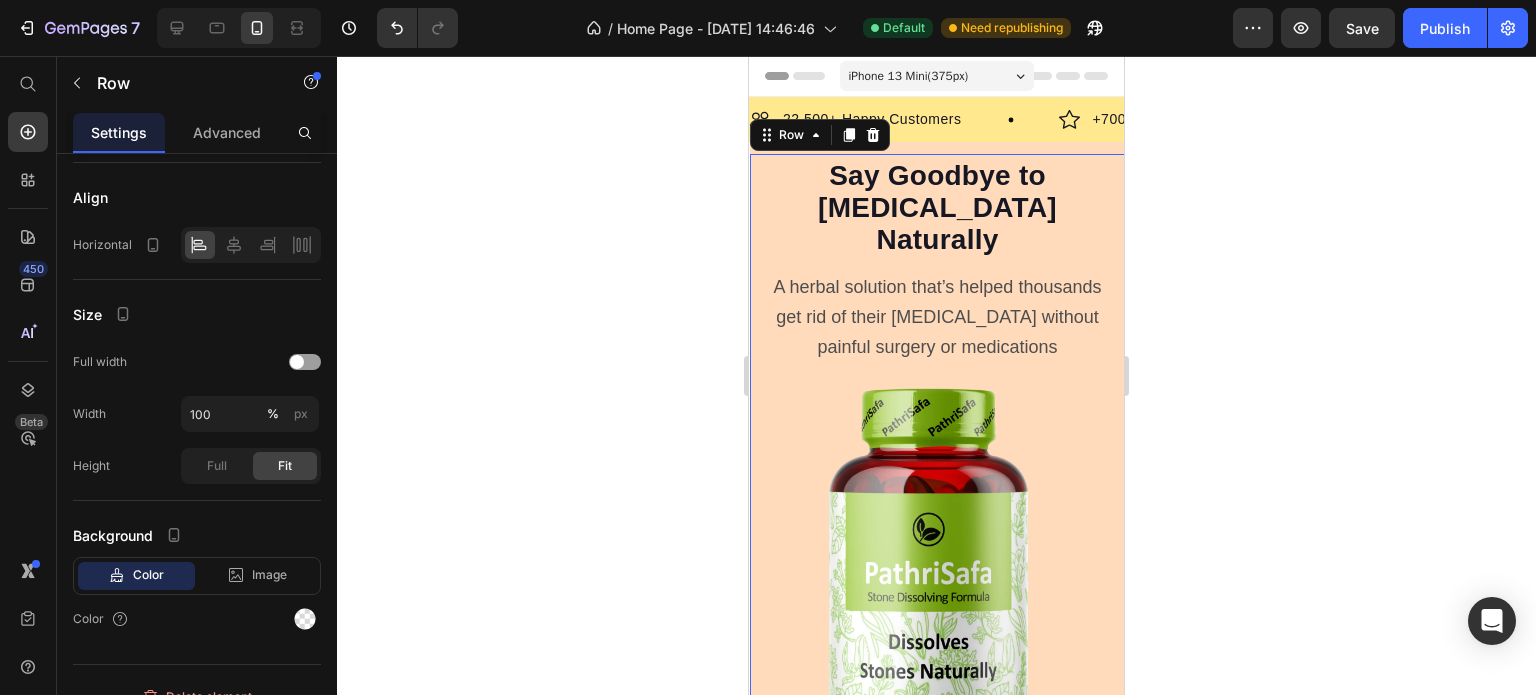 click on "Icon Icon Icon Icon Icon Icon List Hoz Rated 4.5/5 Based on 895 Reviews Text block Row Start baking doggy delights Button Row Say Goodbye to Kidney Stones Naturally Heading A herbal solution that’s helped thousands get rid of their kidney stones without painful surgery or medications Text Block Row Image Row   0" at bounding box center (937, 523) 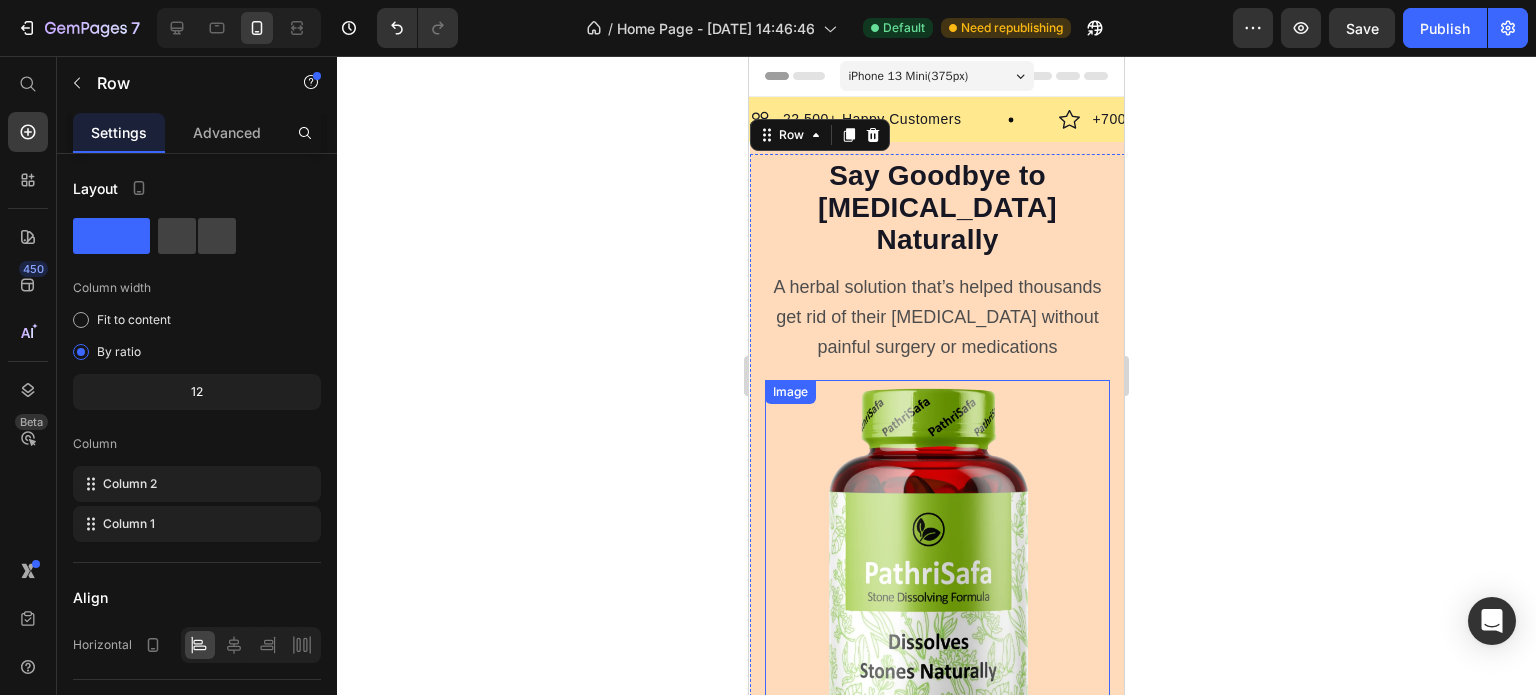 scroll, scrollTop: 0, scrollLeft: 0, axis: both 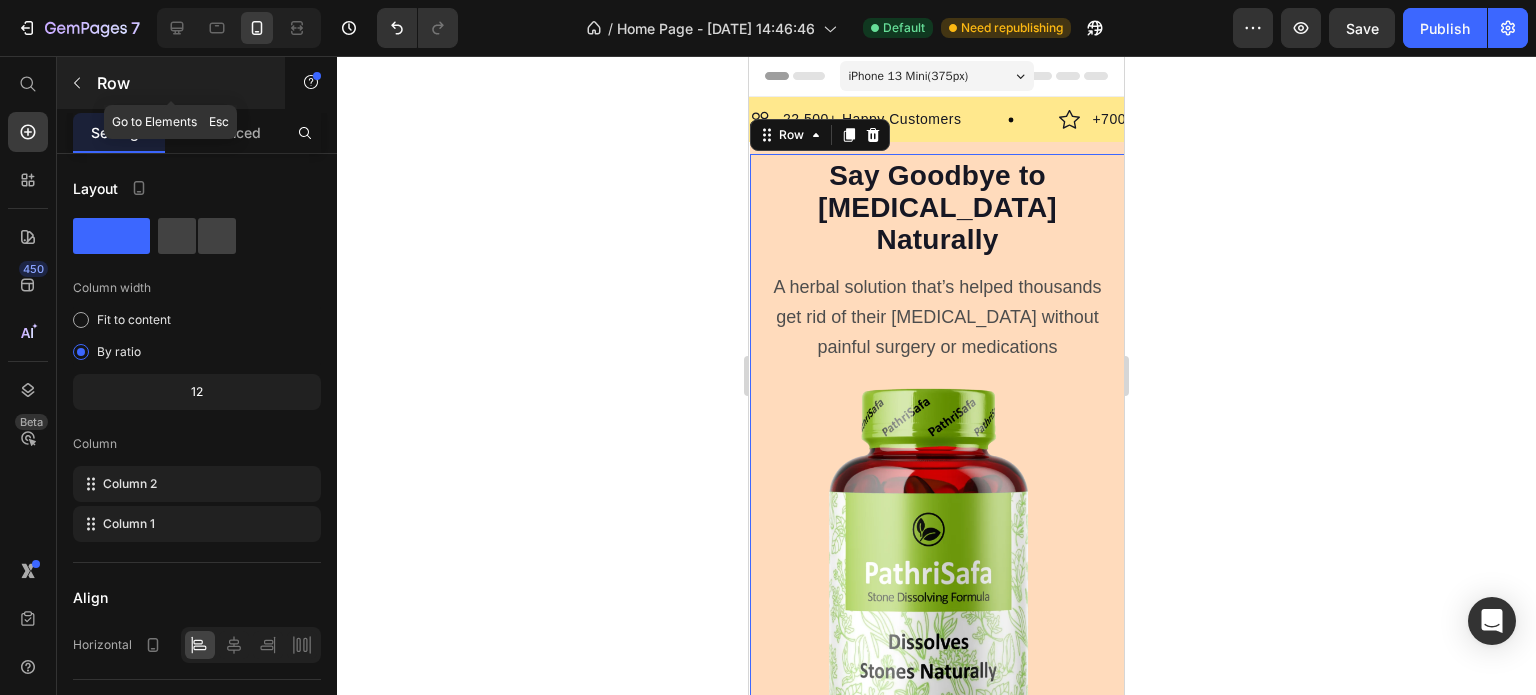 click at bounding box center [77, 83] 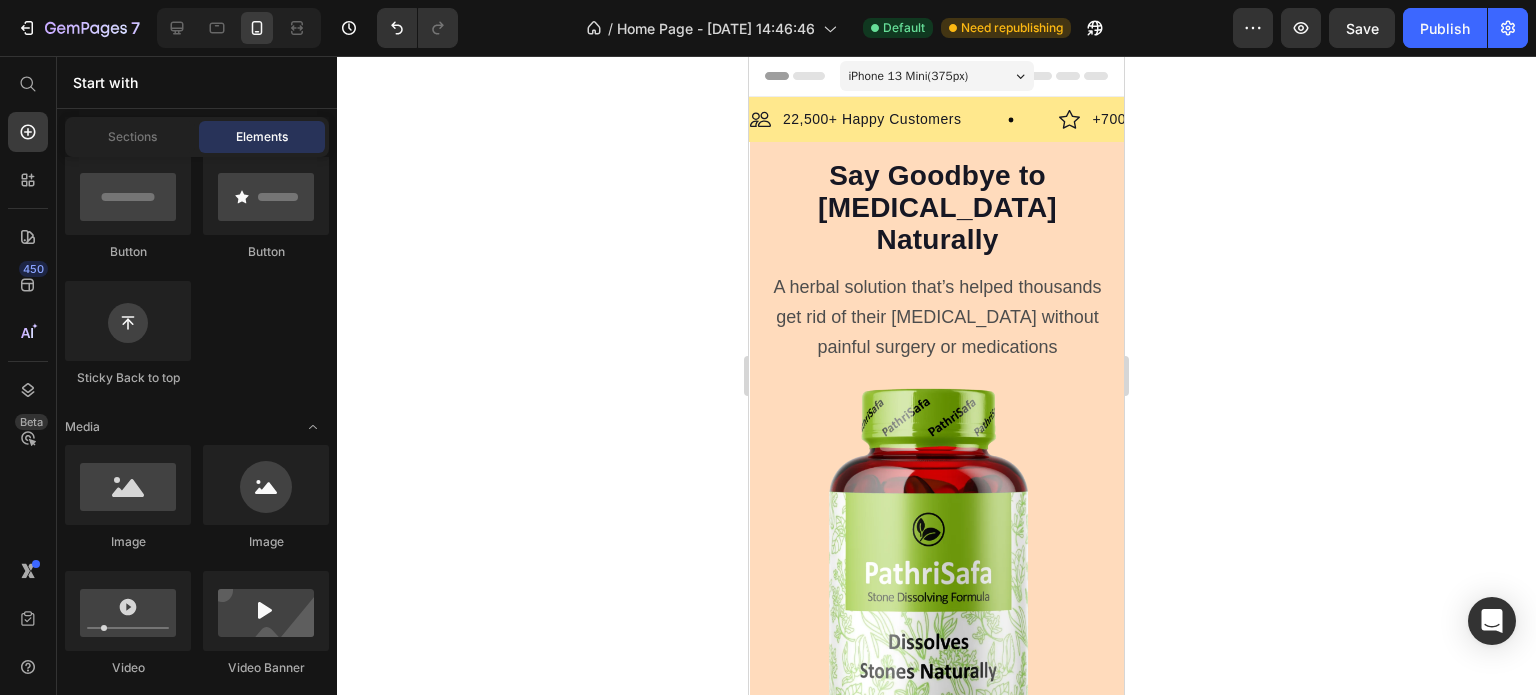 scroll, scrollTop: 0, scrollLeft: 0, axis: both 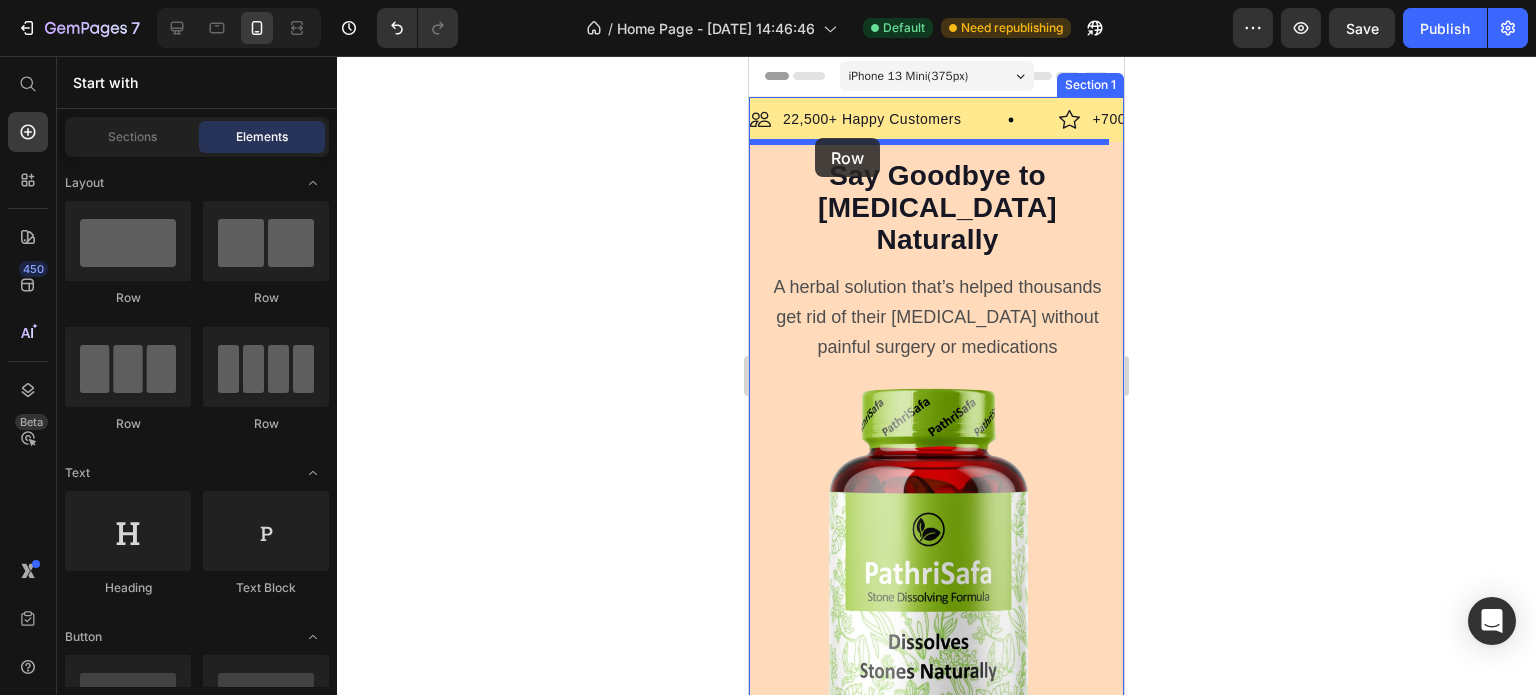drag, startPoint x: 870, startPoint y: 291, endPoint x: 815, endPoint y: 138, distance: 162.58536 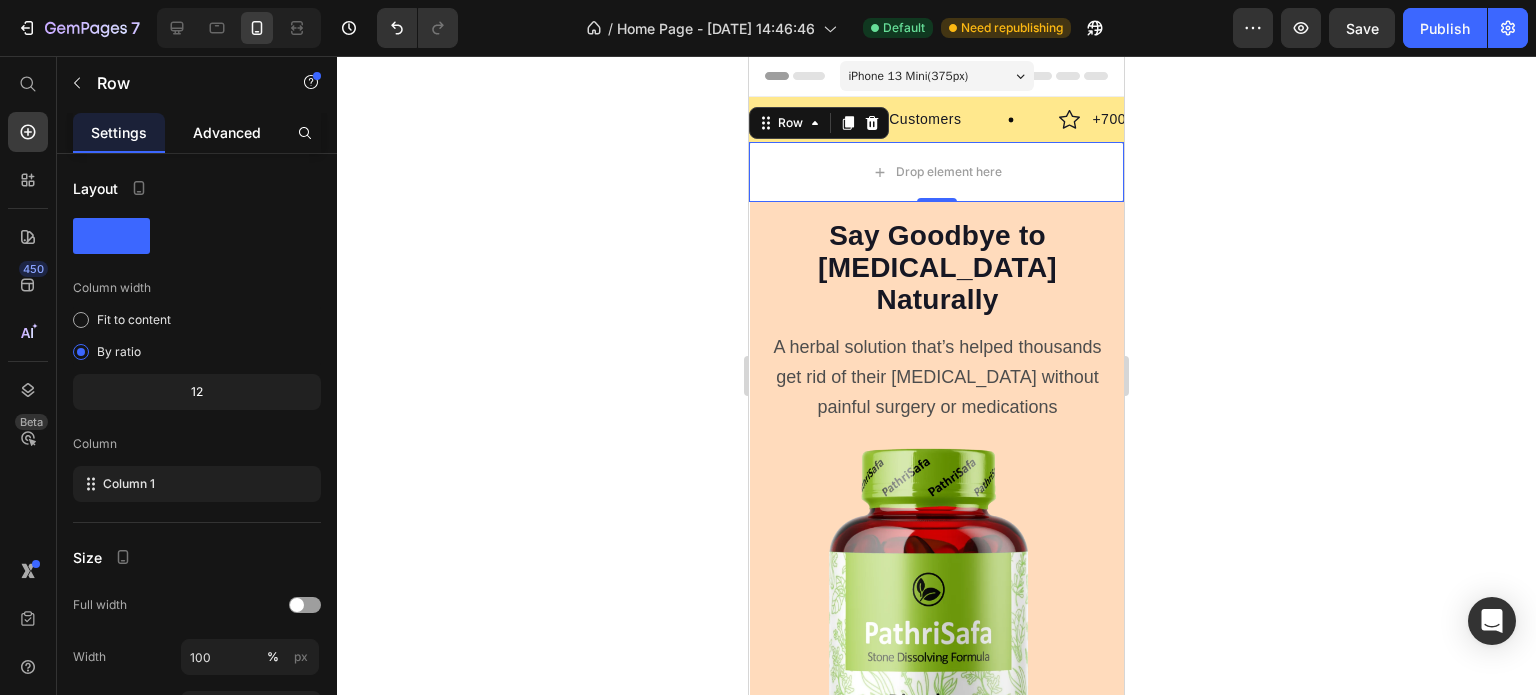 click on "Advanced" at bounding box center [227, 132] 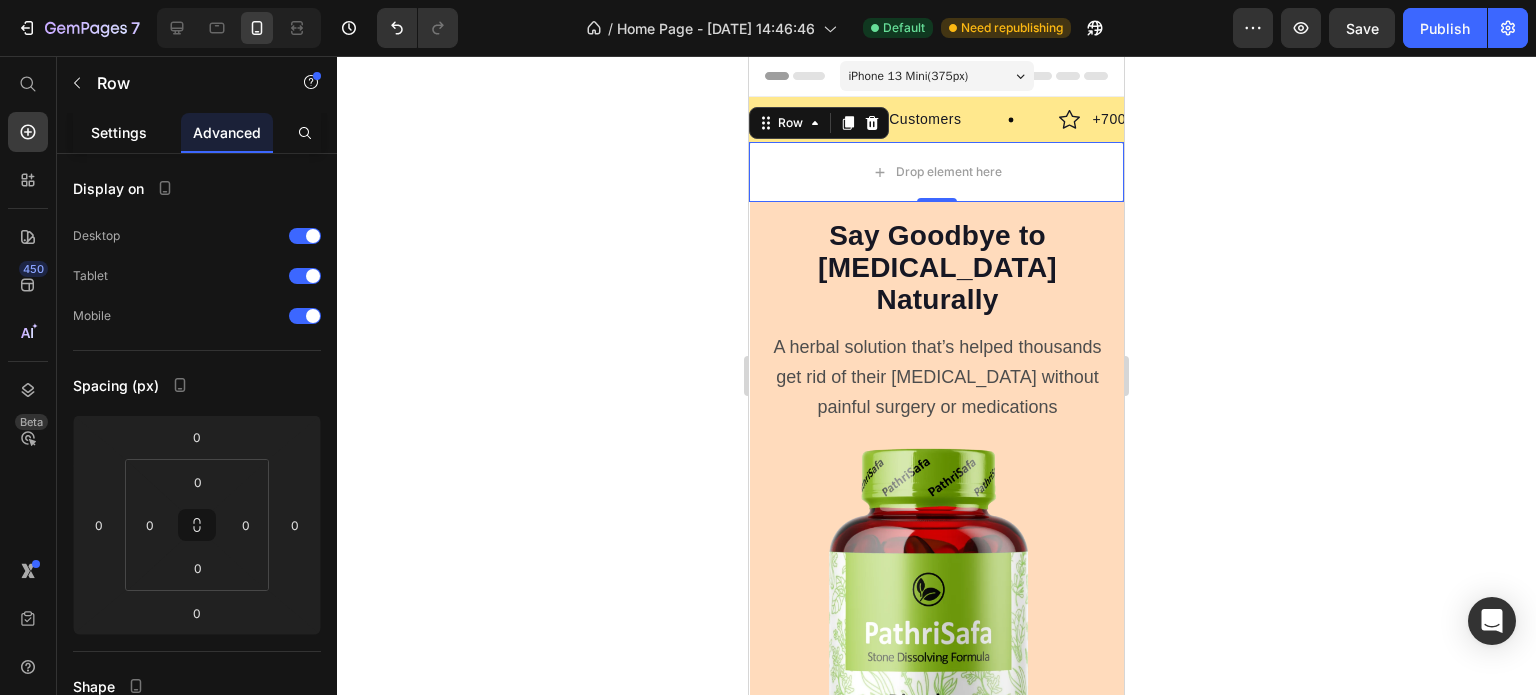 click on "Settings" at bounding box center [119, 132] 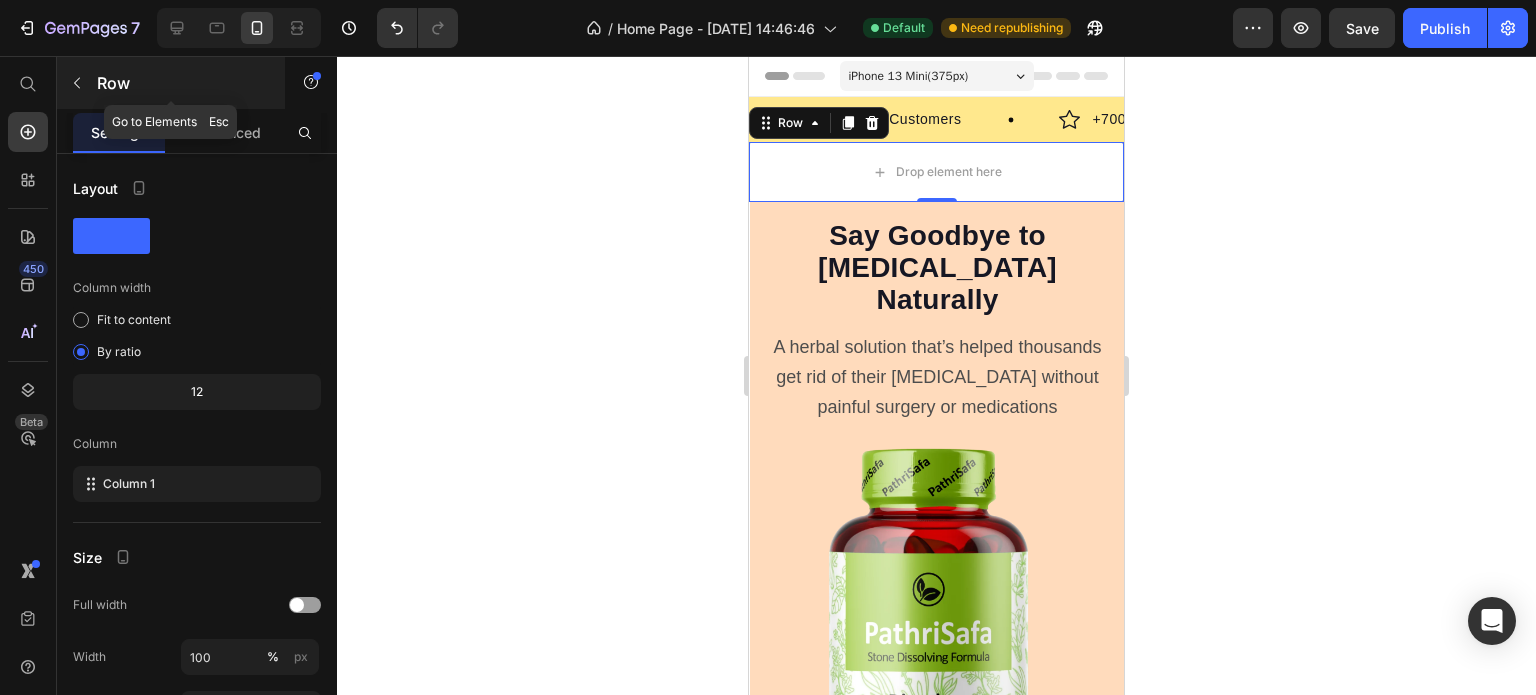 click 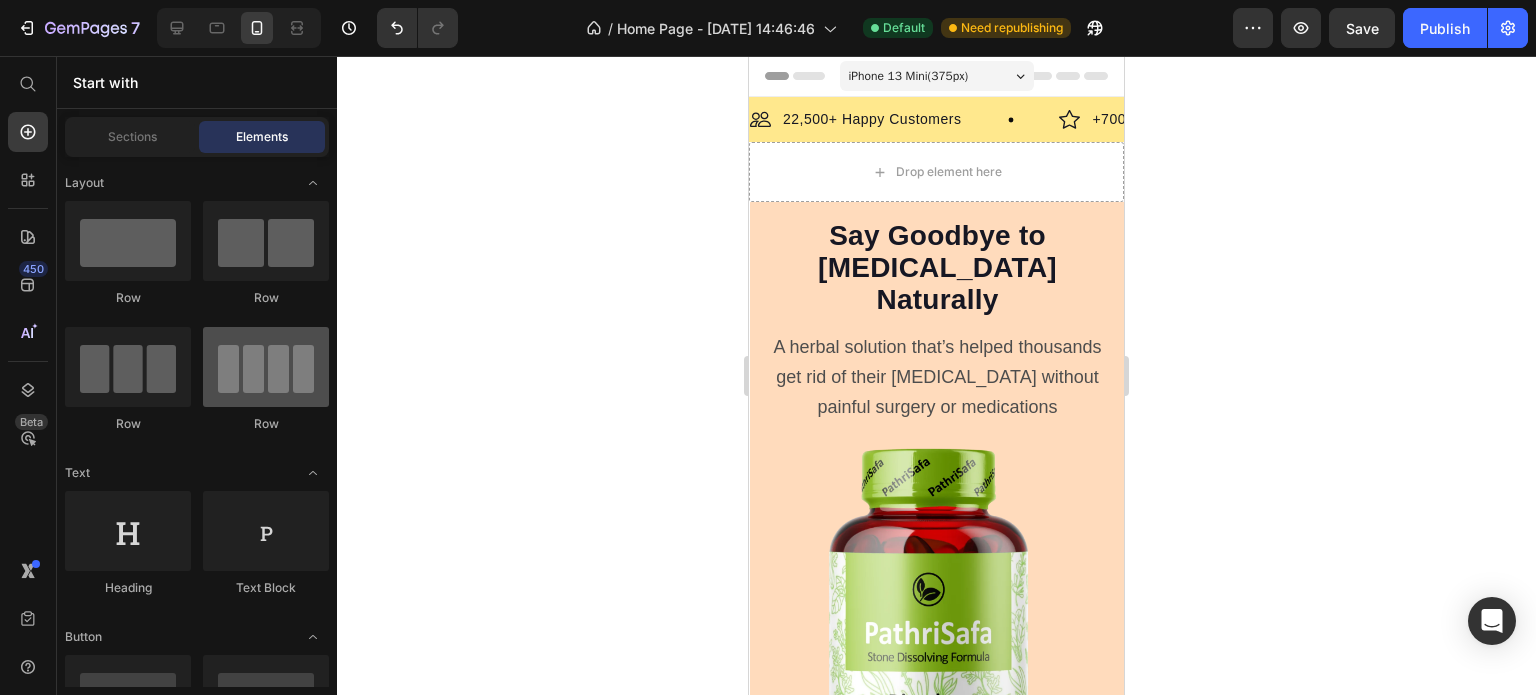 scroll, scrollTop: 200, scrollLeft: 0, axis: vertical 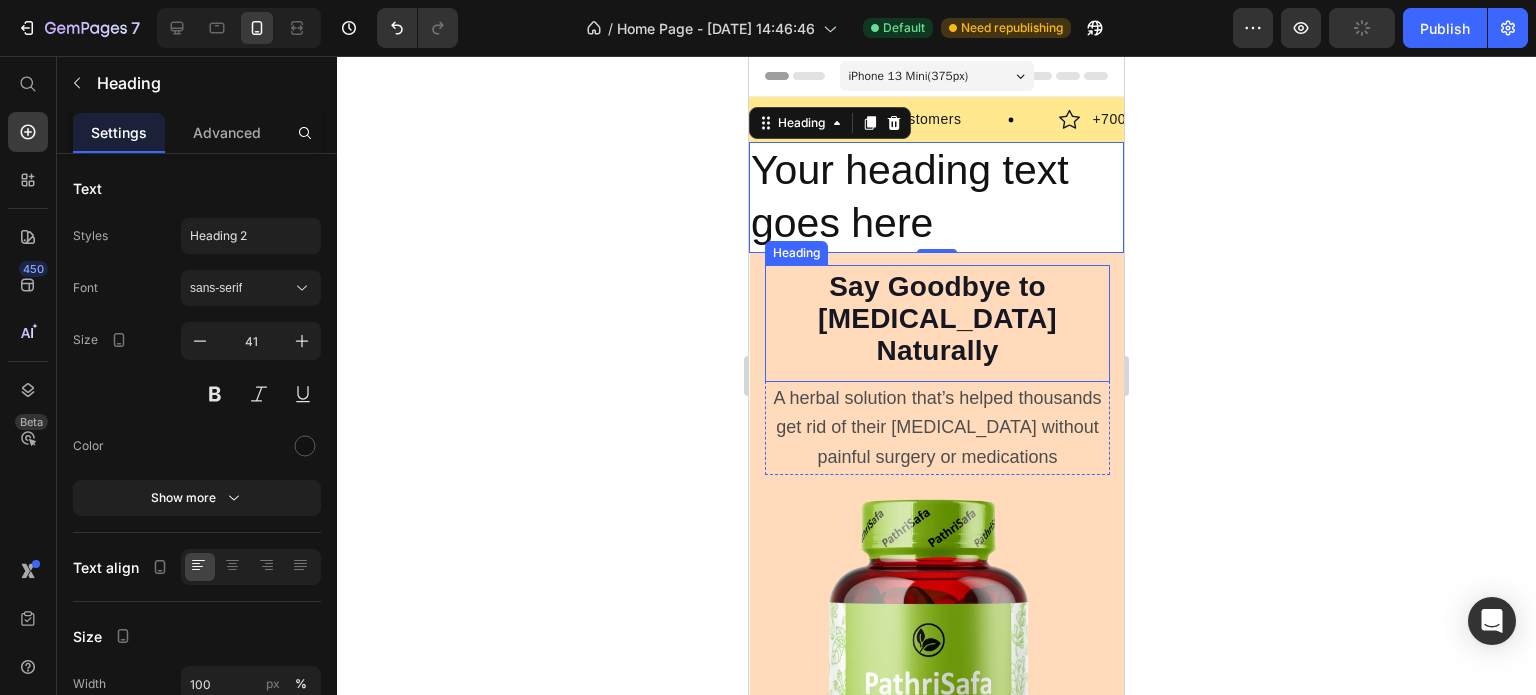click on "Say Goodbye to Kidney Stones Naturally Heading" at bounding box center [937, 323] 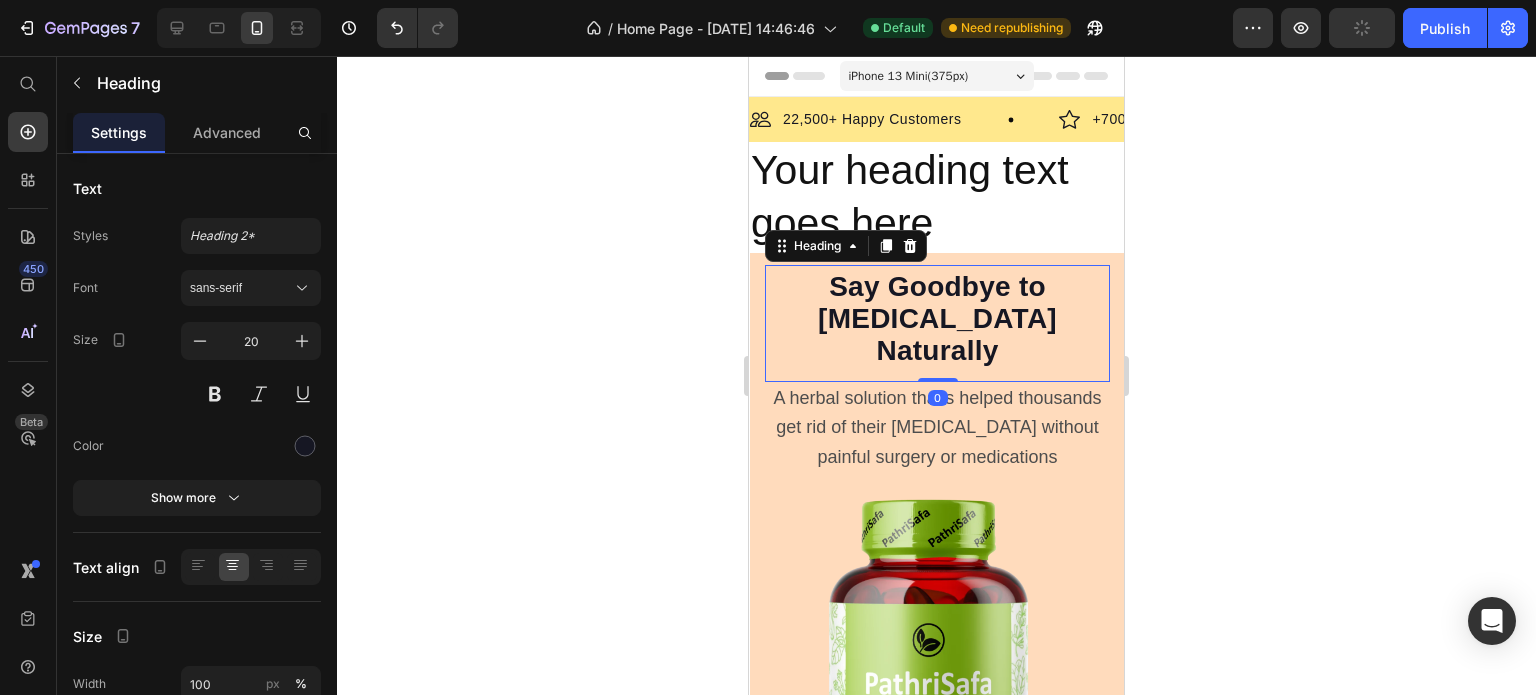 click on "Say Goodbye to Kidney Stones Naturally" at bounding box center (937, 320) 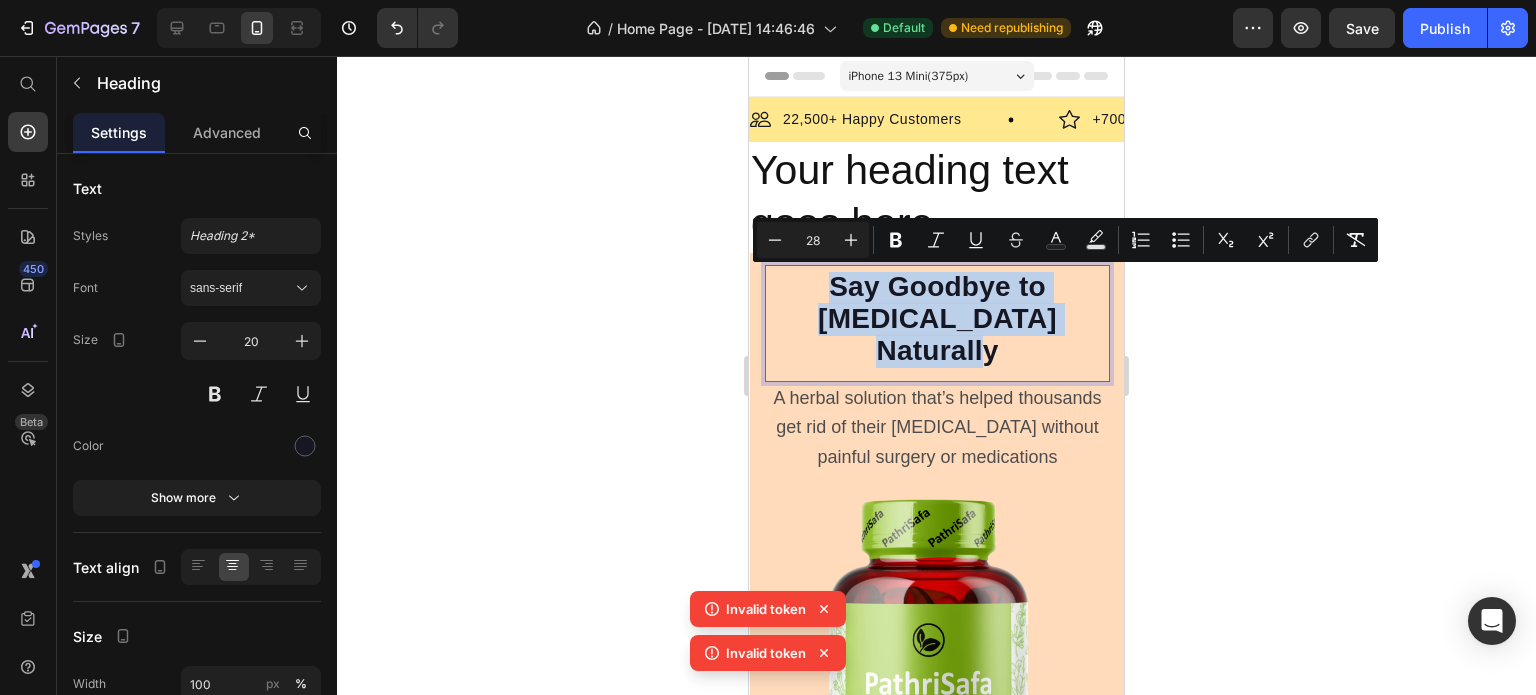 drag, startPoint x: 1056, startPoint y: 323, endPoint x: 772, endPoint y: 284, distance: 286.6653 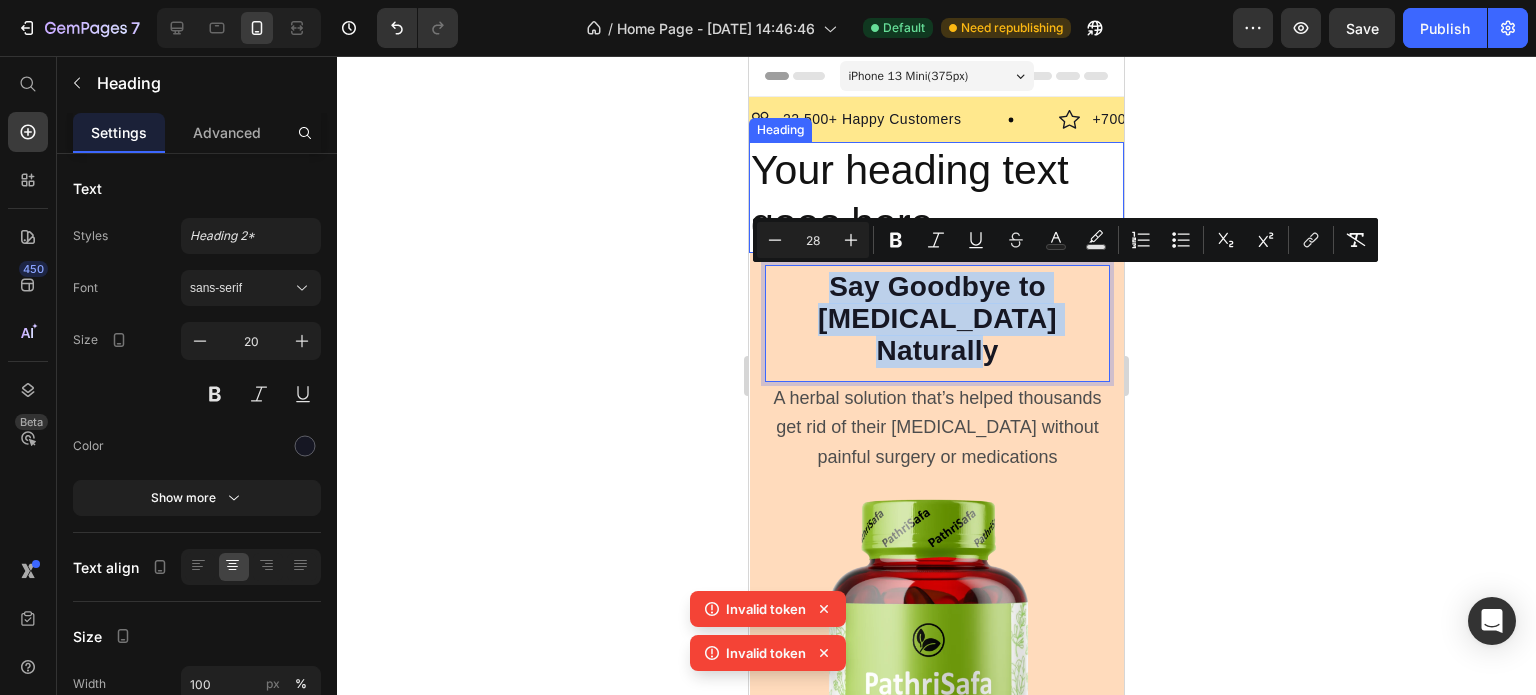 click on "Your heading text goes here" at bounding box center (936, 197) 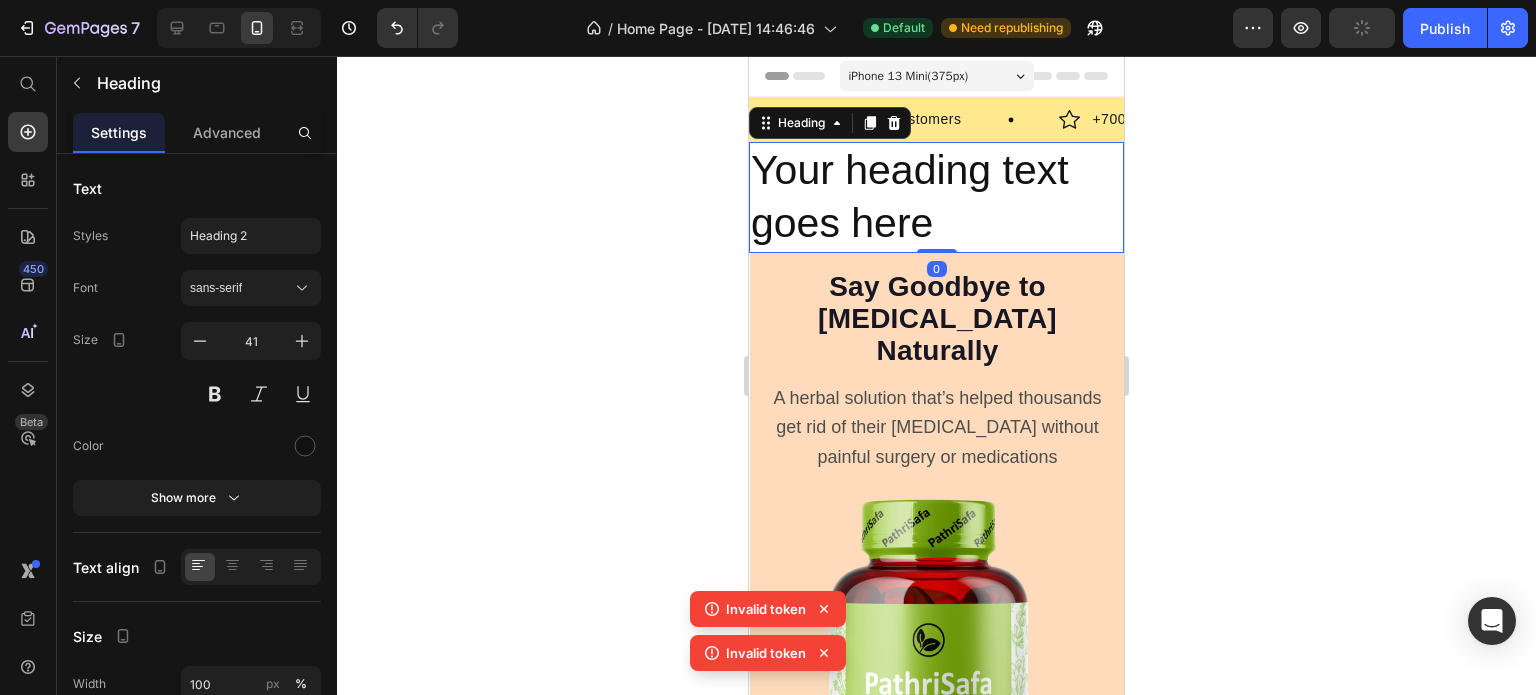 click on "Your heading text goes here" at bounding box center (936, 197) 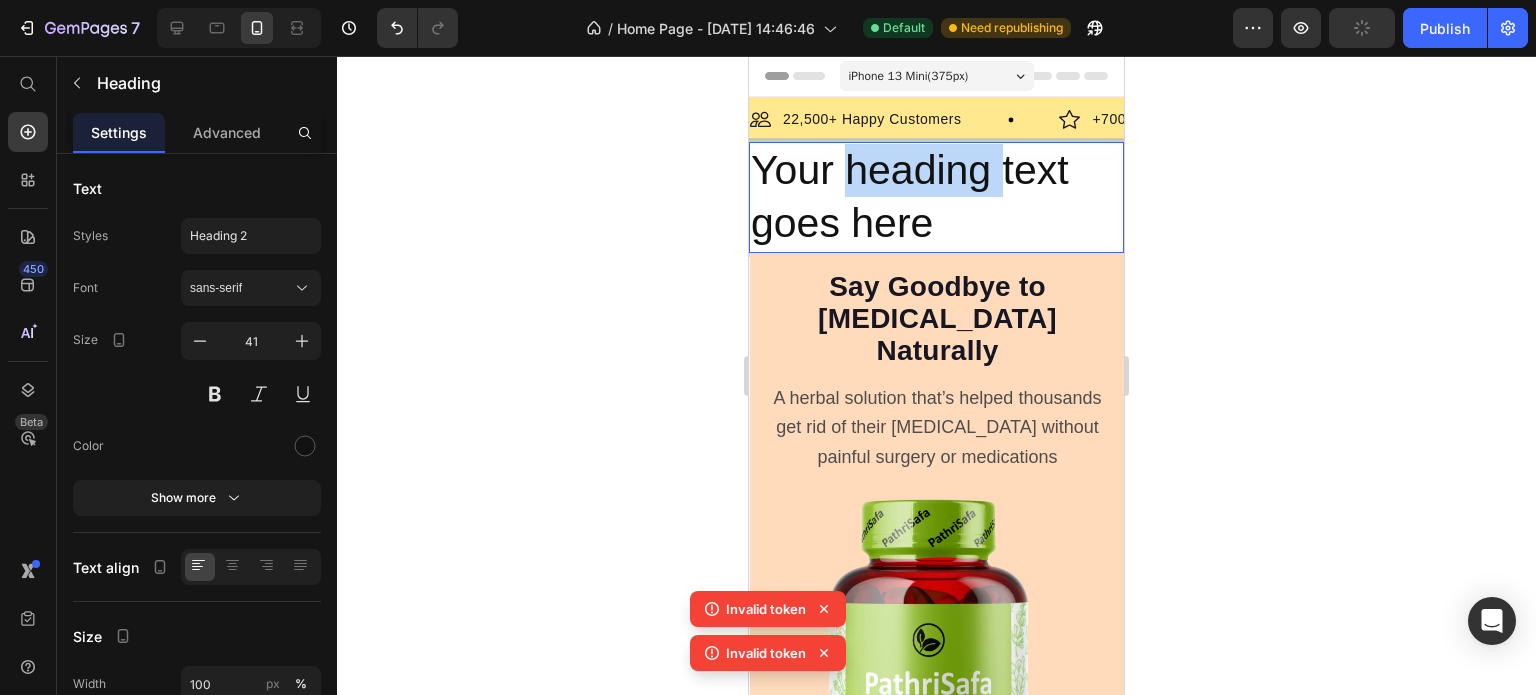 click on "Your heading text goes here" at bounding box center (936, 197) 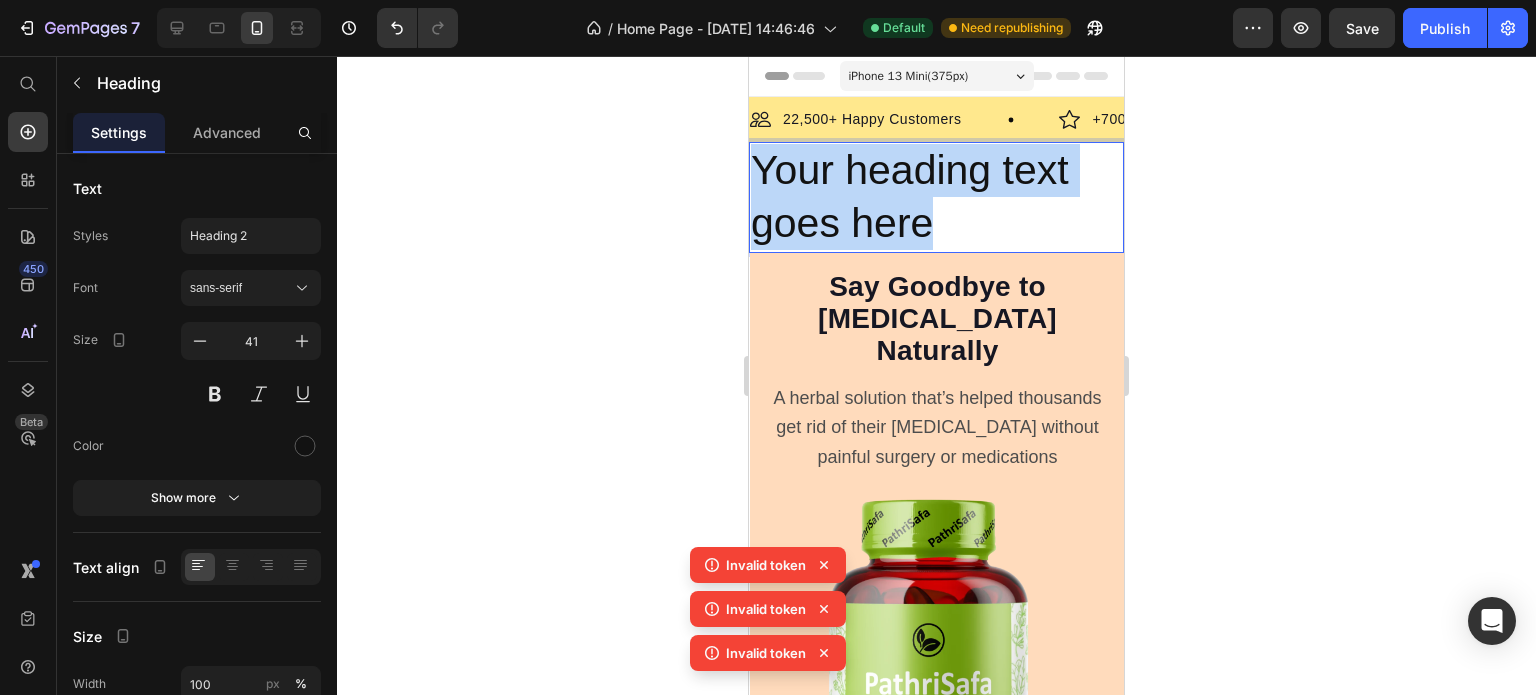 drag, startPoint x: 951, startPoint y: 216, endPoint x: 753, endPoint y: 165, distance: 204.4627 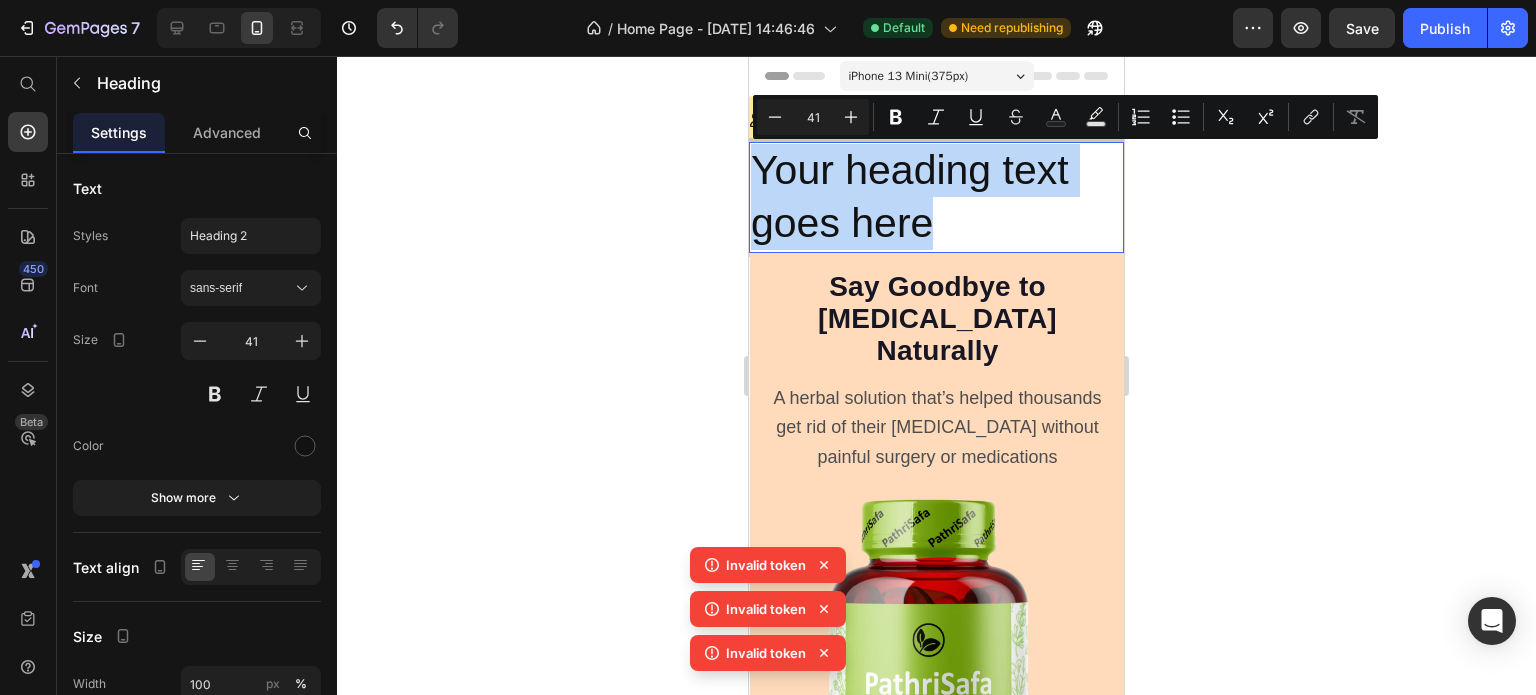 type on "28" 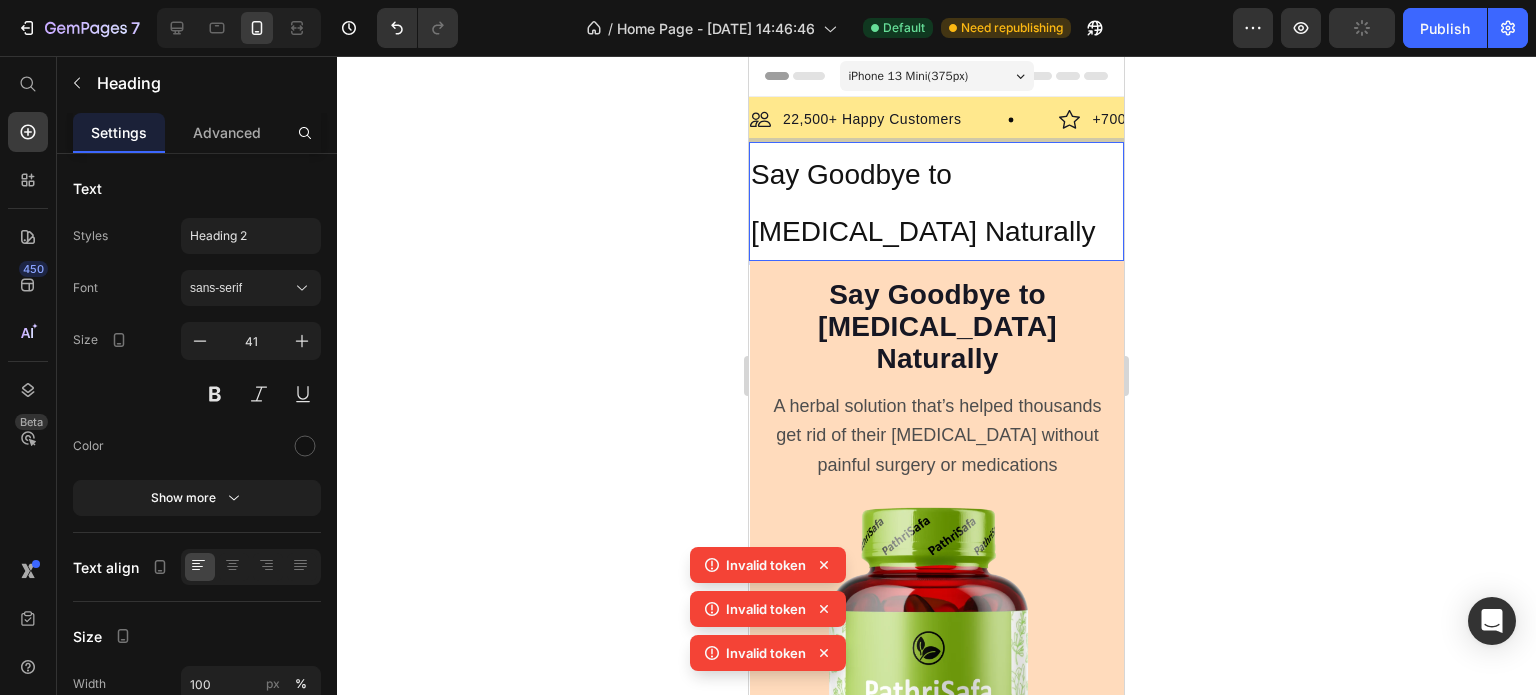 click on "Say Goodbye to Kidney Stones Naturally" at bounding box center (936, 201) 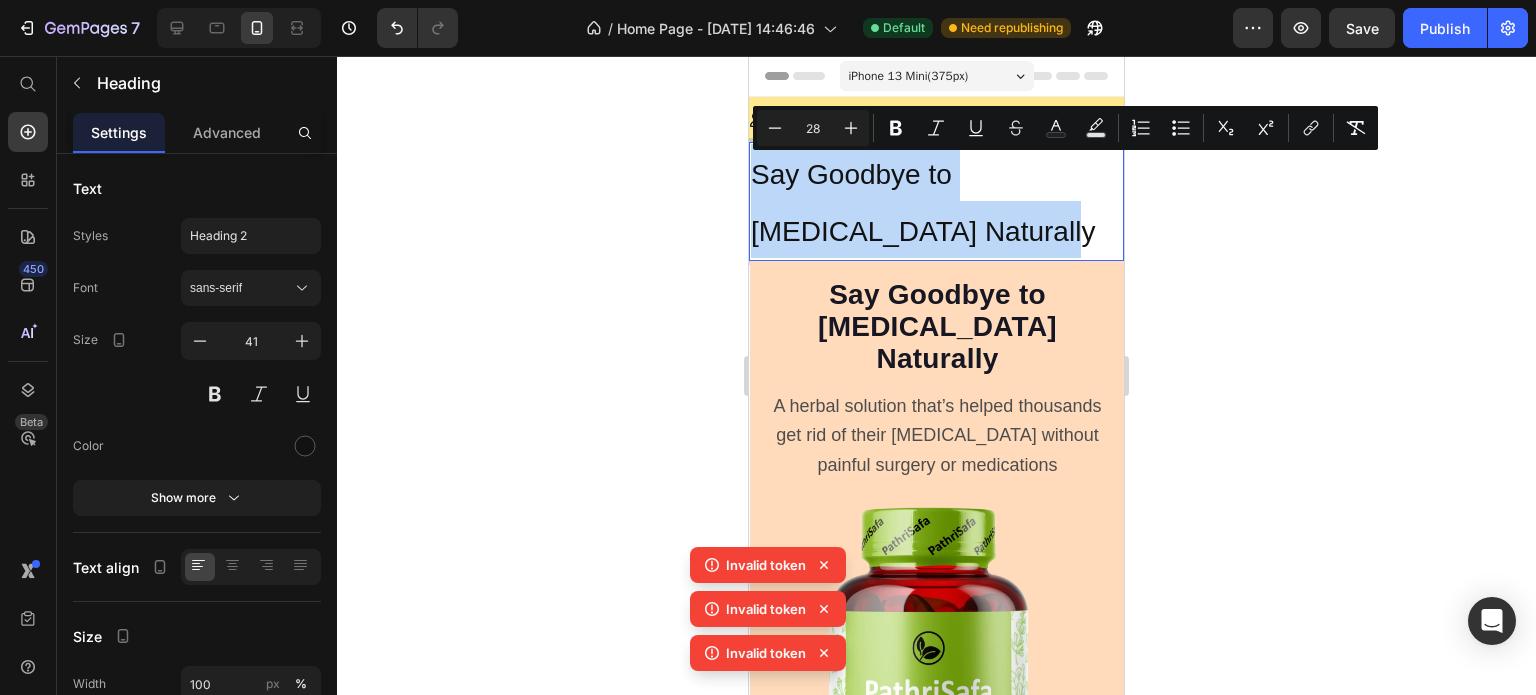 drag, startPoint x: 968, startPoint y: 230, endPoint x: 1522, endPoint y: 203, distance: 554.65753 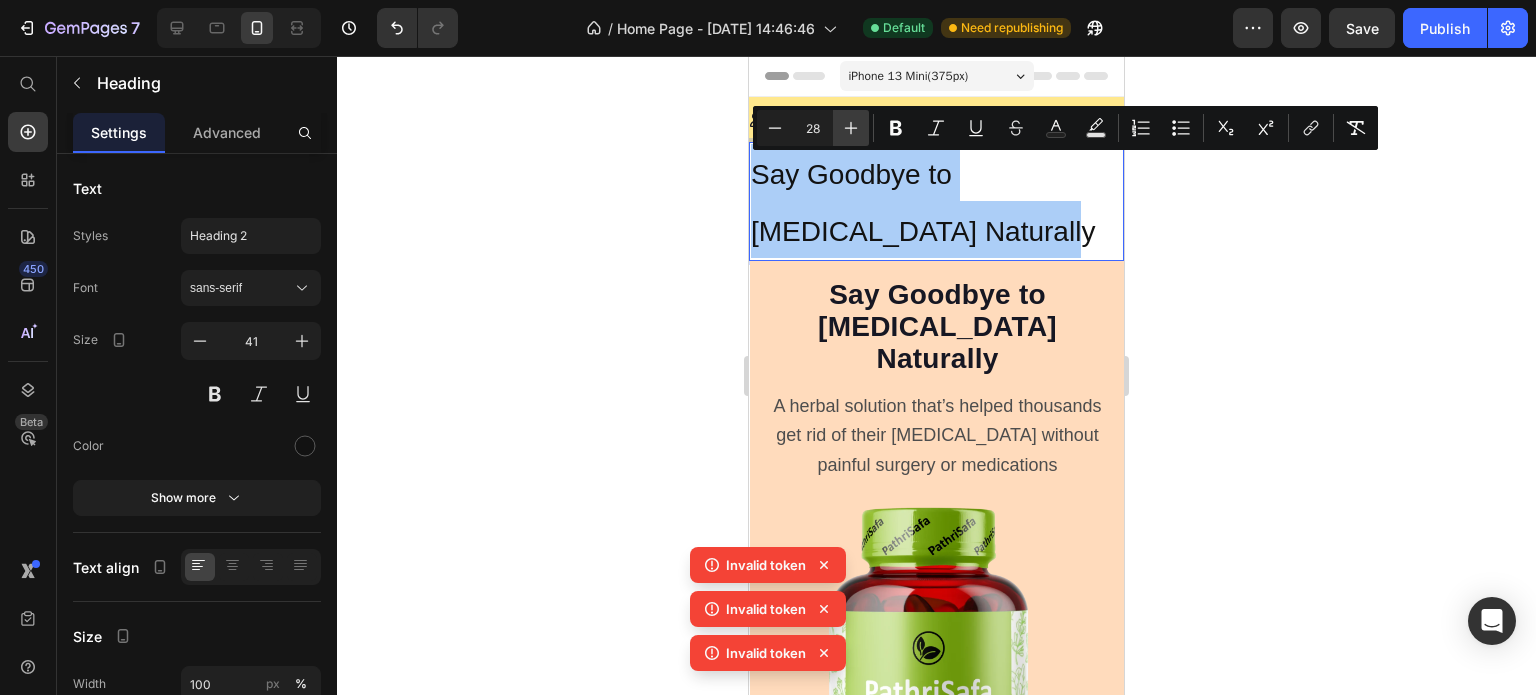 click 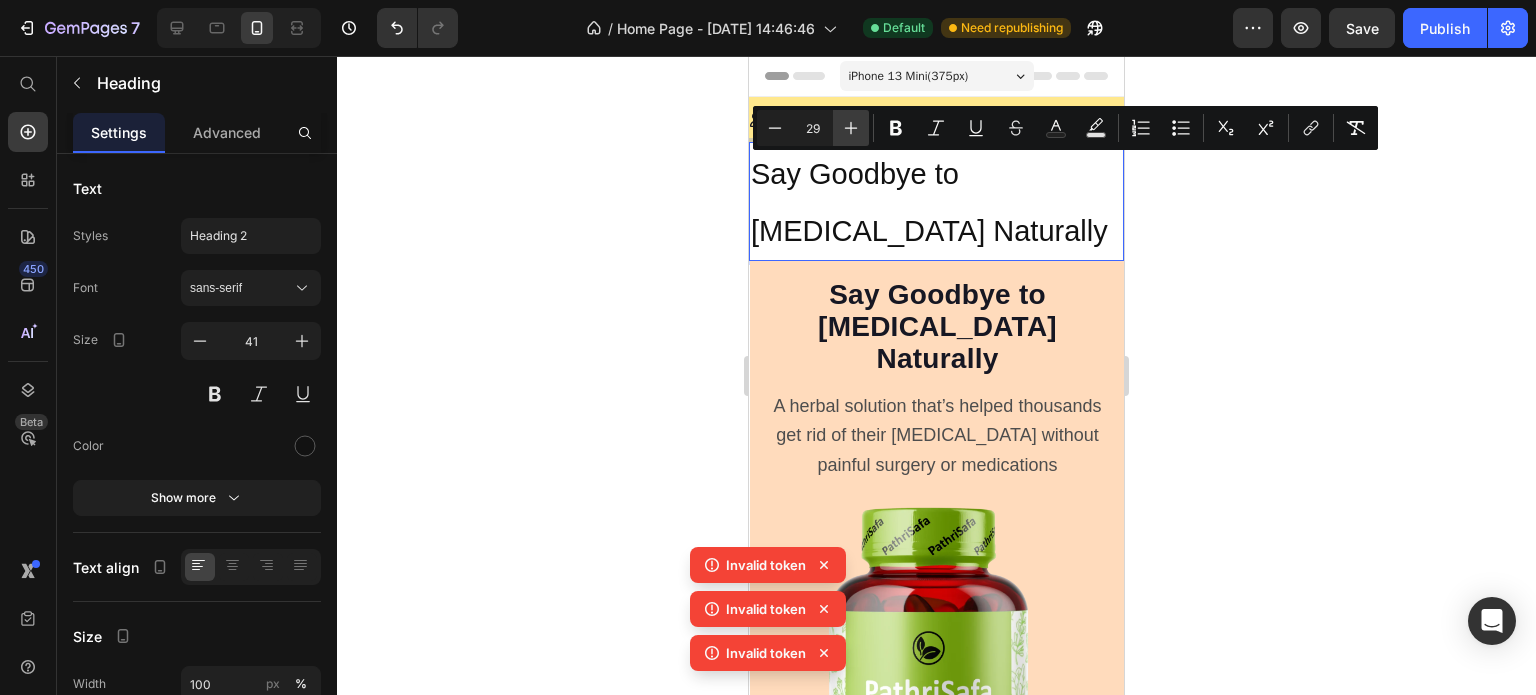 click 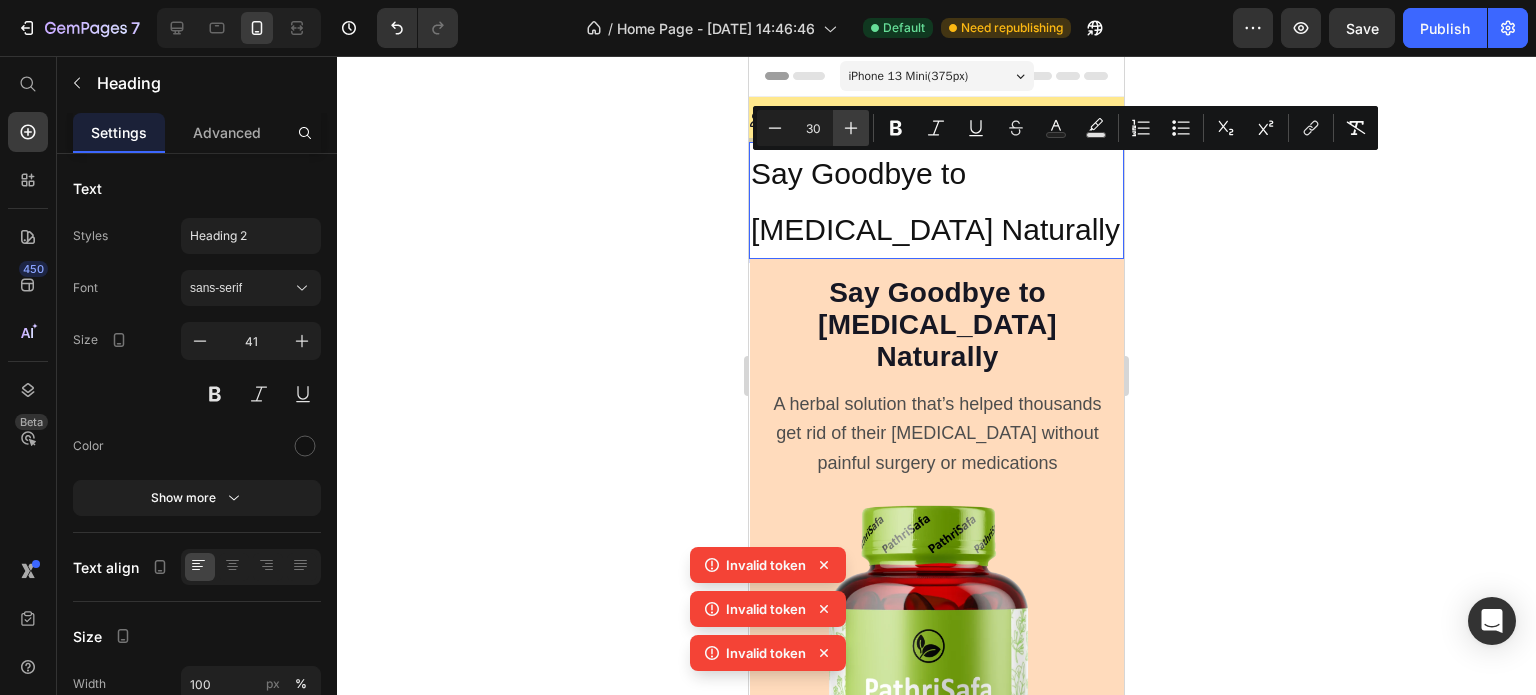 click 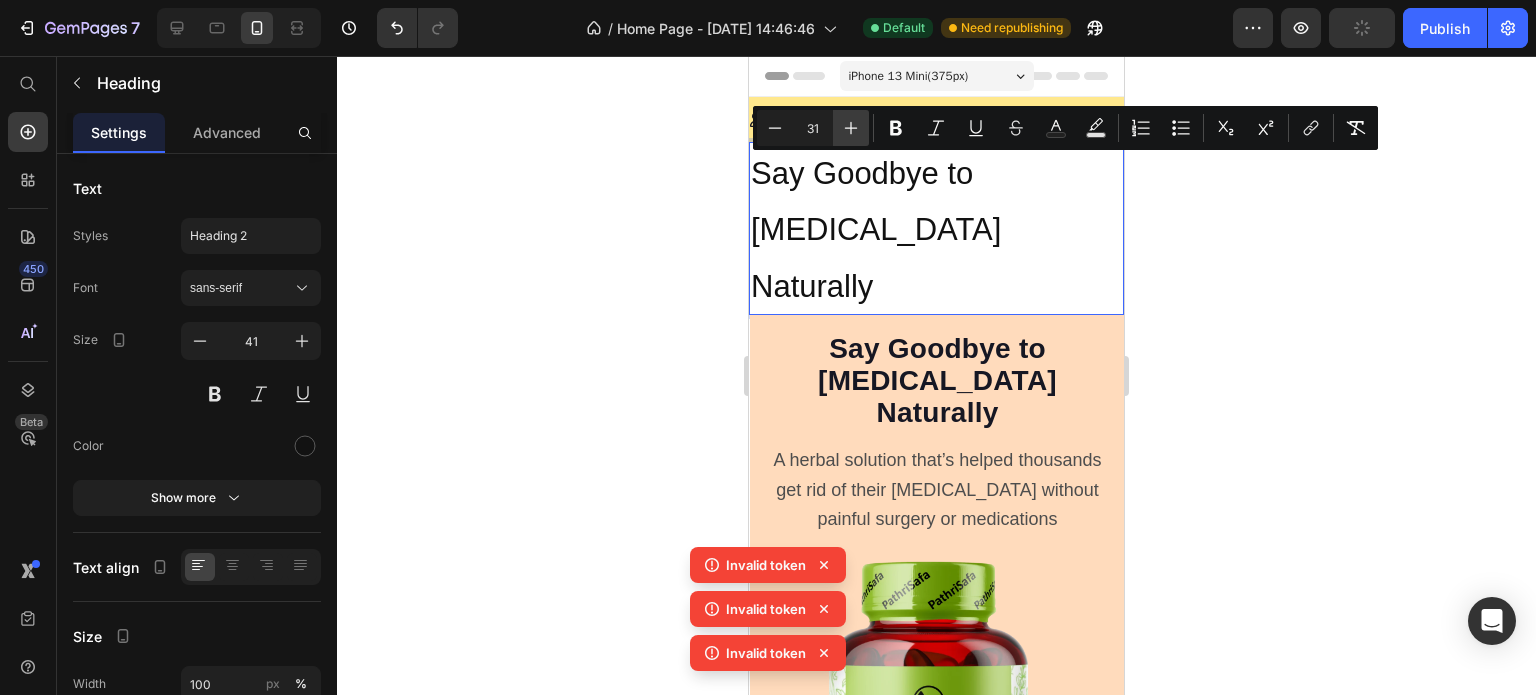 click 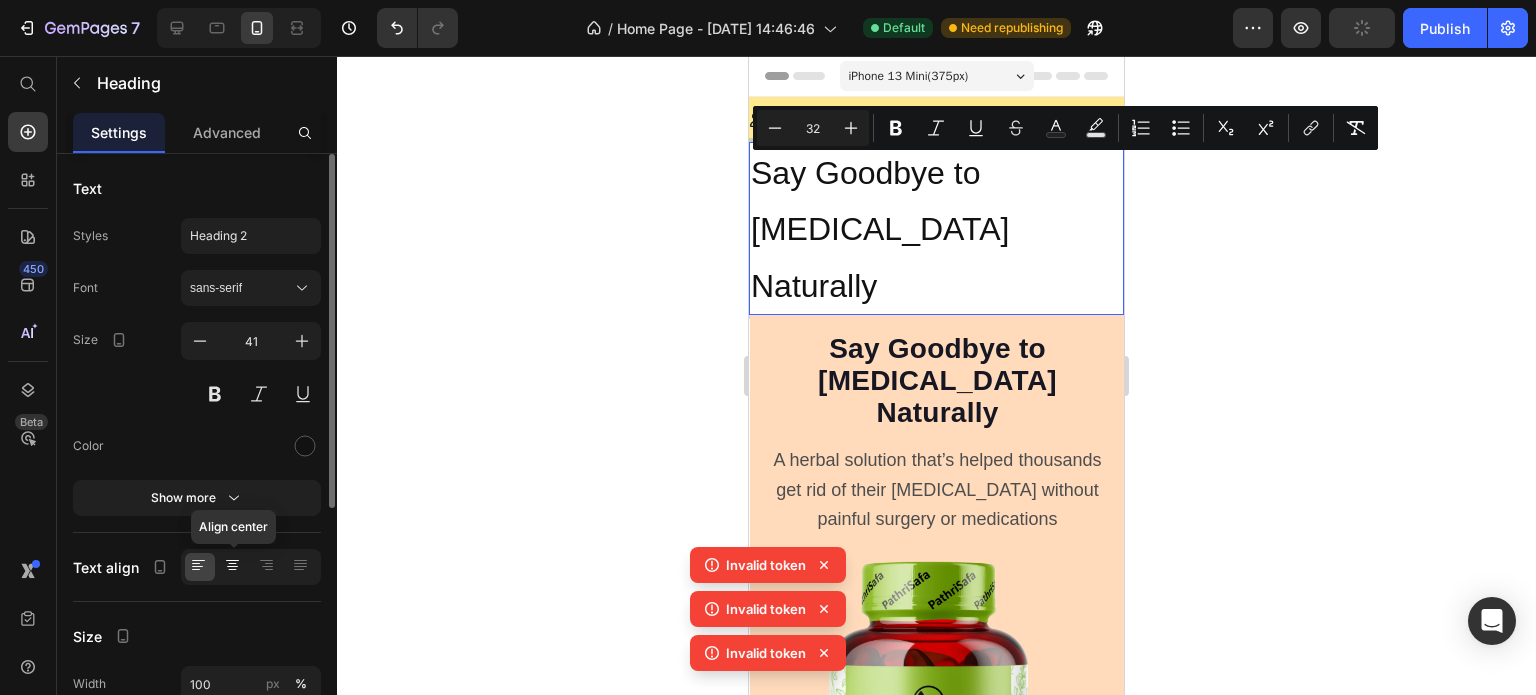 click 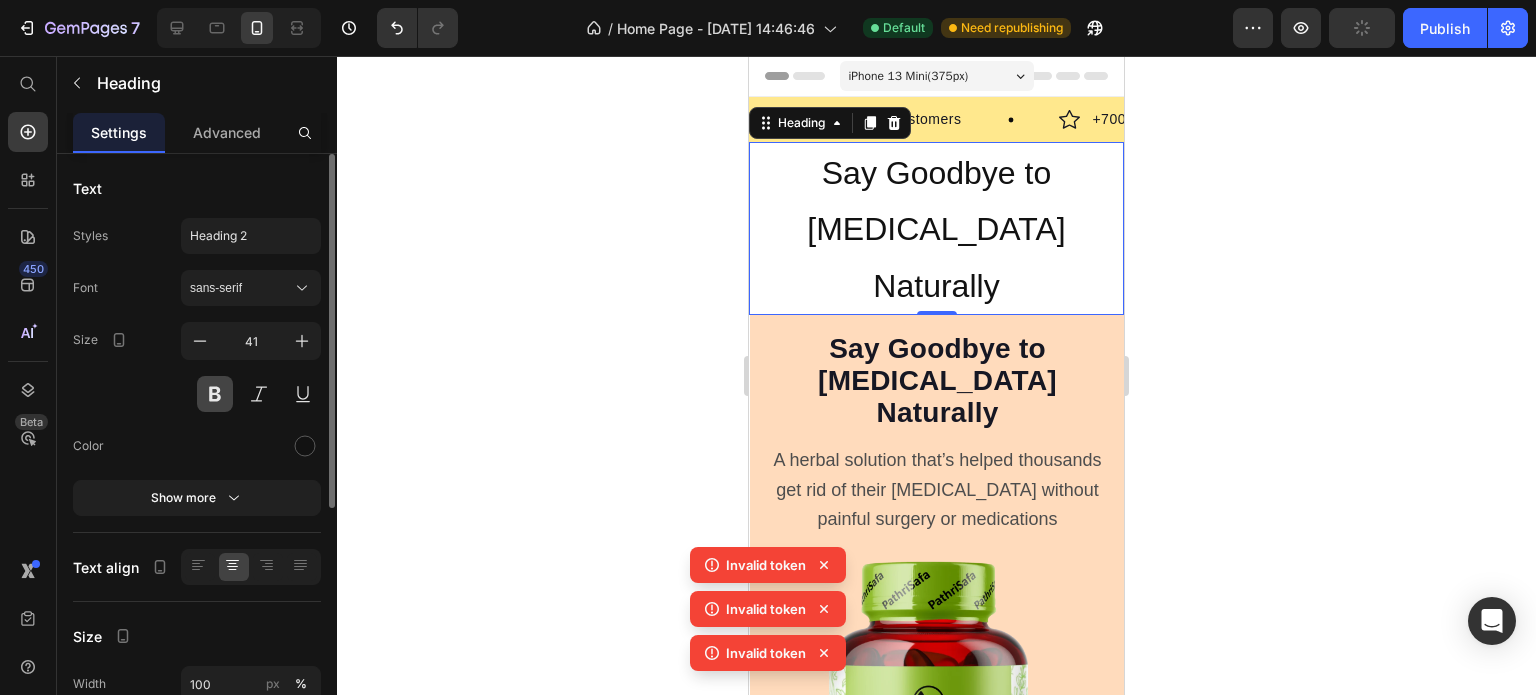 click at bounding box center [215, 394] 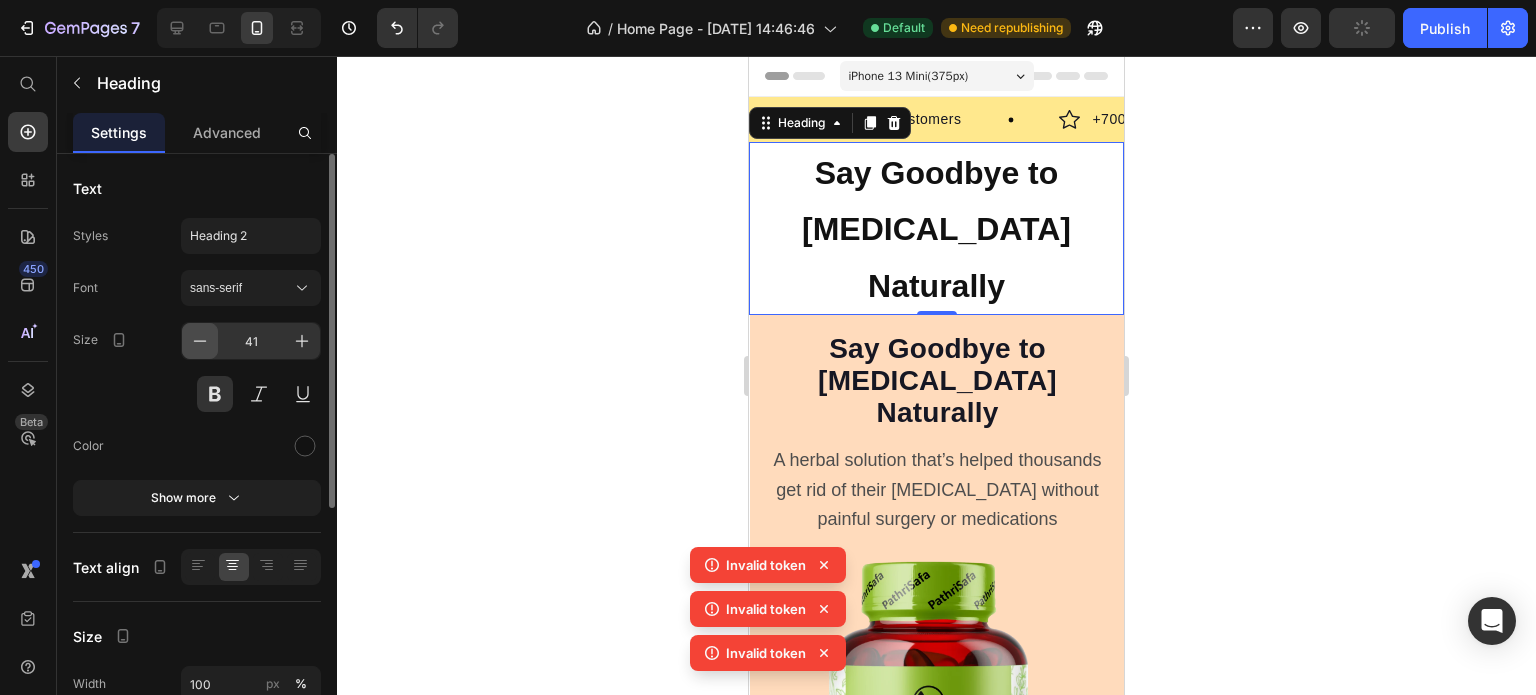 click 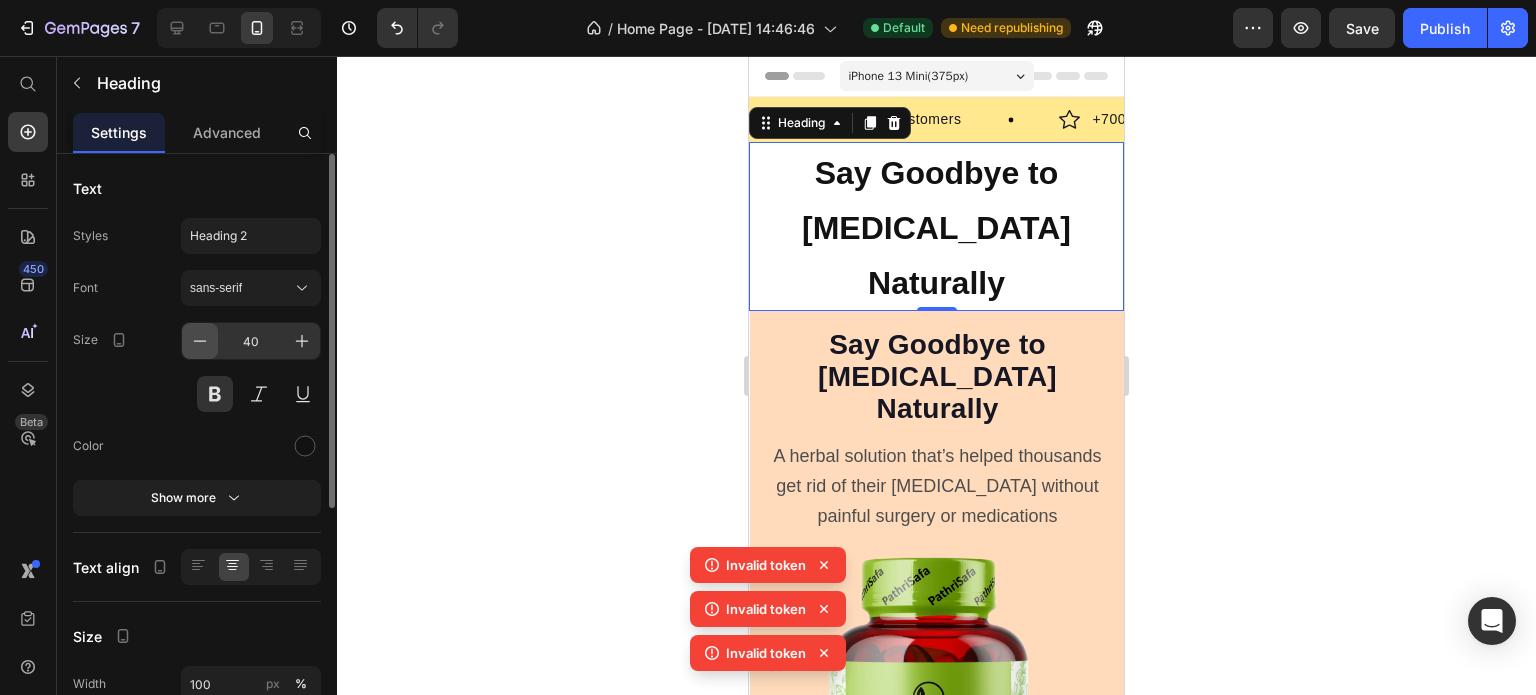 click 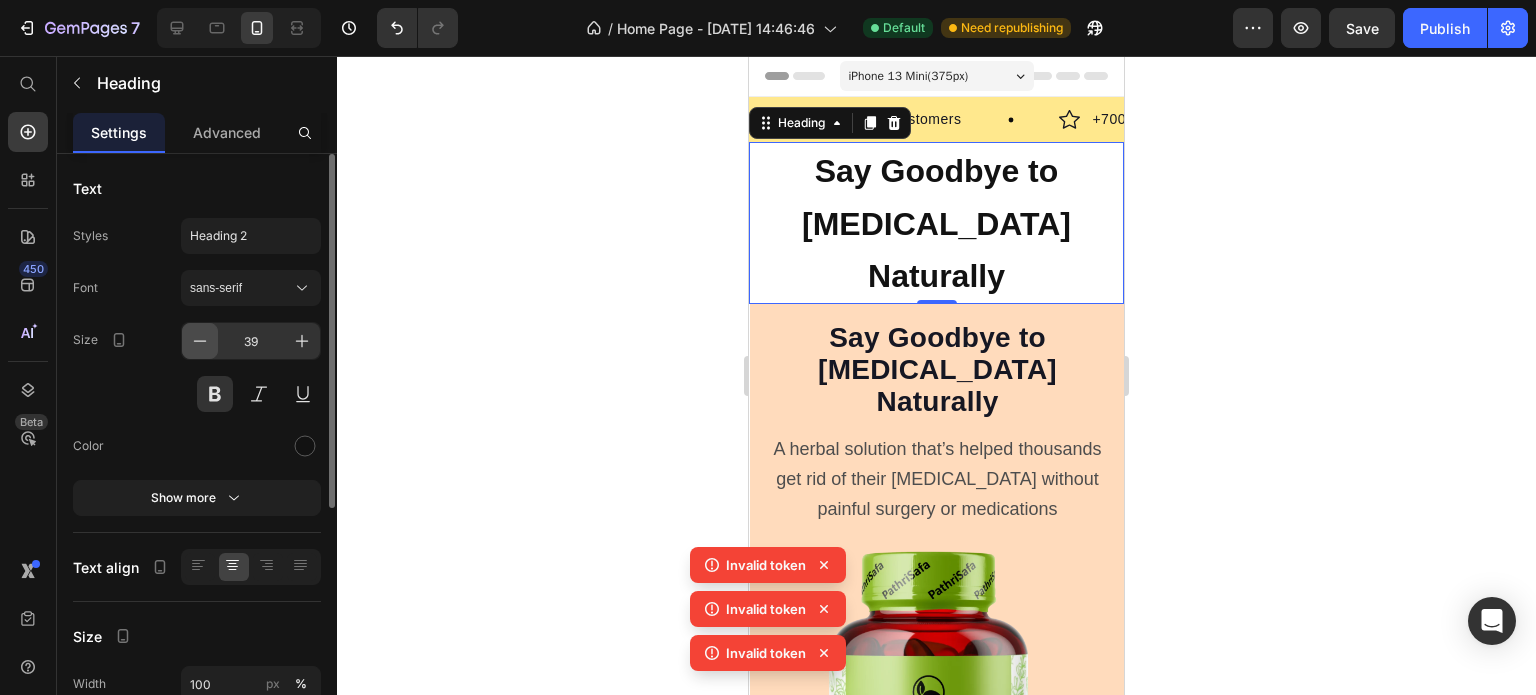 click 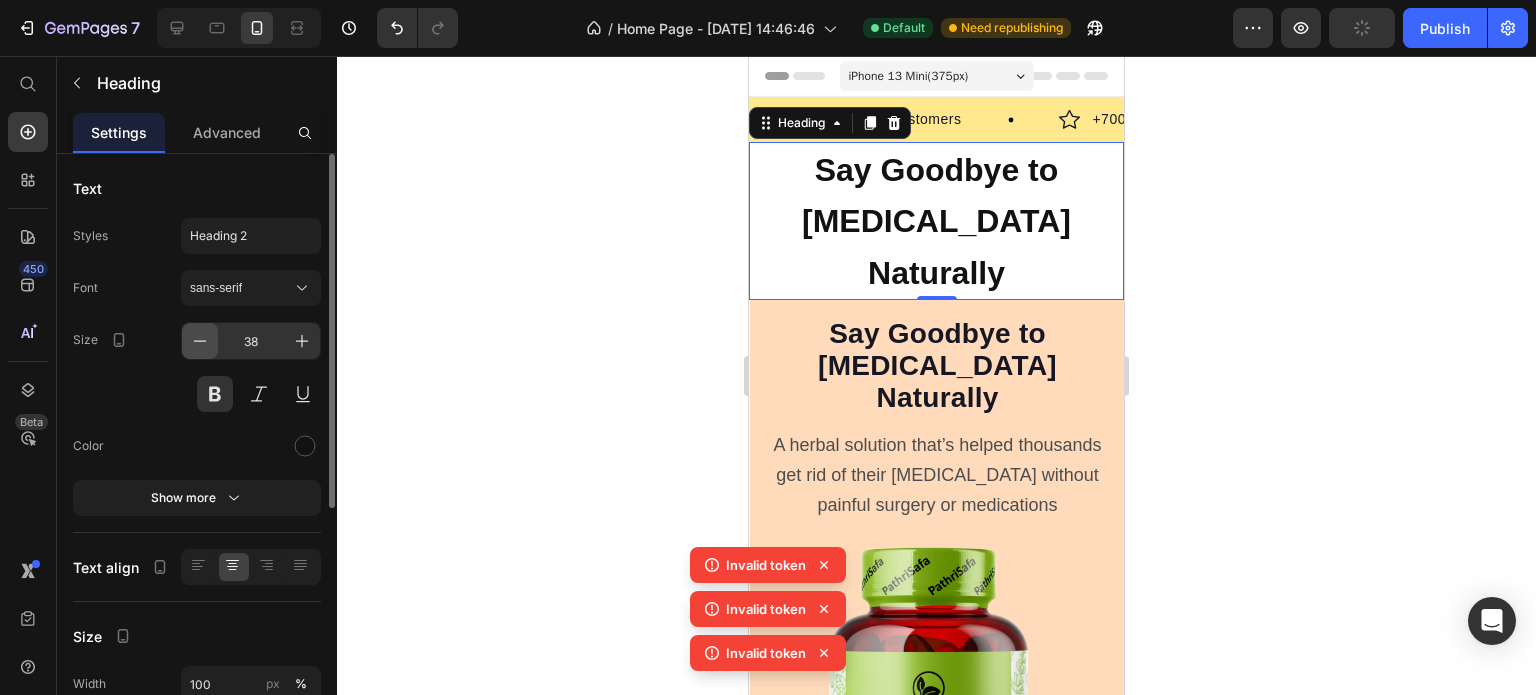 click 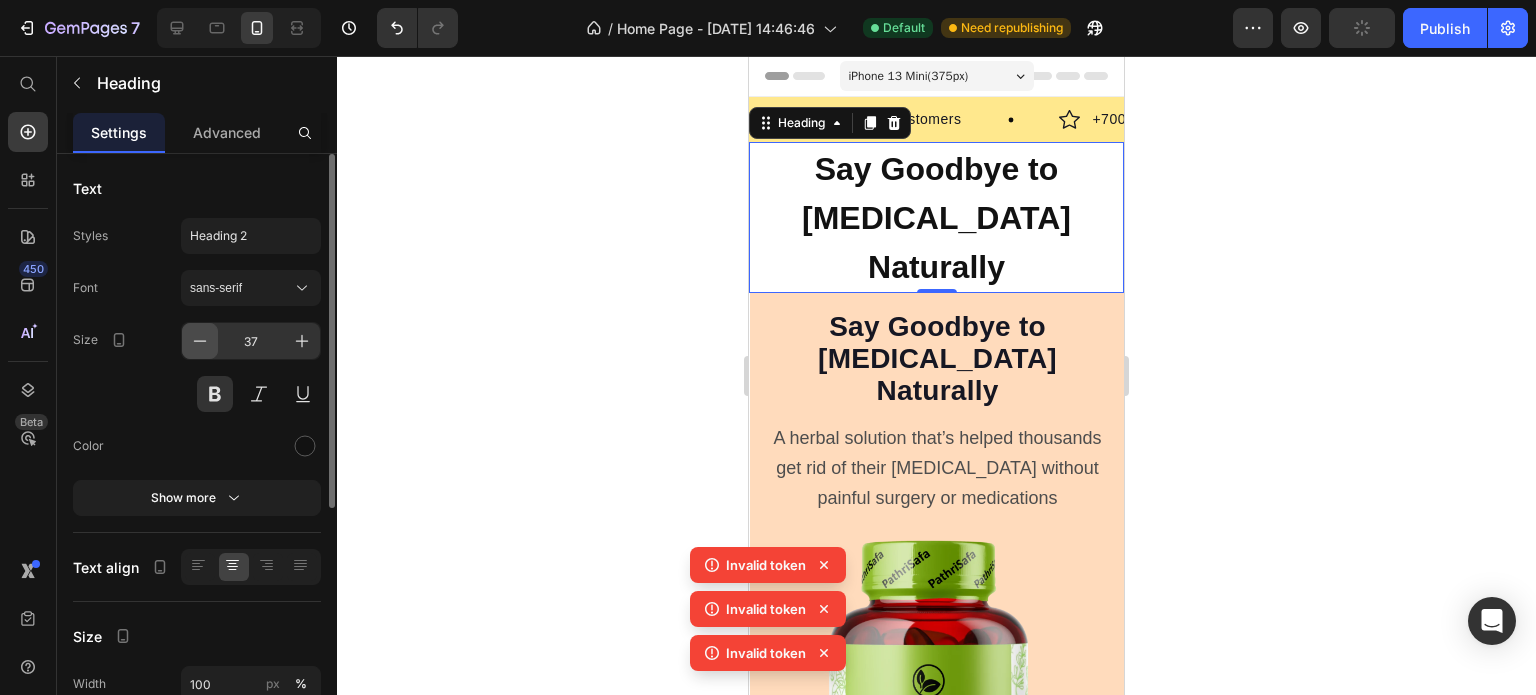 click 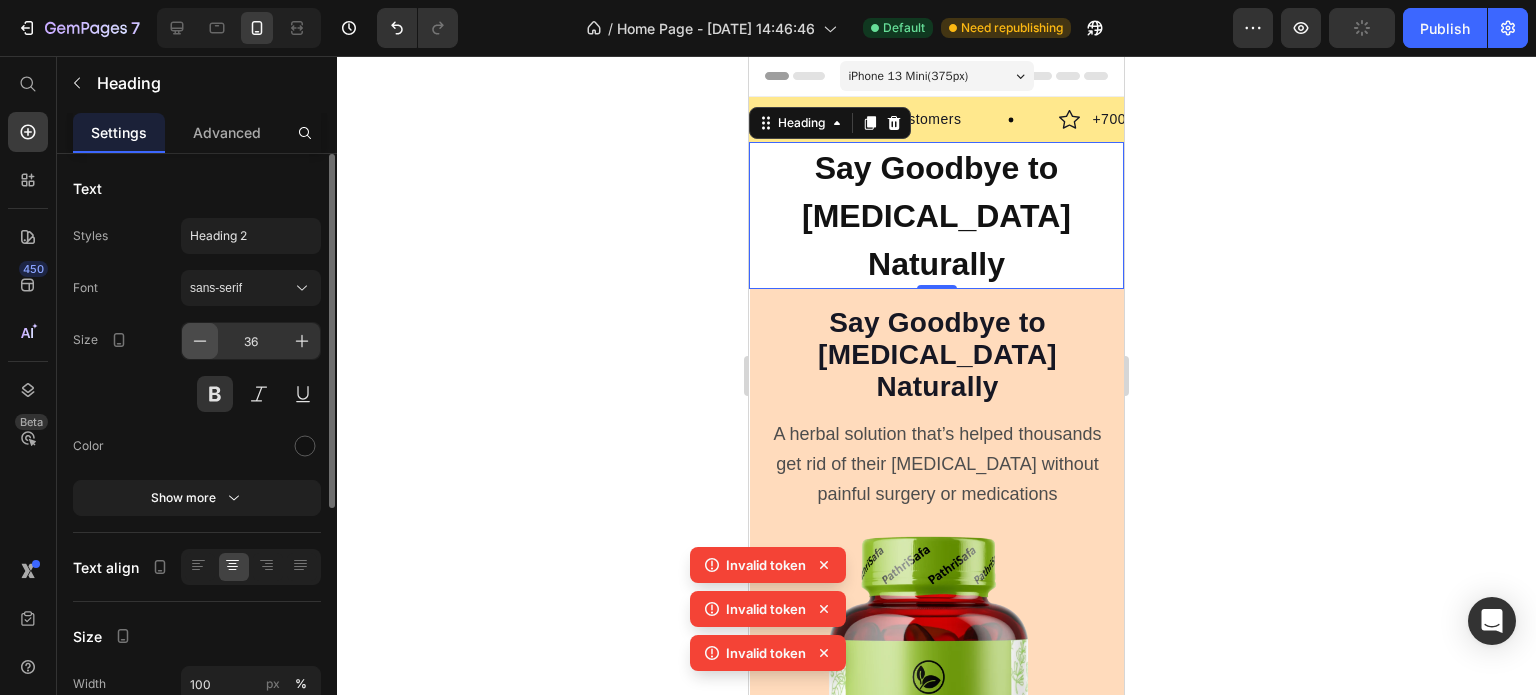 click 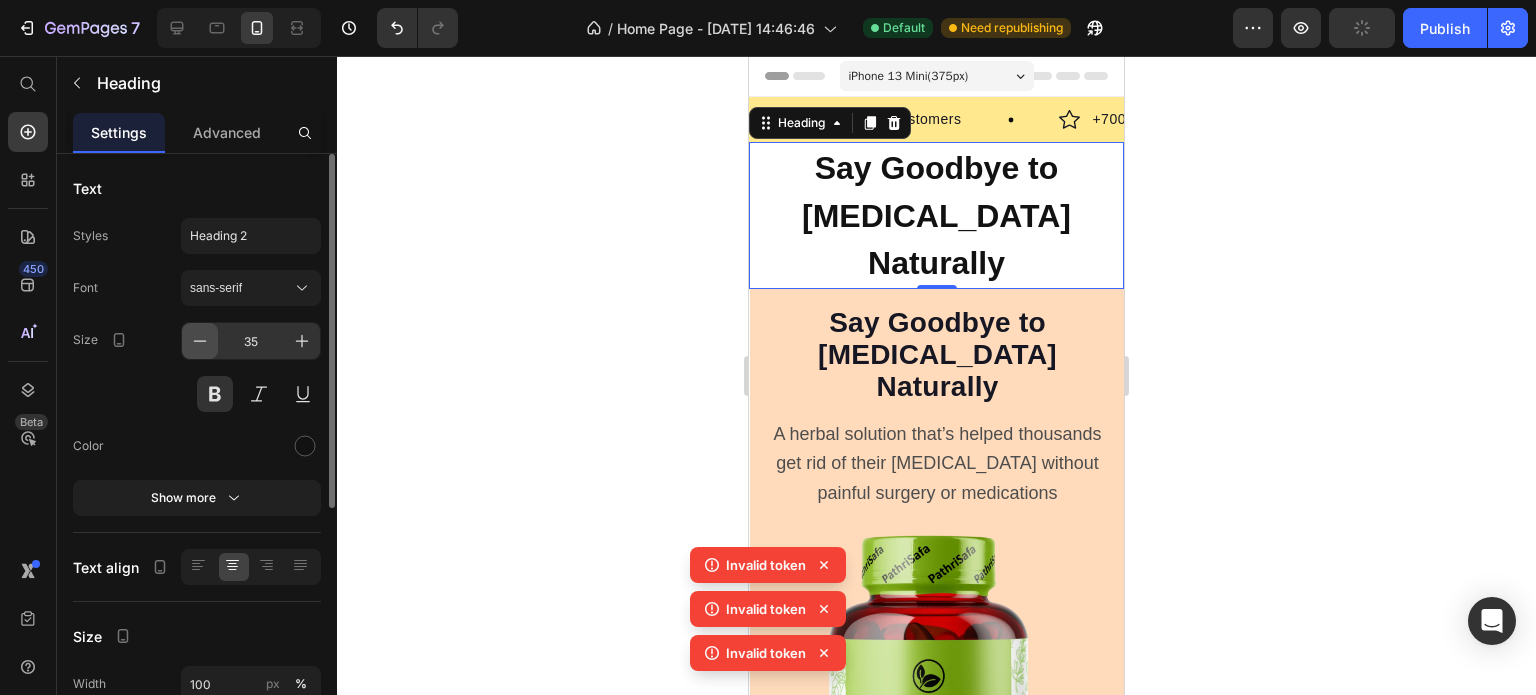 click 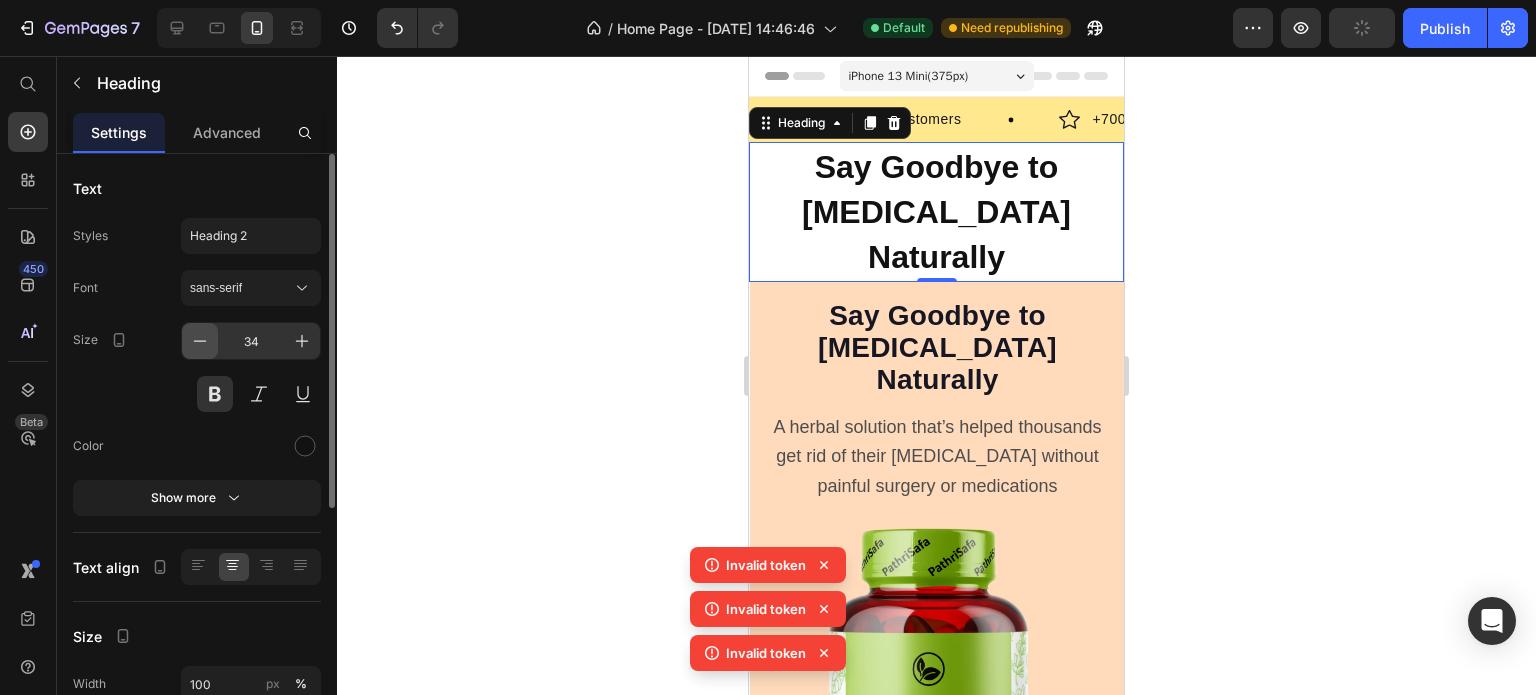 click 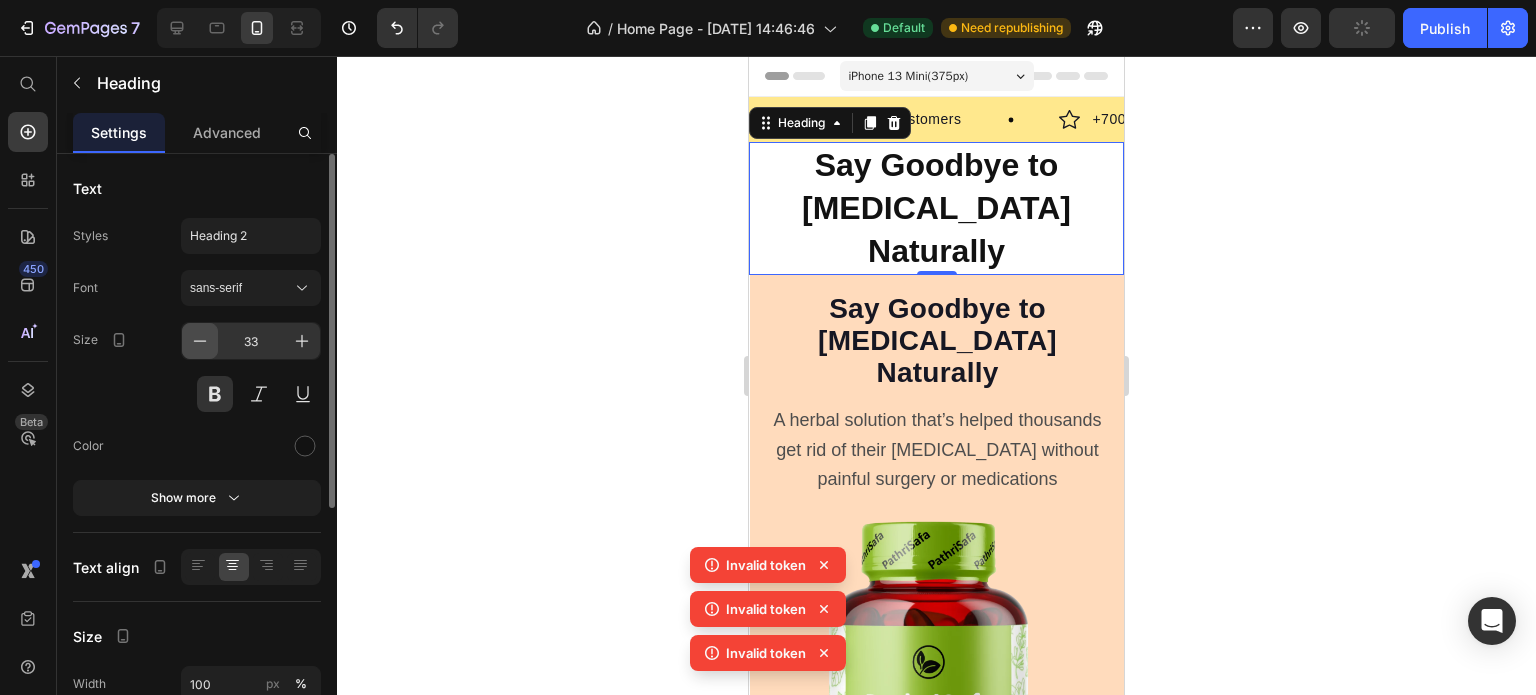 click 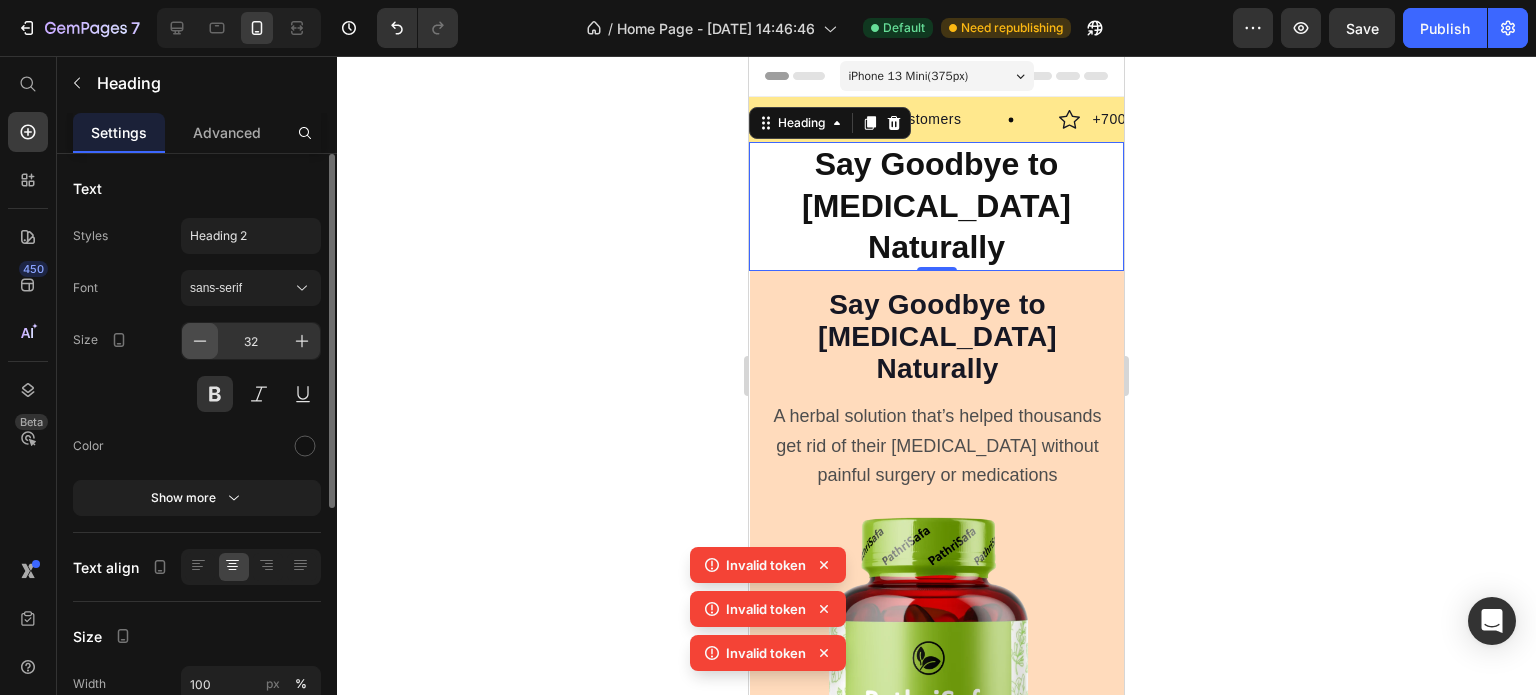 click 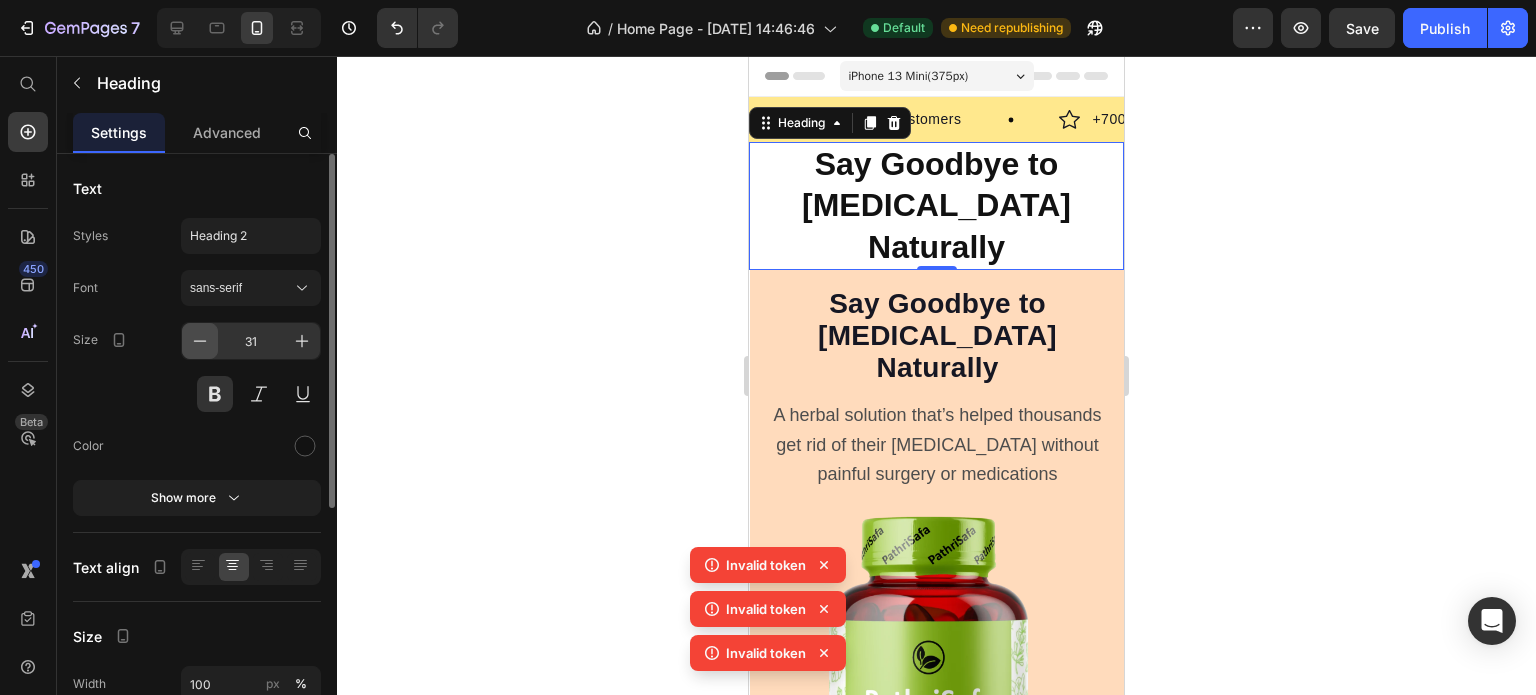 click 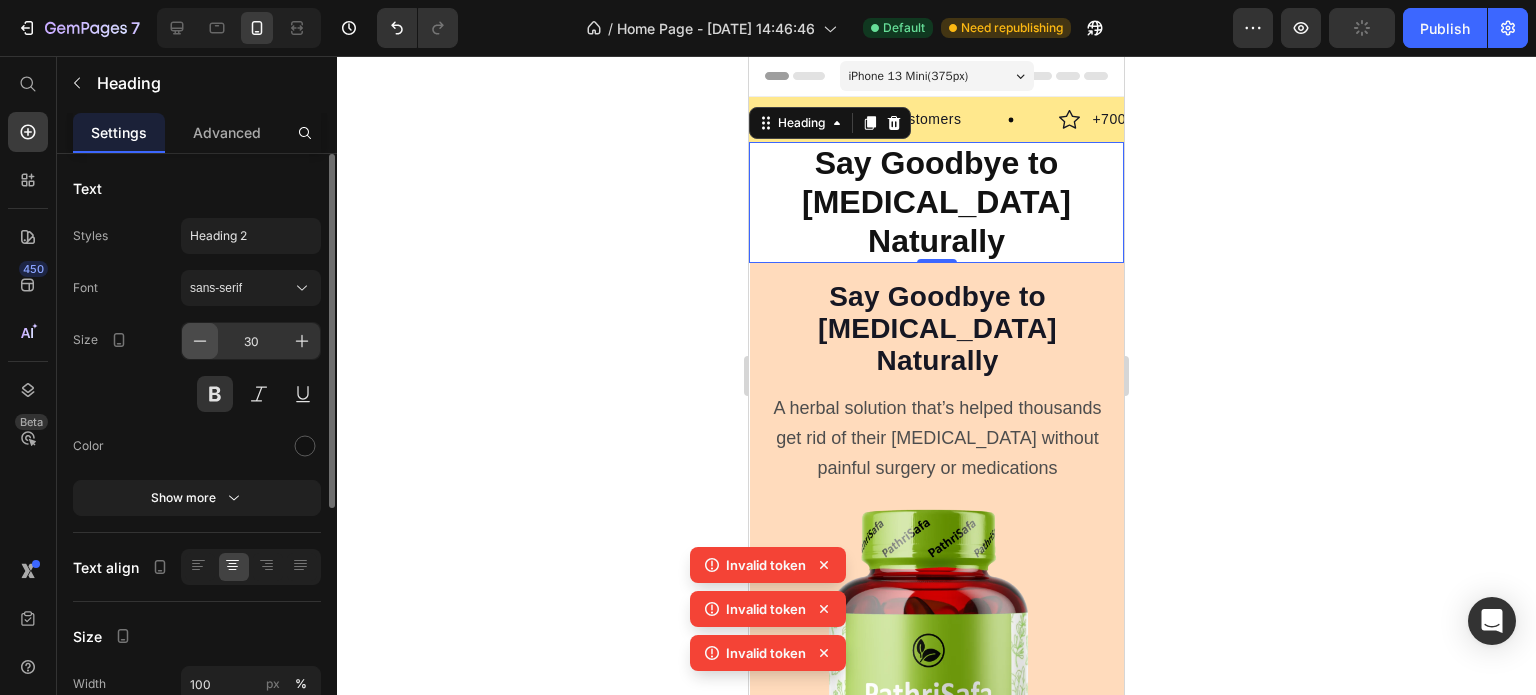 click 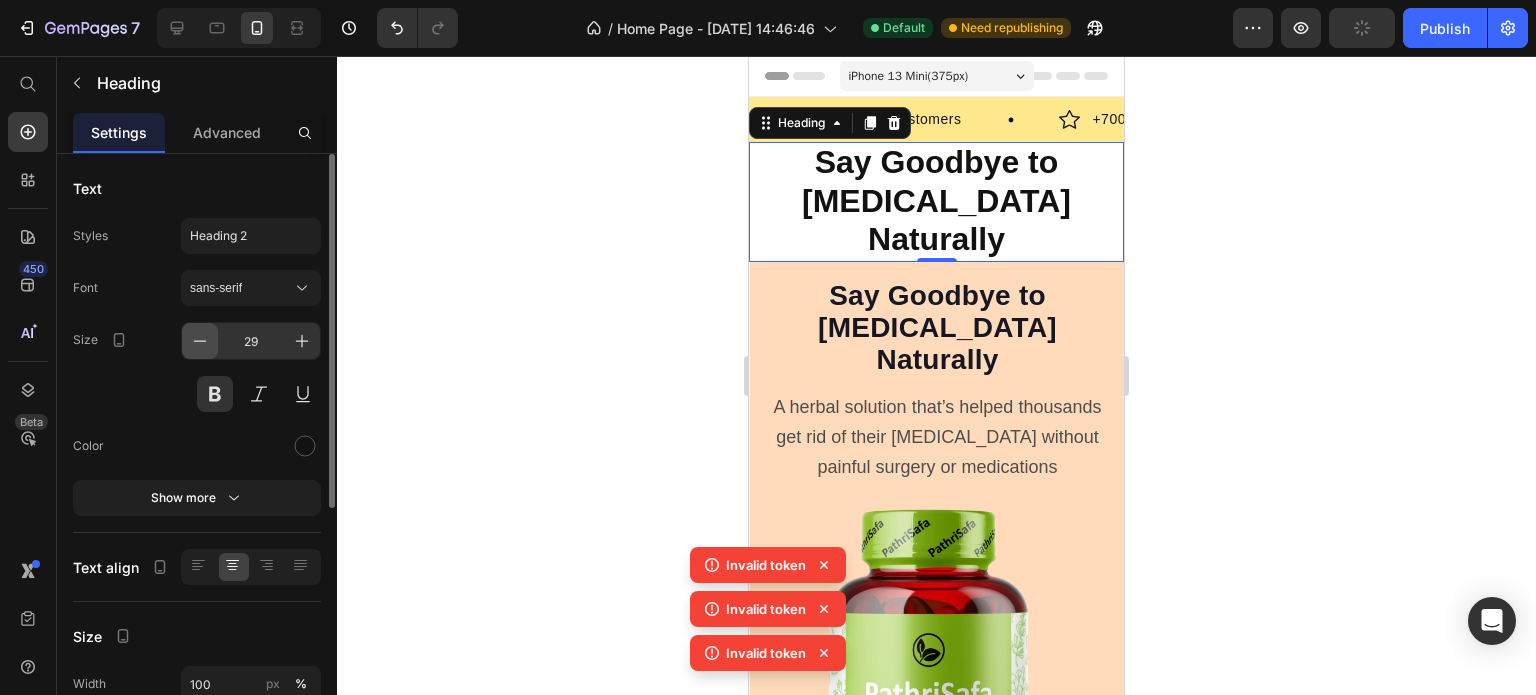click 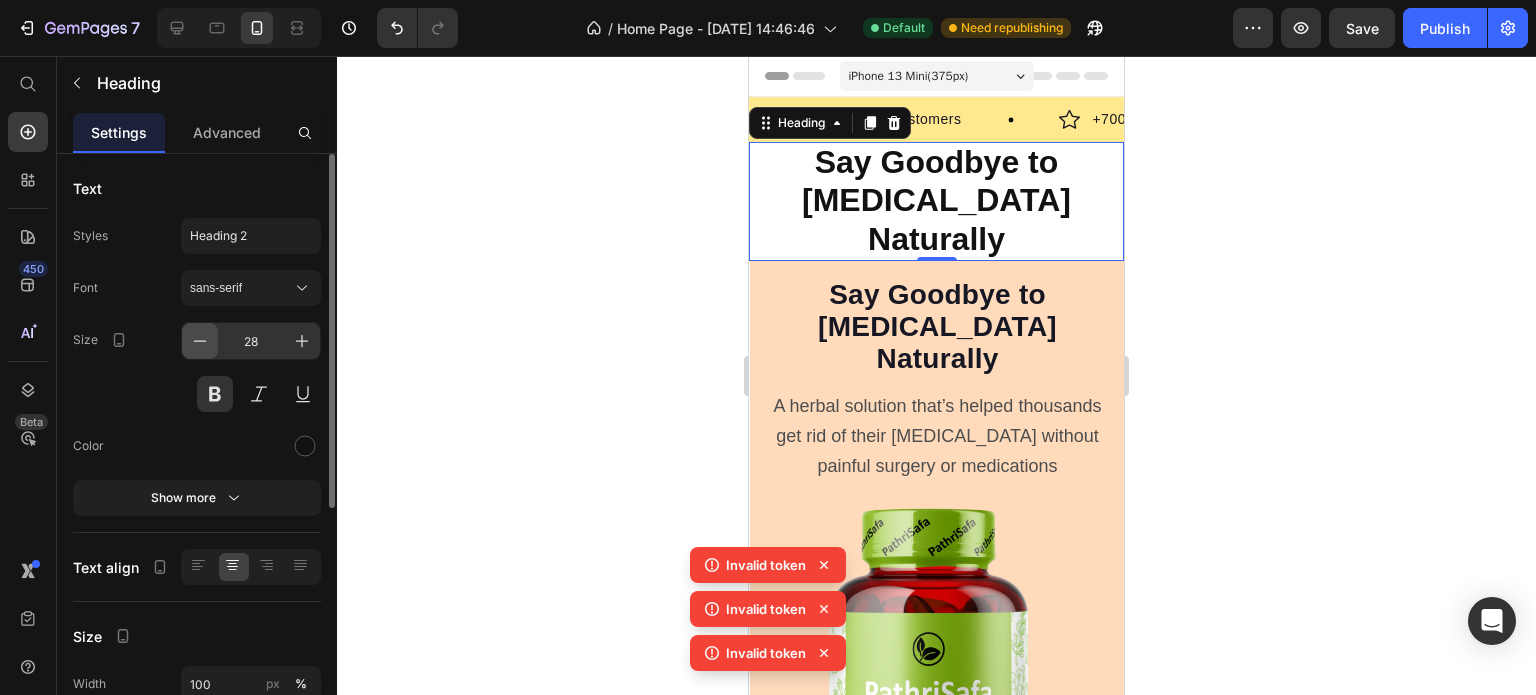 click 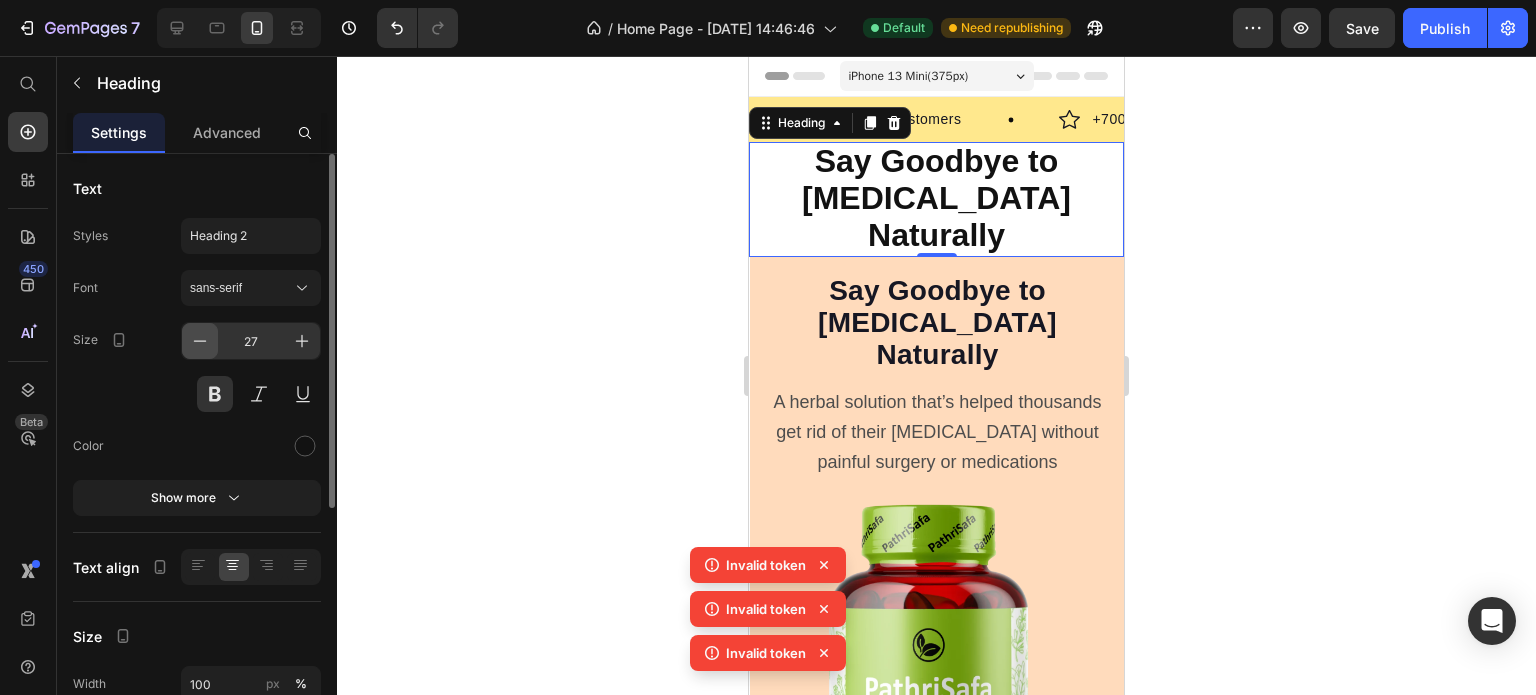 click 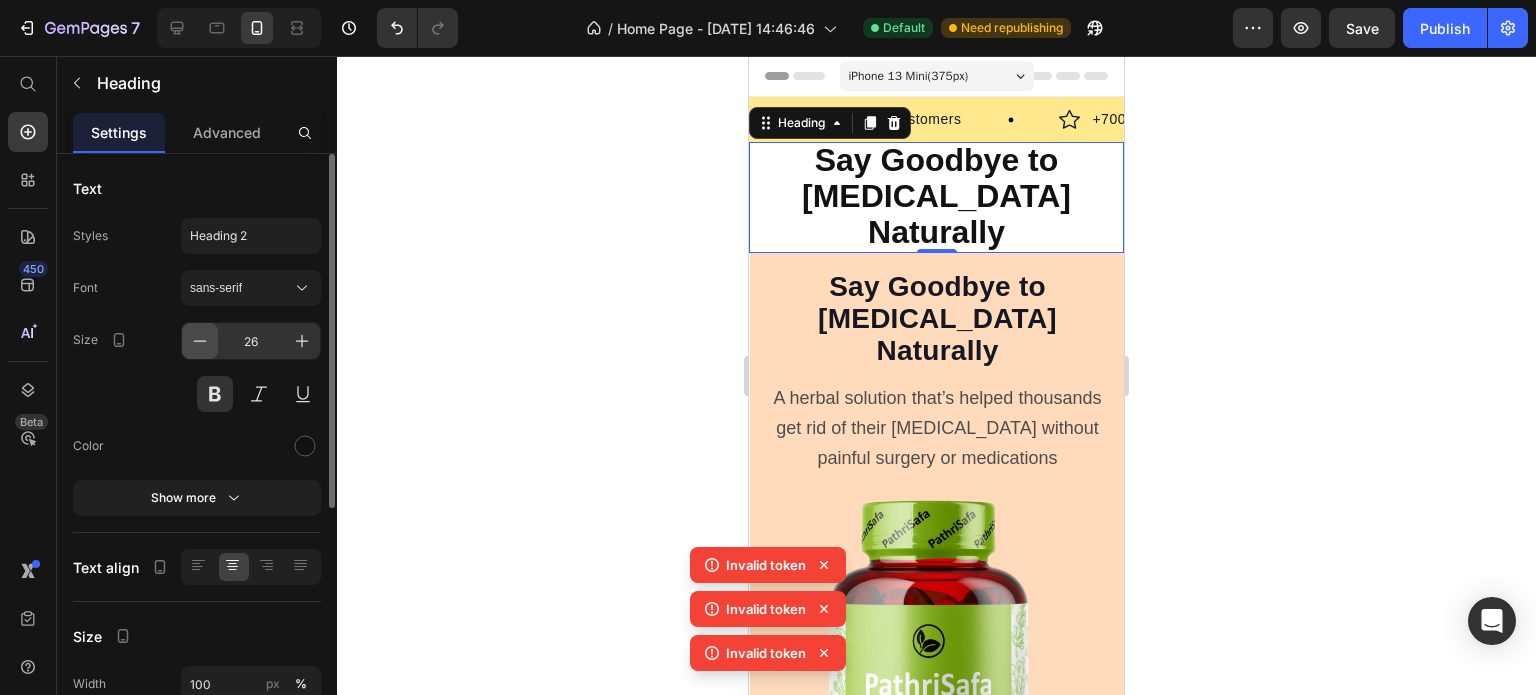 click 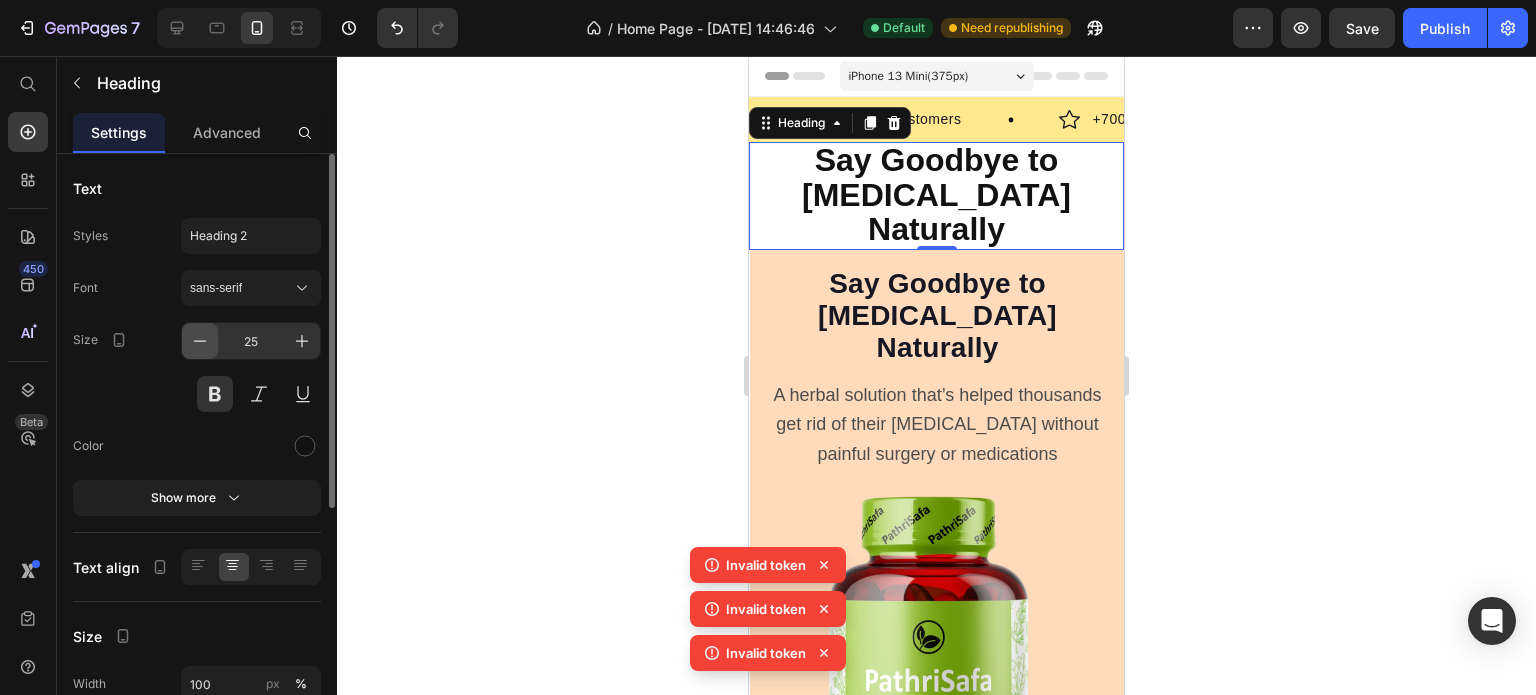 click 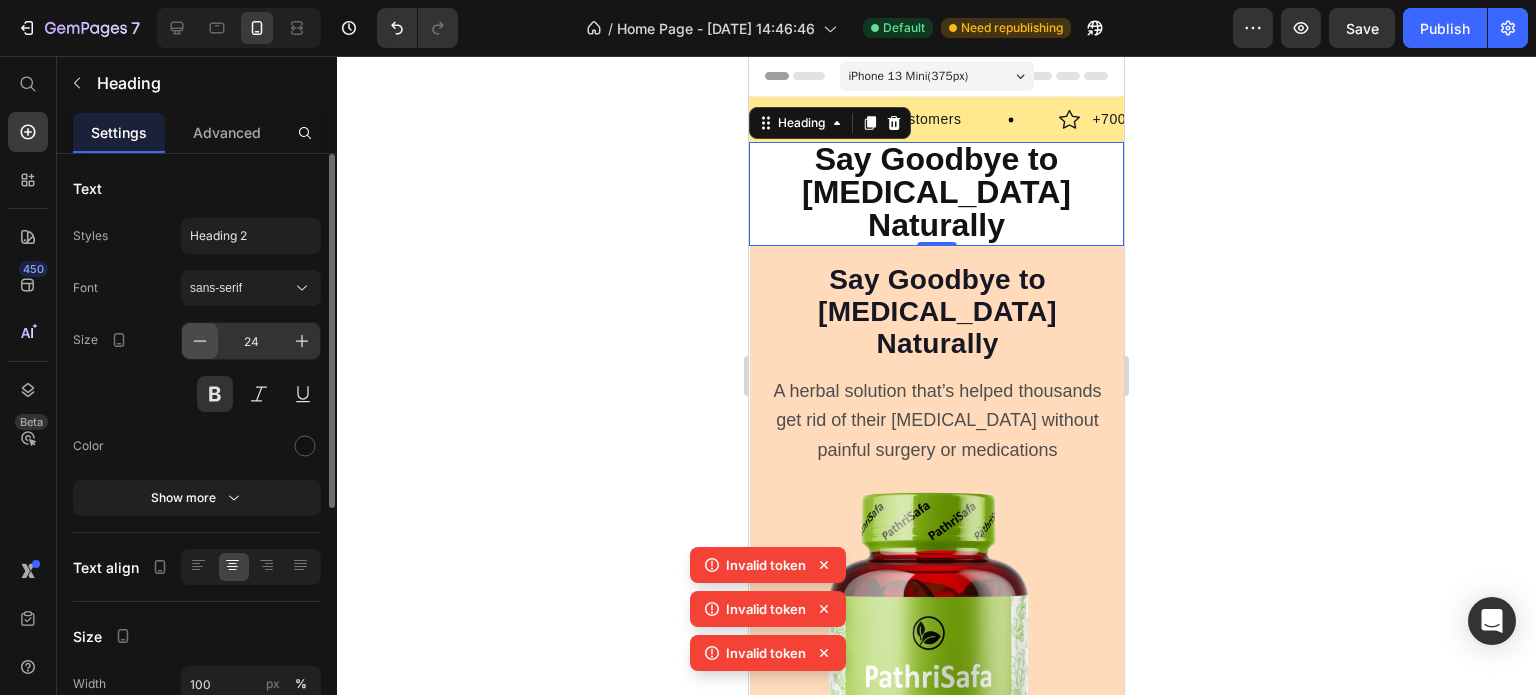 click 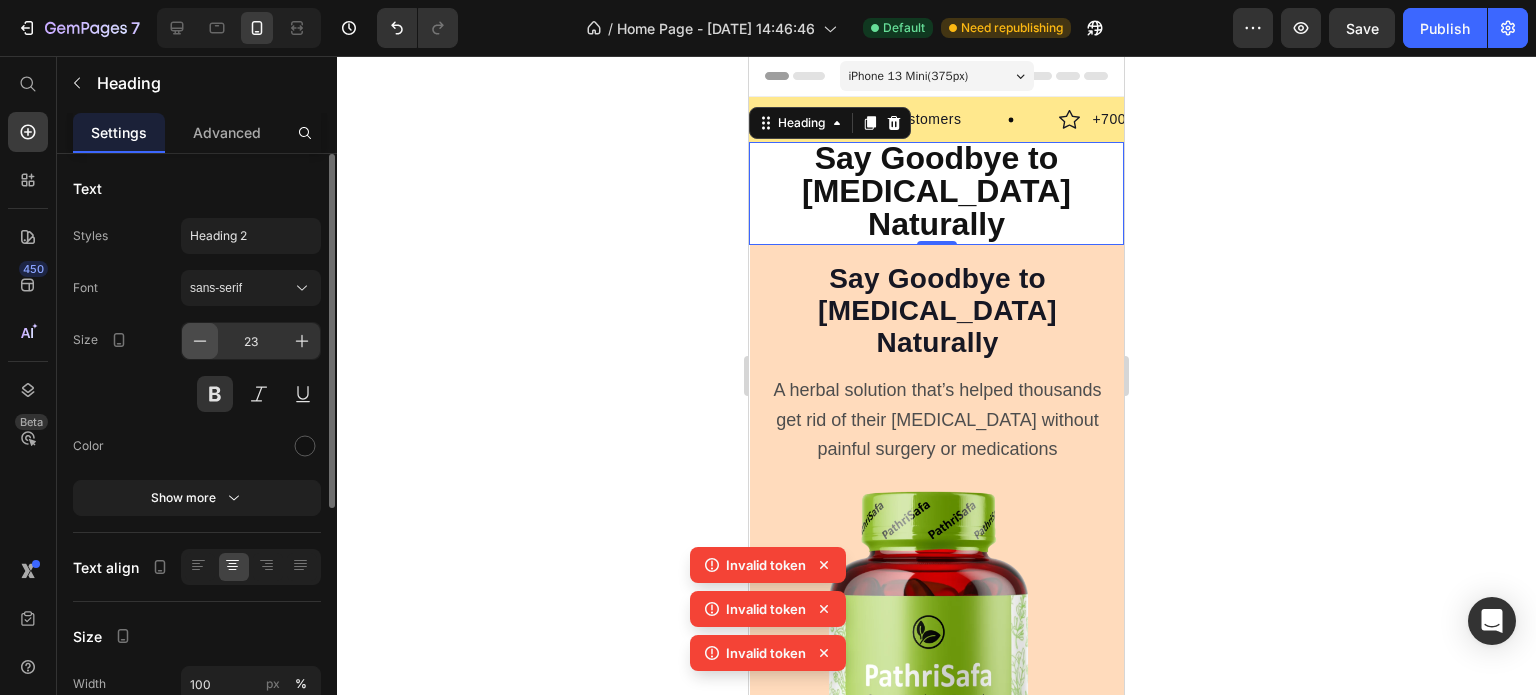 click 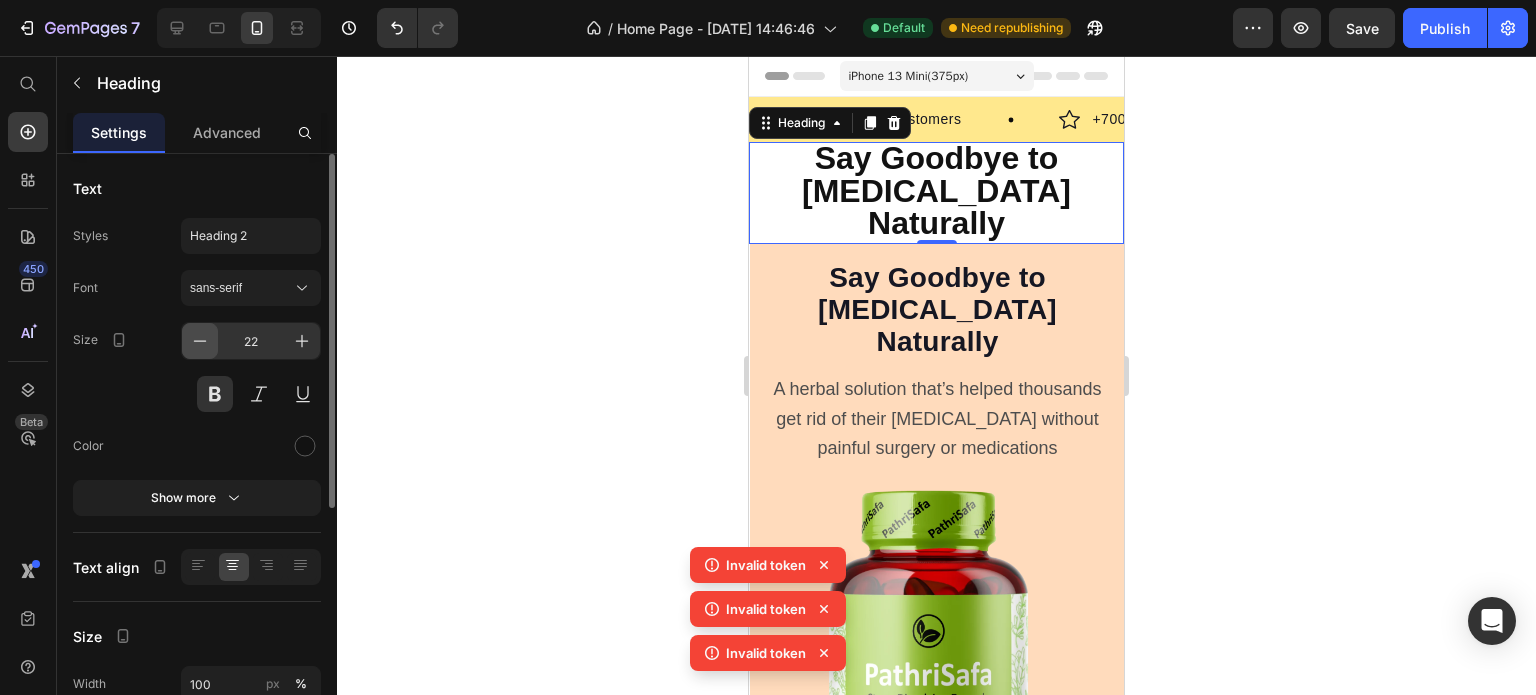 click 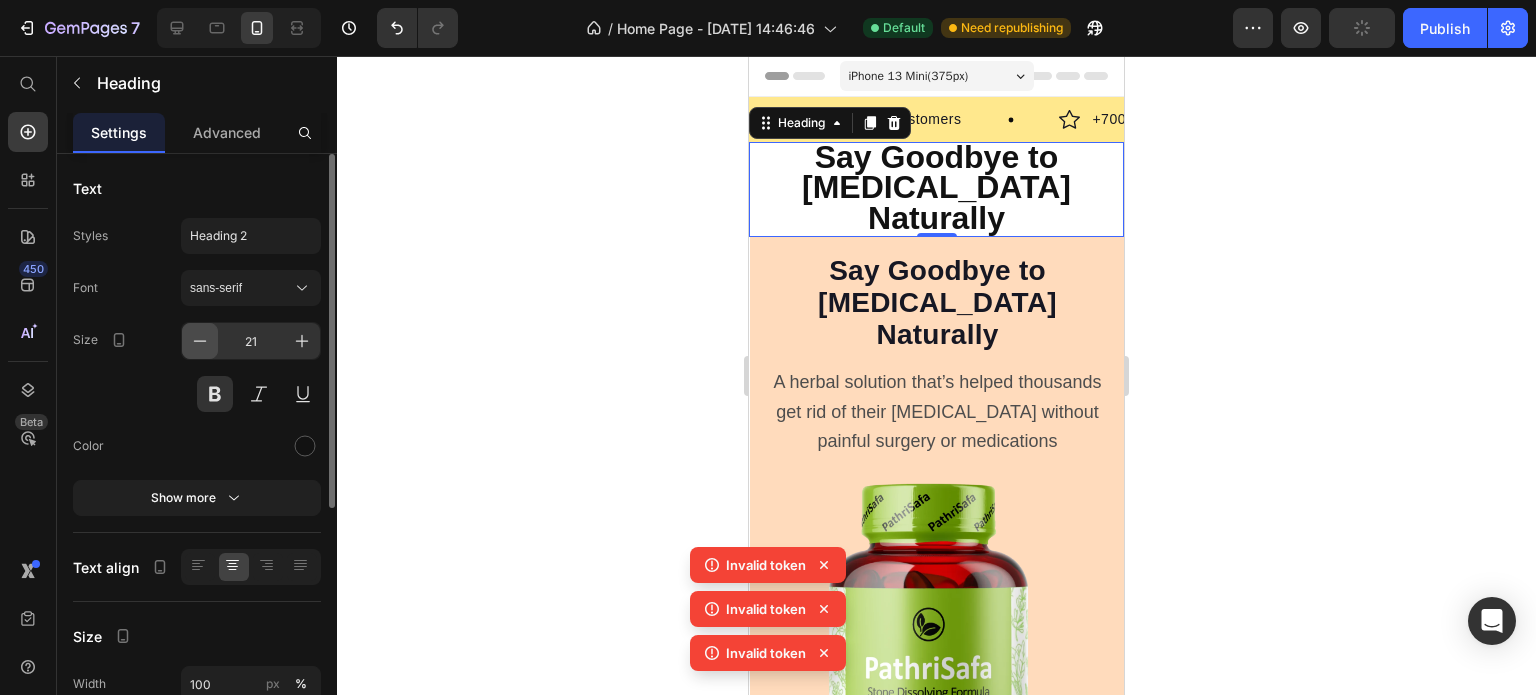 click 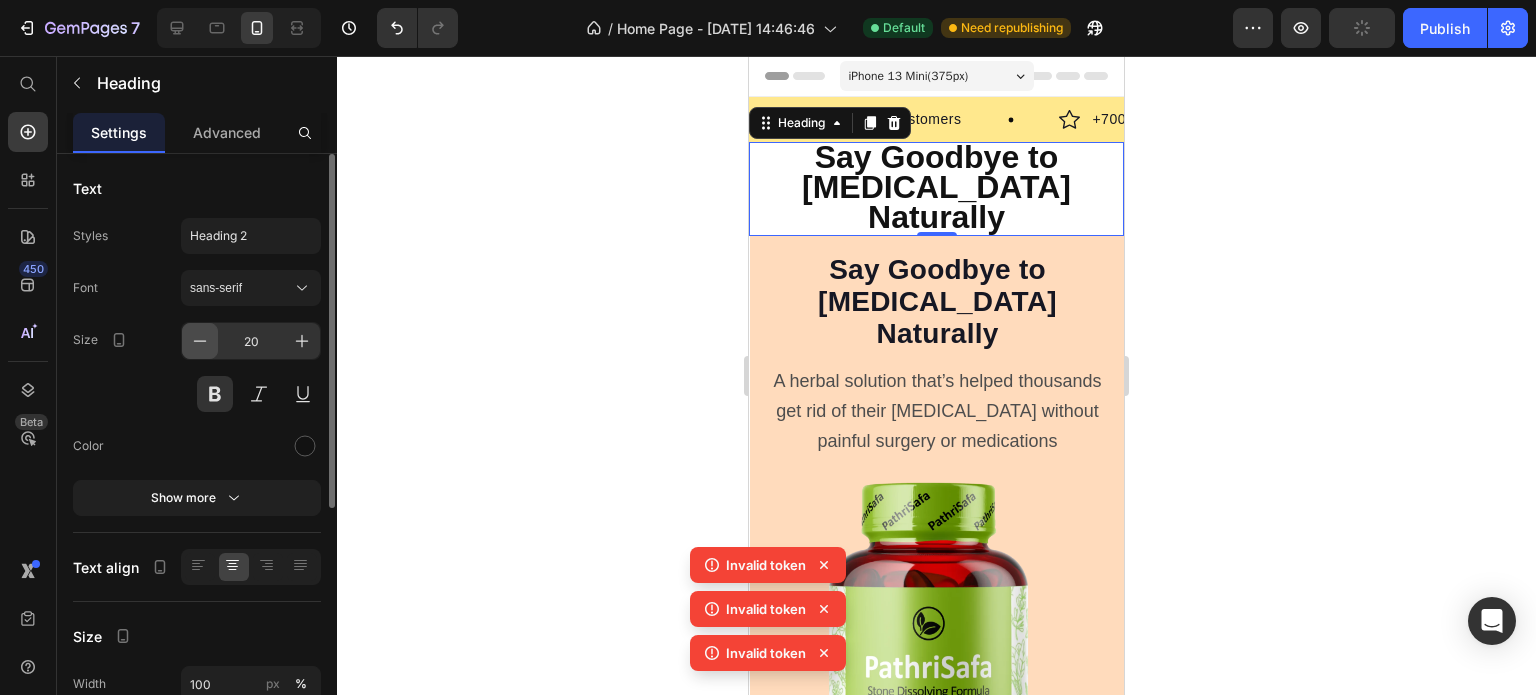 click 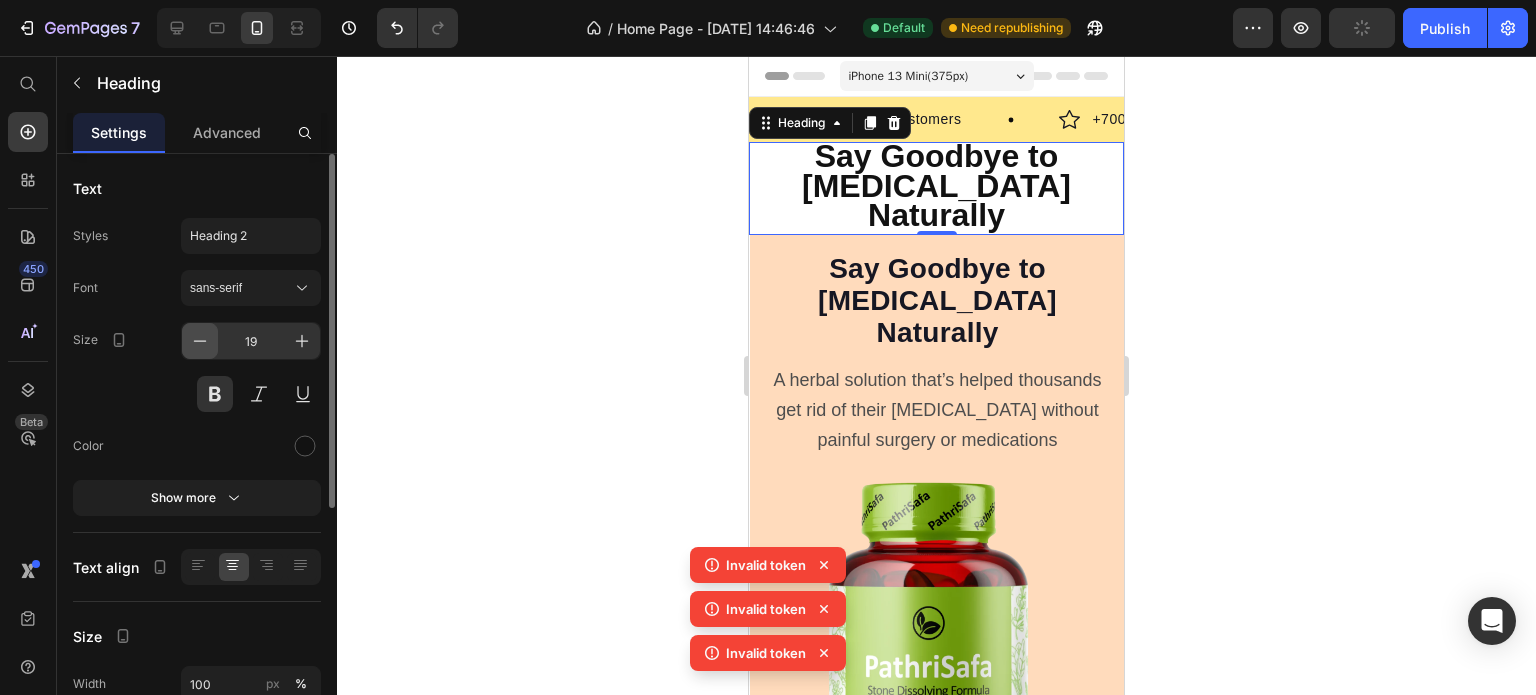 click 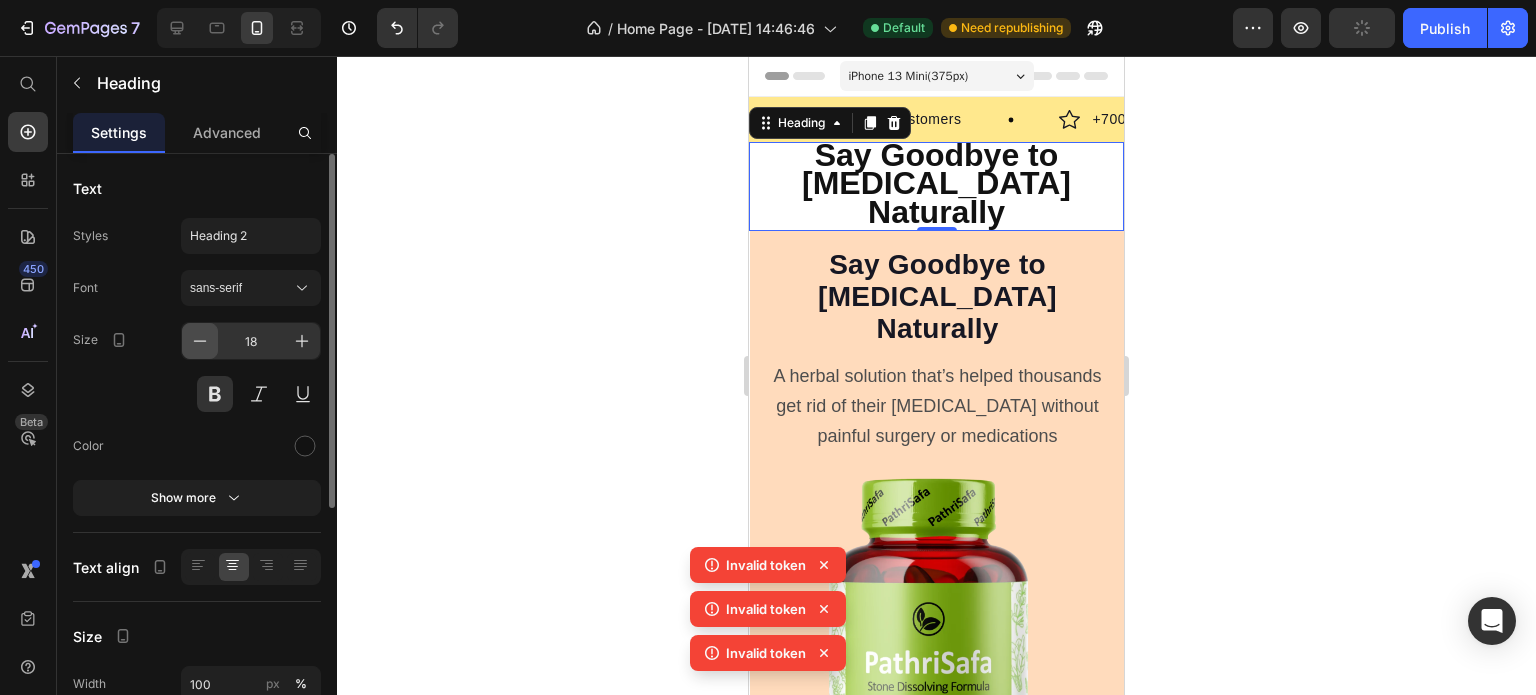 click 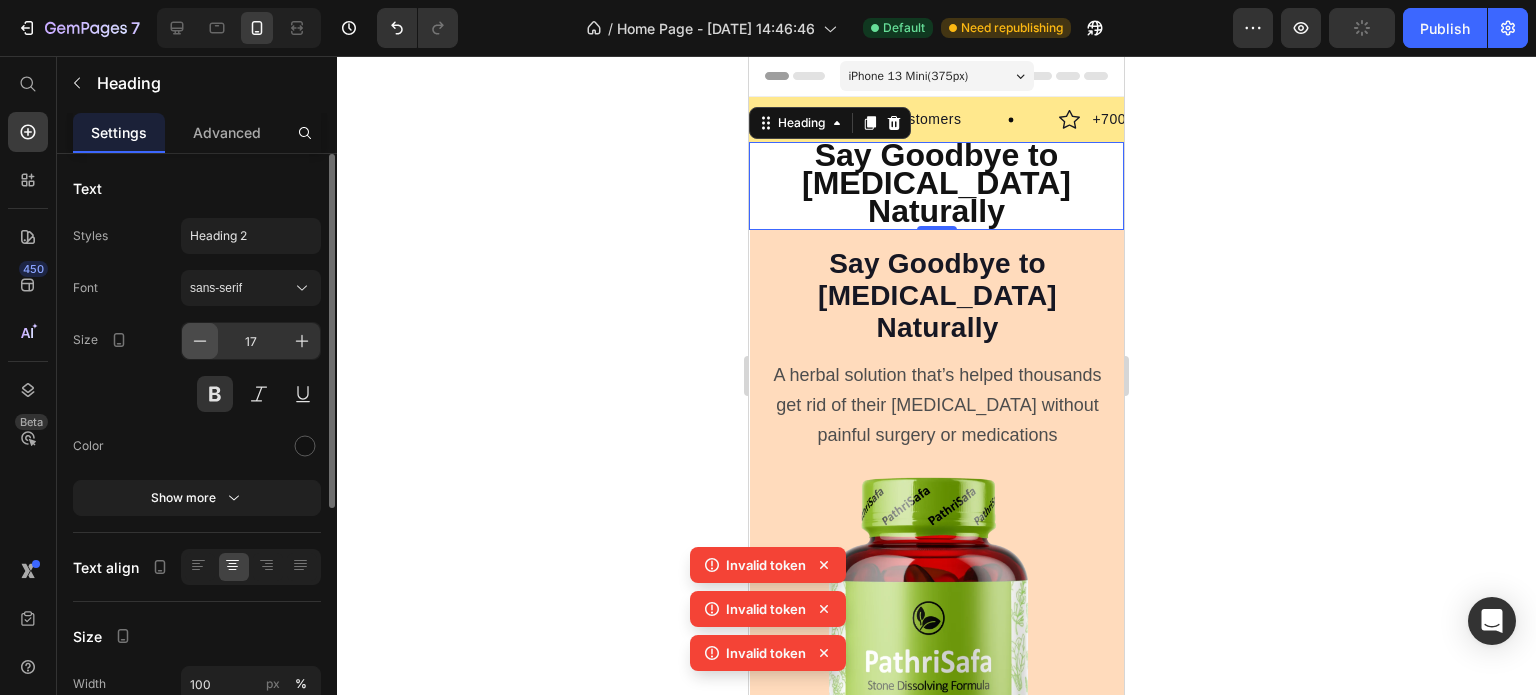 click 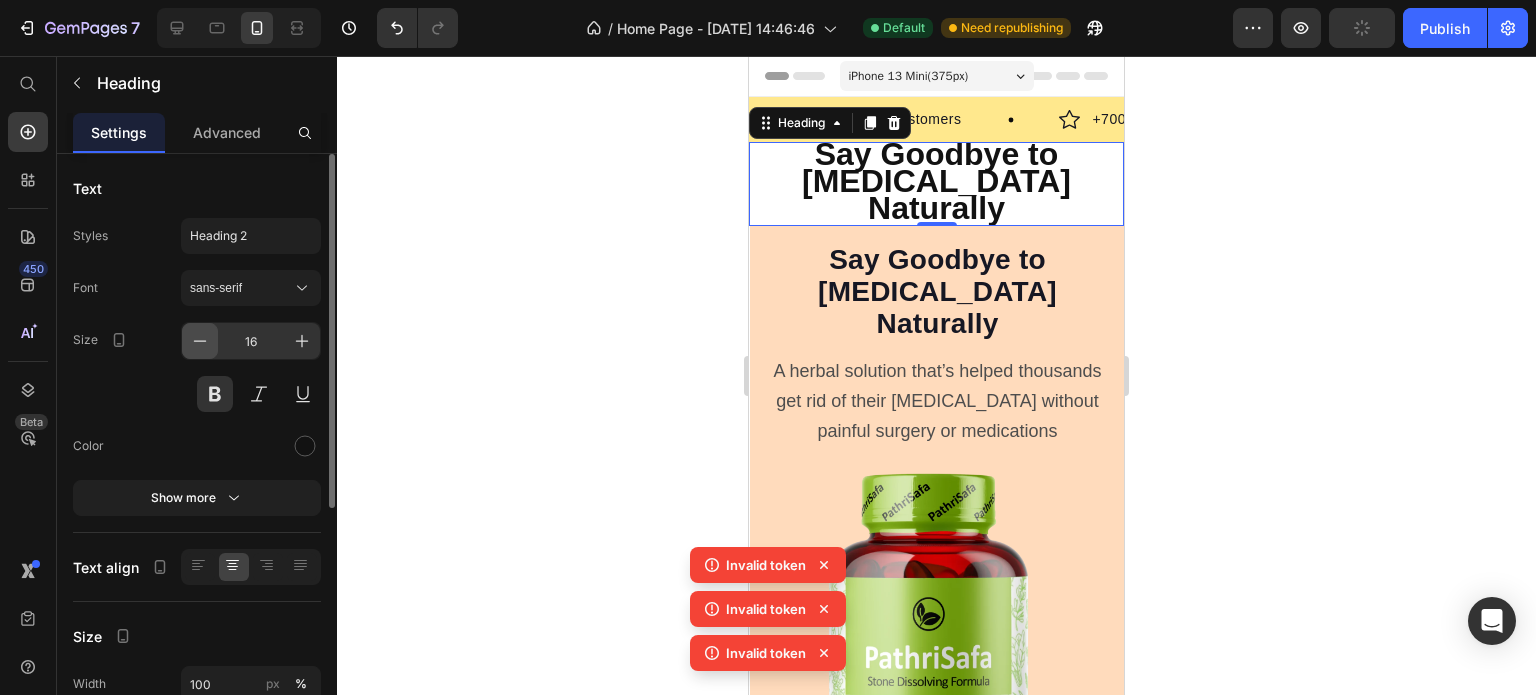 click 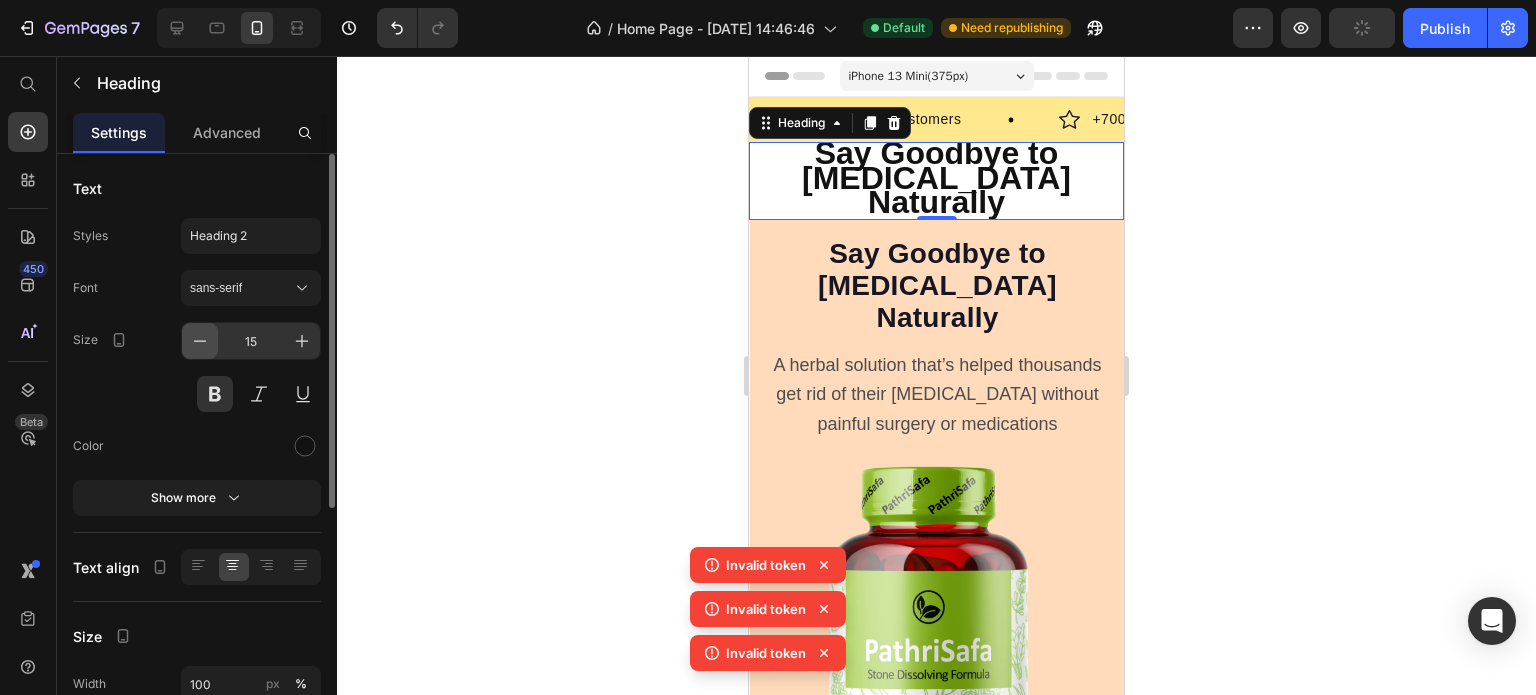 click 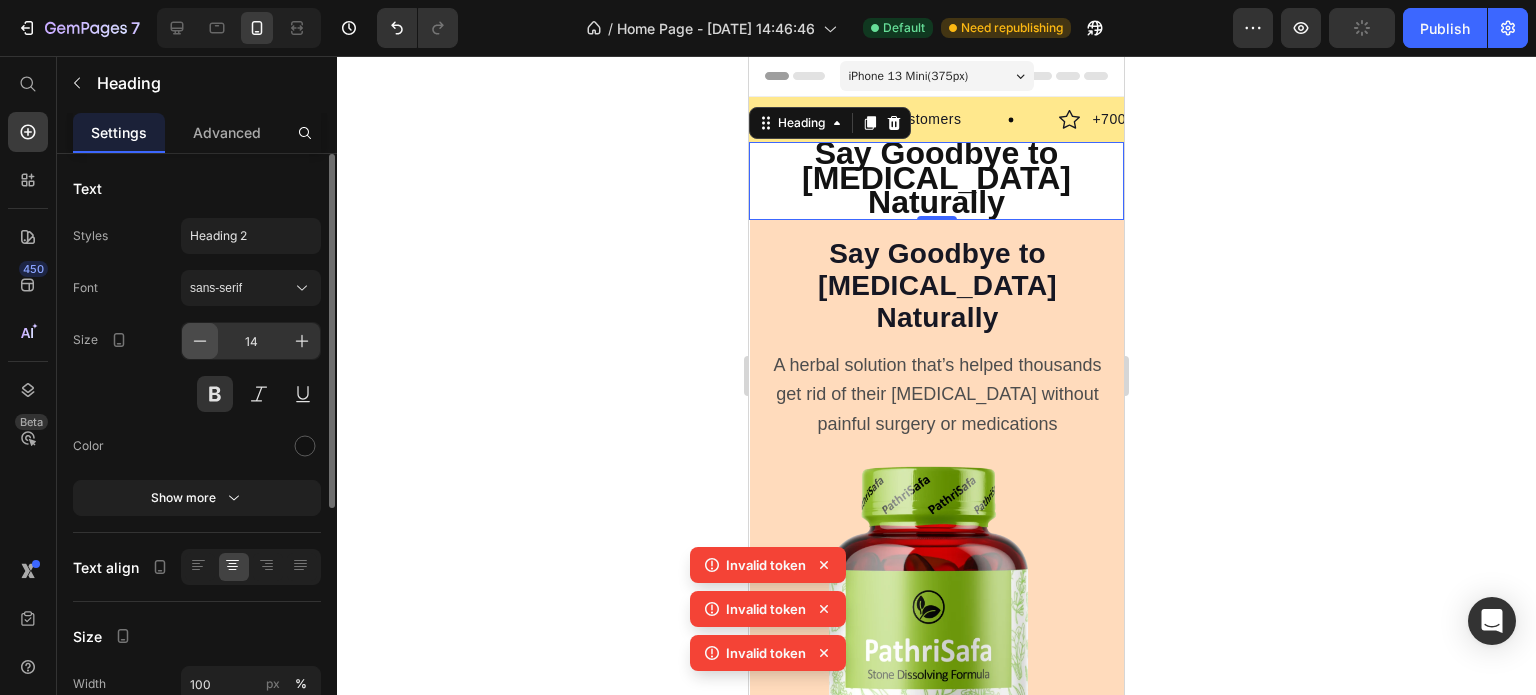 click 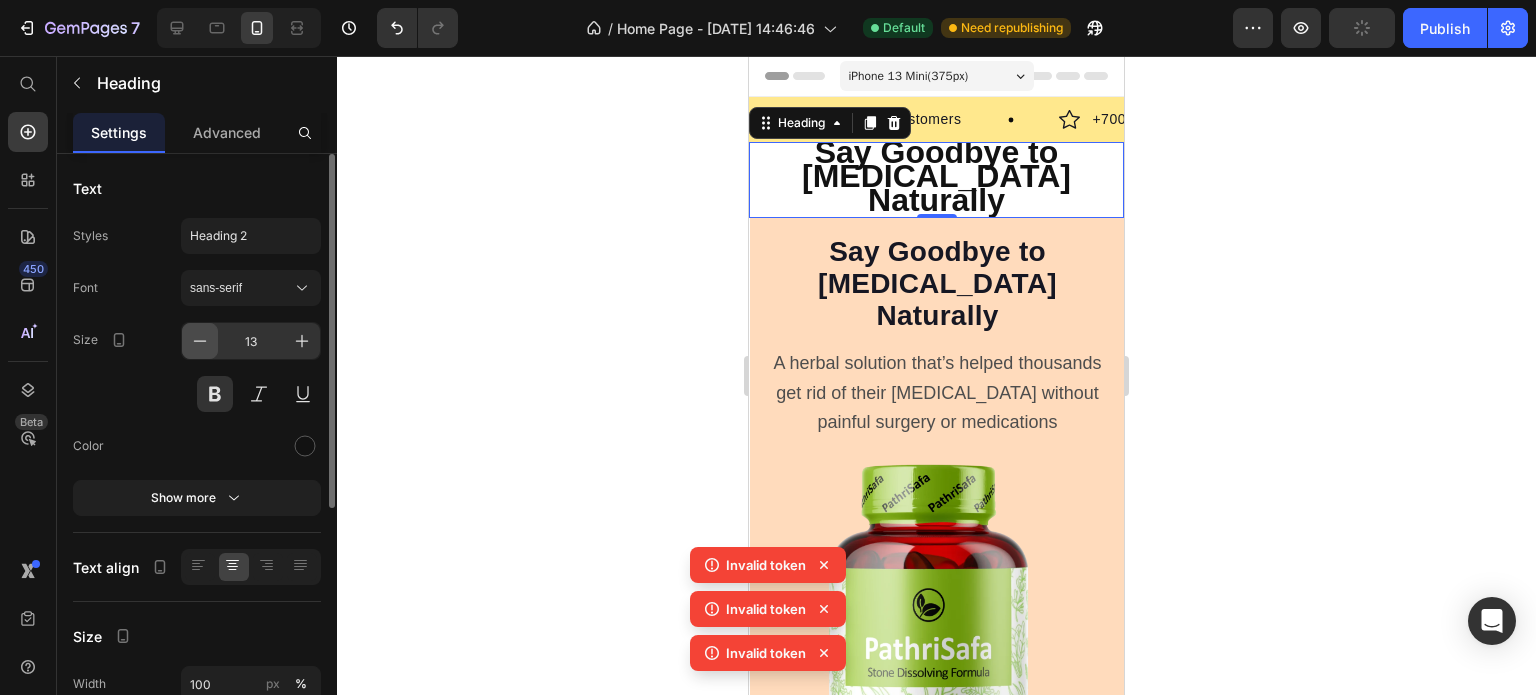 click 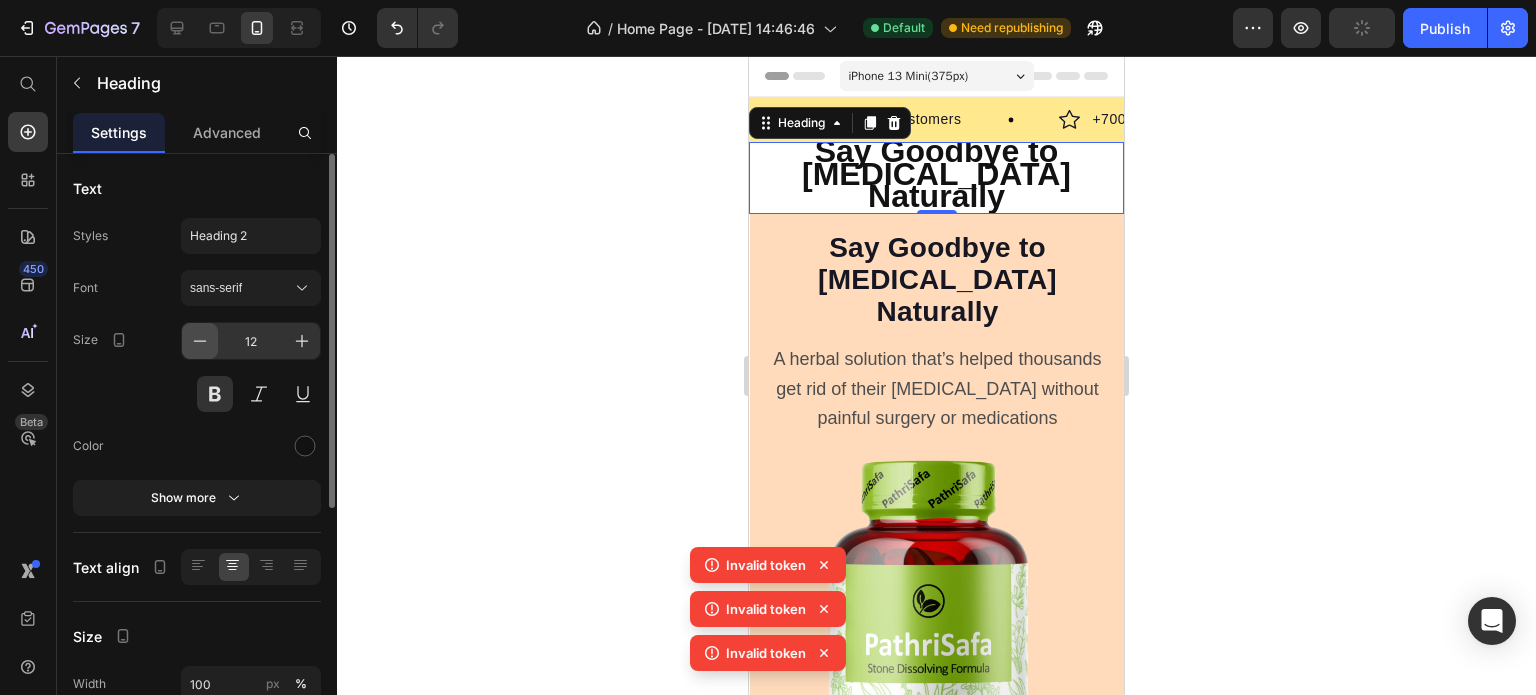click 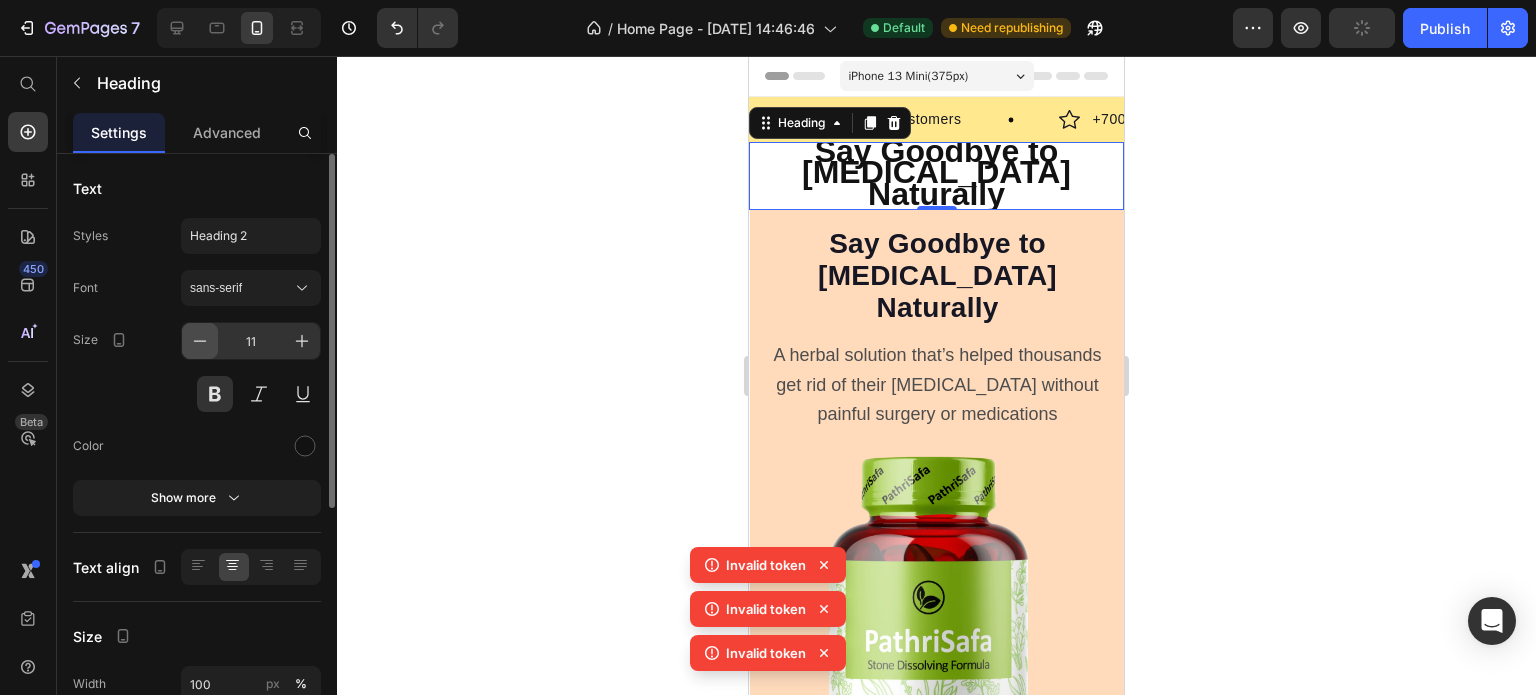 click 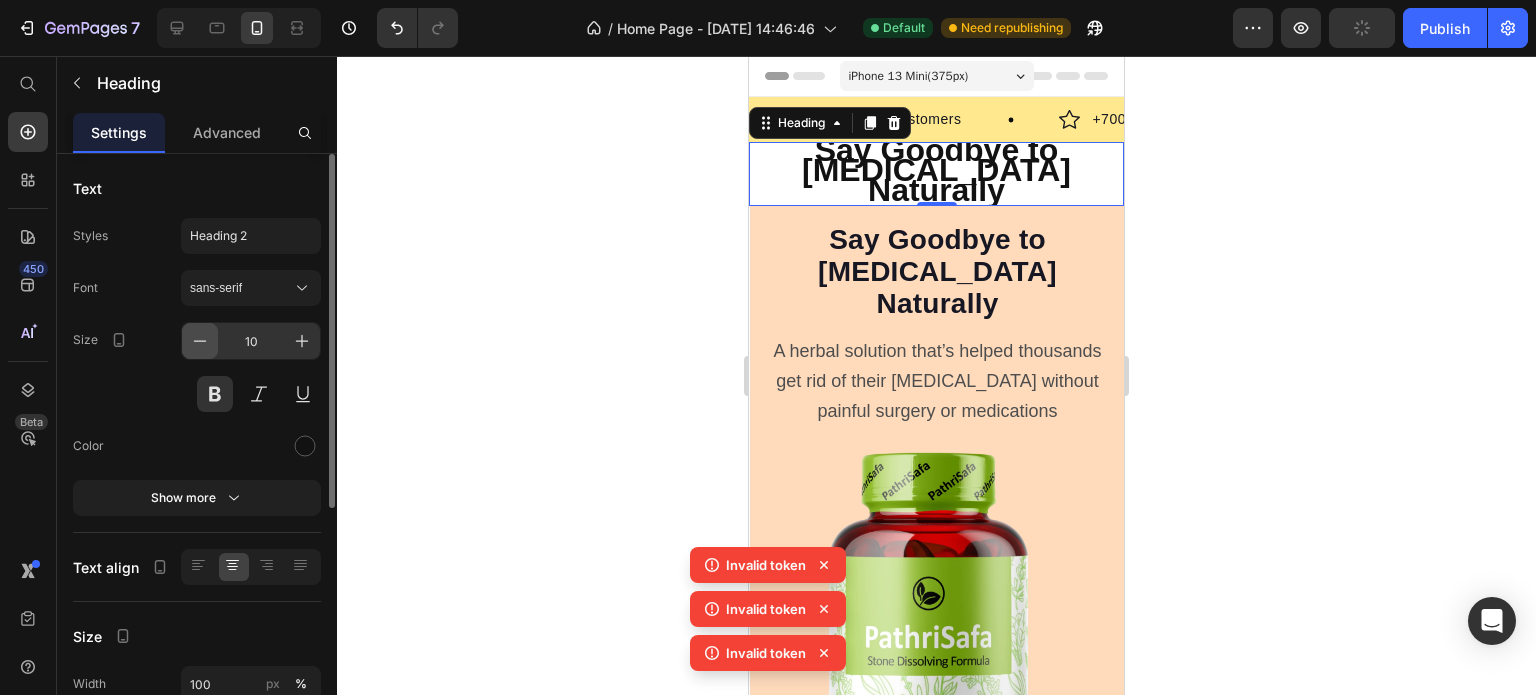 click 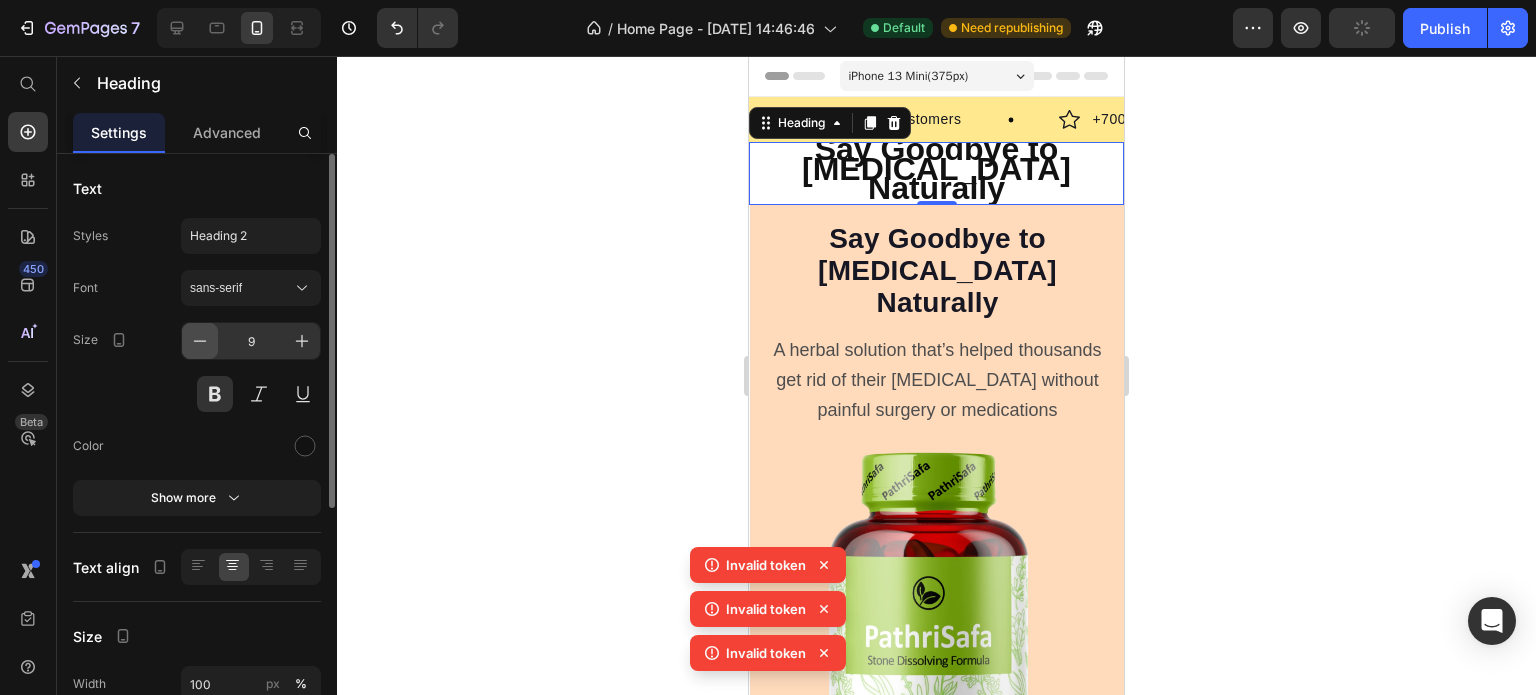 click 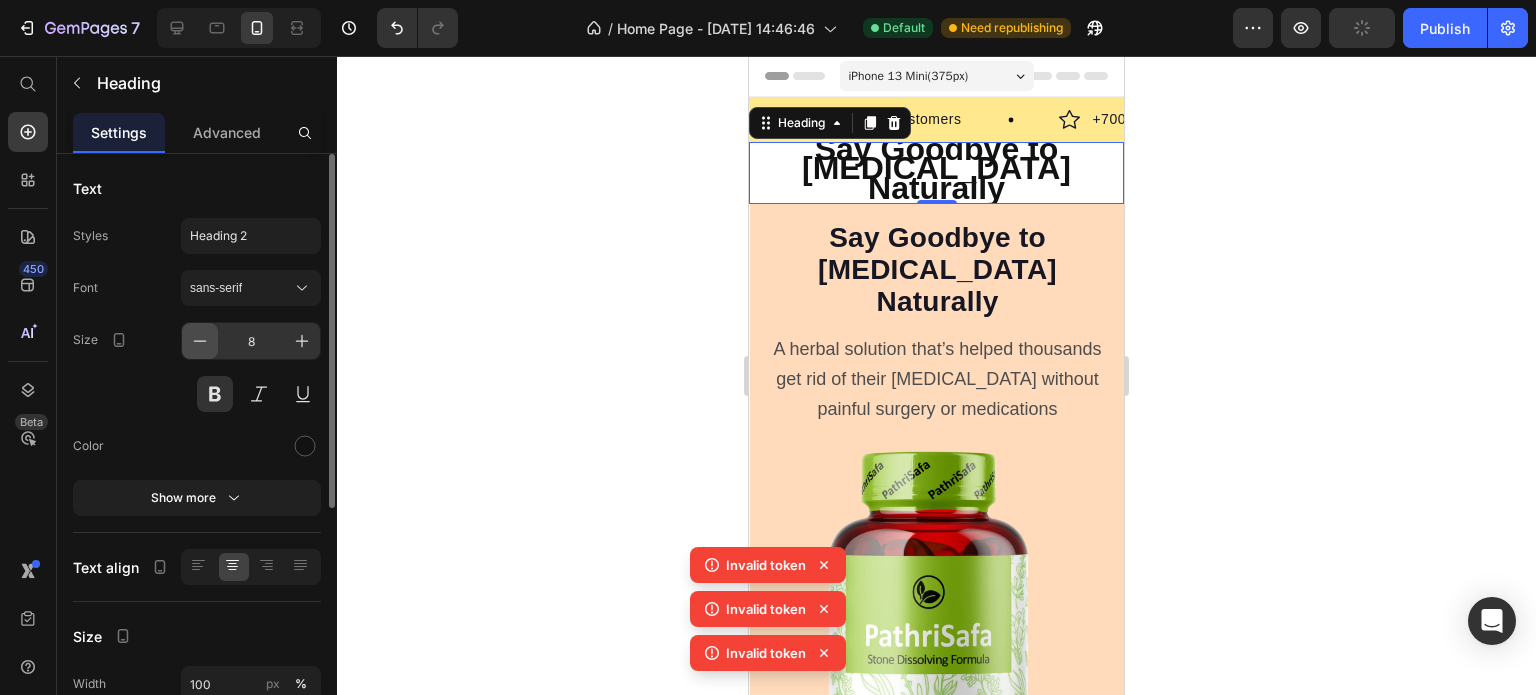 click 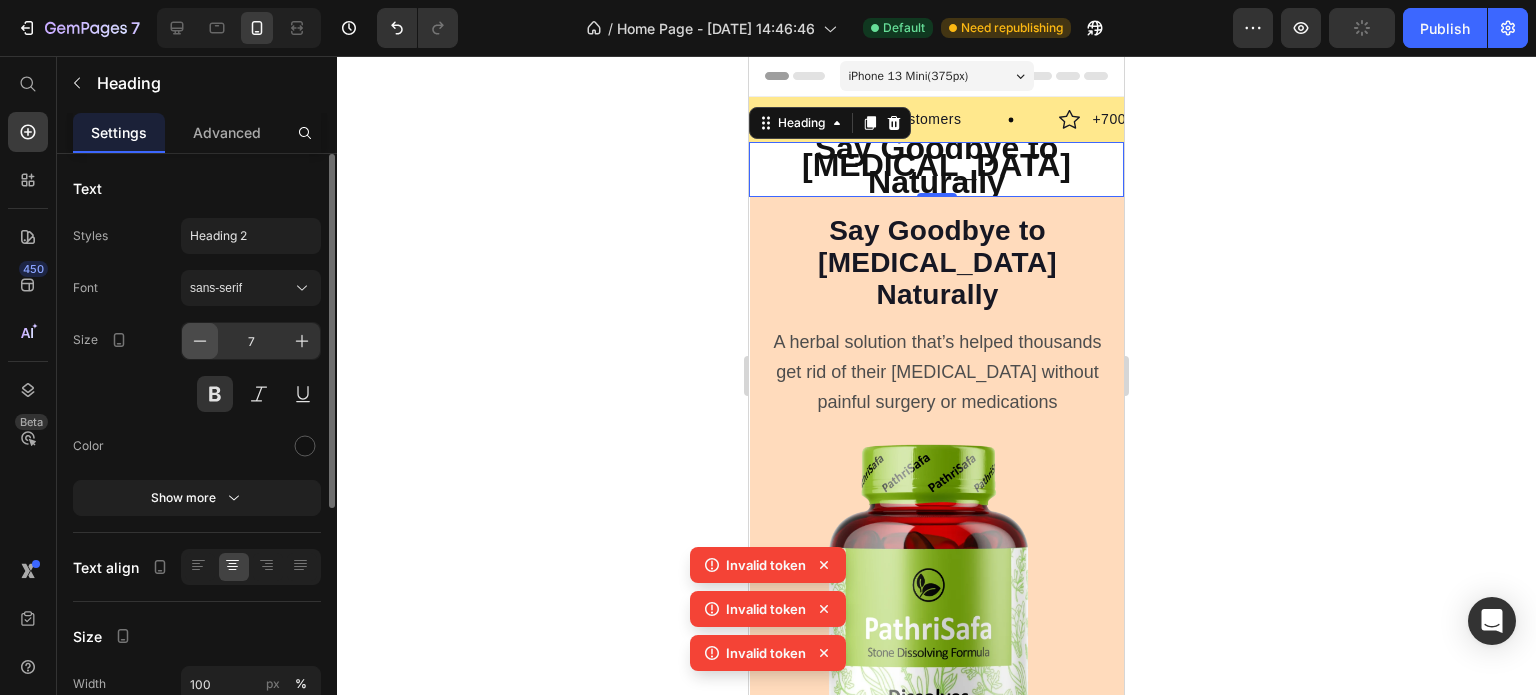 click 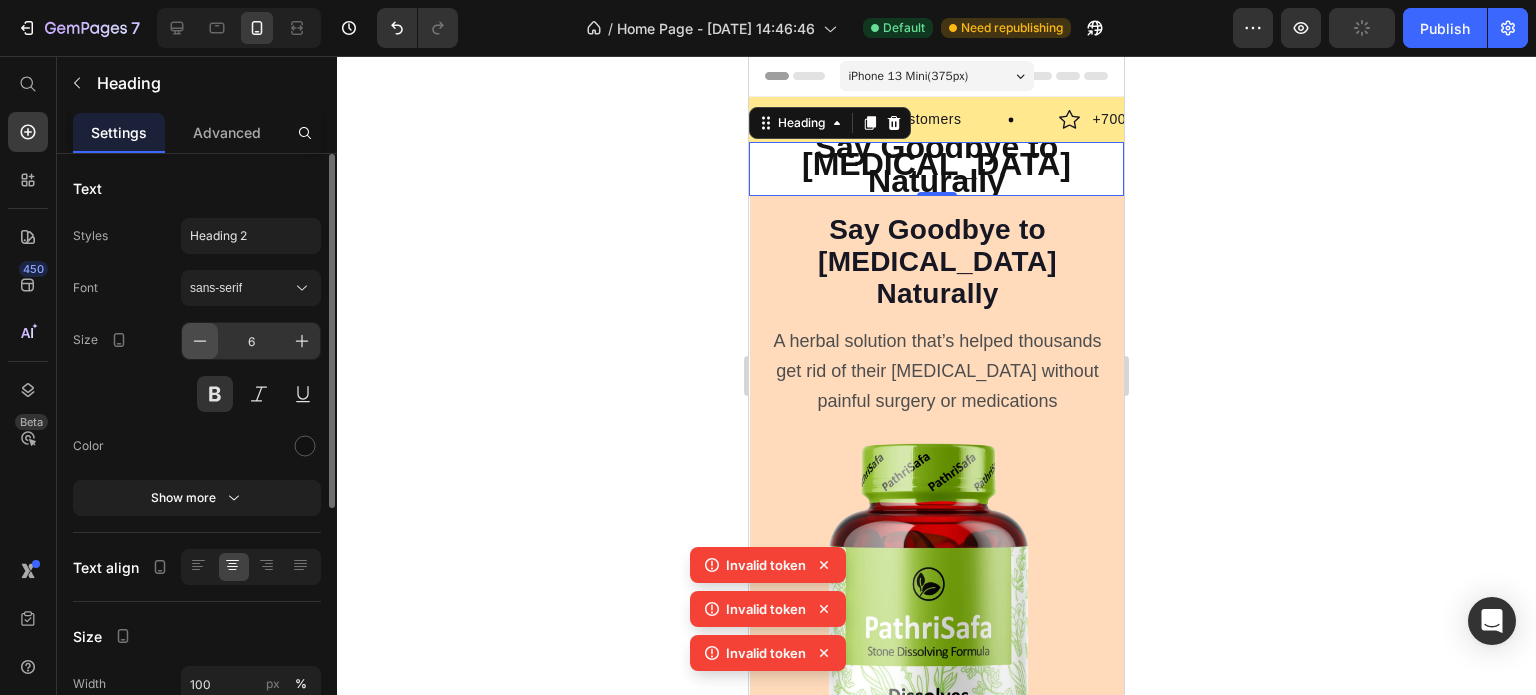 click 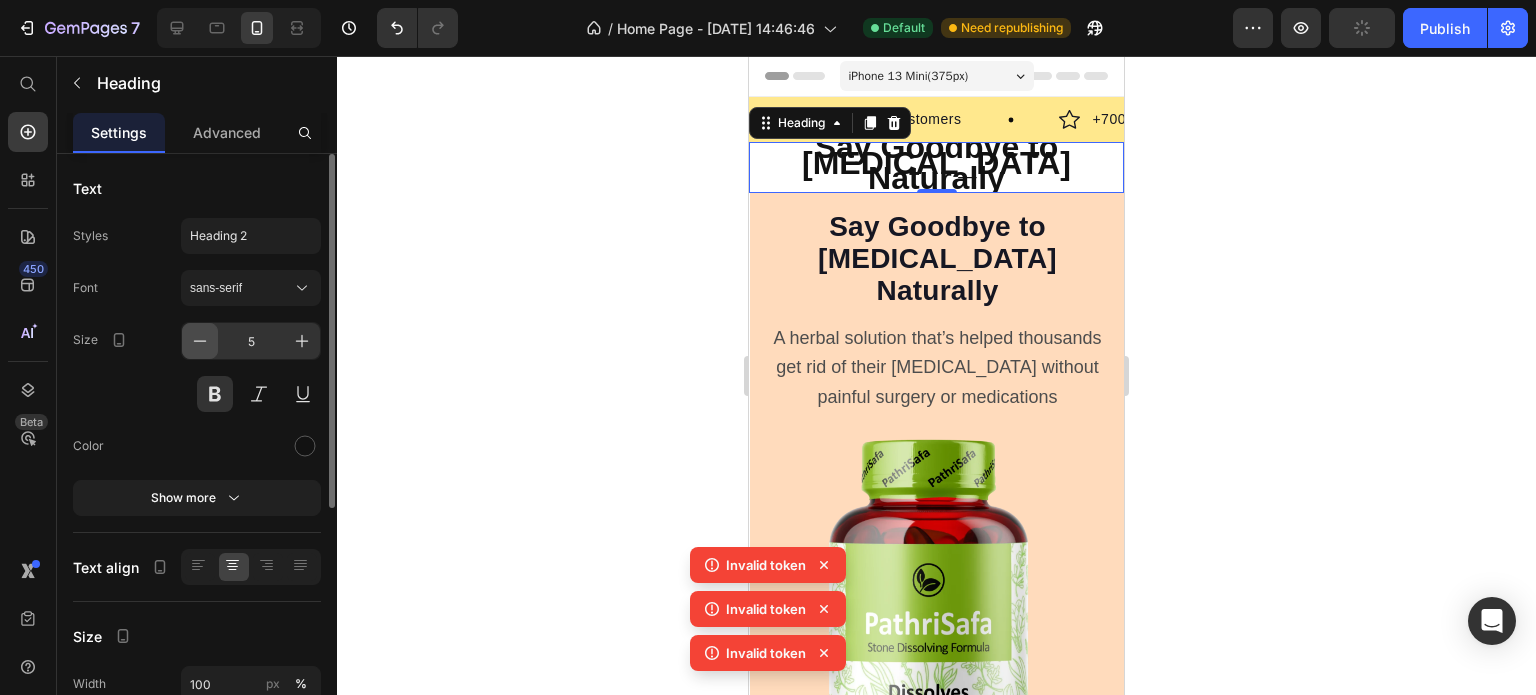 click 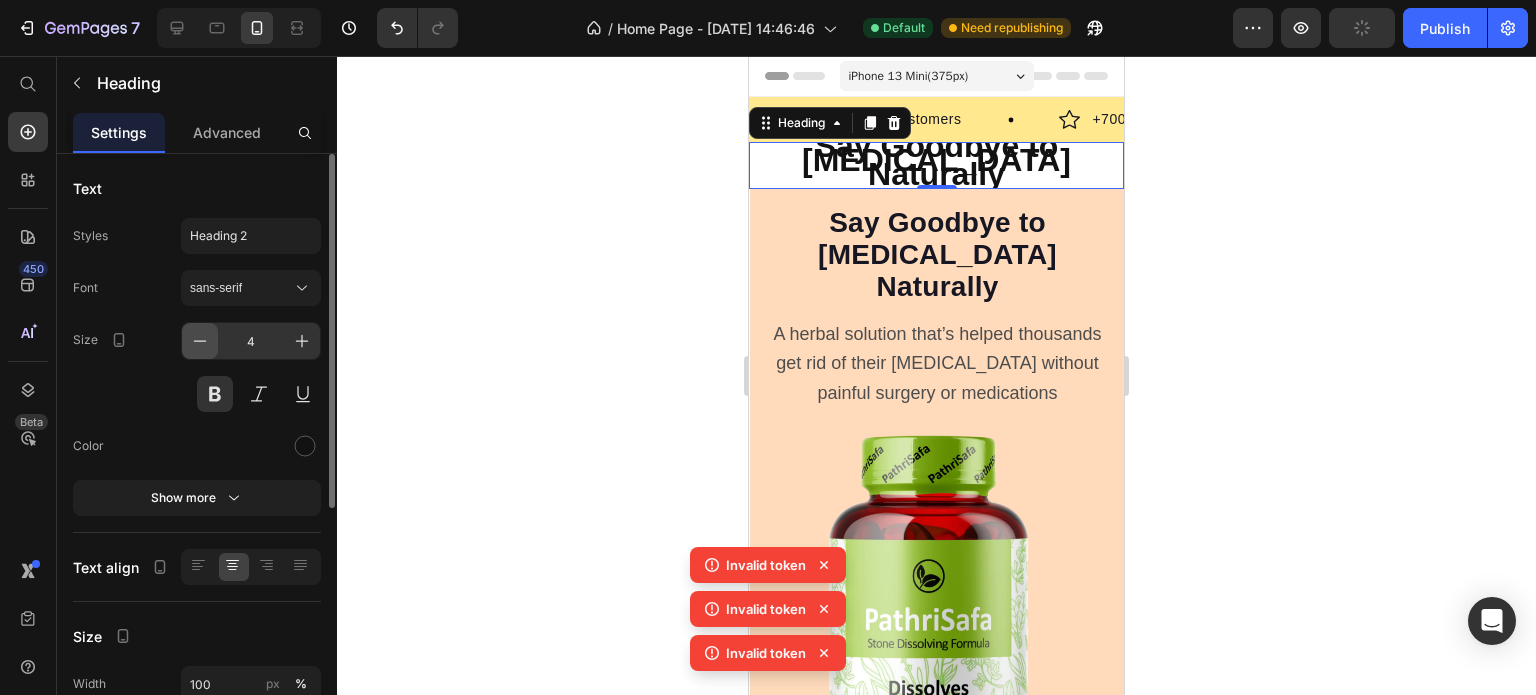 click 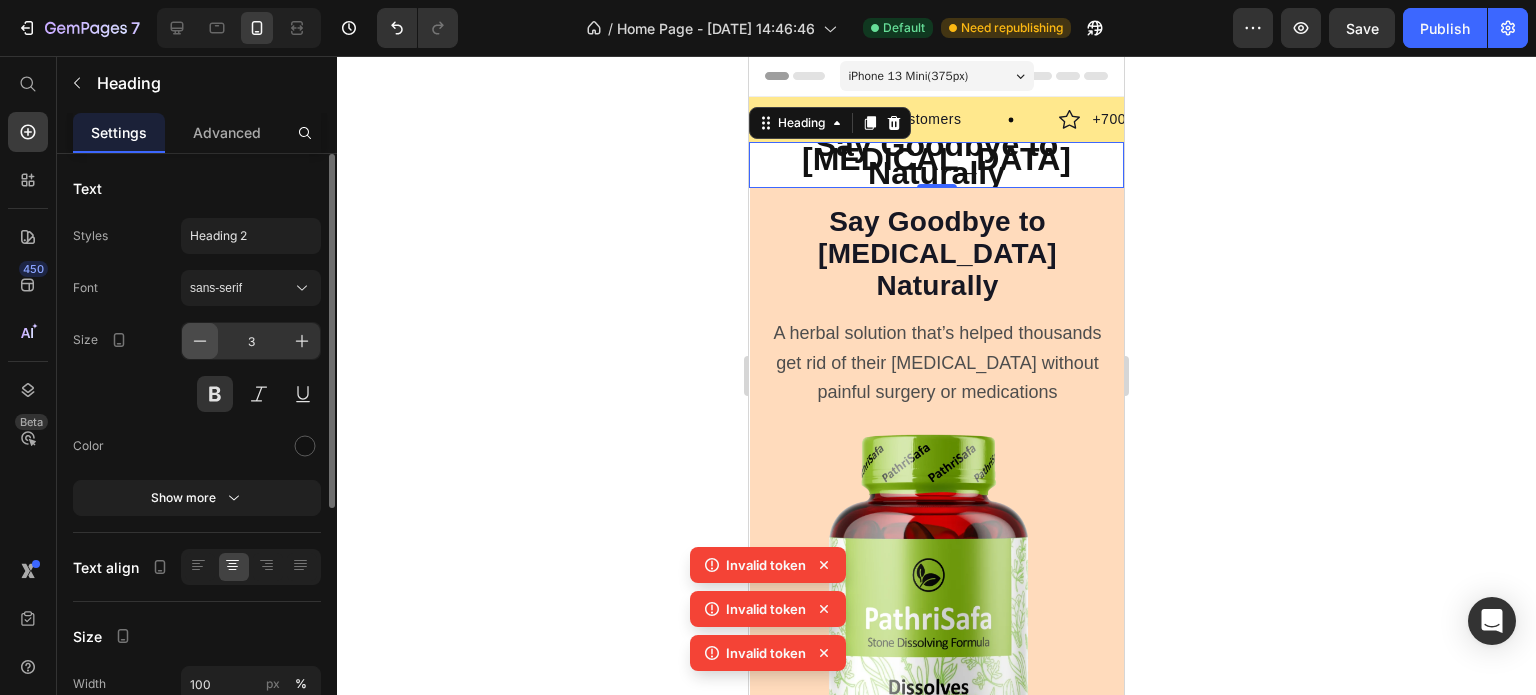 click 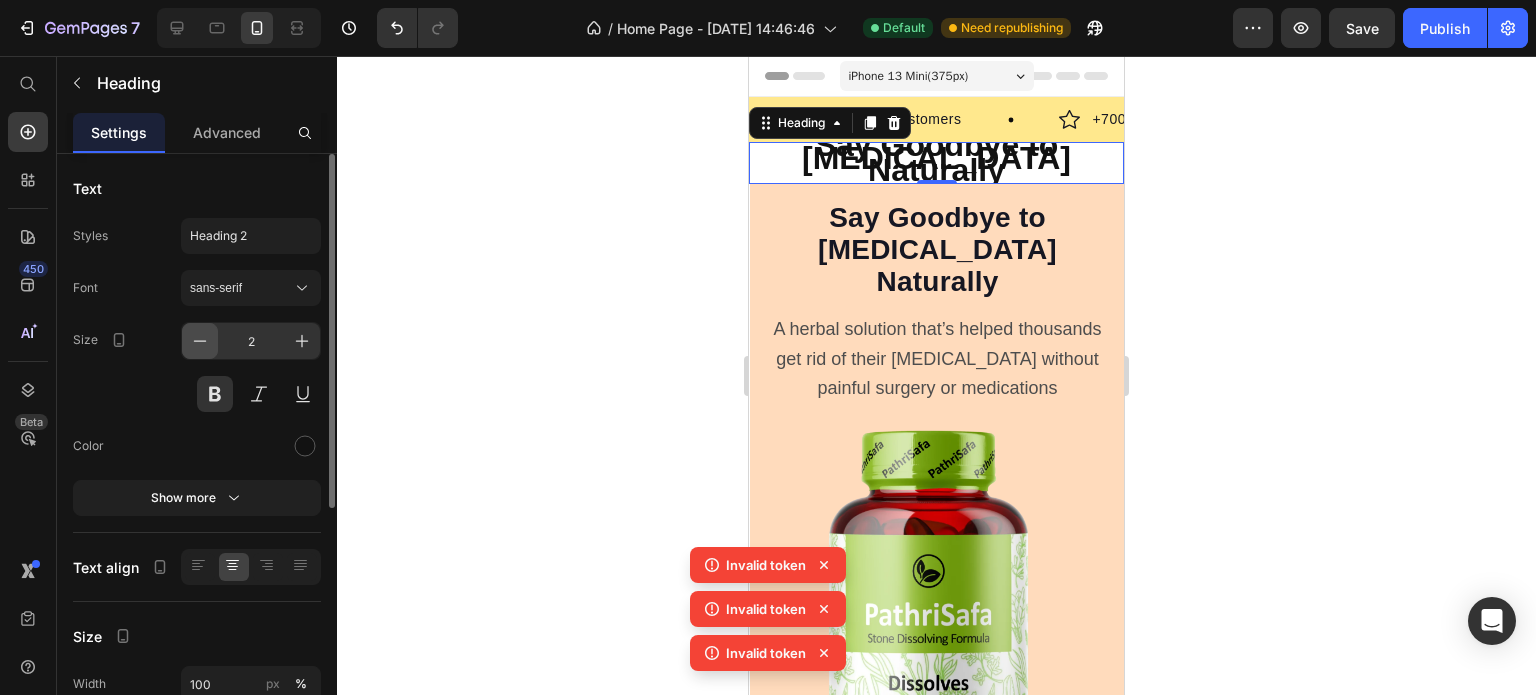 click 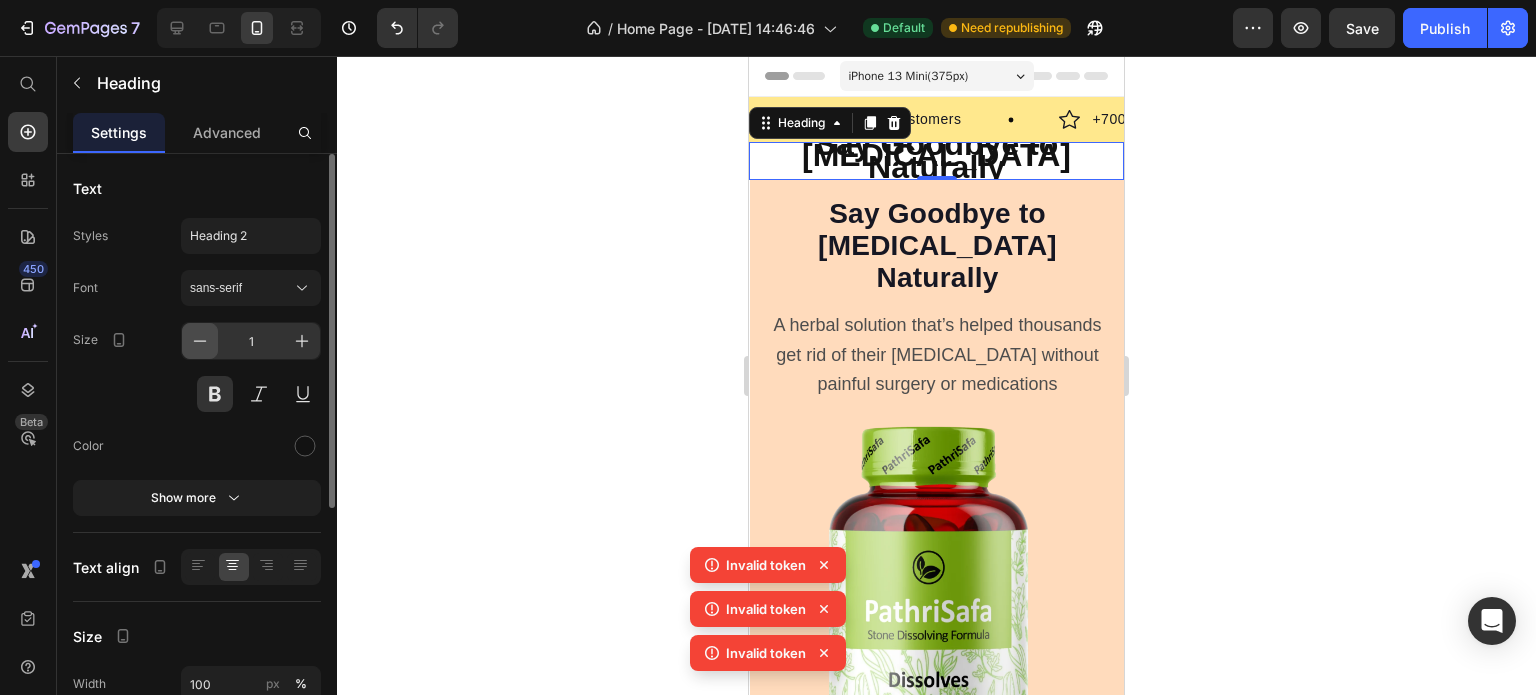 click 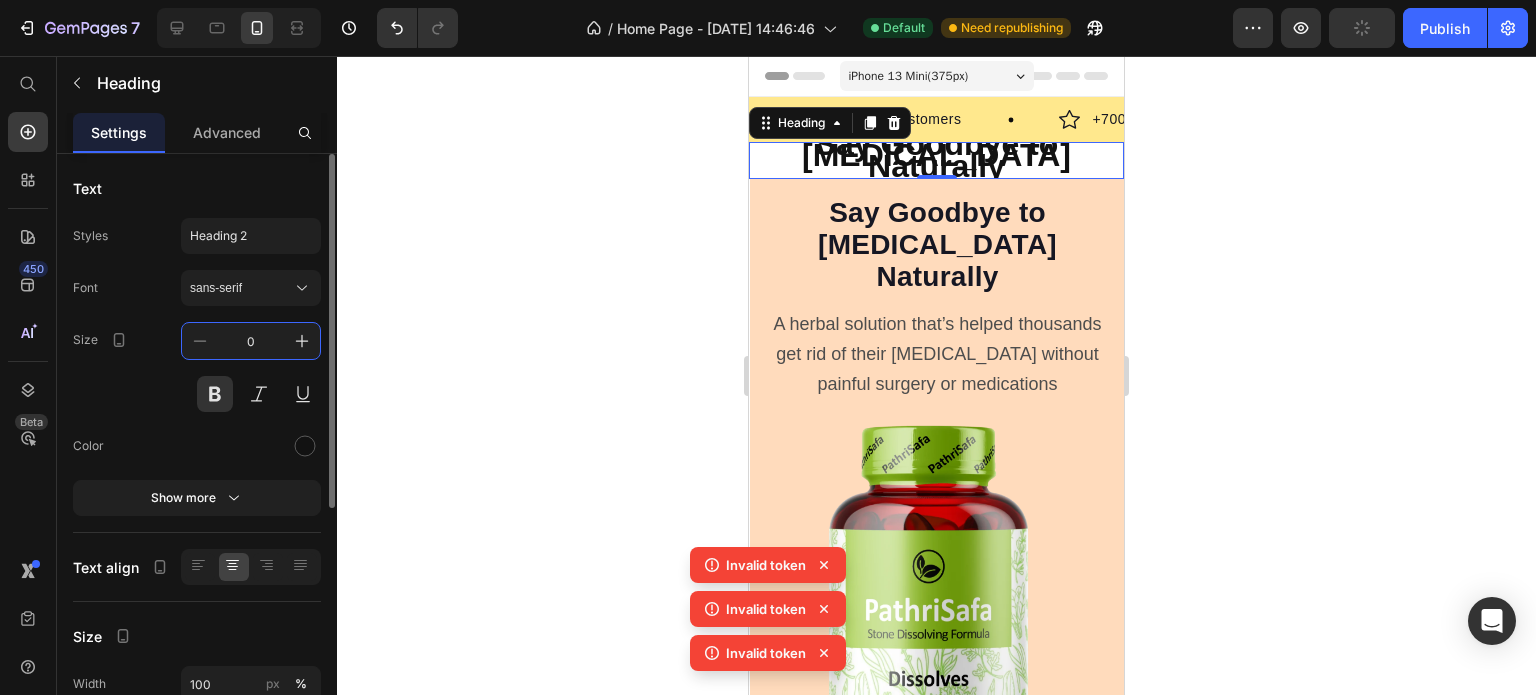 click on "0" at bounding box center (251, 341) 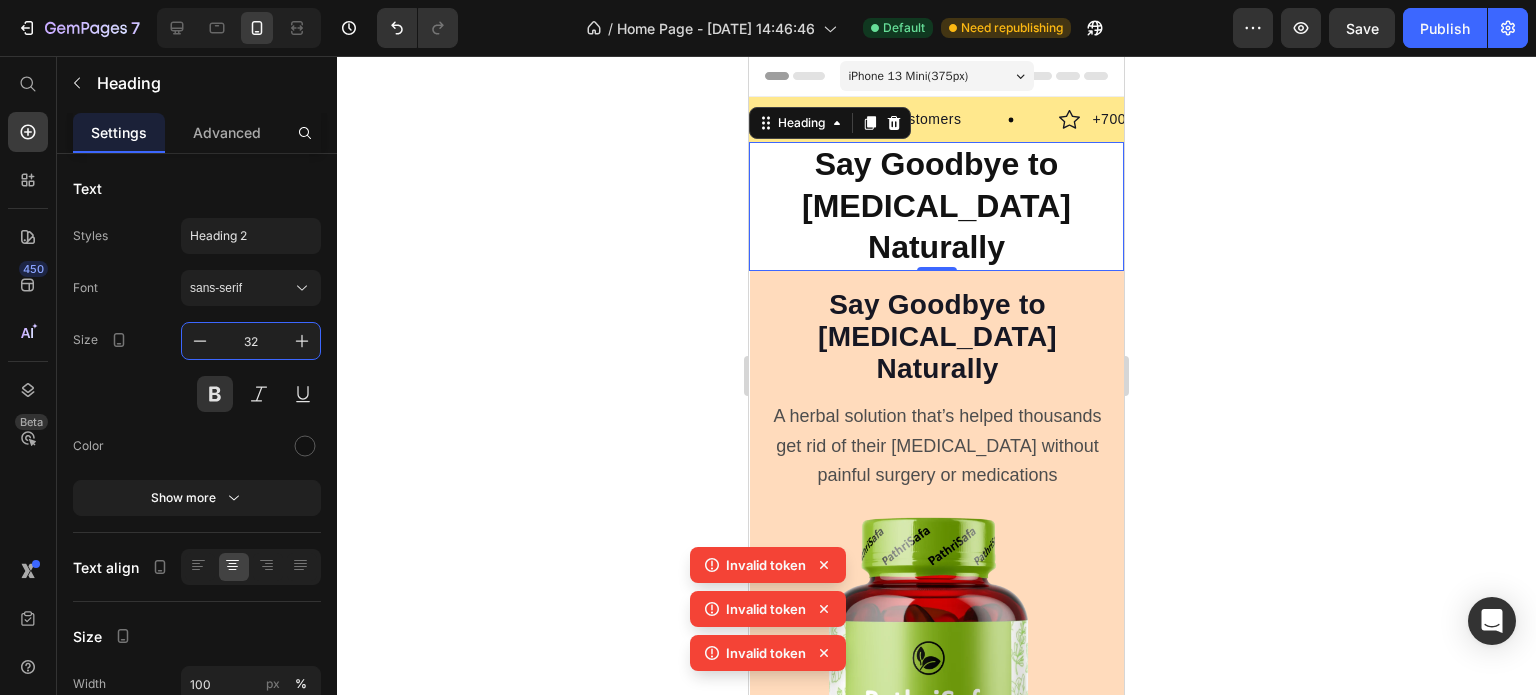 type on "32" 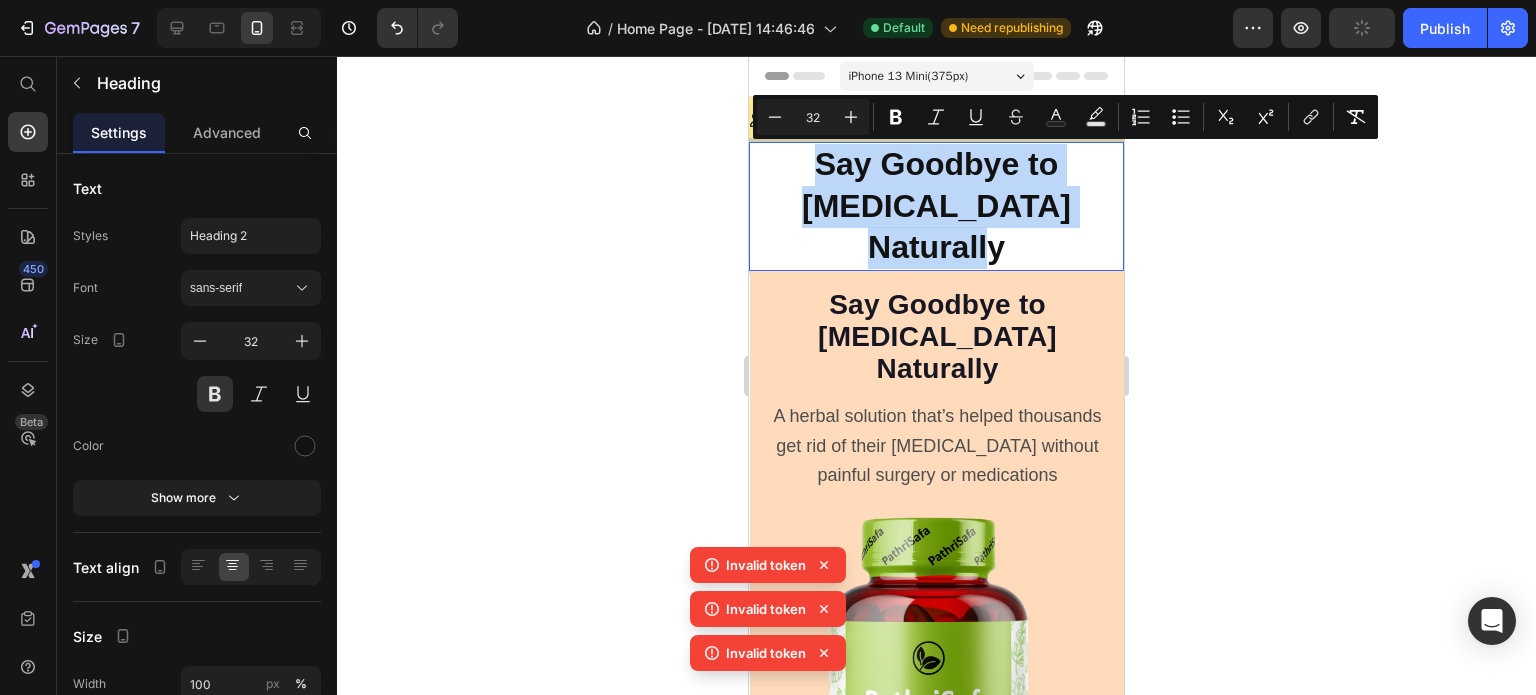 drag, startPoint x: 1018, startPoint y: 248, endPoint x: 797, endPoint y: 159, distance: 238.24777 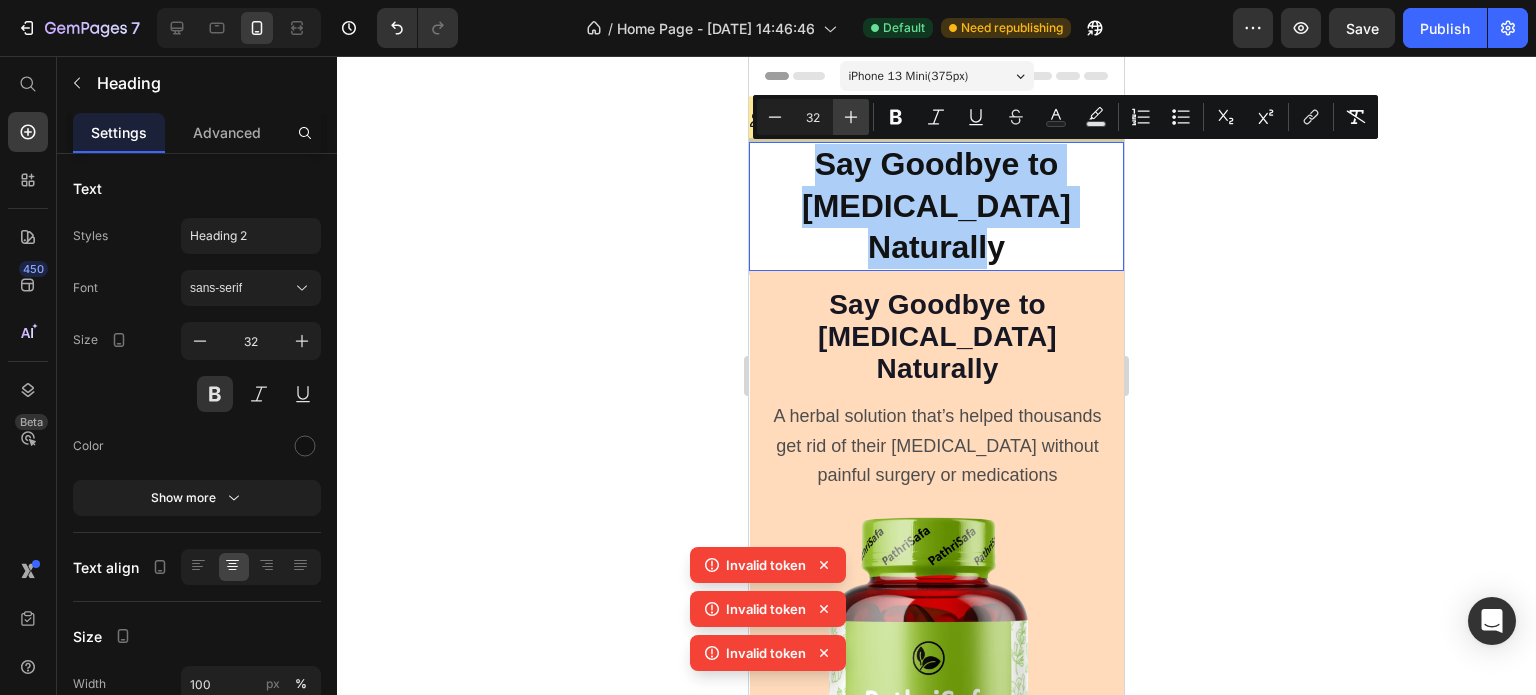 click 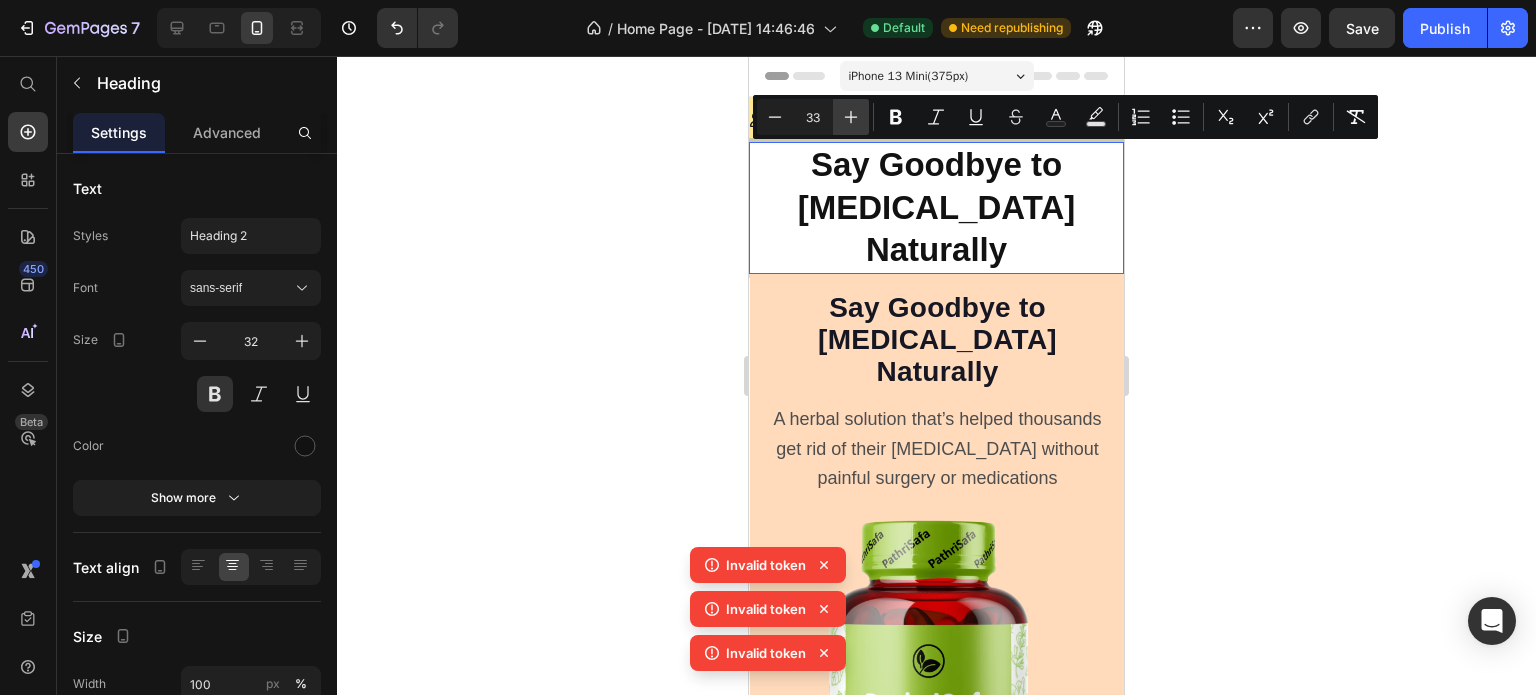 click 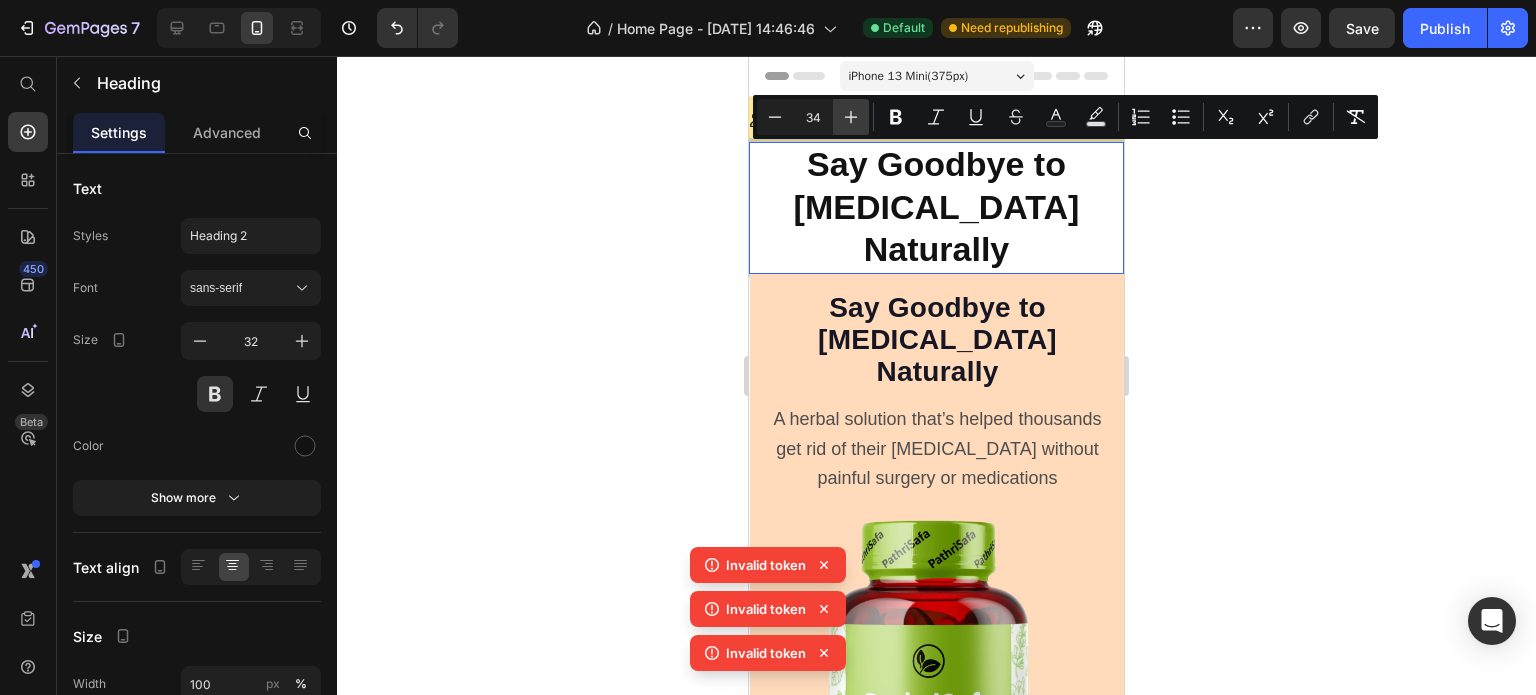 click 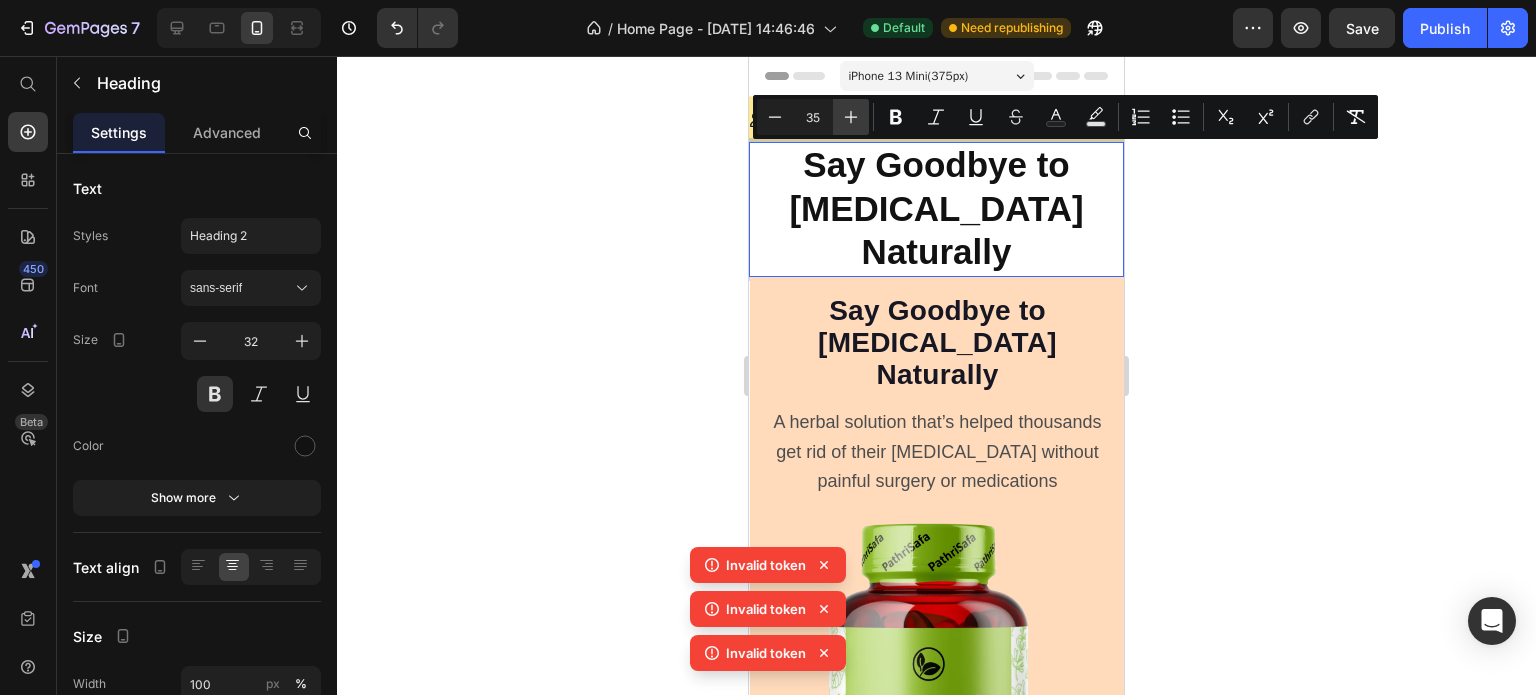 click 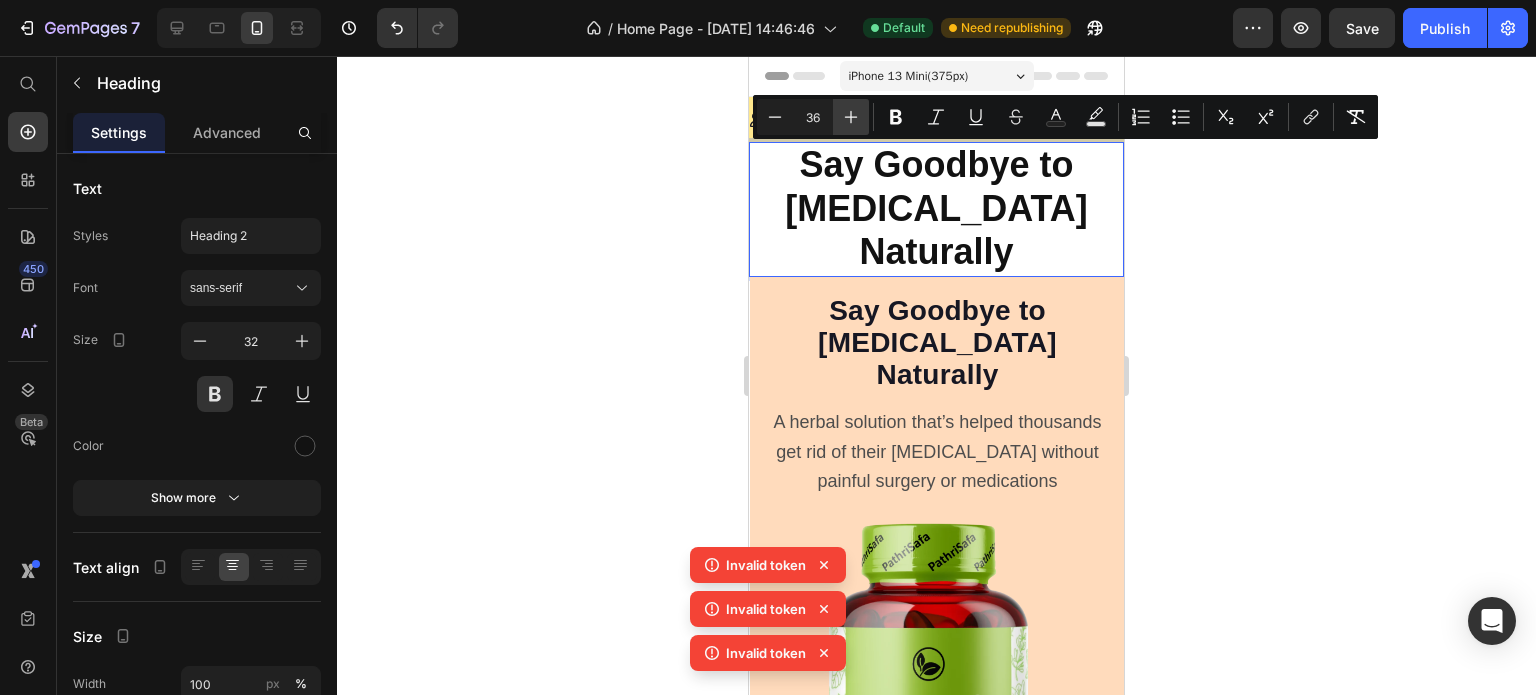 click 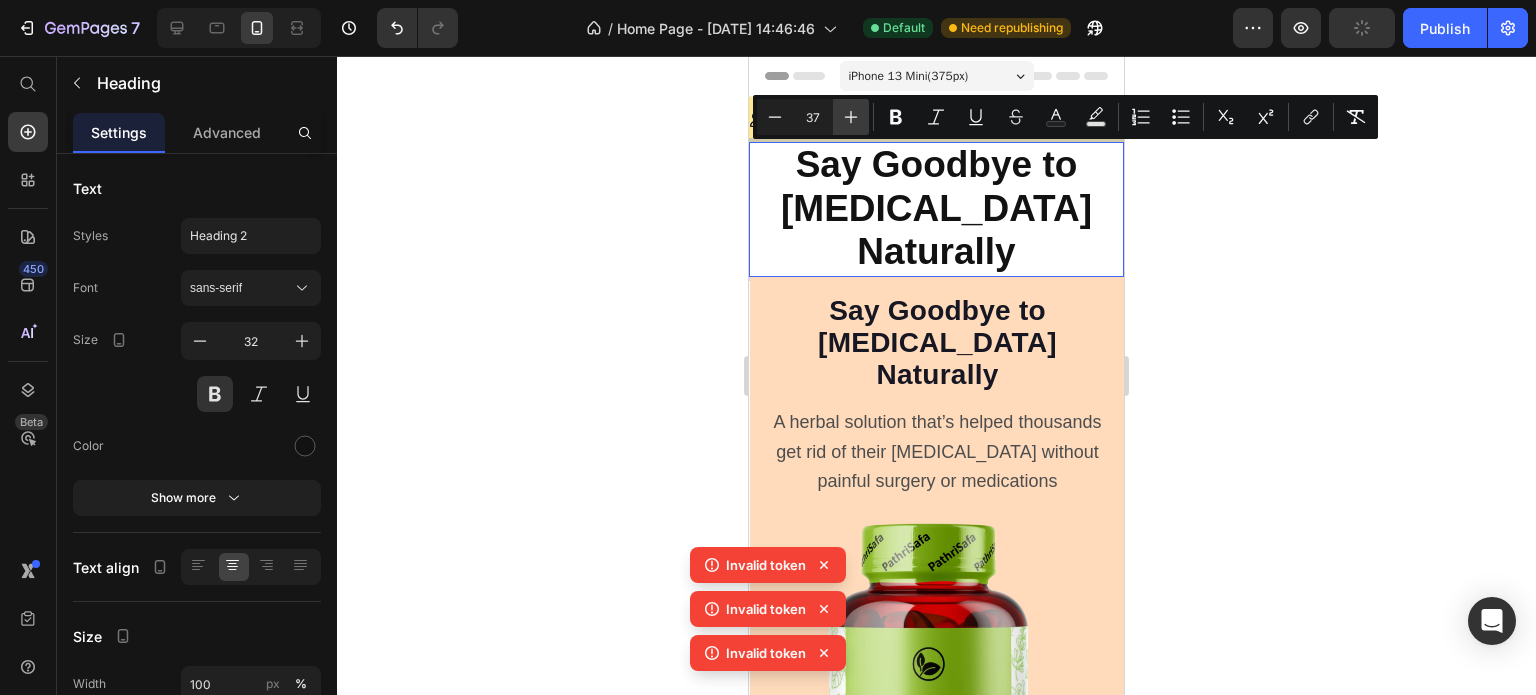 click 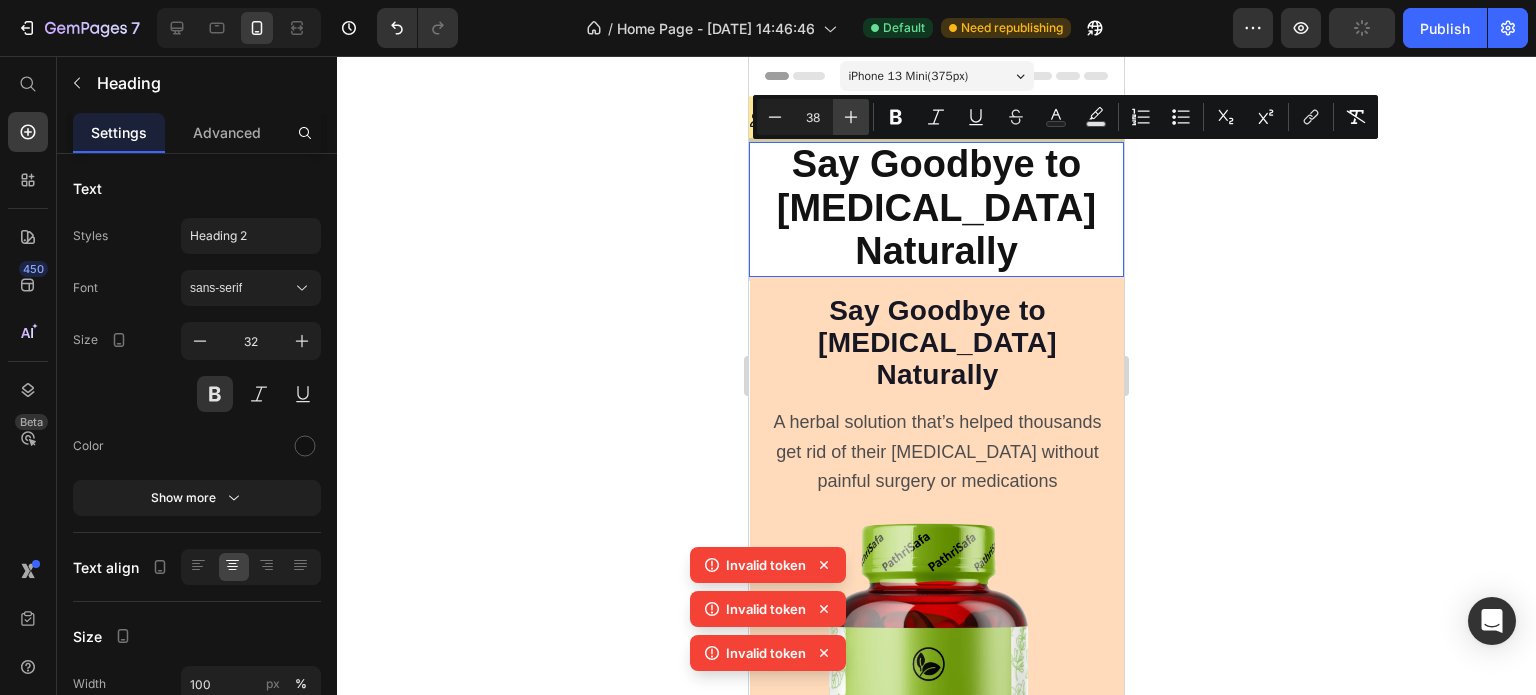 click 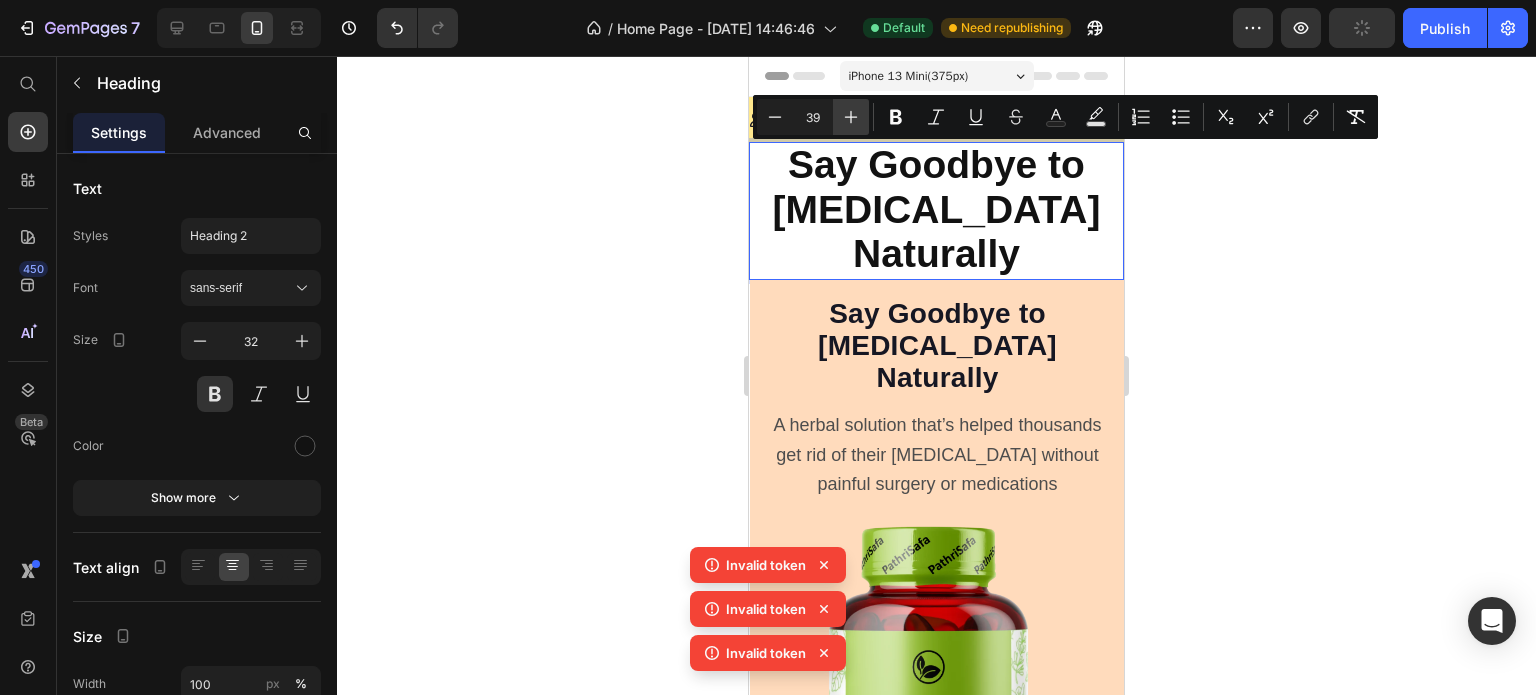 click 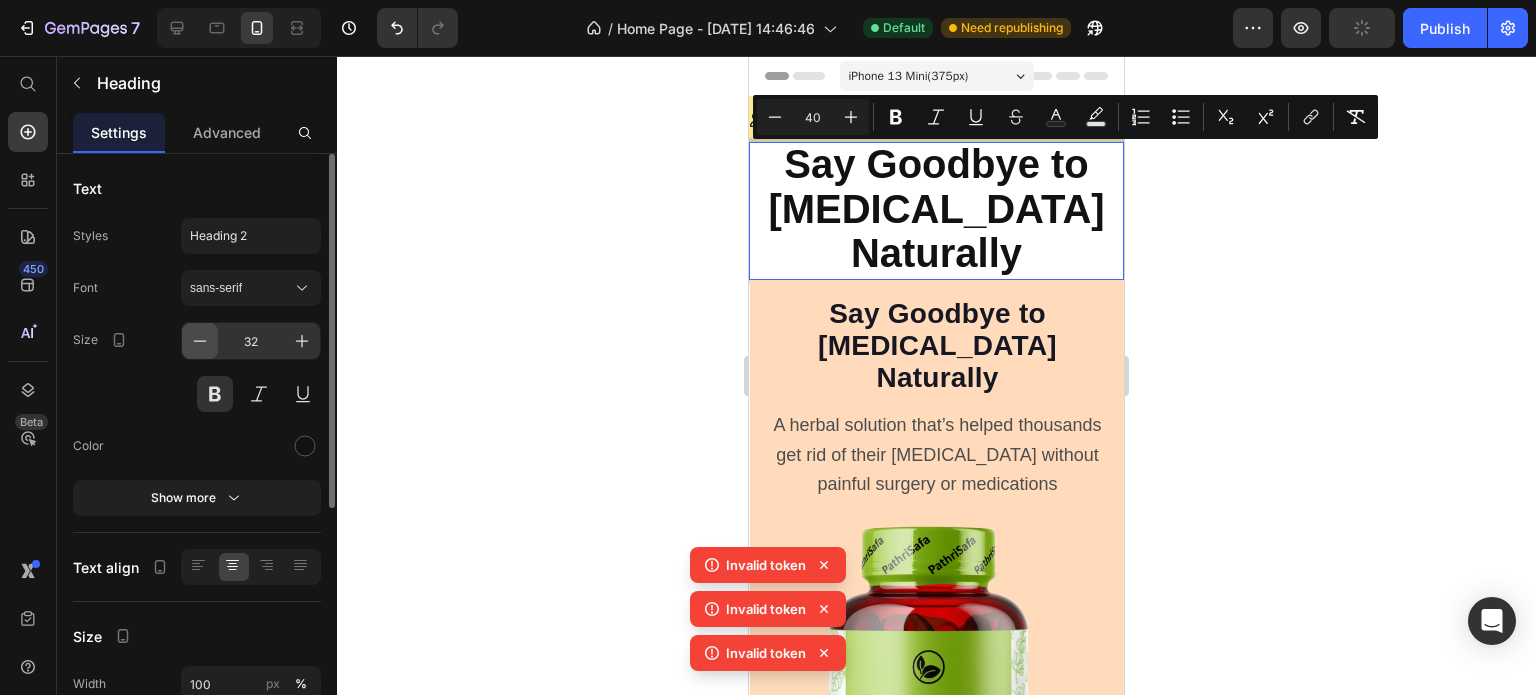 click 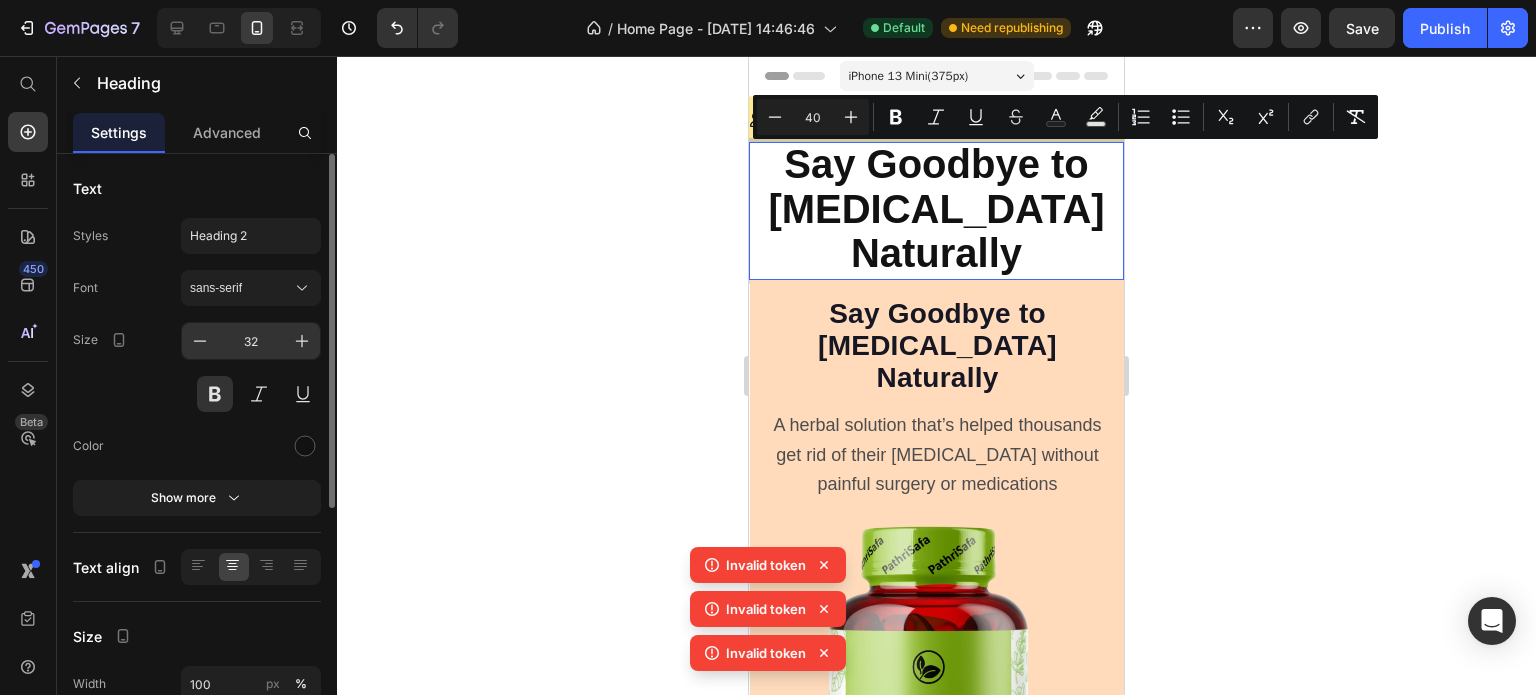 type on "31" 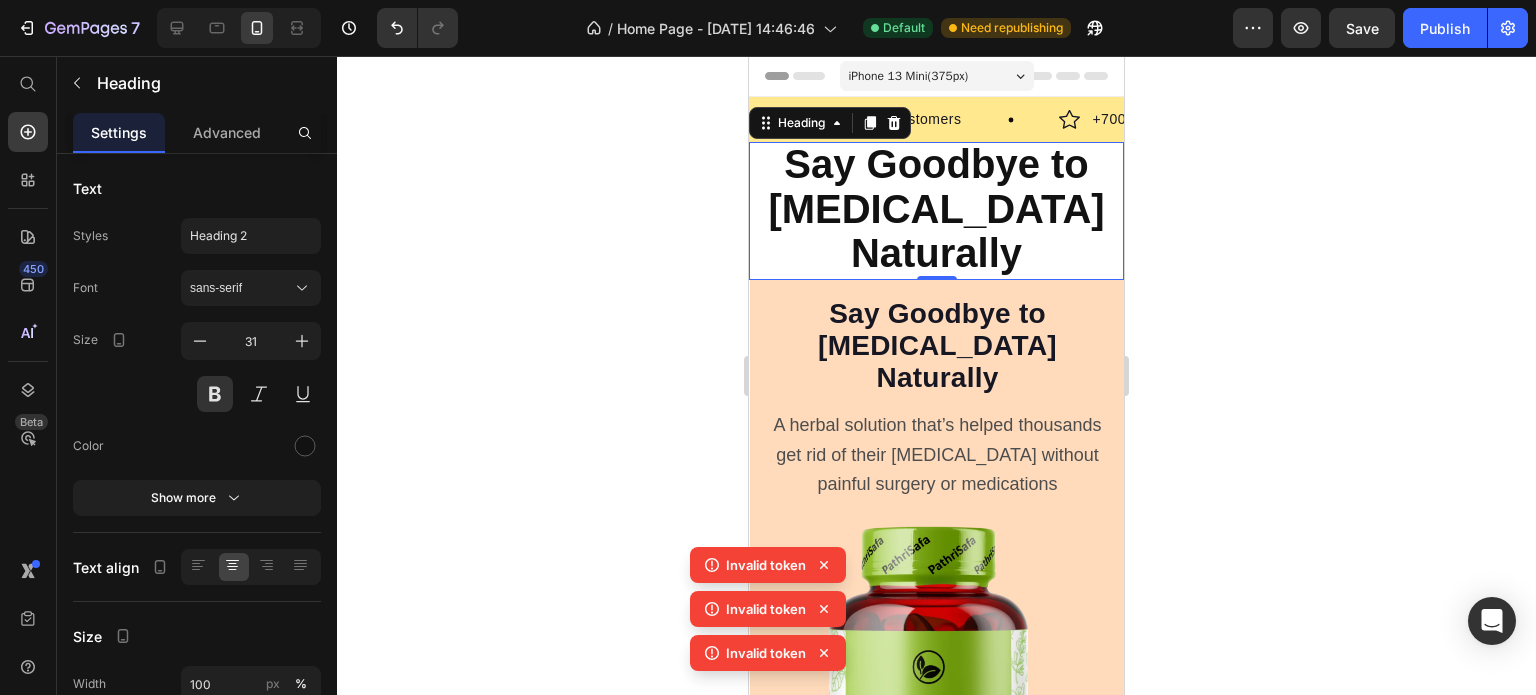 click on "Say Goodbye to Kidney Stones Naturally" at bounding box center (936, 211) 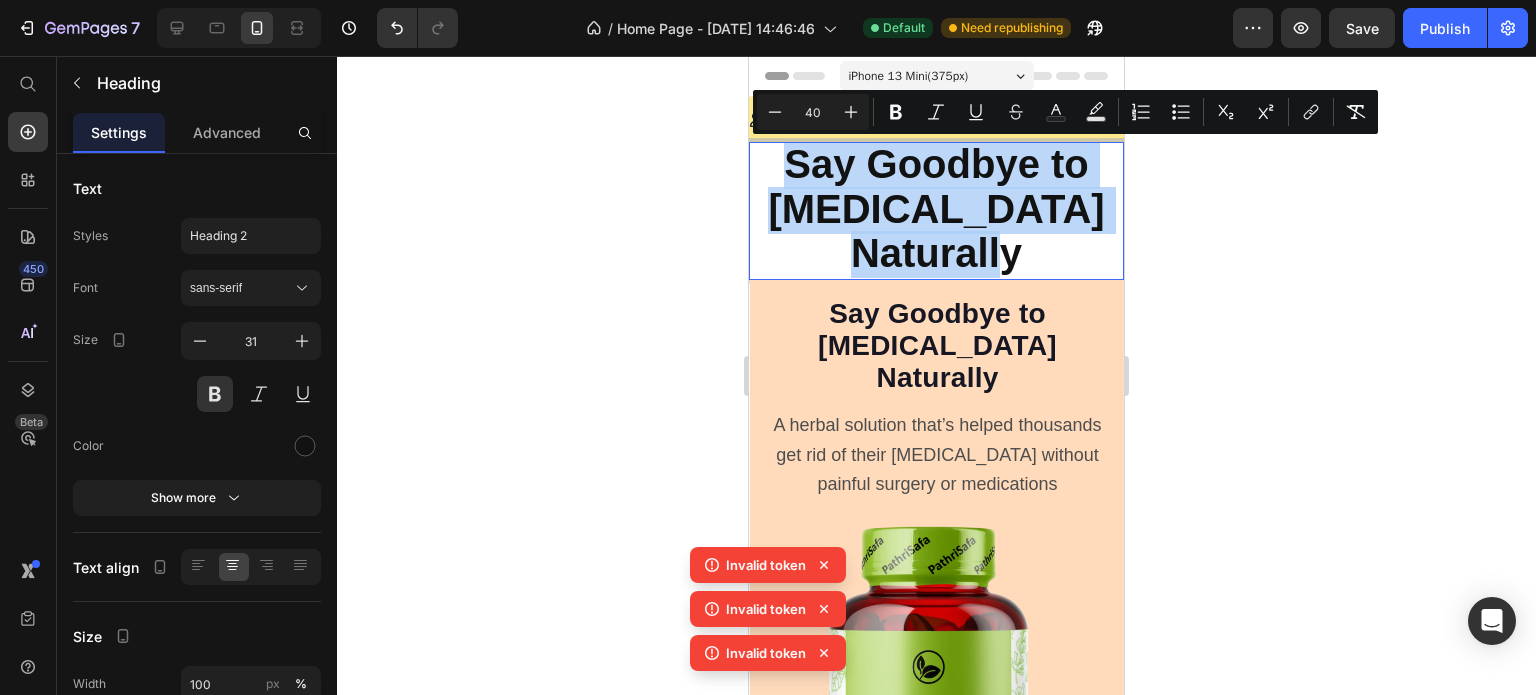 drag, startPoint x: 1033, startPoint y: 260, endPoint x: 764, endPoint y: 160, distance: 286.98605 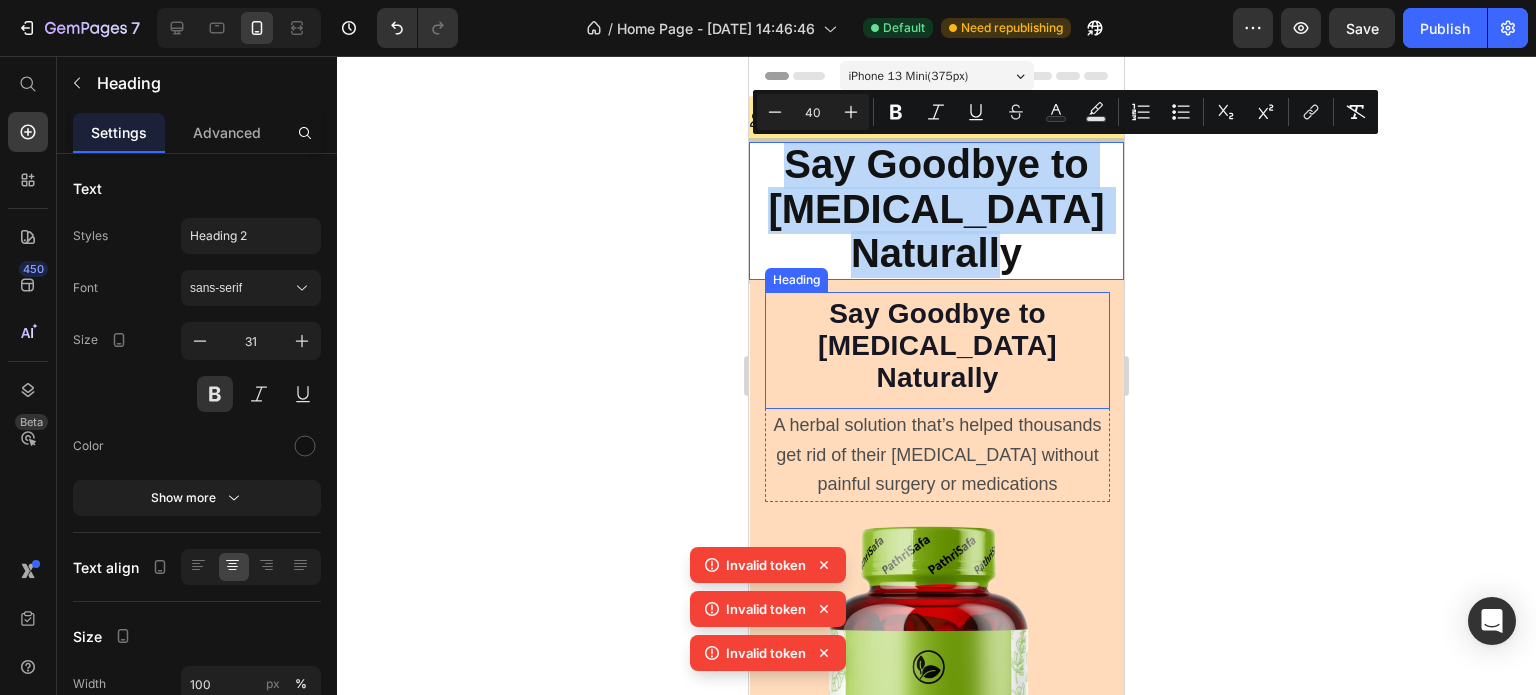 click on "Say Goodbye to Kidney Stones Naturally" at bounding box center [937, 345] 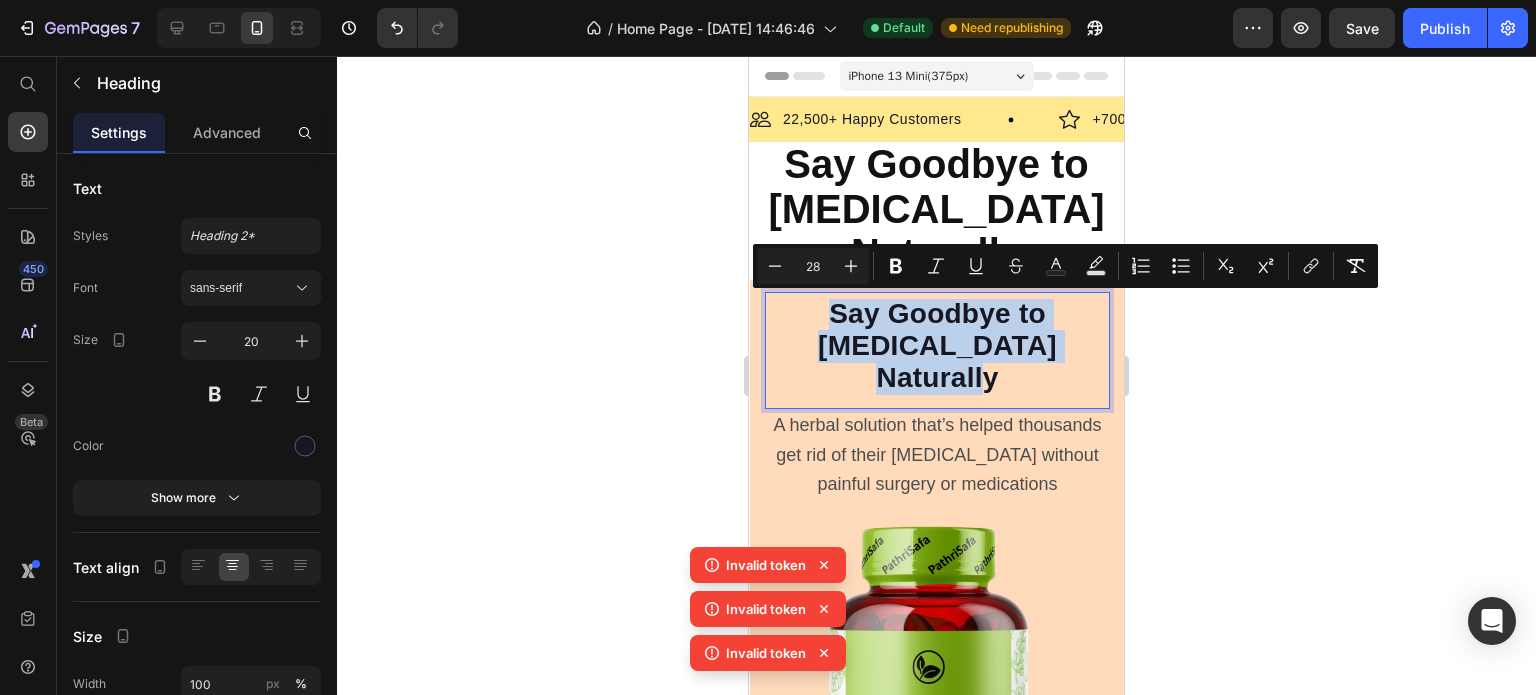 drag, startPoint x: 1062, startPoint y: 347, endPoint x: 768, endPoint y: 294, distance: 298.739 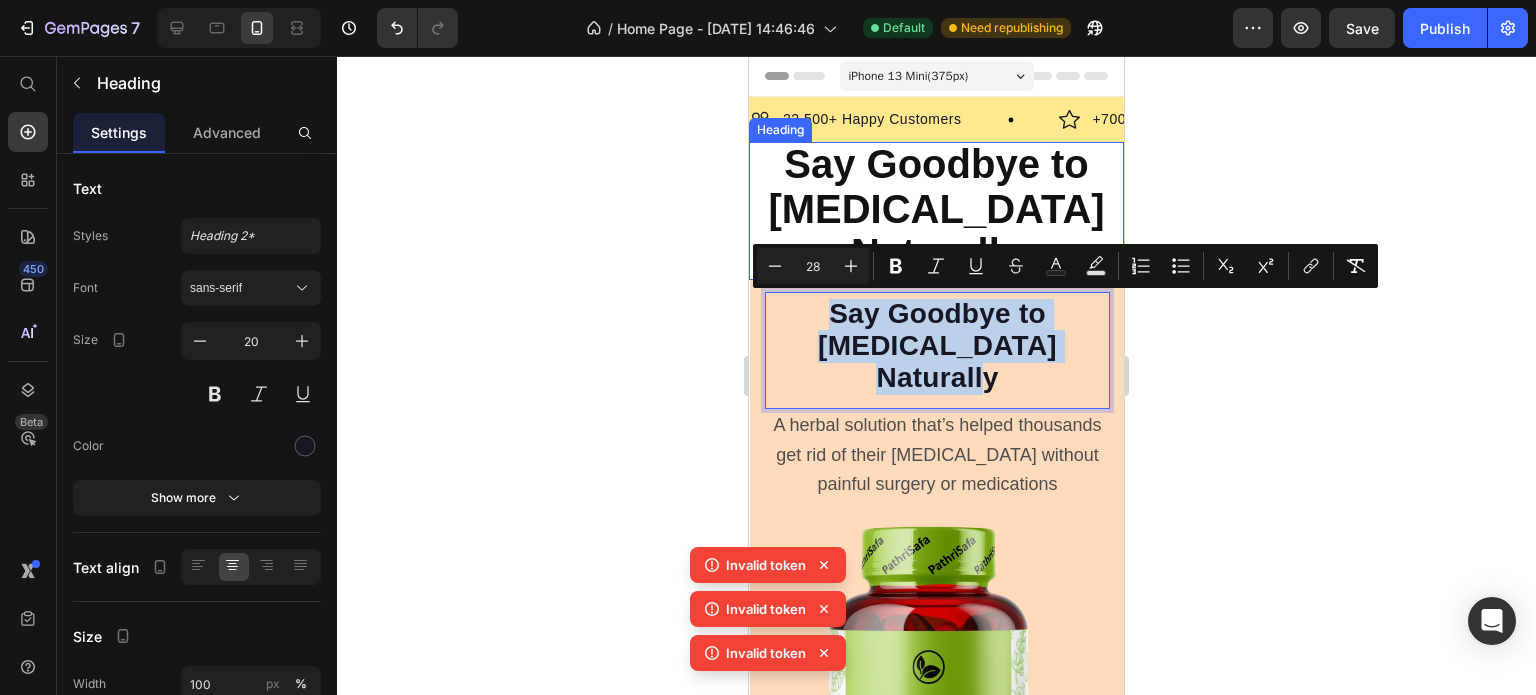 click on "Say Goodbye to Kidney Stones Naturally" at bounding box center (936, 208) 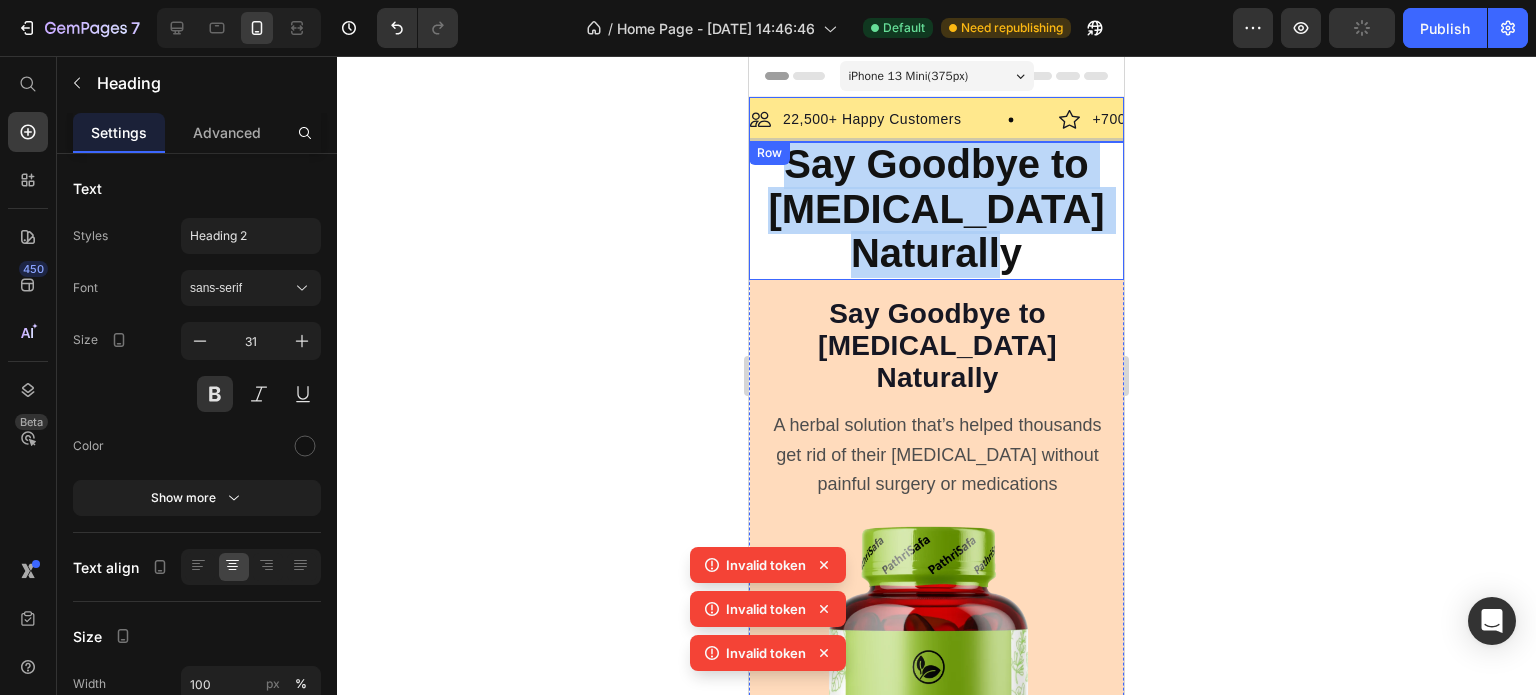 drag, startPoint x: 1049, startPoint y: 255, endPoint x: 784, endPoint y: 140, distance: 288.87714 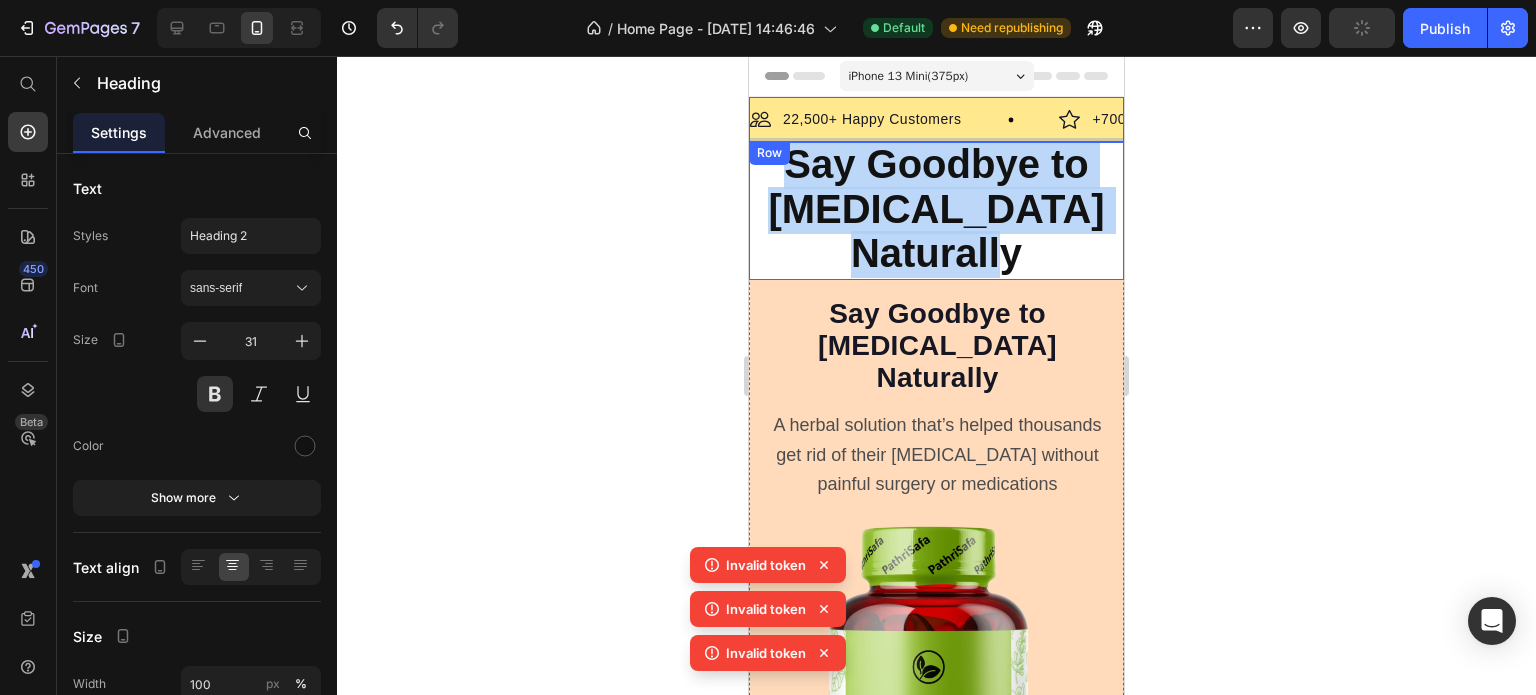 click on "Image 22,500+ Happy Customers Text Block Row
Image +700 5-Star Reviews Text Block Row
Image 30 Day Guarantee Text Block Row
Image 22,500+ Happy Customers Text Block Row
Image +700 5-Star Reviews Text Block Row
Image 30 Day Guarantee Text Block Row
Marquee Row Say Goodbye to Kidney Stones Naturally Heading   0 Row Icon Icon Icon Icon Icon Icon List Hoz Rated 4.5/5 Based on 895 Reviews Text block Row Start baking doggy delights Button Row ⁠⁠⁠⁠⁠⁠⁠ Say Goodbye to Kidney Stones Naturally Heading A herbal solution that’s helped thousands get rid of their kidney stones without painful surgery or medications Text Block Row Image Row Row Section 1" at bounding box center [936, 569] 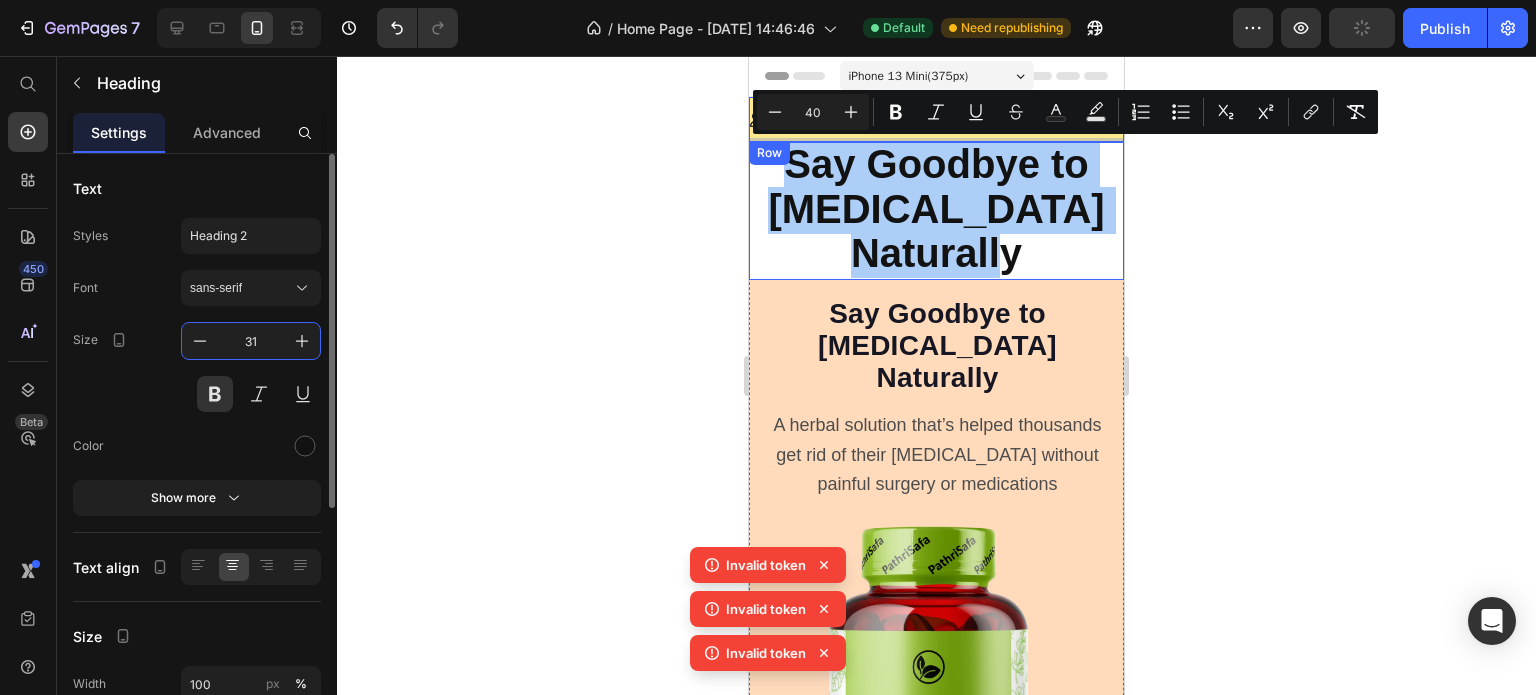 click on "31" at bounding box center [251, 341] 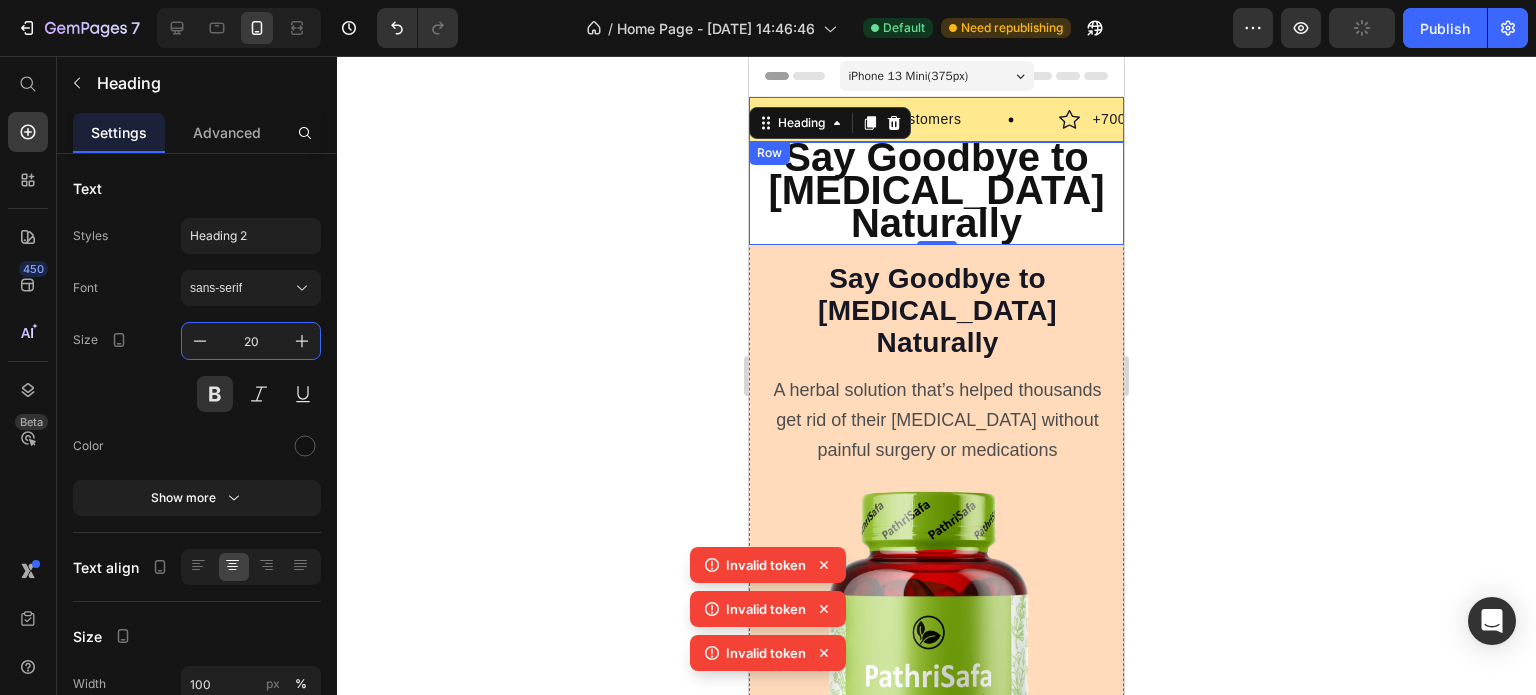 type on "20" 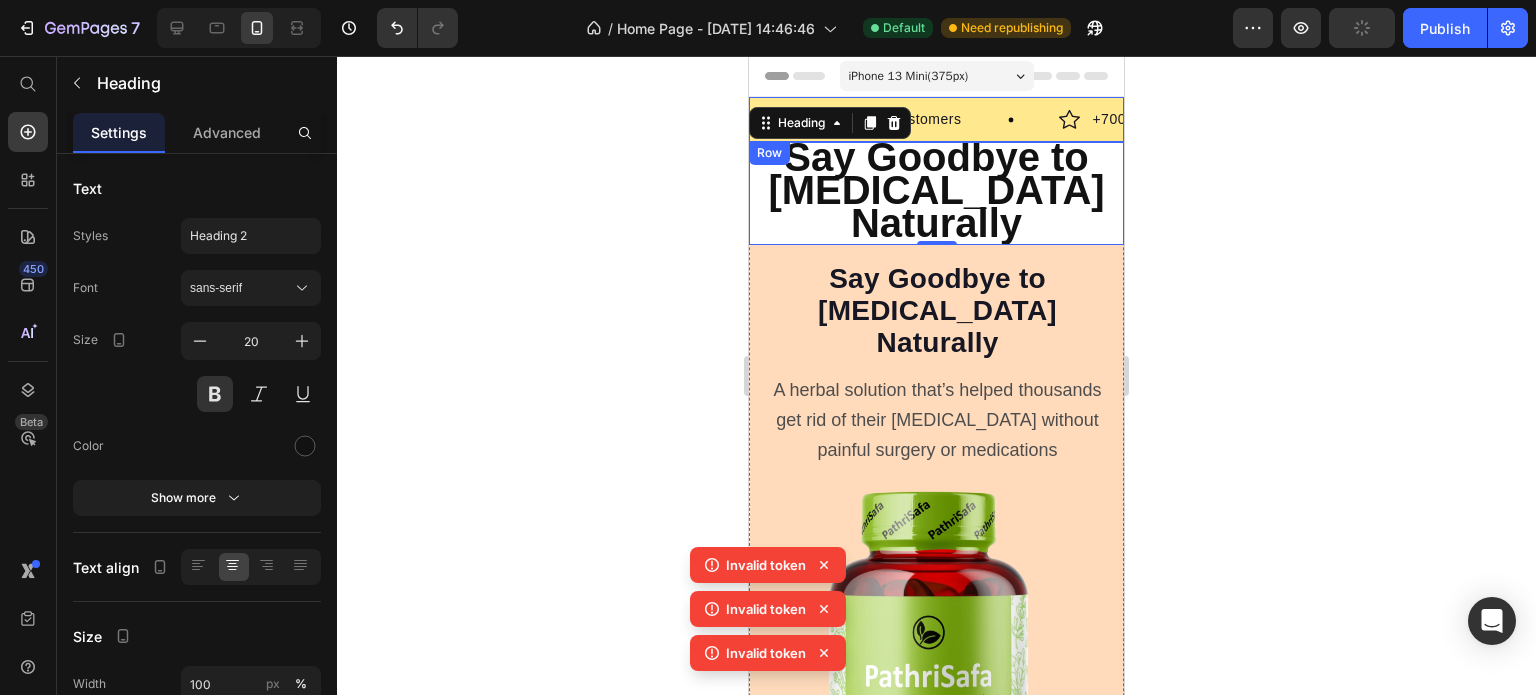 click 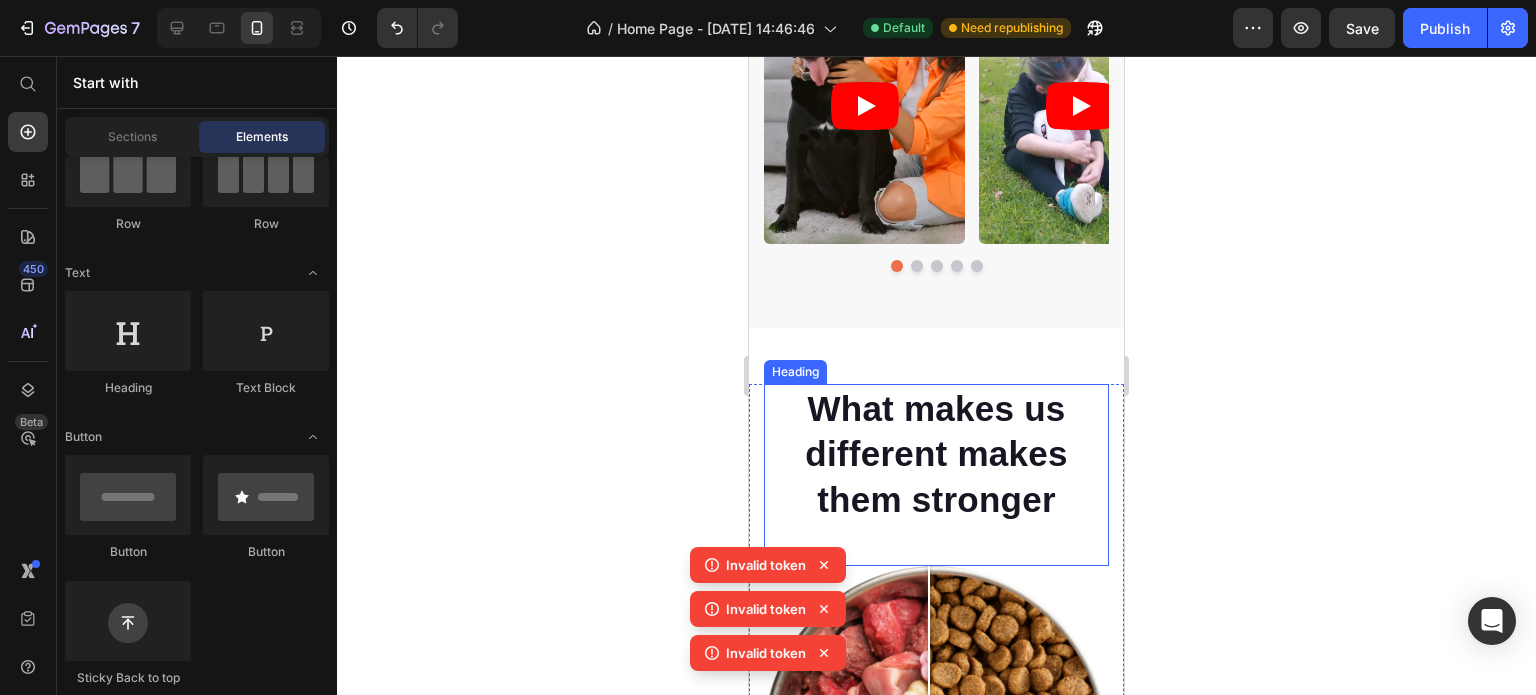 scroll, scrollTop: 2900, scrollLeft: 0, axis: vertical 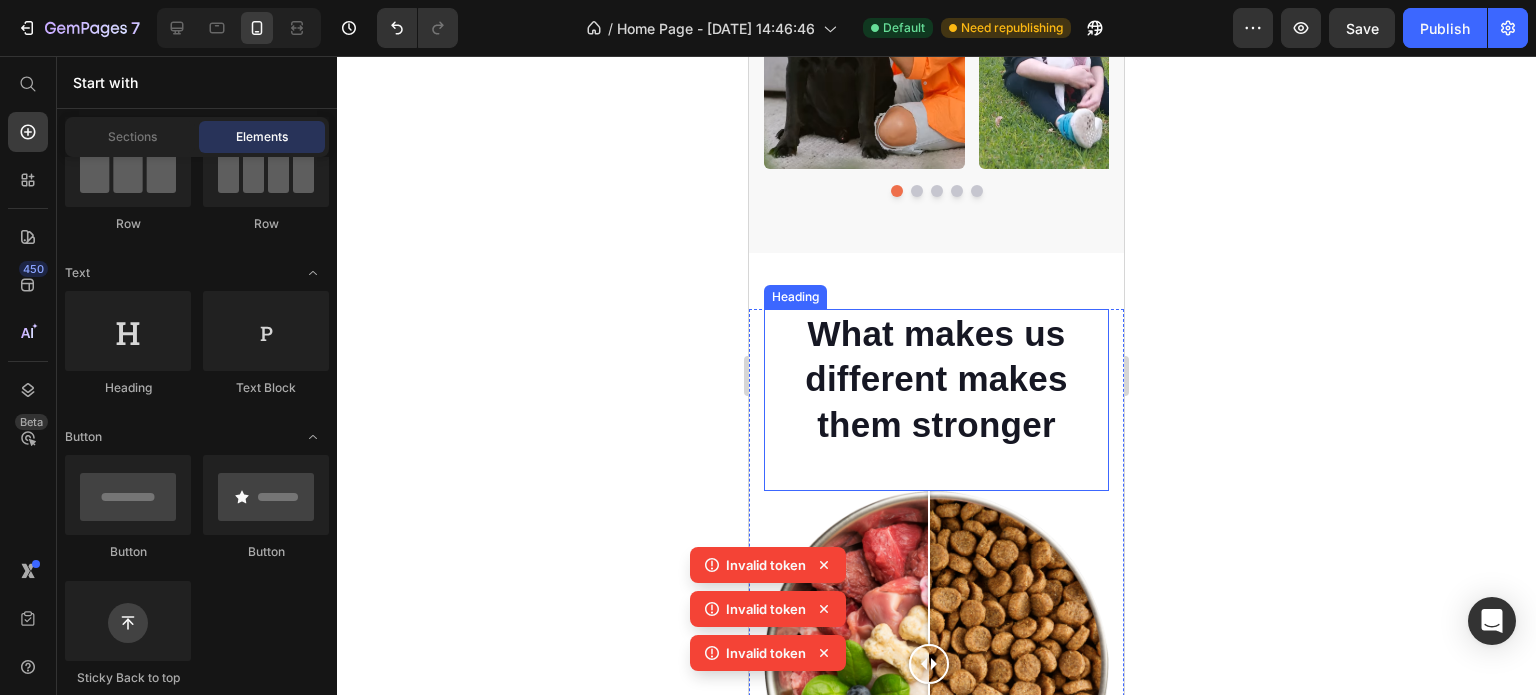 click on "What makes us different makes them stronger Heading" at bounding box center (936, 400) 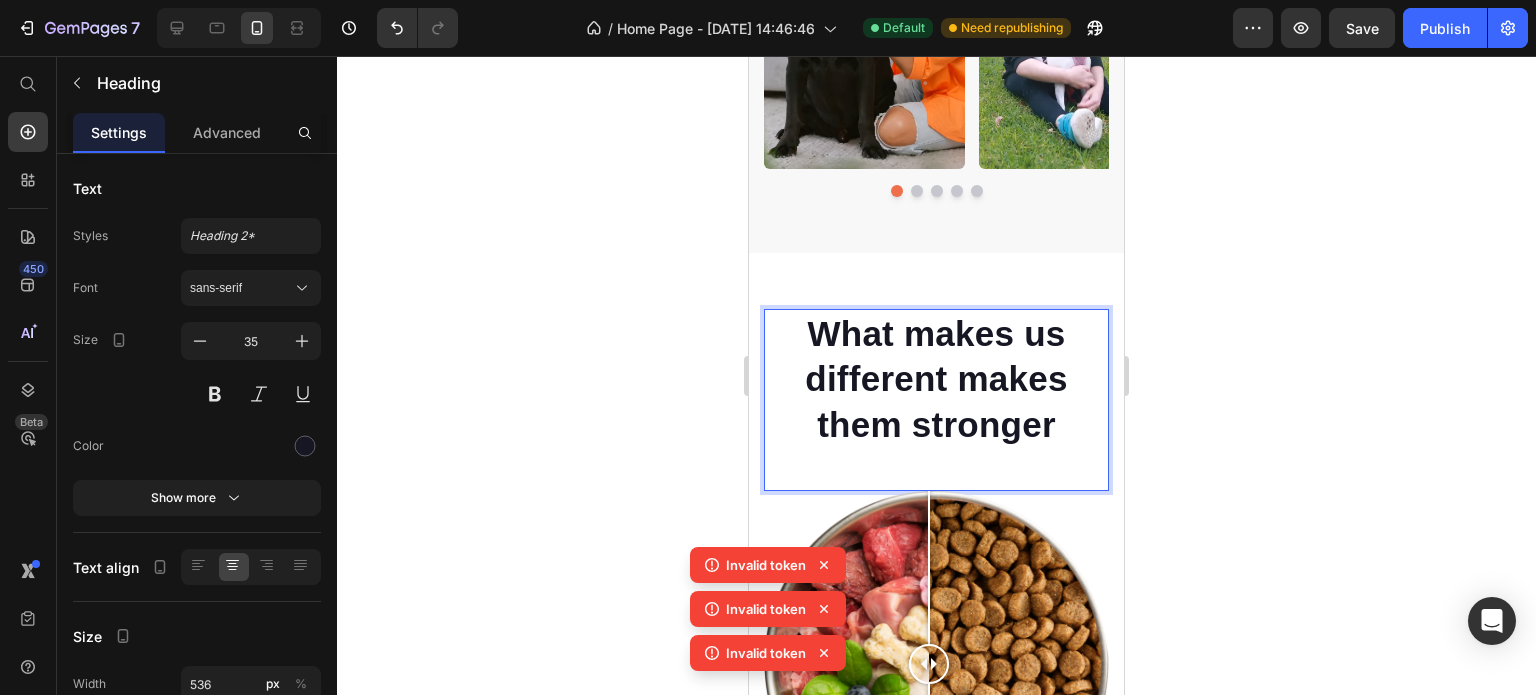 click on "What makes us different makes them stronger" at bounding box center (936, 379) 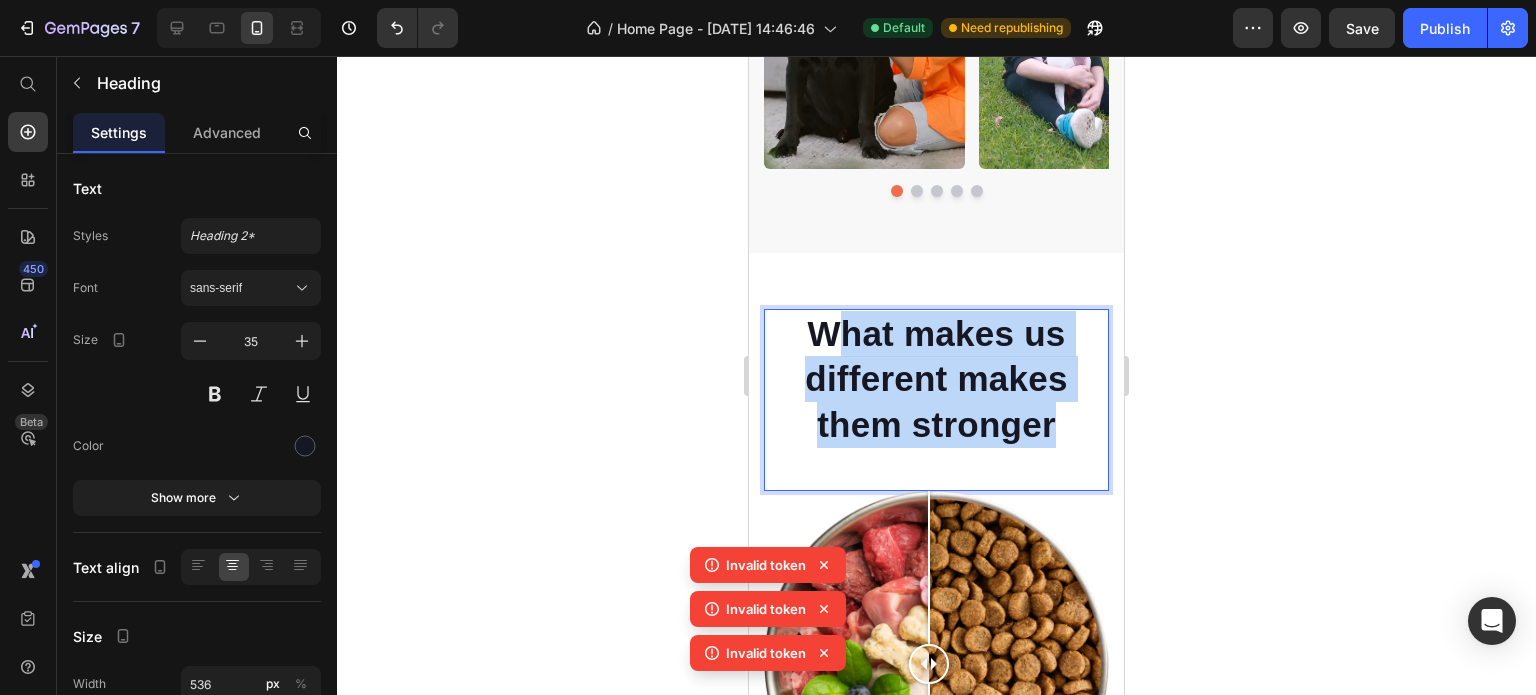 drag, startPoint x: 1059, startPoint y: 445, endPoint x: 844, endPoint y: 371, distance: 227.37854 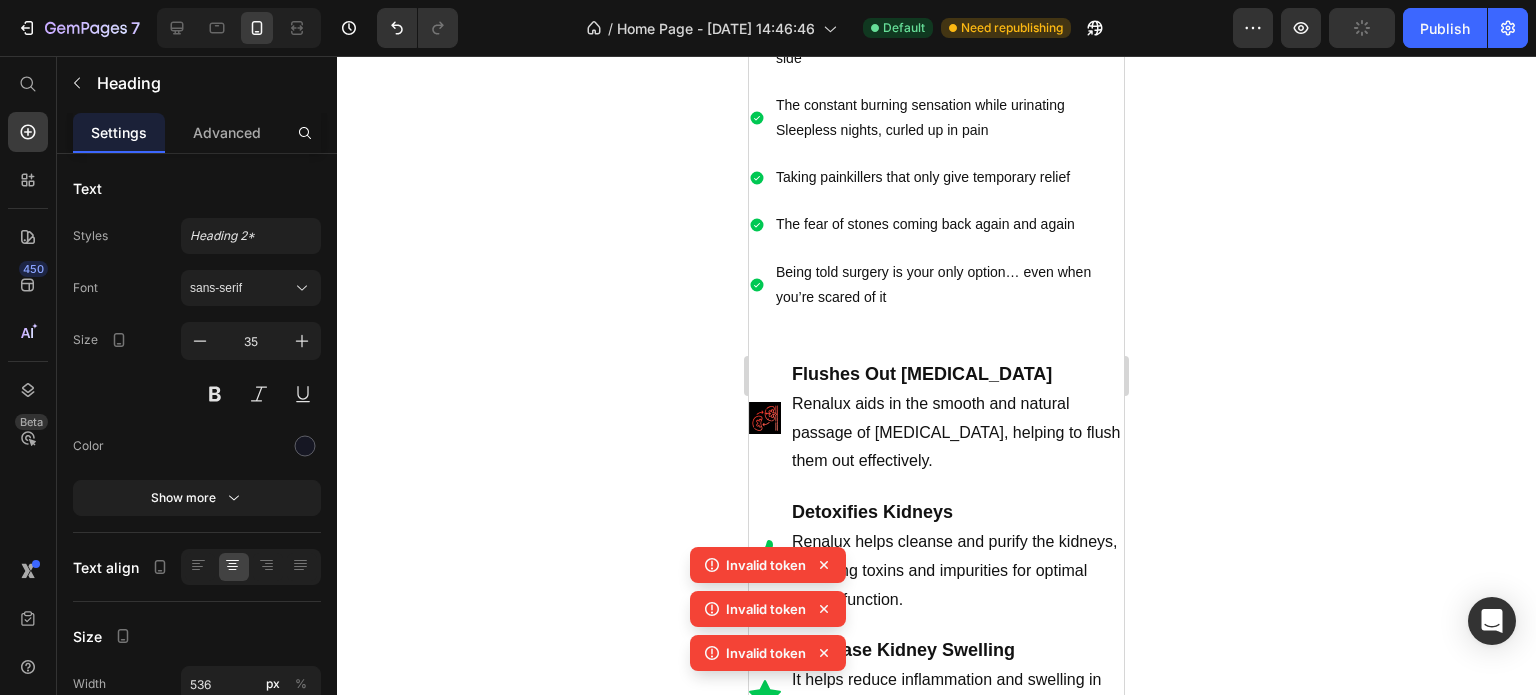 scroll, scrollTop: 0, scrollLeft: 0, axis: both 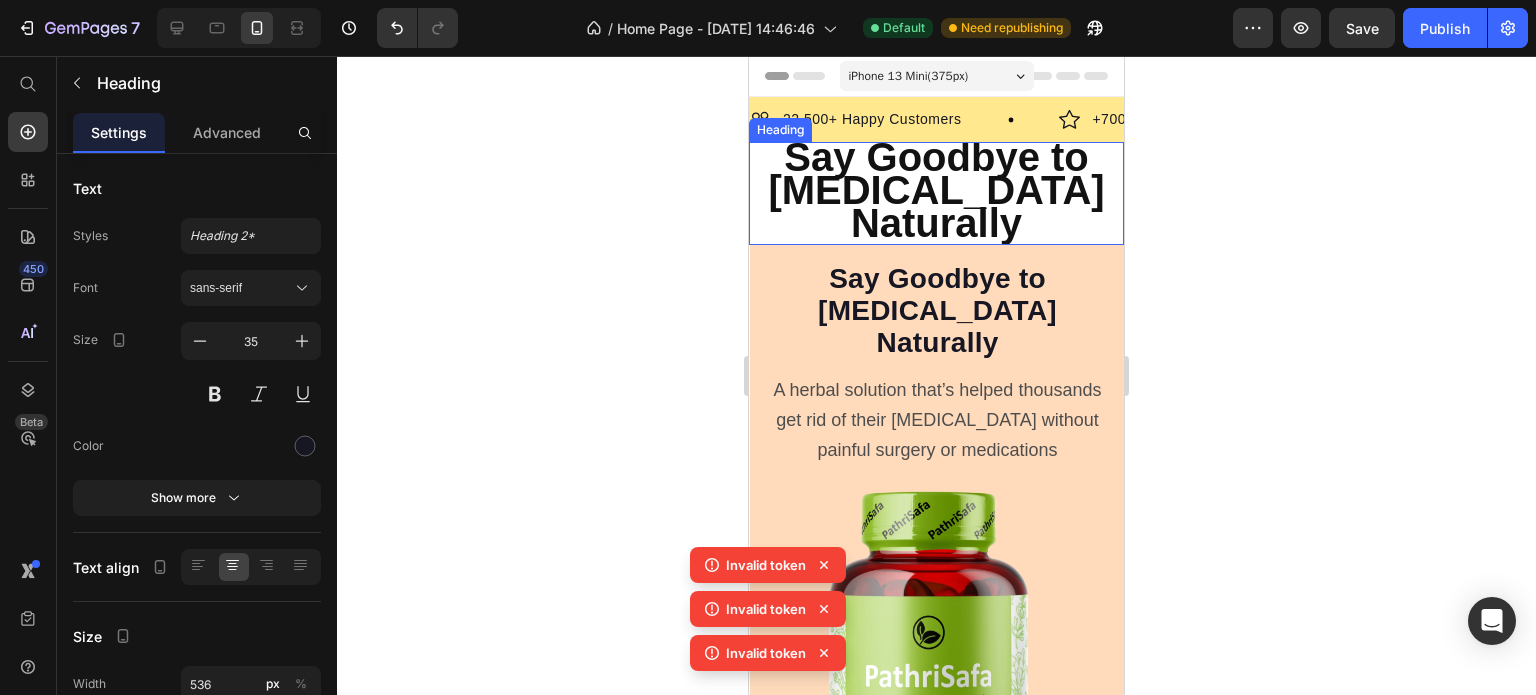 click on "Say Goodbye to Kidney Stones Naturally" at bounding box center (936, 190) 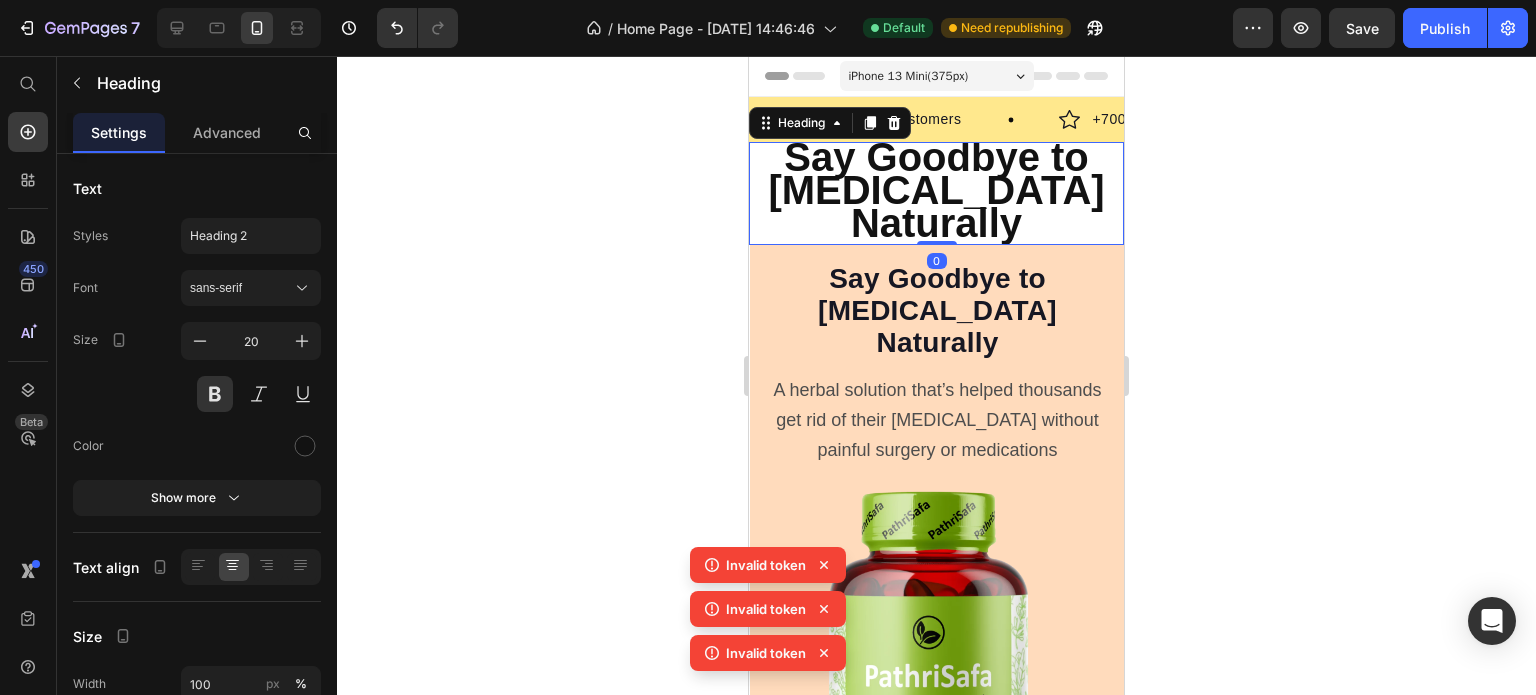 click on "Say Goodbye to Kidney Stones Naturally" at bounding box center [936, 193] 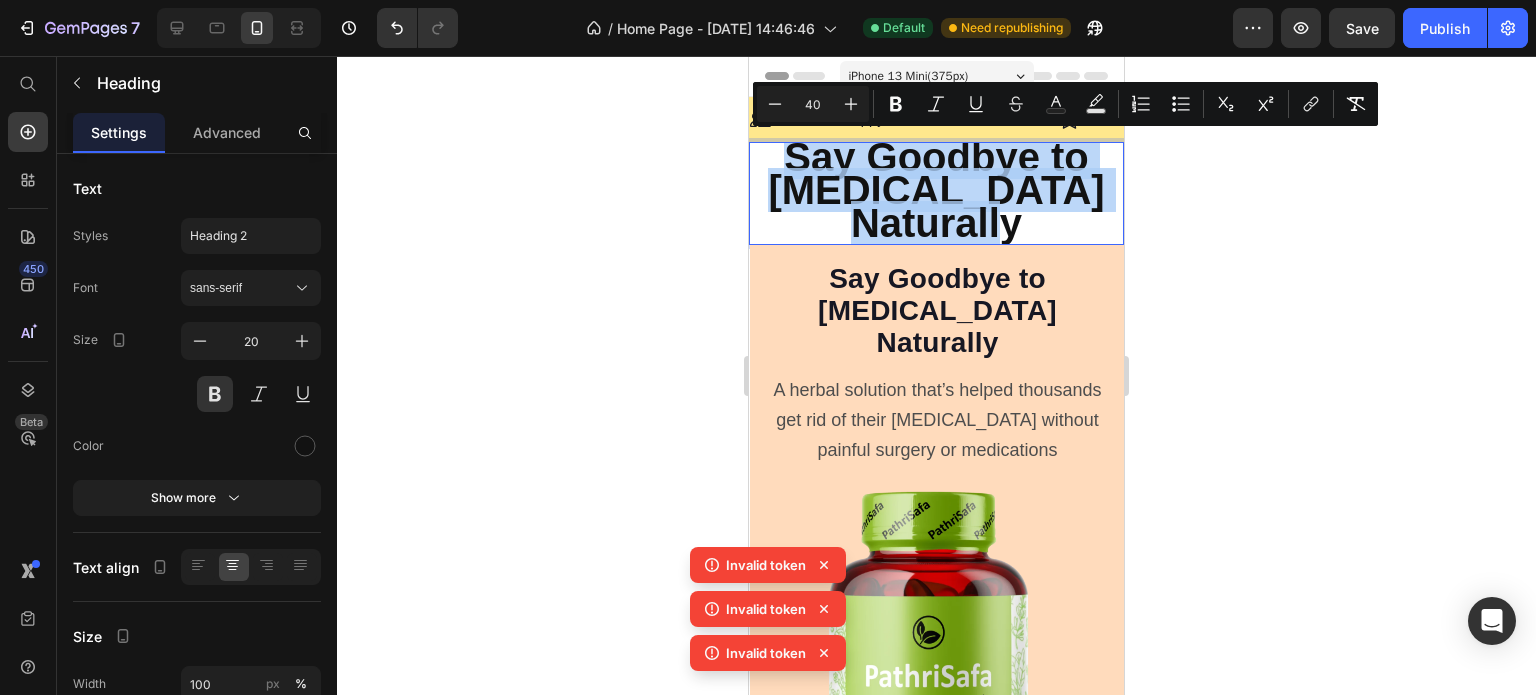 drag, startPoint x: 1054, startPoint y: 223, endPoint x: 769, endPoint y: 147, distance: 294.95932 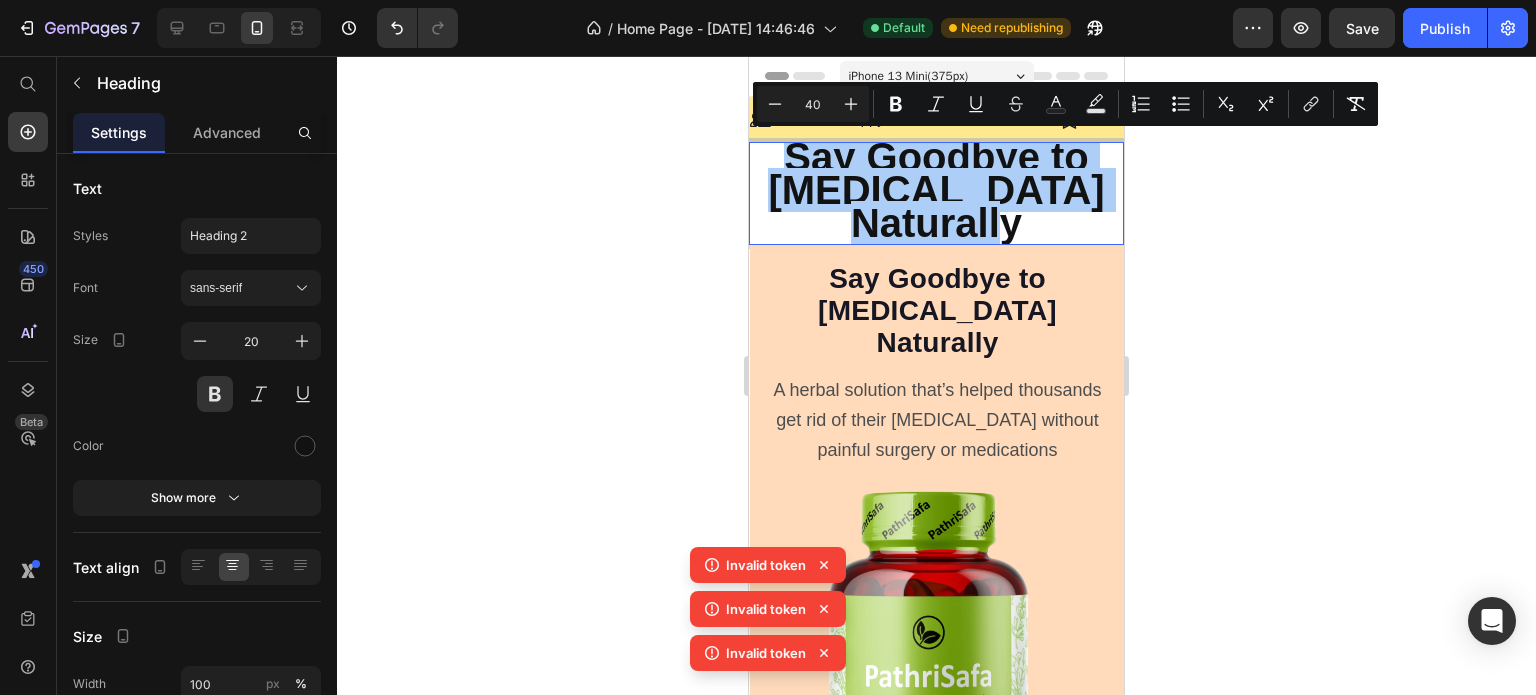 click on "40" at bounding box center (813, 104) 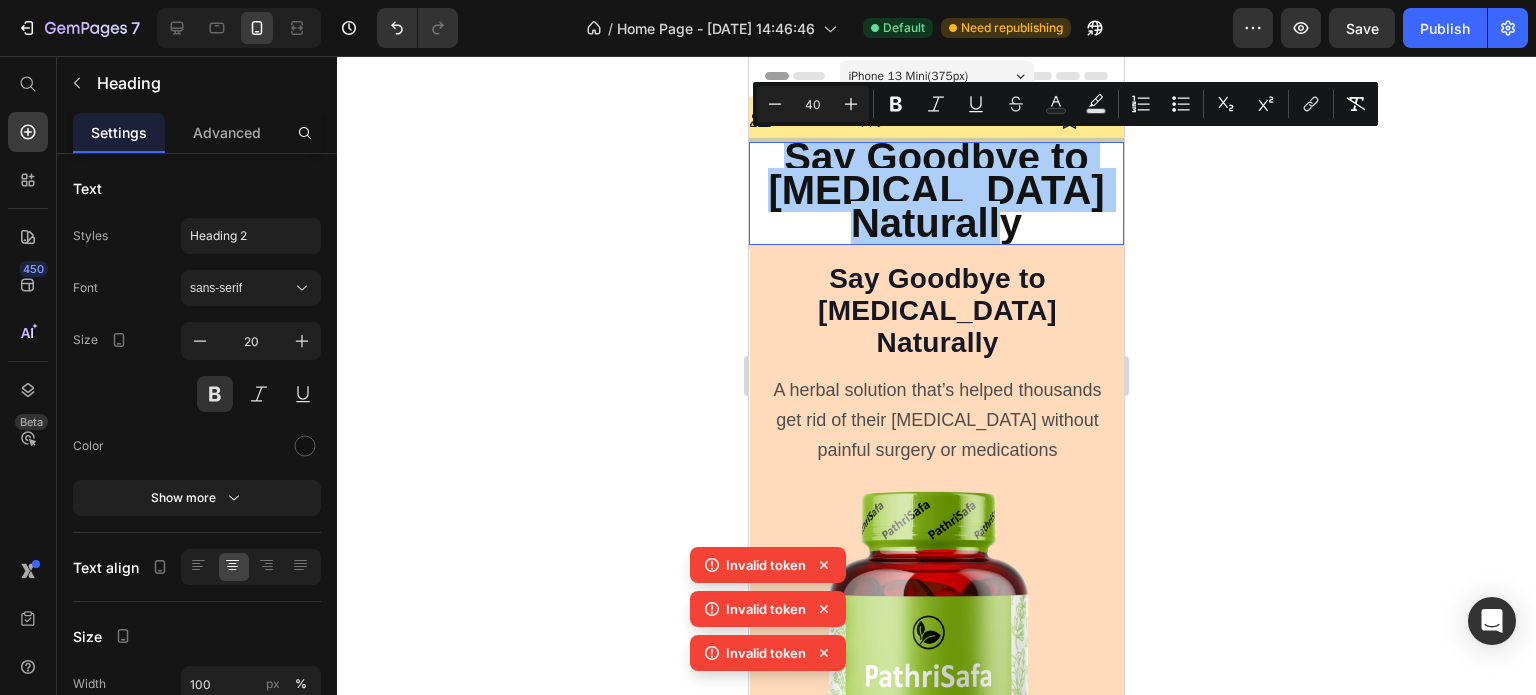 drag, startPoint x: 827, startPoint y: 103, endPoint x: 796, endPoint y: 97, distance: 31.575306 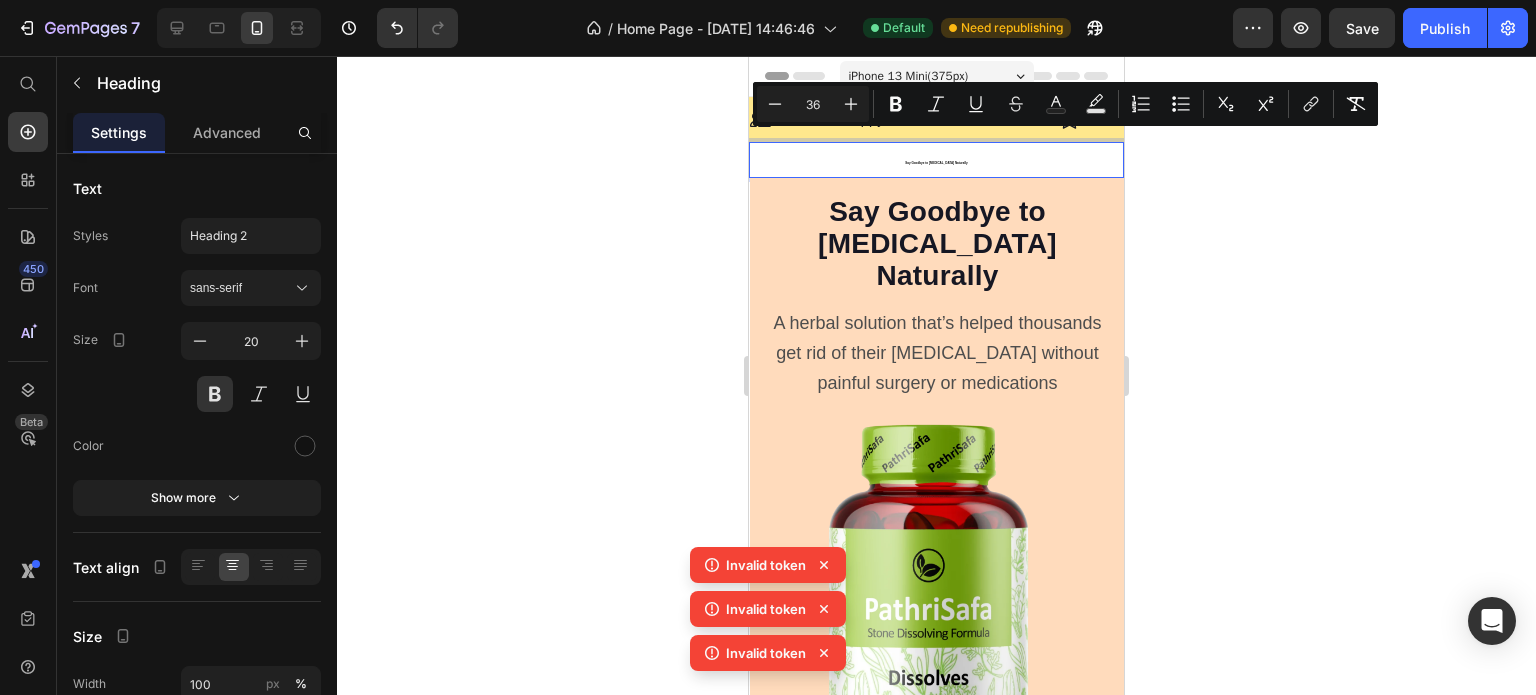 type on "36" 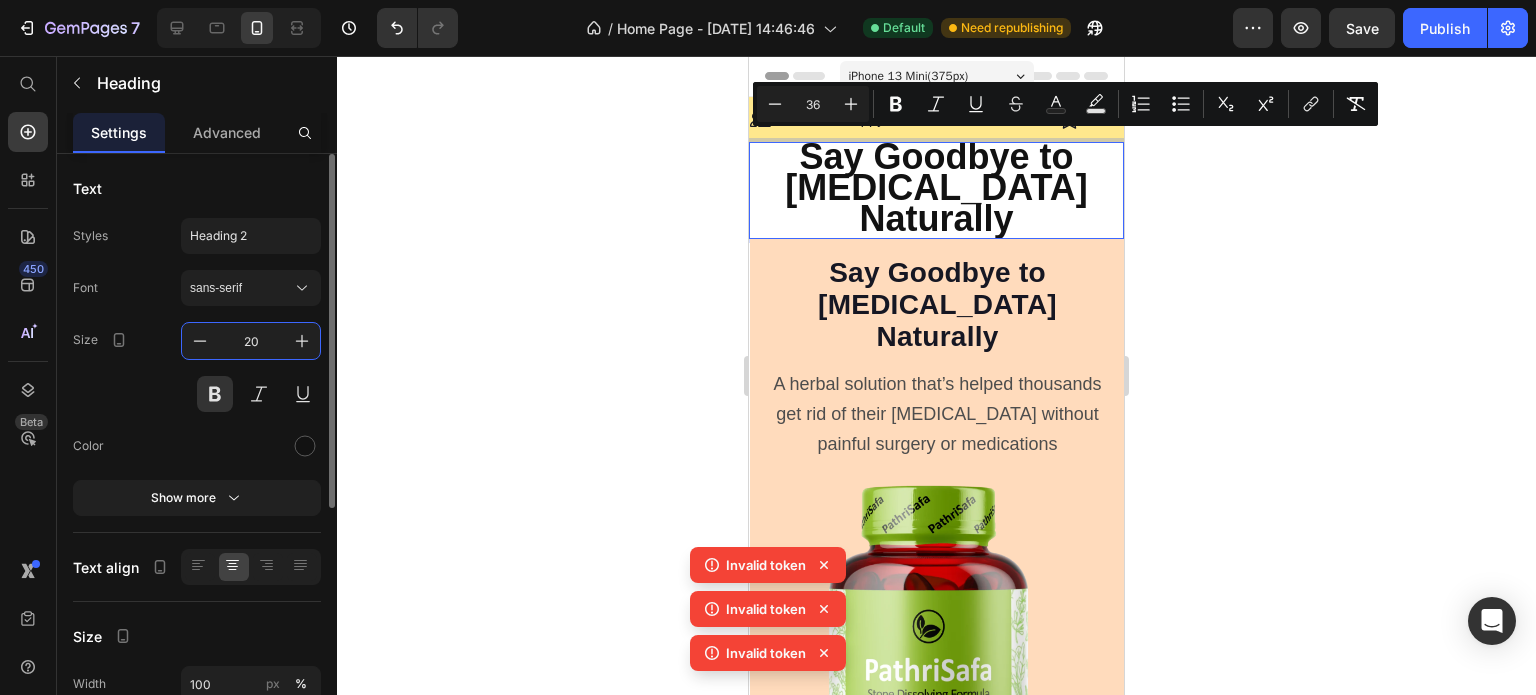 click on "20" at bounding box center [251, 341] 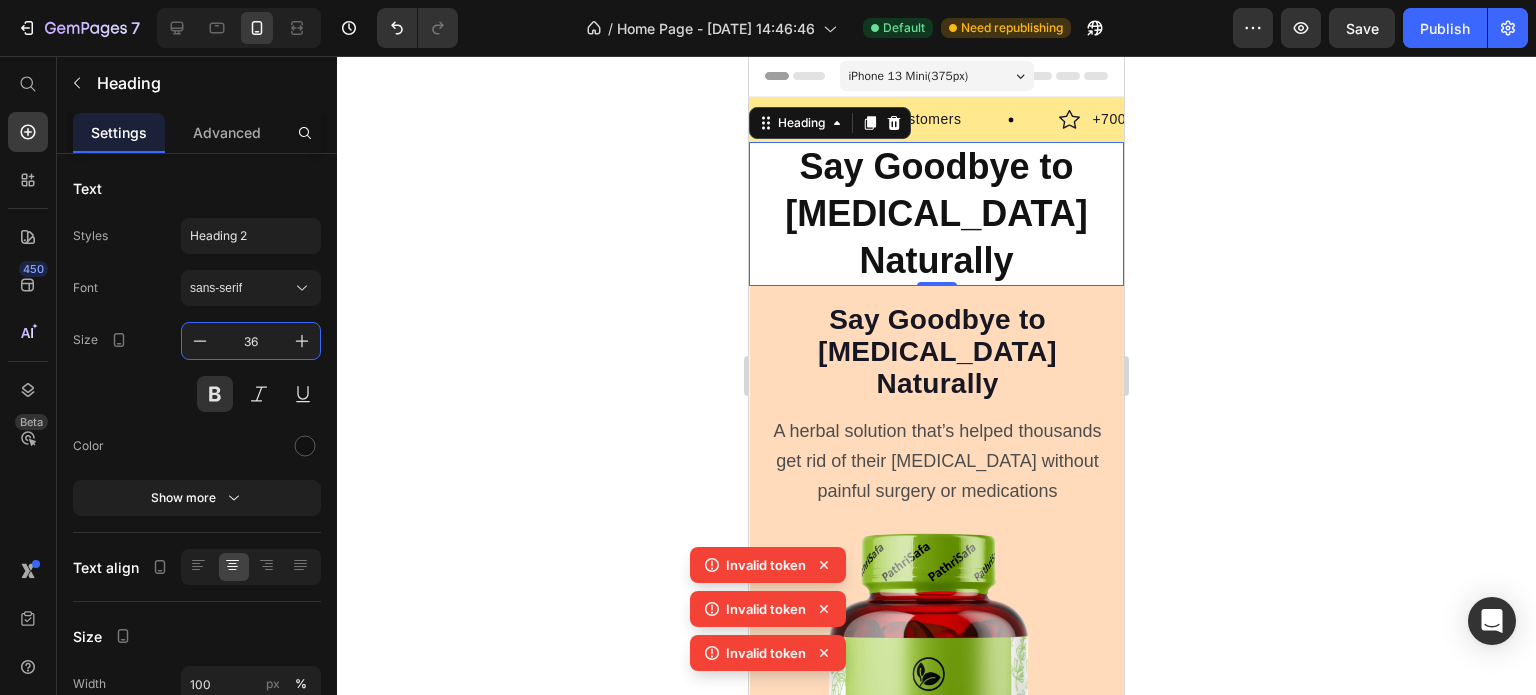 type on "36" 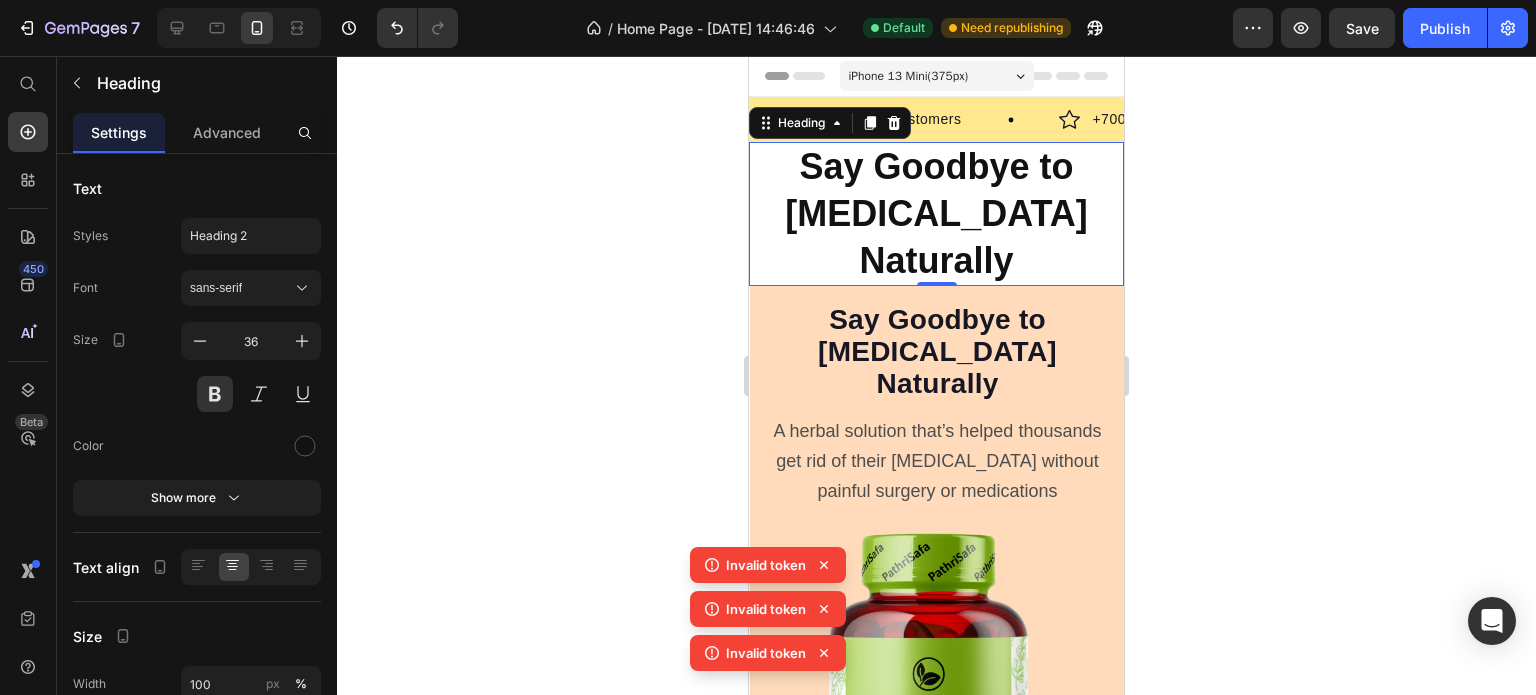 click 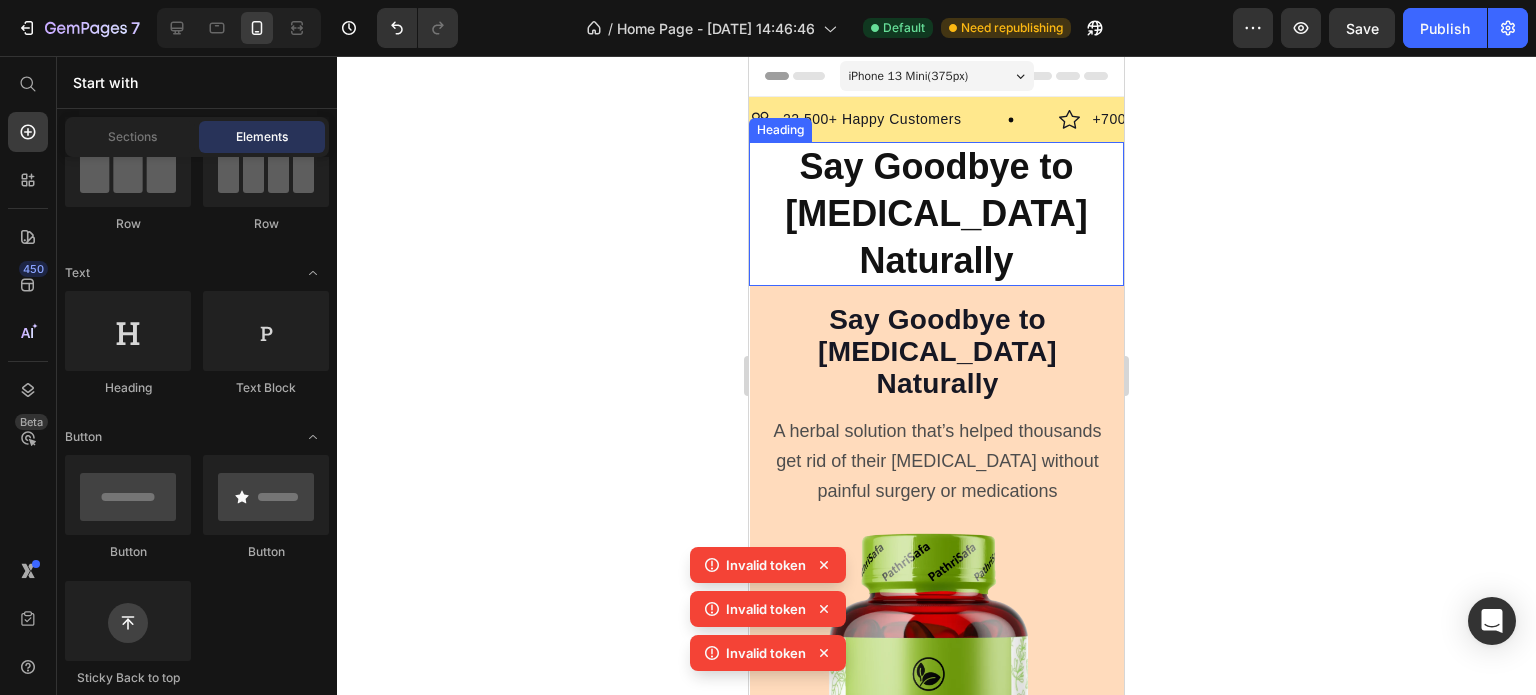 click on "⁠⁠⁠⁠⁠⁠⁠ Say Goodbye to Kidney Stones Naturally" at bounding box center (936, 214) 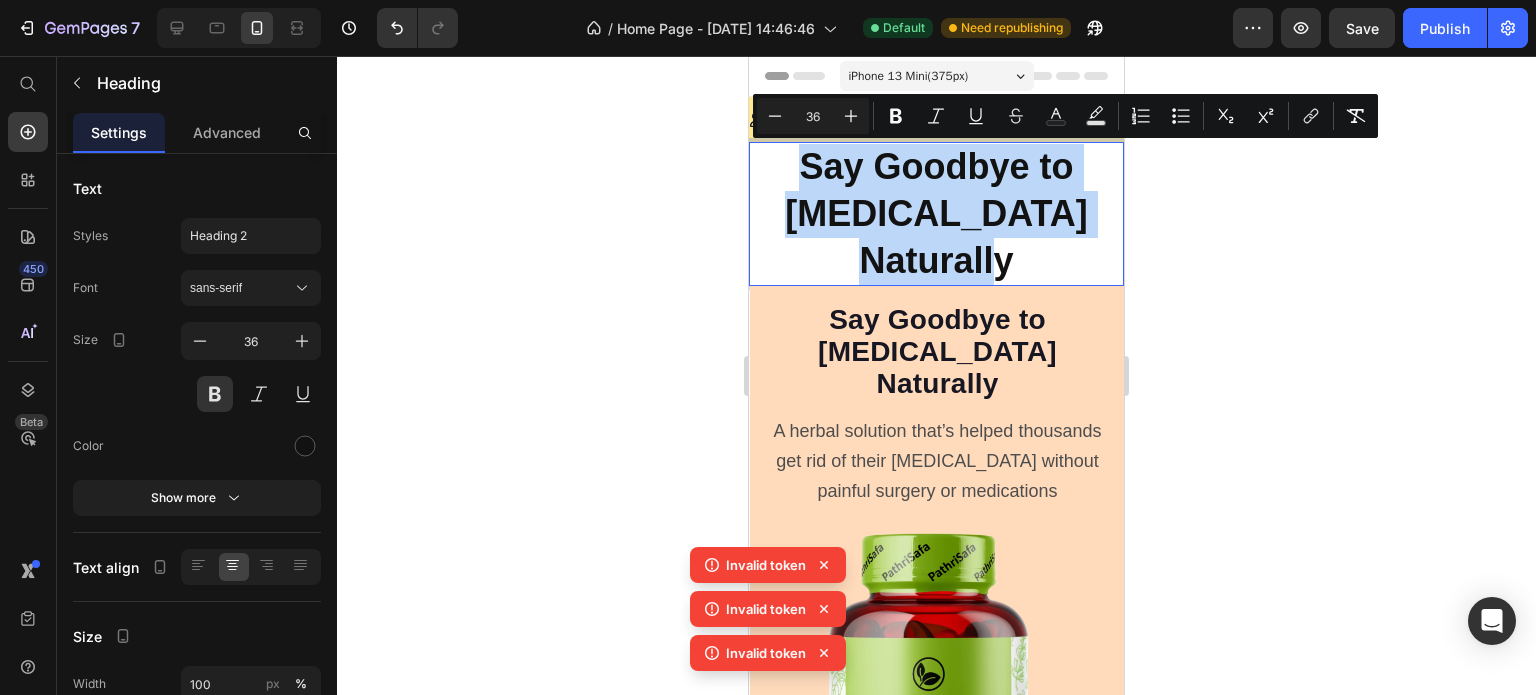 drag, startPoint x: 1030, startPoint y: 259, endPoint x: 794, endPoint y: 152, distance: 259.12354 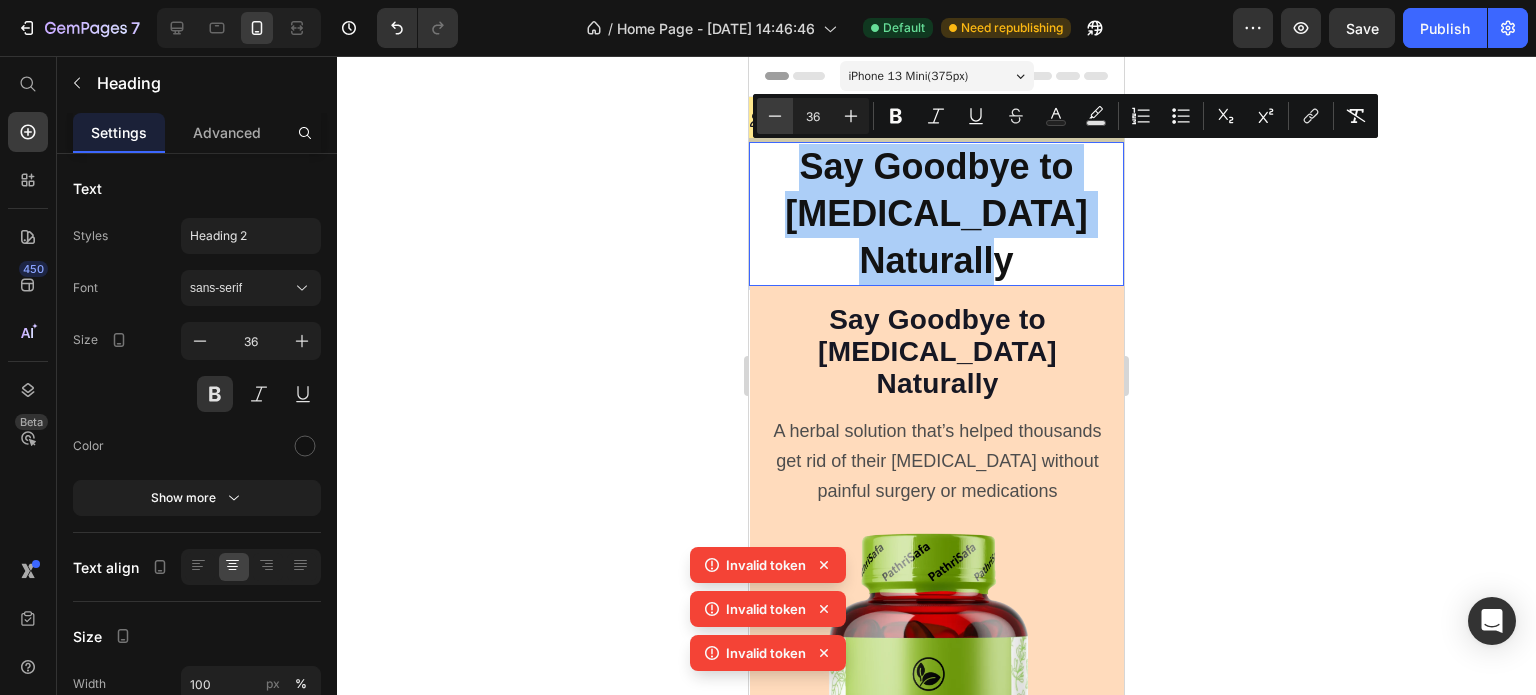 click 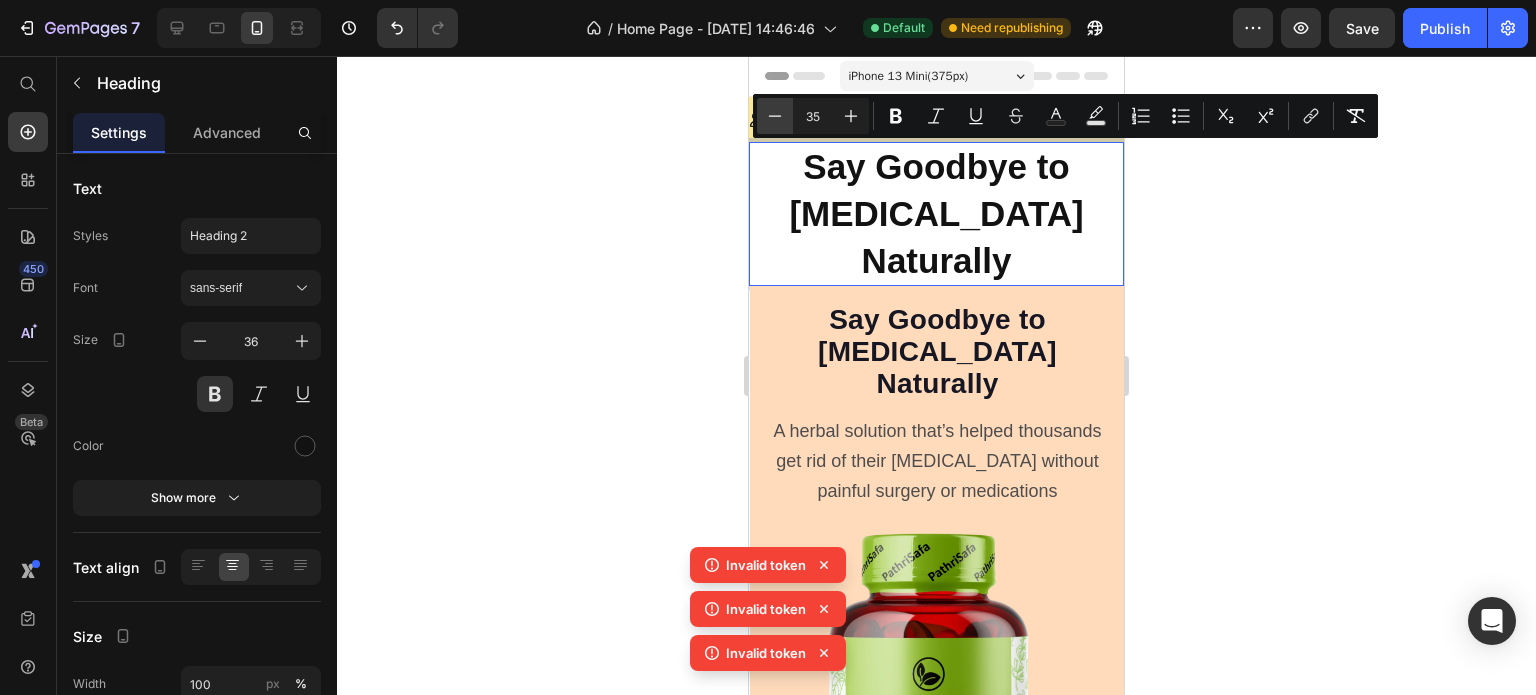 click 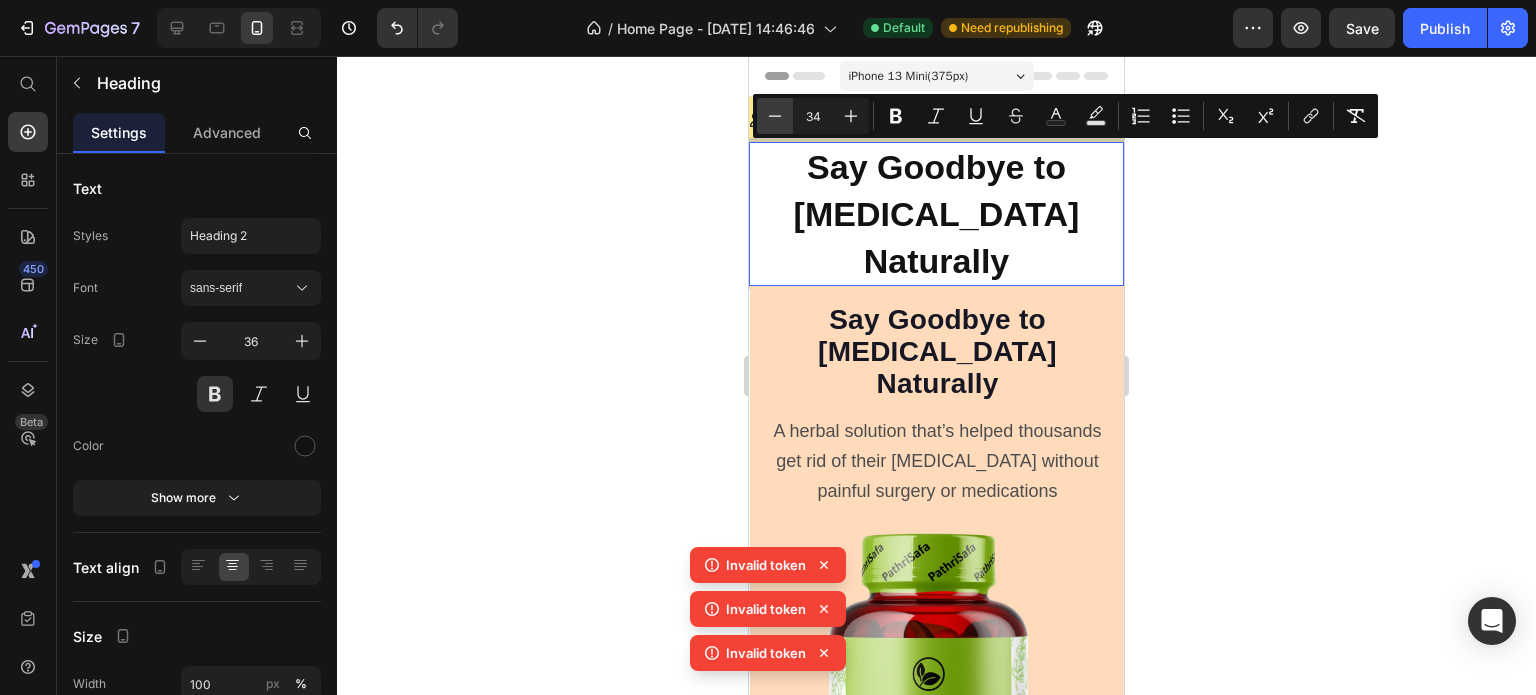 click 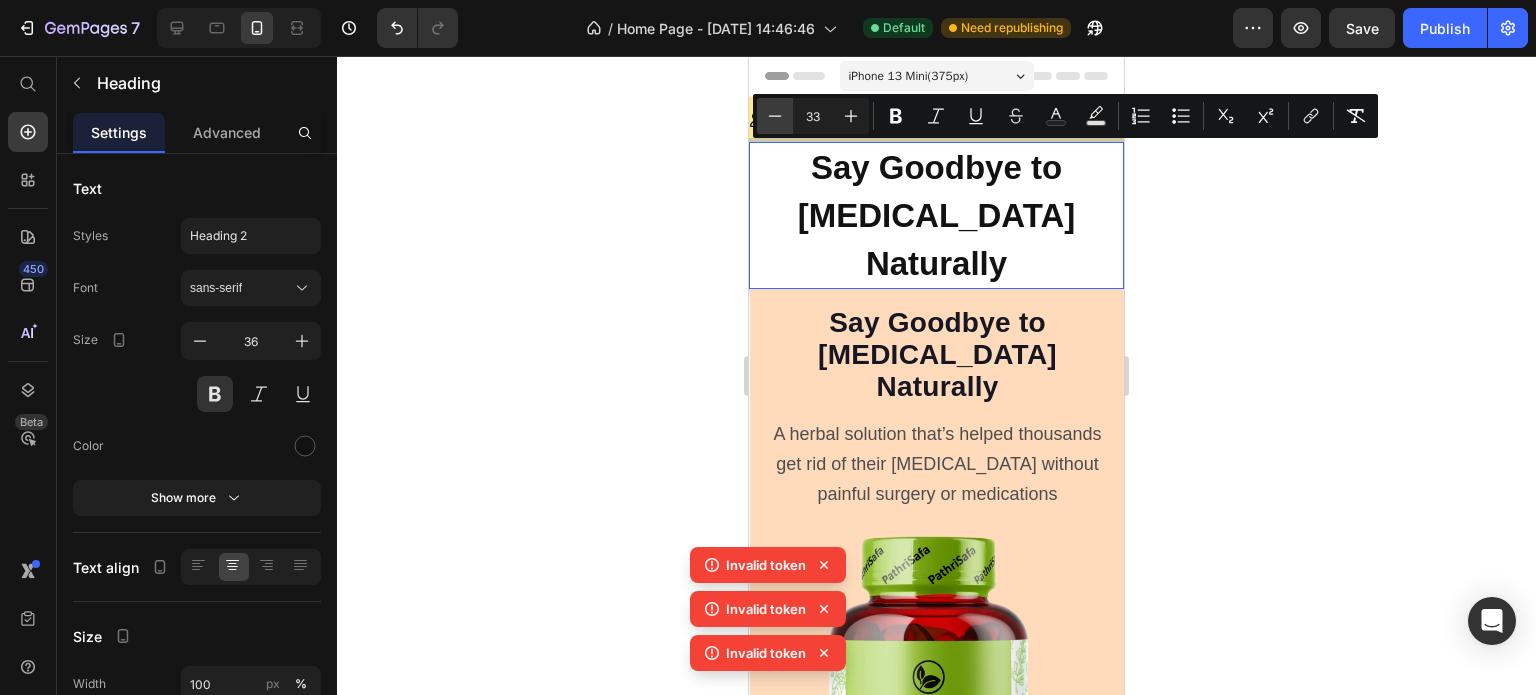 click 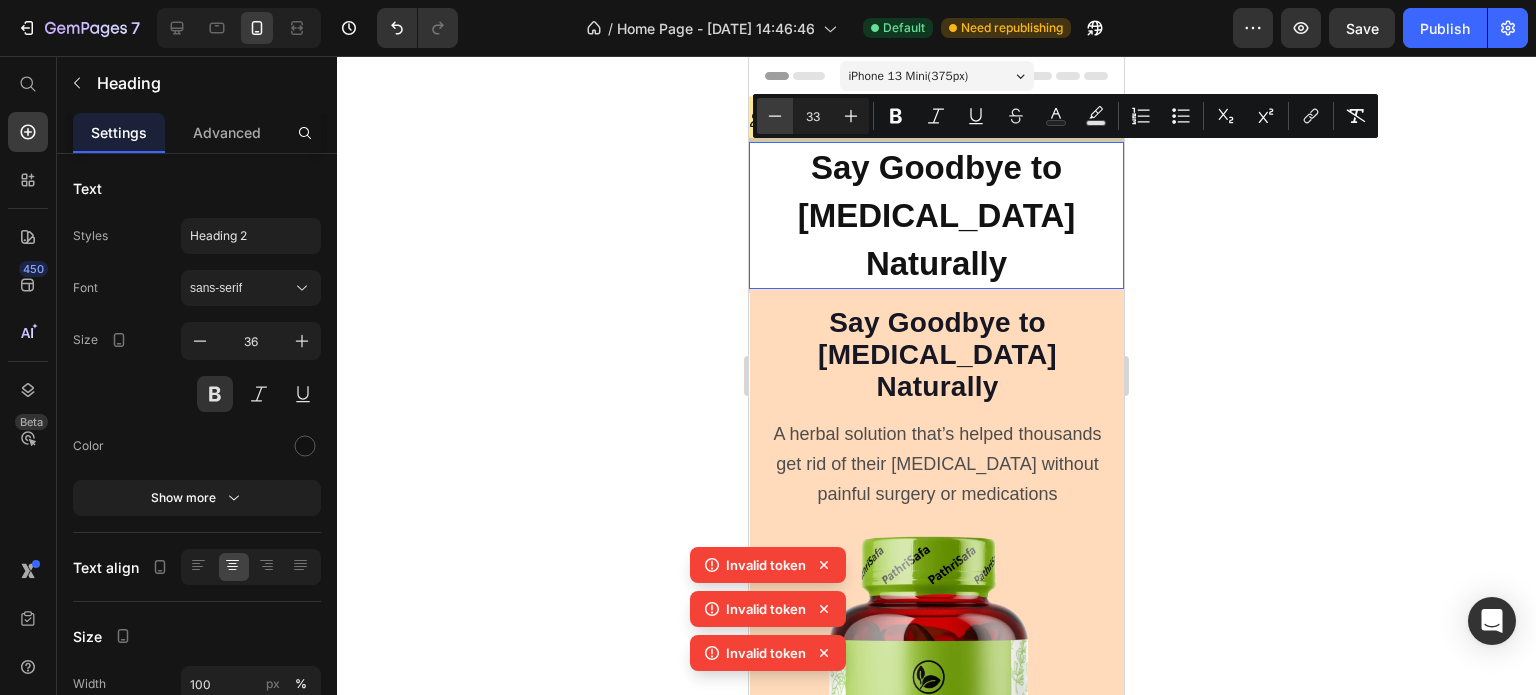 type on "32" 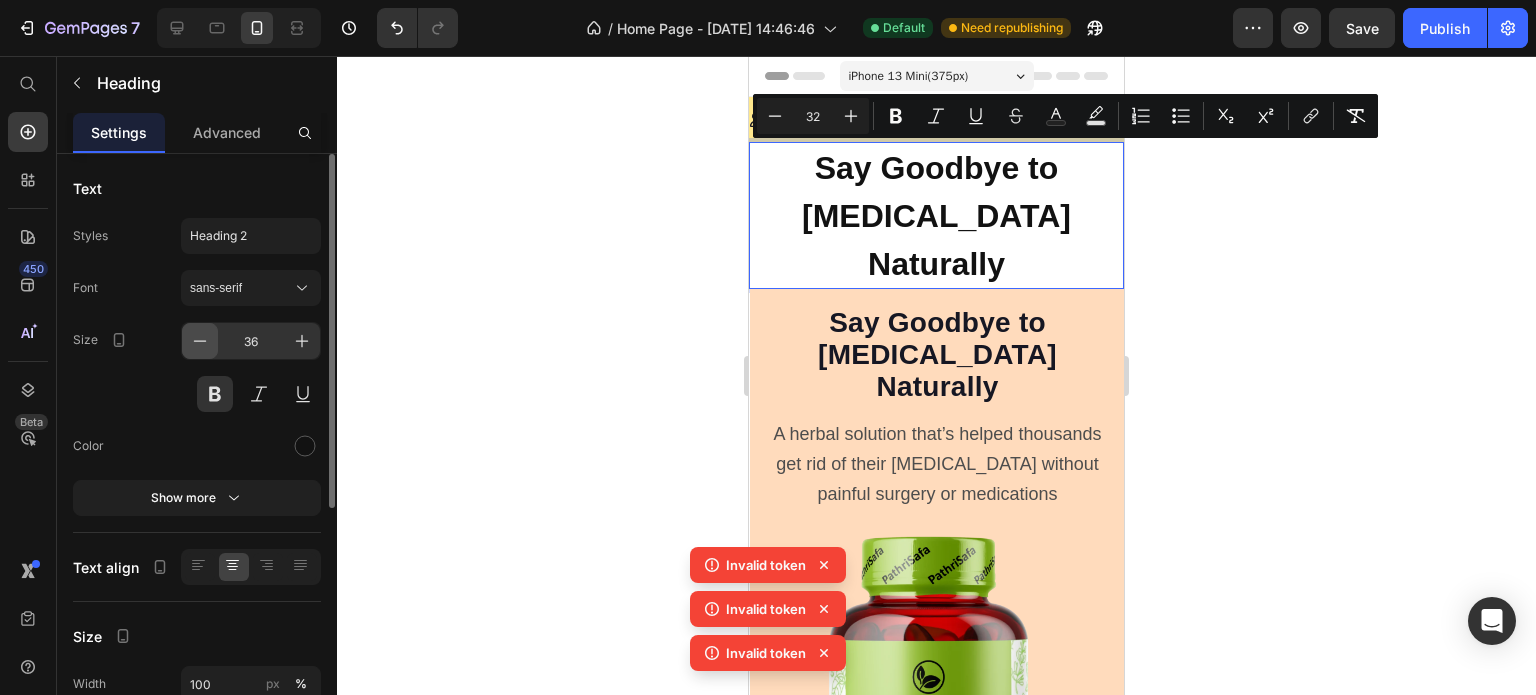 click 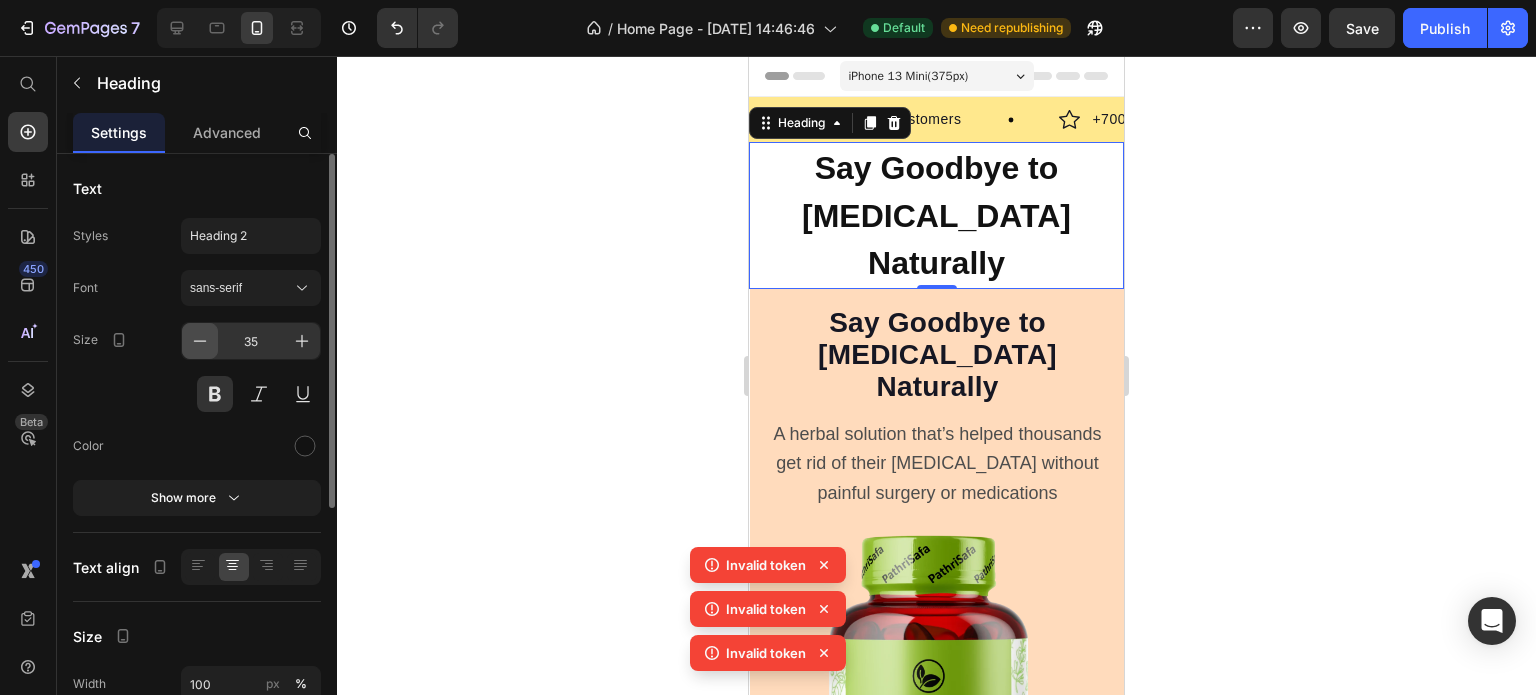 click 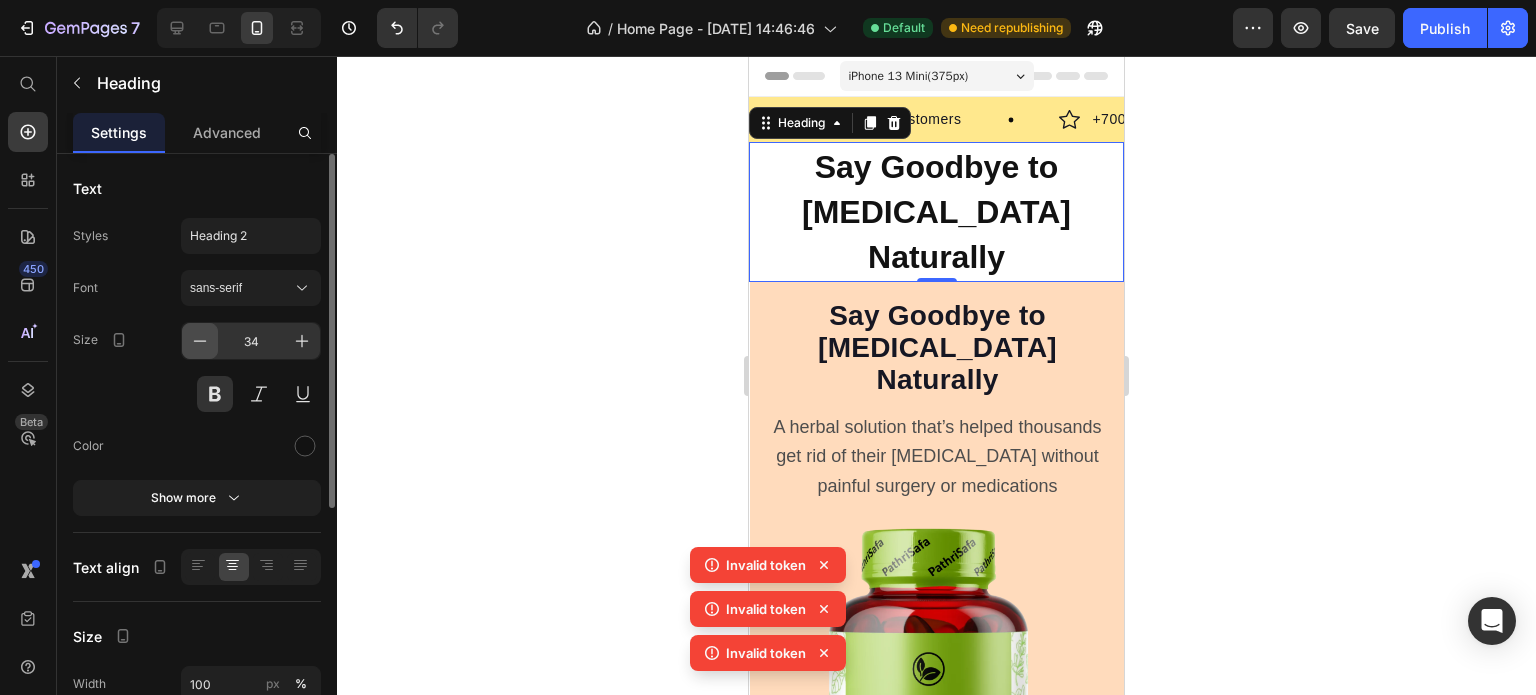 click 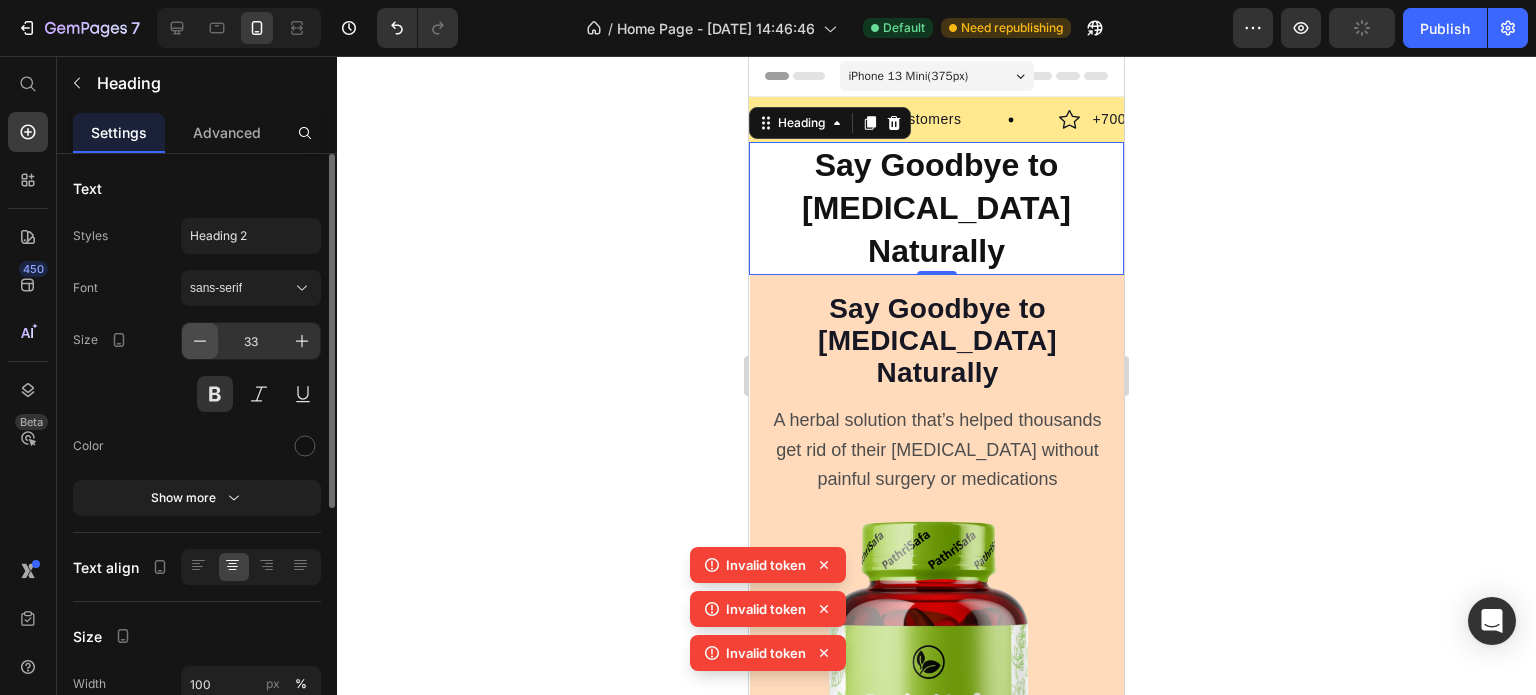 click 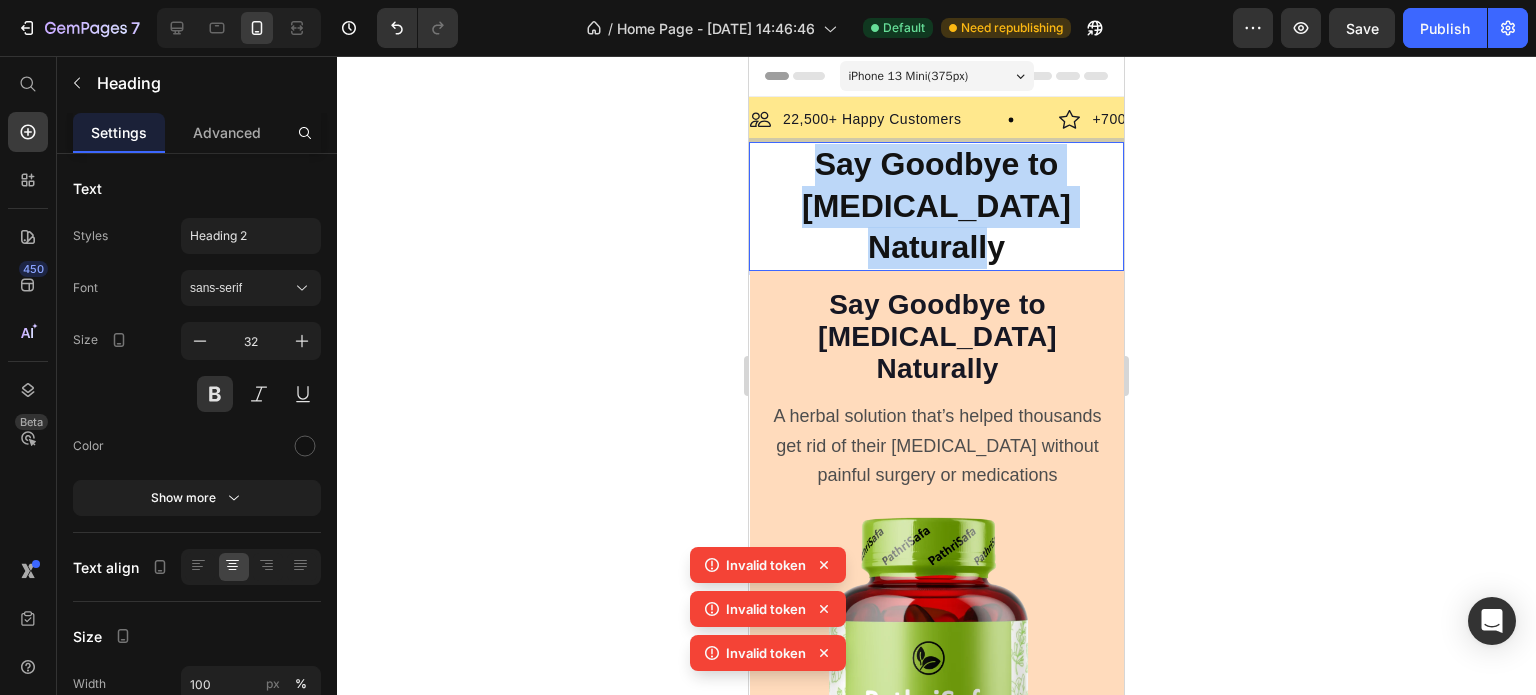 drag, startPoint x: 1042, startPoint y: 243, endPoint x: 773, endPoint y: 149, distance: 284.95087 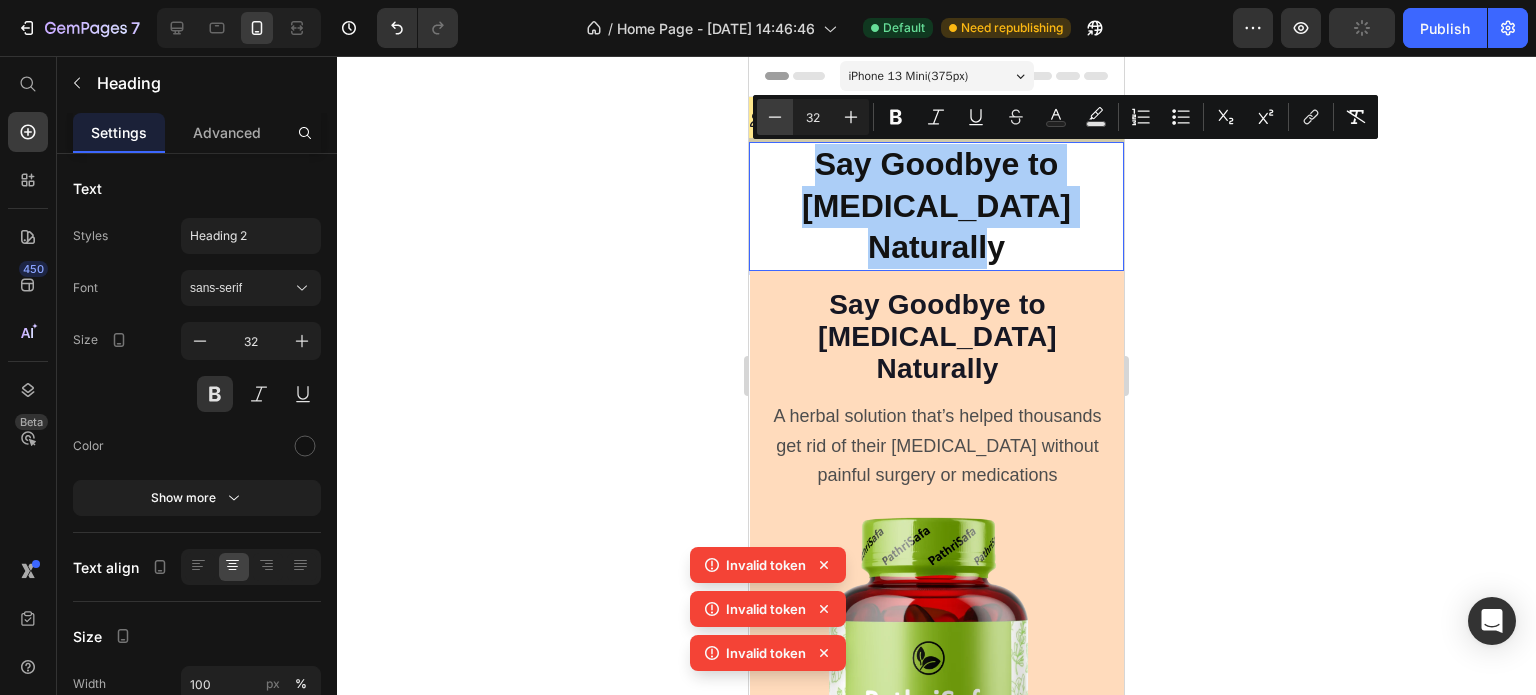 click 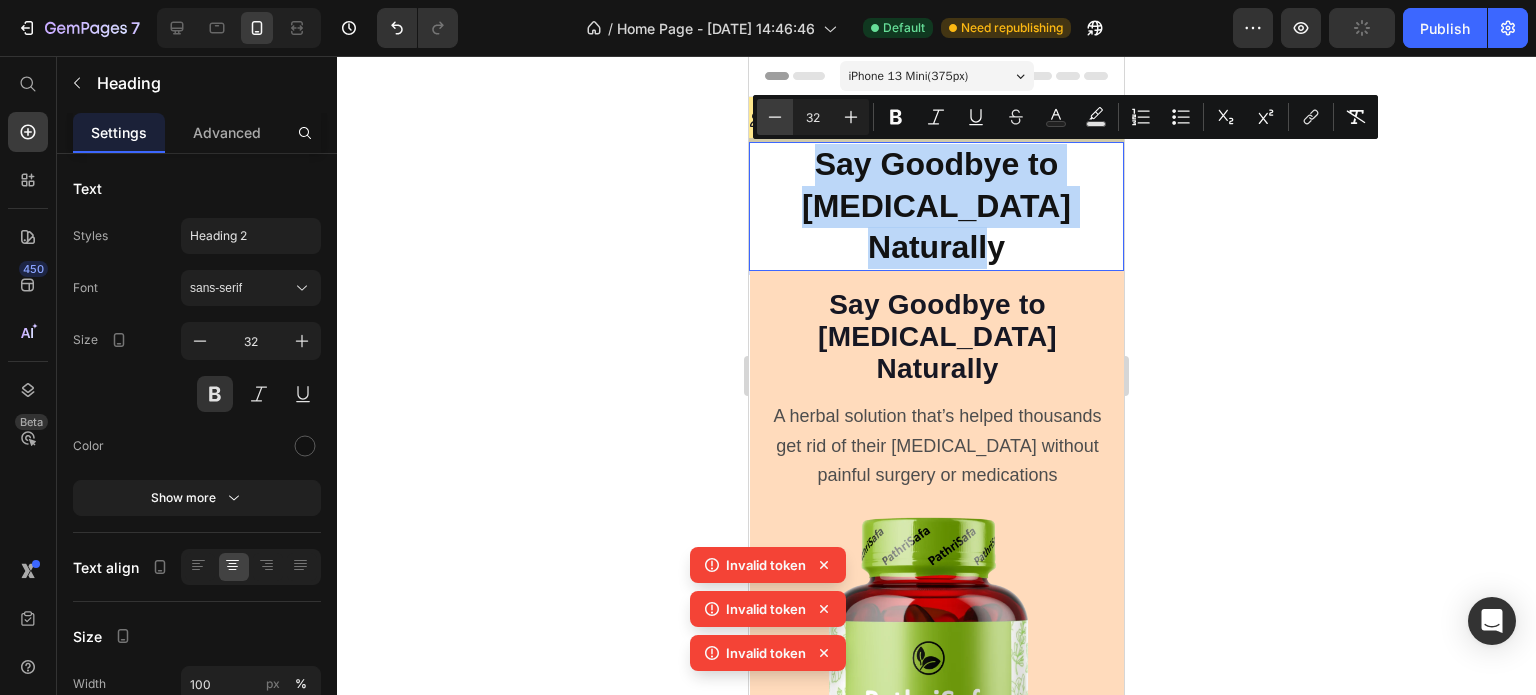 type on "31" 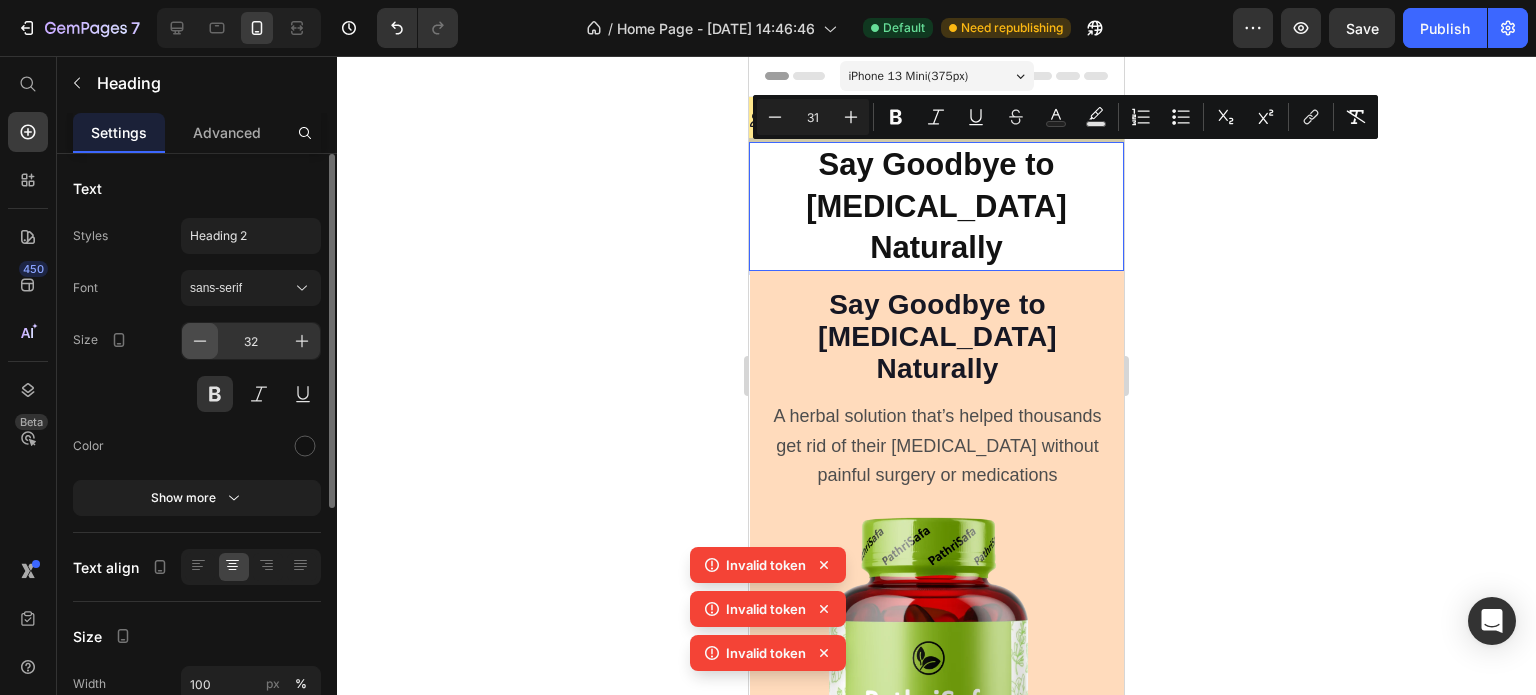 click 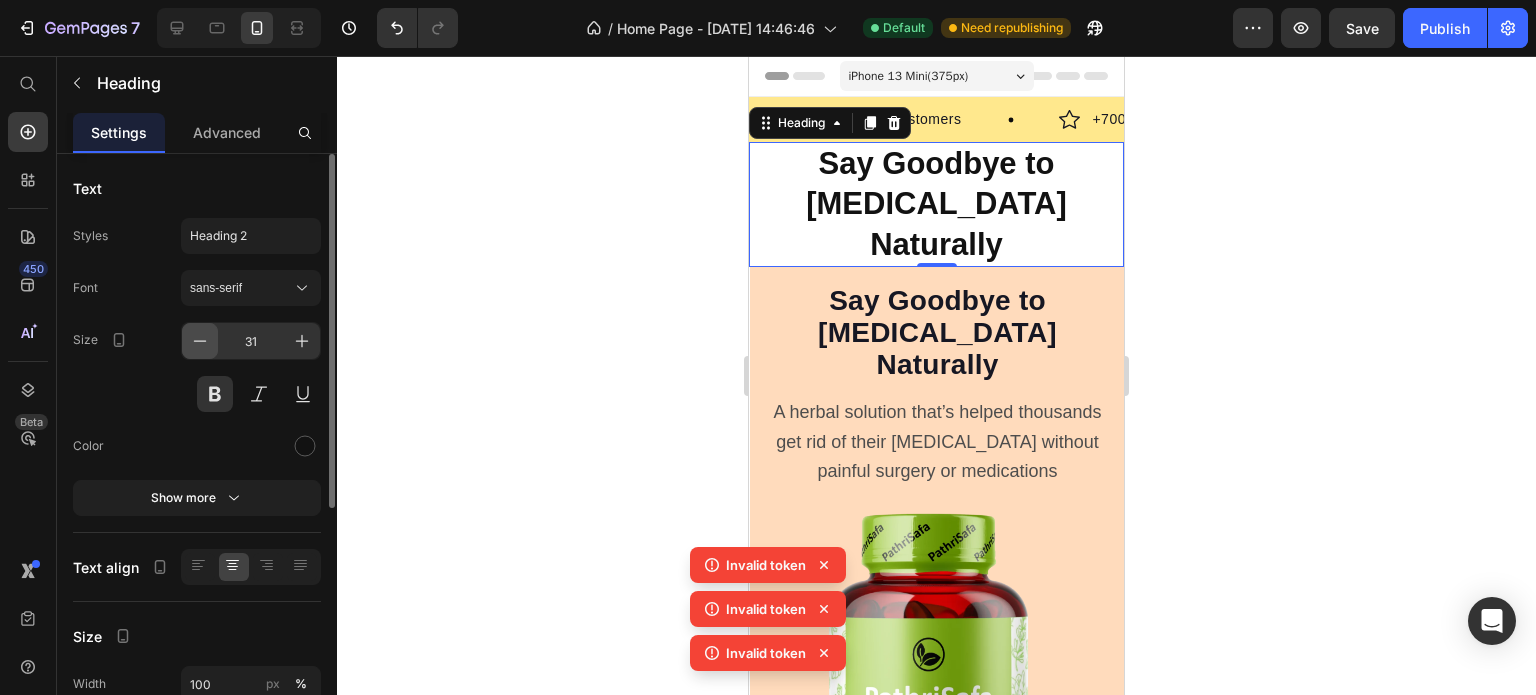 click 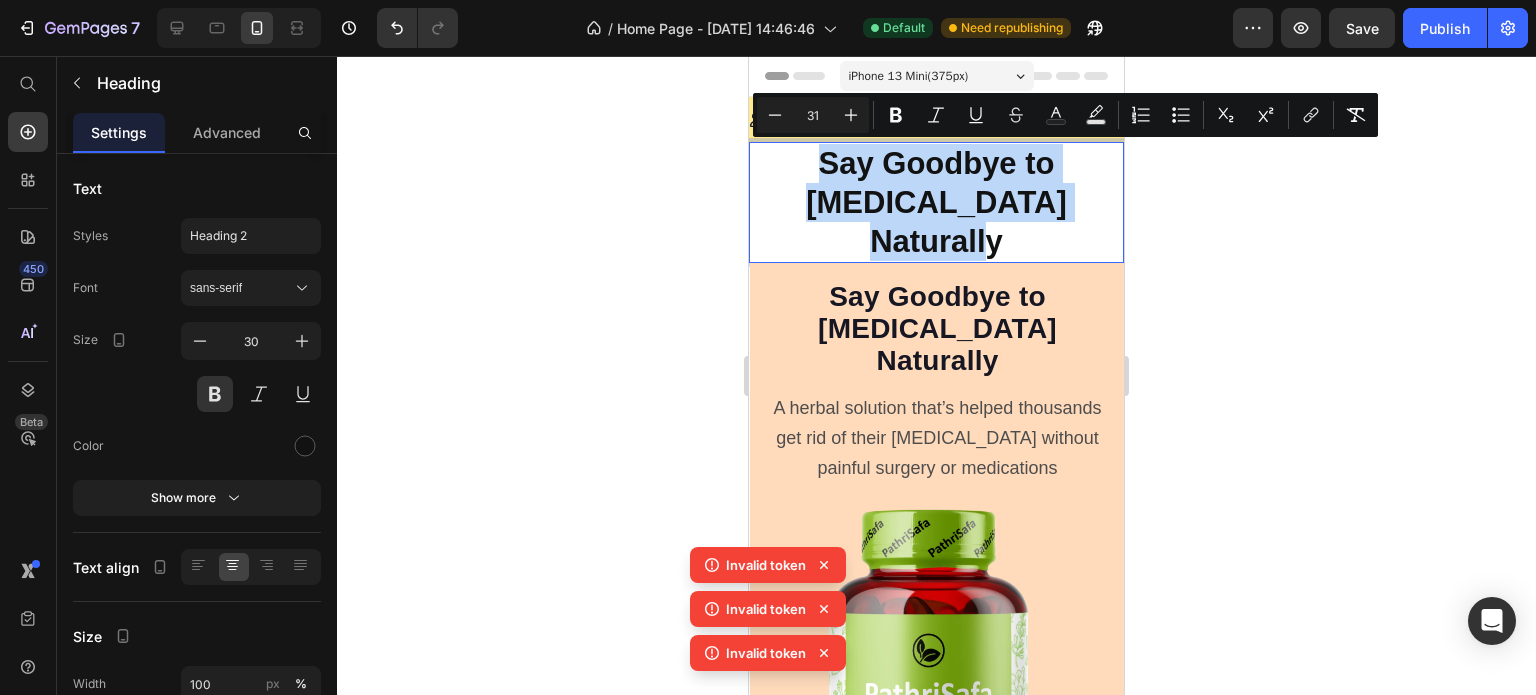 drag, startPoint x: 1078, startPoint y: 209, endPoint x: 763, endPoint y: 155, distance: 319.59506 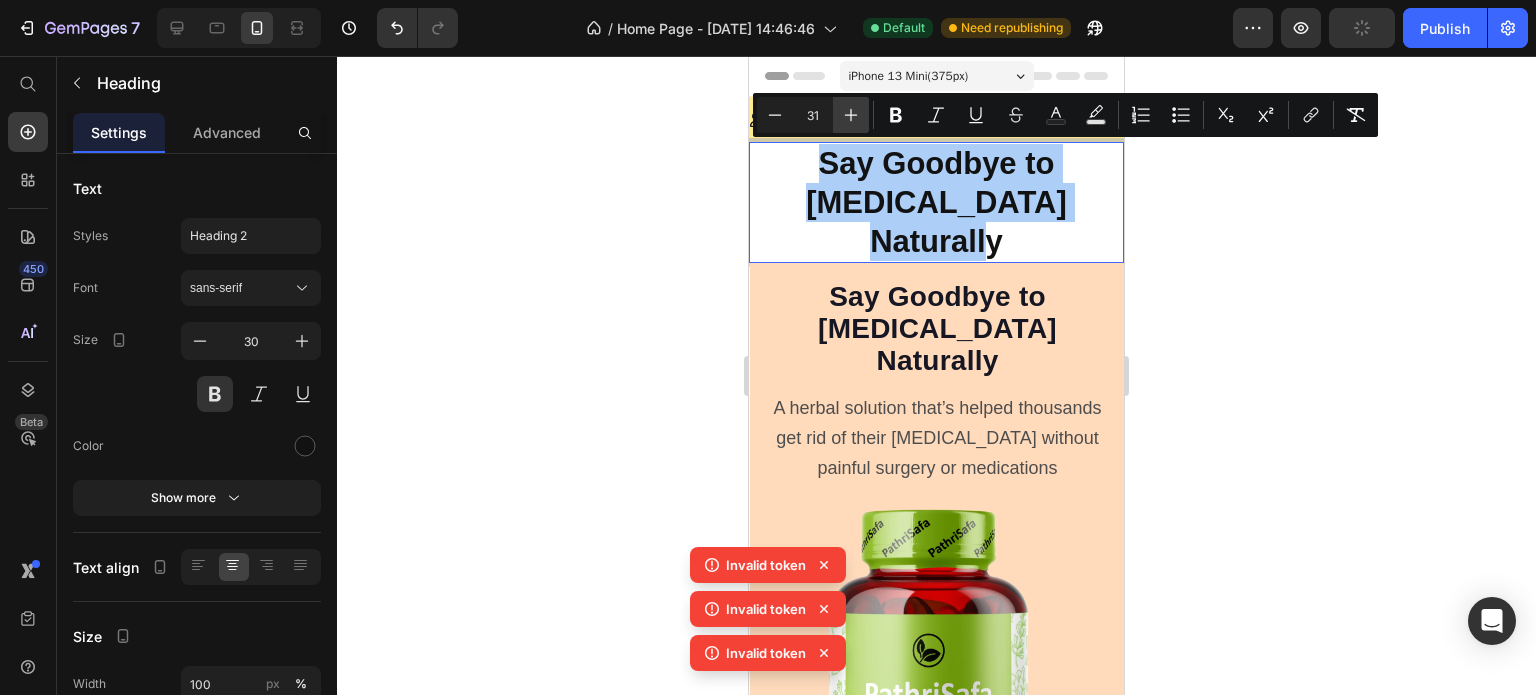 click 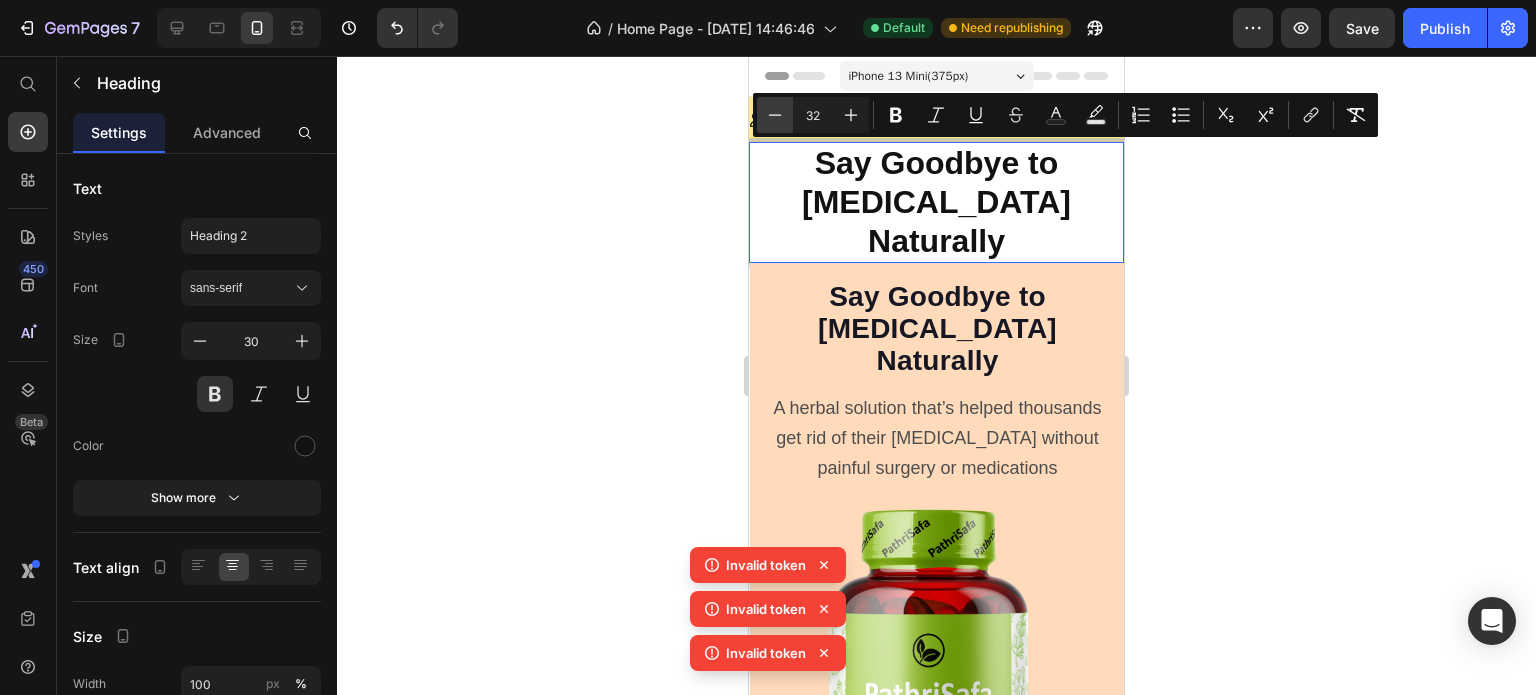 click on "Minus" at bounding box center (775, 115) 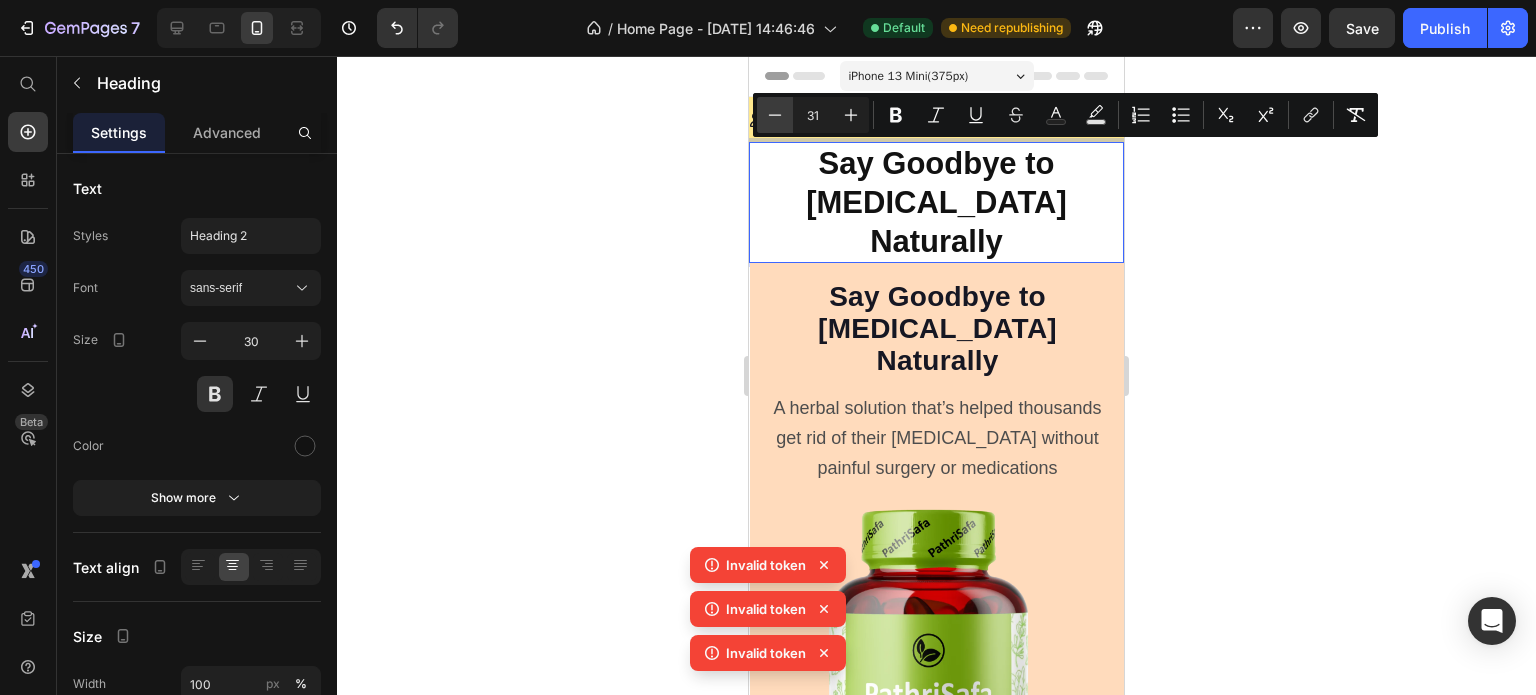 click on "Minus" at bounding box center (775, 115) 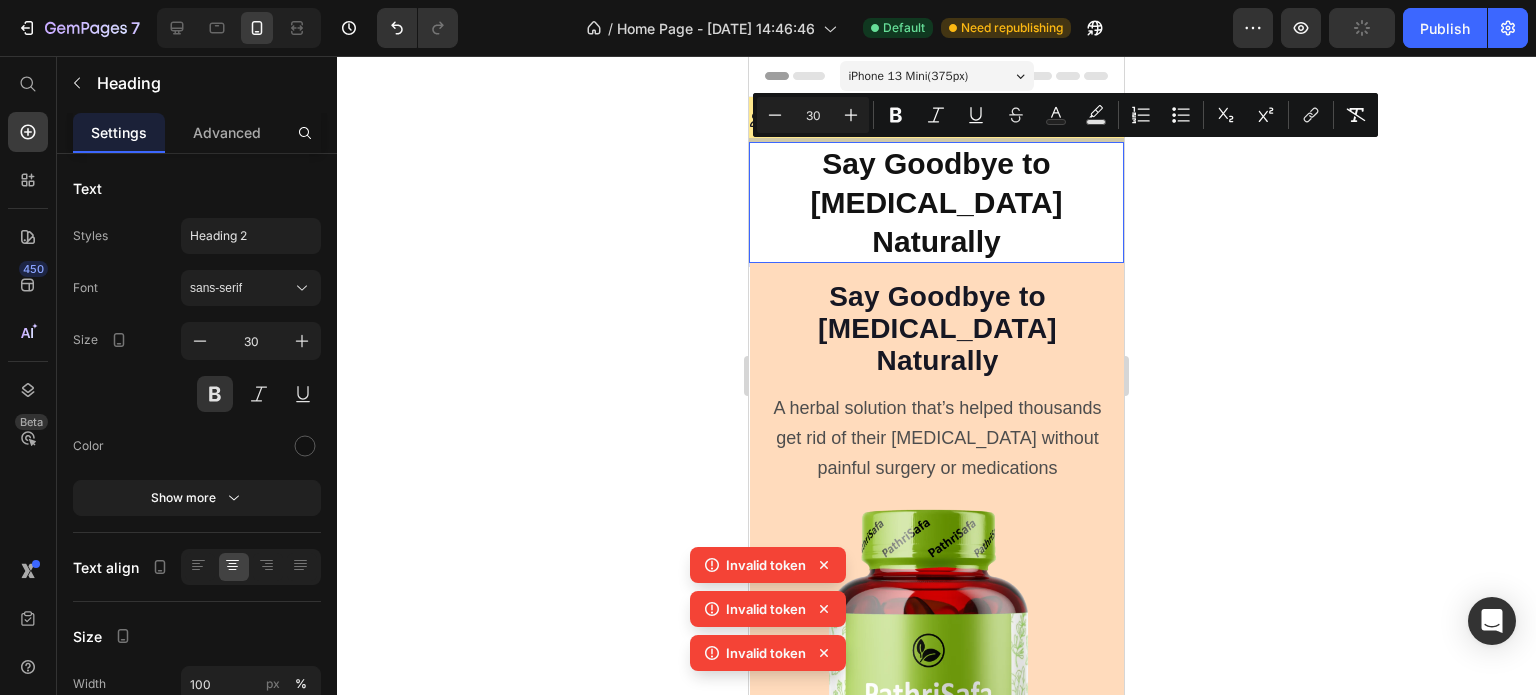 click 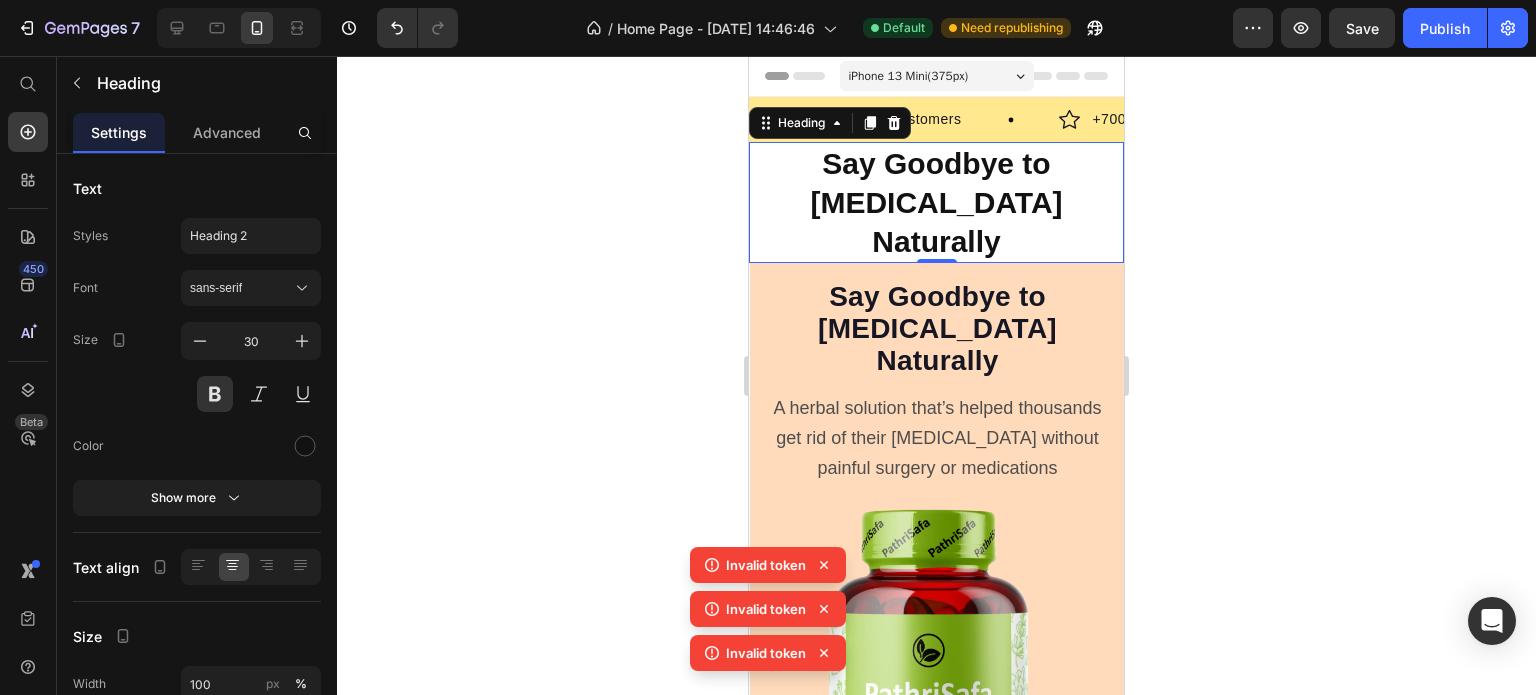 click on "Say Goodbye to Kidney Stones Naturally" at bounding box center (936, 202) 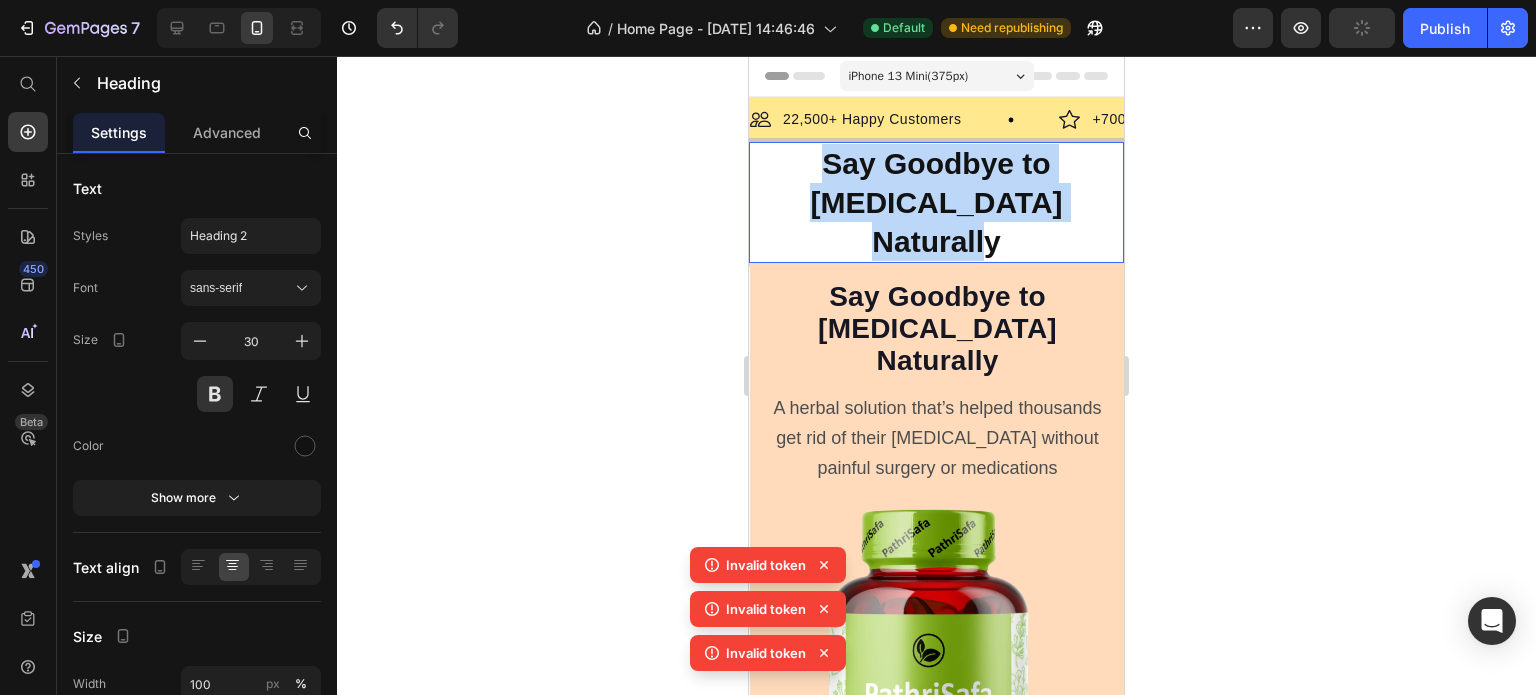 drag, startPoint x: 1071, startPoint y: 198, endPoint x: 765, endPoint y: 162, distance: 308.11038 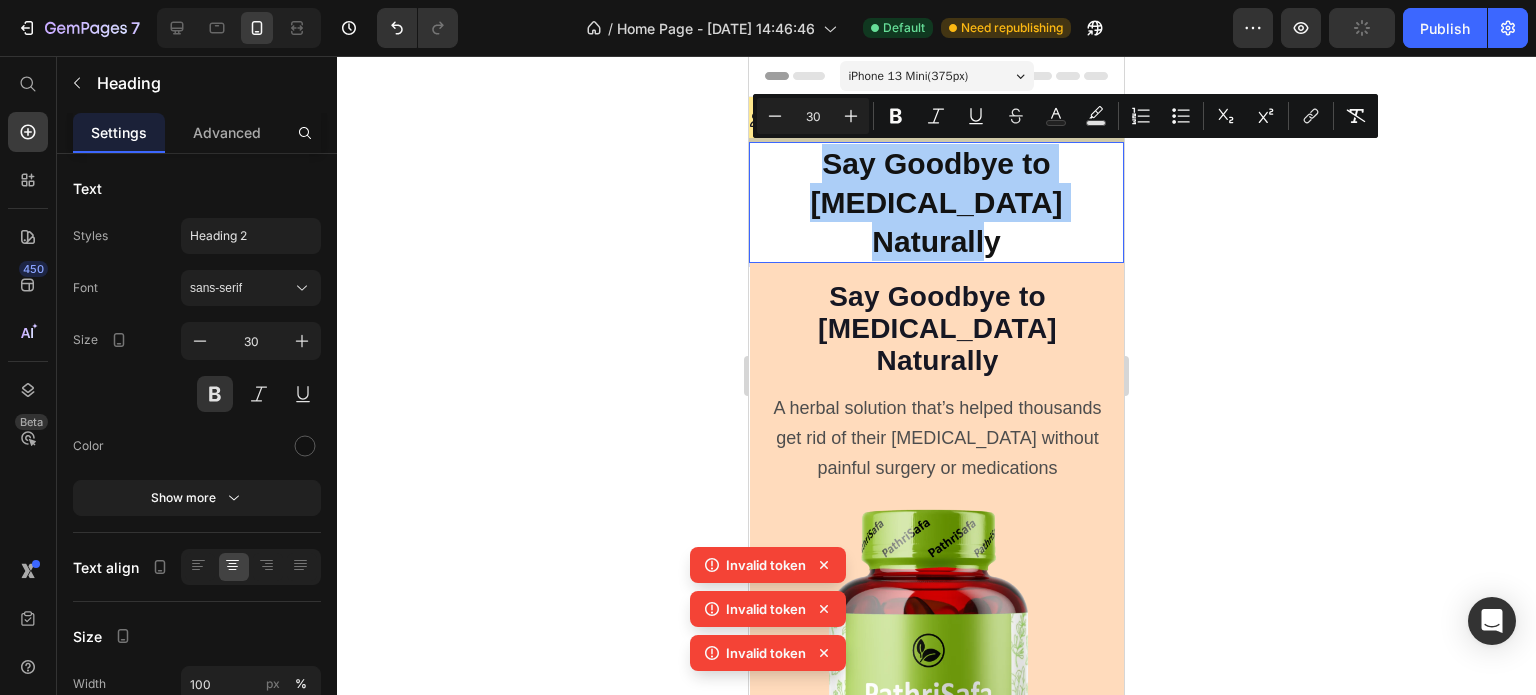 click 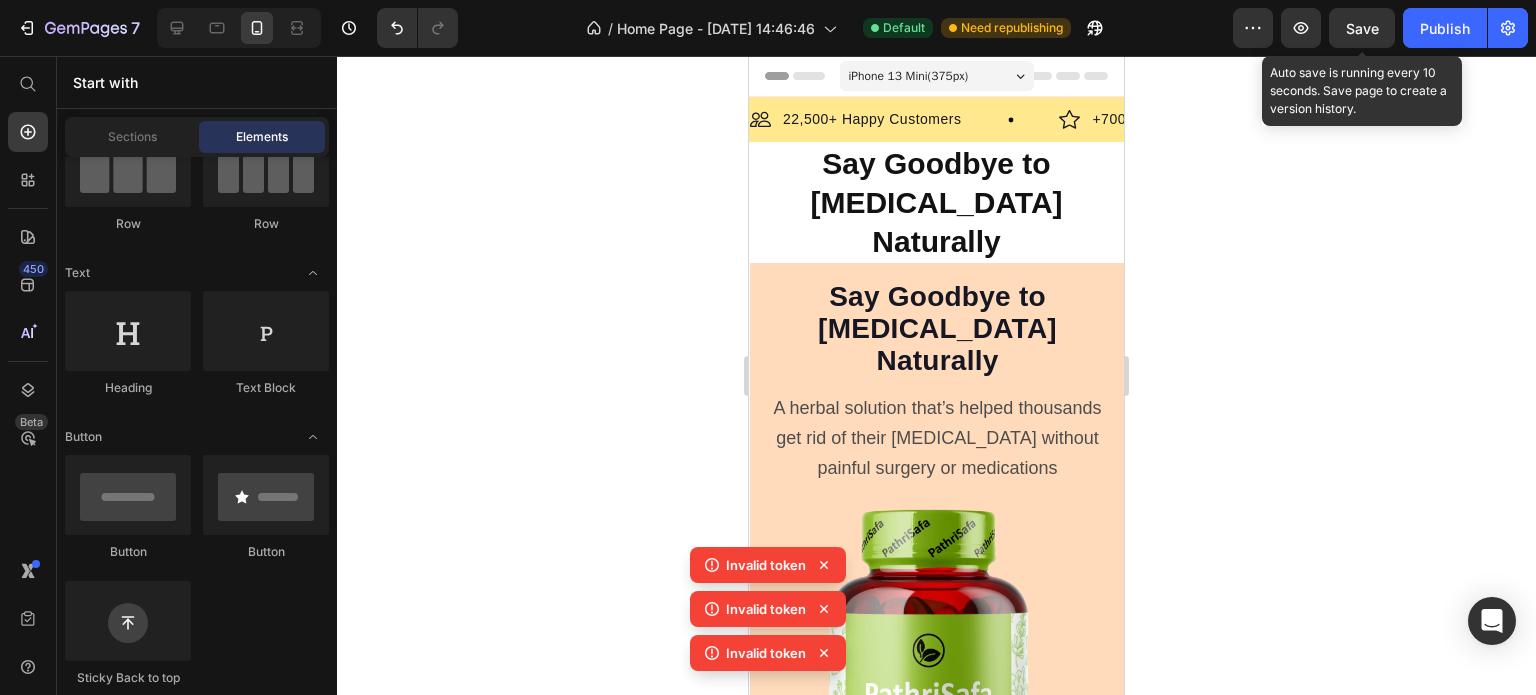 click on "Save" at bounding box center [1362, 28] 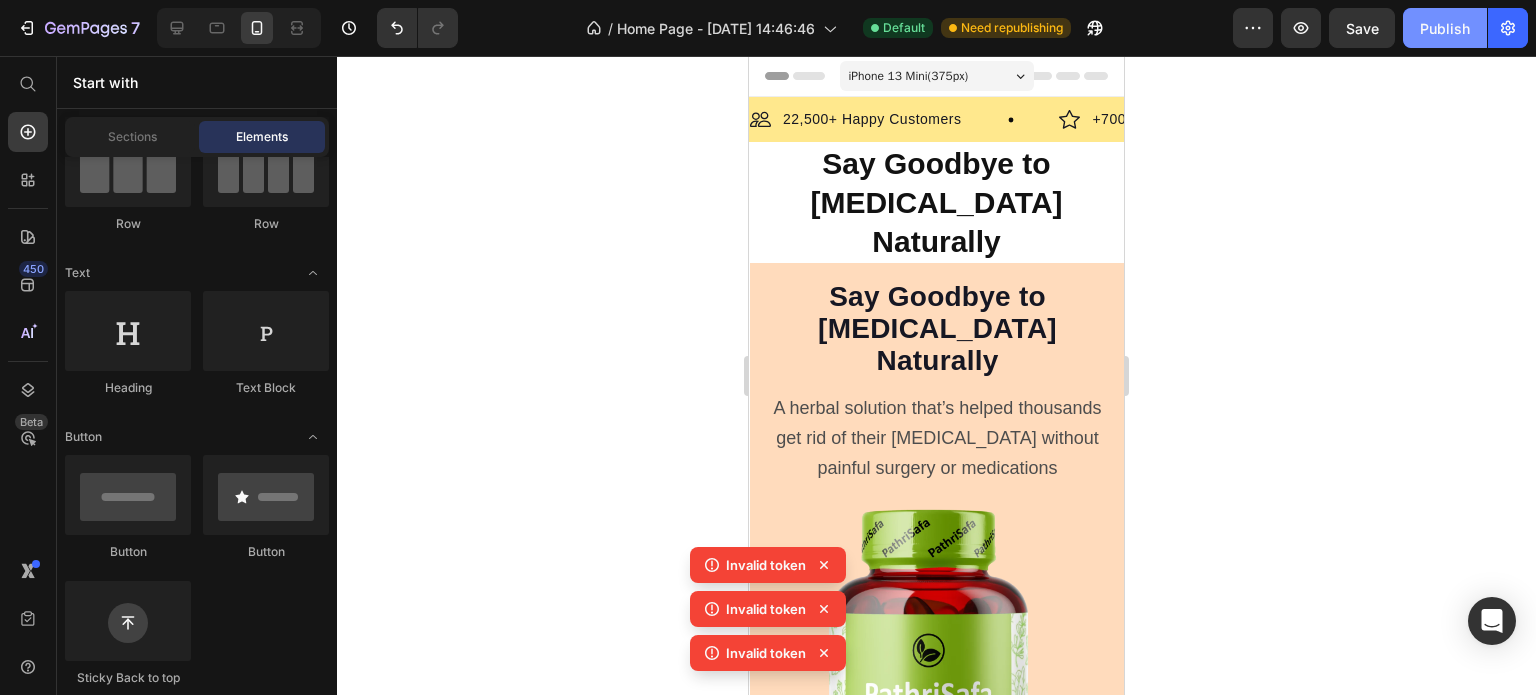 click on "Publish" 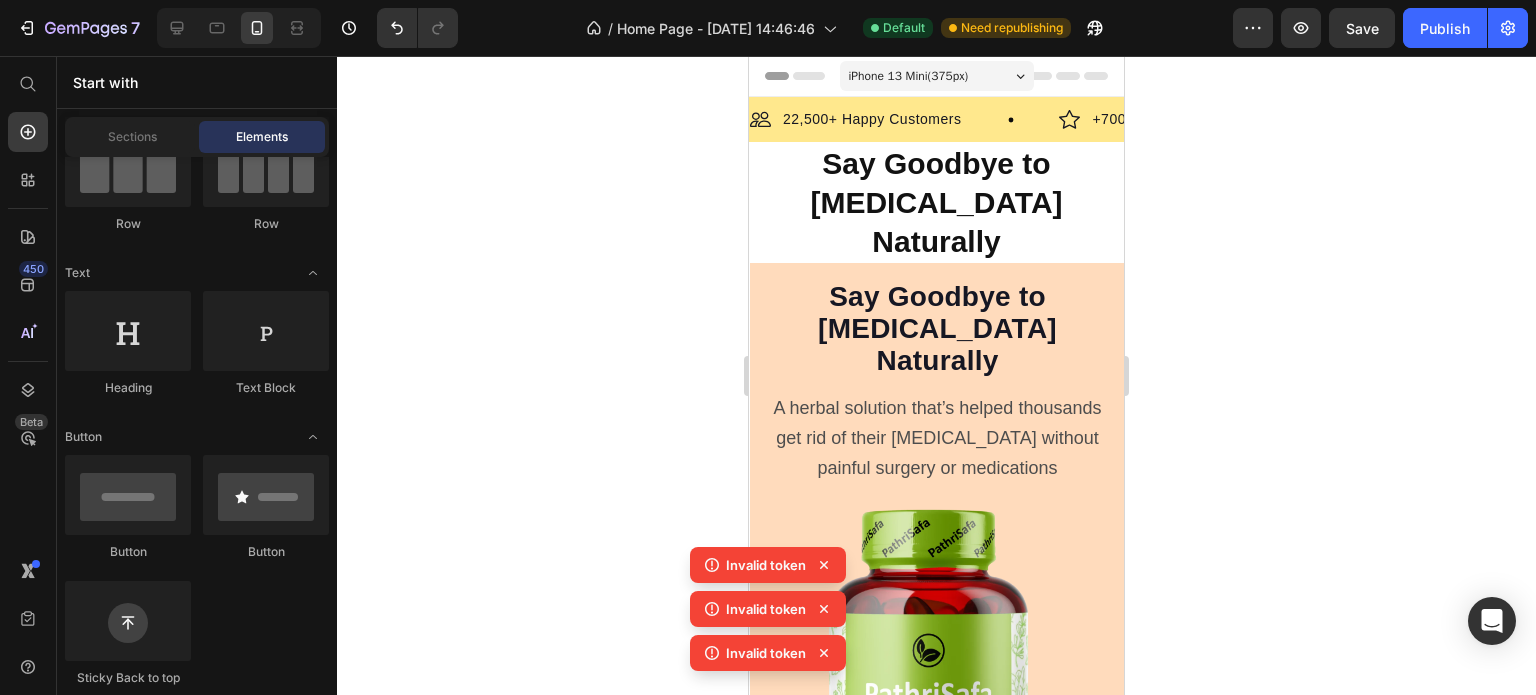 click 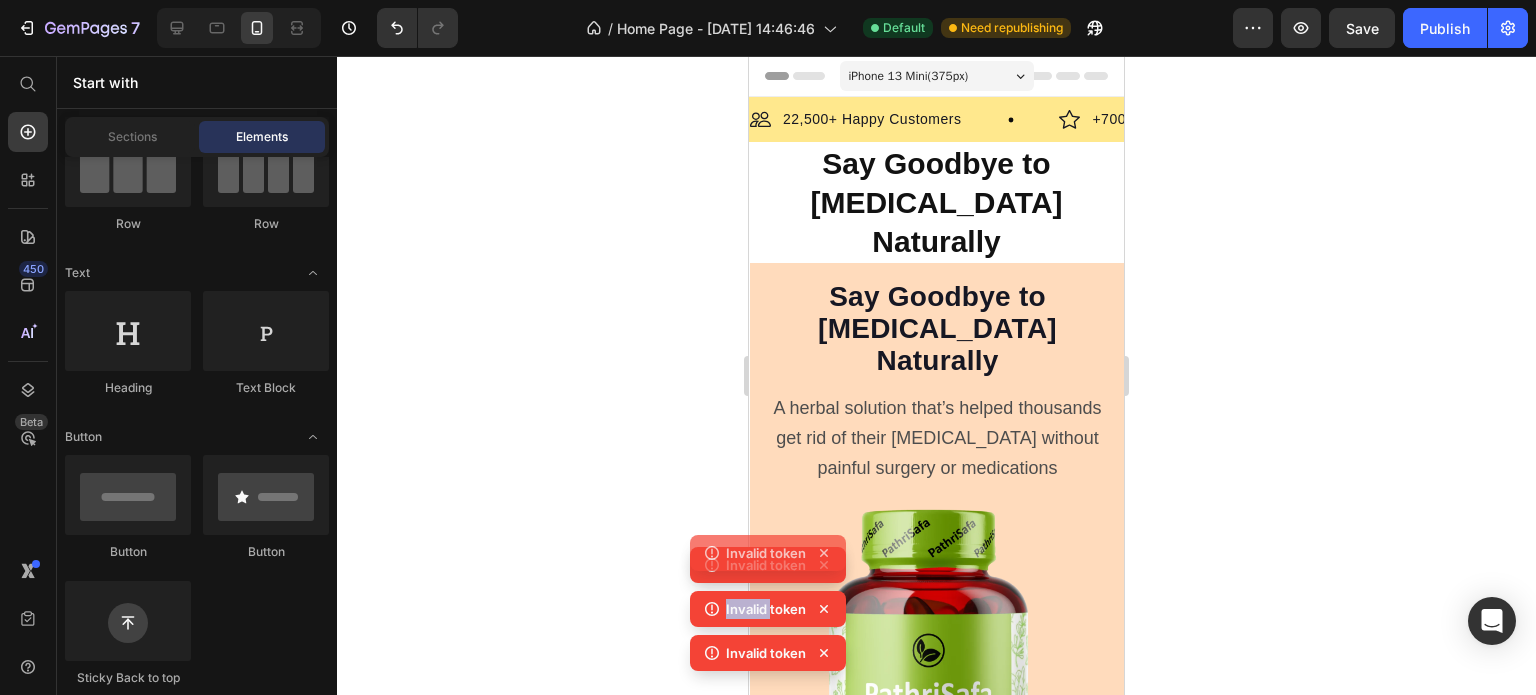 click 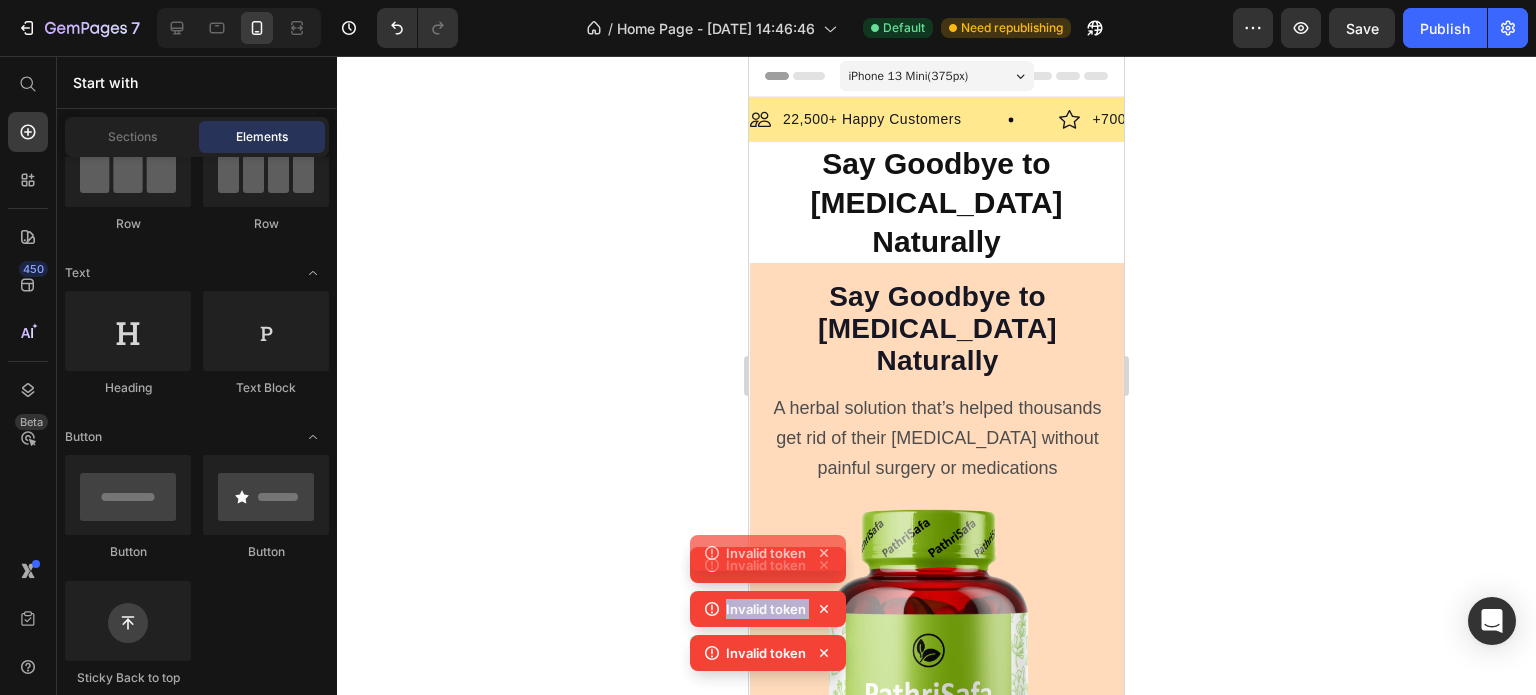 click 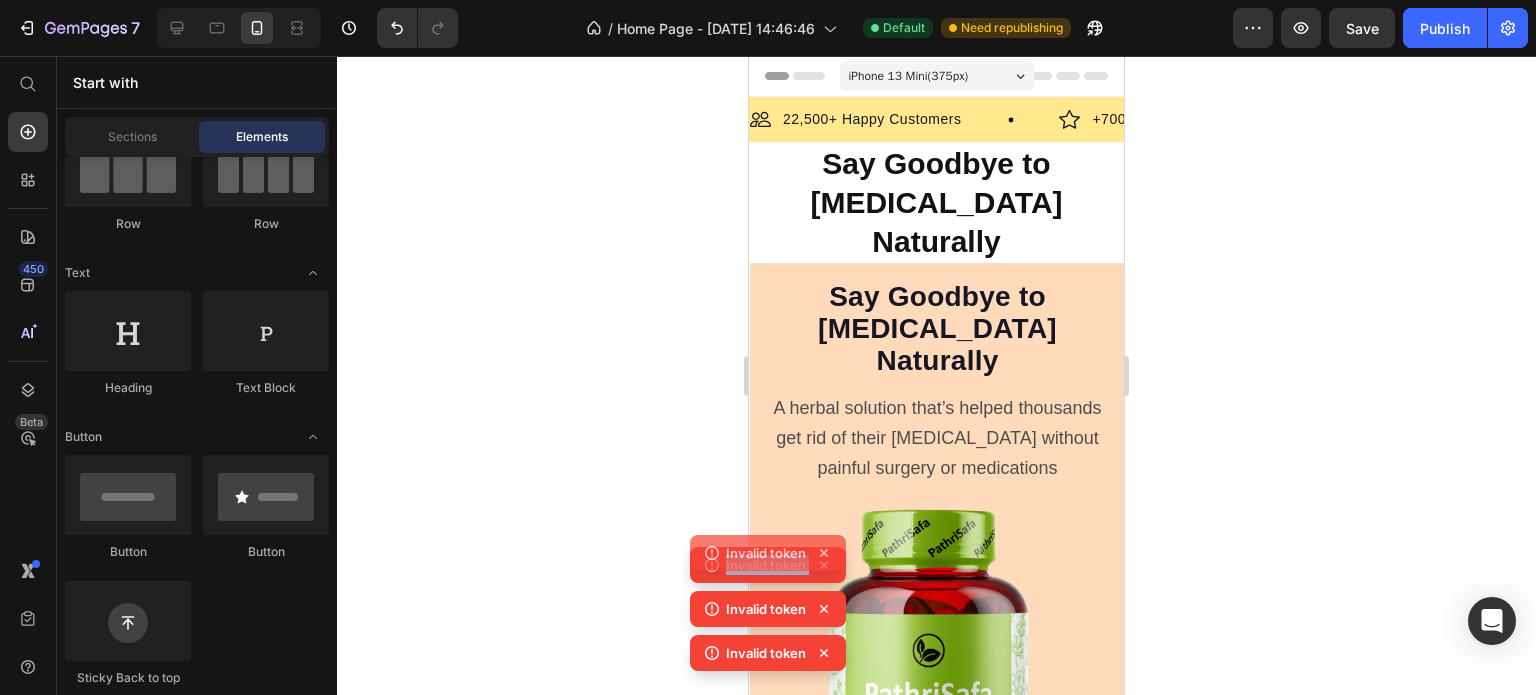 click 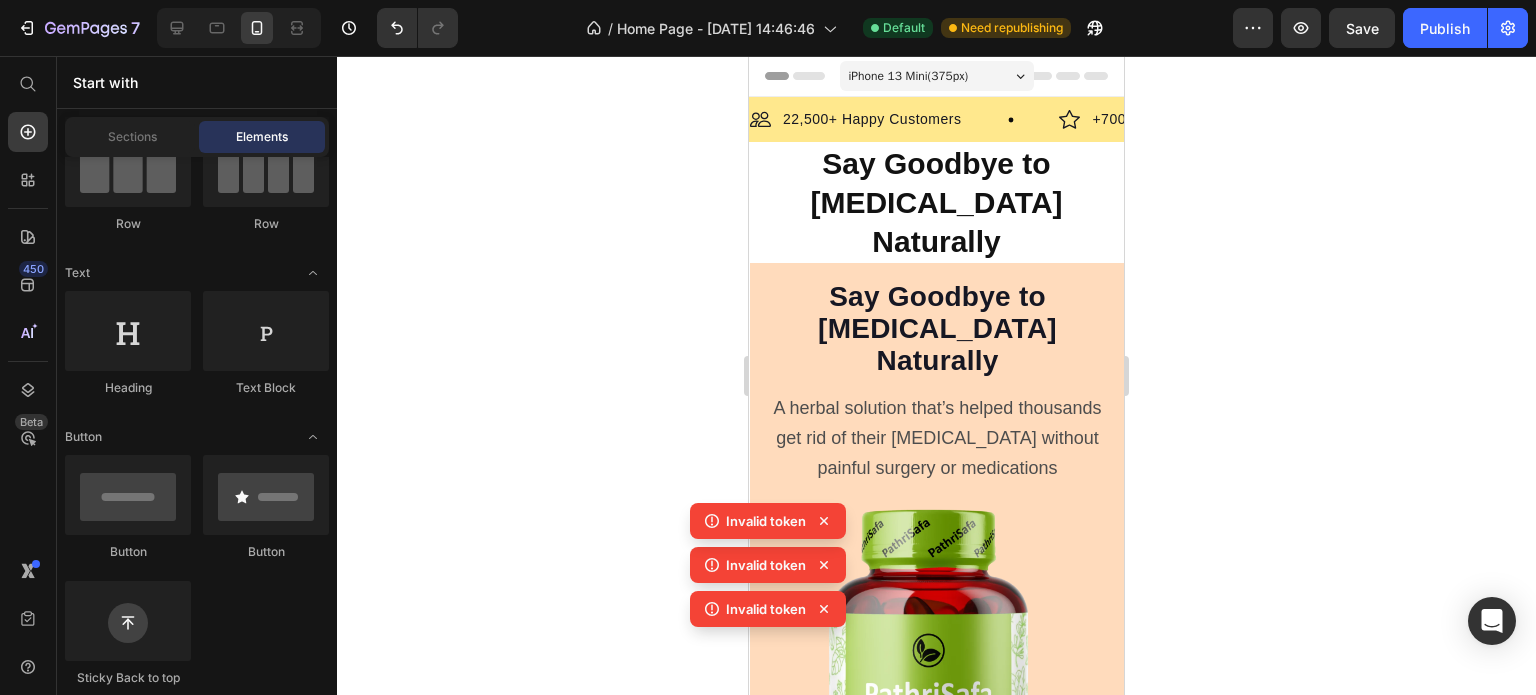 click 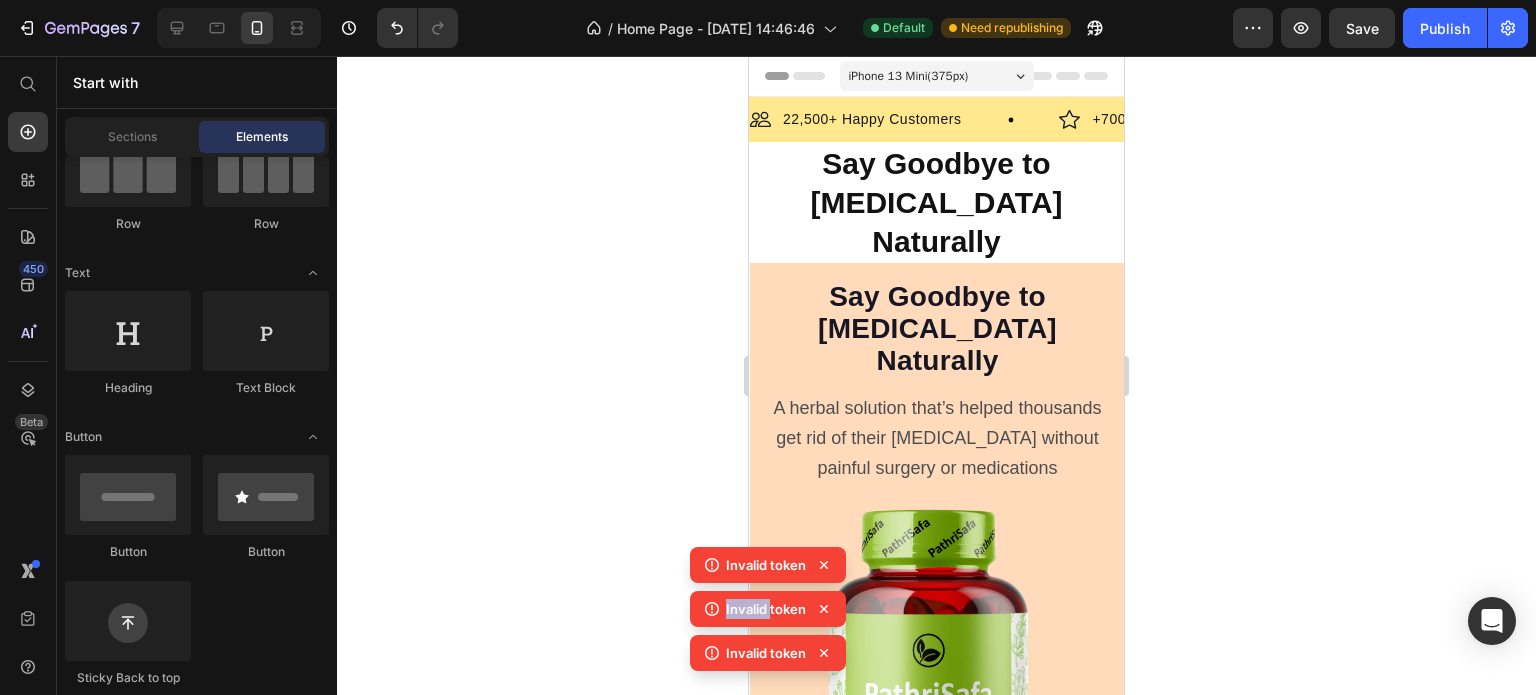 click 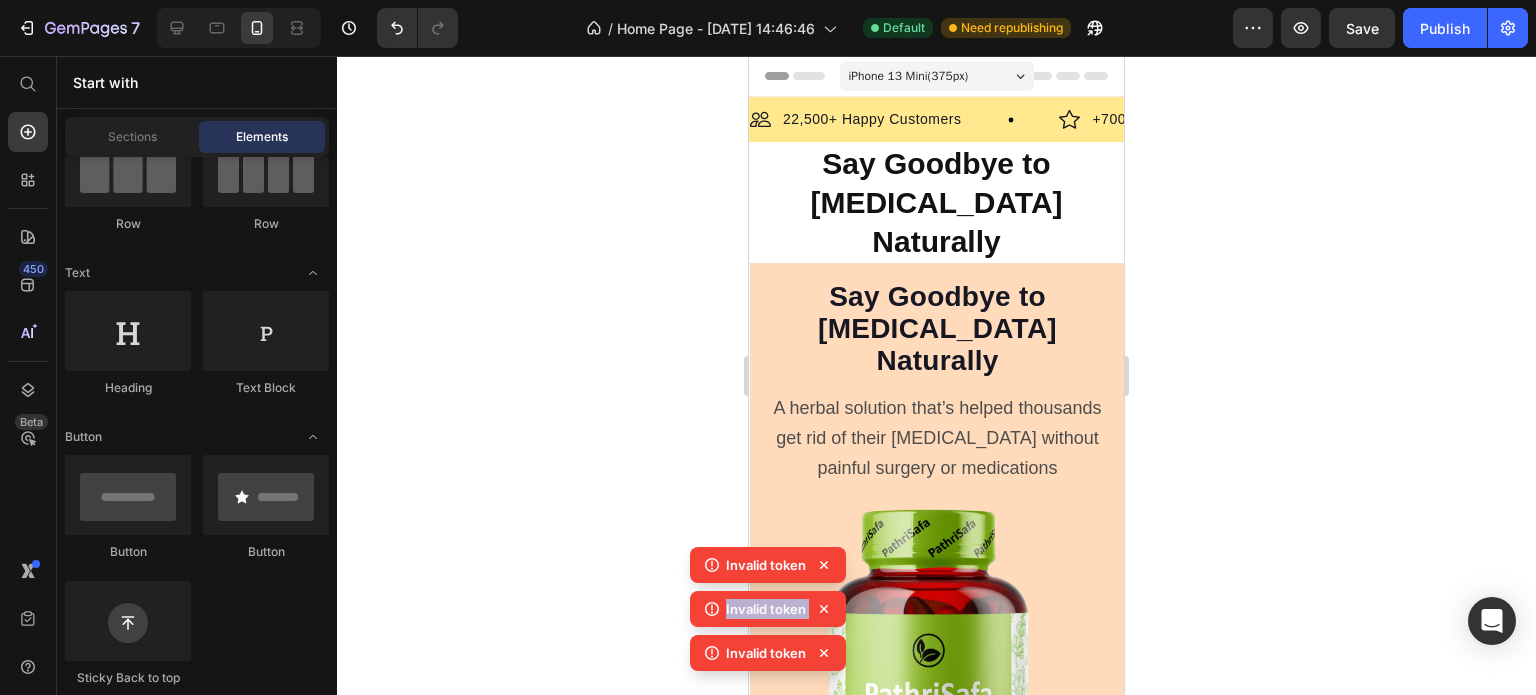 click 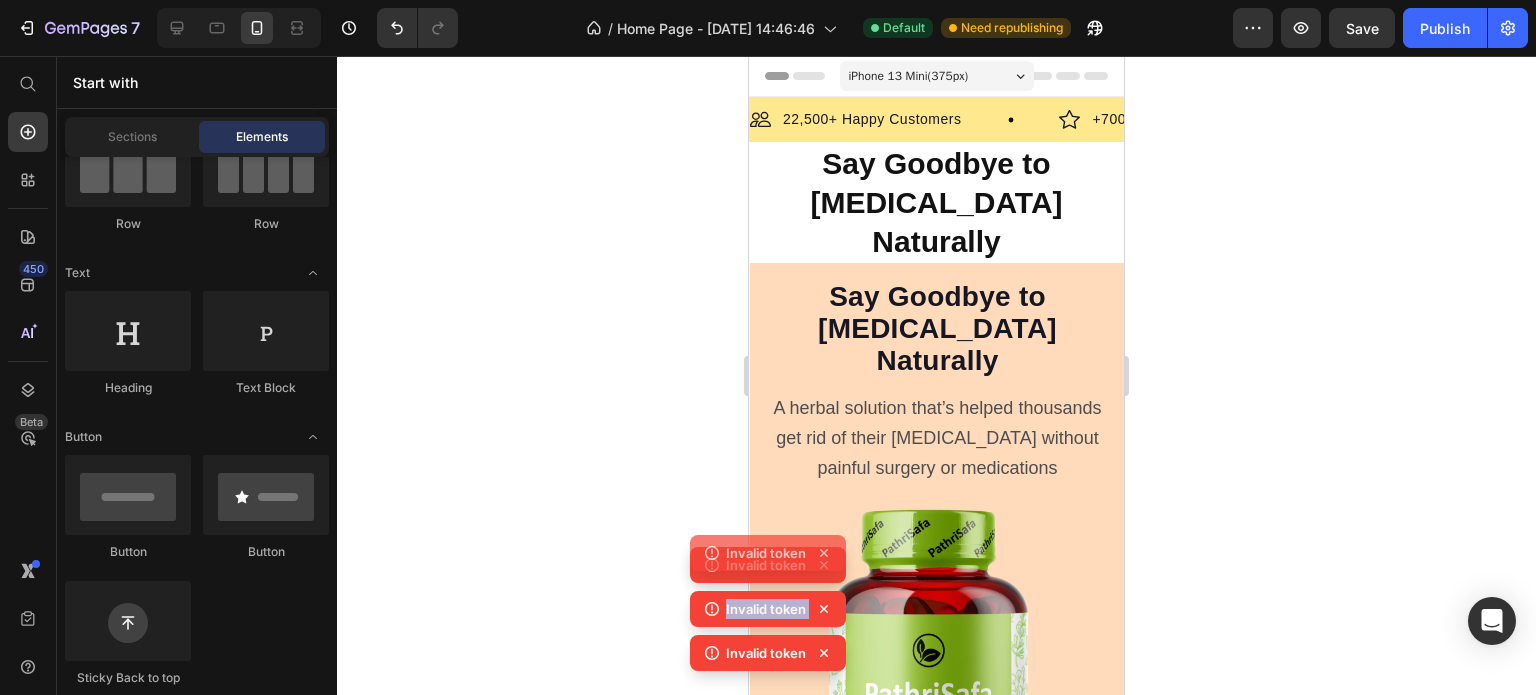 click 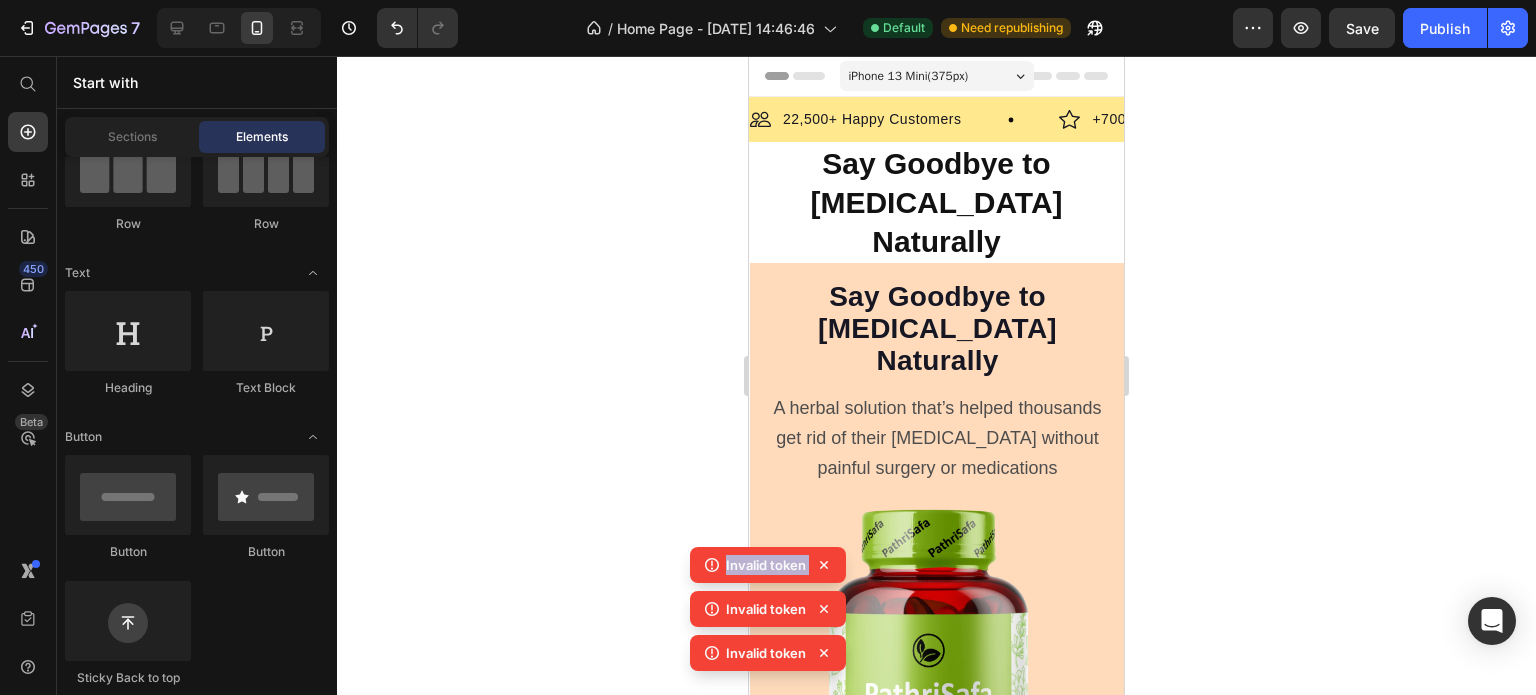 click 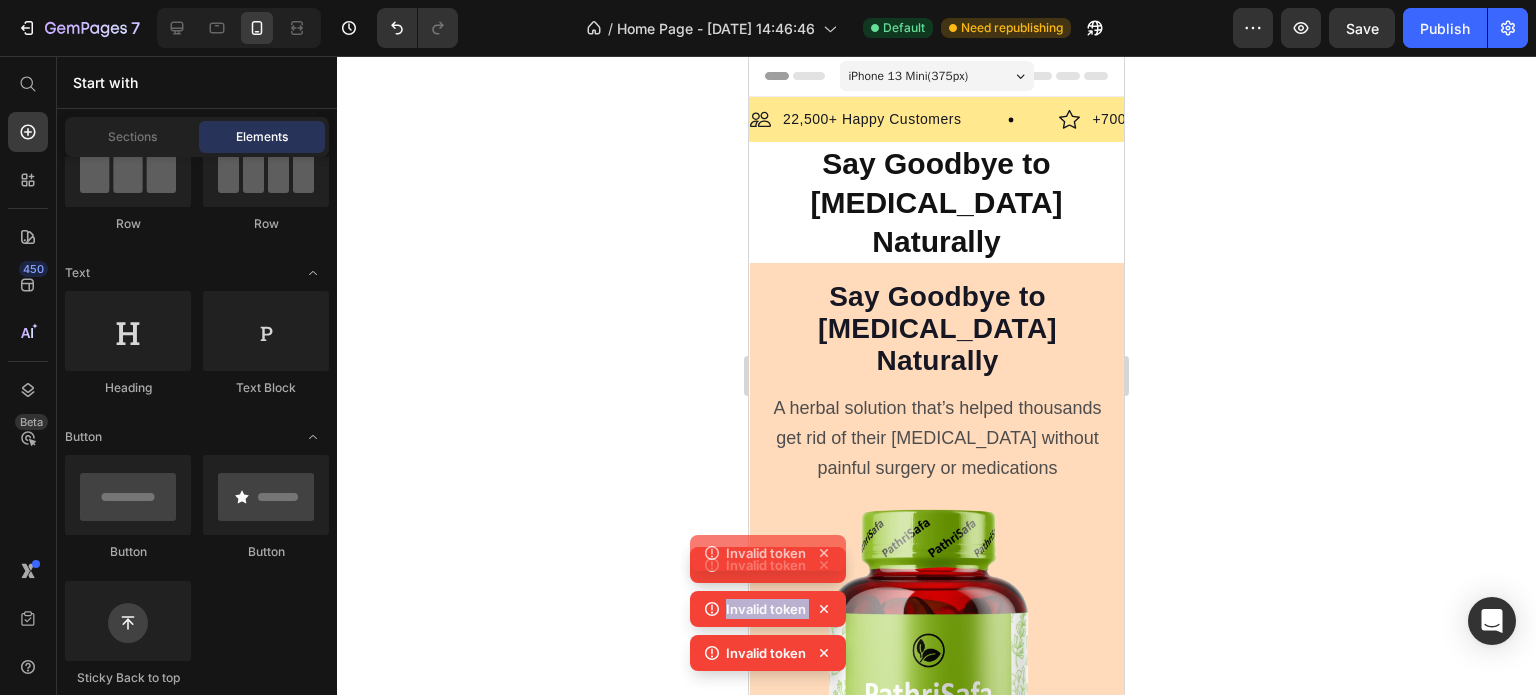 click on "Invalid token Invalid token Invalid token Invalid token" at bounding box center (768, 591) 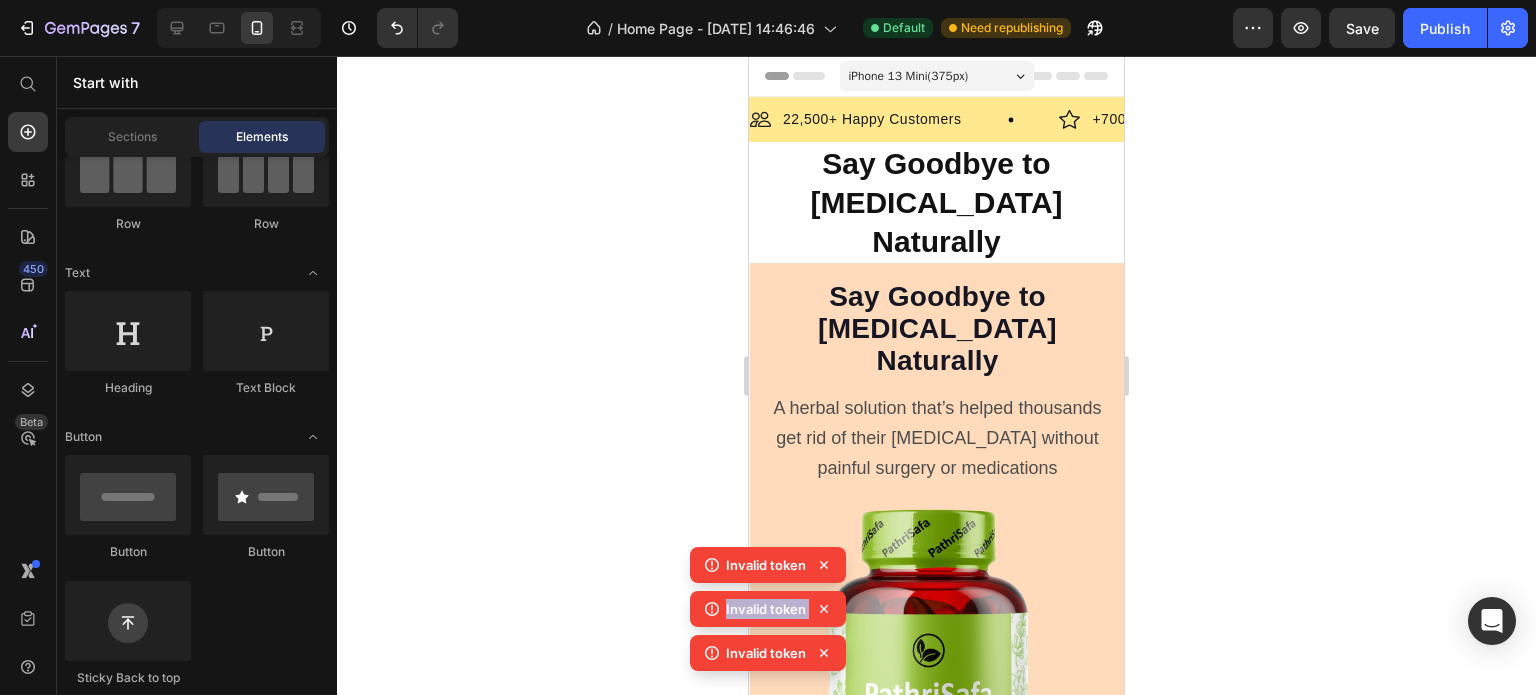 click 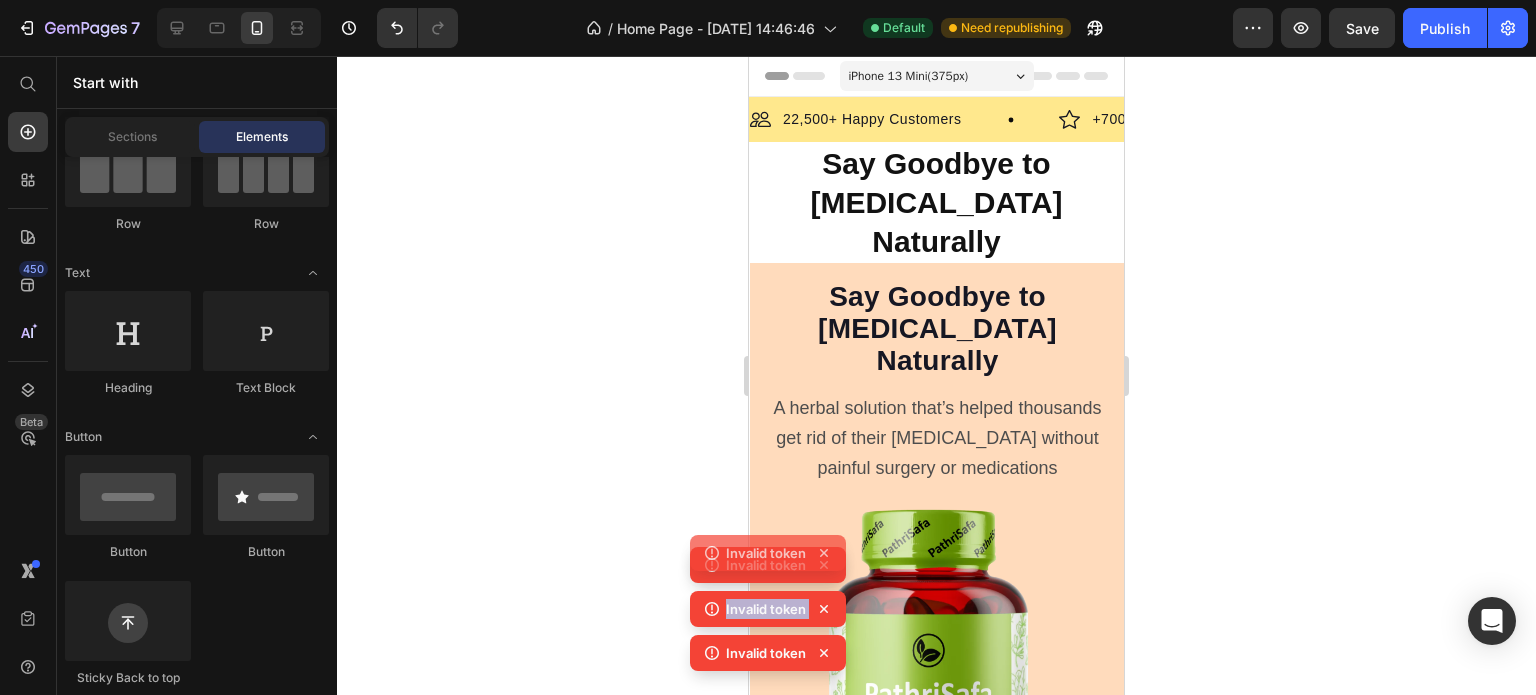 click 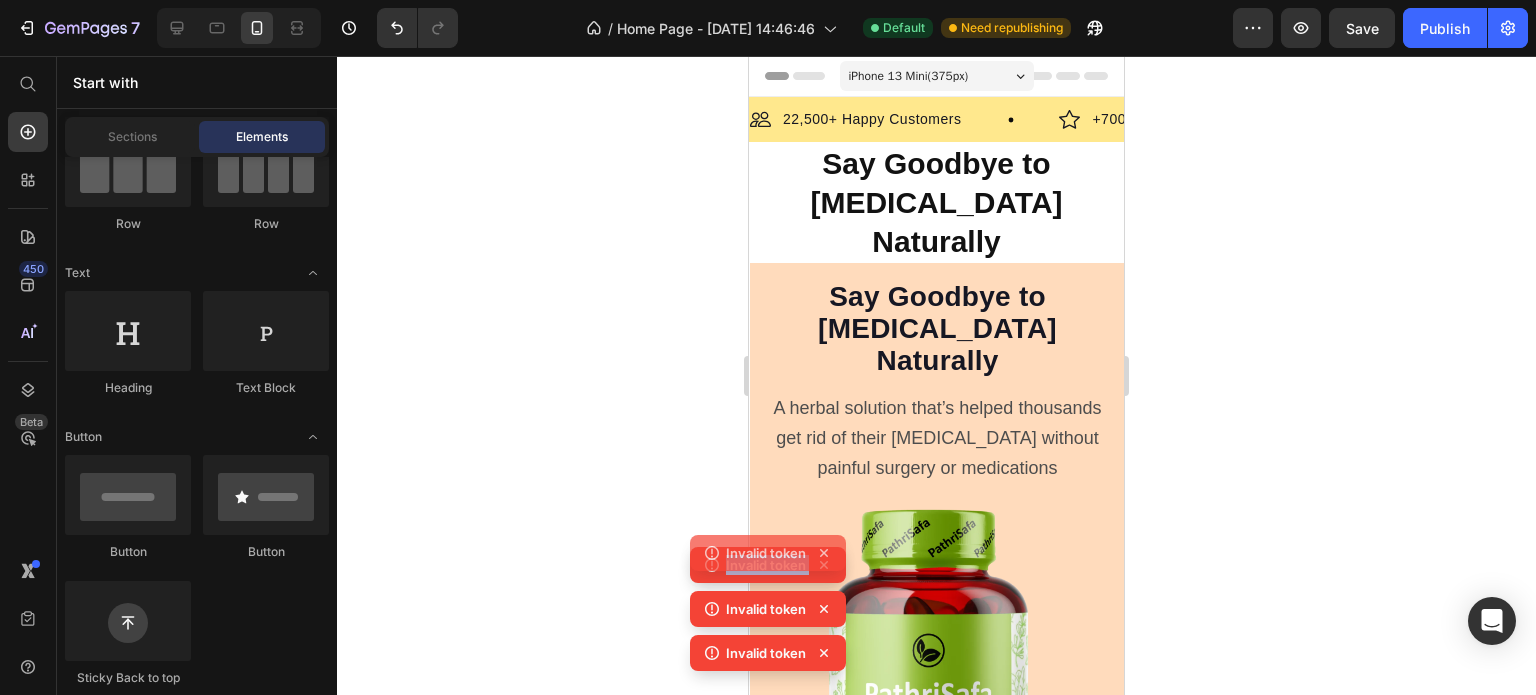 click on "Invalid token" 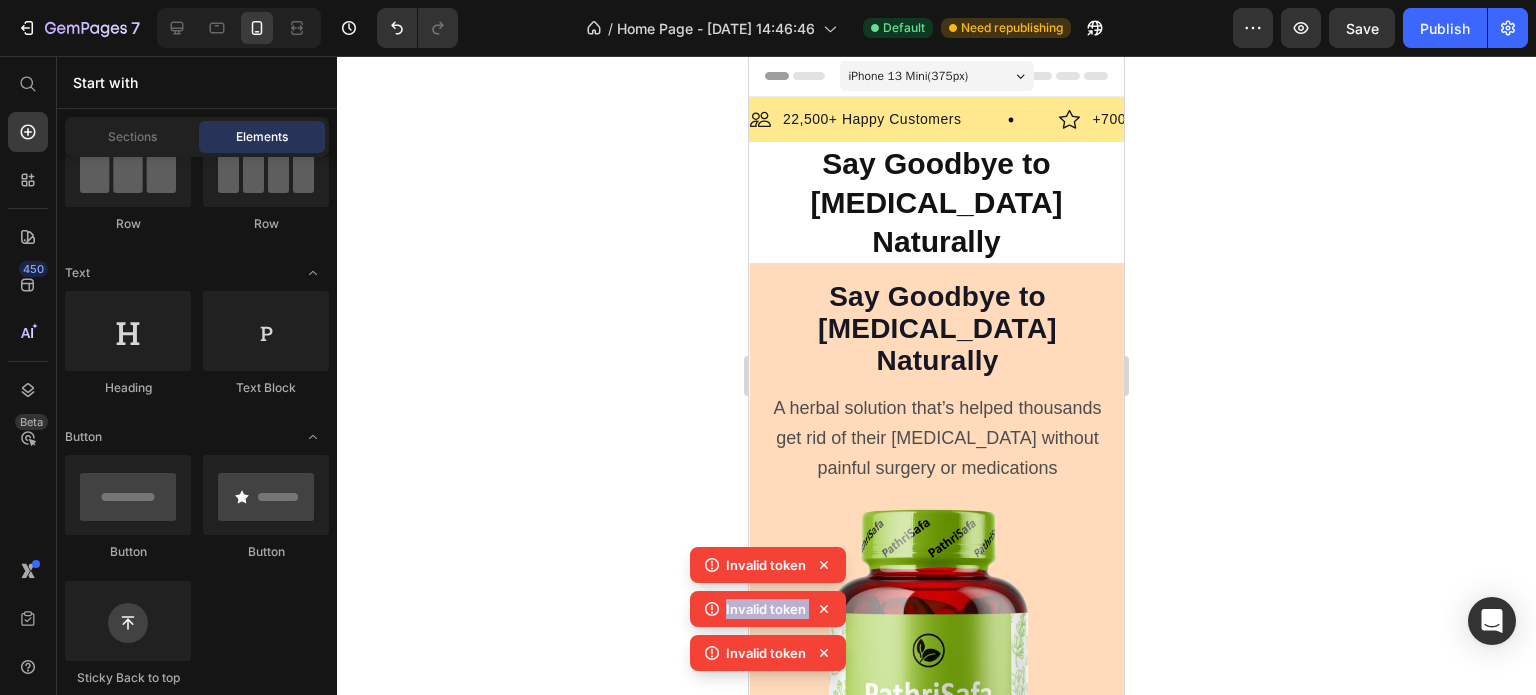 click 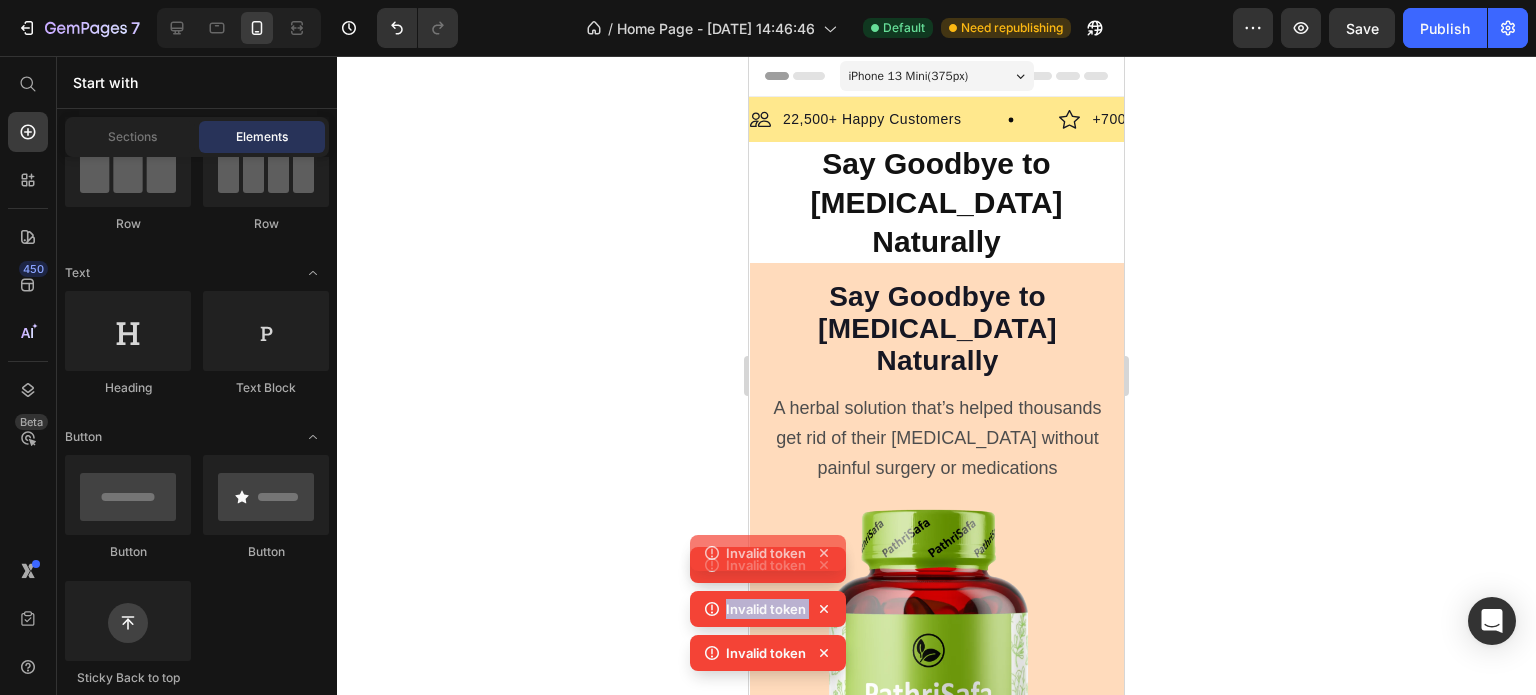 click on "Invalid token Invalid token Invalid token Invalid token" at bounding box center (768, 591) 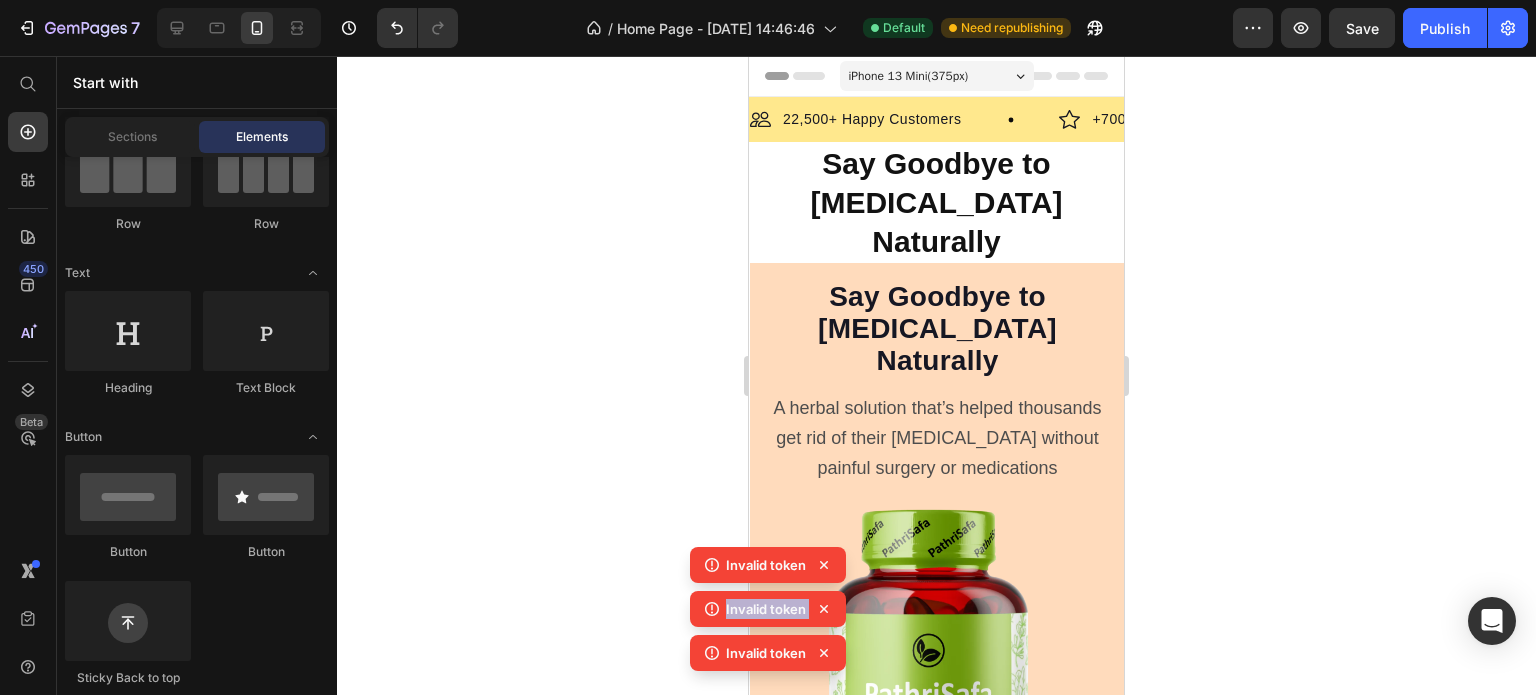 click 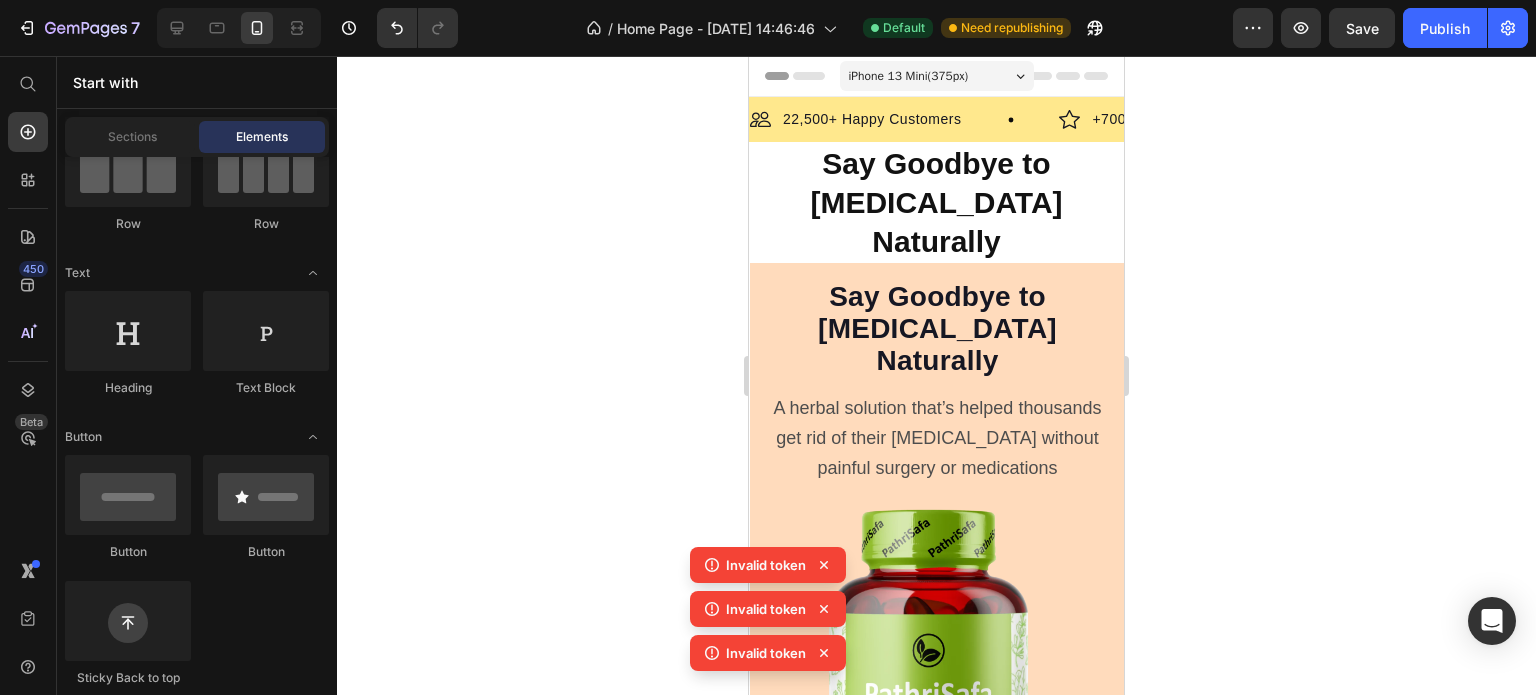 click on "Invalid token Invalid token Invalid token" at bounding box center (768, 613) 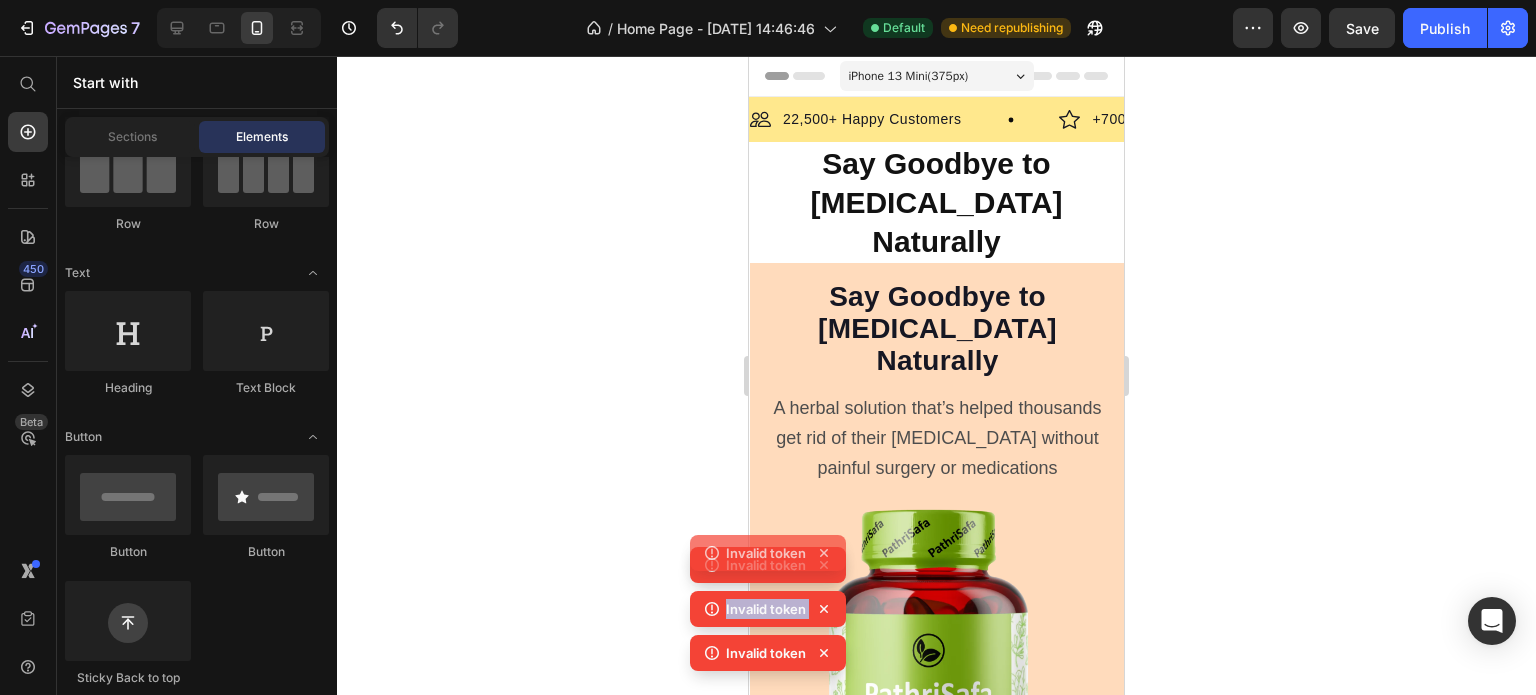 click 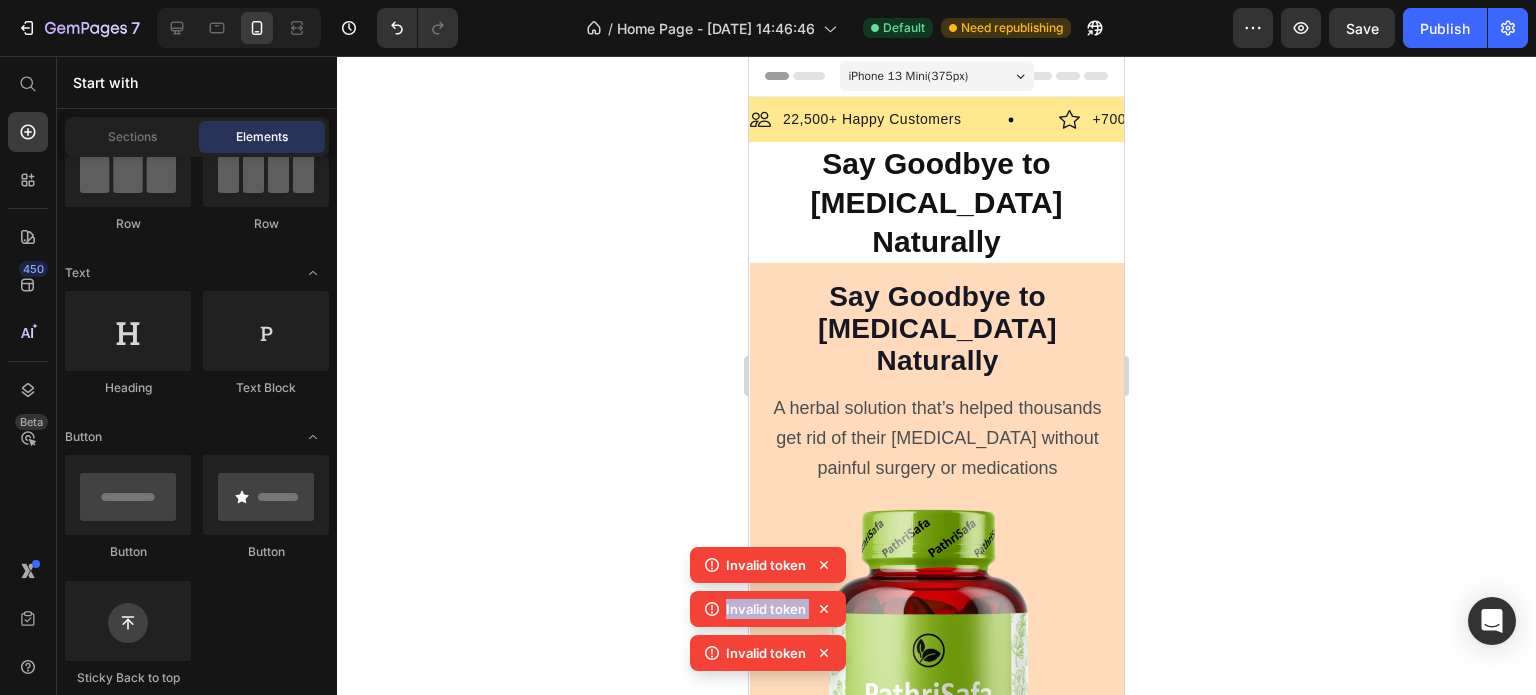 click 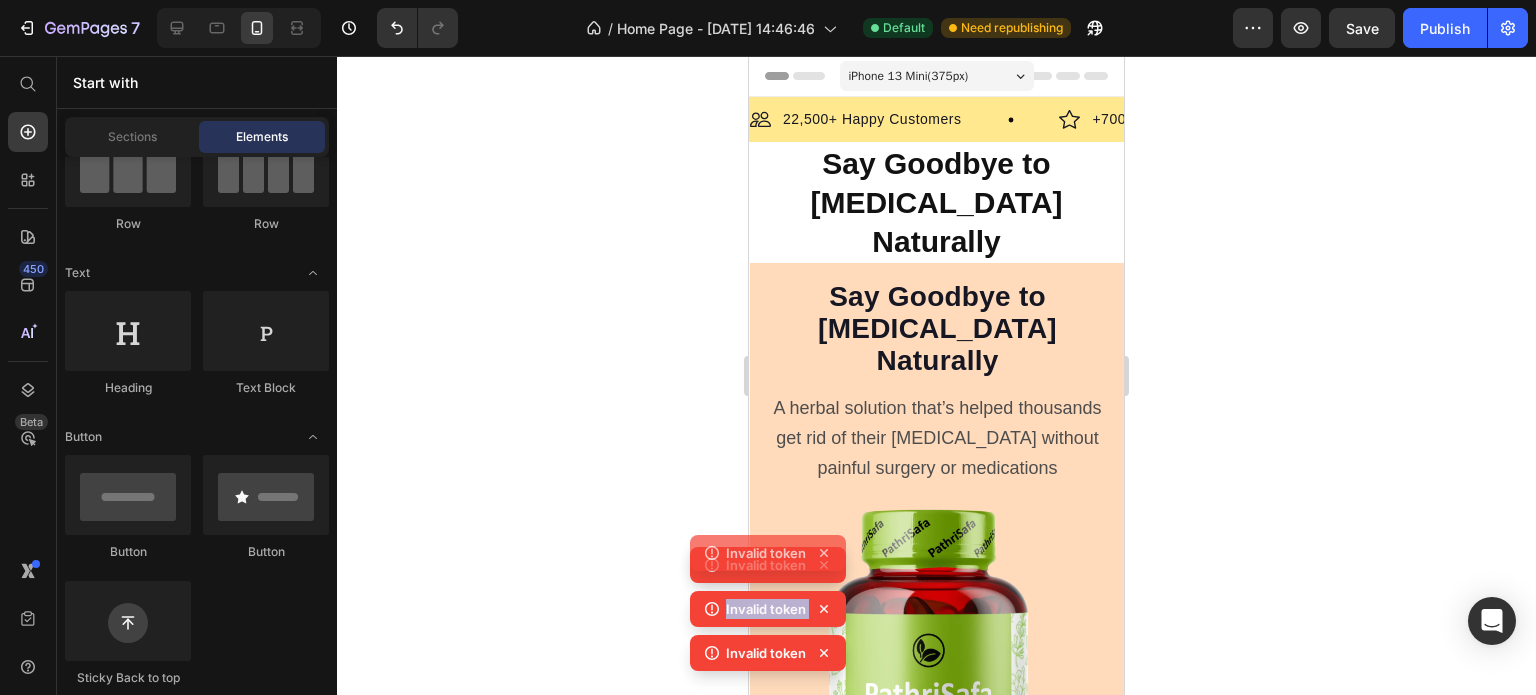 click on "Invalid token Invalid token Invalid token Invalid token" at bounding box center [768, 591] 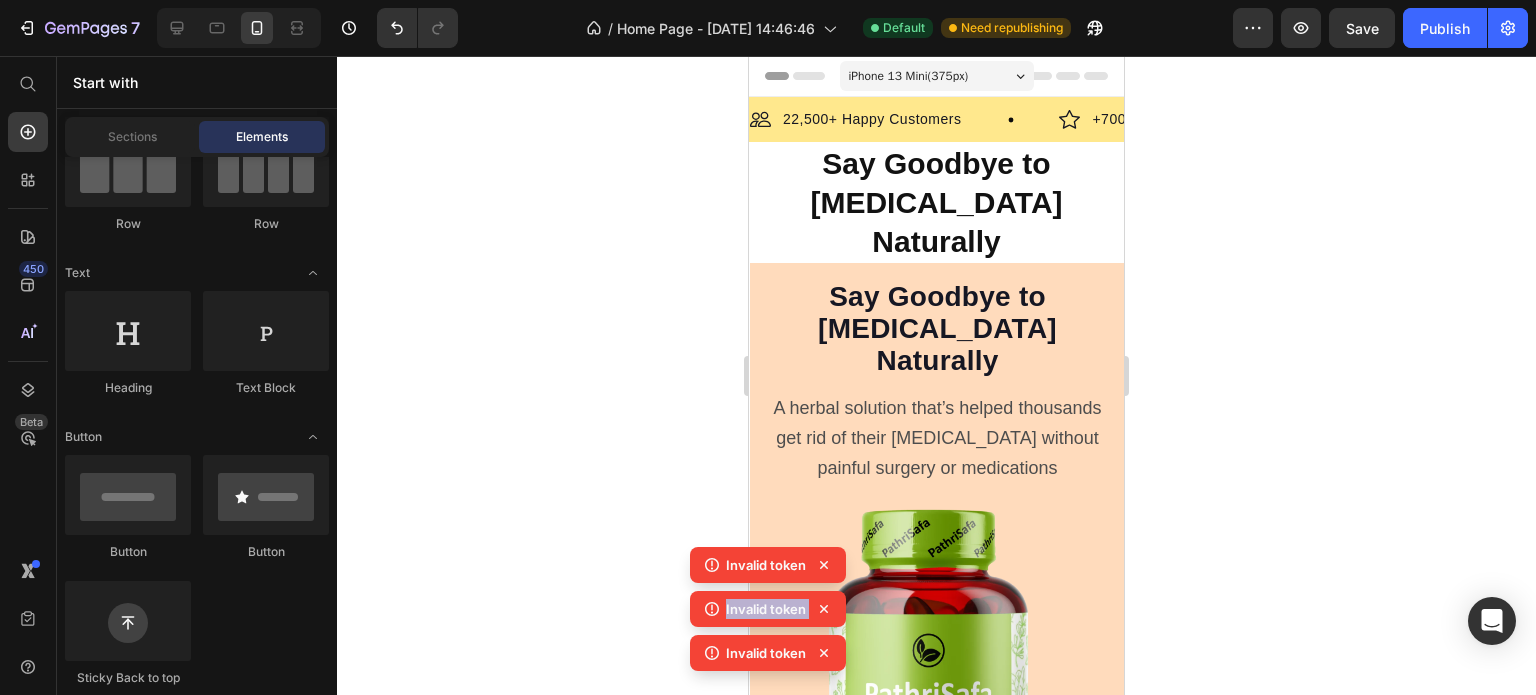 click 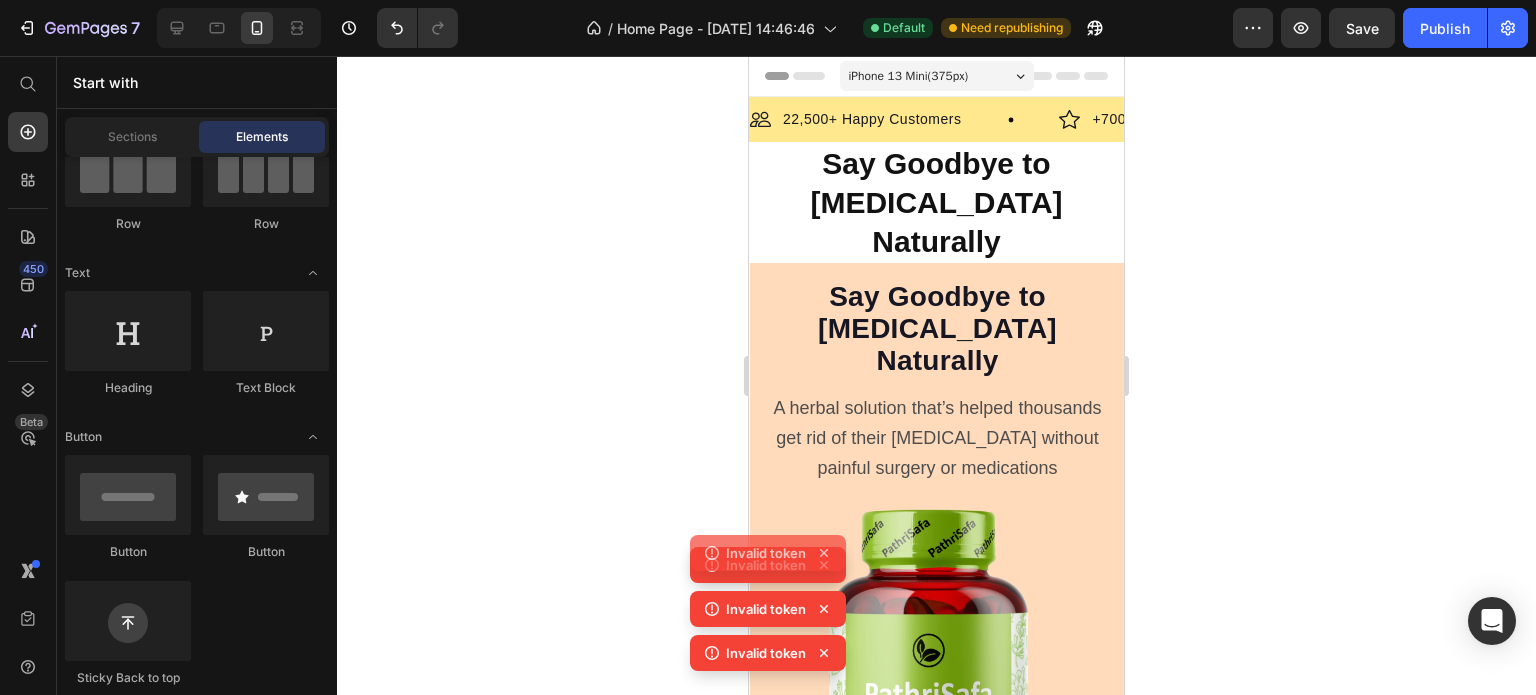 click 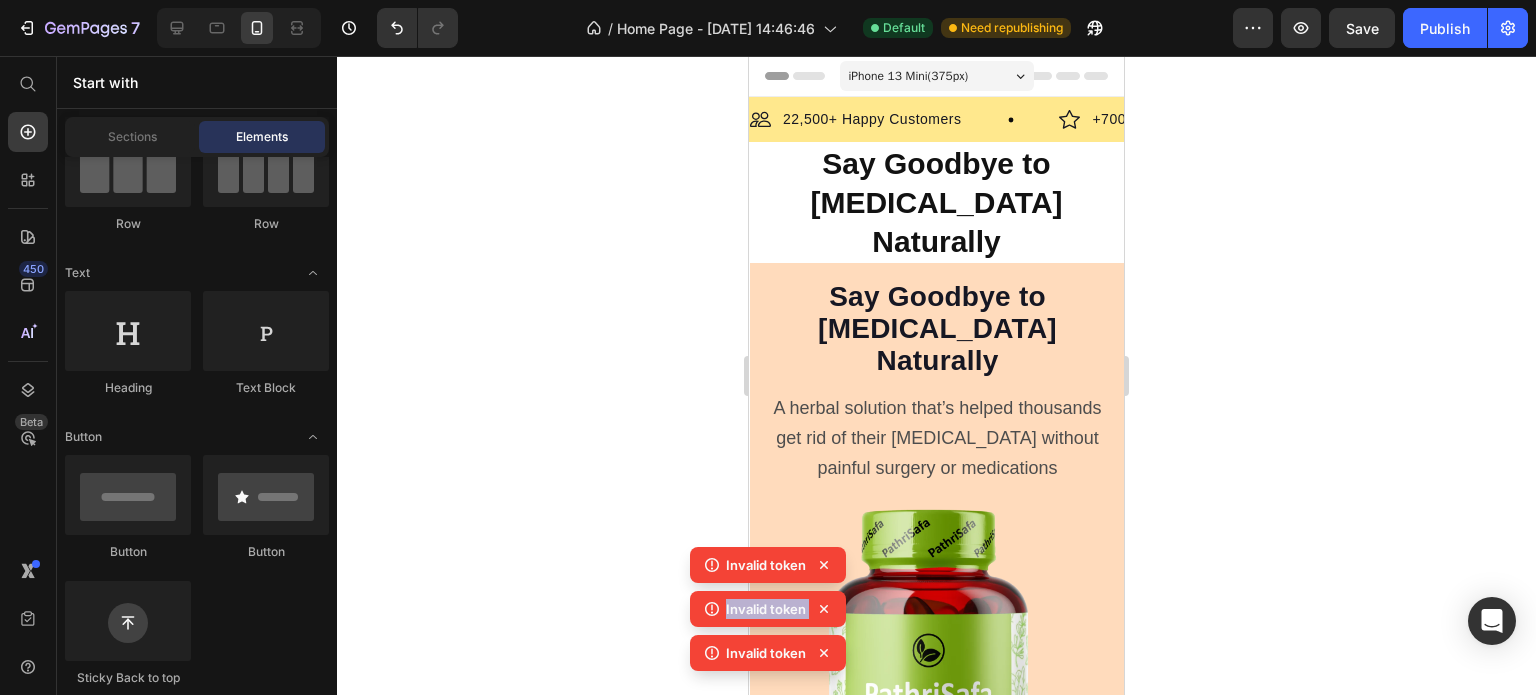 click 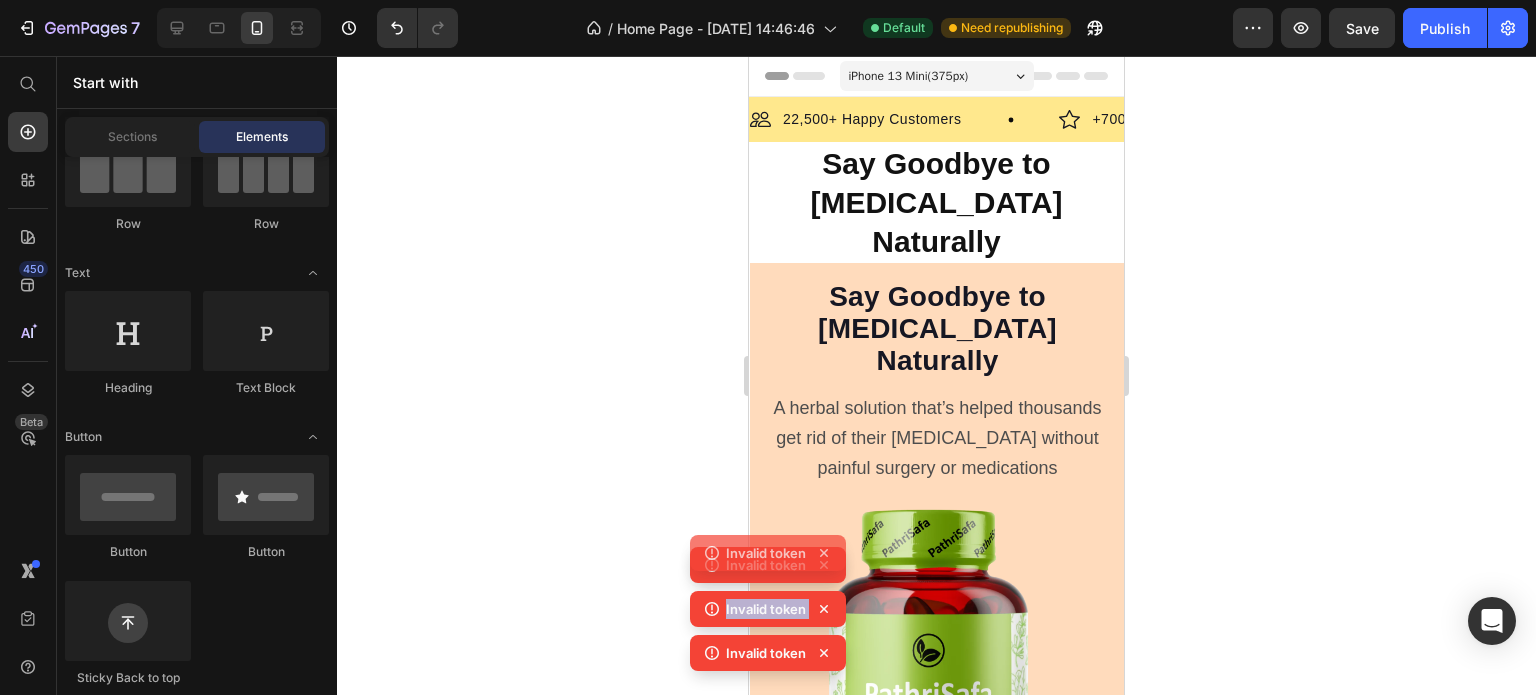 click on "Invalid token Invalid token Invalid token Invalid token" at bounding box center [768, 591] 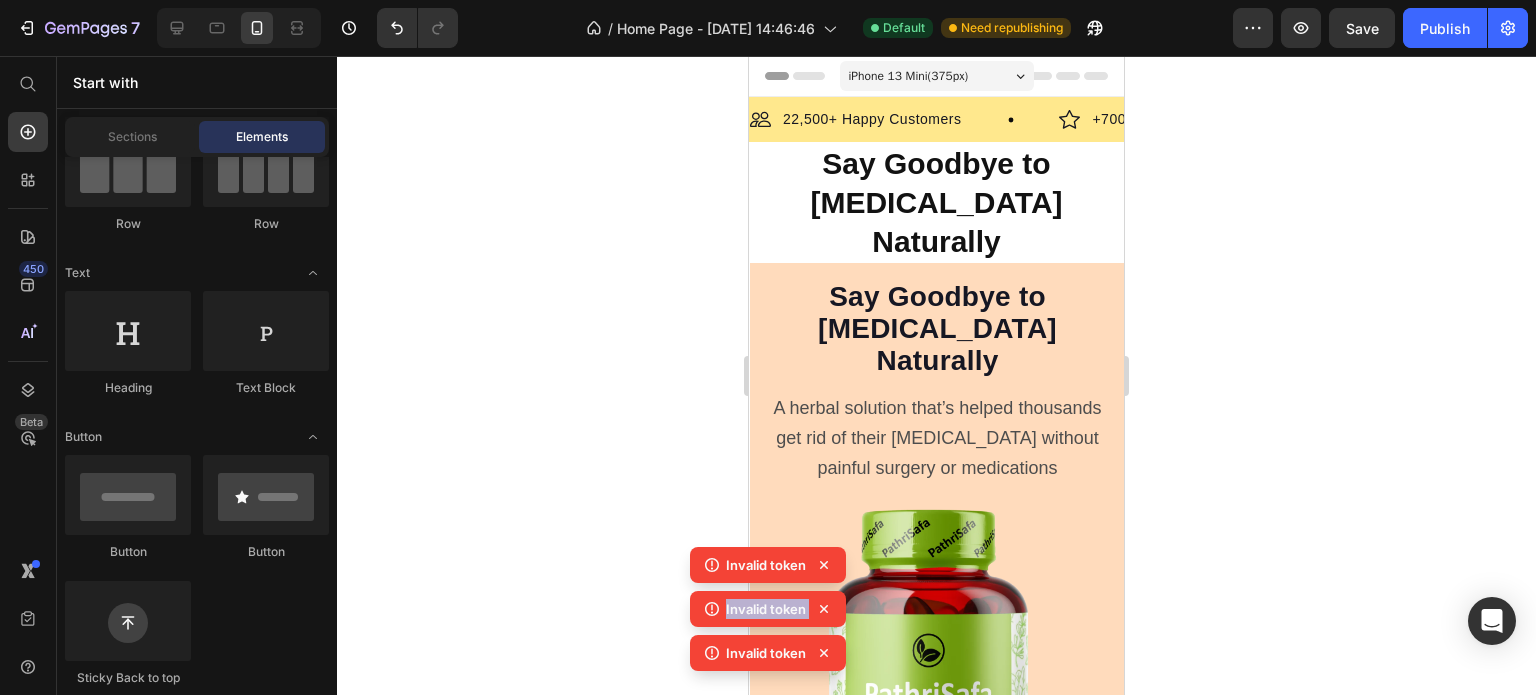 click 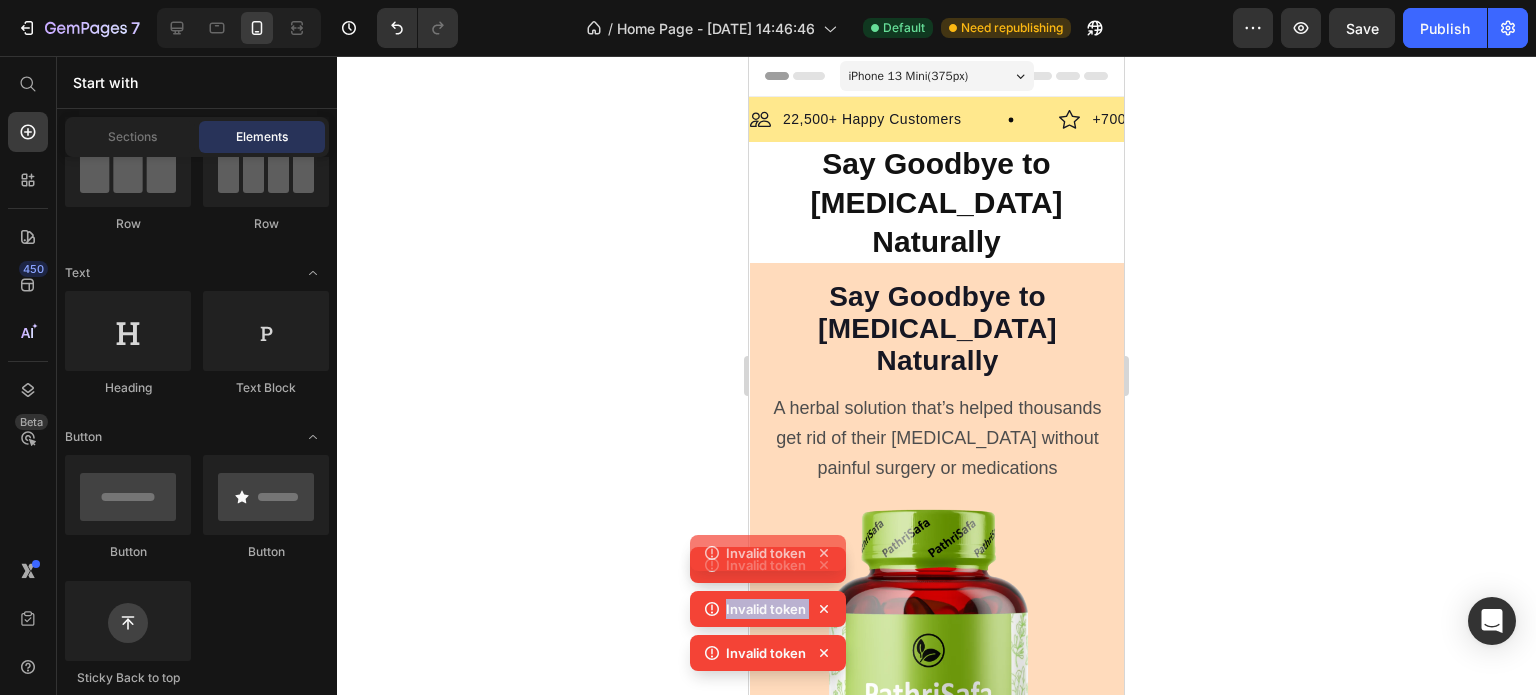 click on "Invalid token Invalid token Invalid token Invalid token" at bounding box center [768, 591] 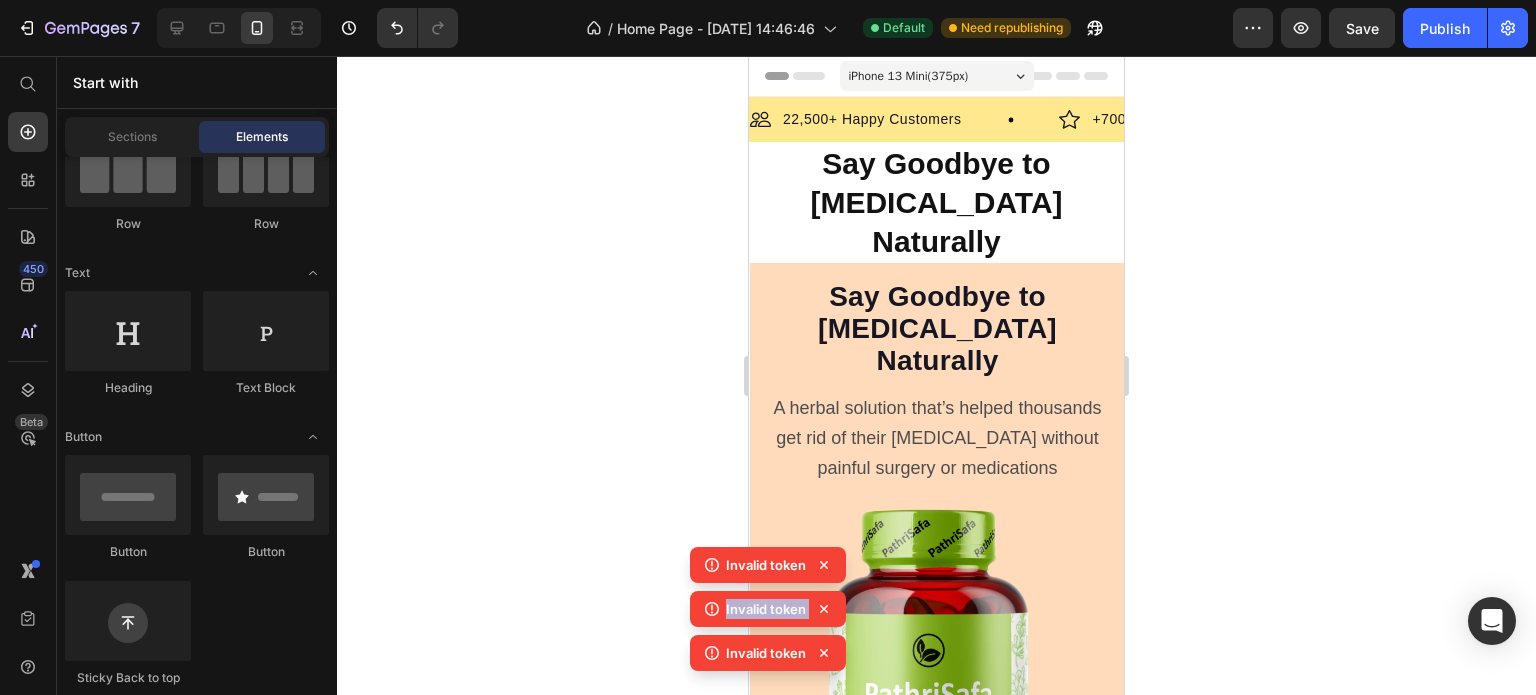 click 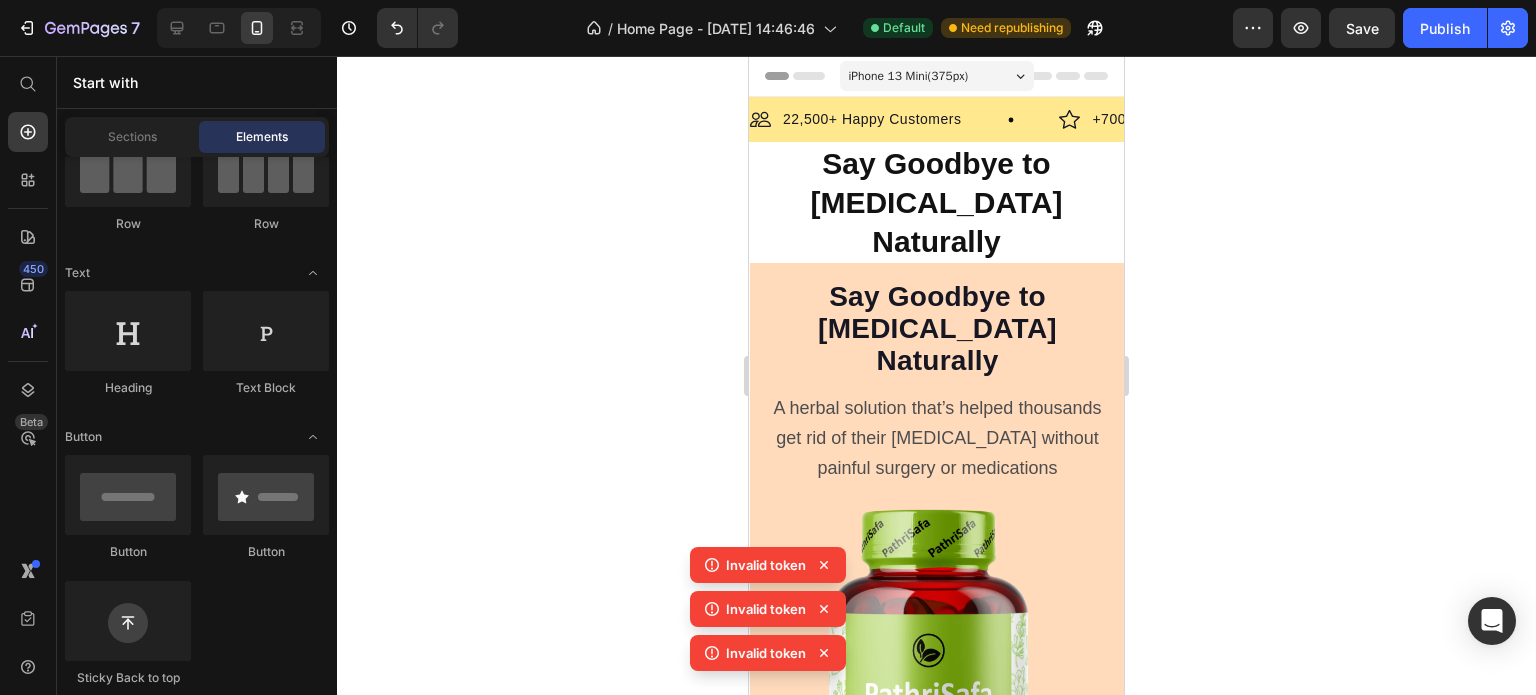 click on "Invalid token Invalid token Invalid token" at bounding box center (768, 613) 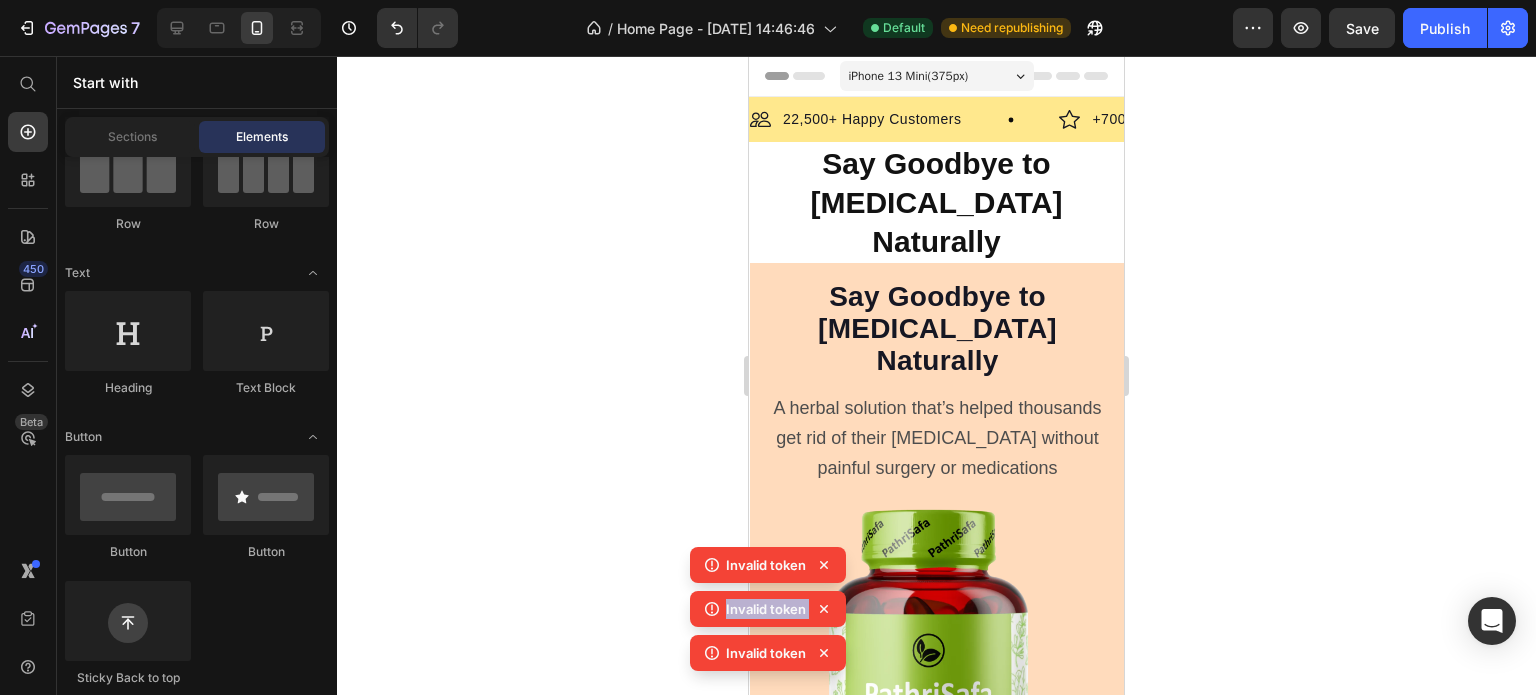 click 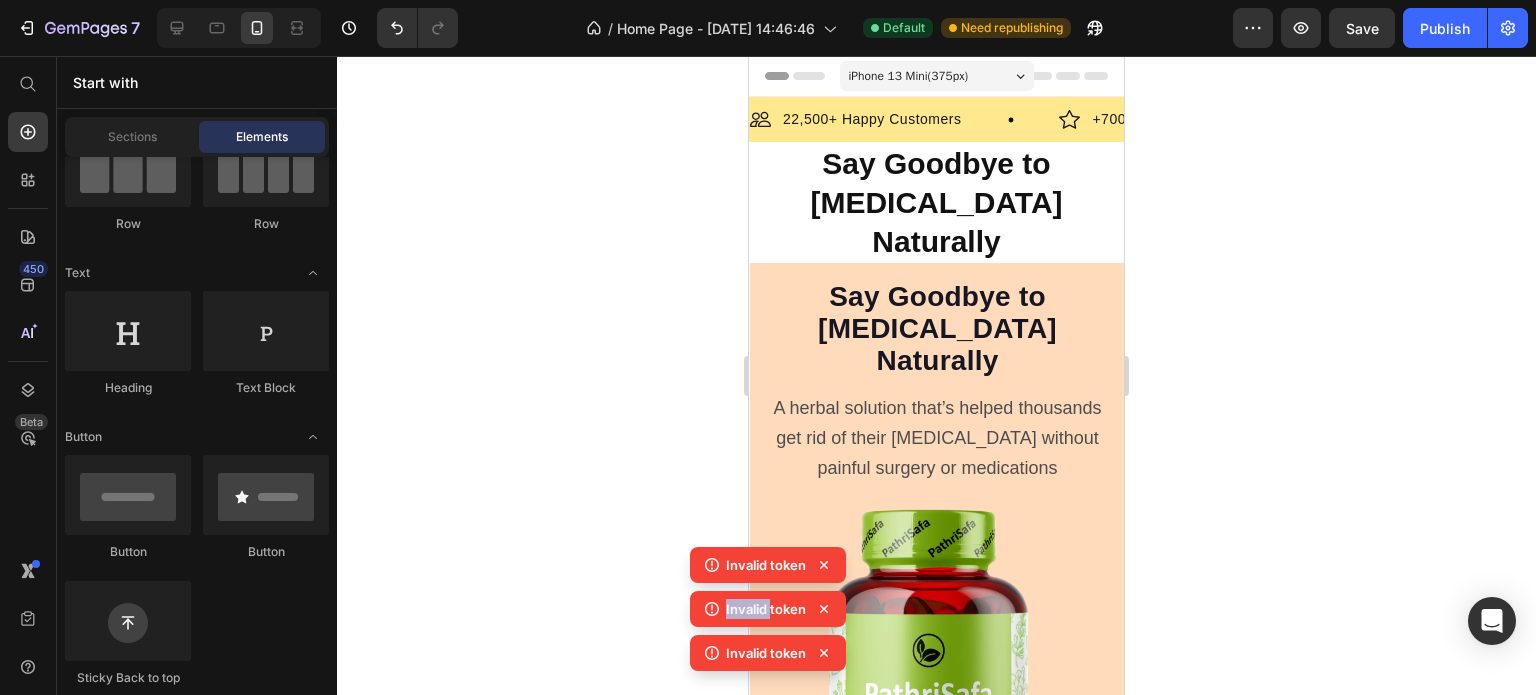 click 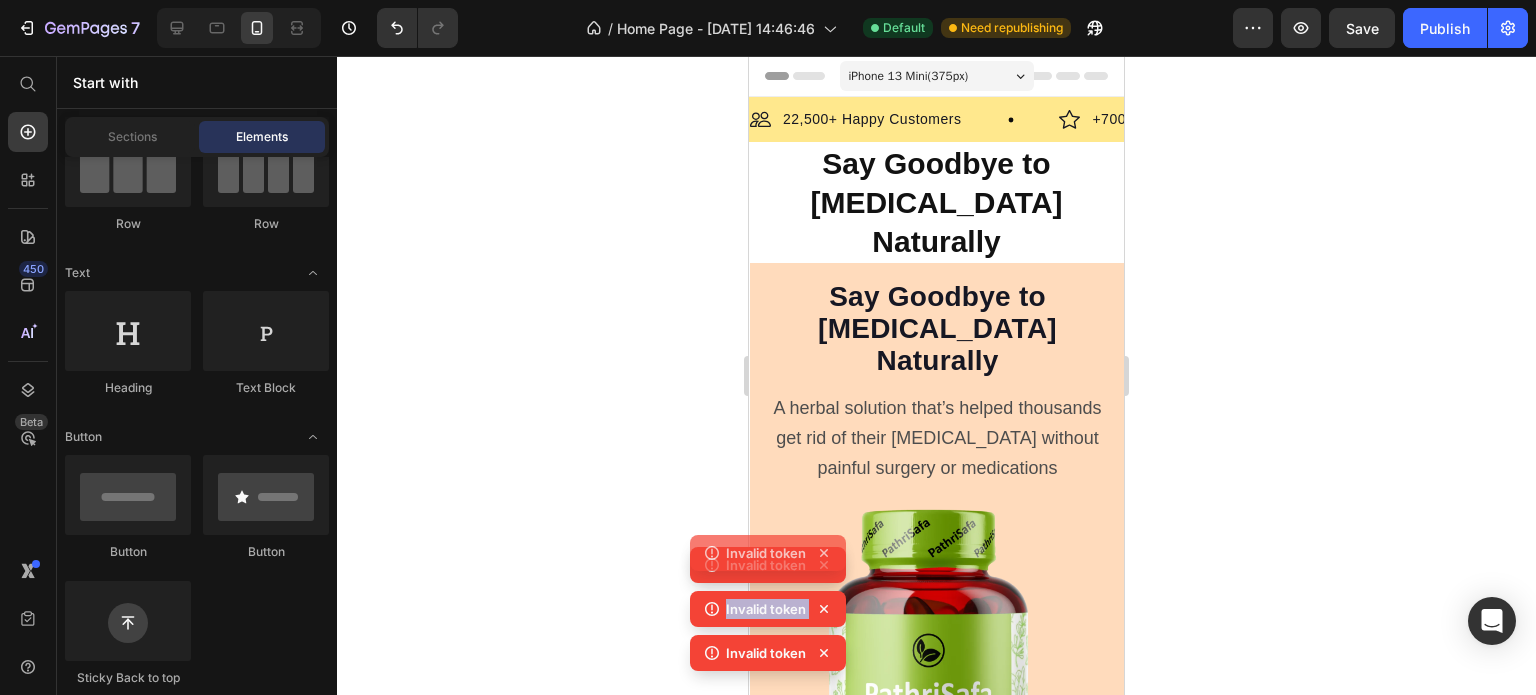 click on "Invalid token Invalid token Invalid token Invalid token" at bounding box center (768, 591) 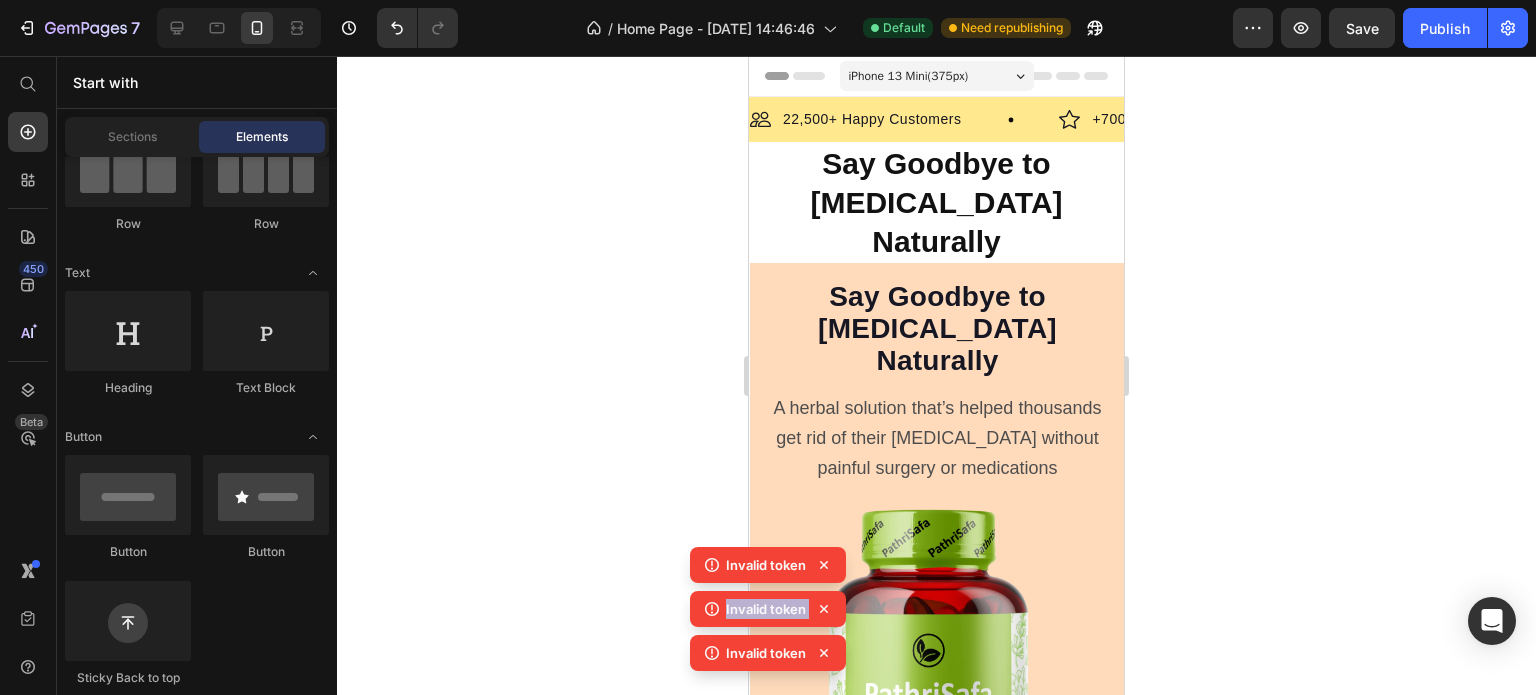 click 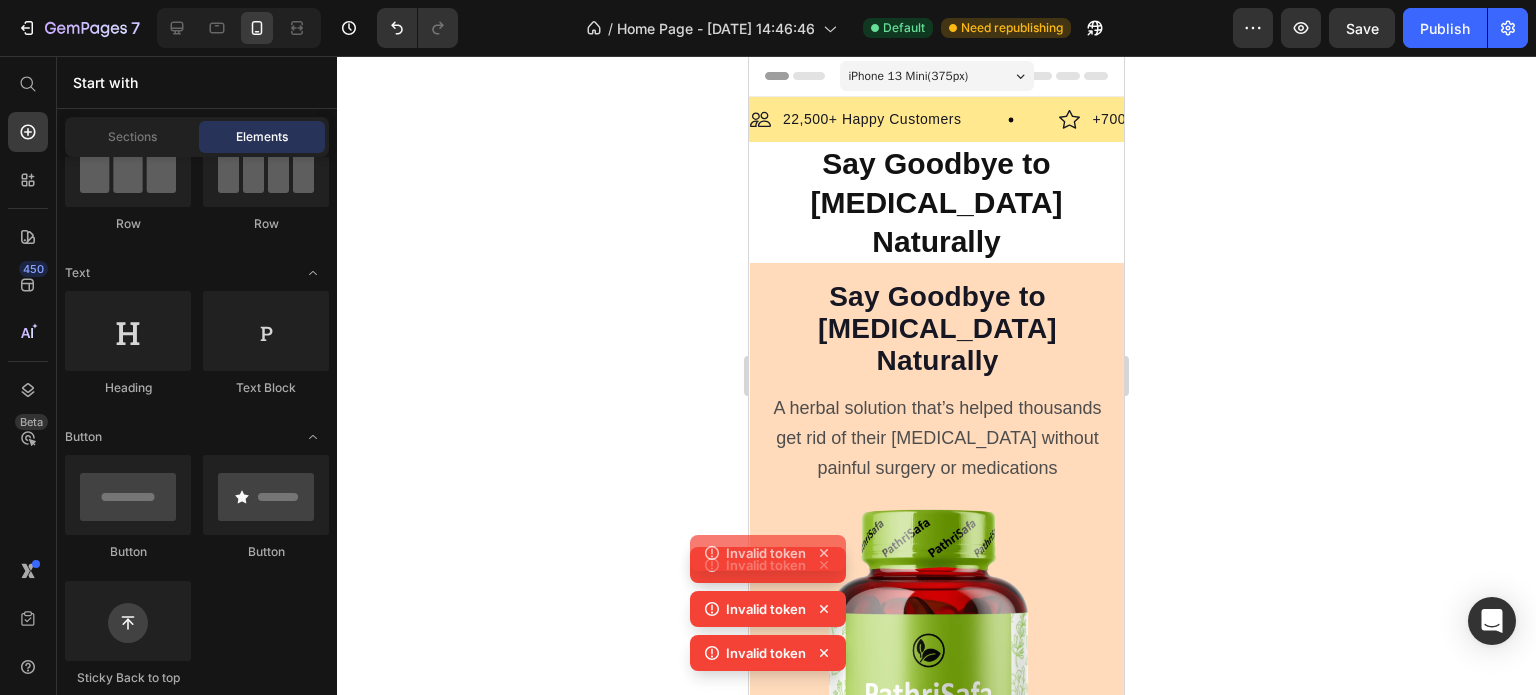 click on "Invalid token Invalid token Invalid token Invalid token" at bounding box center [768, 591] 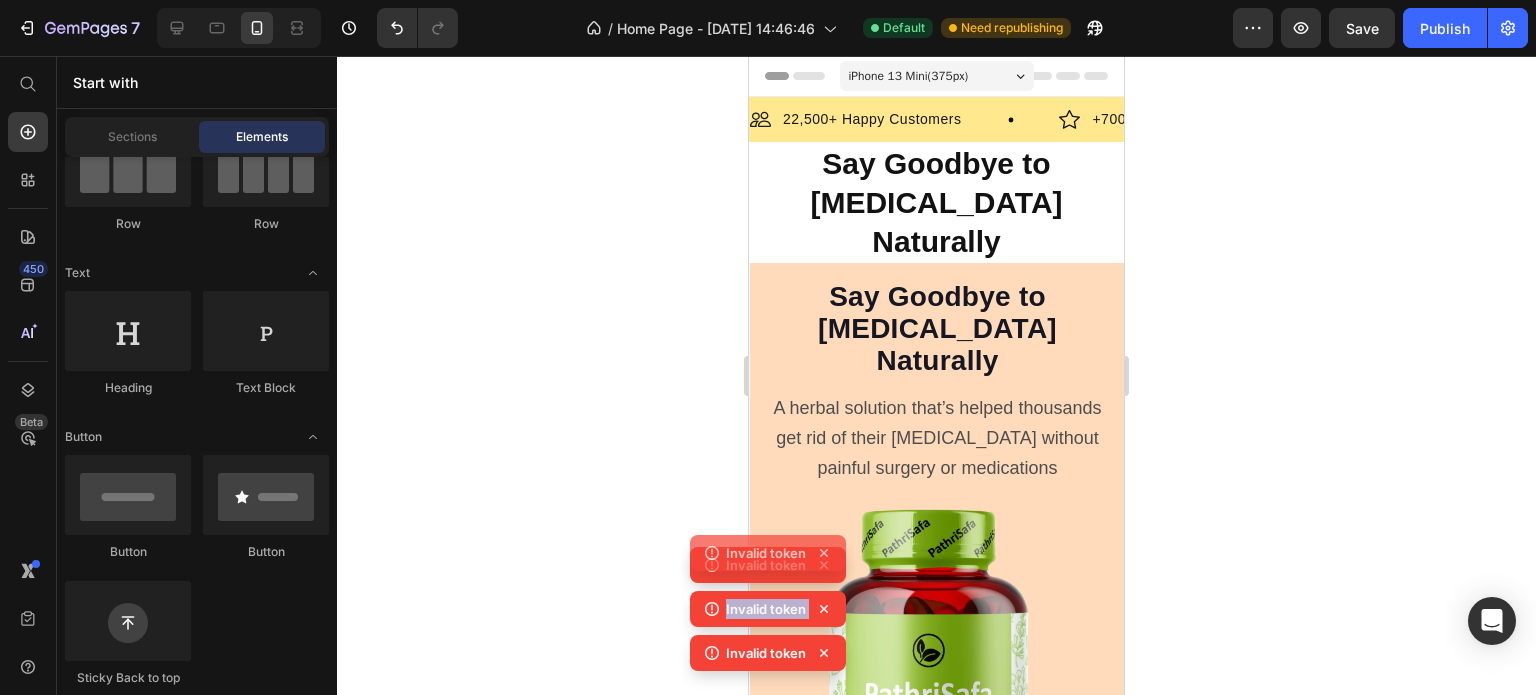 click 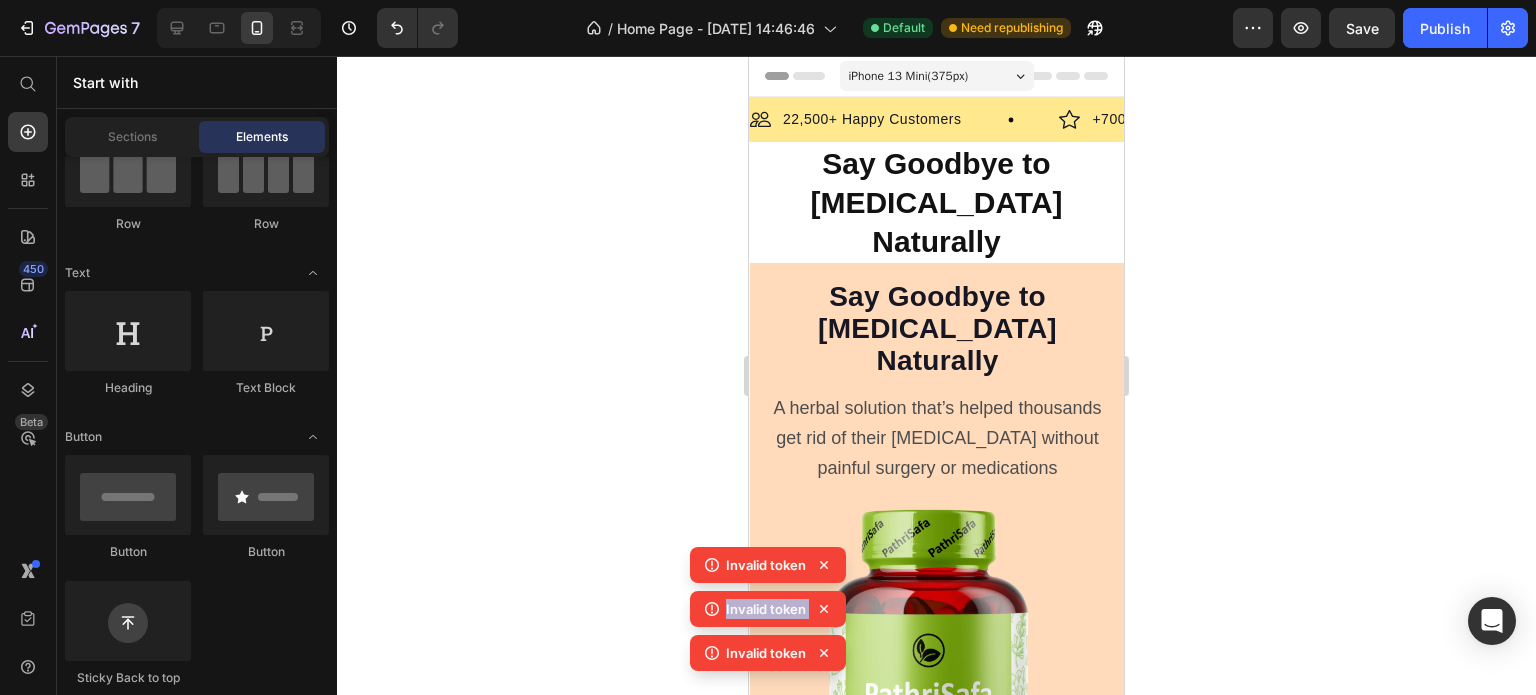 click 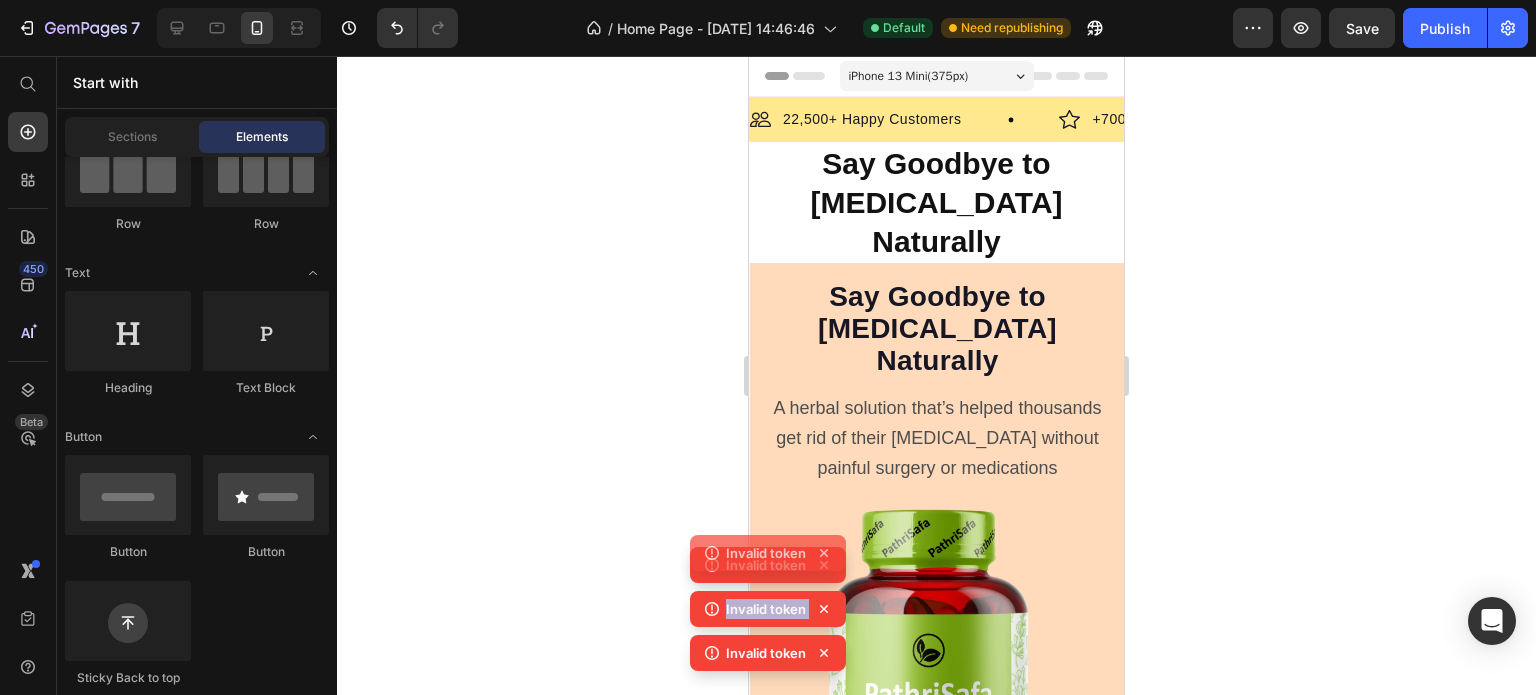 click on "Invalid token Invalid token Invalid token Invalid token" at bounding box center [768, 591] 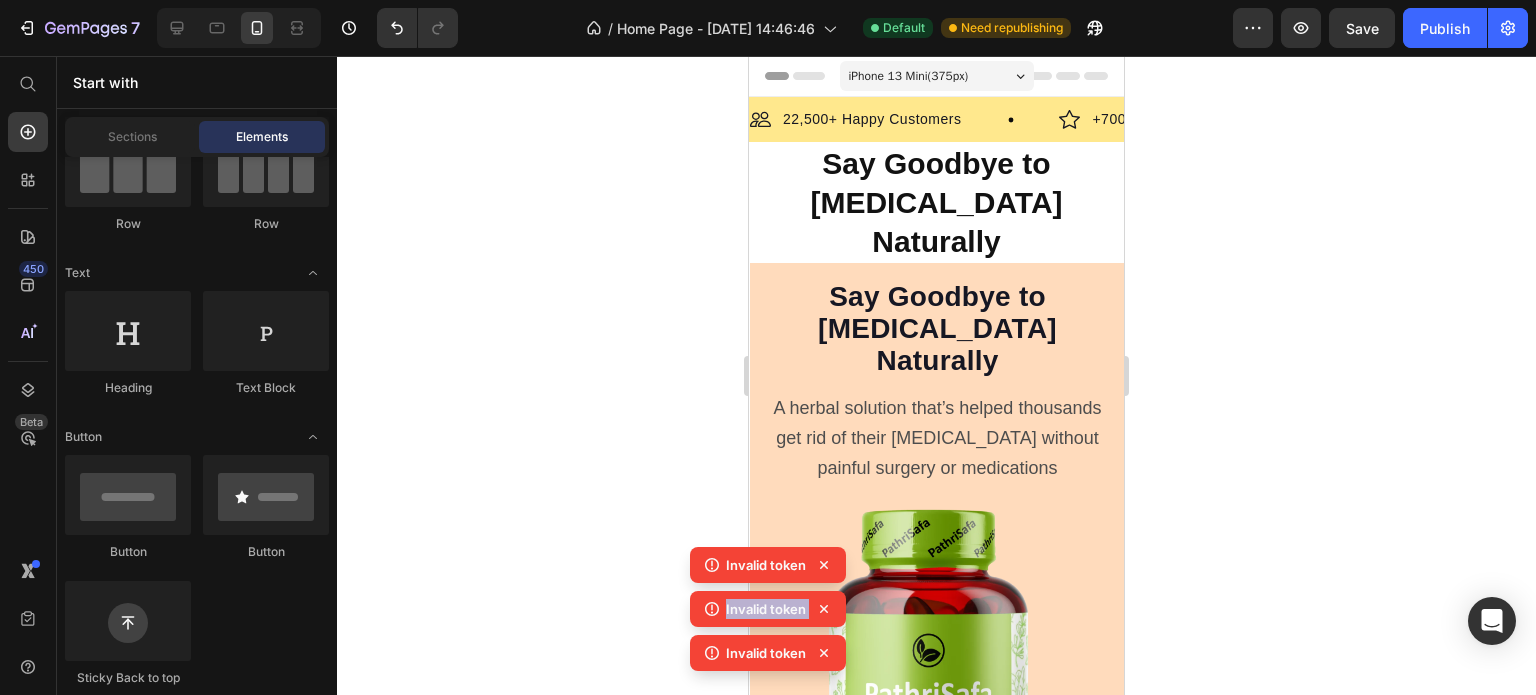 click 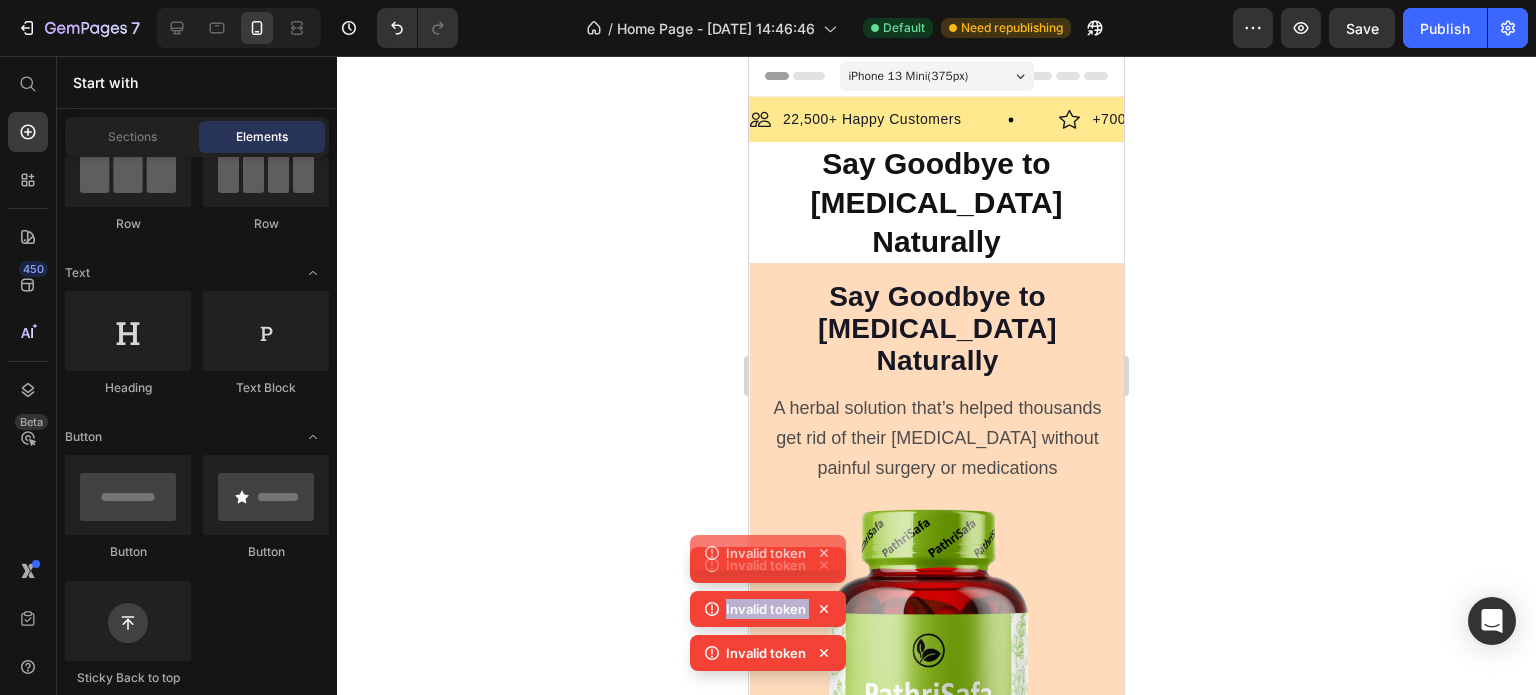 click on "Invalid token Invalid token Invalid token Invalid token" at bounding box center (768, 591) 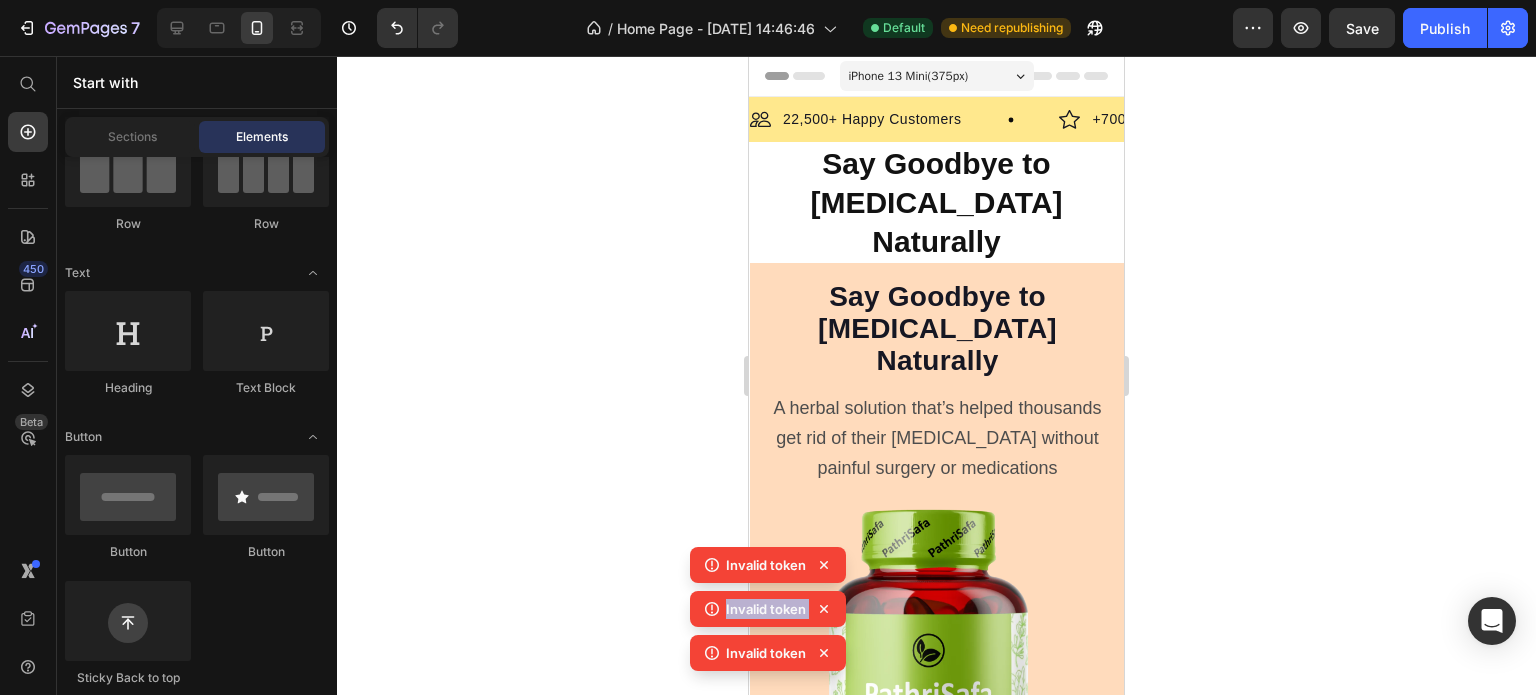 click 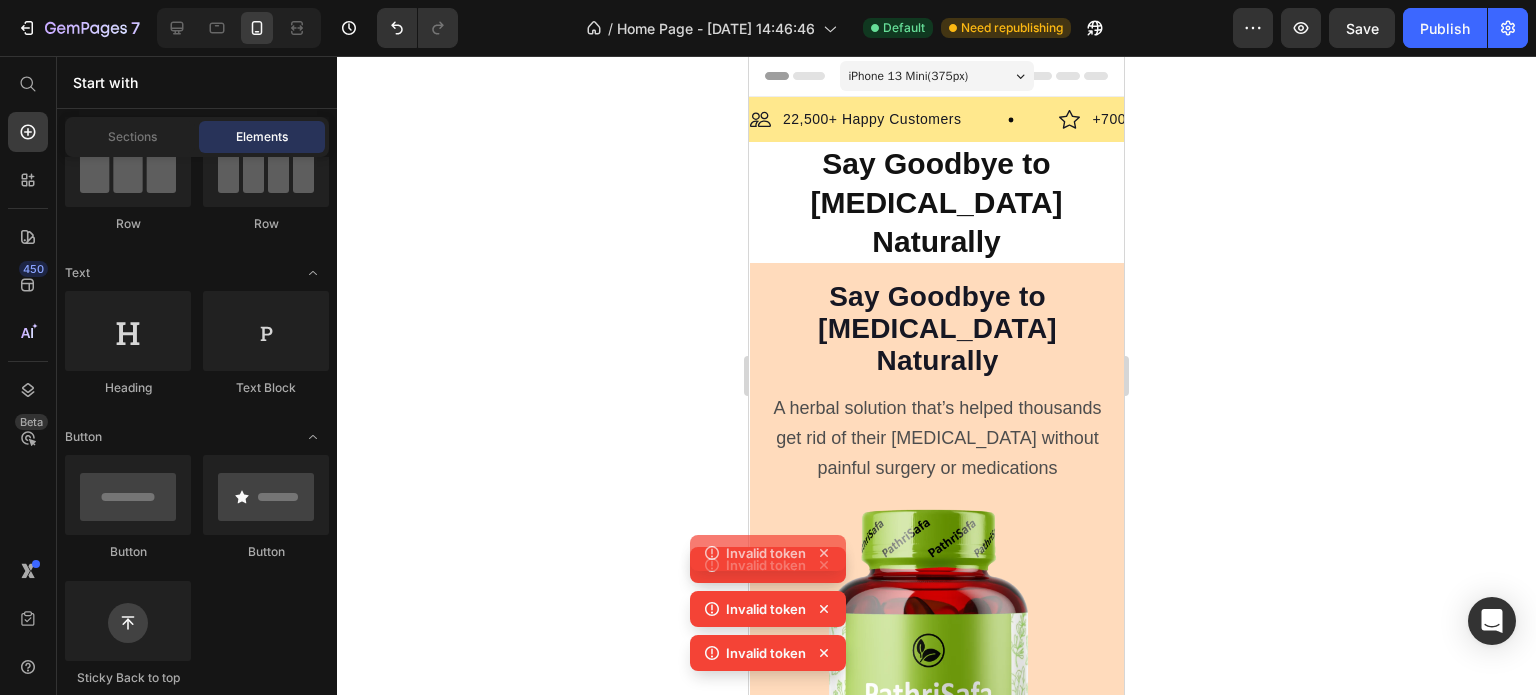 click on "Invalid token Invalid token Invalid token Invalid token" at bounding box center [768, 591] 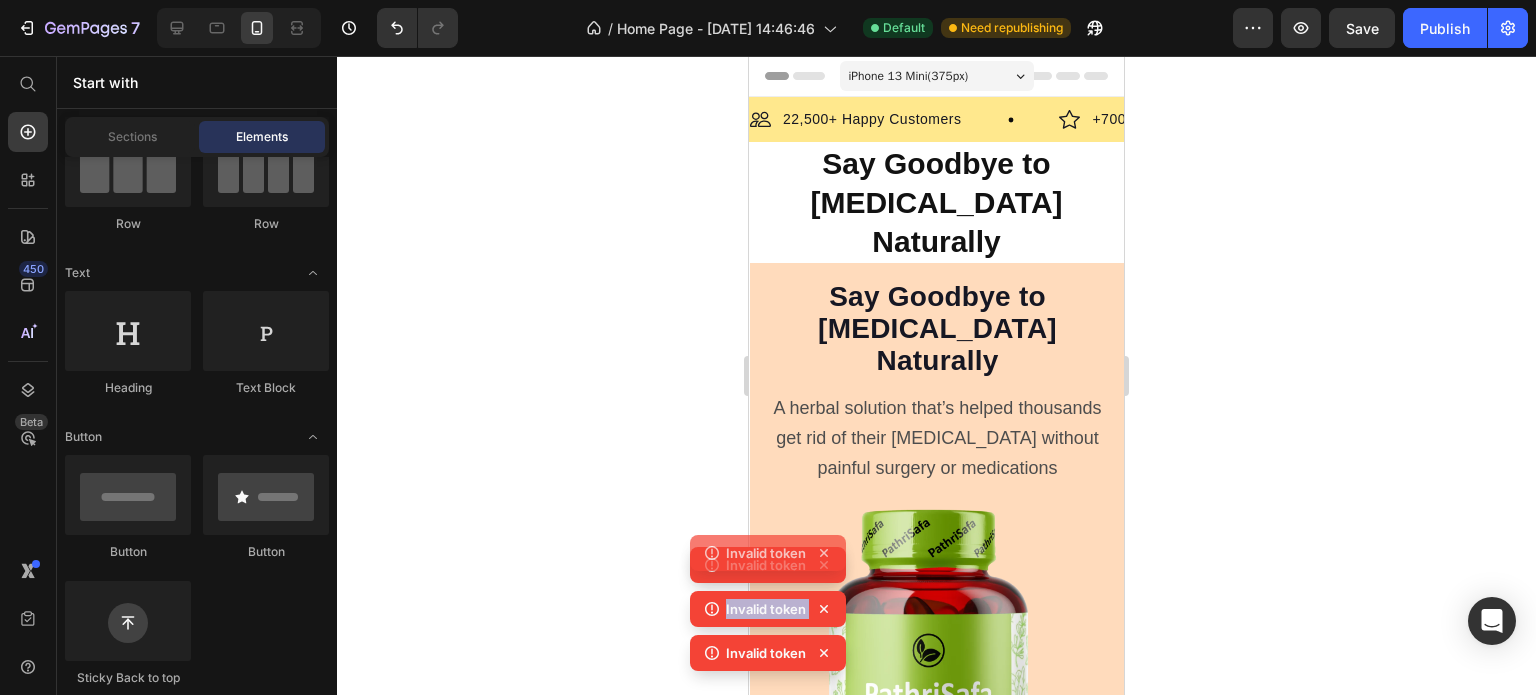 click 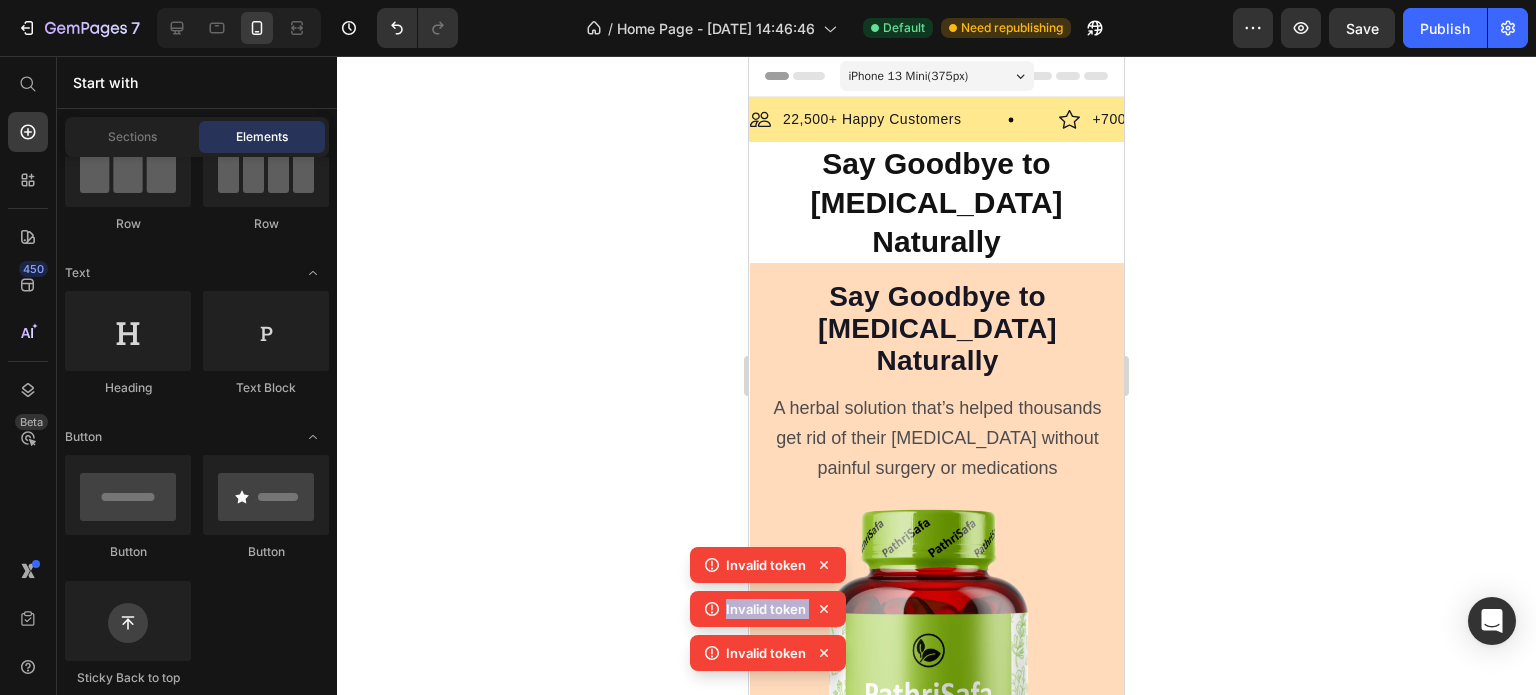click 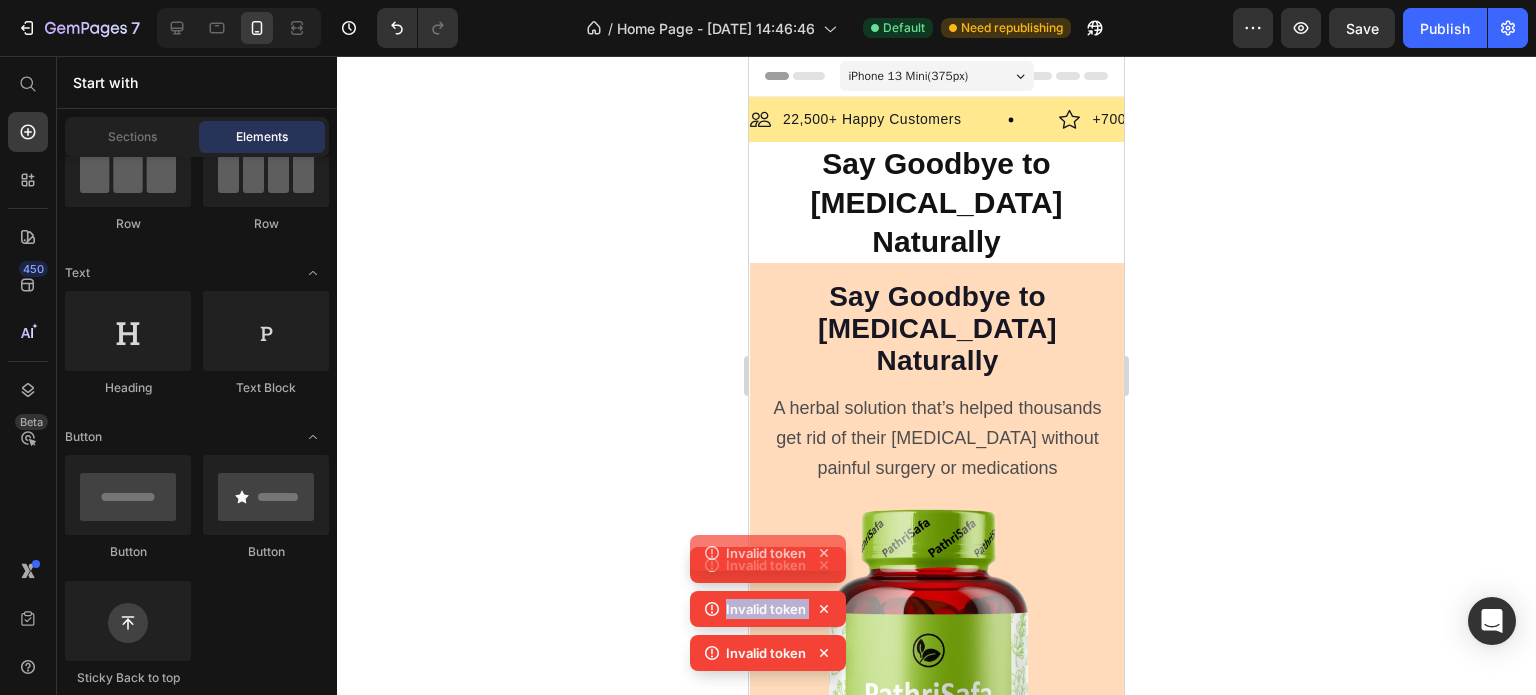 click 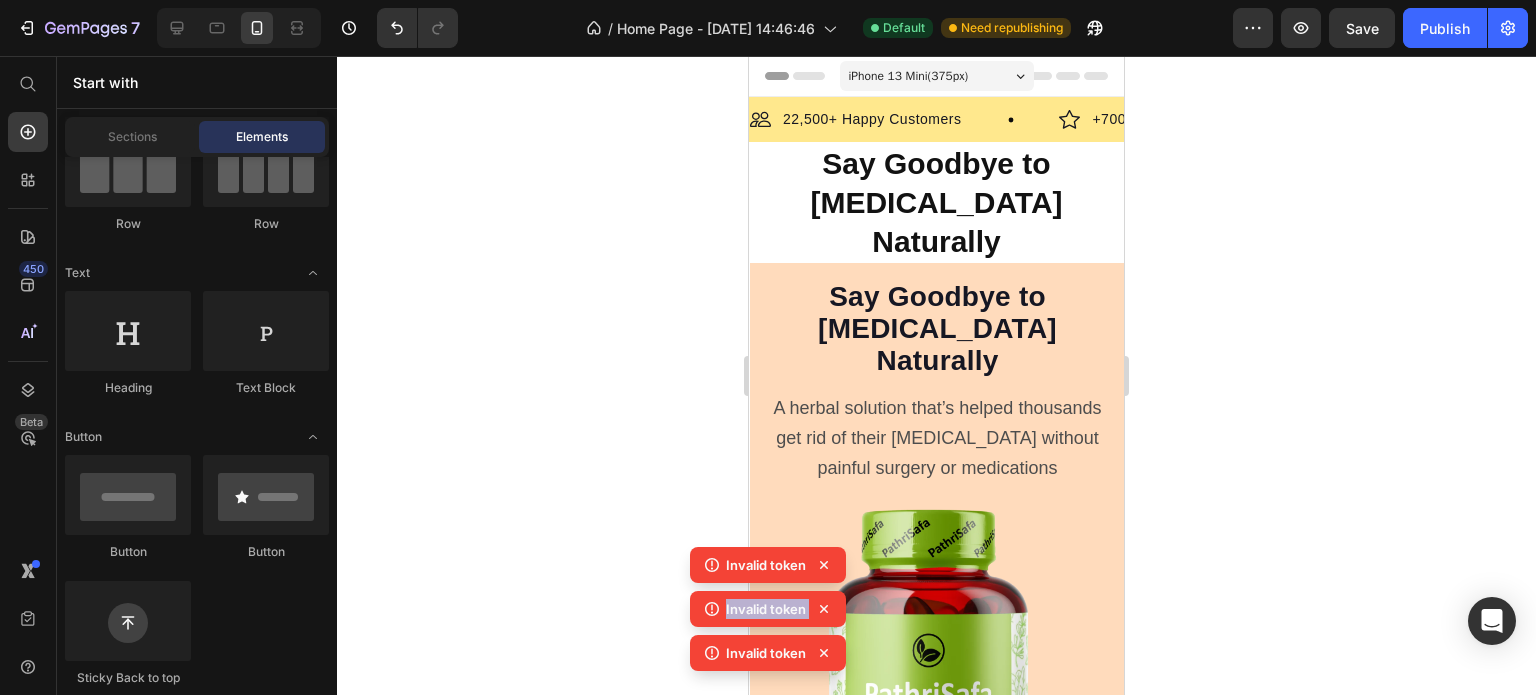 click 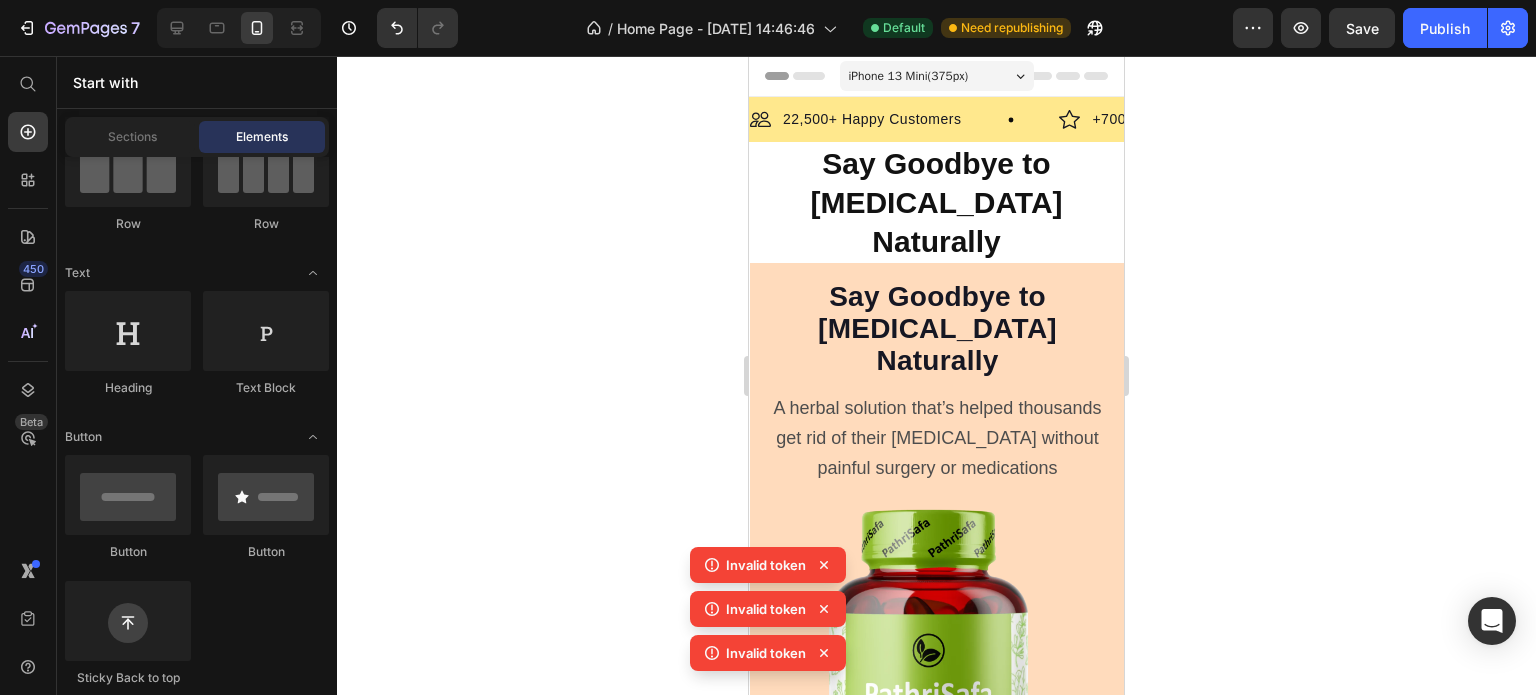 click on "Invalid token Invalid token Invalid token" at bounding box center [768, 613] 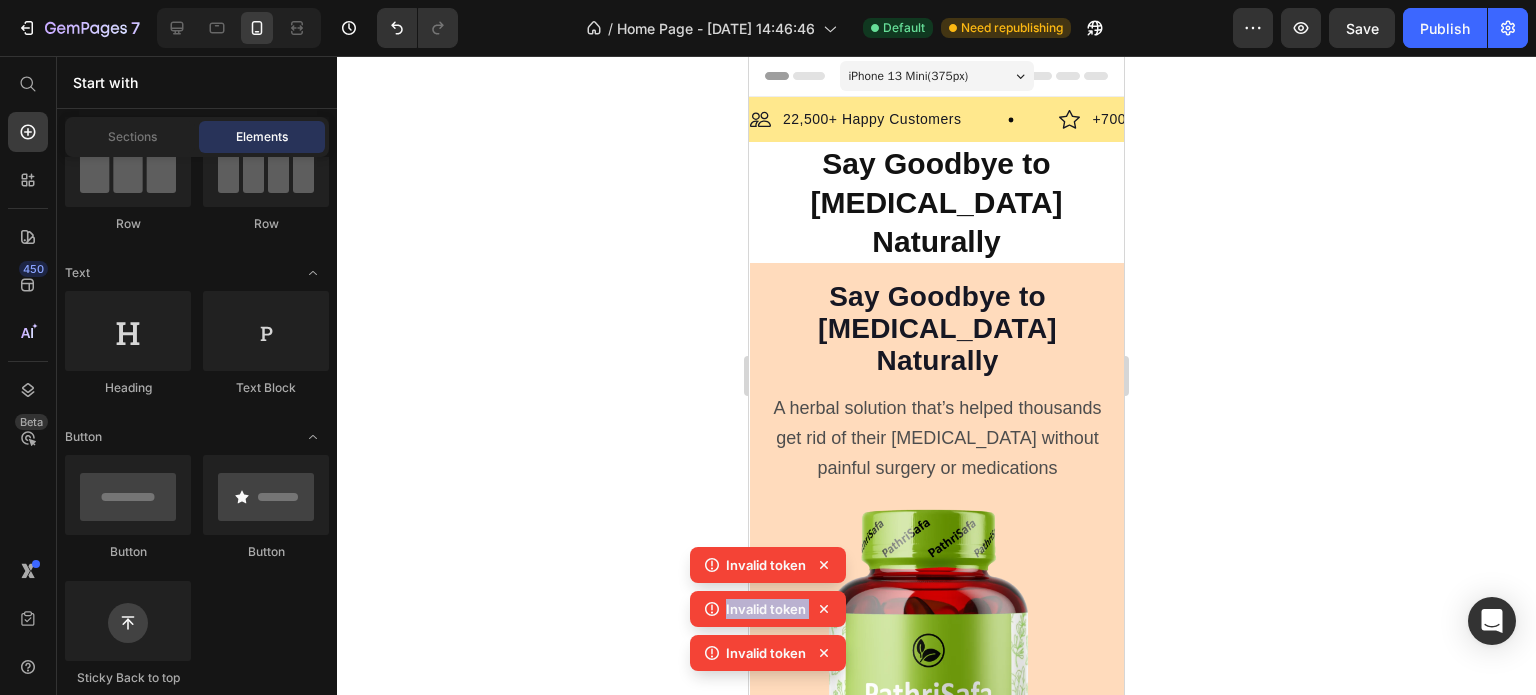 click 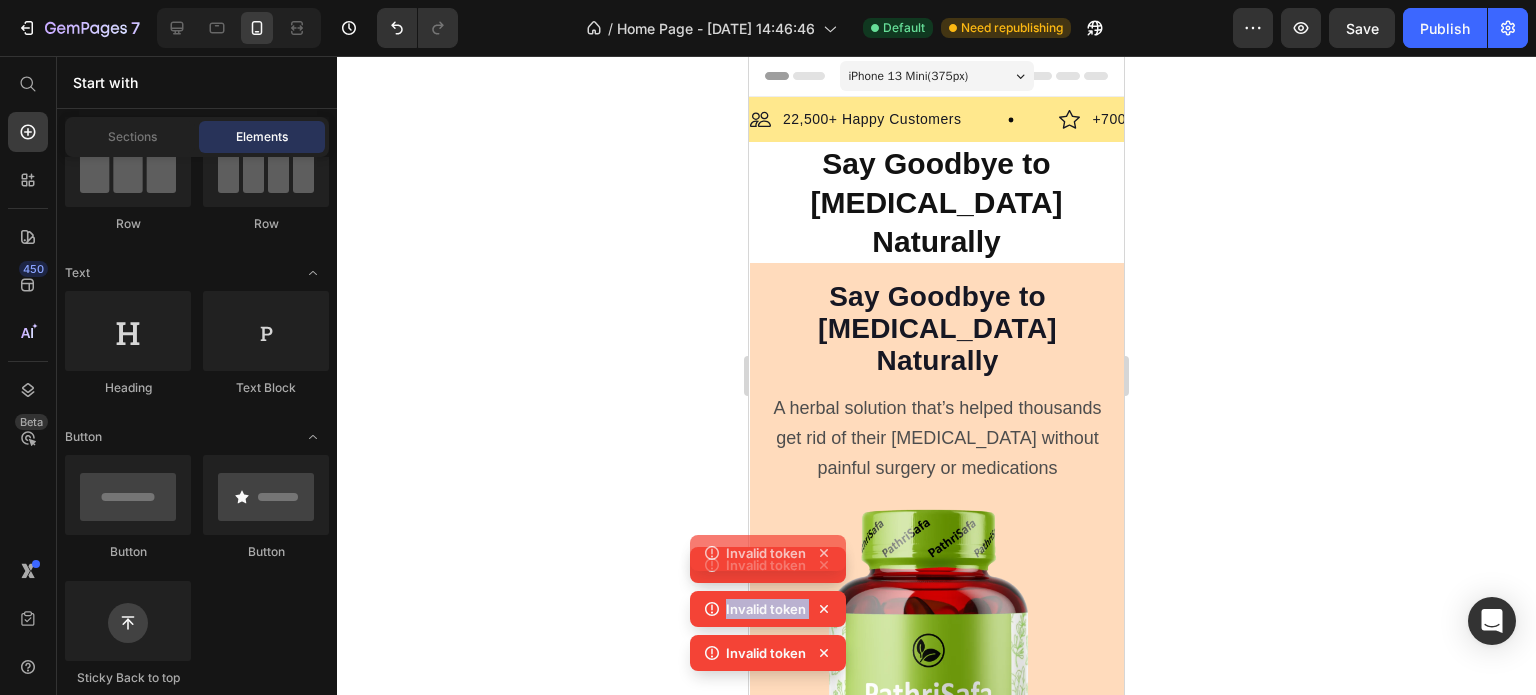 click 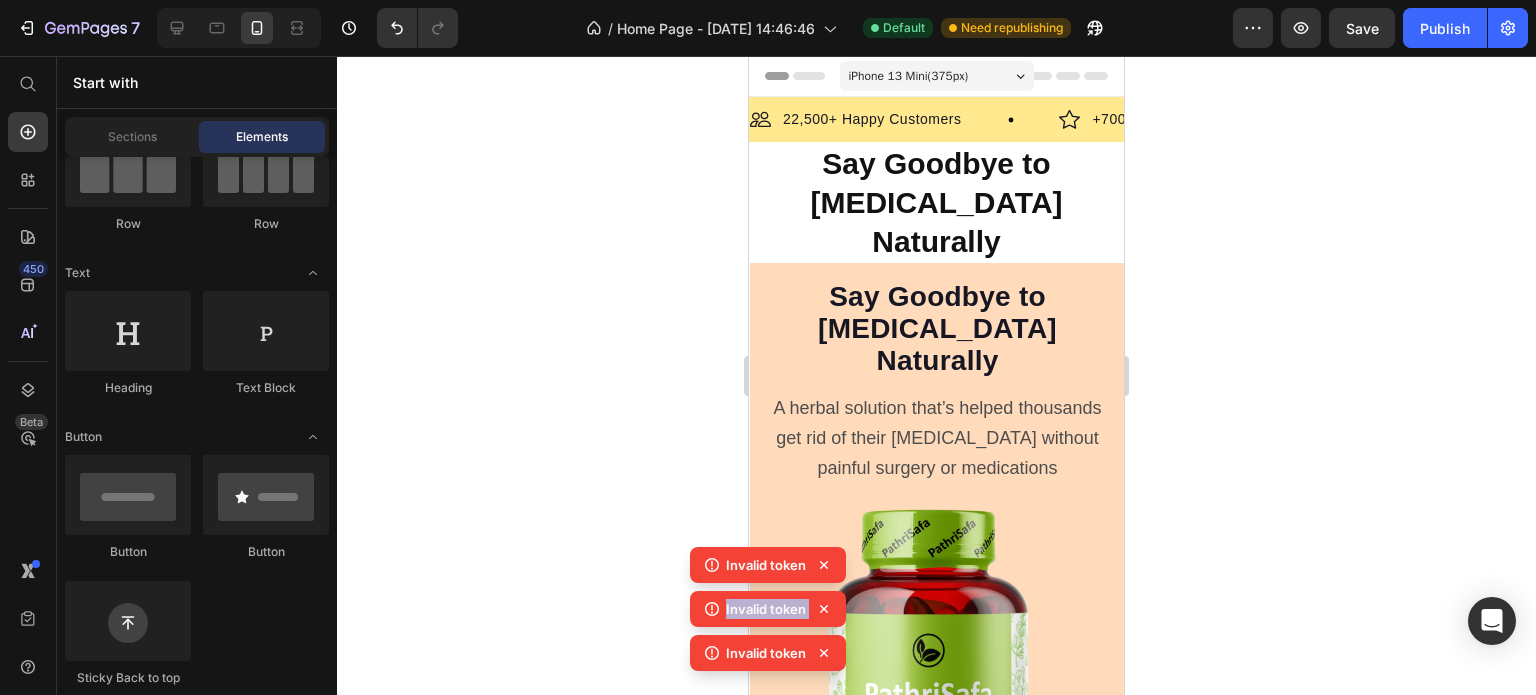 click 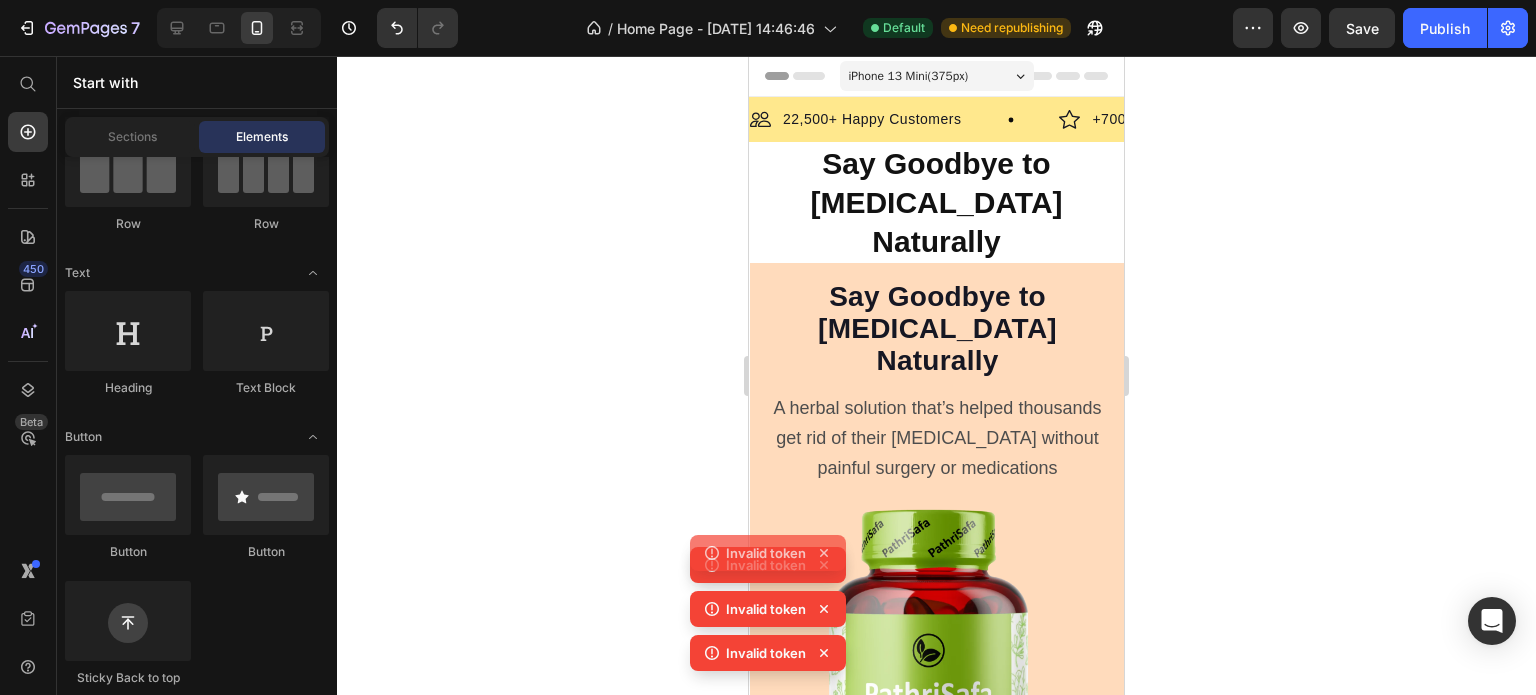 click on "Invalid token Invalid token Invalid token Invalid token" at bounding box center [768, 591] 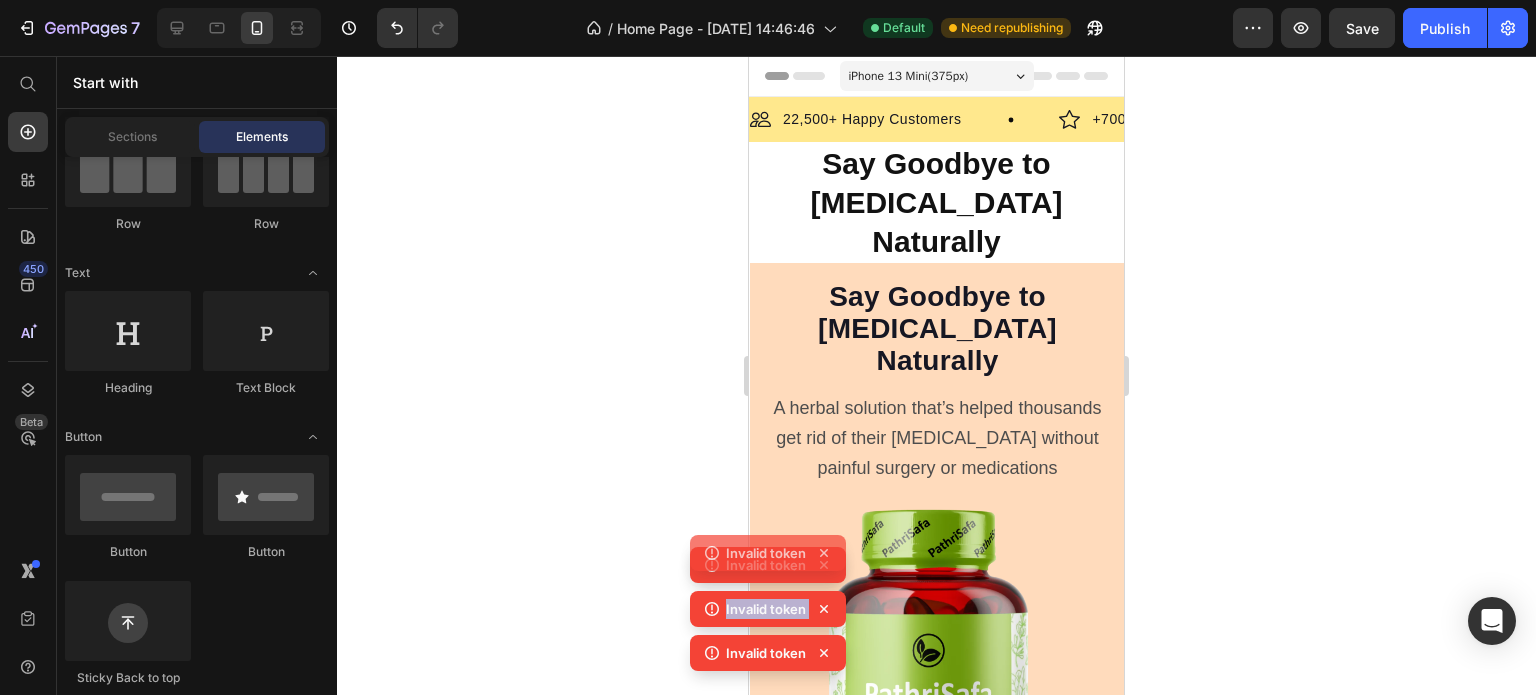 click 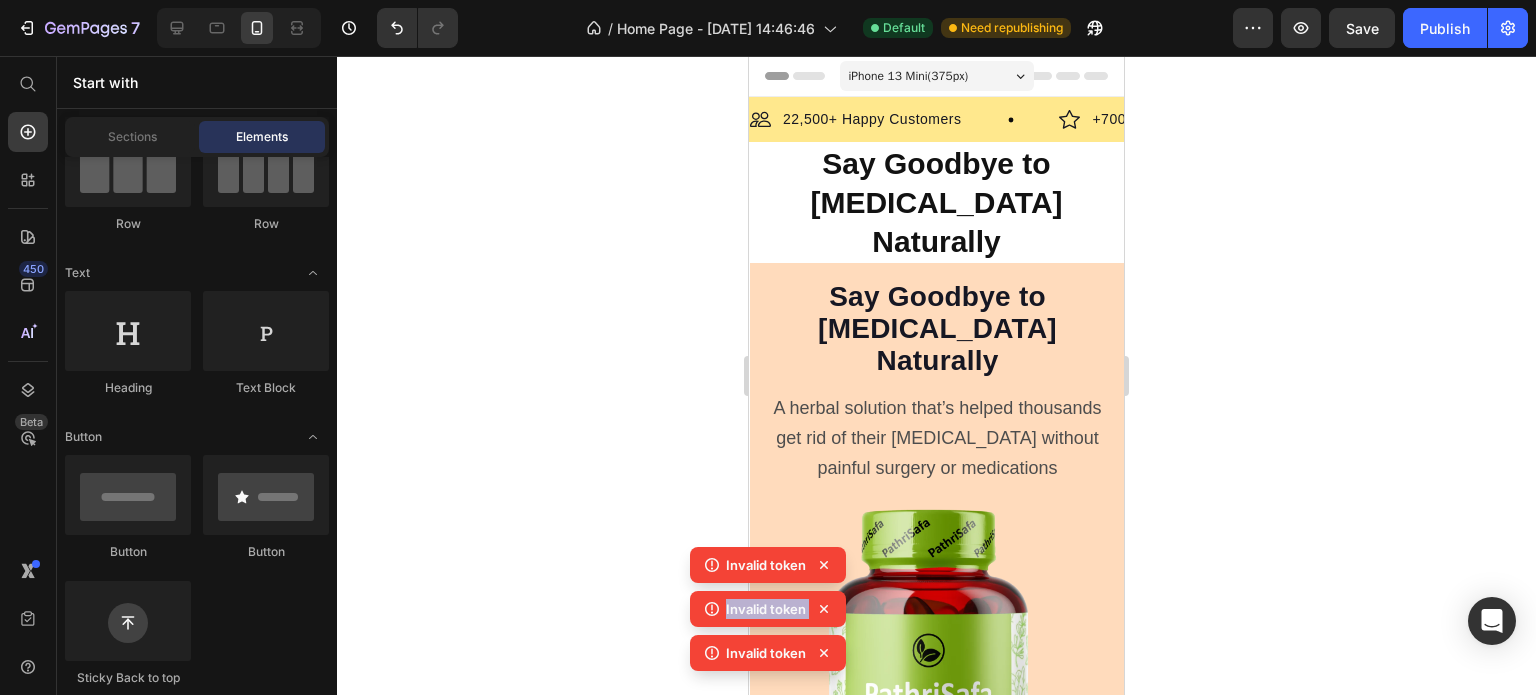 click 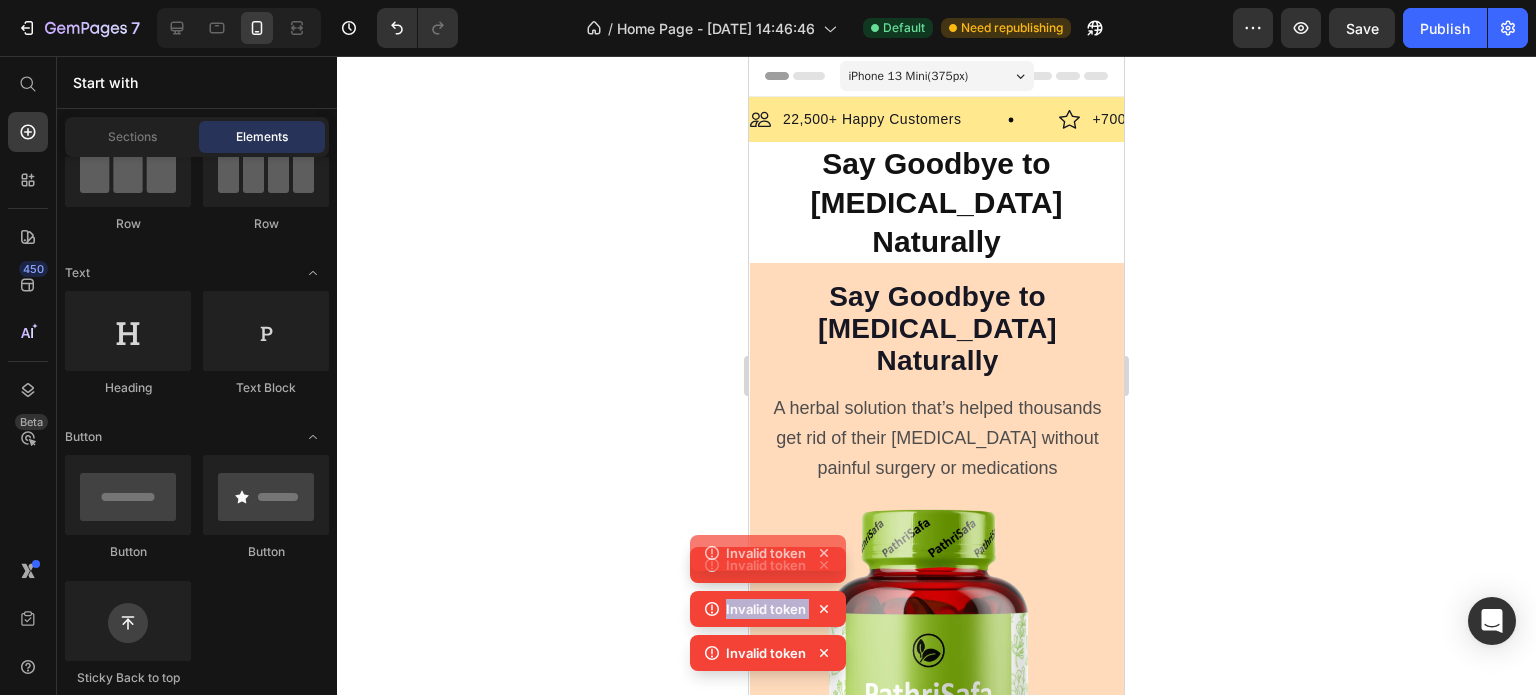 click on "Invalid token Invalid token Invalid token Invalid token" at bounding box center [768, 591] 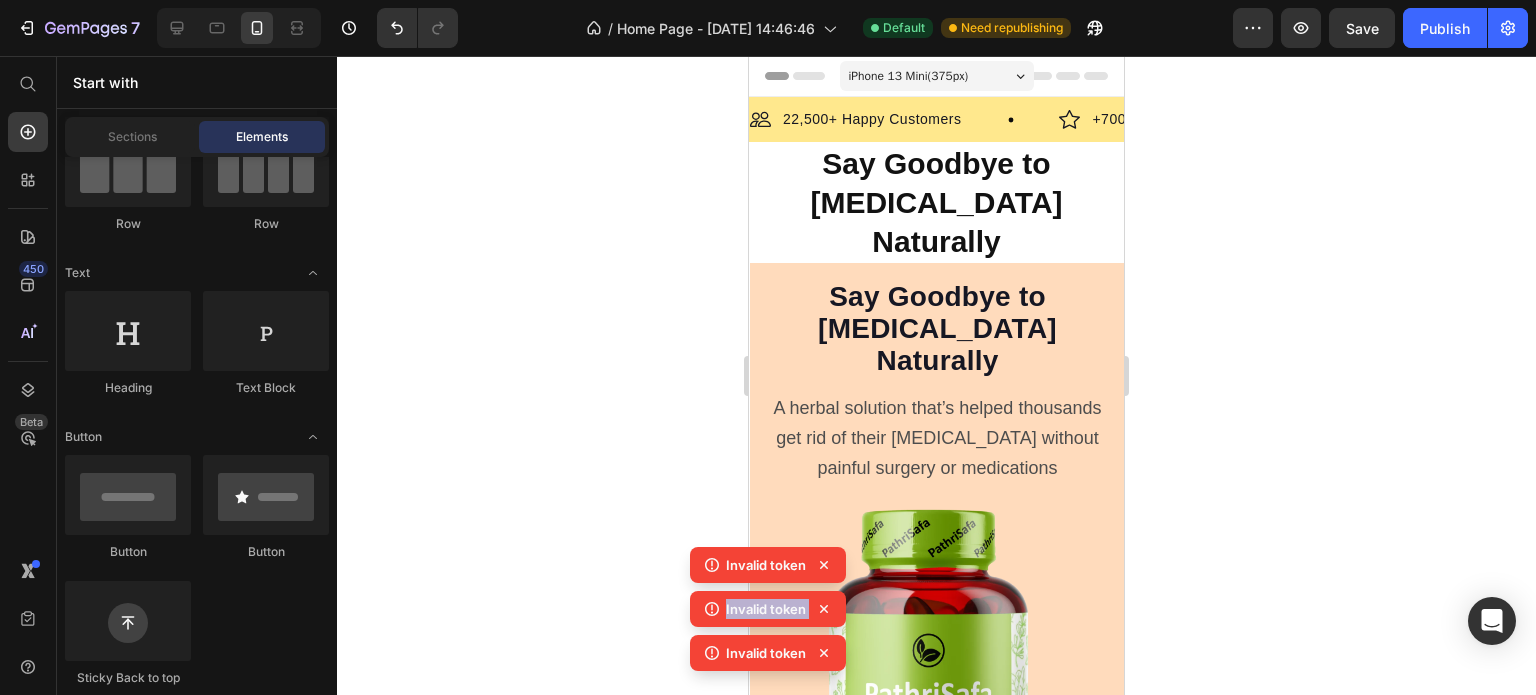 click 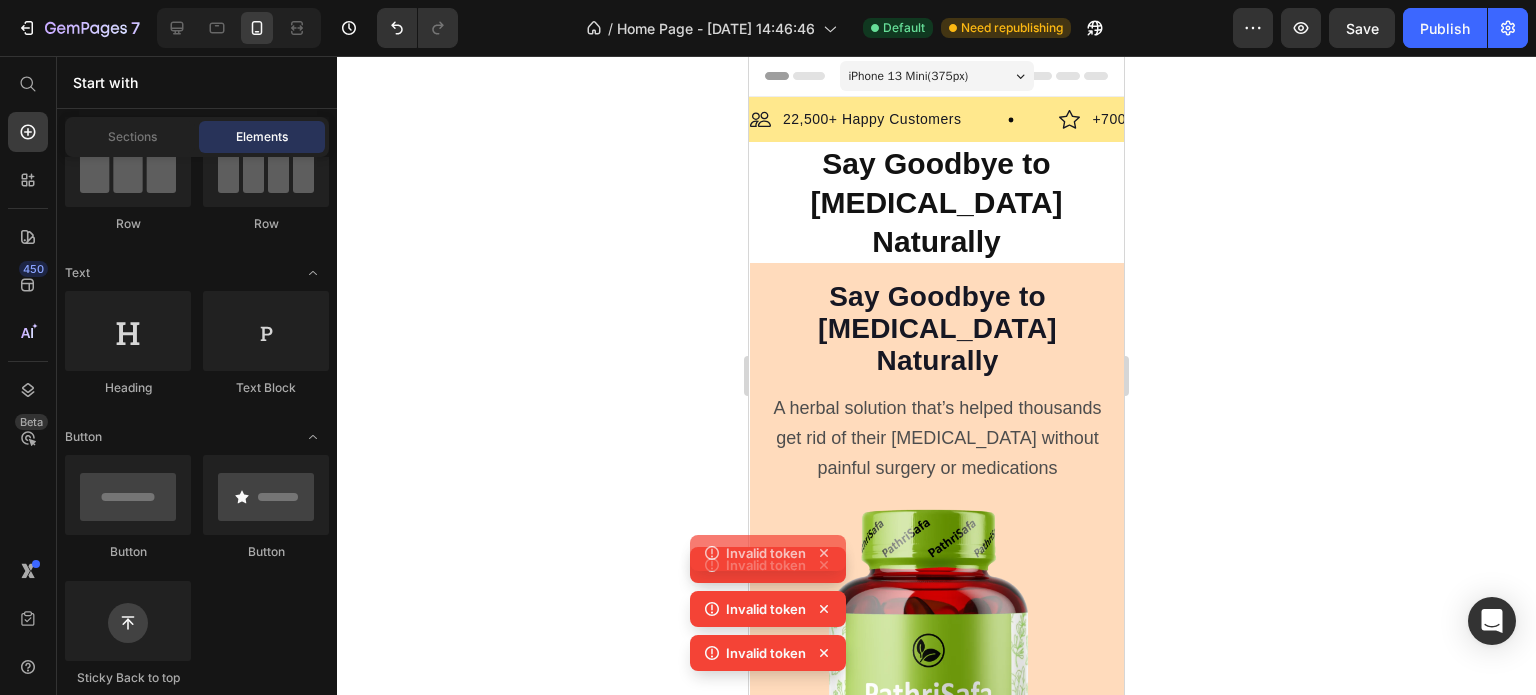 click 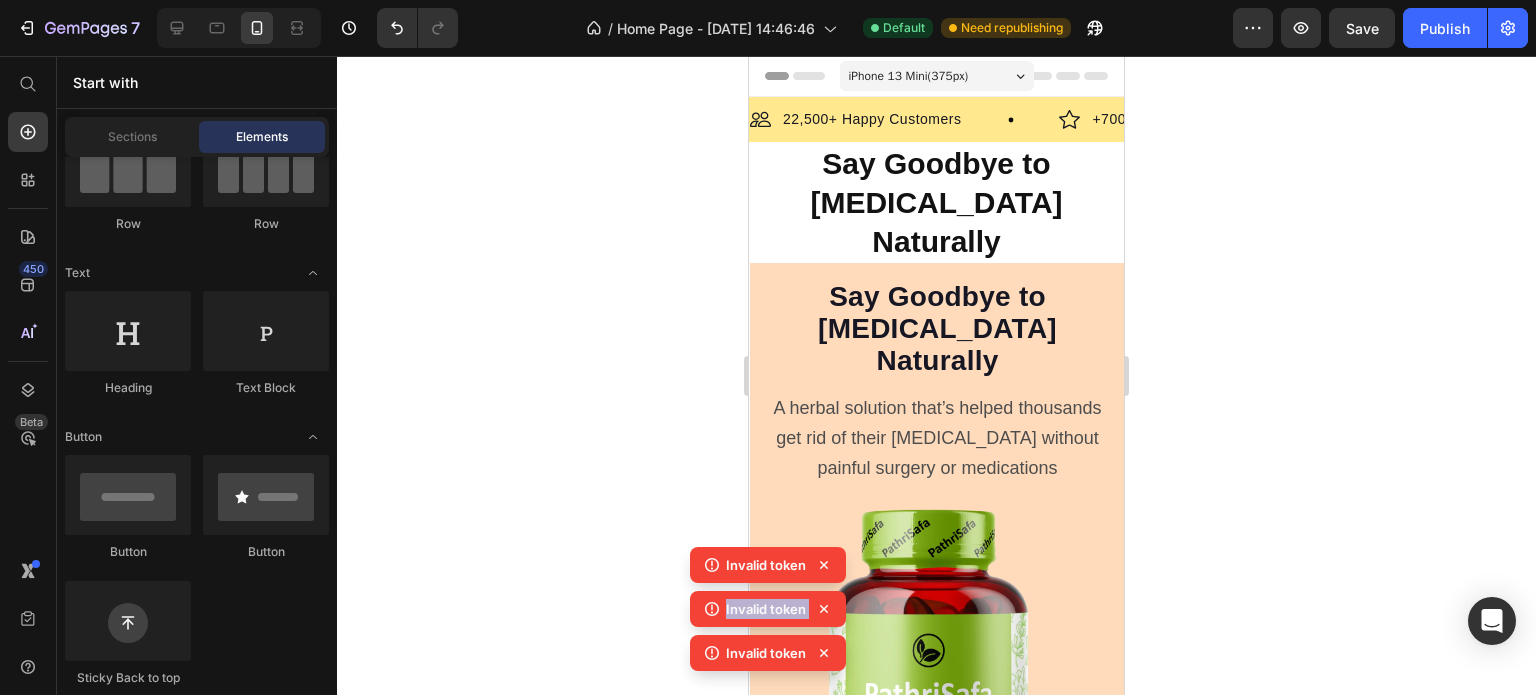 click 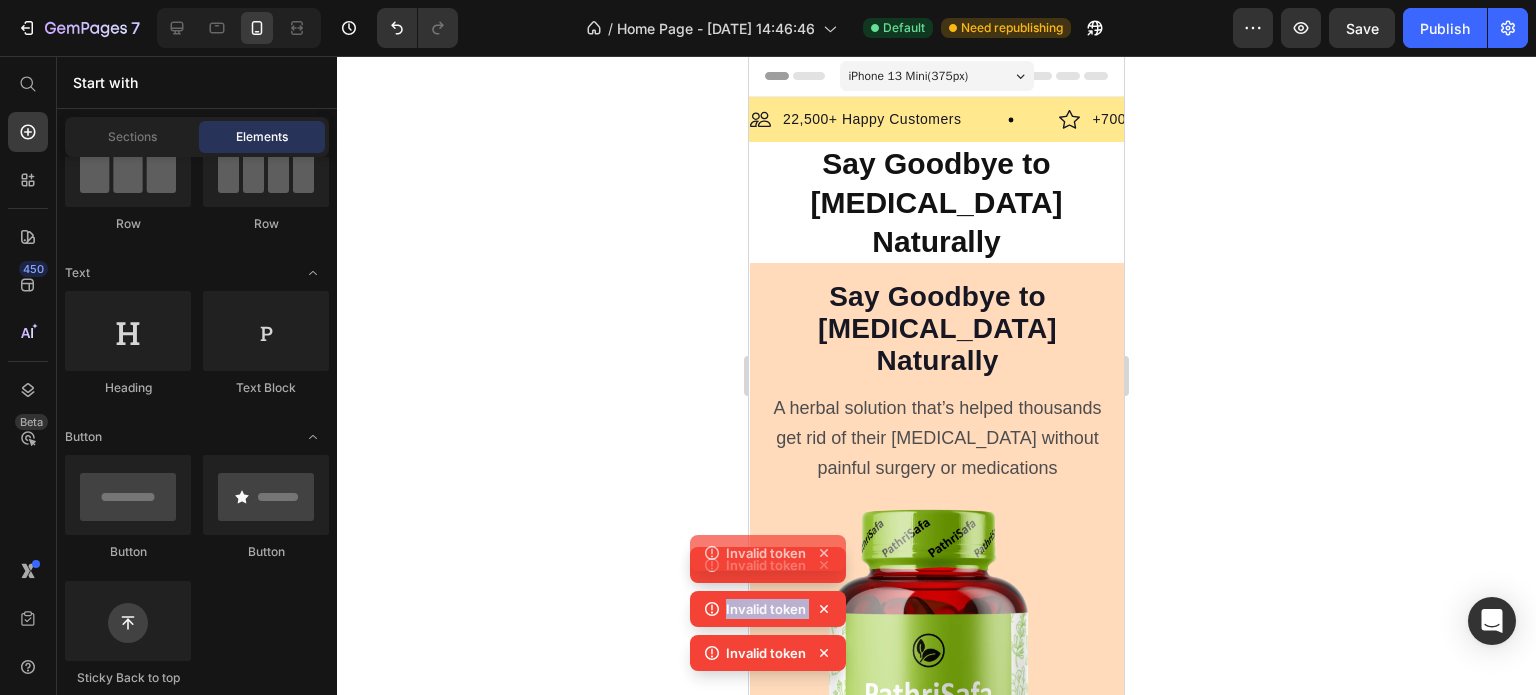 click on "Invalid token Invalid token Invalid token Invalid token" at bounding box center [768, 591] 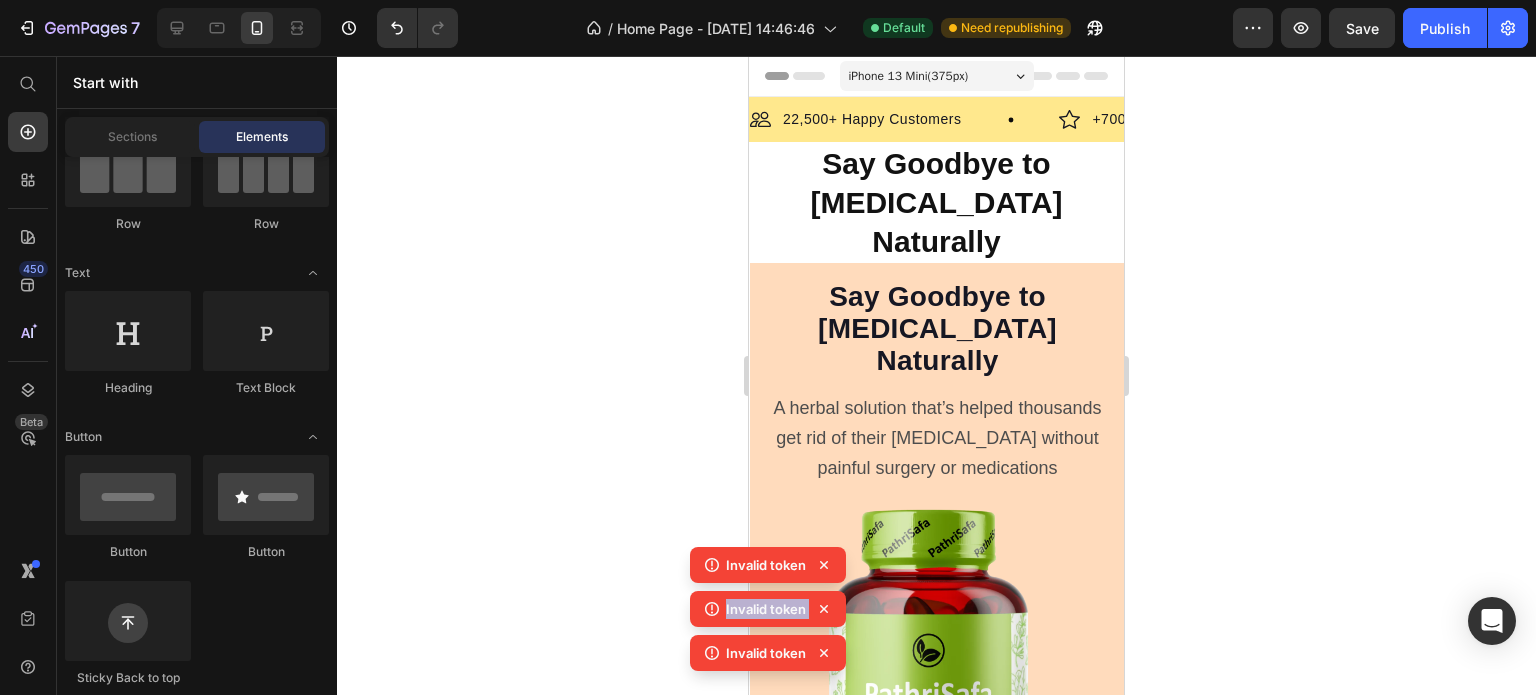 click 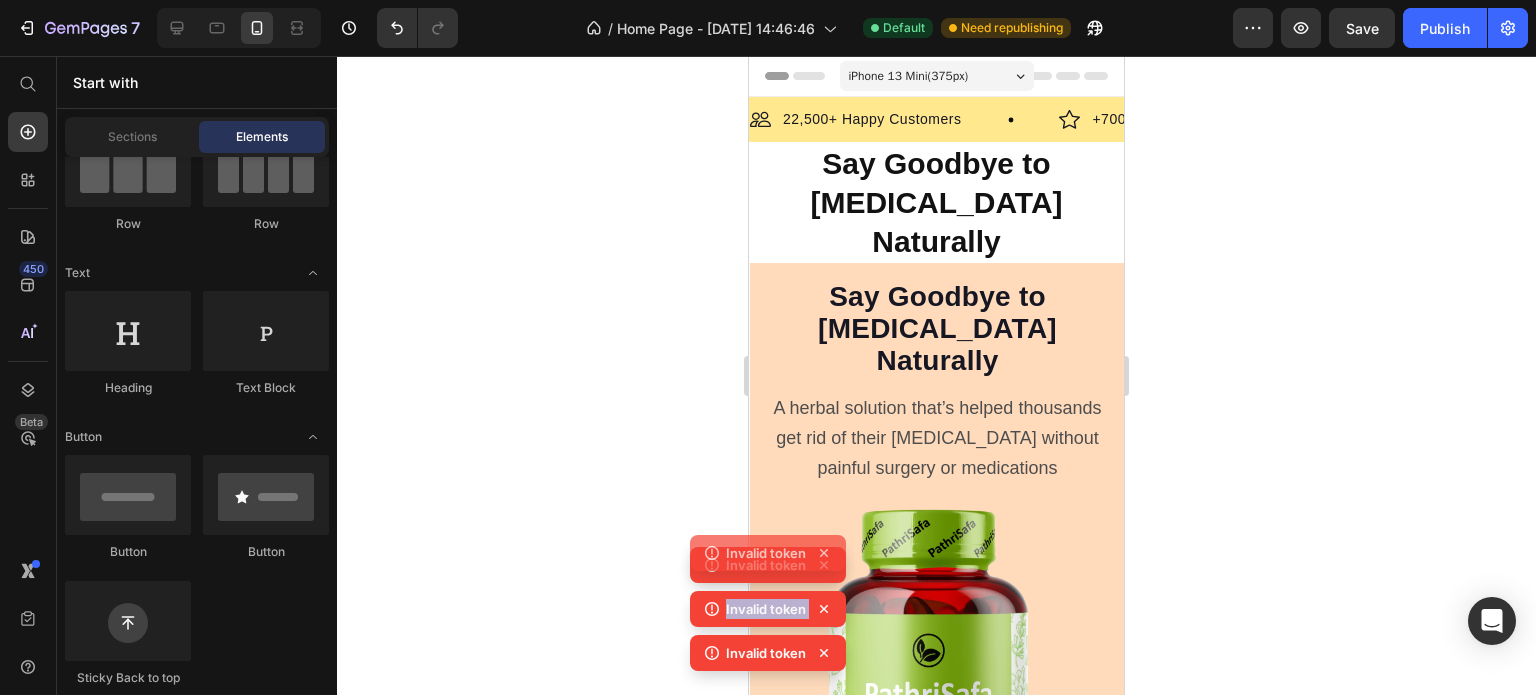 click 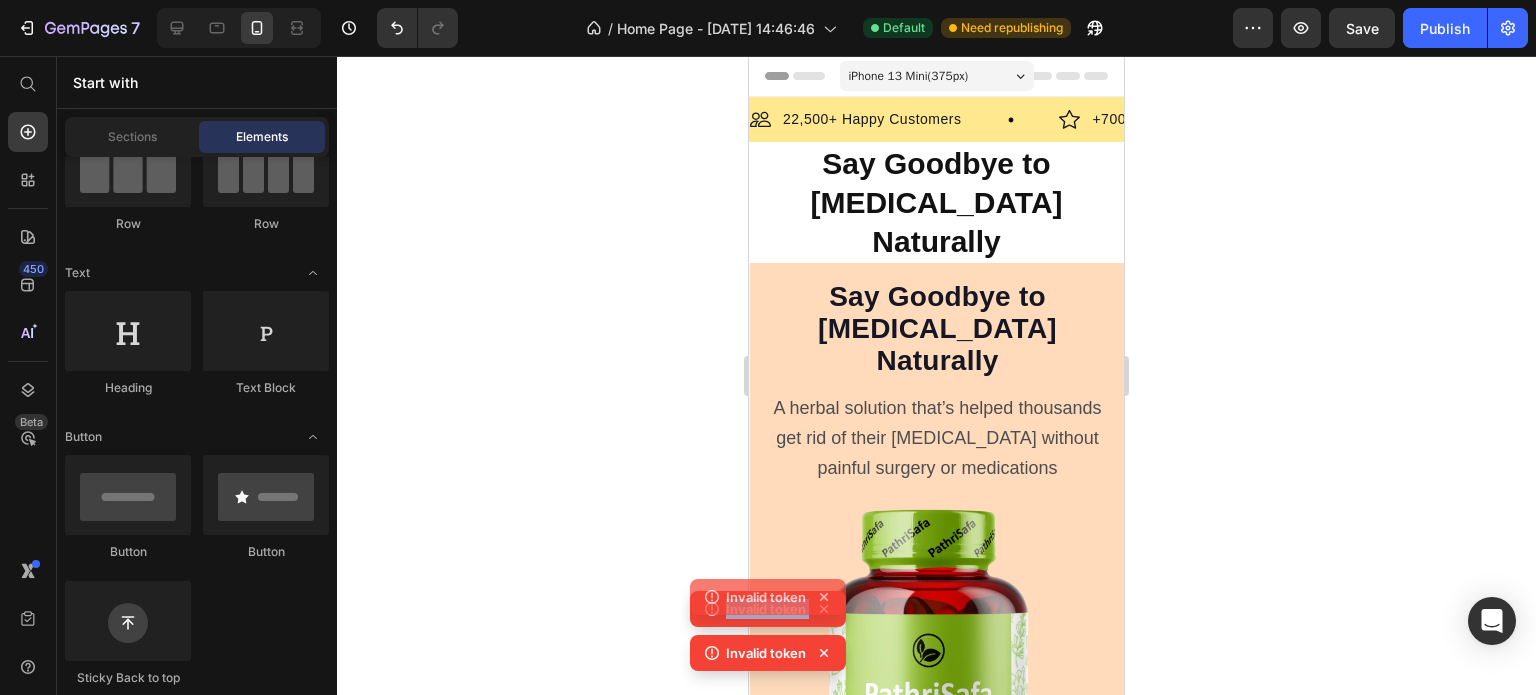 click on "Invalid token Invalid token Invalid token" at bounding box center (768, 613) 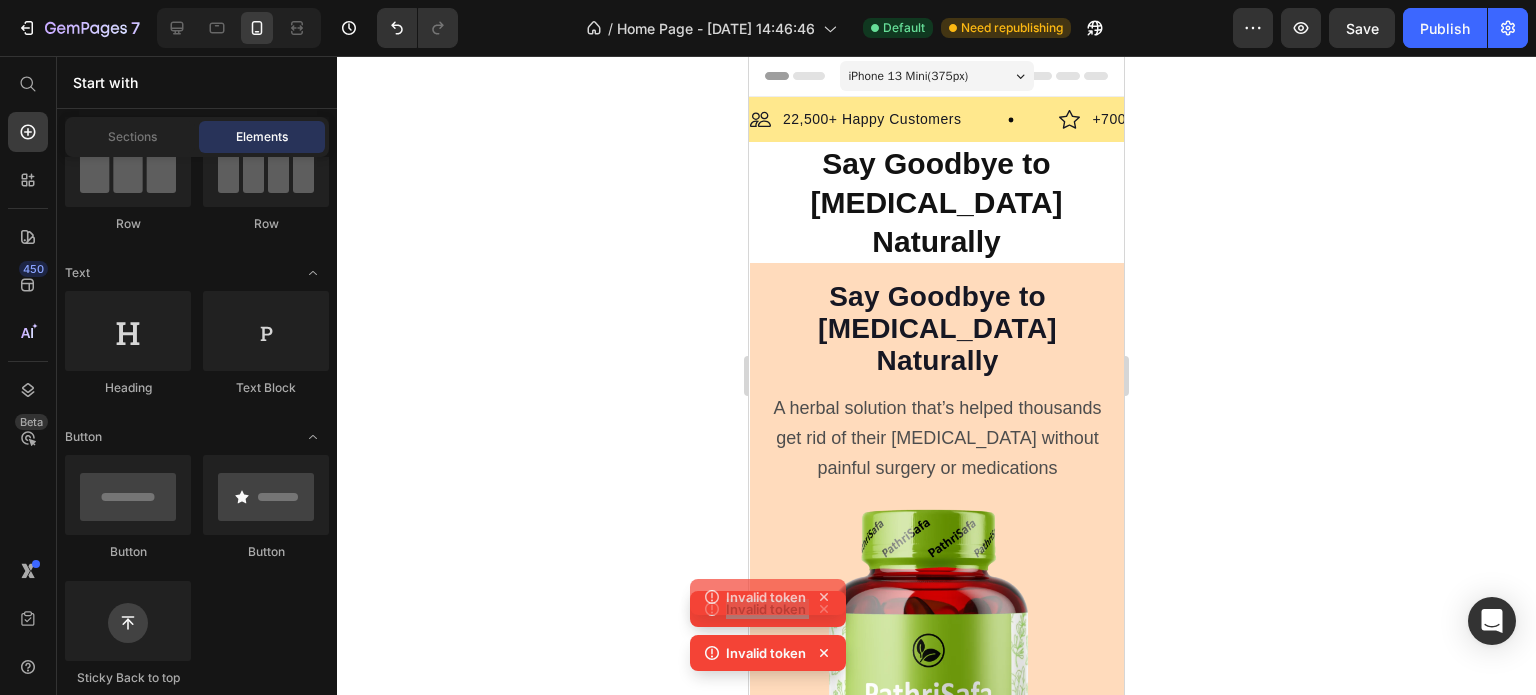click at bounding box center (937, 713) 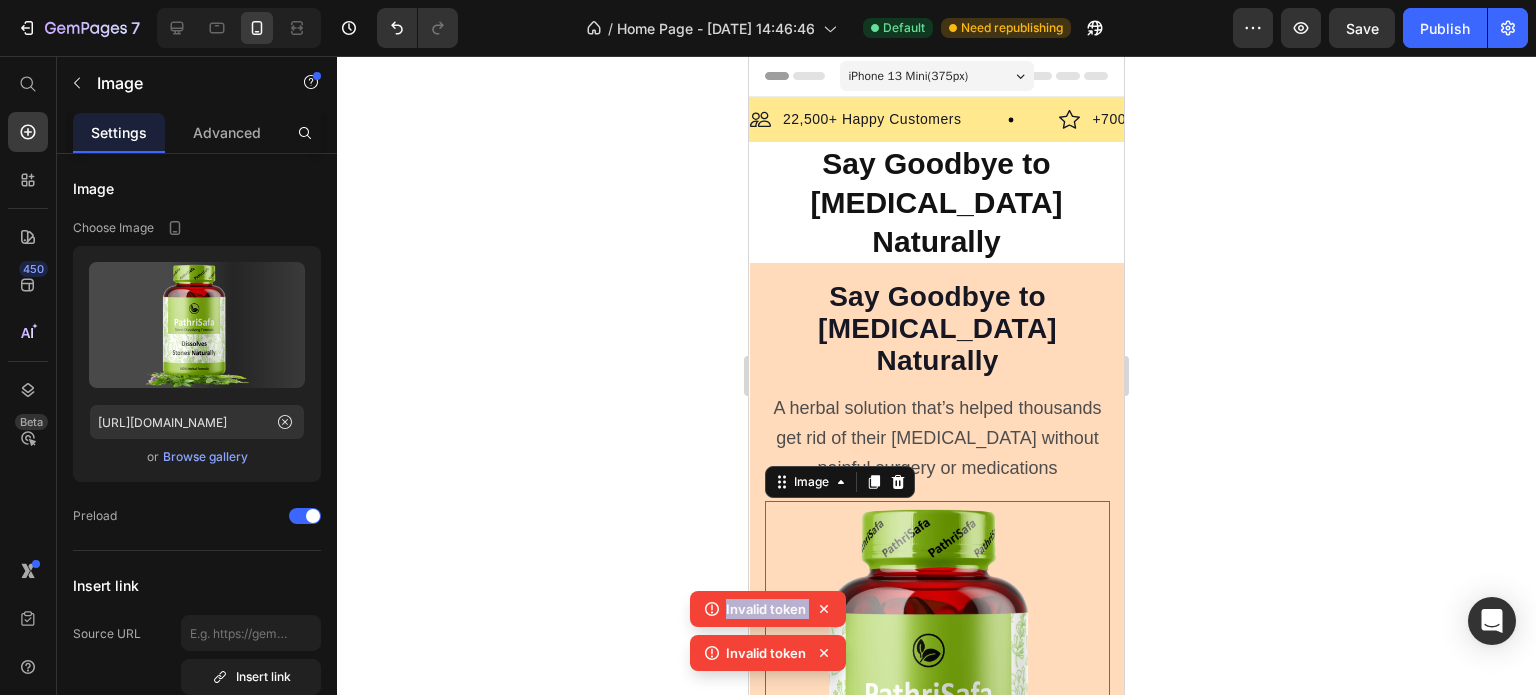 click 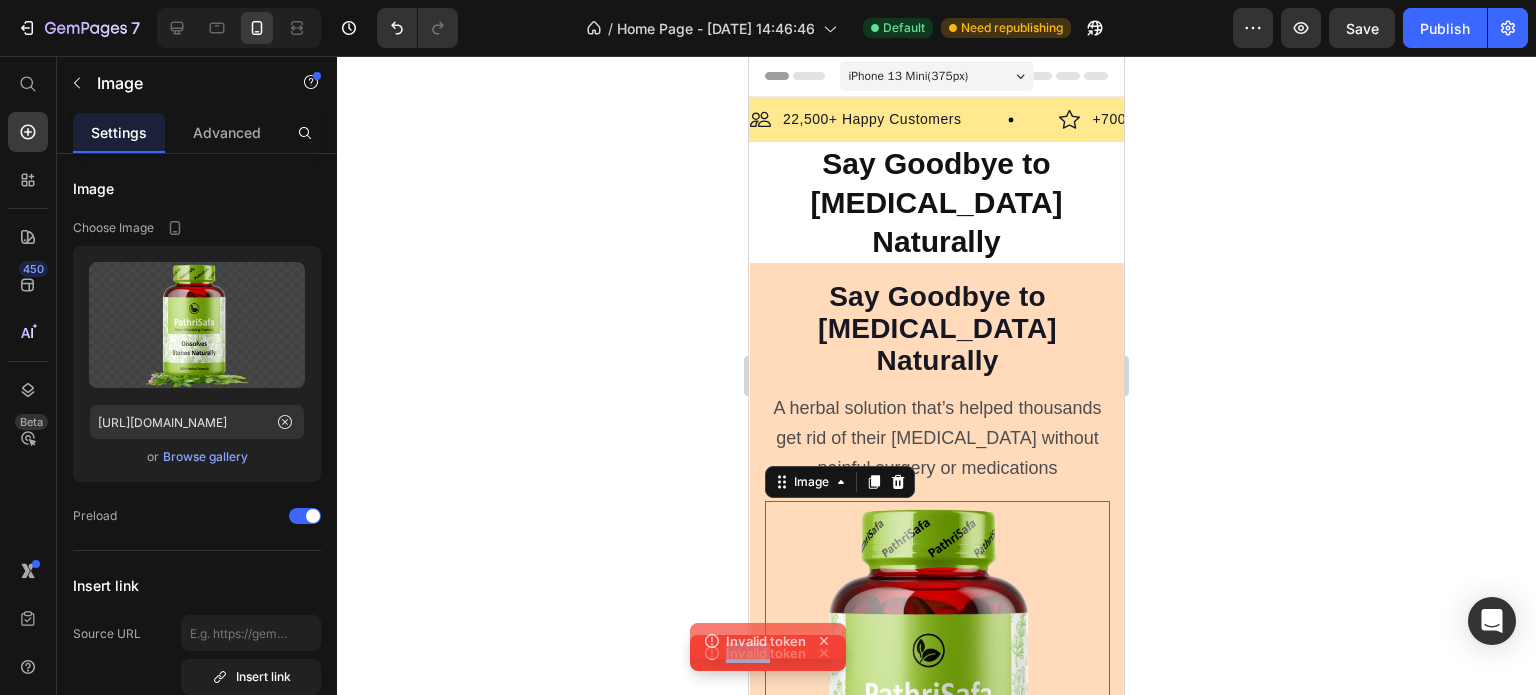 click on "Invalid token Invalid token" at bounding box center [768, 635] 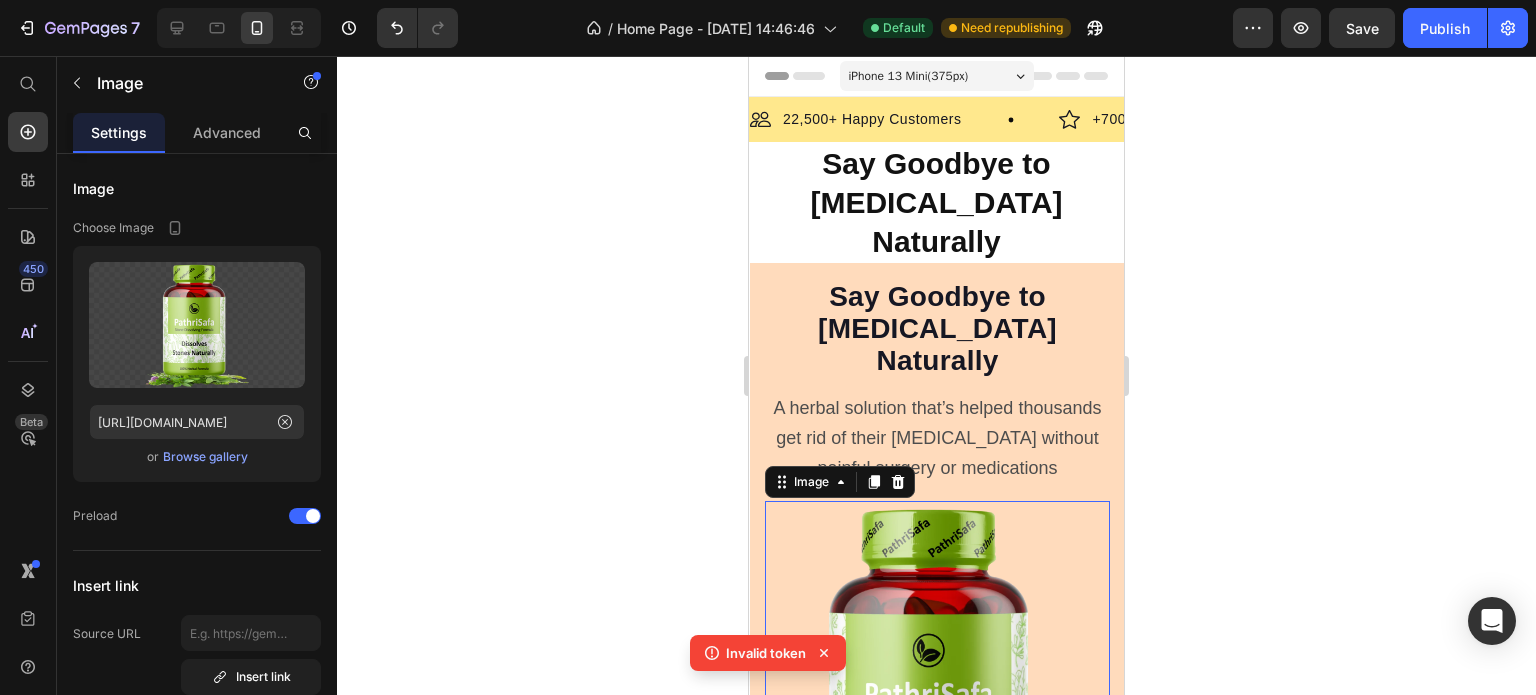 click 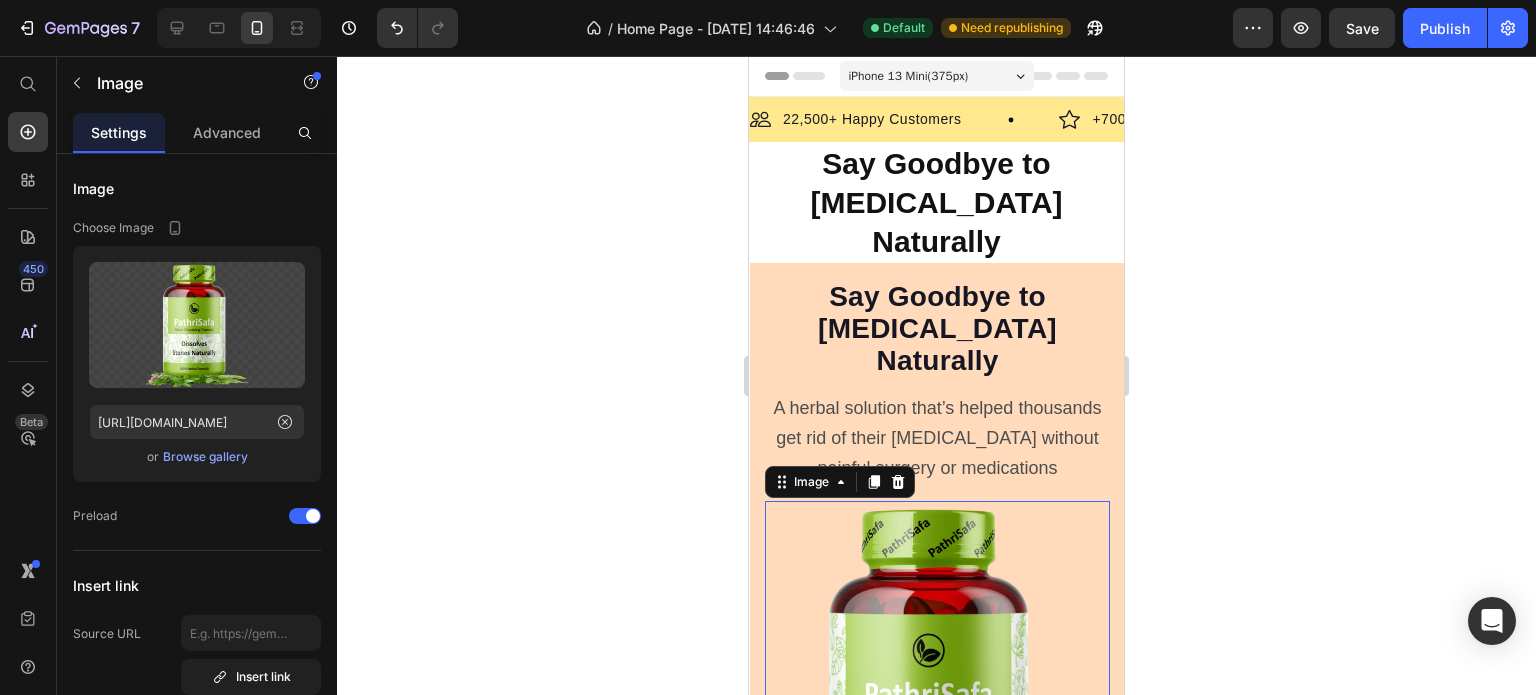 click 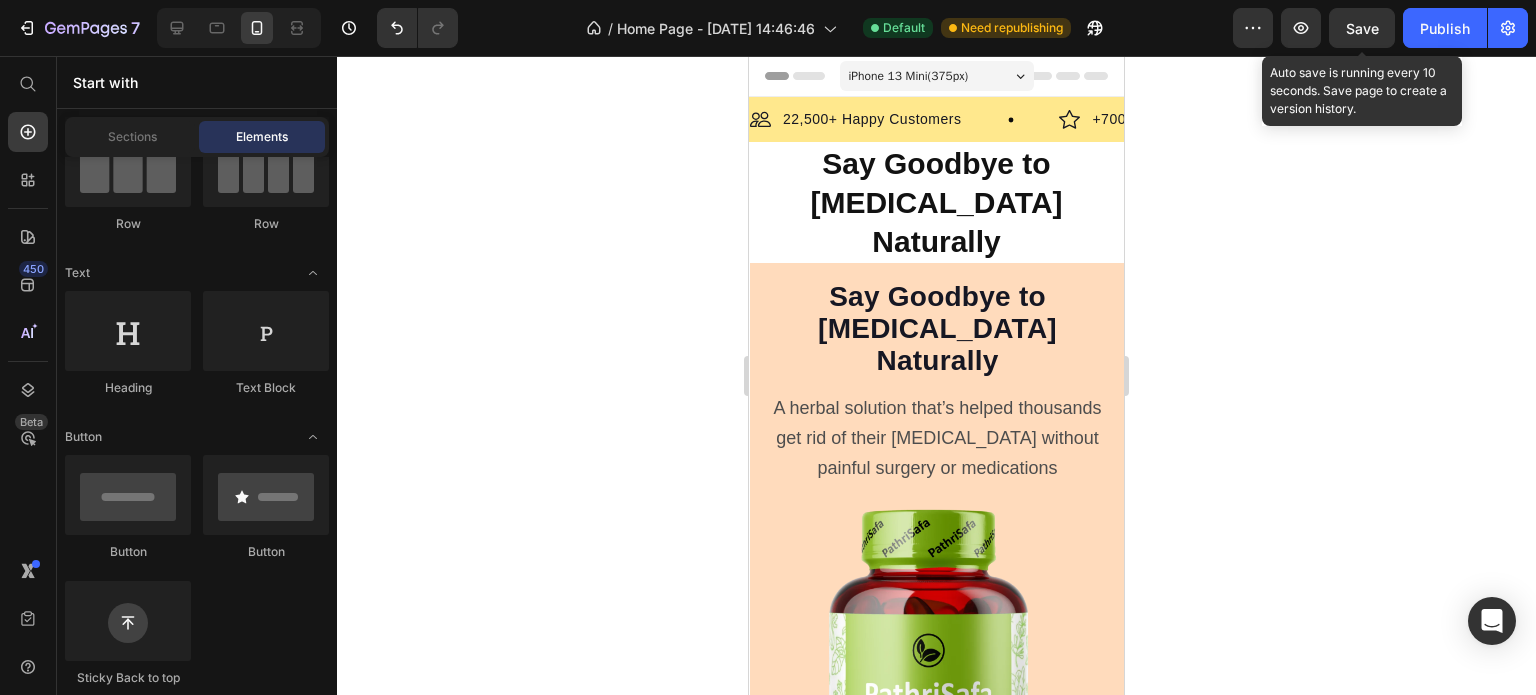 click on "Save" at bounding box center (1362, 28) 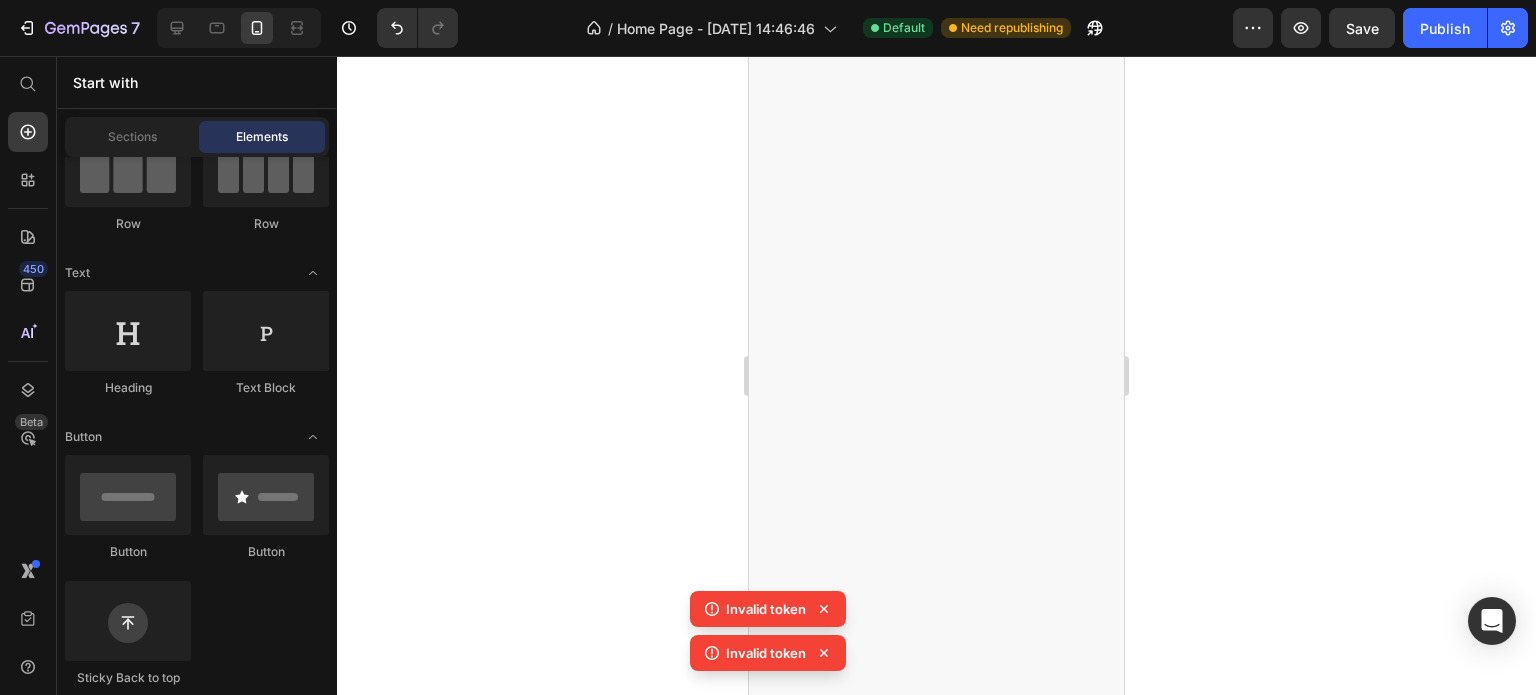 scroll, scrollTop: 0, scrollLeft: 0, axis: both 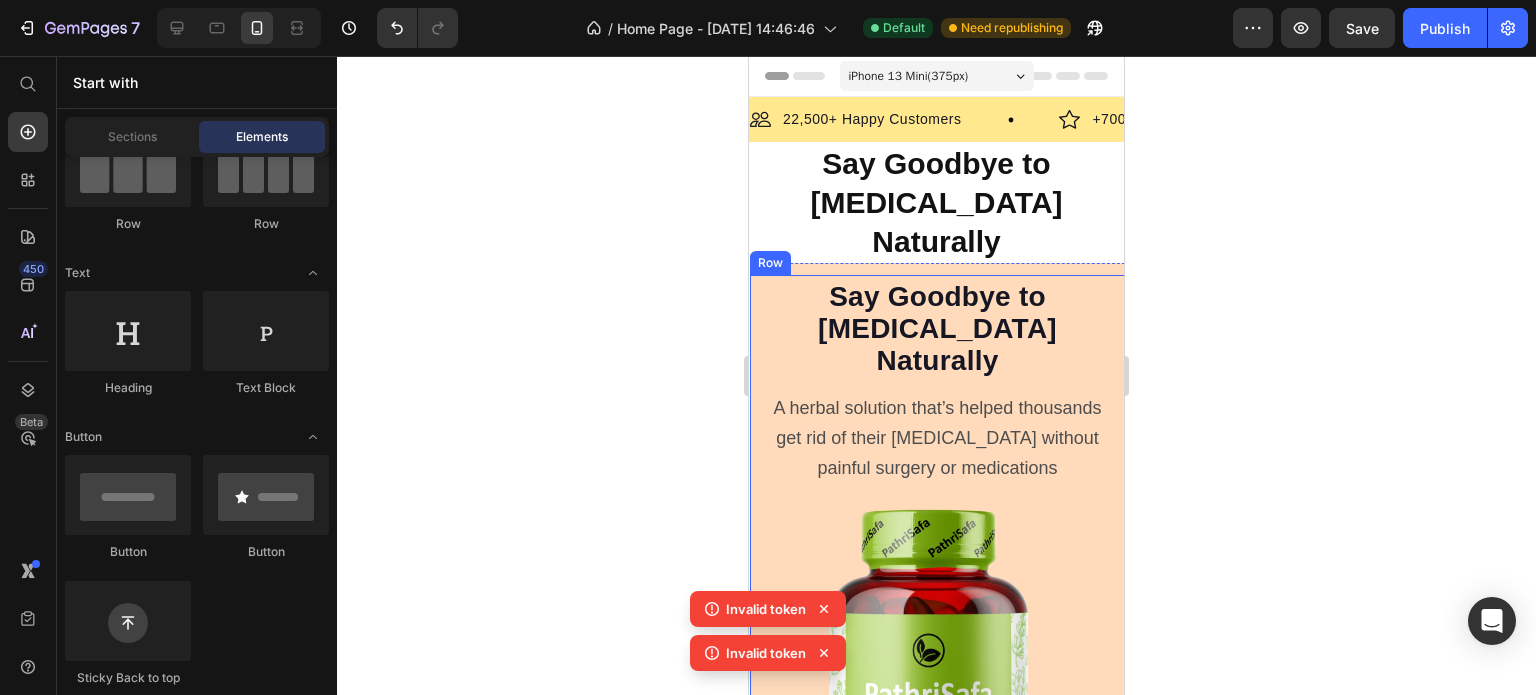 click 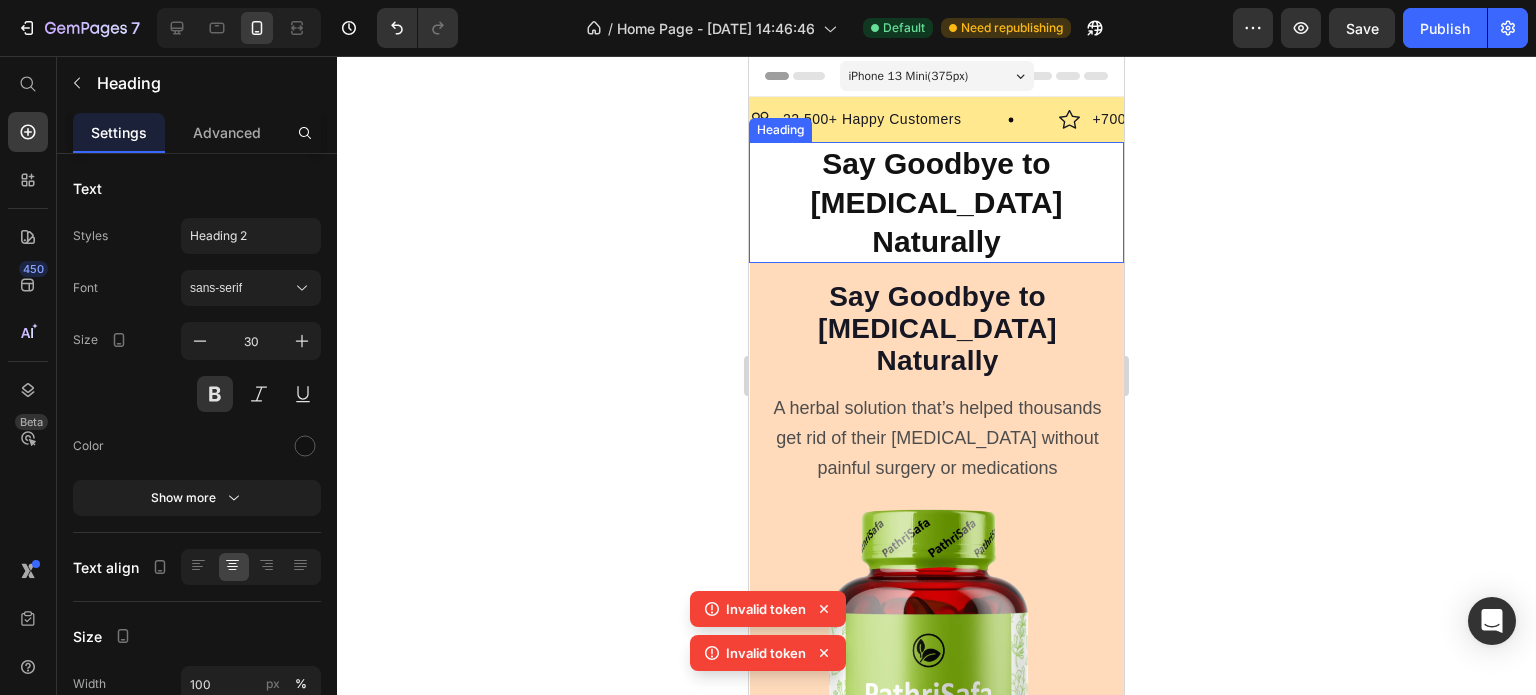 click on "Say Goodbye to Kidney Stones Naturally" at bounding box center (936, 202) 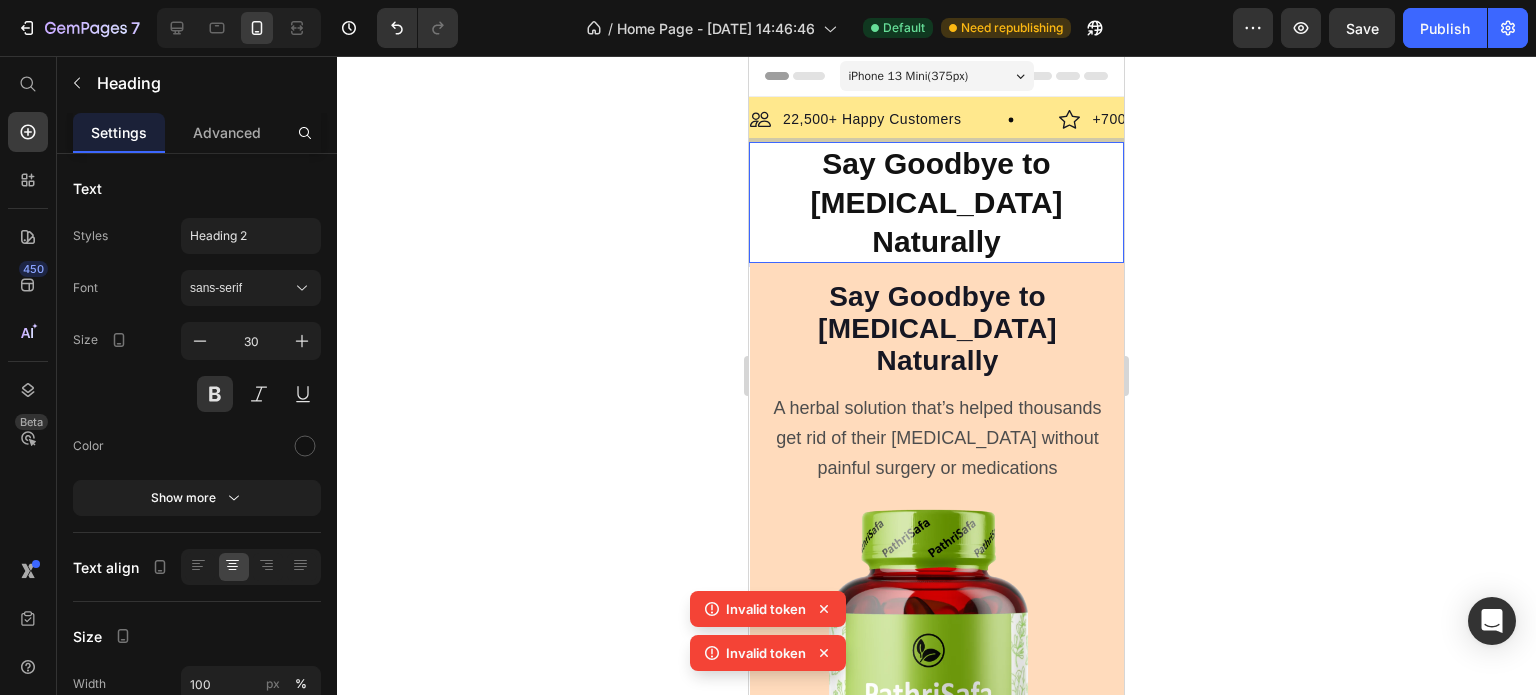 click on "Say Goodbye to Kidney Stones Naturally" at bounding box center [936, 202] 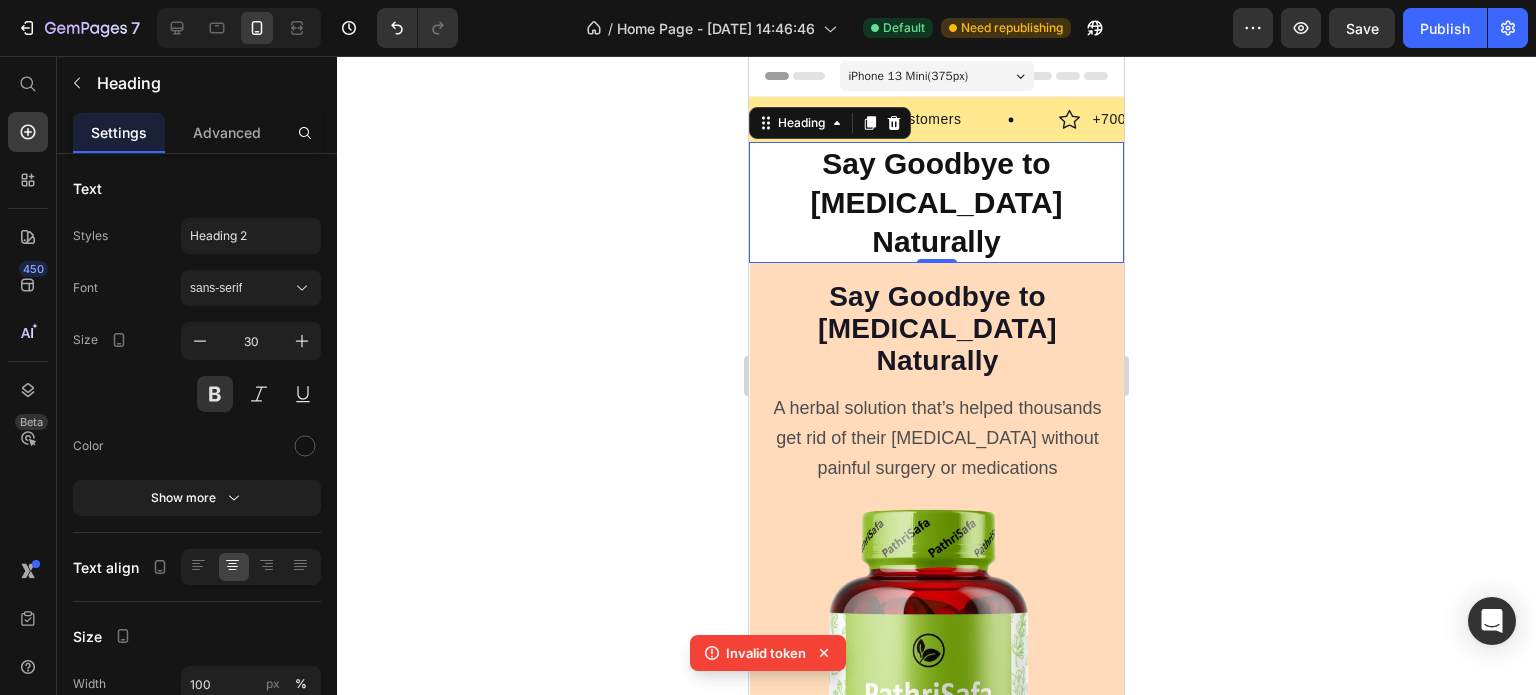 click 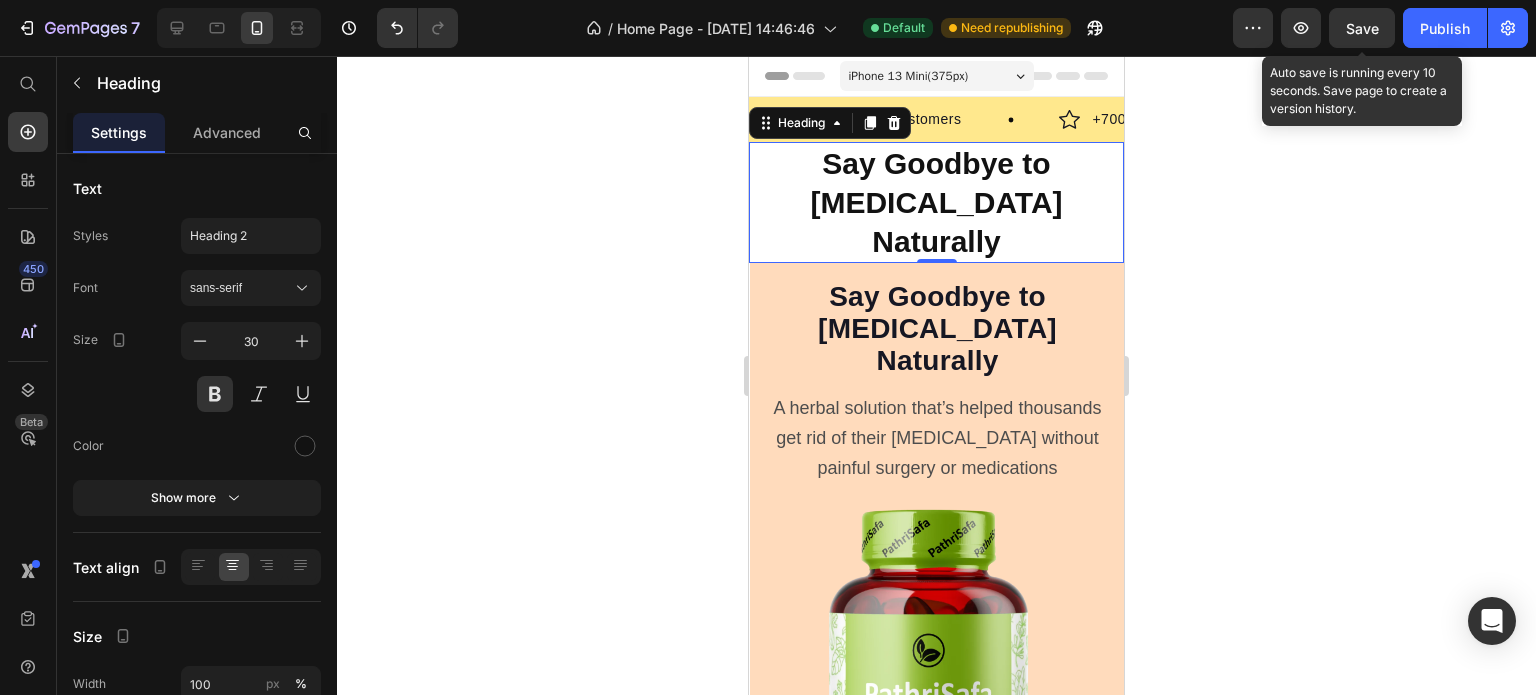 click on "Save" 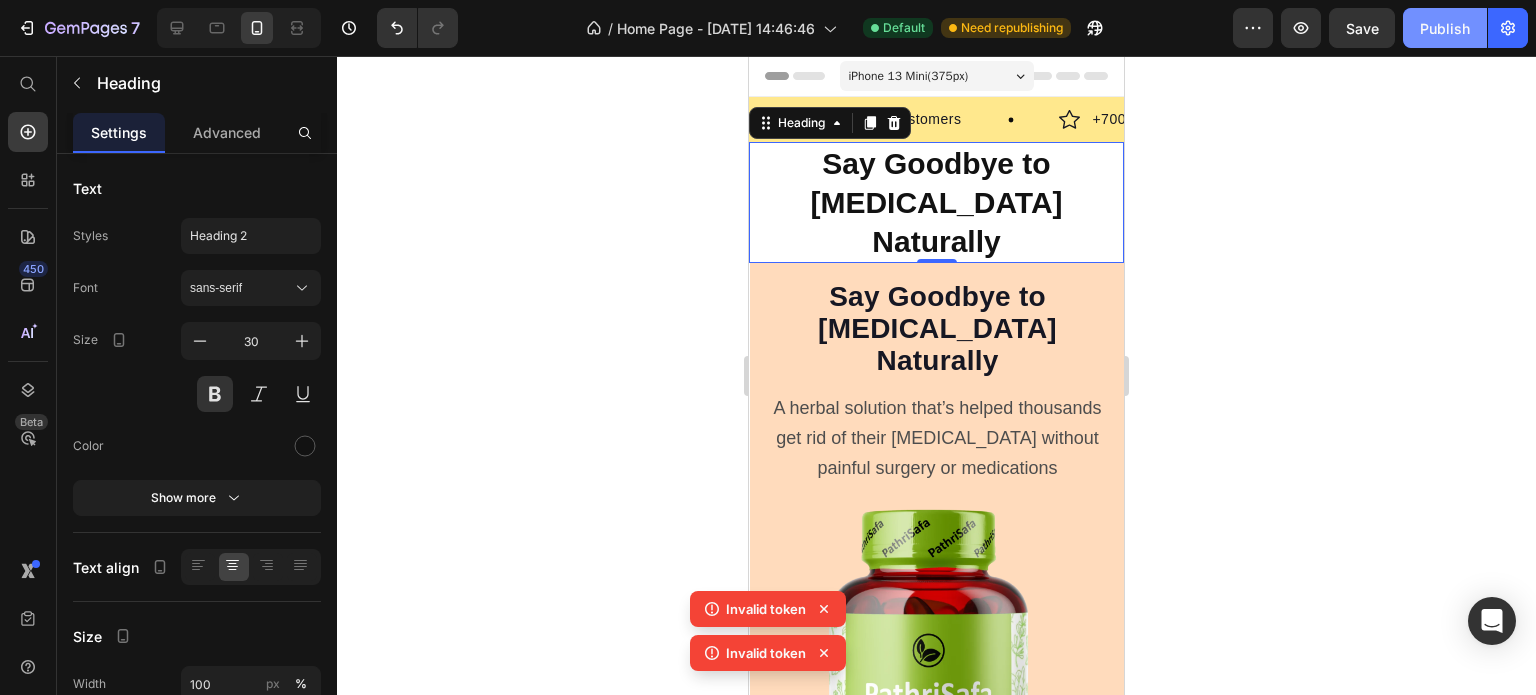 click on "Publish" 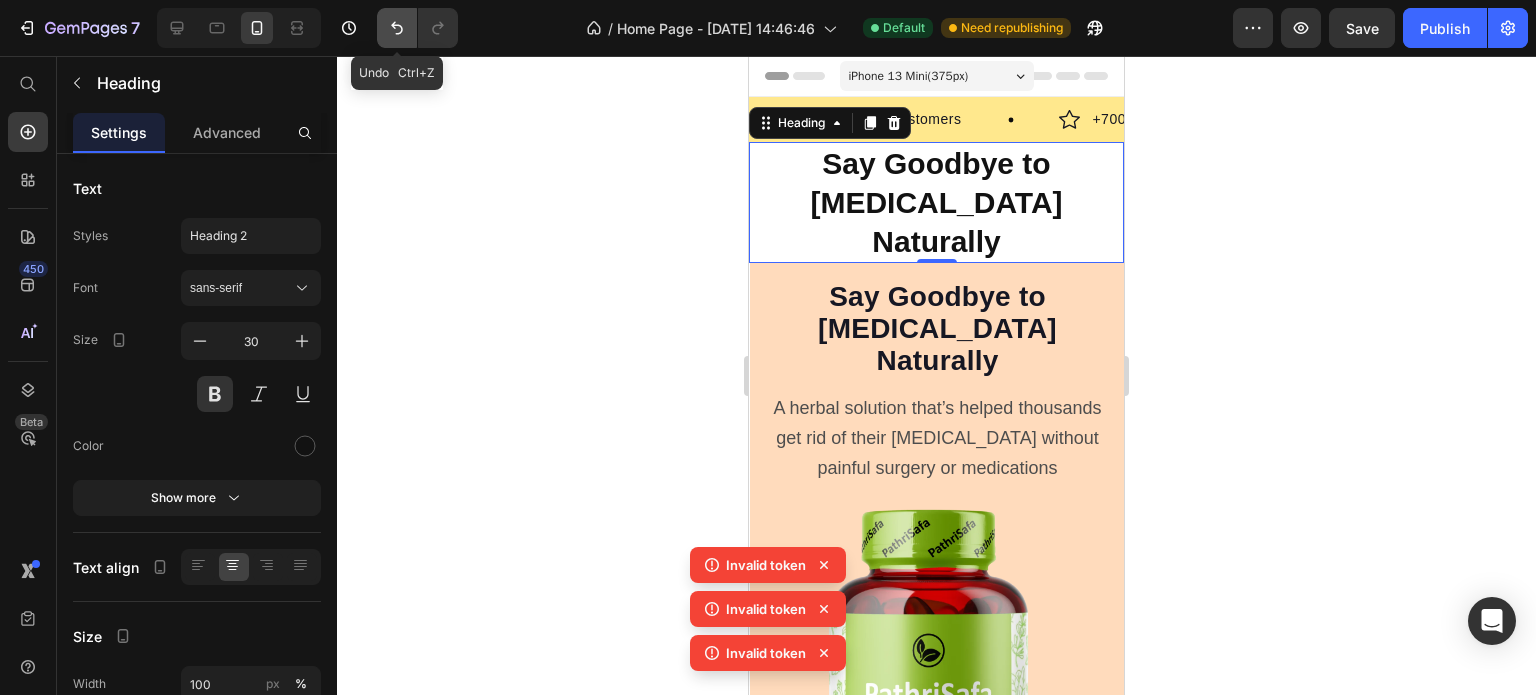 click 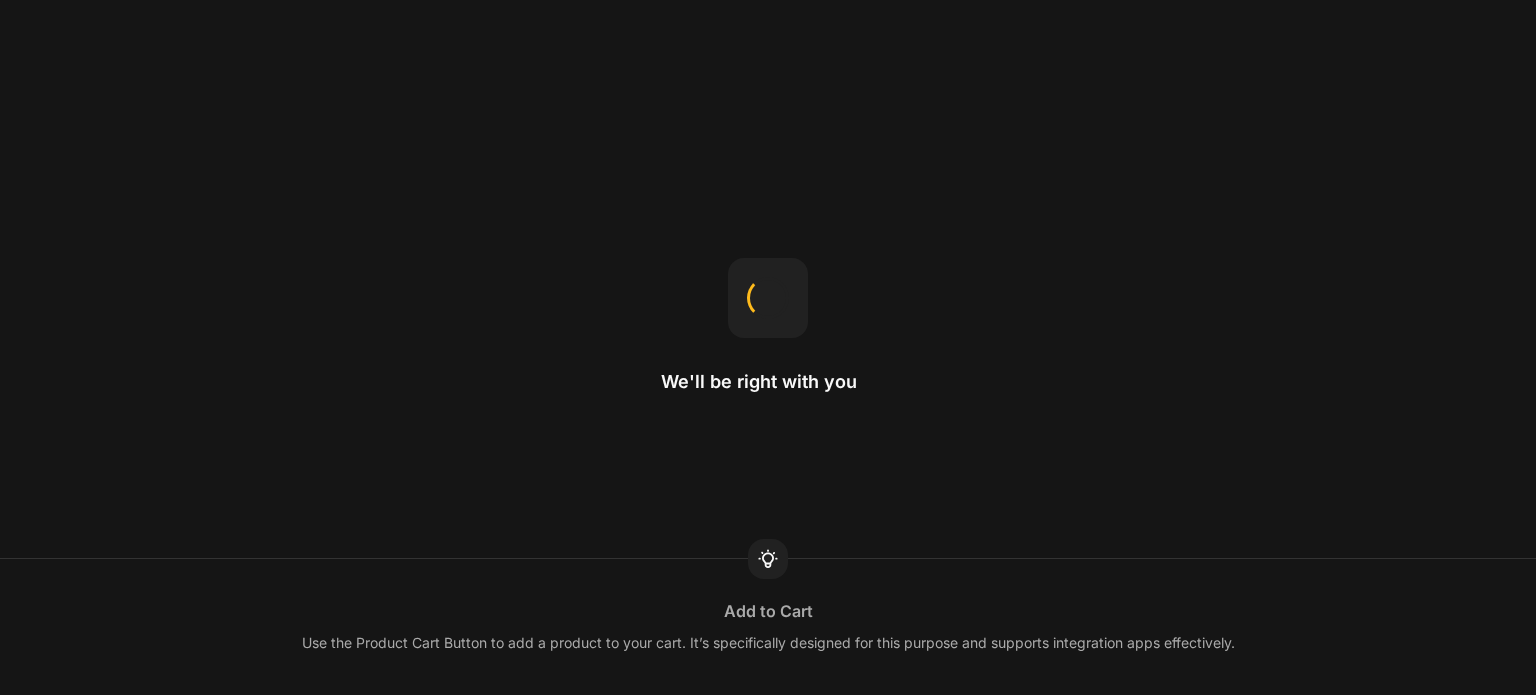 scroll, scrollTop: 0, scrollLeft: 0, axis: both 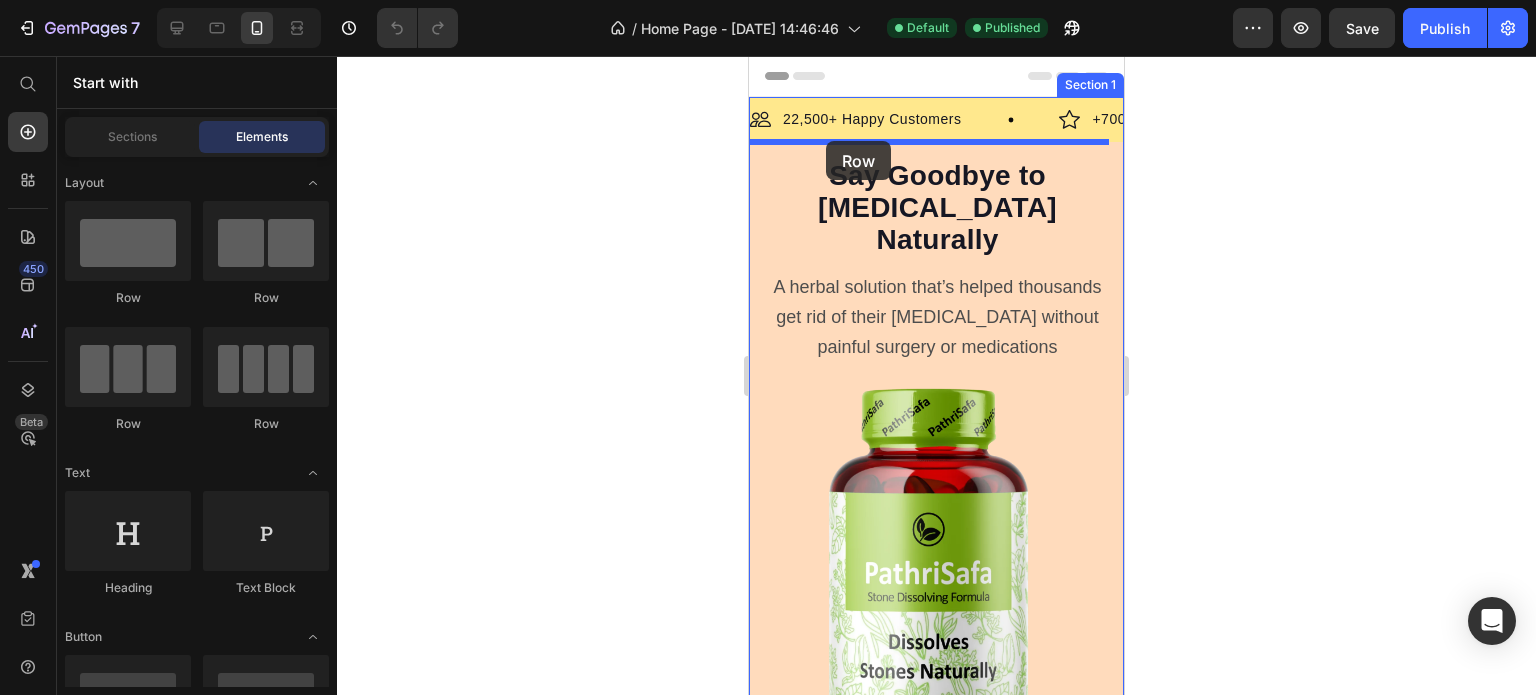 drag, startPoint x: 890, startPoint y: 315, endPoint x: 826, endPoint y: 141, distance: 185.39687 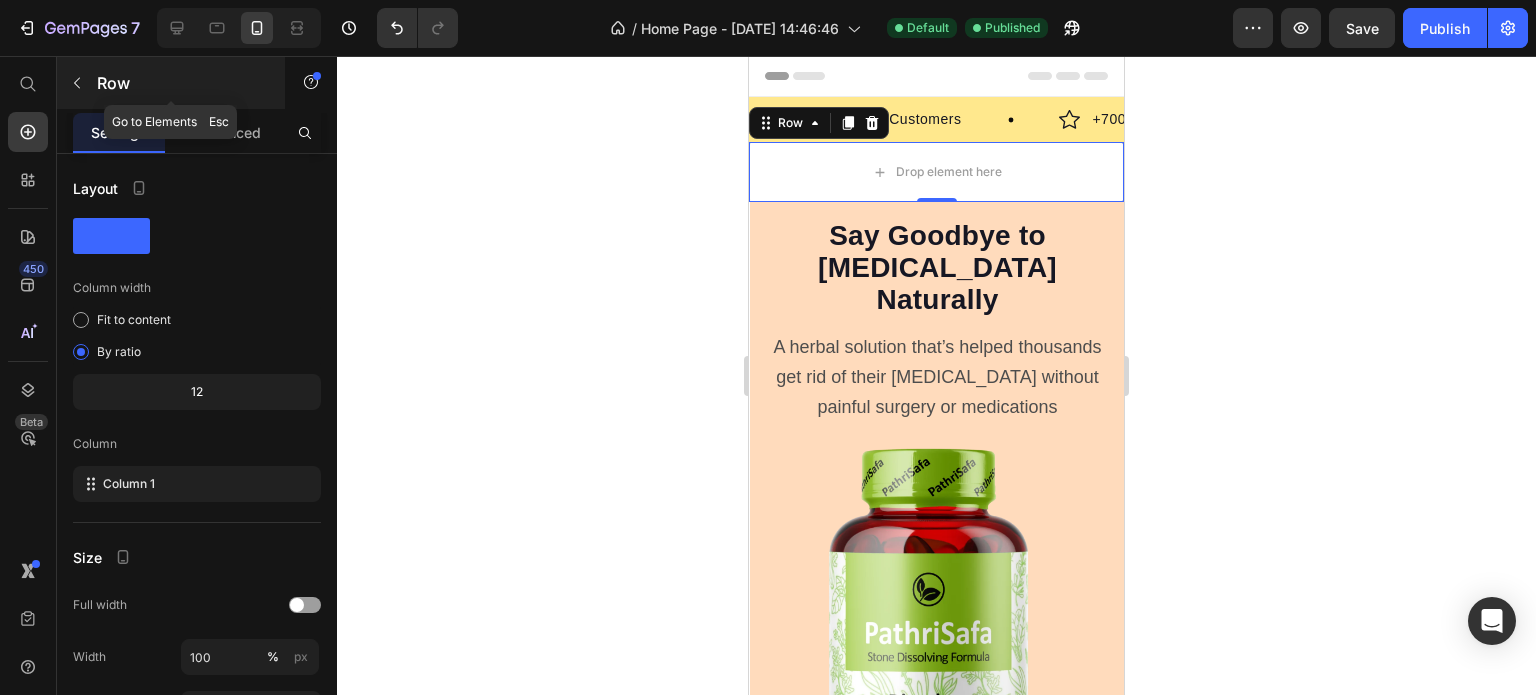 click 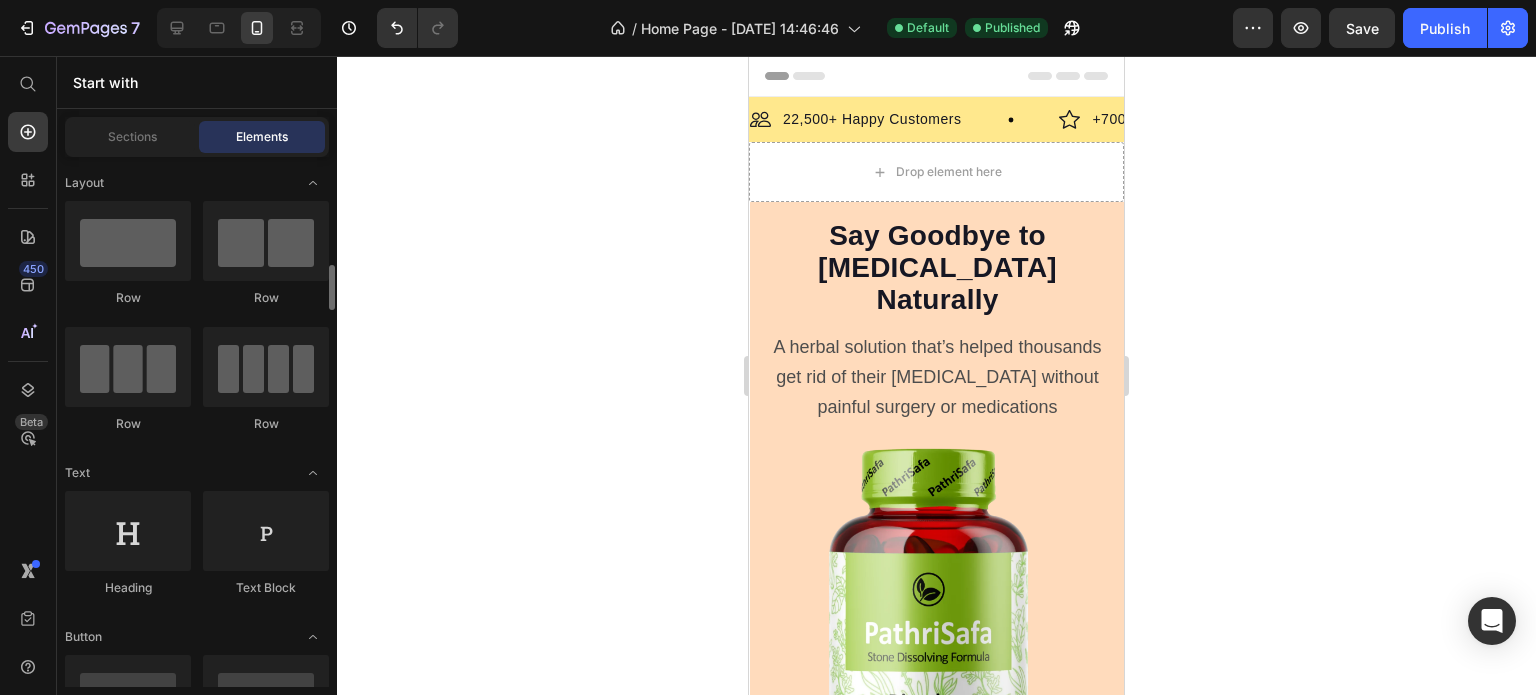 scroll, scrollTop: 200, scrollLeft: 0, axis: vertical 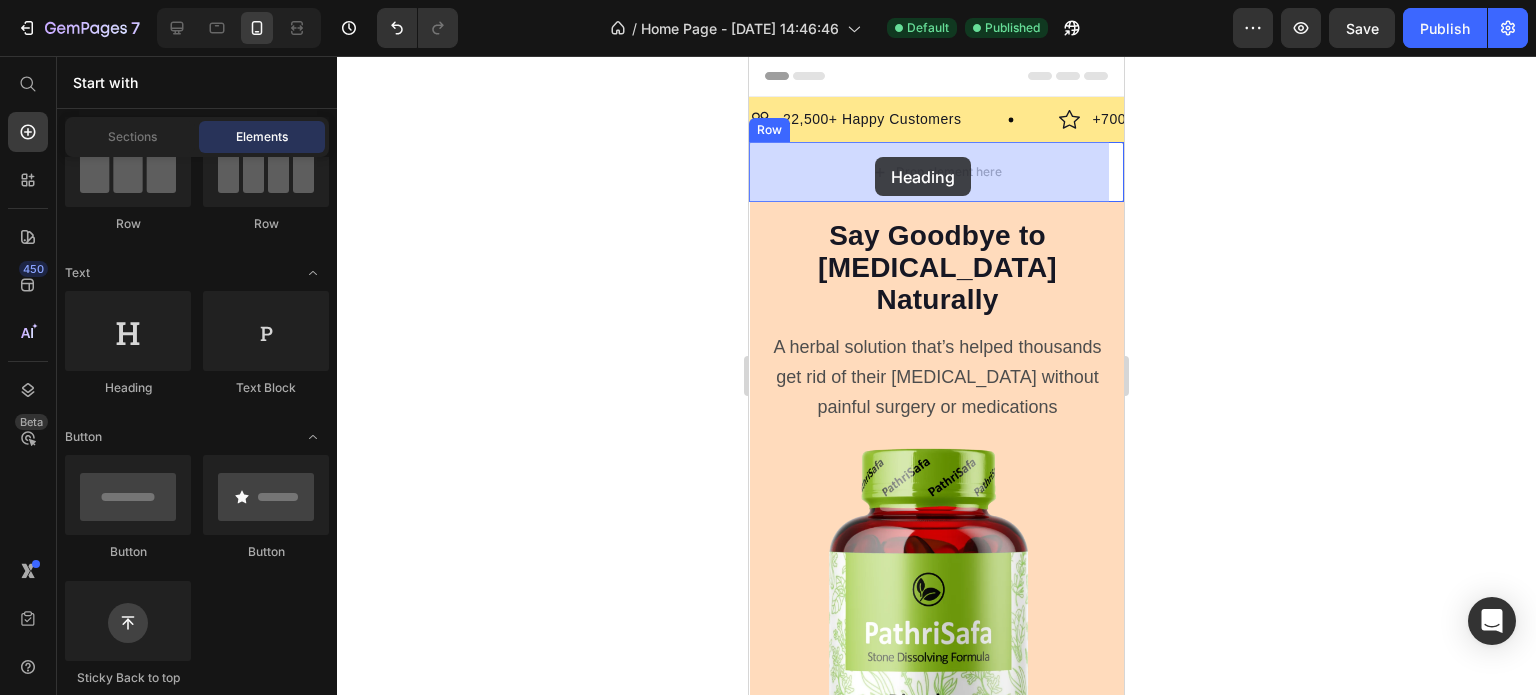 drag, startPoint x: 901, startPoint y: 387, endPoint x: 779, endPoint y: 194, distance: 228.32652 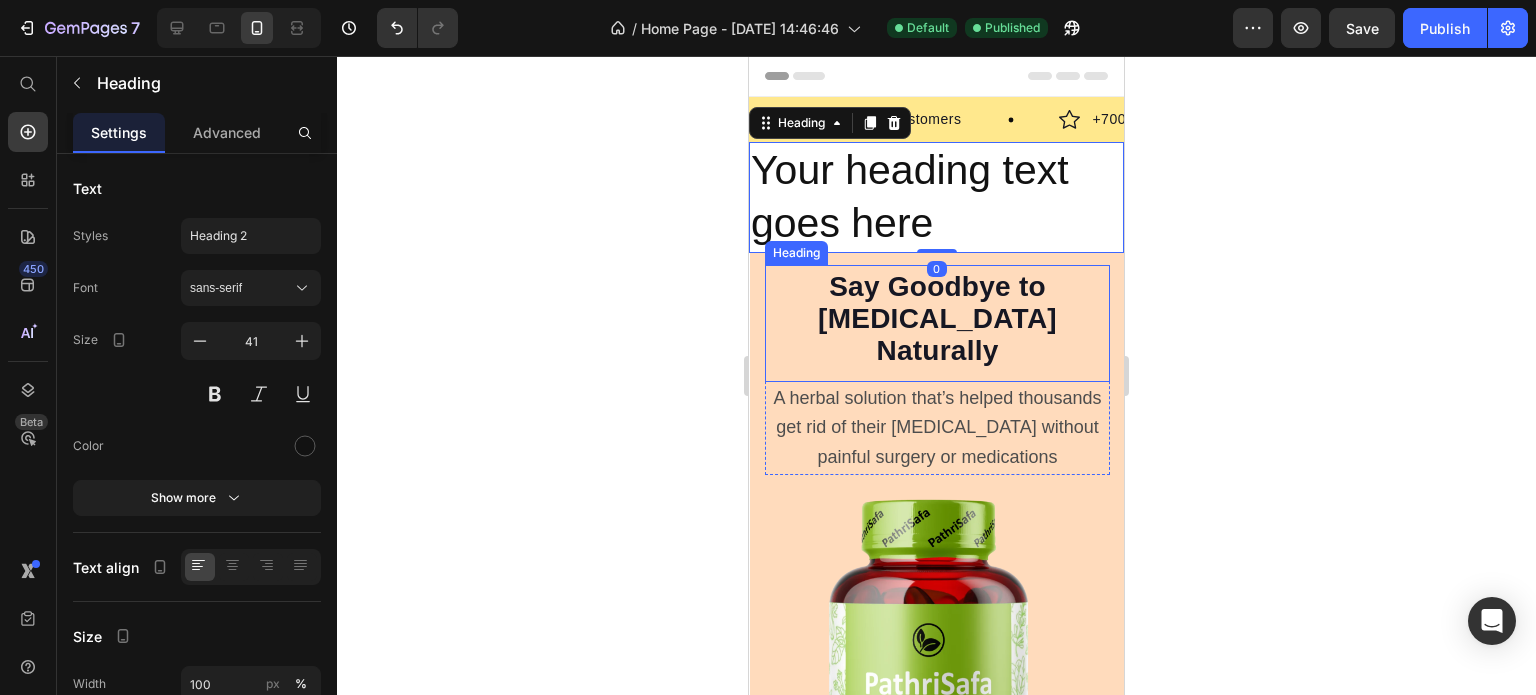 click on "Say Goodbye to Kidney Stones Naturally" at bounding box center [937, 318] 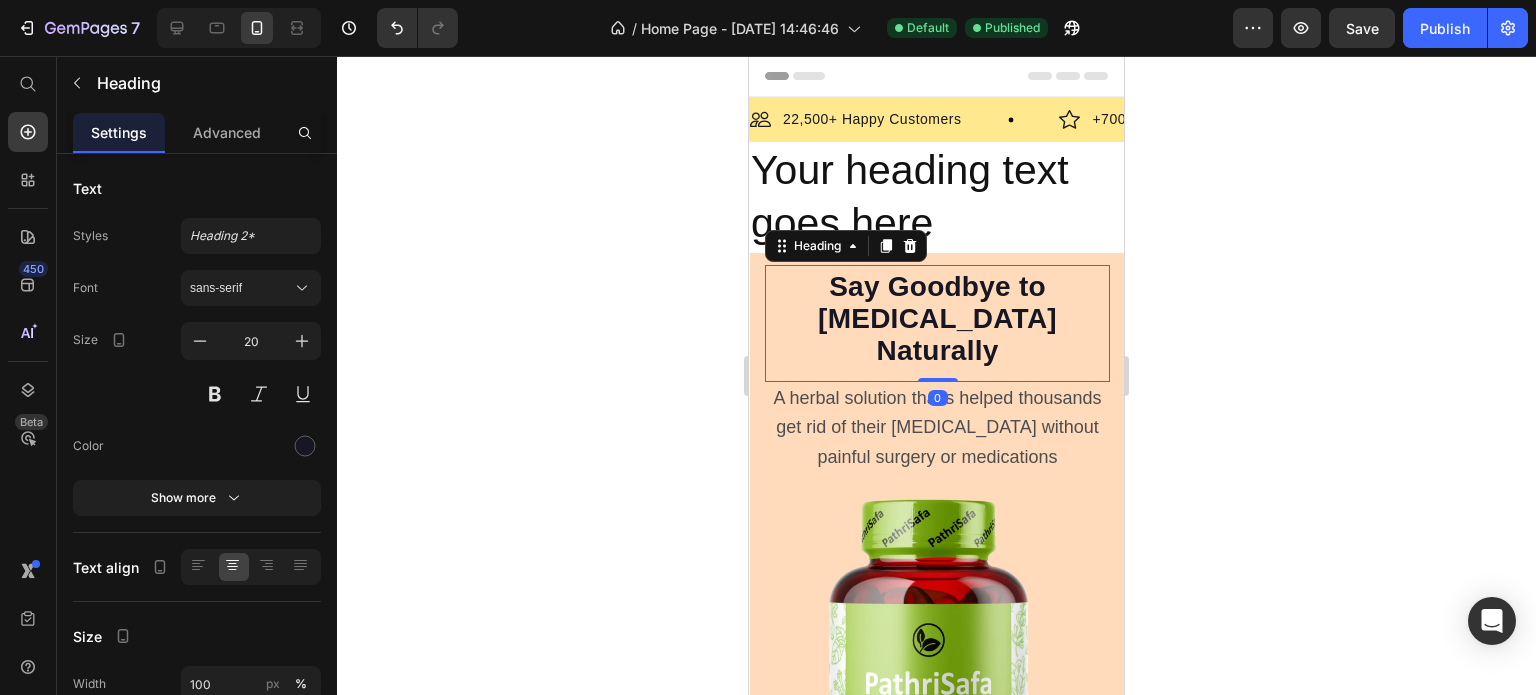 click on "Say Goodbye to Kidney Stones Naturally" at bounding box center [937, 320] 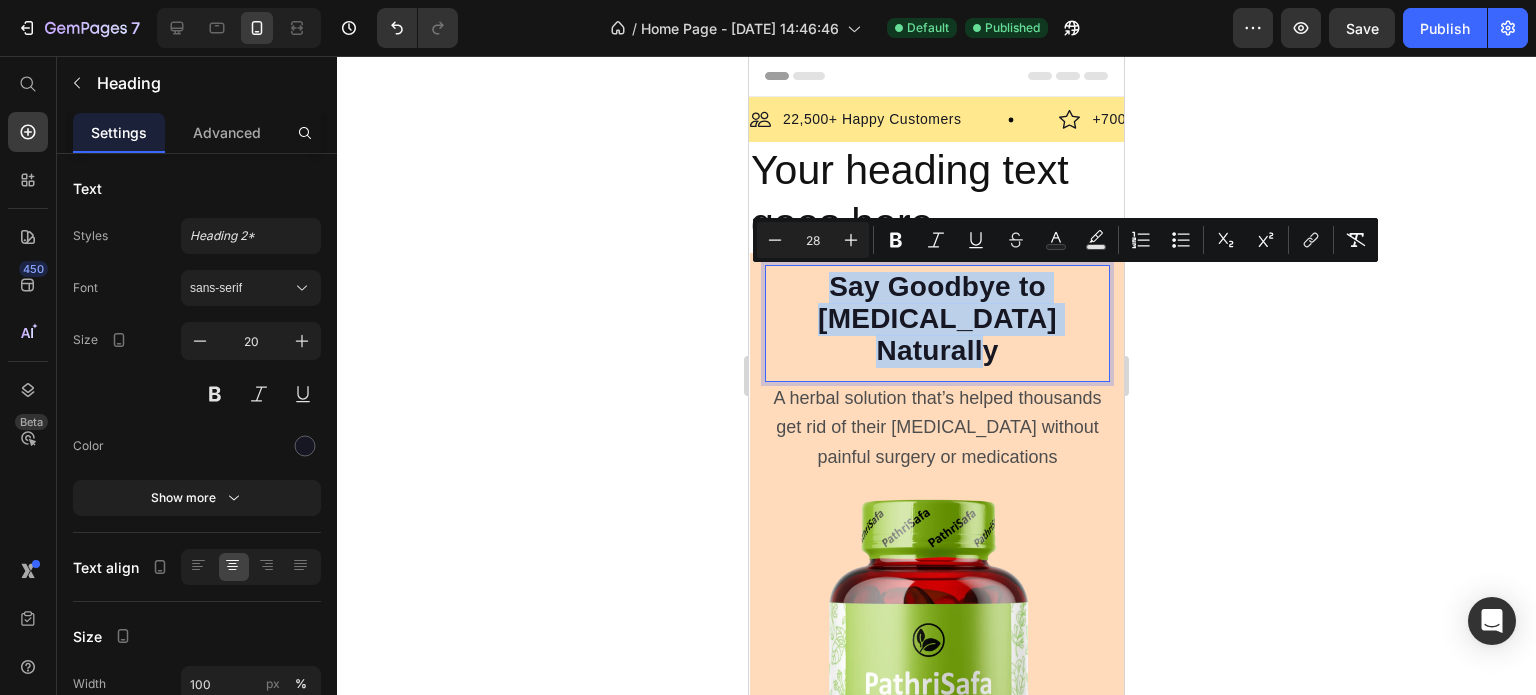 drag, startPoint x: 1044, startPoint y: 326, endPoint x: 777, endPoint y: 285, distance: 270.1296 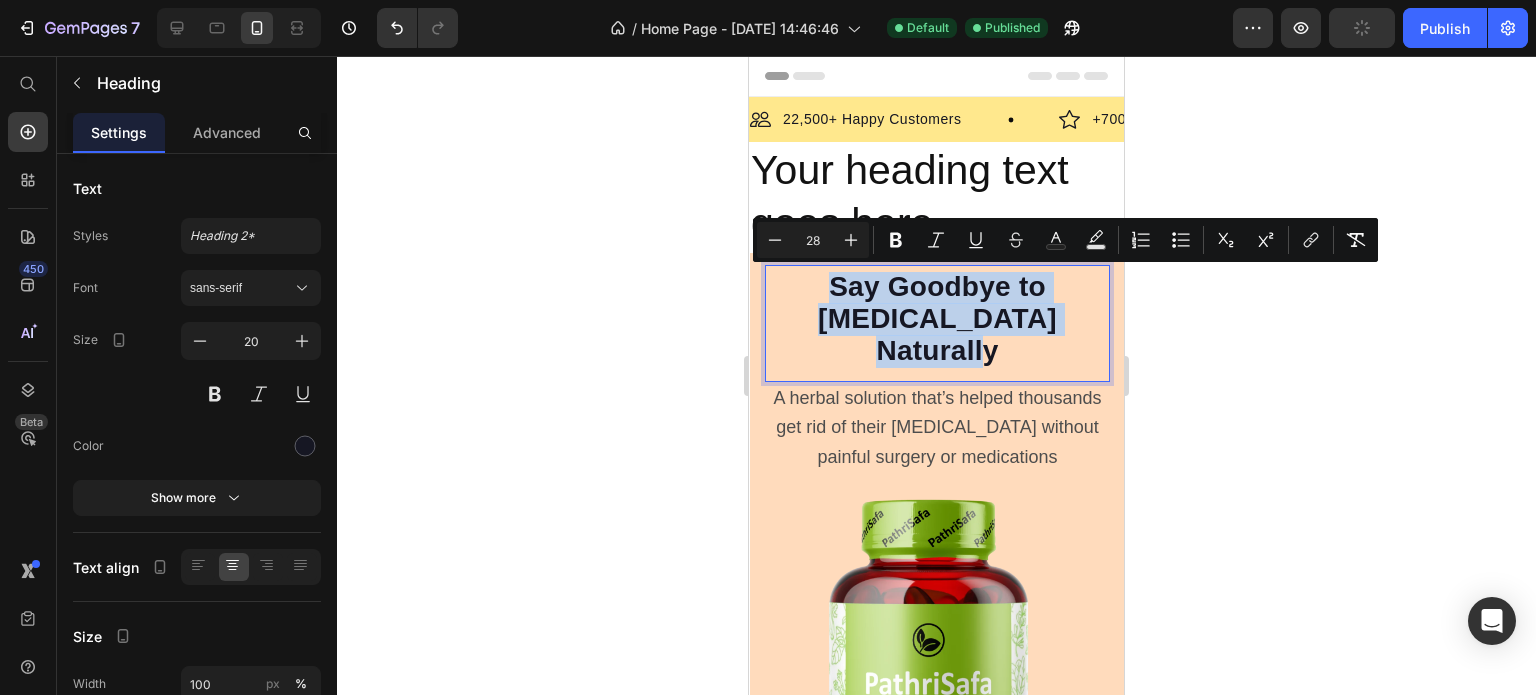 copy on "Say Goodbye to Kidney Stones Naturally" 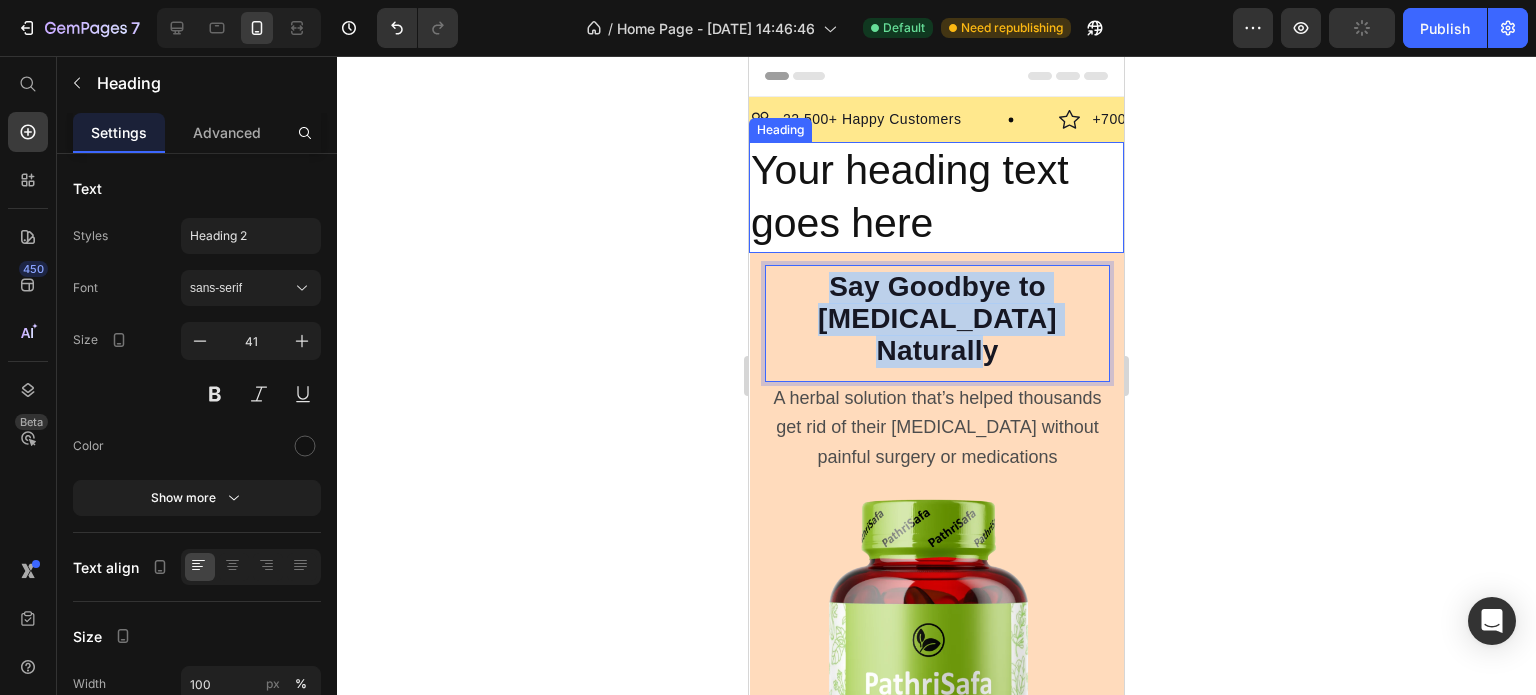 click on "Your heading text goes here" at bounding box center [936, 197] 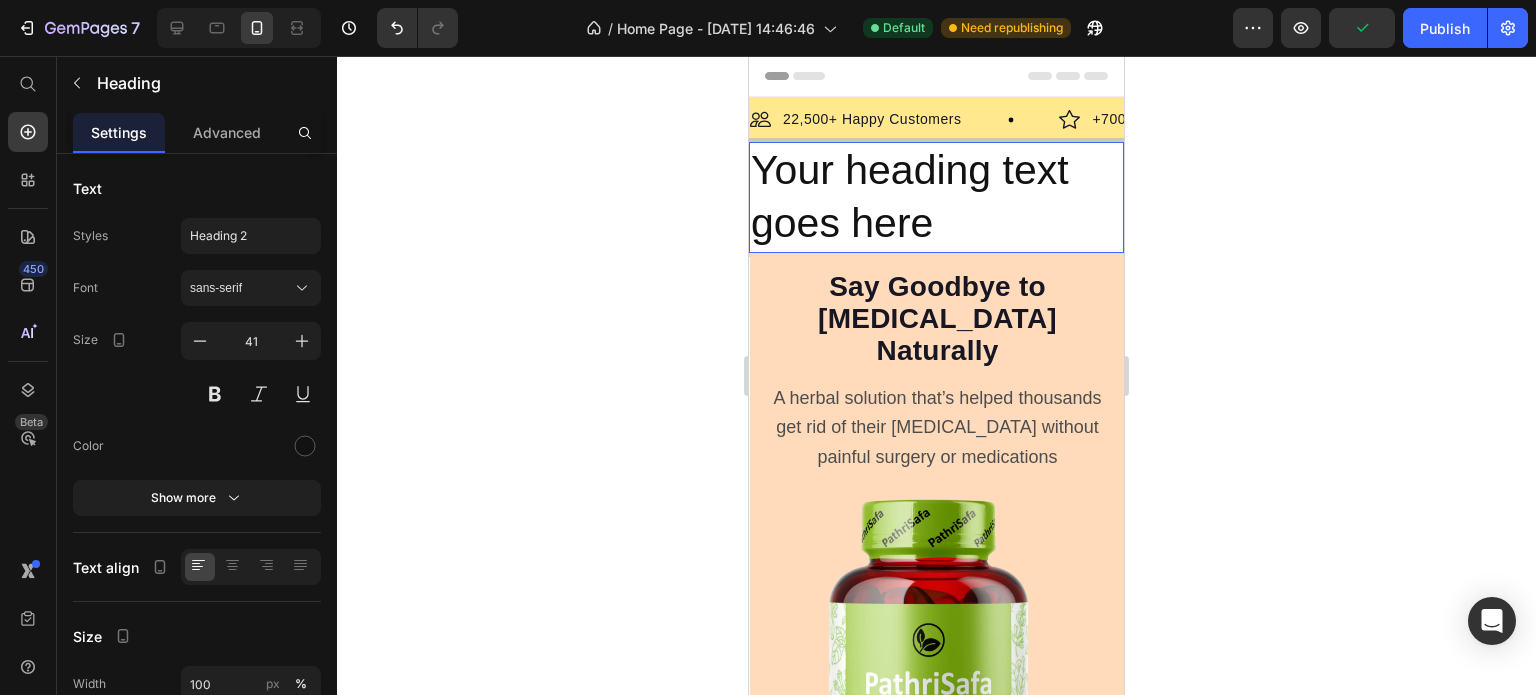 click on "Your heading text goes here" at bounding box center [936, 197] 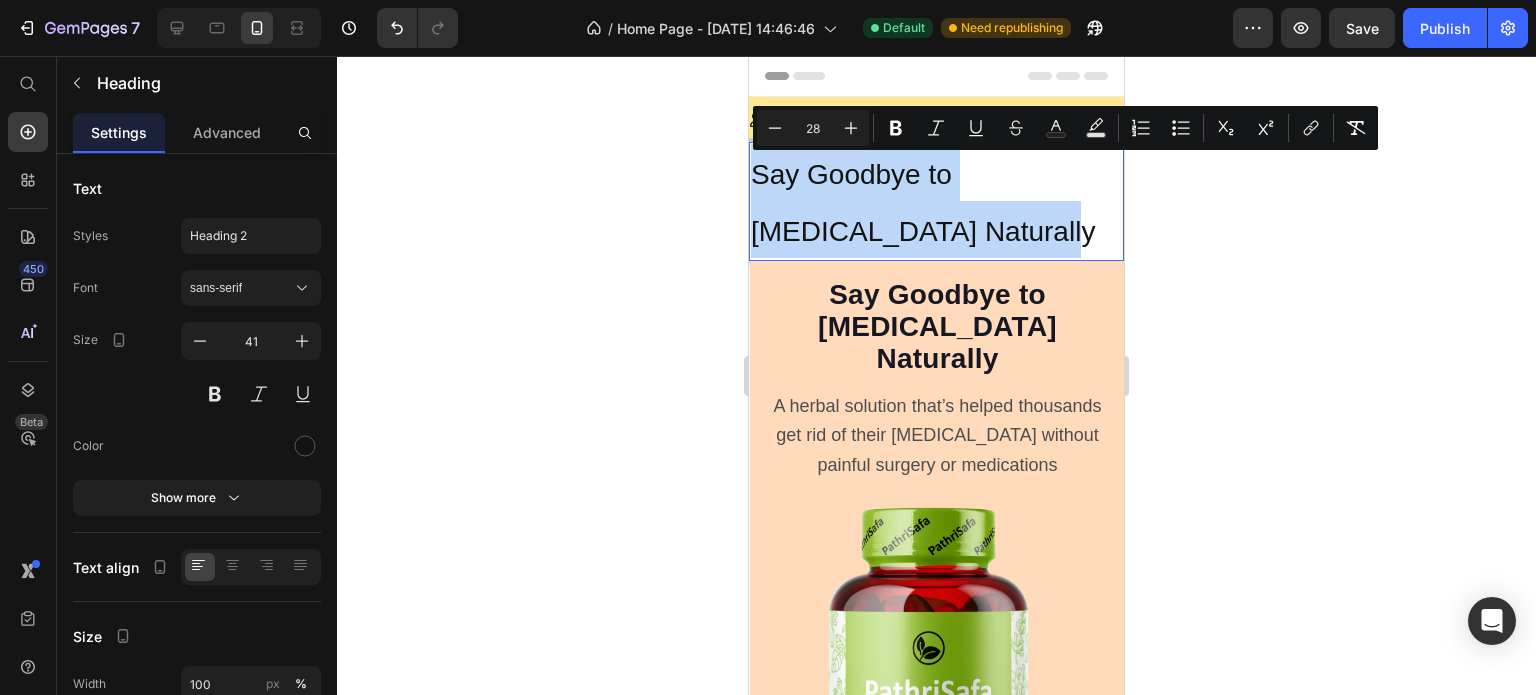 drag, startPoint x: 1025, startPoint y: 237, endPoint x: 756, endPoint y: 162, distance: 279.25974 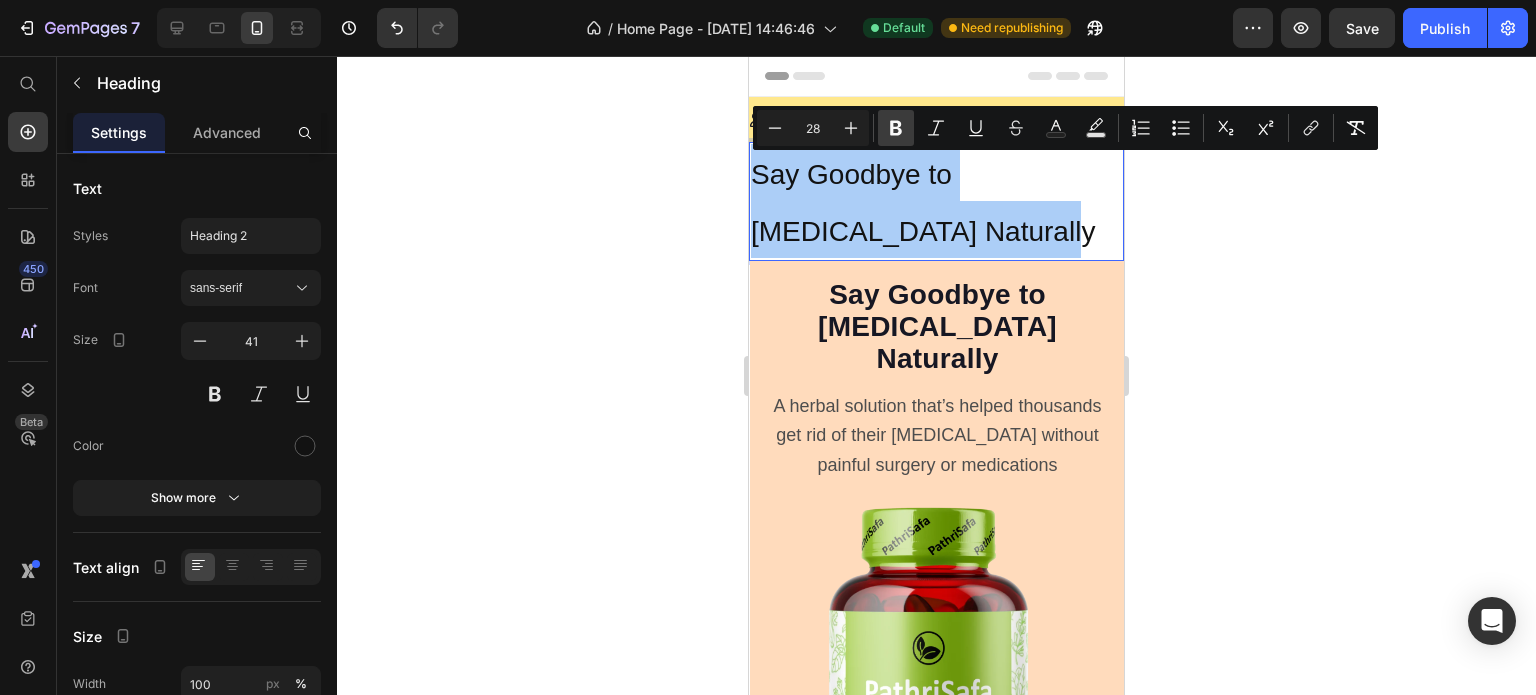 click 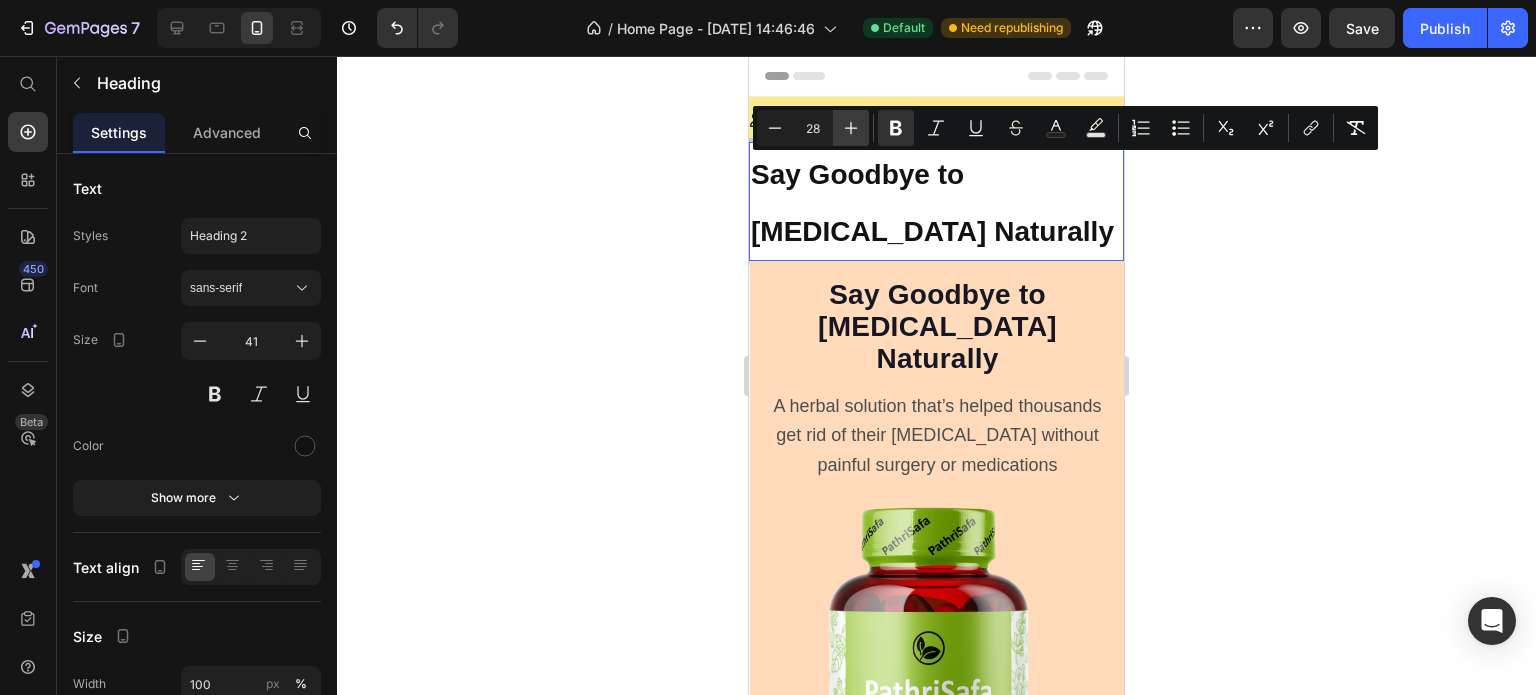 click on "Plus" at bounding box center (851, 128) 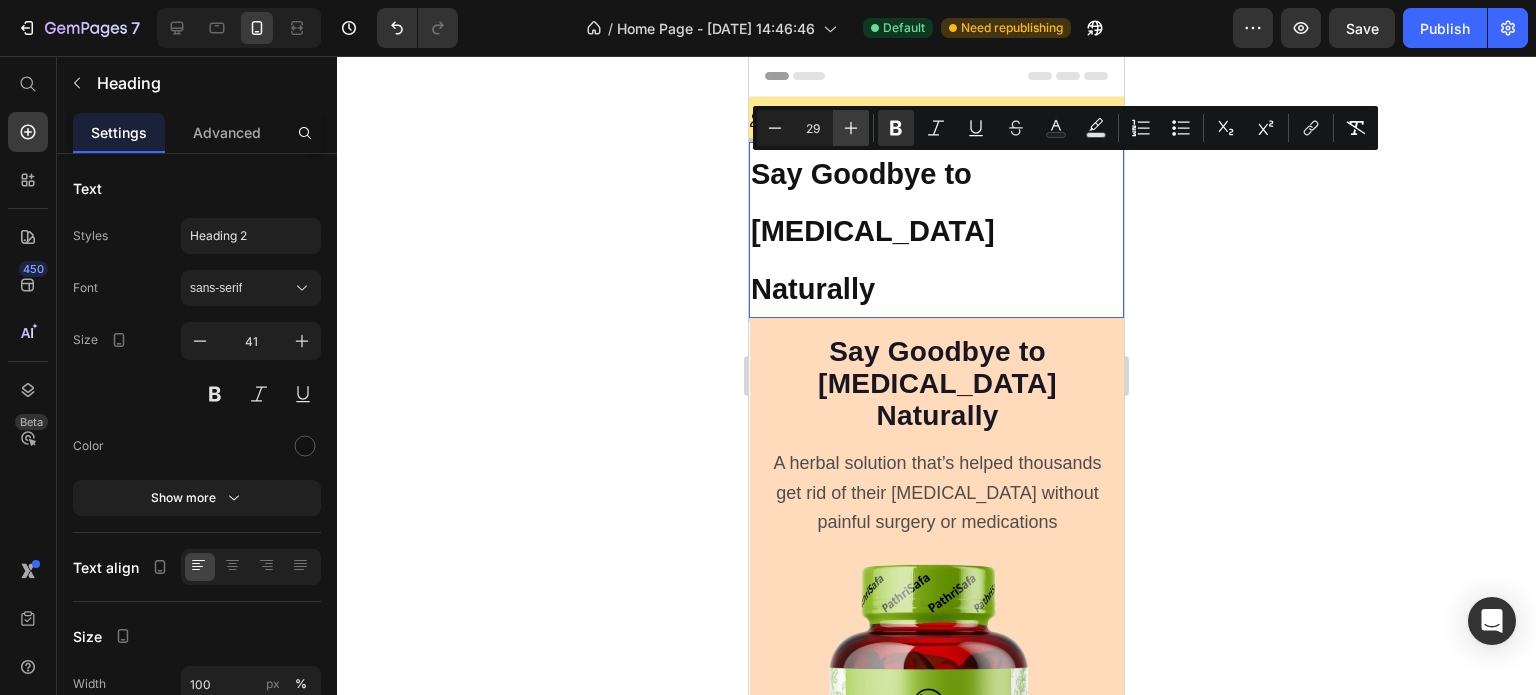 click on "Plus" at bounding box center [851, 128] 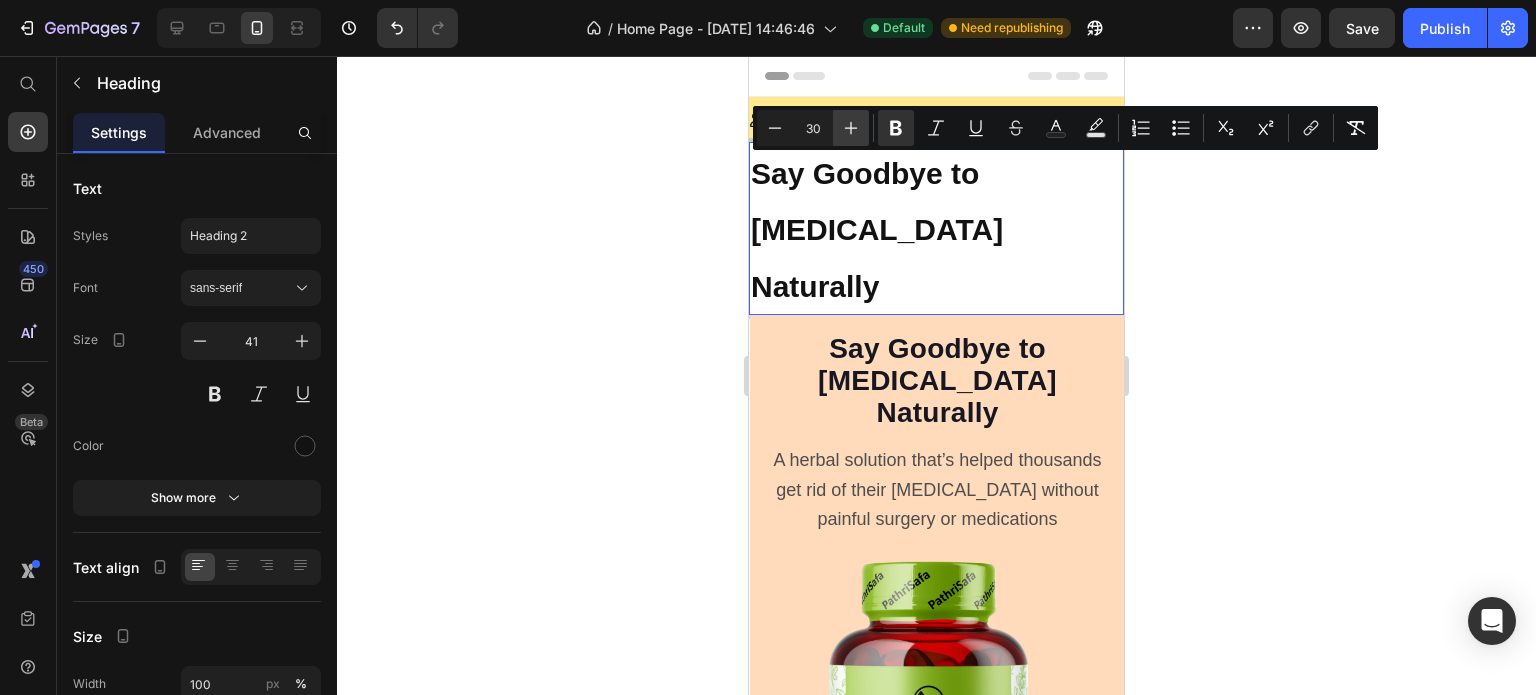 click on "Plus" at bounding box center (851, 128) 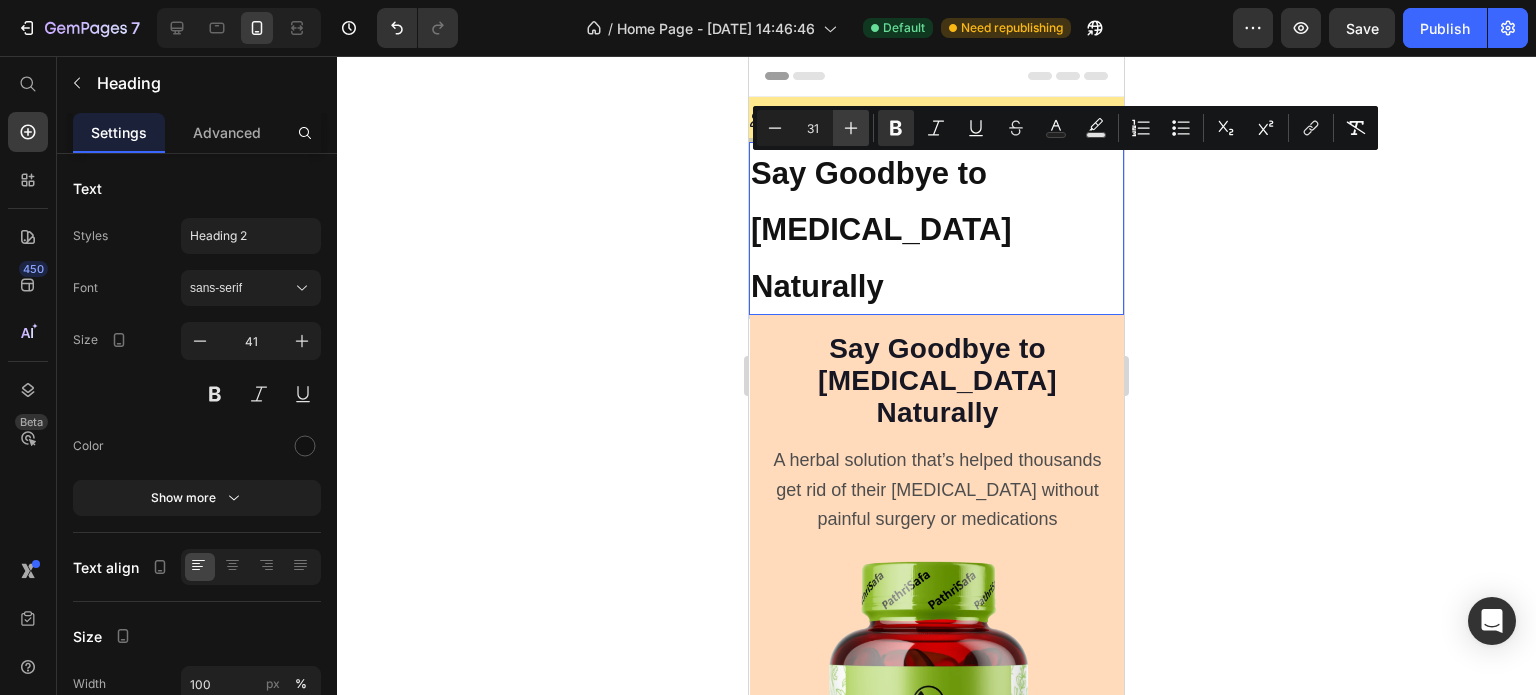 click on "Plus" at bounding box center [851, 128] 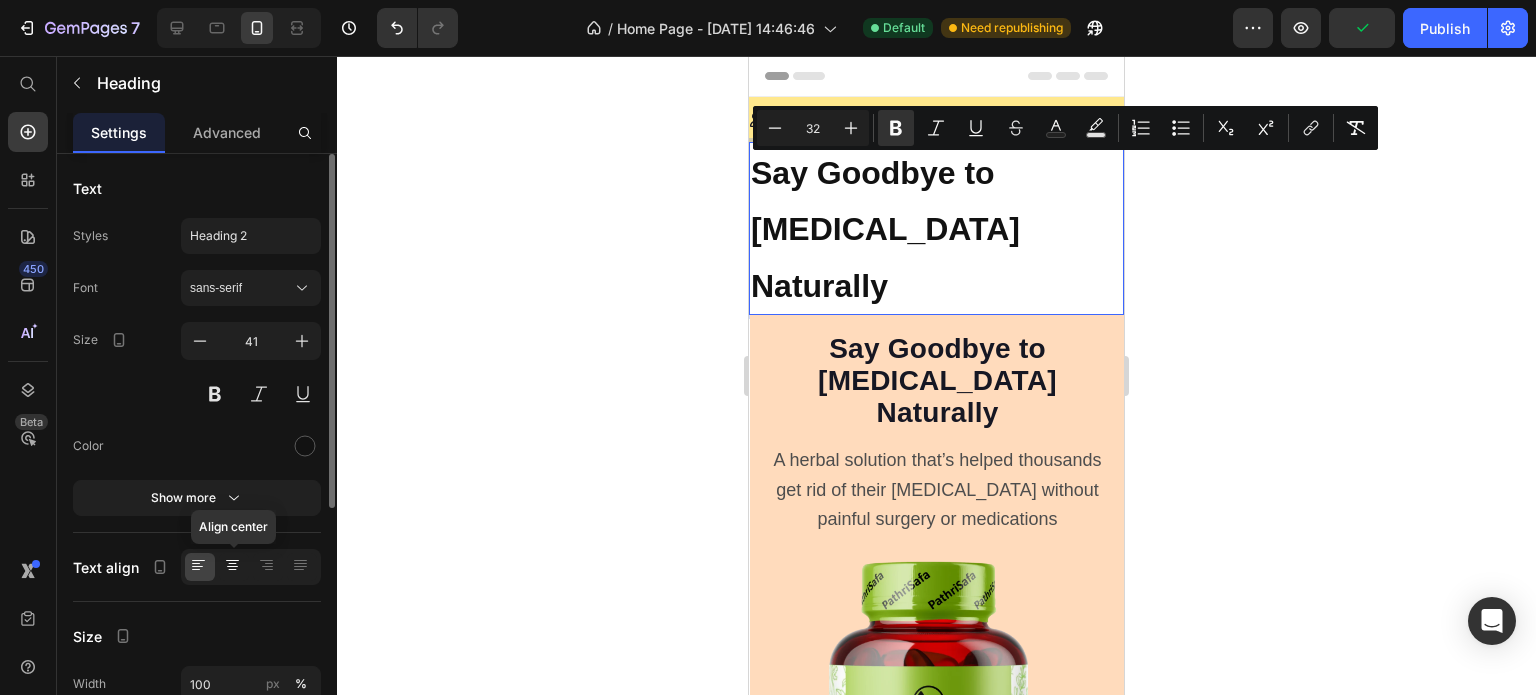 click 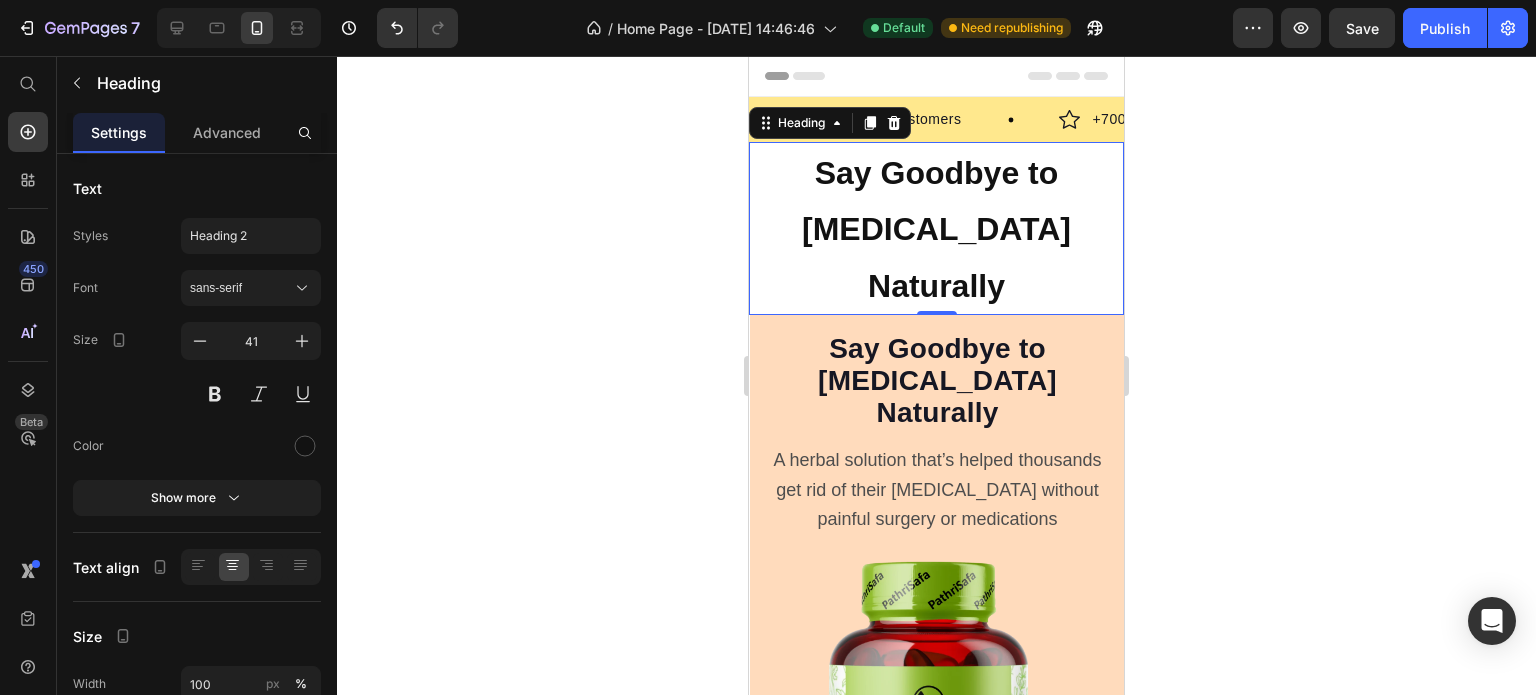 click on "Say Goodbye to Kidney Stones Naturally" at bounding box center [936, 228] 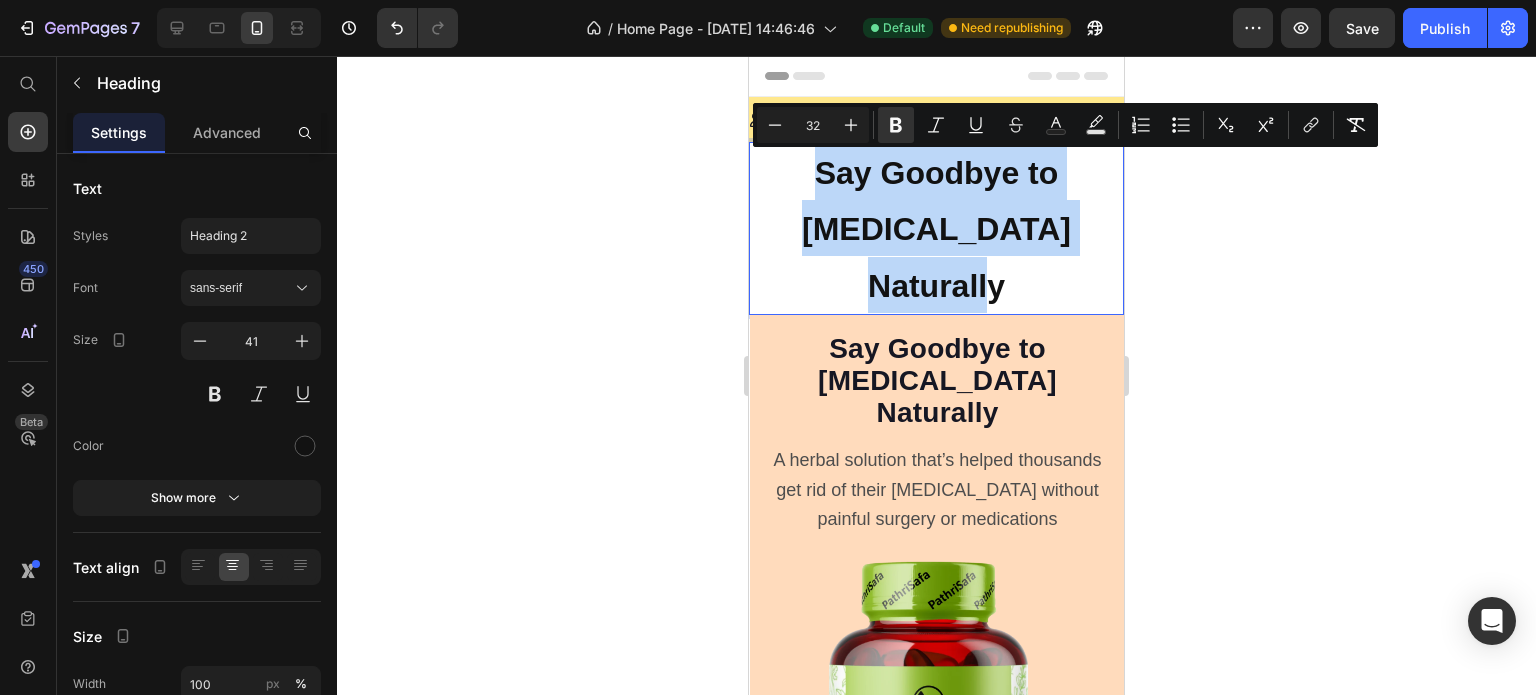 drag, startPoint x: 1027, startPoint y: 291, endPoint x: 812, endPoint y: 163, distance: 250.21791 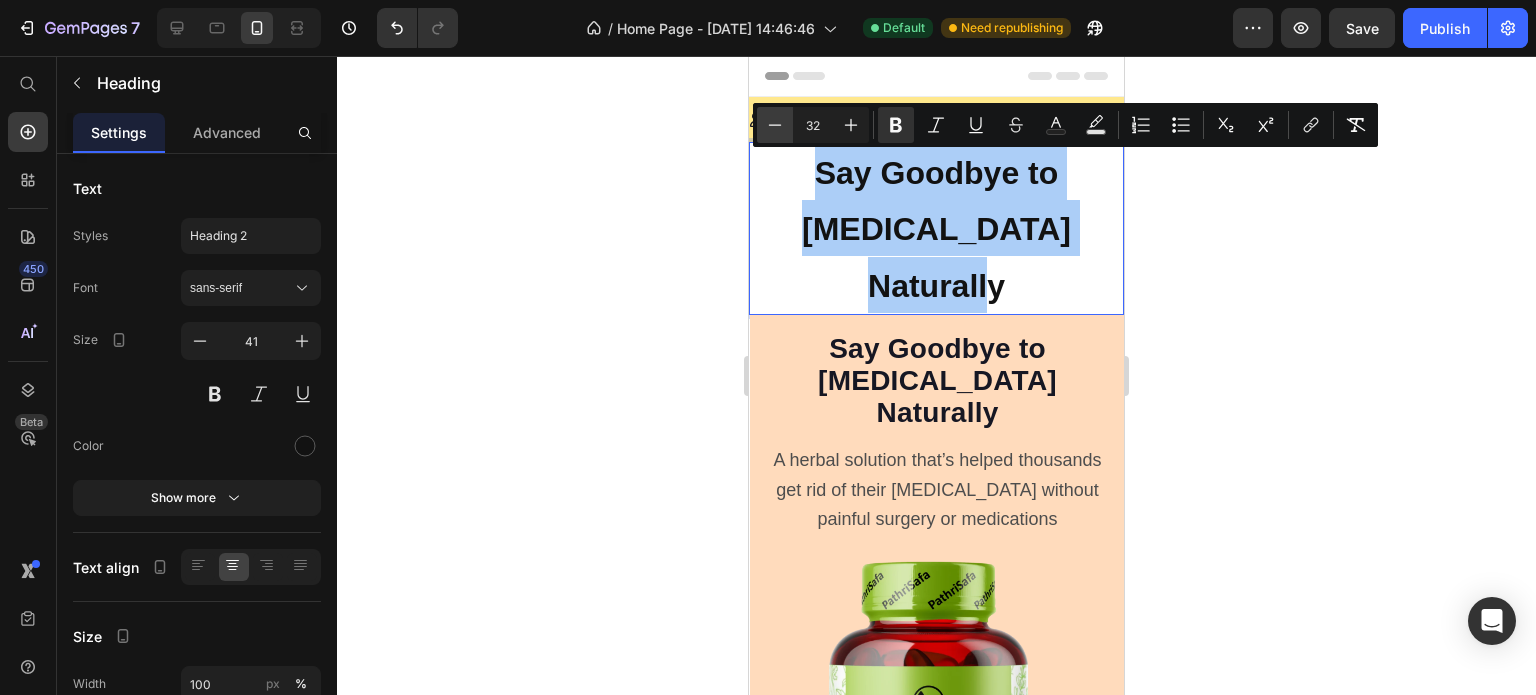 click 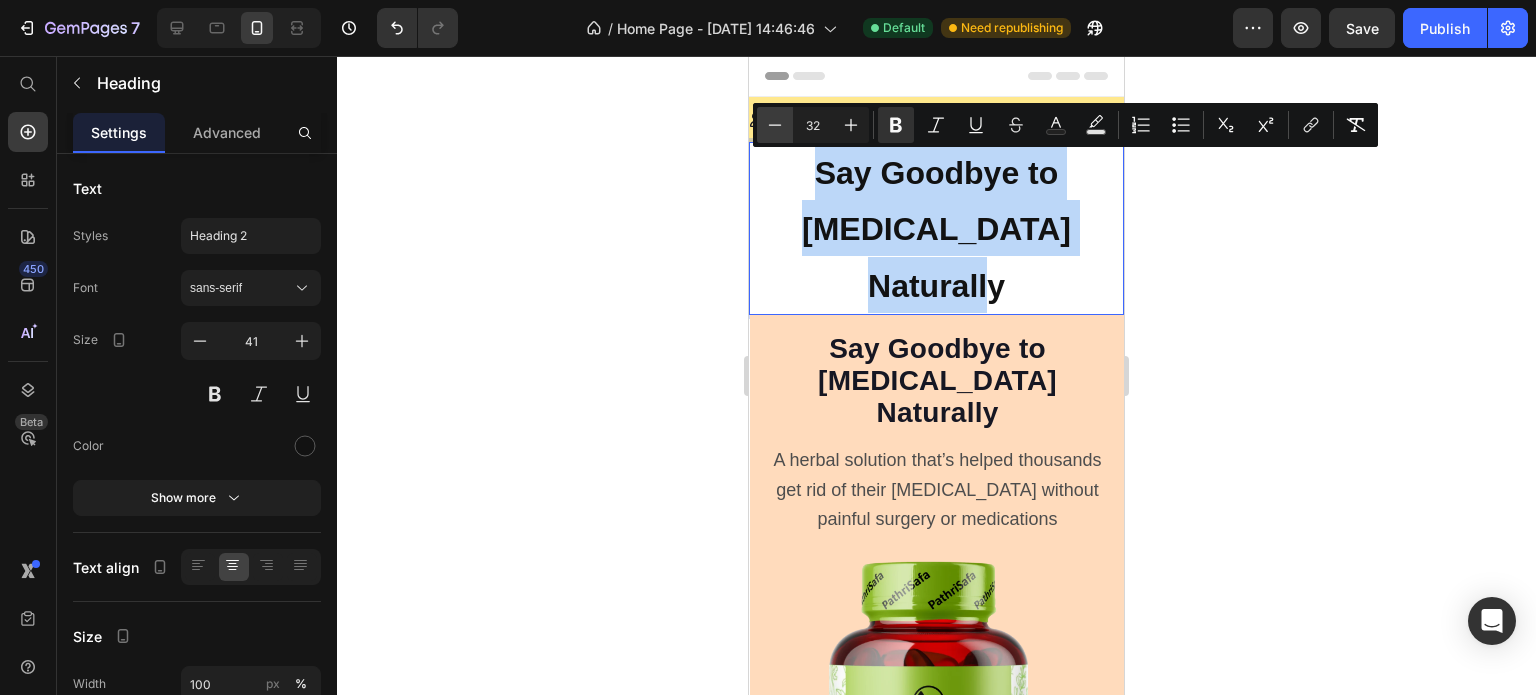 type on "31" 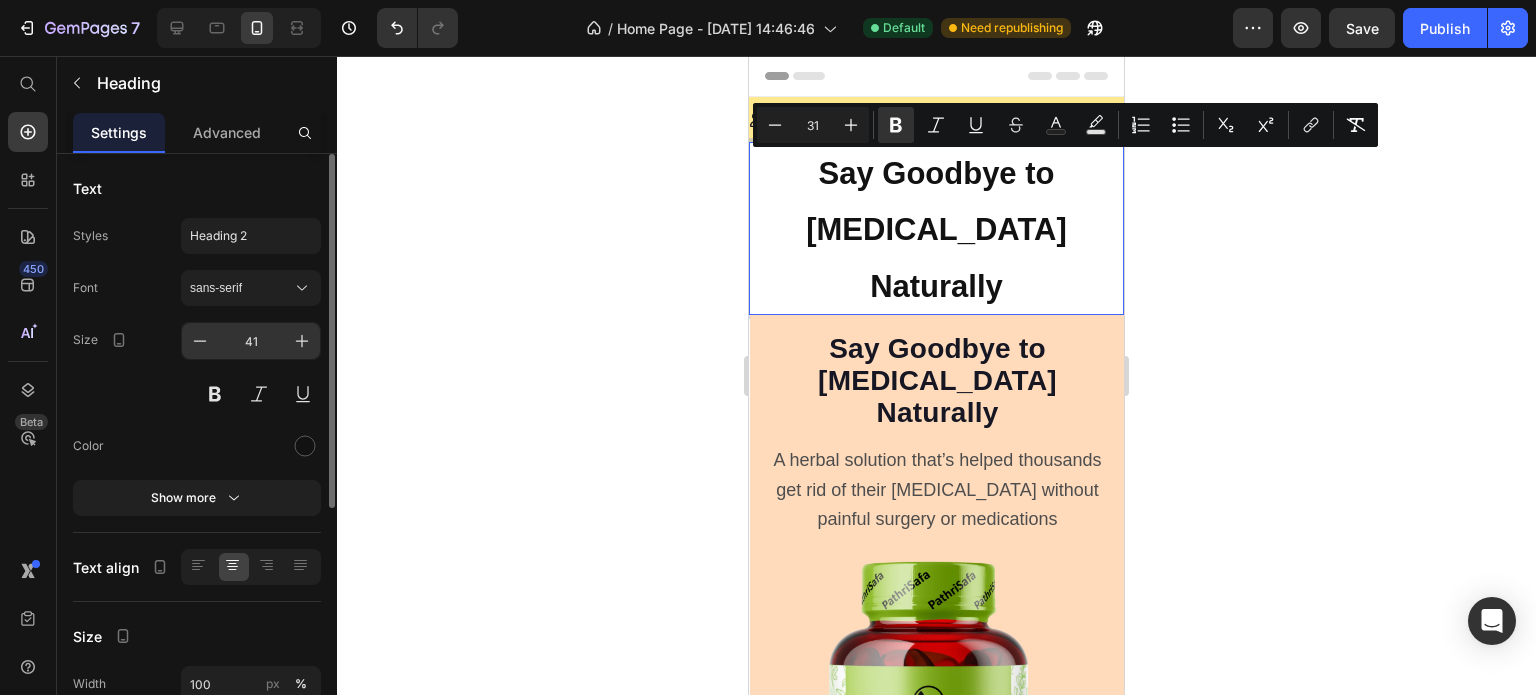 click on "41" at bounding box center (251, 341) 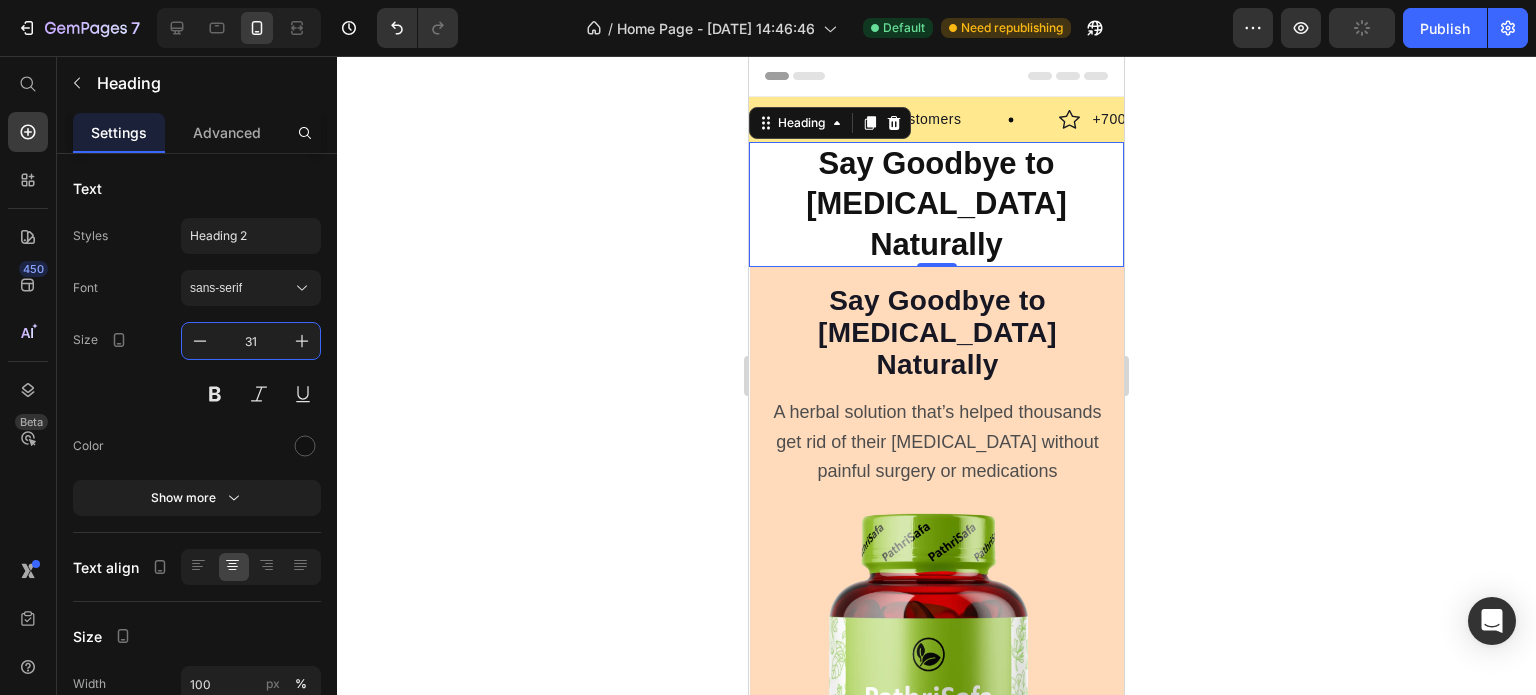 type on "31" 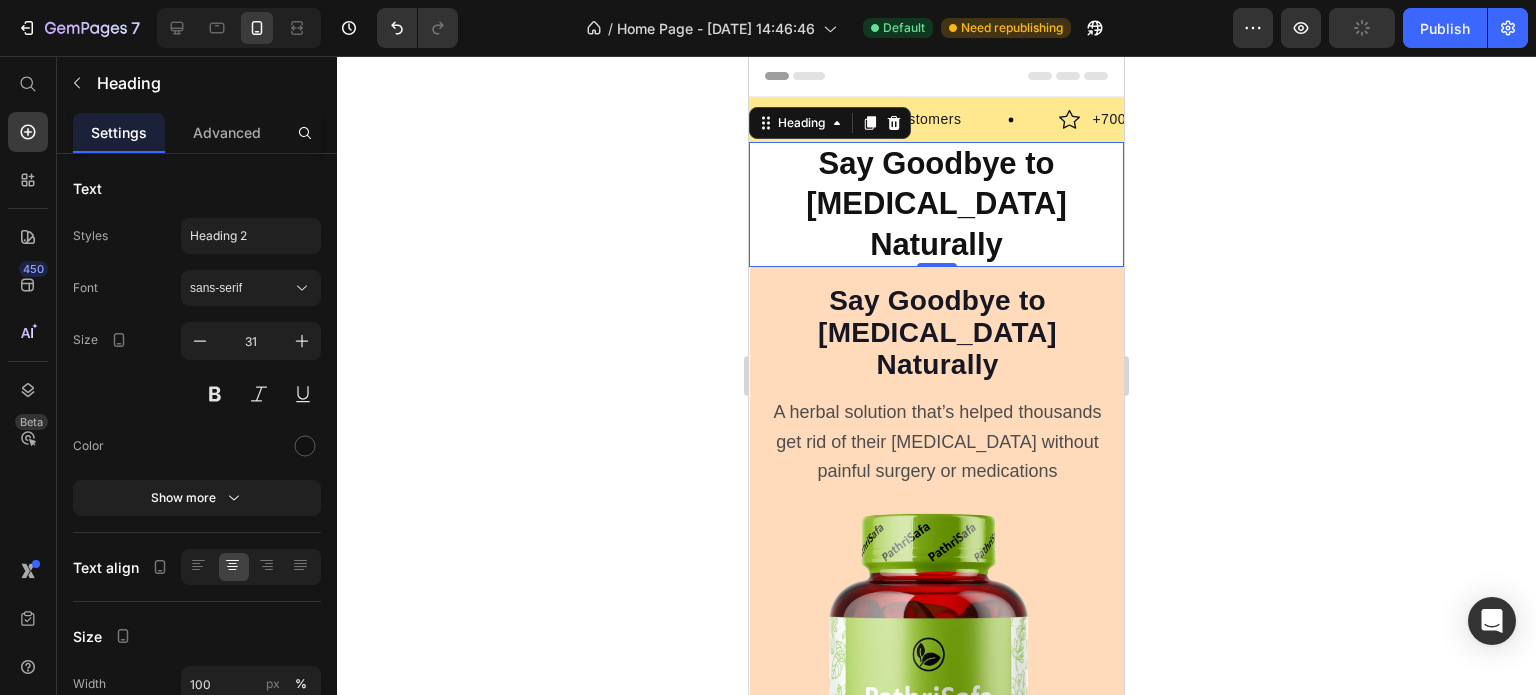 click 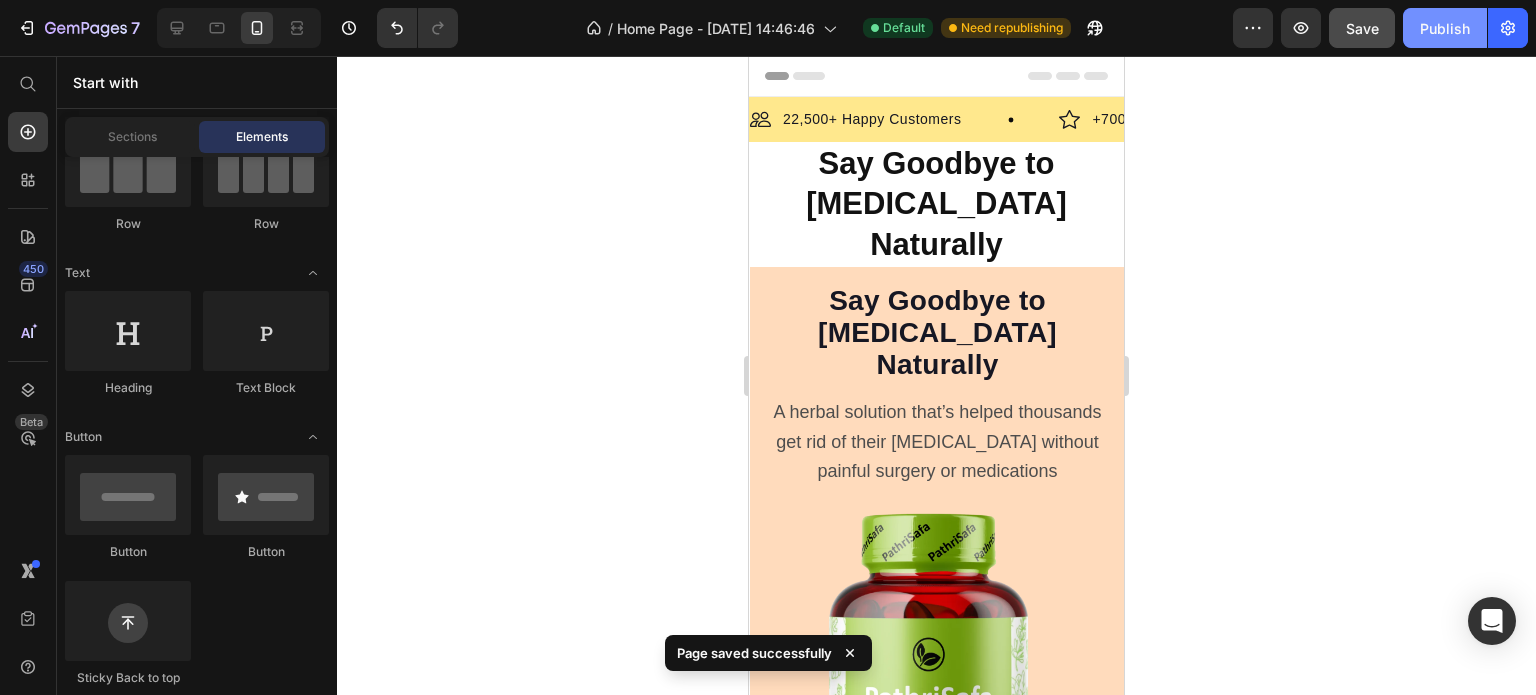 click on "Publish" 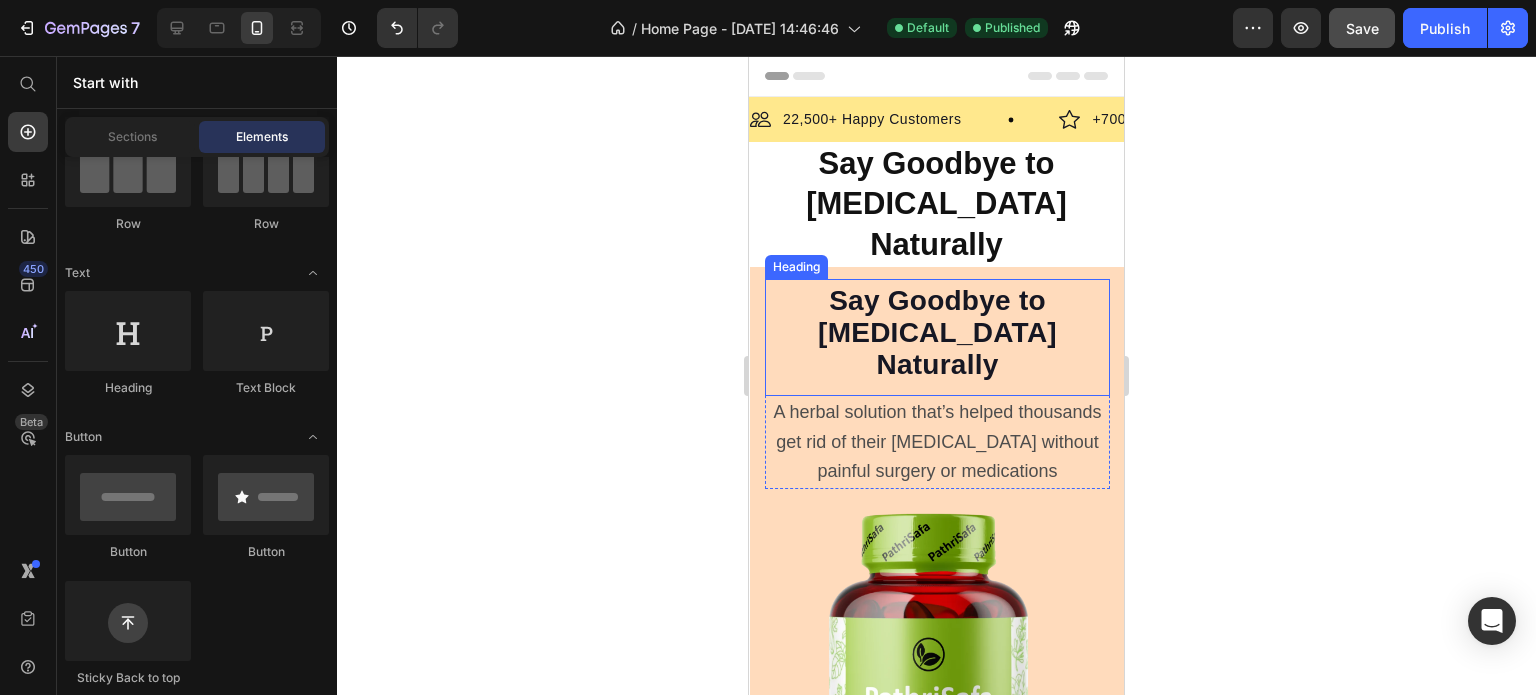 click on "⁠⁠⁠⁠⁠⁠⁠ Say Goodbye to Kidney Stones Naturally" at bounding box center (937, 334) 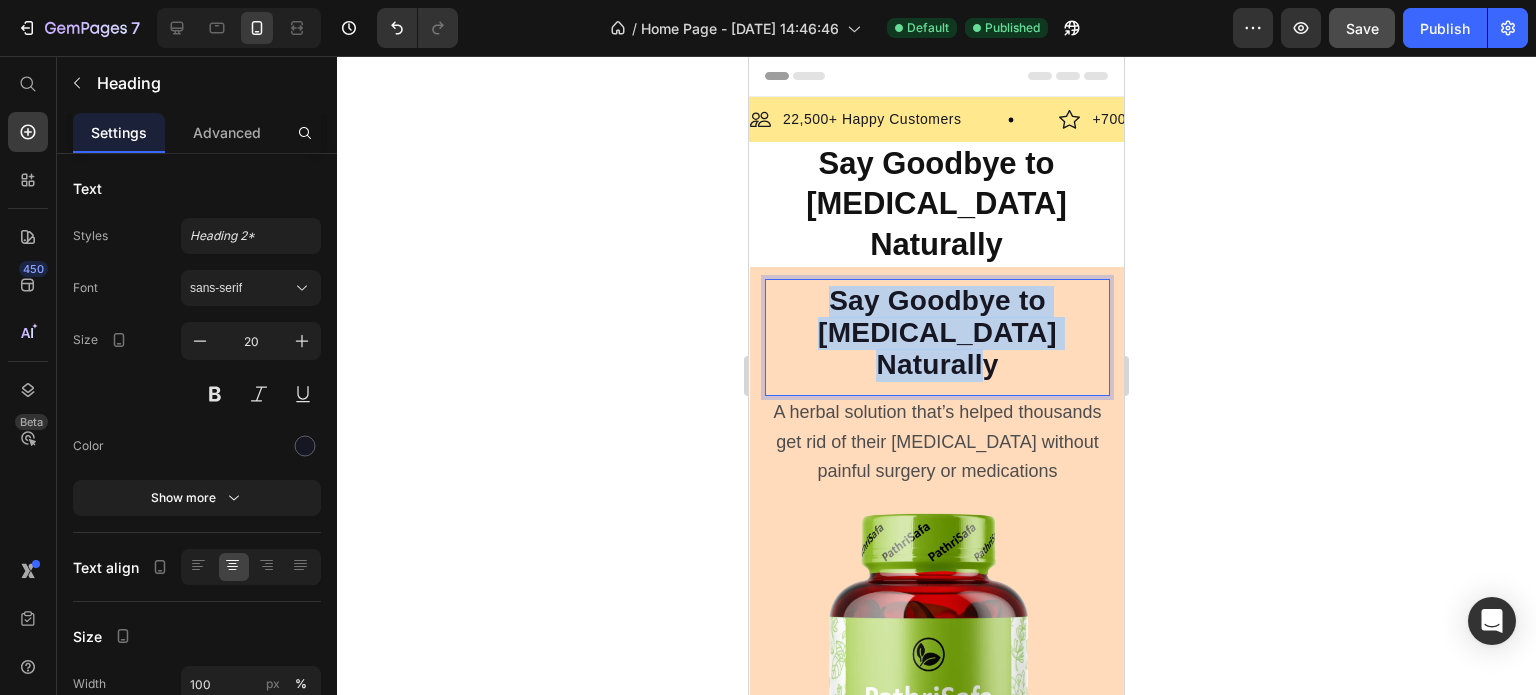 drag, startPoint x: 1045, startPoint y: 303, endPoint x: 774, endPoint y: 254, distance: 275.39426 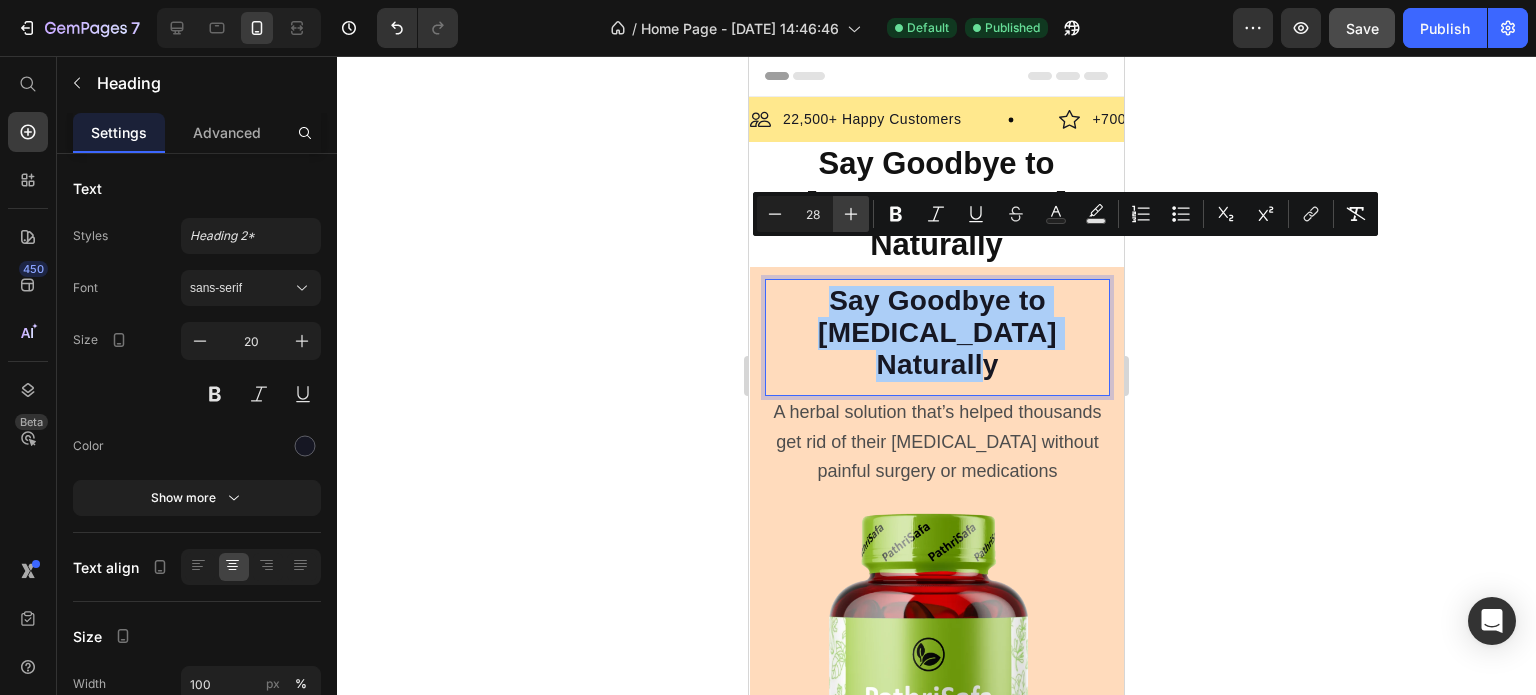 click 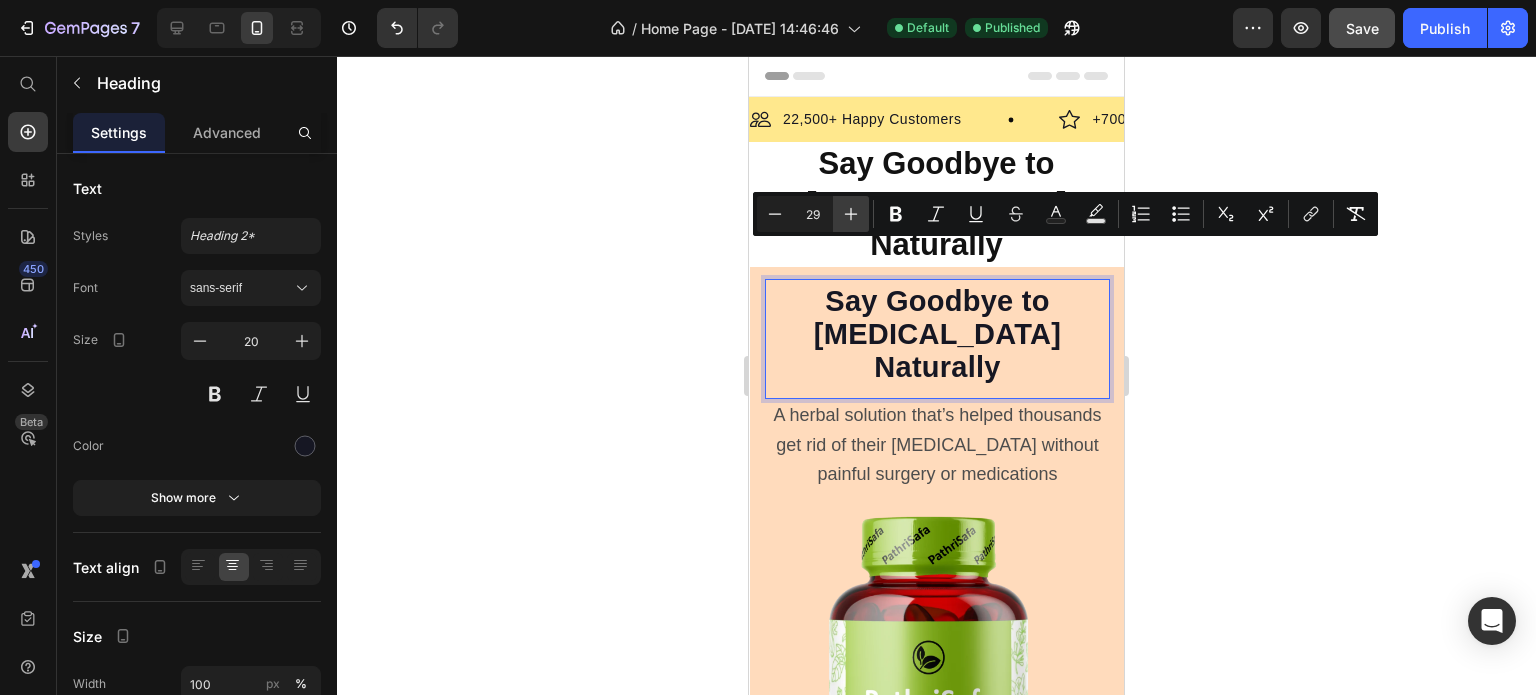 click 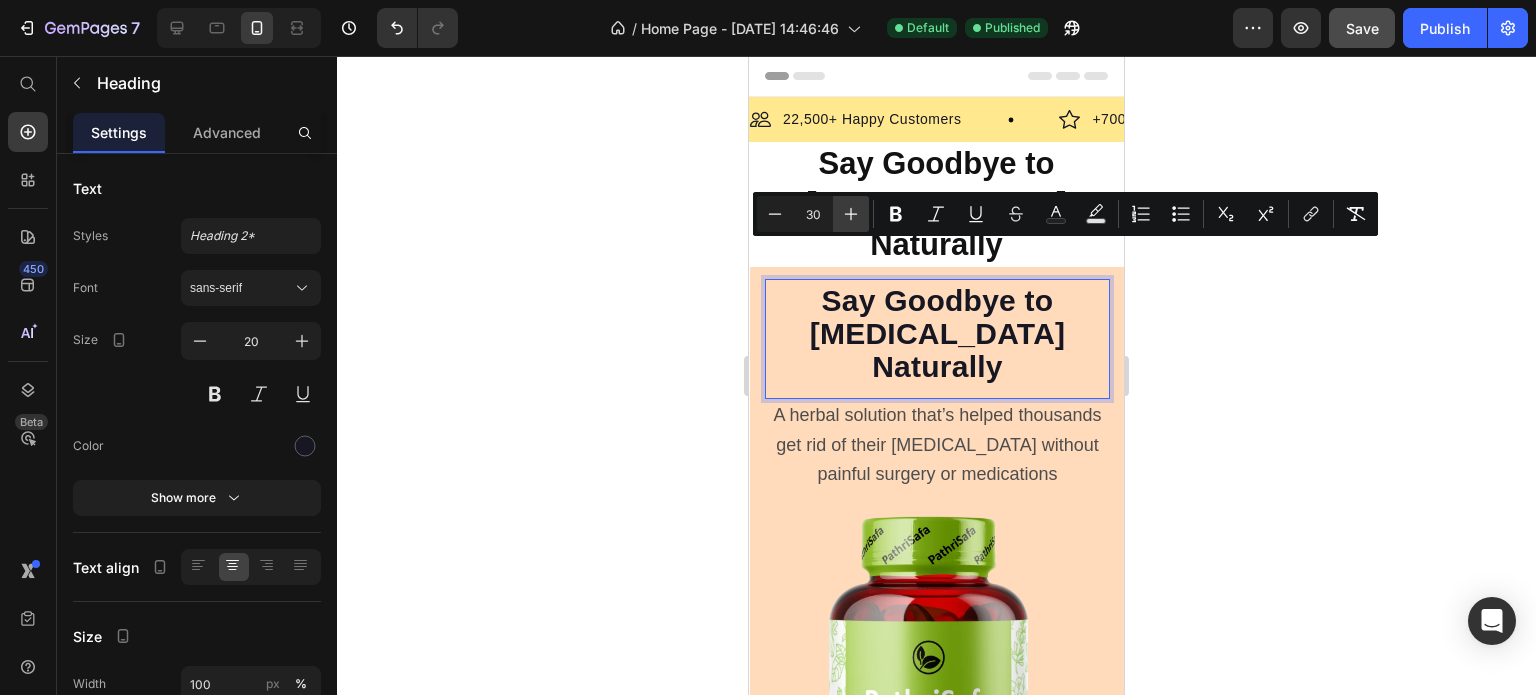 click 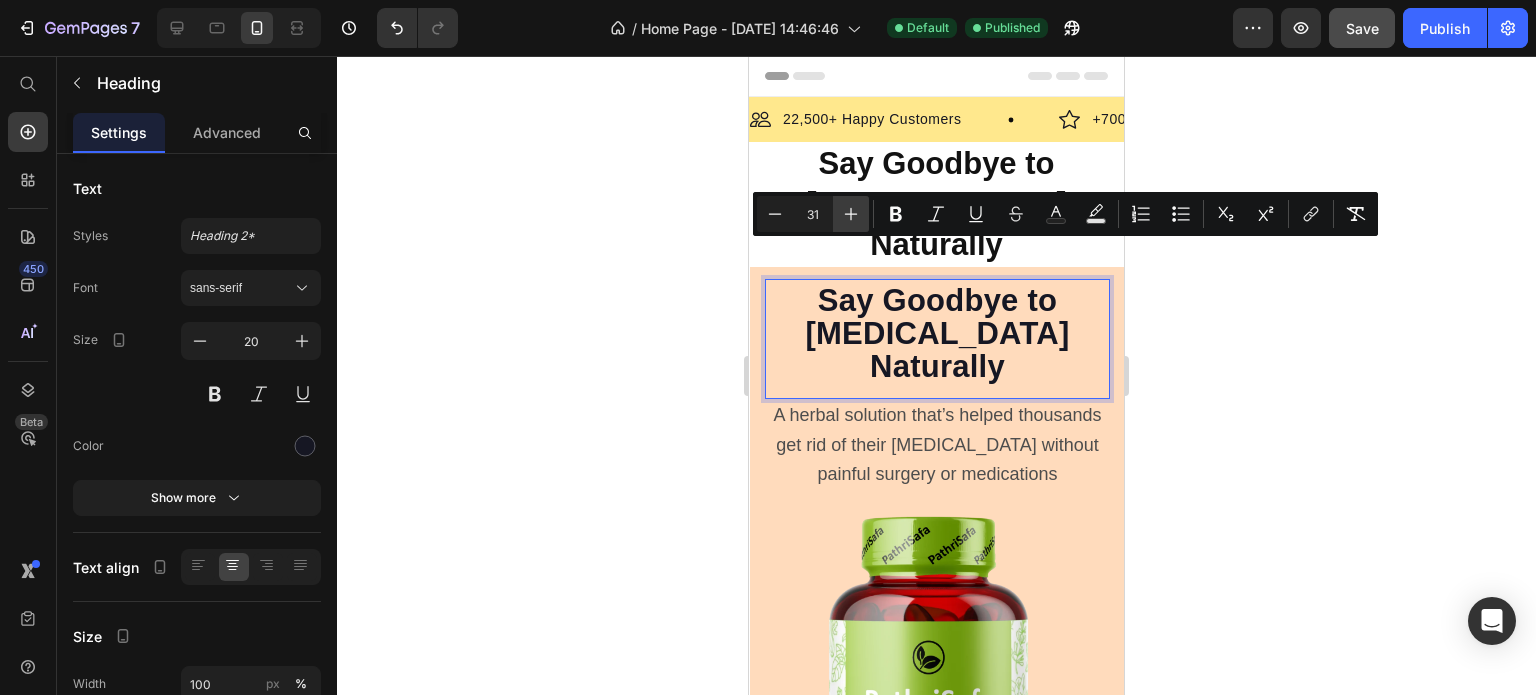 click 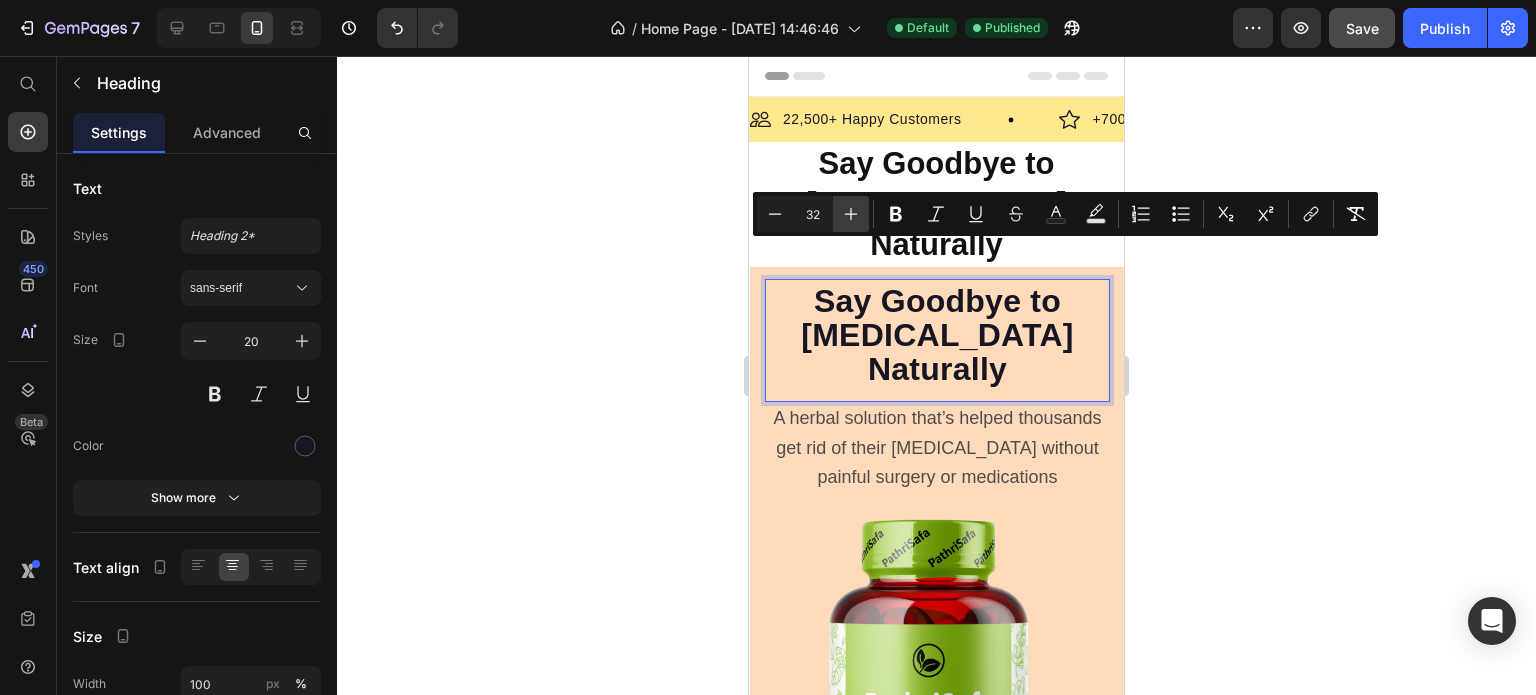 click 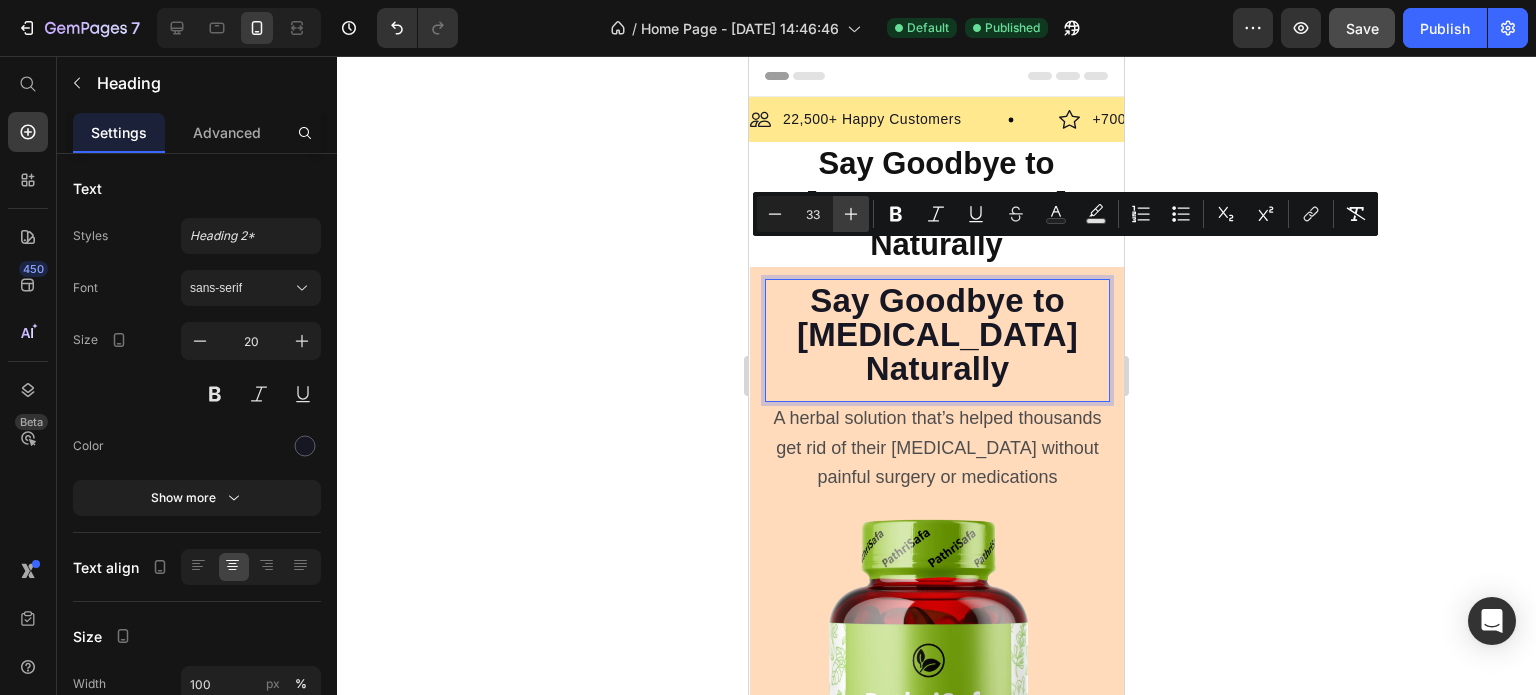 click 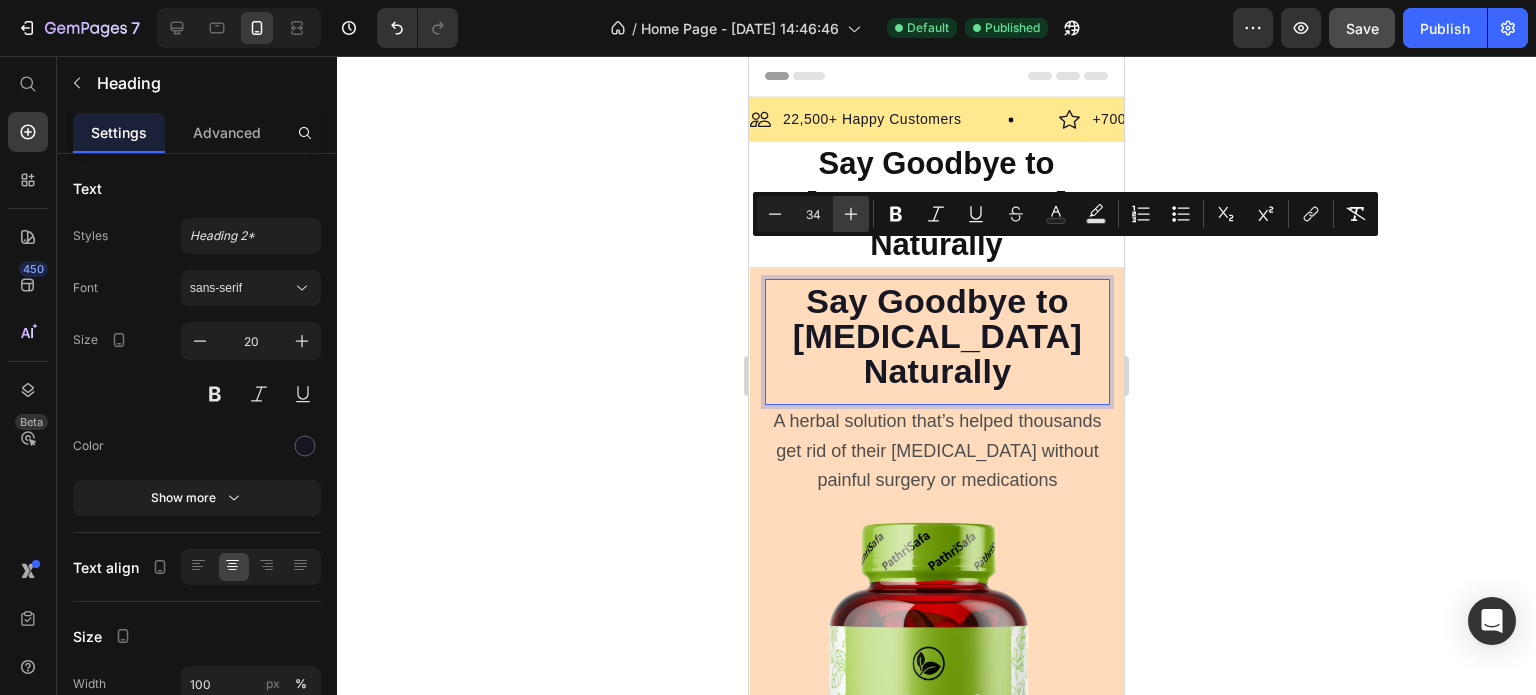 click 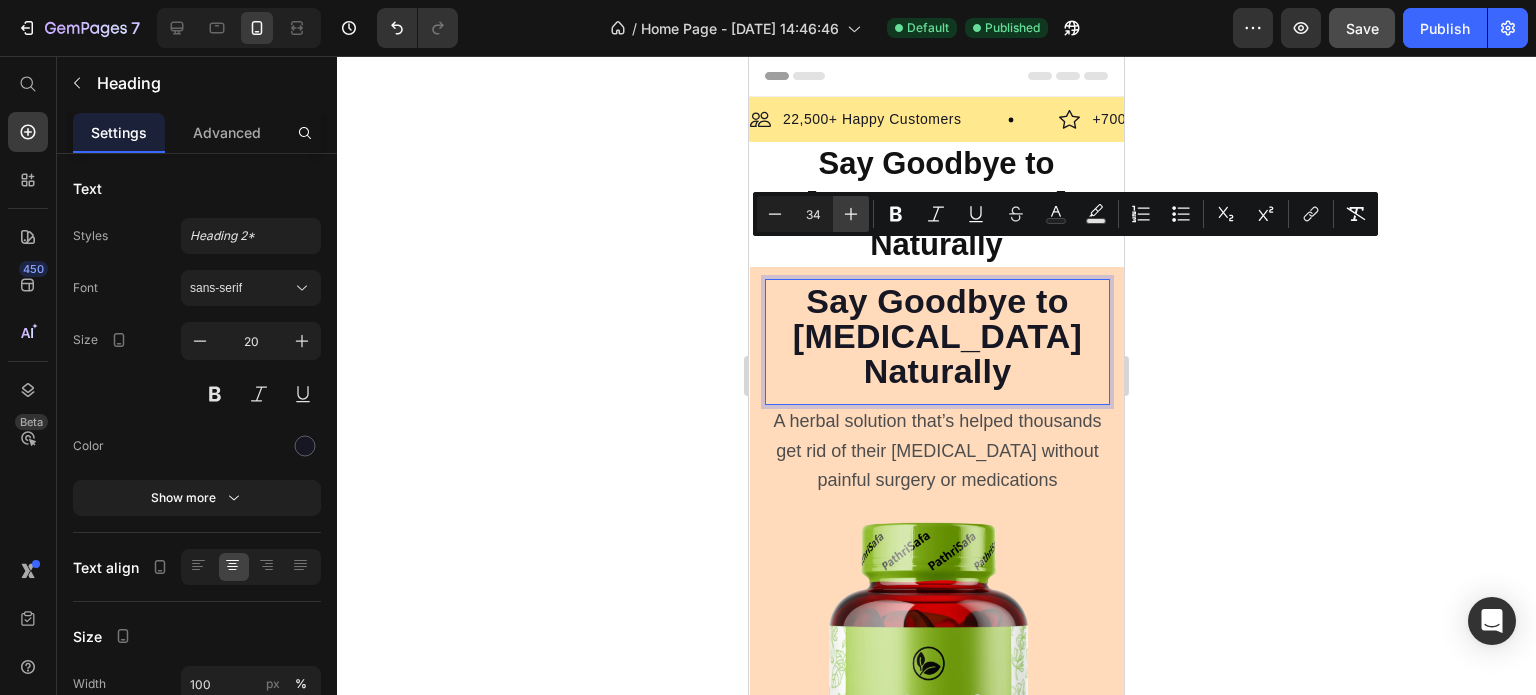 type on "35" 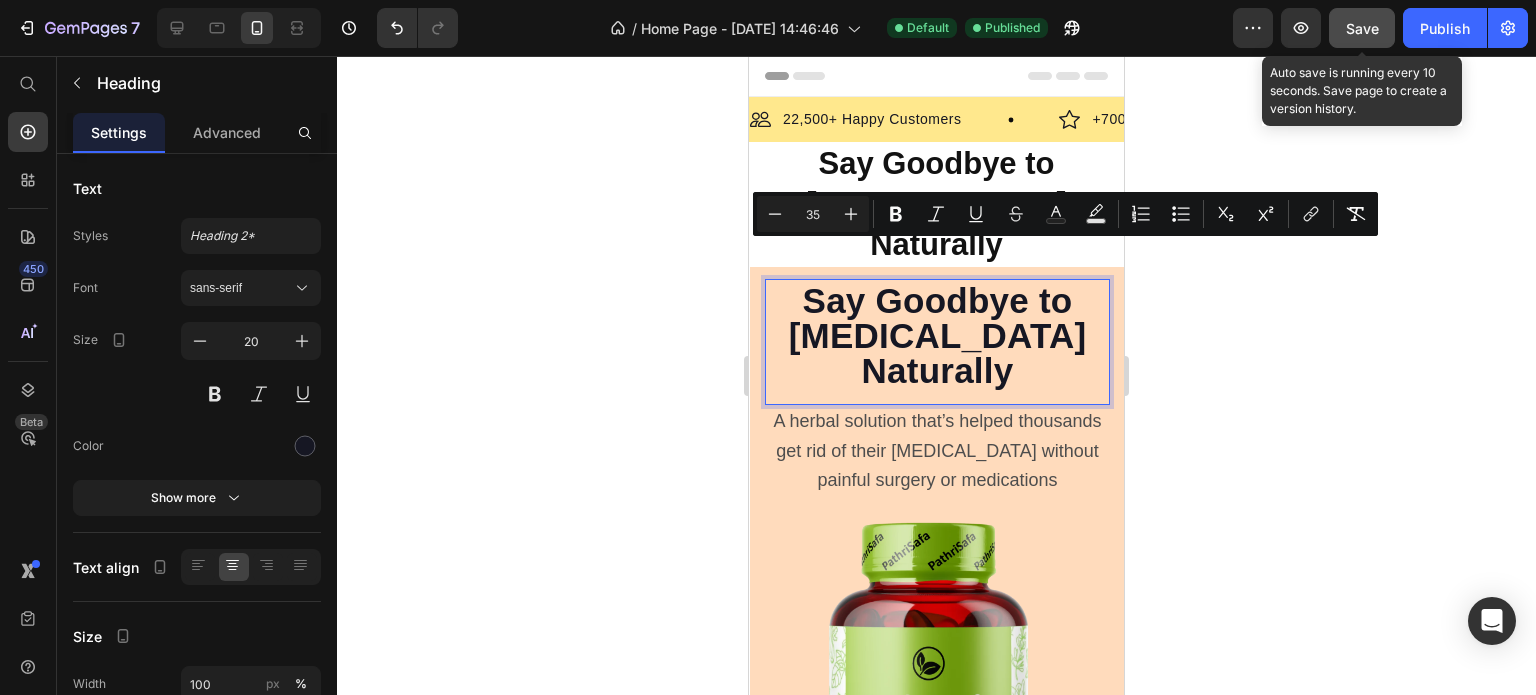 click on "Save" at bounding box center (1362, 28) 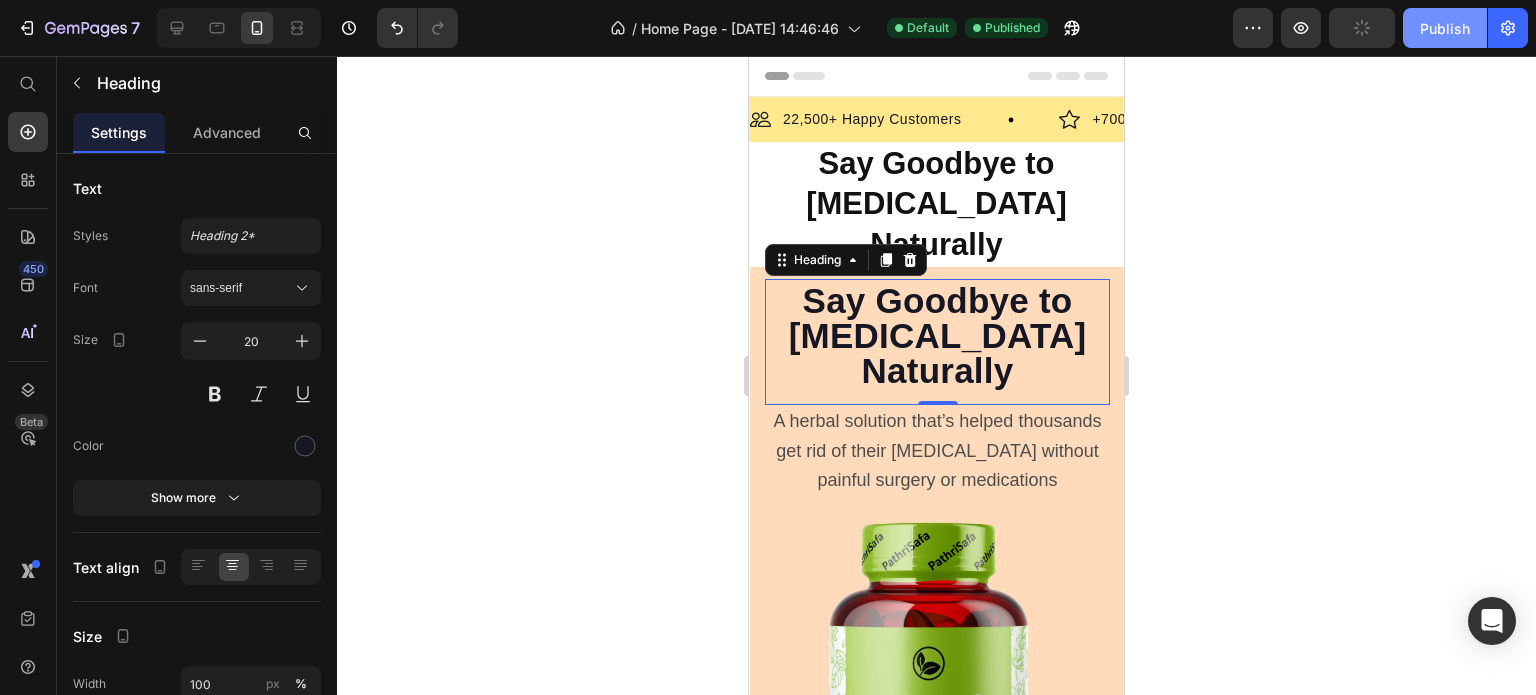 click on "Publish" at bounding box center [1445, 28] 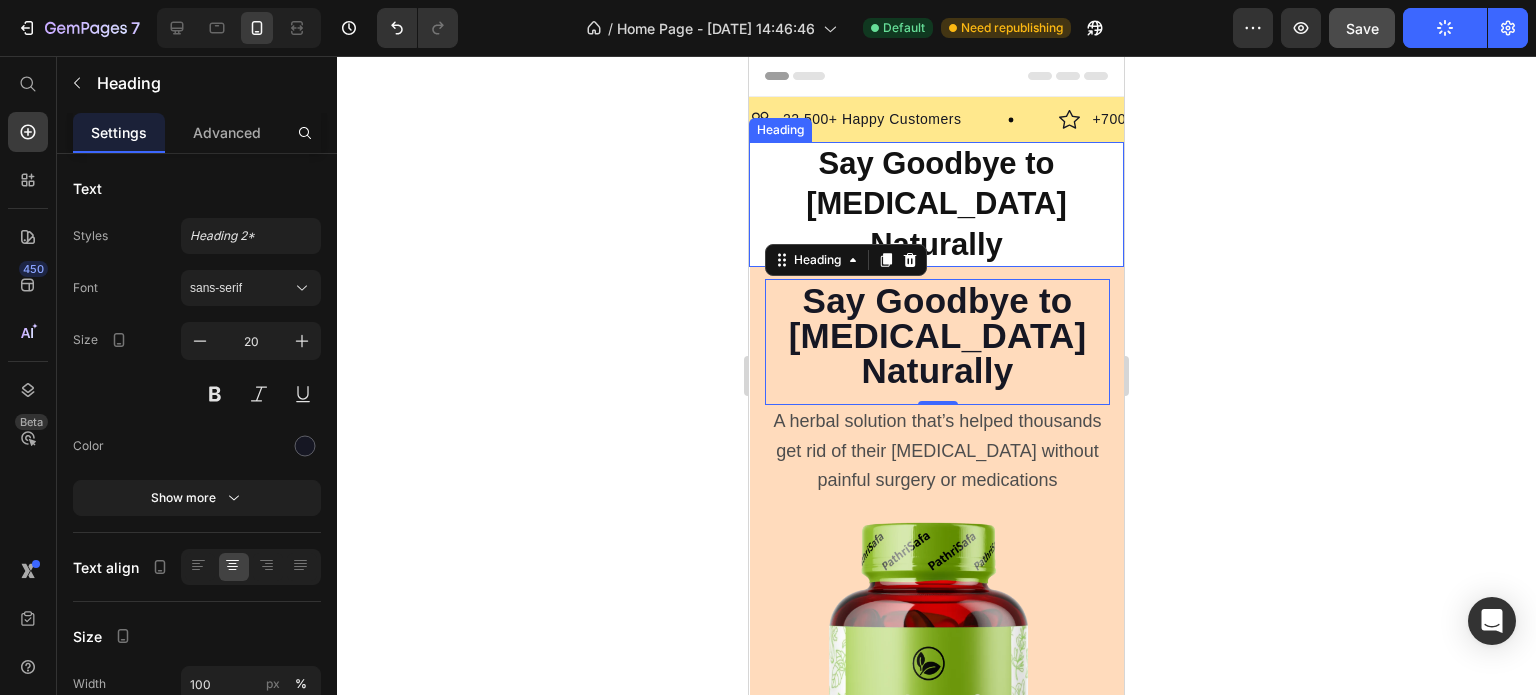 click on "⁠⁠⁠⁠⁠⁠⁠ Say Goodbye to Kidney Stones Naturally" at bounding box center [936, 204] 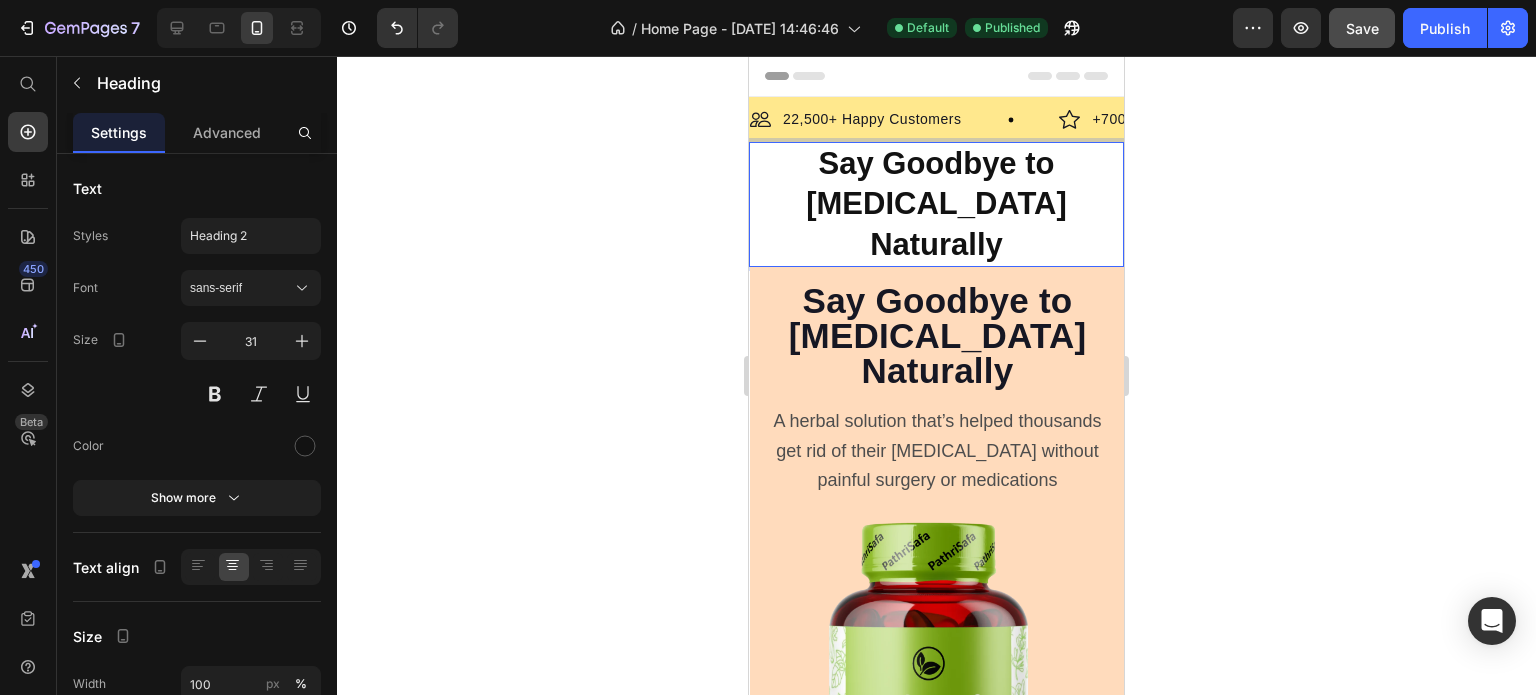 click on "Say Goodbye to Kidney Stones Naturally" at bounding box center [936, 204] 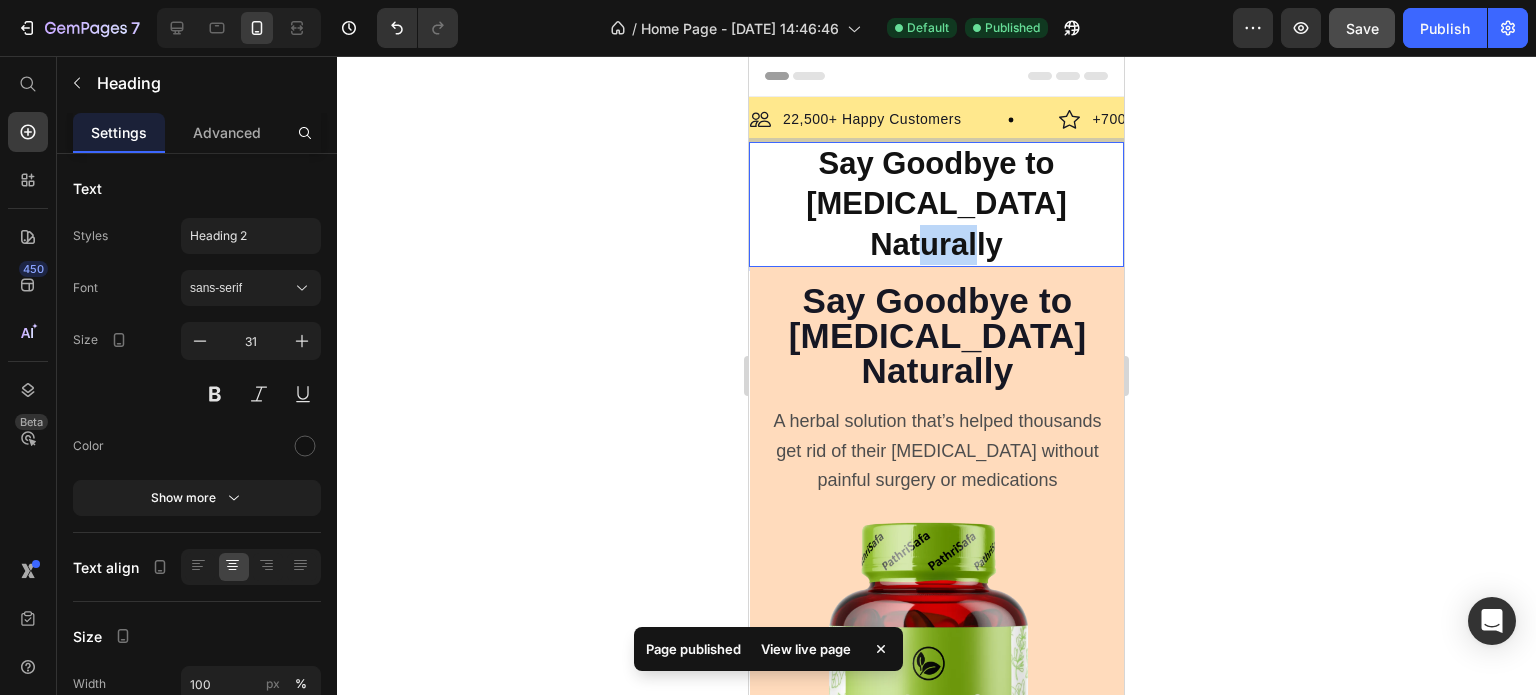 drag, startPoint x: 1037, startPoint y: 205, endPoint x: 981, endPoint y: 205, distance: 56 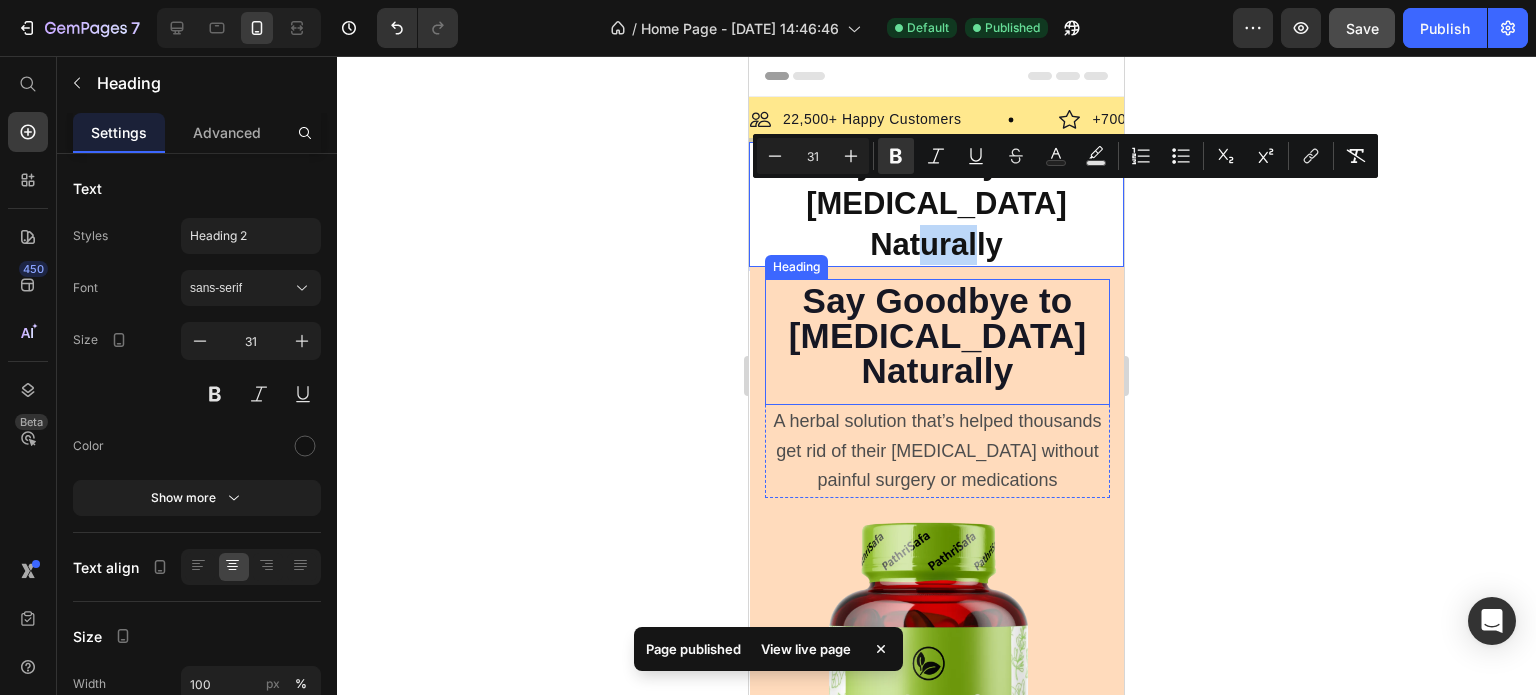 click on "Say Goodbye to Kidney Stones Naturally" at bounding box center [938, 335] 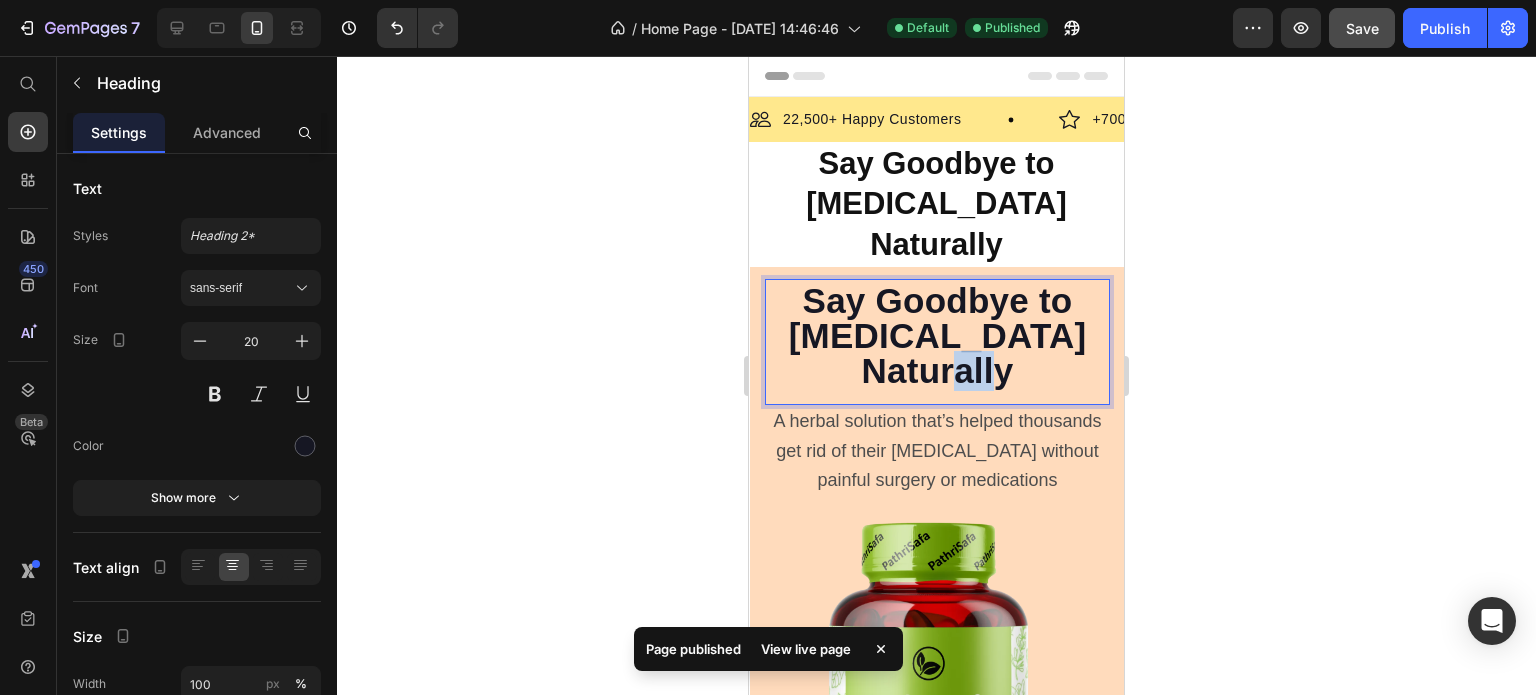 drag, startPoint x: 1020, startPoint y: 347, endPoint x: 963, endPoint y: 331, distance: 59.20304 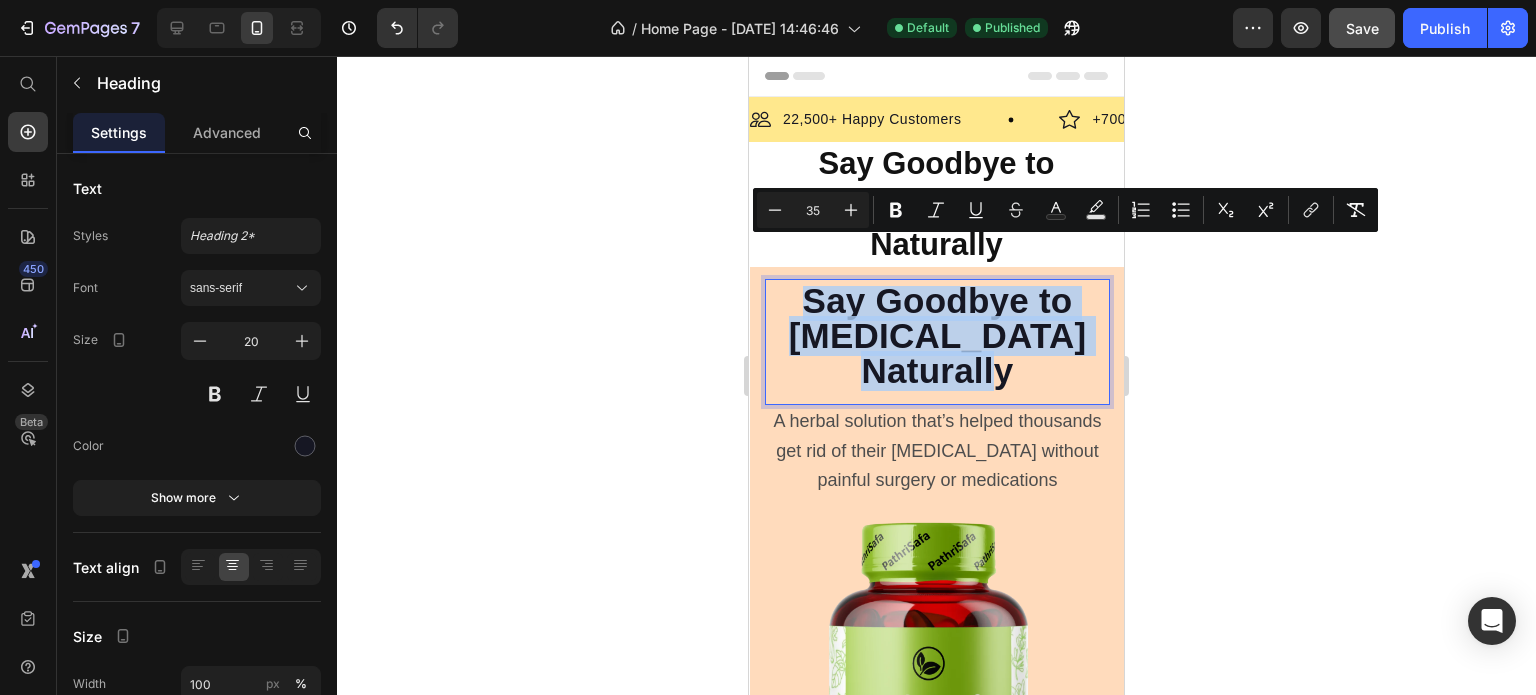drag, startPoint x: 1016, startPoint y: 330, endPoint x: 797, endPoint y: 259, distance: 230.22163 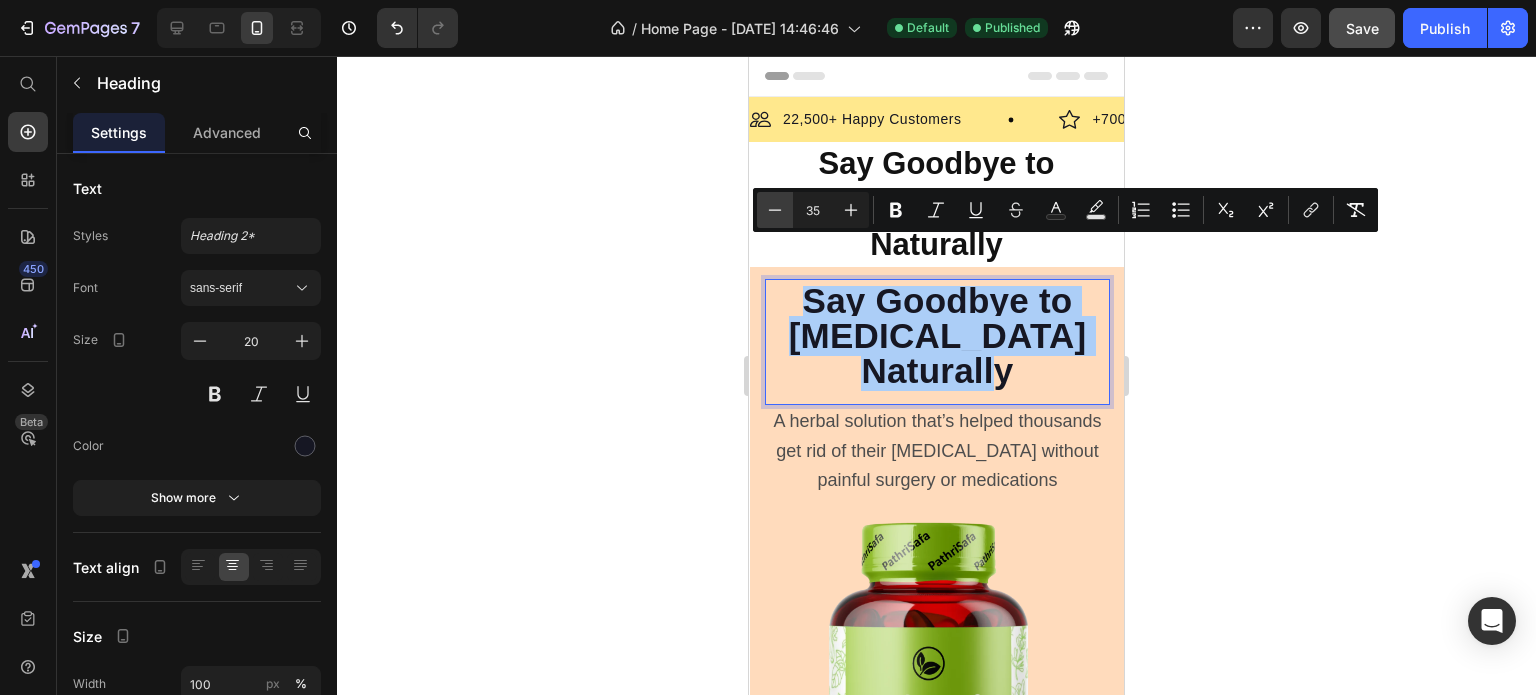 click 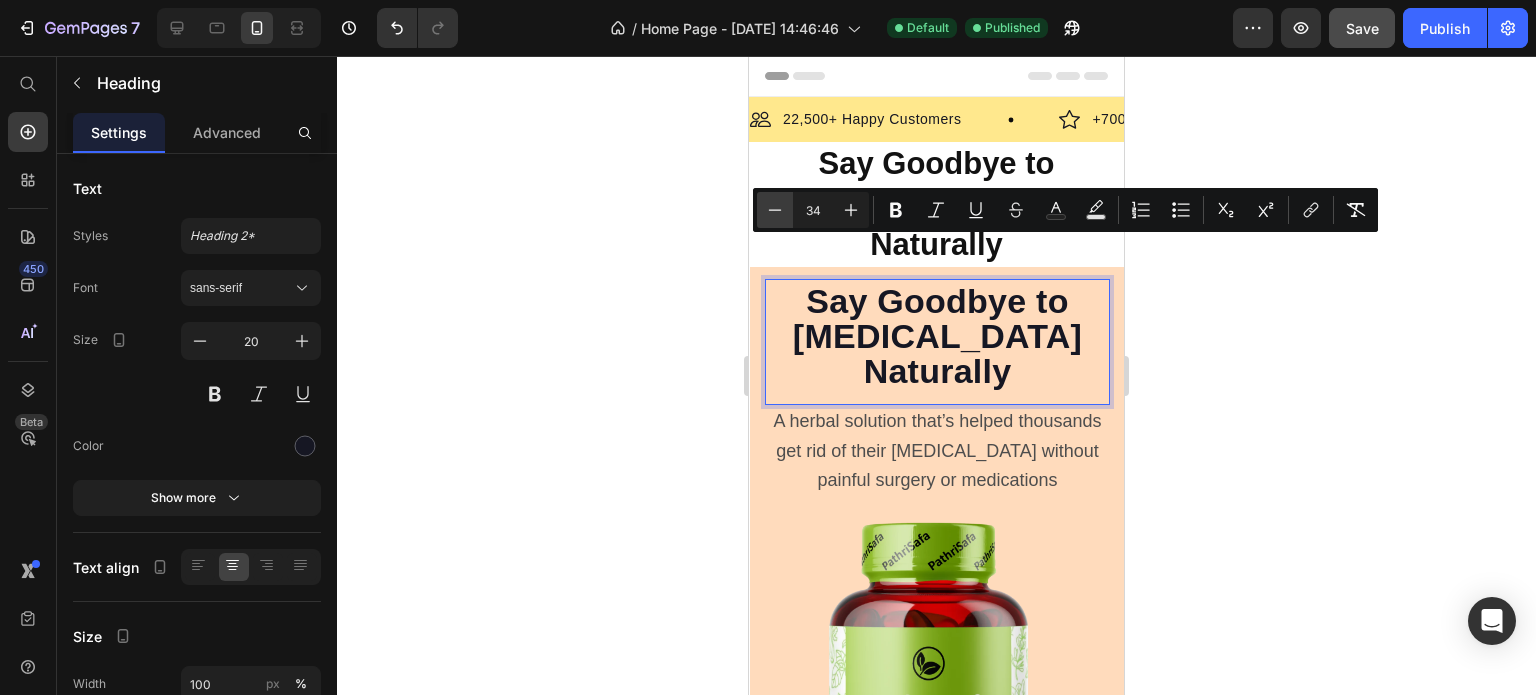 click 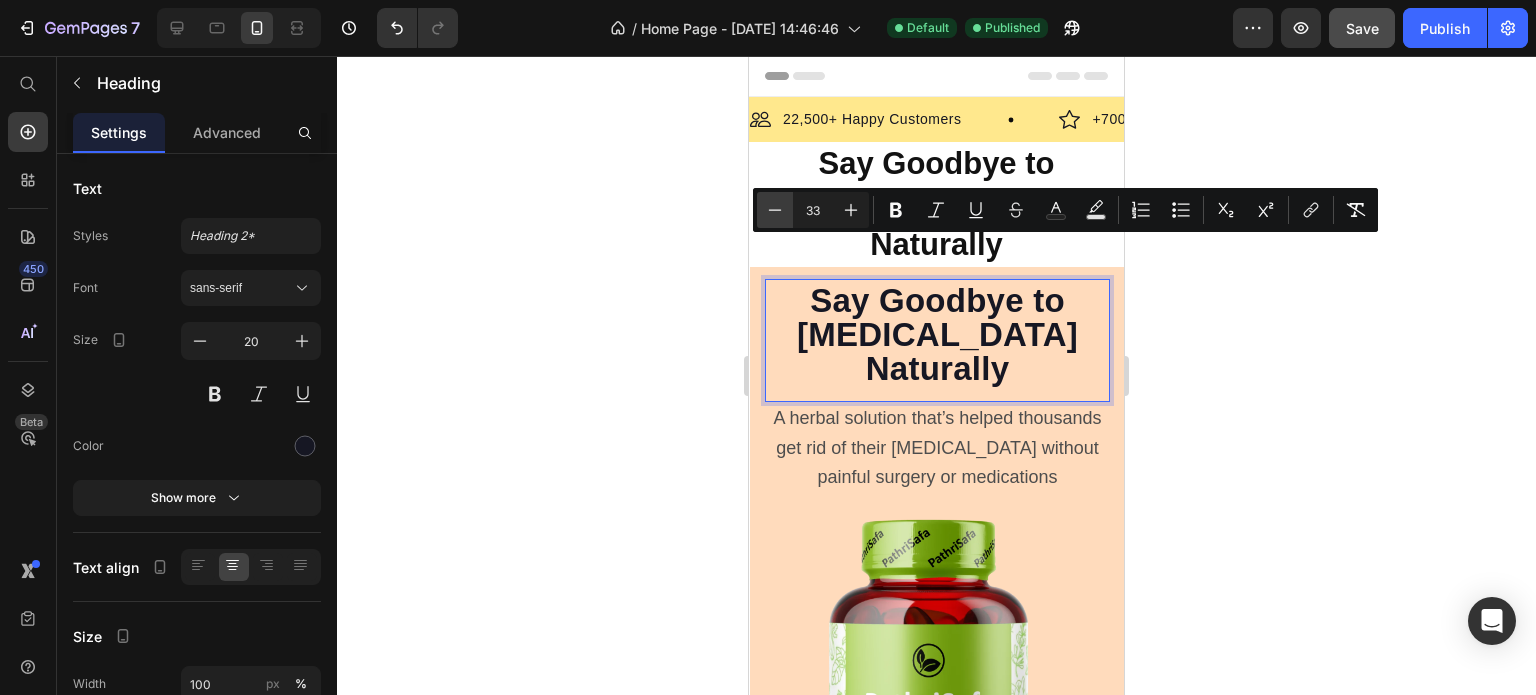 click 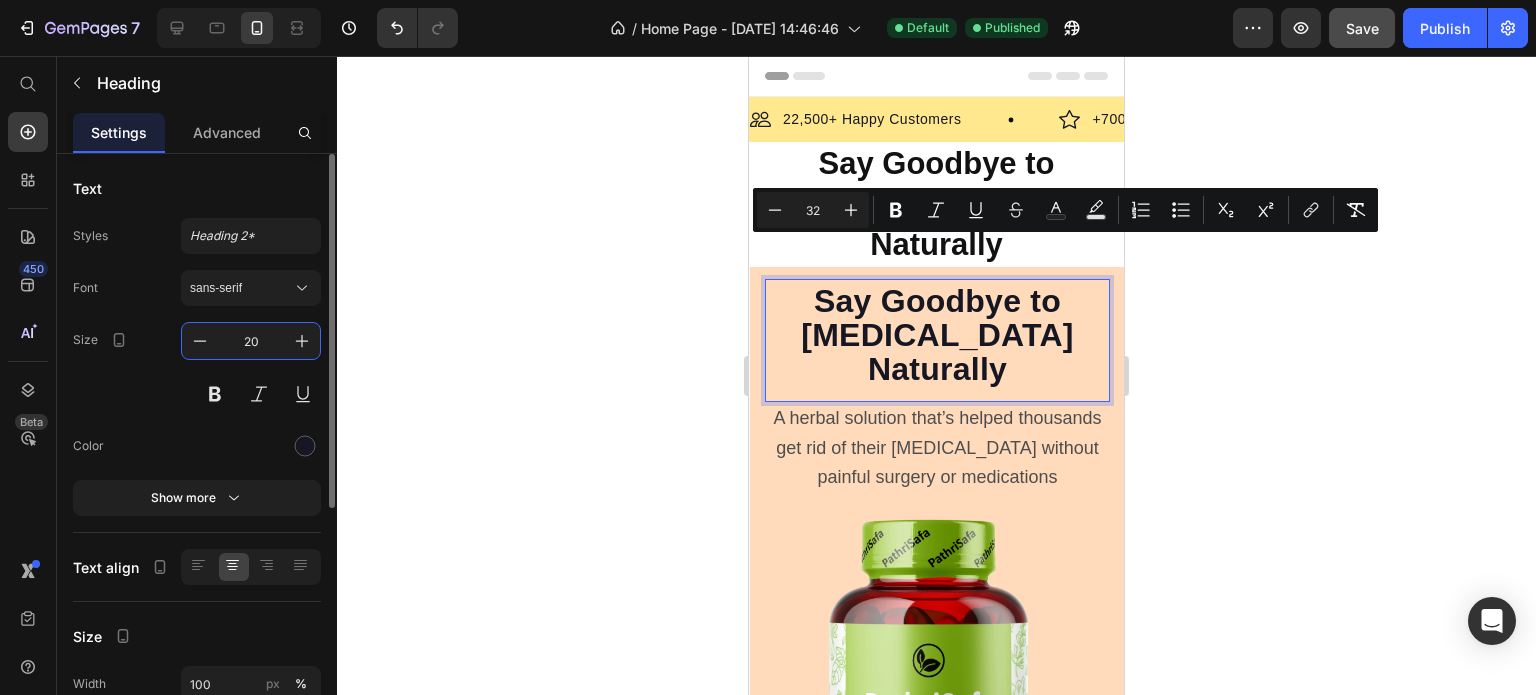 click on "20" at bounding box center [251, 341] 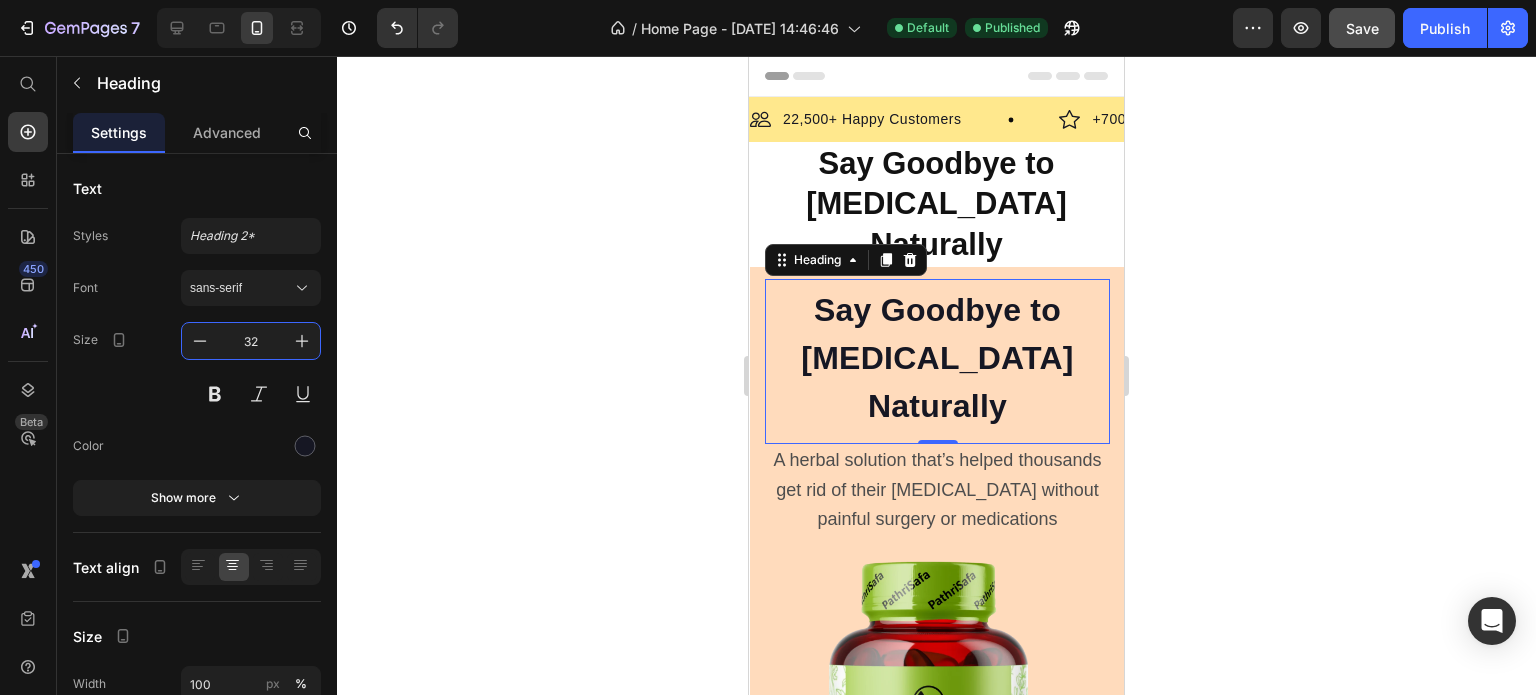 type on "32" 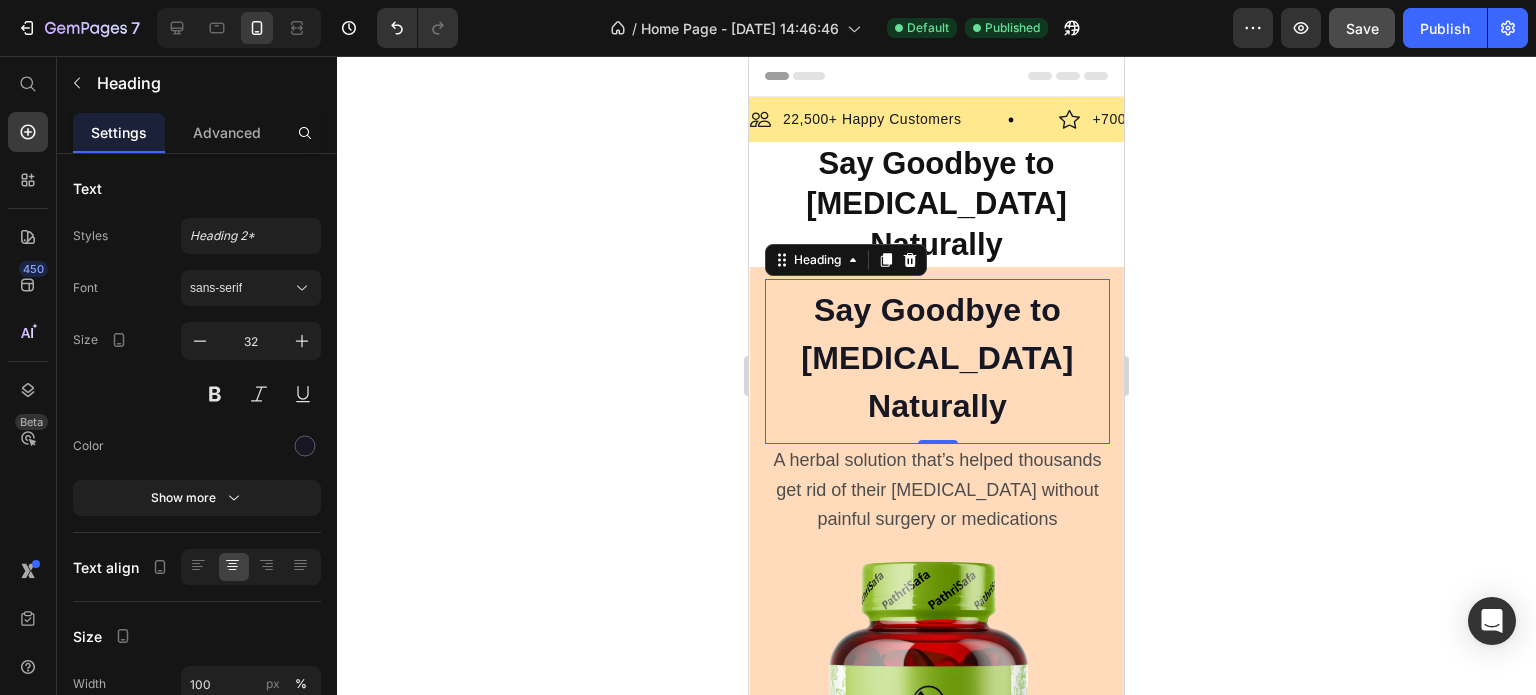 click 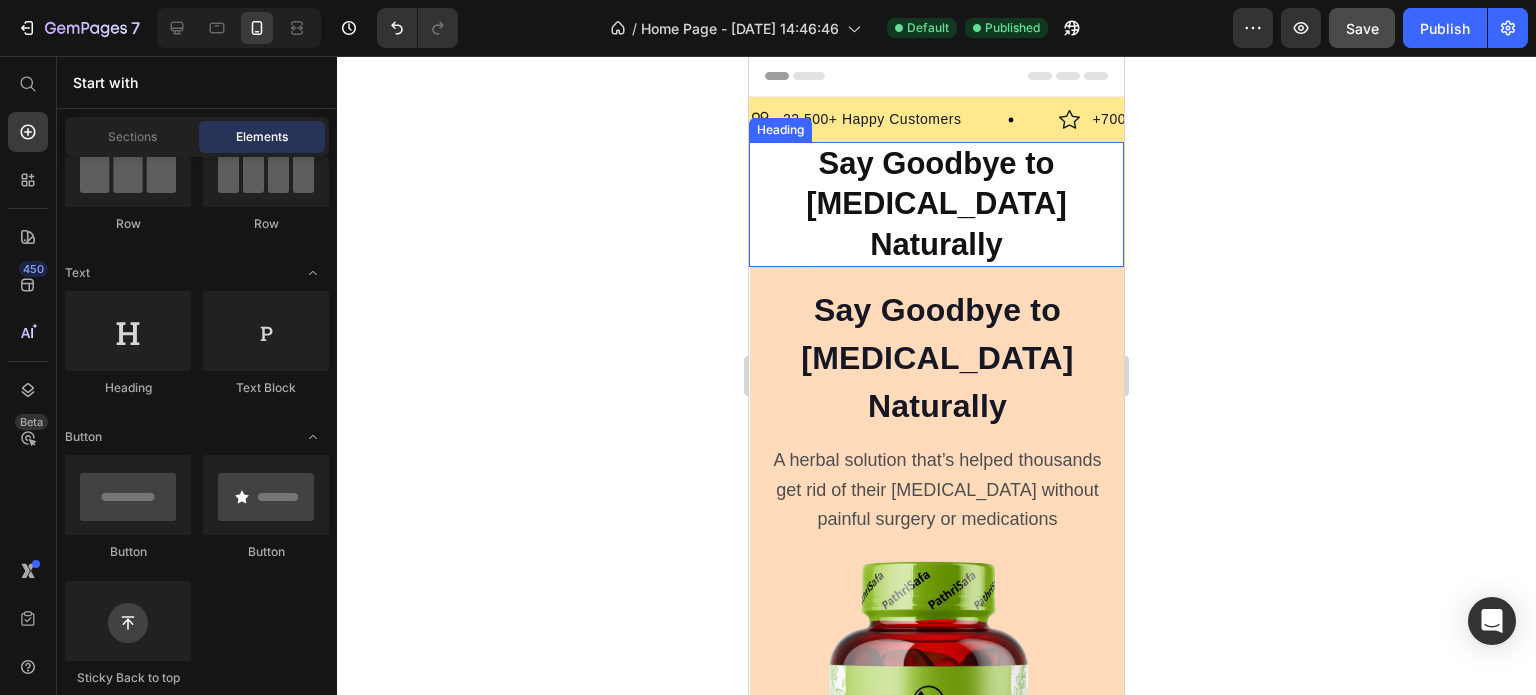 click on "Say Goodbye to Kidney Stones Naturally" at bounding box center [936, 204] 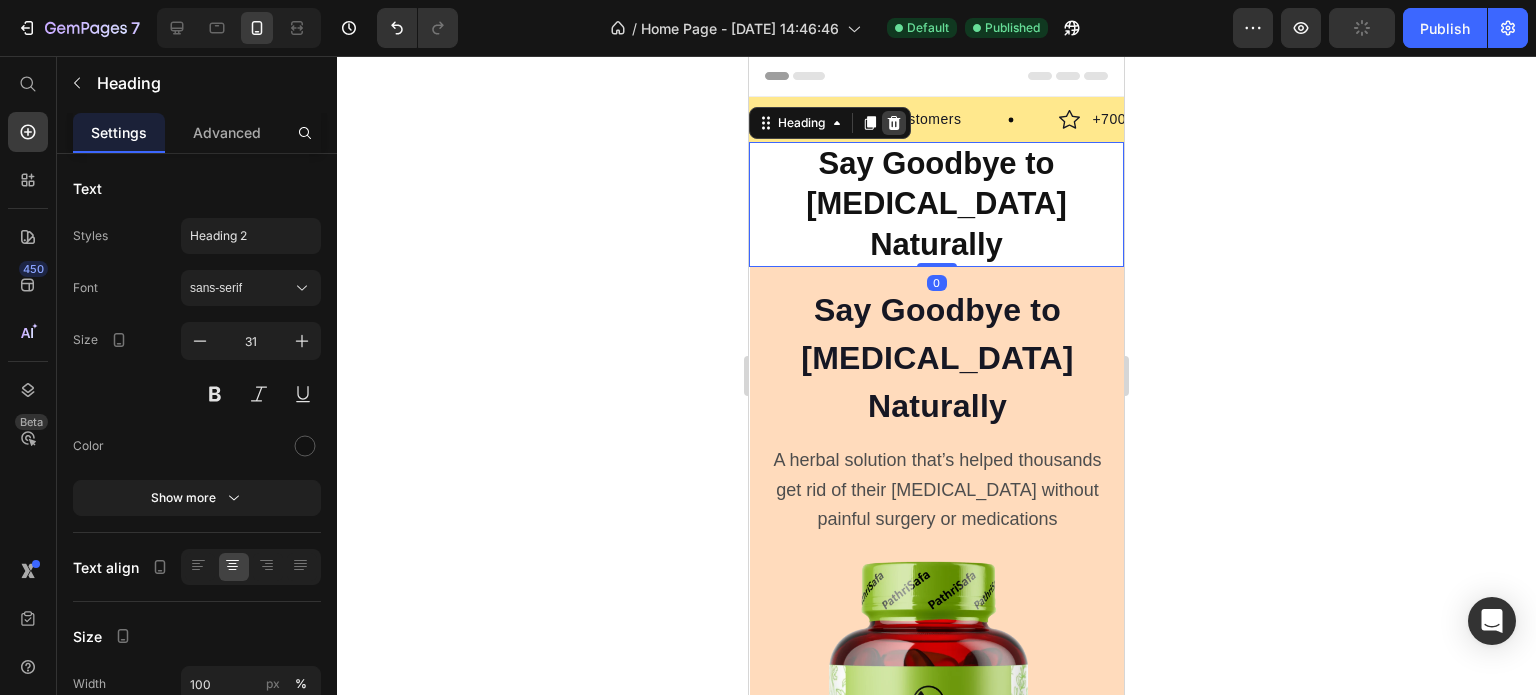 click 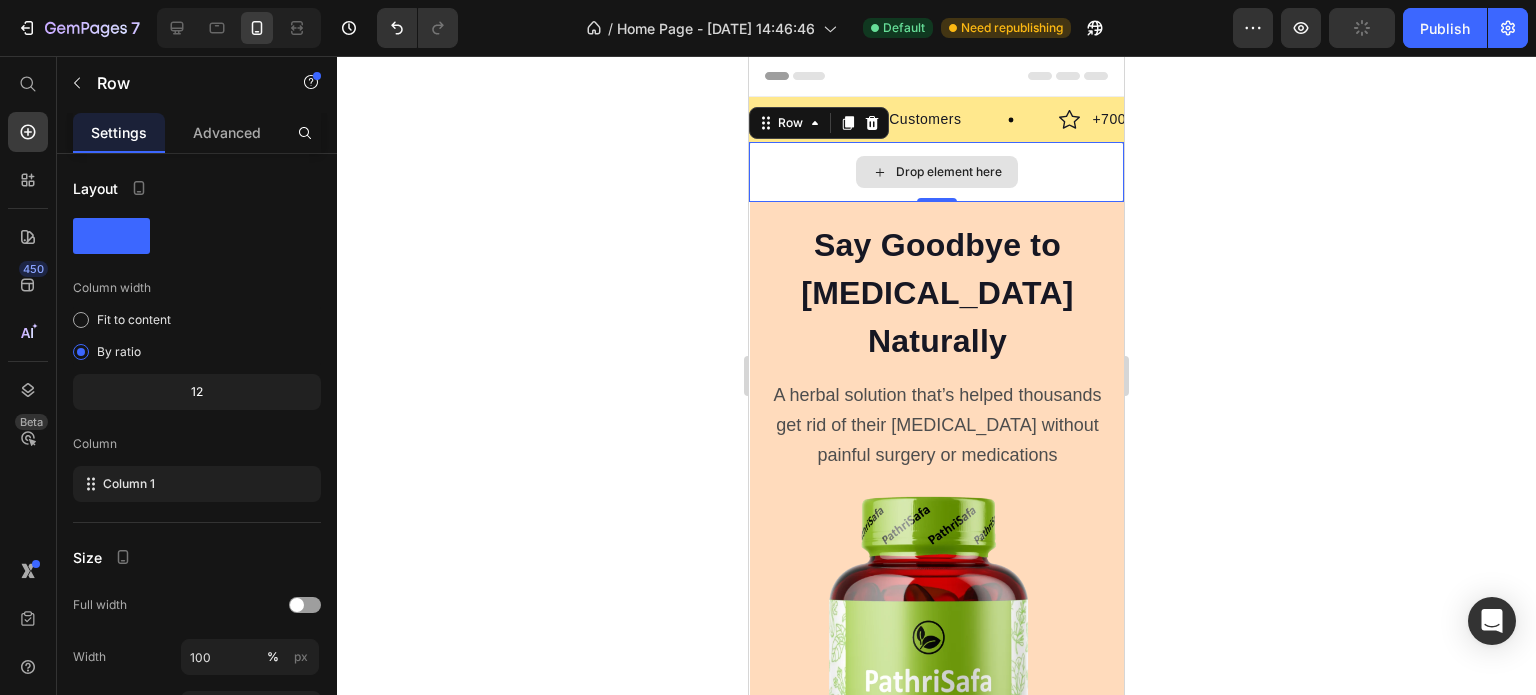 click on "Drop element here" at bounding box center [936, 172] 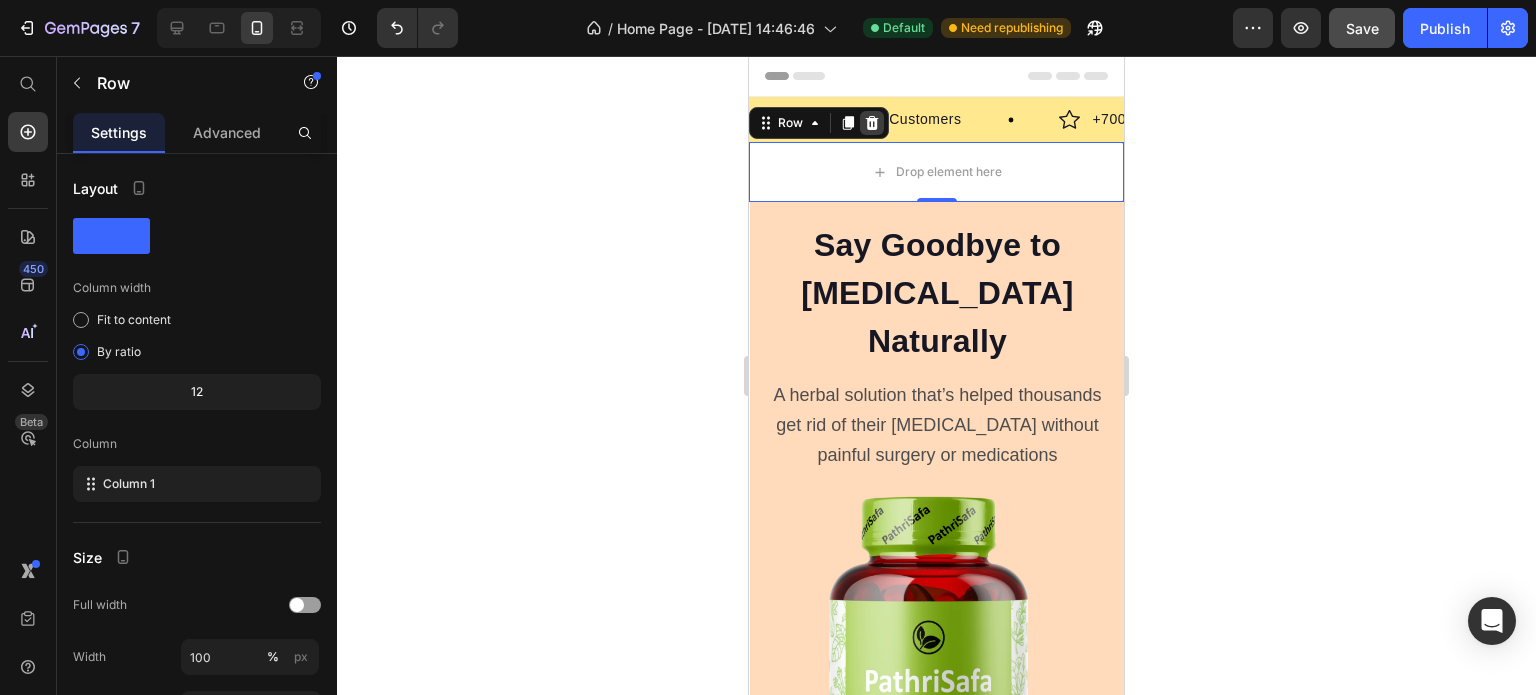 click 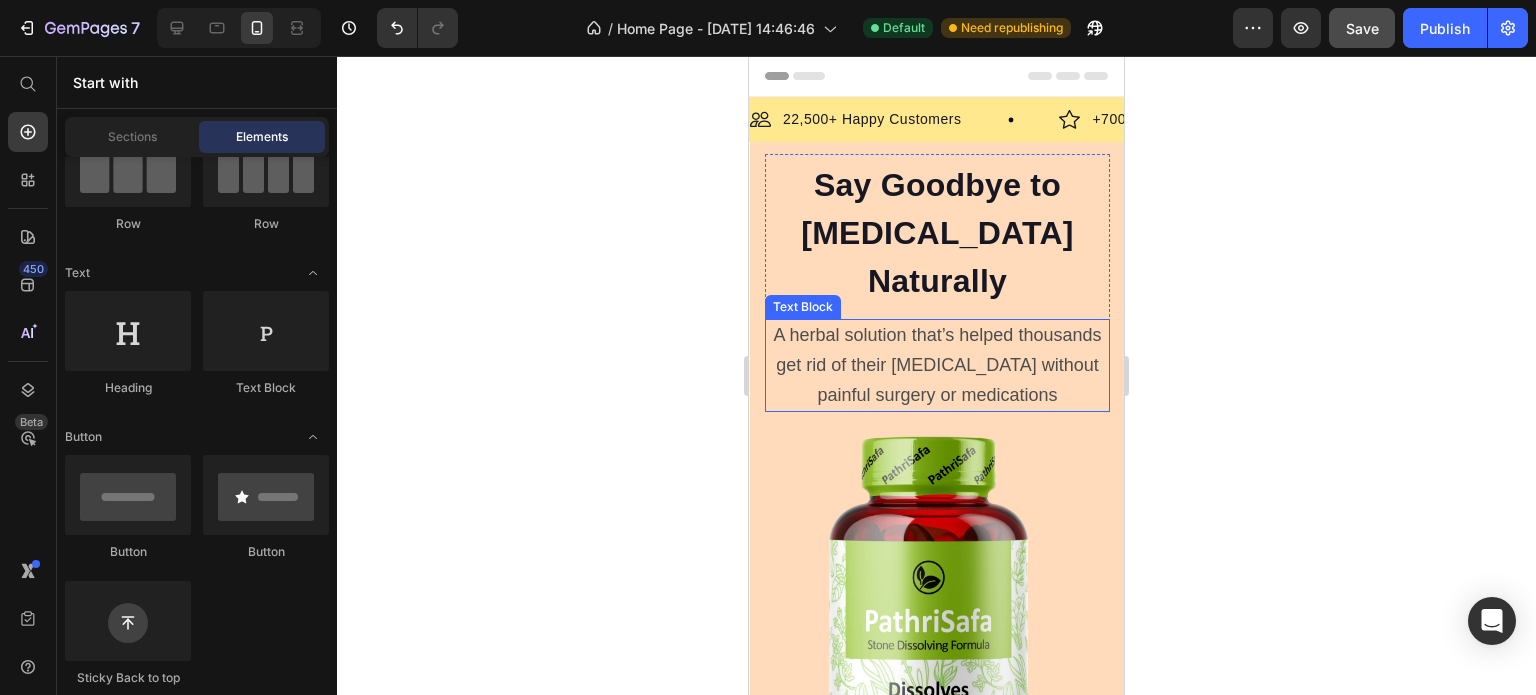 click on "A herbal solution that’s helped thousands get rid of their [MEDICAL_DATA] without painful surgery or medications" at bounding box center [937, 365] 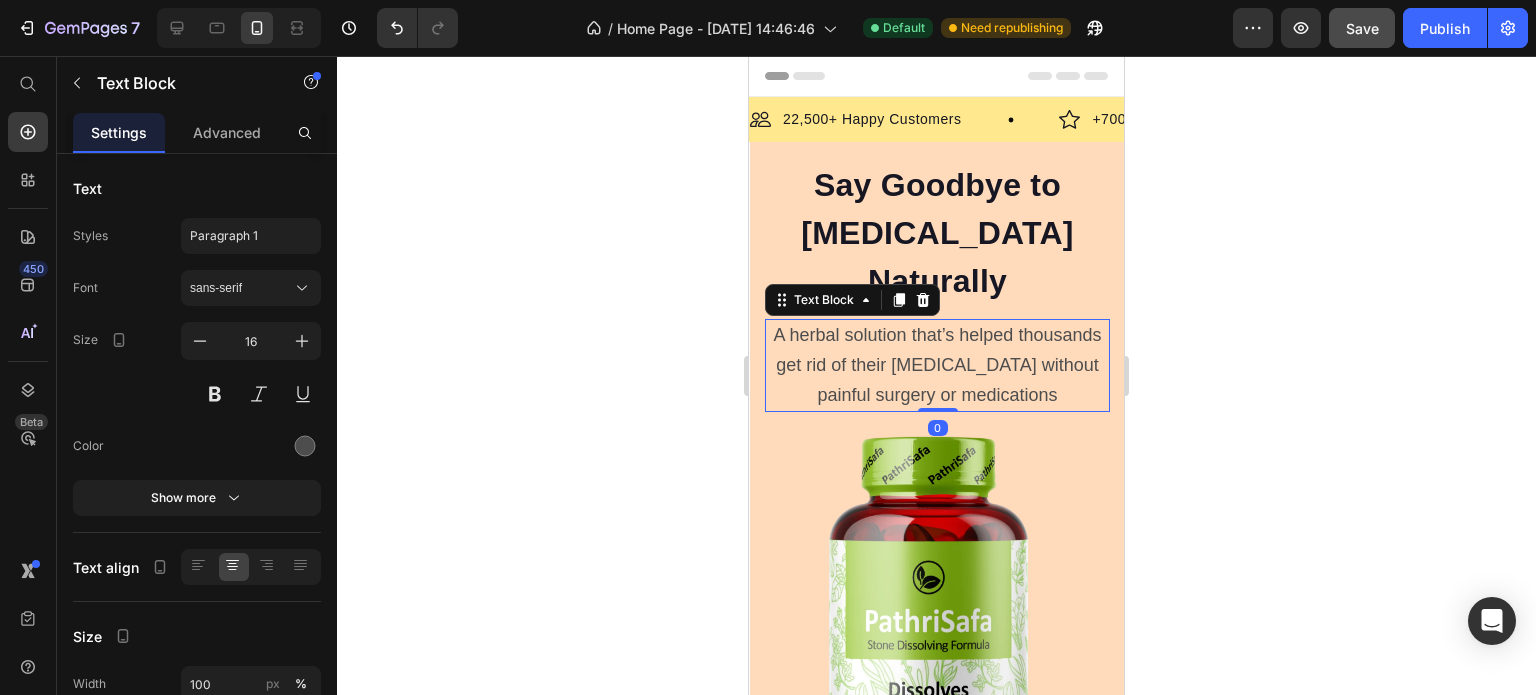 click on "A herbal solution that’s helped thousands get rid of their [MEDICAL_DATA] without painful surgery or medications" at bounding box center (937, 365) 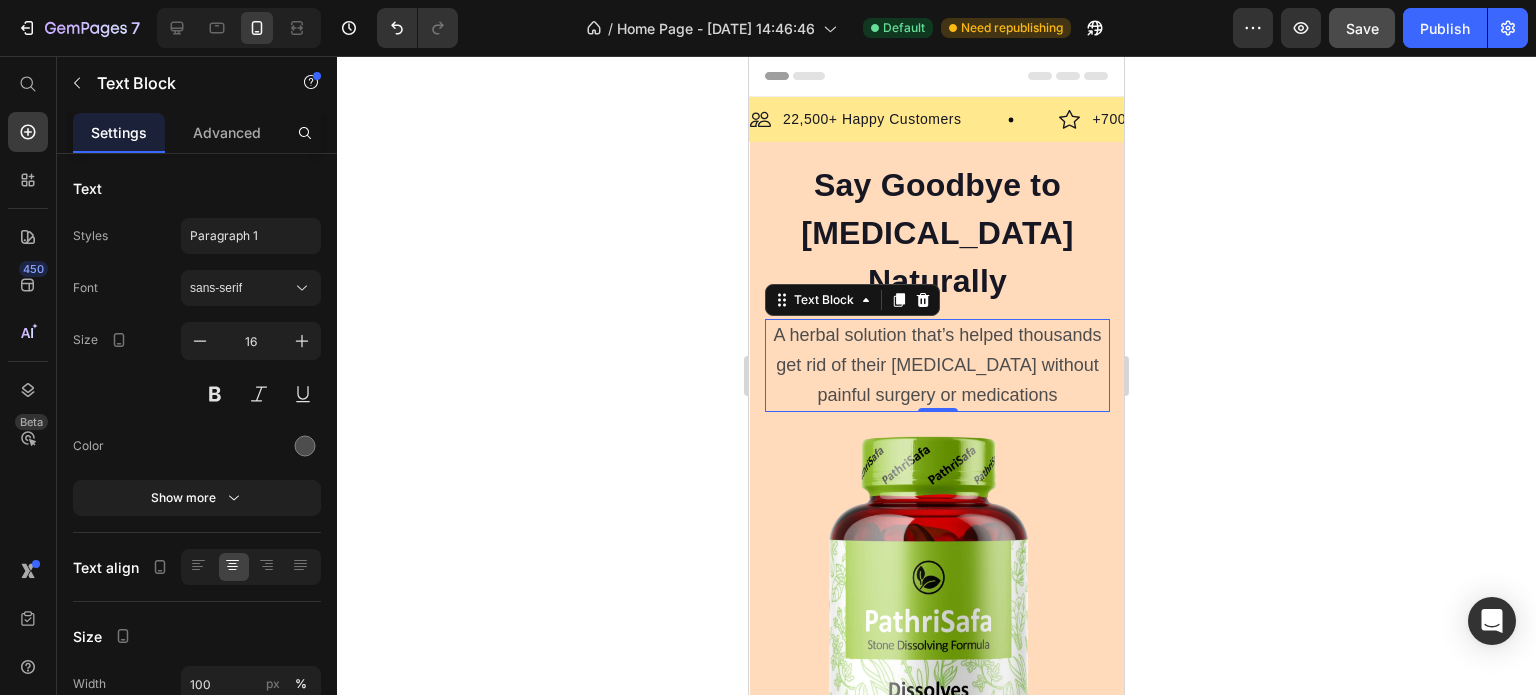click 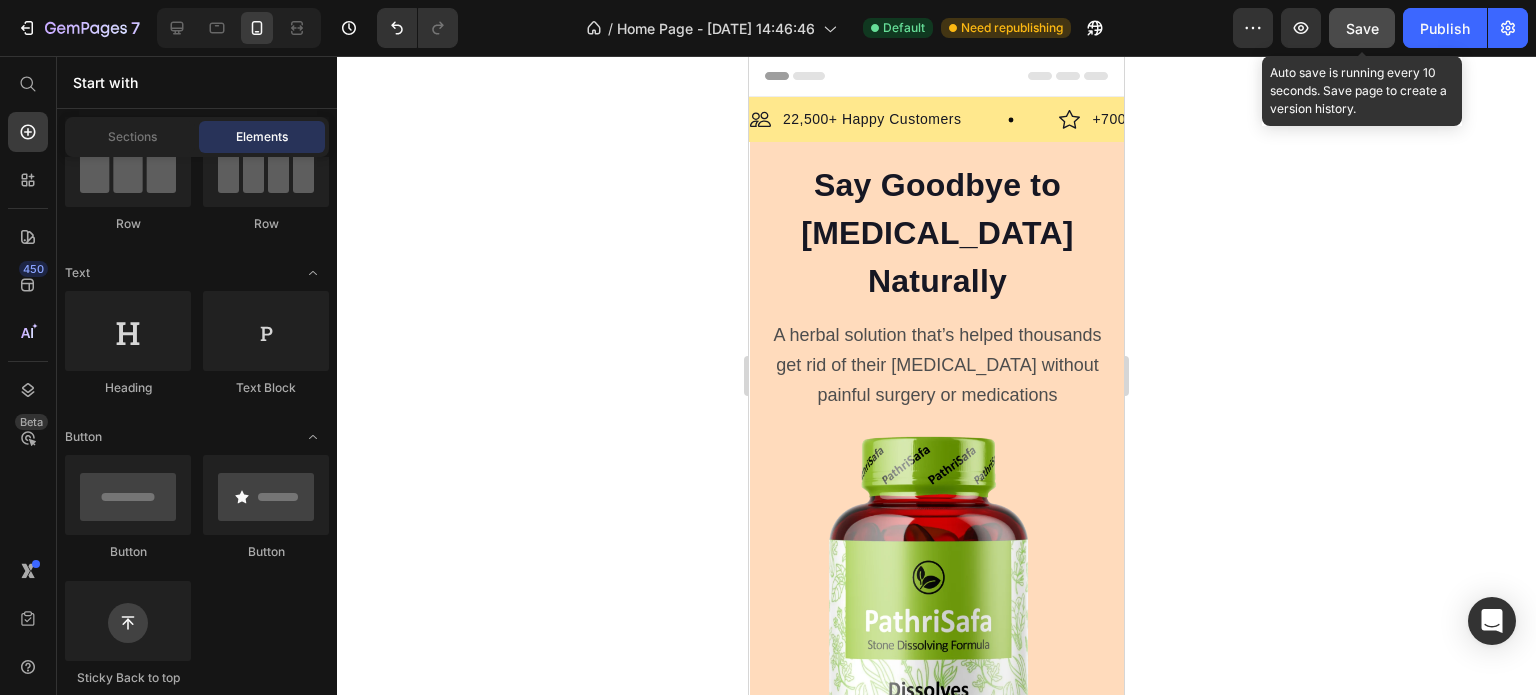 click on "Save" 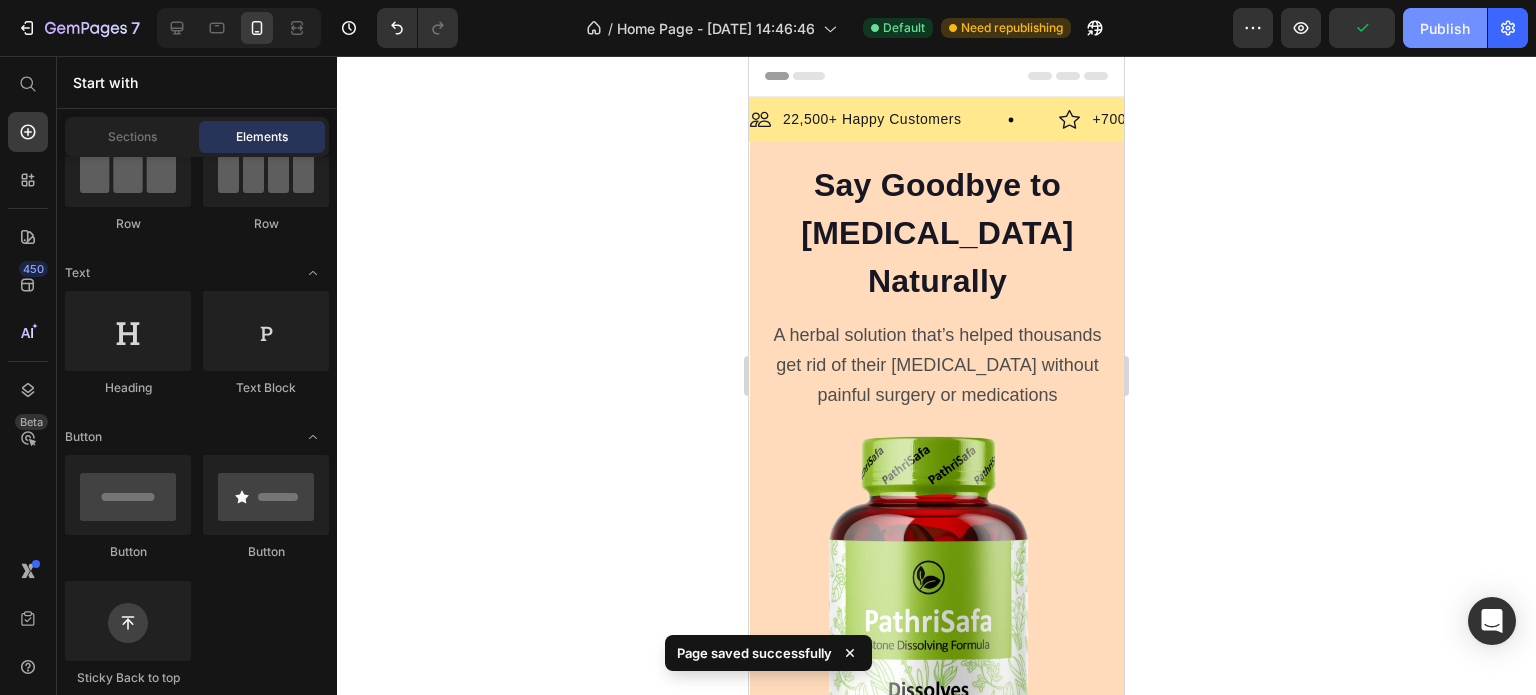 click on "Publish" at bounding box center [1445, 28] 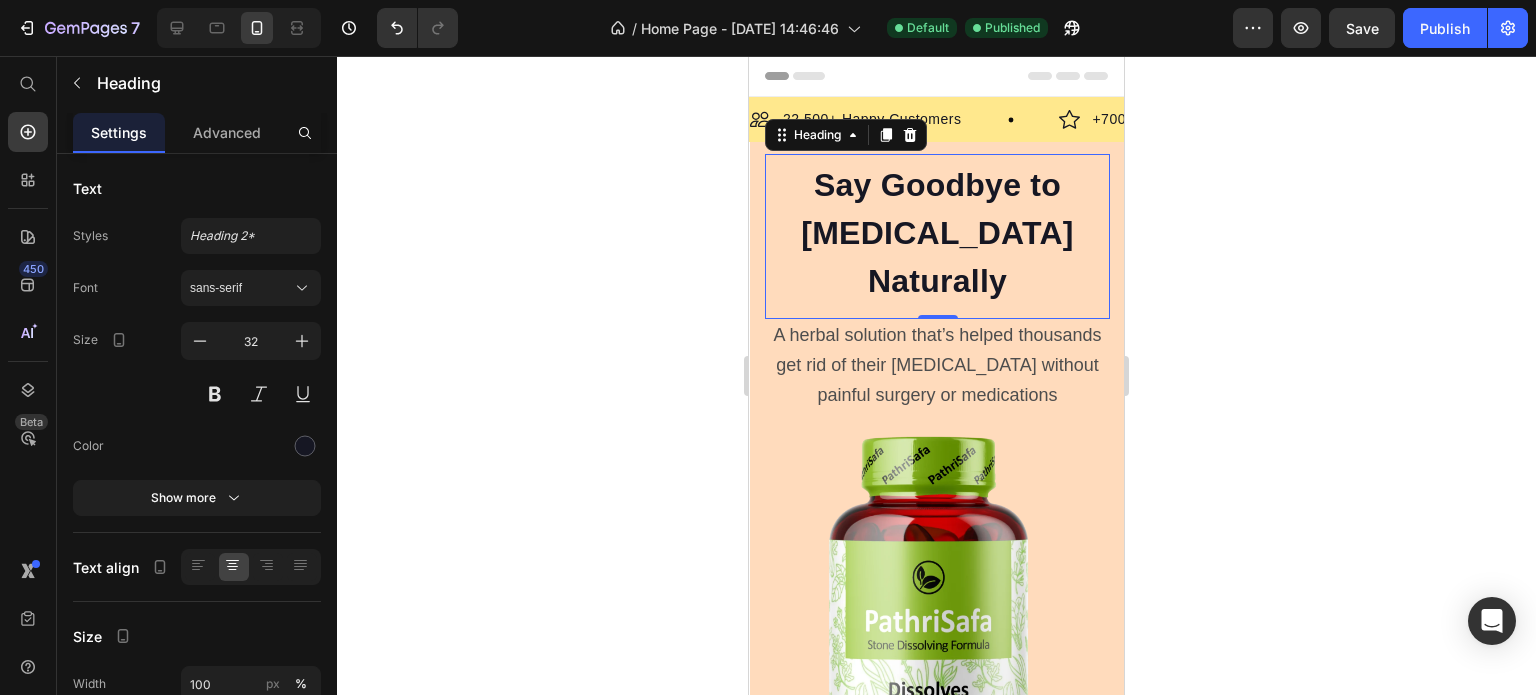 click on "Say Goodbye to Kidney Stones Naturally" at bounding box center [937, 233] 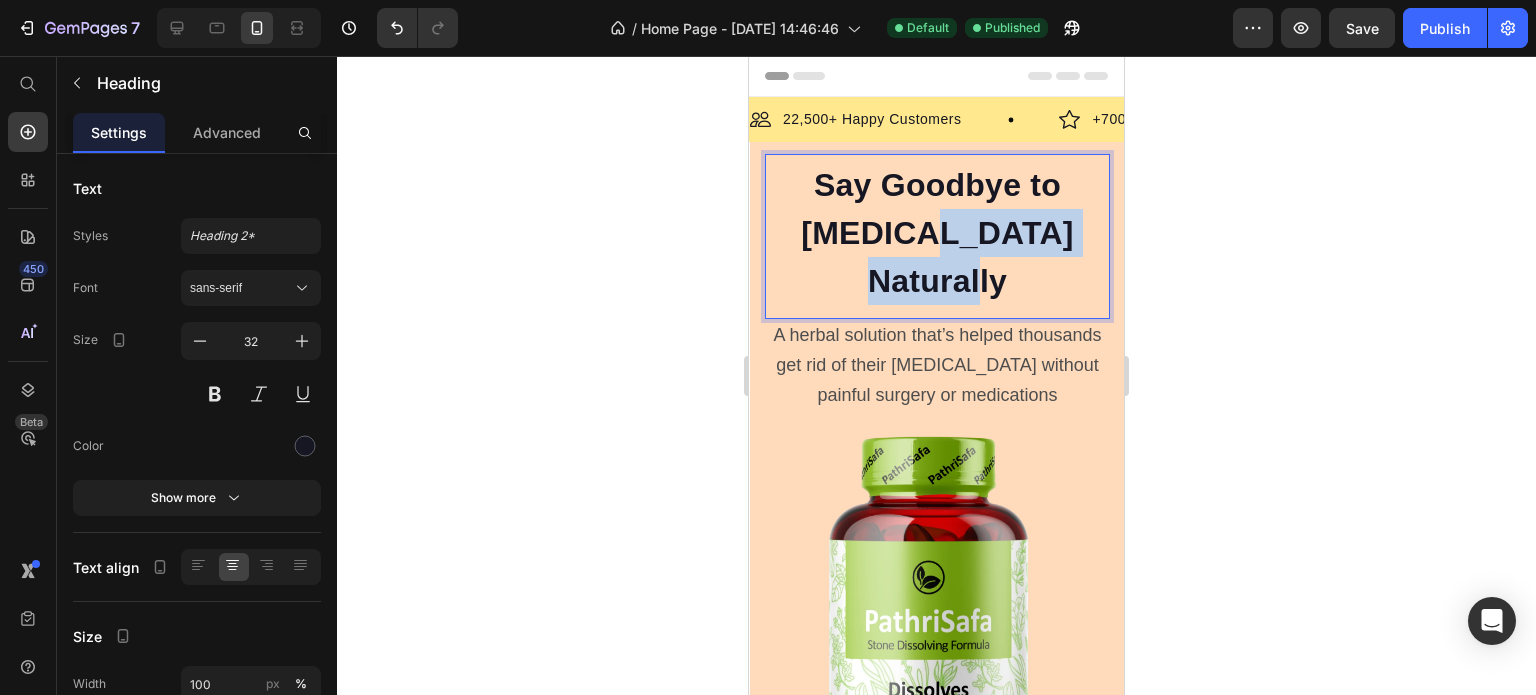 drag, startPoint x: 976, startPoint y: 280, endPoint x: 933, endPoint y: 256, distance: 49.24429 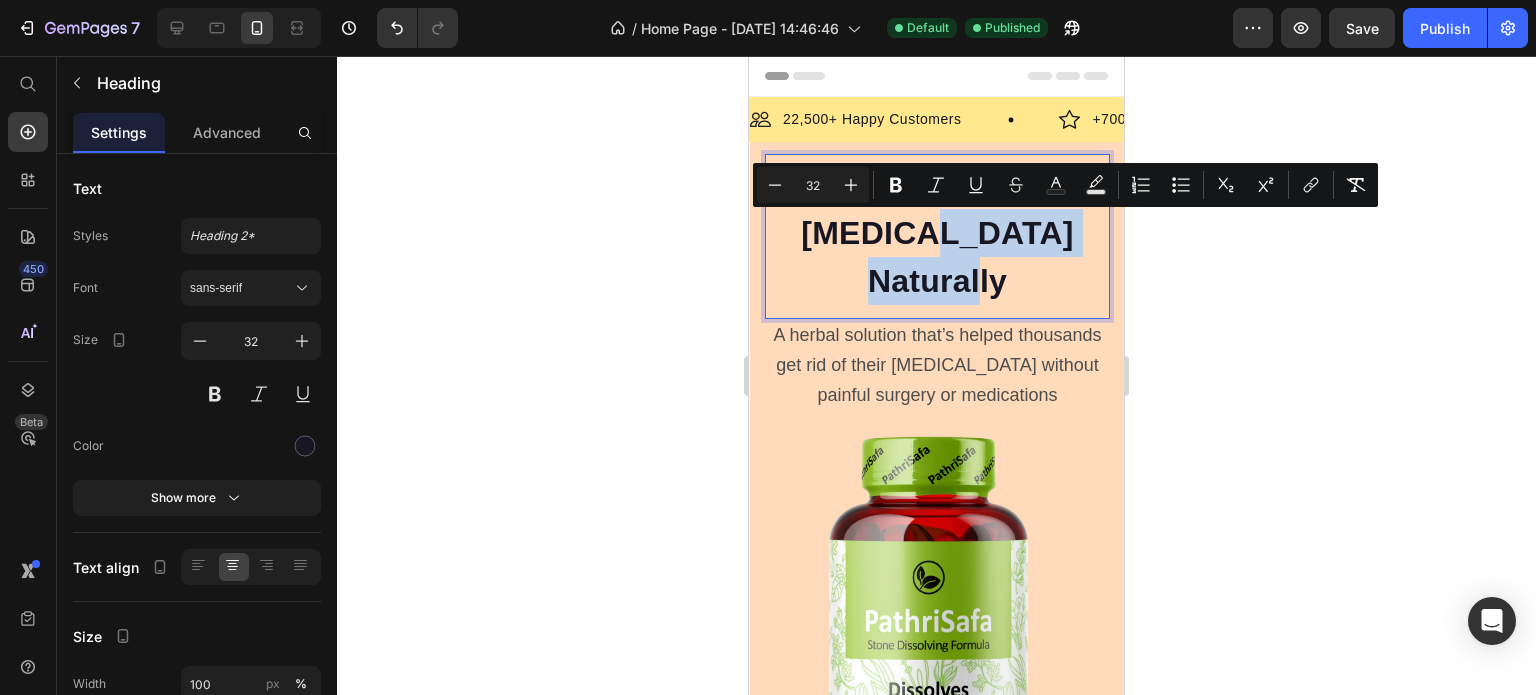 scroll, scrollTop: 400, scrollLeft: 0, axis: vertical 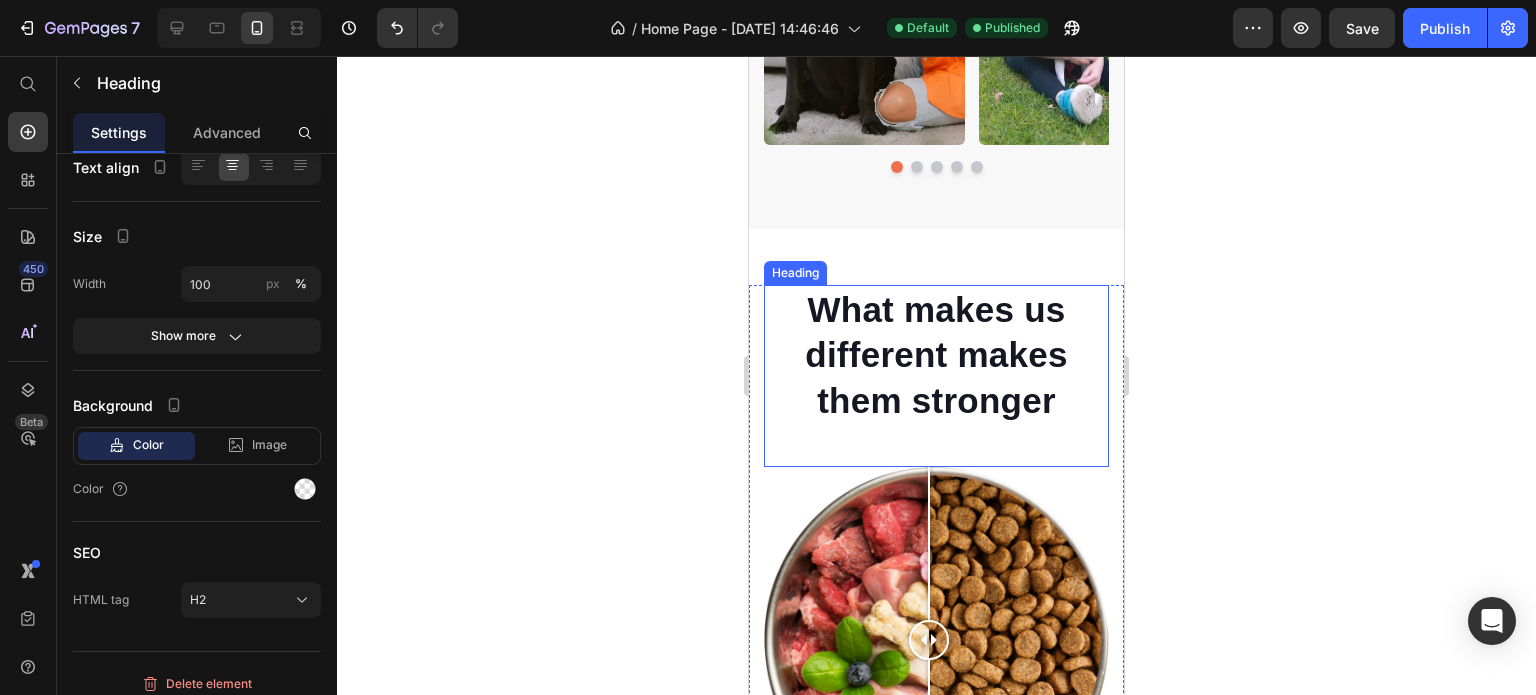 click on "What makes us different makes them stronger" at bounding box center [936, 355] 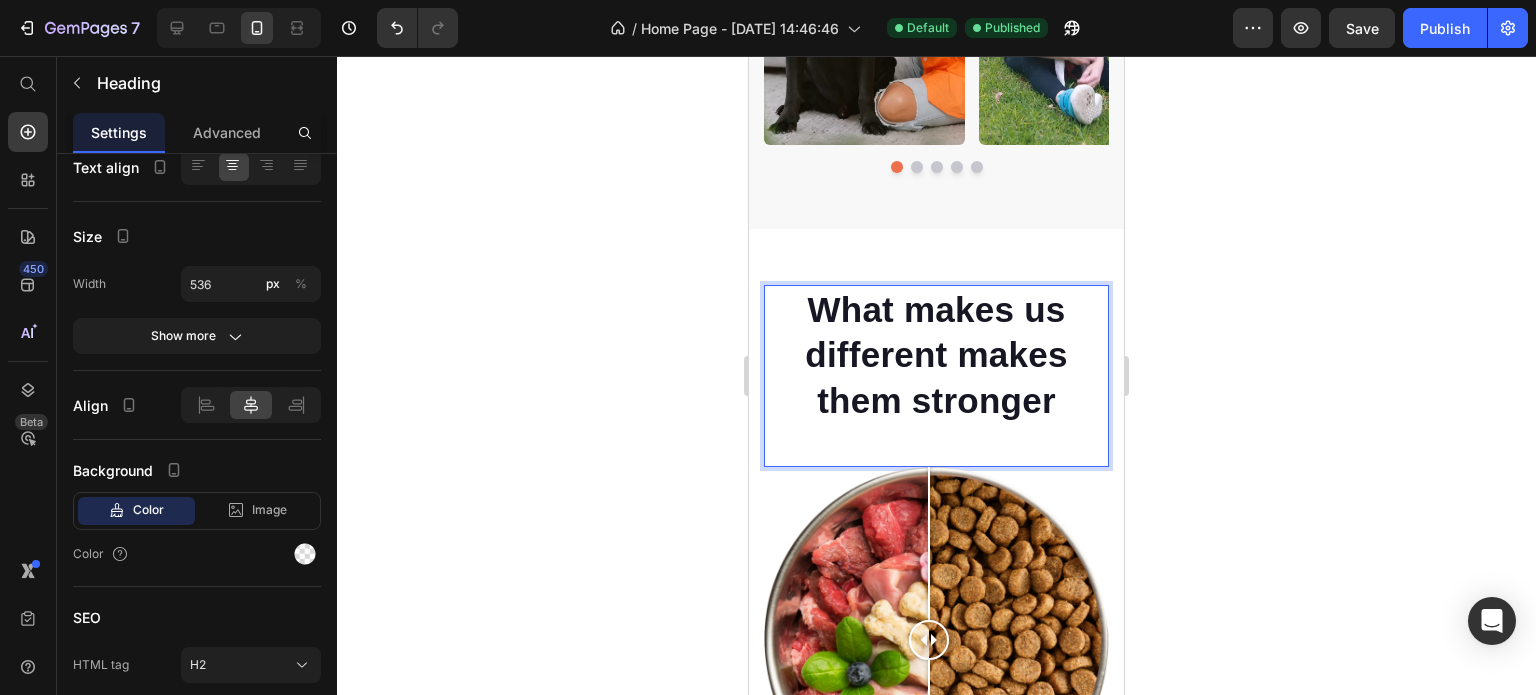 click on "What makes us different makes them stronger" at bounding box center [936, 355] 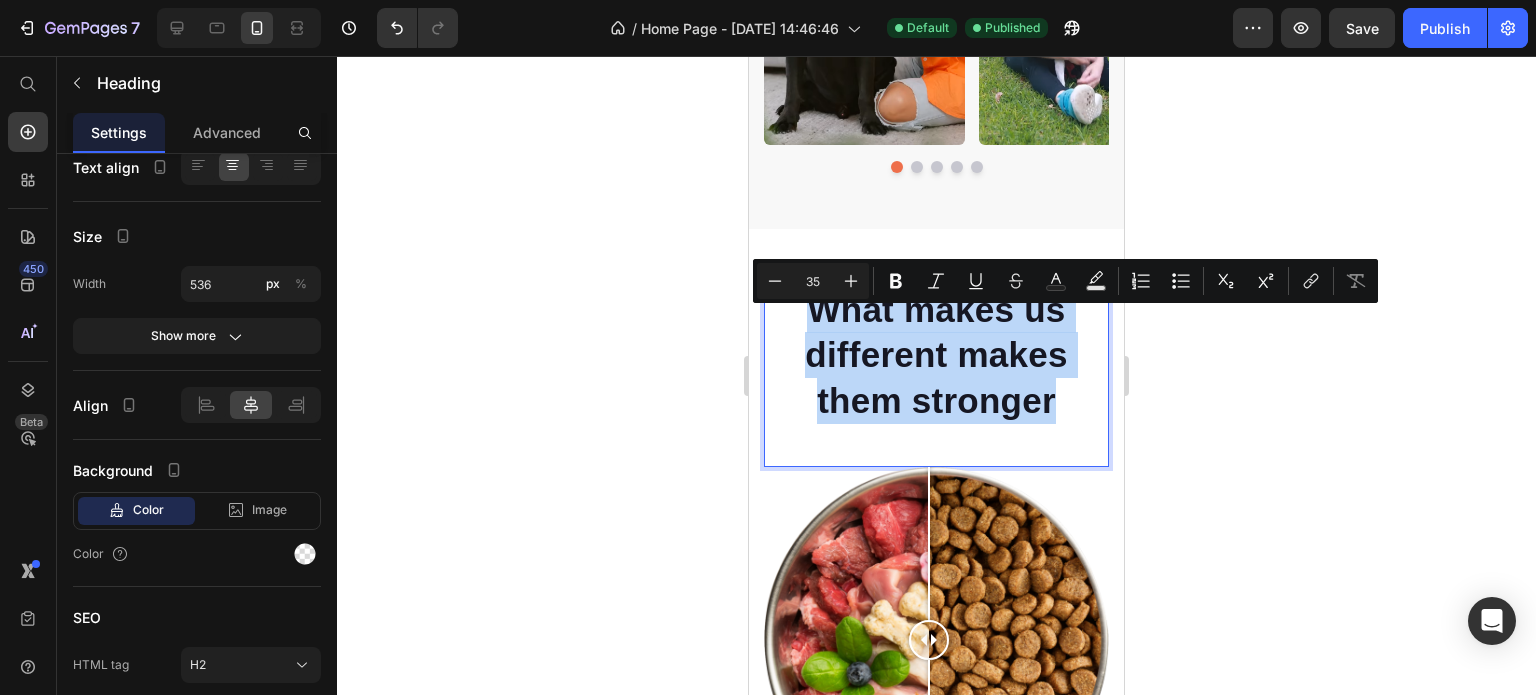drag, startPoint x: 1052, startPoint y: 421, endPoint x: 890, endPoint y: 344, distance: 179.36833 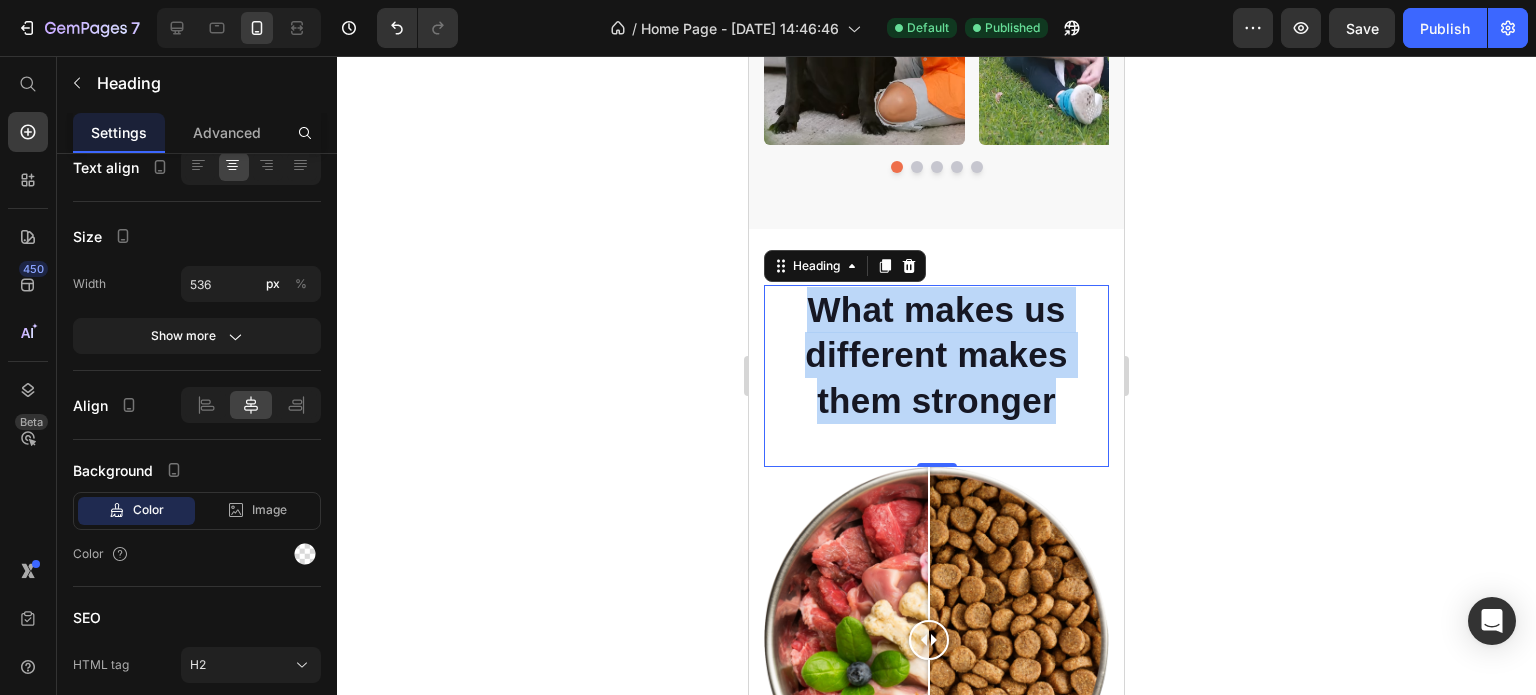 click on "What makes us different makes them stronger" at bounding box center (936, 355) 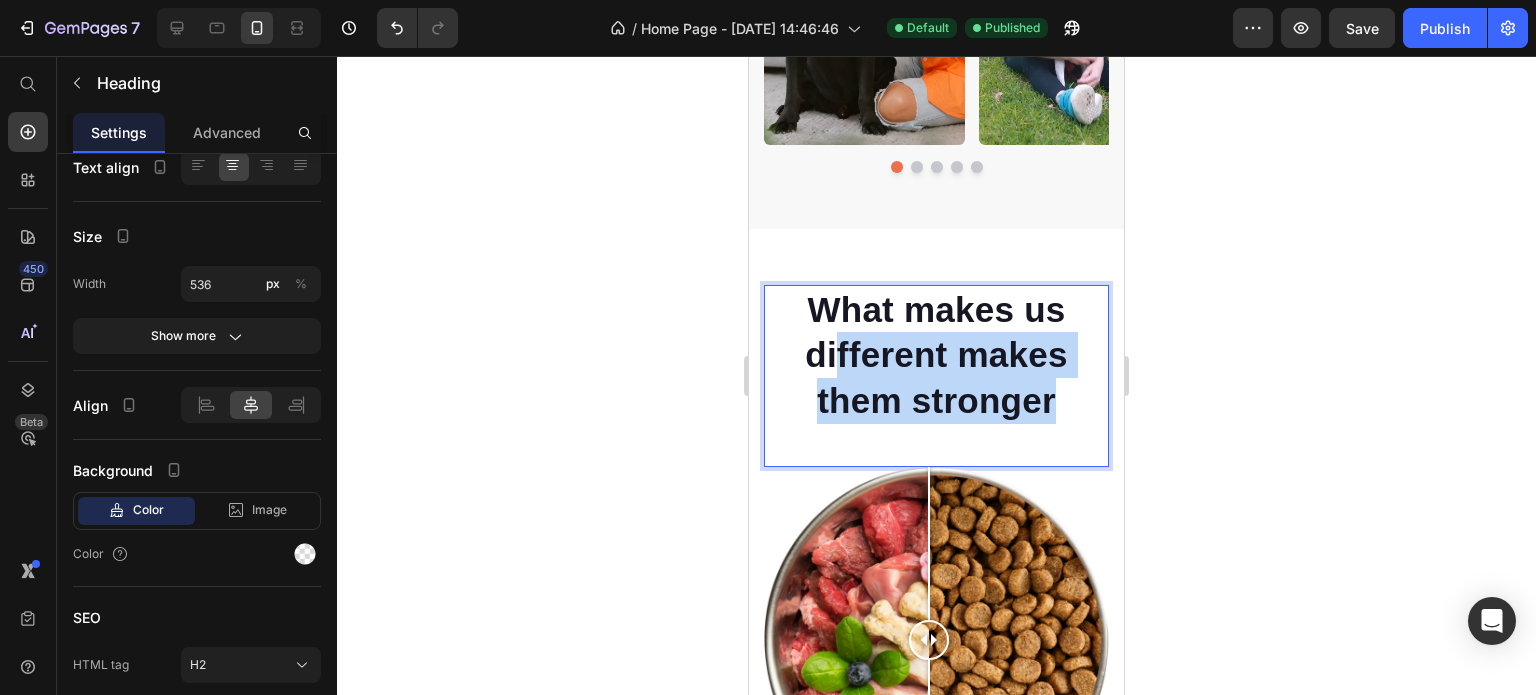 drag, startPoint x: 1079, startPoint y: 437, endPoint x: 828, endPoint y: 360, distance: 262.54523 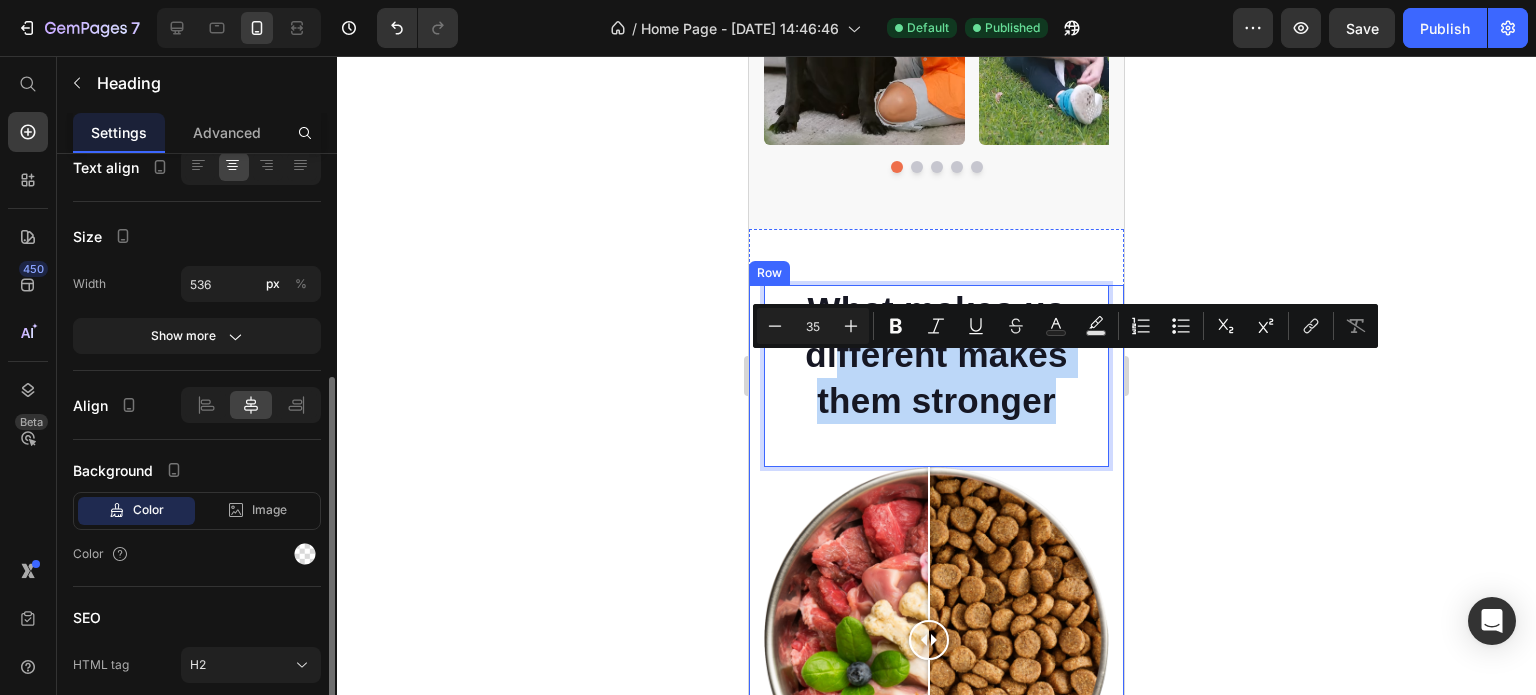 scroll, scrollTop: 0, scrollLeft: 0, axis: both 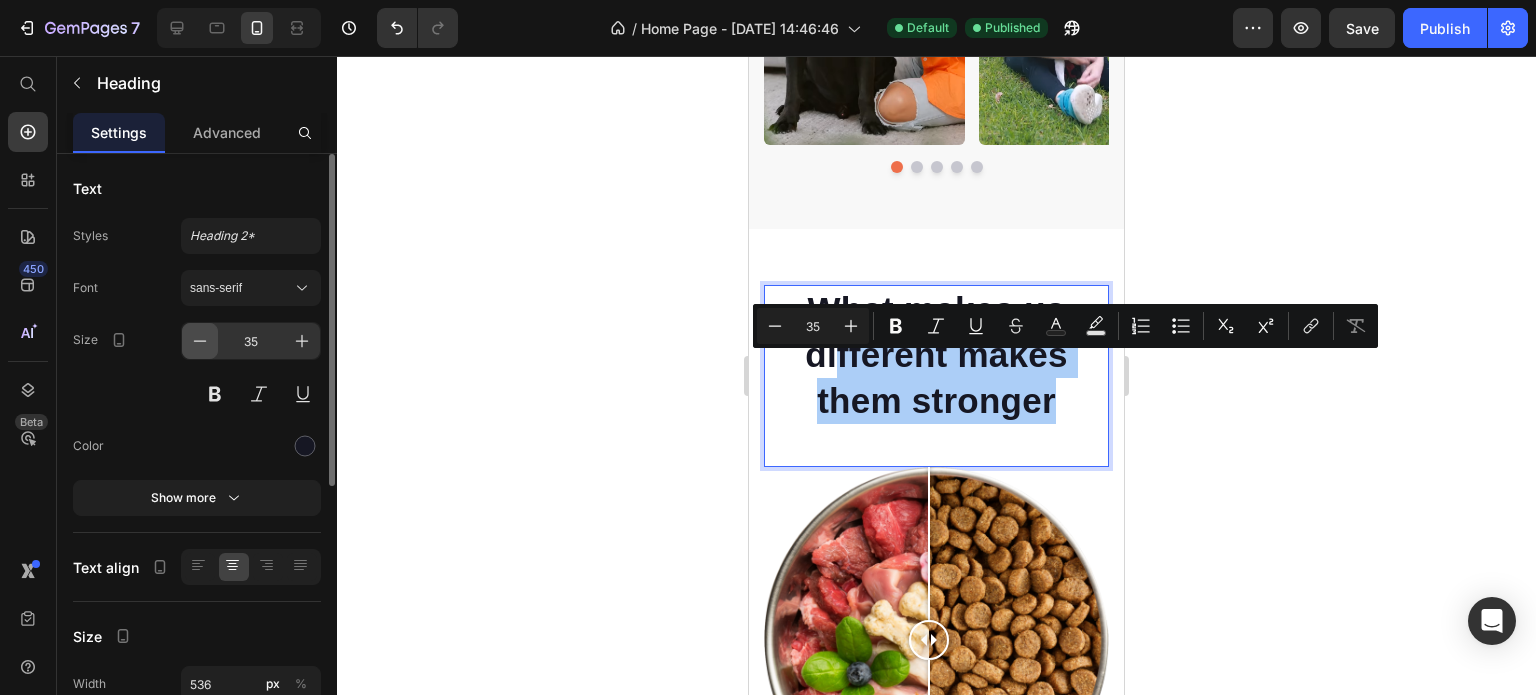 click at bounding box center (200, 341) 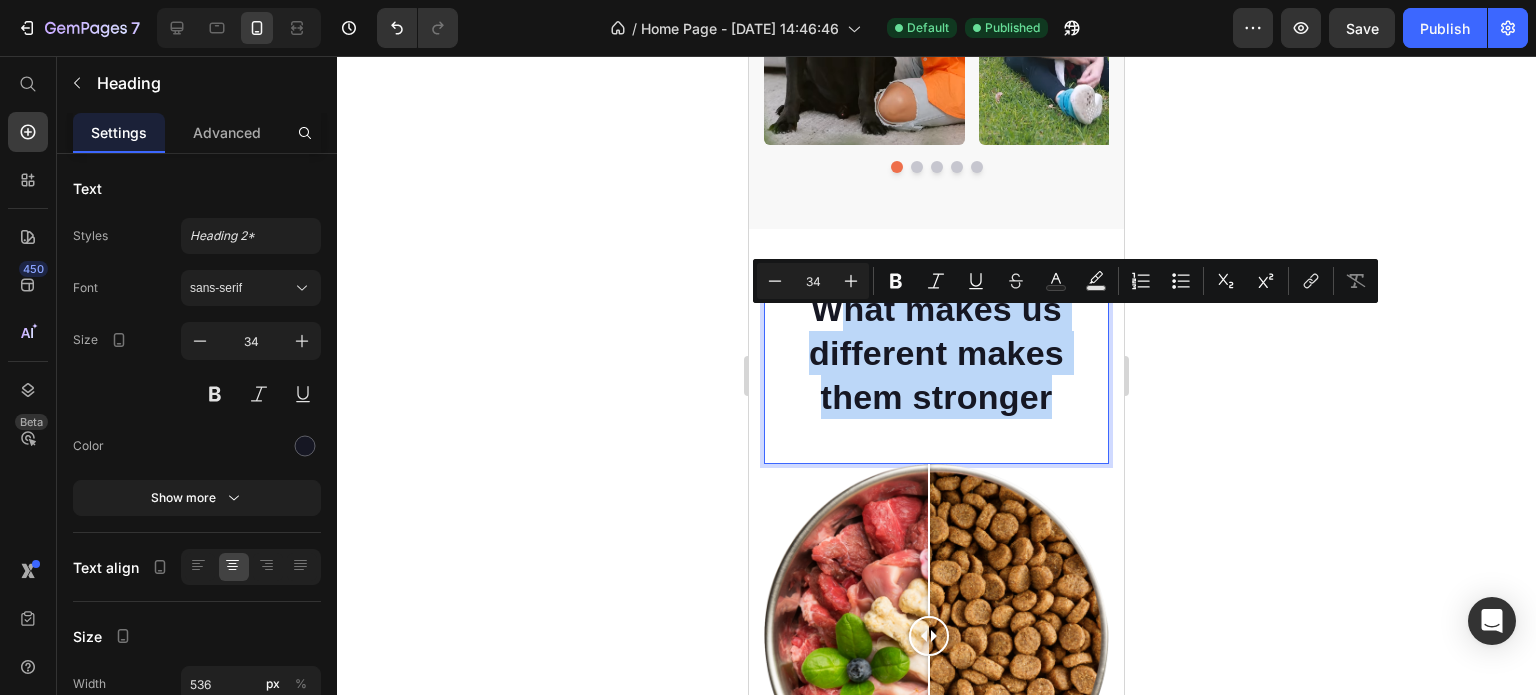 drag, startPoint x: 1073, startPoint y: 419, endPoint x: 836, endPoint y: 334, distance: 251.78165 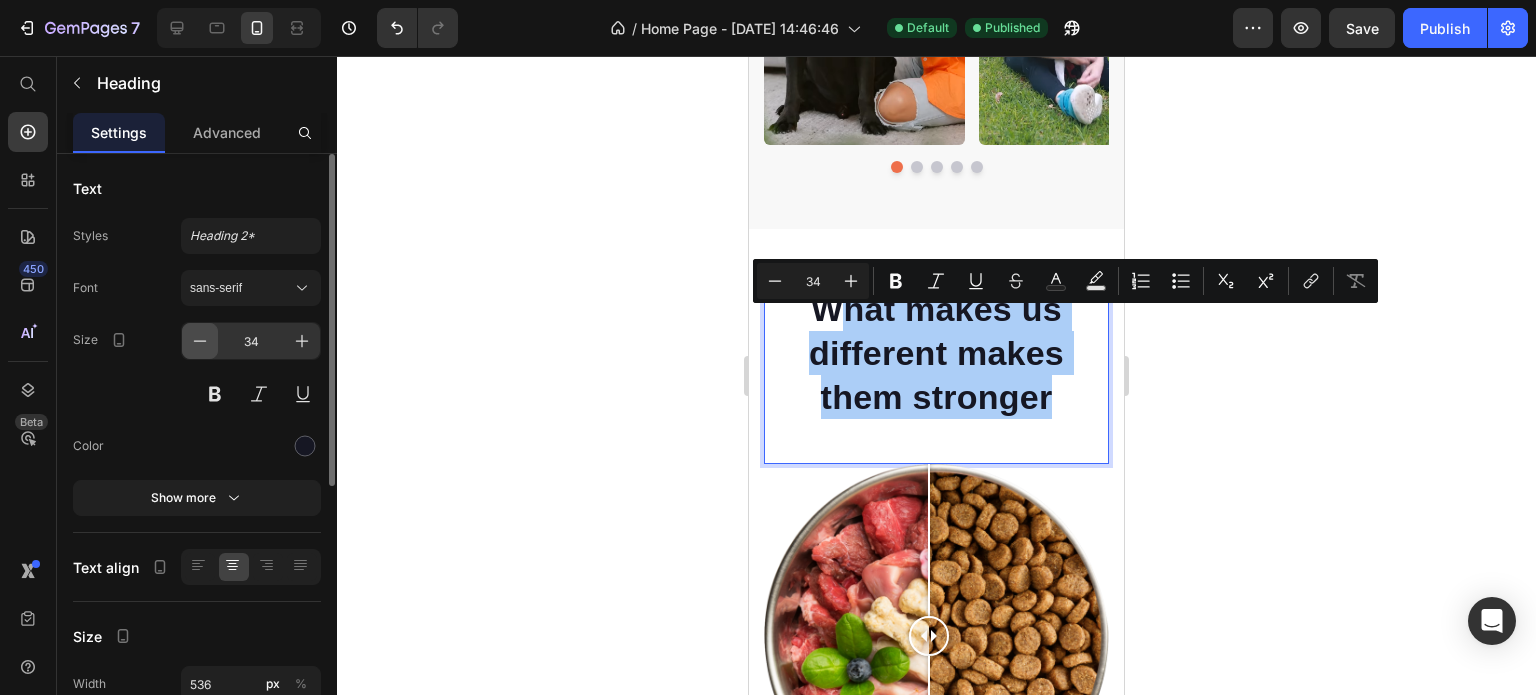 click 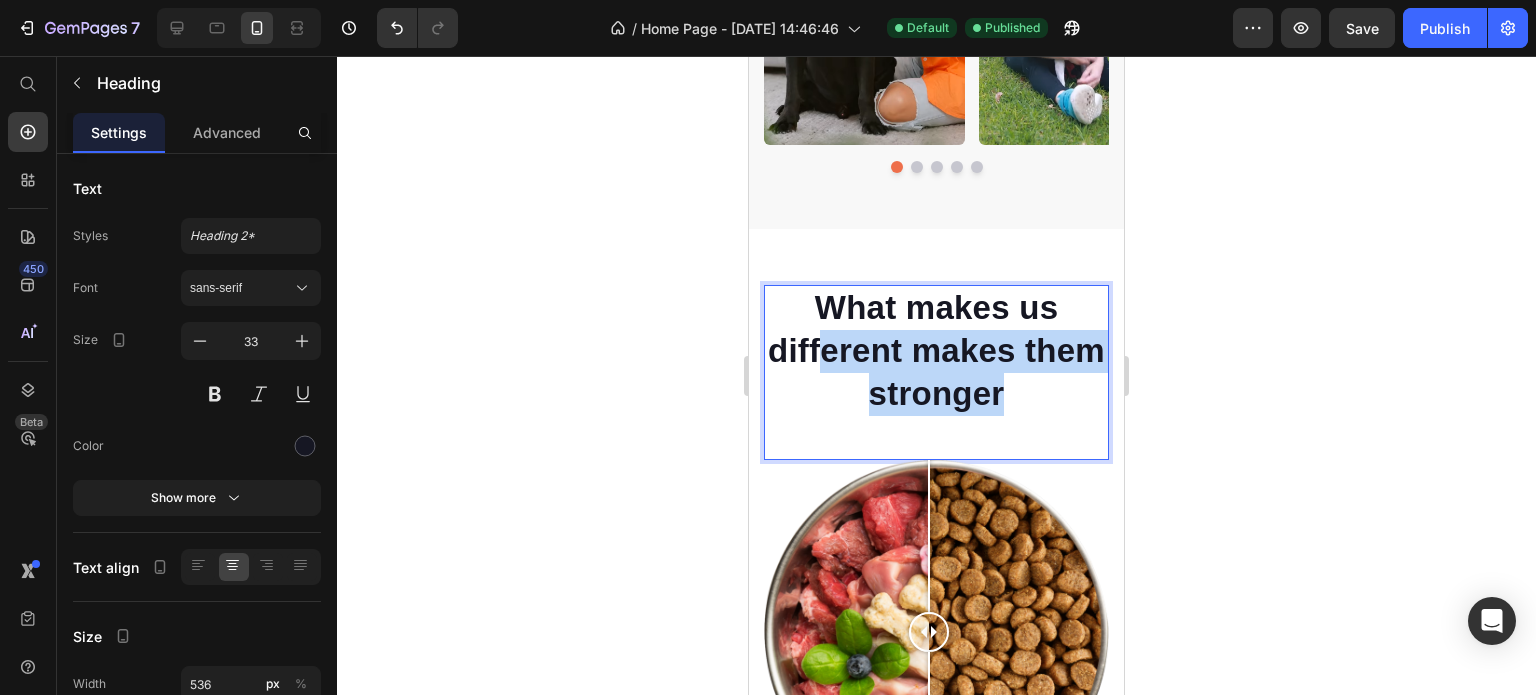 drag, startPoint x: 1070, startPoint y: 427, endPoint x: 859, endPoint y: 357, distance: 222.30835 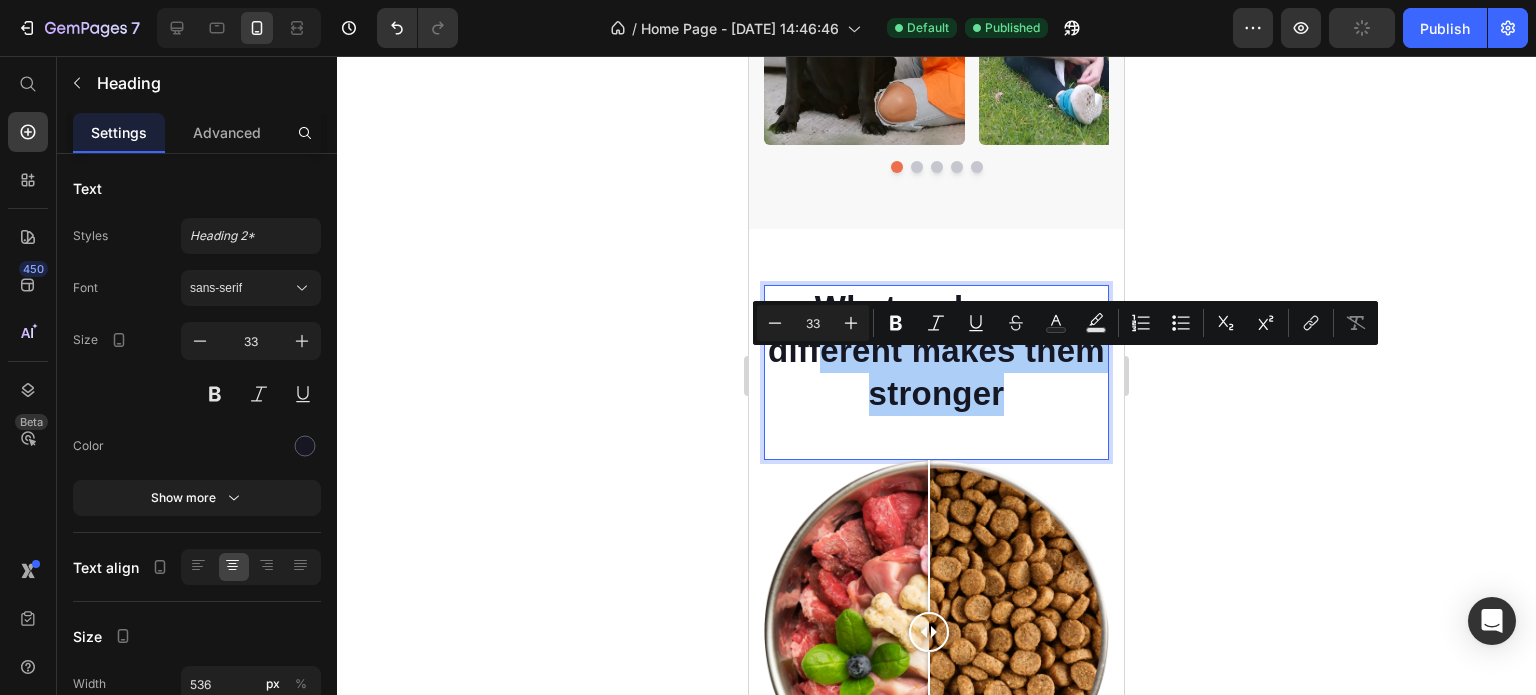 click 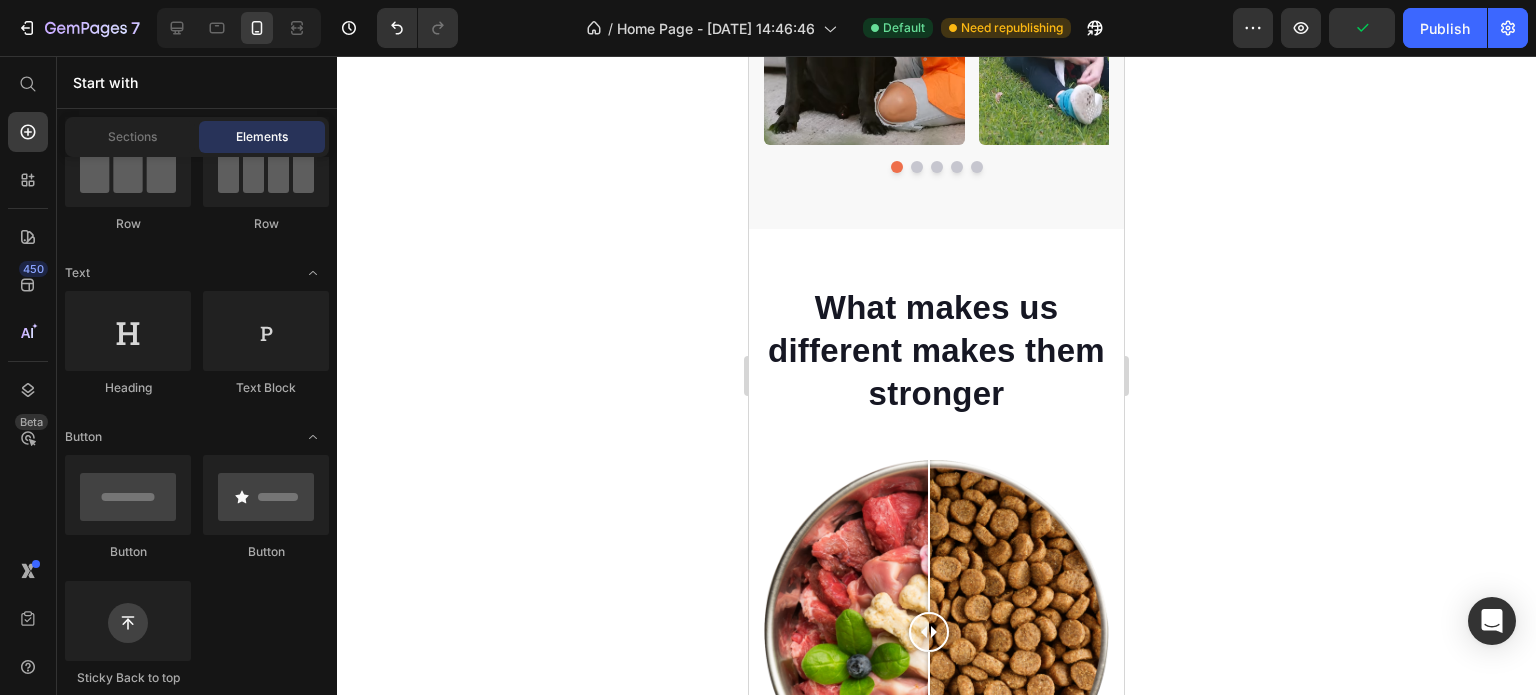 click 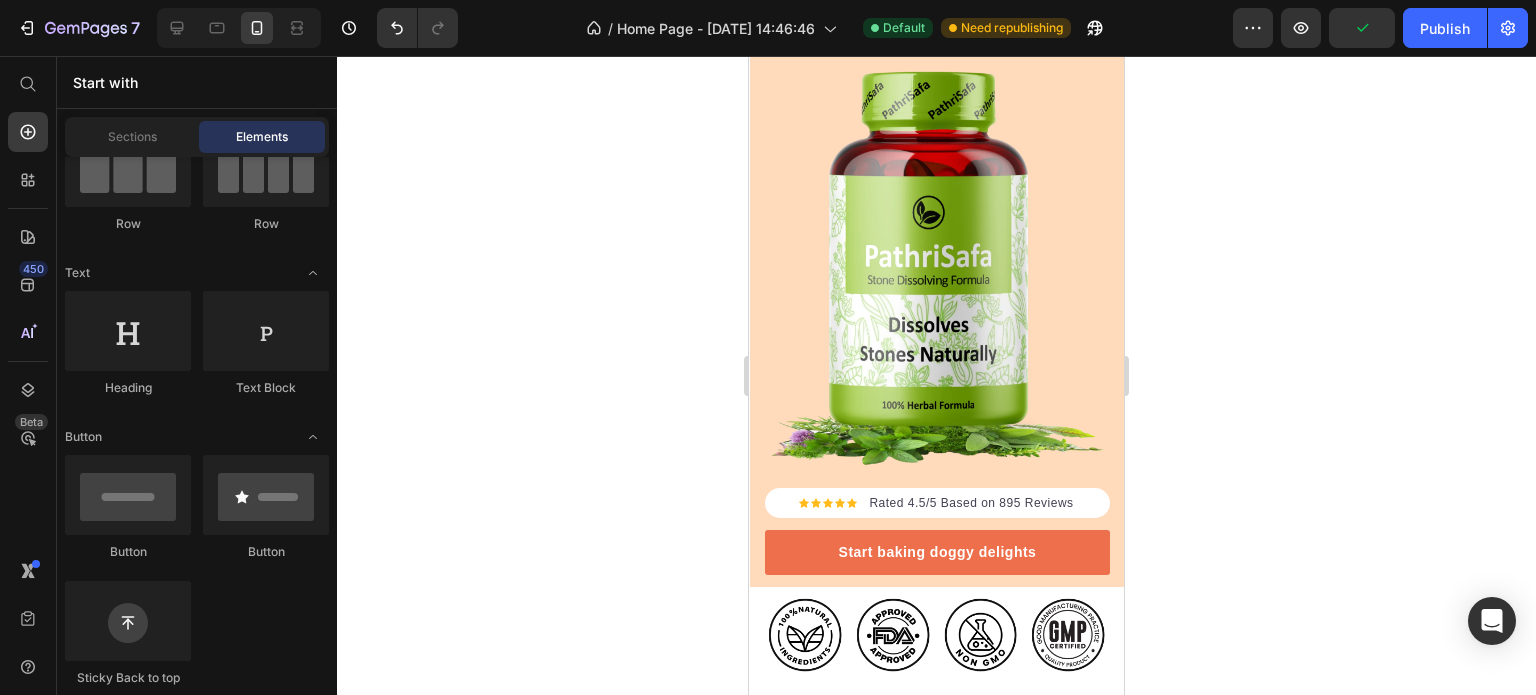 scroll, scrollTop: 0, scrollLeft: 0, axis: both 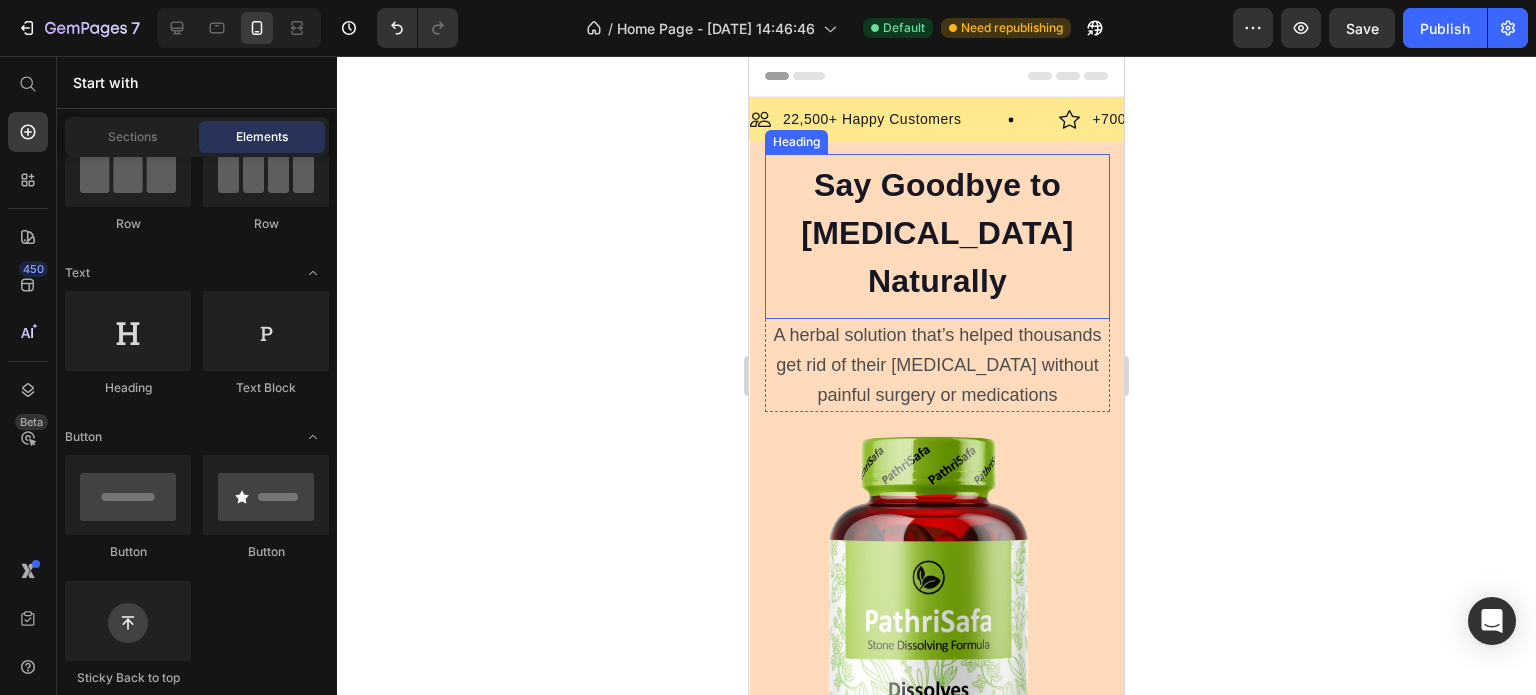 click on "Say Goodbye to Kidney Stones Naturally" at bounding box center (937, 233) 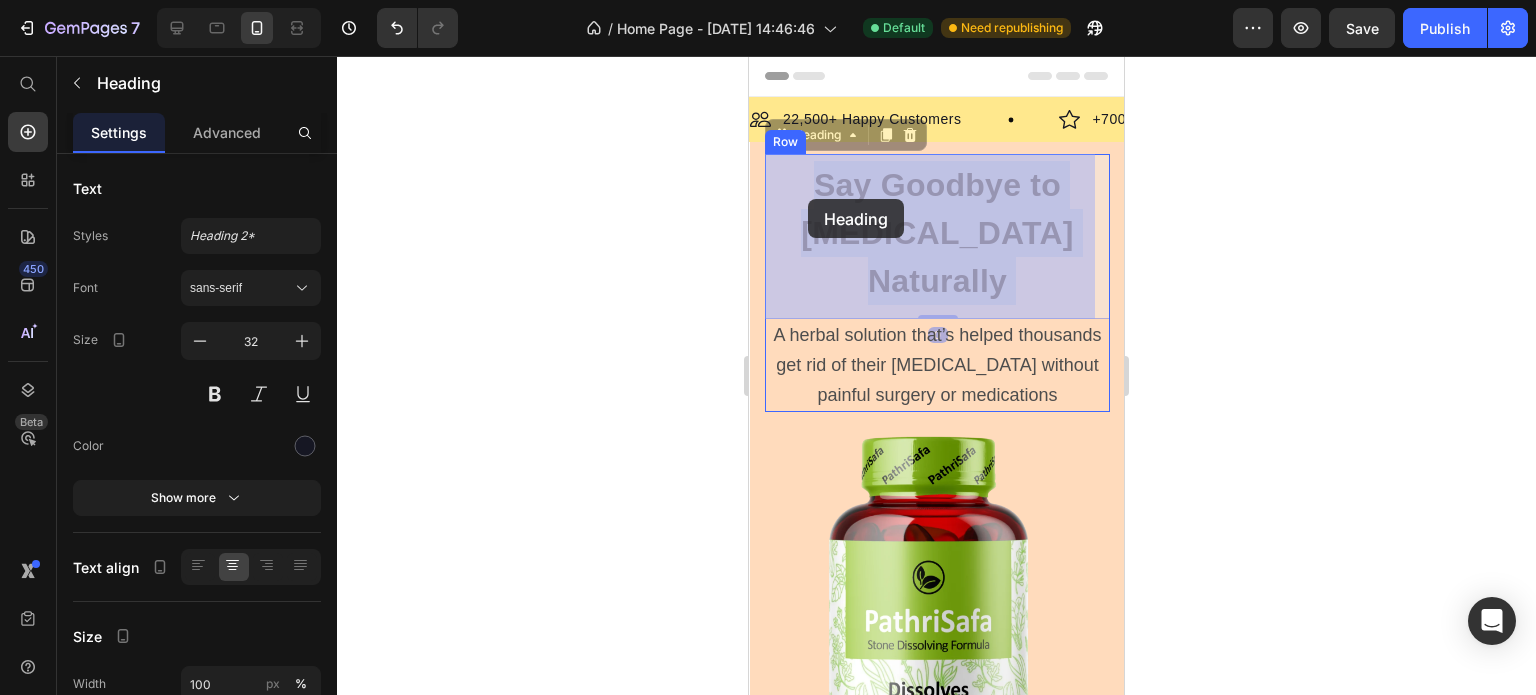 drag, startPoint x: 1014, startPoint y: 279, endPoint x: 808, endPoint y: 199, distance: 220.9887 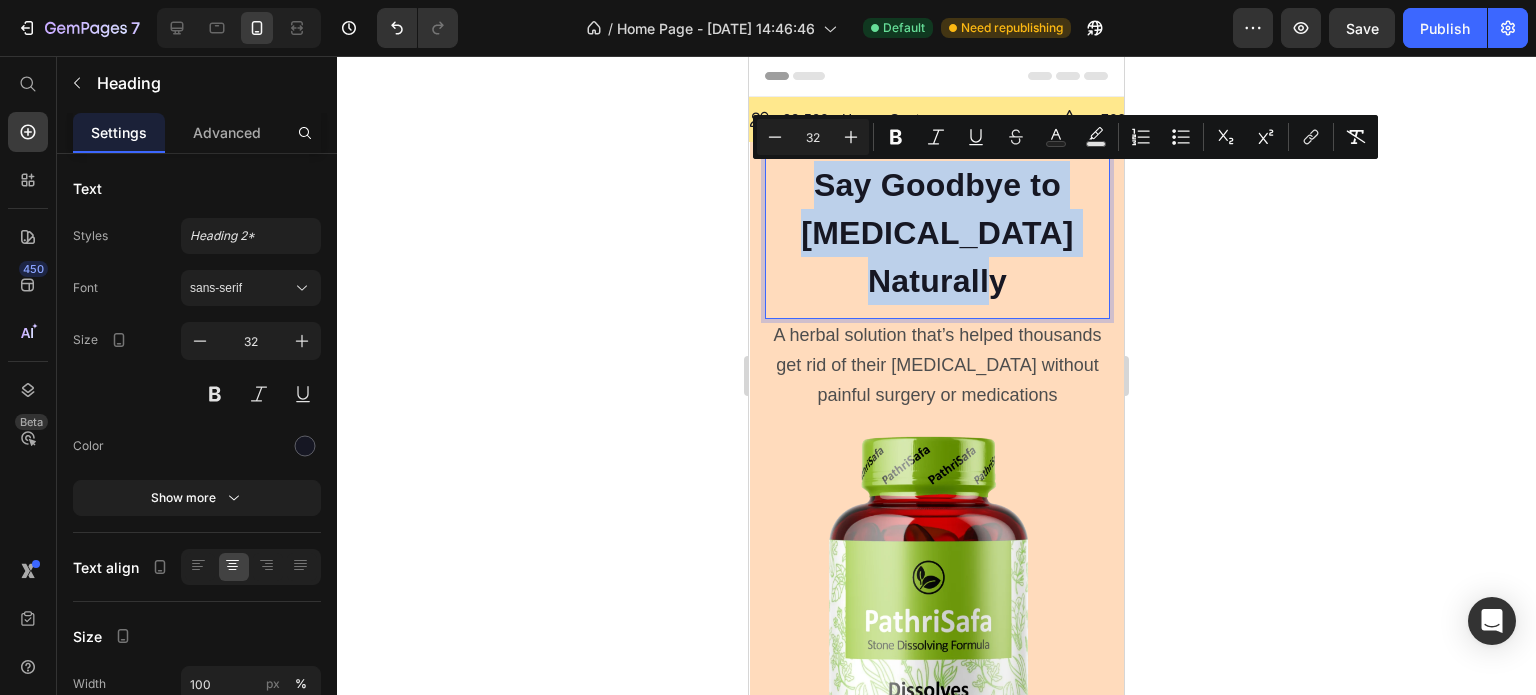 drag, startPoint x: 1048, startPoint y: 288, endPoint x: 772, endPoint y: 194, distance: 291.56818 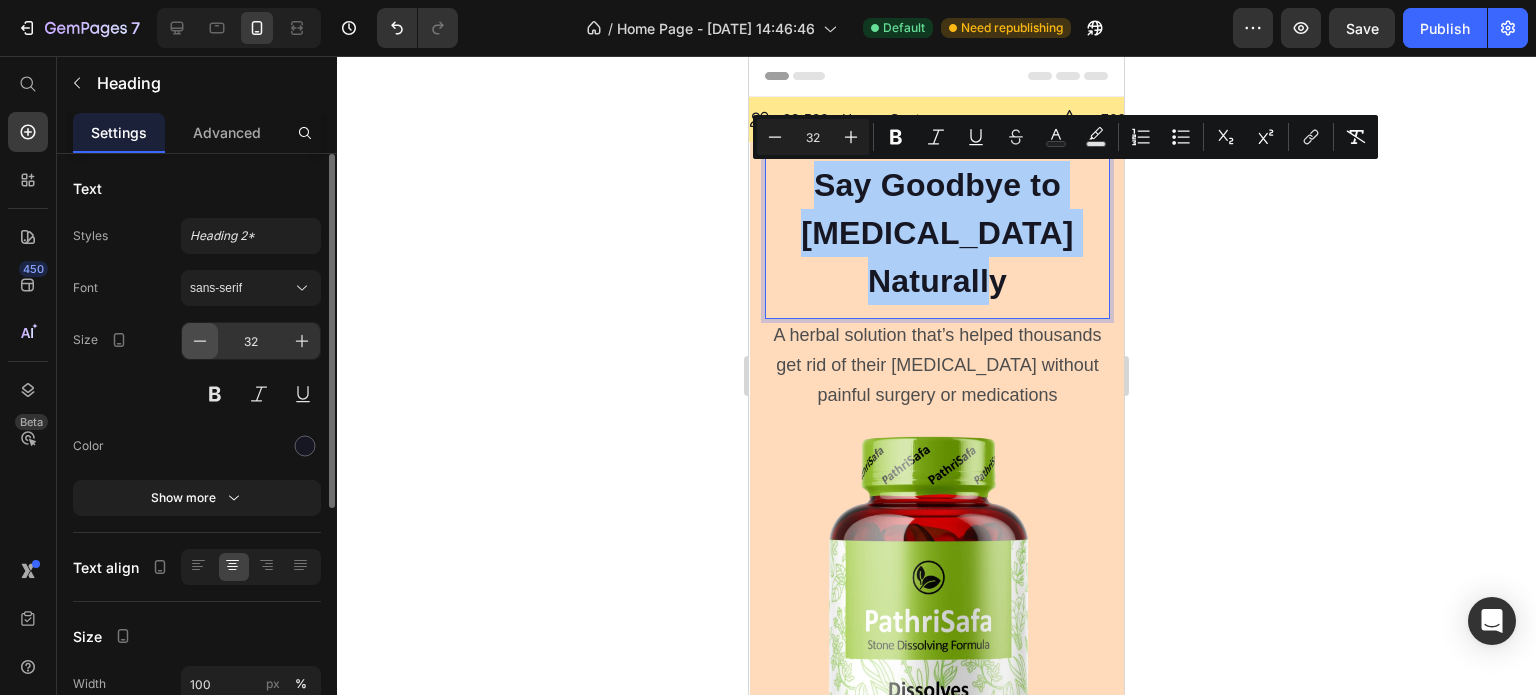 click 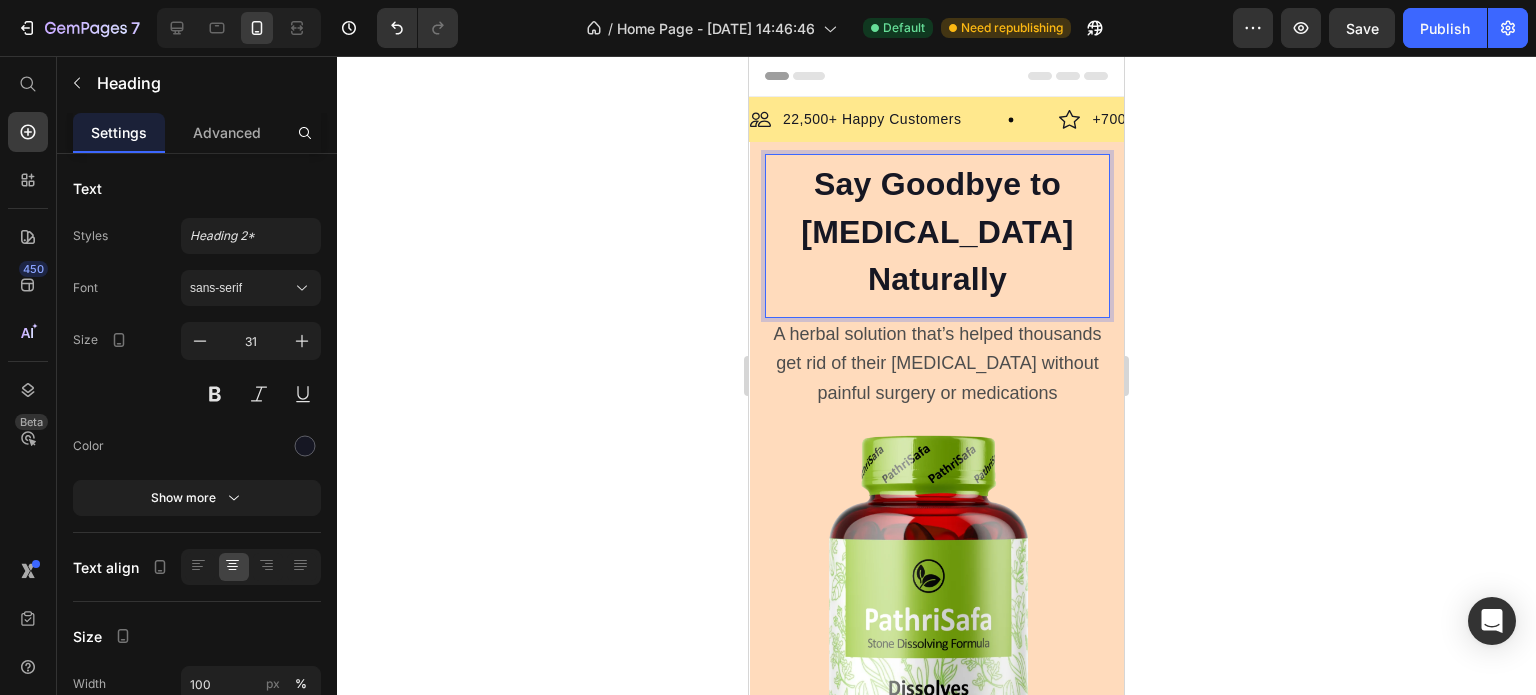 click on "Say Goodbye to Kidney Stones Naturally" at bounding box center [937, 232] 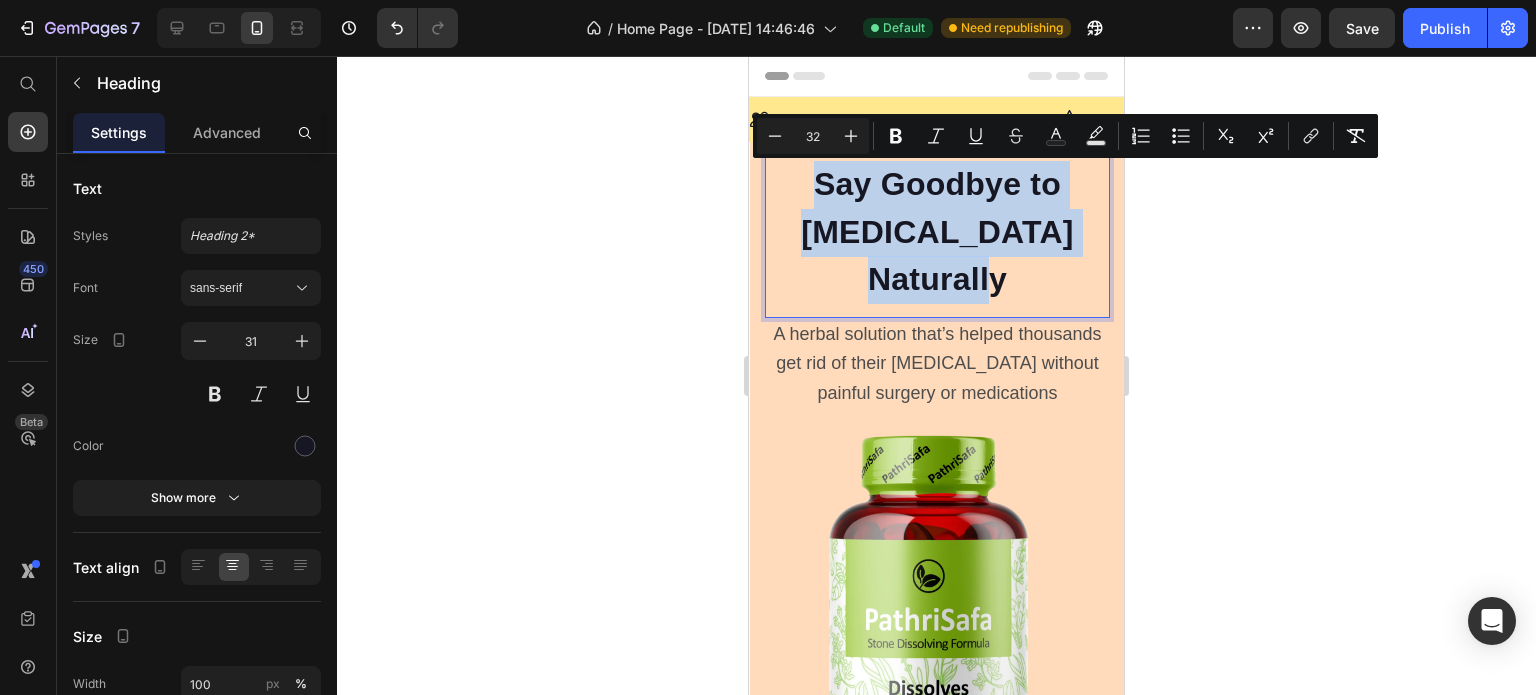 drag, startPoint x: 1022, startPoint y: 296, endPoint x: 789, endPoint y: 203, distance: 250.87447 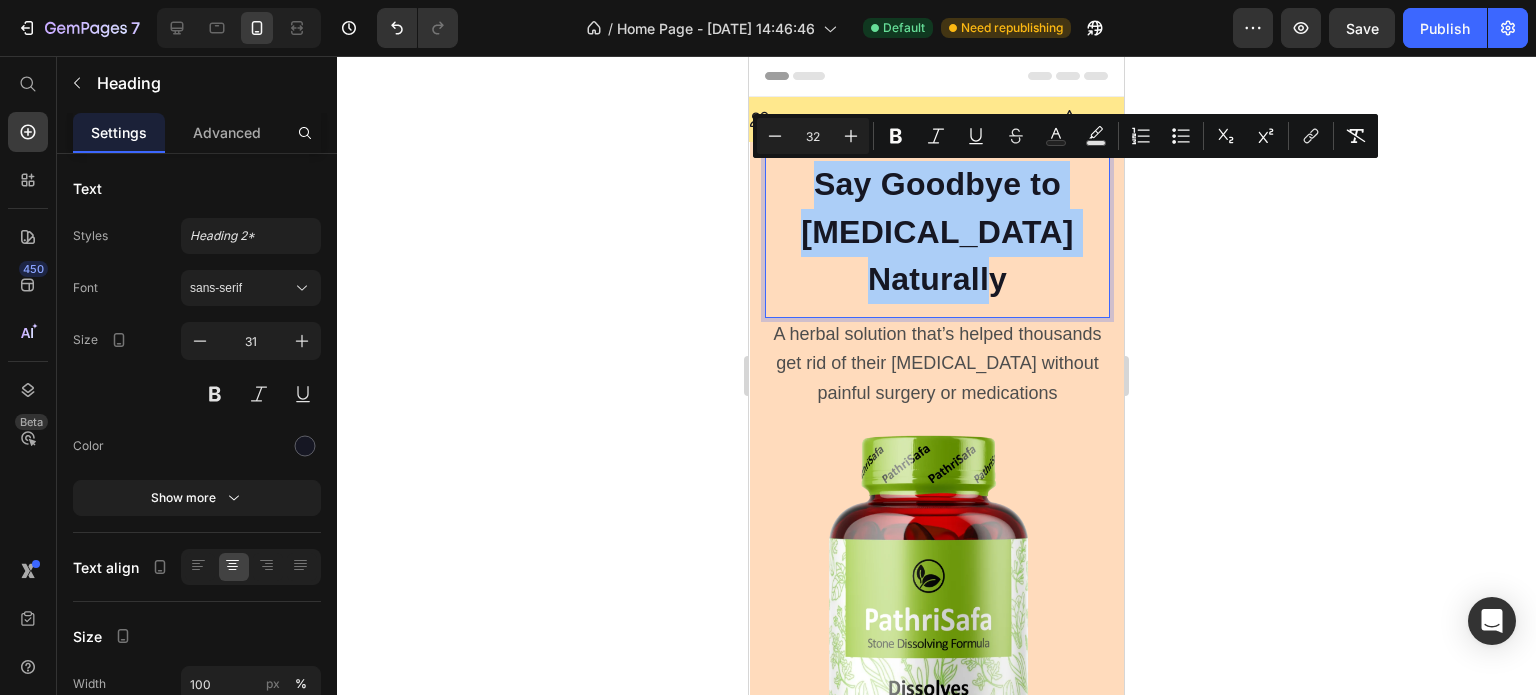 click 